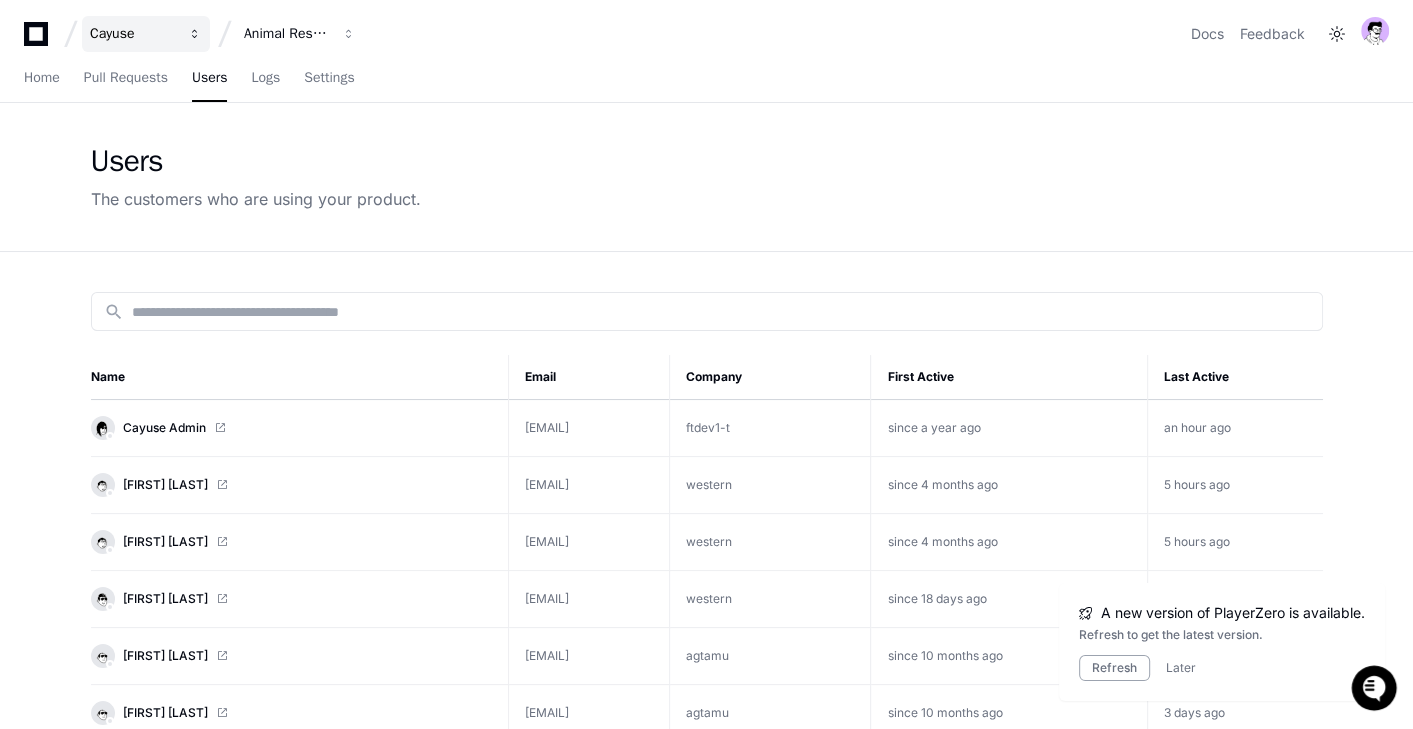 scroll, scrollTop: 0, scrollLeft: 0, axis: both 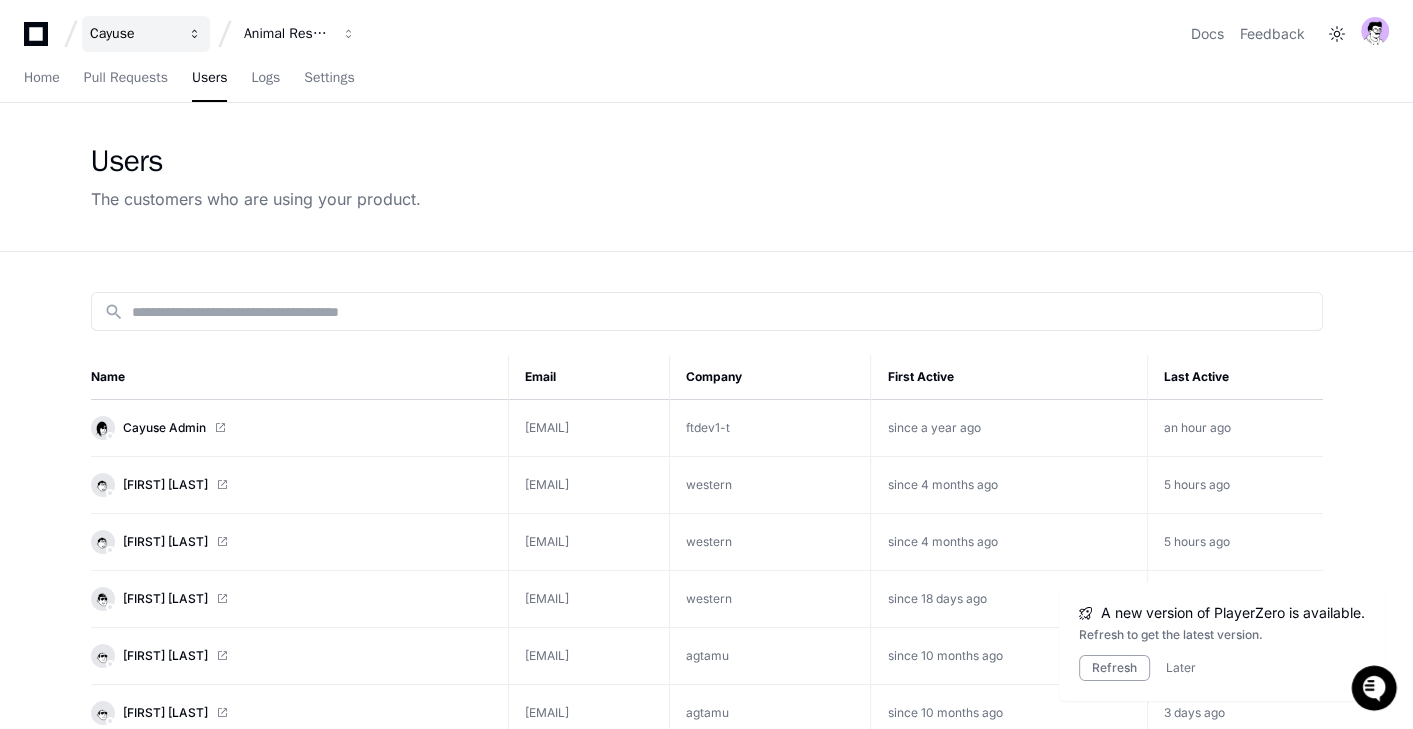 click on "Cayuse" at bounding box center [133, 34] 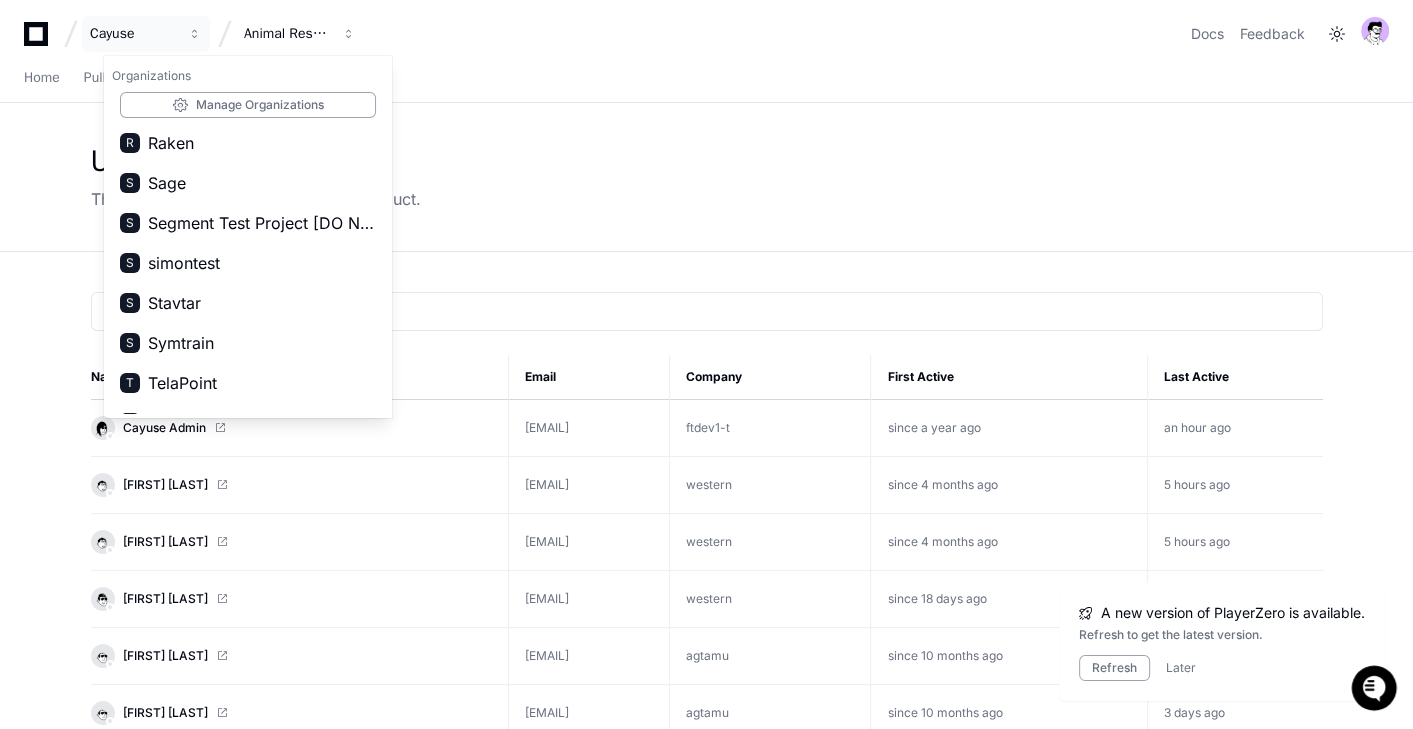 scroll, scrollTop: 1351, scrollLeft: 0, axis: vertical 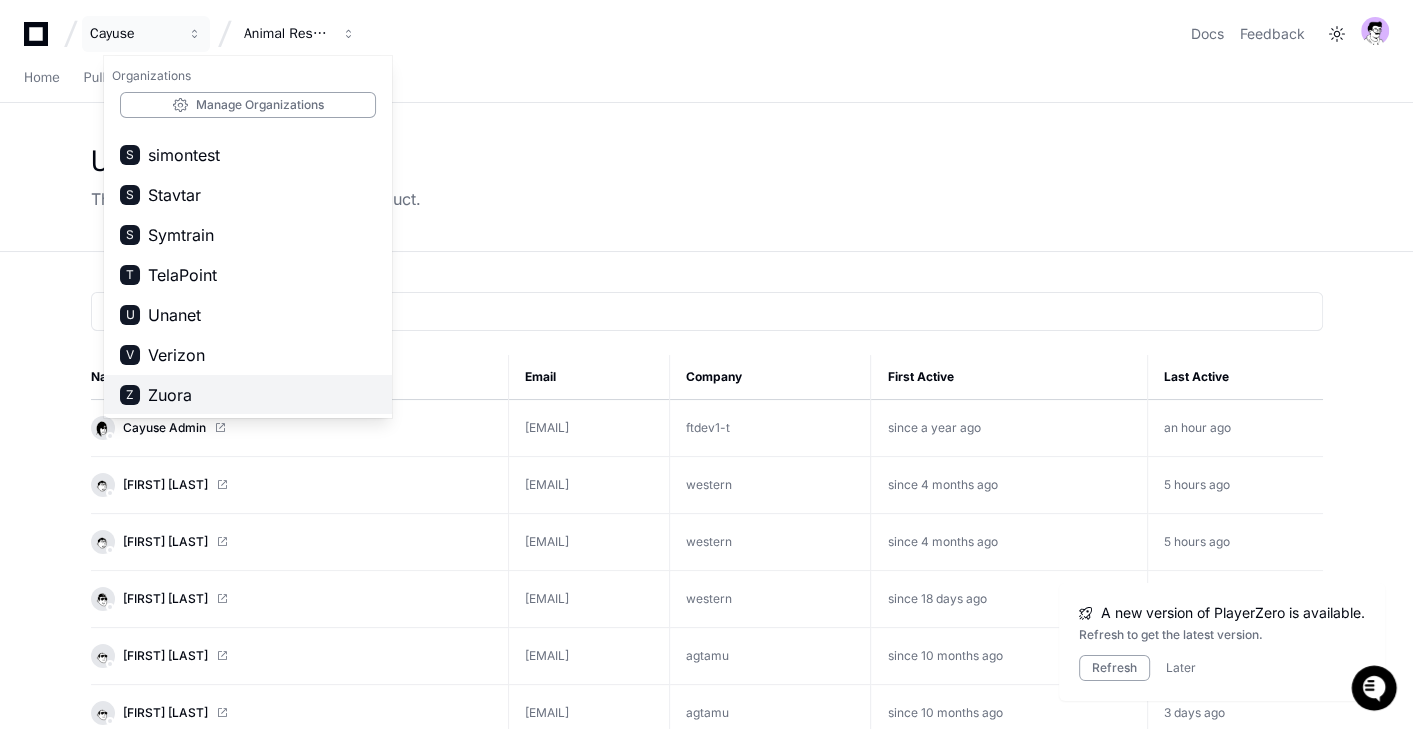 click on "Zuora" at bounding box center [170, 395] 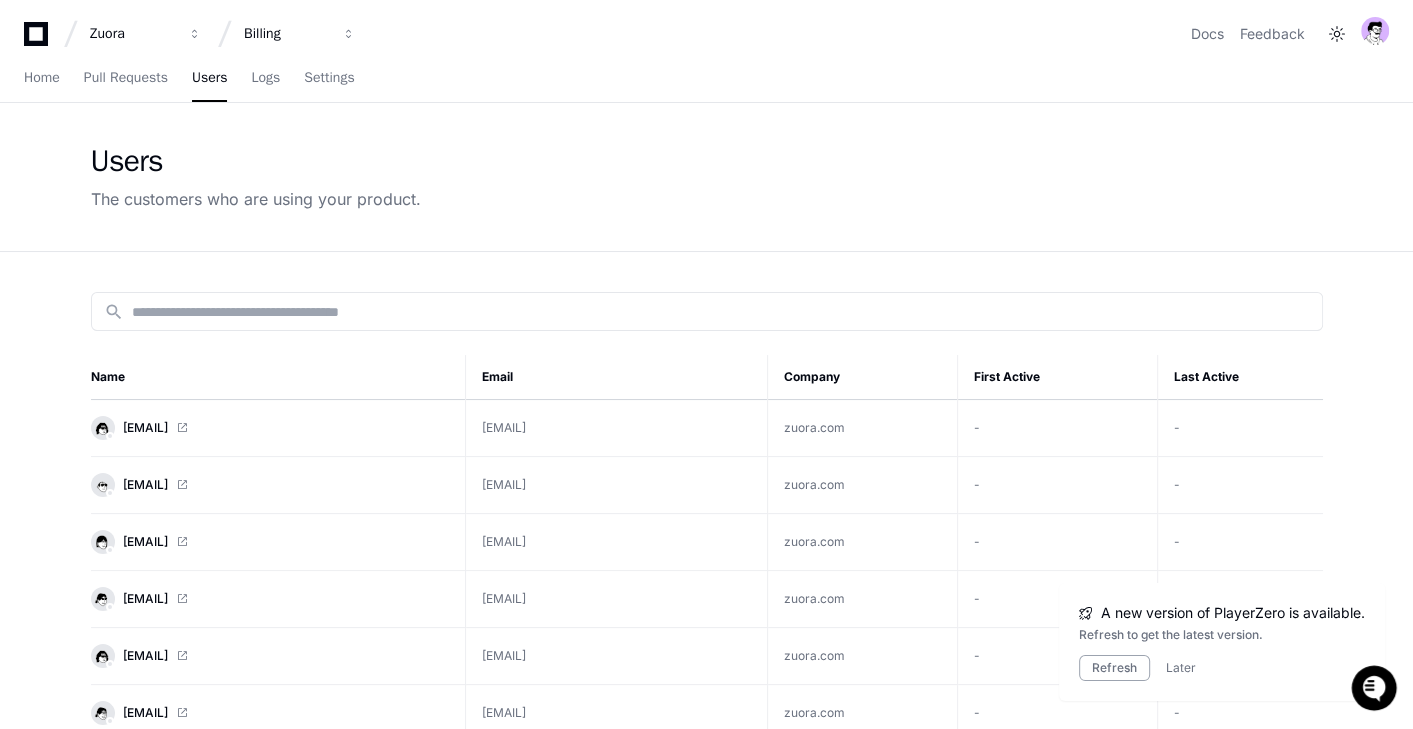 click on "A new version of PlayerZero is available. Refresh to get the latest version.  Refresh   Later" at bounding box center [1222, 642] 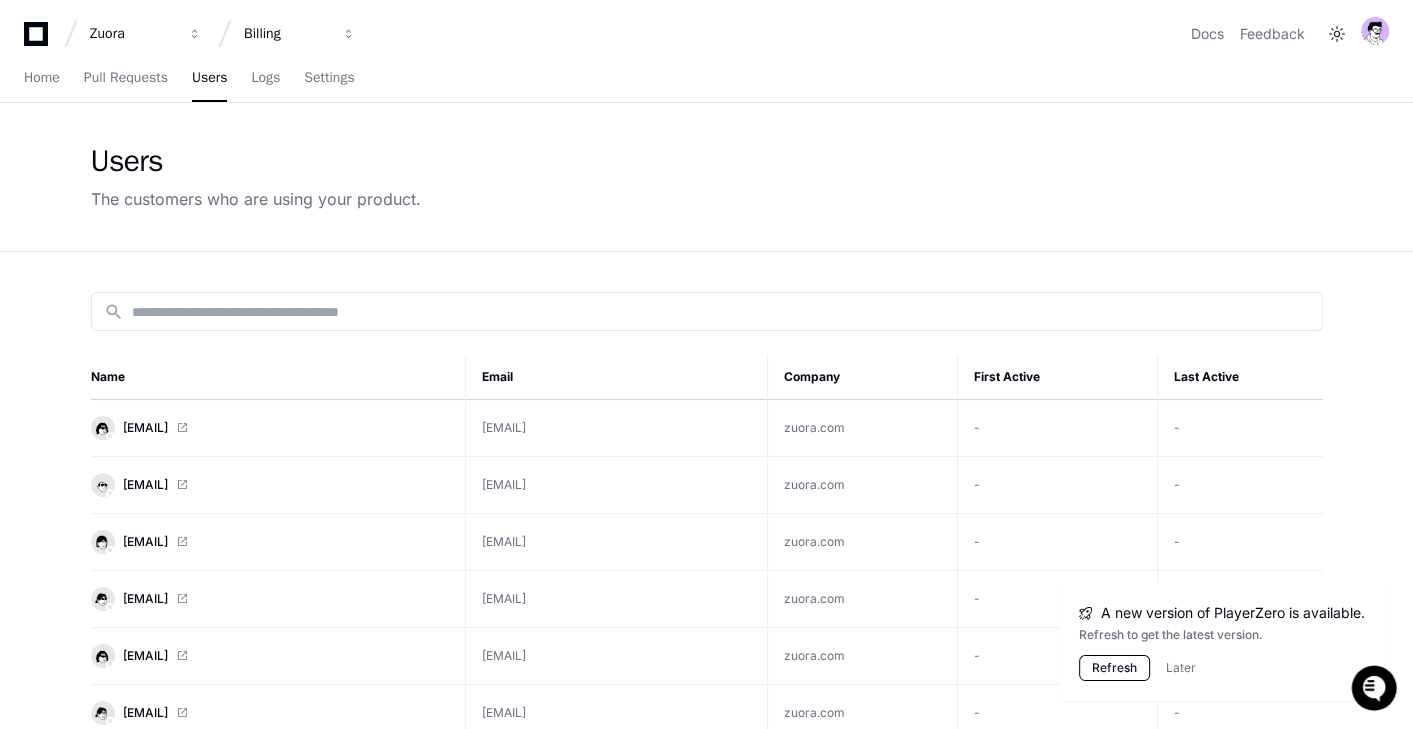 click on "Refresh" at bounding box center (1114, 668) 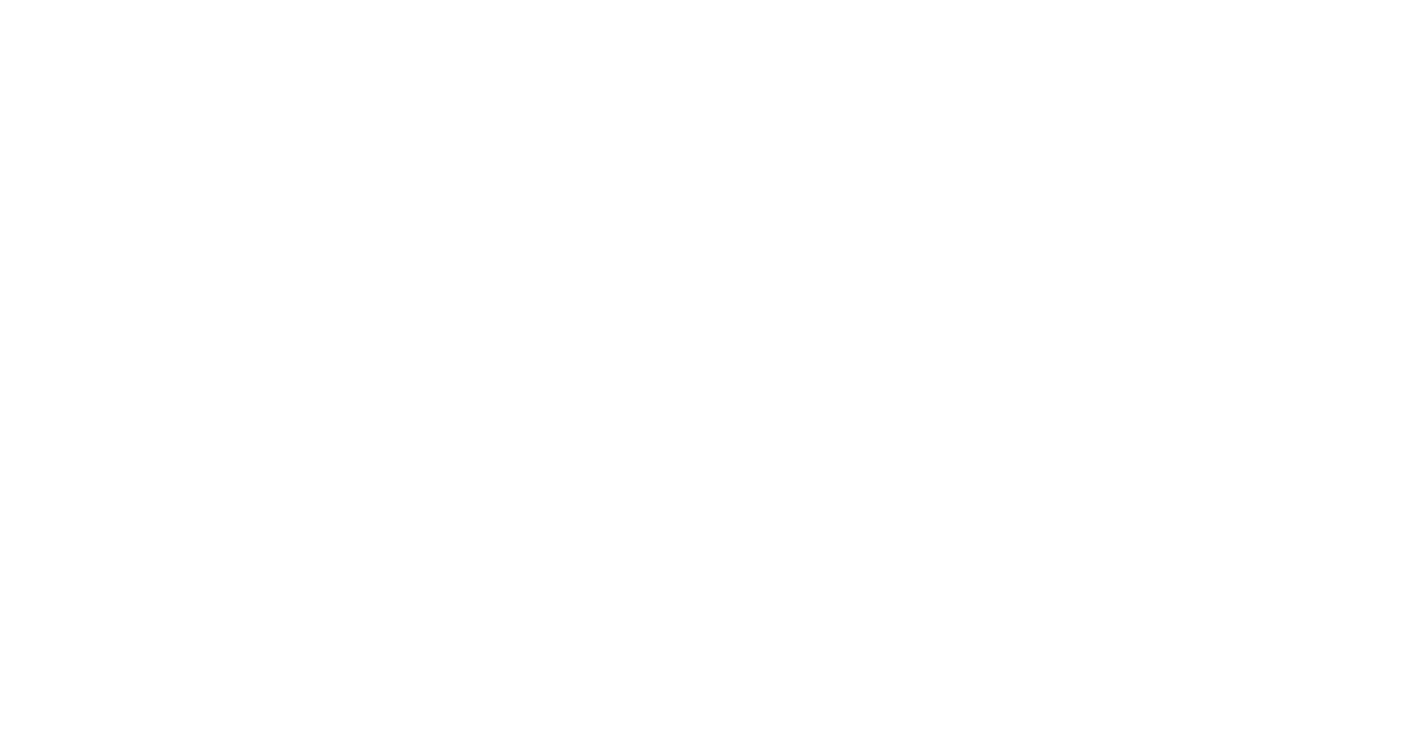 scroll, scrollTop: 0, scrollLeft: 0, axis: both 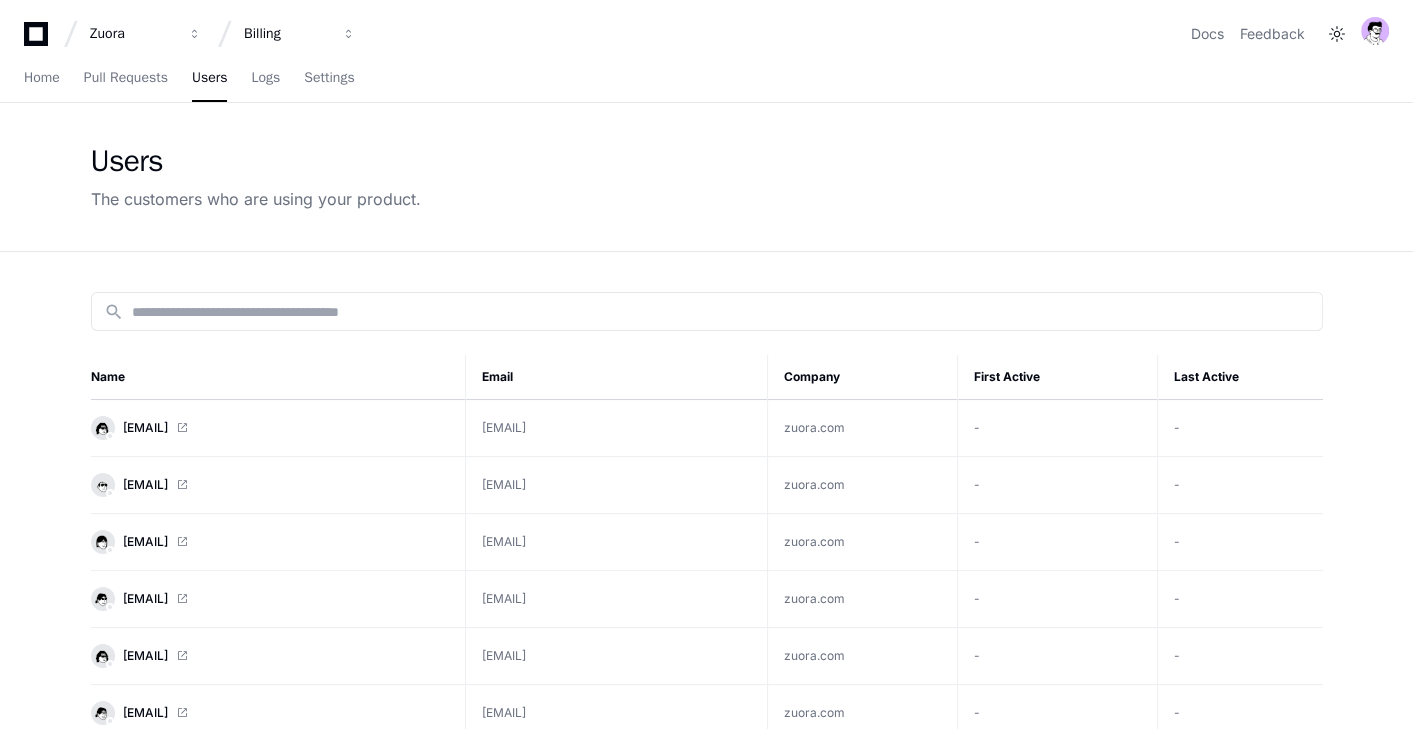 click on "Zuora Billing  Docs  Feedback" at bounding box center [706, 26] 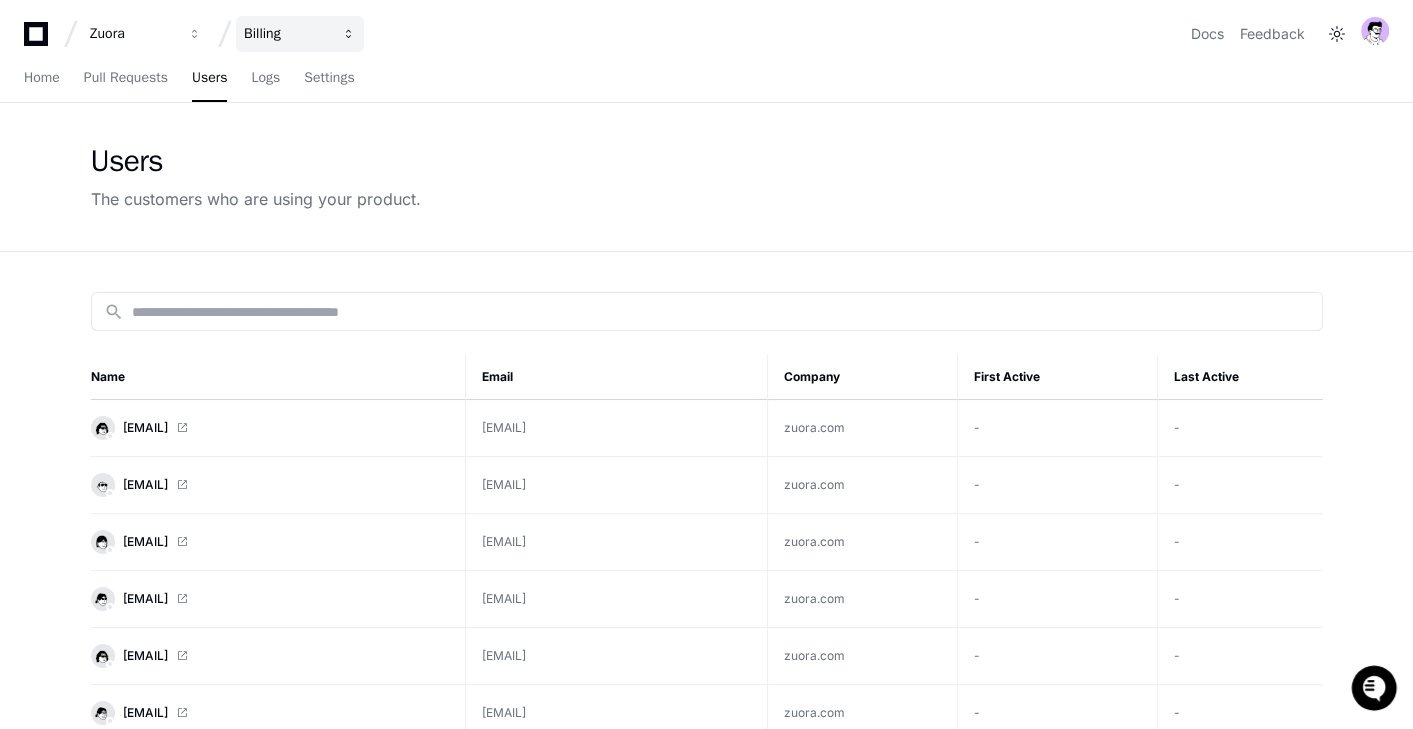 click on "Billing" at bounding box center [300, 34] 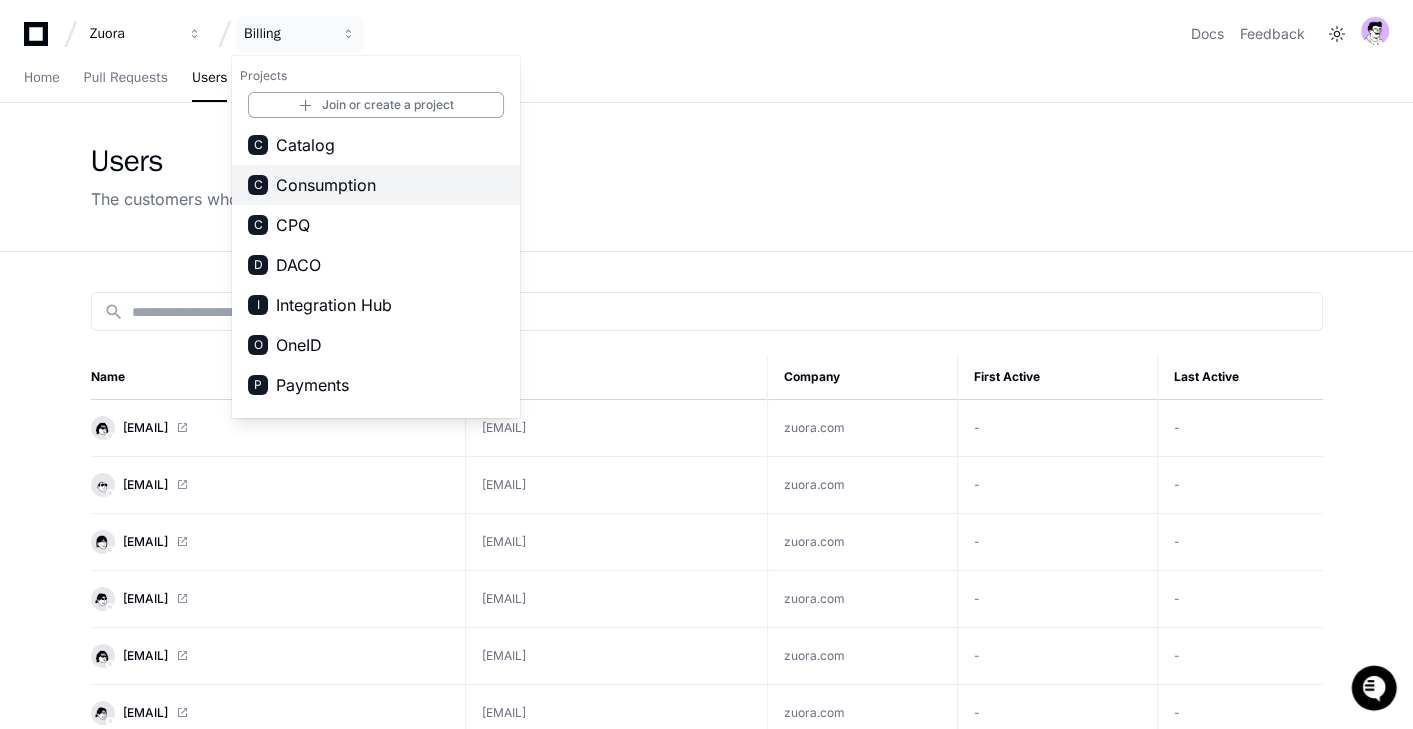 scroll, scrollTop: 0, scrollLeft: 0, axis: both 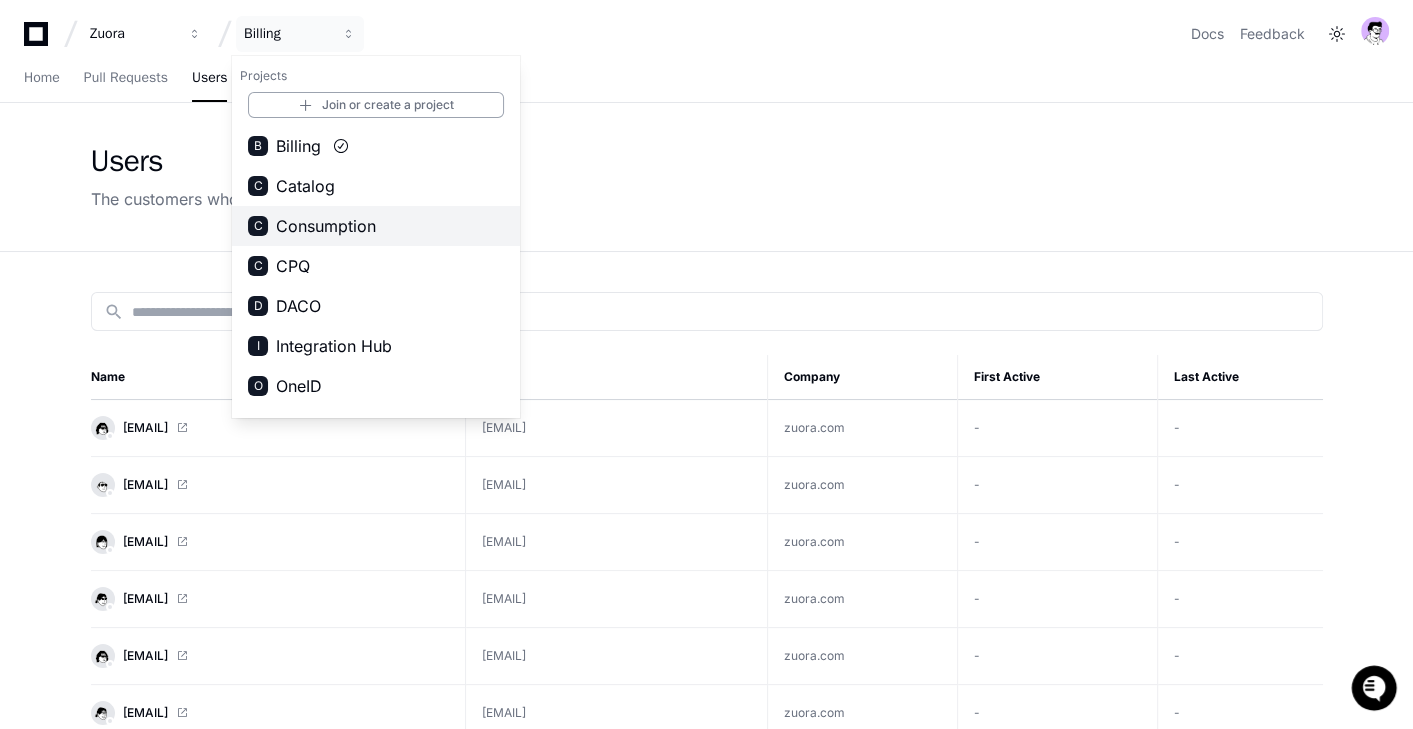 click on "C  Consumption" at bounding box center [376, 226] 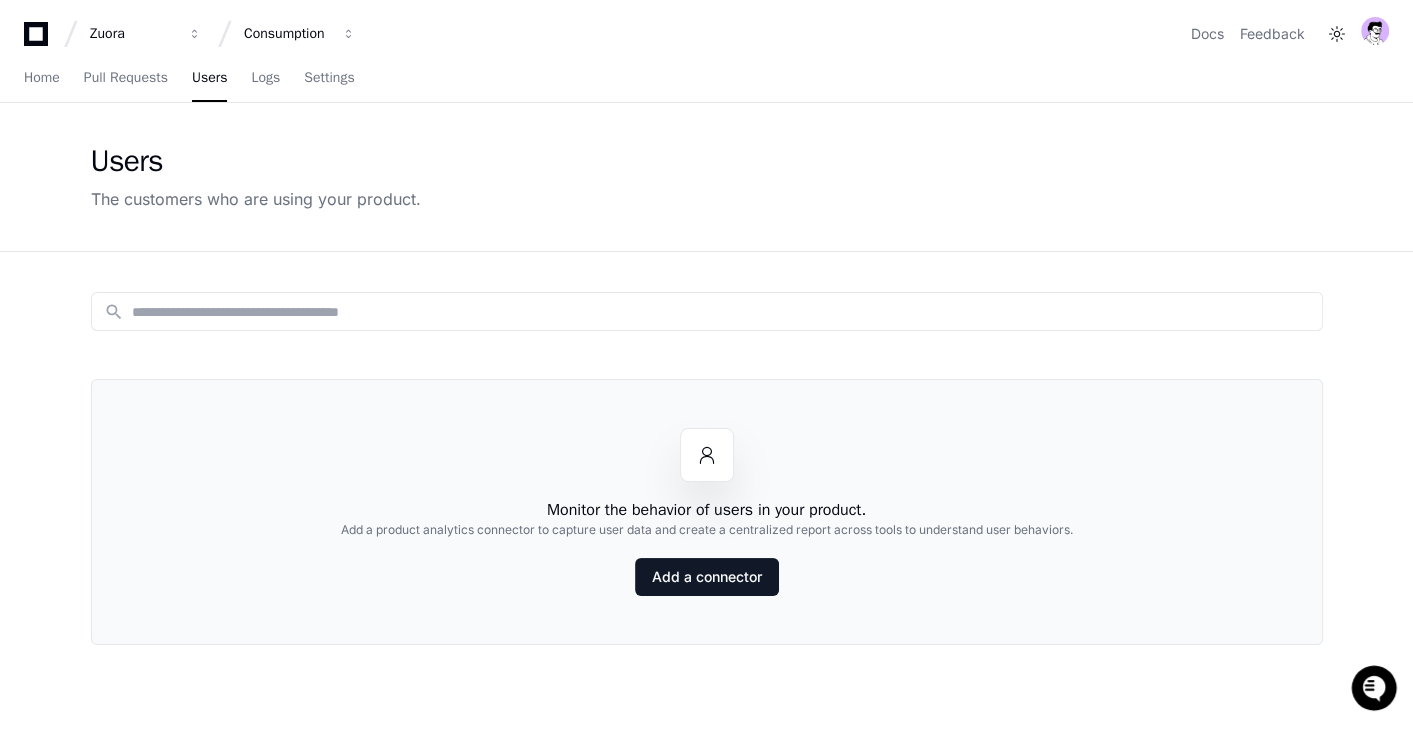 click on "Home Pull Requests Users Logs Settings" at bounding box center [706, 79] 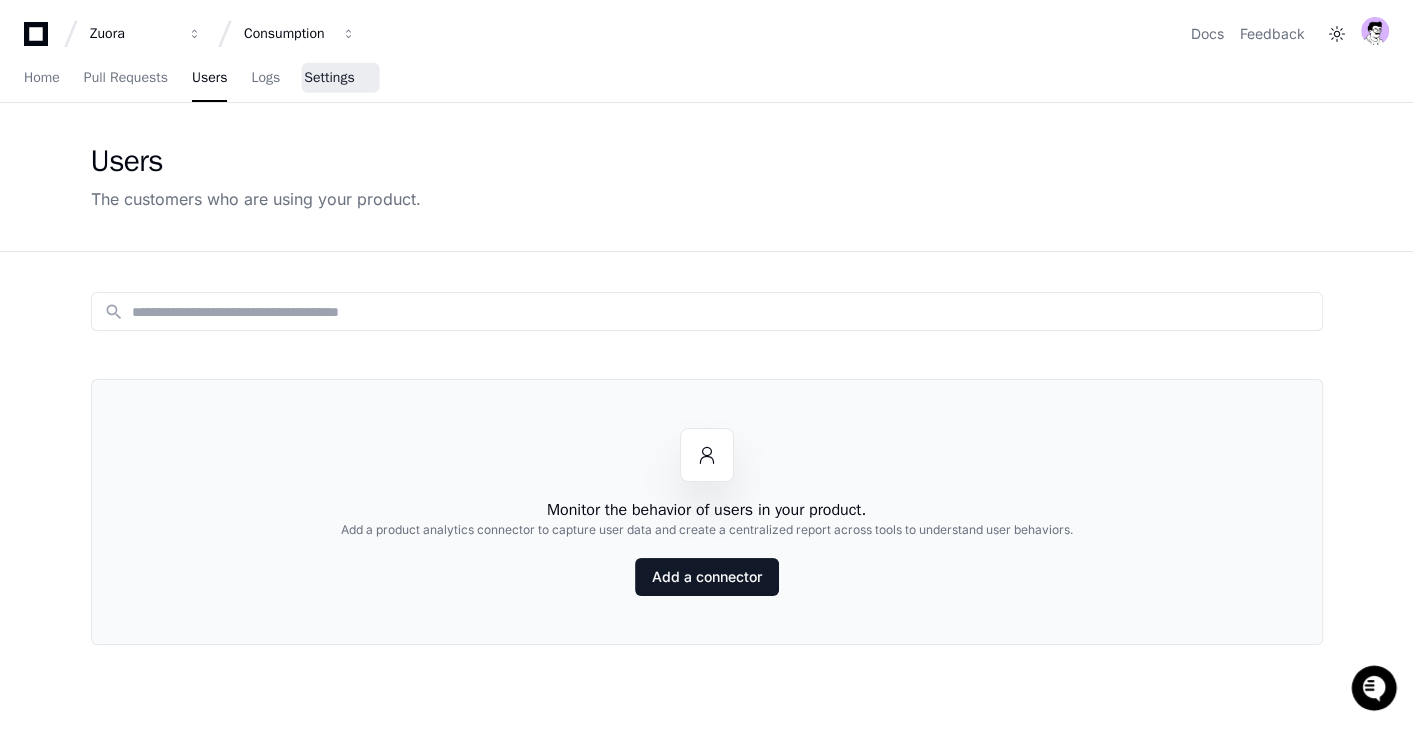 click on "Settings" at bounding box center [329, 78] 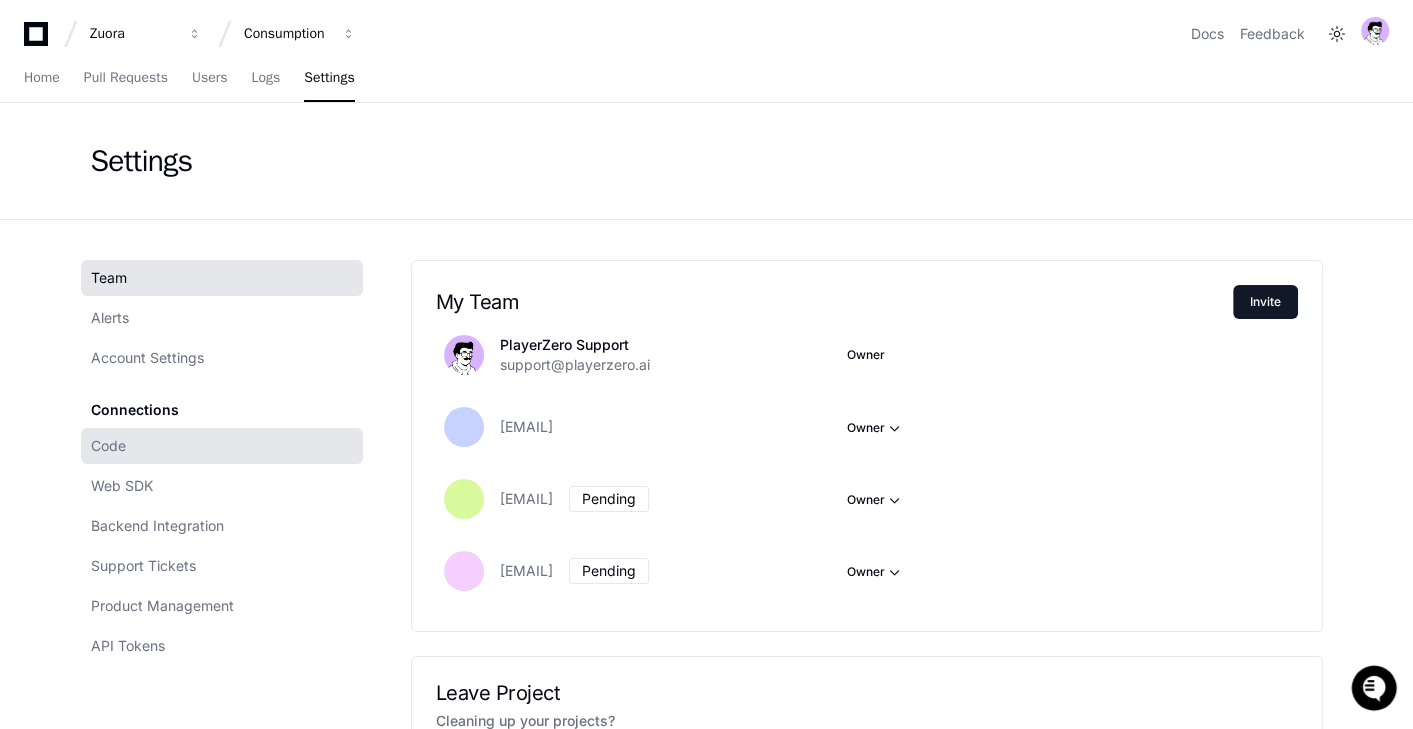 click on "Code" 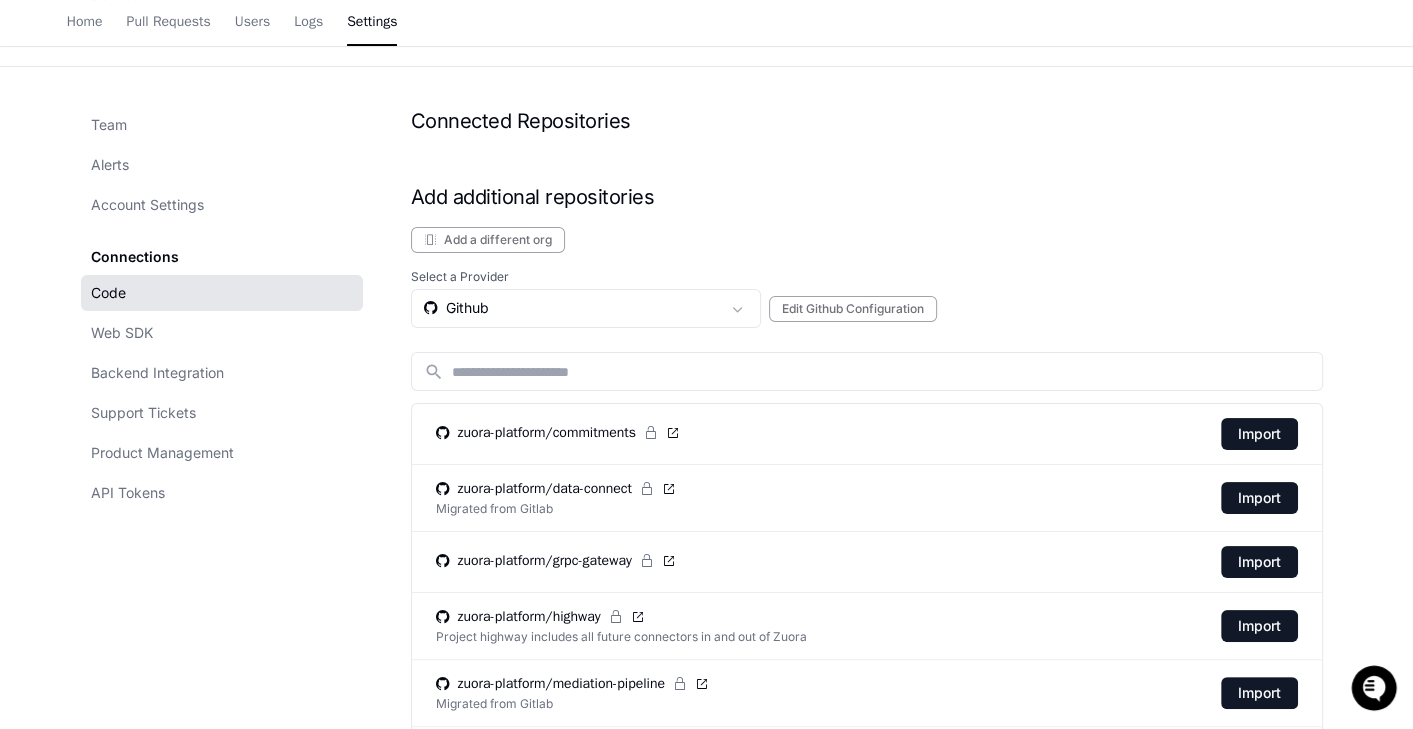 scroll, scrollTop: 146, scrollLeft: 0, axis: vertical 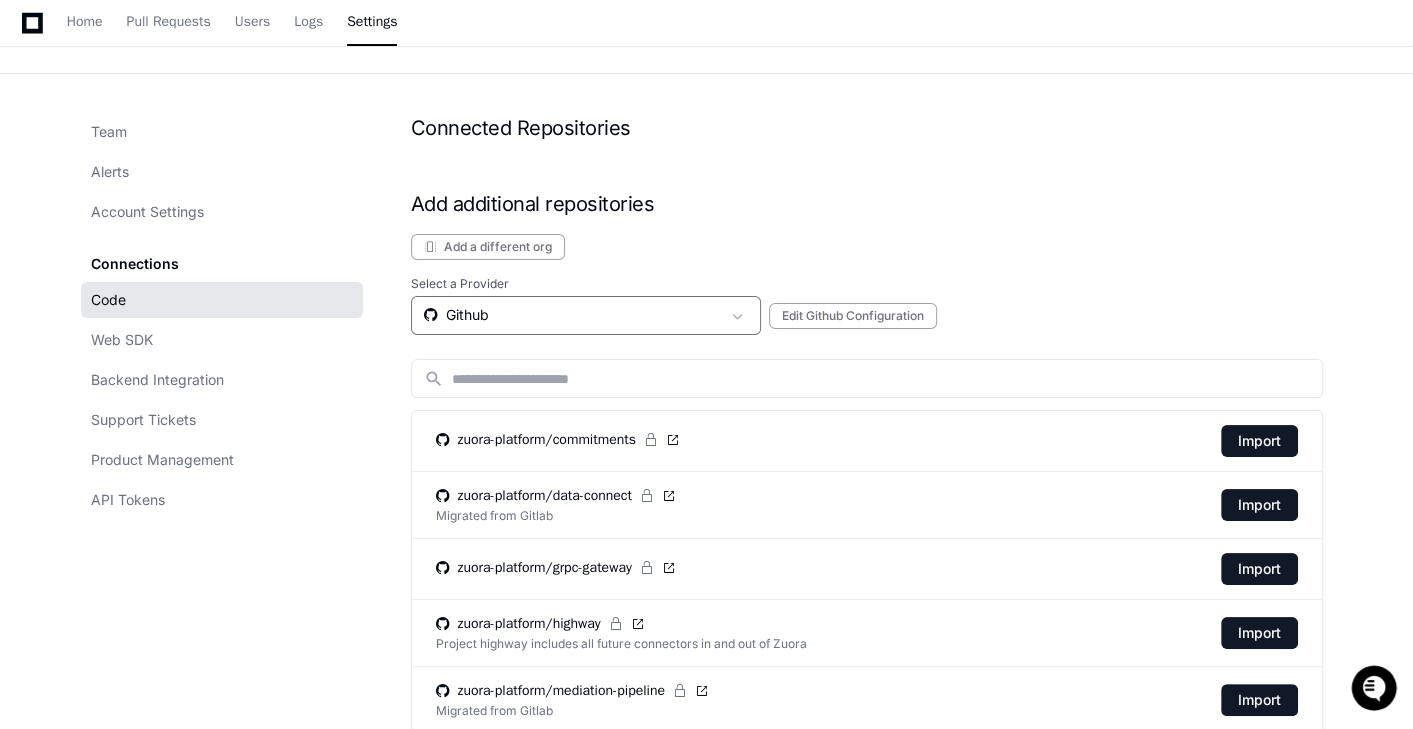 click on "Github" at bounding box center (572, 315) 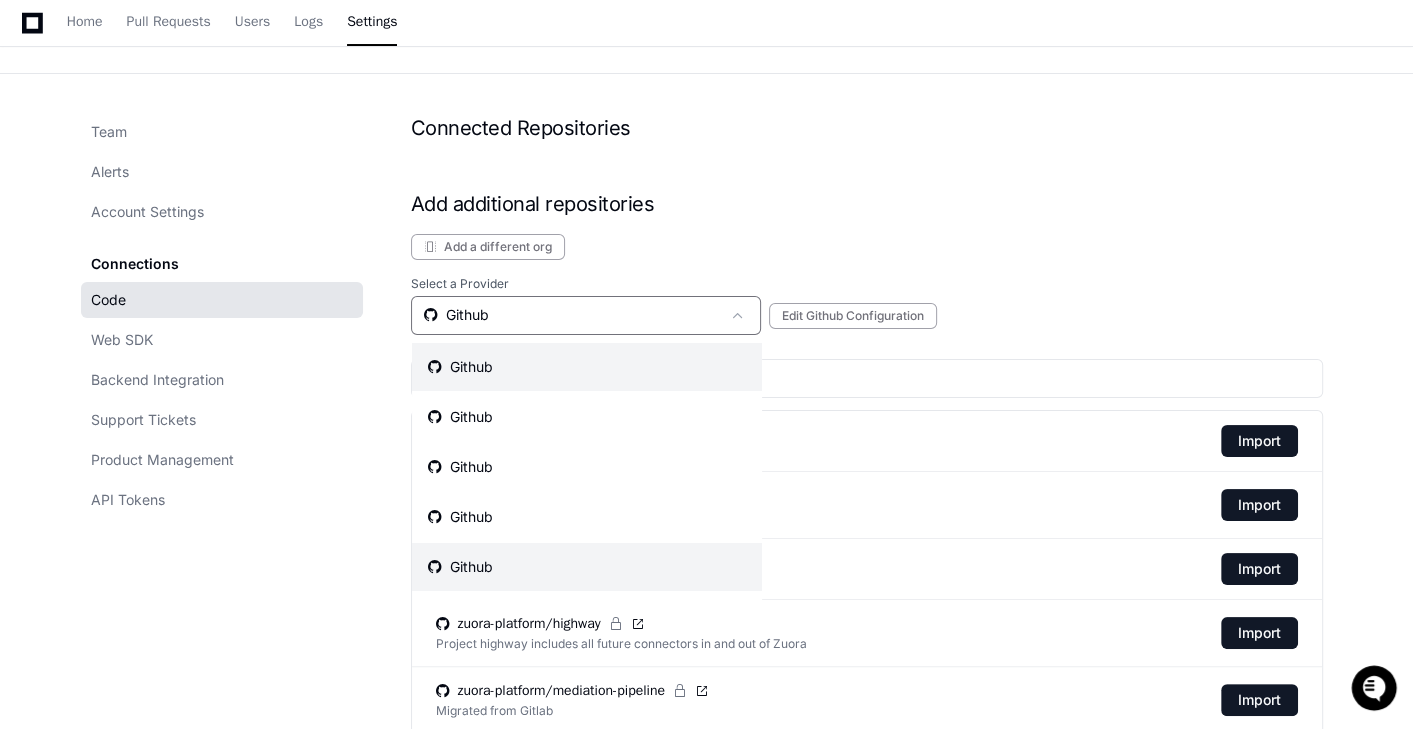 scroll, scrollTop: 41, scrollLeft: 0, axis: vertical 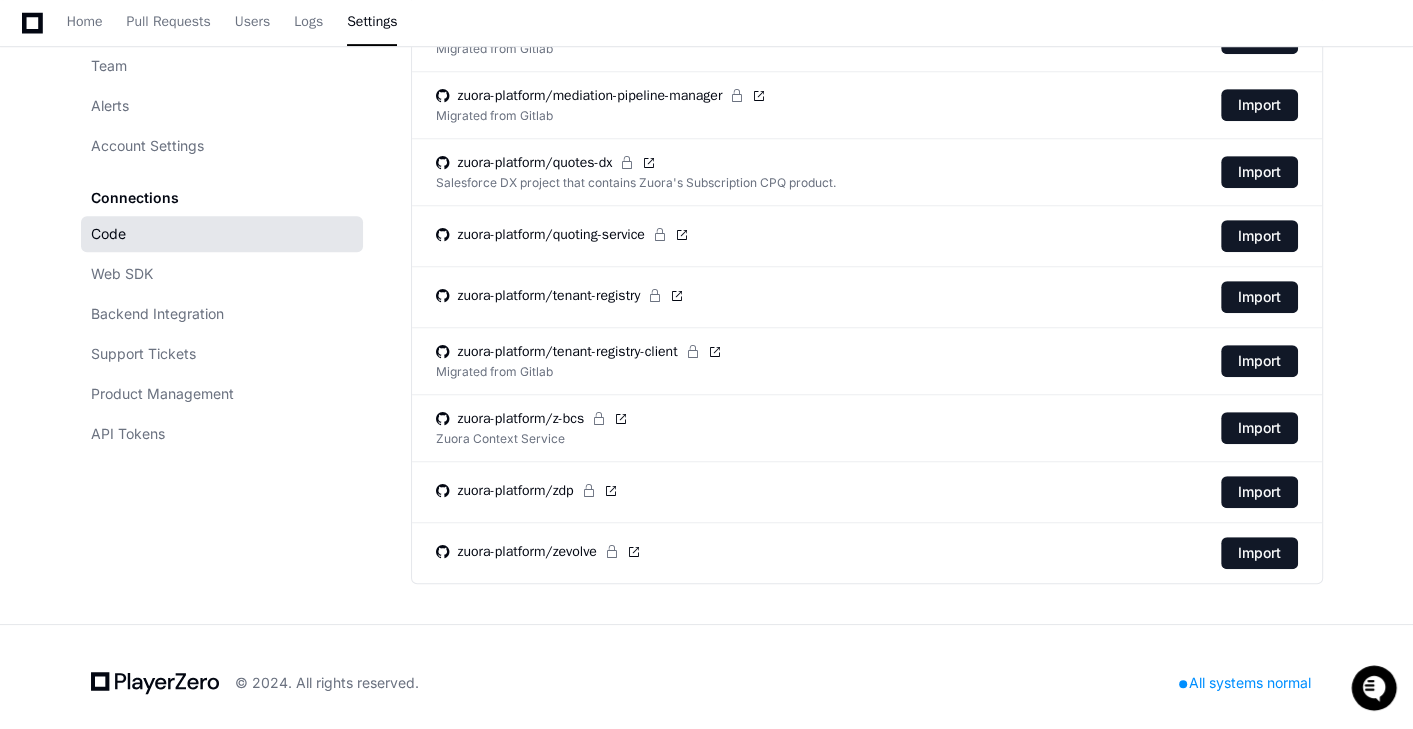 click at bounding box center (706, 364) 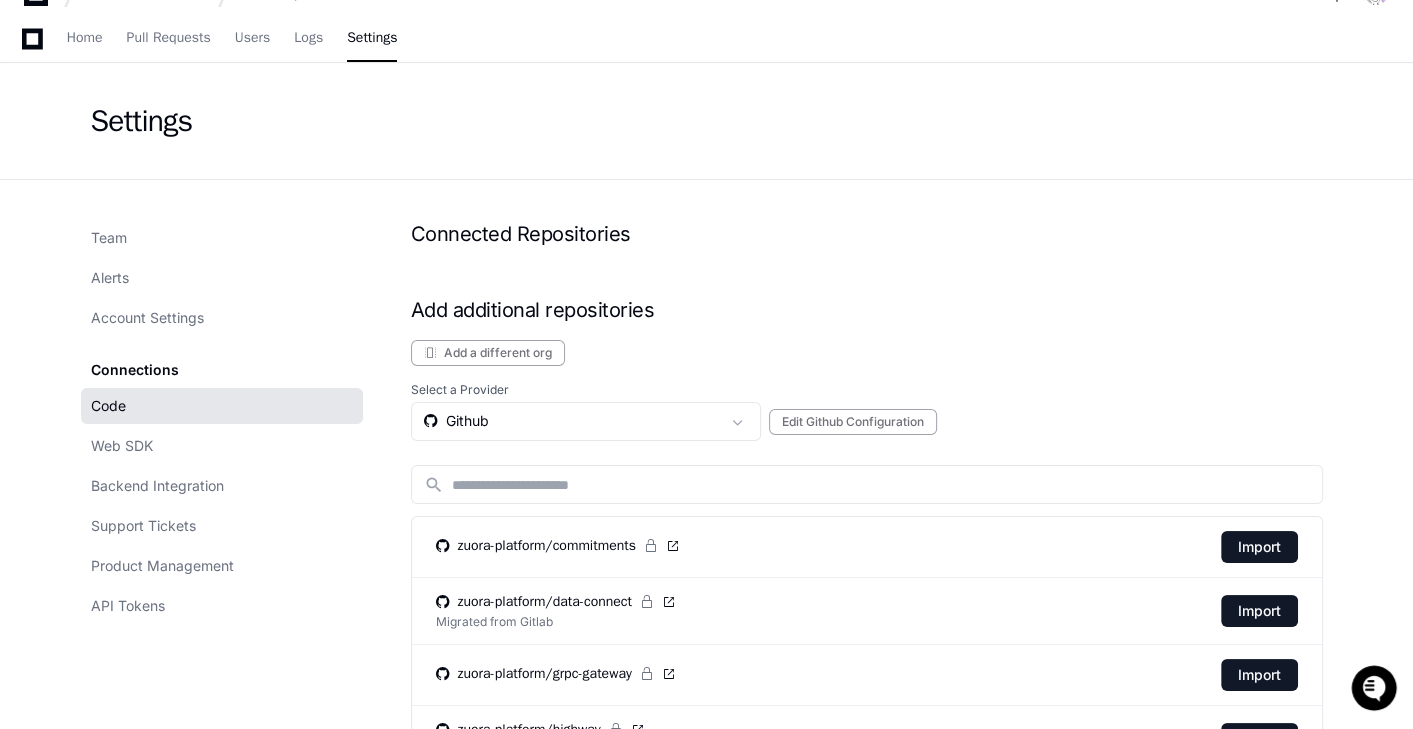 scroll, scrollTop: 0, scrollLeft: 0, axis: both 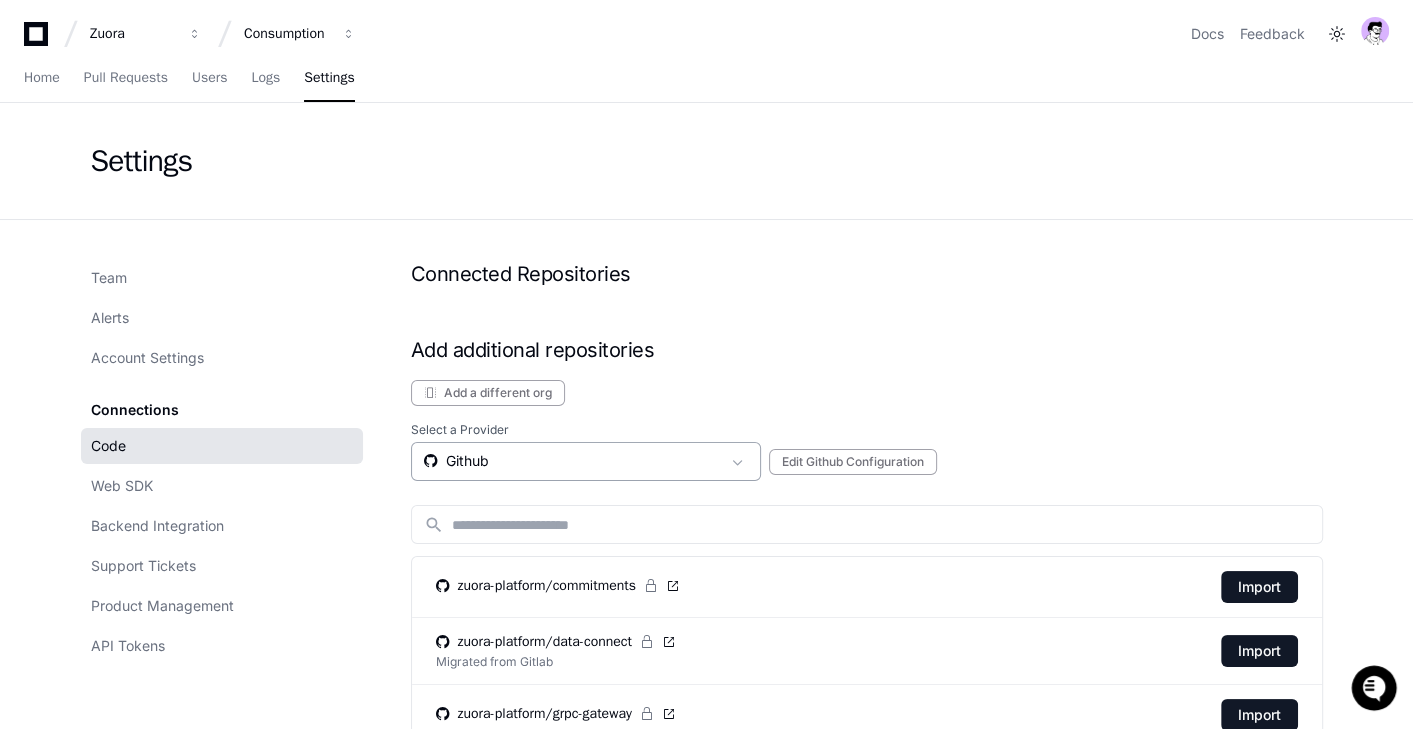 click on "Github" at bounding box center (572, 461) 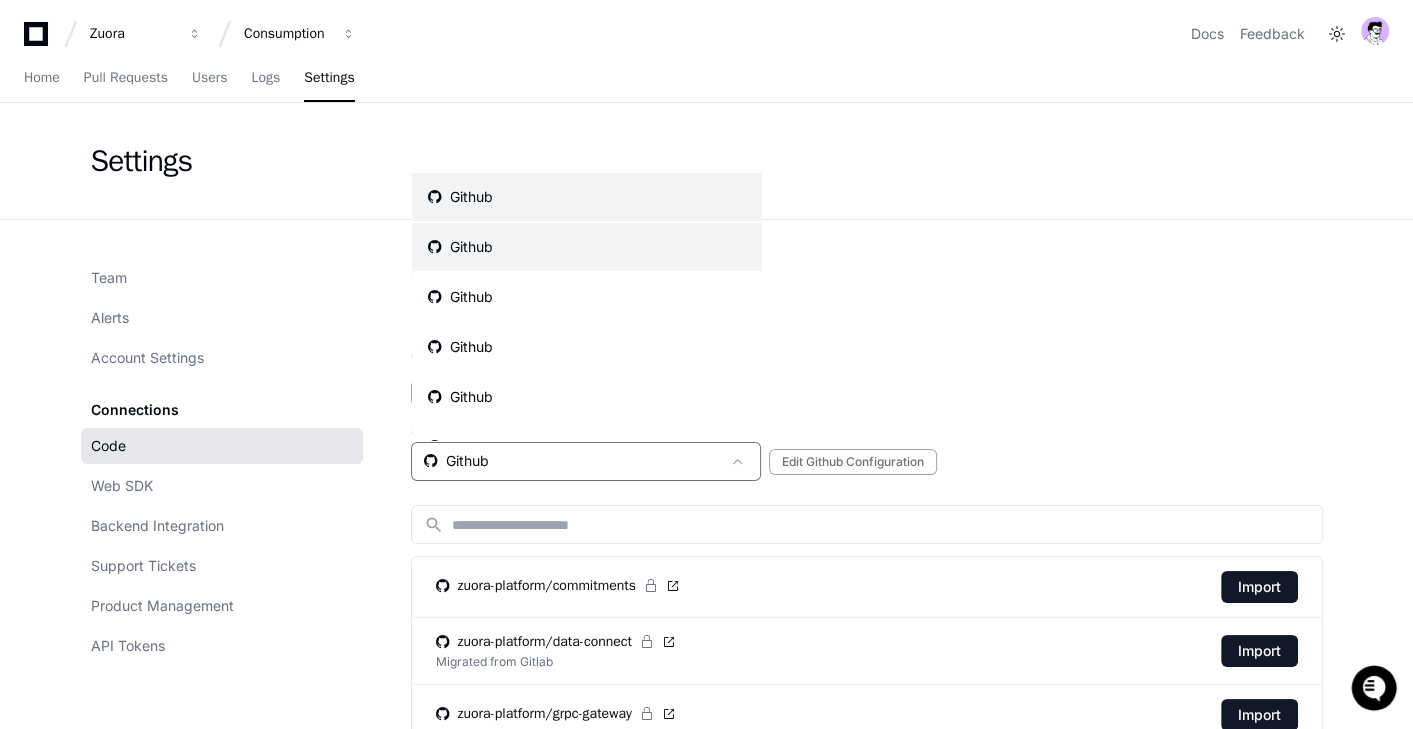 click on "Github" at bounding box center [587, 247] 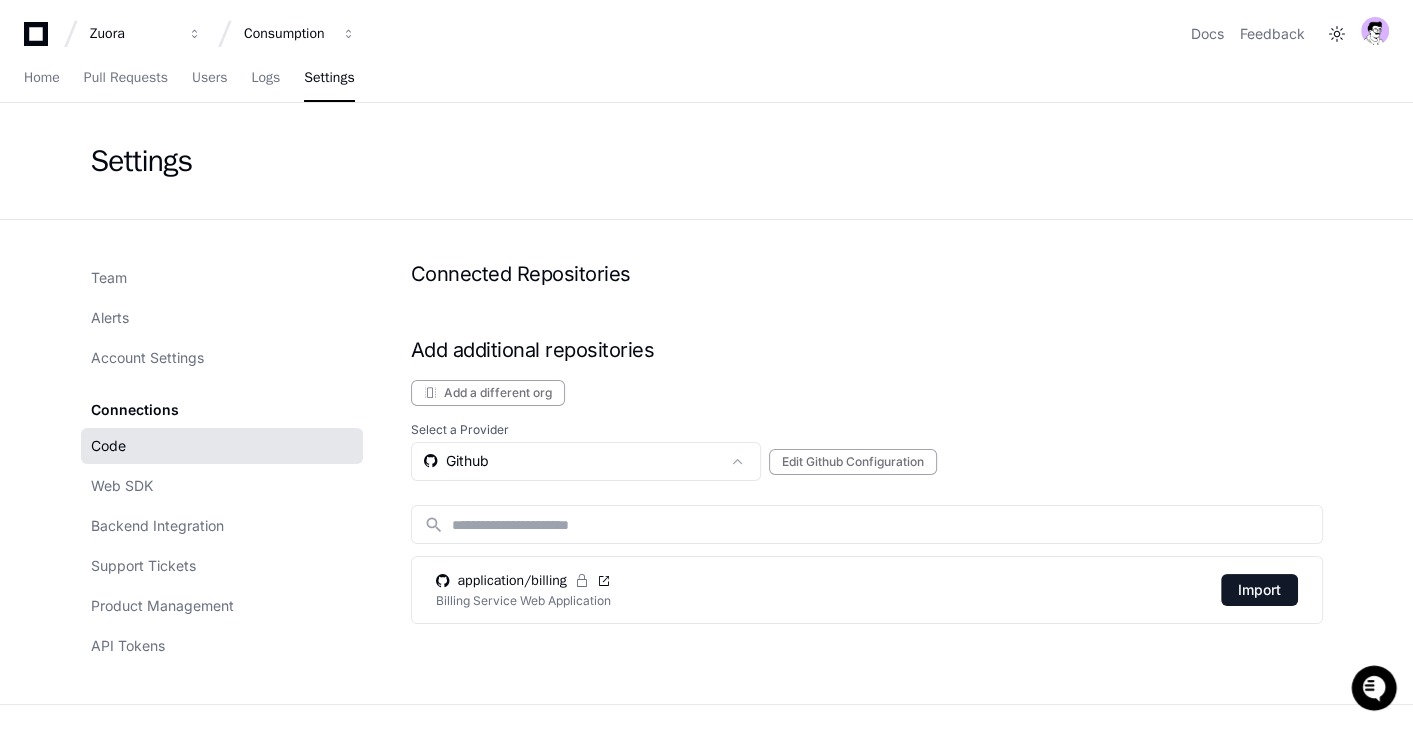 scroll, scrollTop: 90, scrollLeft: 0, axis: vertical 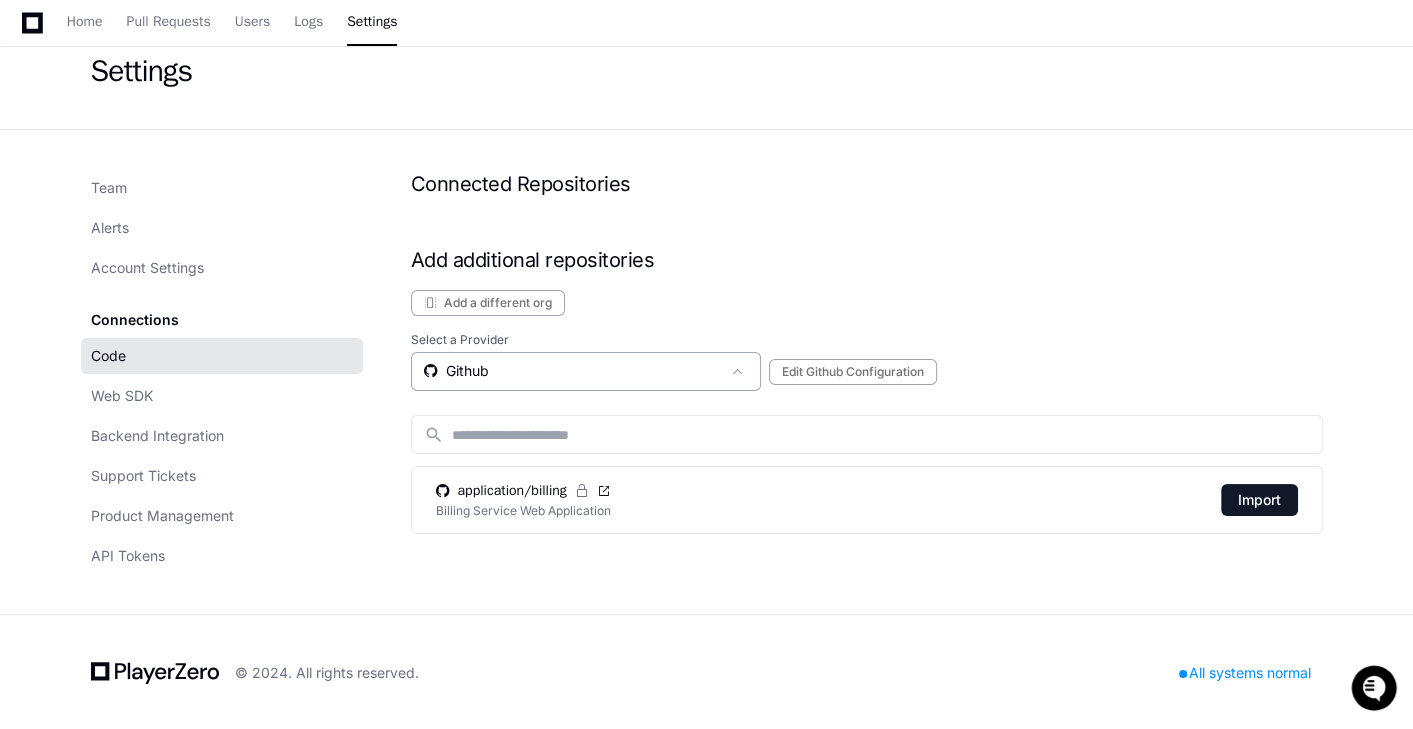 click on "Github" at bounding box center [572, 371] 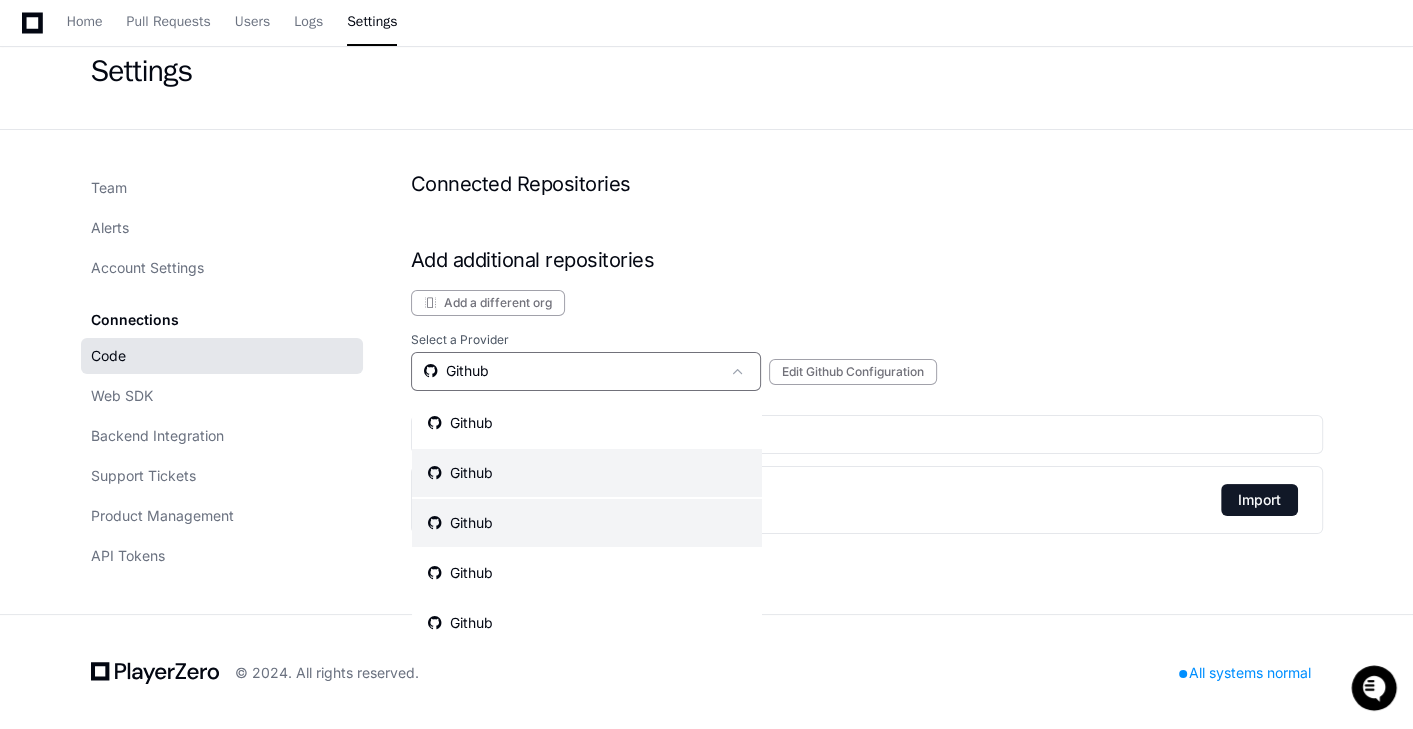 click on "Github" at bounding box center (587, 523) 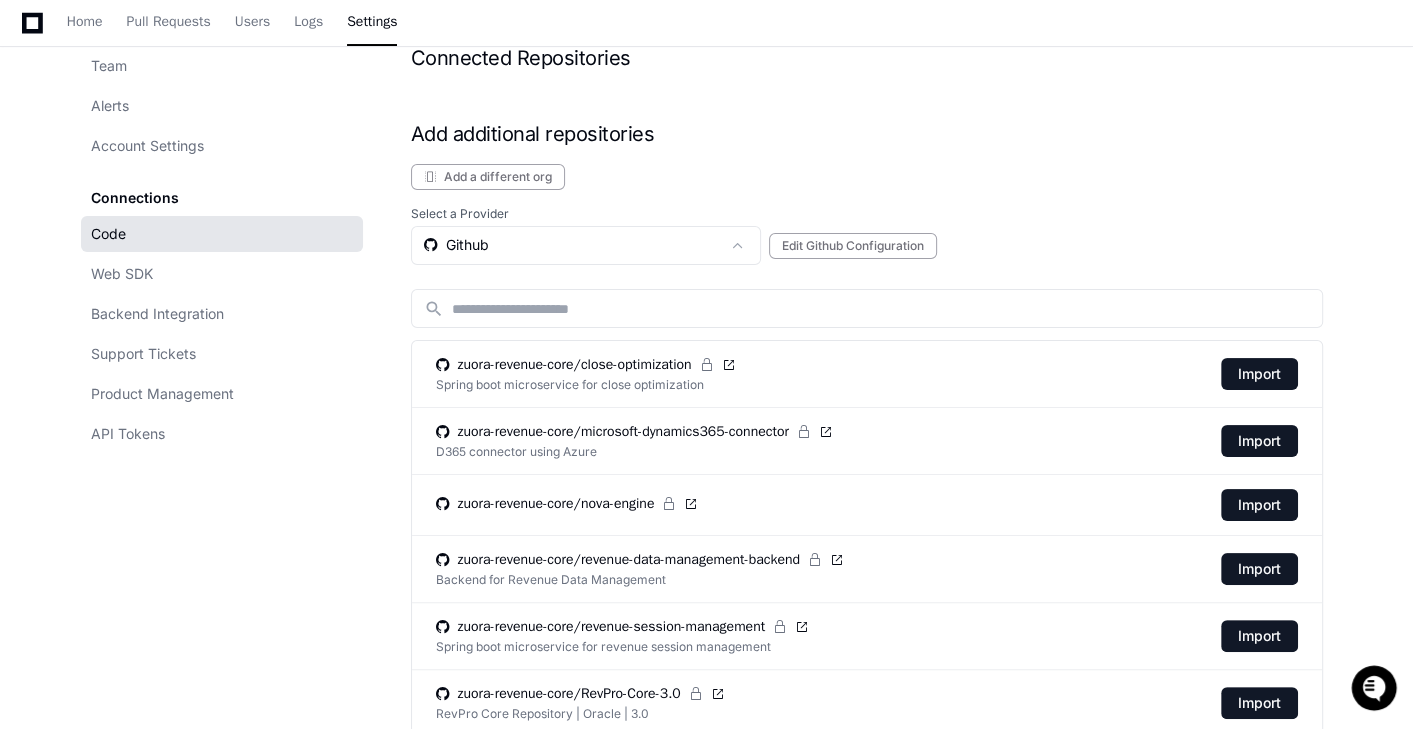 scroll, scrollTop: 132, scrollLeft: 0, axis: vertical 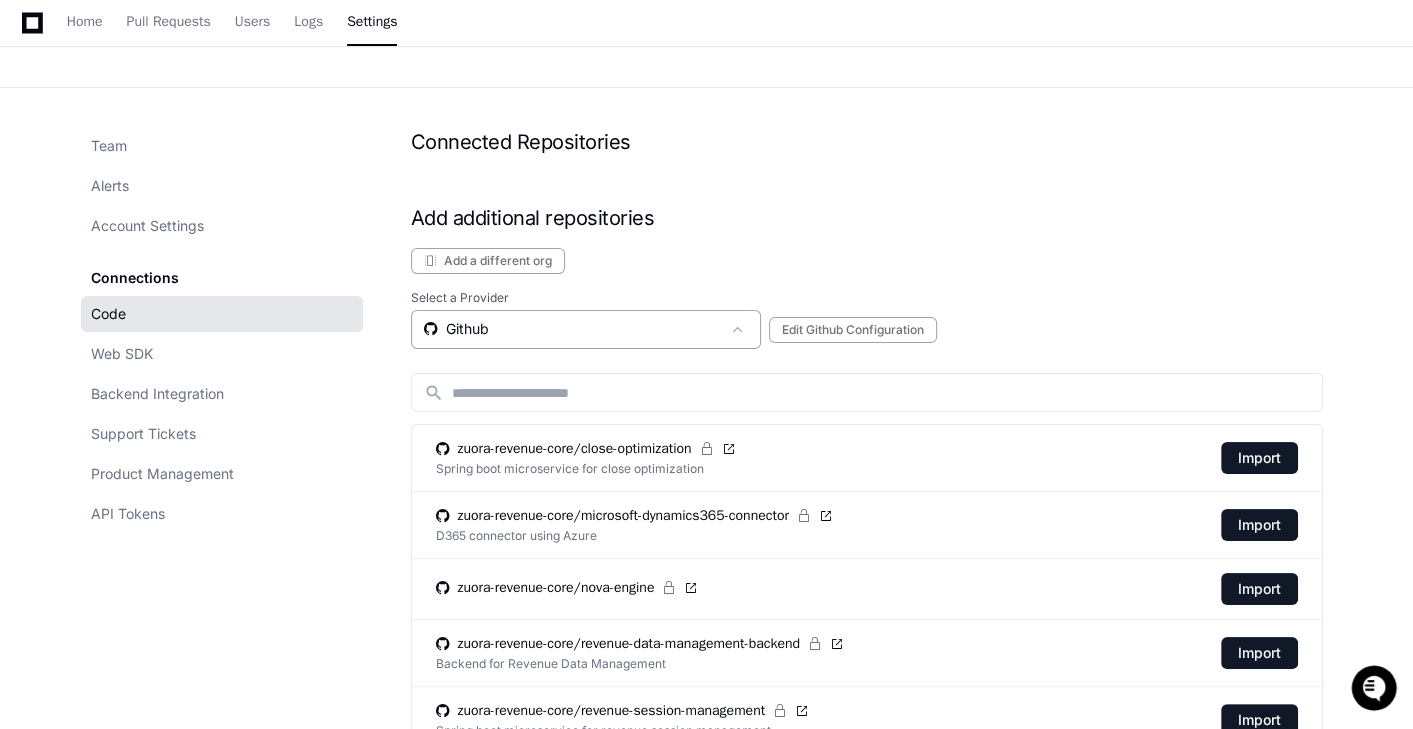 click on "Github" 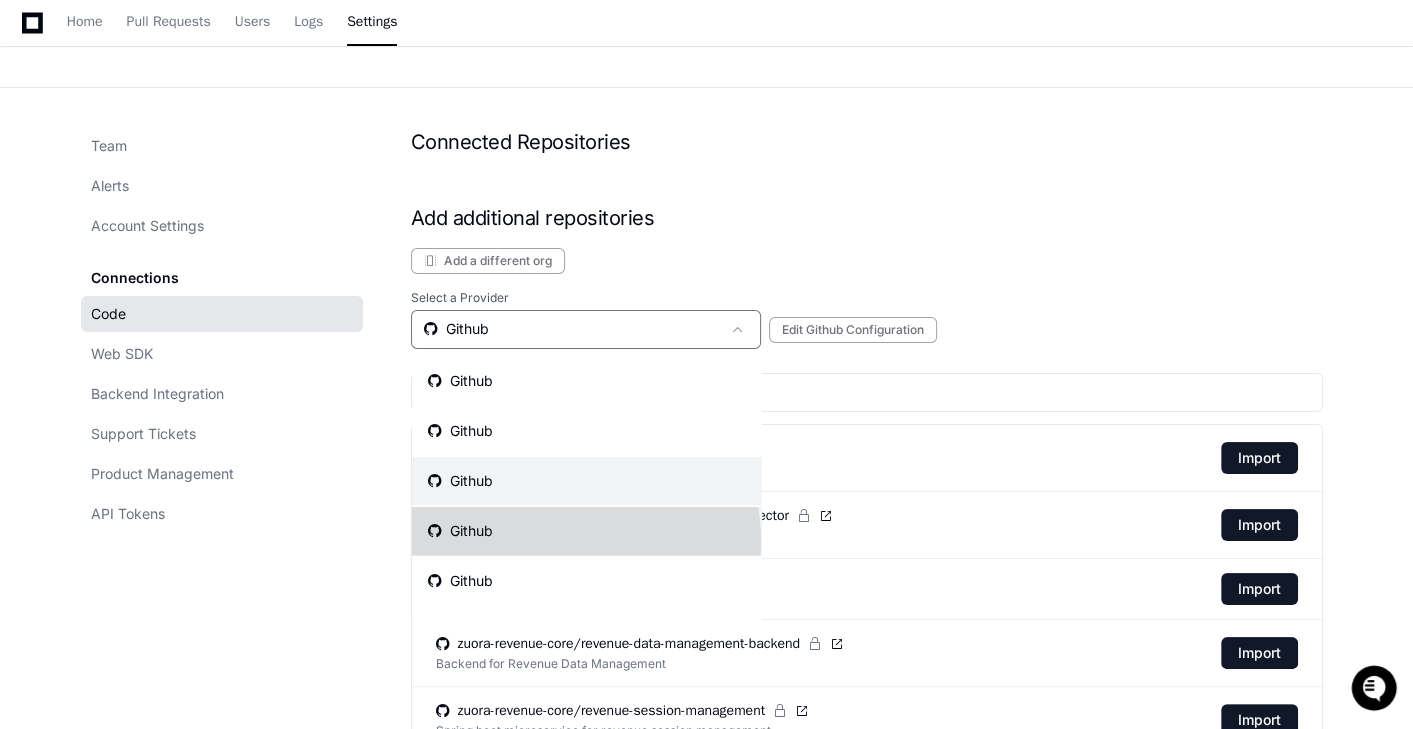 click on "Github" at bounding box center [587, 531] 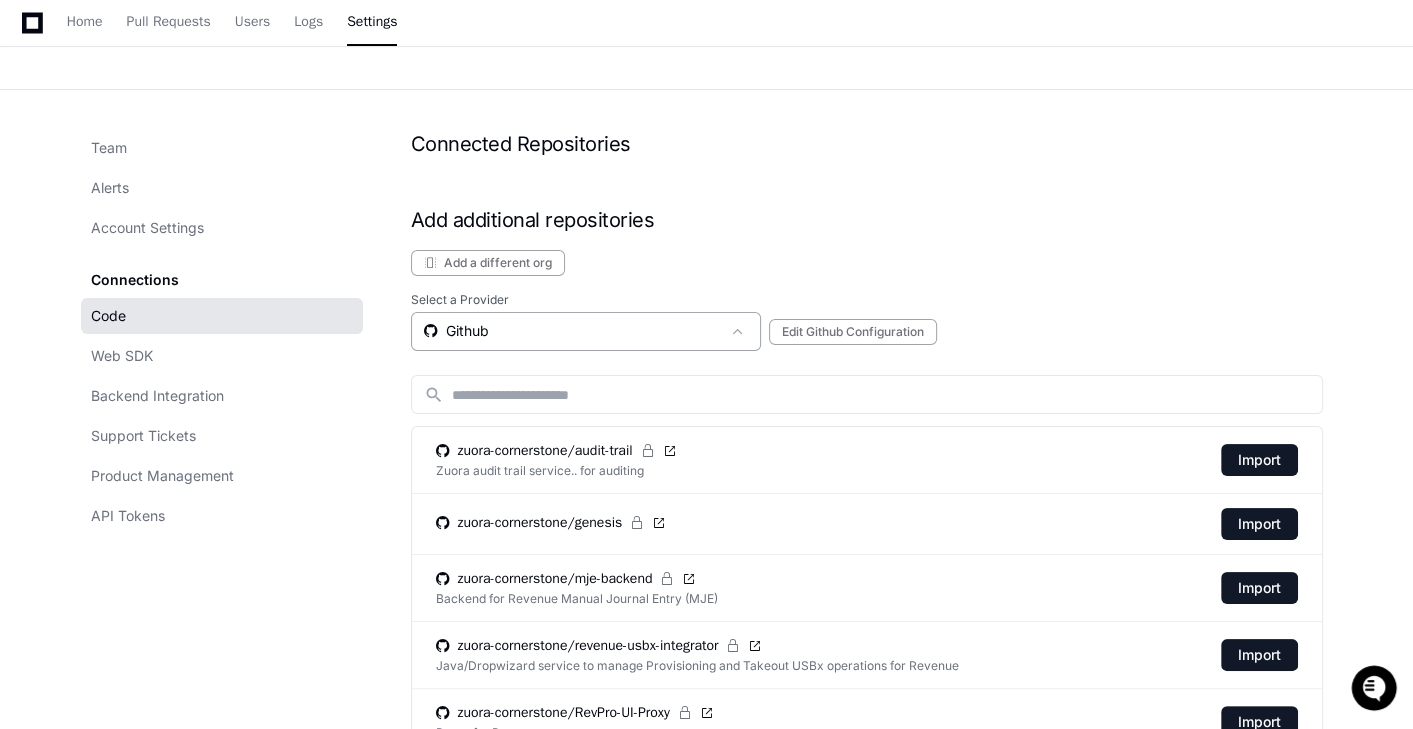 scroll, scrollTop: 120, scrollLeft: 0, axis: vertical 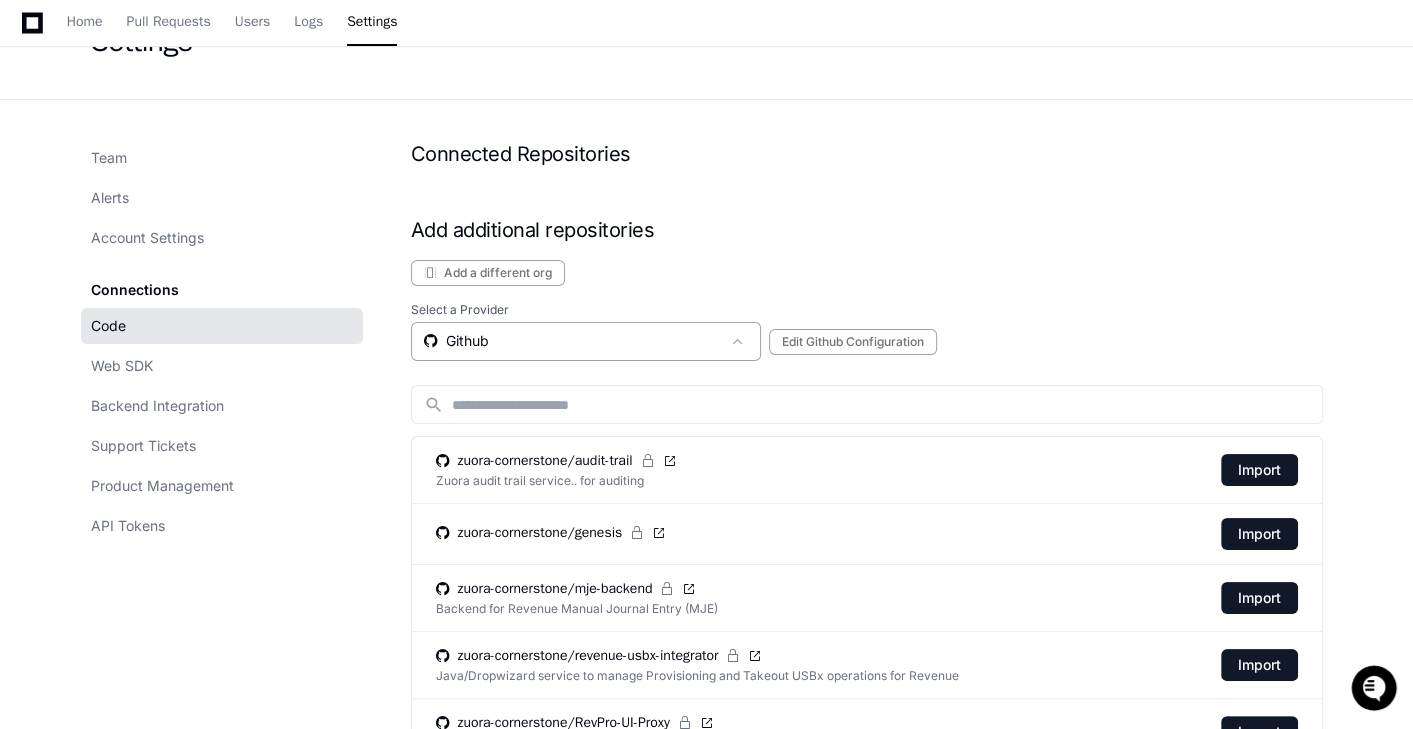 click on "Github" at bounding box center [572, 341] 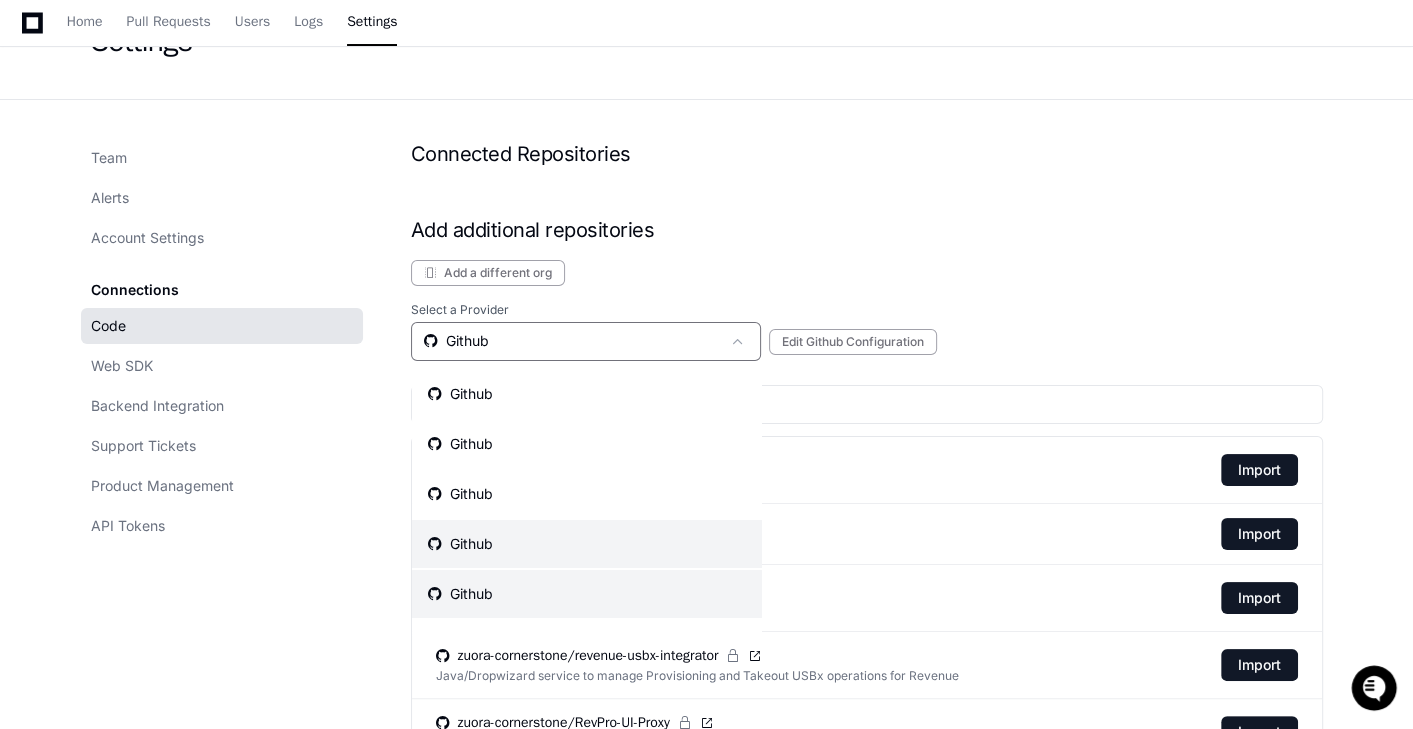 click on "Github" at bounding box center (460, 594) 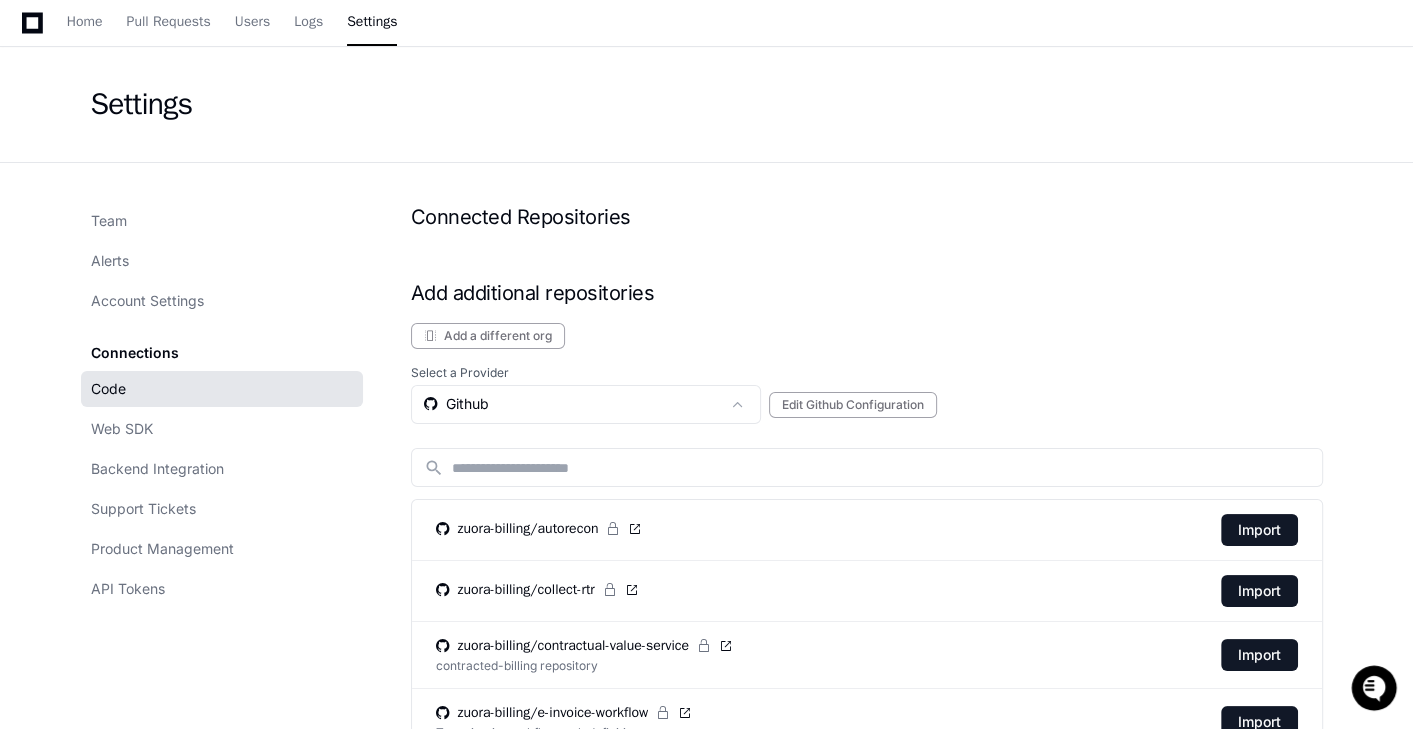scroll, scrollTop: 80, scrollLeft: 0, axis: vertical 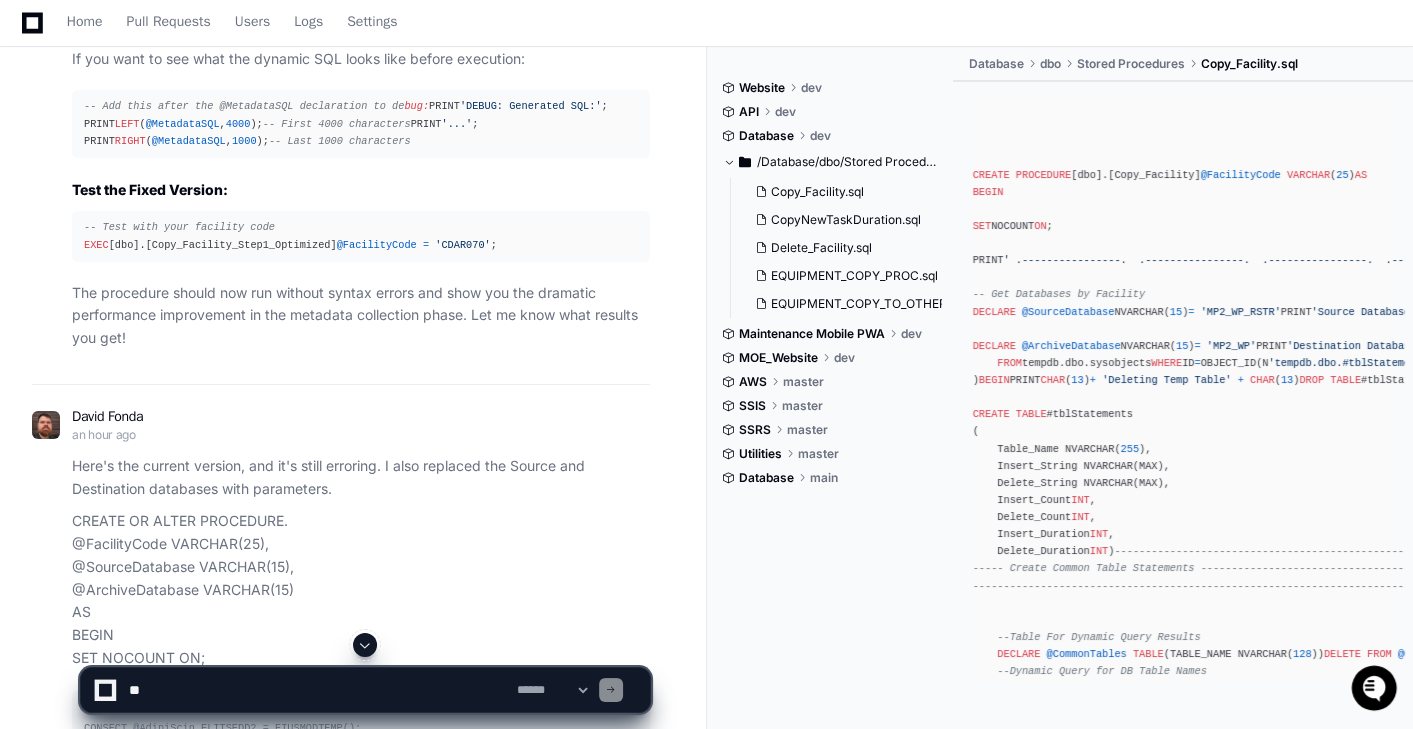 click 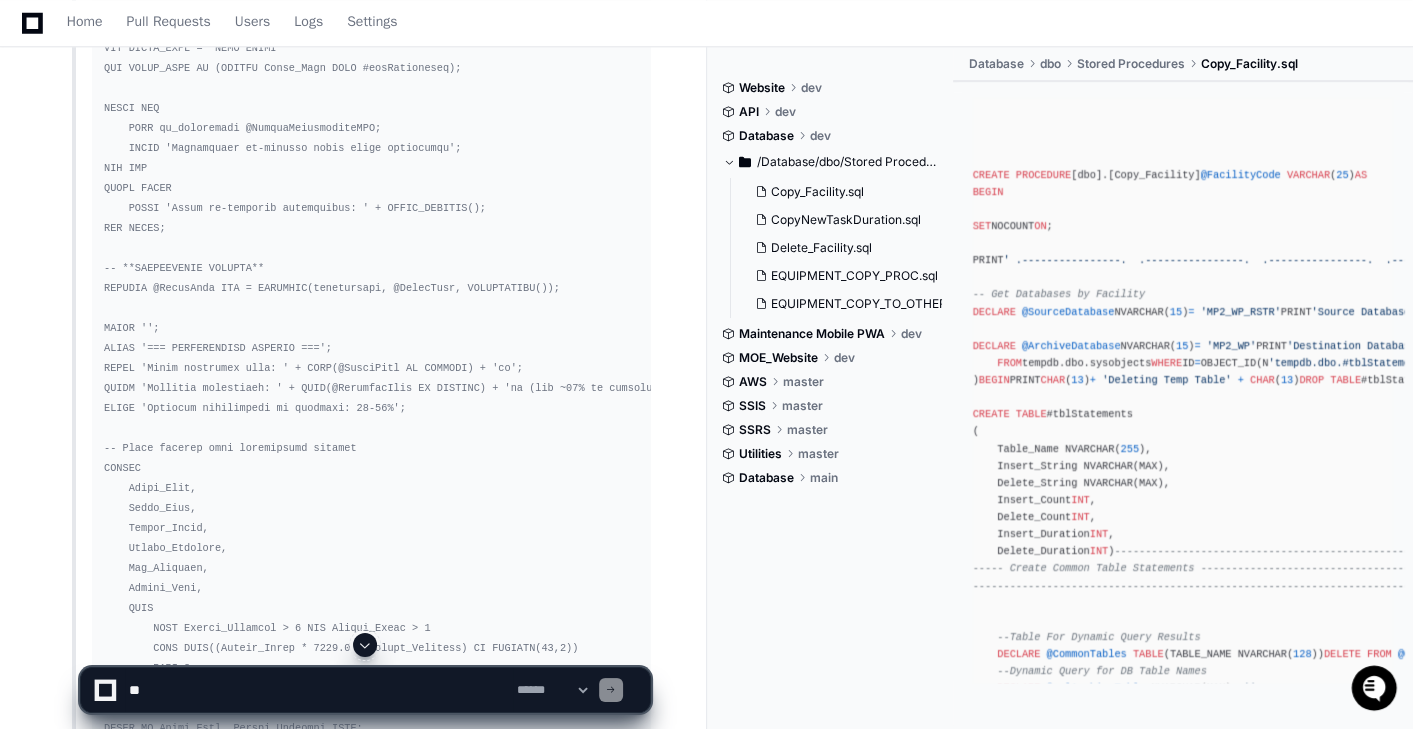 scroll, scrollTop: 27100, scrollLeft: 0, axis: vertical 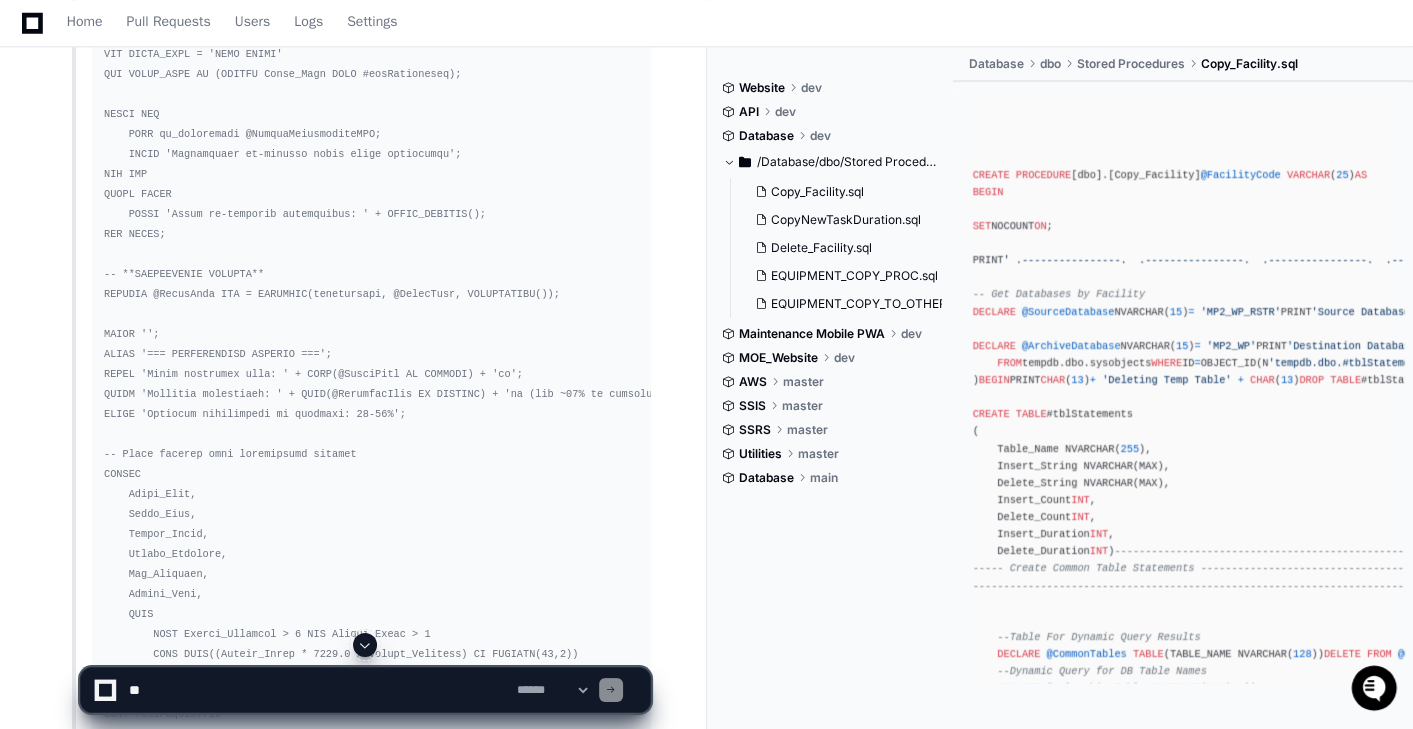click 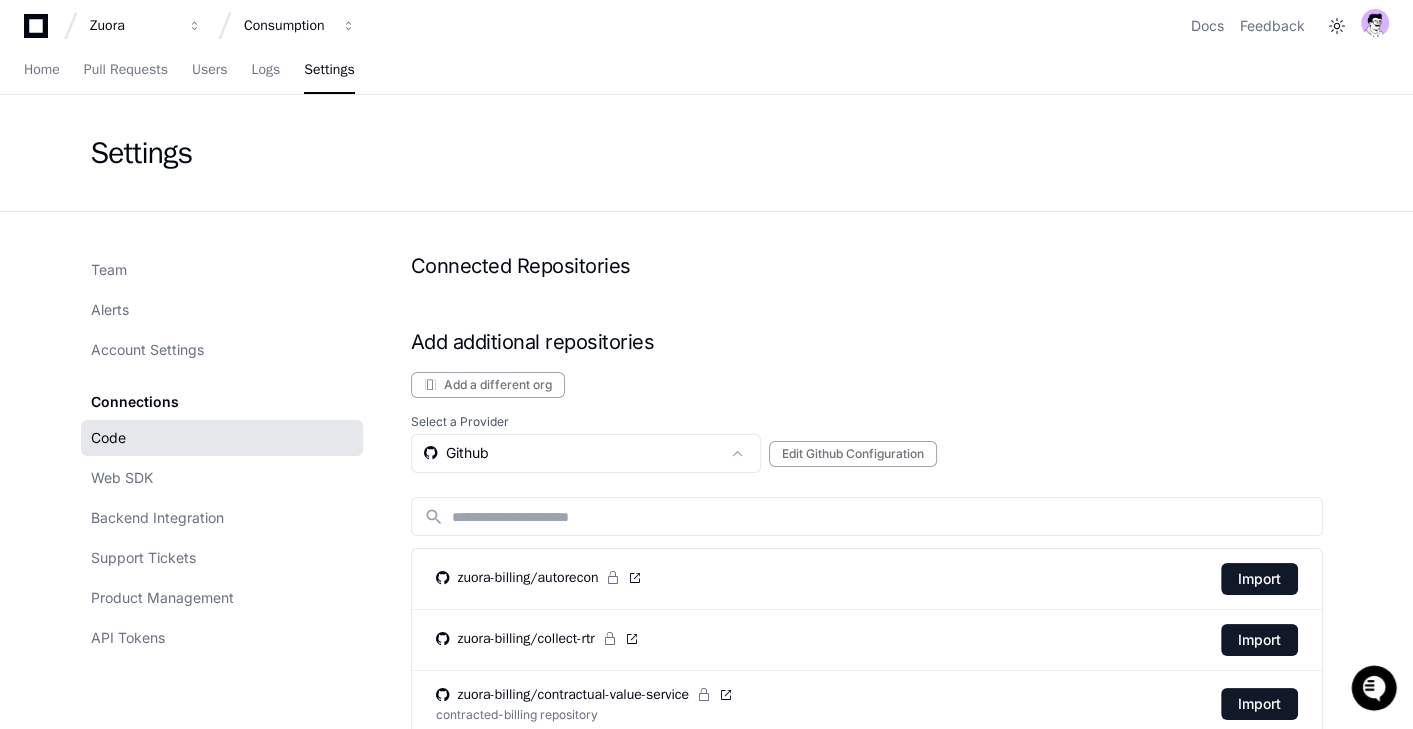 scroll, scrollTop: 0, scrollLeft: 0, axis: both 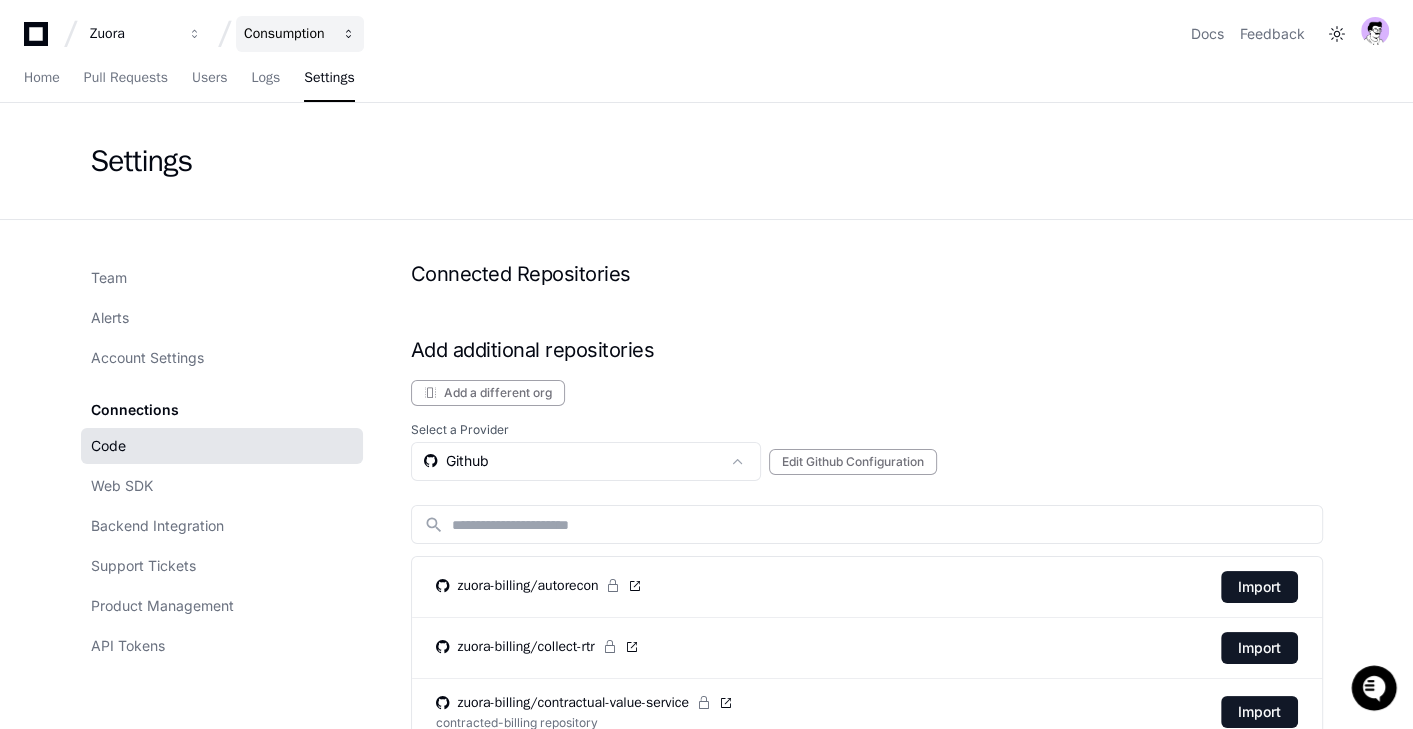 click on "Consumption" at bounding box center [133, 34] 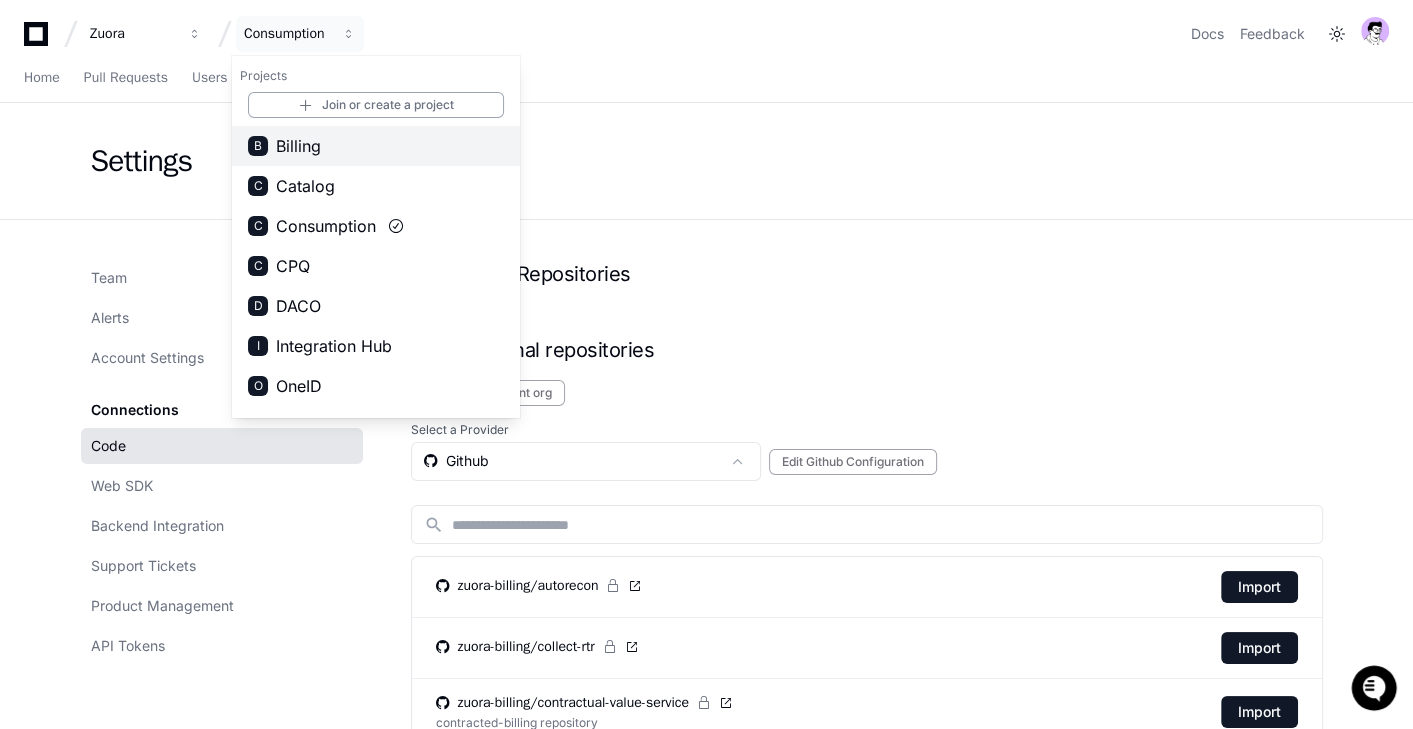 click on "B  Billing" at bounding box center (376, 146) 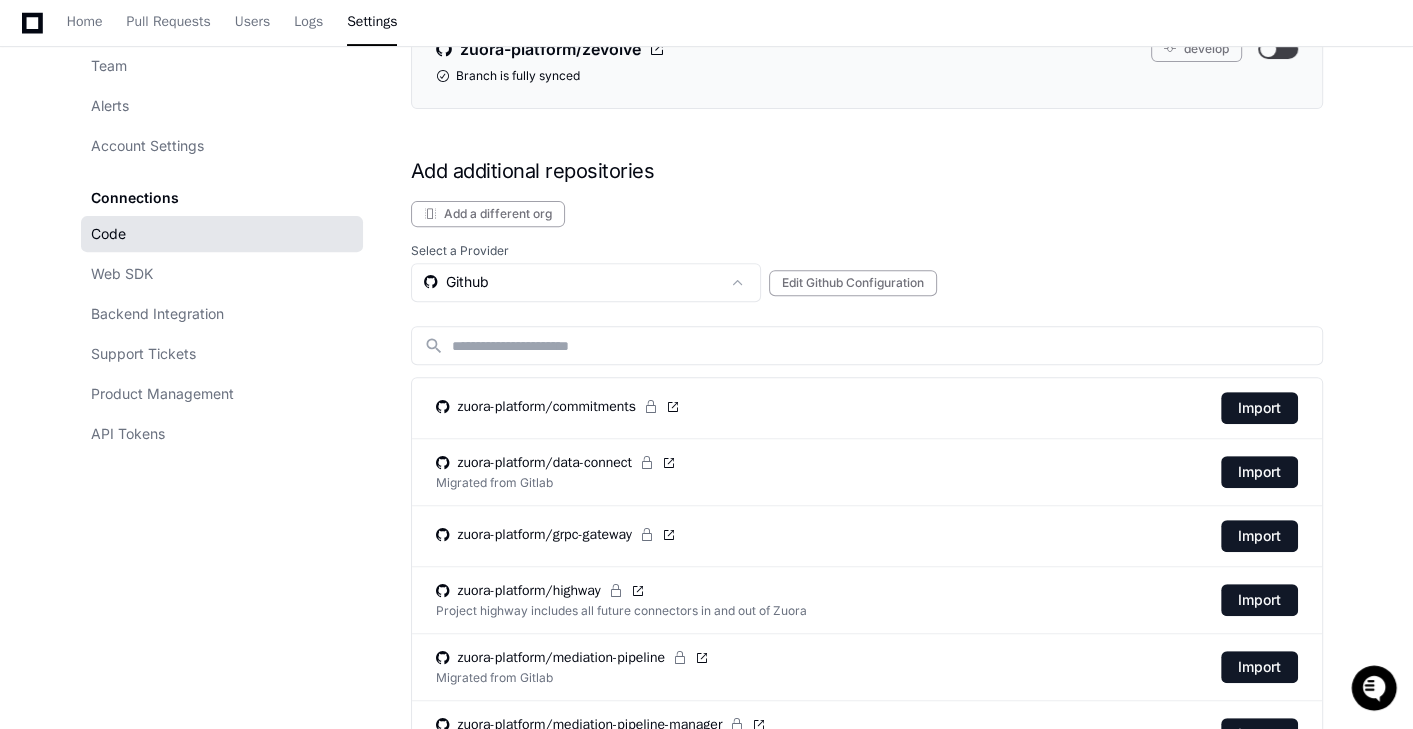 scroll, scrollTop: 759, scrollLeft: 0, axis: vertical 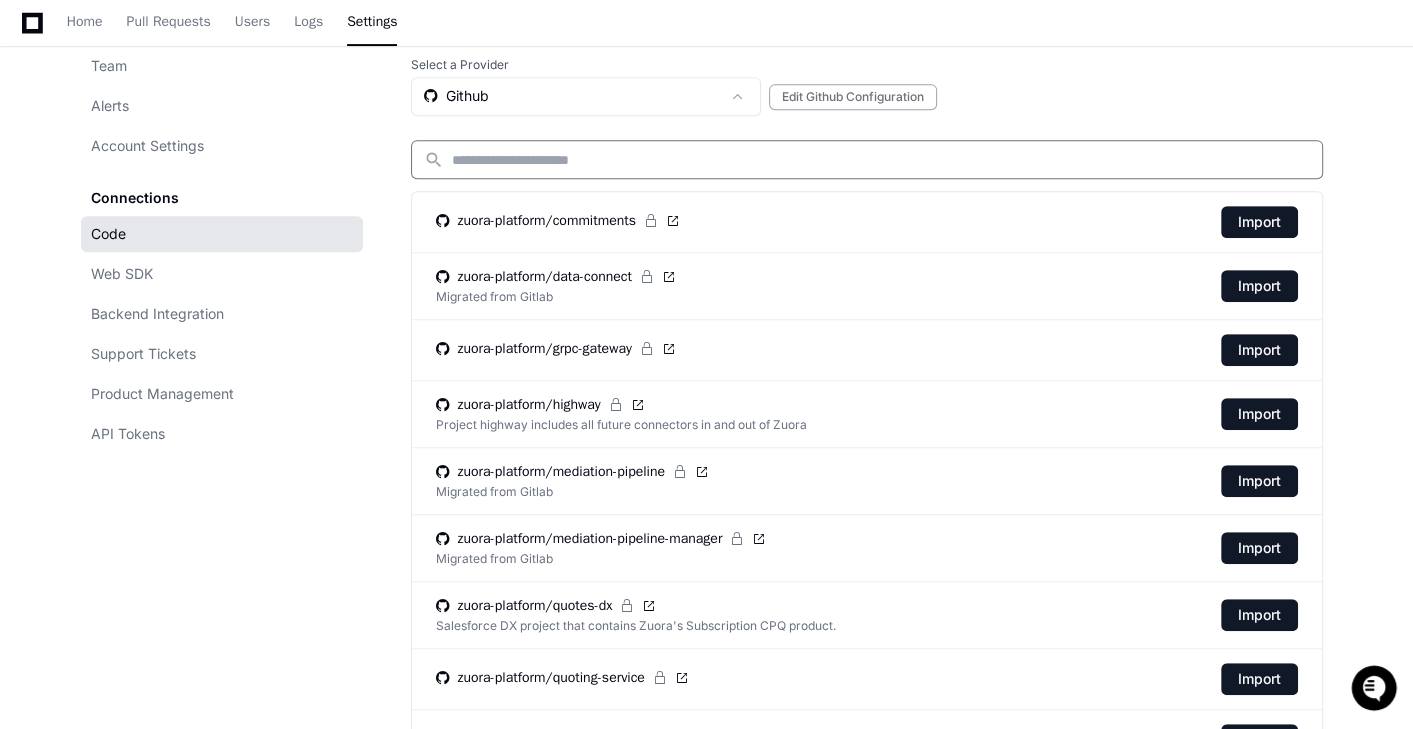 click at bounding box center (881, 160) 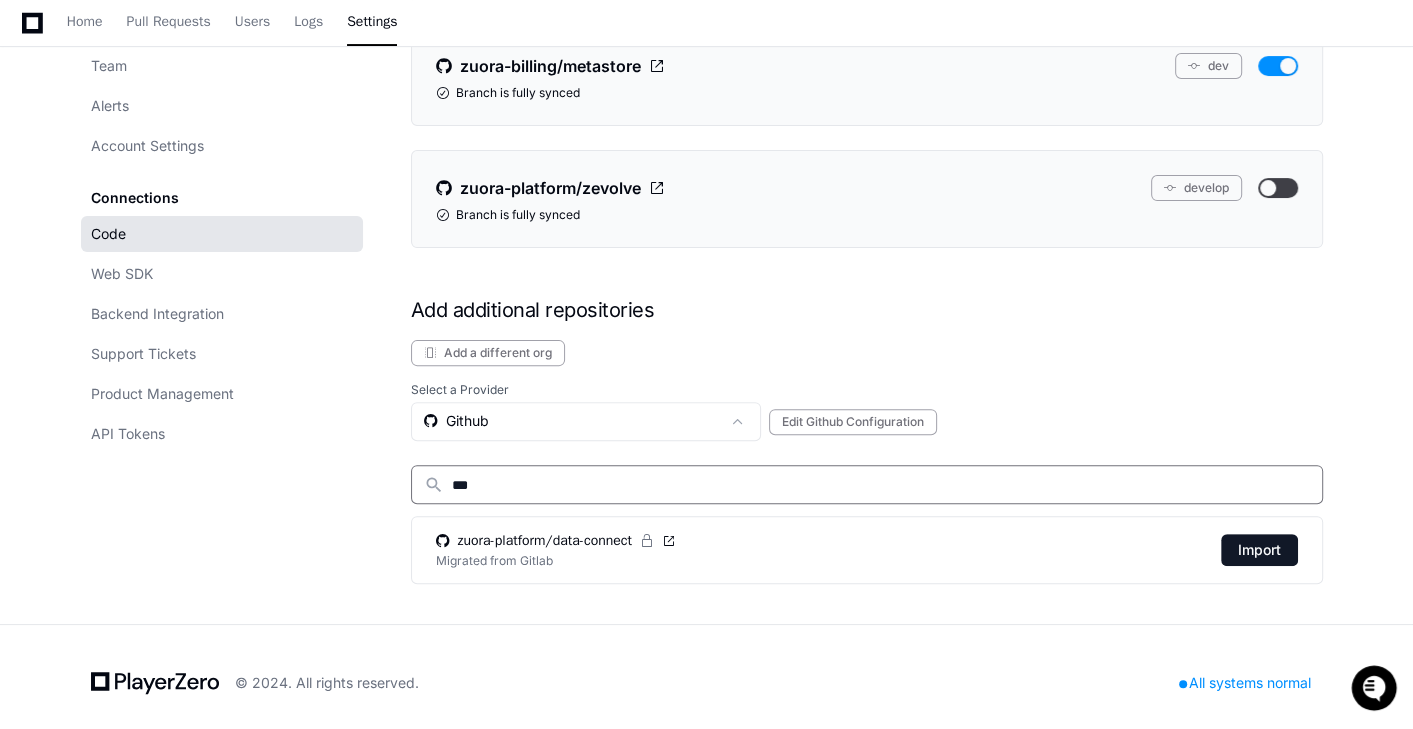 scroll, scrollTop: 368, scrollLeft: 0, axis: vertical 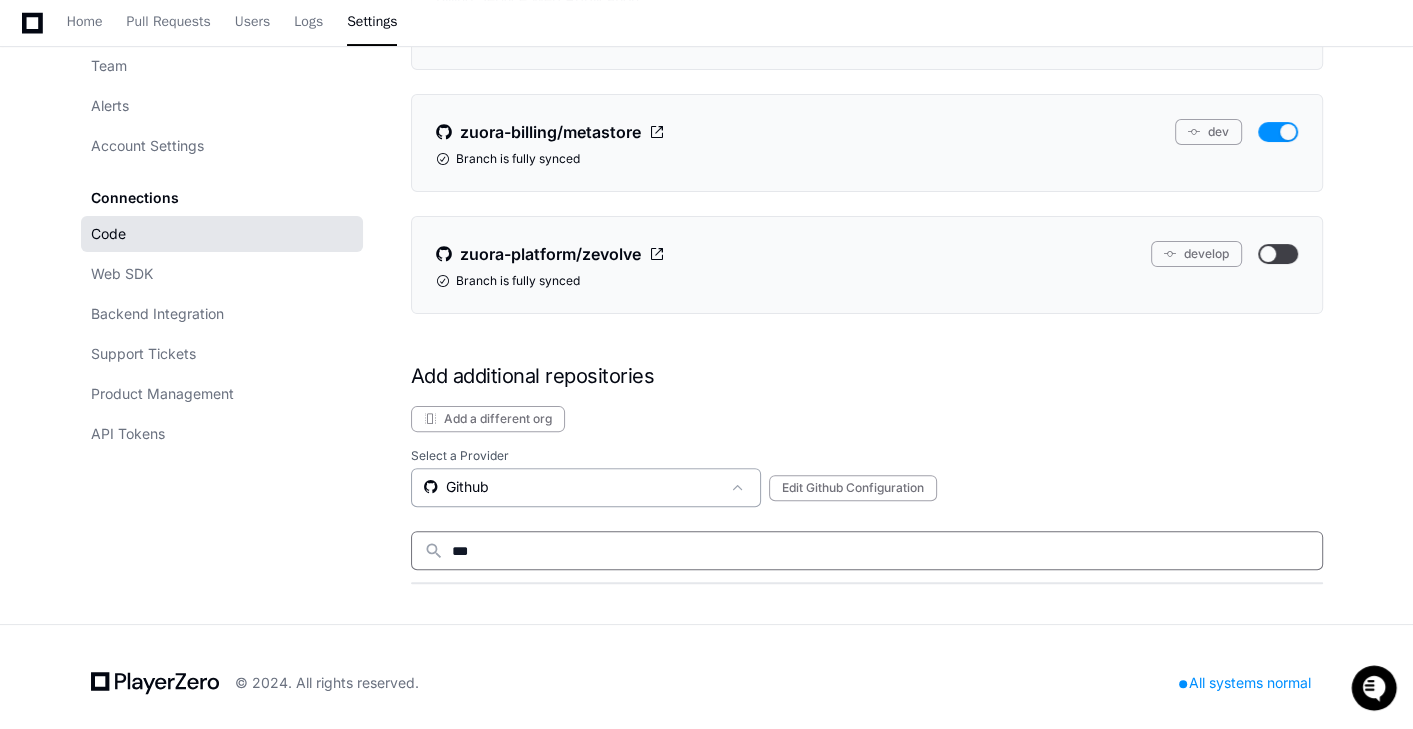 type on "***" 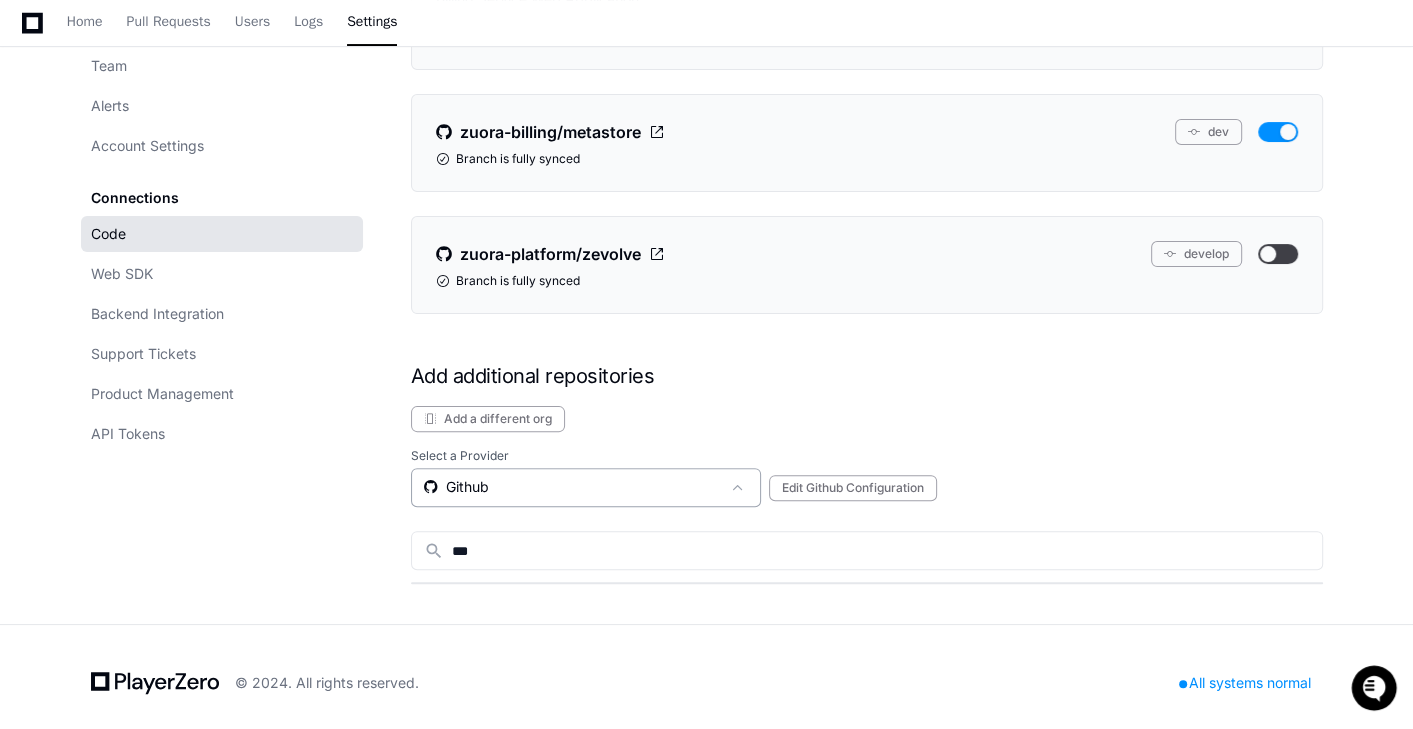 click on "Github" 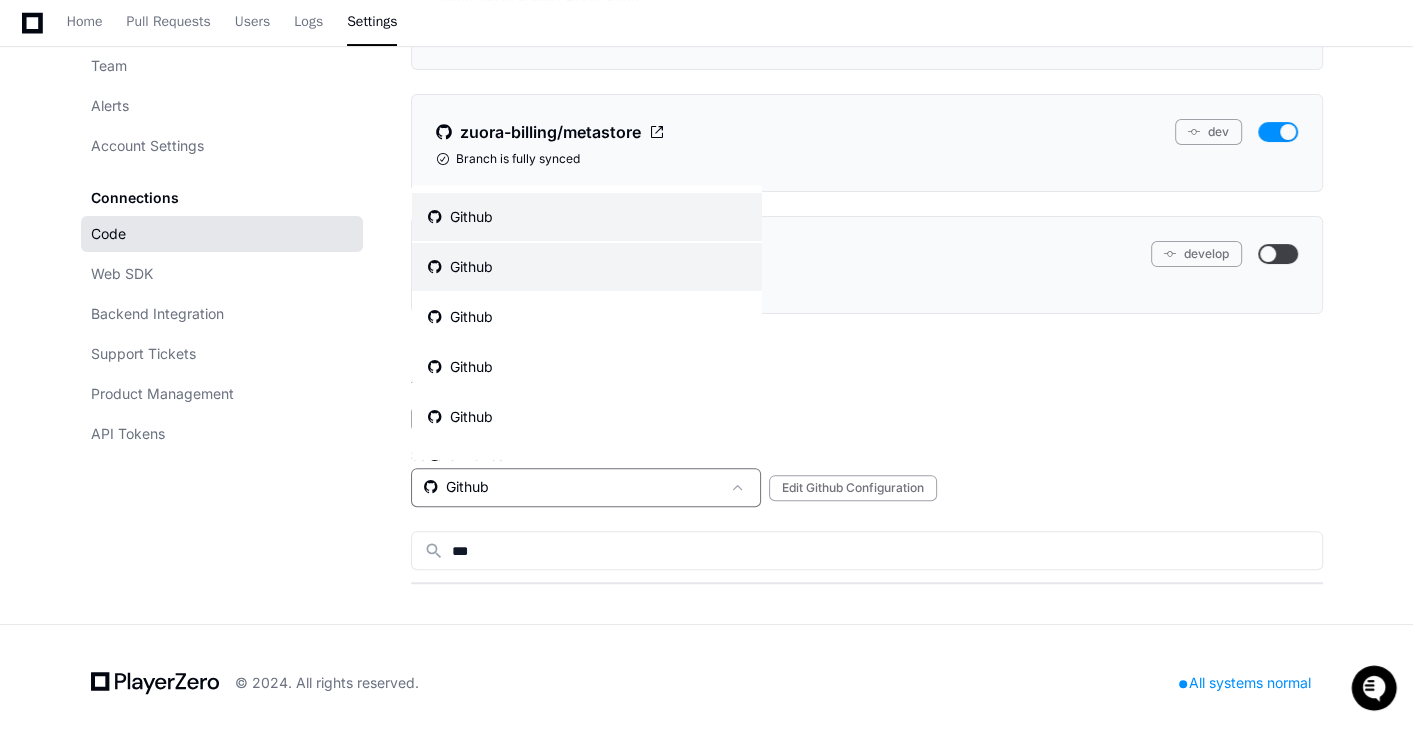click on "Github" at bounding box center [587, 267] 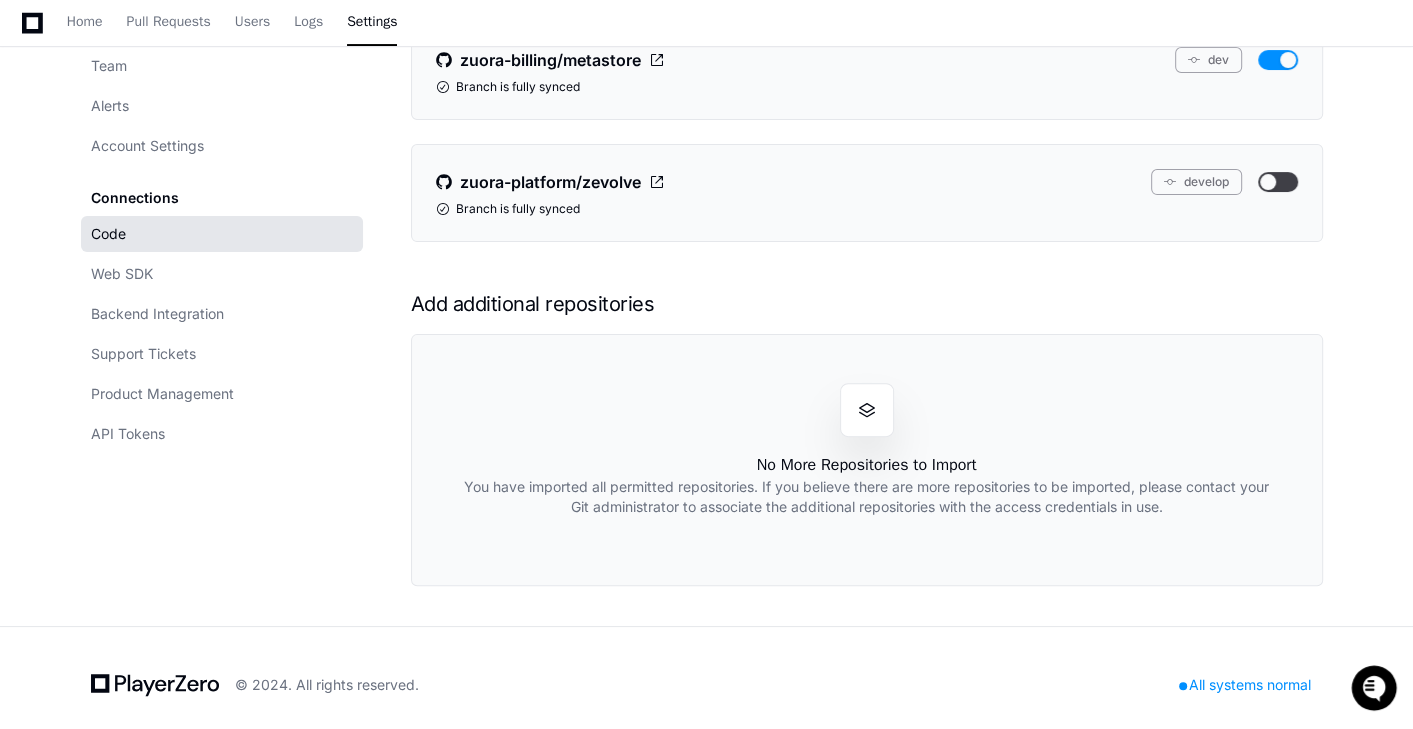 scroll, scrollTop: 445, scrollLeft: 0, axis: vertical 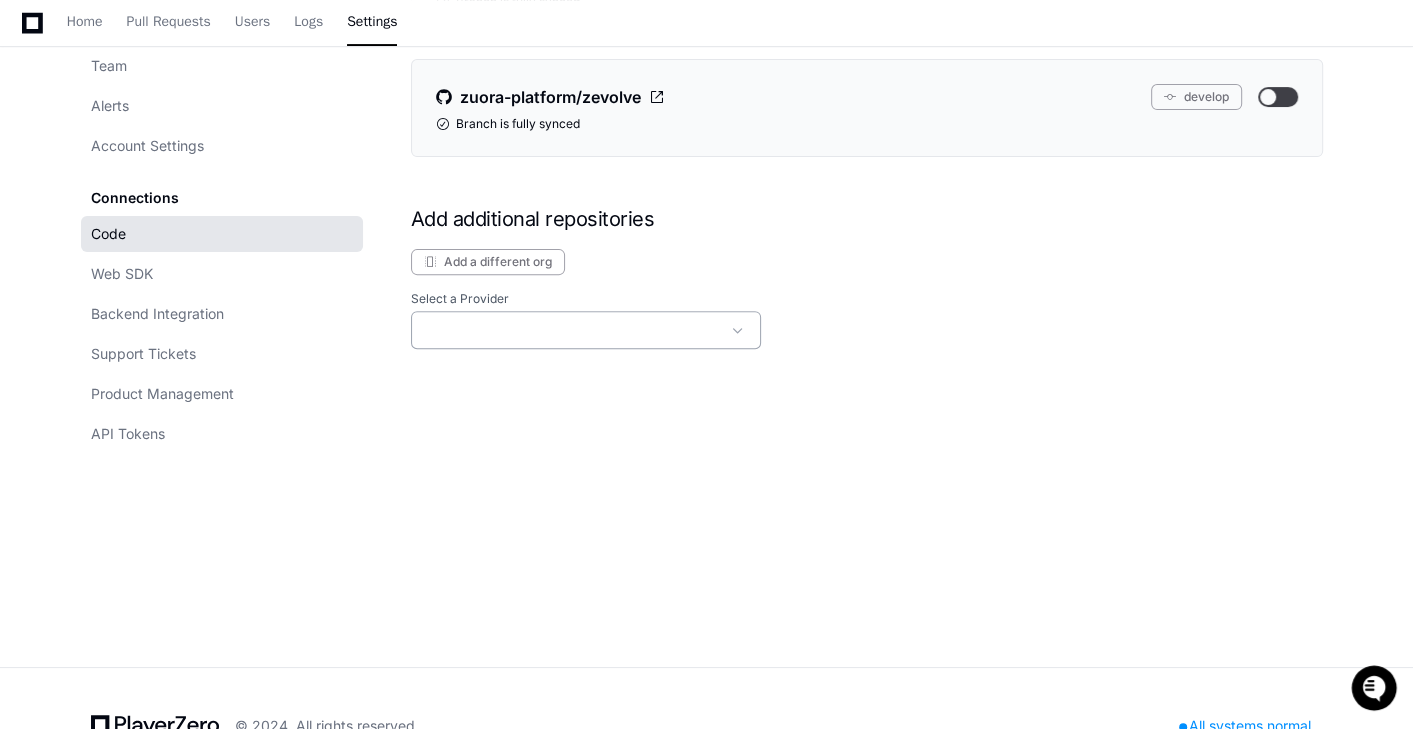 click at bounding box center [572, 330] 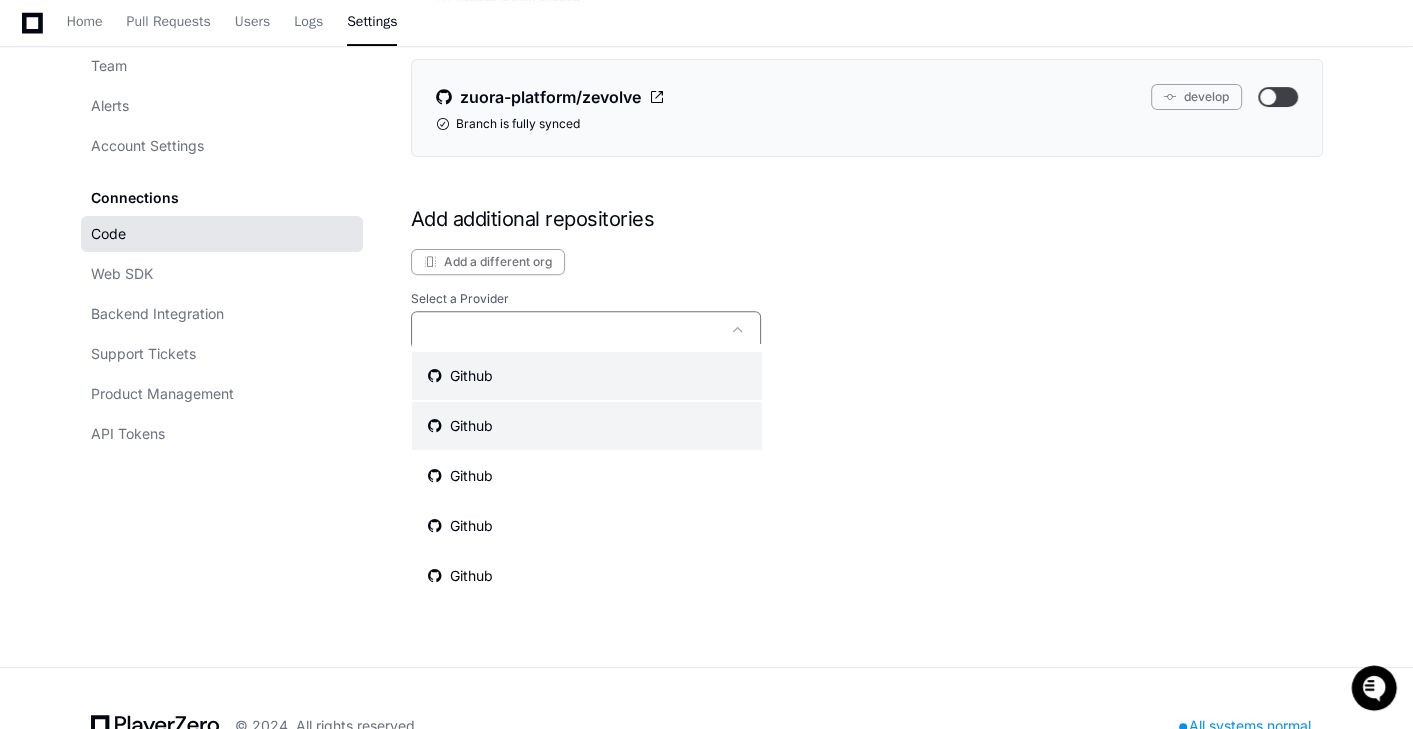 click on "Github" at bounding box center [587, 426] 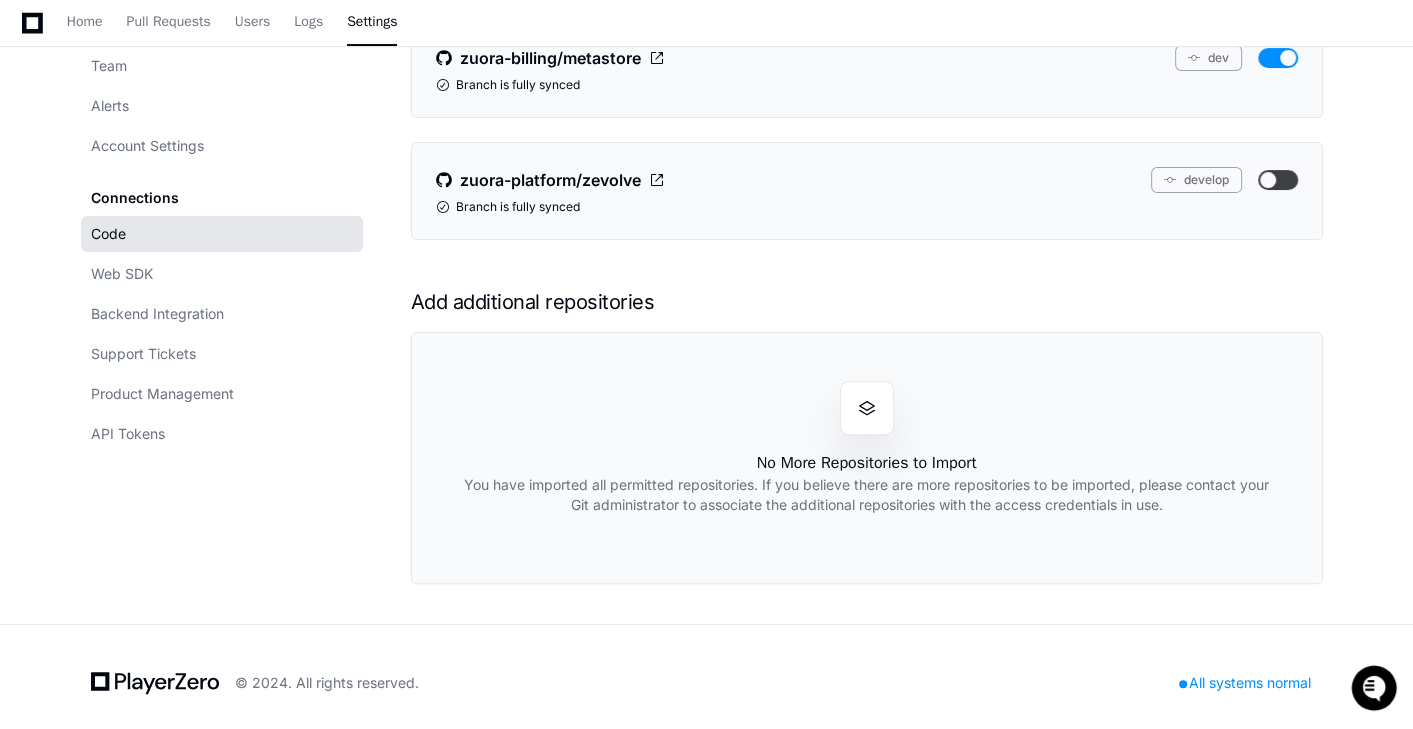 scroll, scrollTop: 441, scrollLeft: 0, axis: vertical 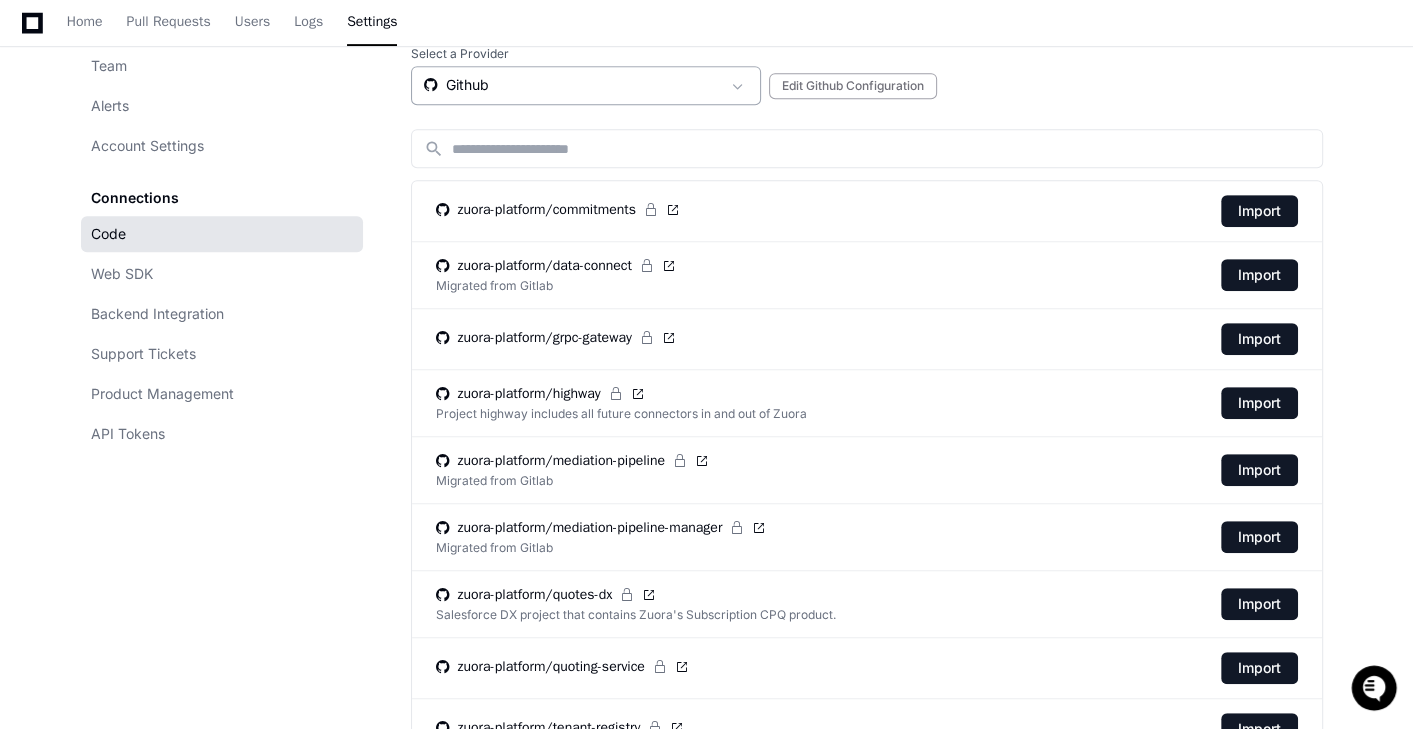 click on "Github" at bounding box center (572, 85) 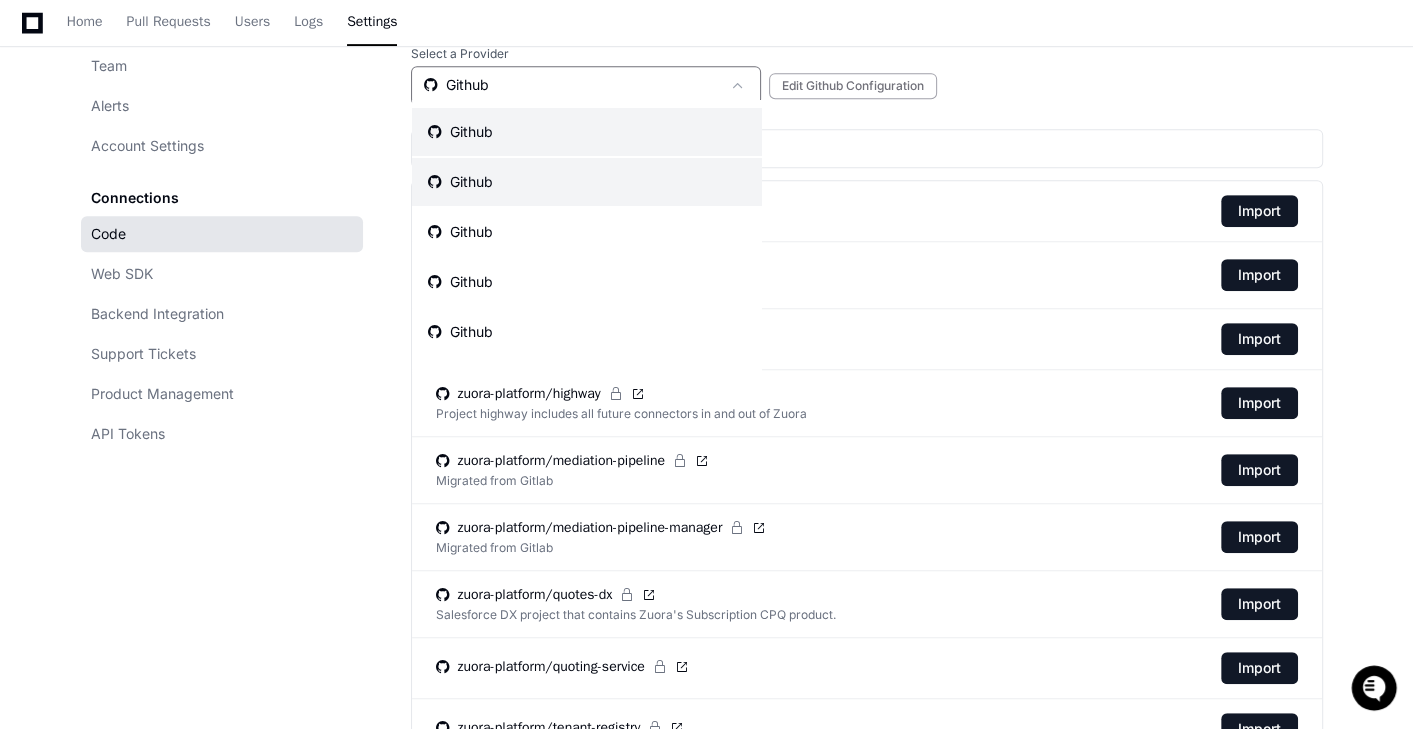 click on "Github" at bounding box center [587, 182] 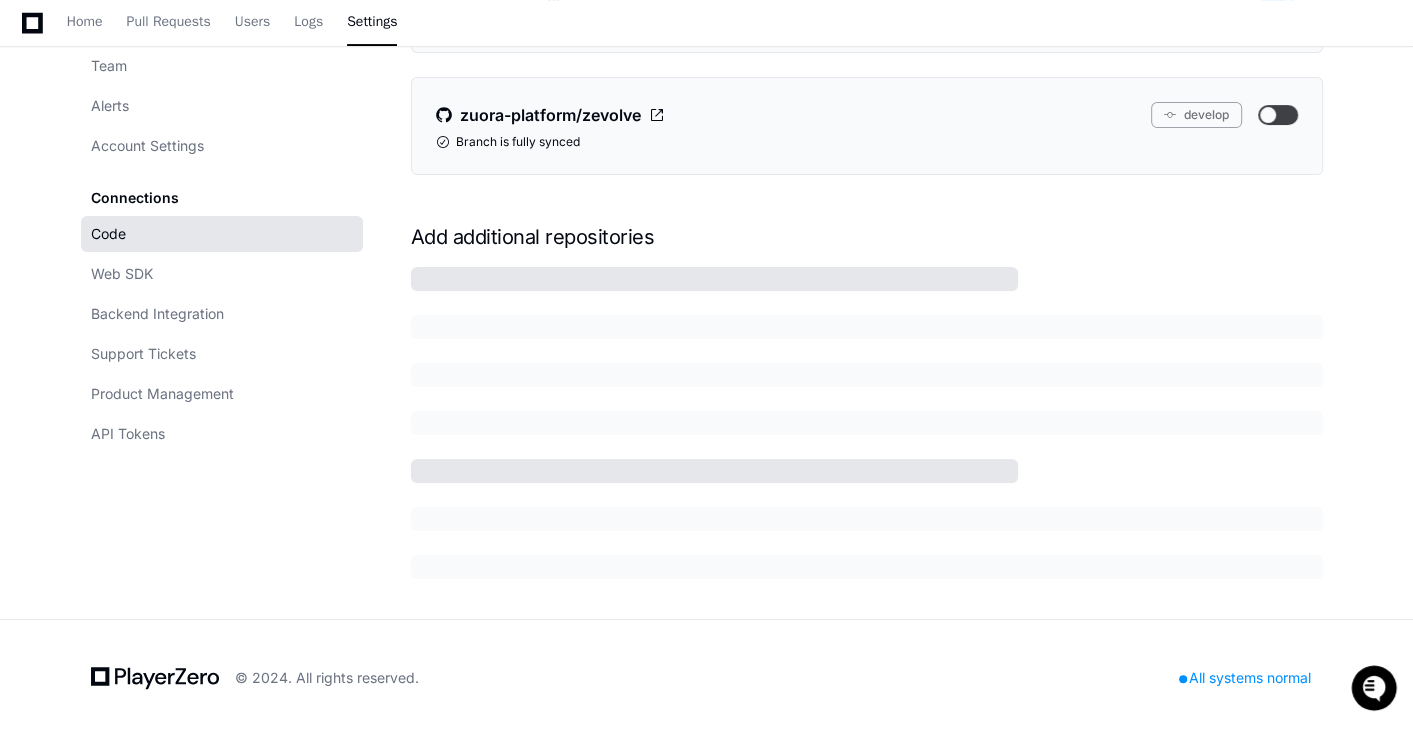 scroll, scrollTop: 445, scrollLeft: 0, axis: vertical 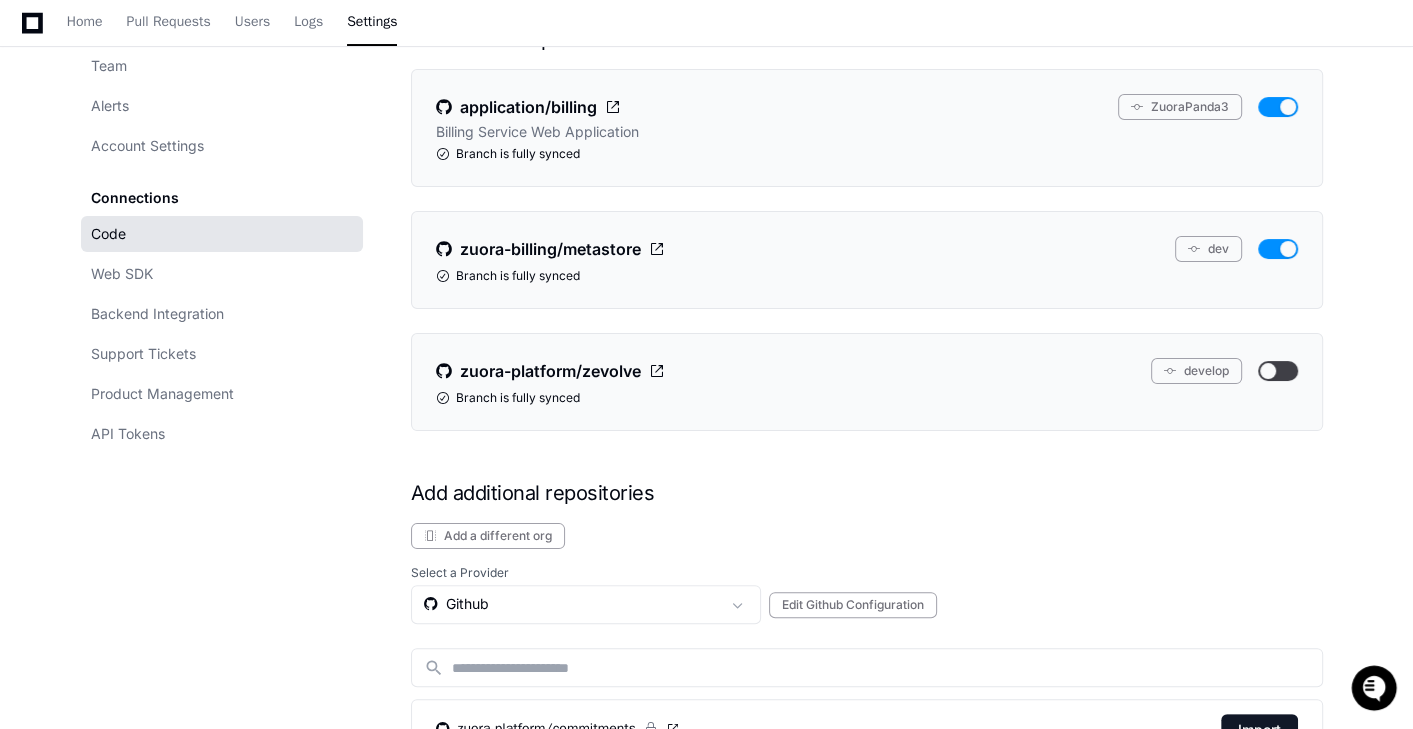 click on "Select a Provider  Github   Edit Github Configuration" 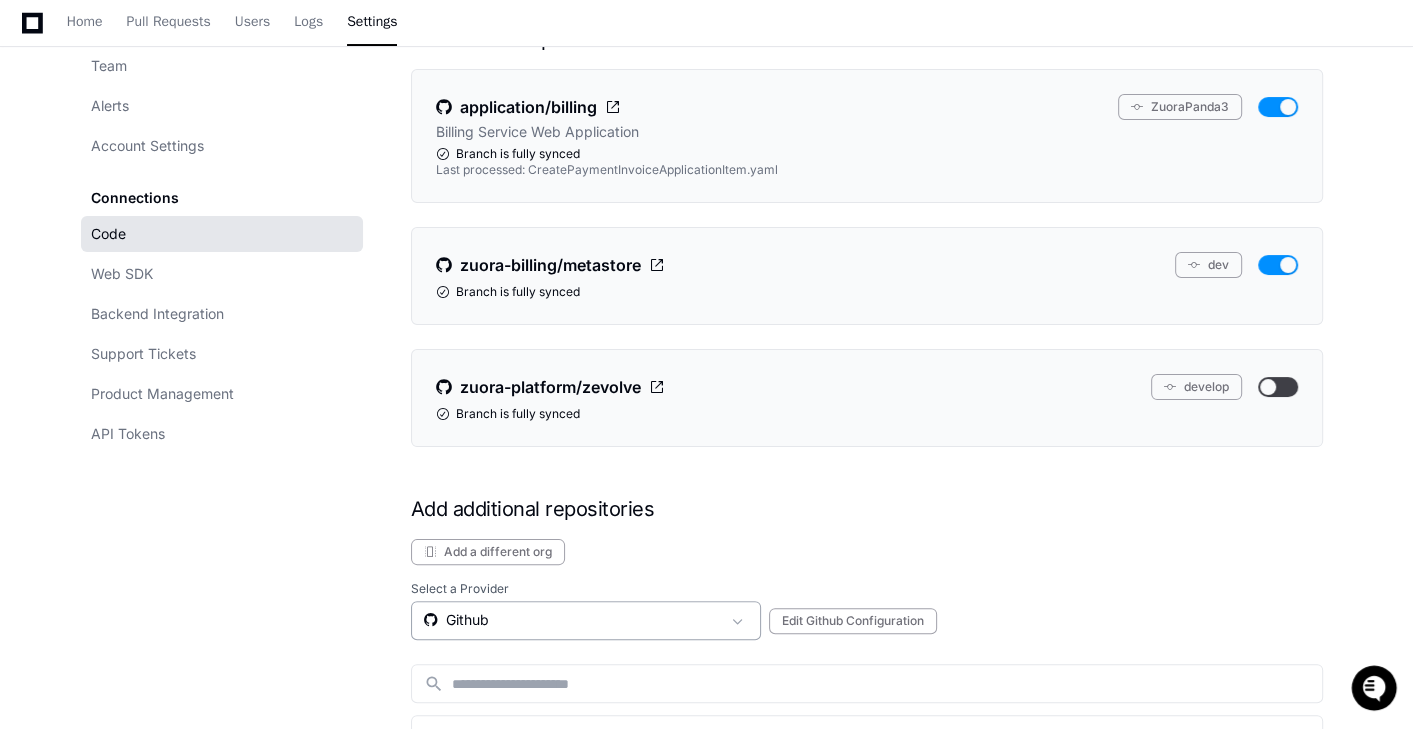 click on "Github" at bounding box center (572, 620) 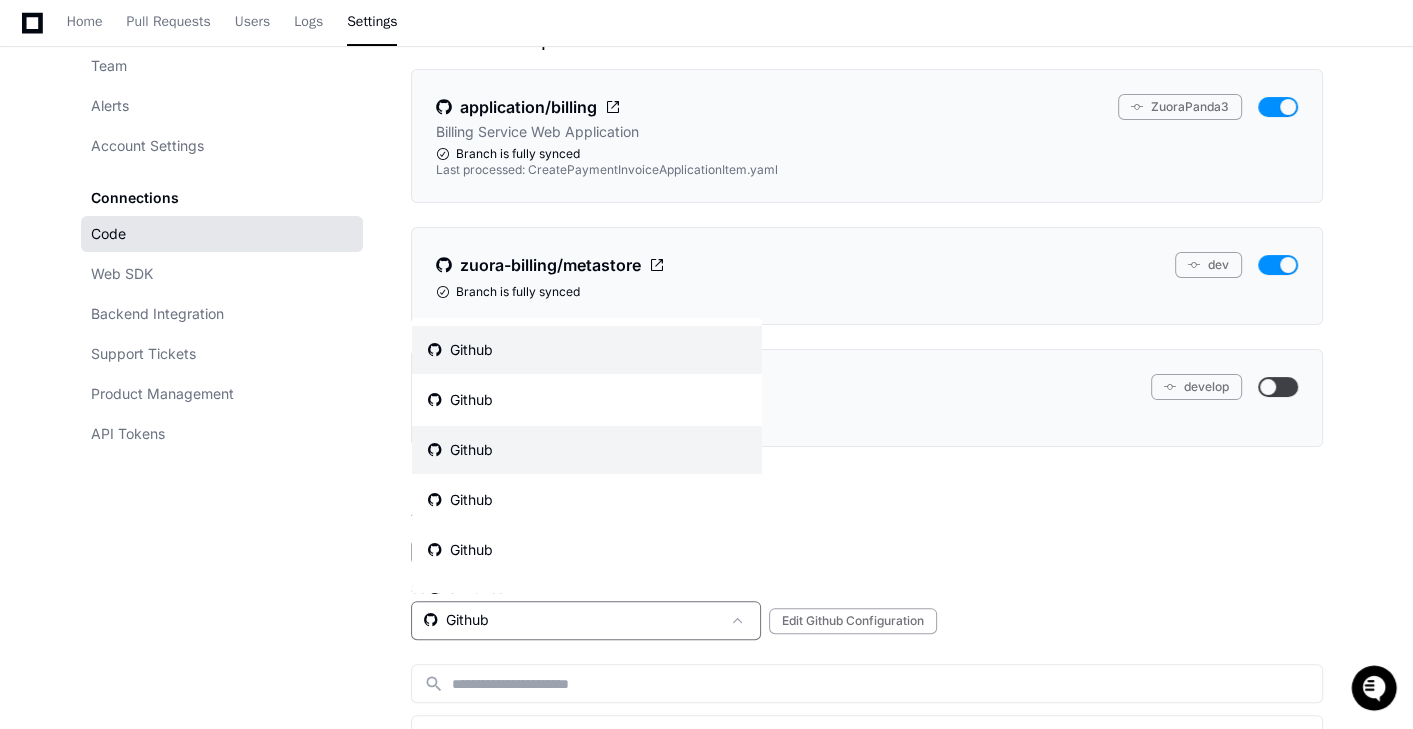 click on "Github" at bounding box center (587, 450) 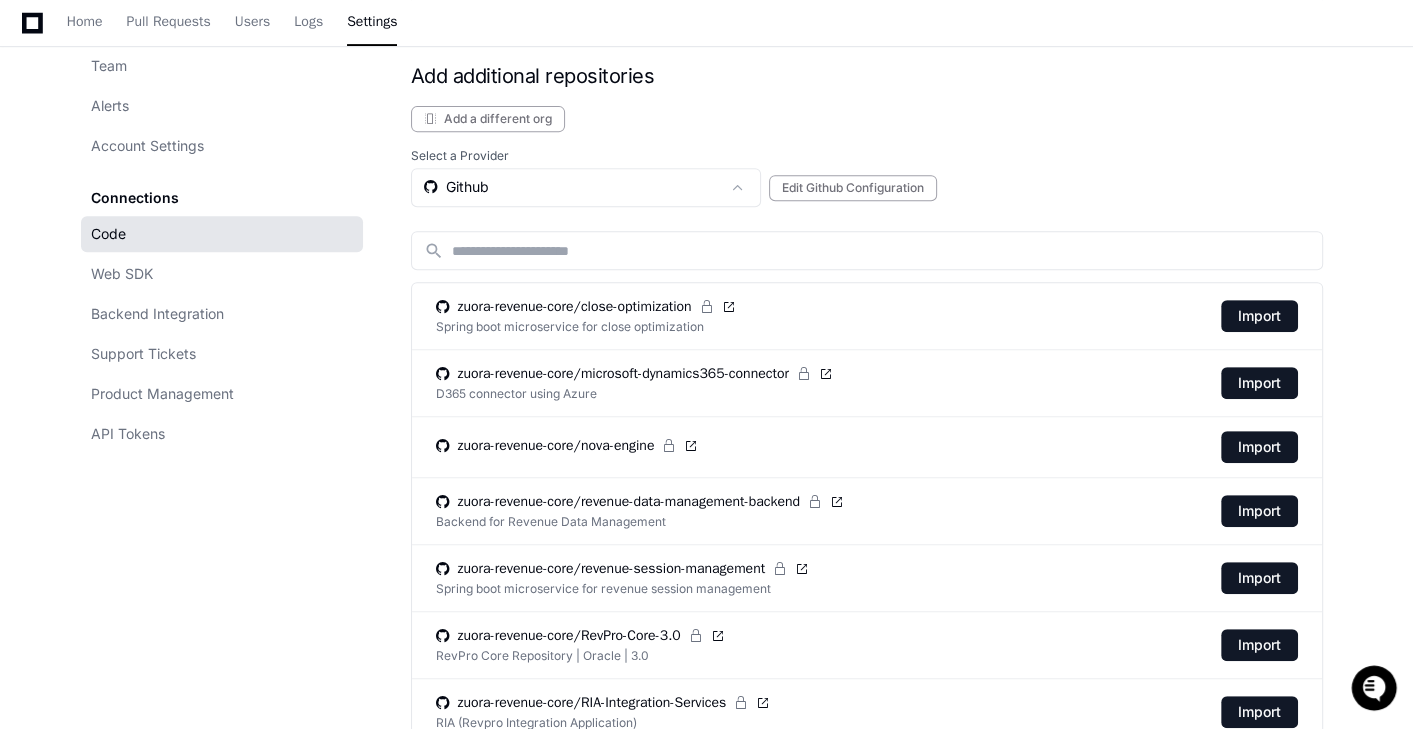 scroll, scrollTop: 680, scrollLeft: 0, axis: vertical 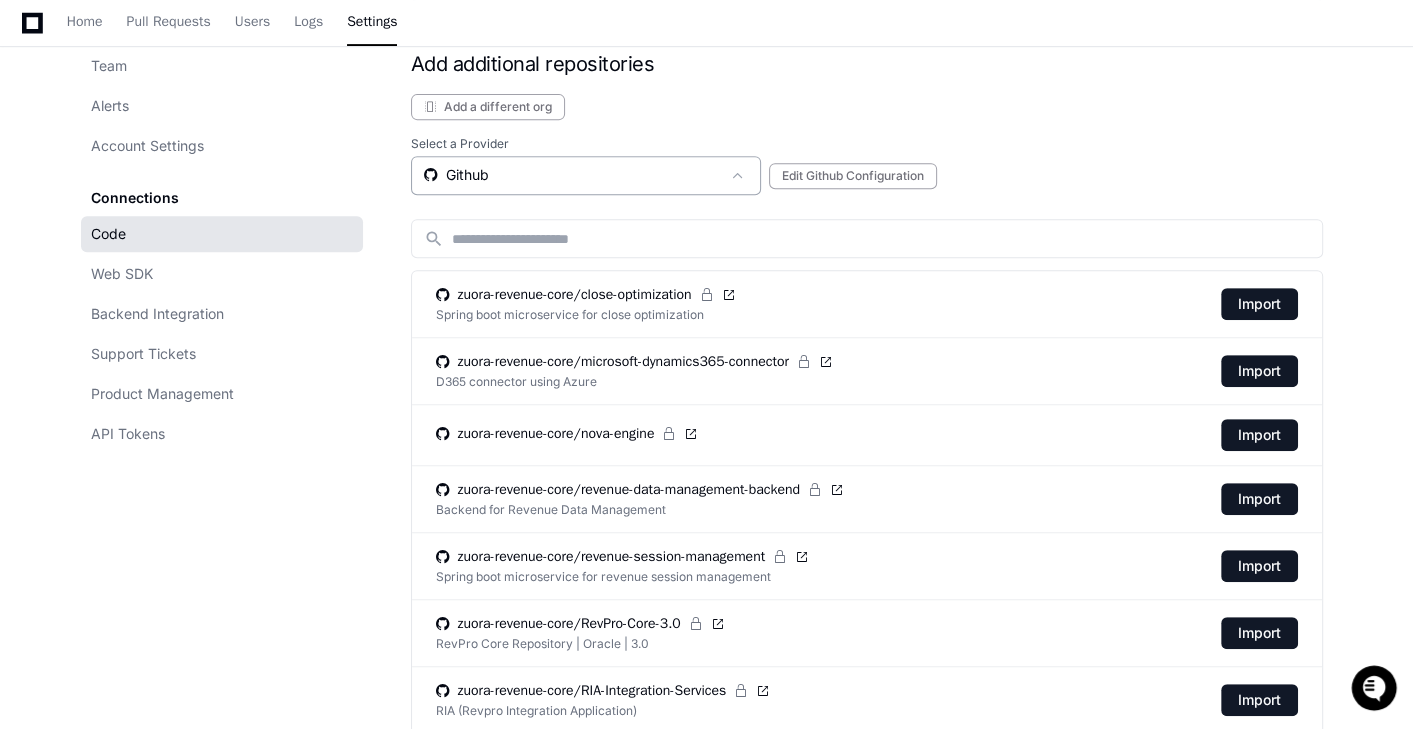 click on "Github" 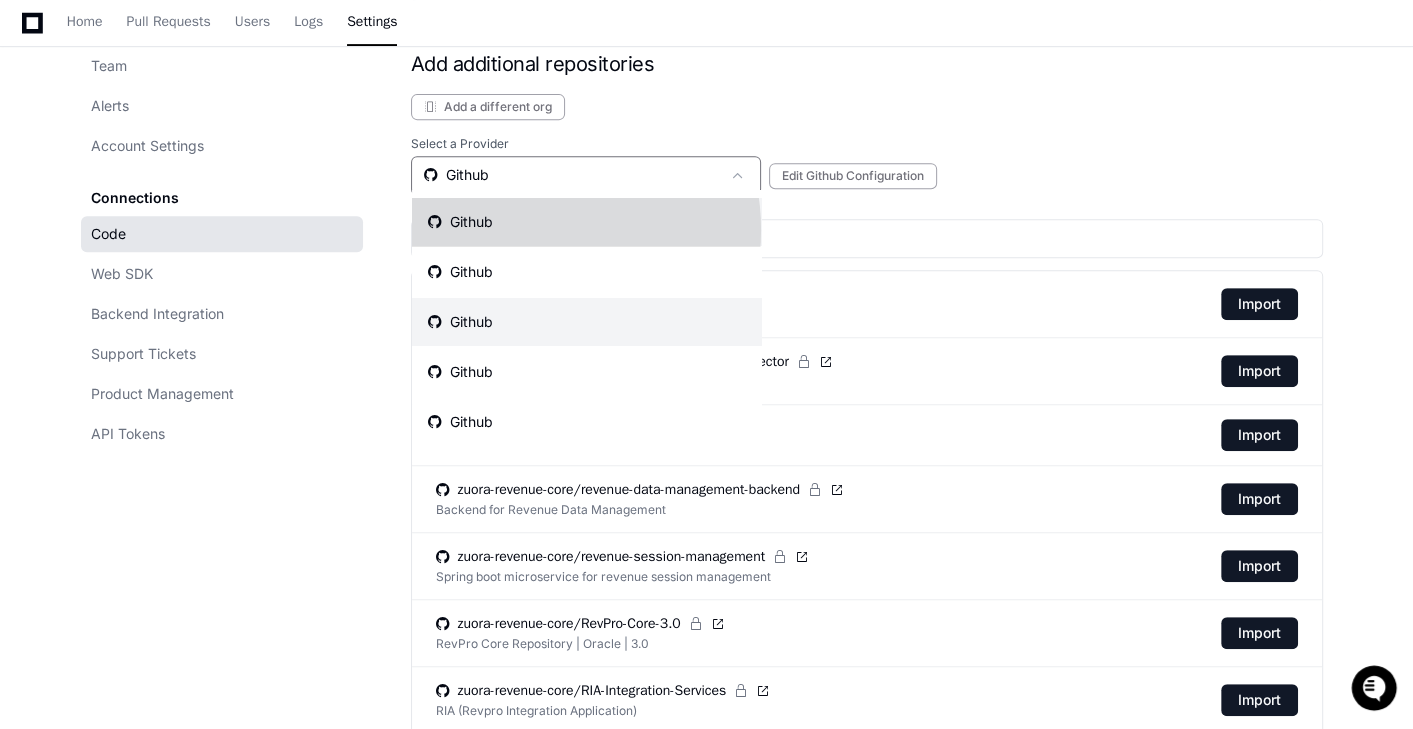 click on "Github" at bounding box center (587, 222) 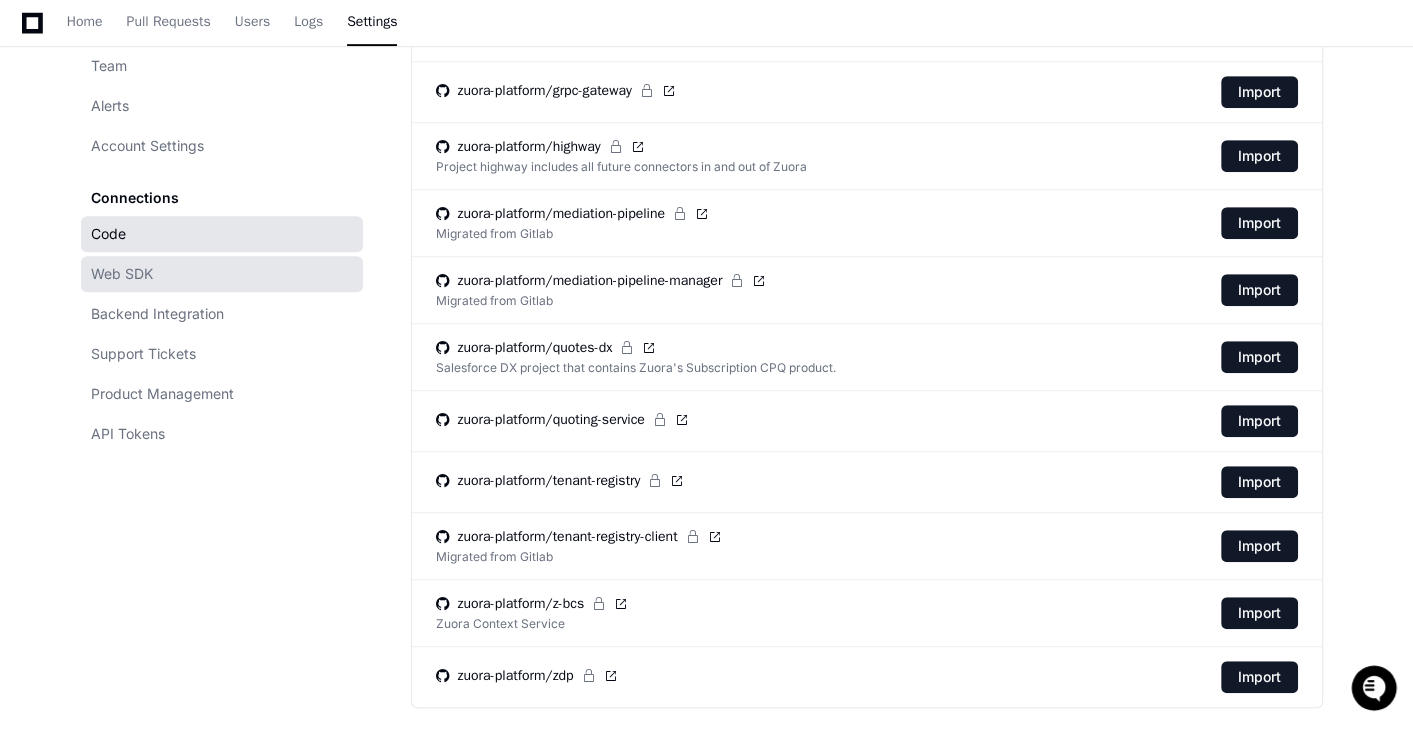 scroll, scrollTop: 944, scrollLeft: 0, axis: vertical 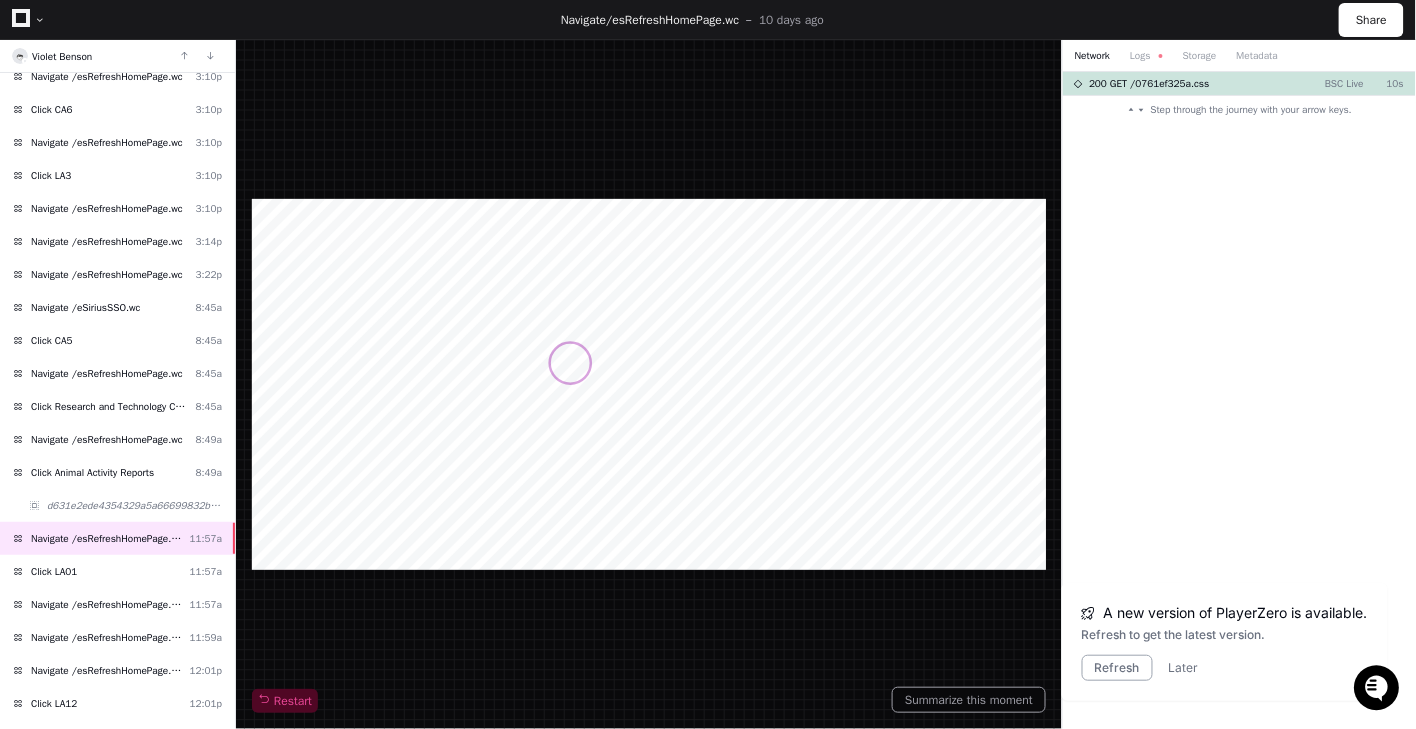 click 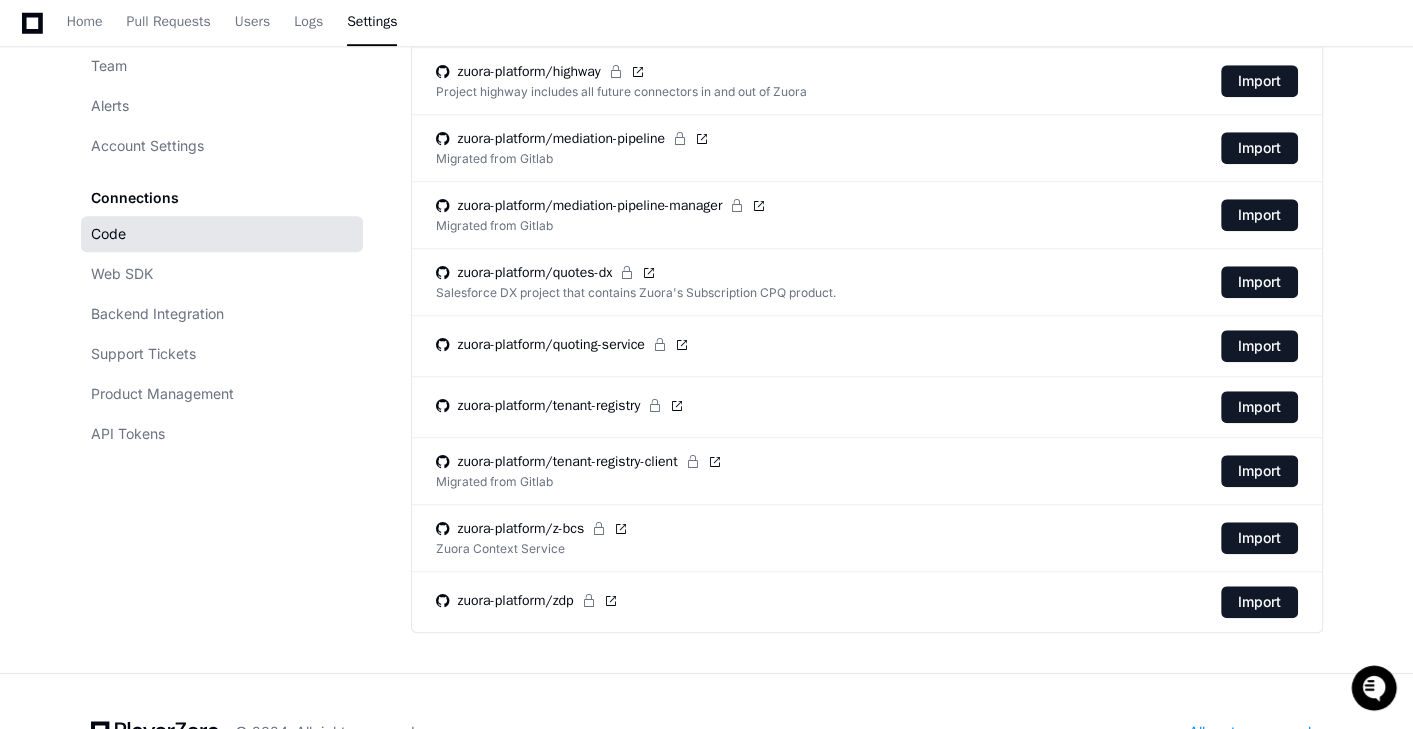scroll, scrollTop: 1107, scrollLeft: 0, axis: vertical 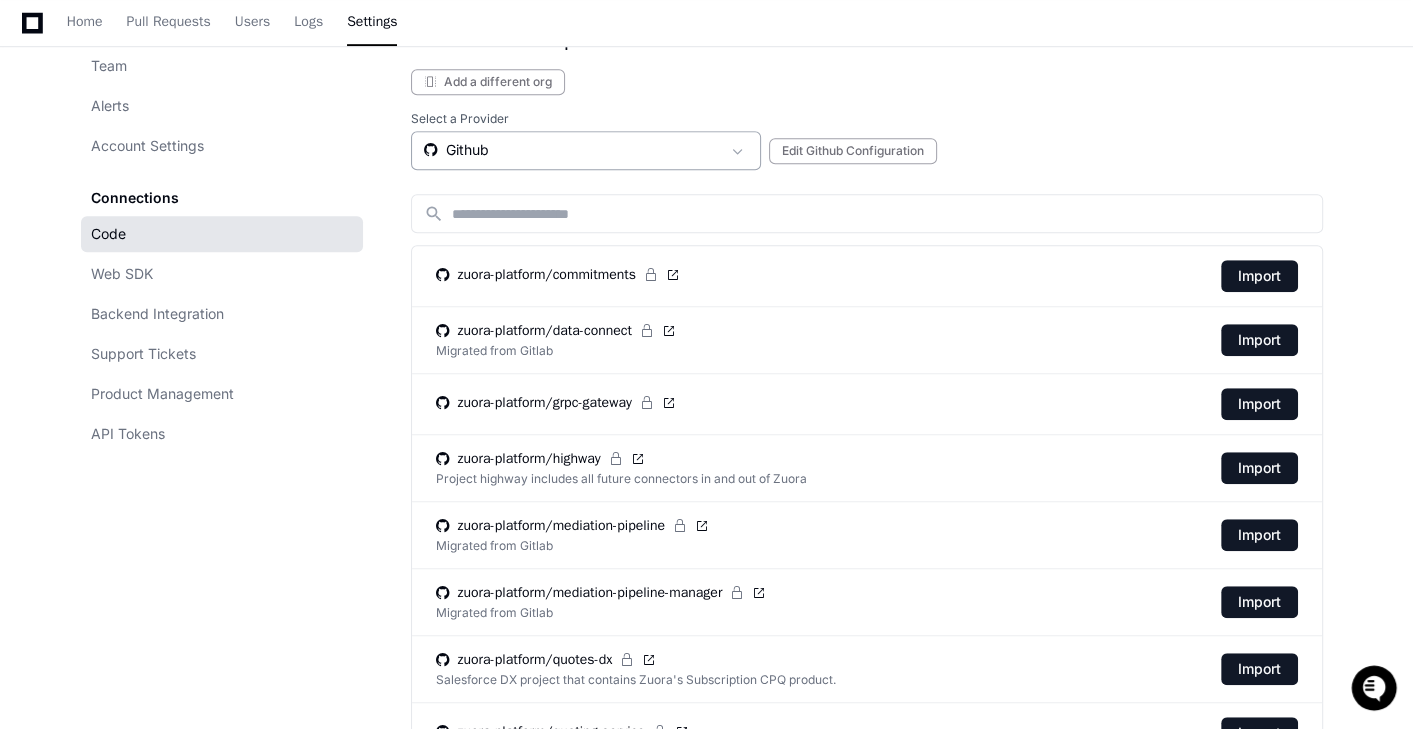 click on "Github" at bounding box center (572, 150) 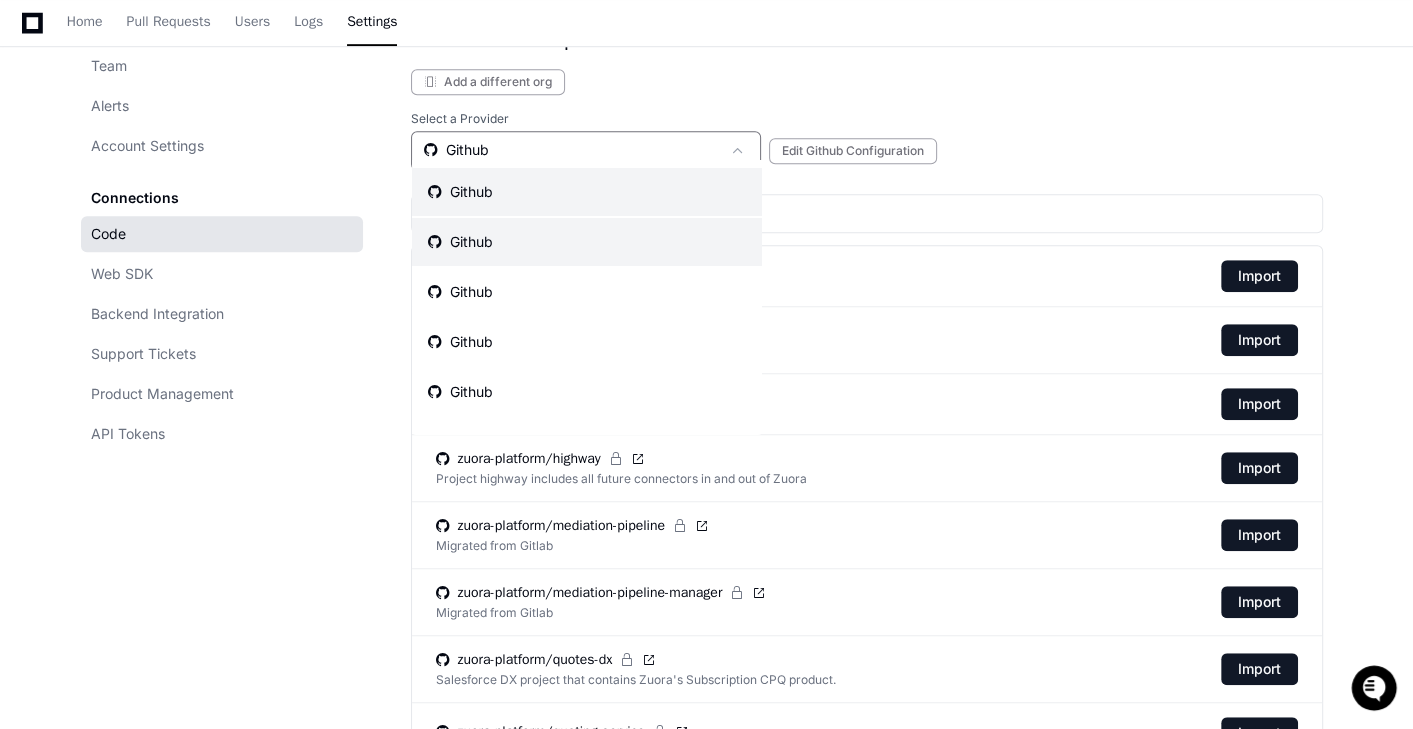 click on "Github" at bounding box center [587, 242] 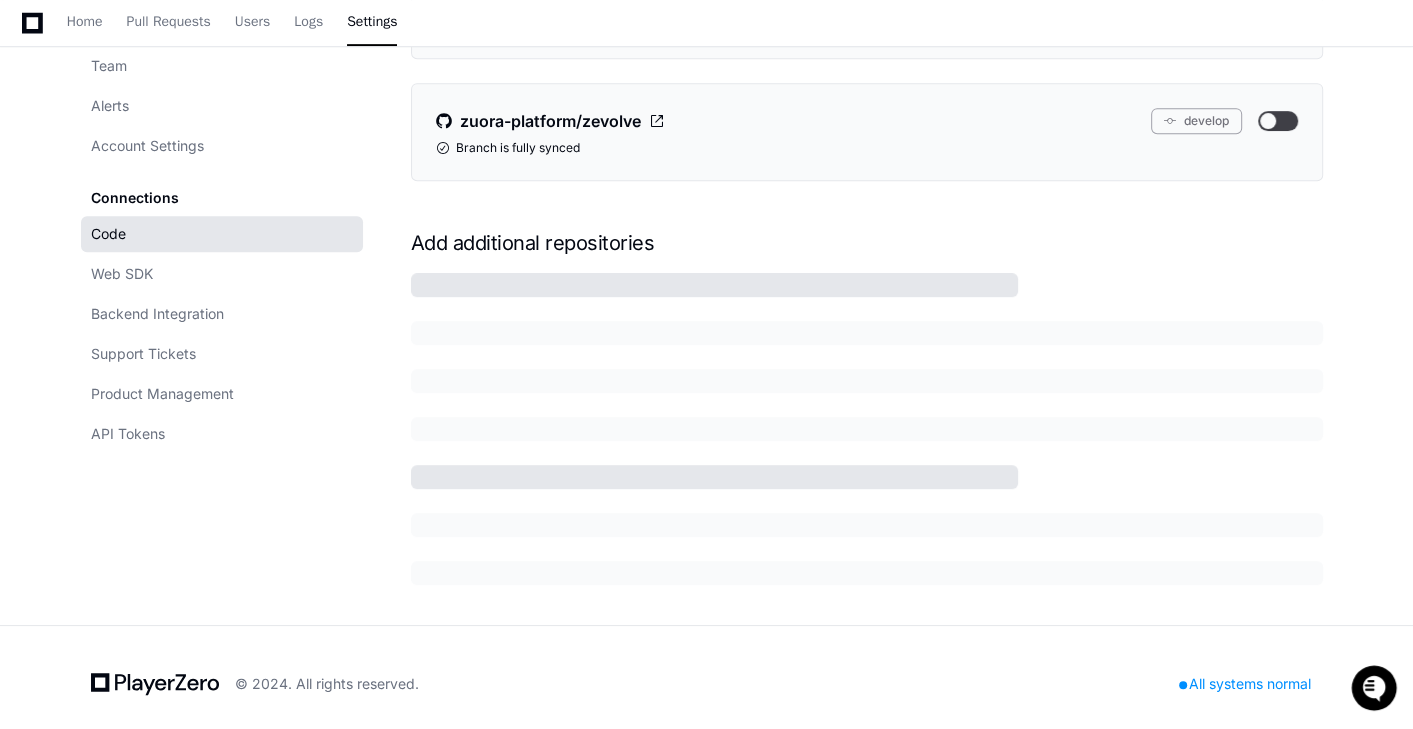 scroll, scrollTop: 841, scrollLeft: 0, axis: vertical 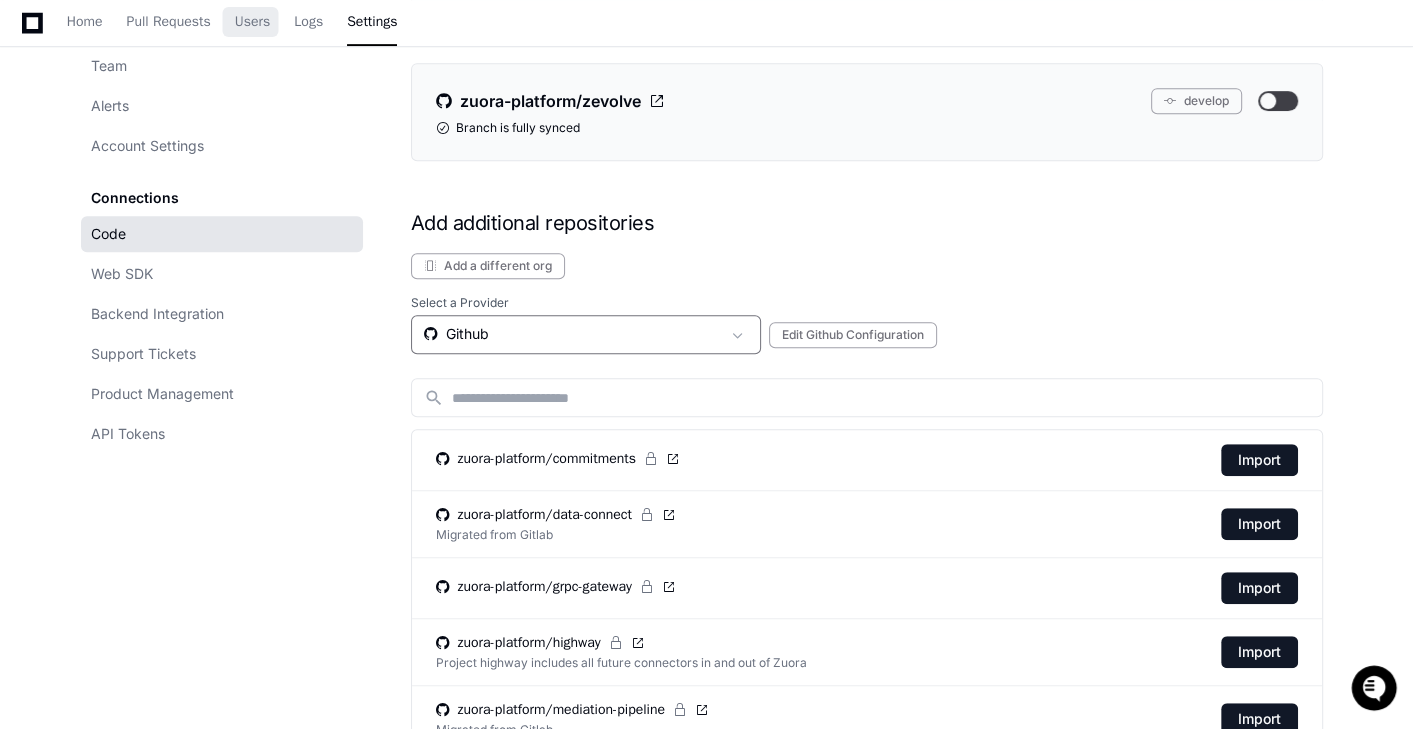 click on "Github" at bounding box center [572, 334] 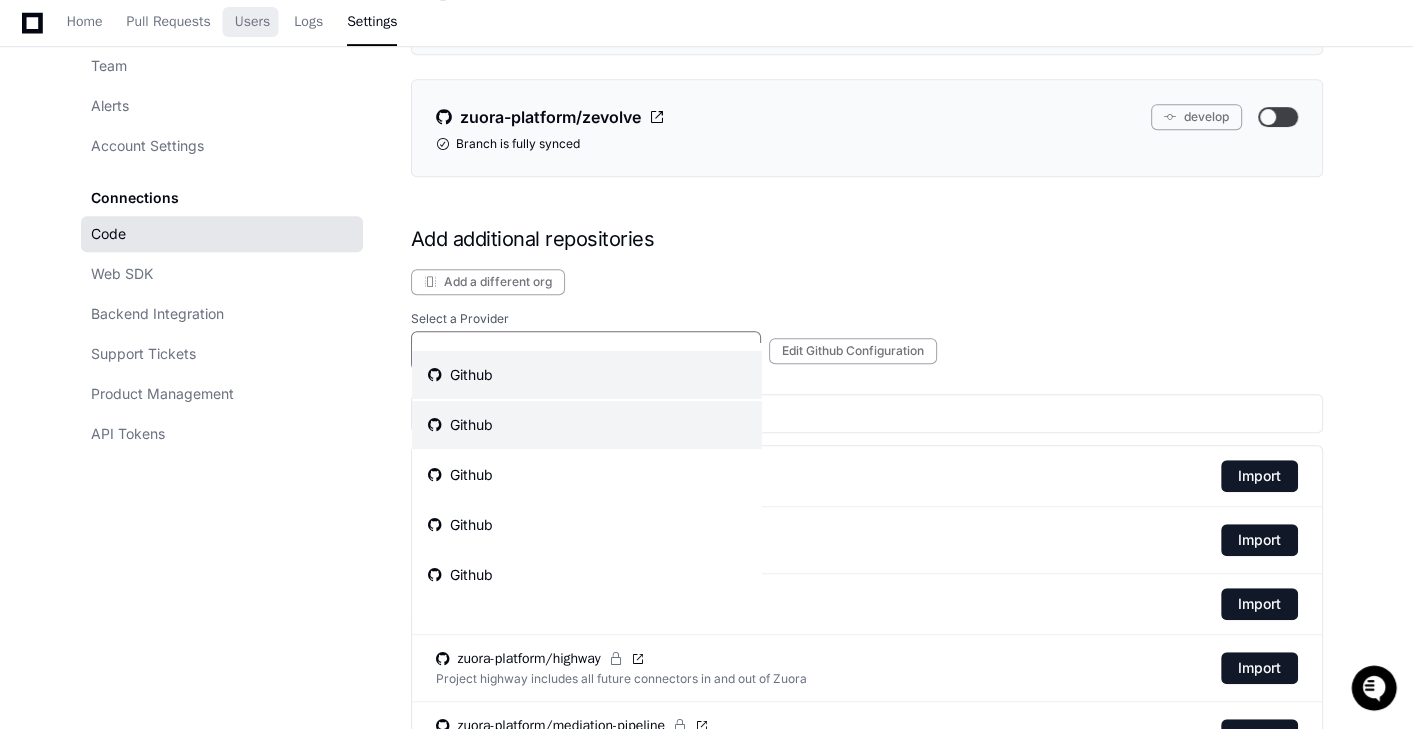 click on "Github" at bounding box center (587, 425) 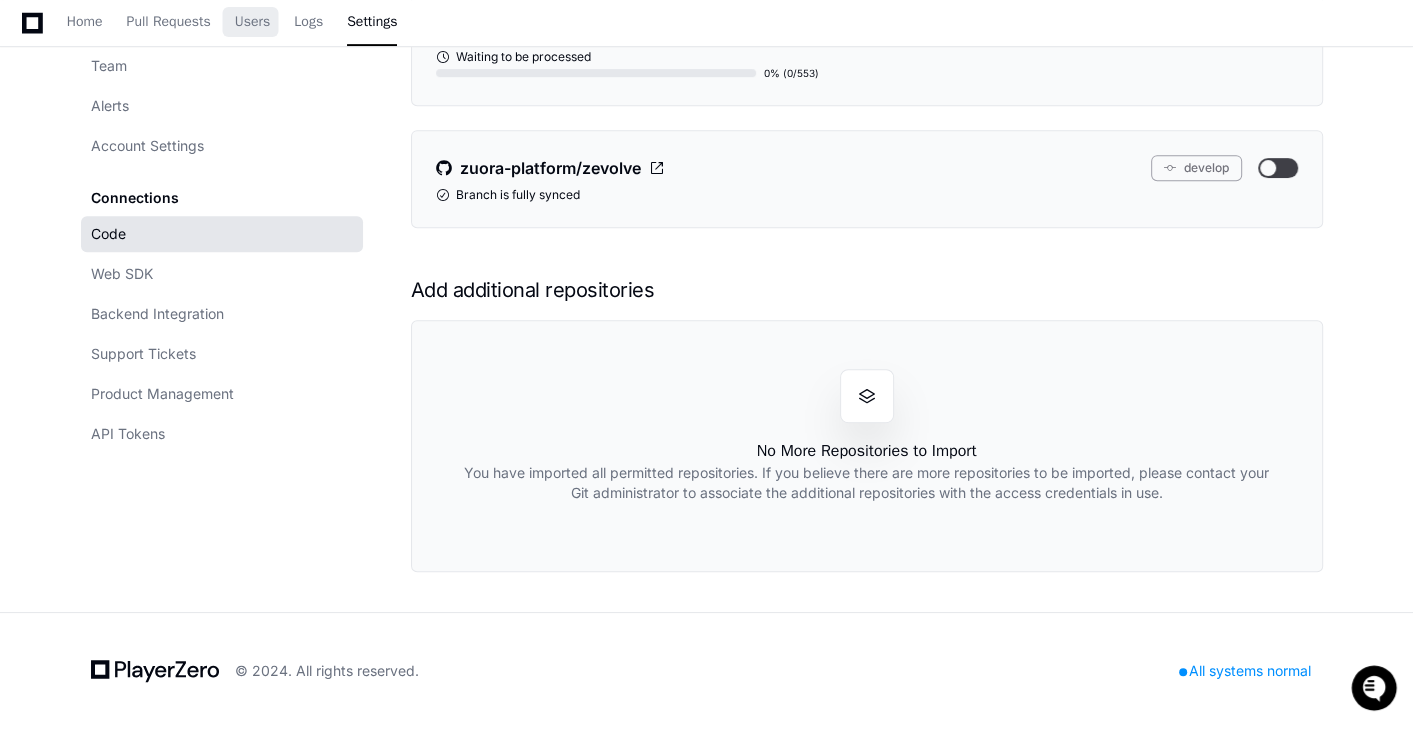 scroll, scrollTop: 841, scrollLeft: 0, axis: vertical 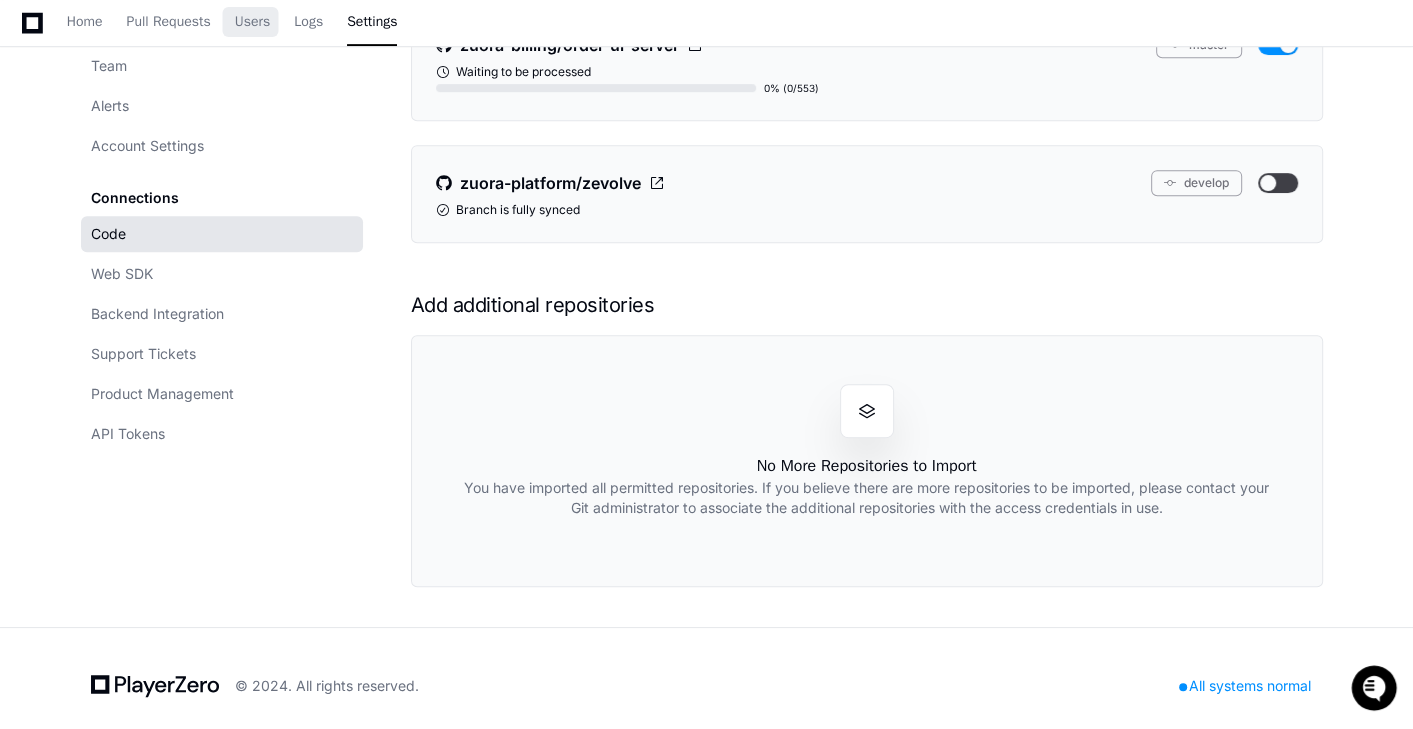 click on "No More Repositories to Import   You have imported all permitted repositories. If you believe there are more repositories to be imported, please contact your Git administrator to associate the additional repositories with the access credentials in use." 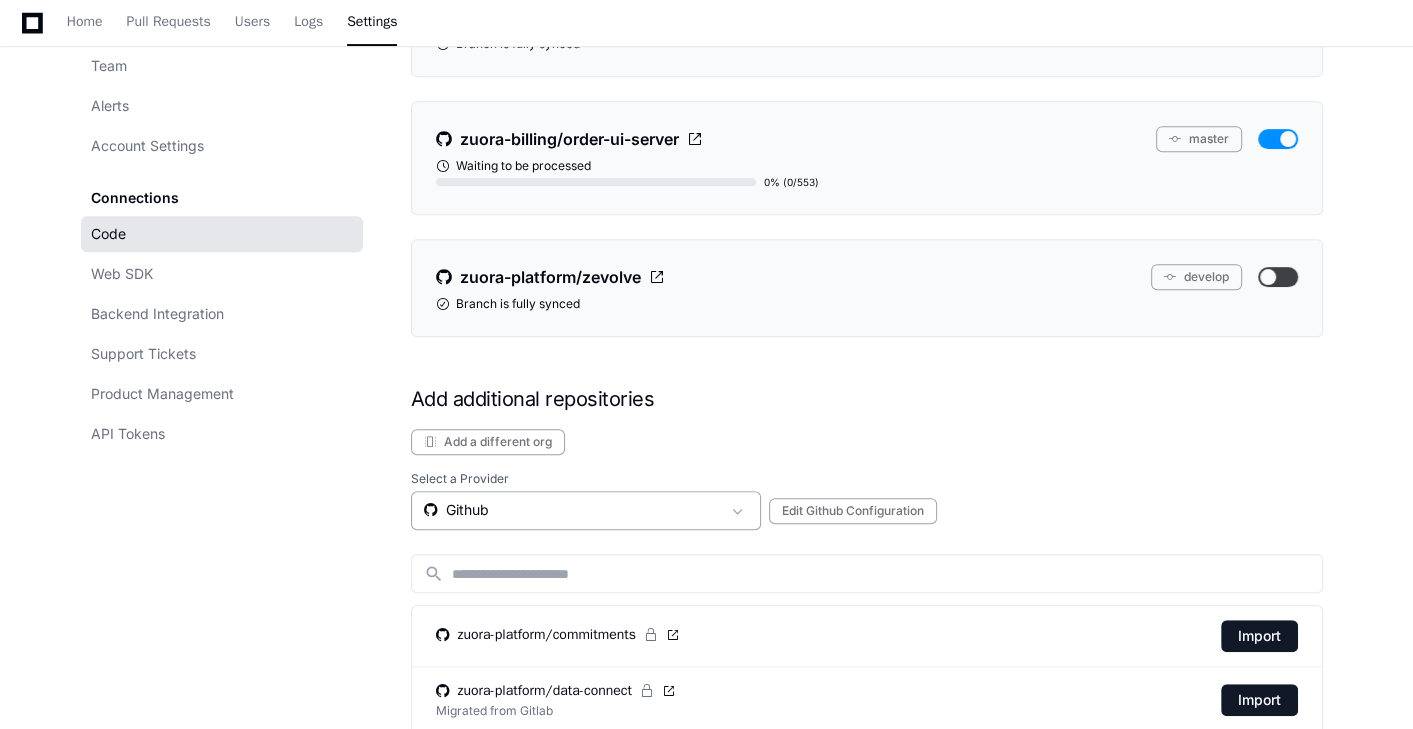 scroll, scrollTop: 742, scrollLeft: 0, axis: vertical 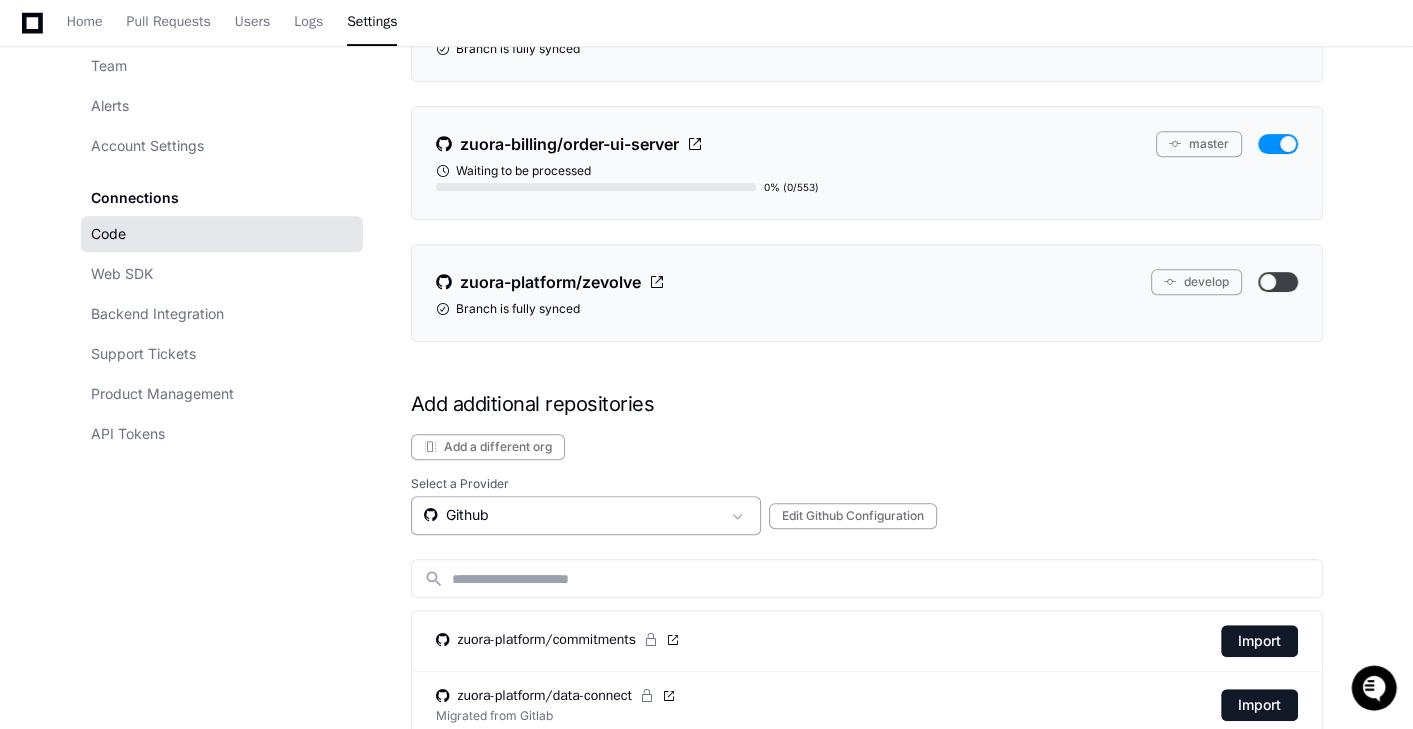 click on "Github" at bounding box center [572, 515] 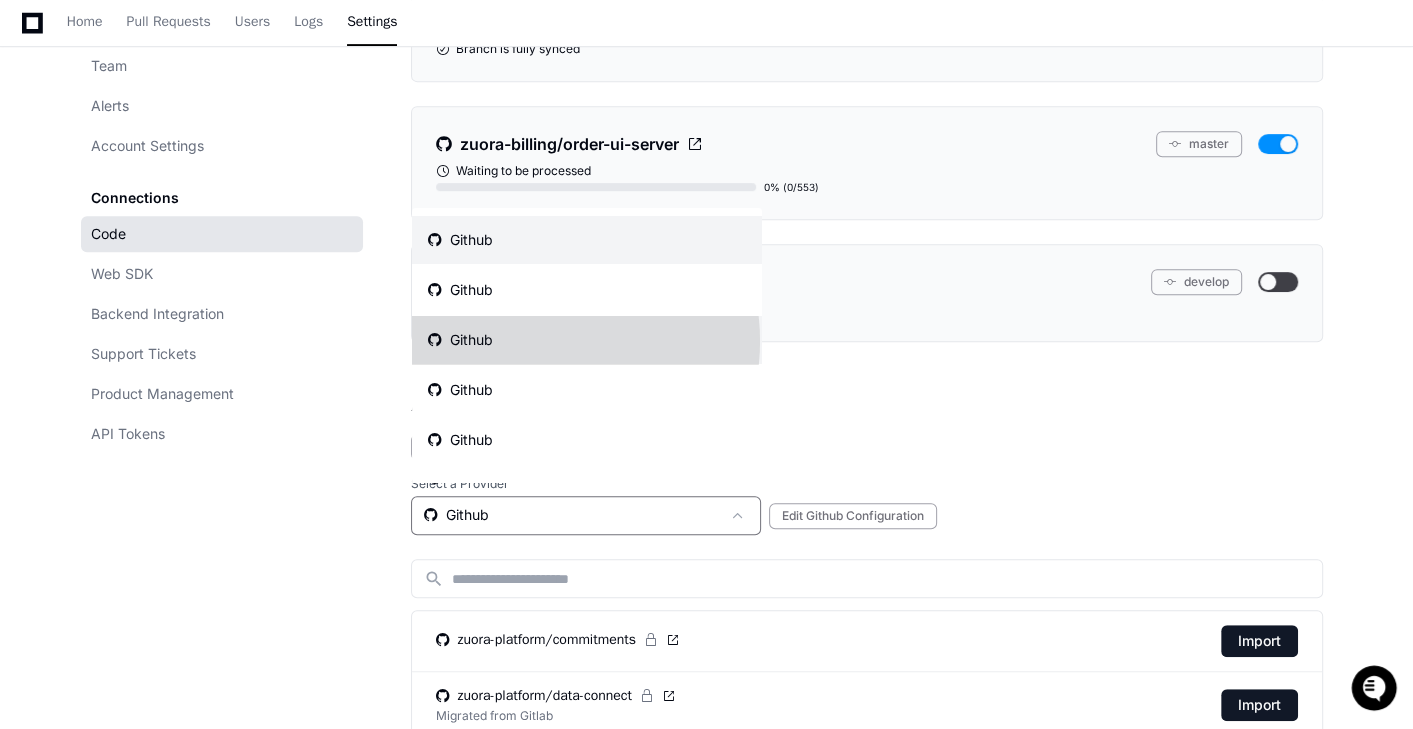 click on "Github" at bounding box center [587, 340] 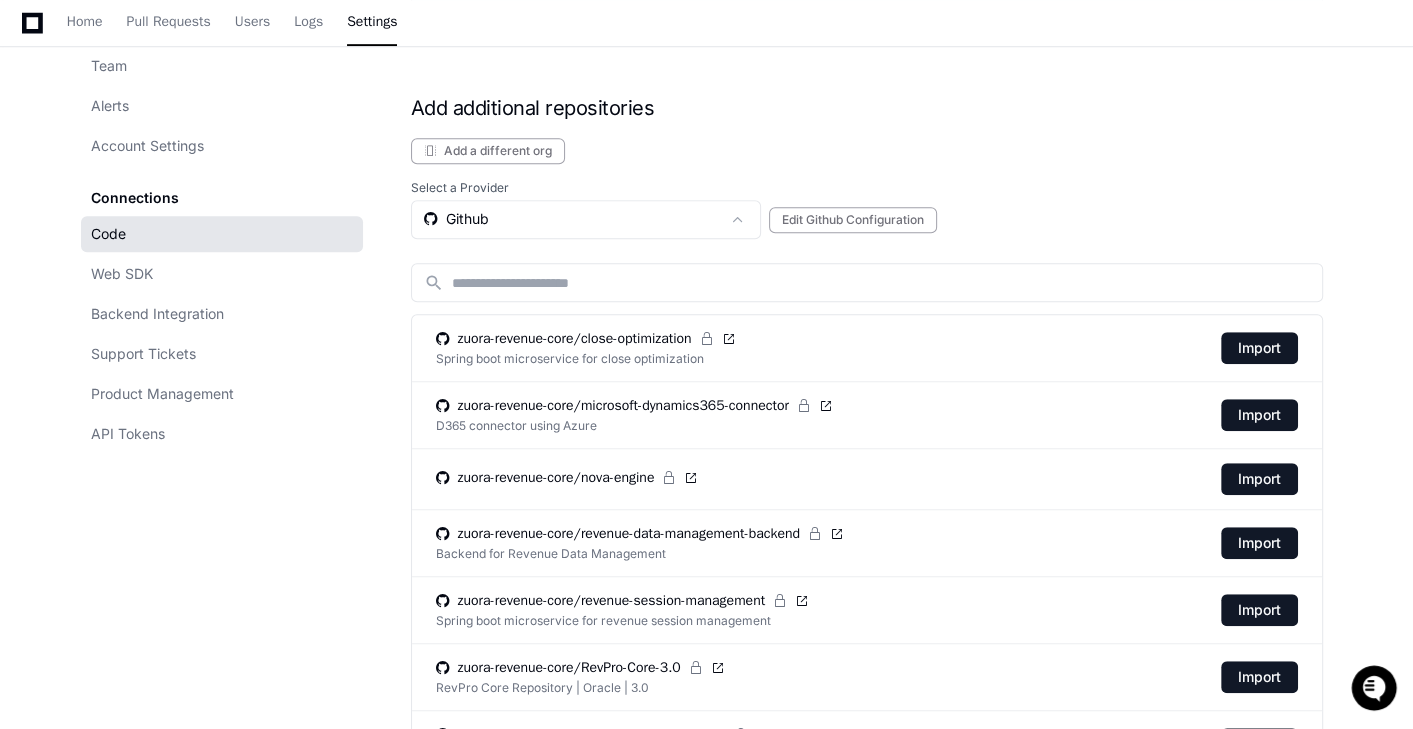 scroll, scrollTop: 1030, scrollLeft: 0, axis: vertical 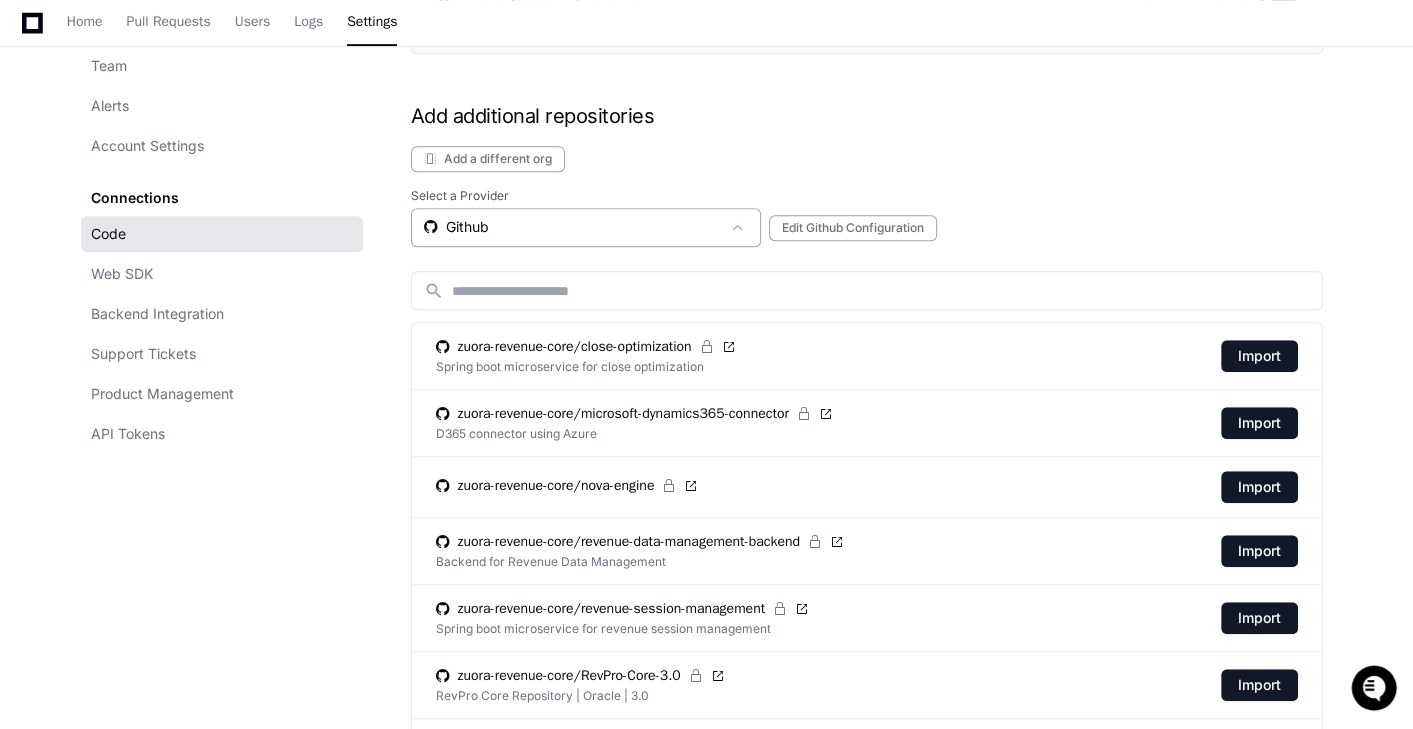 click on "Github" 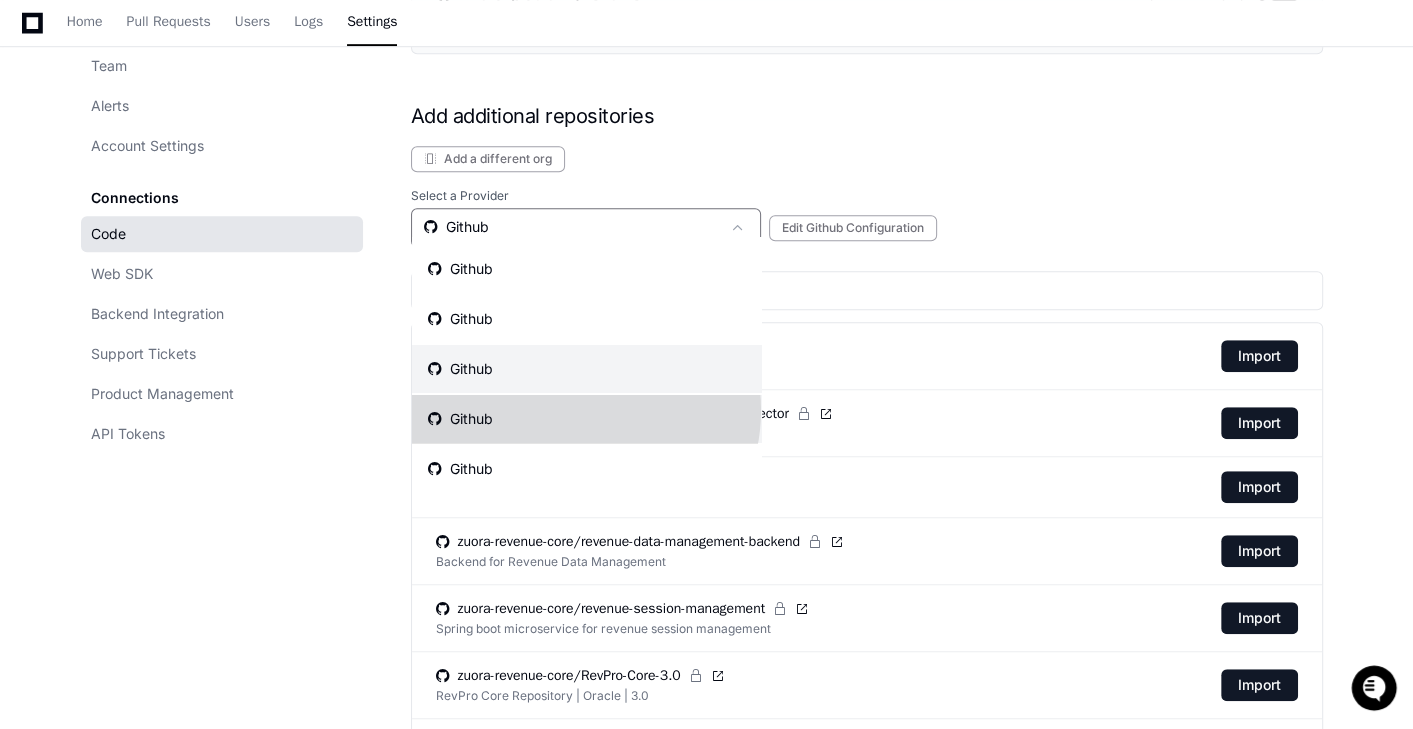 click on "Github" at bounding box center [587, 419] 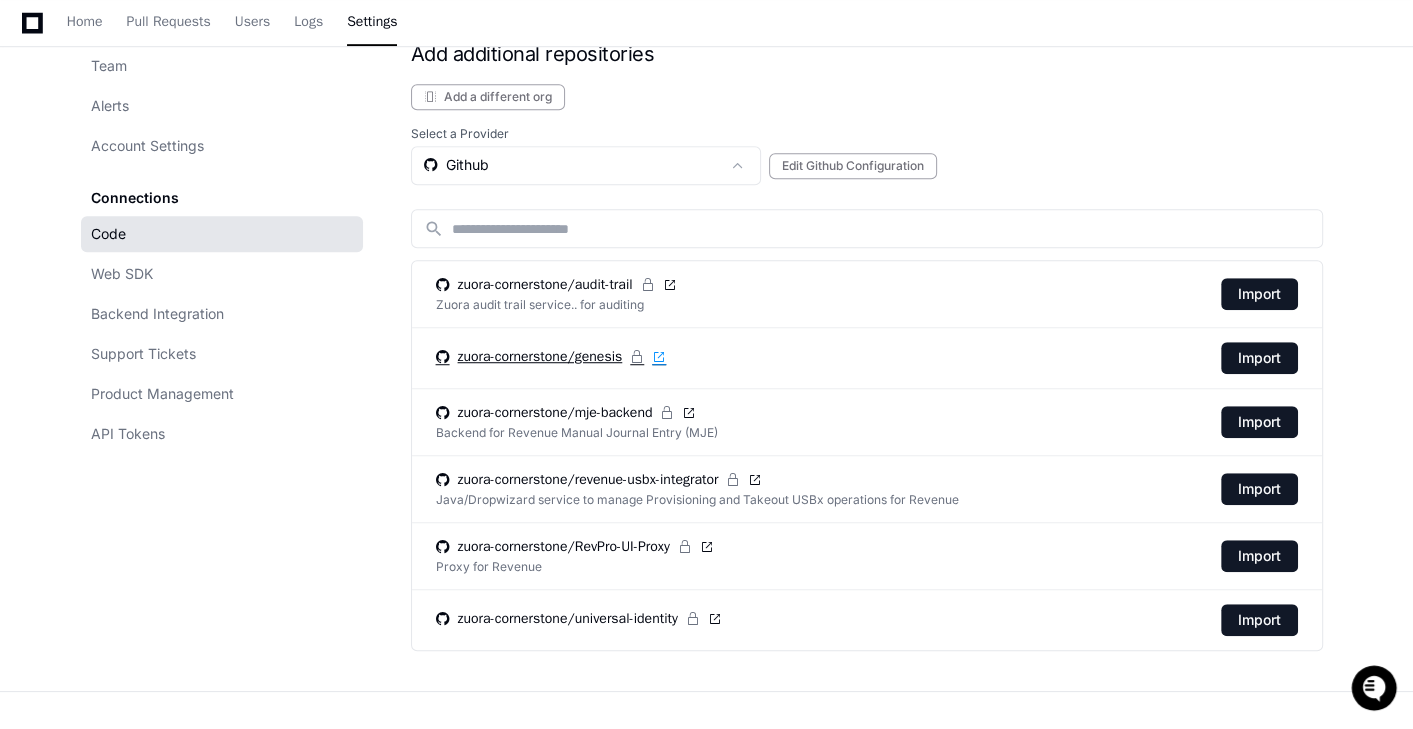 scroll, scrollTop: 942, scrollLeft: 0, axis: vertical 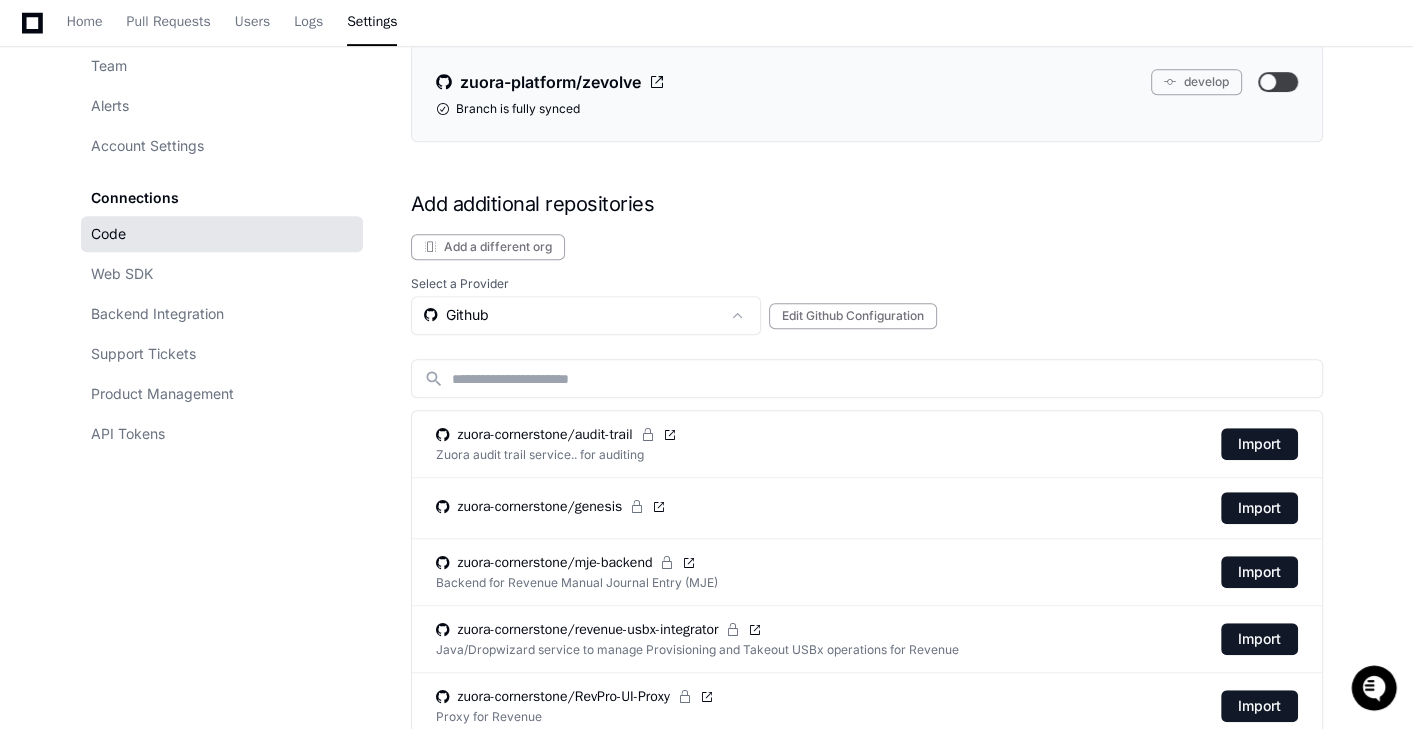 click on "Add a different org  Select a Provider  Github   Edit Github Configuration  search zuora-cornerstone/audit-trail Zuora audit trail service.. for auditing  Import  zuora-cornerstone/genesis  Import  zuora-cornerstone/mje-backend Backend for Revenue Manual Journal Entry (MJE)  Import  zuora-cornerstone/revenue-usbx-integrator Java/Dropwizard service to manage Provisioning and Takeout USBx operations for Revenue  Import  zuora-cornerstone/RevPro-UI-Proxy Proxy for Revenue  Import  zuora-cornerstone/universal-identity  Import" 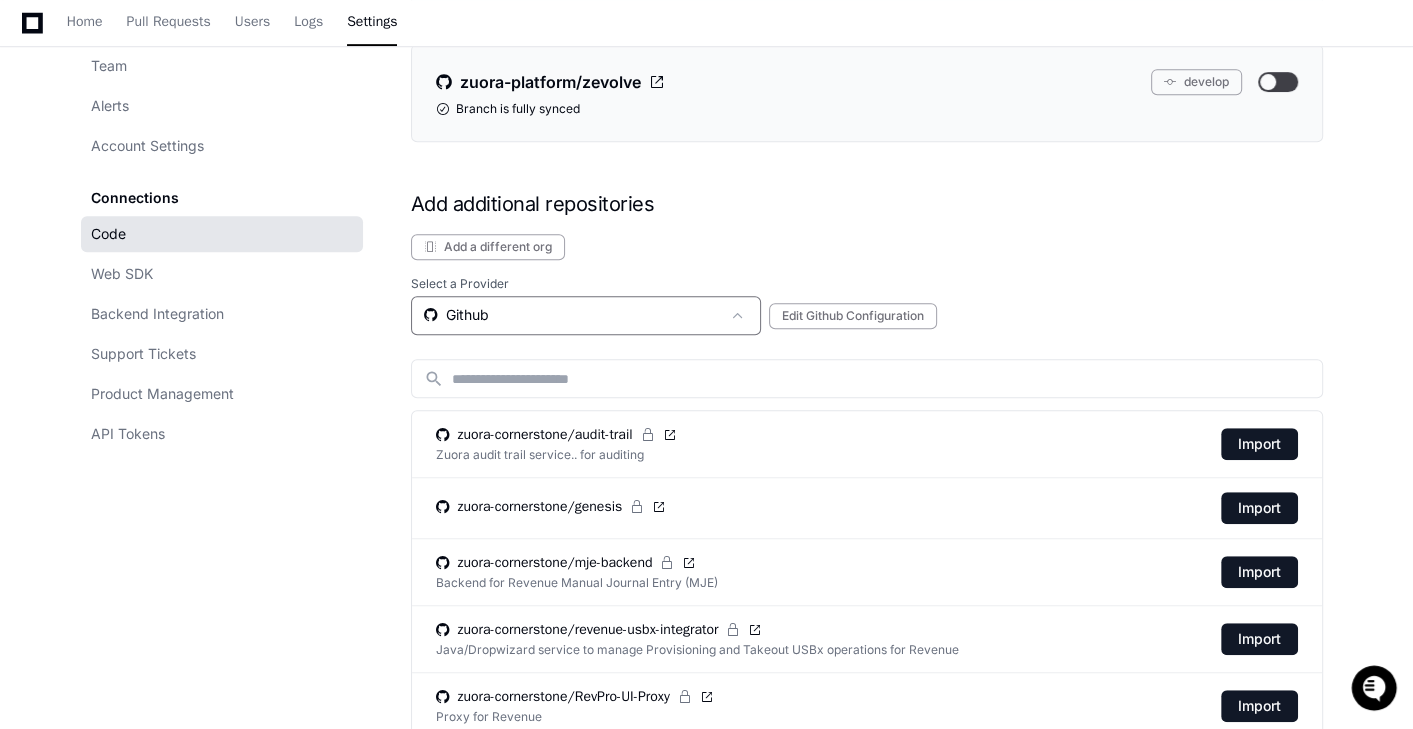 click on "Github" at bounding box center (572, 315) 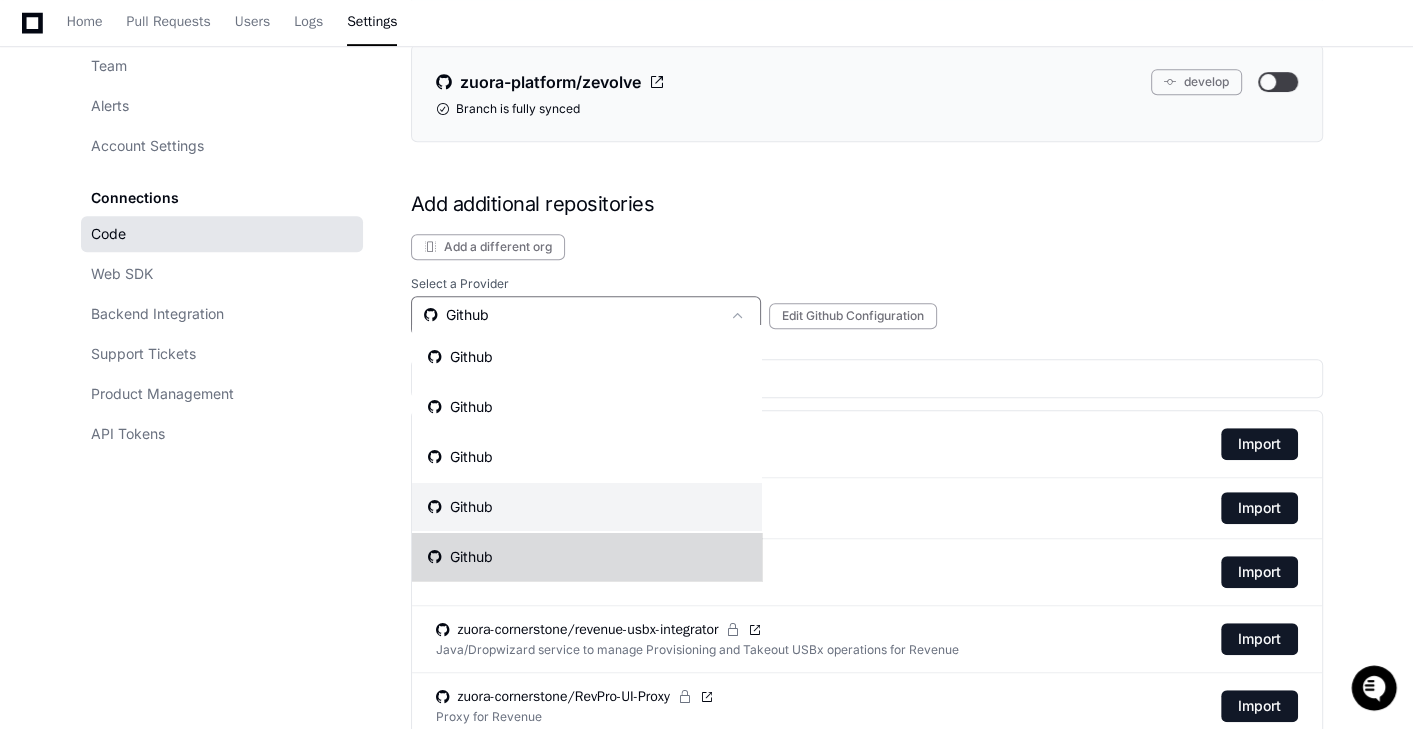 click on "Github" at bounding box center (587, 557) 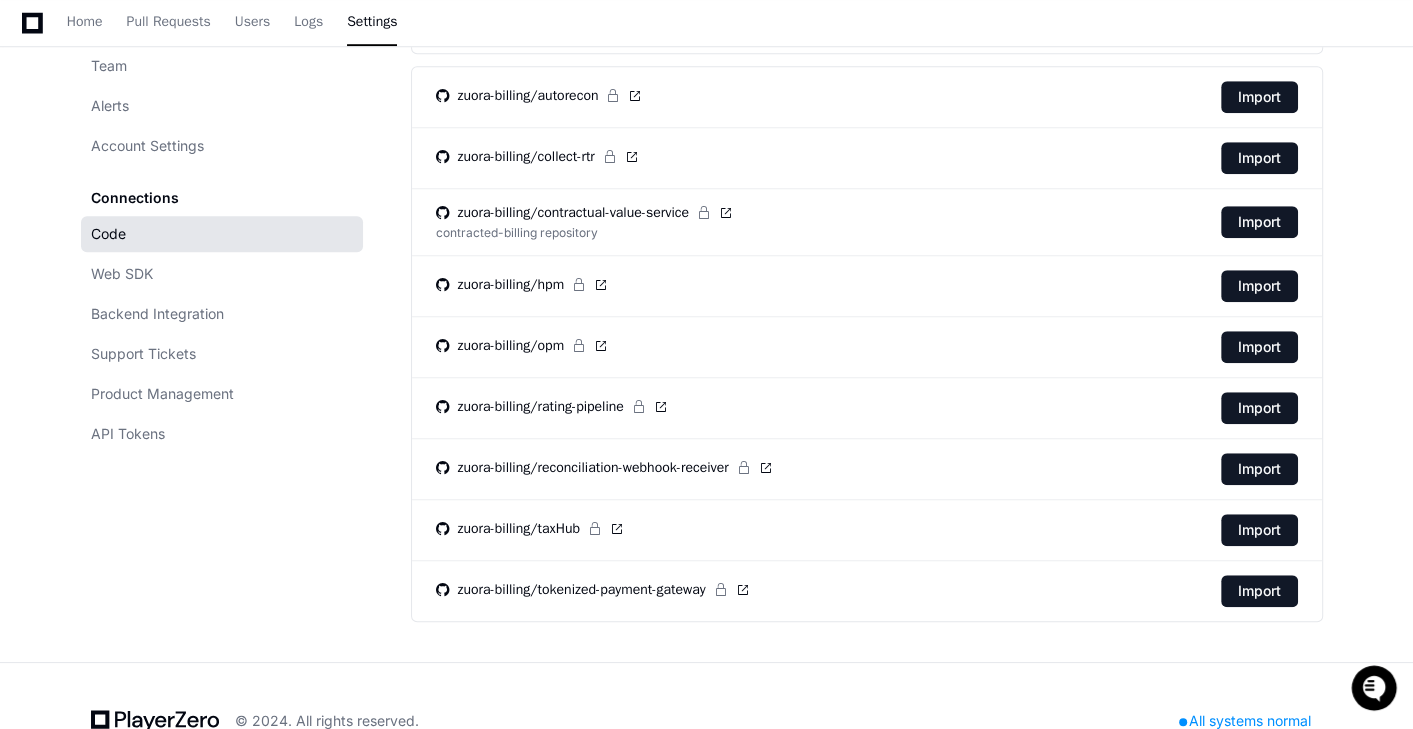 scroll, scrollTop: 1315, scrollLeft: 0, axis: vertical 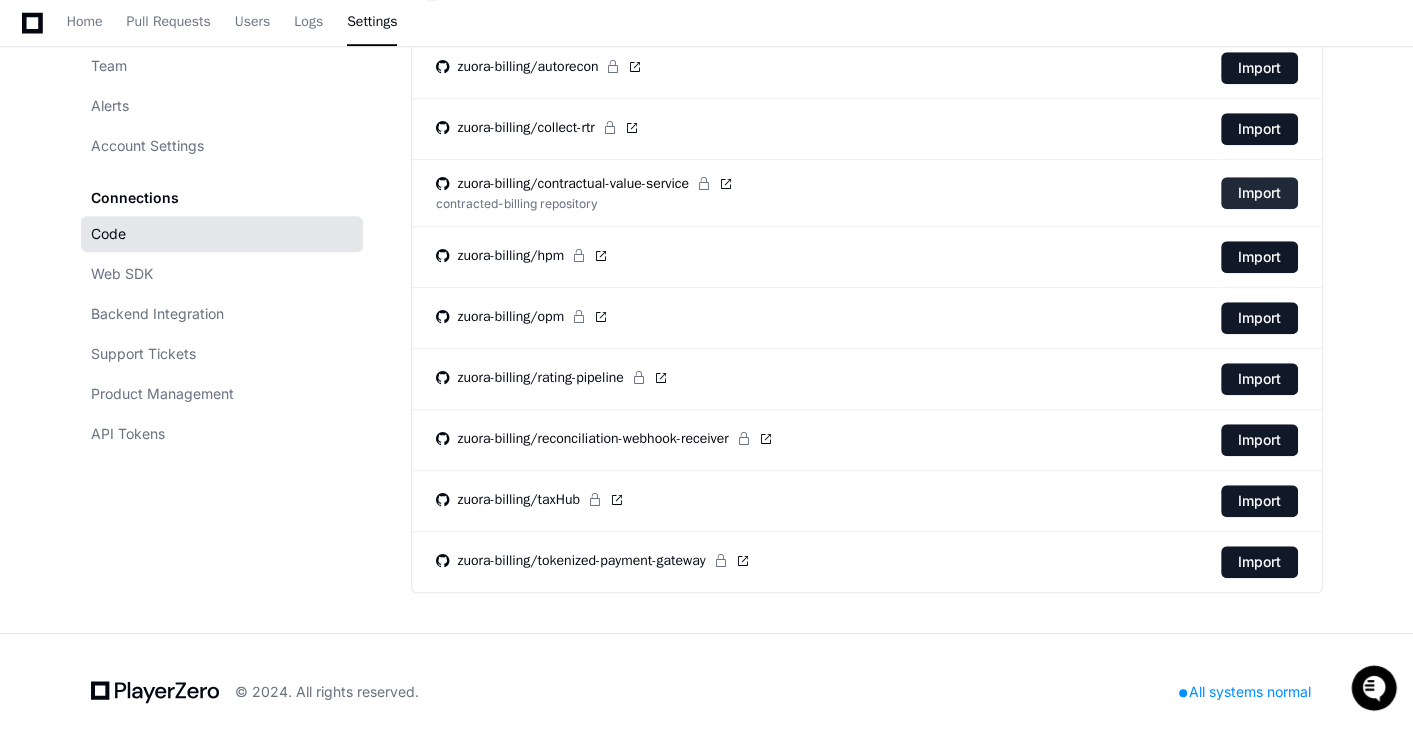 click on "Import" 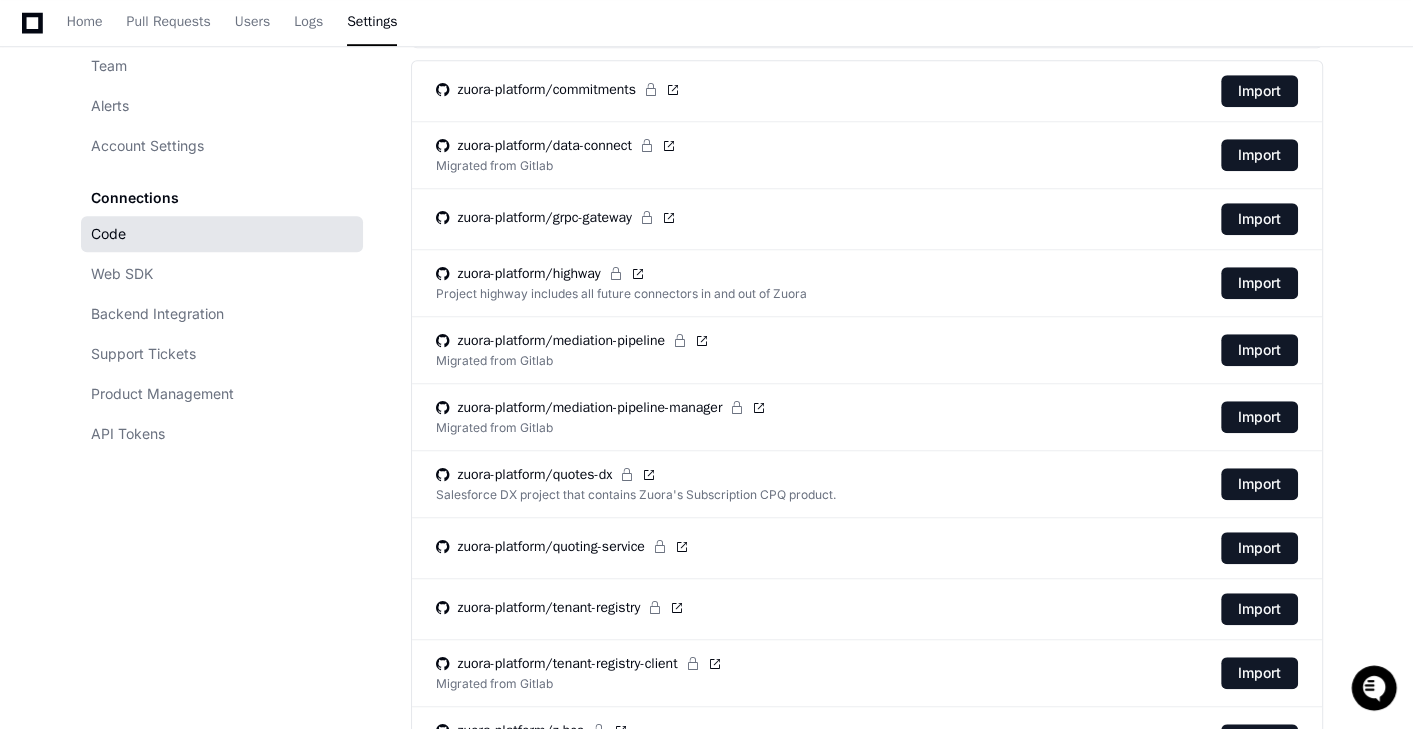 scroll, scrollTop: 1080, scrollLeft: 0, axis: vertical 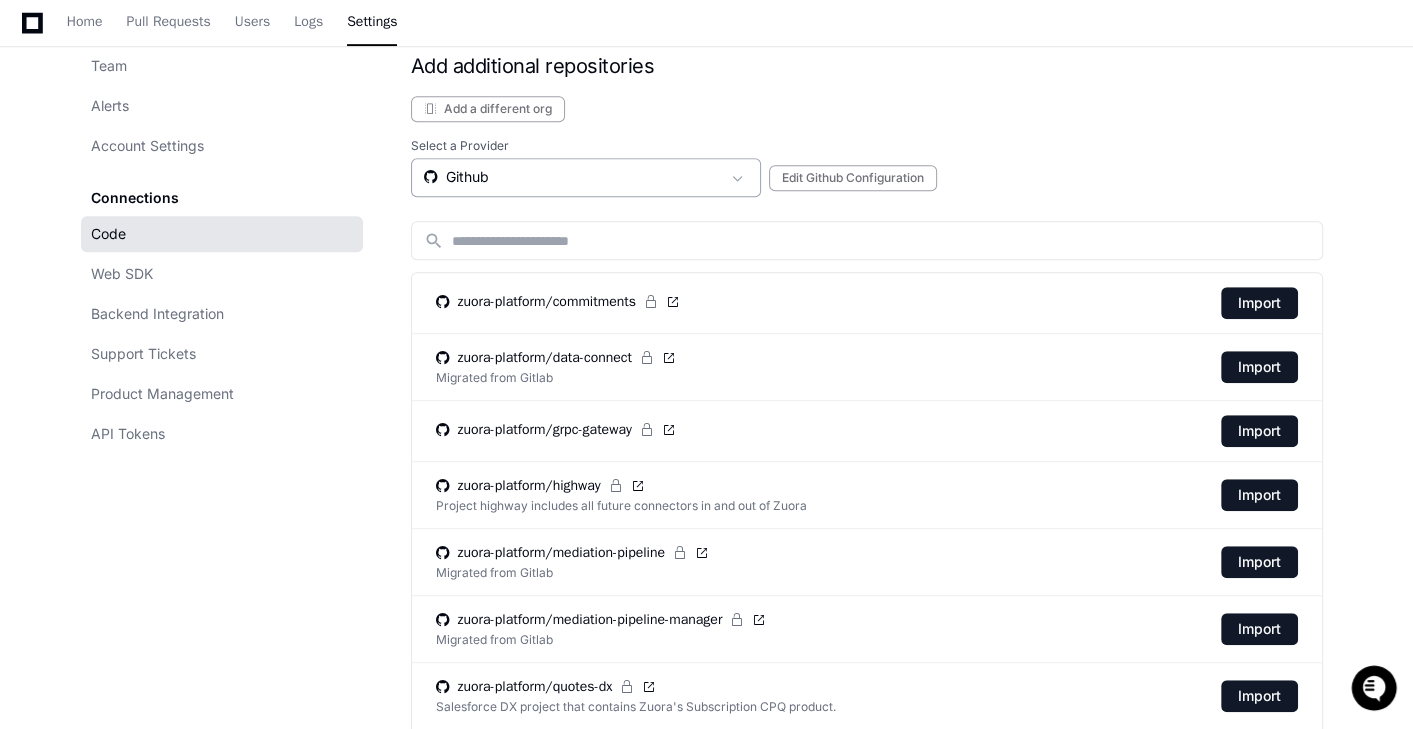 click on "Github" 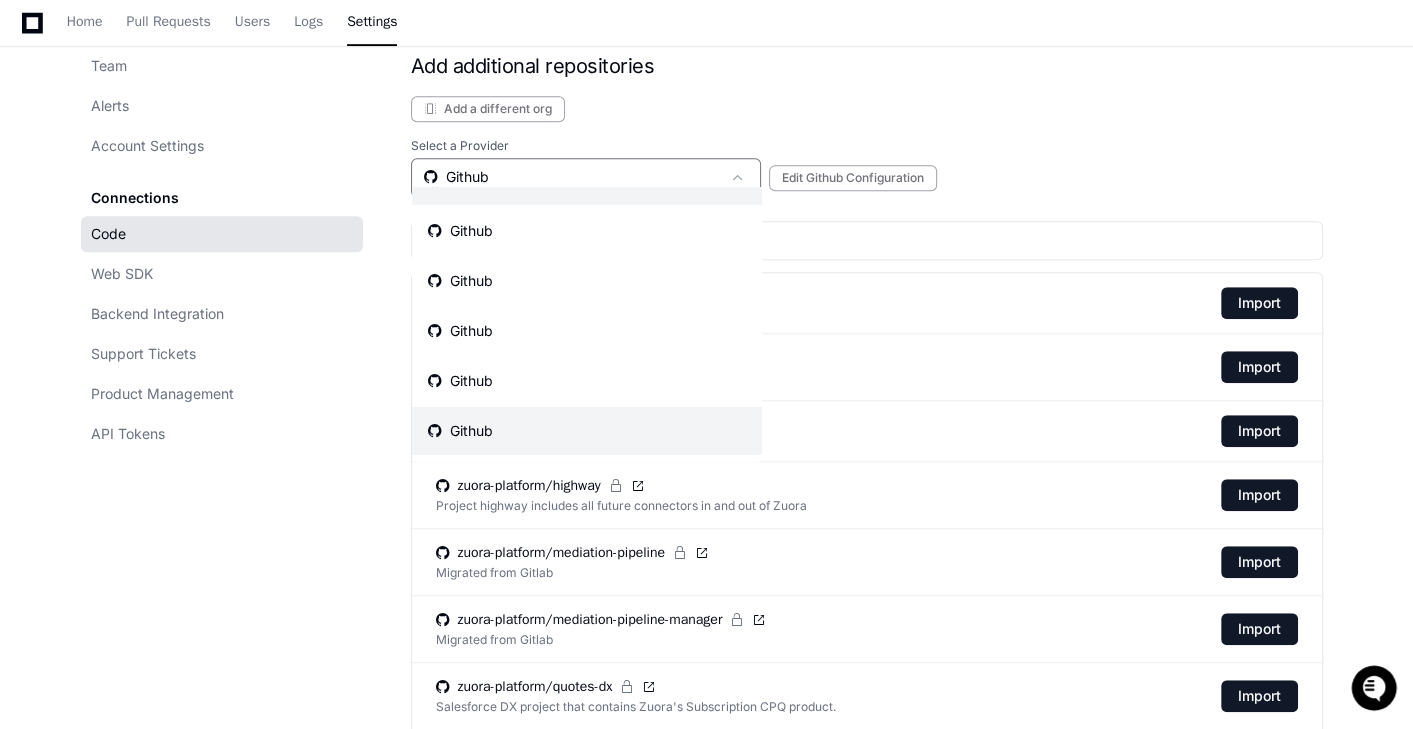 scroll, scrollTop: 41, scrollLeft: 0, axis: vertical 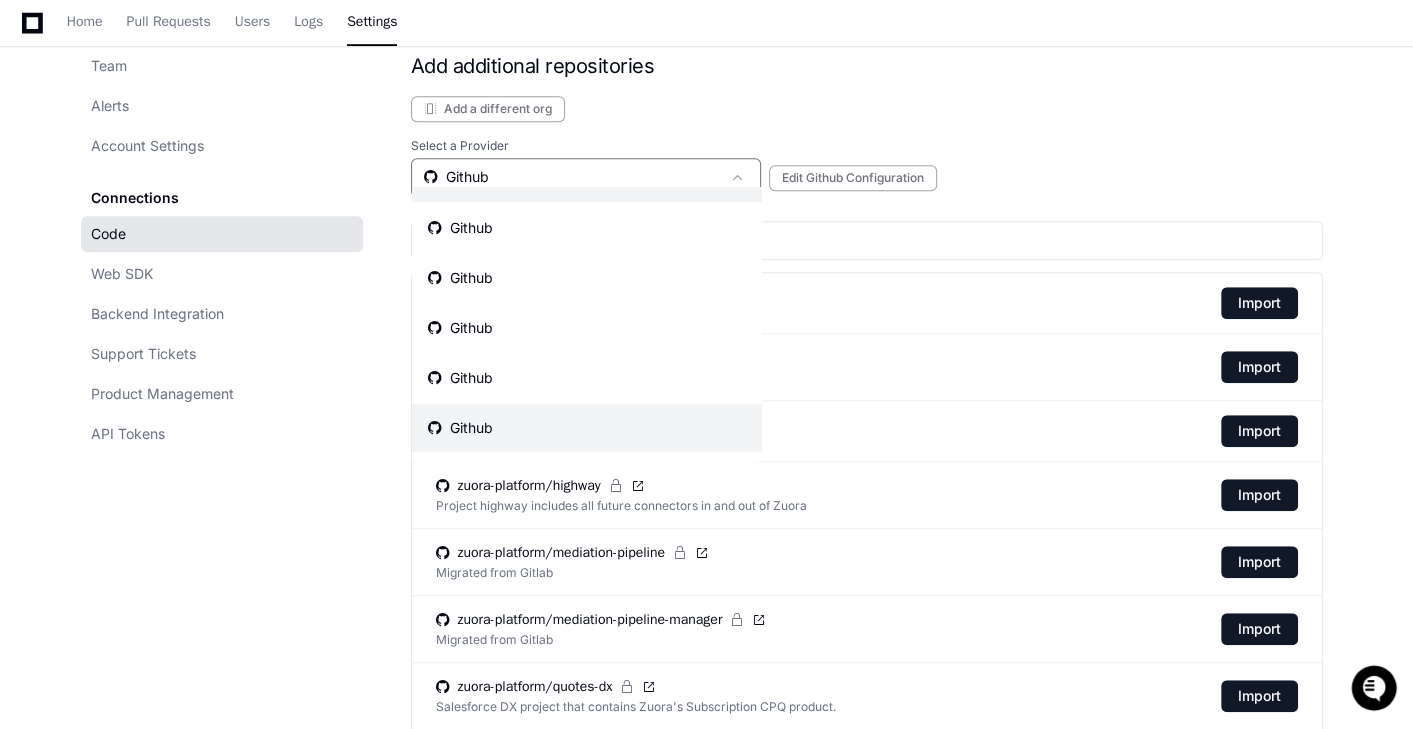 click on "Github" at bounding box center (587, 428) 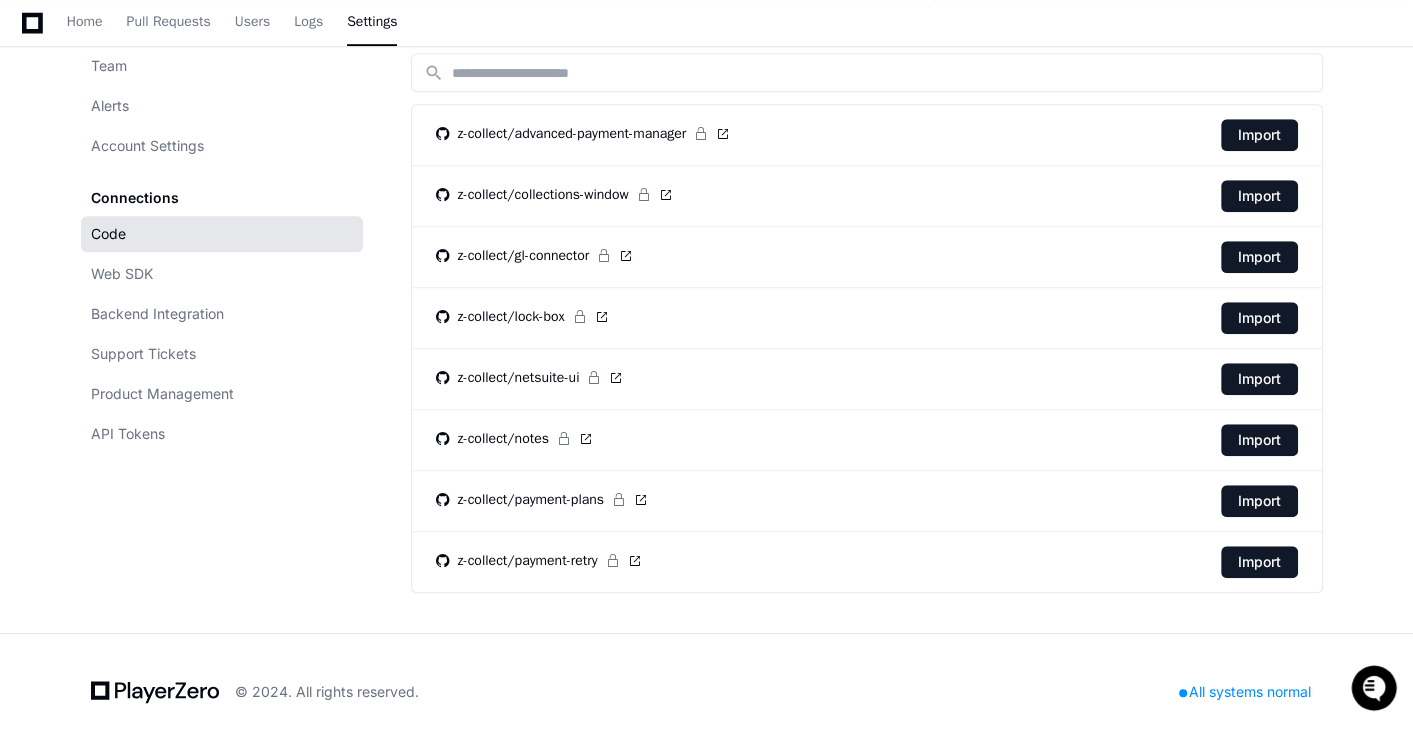 scroll, scrollTop: 818, scrollLeft: 0, axis: vertical 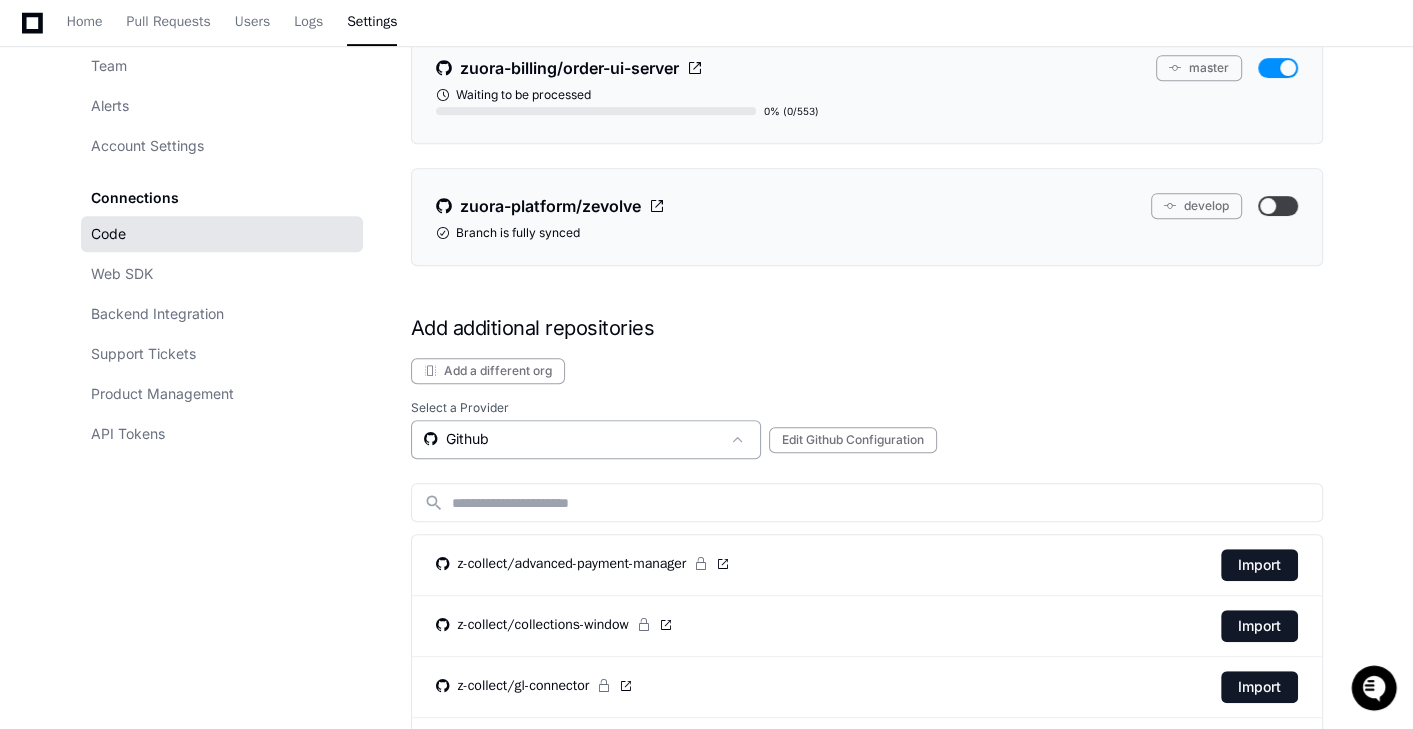 click on "Github" at bounding box center [572, 439] 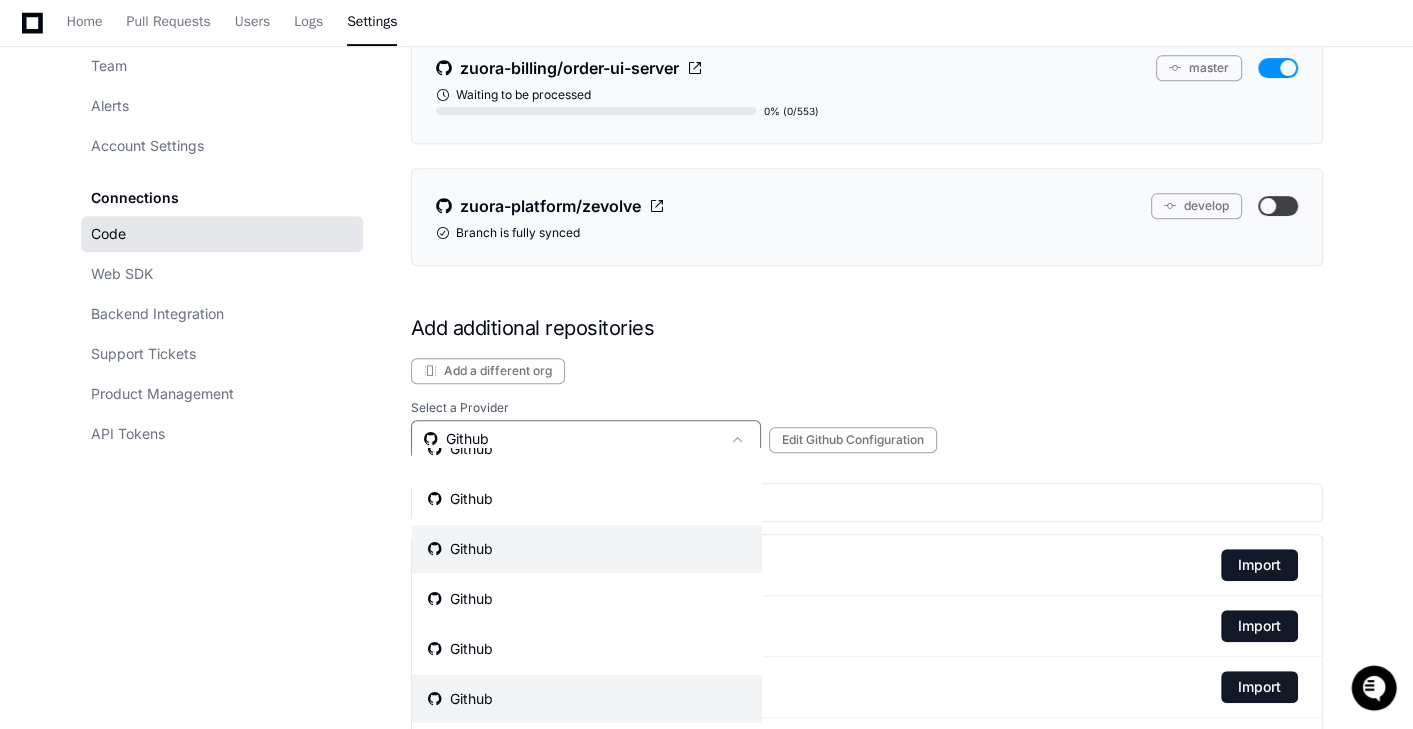 scroll, scrollTop: 41, scrollLeft: 0, axis: vertical 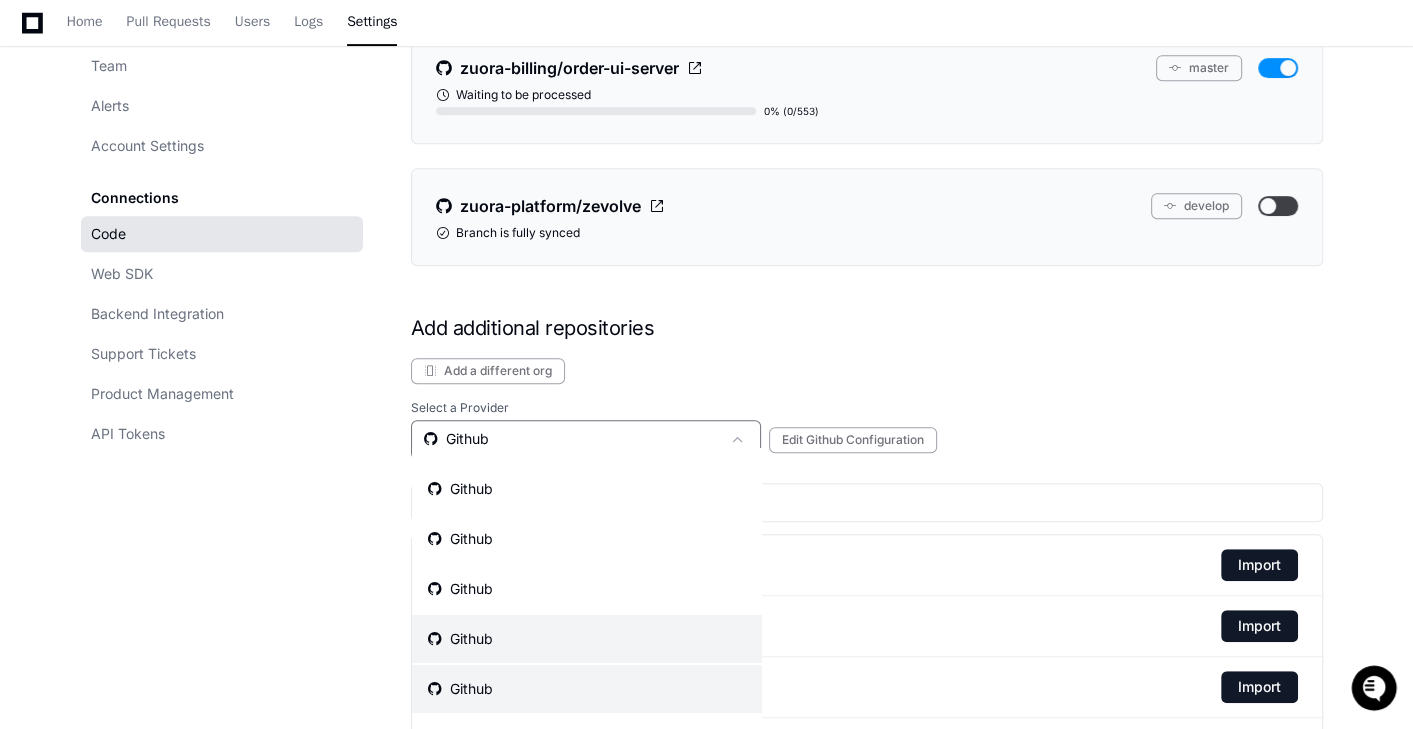 click on "Github" at bounding box center (587, 639) 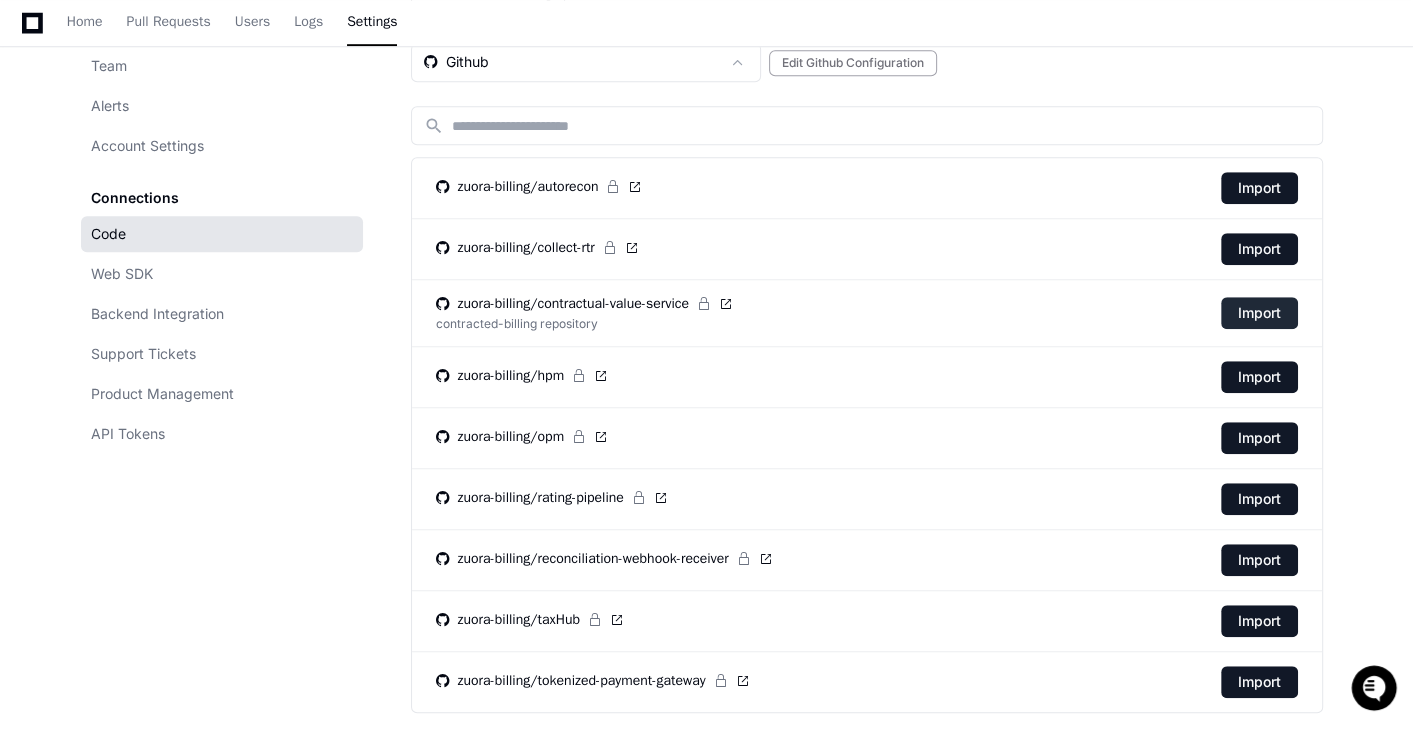 click on "Import" 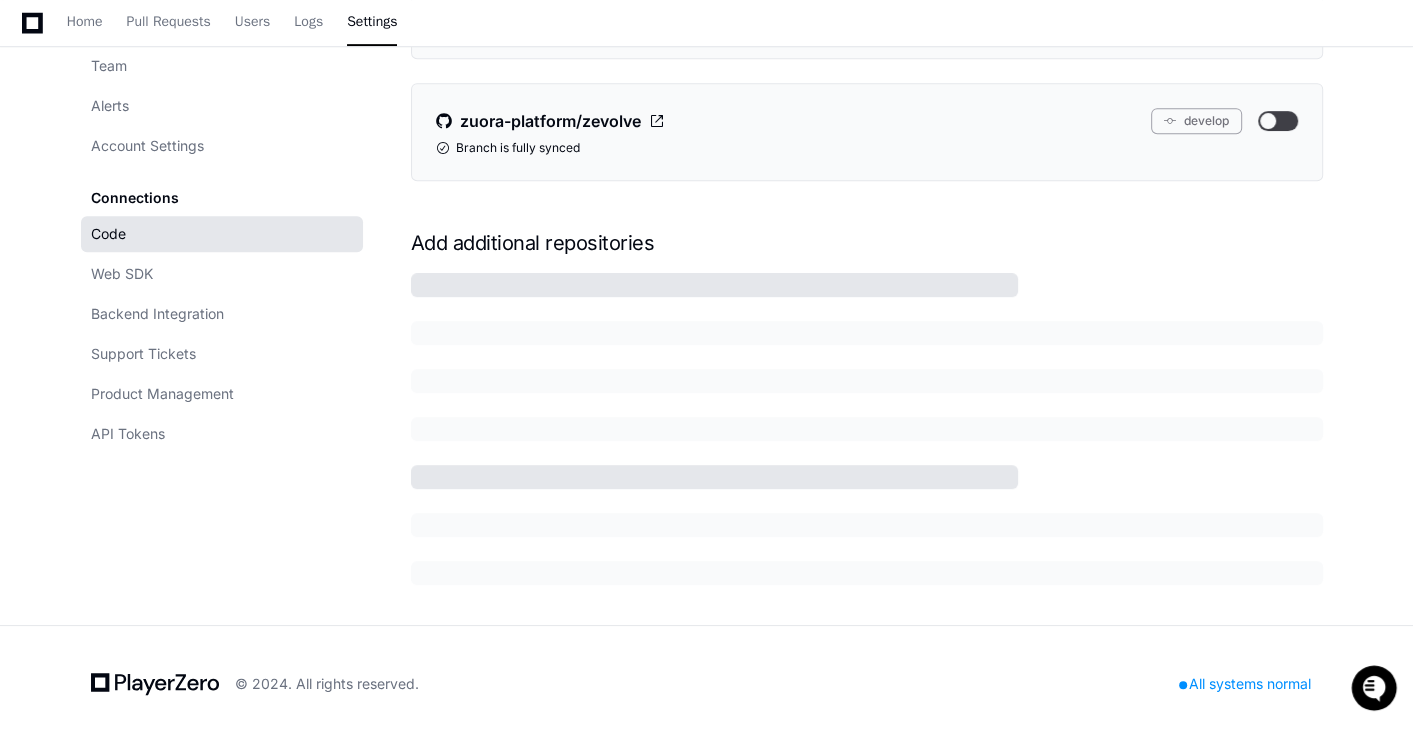 click 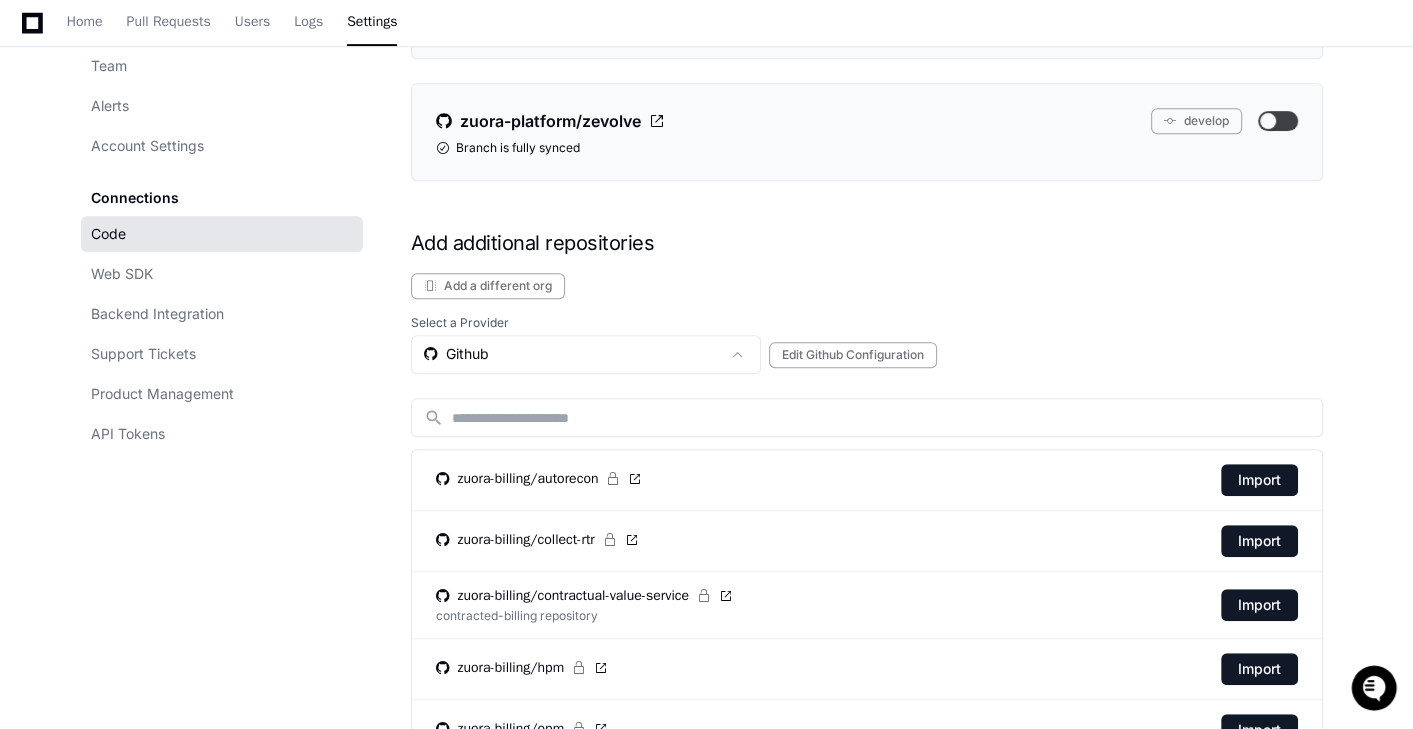 scroll, scrollTop: 1195, scrollLeft: 0, axis: vertical 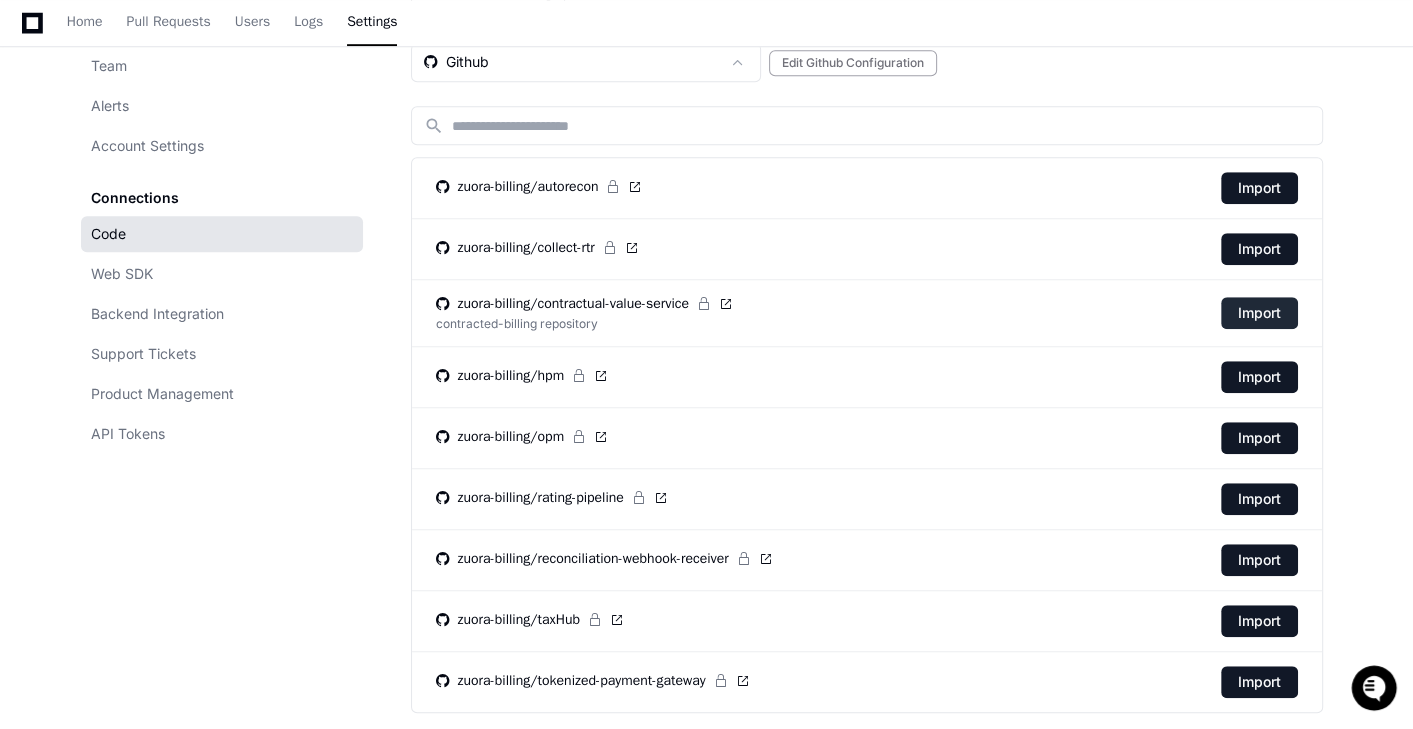 click on "Import" 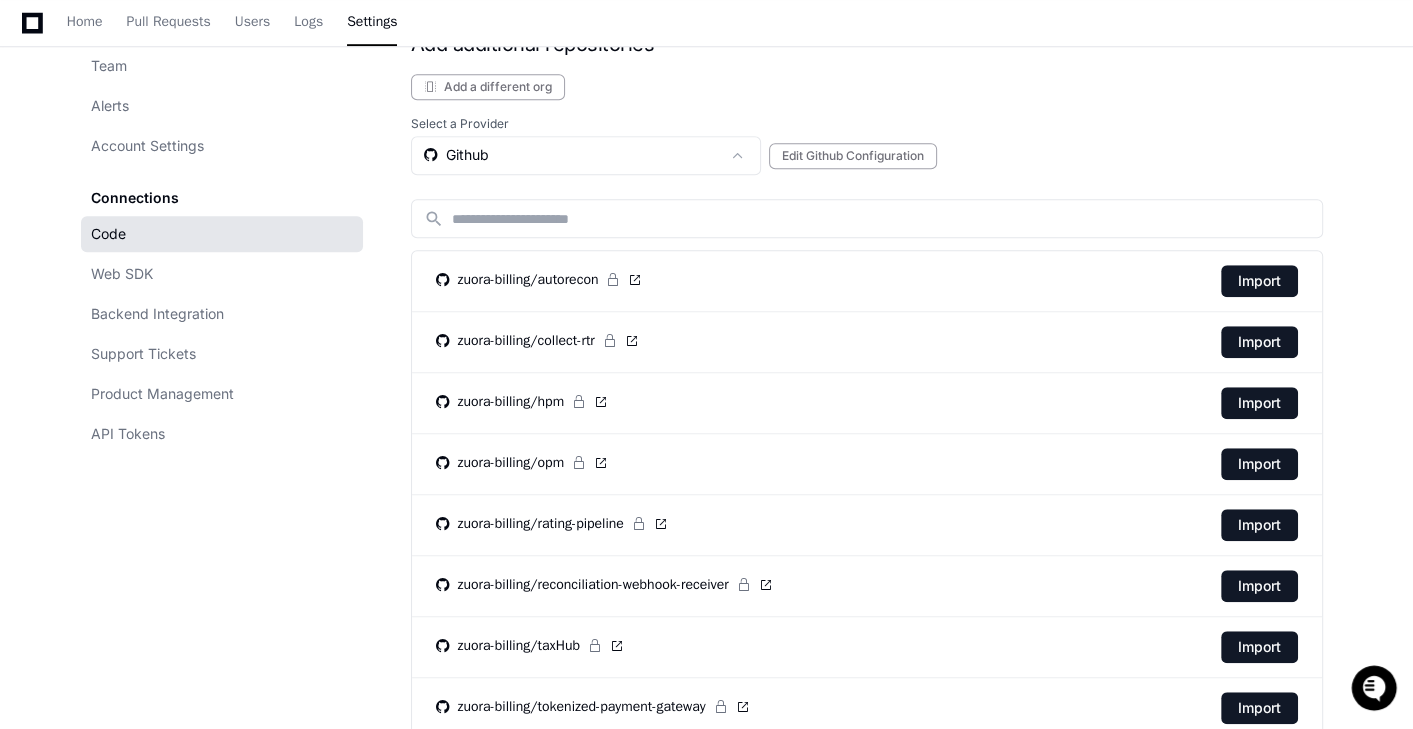 scroll, scrollTop: 1160, scrollLeft: 0, axis: vertical 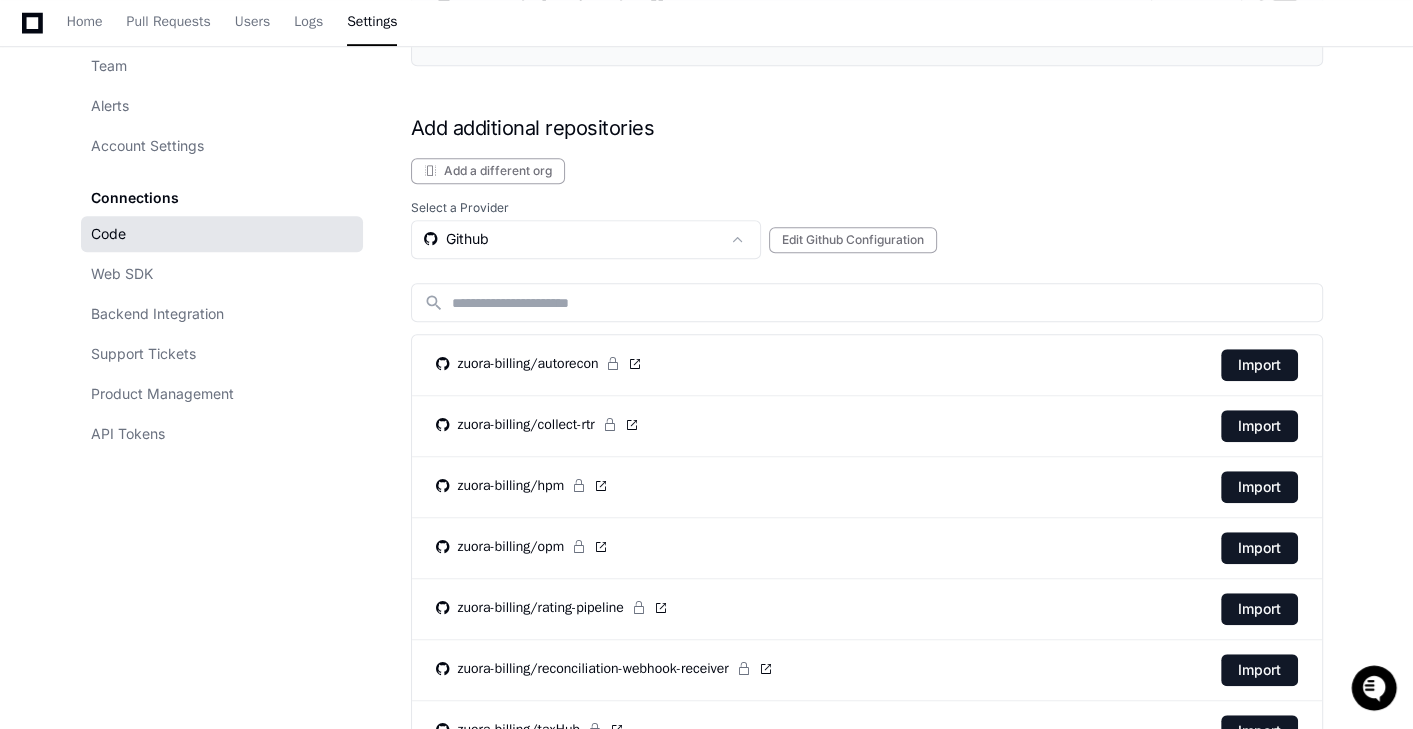 click on "Select a Provider" 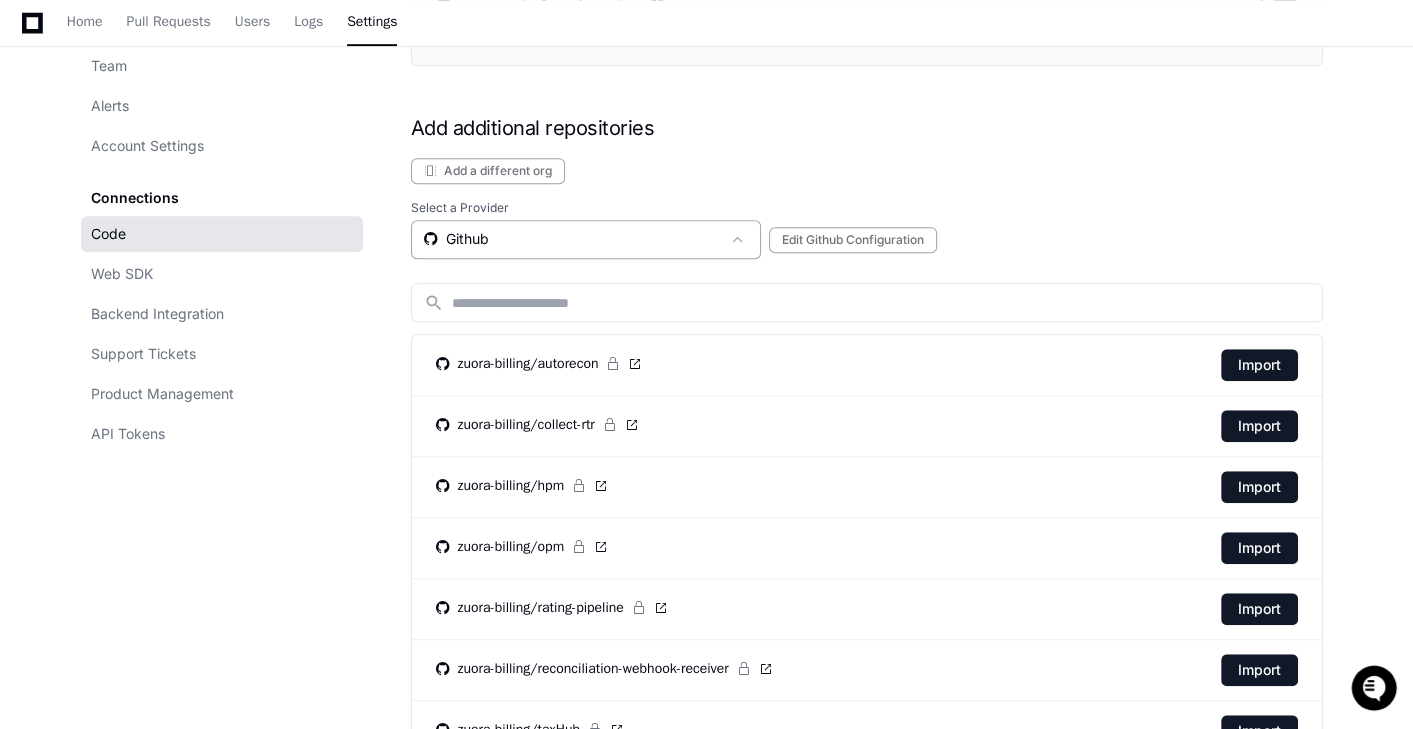 click on "Github" 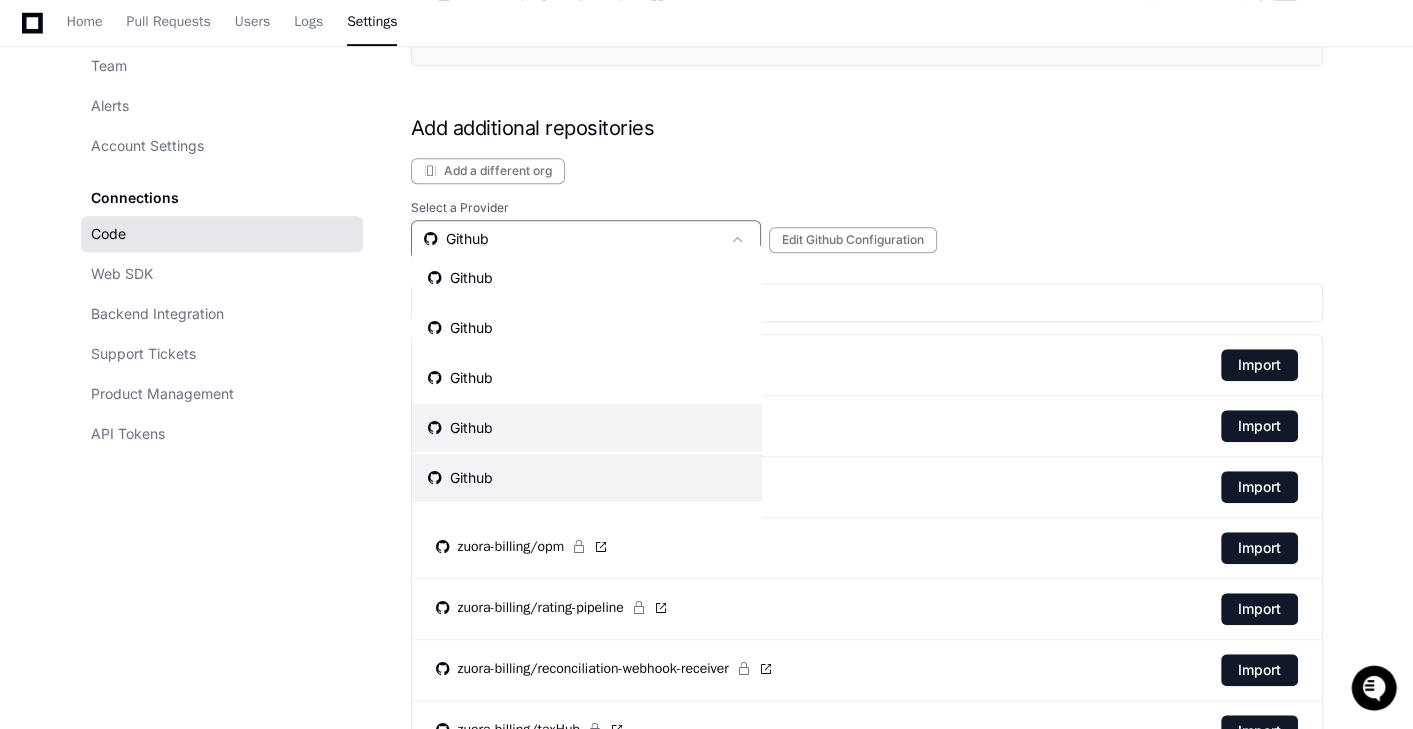 click on "Github" at bounding box center [587, 428] 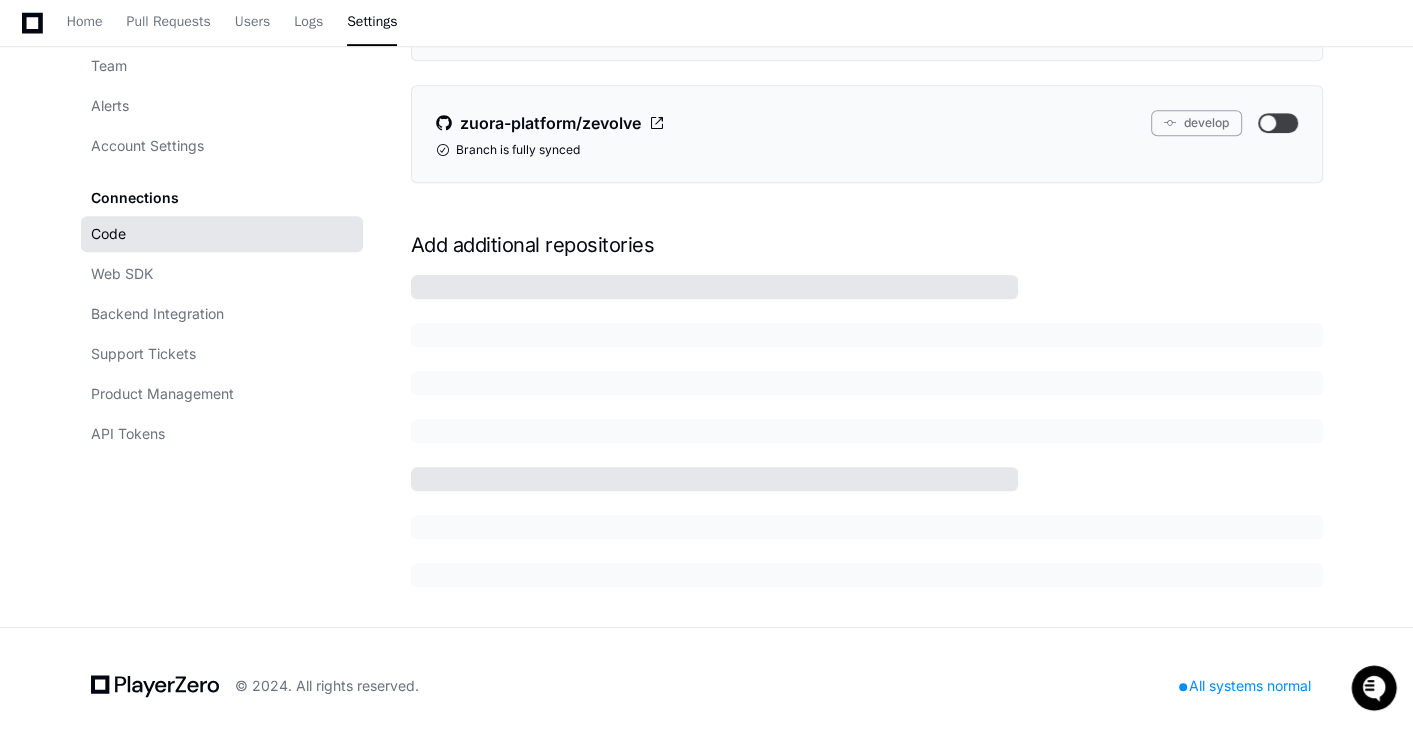 scroll, scrollTop: 1160, scrollLeft: 0, axis: vertical 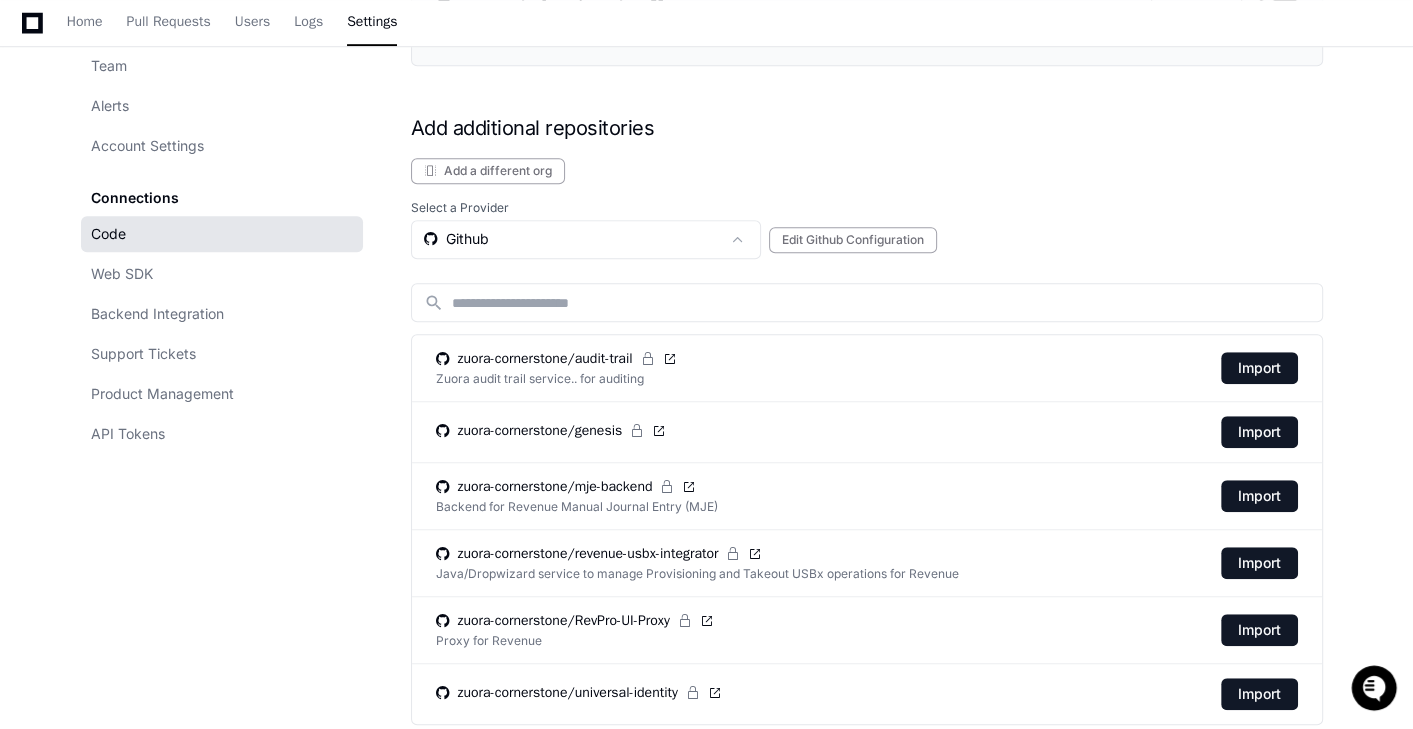 click on "Github" 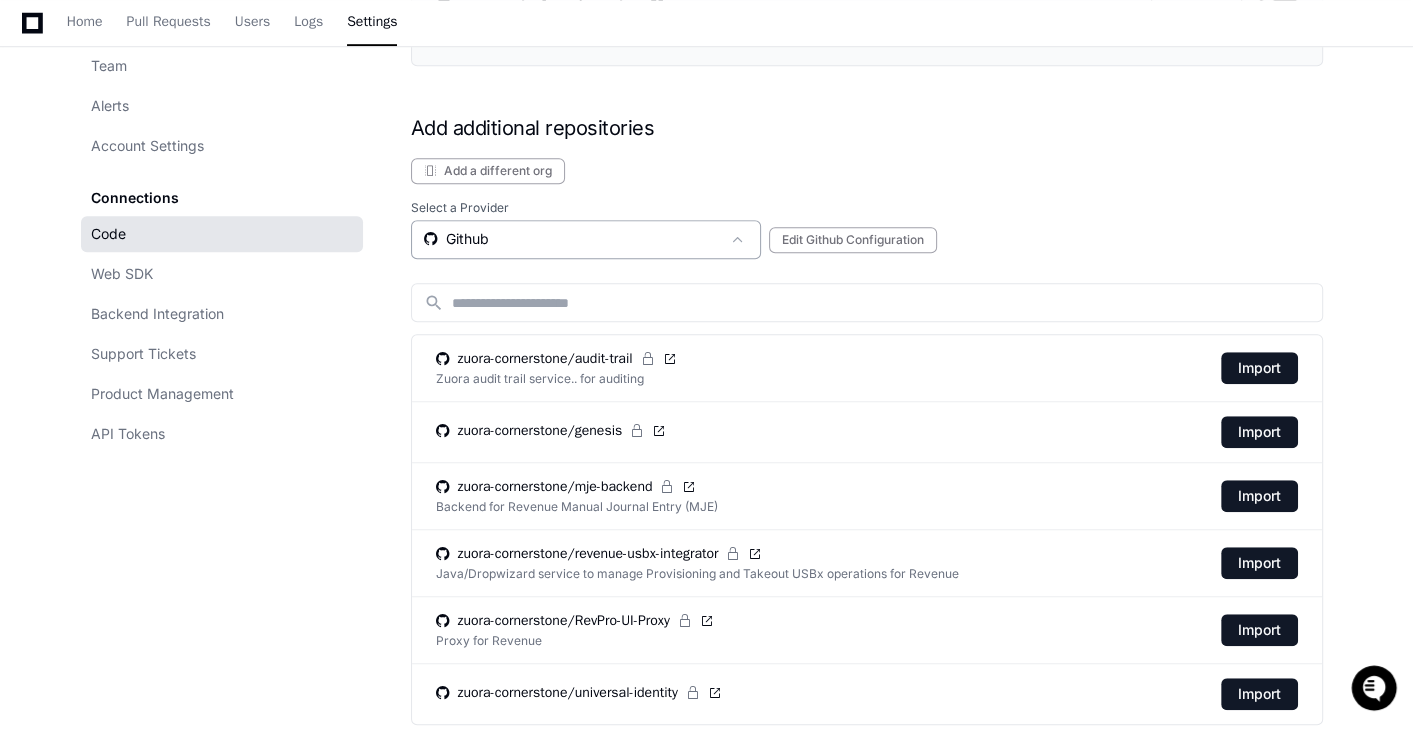 click on "Github" at bounding box center [572, 239] 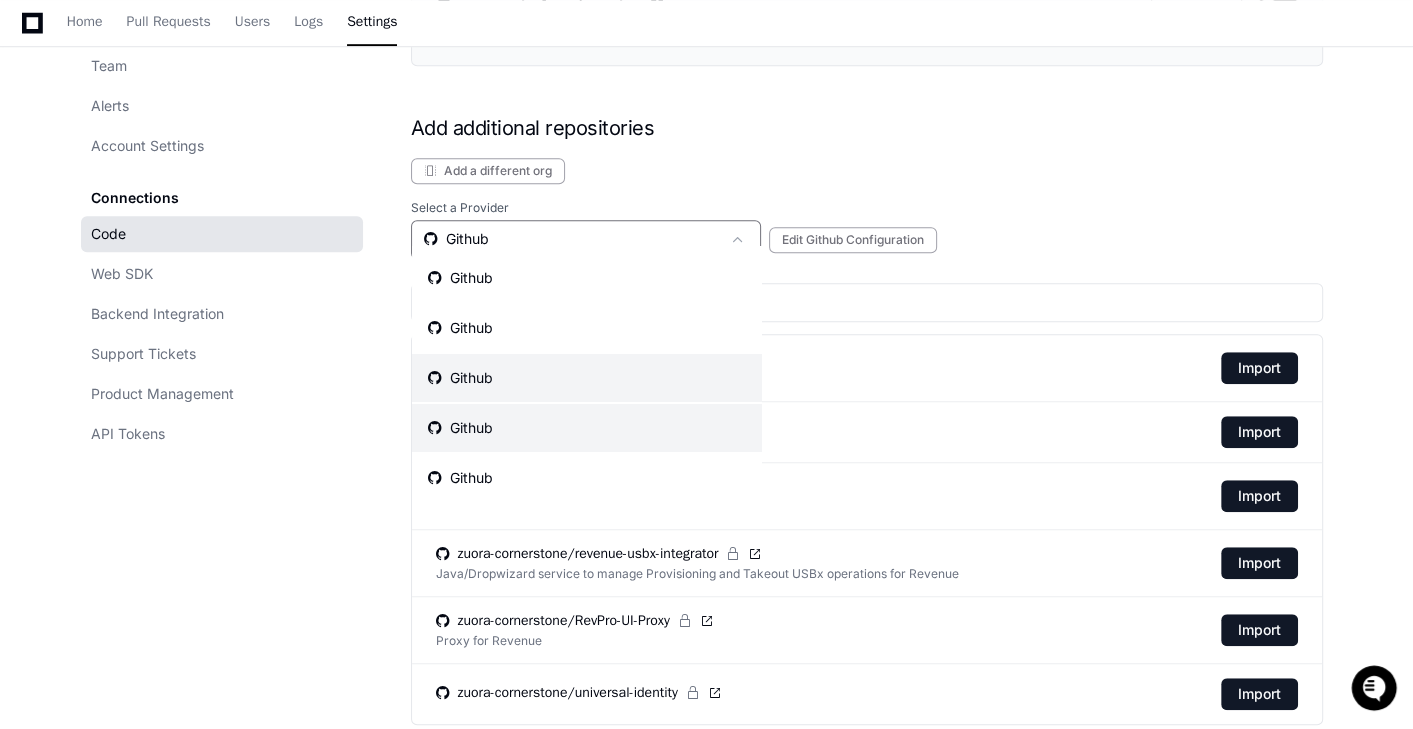 click on "Github" at bounding box center [587, 378] 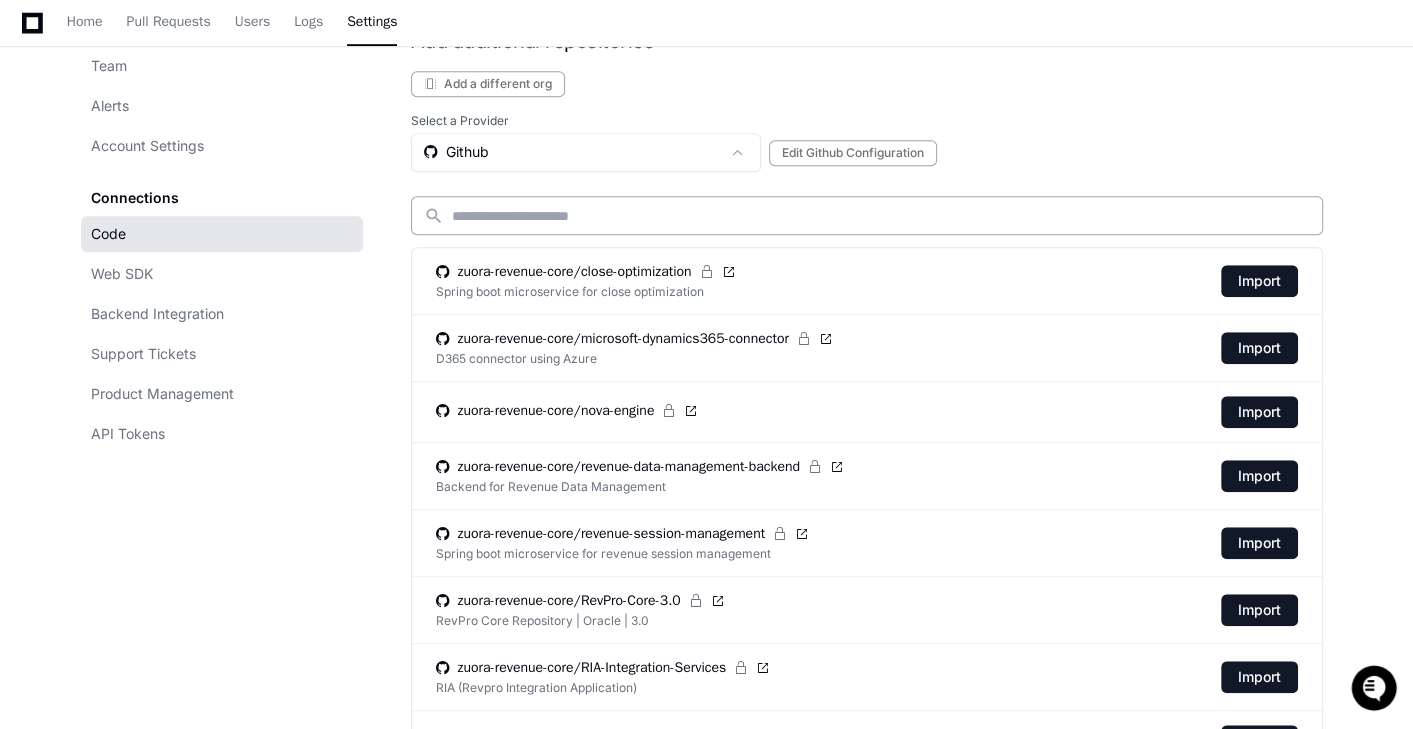 scroll, scrollTop: 1132, scrollLeft: 0, axis: vertical 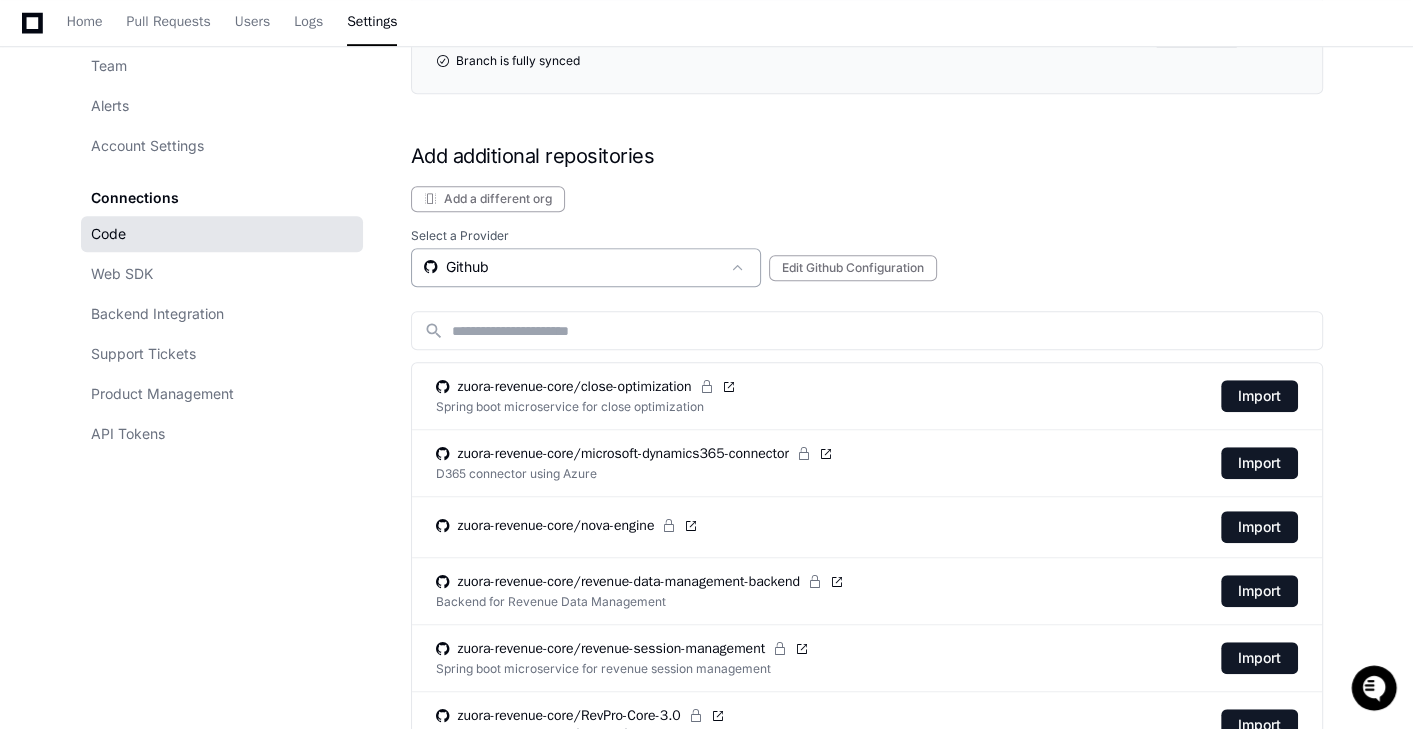 click on "Github" 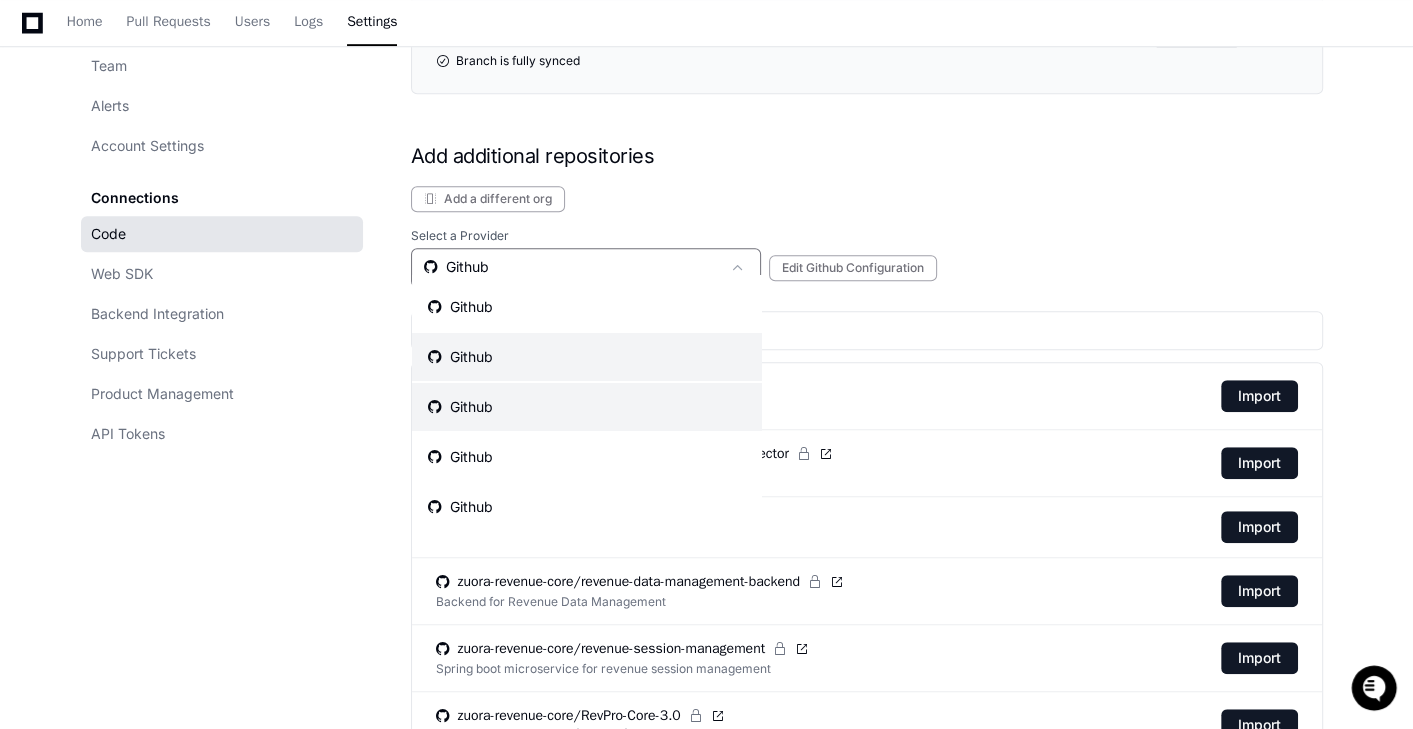 click on "Github" at bounding box center (587, 357) 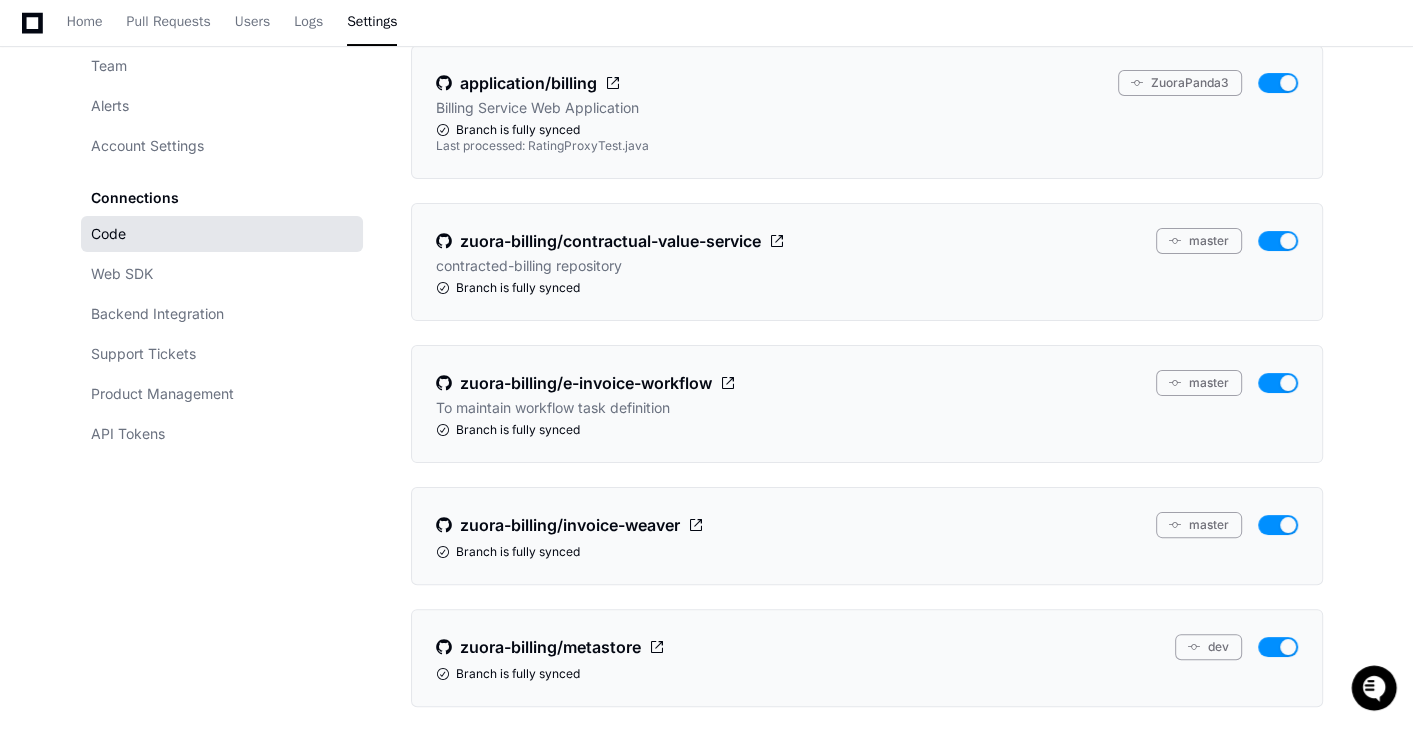 scroll, scrollTop: 486, scrollLeft: 0, axis: vertical 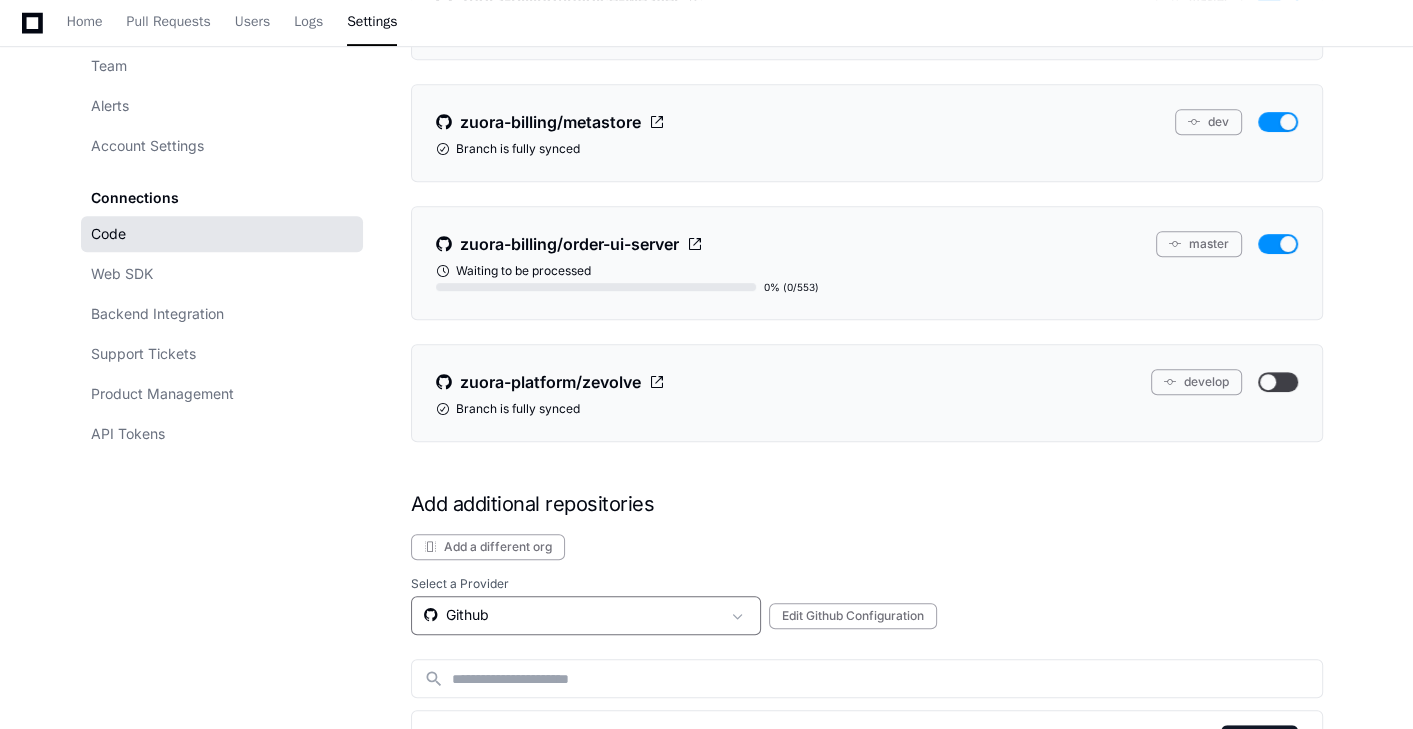 click on "Github" at bounding box center [572, 615] 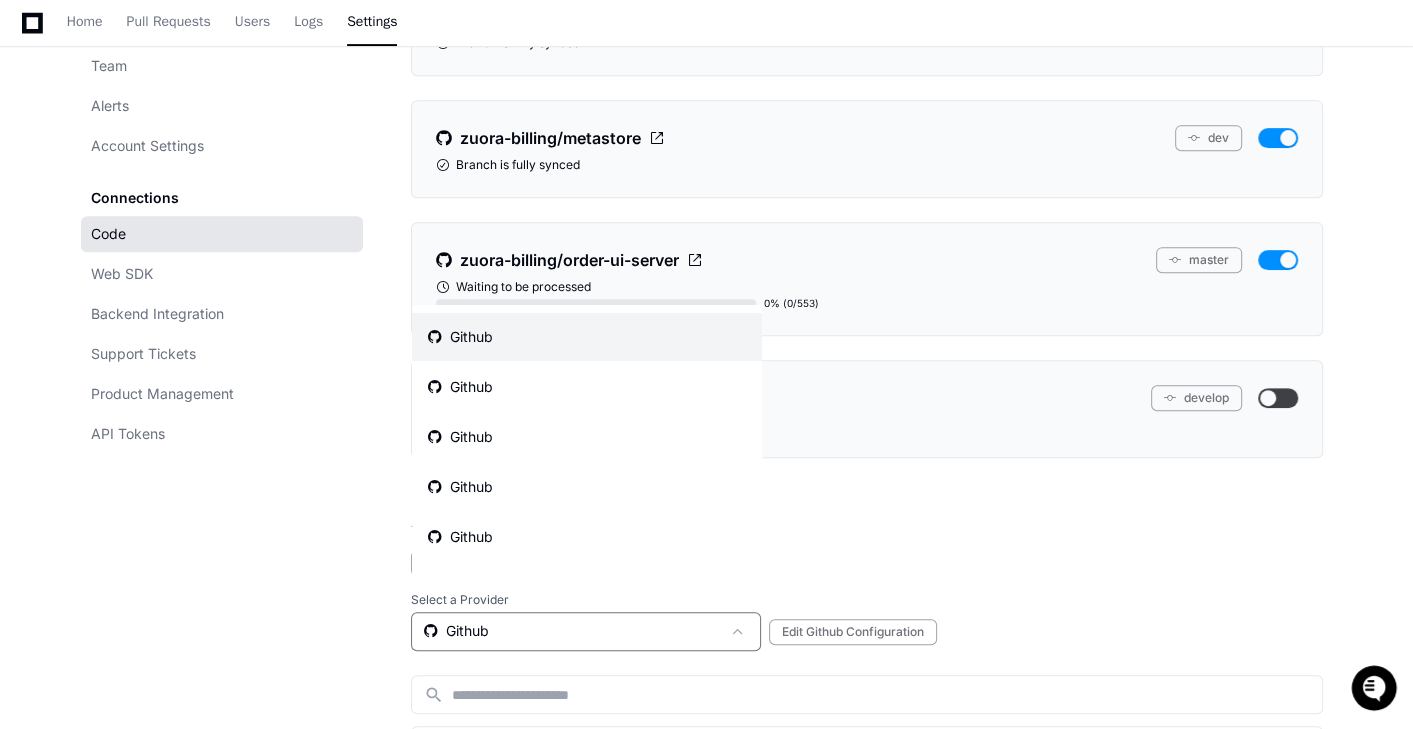click at bounding box center (706, 364) 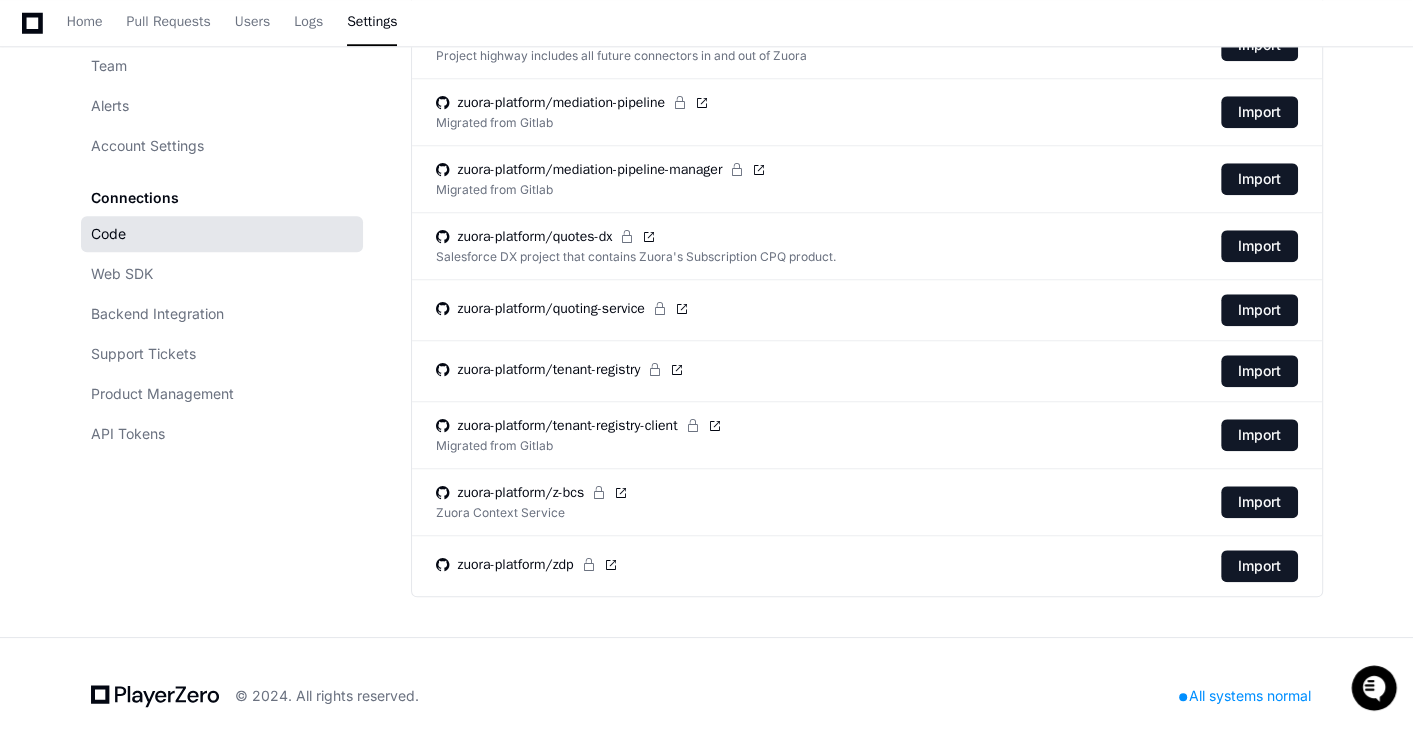 scroll, scrollTop: 898, scrollLeft: 0, axis: vertical 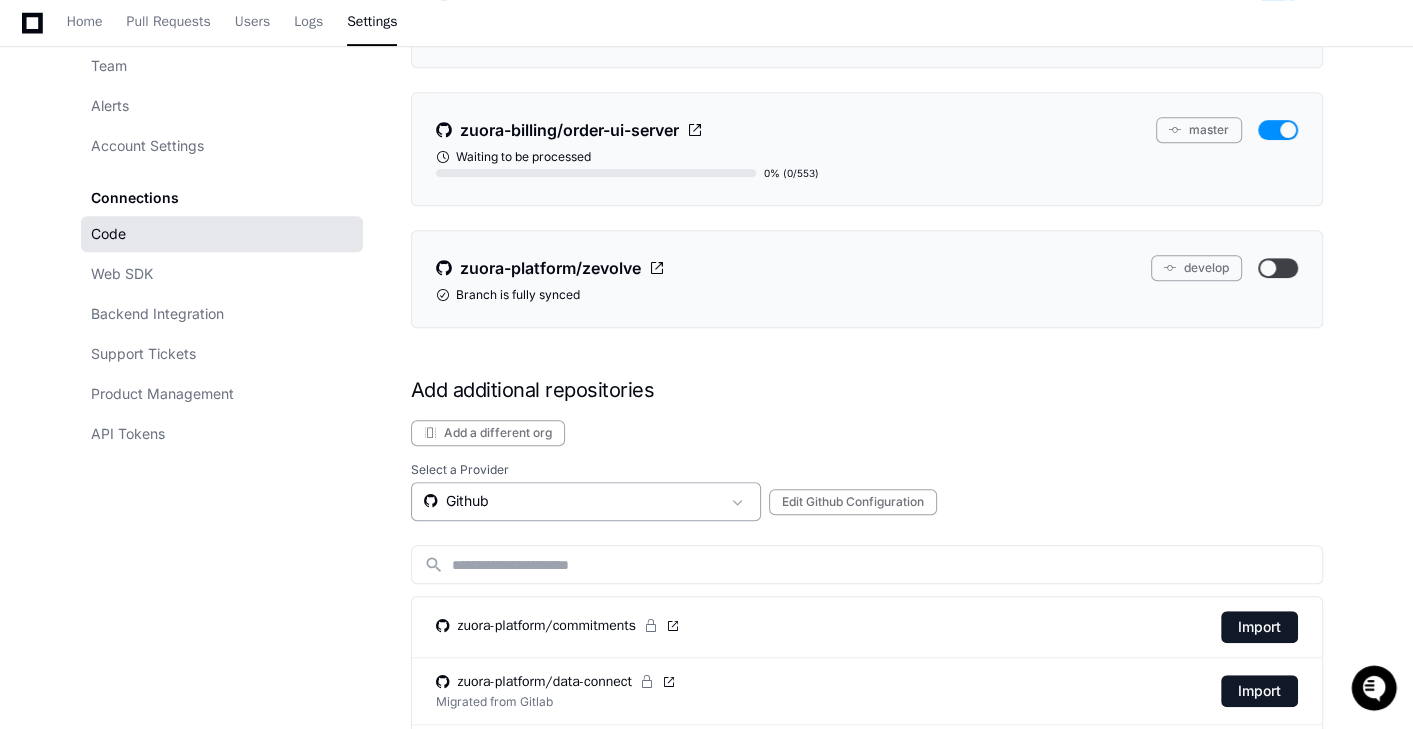 click on "Github" at bounding box center [572, 501] 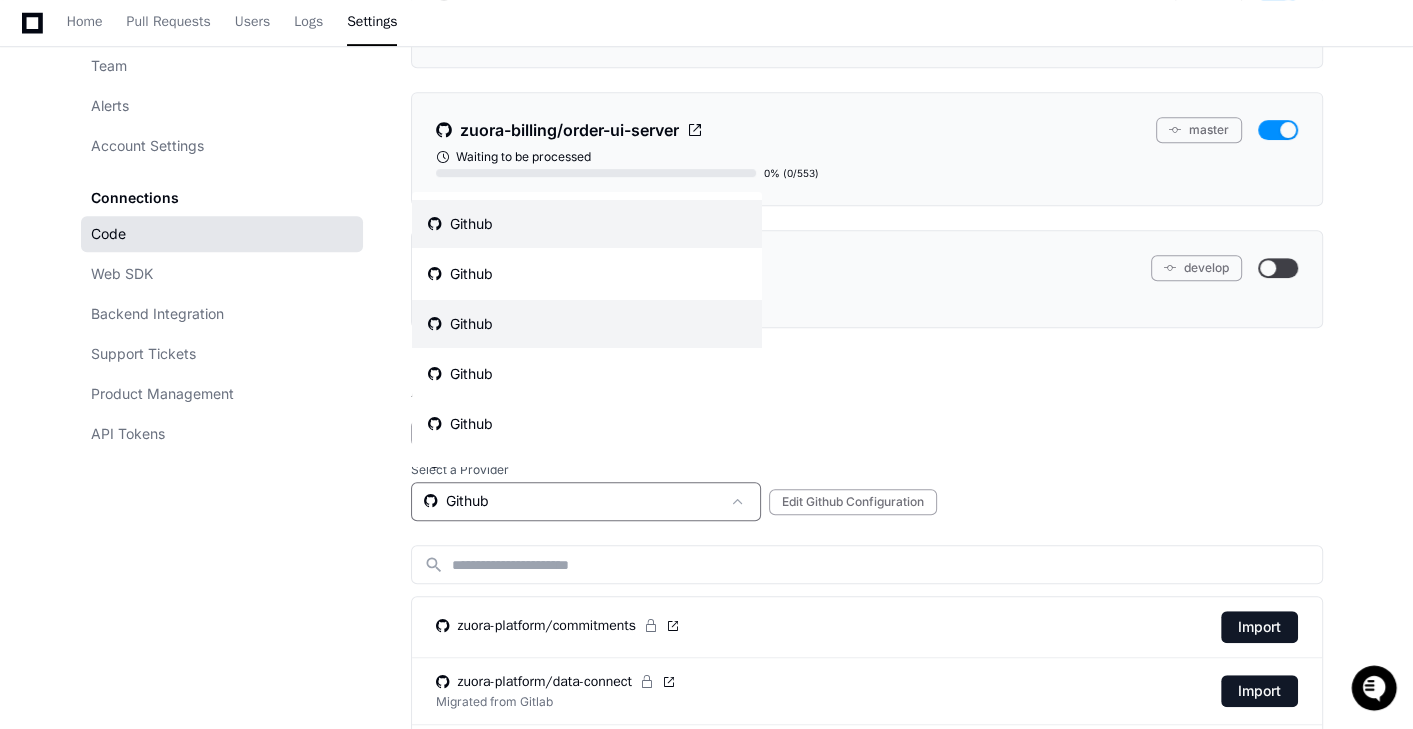 click on "Github" at bounding box center [587, 324] 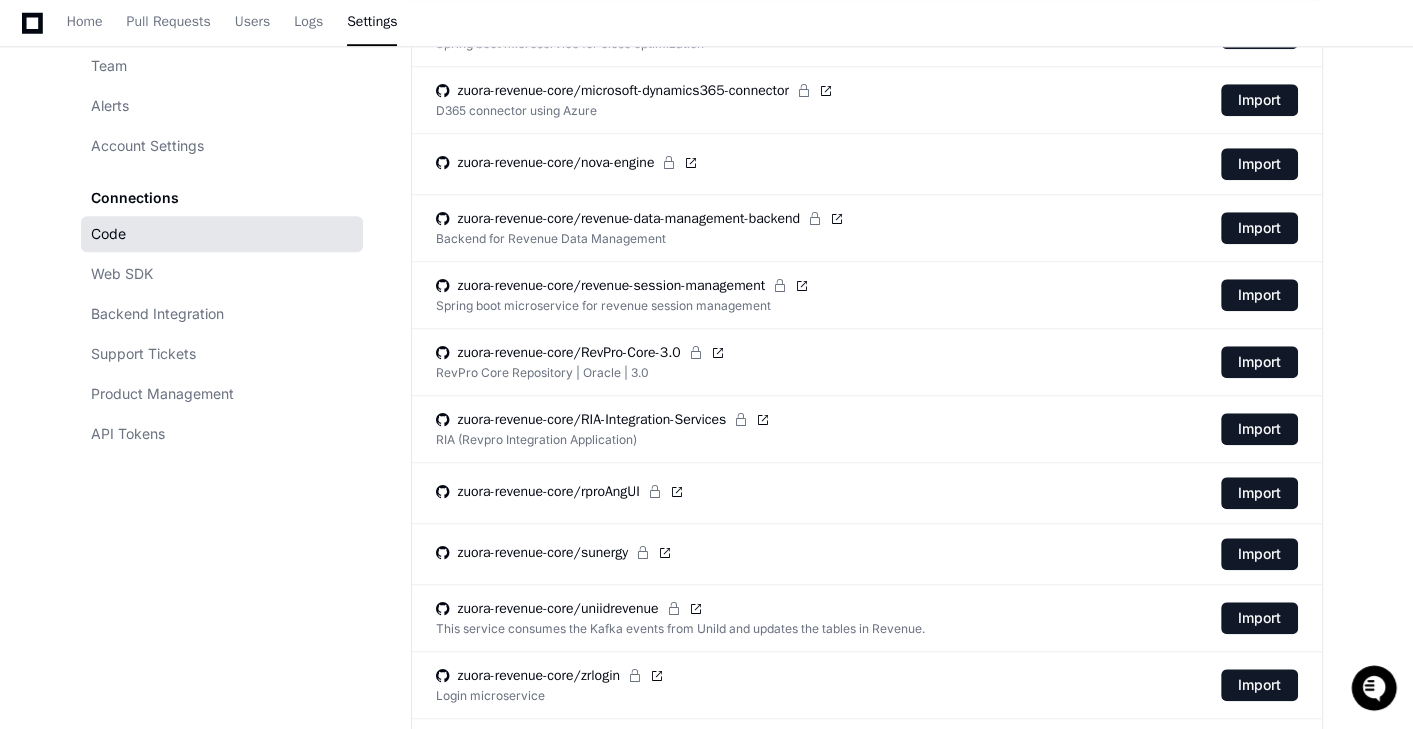 scroll, scrollTop: 1031, scrollLeft: 0, axis: vertical 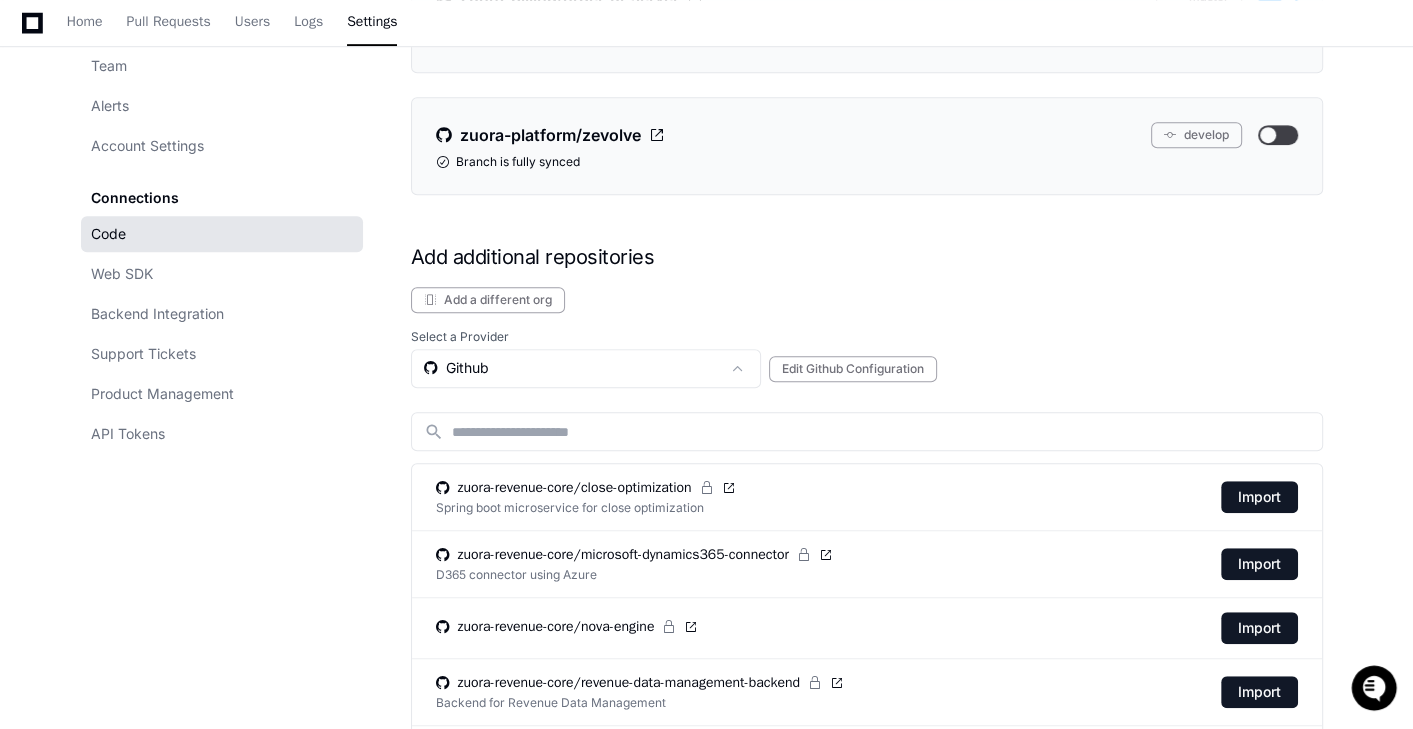 click on "Select a Provider  Github   Edit Github Configuration" 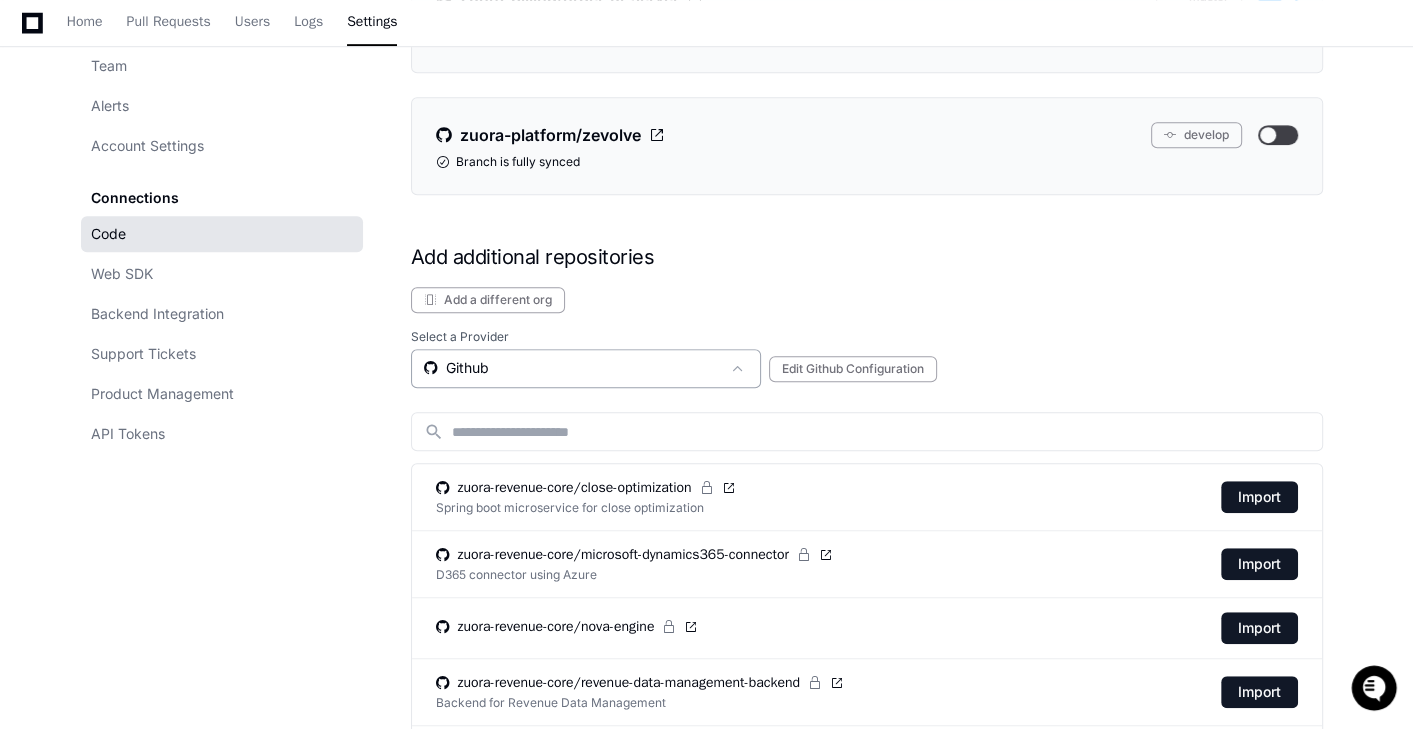 click on "Github" at bounding box center [572, 368] 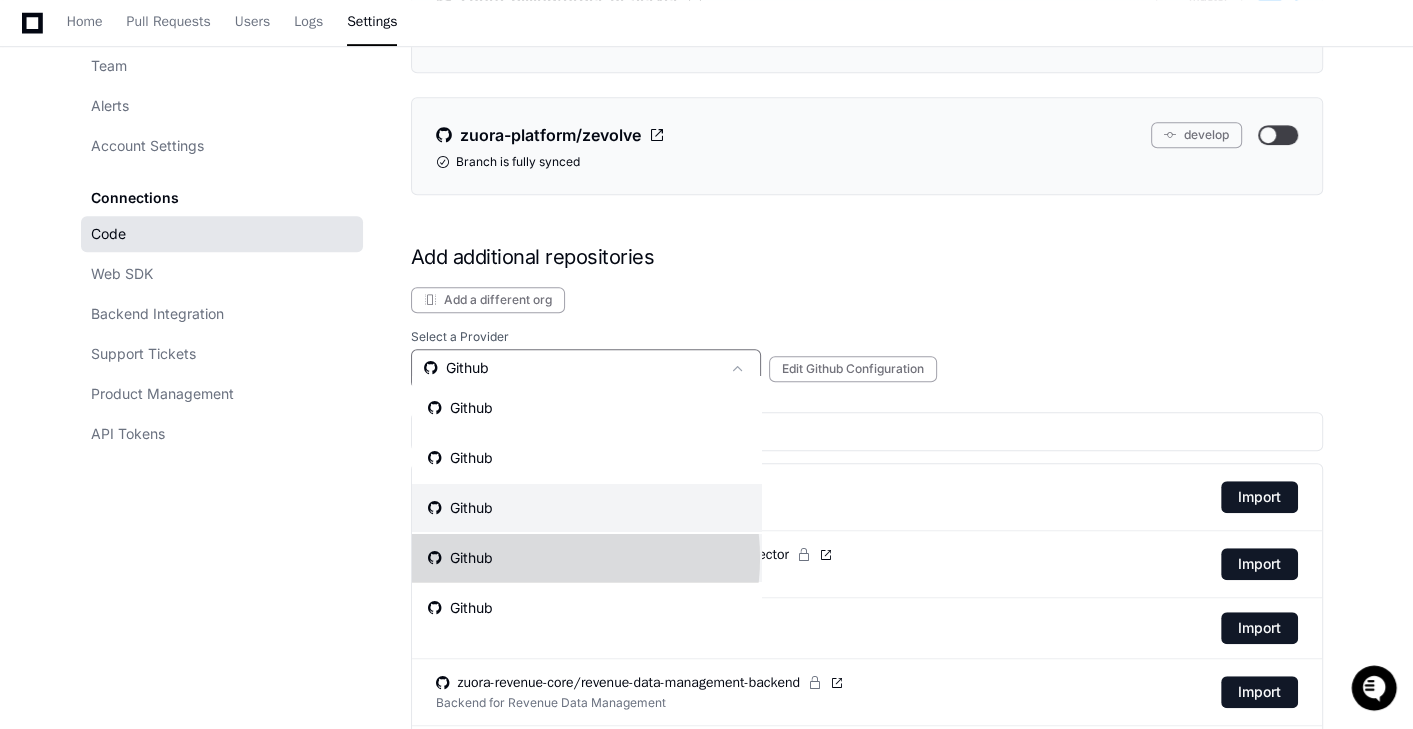 click on "Github" at bounding box center [587, 558] 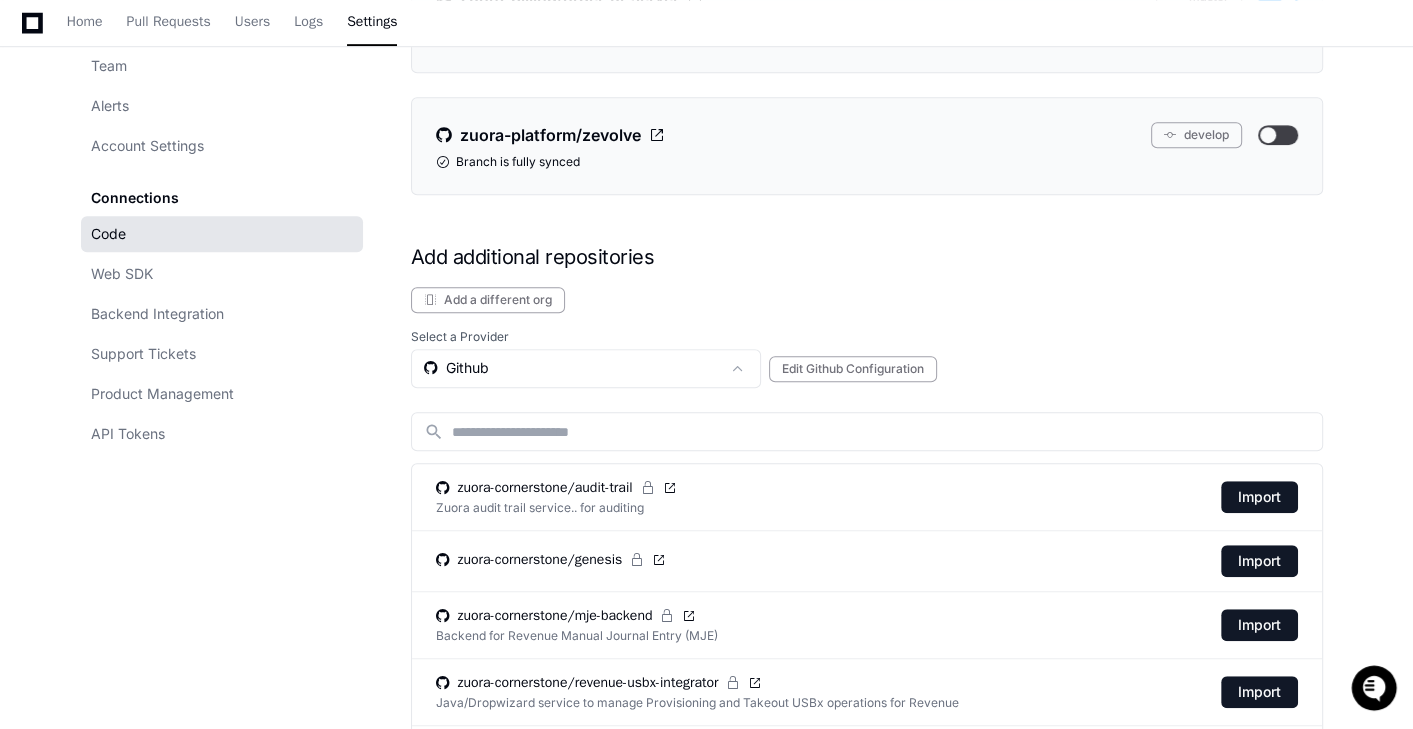 scroll, scrollTop: 1257, scrollLeft: 0, axis: vertical 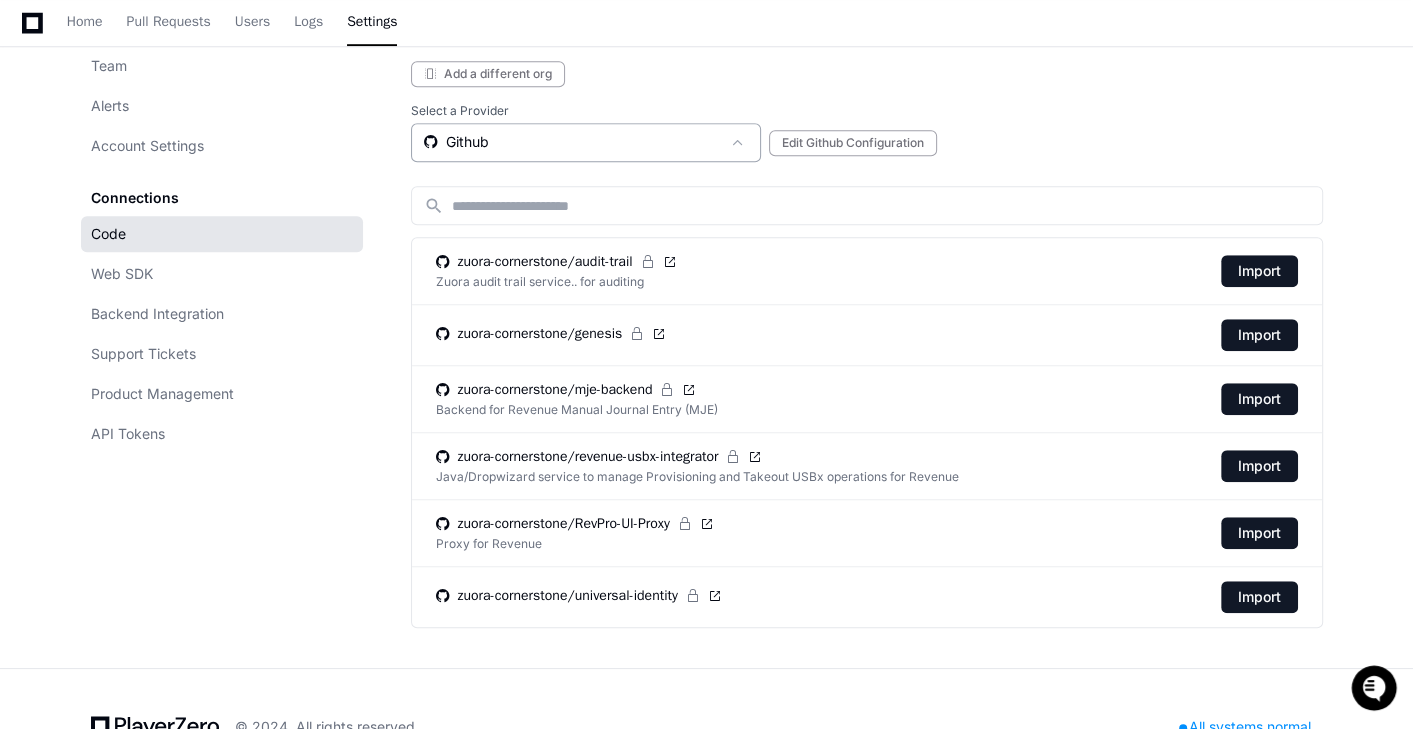 click on "Github" at bounding box center (572, 142) 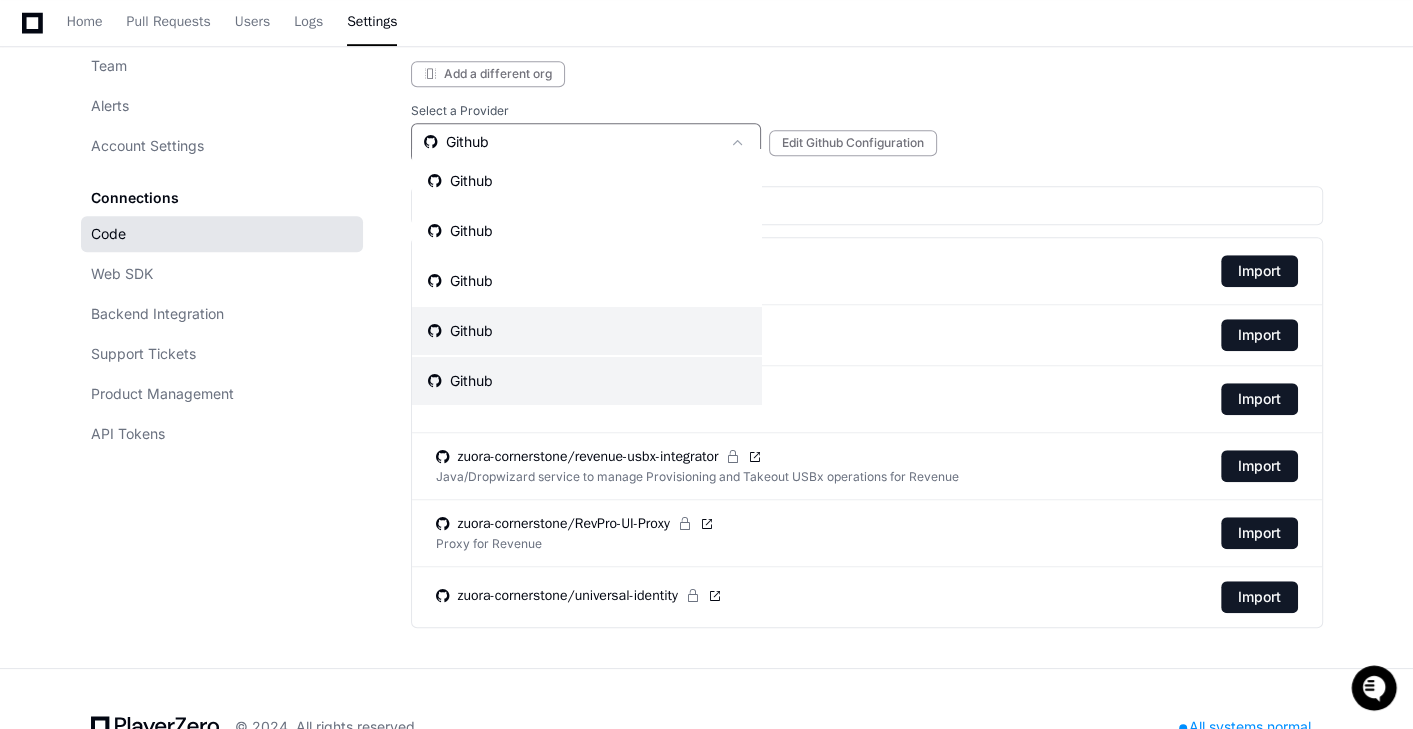 click on "Github" at bounding box center (587, 381) 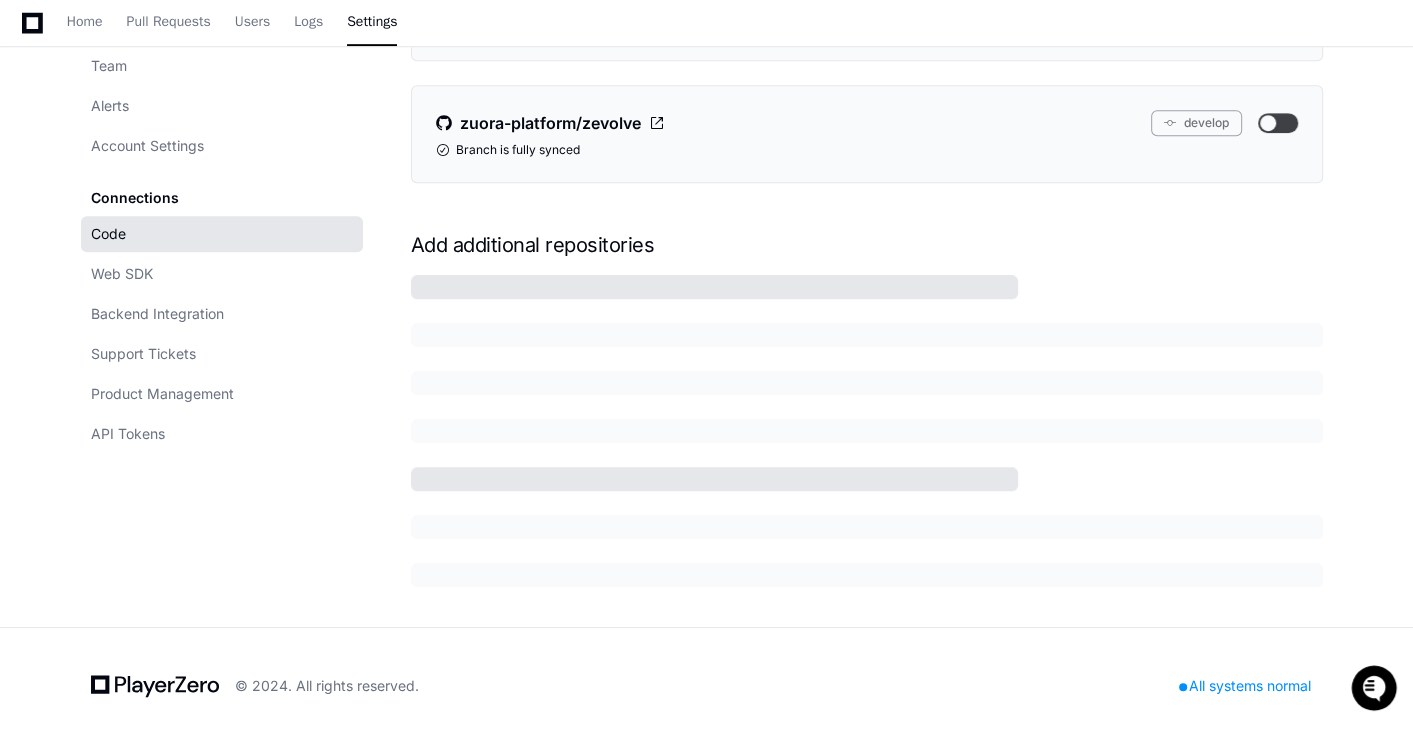 scroll, scrollTop: 1257, scrollLeft: 0, axis: vertical 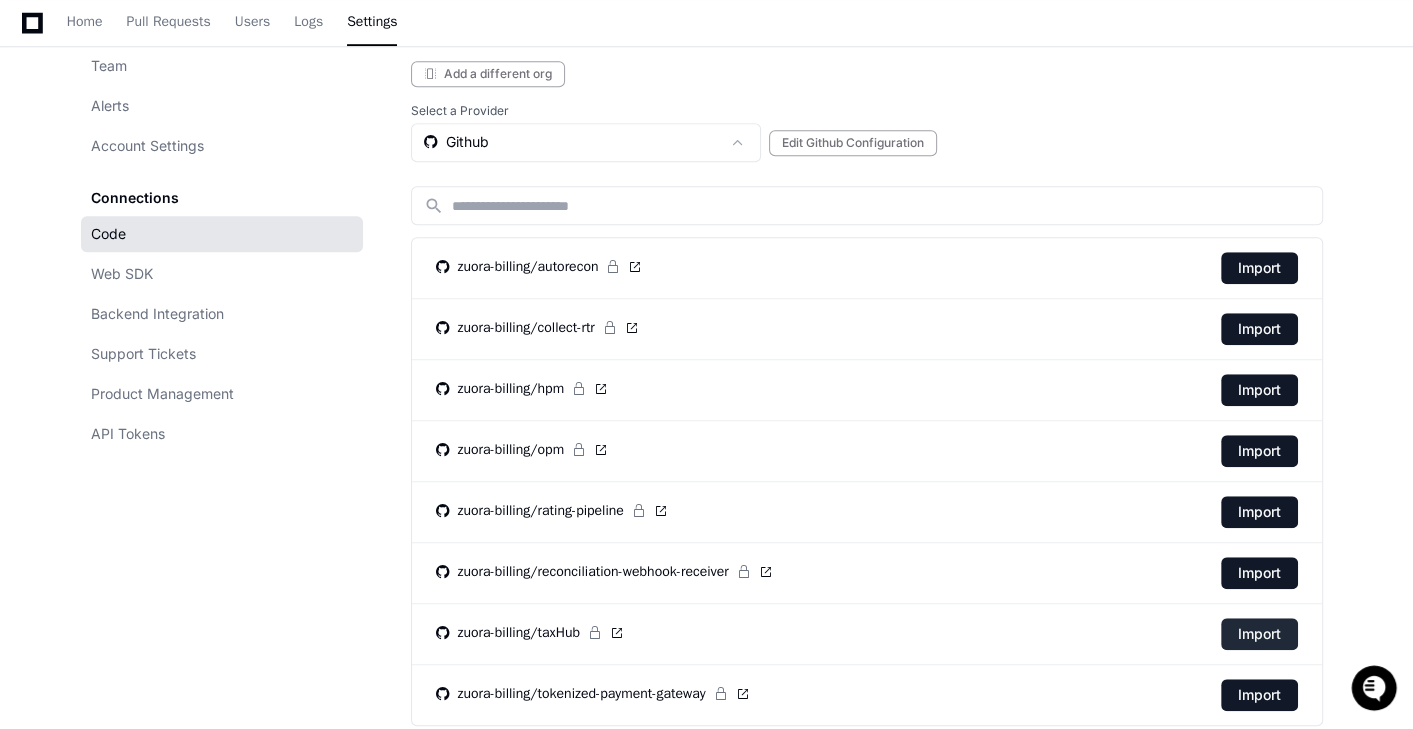 click on "Import" 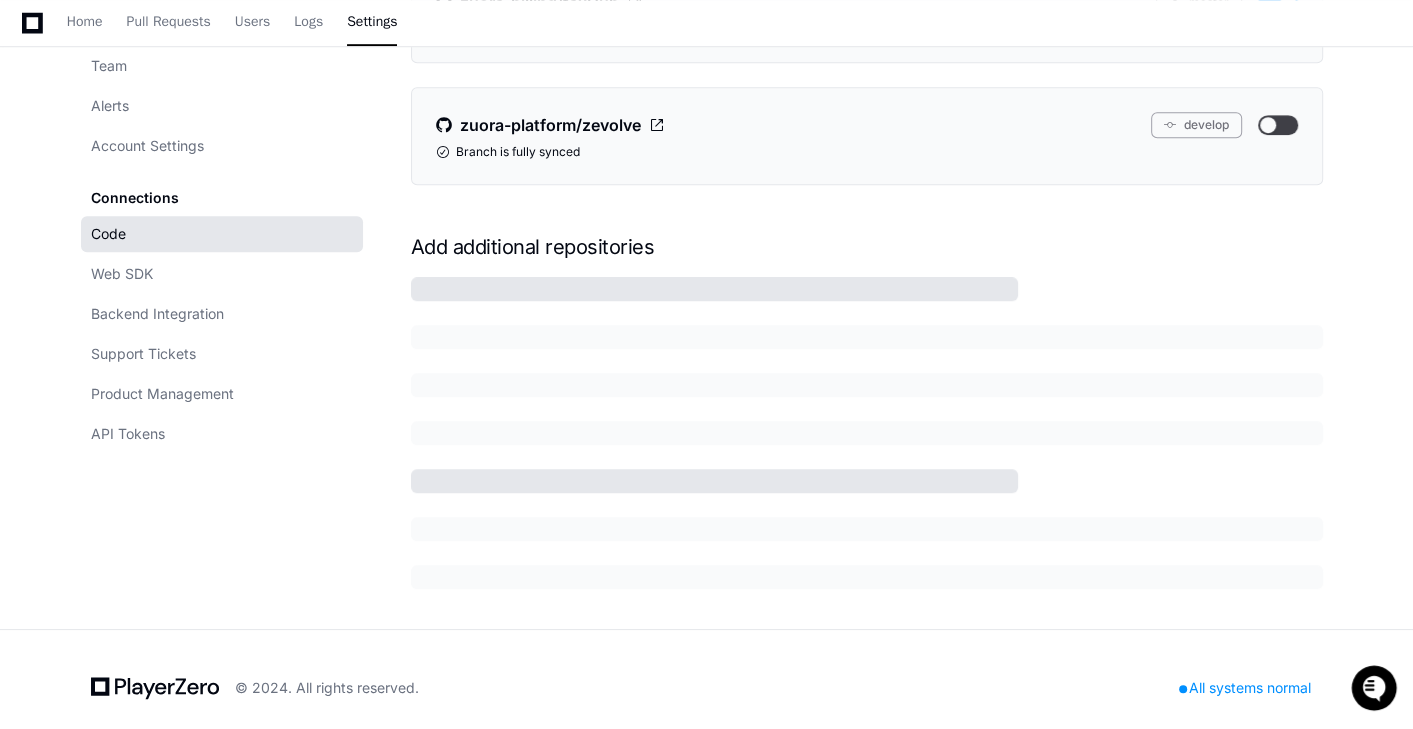 scroll, scrollTop: 1377, scrollLeft: 0, axis: vertical 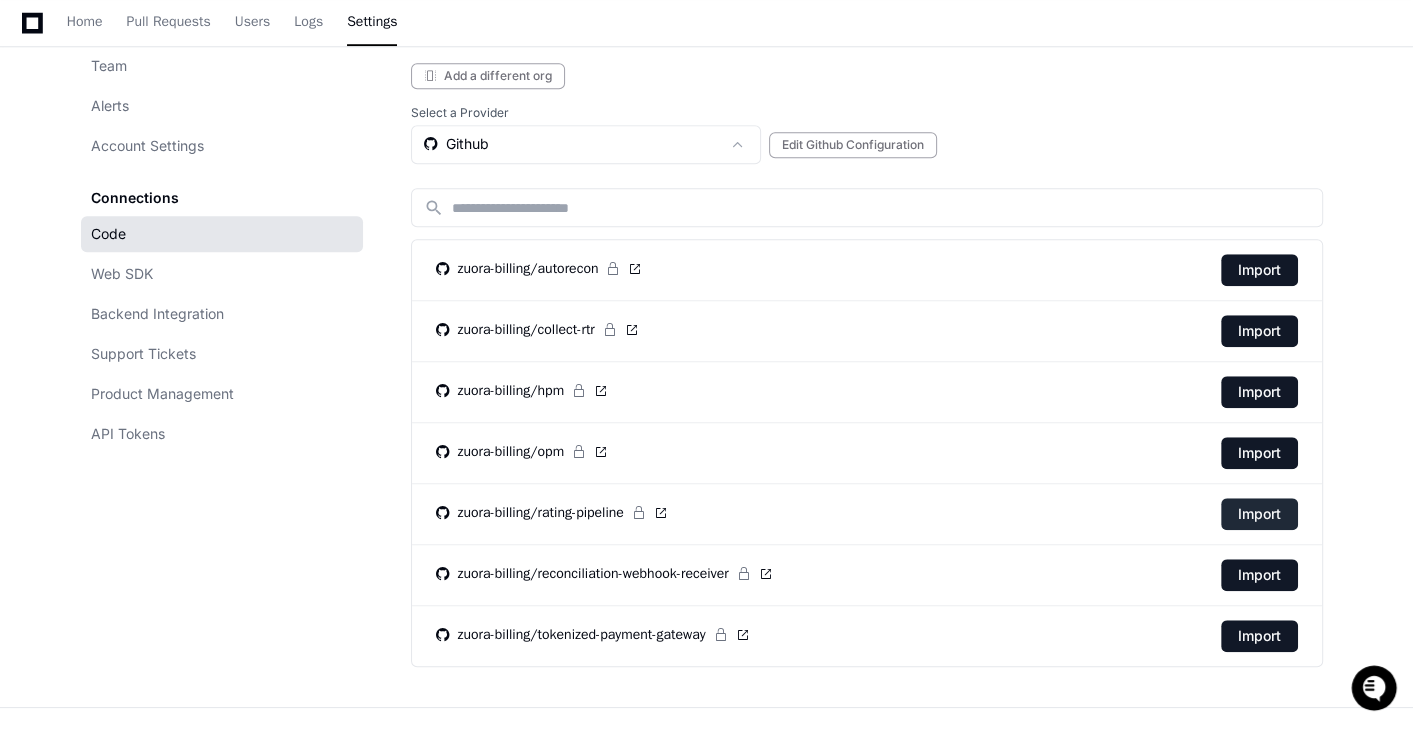 click on "Import" 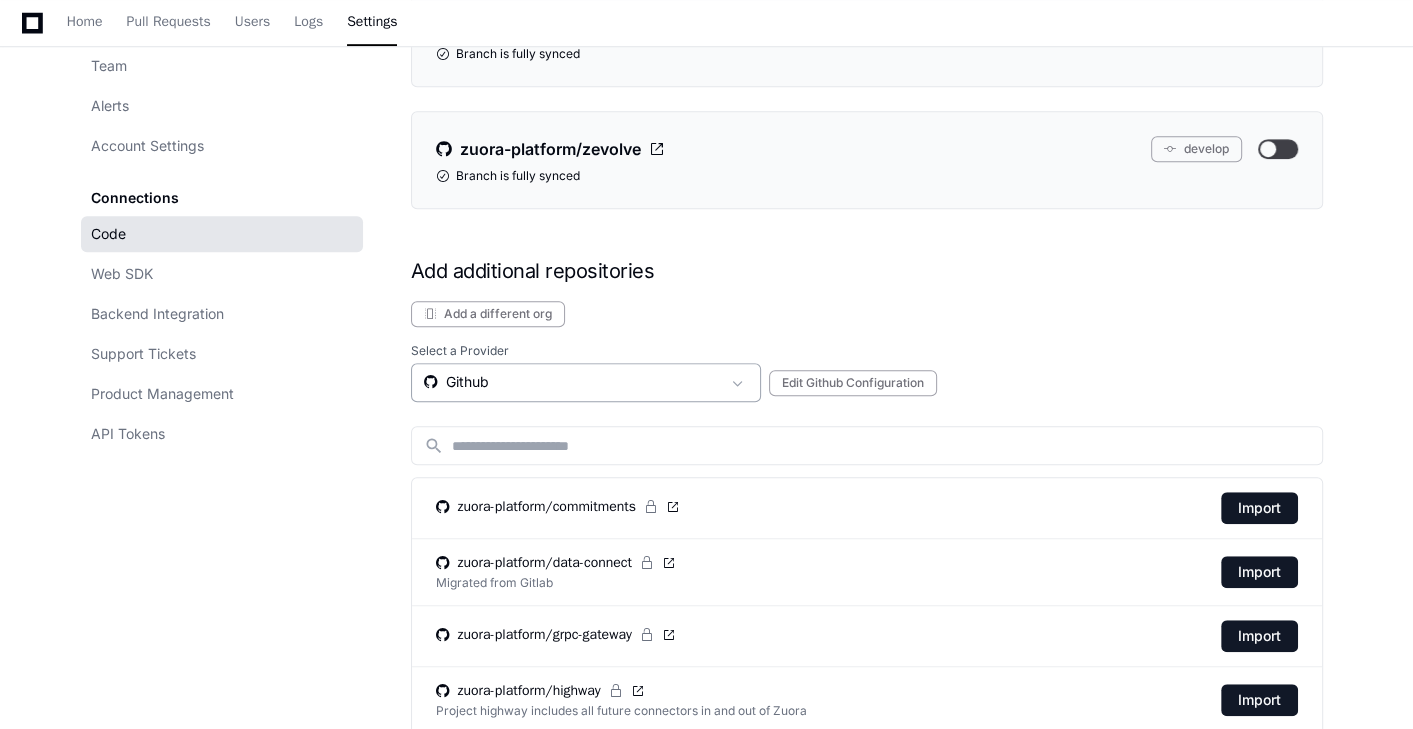scroll, scrollTop: 0, scrollLeft: 0, axis: both 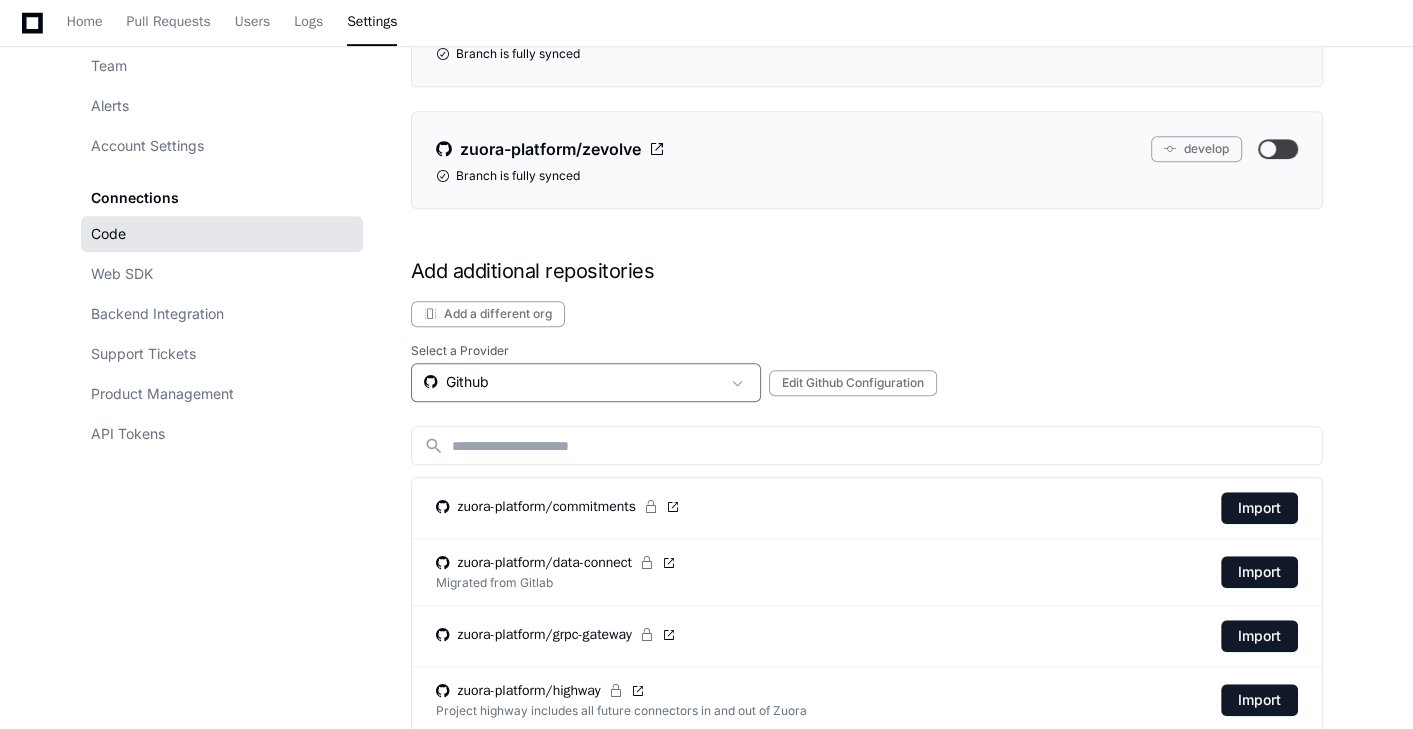 click on "Github" at bounding box center [572, 382] 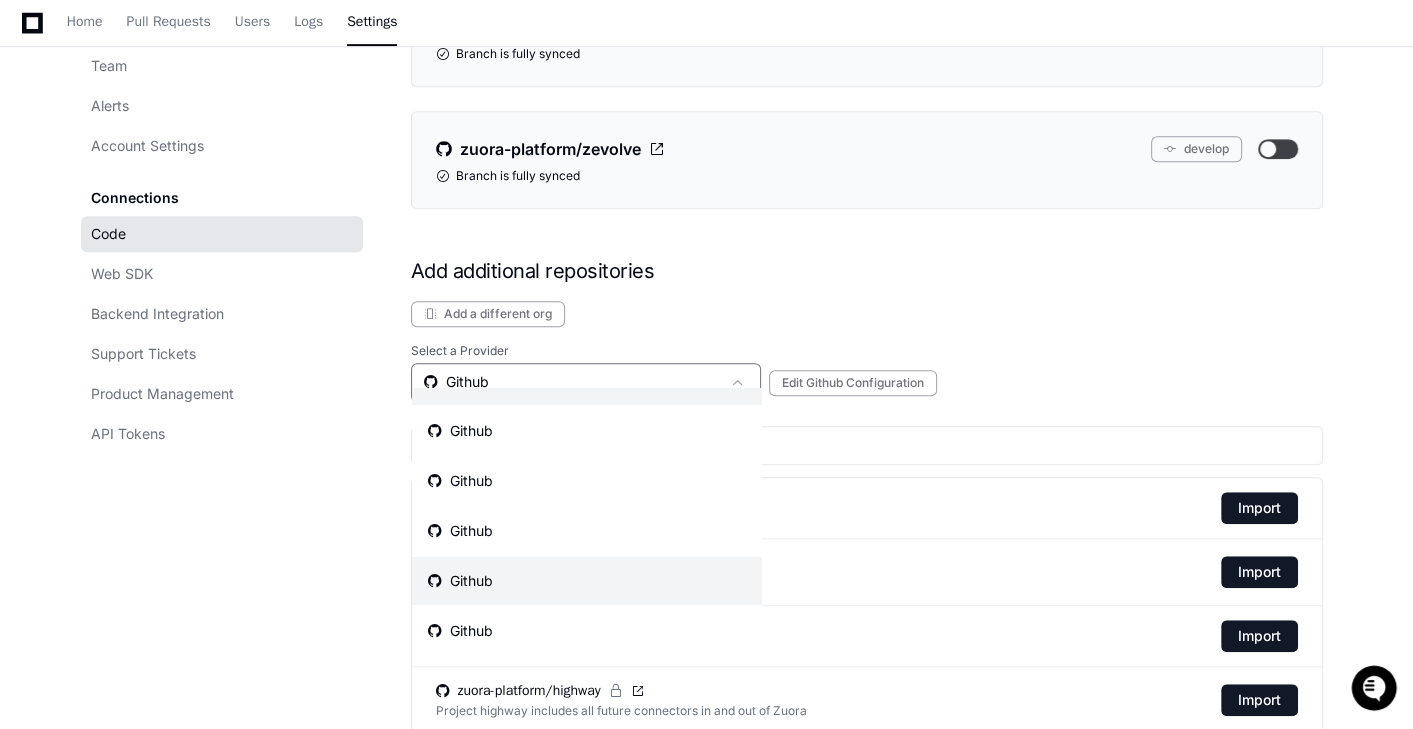 scroll, scrollTop: 41, scrollLeft: 0, axis: vertical 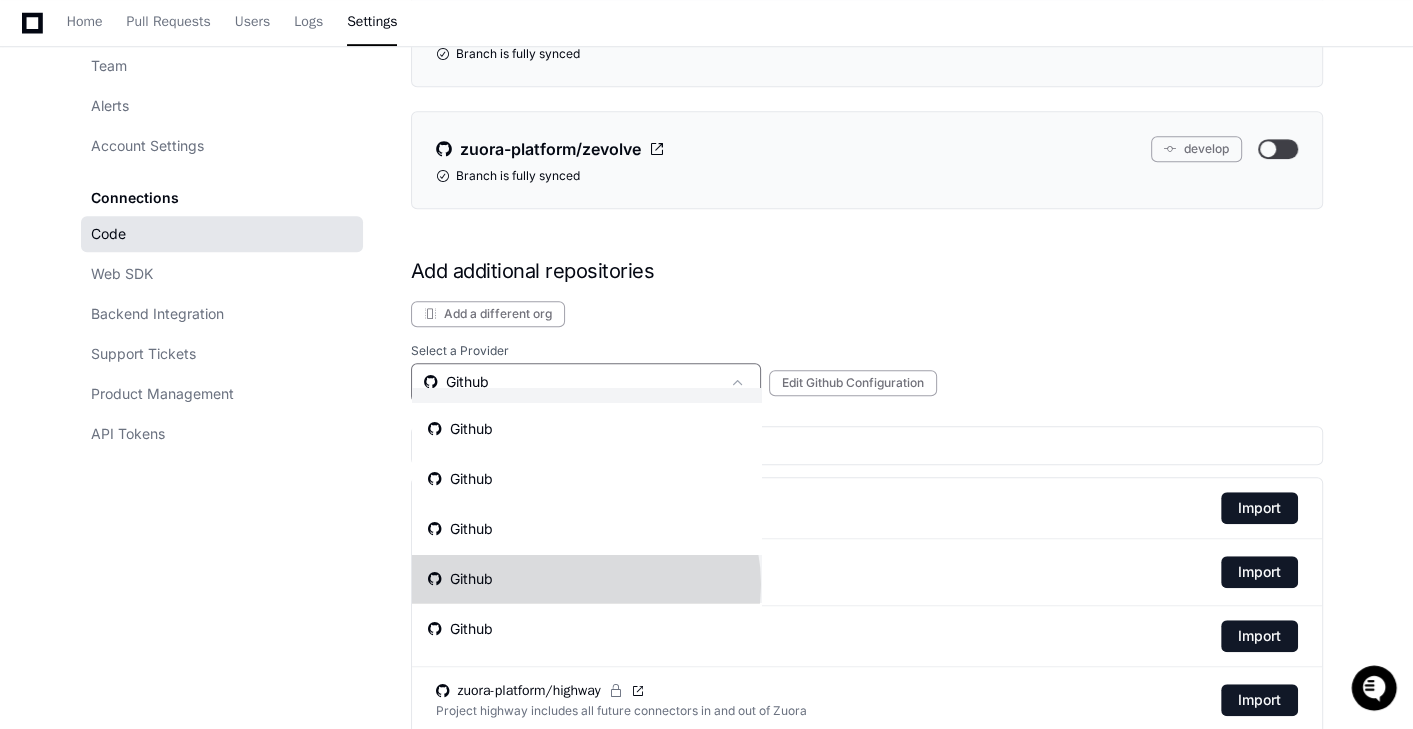 click on "Github" at bounding box center [587, 579] 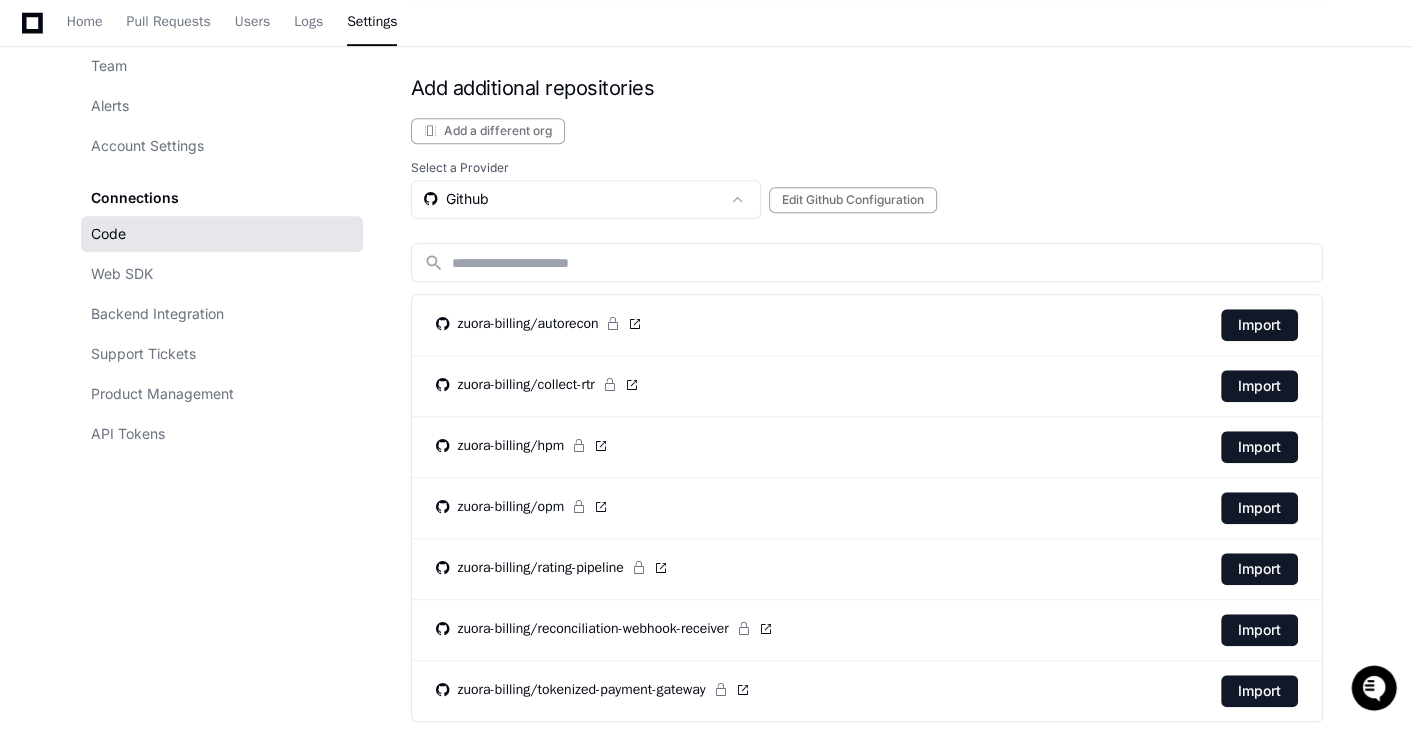 scroll, scrollTop: 1432, scrollLeft: 0, axis: vertical 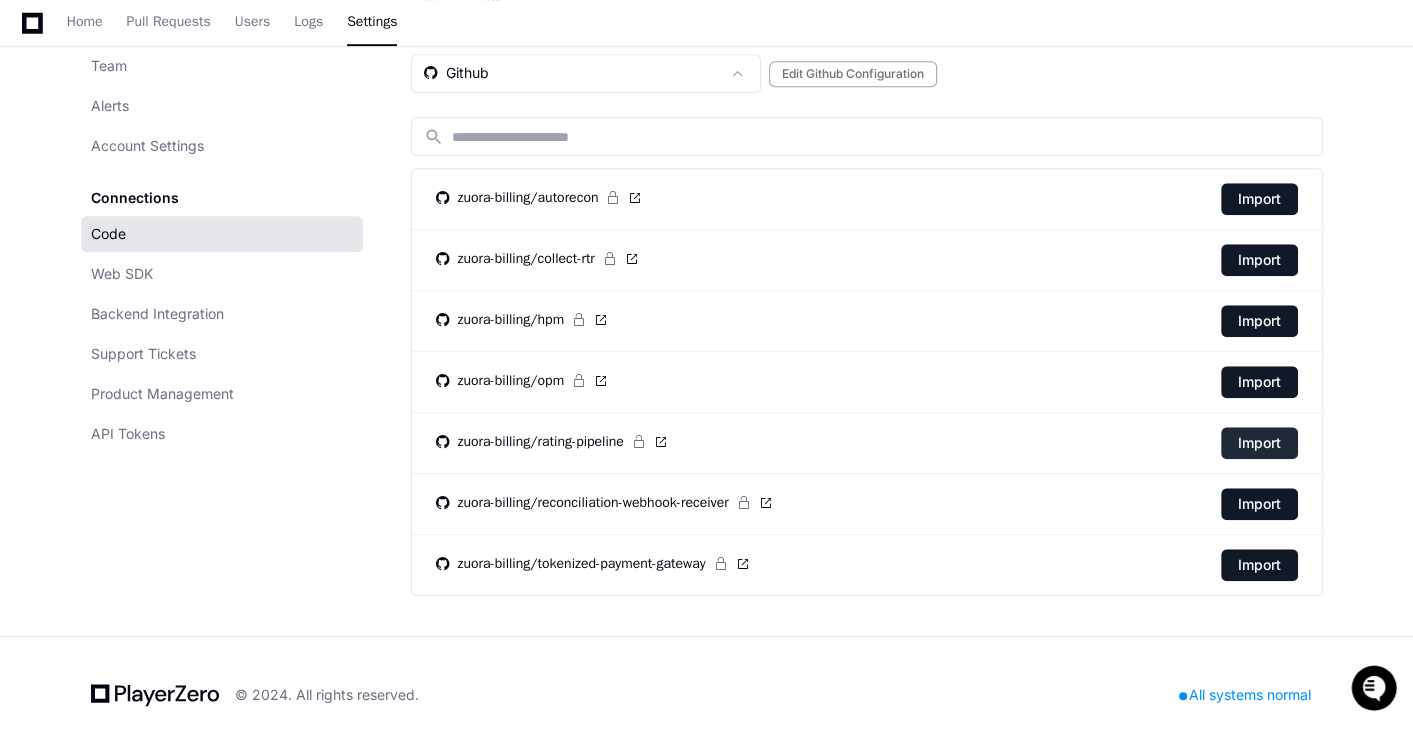 click on "Import" 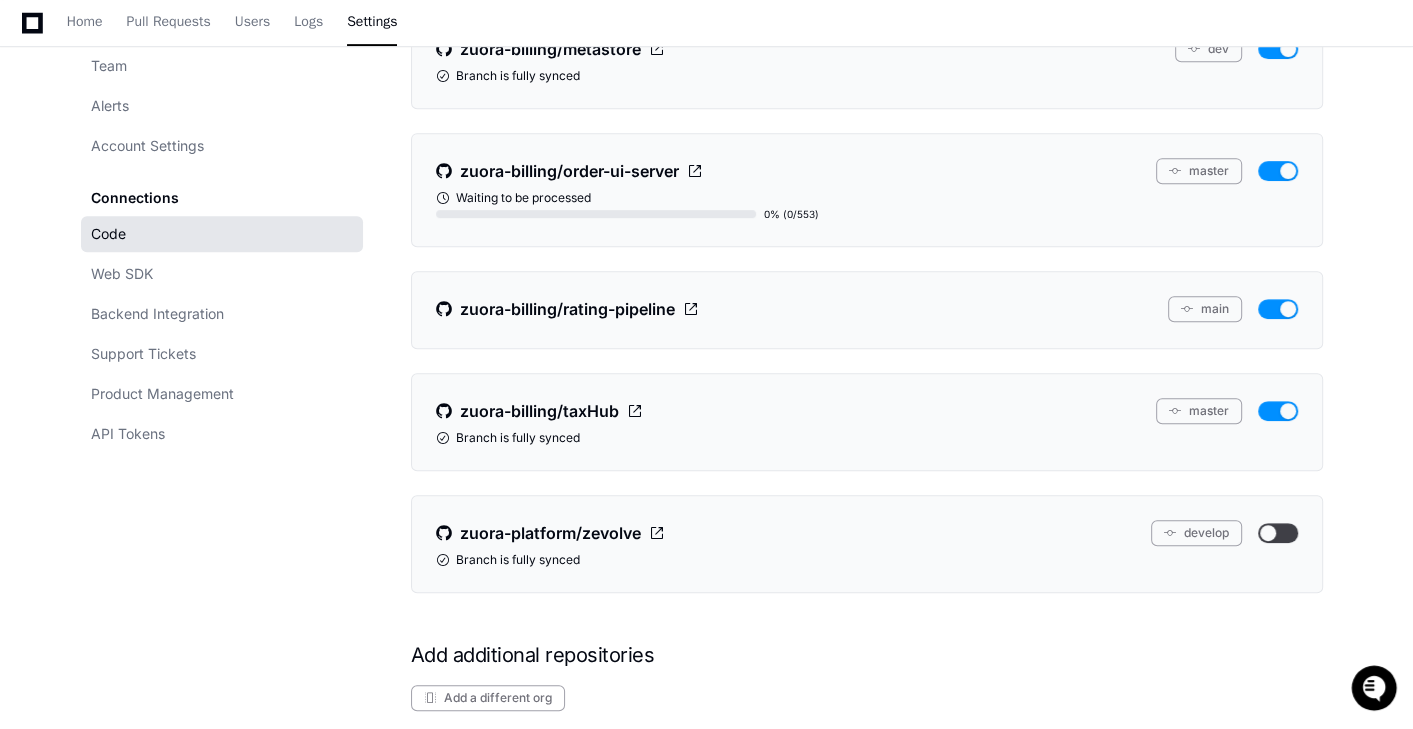 scroll, scrollTop: 1288, scrollLeft: 0, axis: vertical 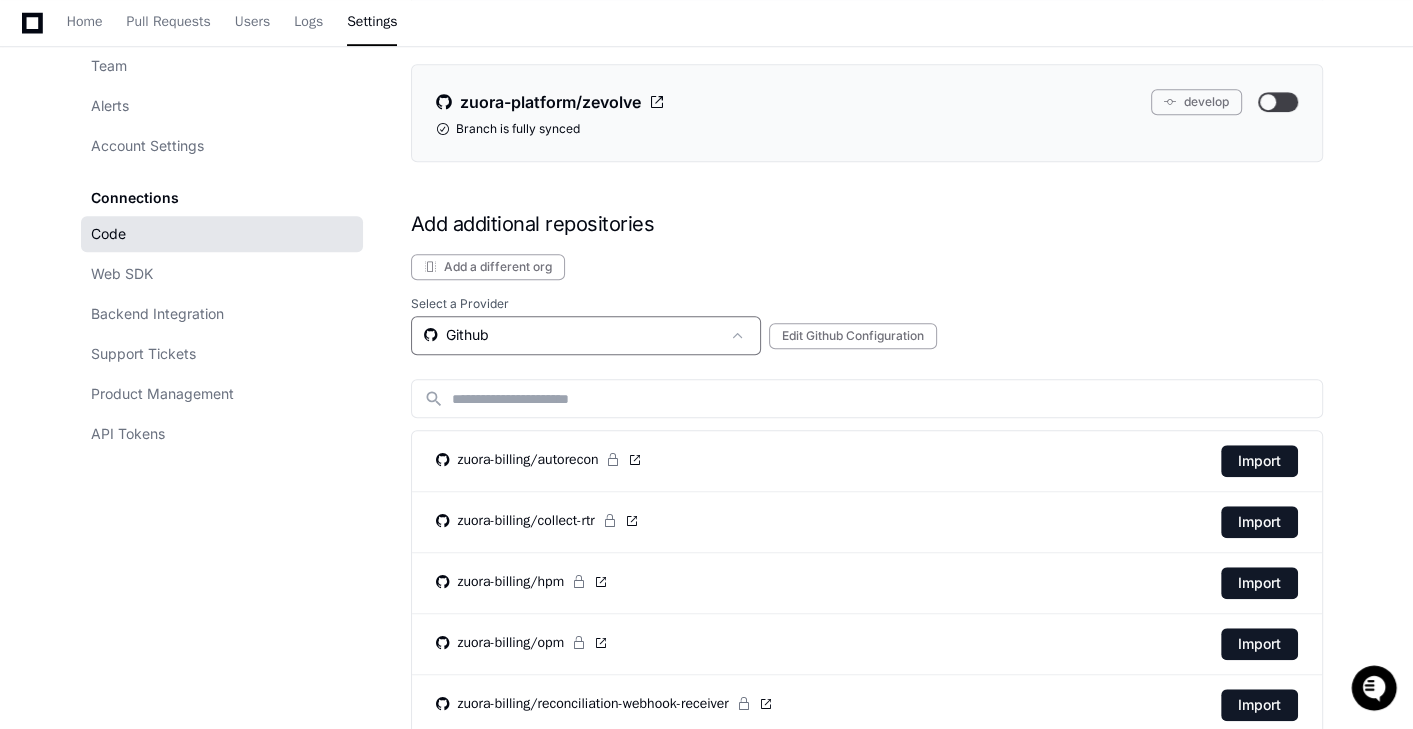 click on "Github" at bounding box center [572, 335] 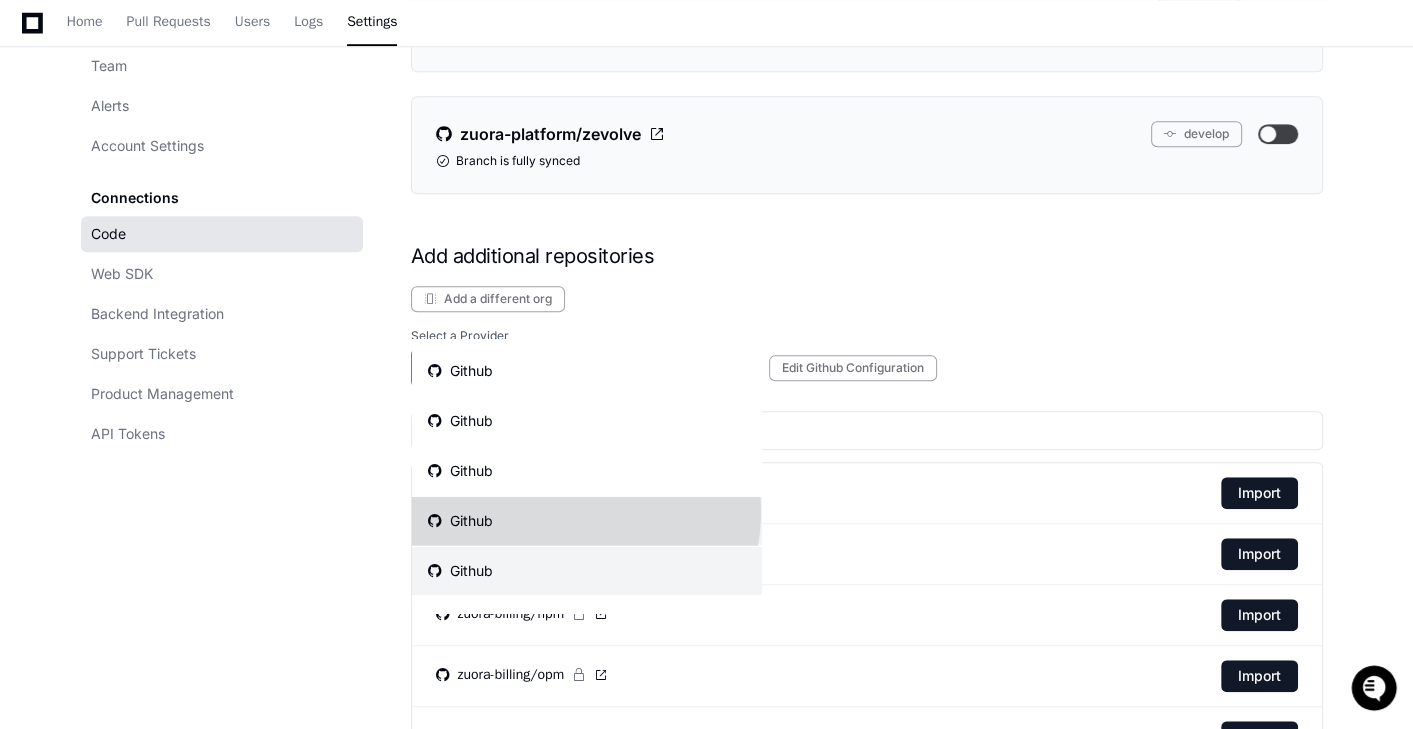 click on "Github" at bounding box center (587, 521) 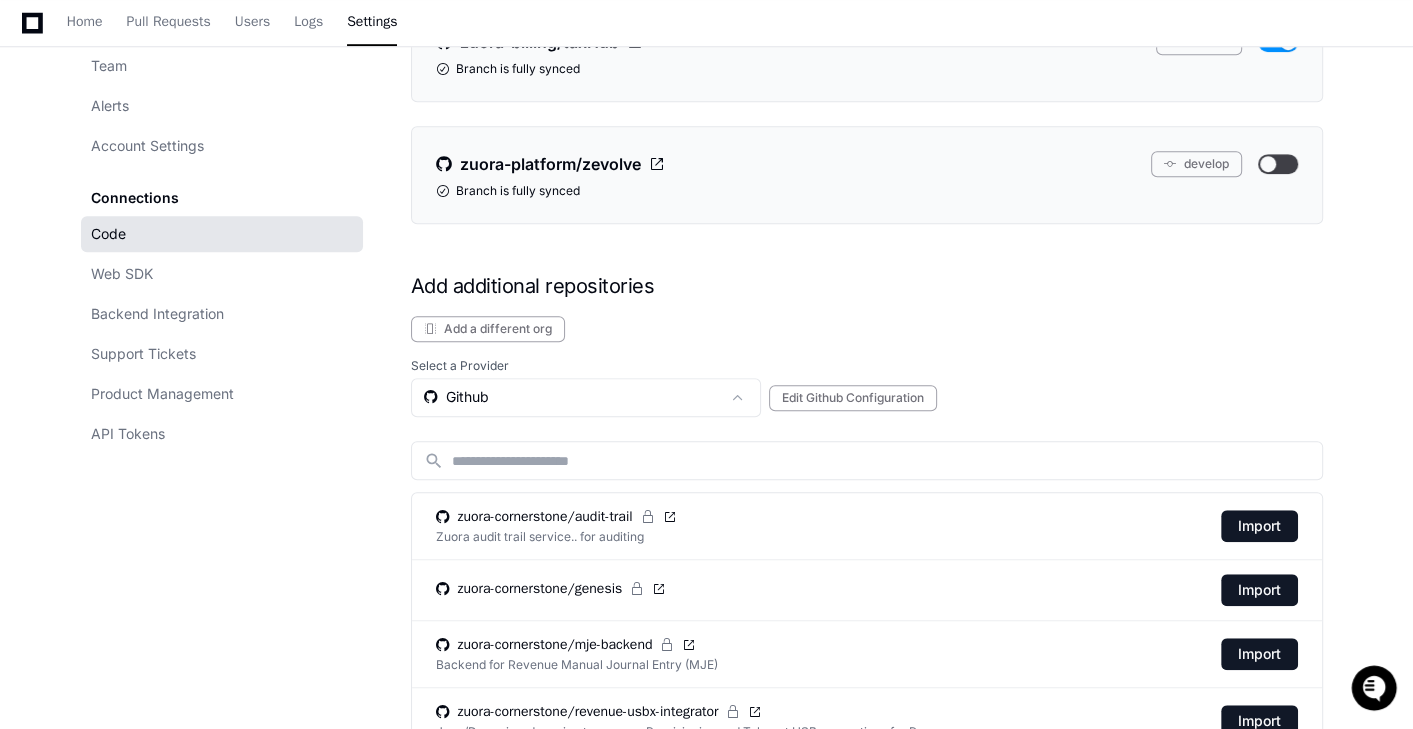 scroll, scrollTop: 1053, scrollLeft: 0, axis: vertical 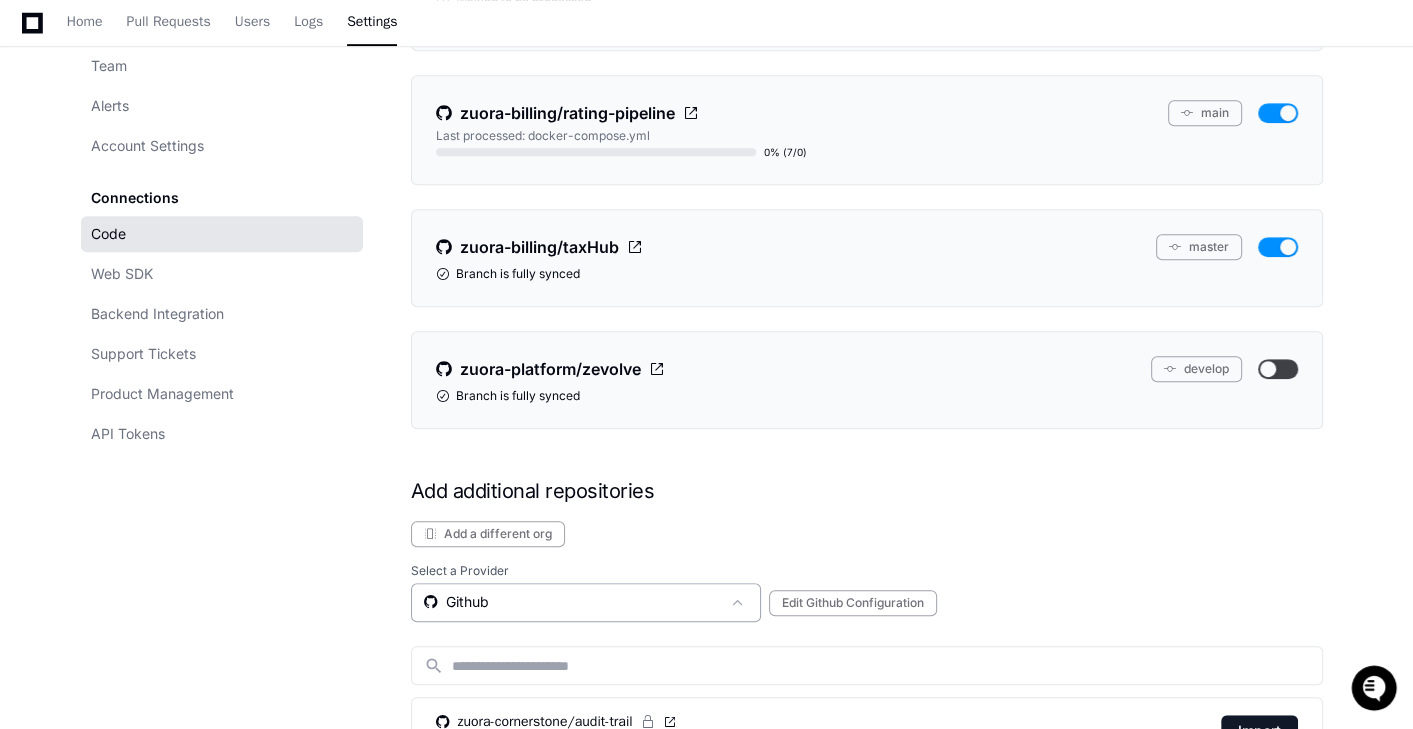 click on "Github" at bounding box center [572, 602] 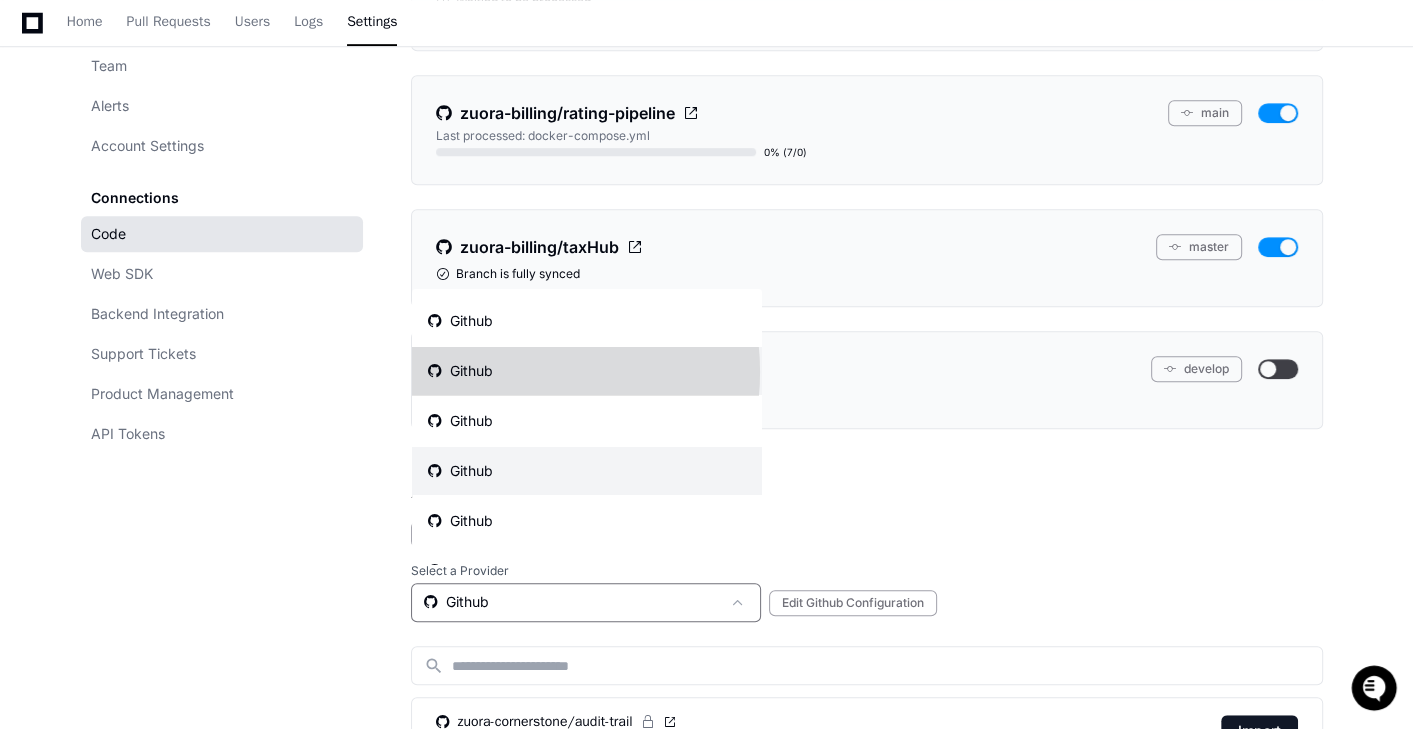 click on "Github" at bounding box center (587, 371) 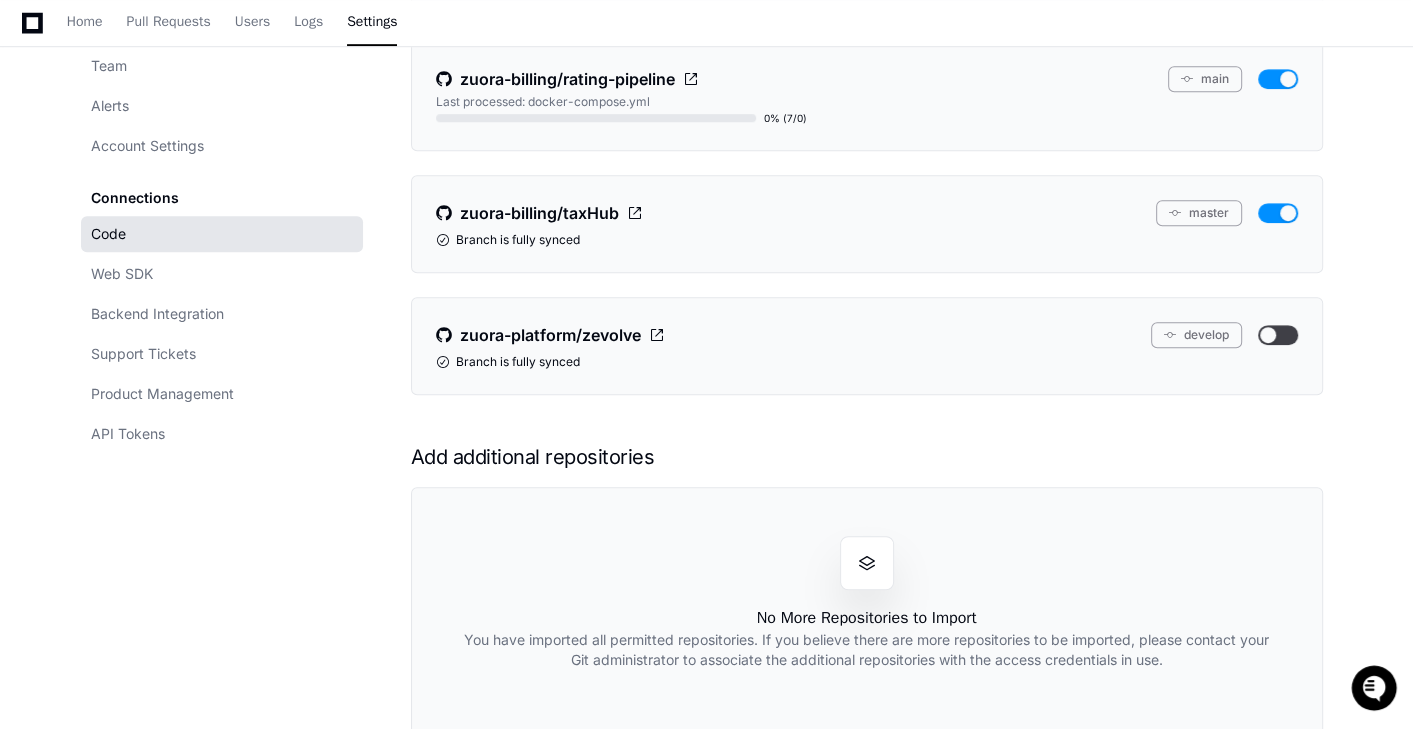 scroll, scrollTop: 1091, scrollLeft: 0, axis: vertical 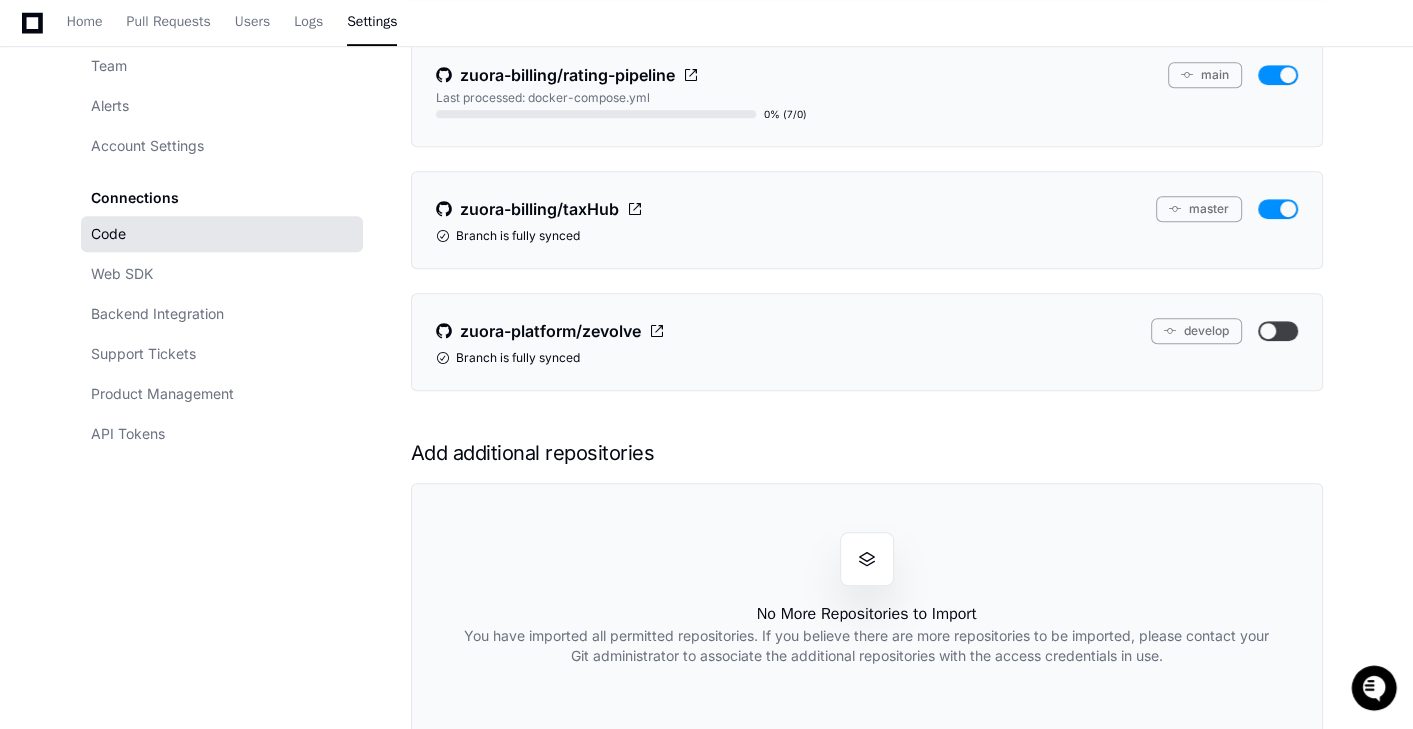 click on "Connections Code Web SDK Backend Integration Support Tickets Product Management API Tokens" 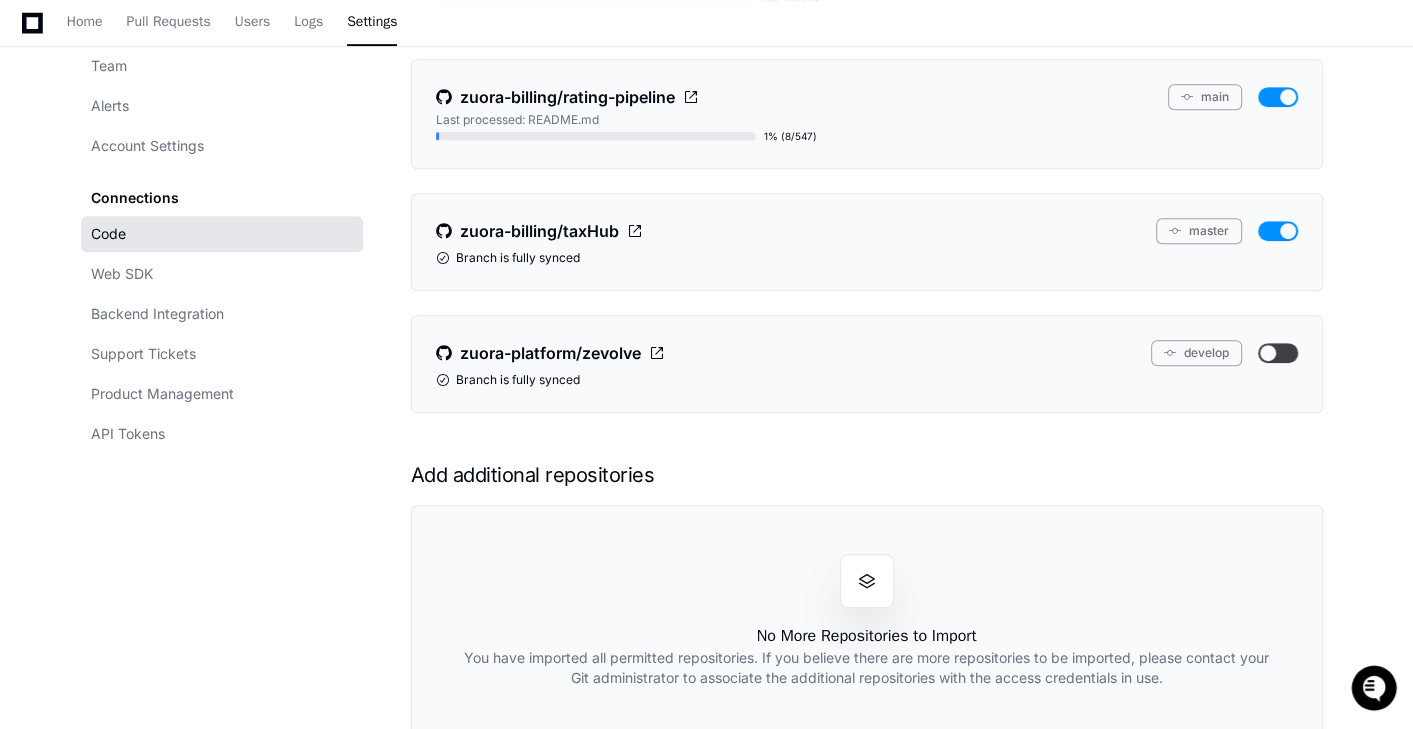 scroll, scrollTop: 1234, scrollLeft: 0, axis: vertical 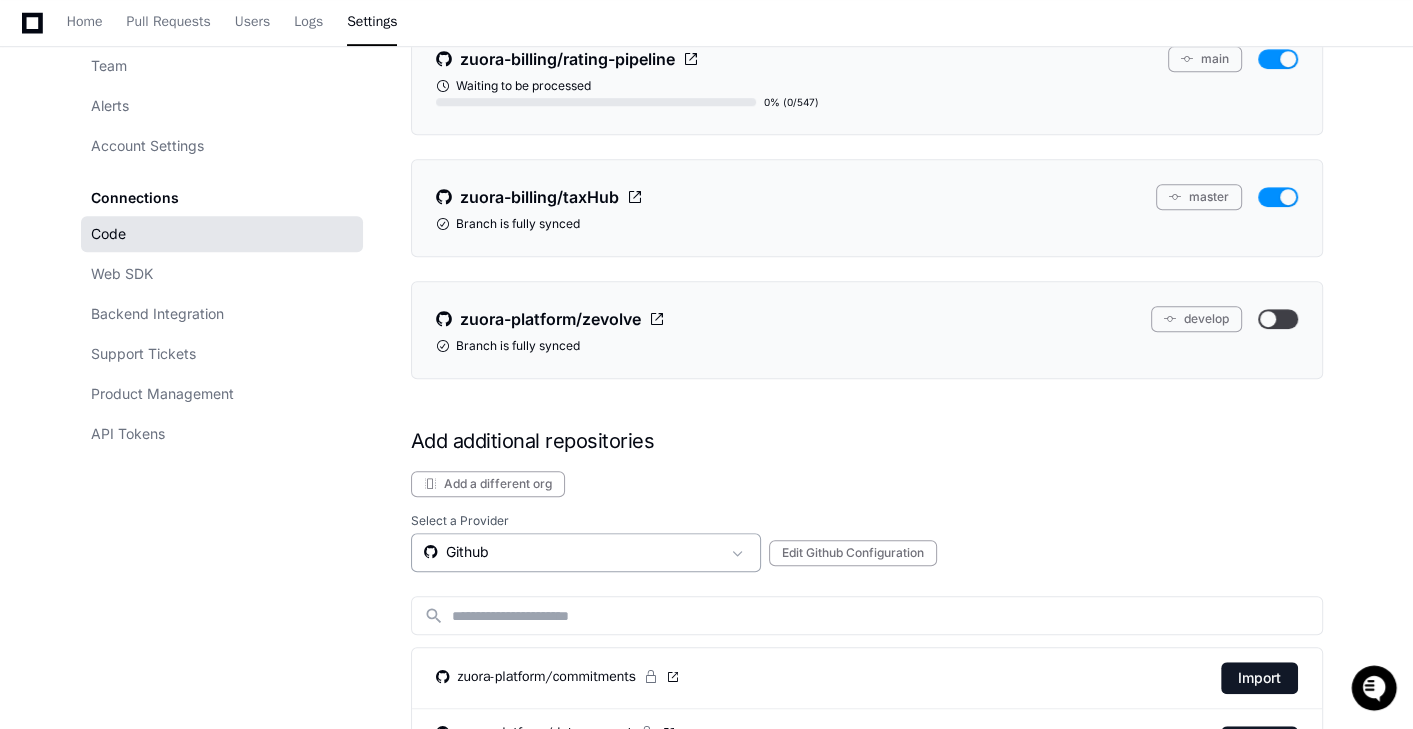 click on "Github" at bounding box center [572, 552] 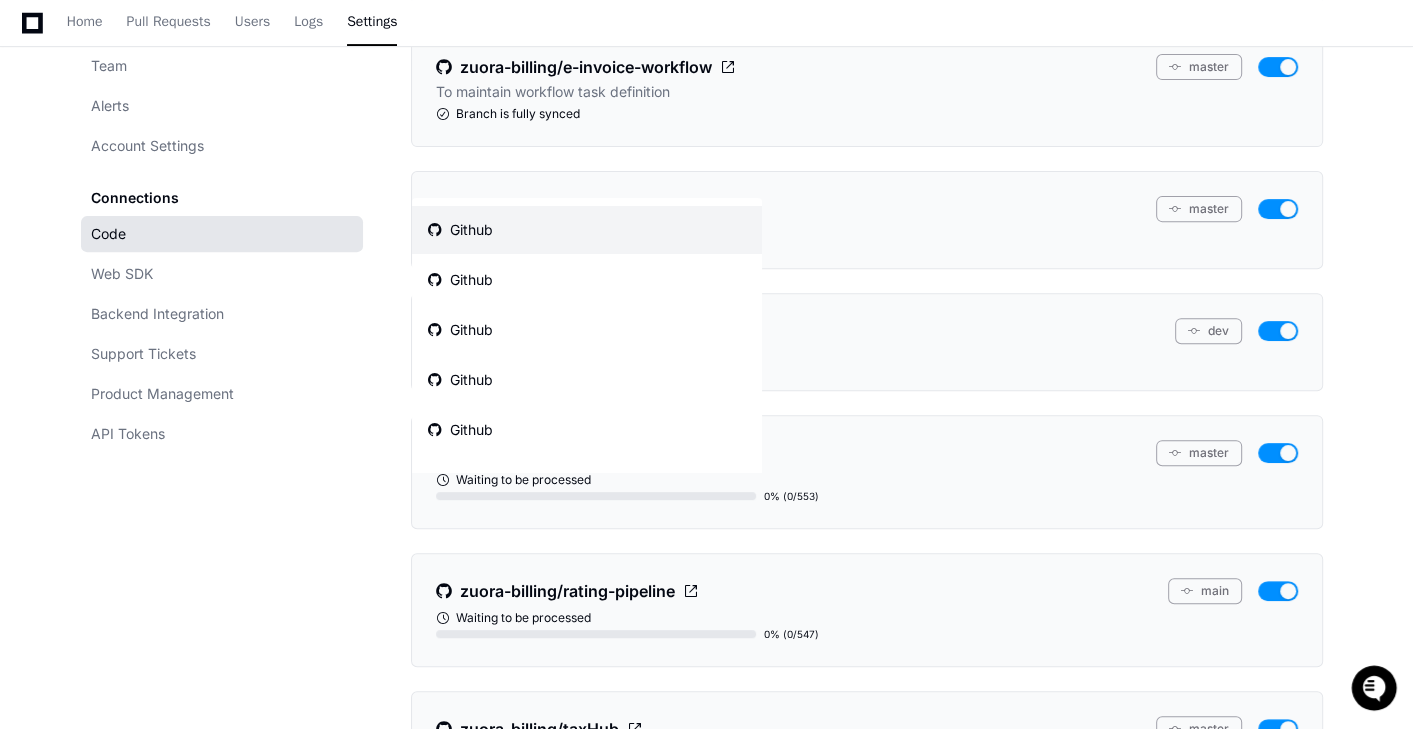 scroll, scrollTop: 1210, scrollLeft: 0, axis: vertical 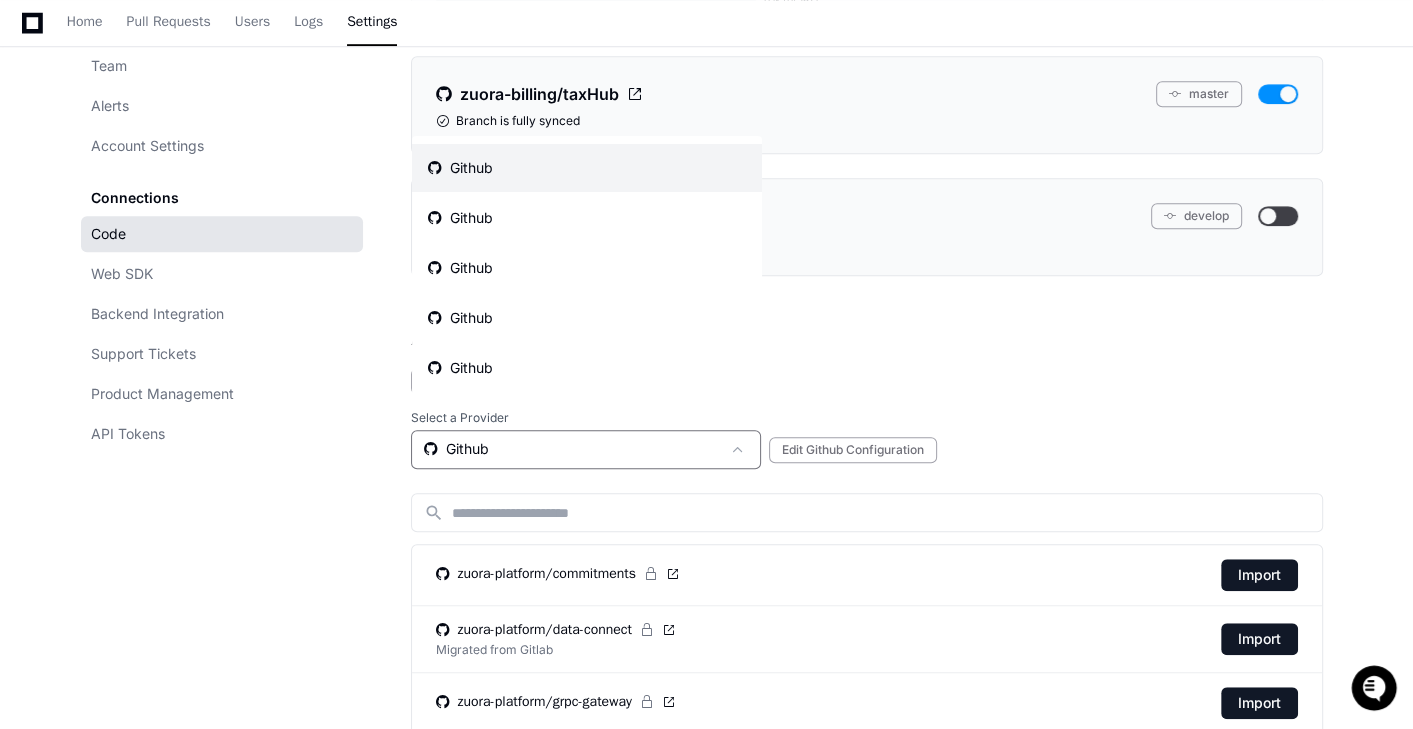 click at bounding box center [706, 364] 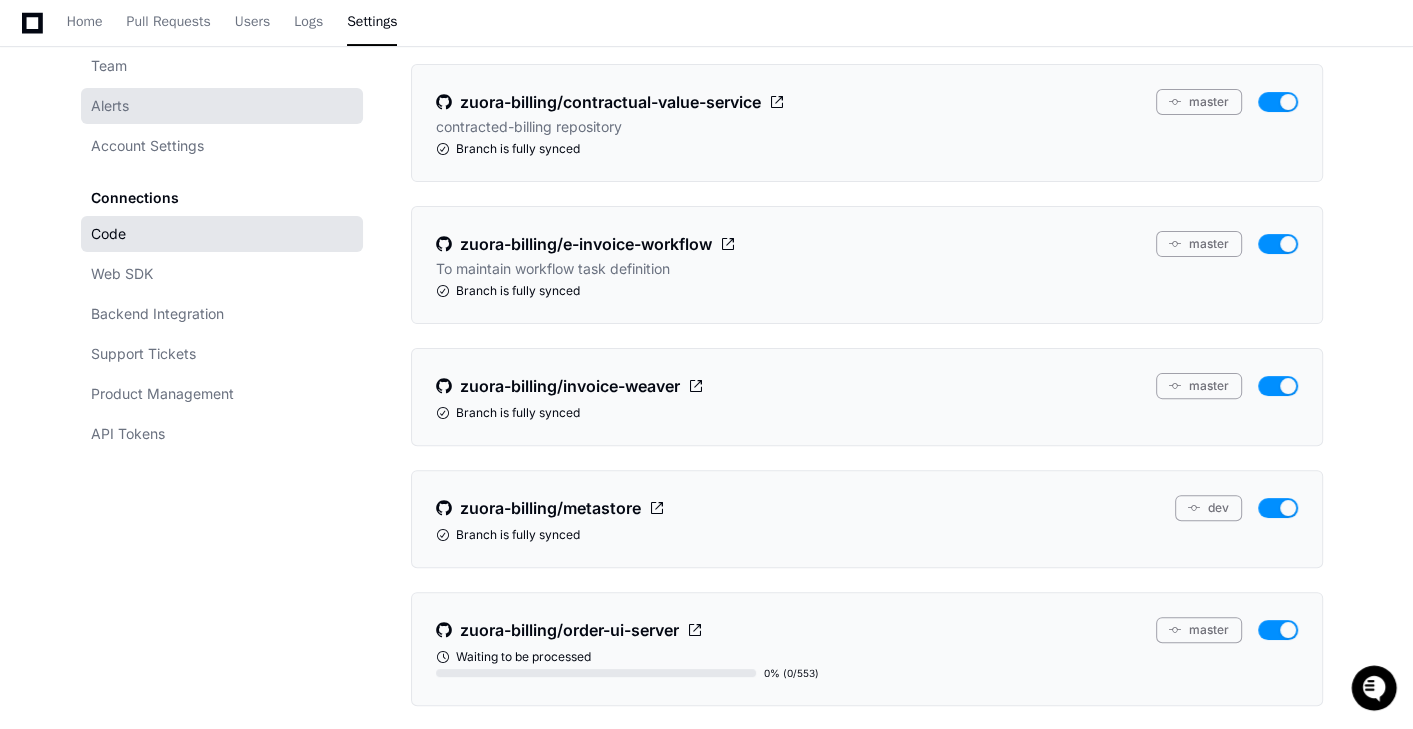scroll, scrollTop: 0, scrollLeft: 0, axis: both 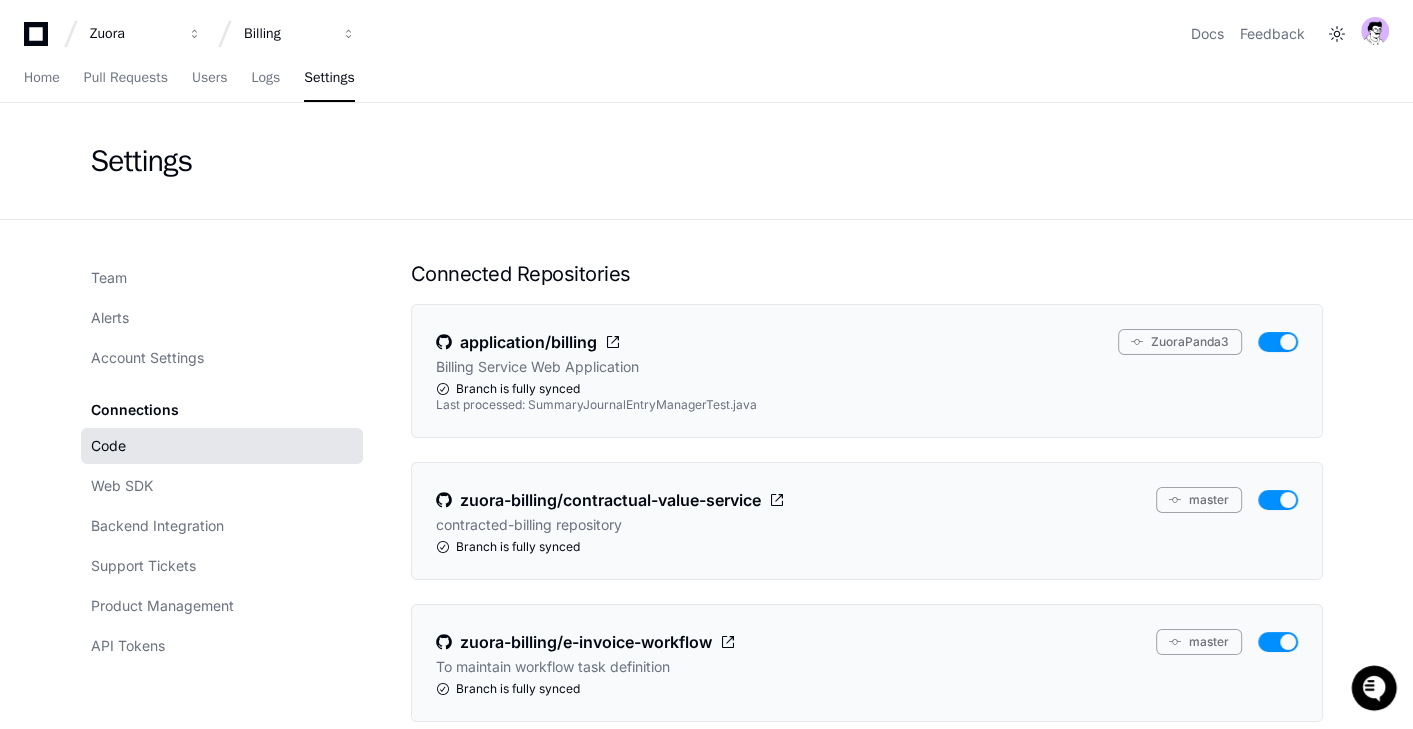click on "Zuora Billing  Docs  Feedback Home Pull Requests Users Logs Settings" at bounding box center (706, 51) 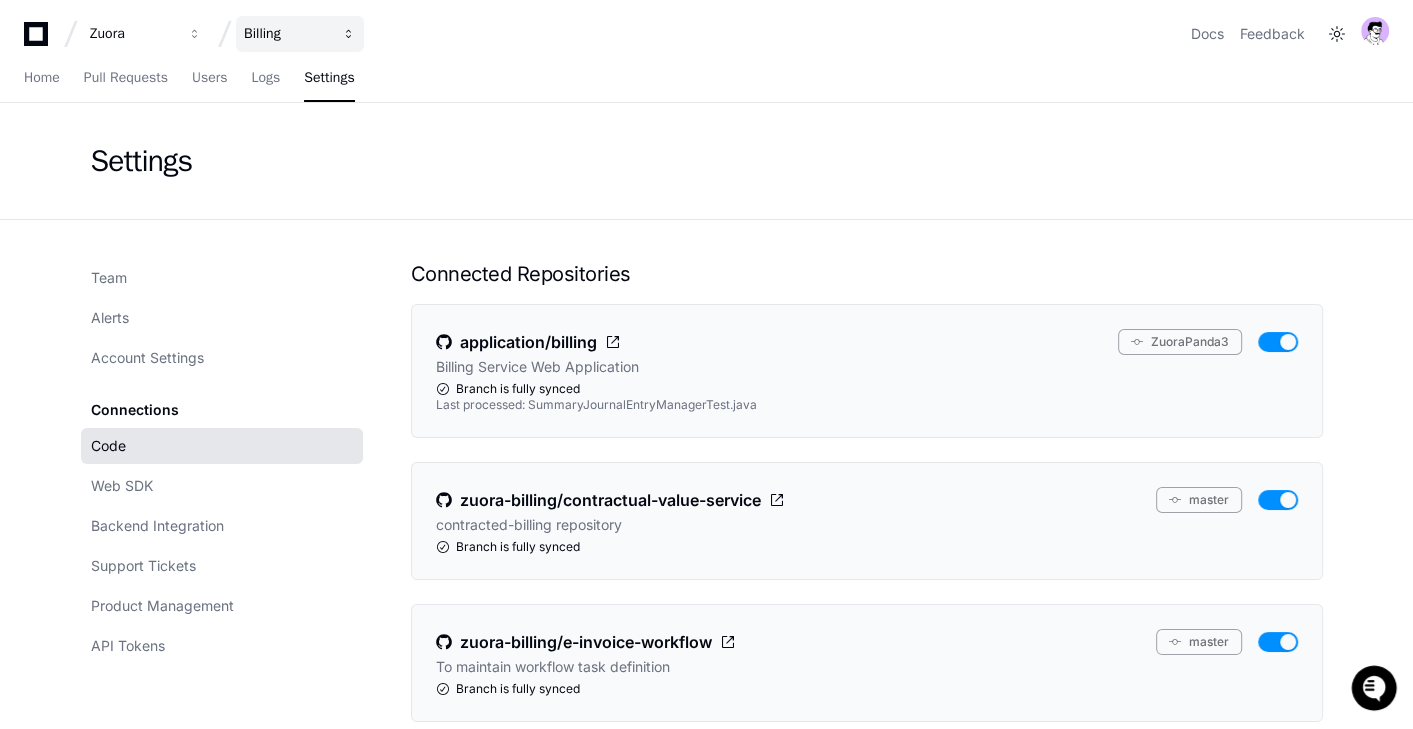 click on "Billing" at bounding box center [133, 34] 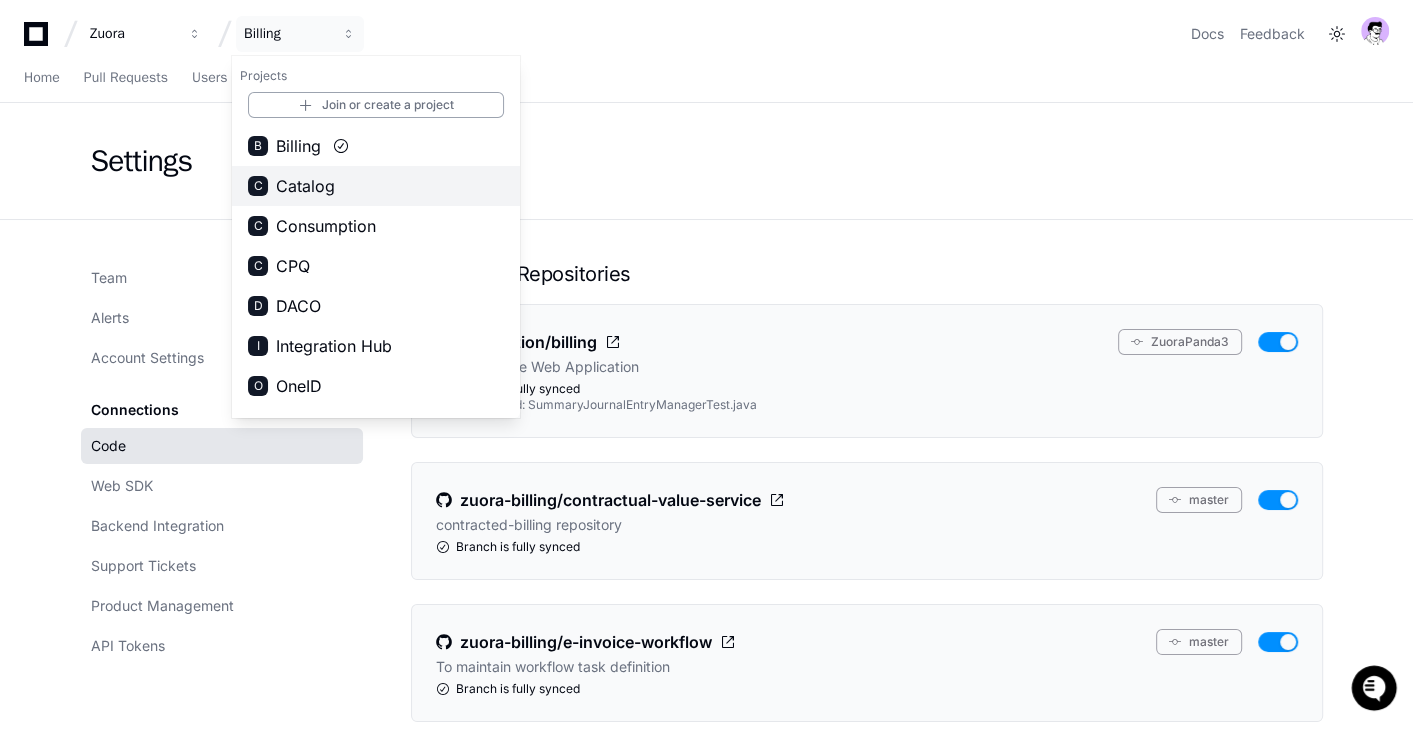 click on "Catalog" at bounding box center (305, 186) 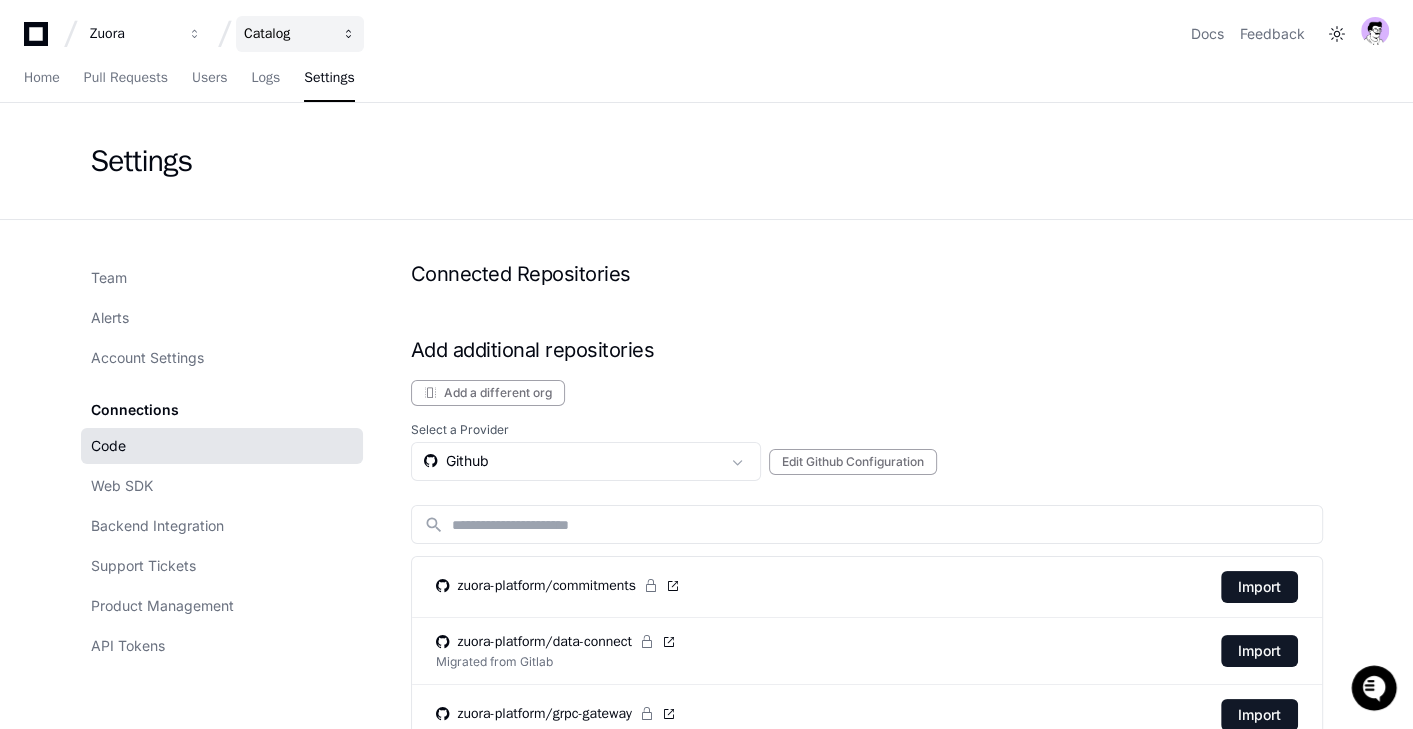 click on "Catalog" at bounding box center [133, 34] 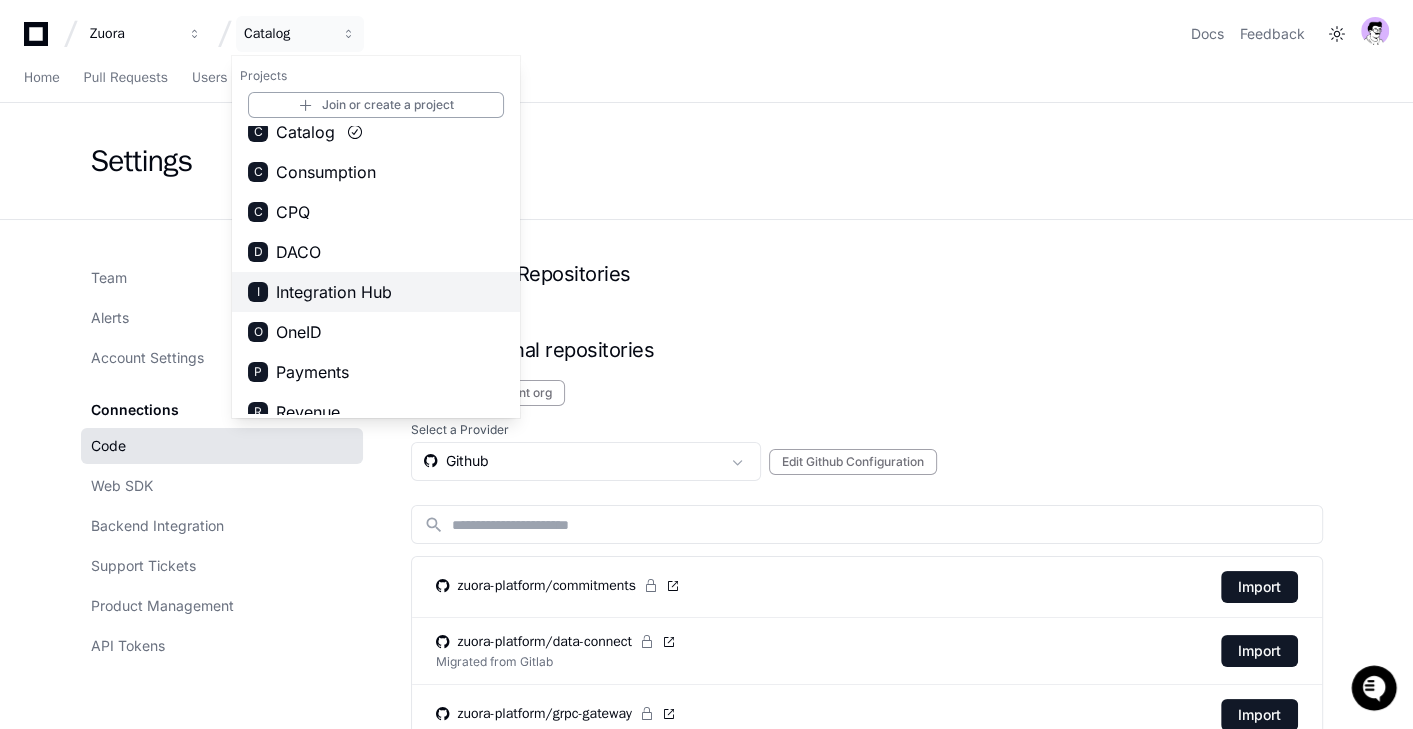 scroll, scrollTop: 71, scrollLeft: 0, axis: vertical 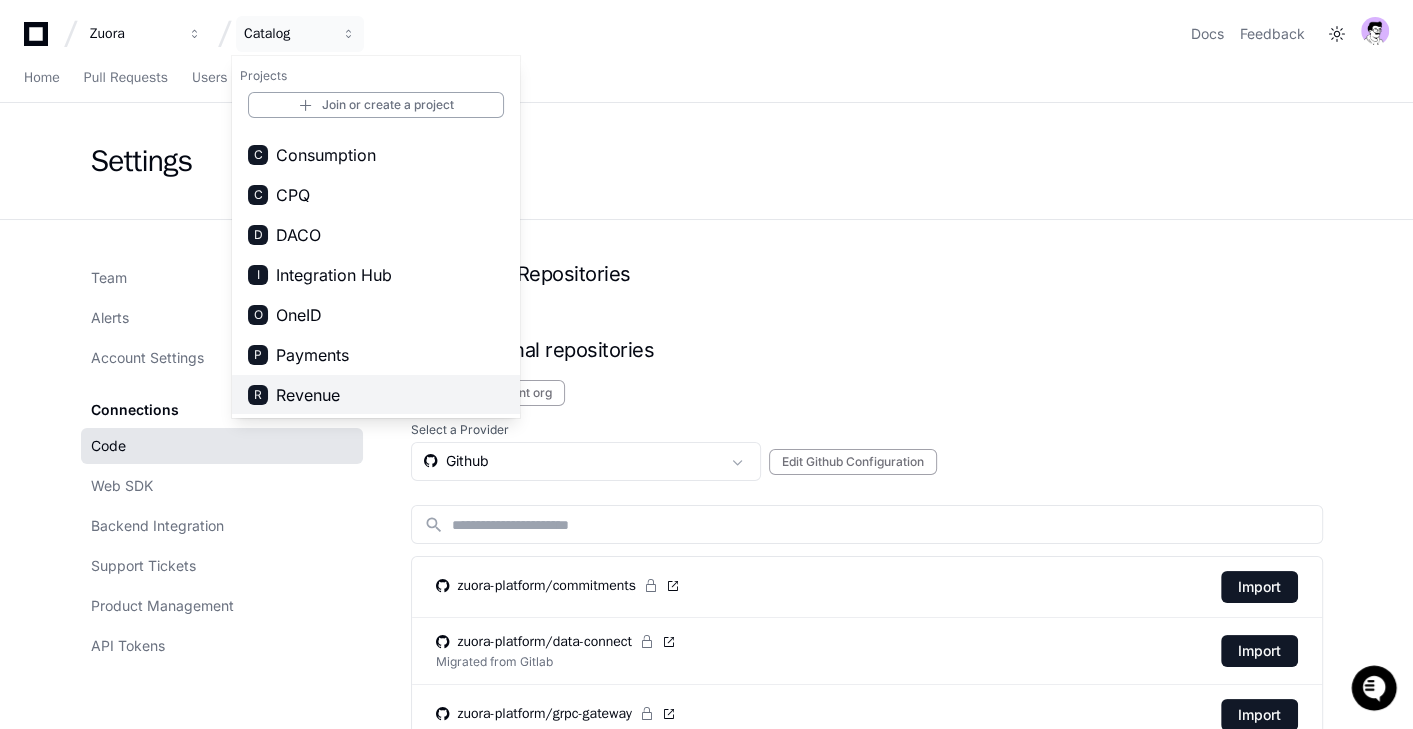 click on "R  Revenue" at bounding box center (376, 395) 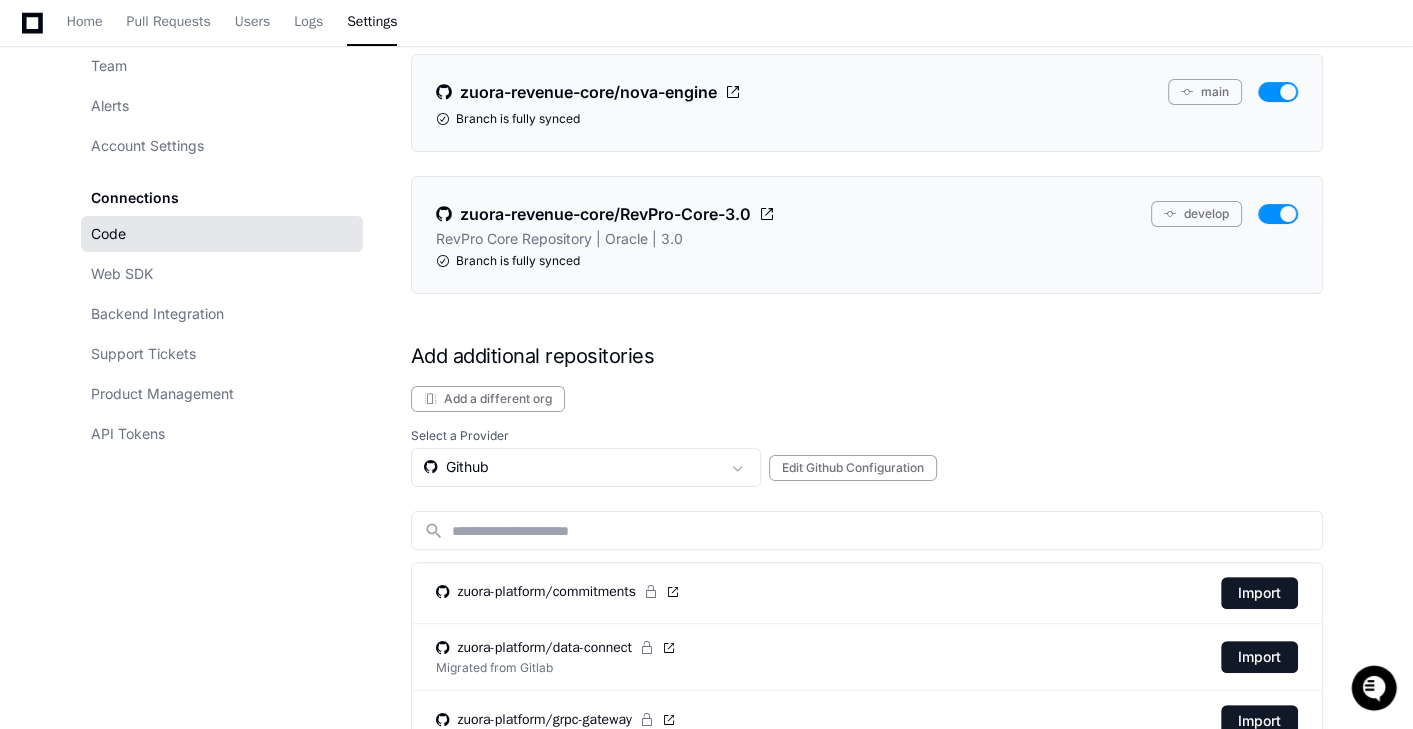scroll, scrollTop: 245, scrollLeft: 0, axis: vertical 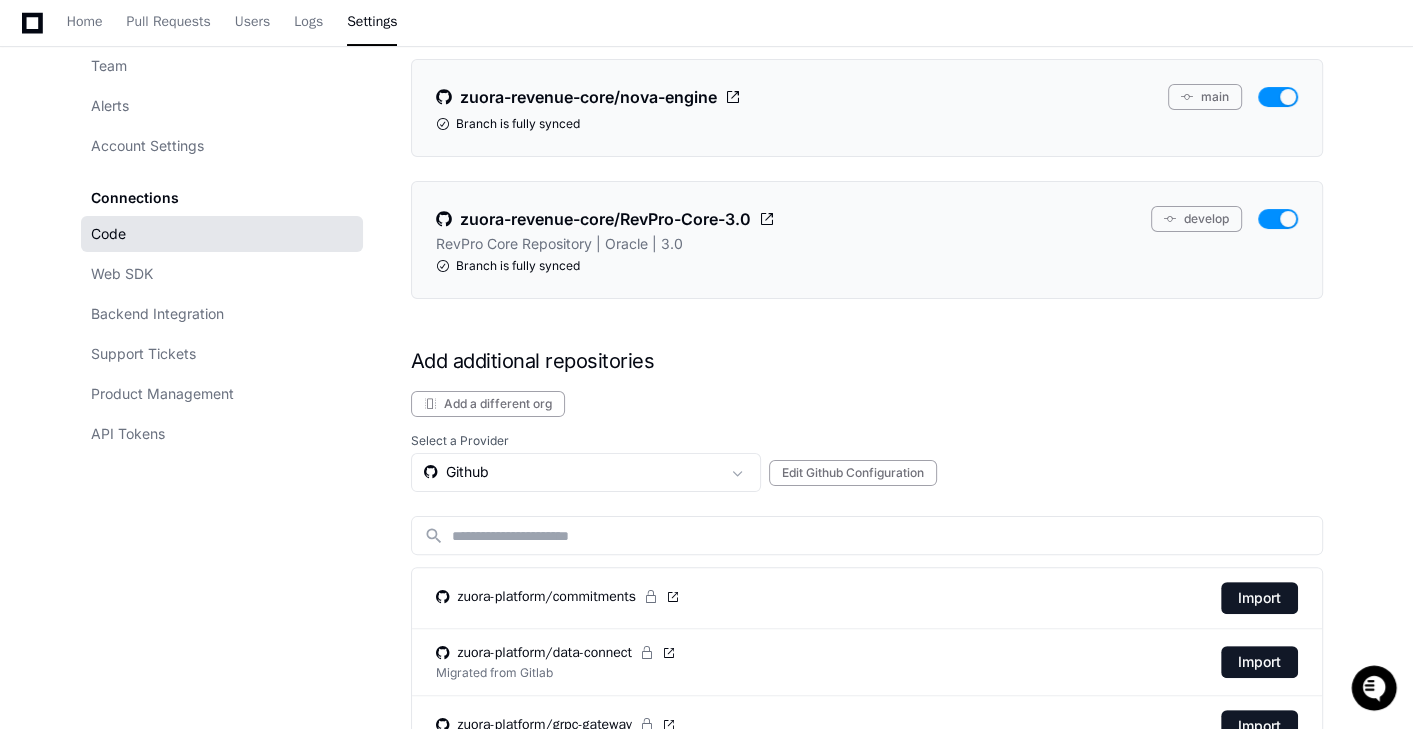 click on "Branch is fully synced" 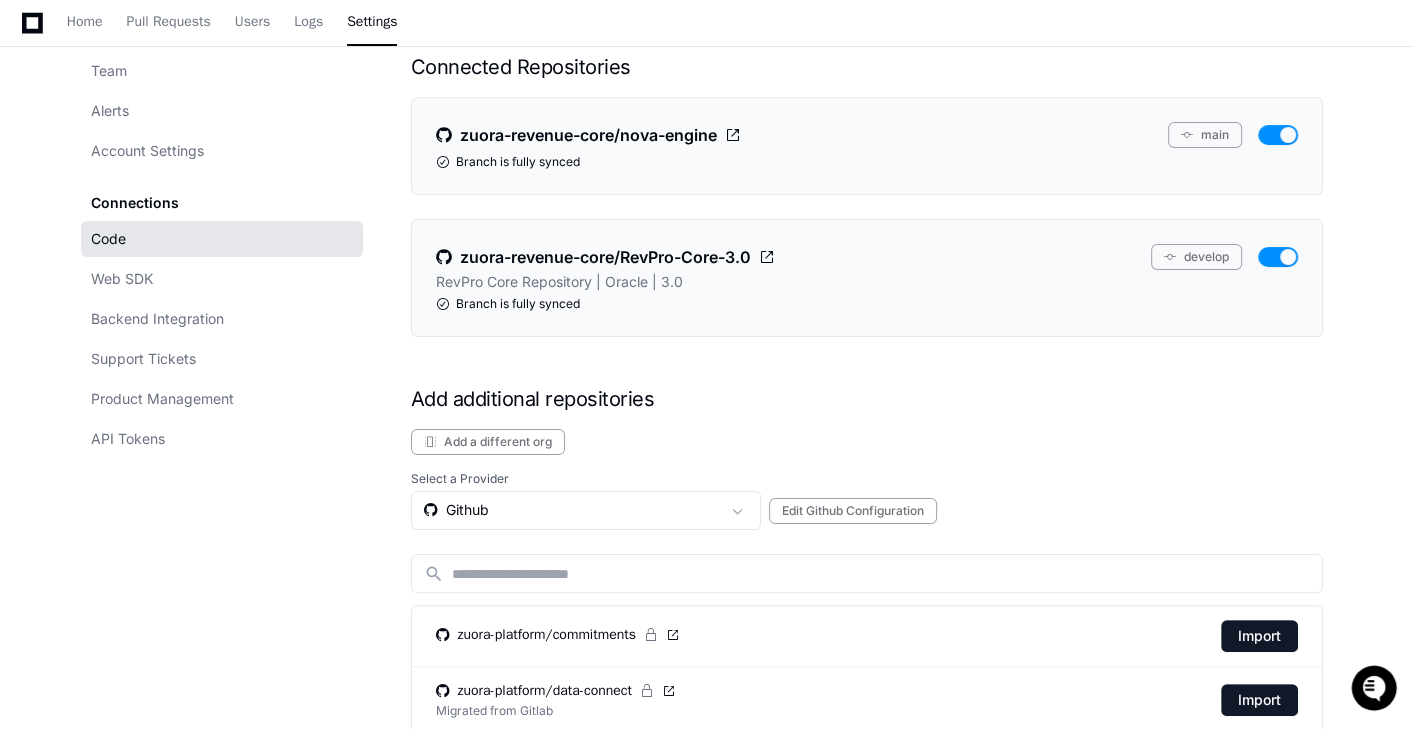 scroll, scrollTop: 411, scrollLeft: 0, axis: vertical 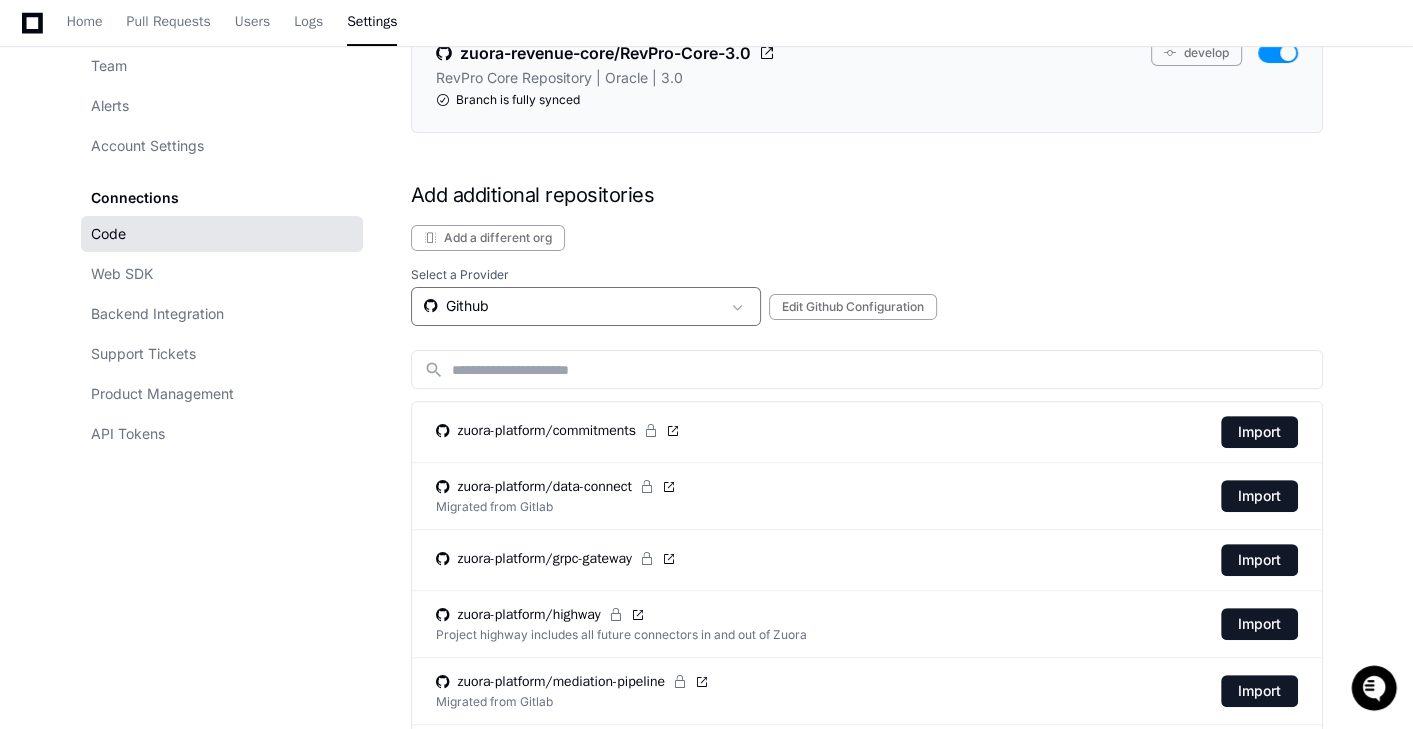 click on "Github" at bounding box center [572, 306] 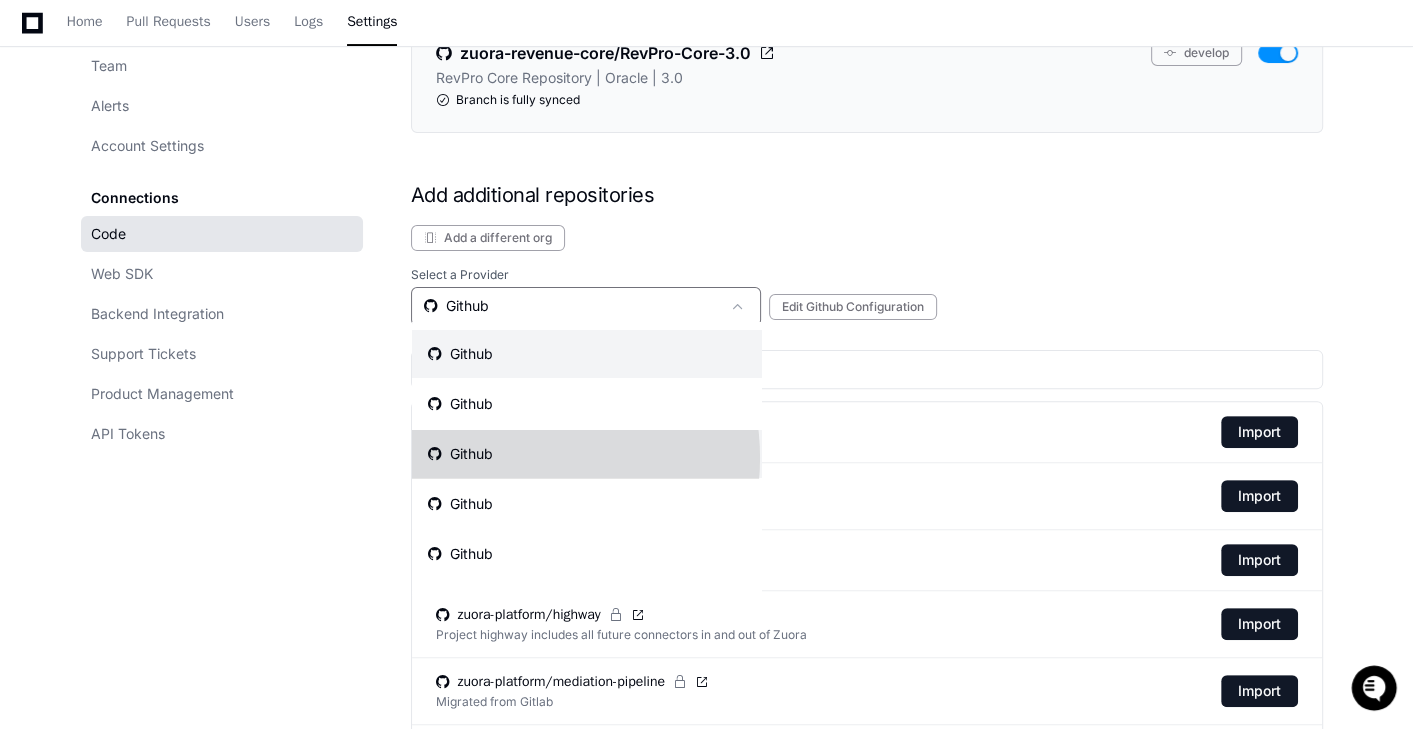 click on "Github" at bounding box center [587, 454] 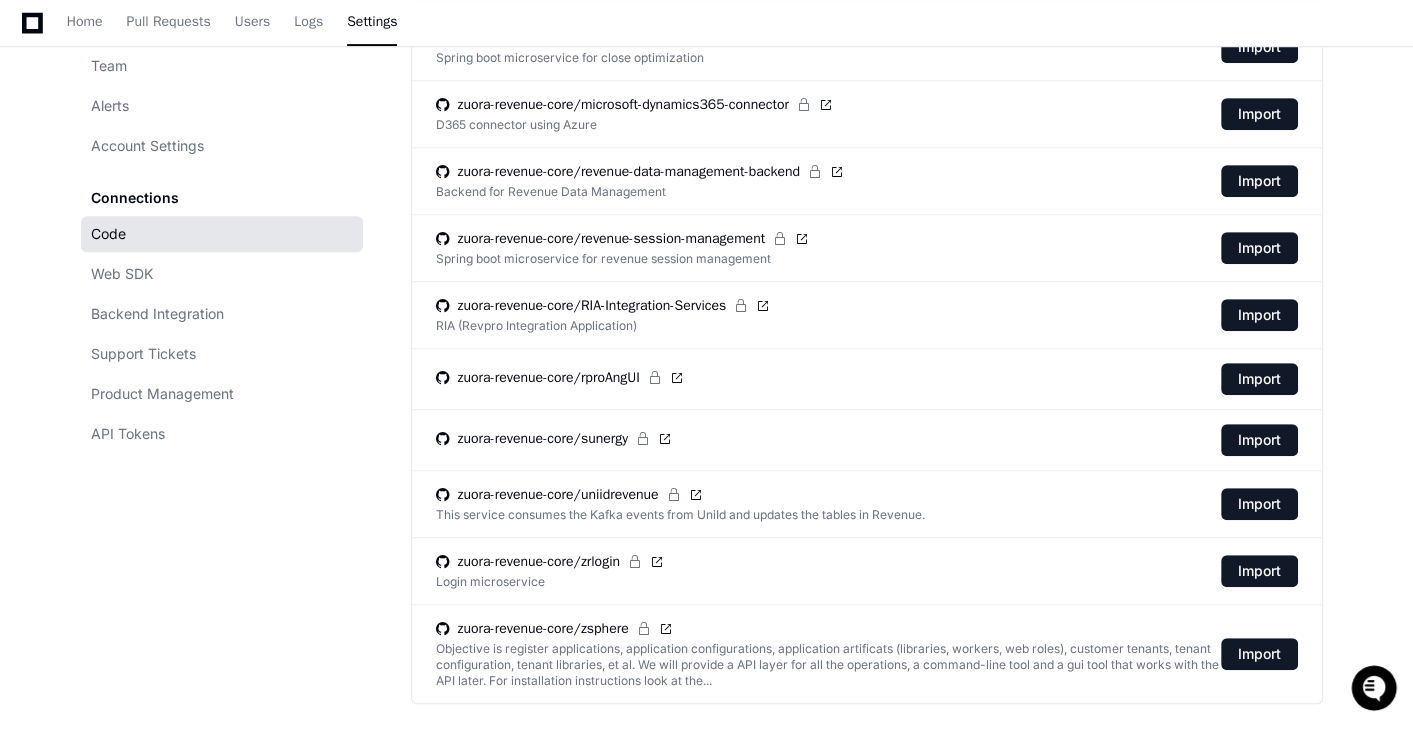 scroll, scrollTop: 795, scrollLeft: 0, axis: vertical 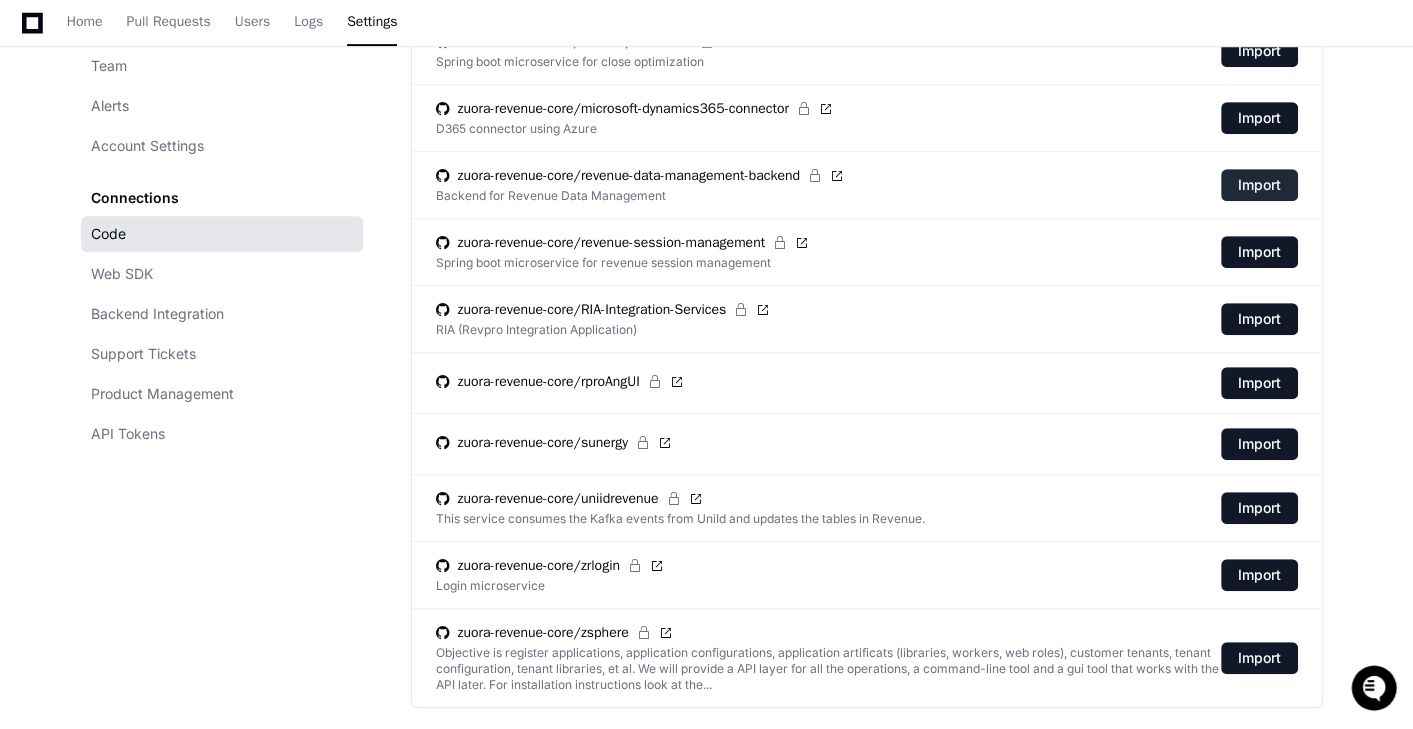 click on "Import" 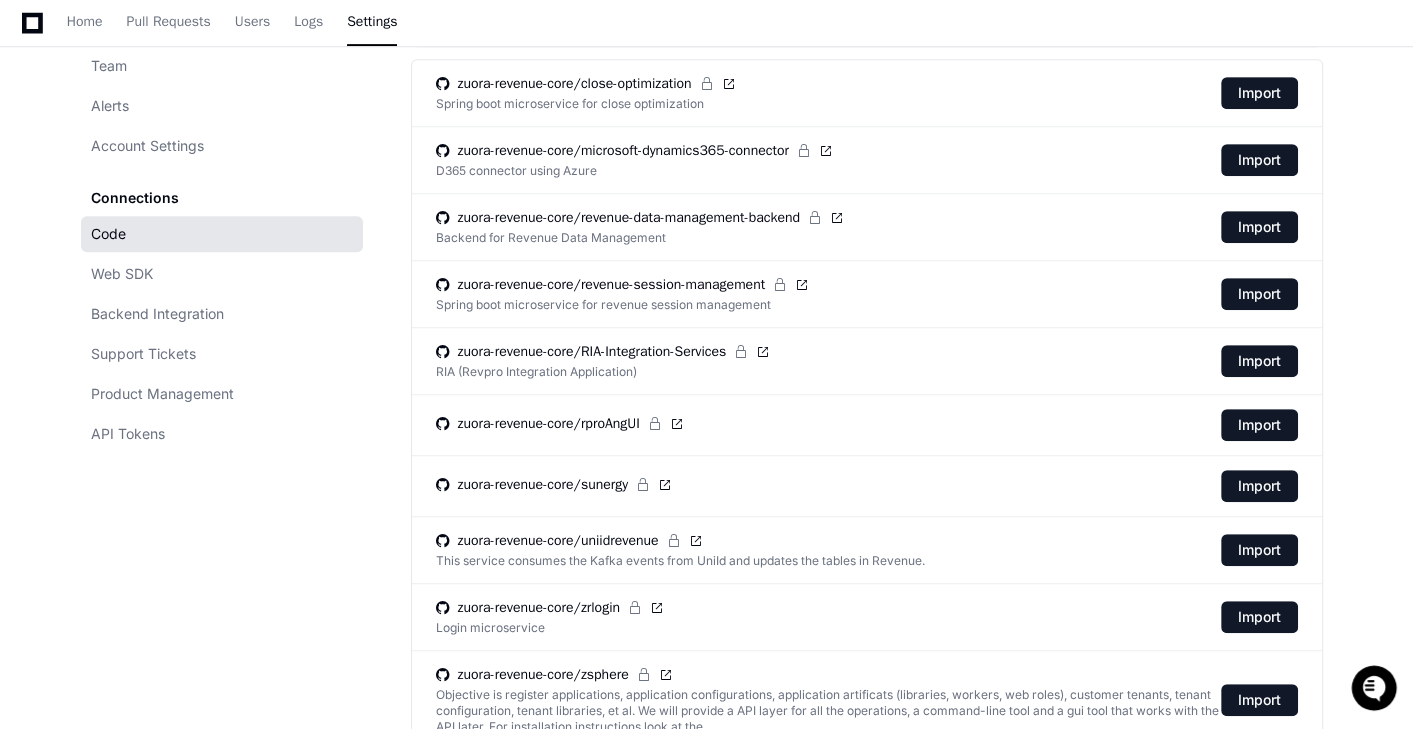 scroll, scrollTop: 748, scrollLeft: 0, axis: vertical 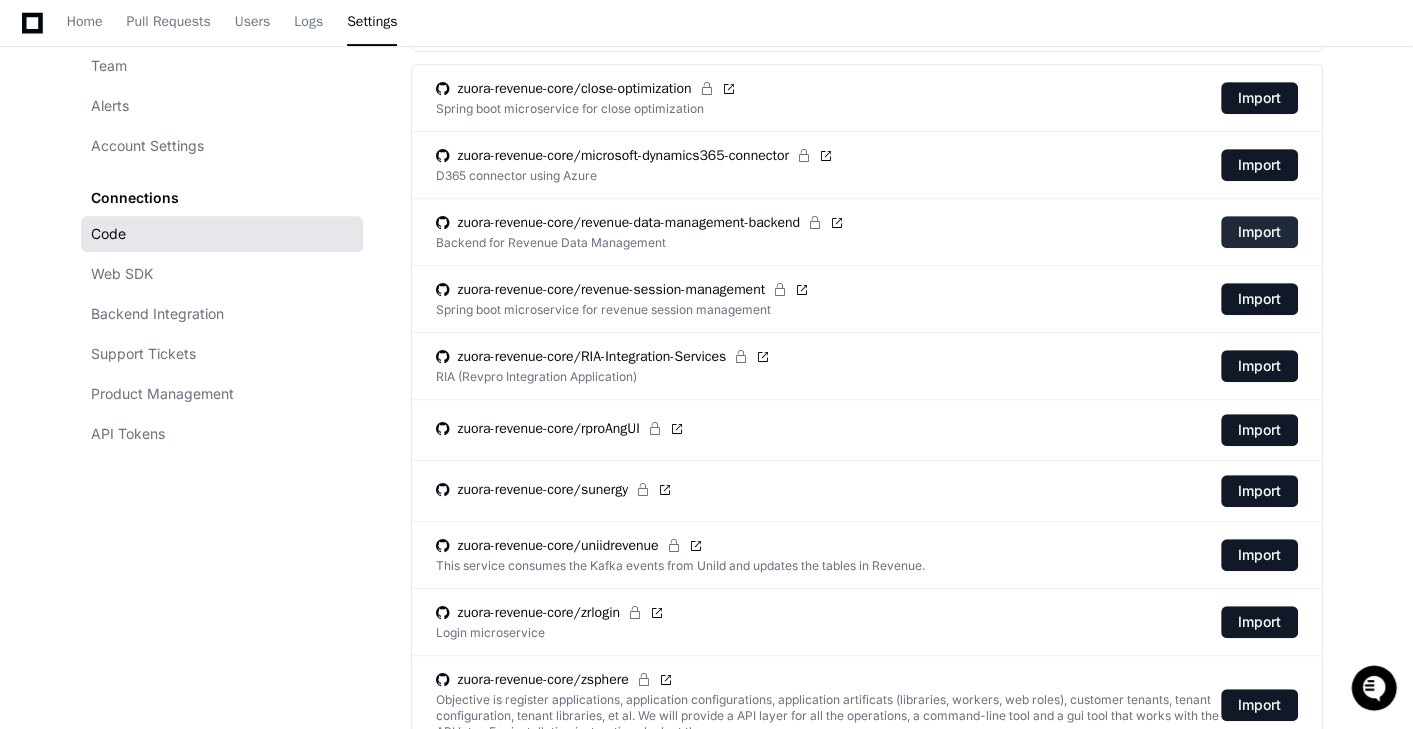 click on "Import" 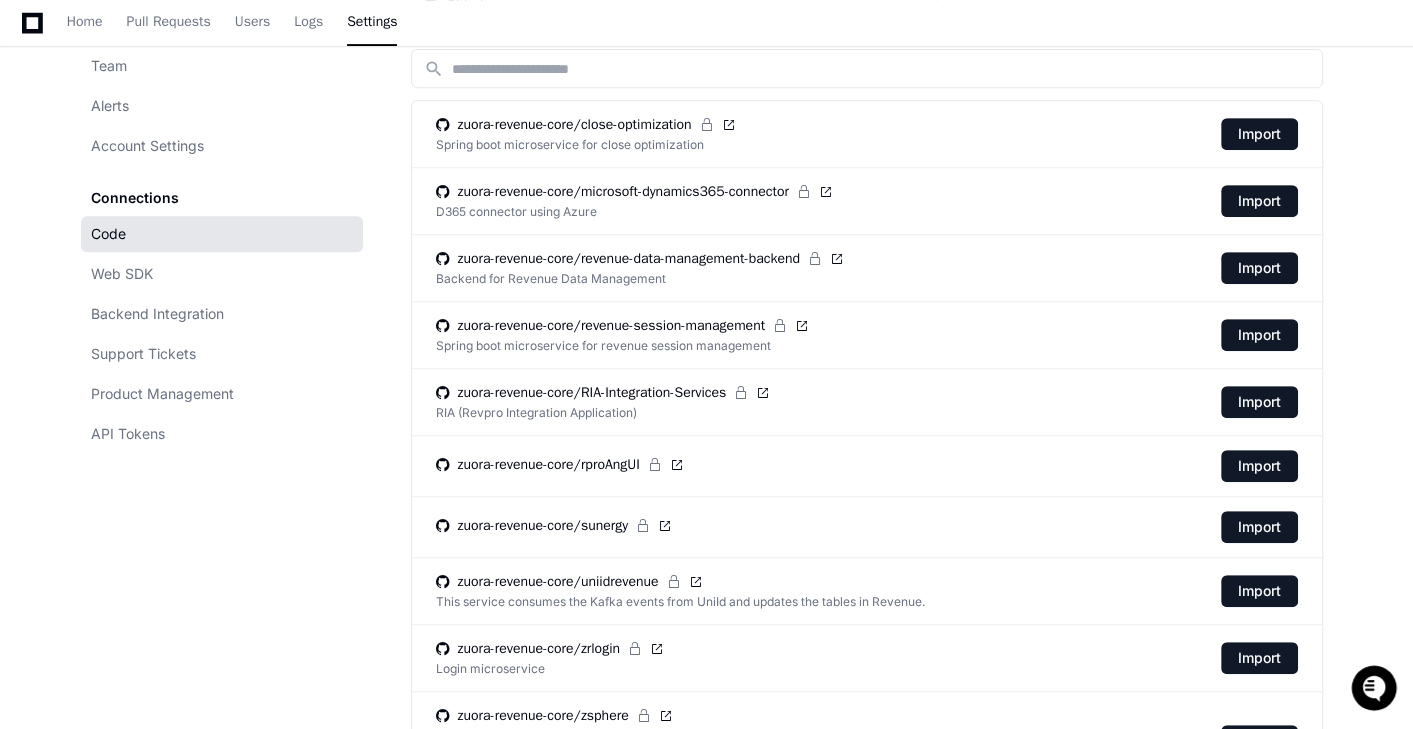 scroll, scrollTop: 471, scrollLeft: 0, axis: vertical 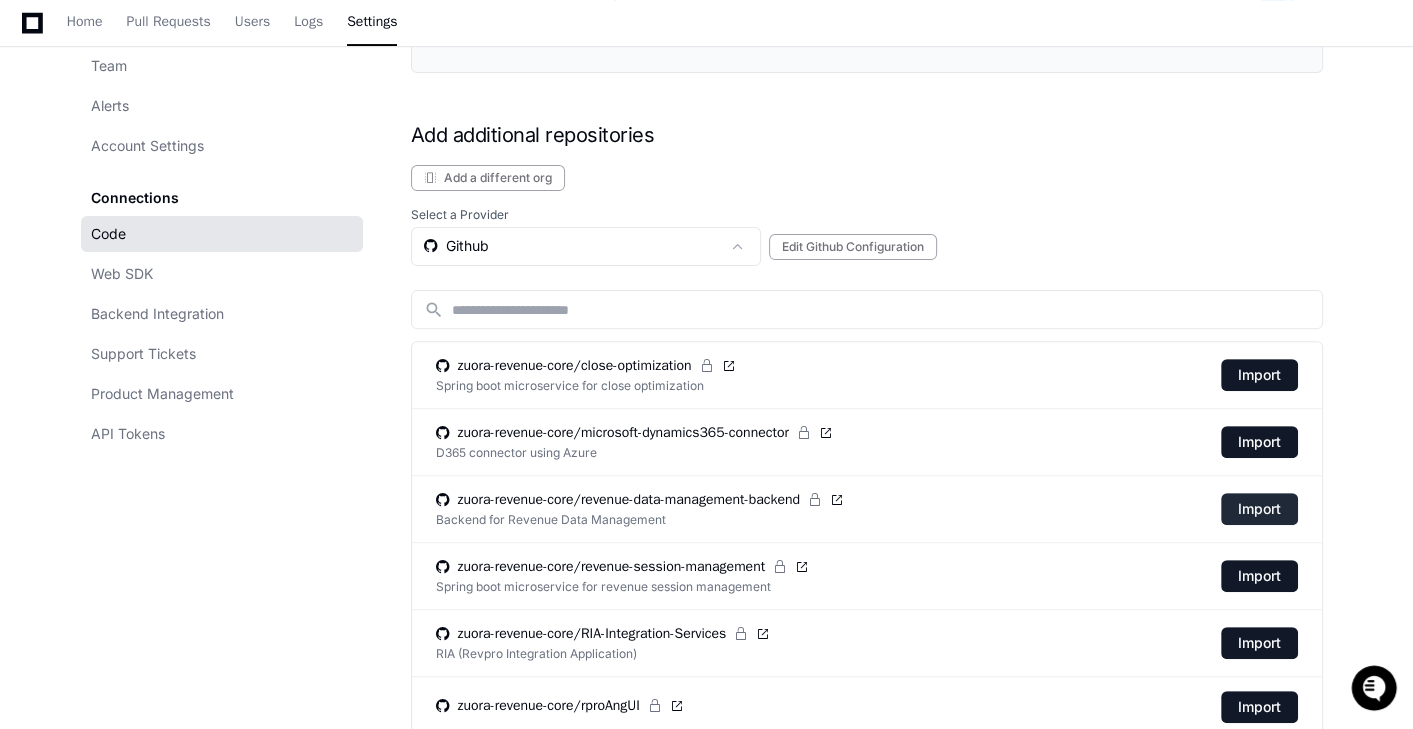 click on "Import" 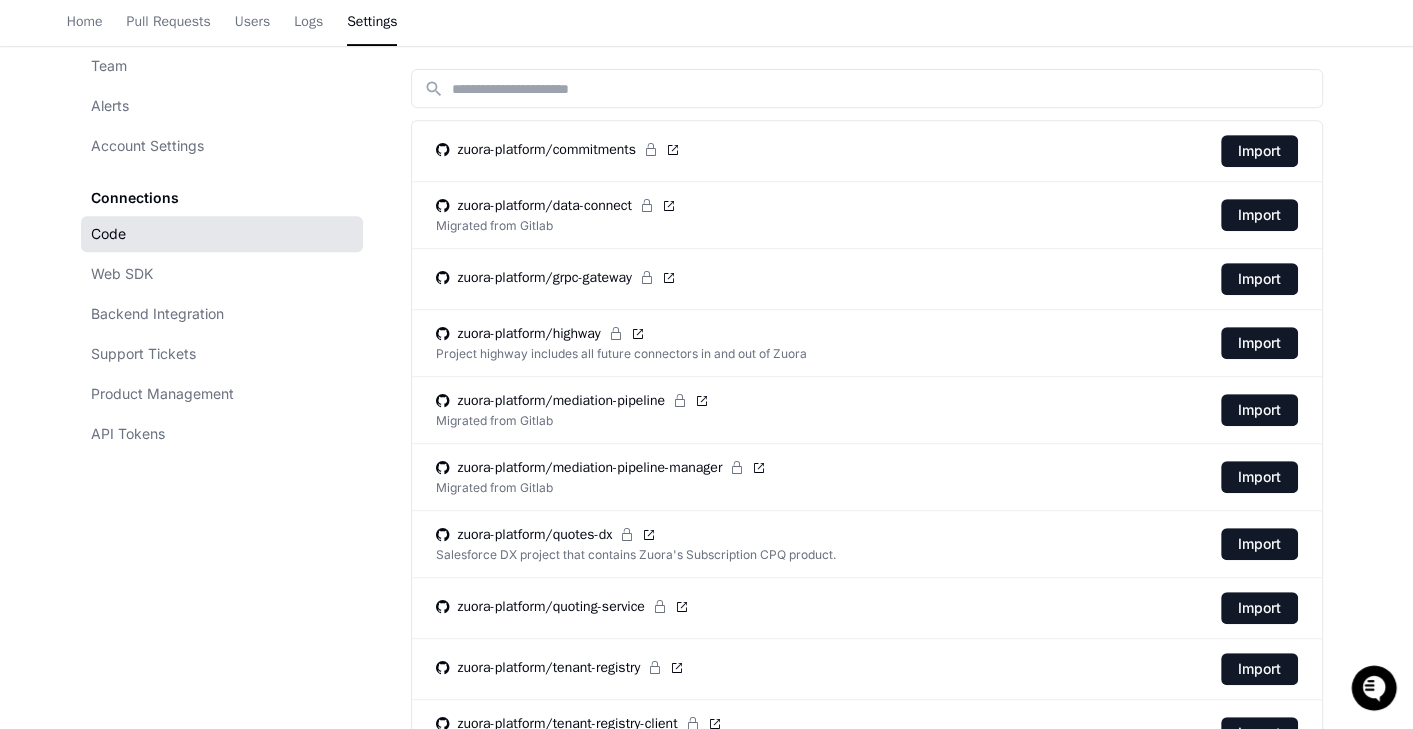 scroll, scrollTop: 506, scrollLeft: 0, axis: vertical 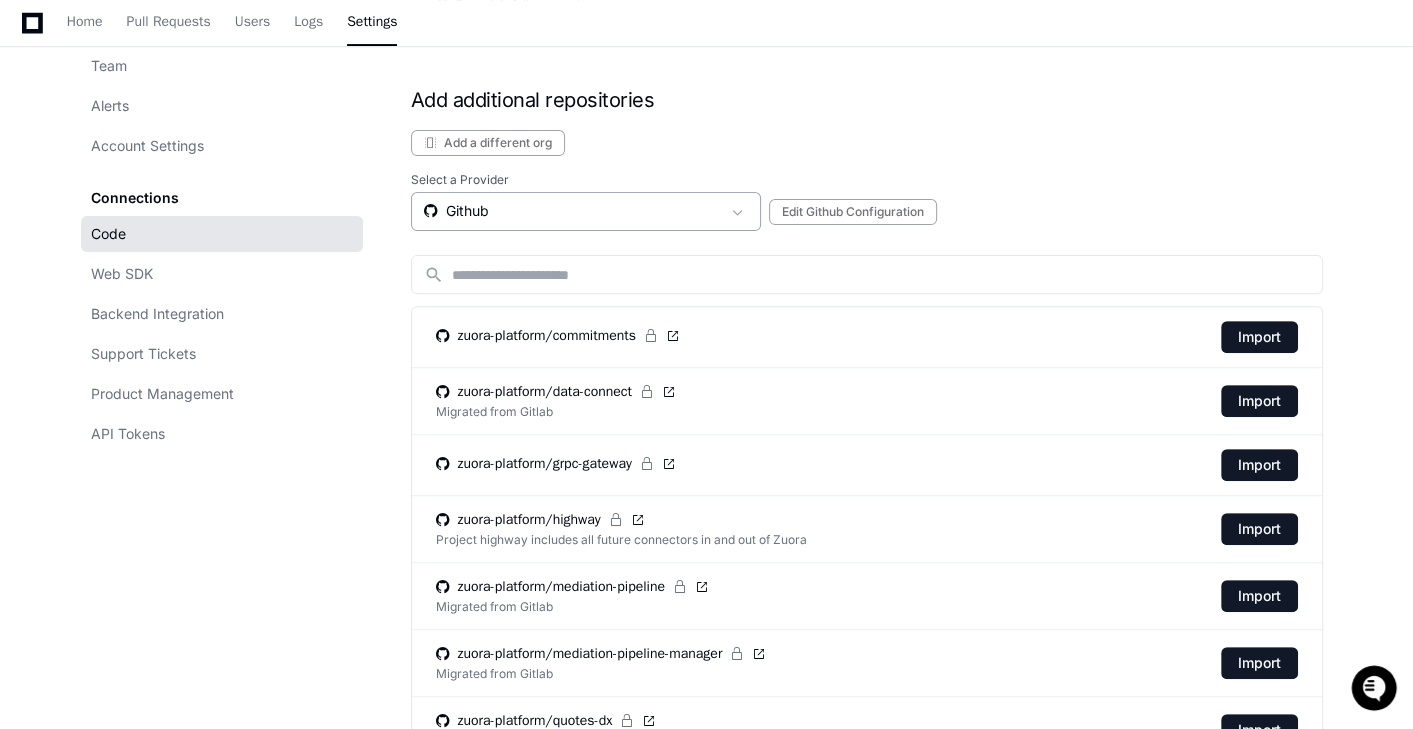 click on "Github" at bounding box center [572, 211] 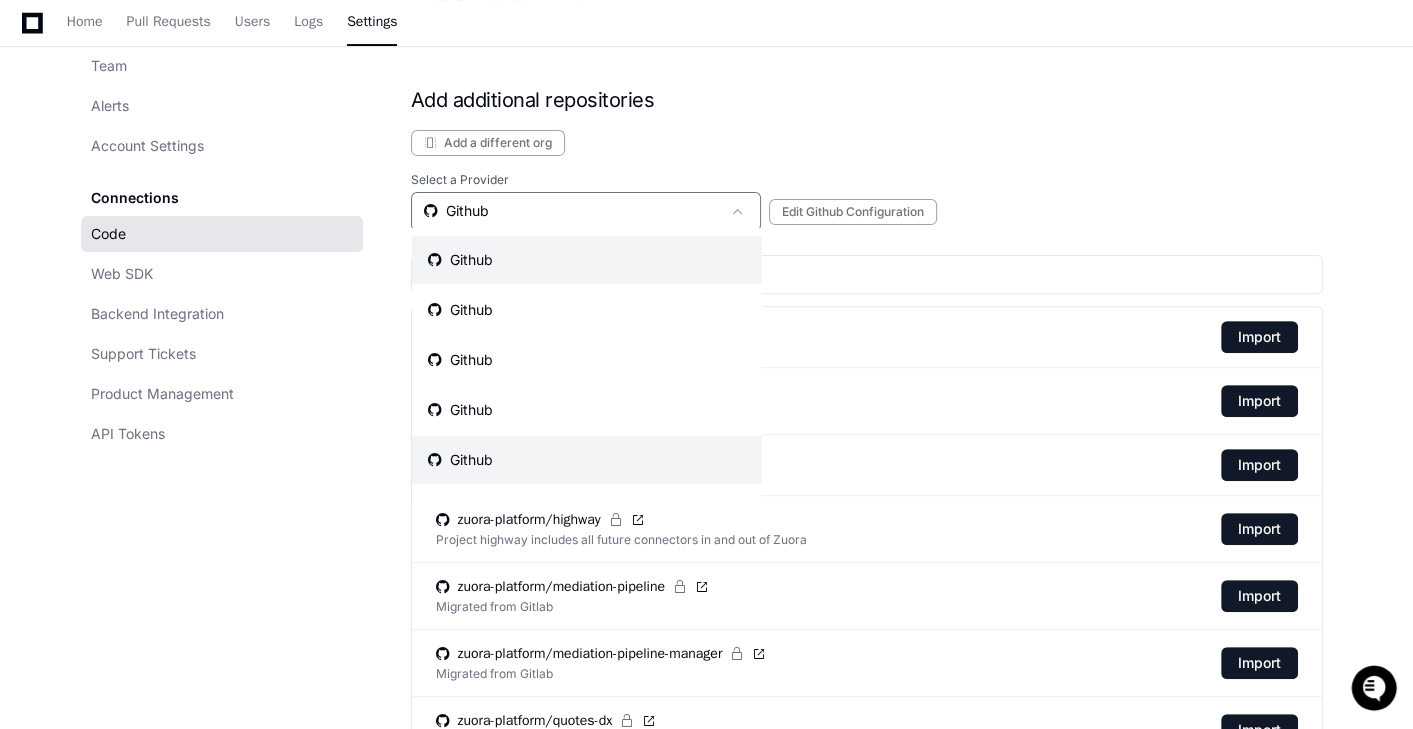 click on "Github" at bounding box center [587, 460] 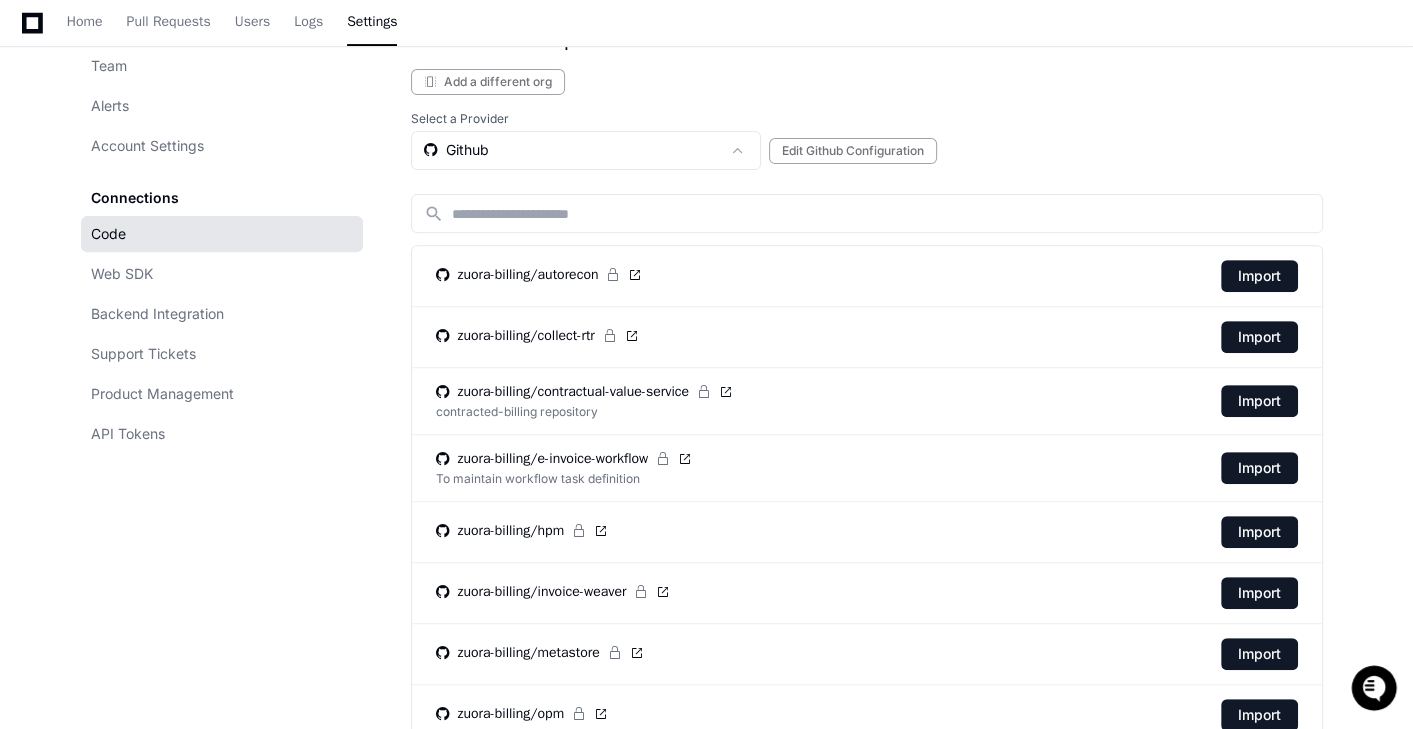 scroll, scrollTop: 435, scrollLeft: 0, axis: vertical 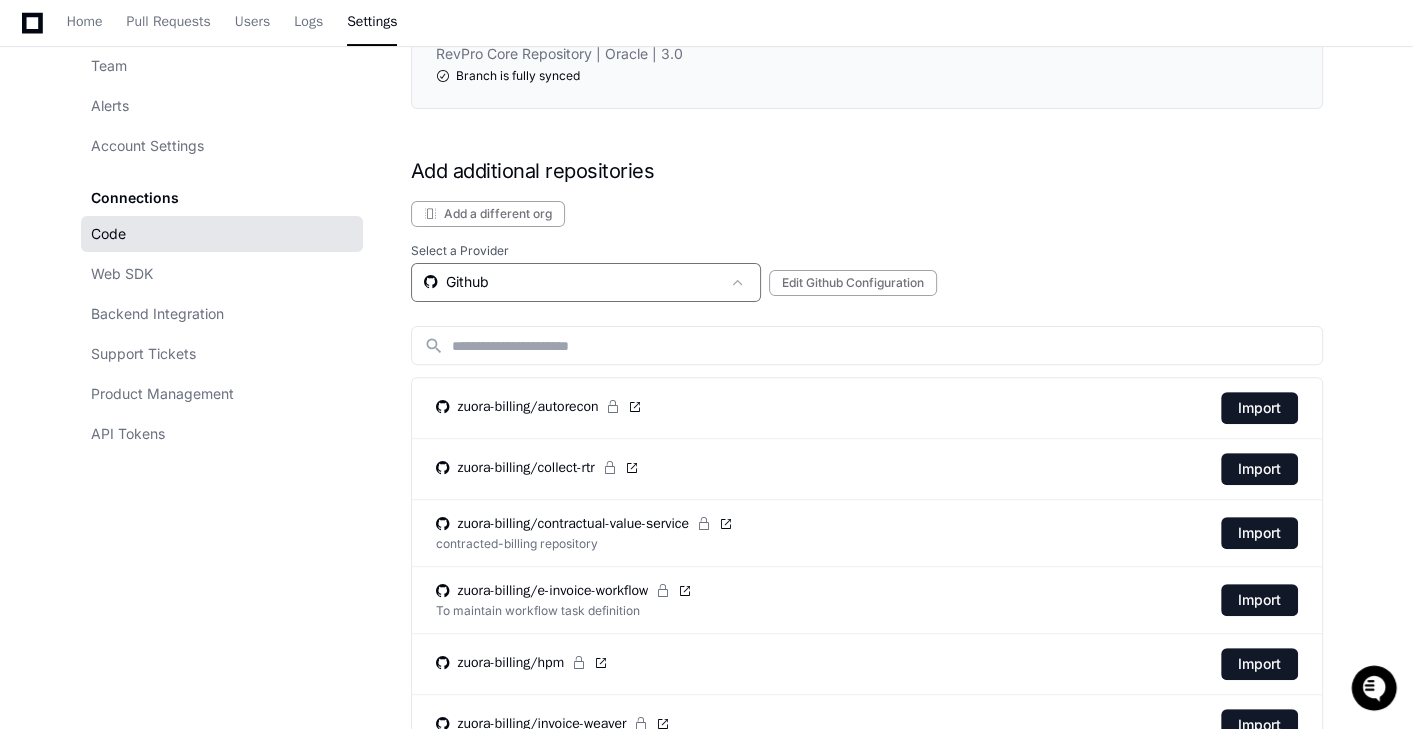 click on "Github" at bounding box center (572, 282) 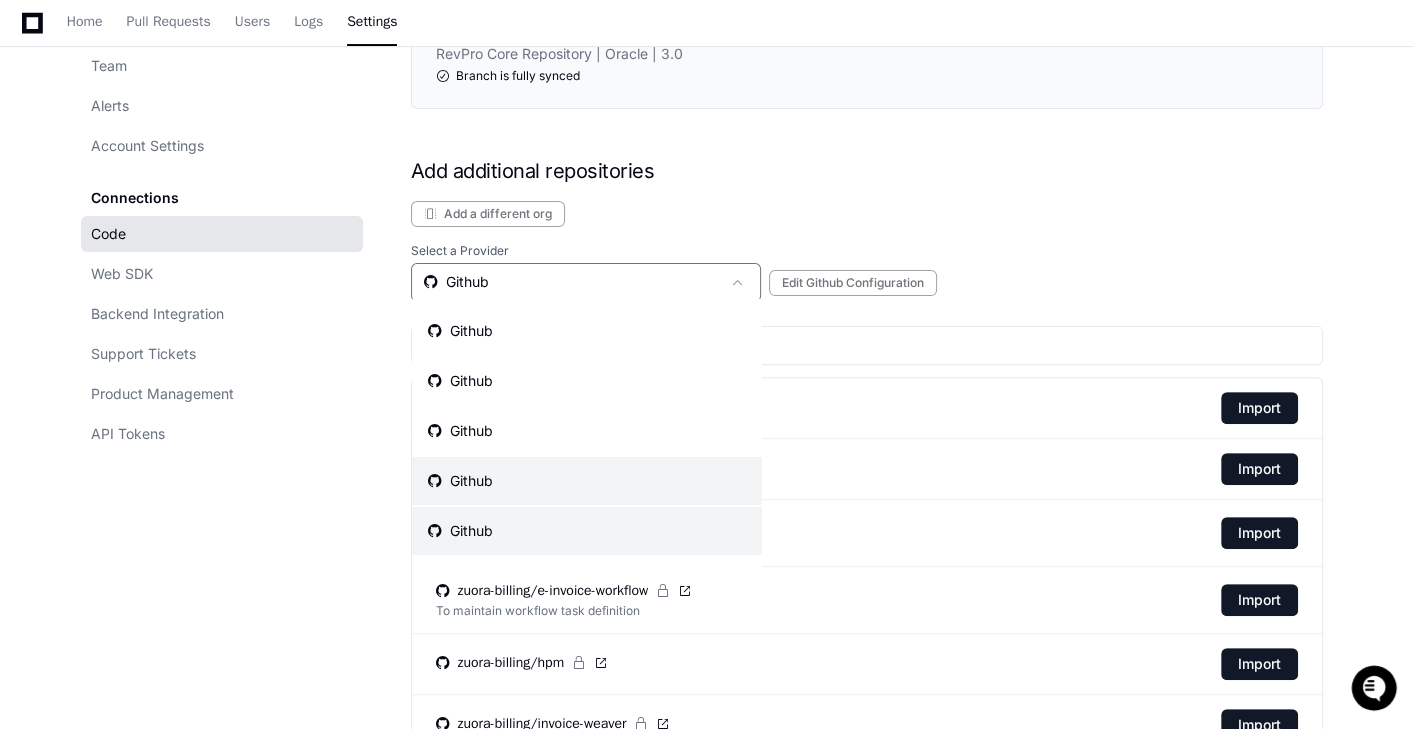 click on "Github" at bounding box center (587, 481) 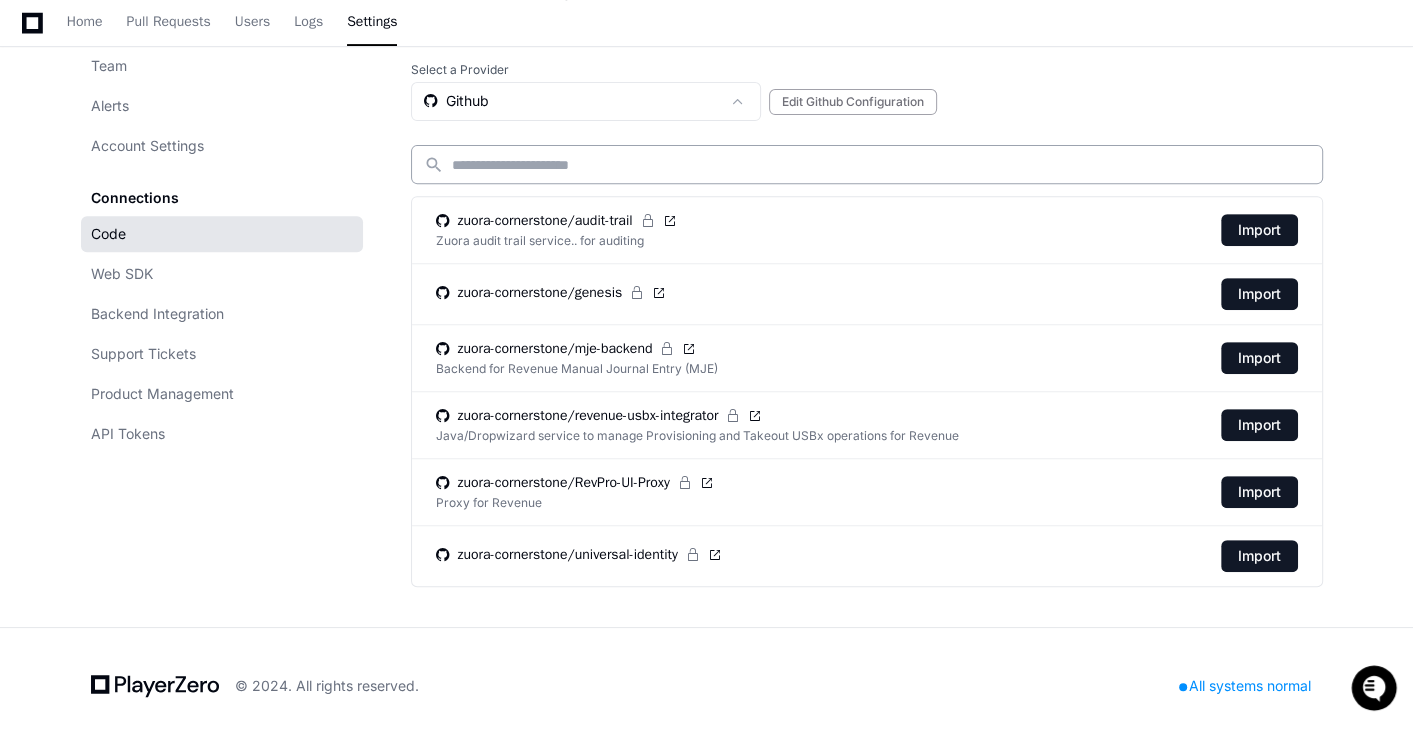 scroll, scrollTop: 614, scrollLeft: 0, axis: vertical 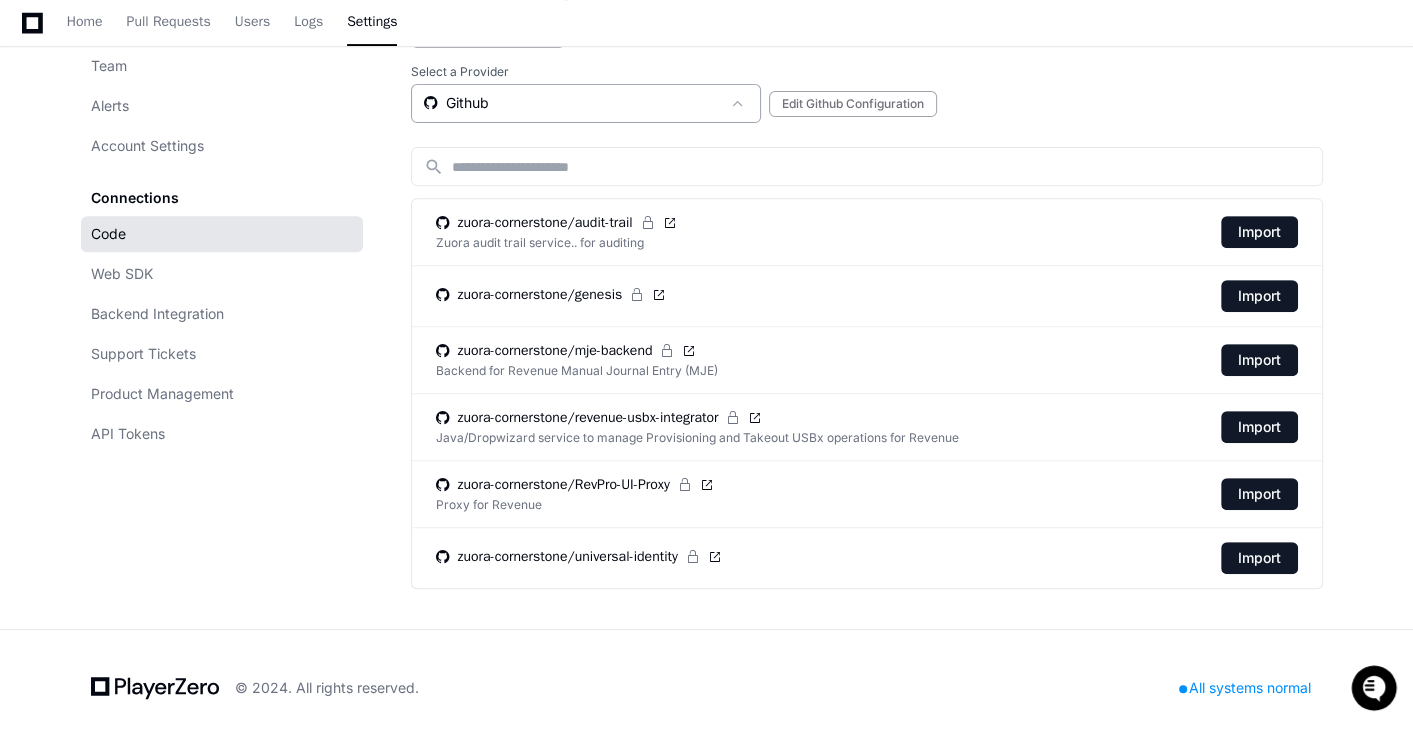 click on "Github" 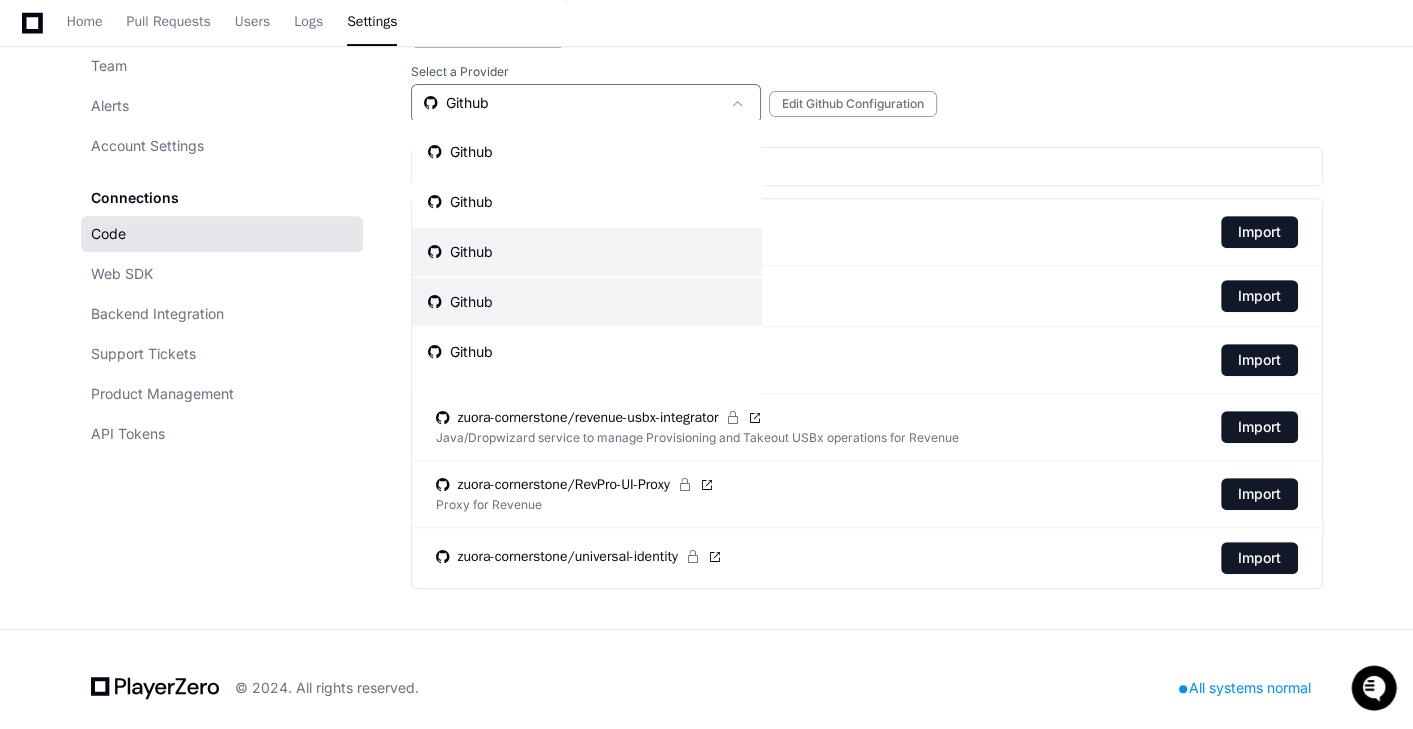 click on "Github" at bounding box center (587, 252) 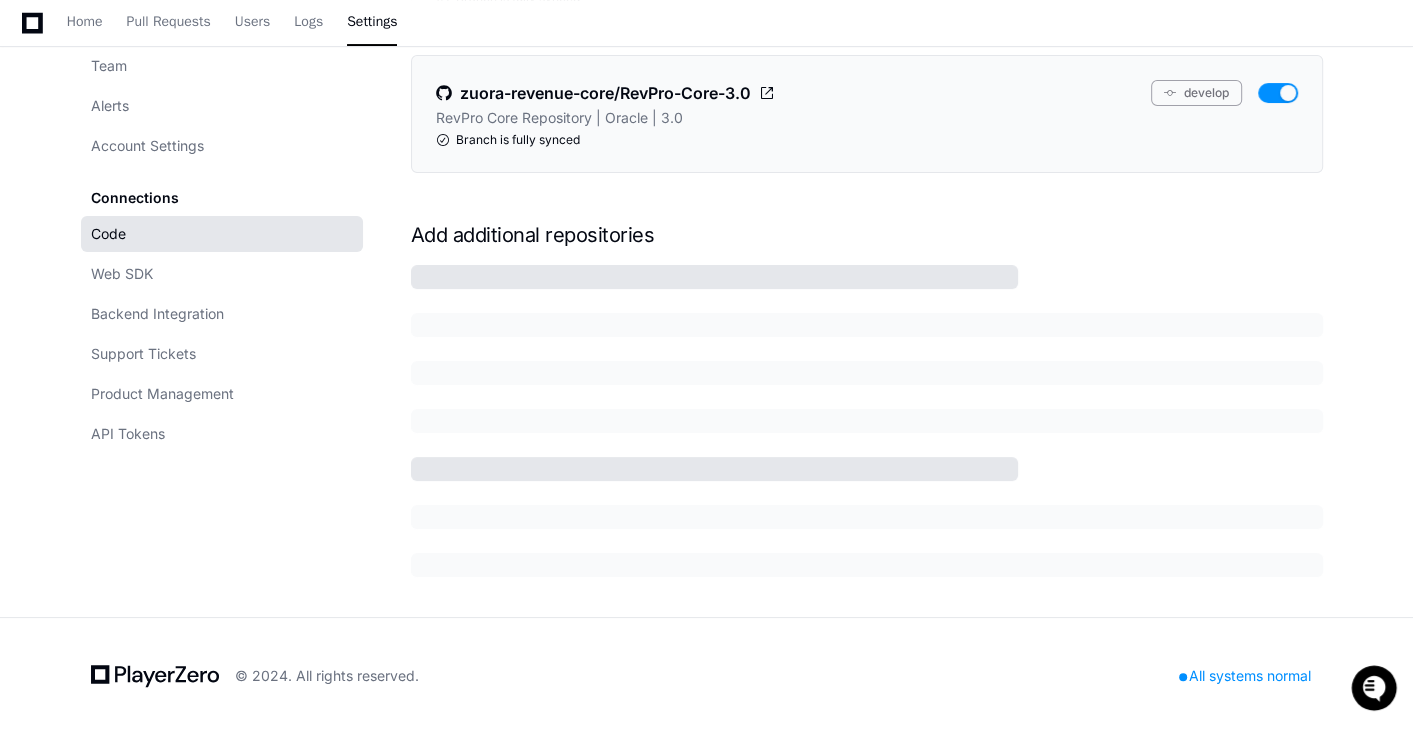 scroll, scrollTop: 614, scrollLeft: 0, axis: vertical 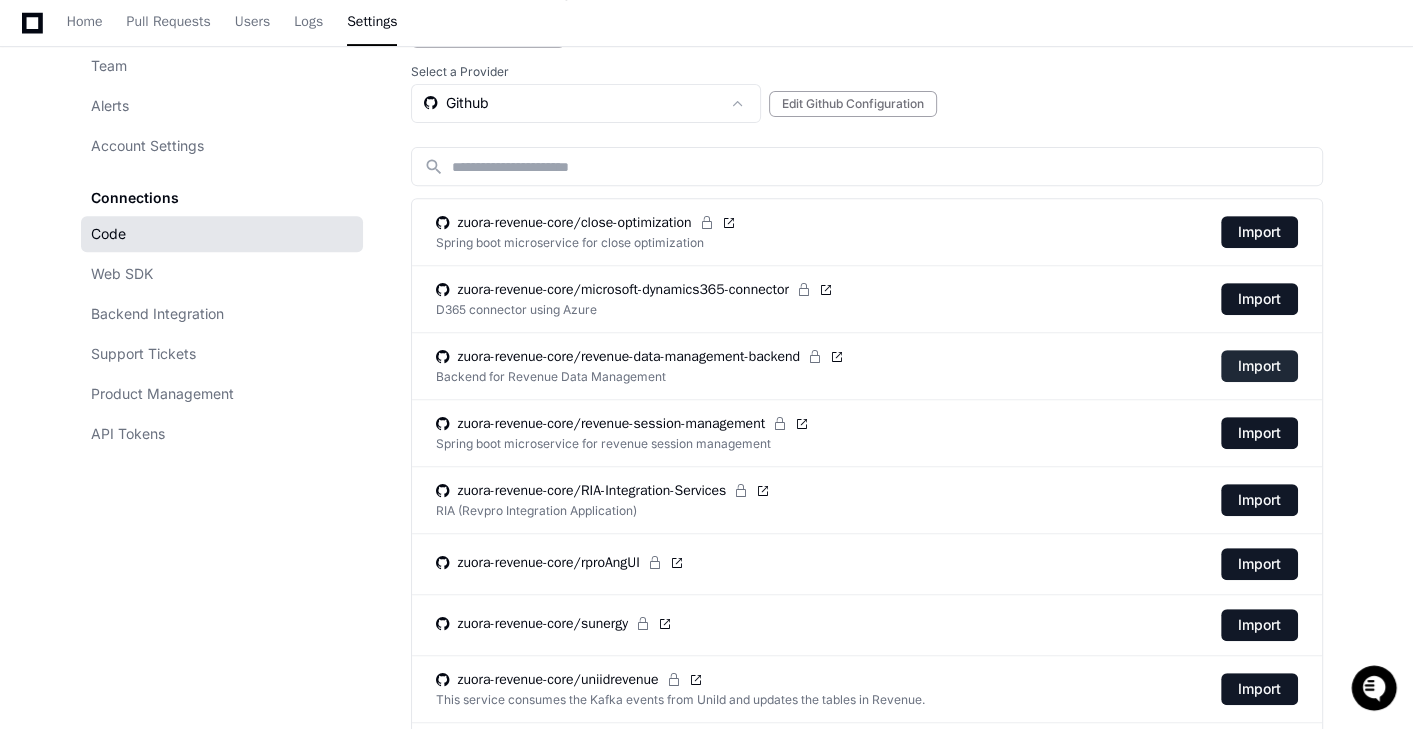 click on "Import" 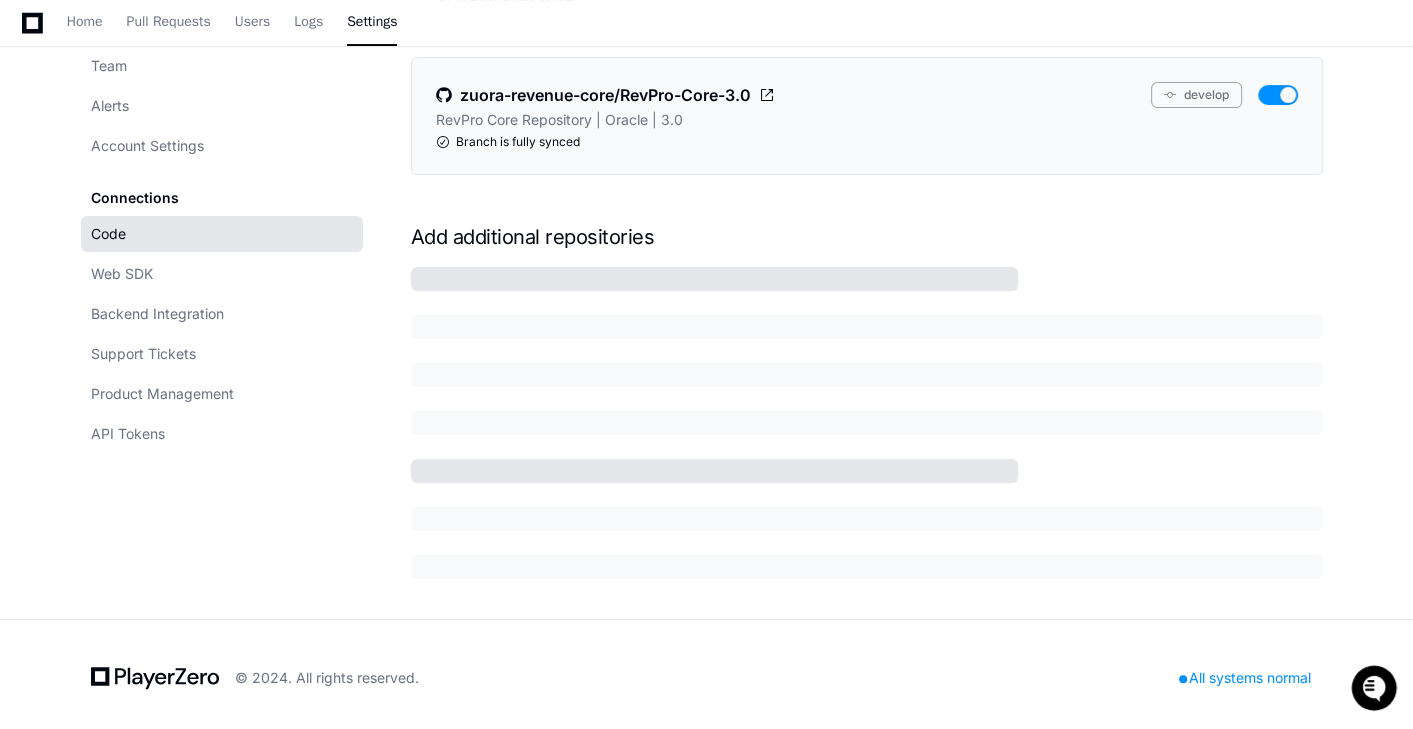 scroll, scrollTop: 754, scrollLeft: 0, axis: vertical 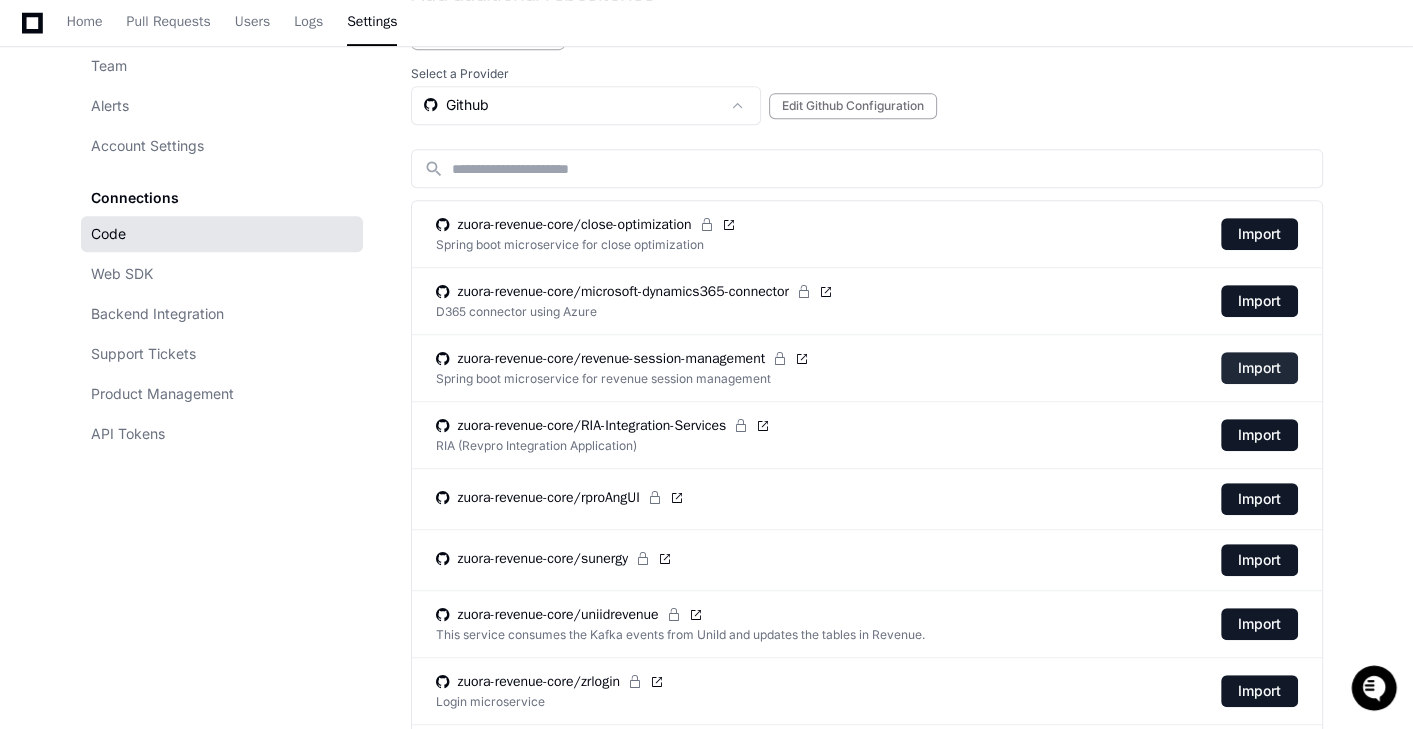 click on "Import" 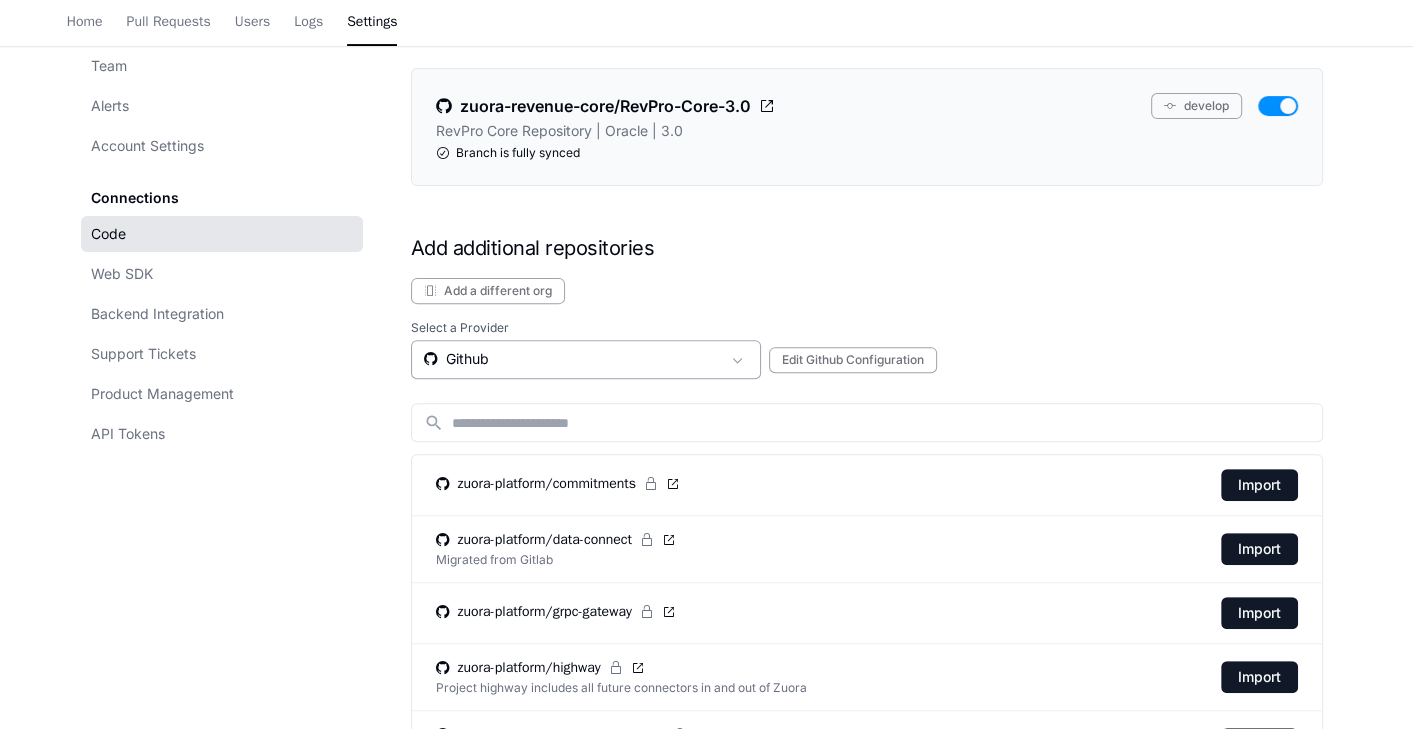 scroll, scrollTop: 0, scrollLeft: 0, axis: both 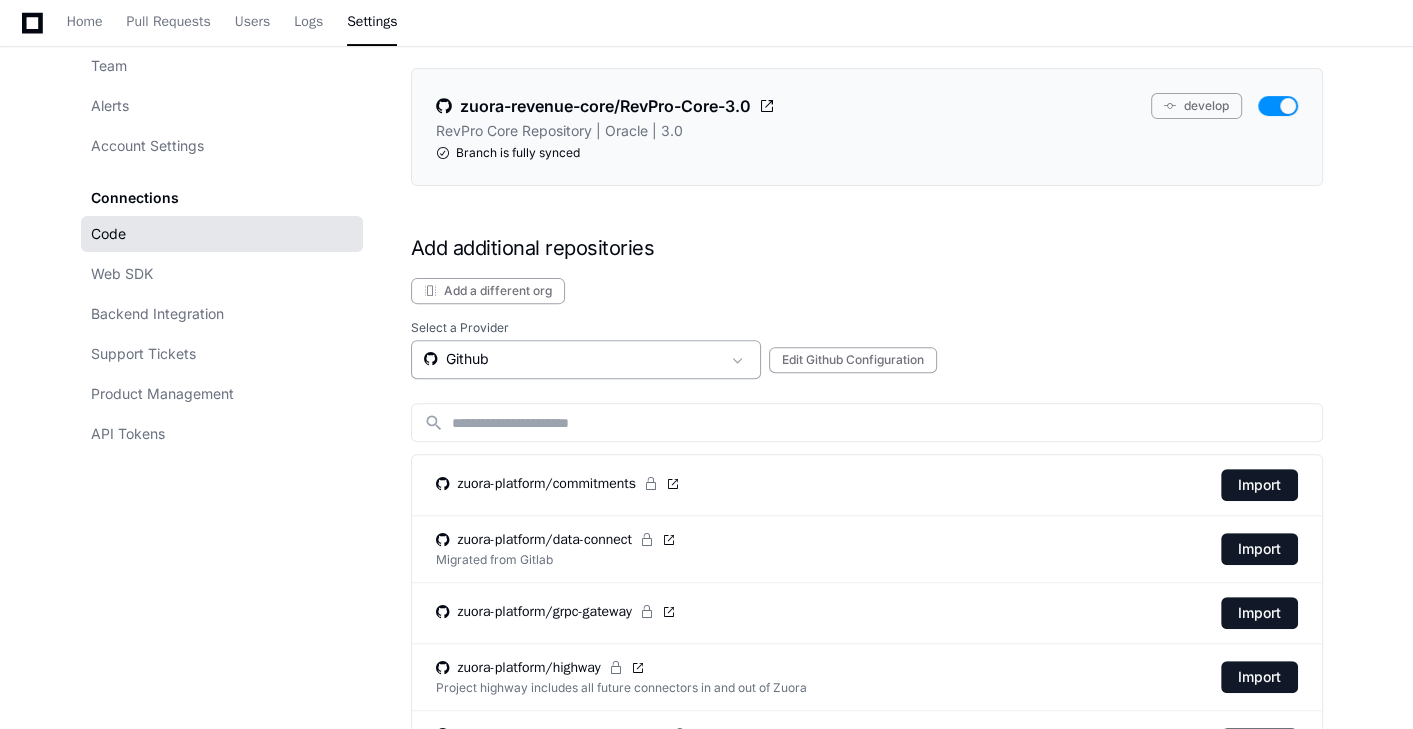 click on "Github" at bounding box center (572, 359) 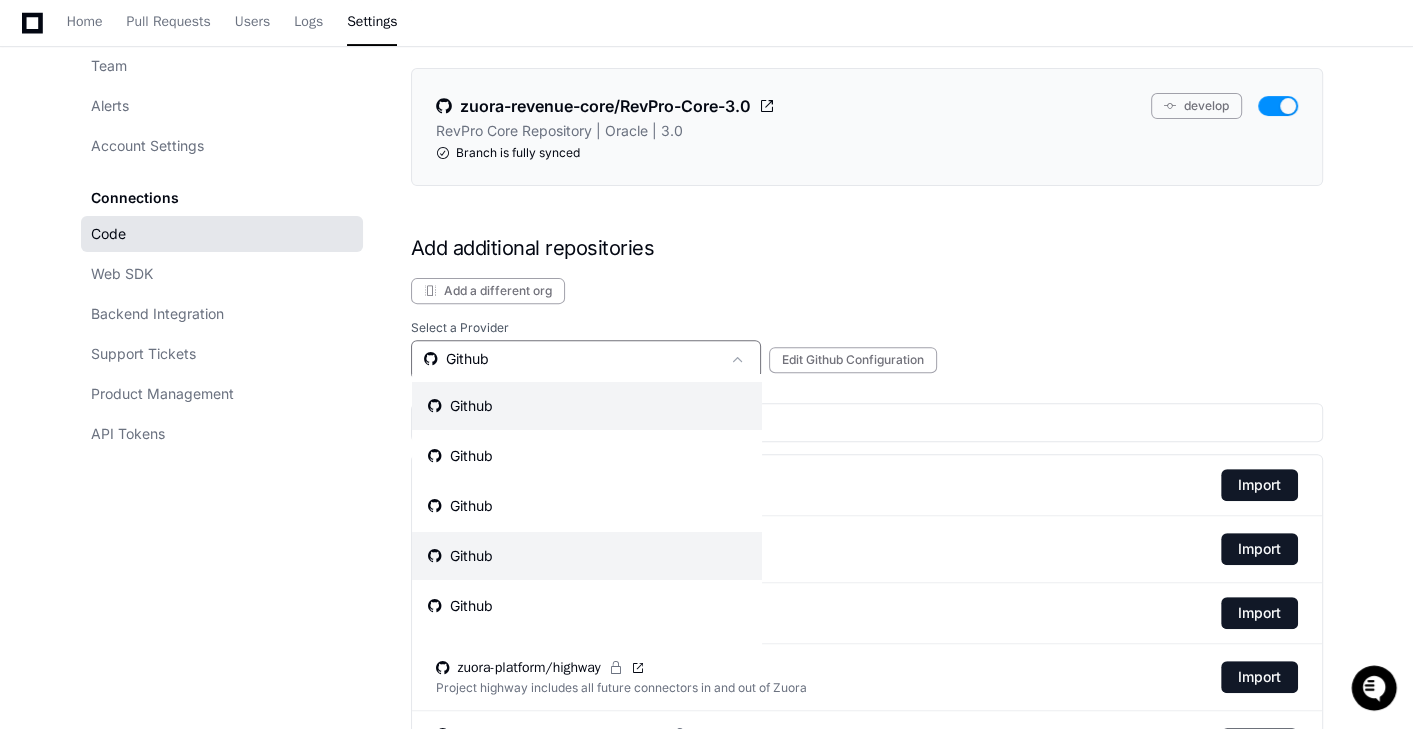 scroll, scrollTop: 4, scrollLeft: 0, axis: vertical 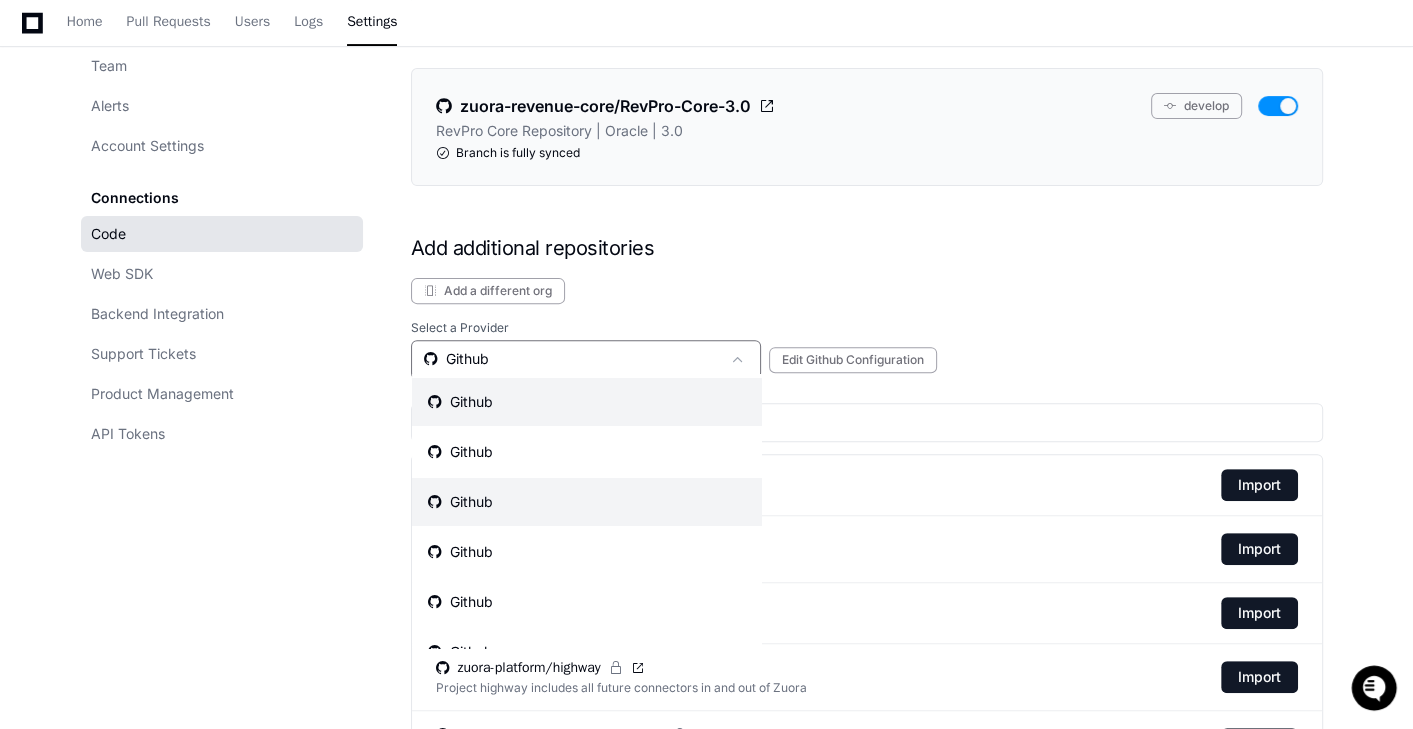 click on "Github" at bounding box center [587, 502] 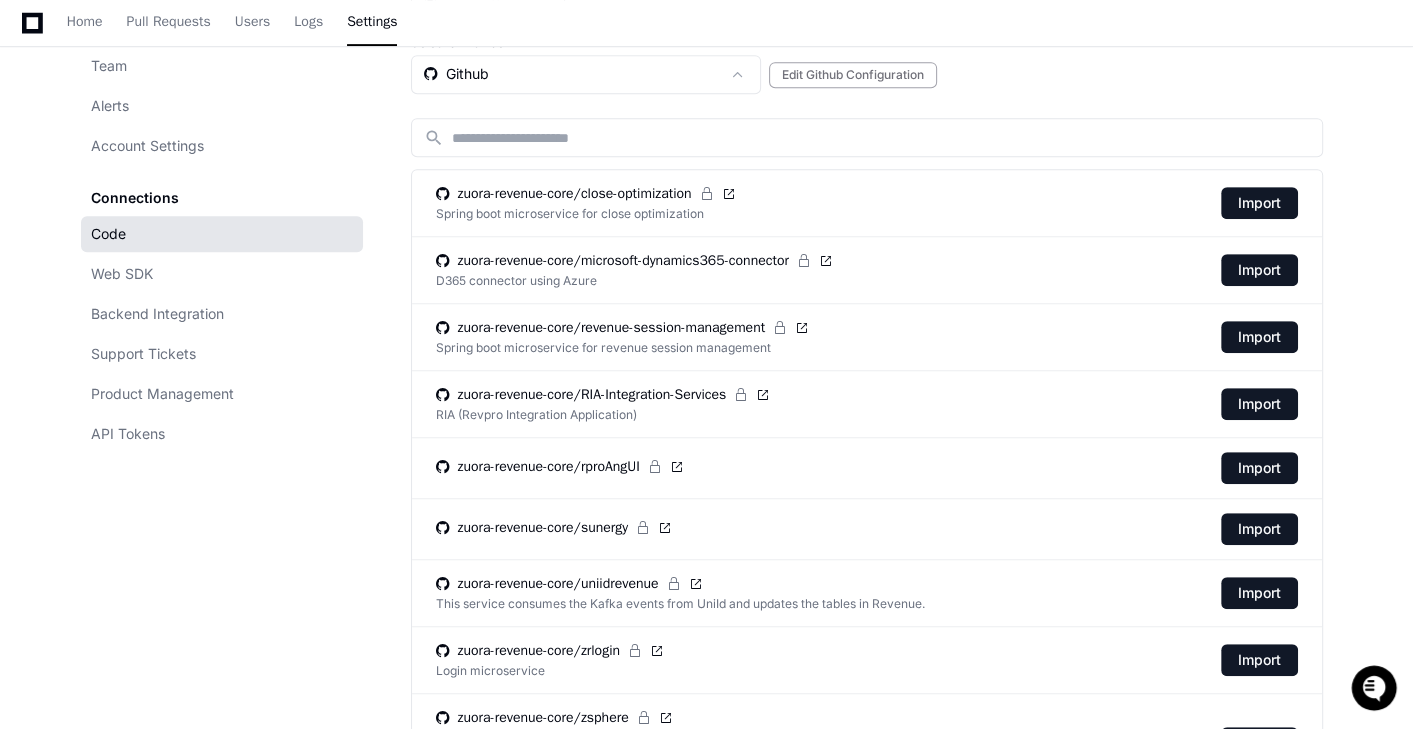 scroll, scrollTop: 817, scrollLeft: 0, axis: vertical 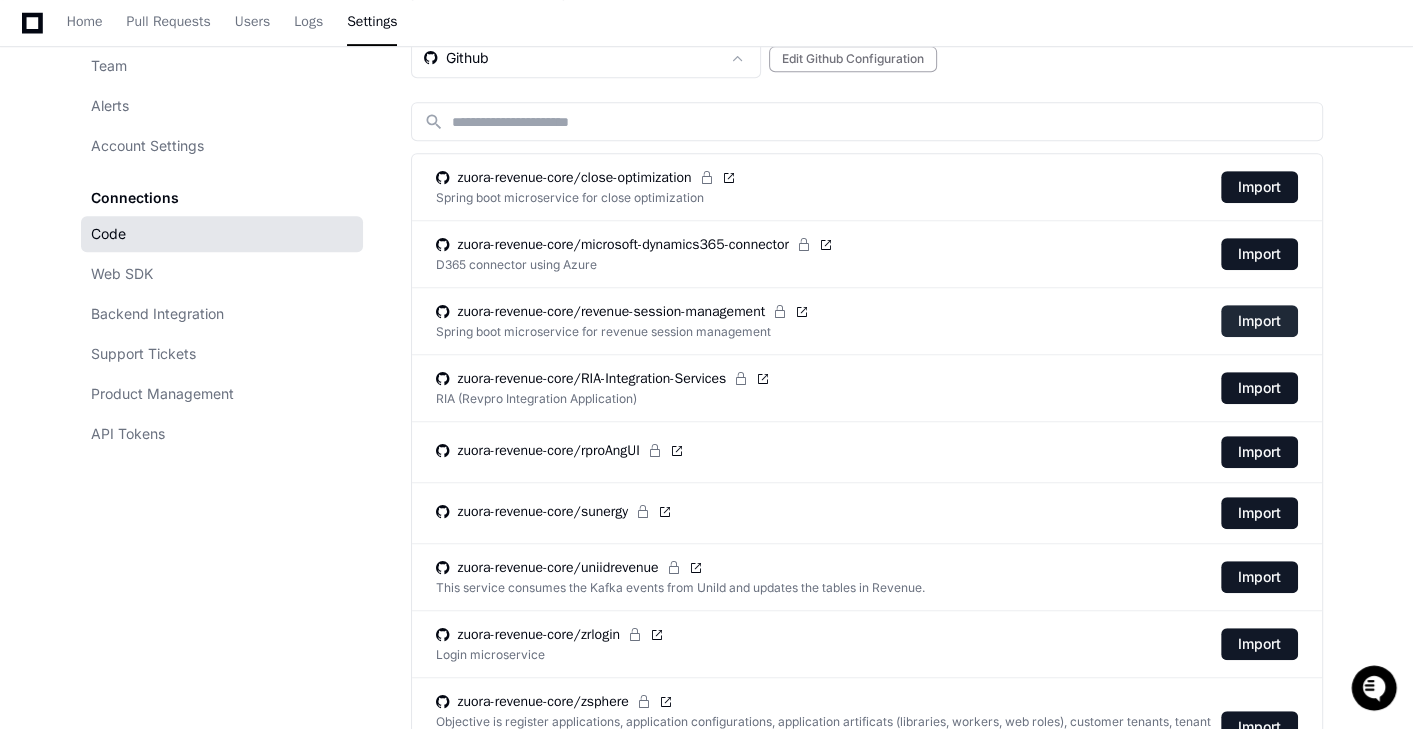 click on "Import" 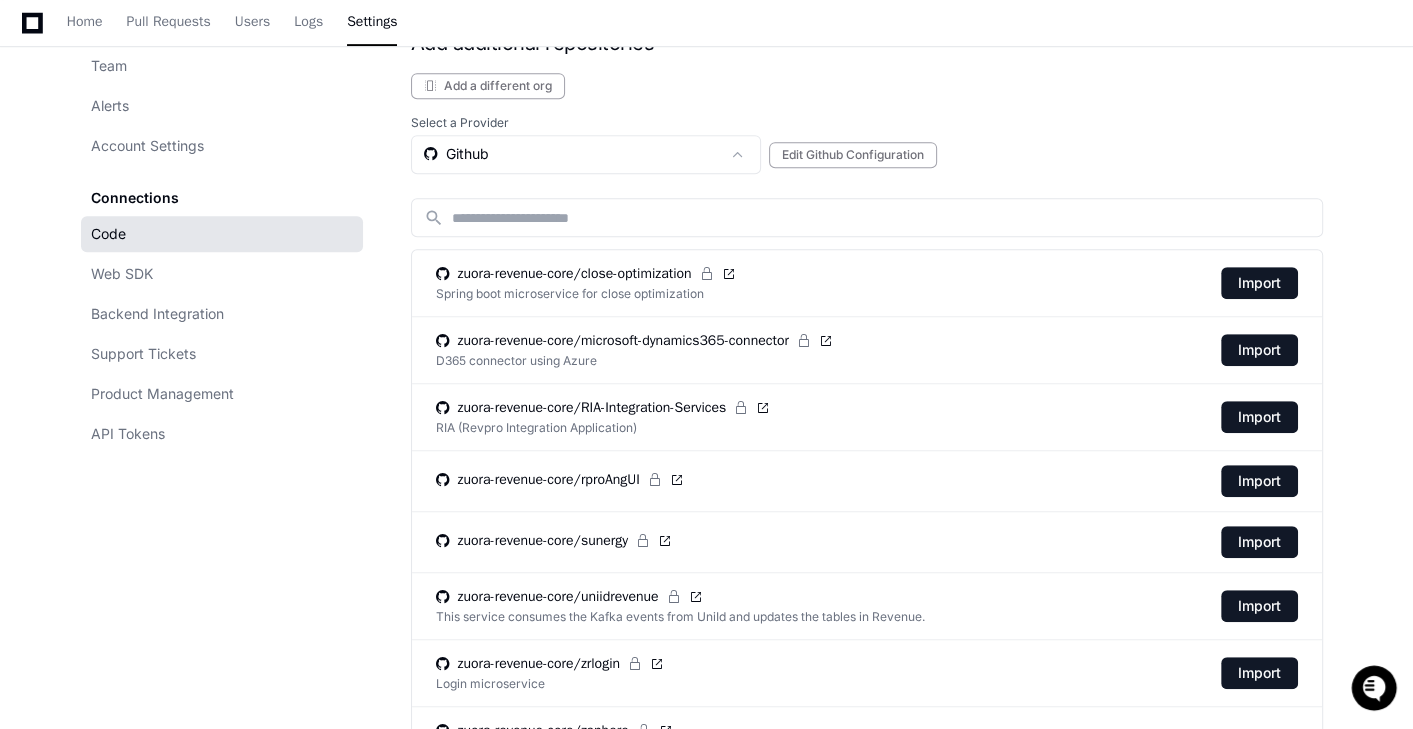 scroll, scrollTop: 1060, scrollLeft: 0, axis: vertical 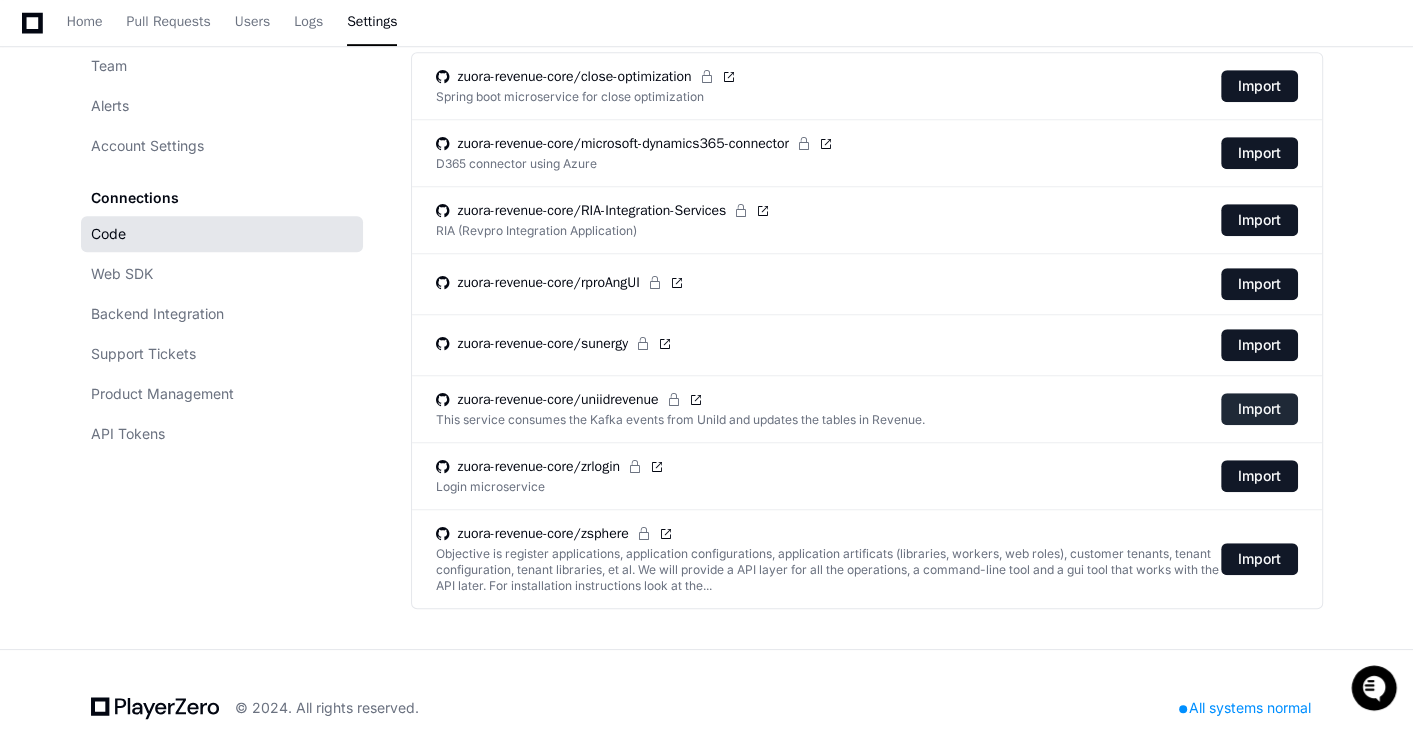 click on "Import" 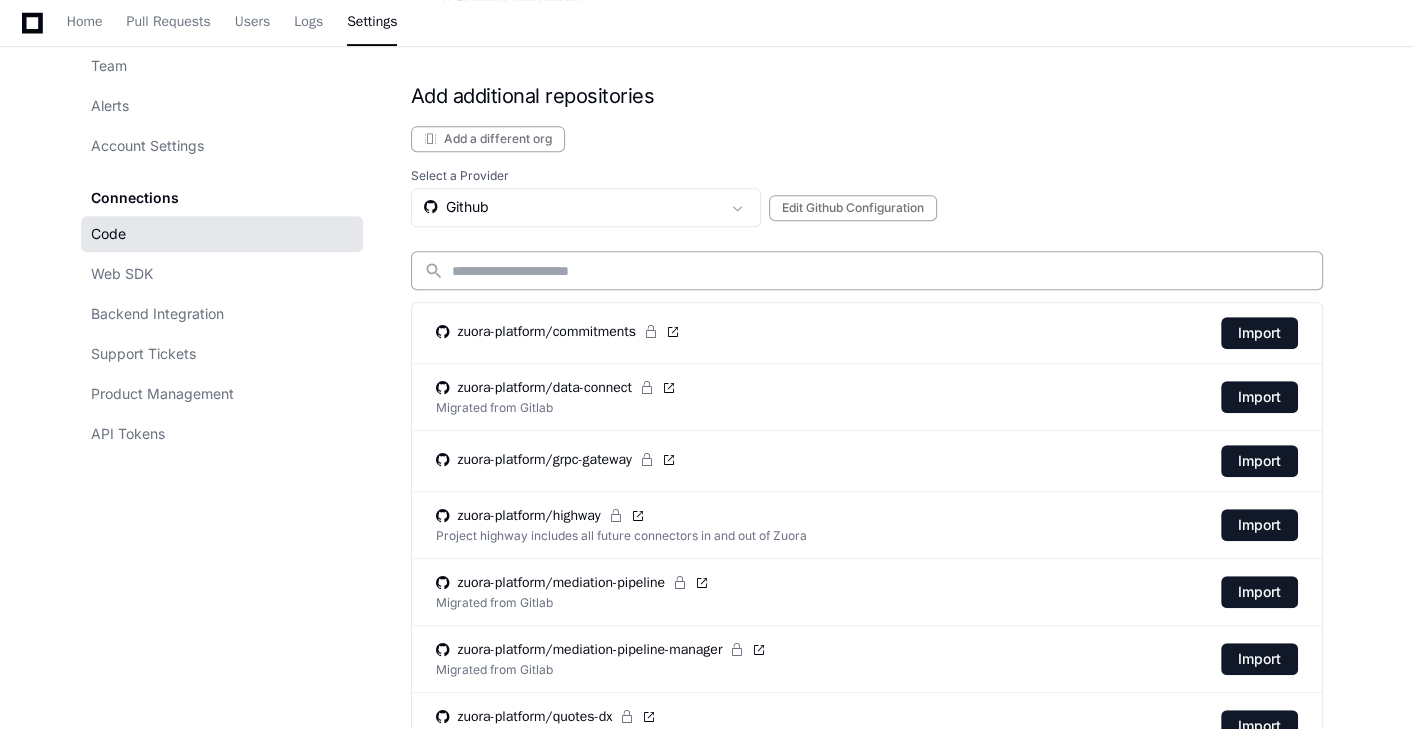 scroll, scrollTop: 0, scrollLeft: 0, axis: both 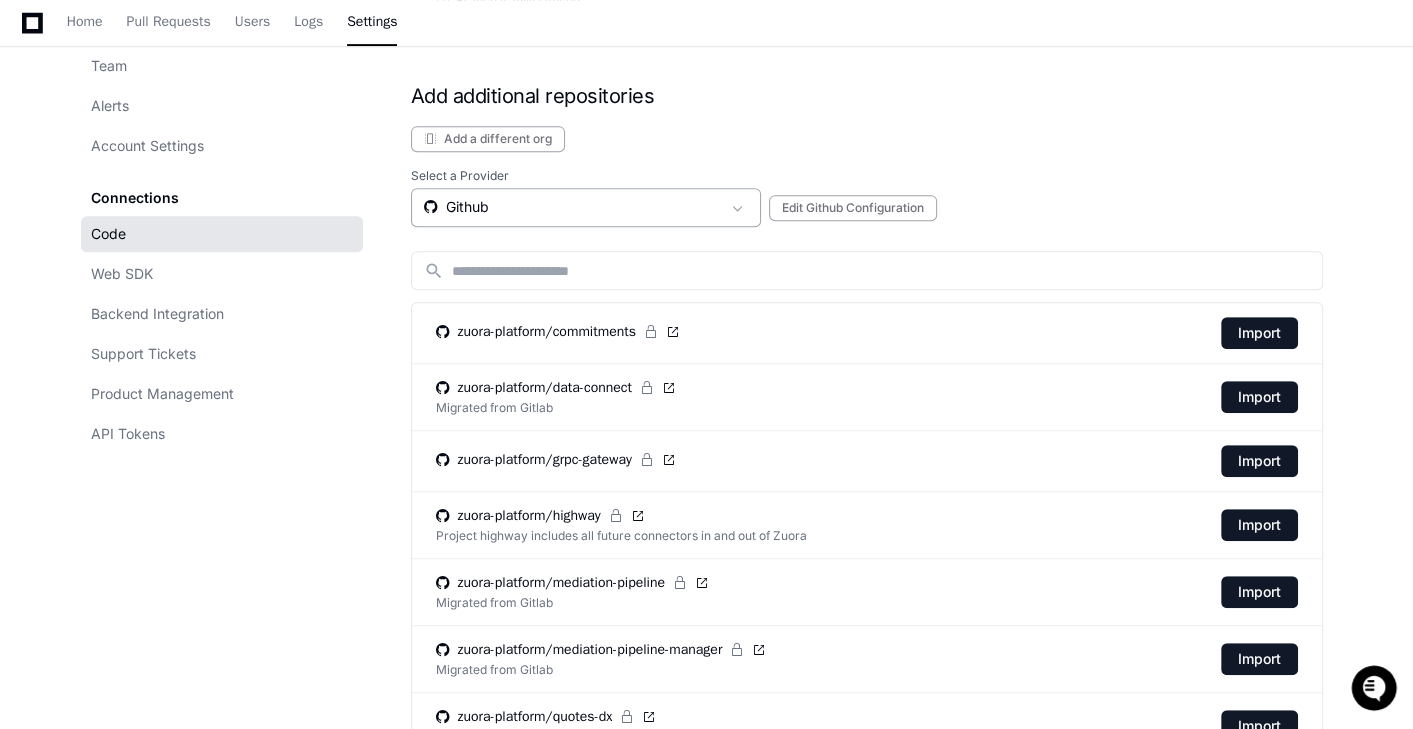 click on "Github" 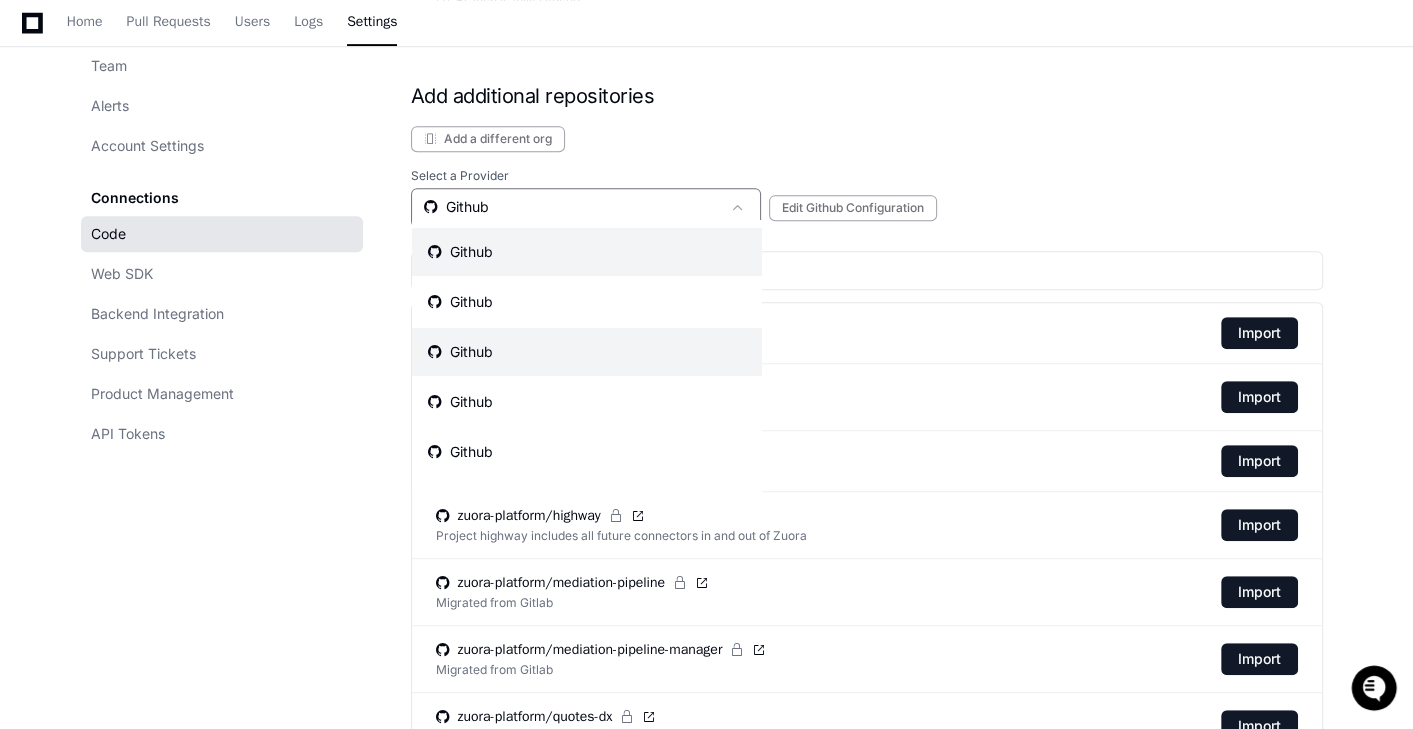 click on "Github" at bounding box center [587, 352] 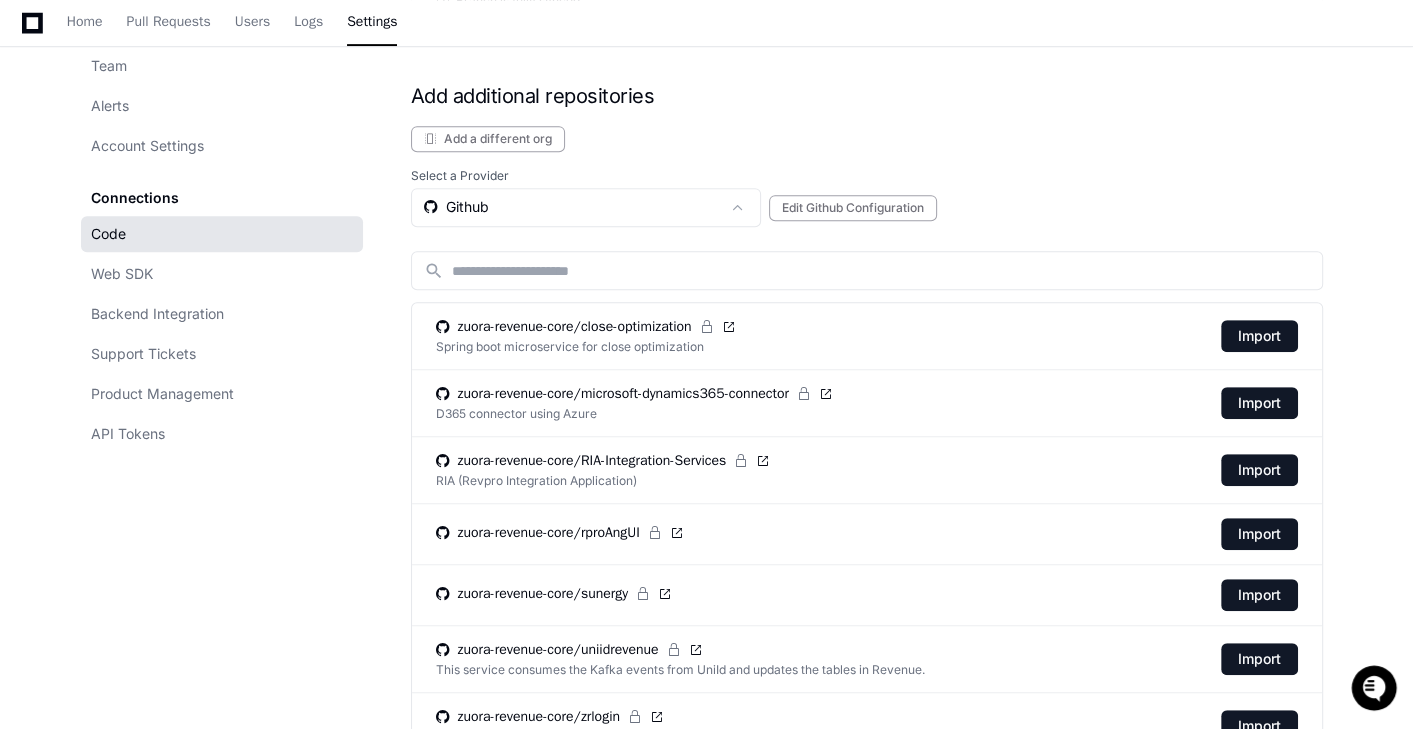 scroll, scrollTop: 1064, scrollLeft: 0, axis: vertical 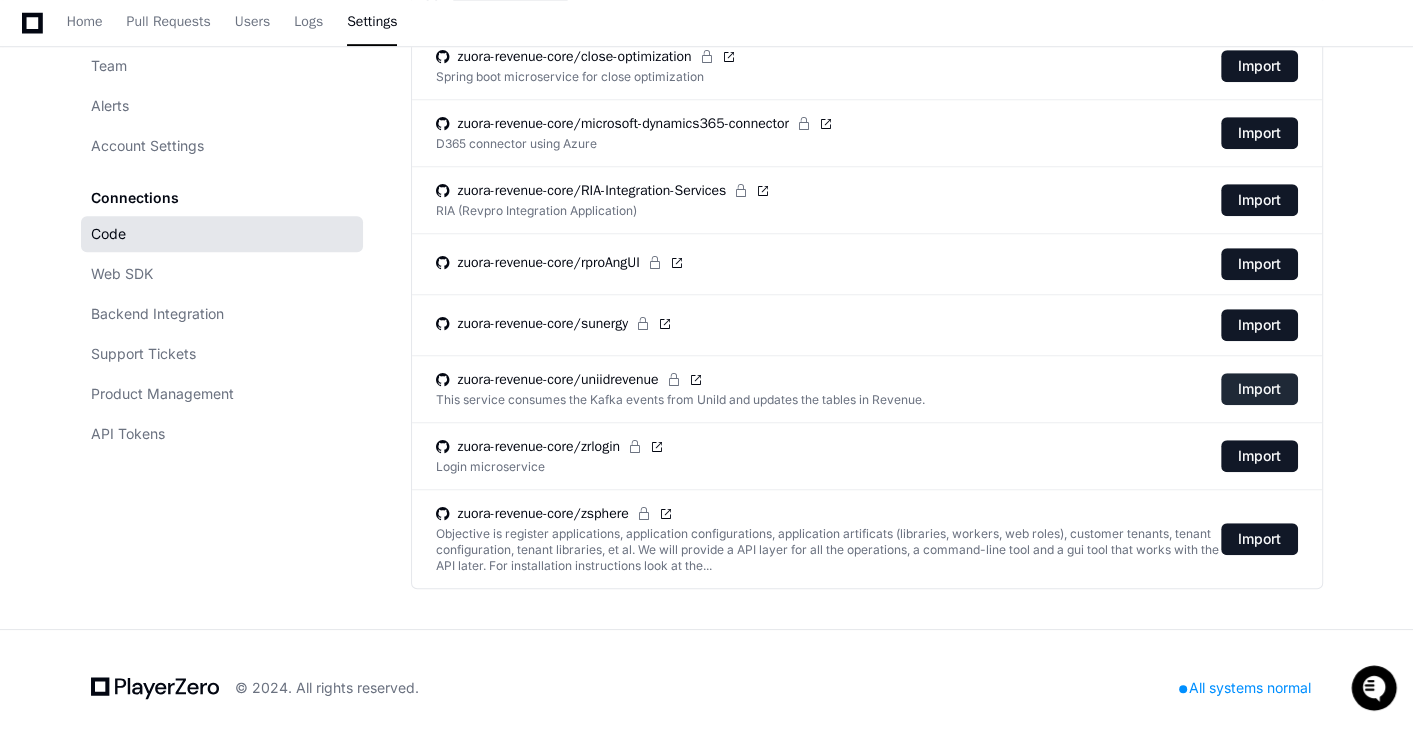 click on "Import" 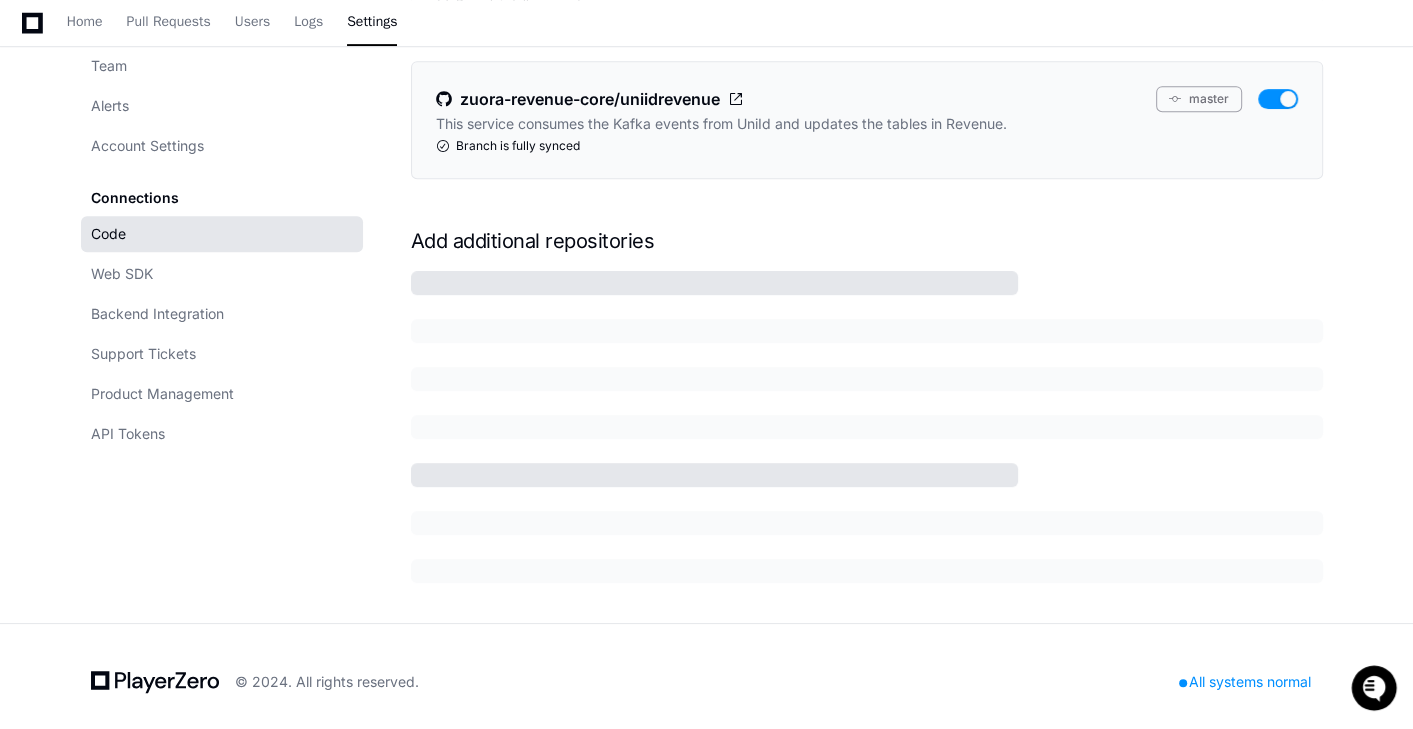 scroll, scrollTop: 1064, scrollLeft: 0, axis: vertical 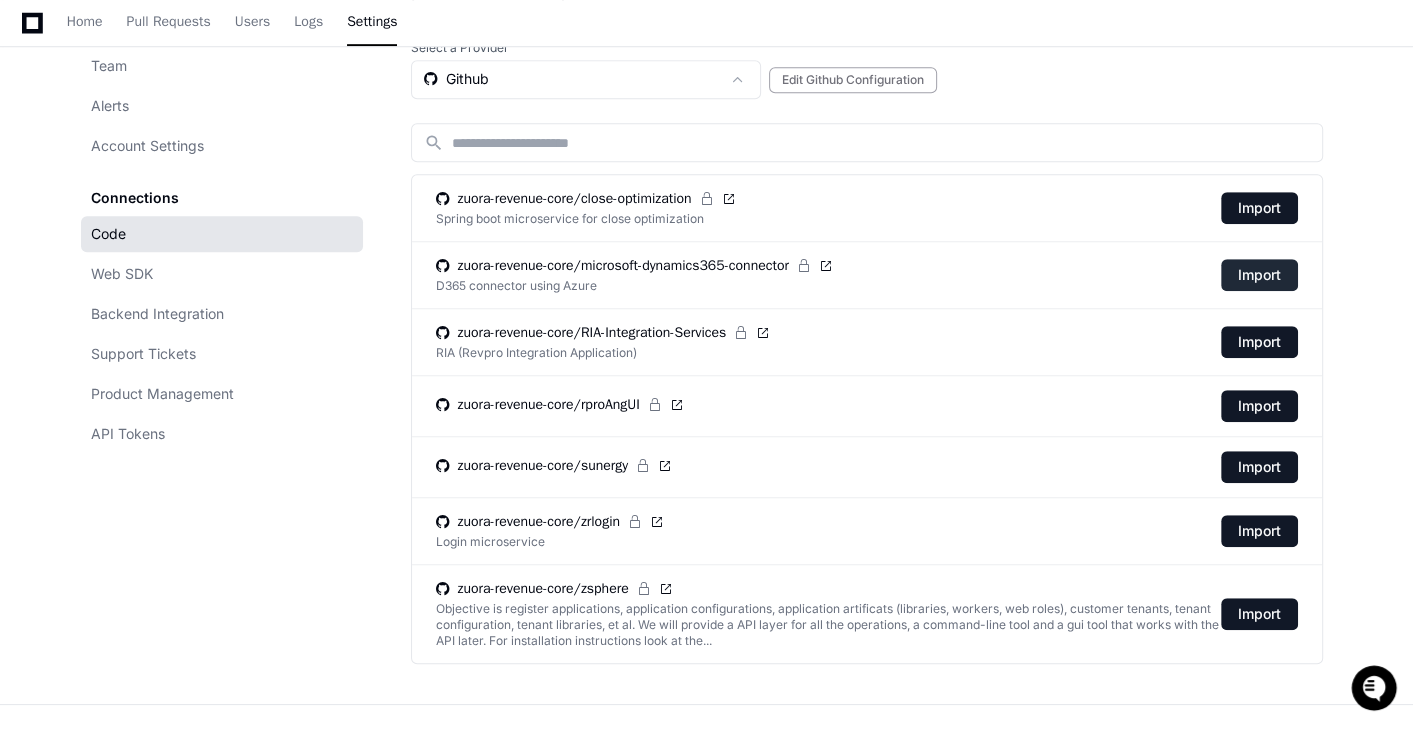 click on "Import" 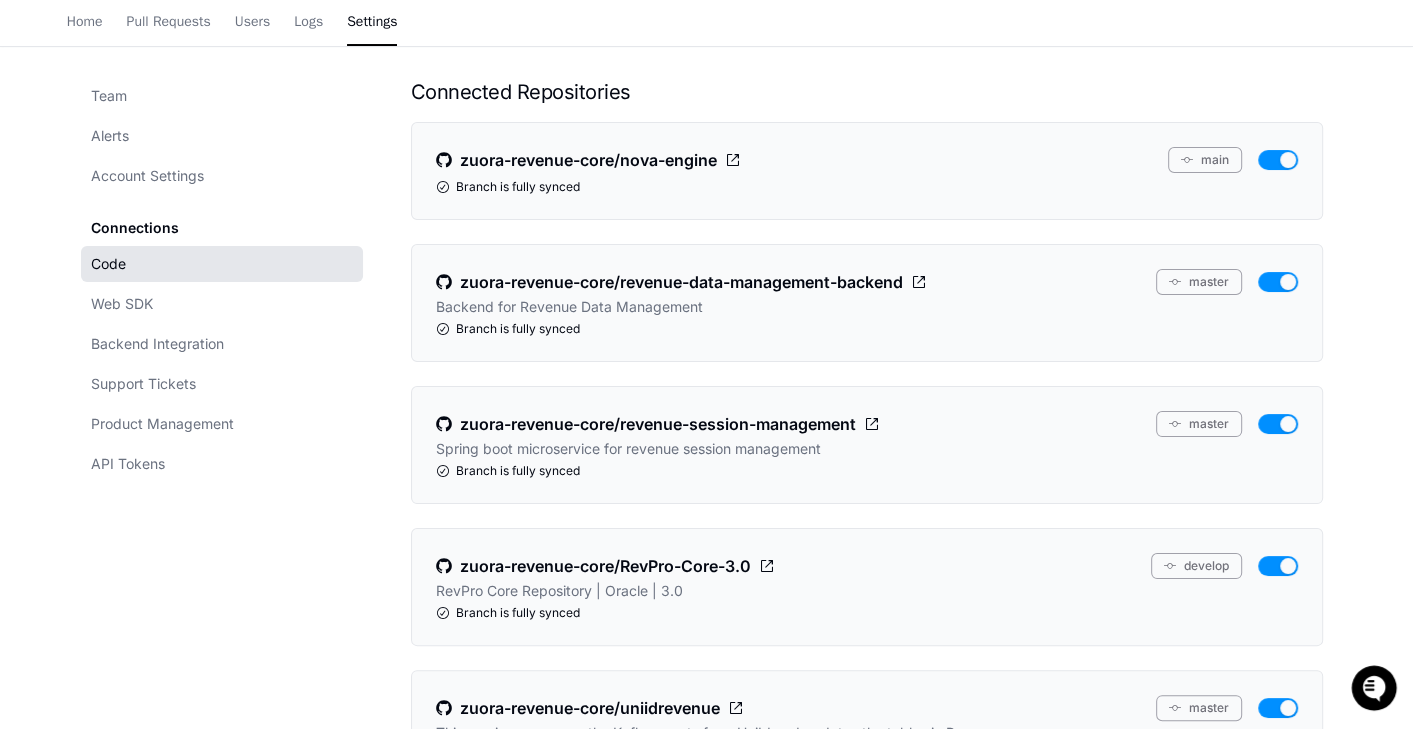 scroll, scrollTop: 992, scrollLeft: 0, axis: vertical 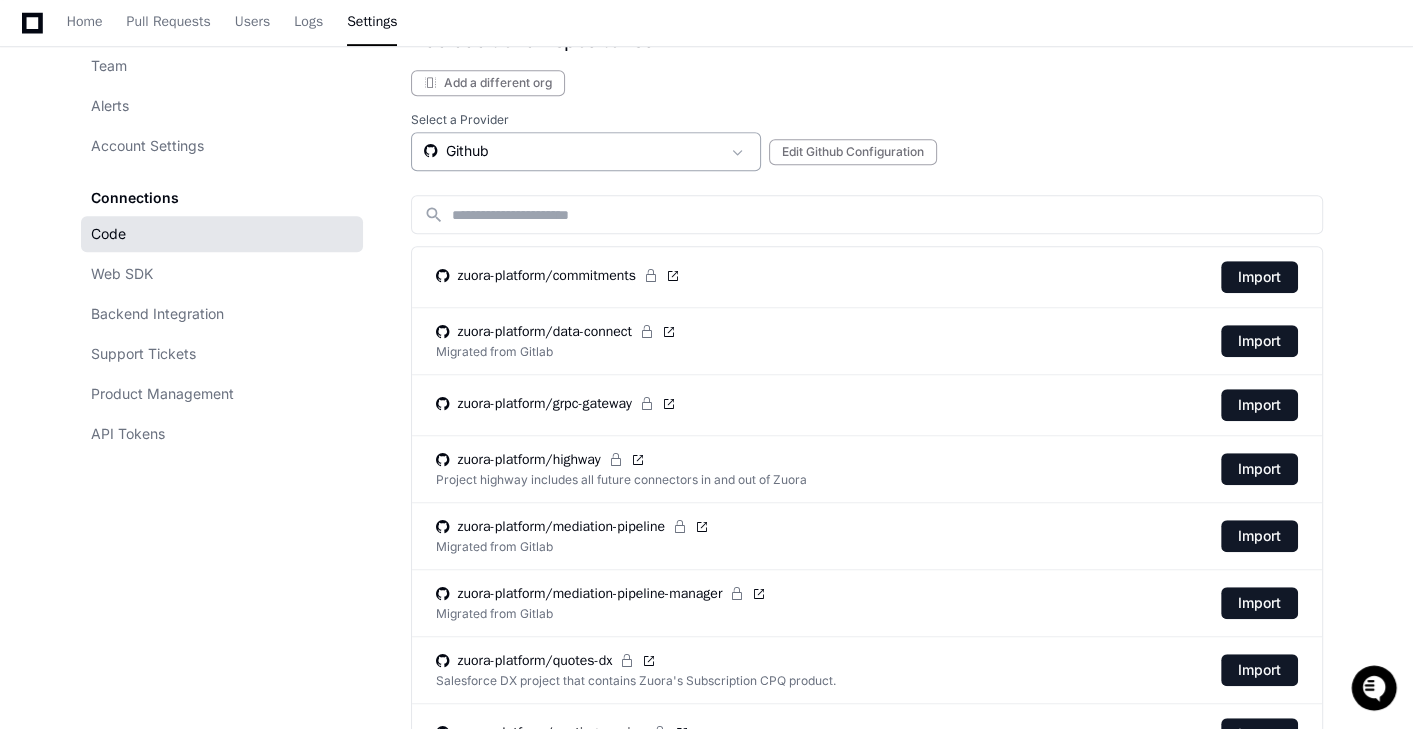 click on "Github" 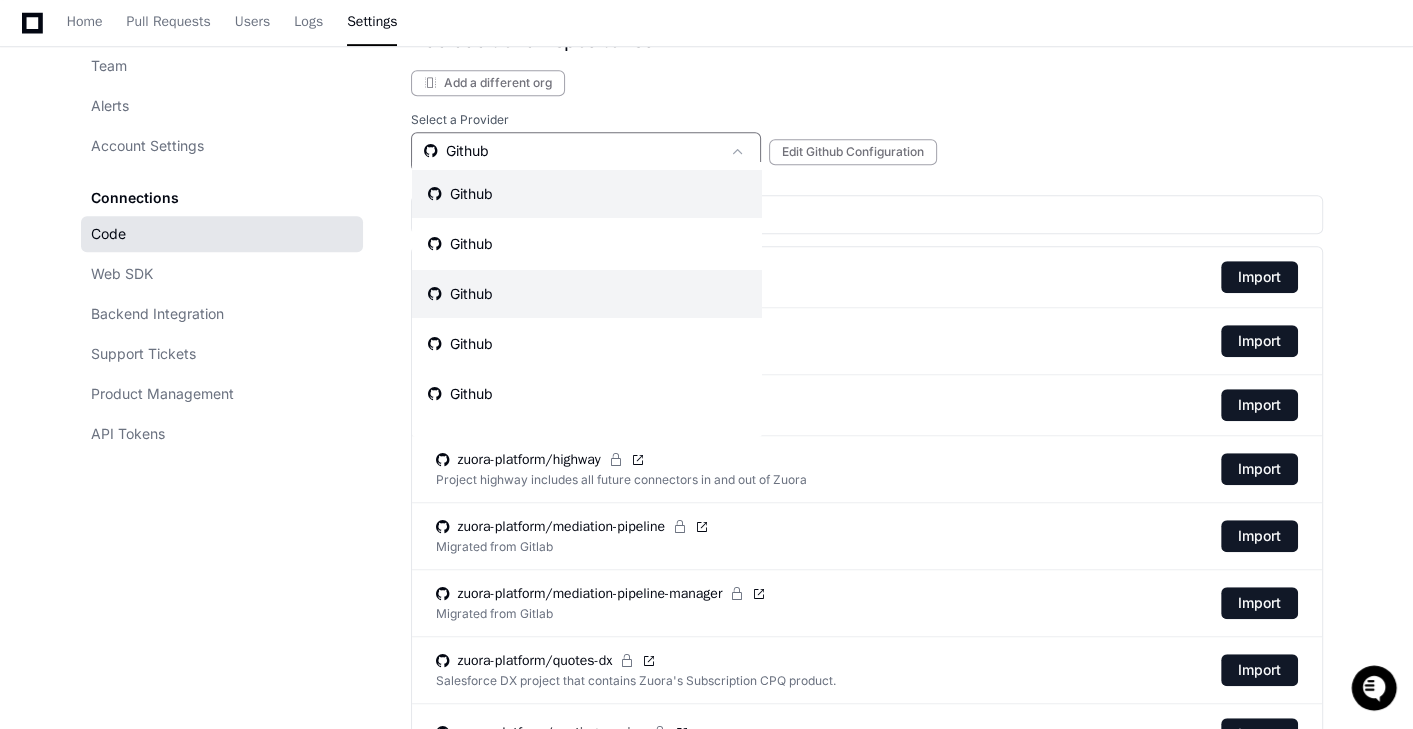 click on "Github" at bounding box center [587, 294] 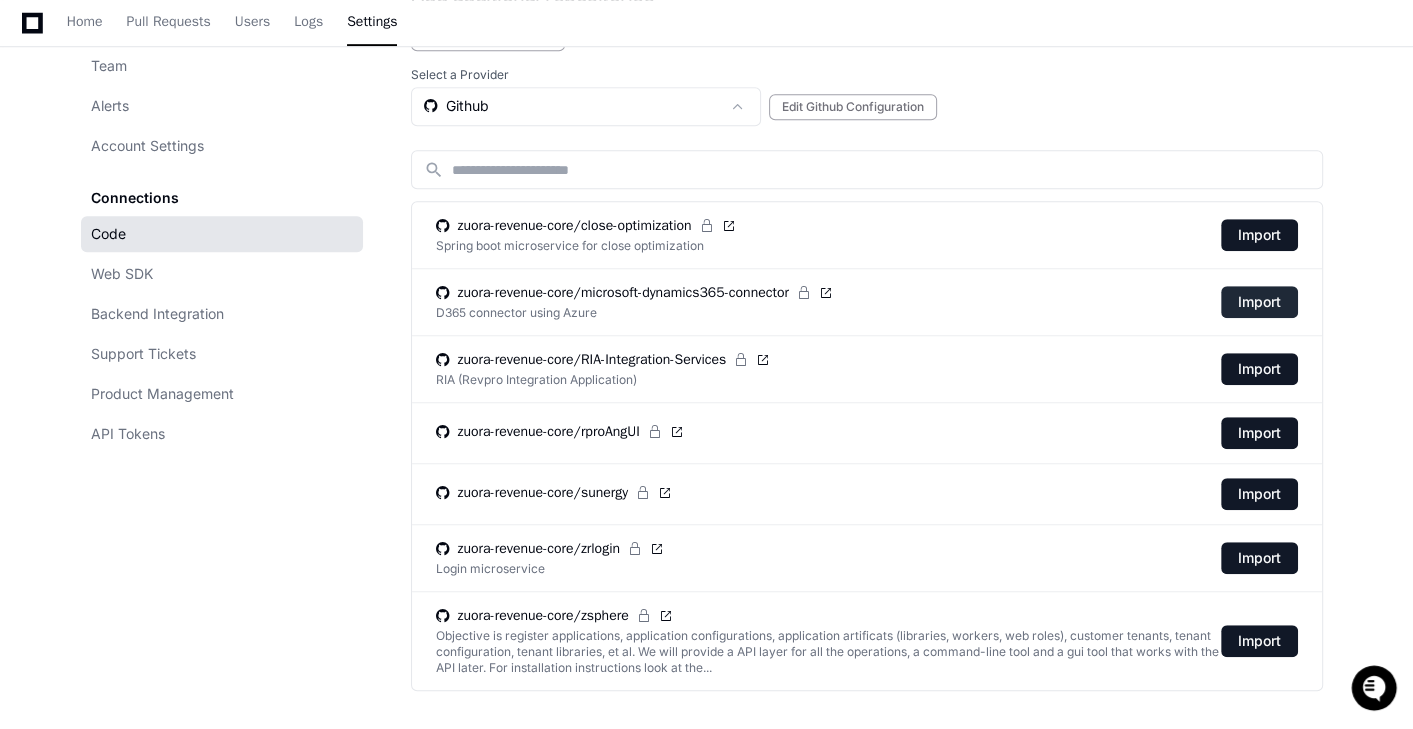 click on "Import" 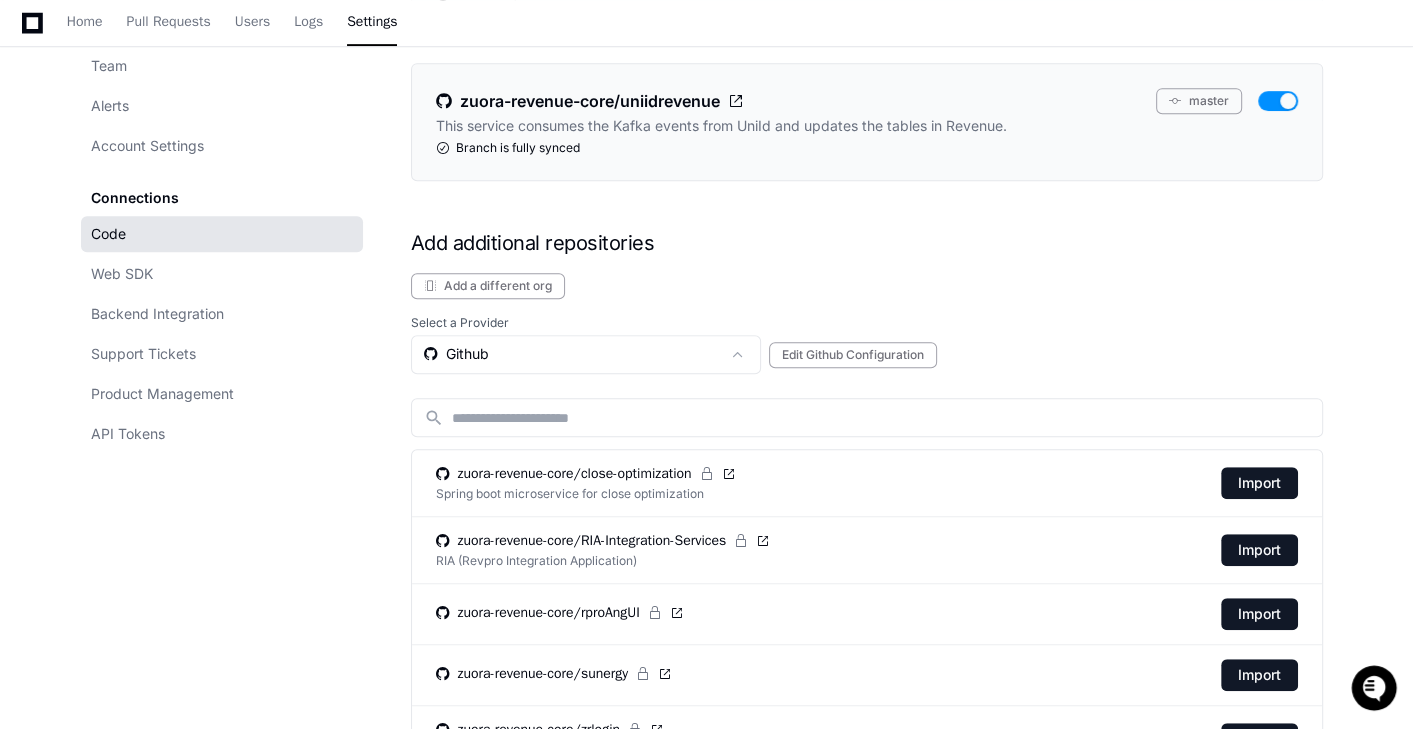 scroll, scrollTop: 1037, scrollLeft: 0, axis: vertical 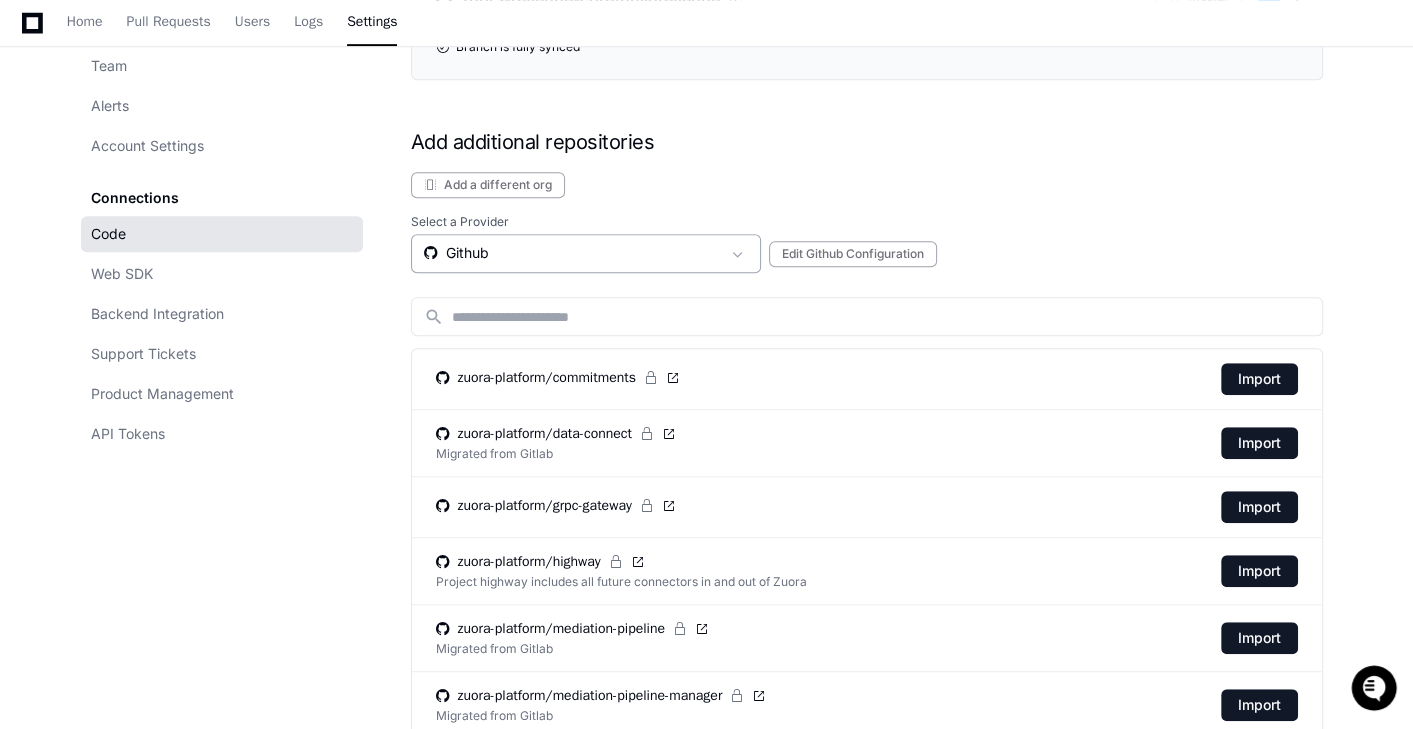 click on "Github" at bounding box center (572, 253) 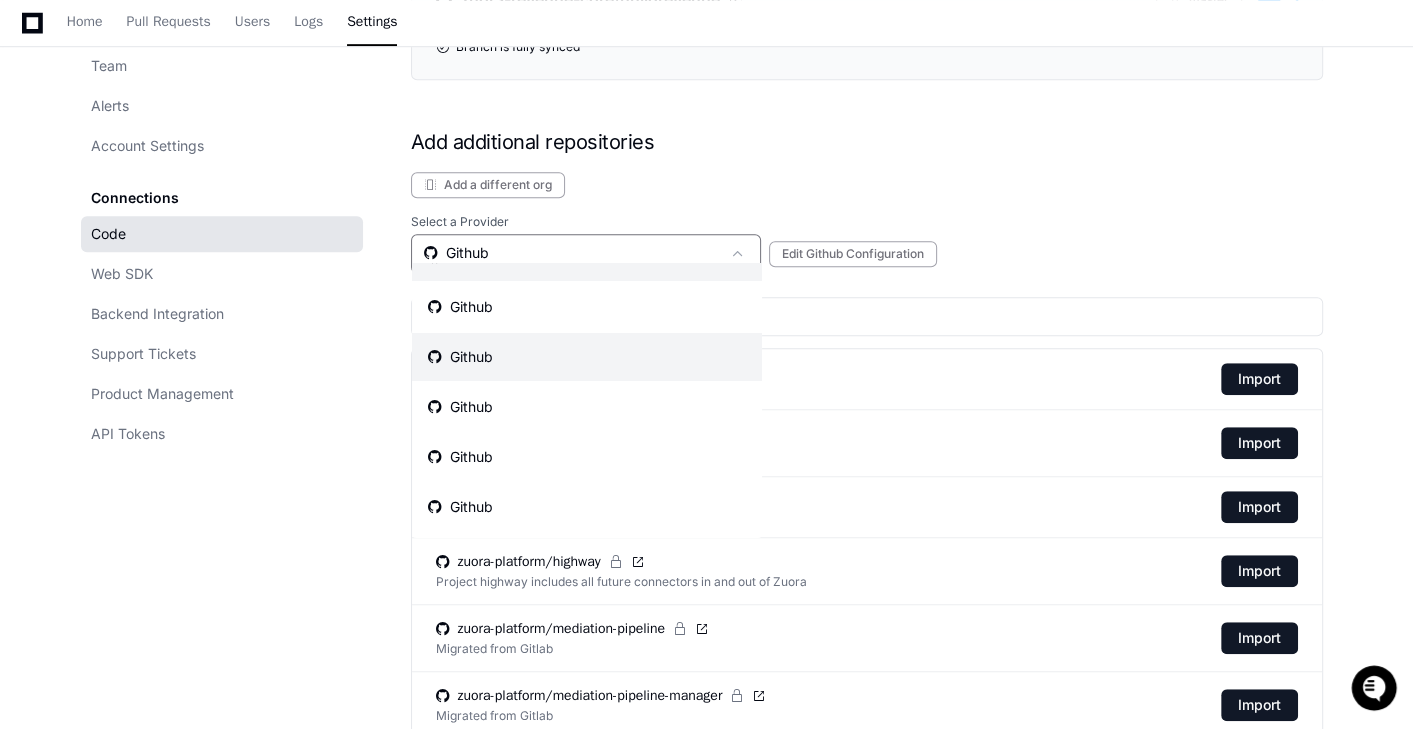 scroll, scrollTop: 40, scrollLeft: 0, axis: vertical 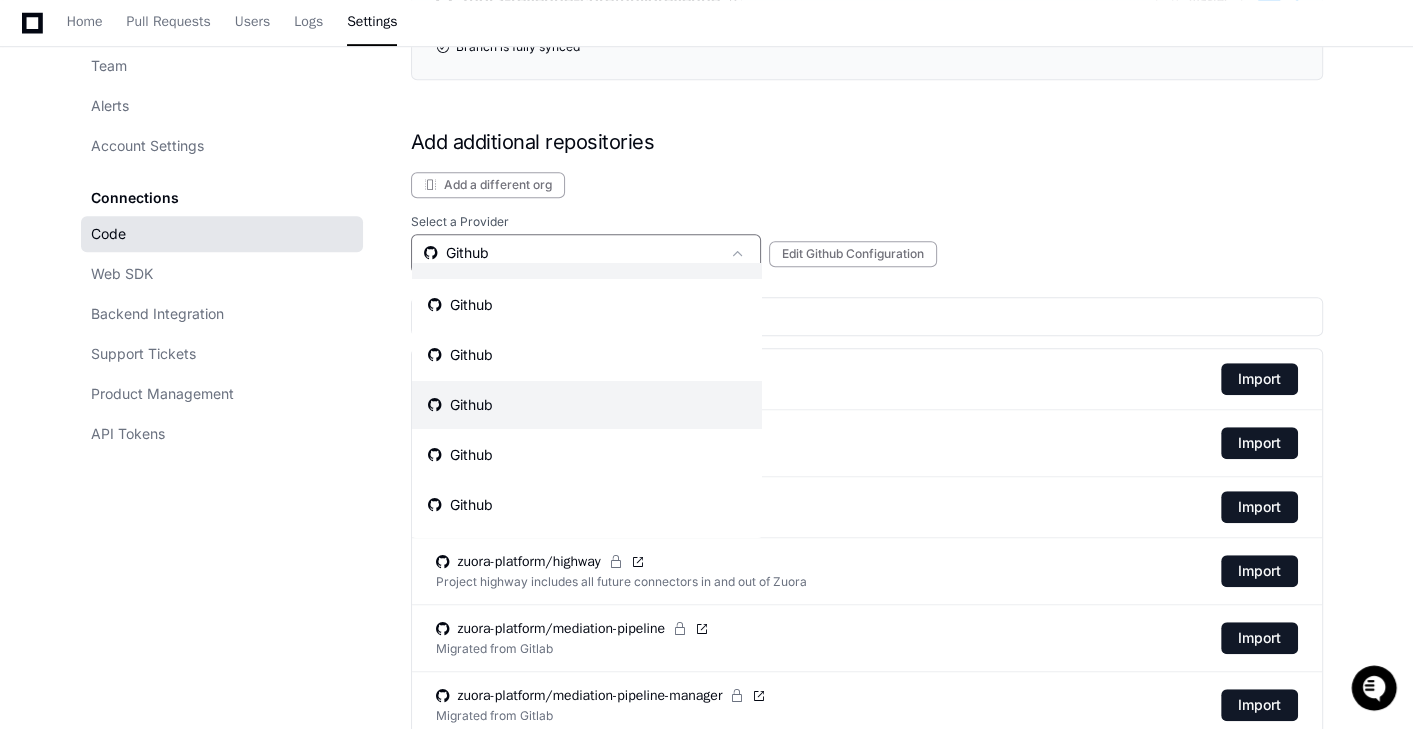 click on "Github" at bounding box center [587, 405] 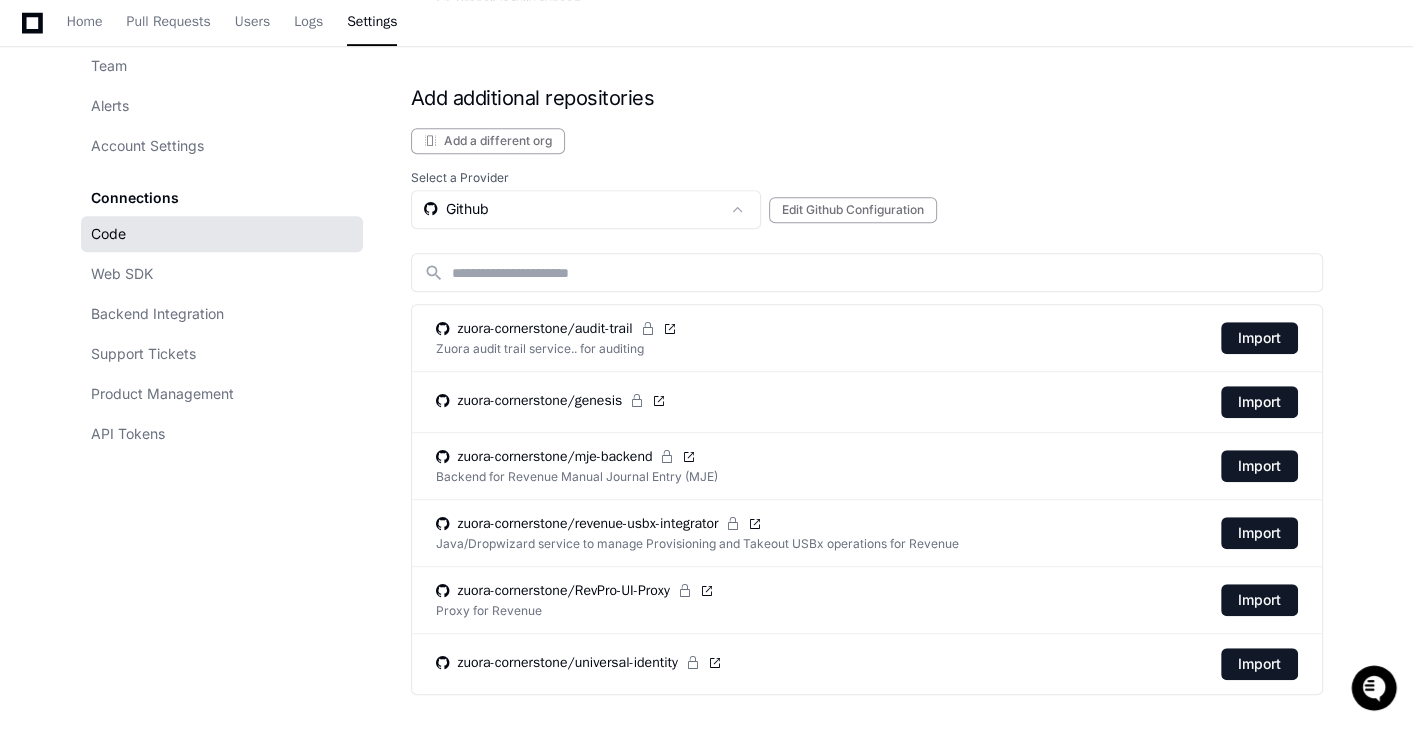 scroll, scrollTop: 1057, scrollLeft: 0, axis: vertical 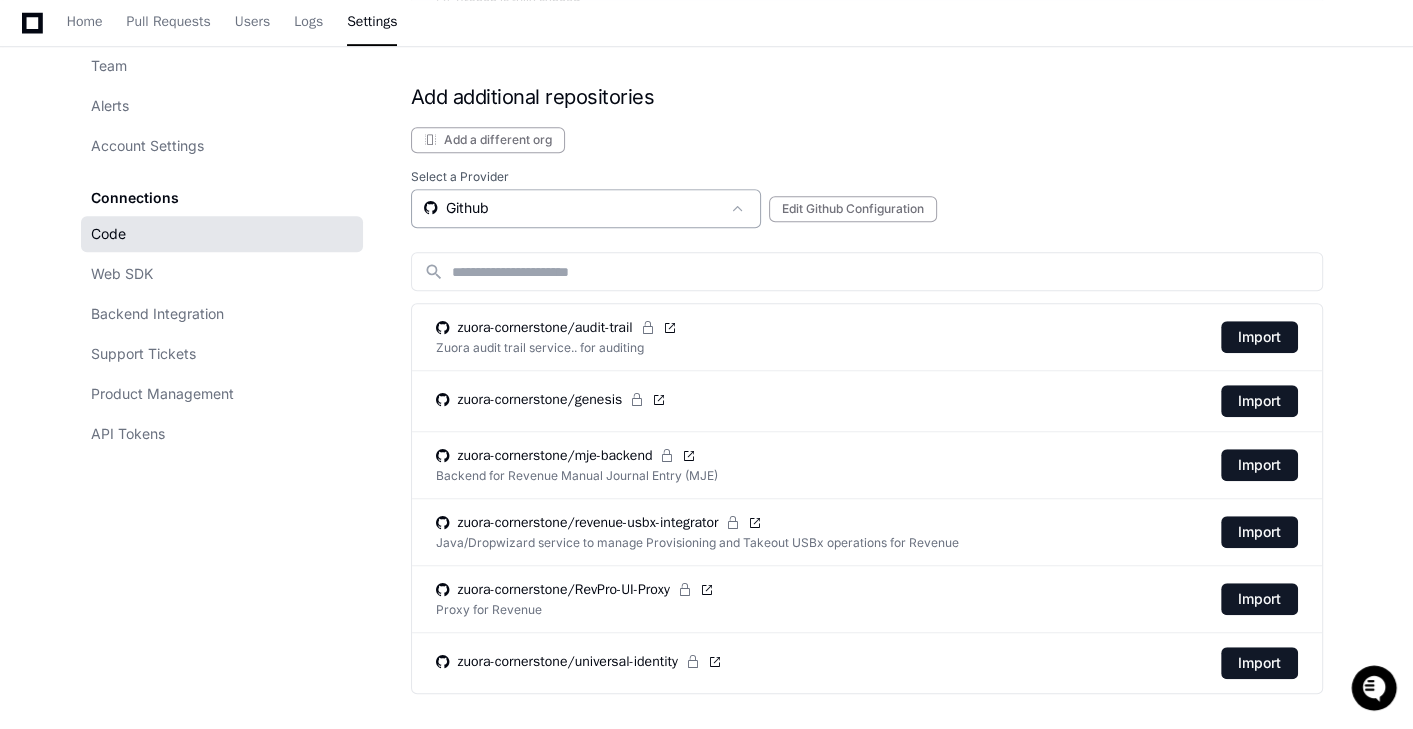 click on "Github" 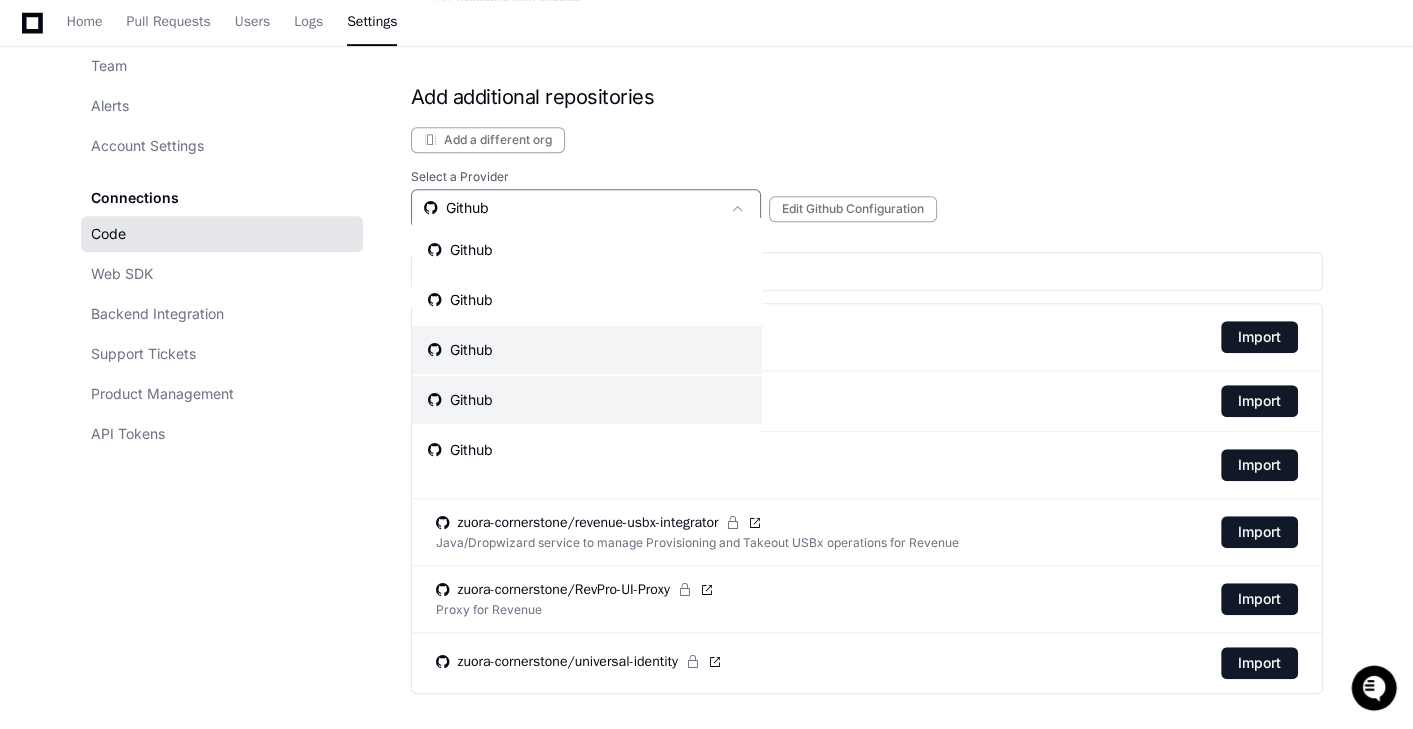 click on "Github" at bounding box center [587, 350] 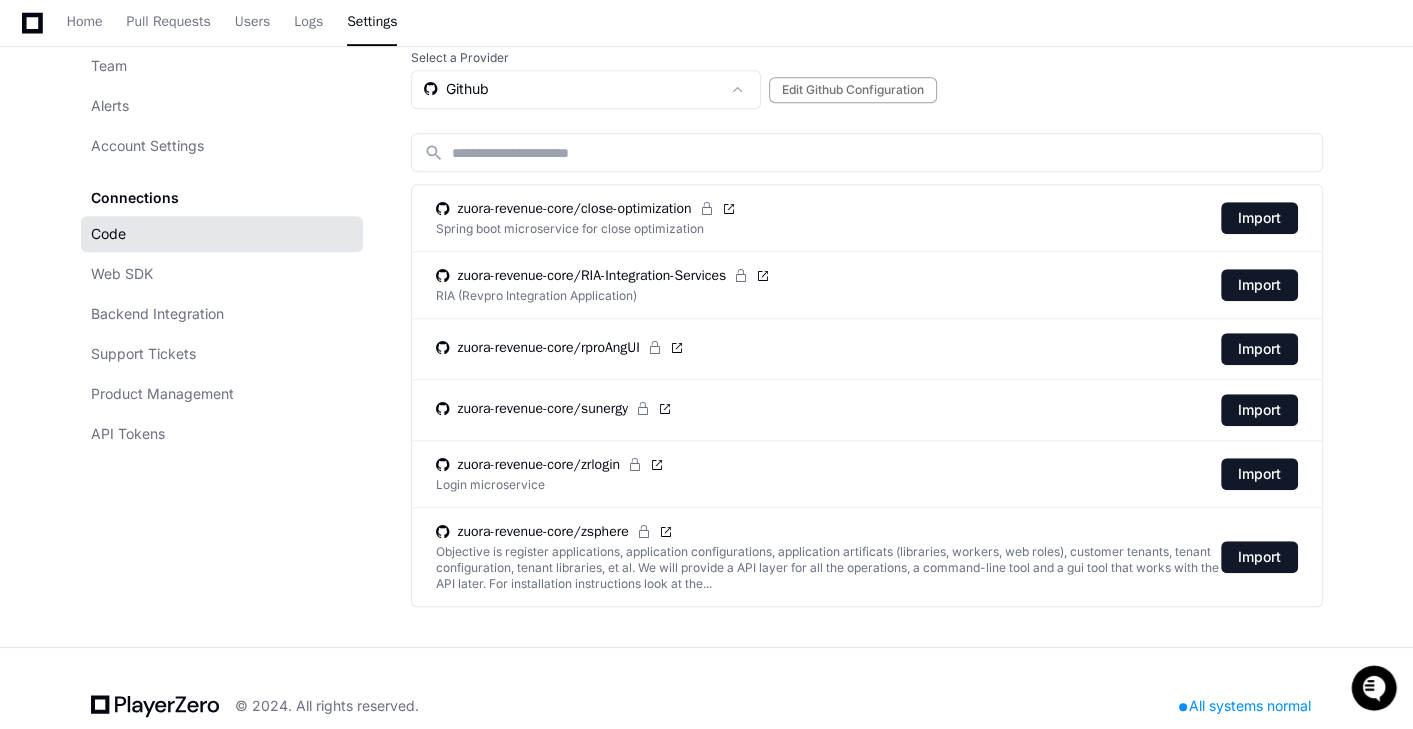 scroll, scrollTop: 1191, scrollLeft: 0, axis: vertical 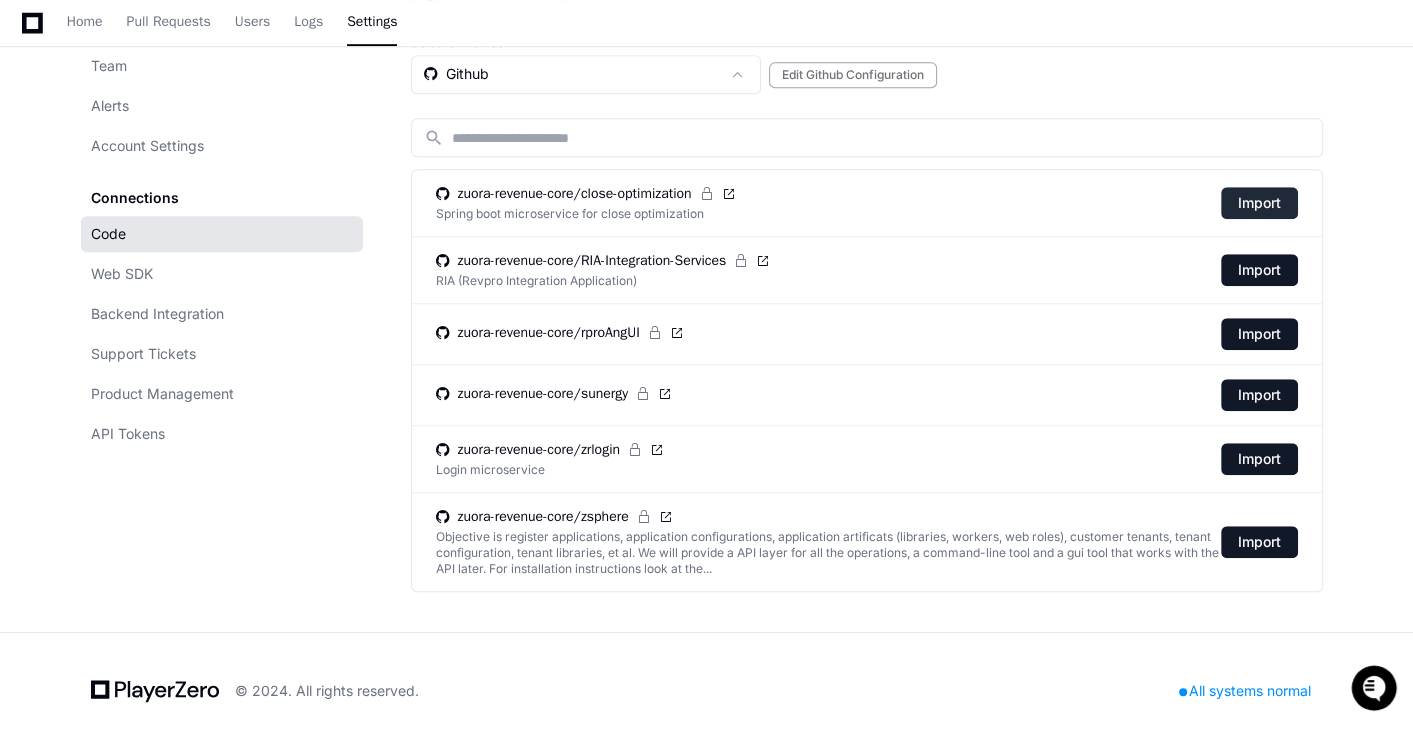 click on "Import" 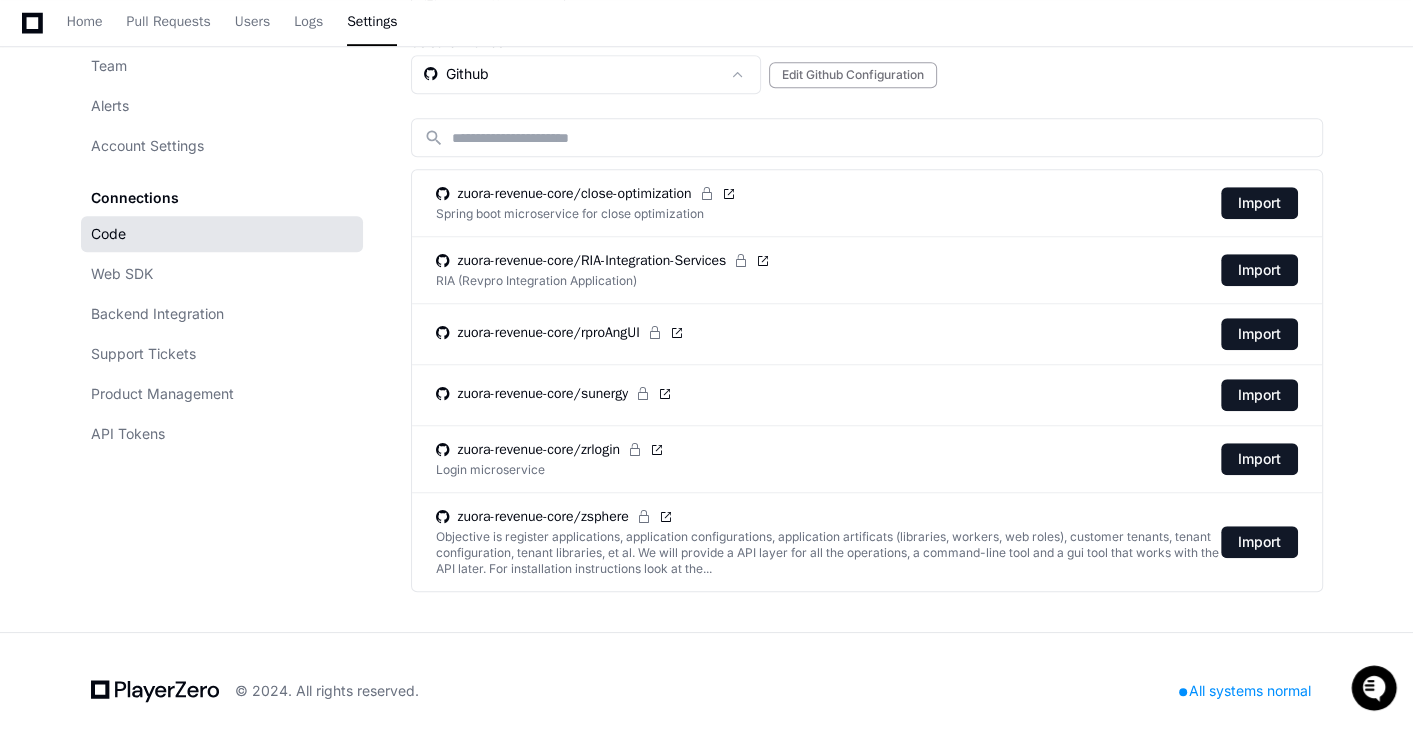 drag, startPoint x: 1259, startPoint y: 178, endPoint x: 1145, endPoint y: 225, distance: 123.308556 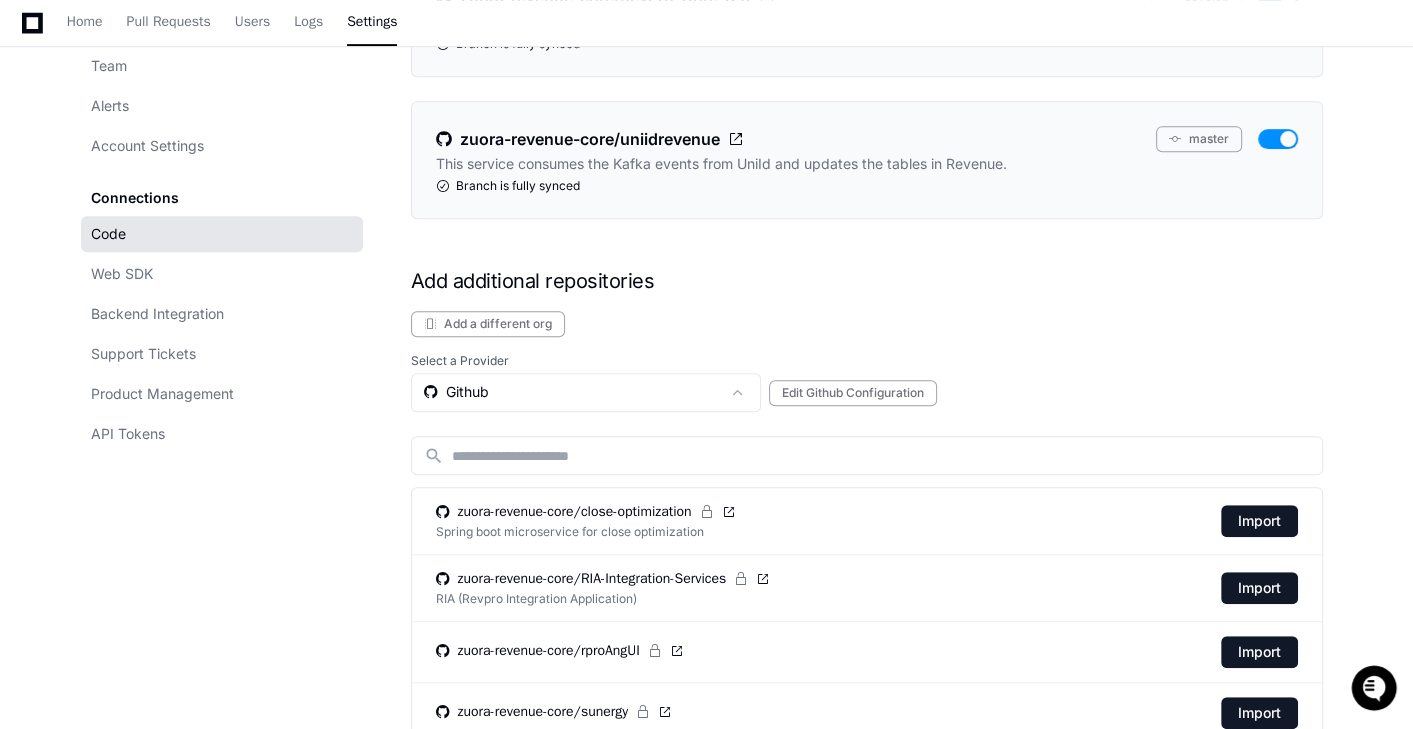 scroll, scrollTop: 714, scrollLeft: 0, axis: vertical 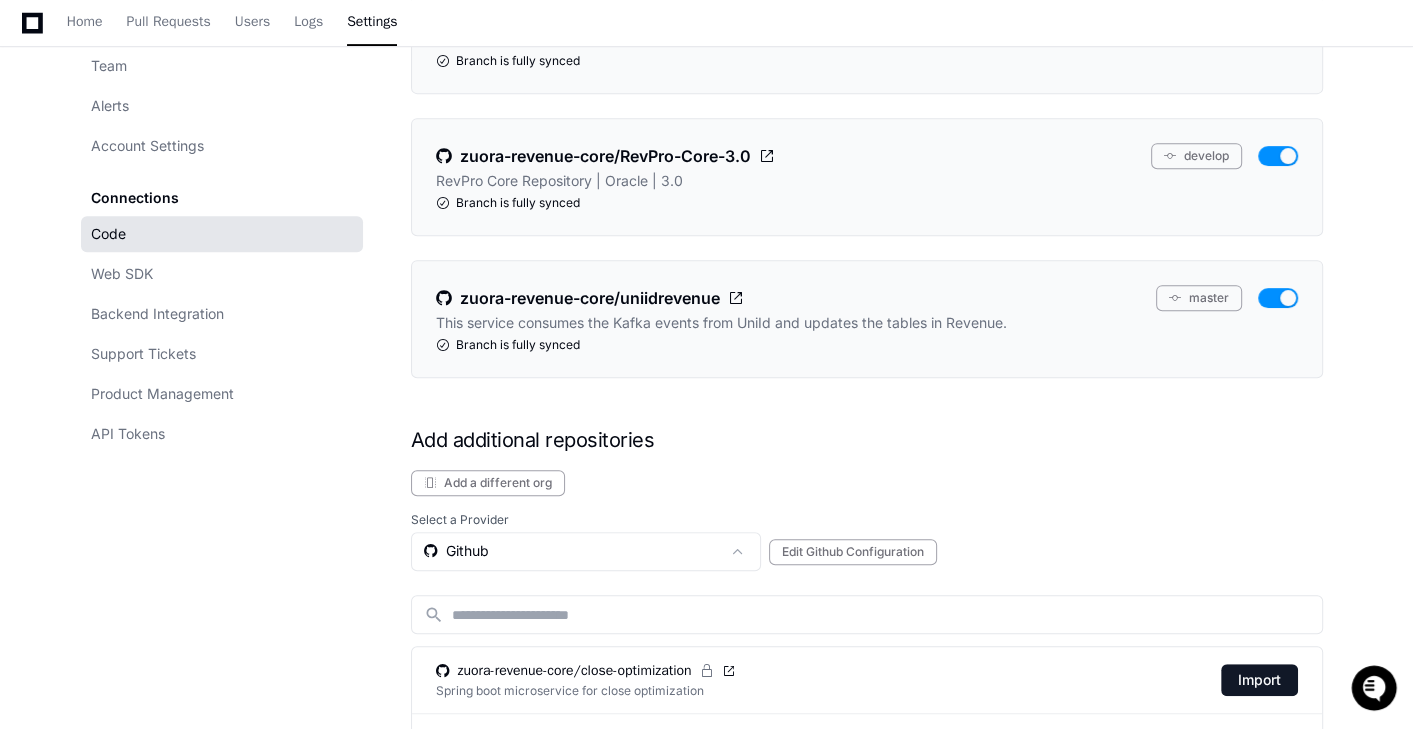 click on "Select a Provider  Github   Edit Github Configuration" 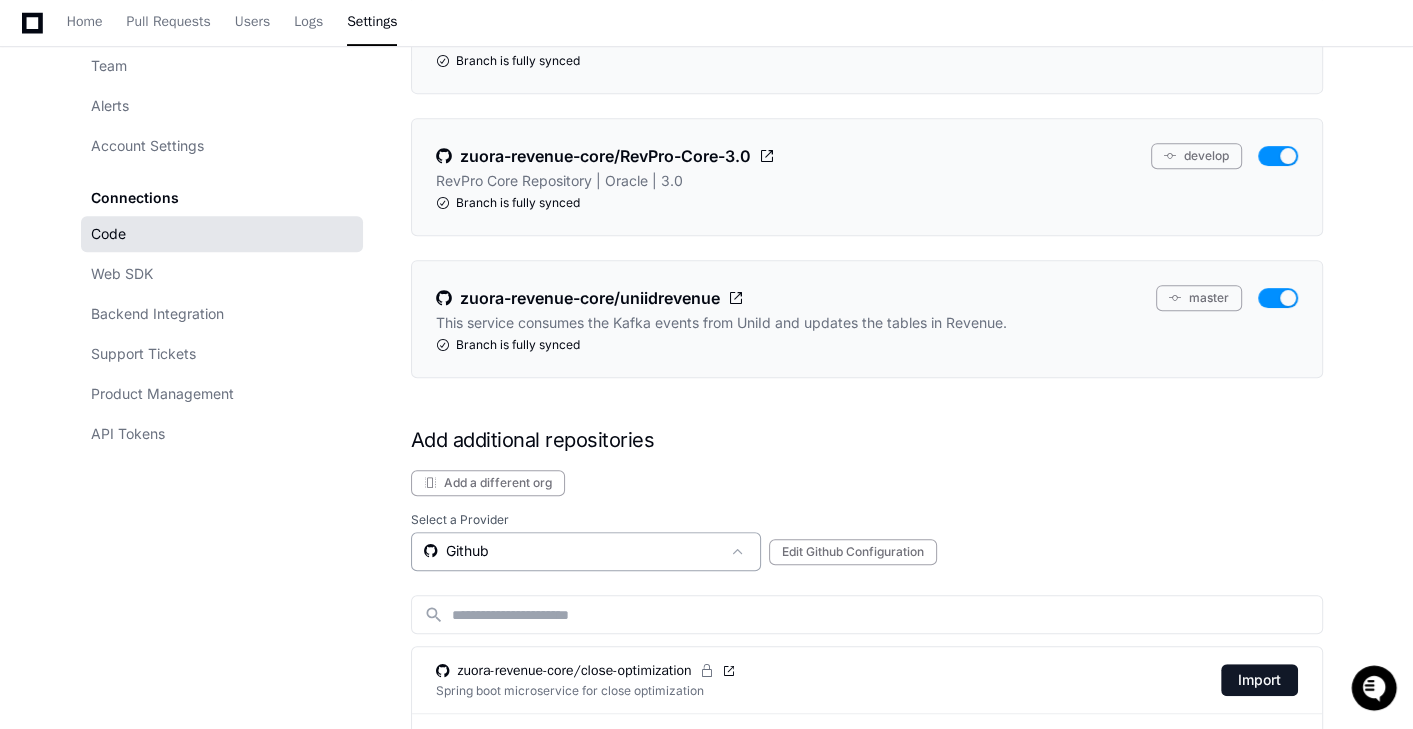 click on "Github" at bounding box center (572, 551) 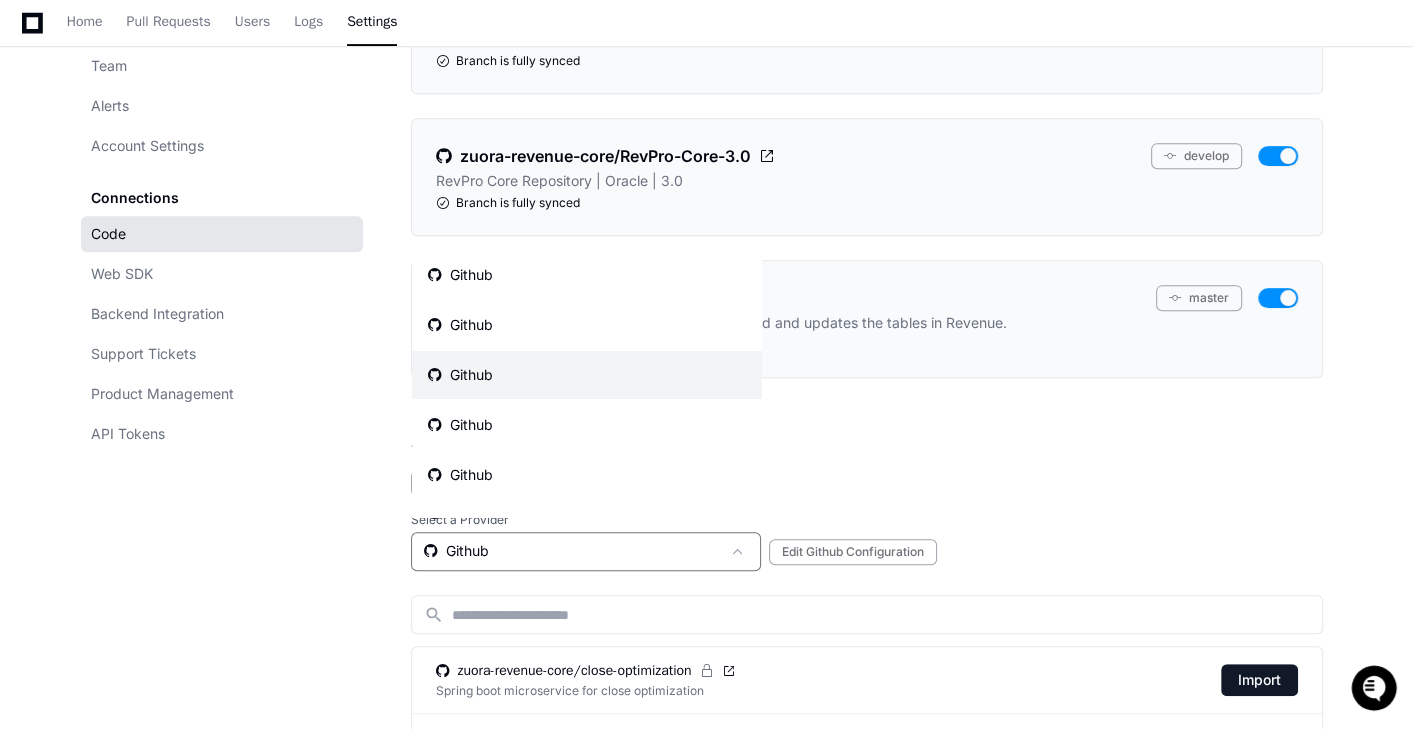 click on "Github" at bounding box center (587, 375) 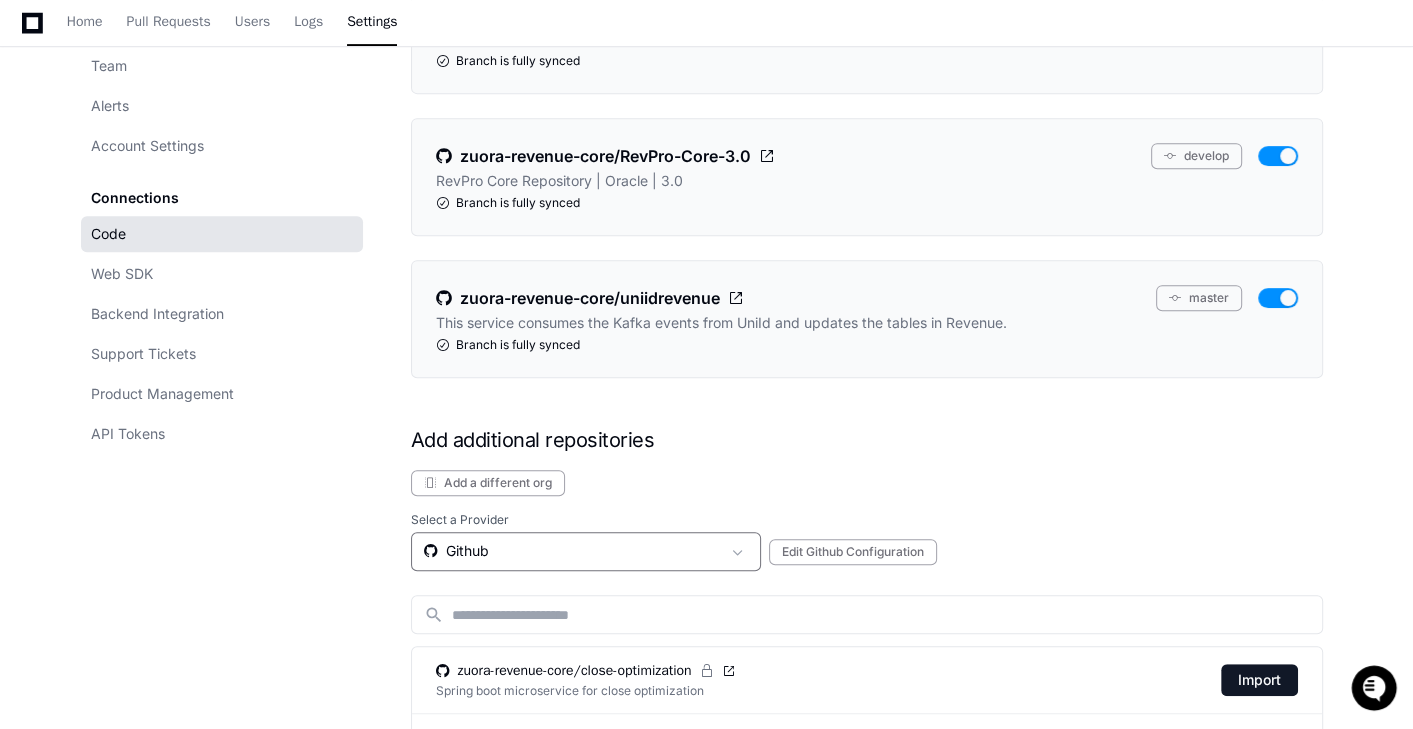 scroll, scrollTop: 942, scrollLeft: 0, axis: vertical 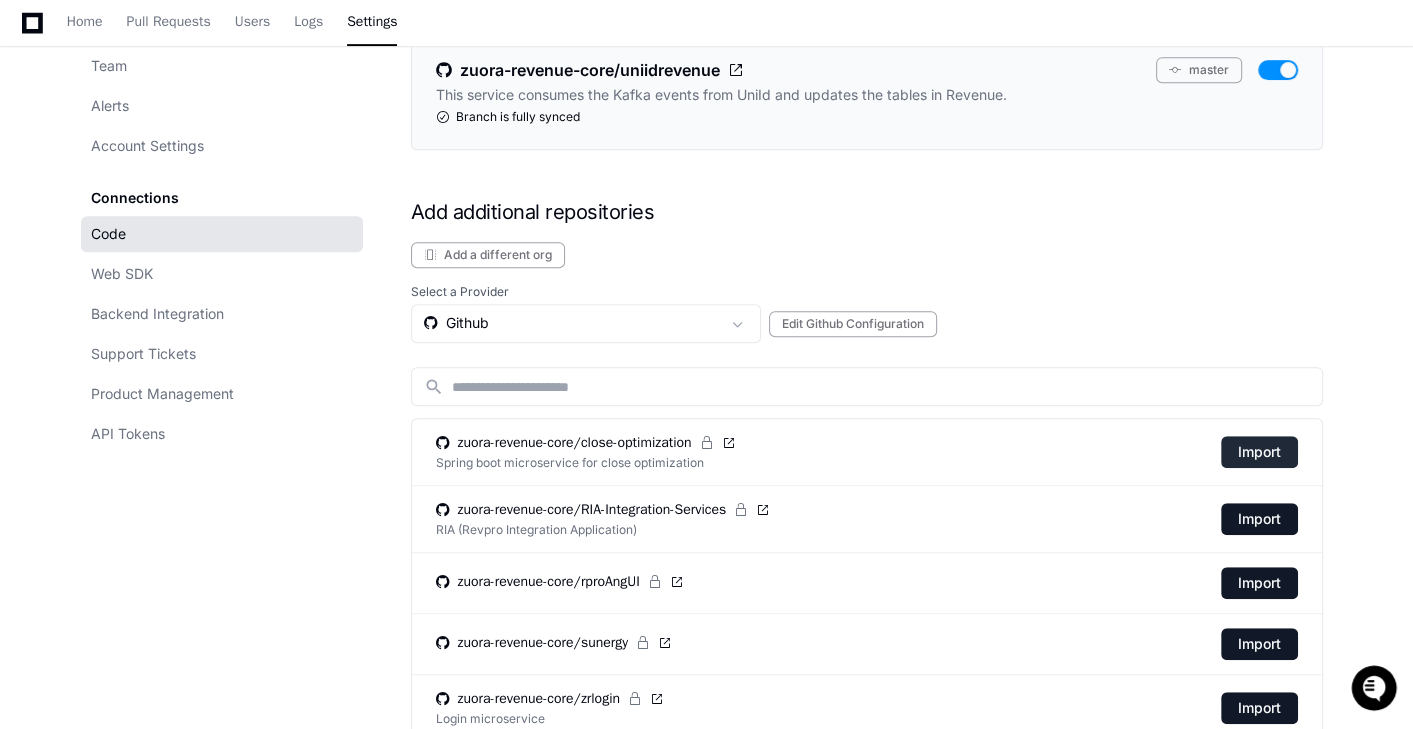 click on "Import" 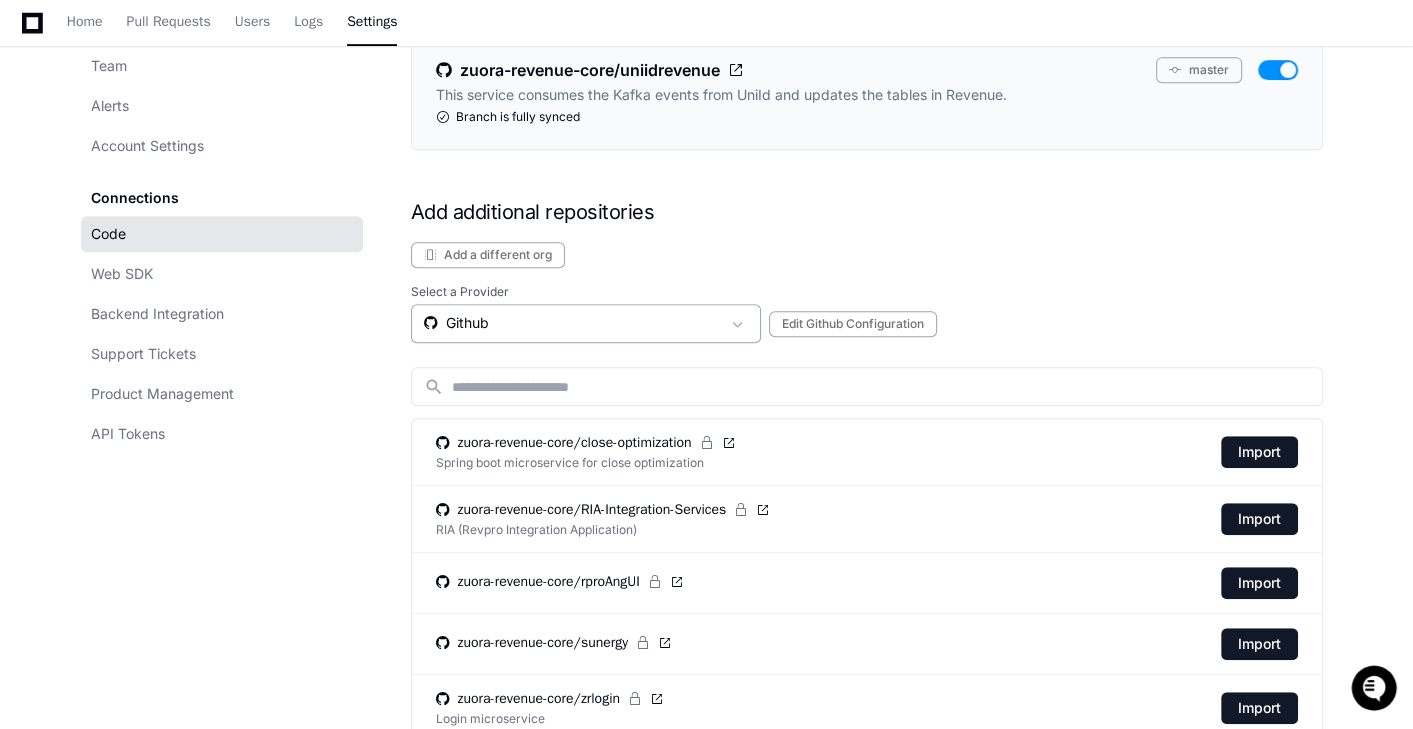click on "Github" 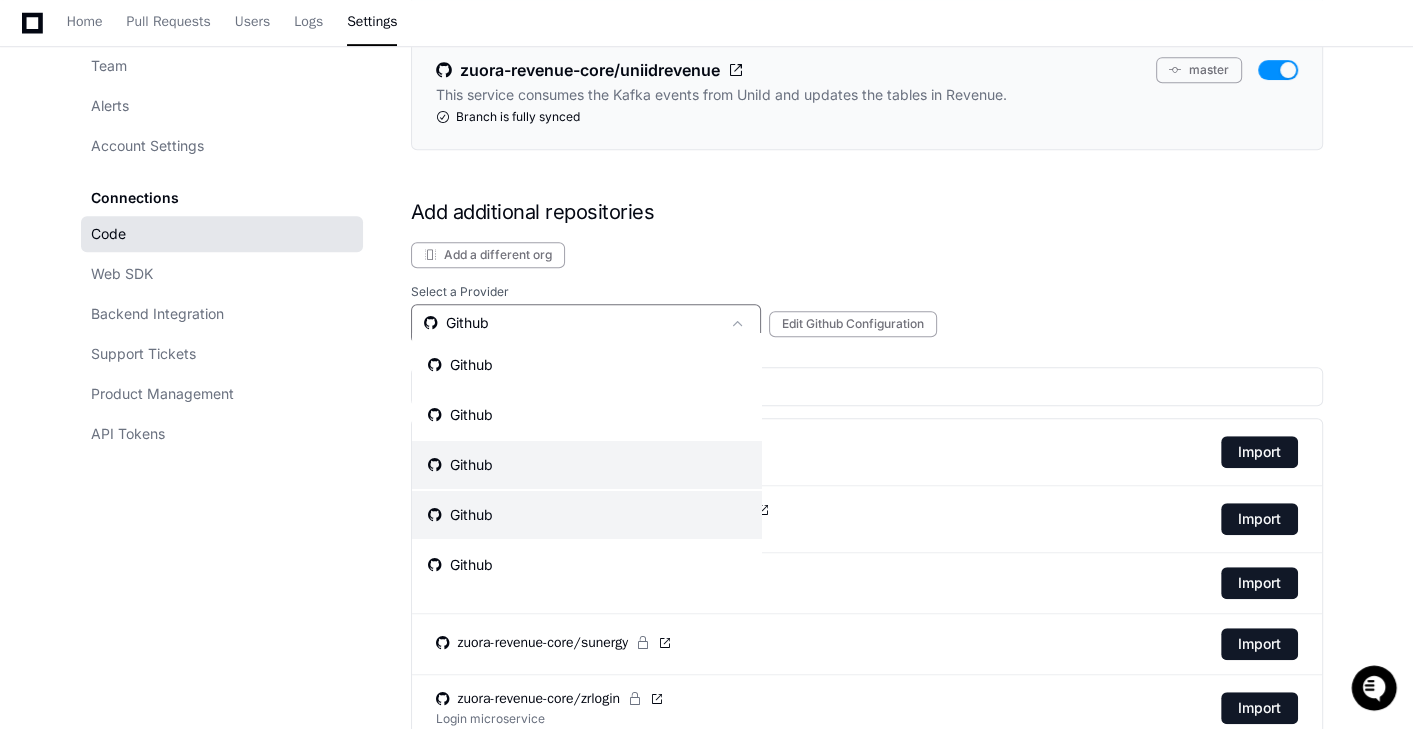 click on "Github" at bounding box center (587, 515) 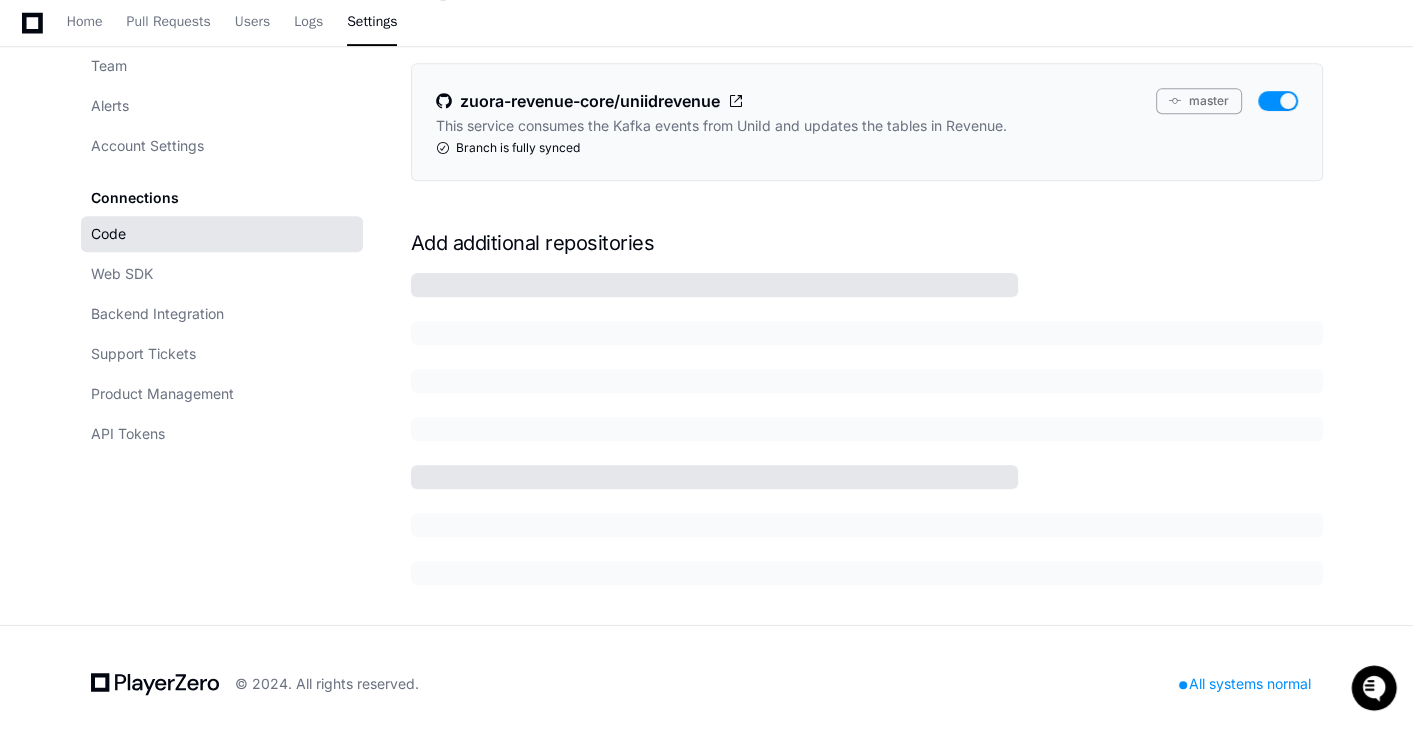scroll, scrollTop: 942, scrollLeft: 0, axis: vertical 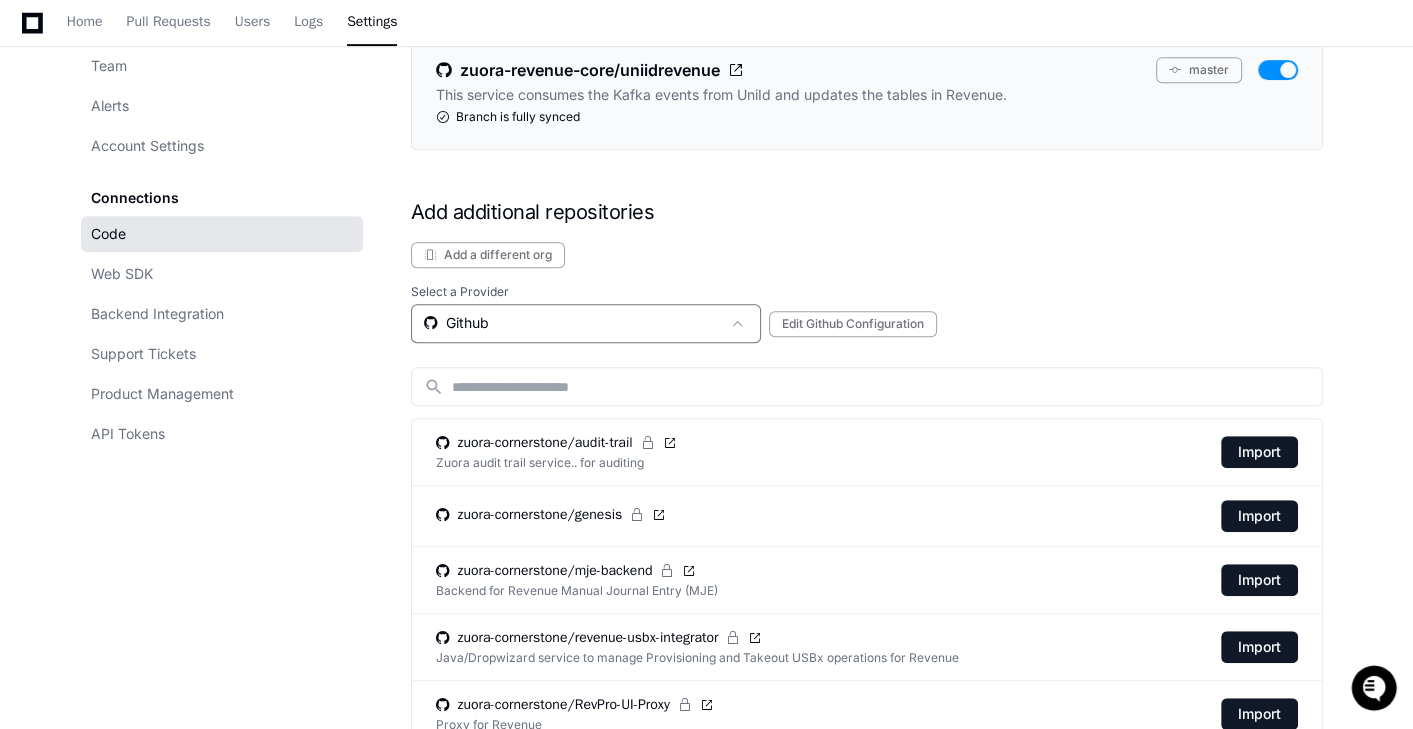 click on "Github" at bounding box center [572, 323] 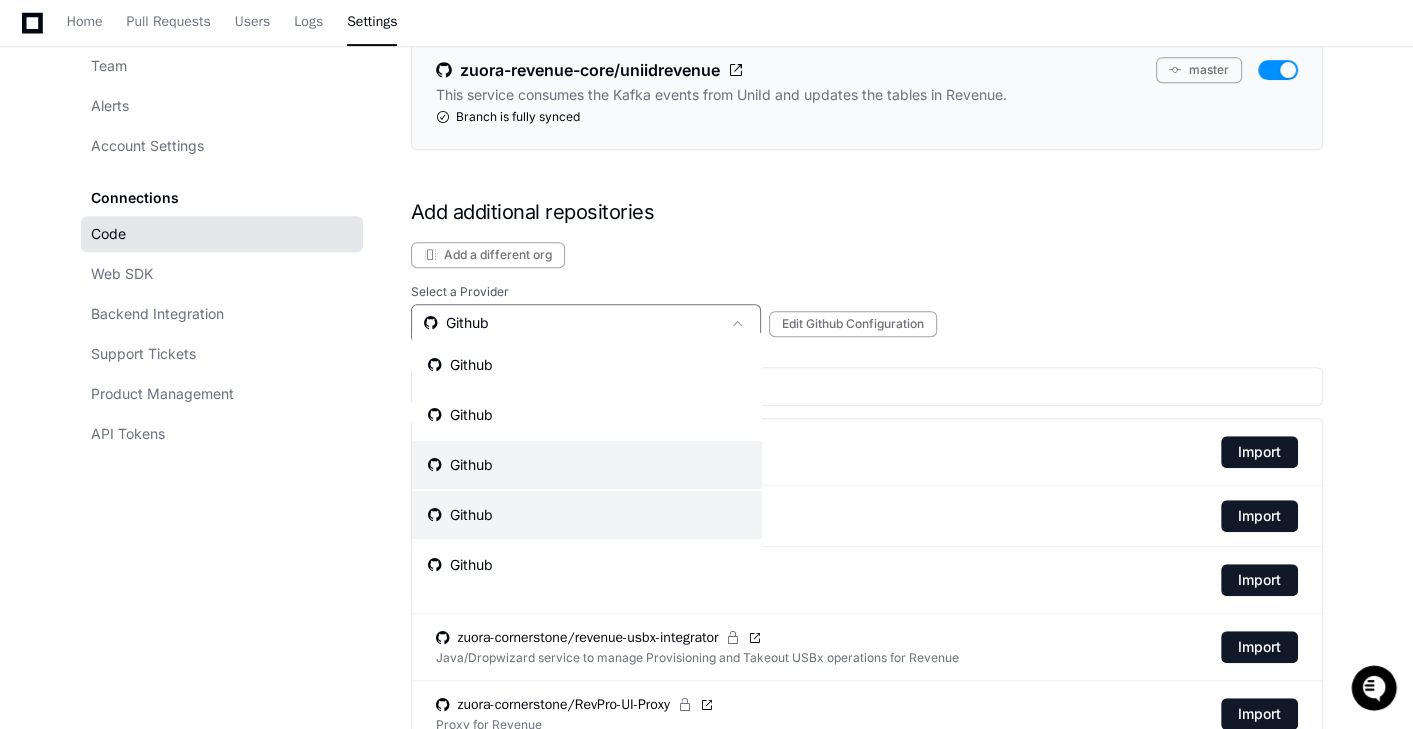 click on "Github" at bounding box center [587, 465] 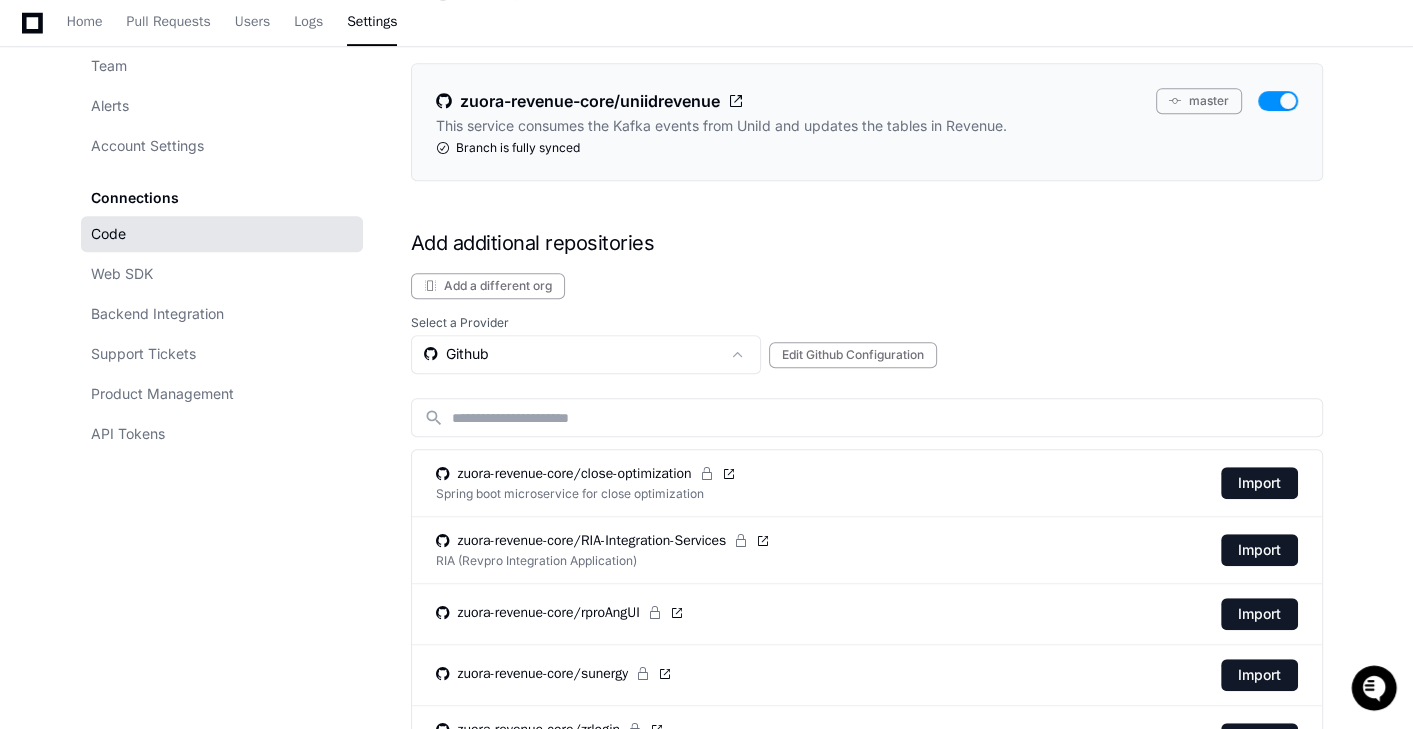scroll, scrollTop: 942, scrollLeft: 0, axis: vertical 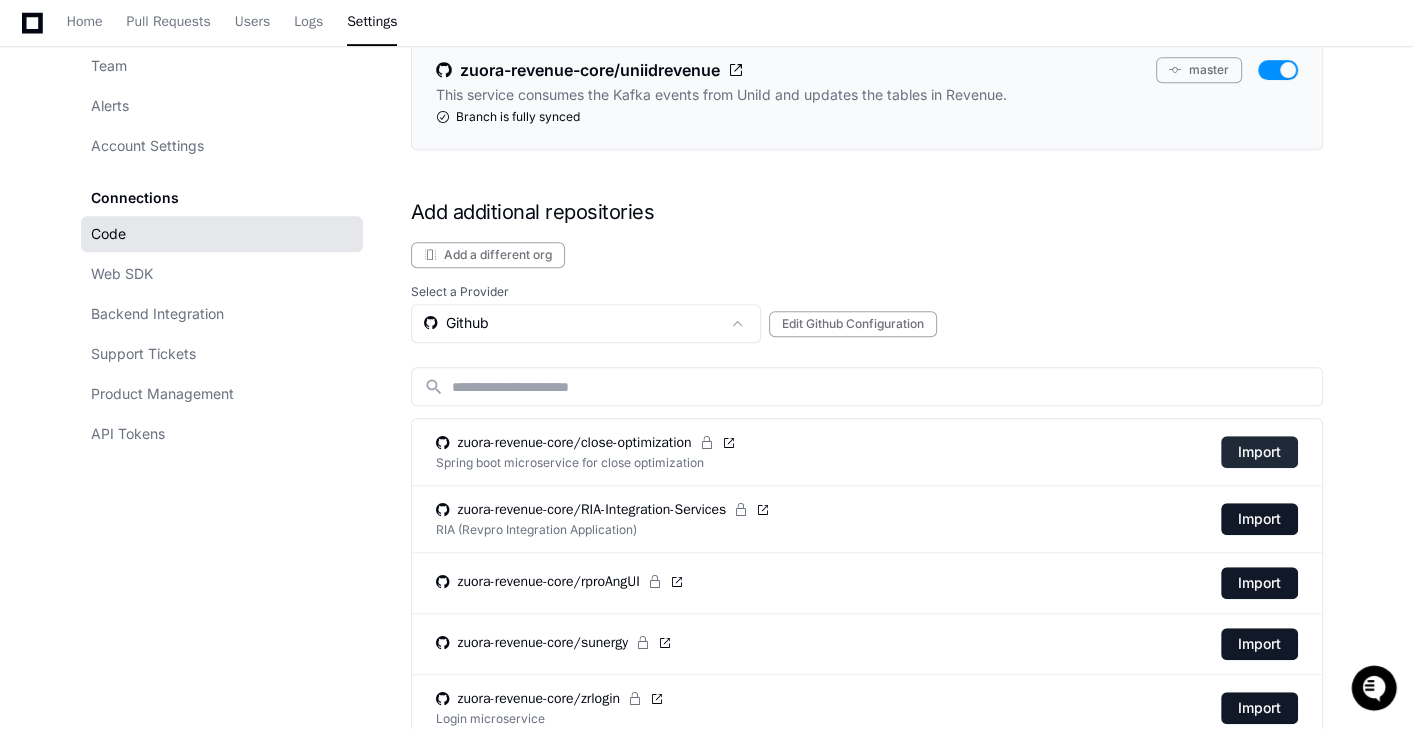 click on "Import" 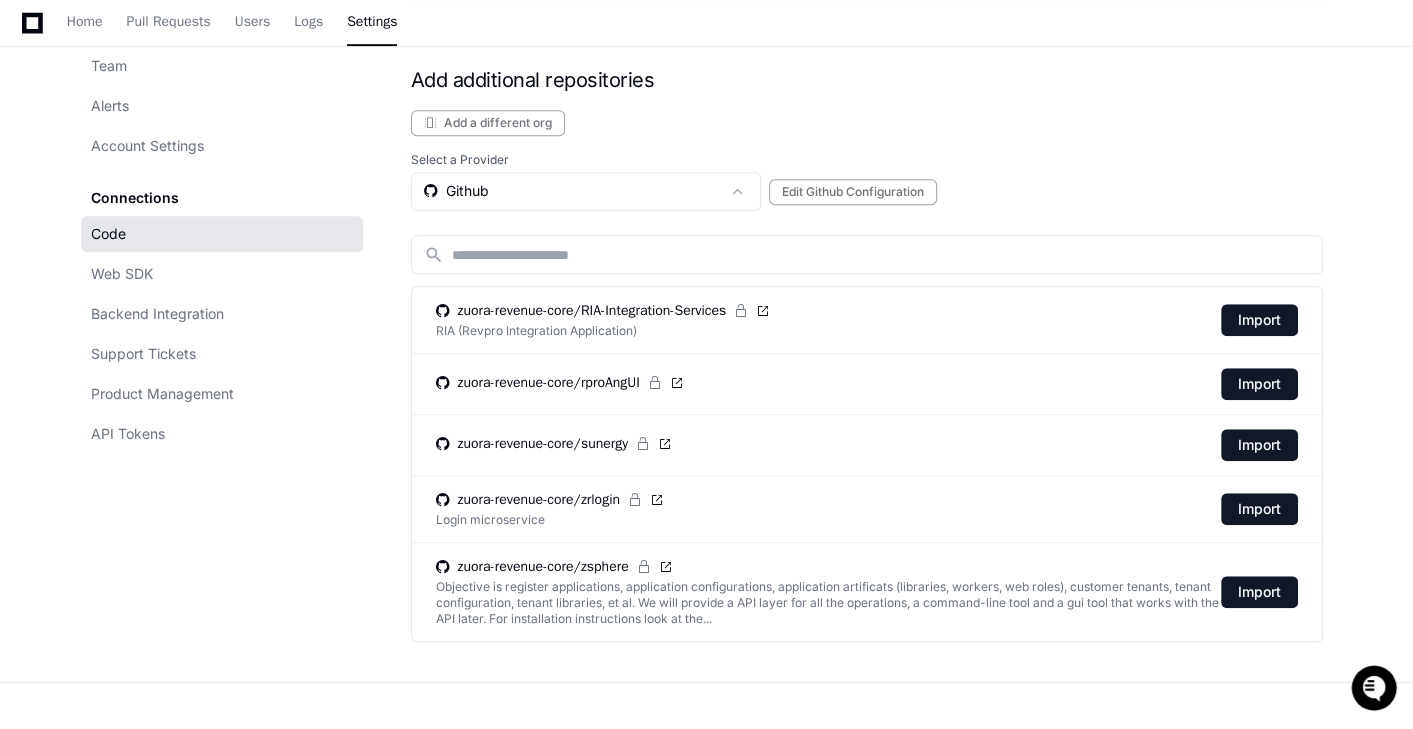 scroll, scrollTop: 1281, scrollLeft: 0, axis: vertical 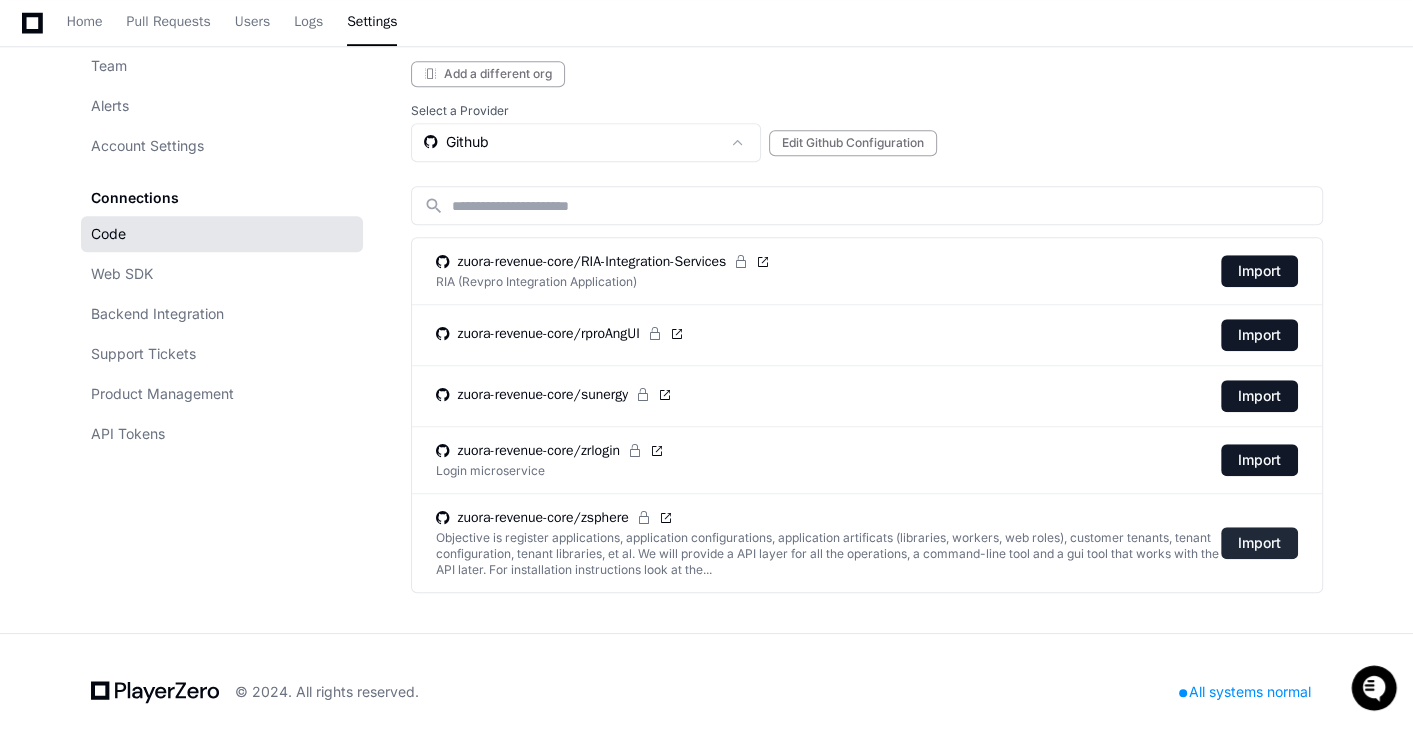 click on "Import" 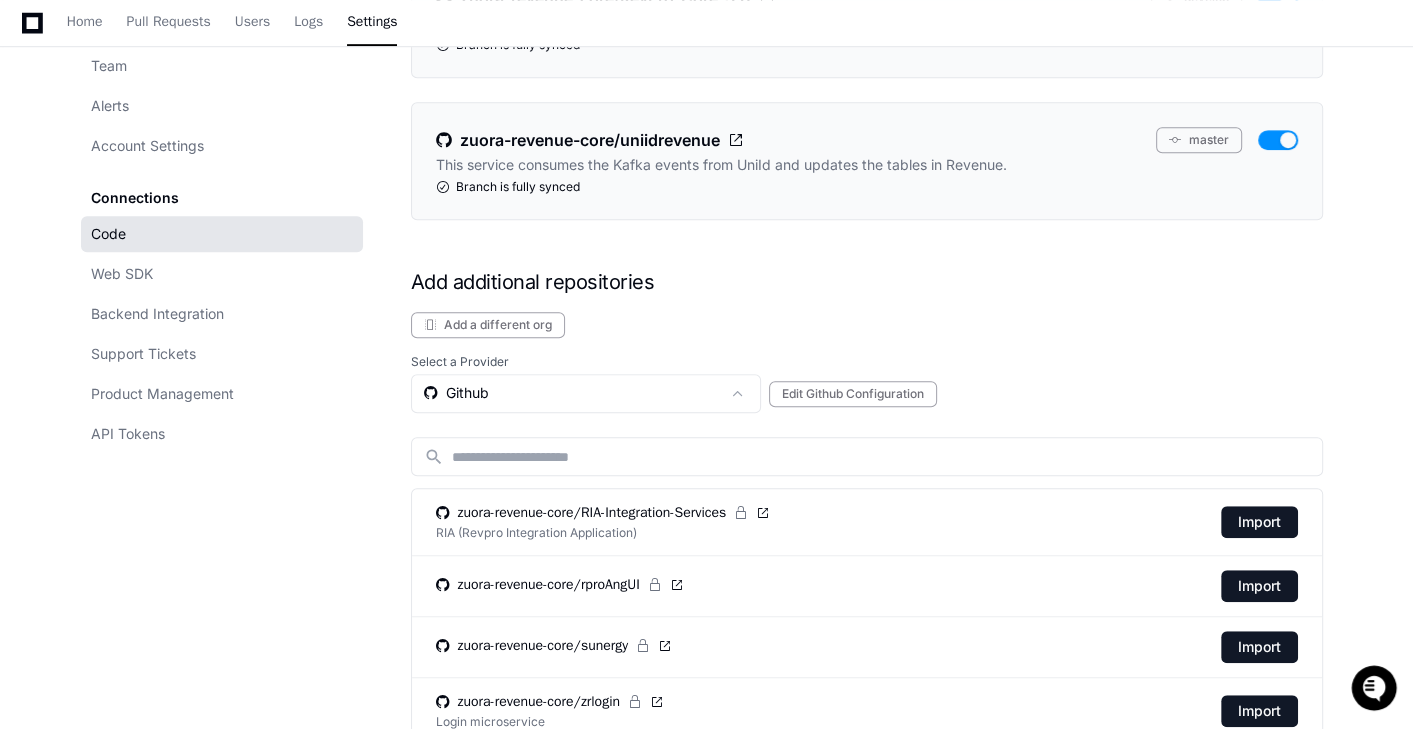 scroll, scrollTop: 1262, scrollLeft: 0, axis: vertical 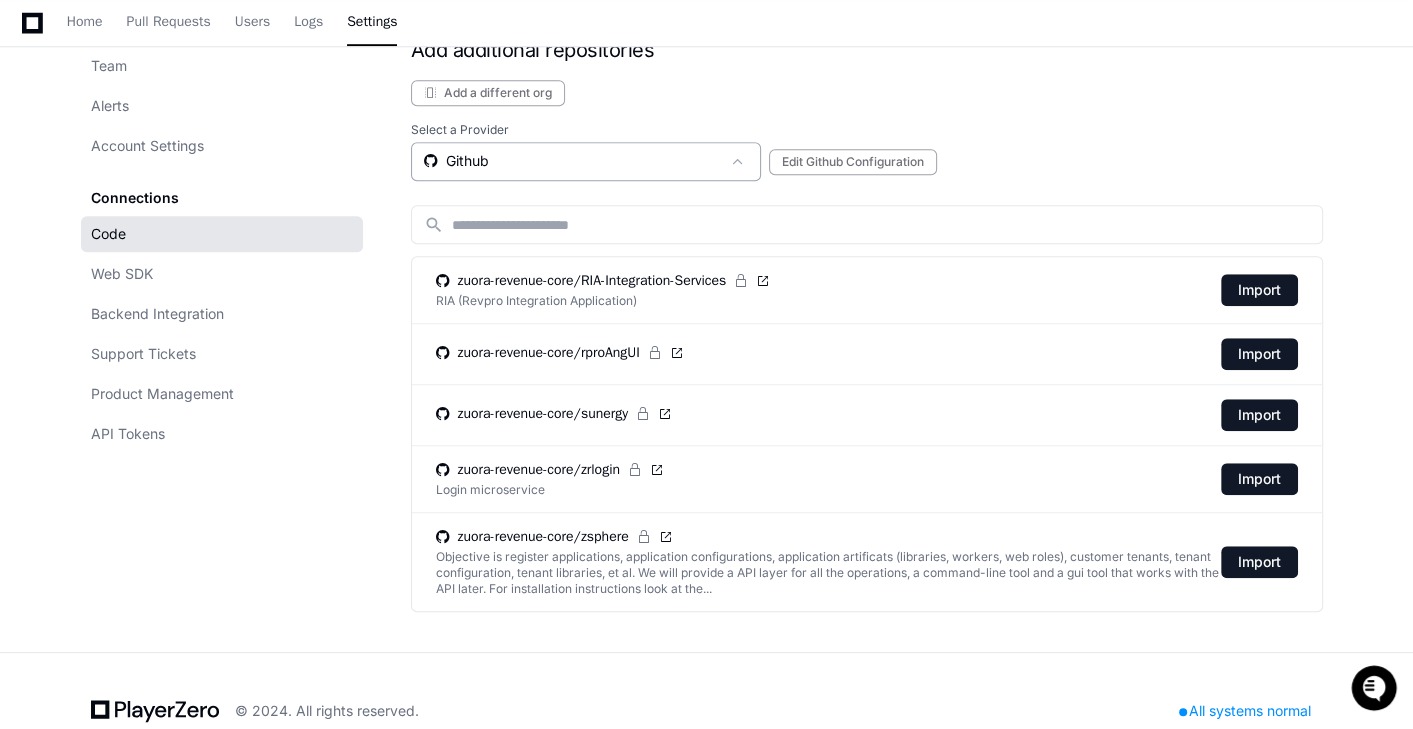 click on "Github" 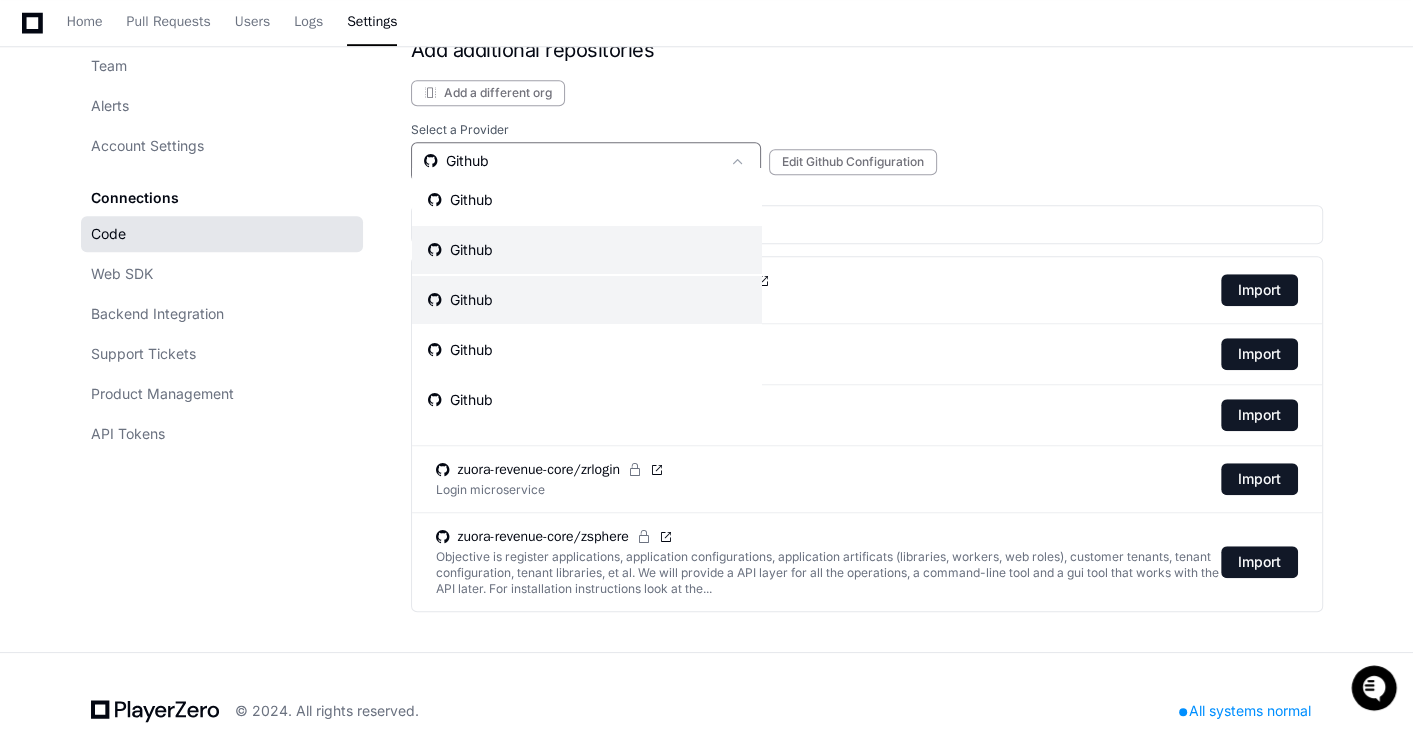 click on "Github" at bounding box center (587, 250) 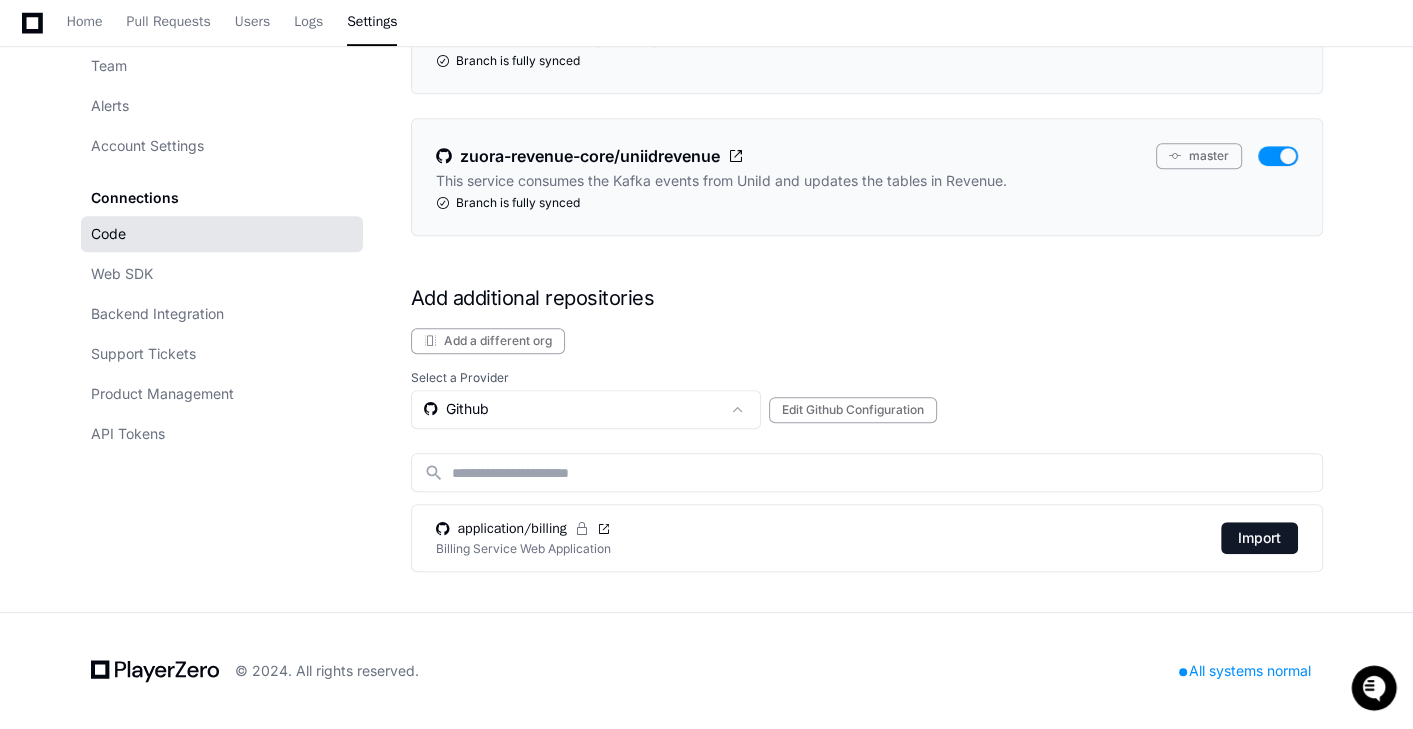 scroll, scrollTop: 995, scrollLeft: 0, axis: vertical 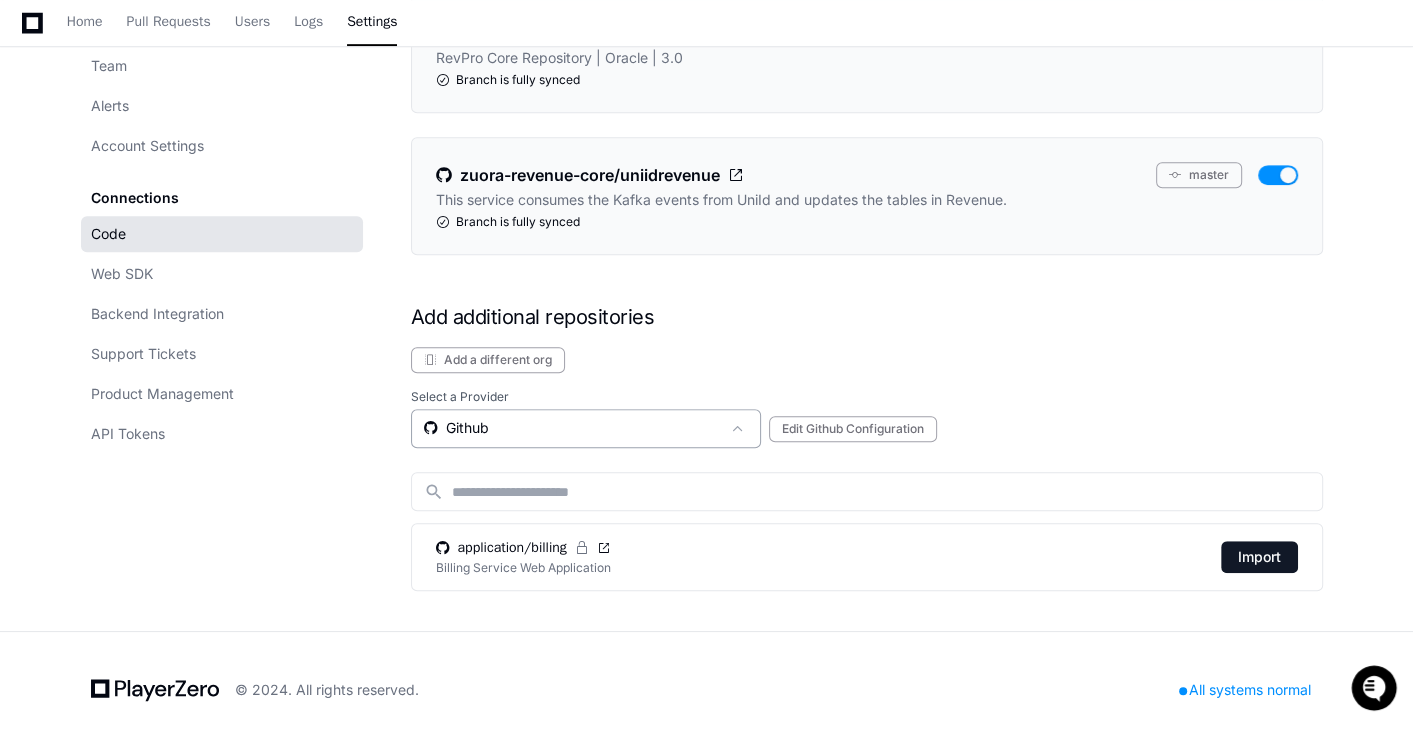 click on "Github" at bounding box center [572, 428] 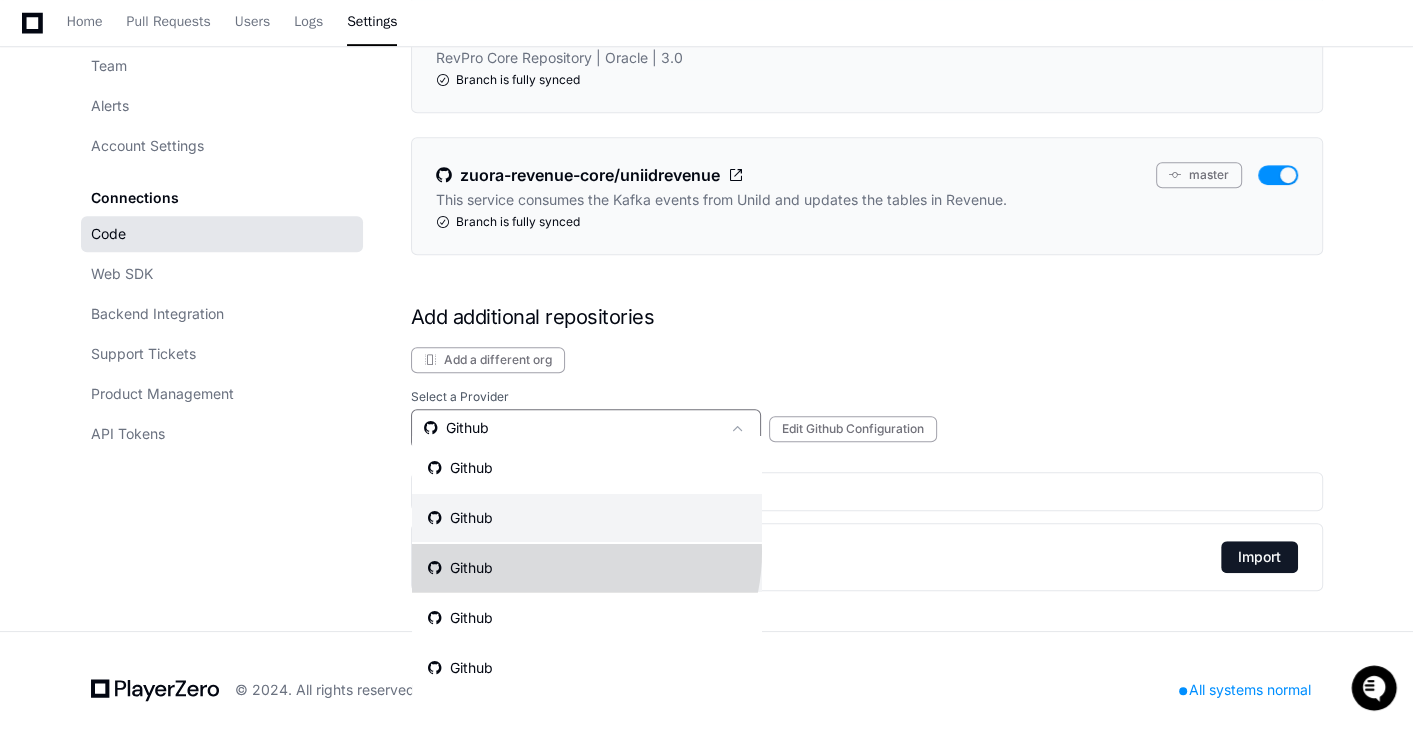 click on "Github" at bounding box center [587, 568] 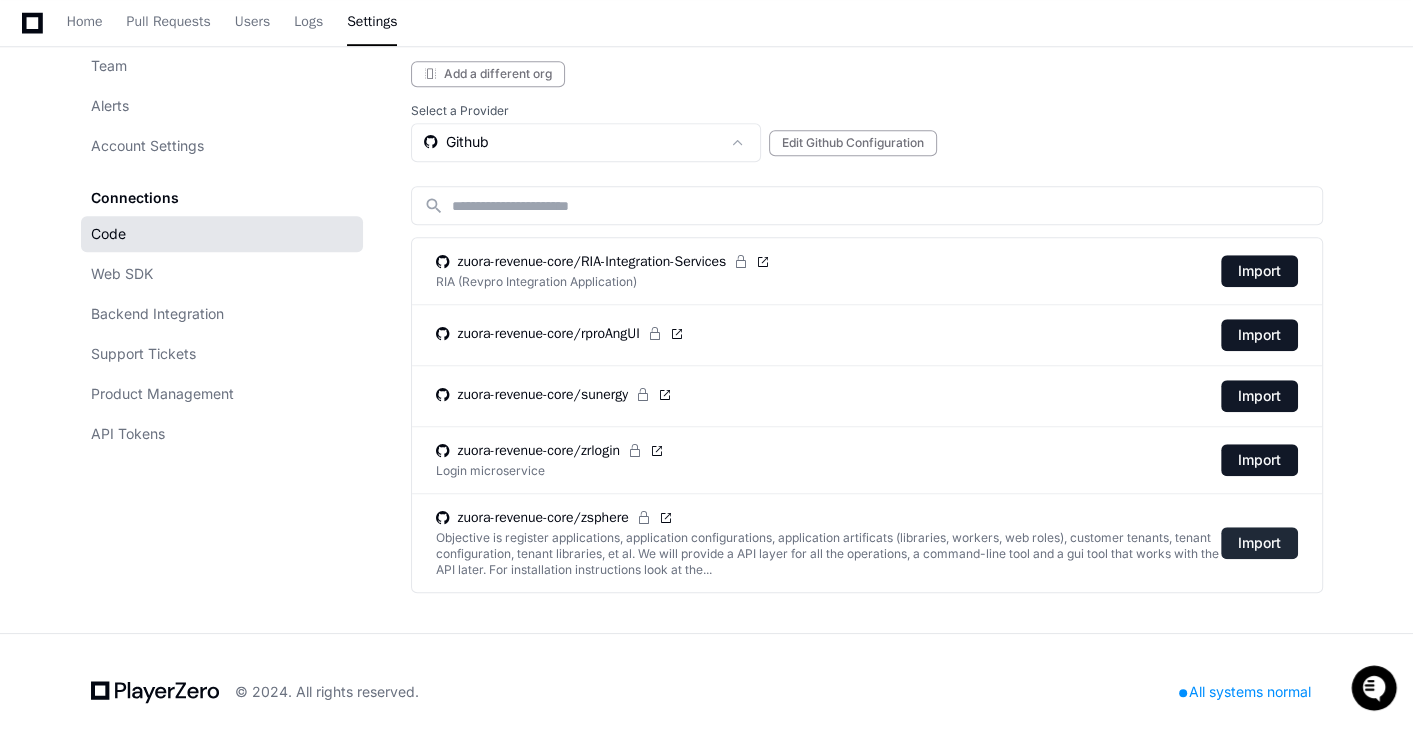click on "Import" 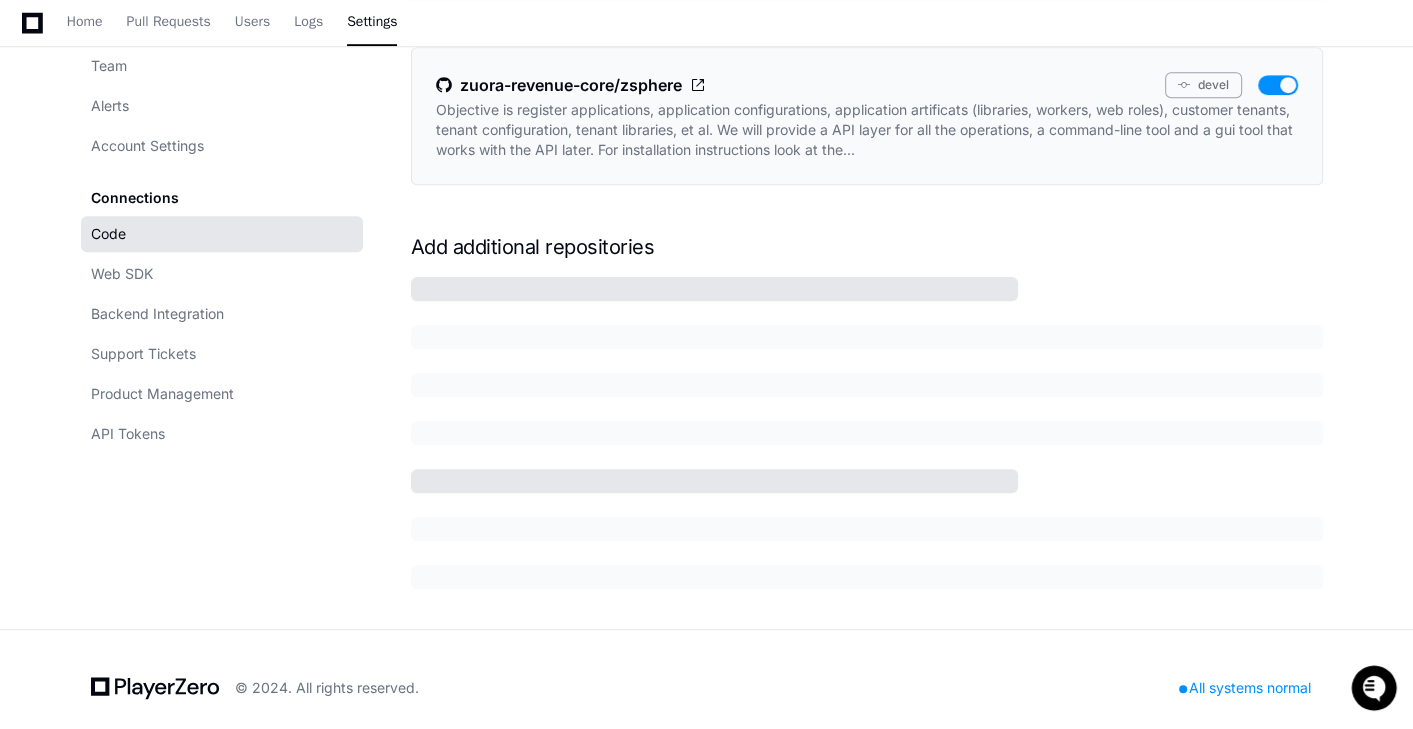 scroll, scrollTop: 1342, scrollLeft: 0, axis: vertical 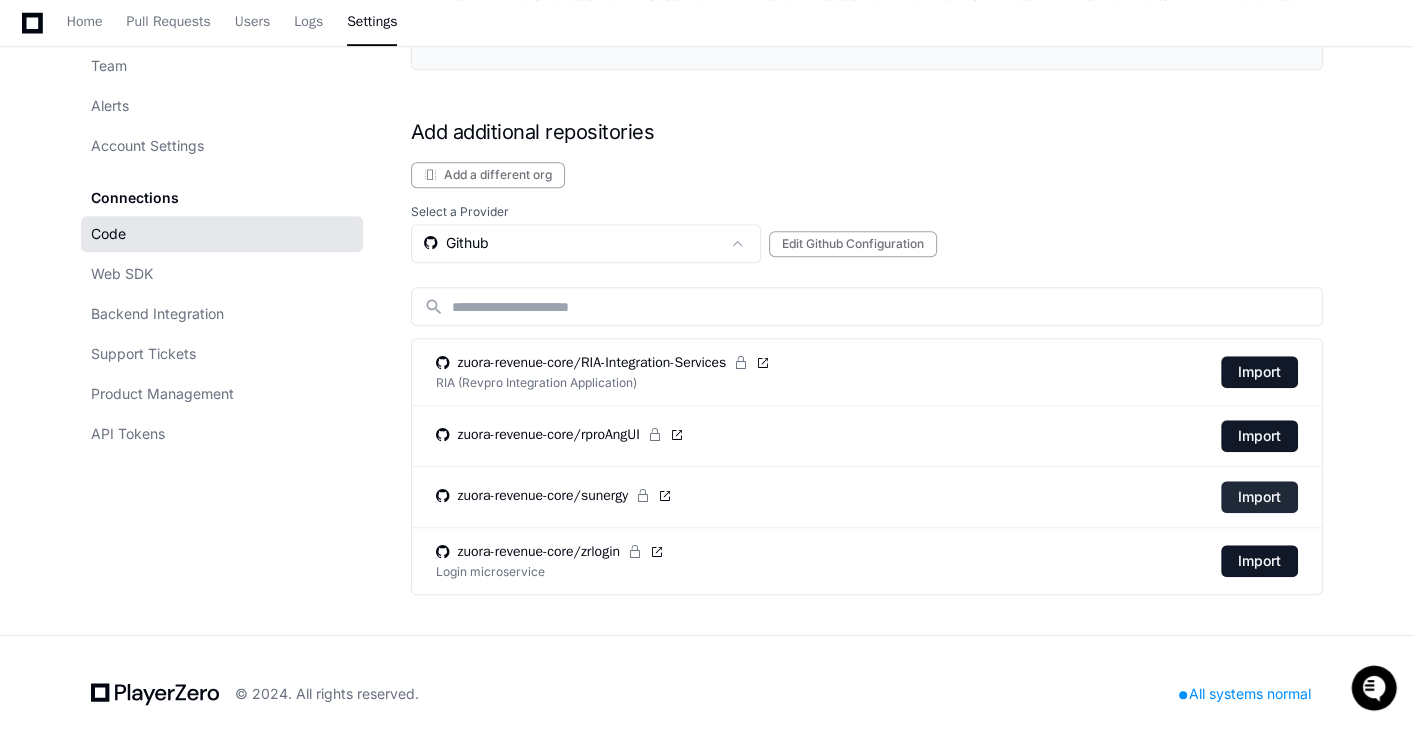 click on "Import" 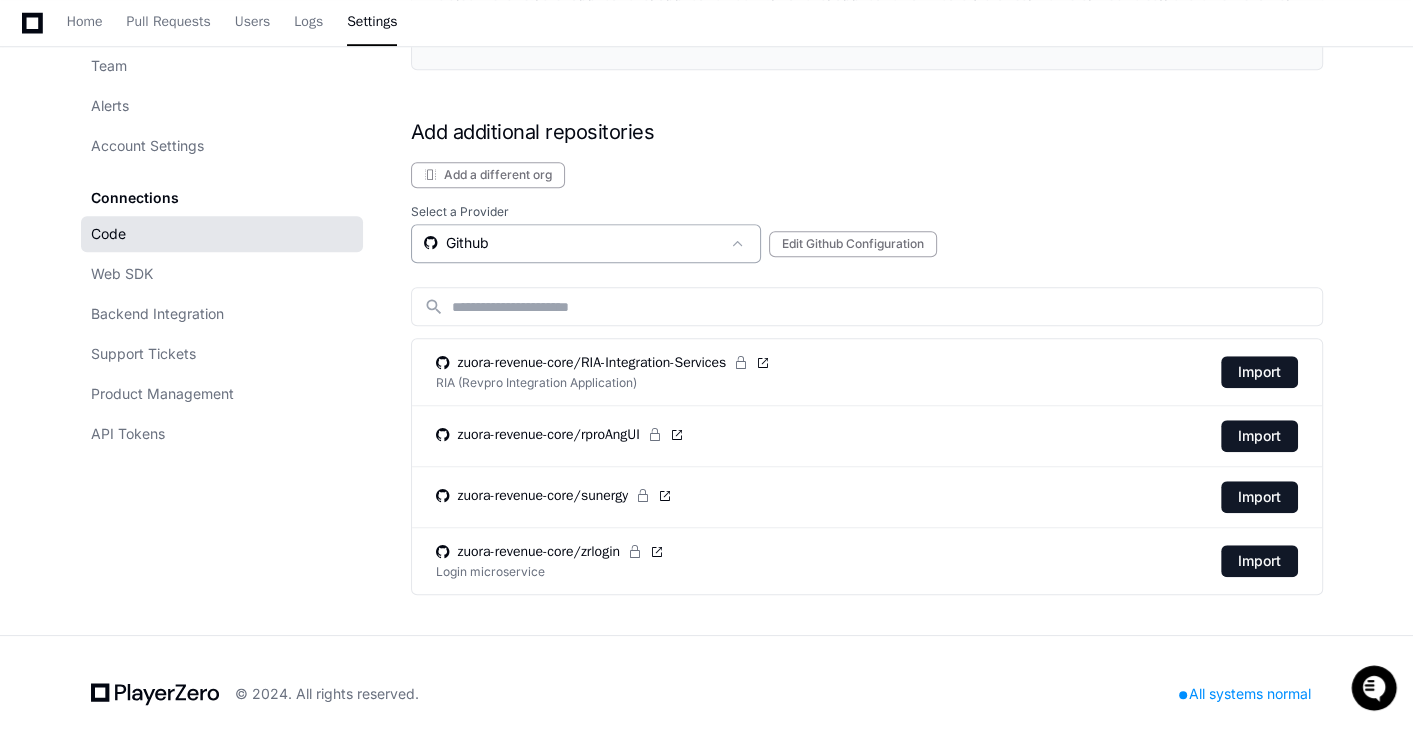 click on "Github" at bounding box center [572, 243] 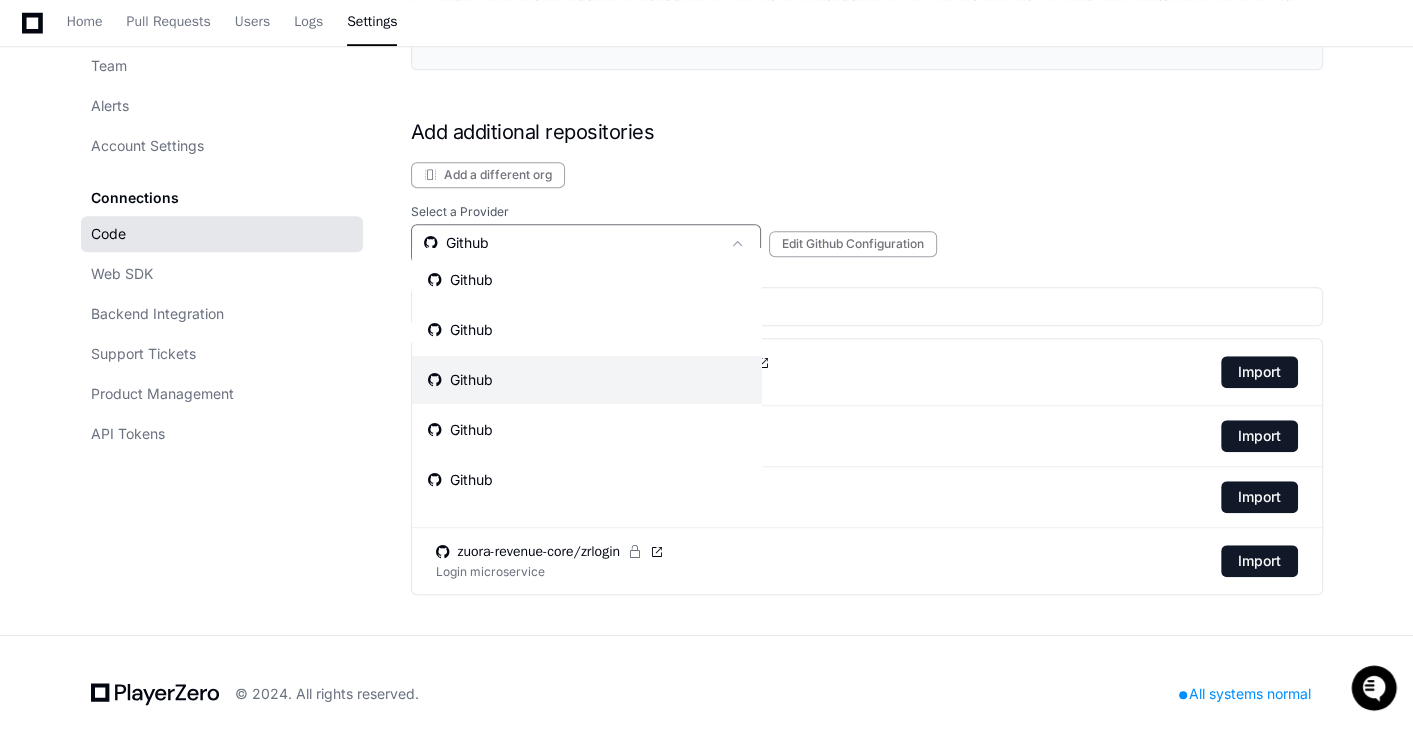 click on "Github   Github   Github   Github   Github   Github" at bounding box center [587, 385] 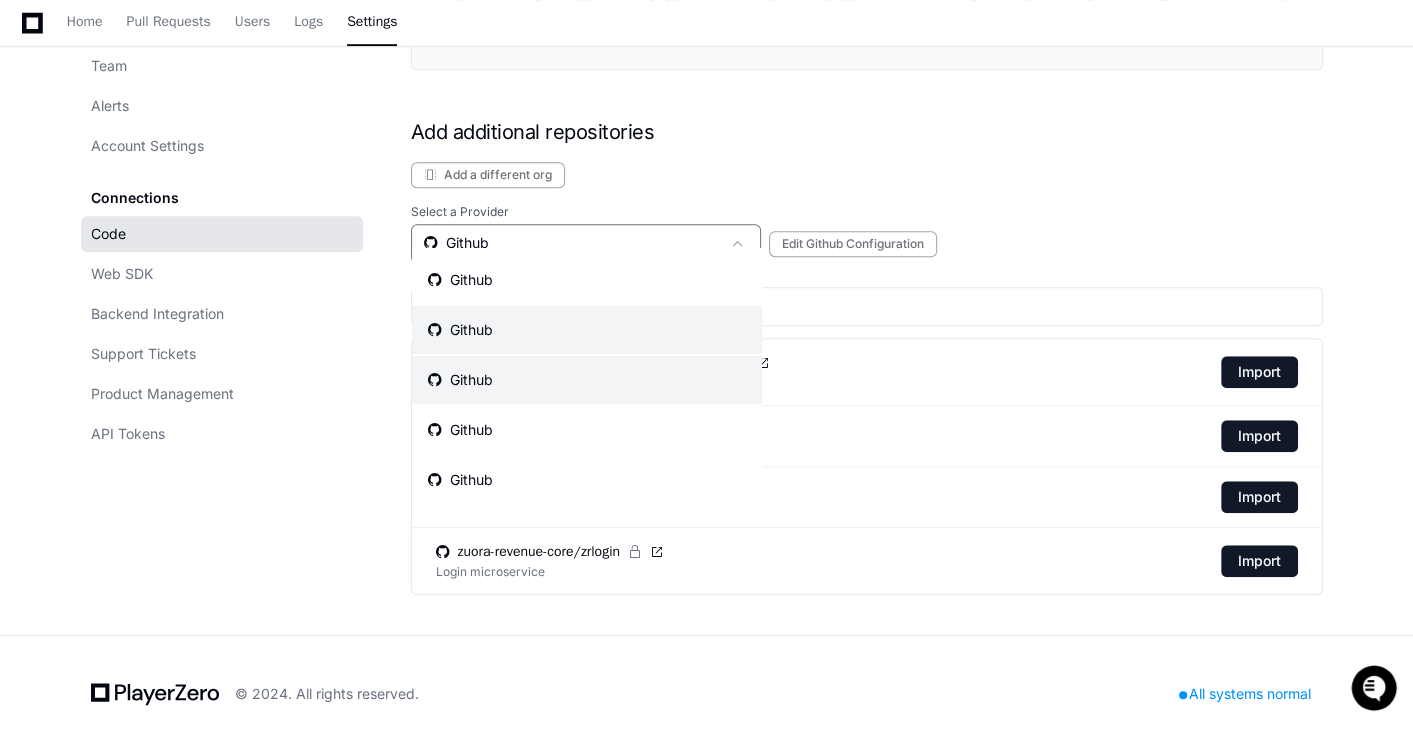 click on "Github" at bounding box center (587, 330) 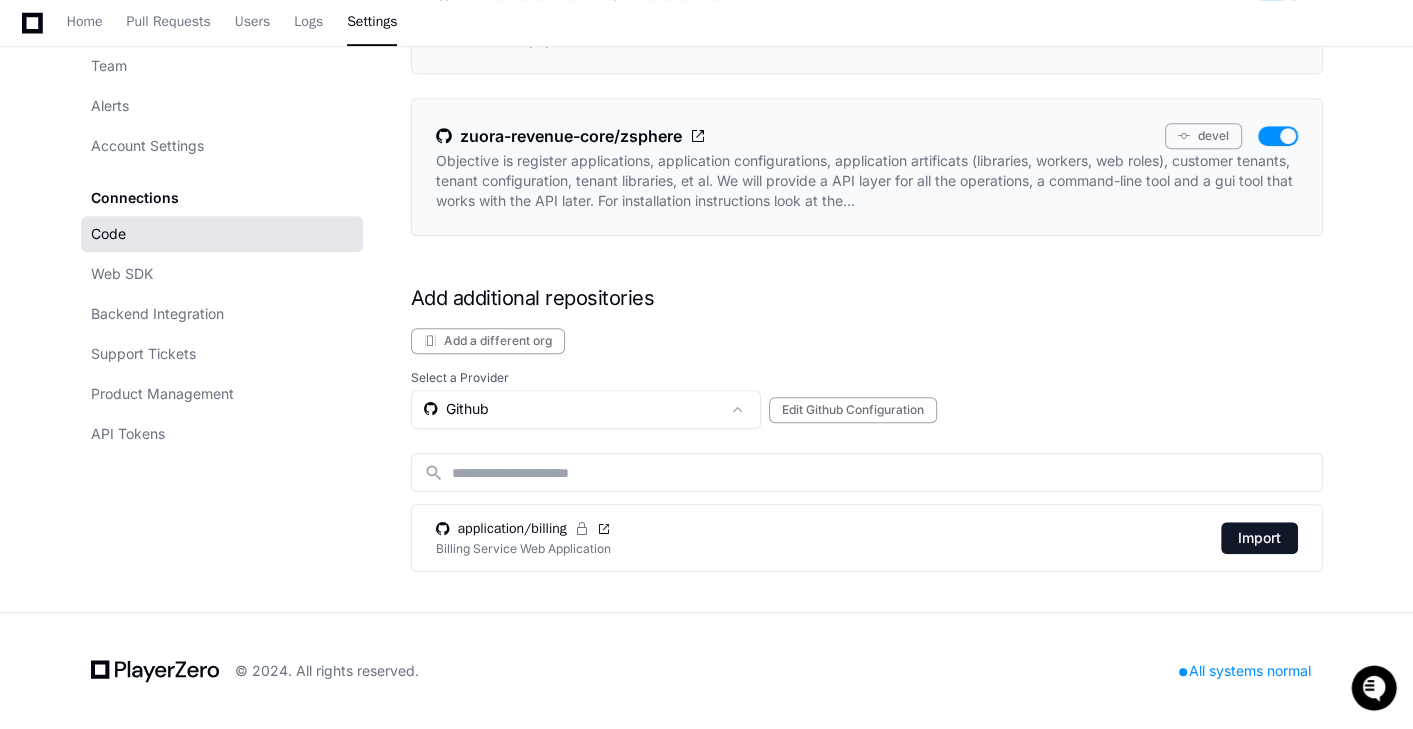 scroll, scrollTop: 1155, scrollLeft: 0, axis: vertical 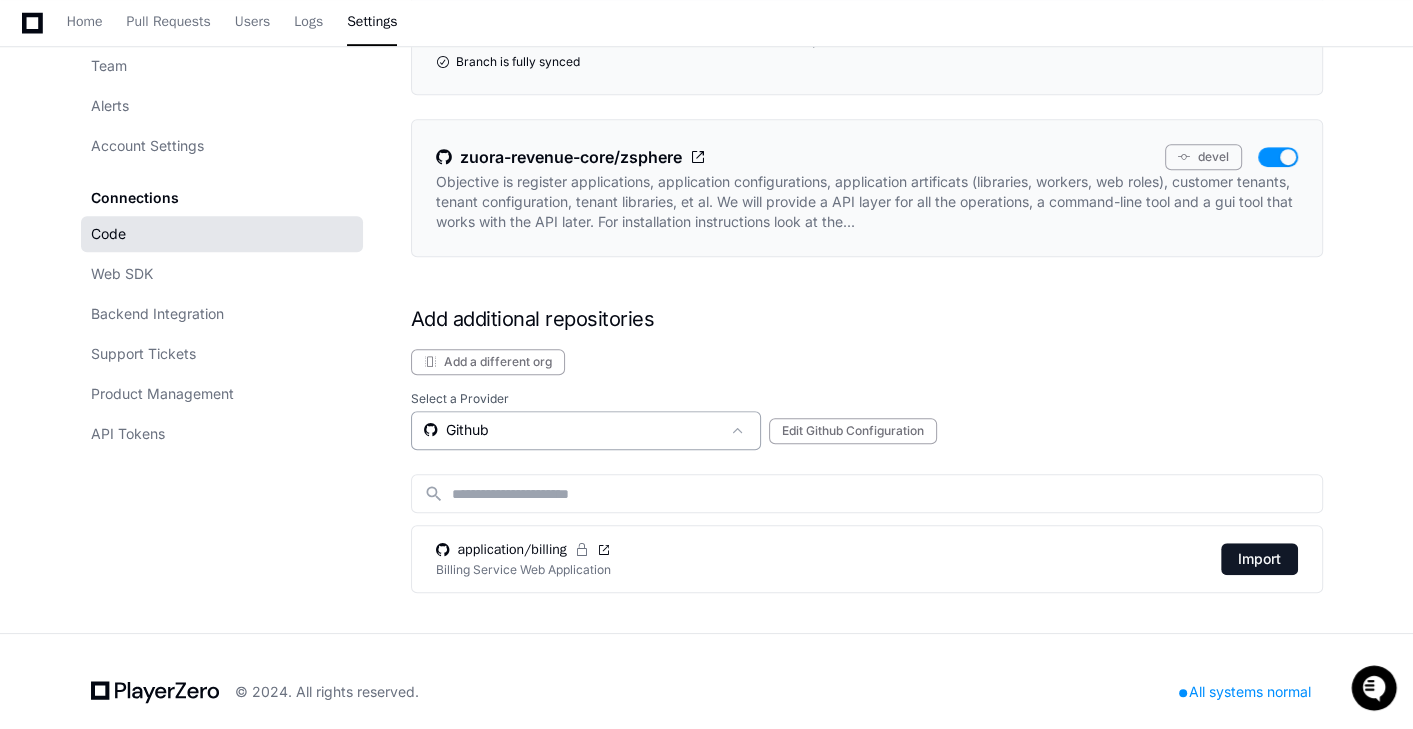 click on "Github" at bounding box center [572, 430] 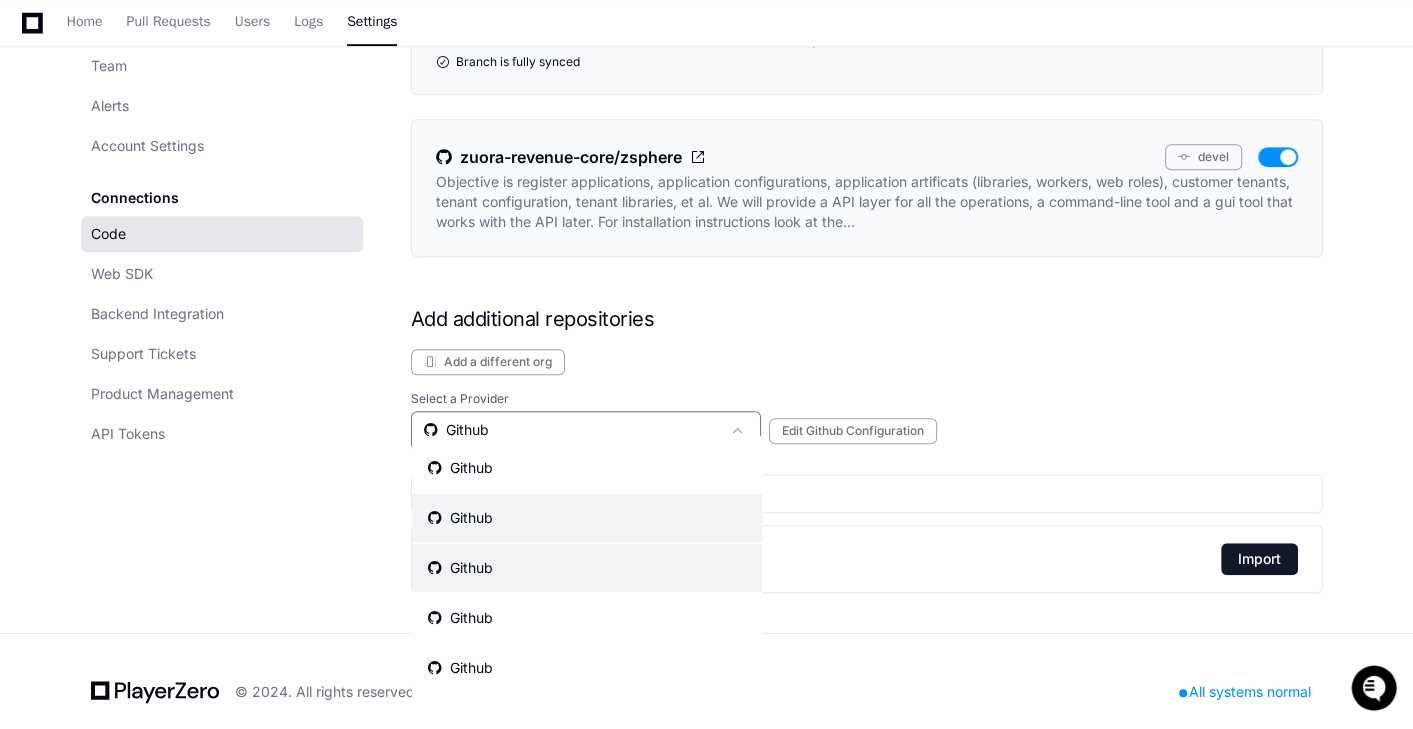 click on "Github" at bounding box center [587, 568] 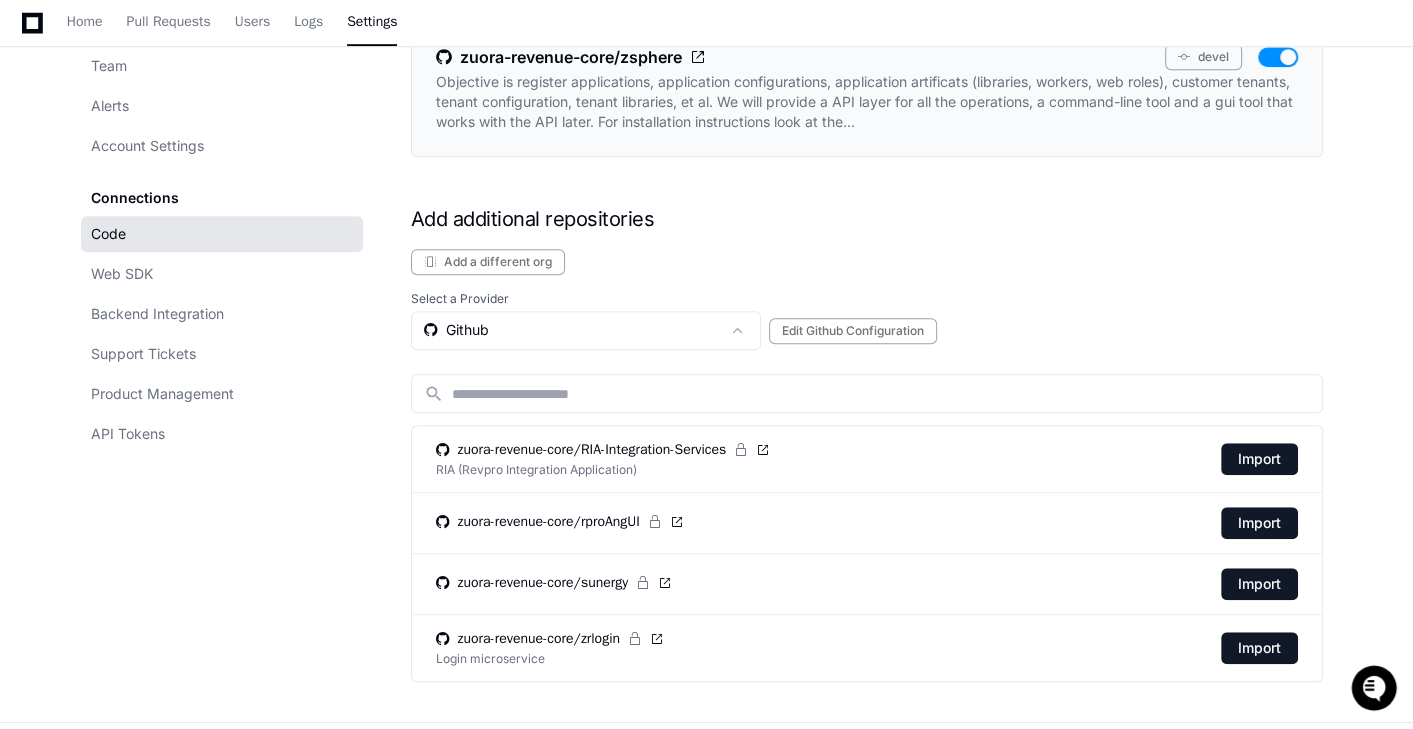scroll, scrollTop: 1342, scrollLeft: 0, axis: vertical 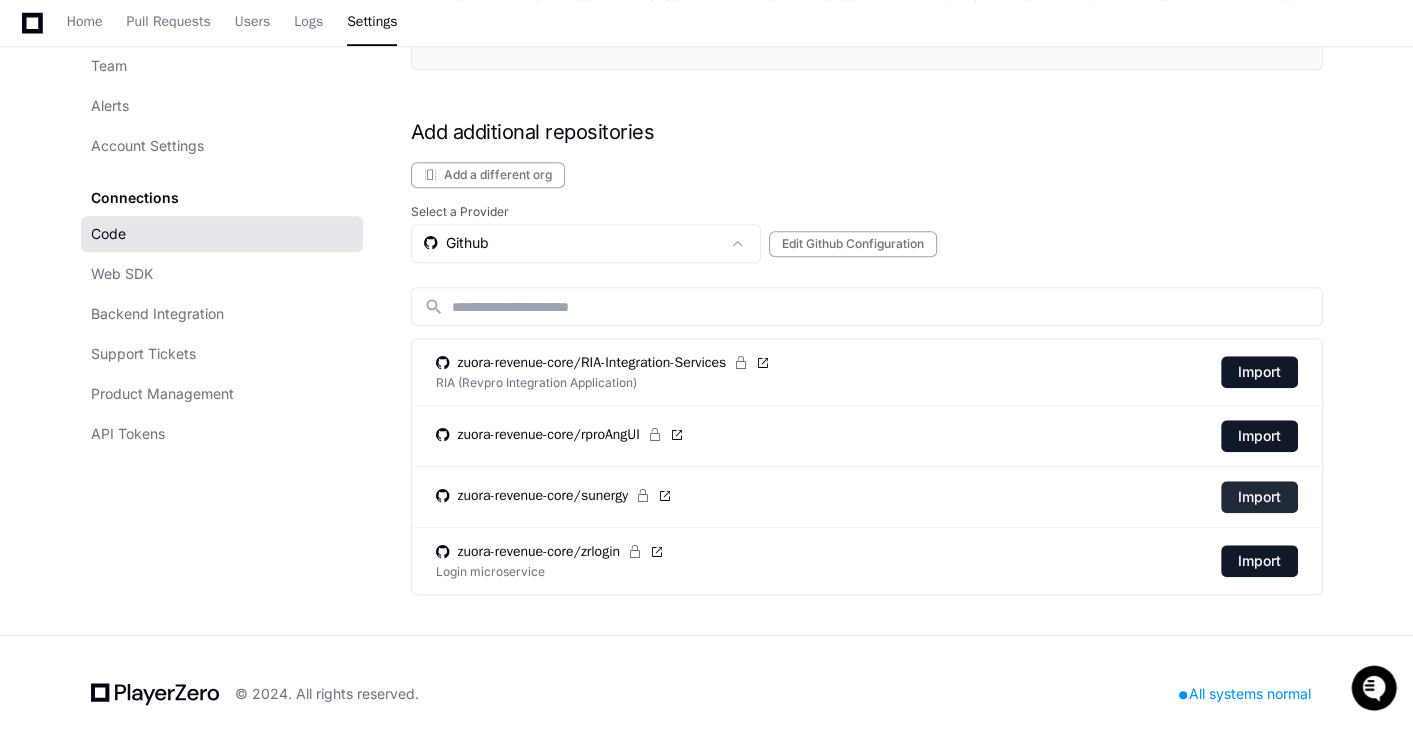 click on "Import" 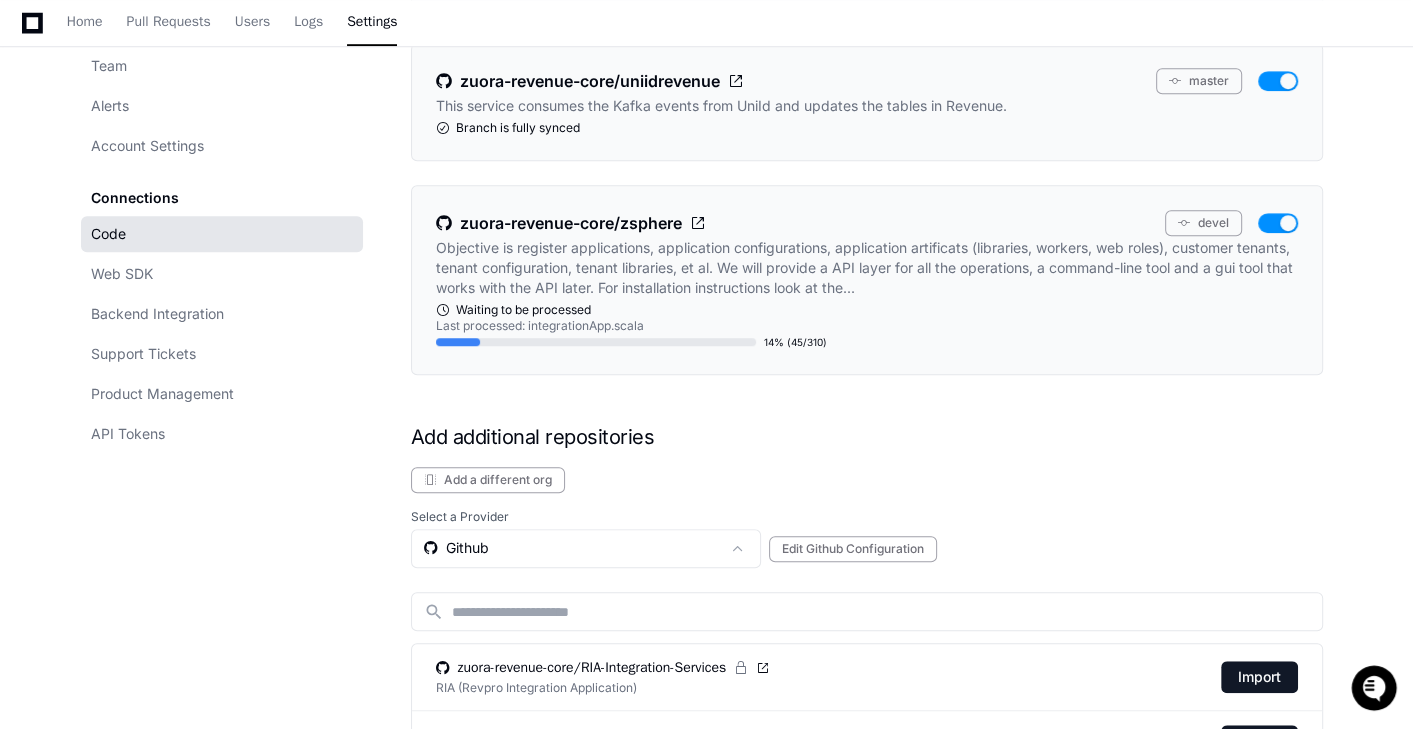 scroll, scrollTop: 1455, scrollLeft: 0, axis: vertical 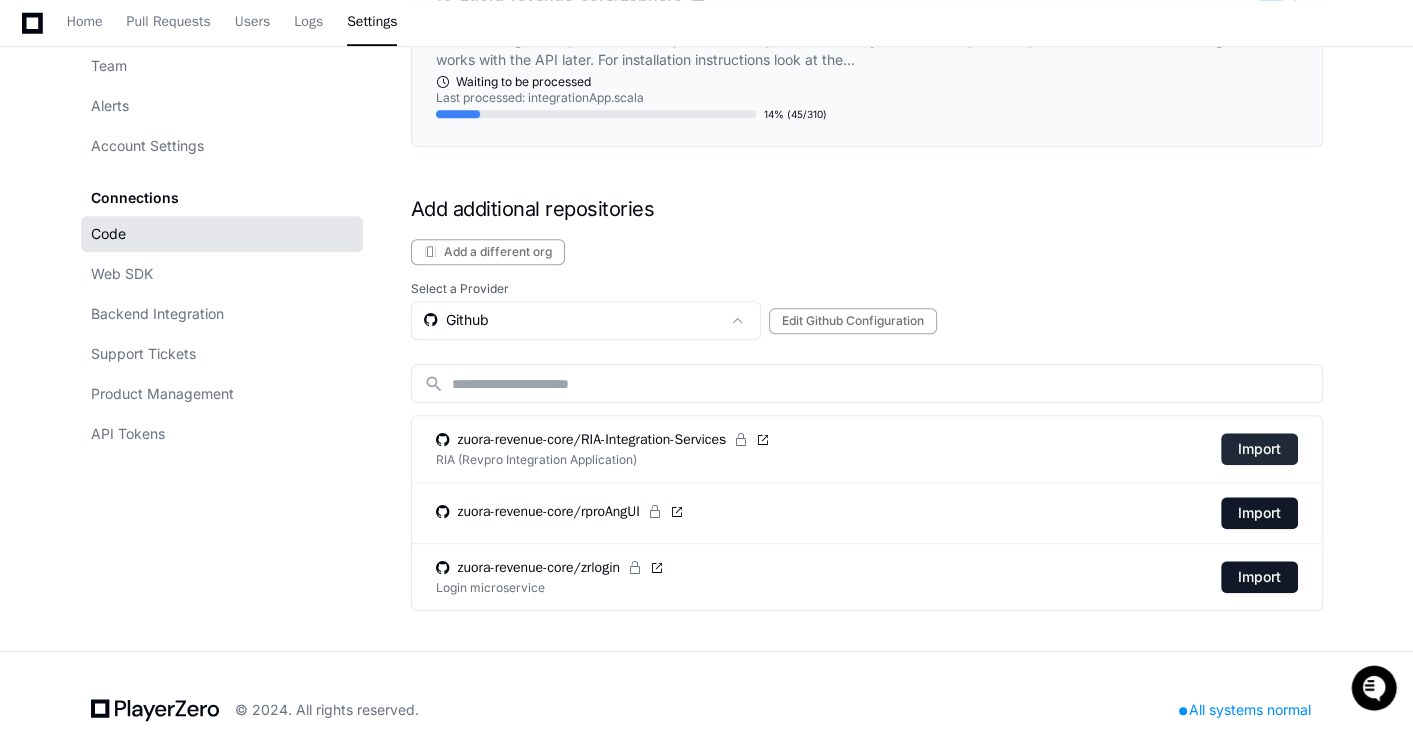 click on "Import" 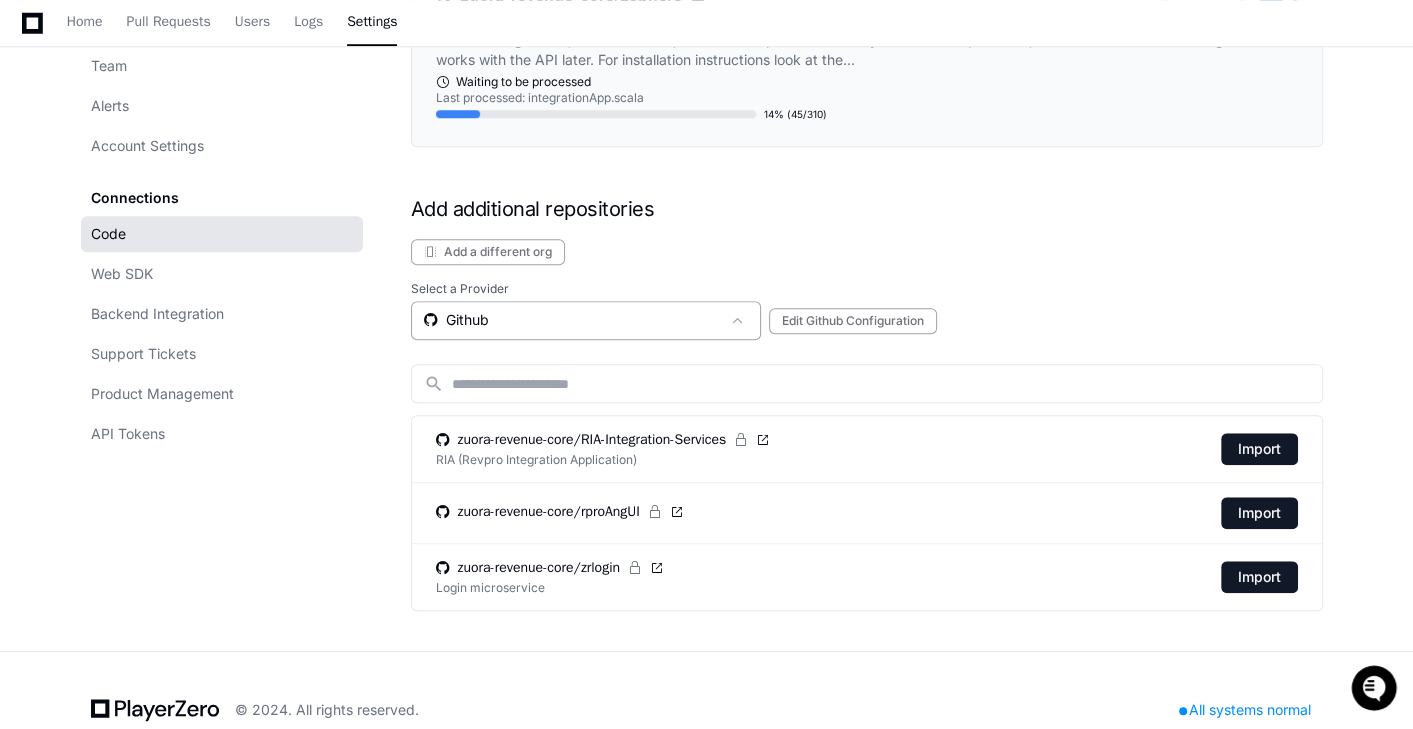 click on "Github" 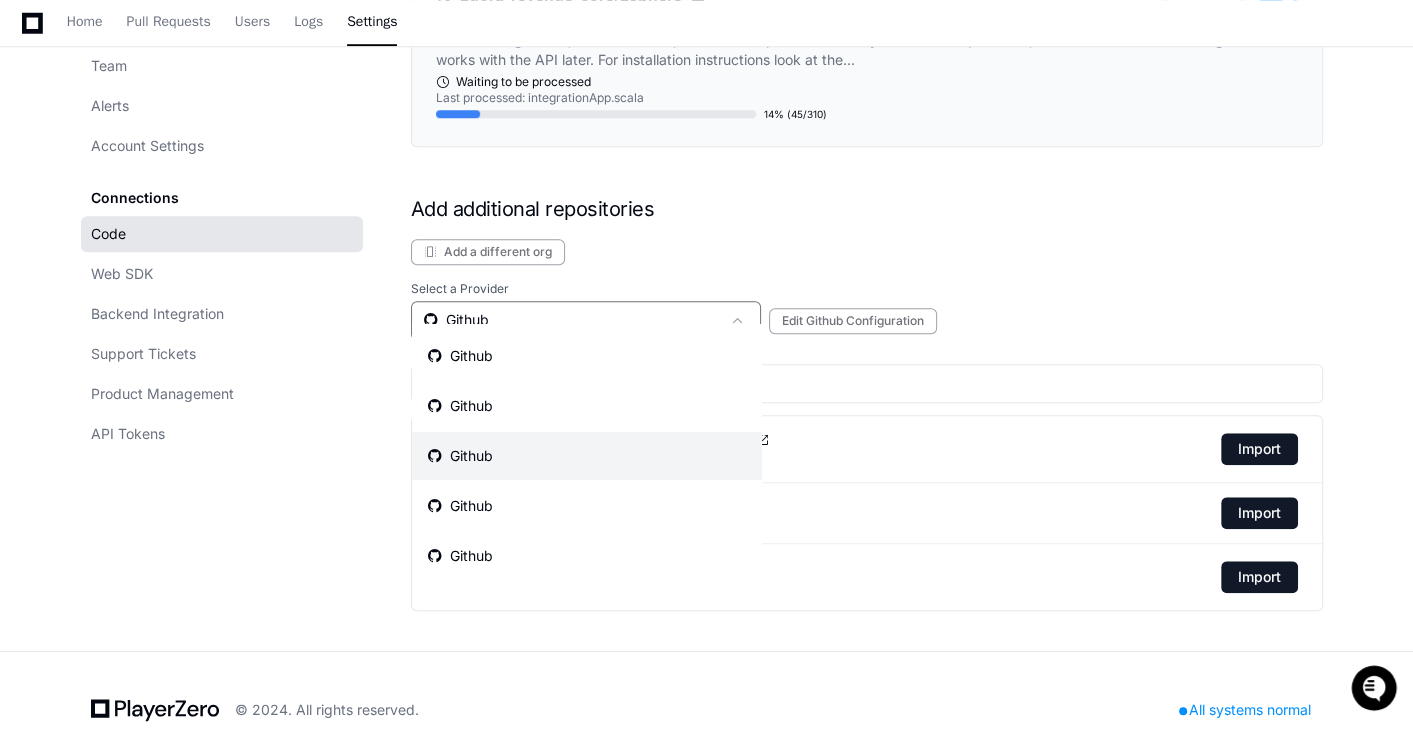 click at bounding box center (706, 364) 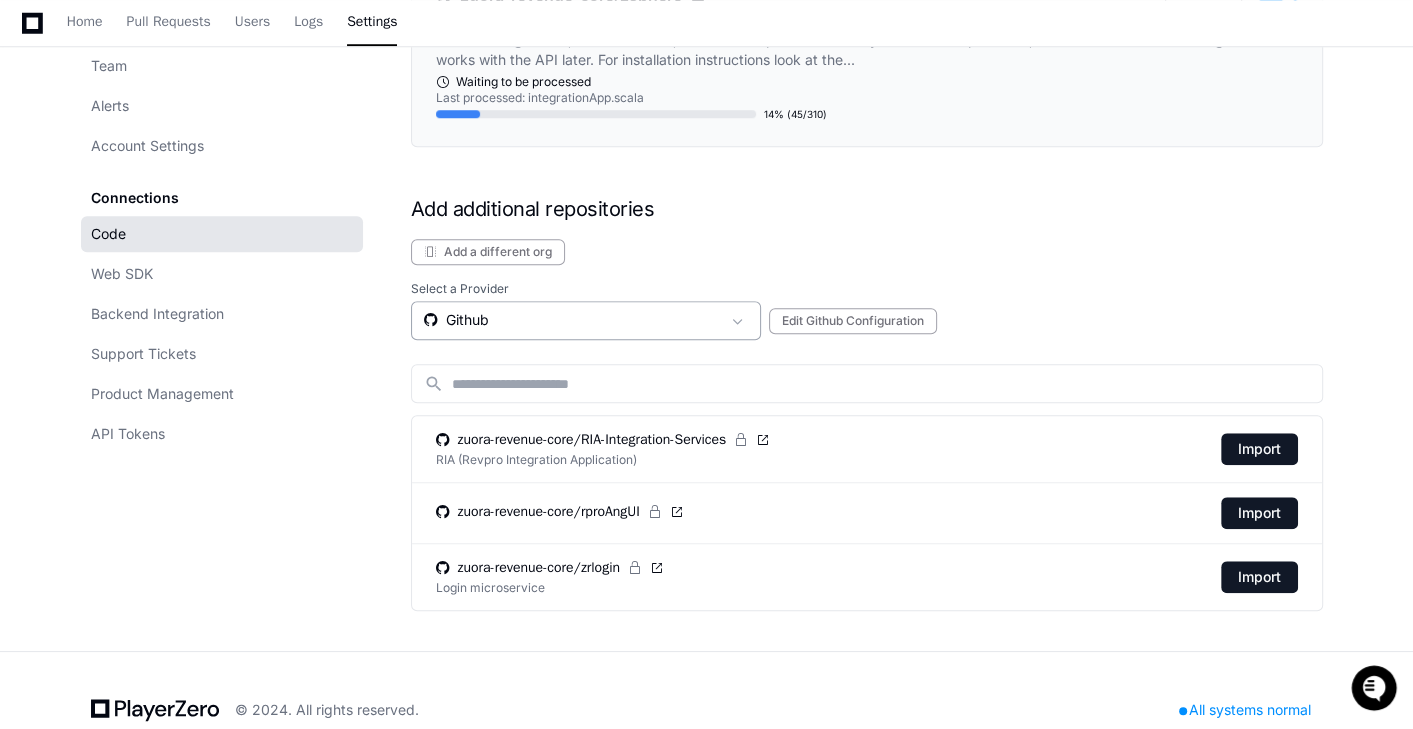 click on "Github" at bounding box center (572, 320) 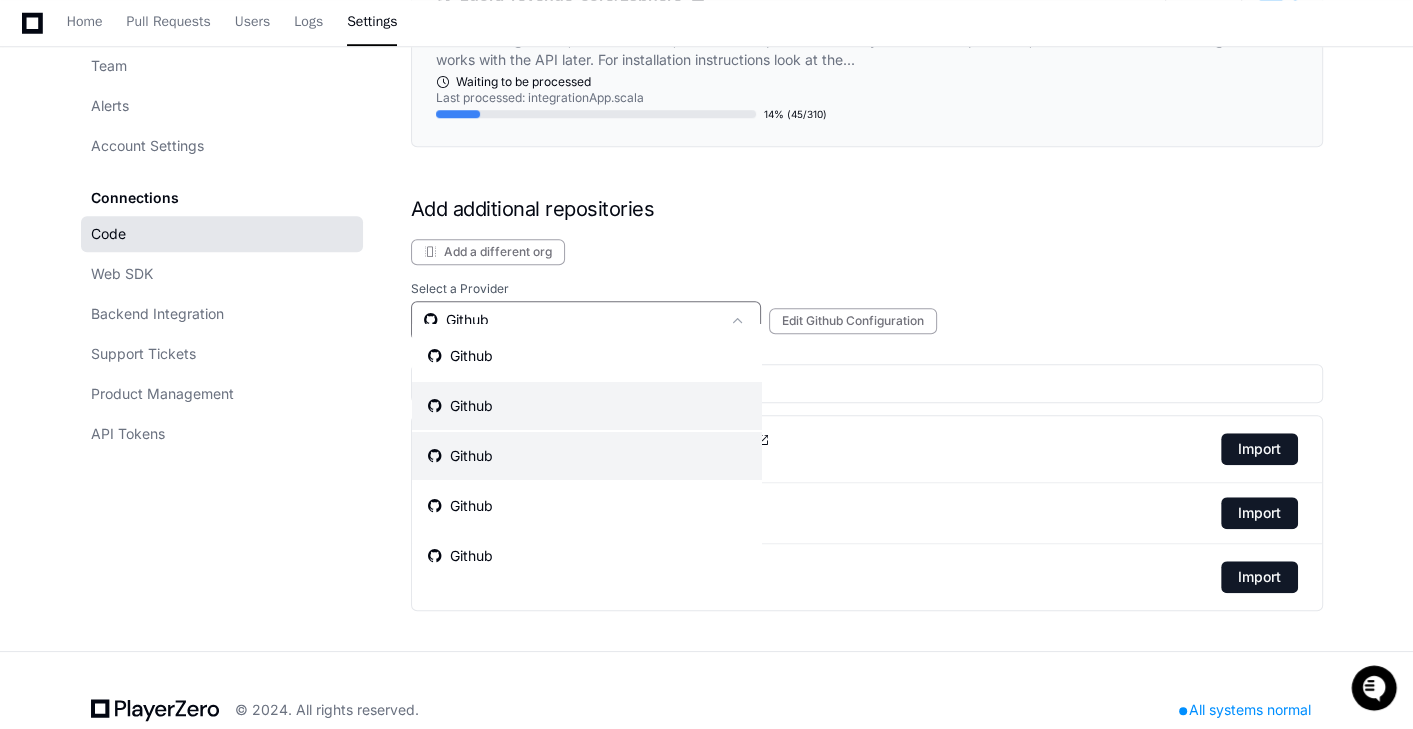 click on "Github" at bounding box center [587, 406] 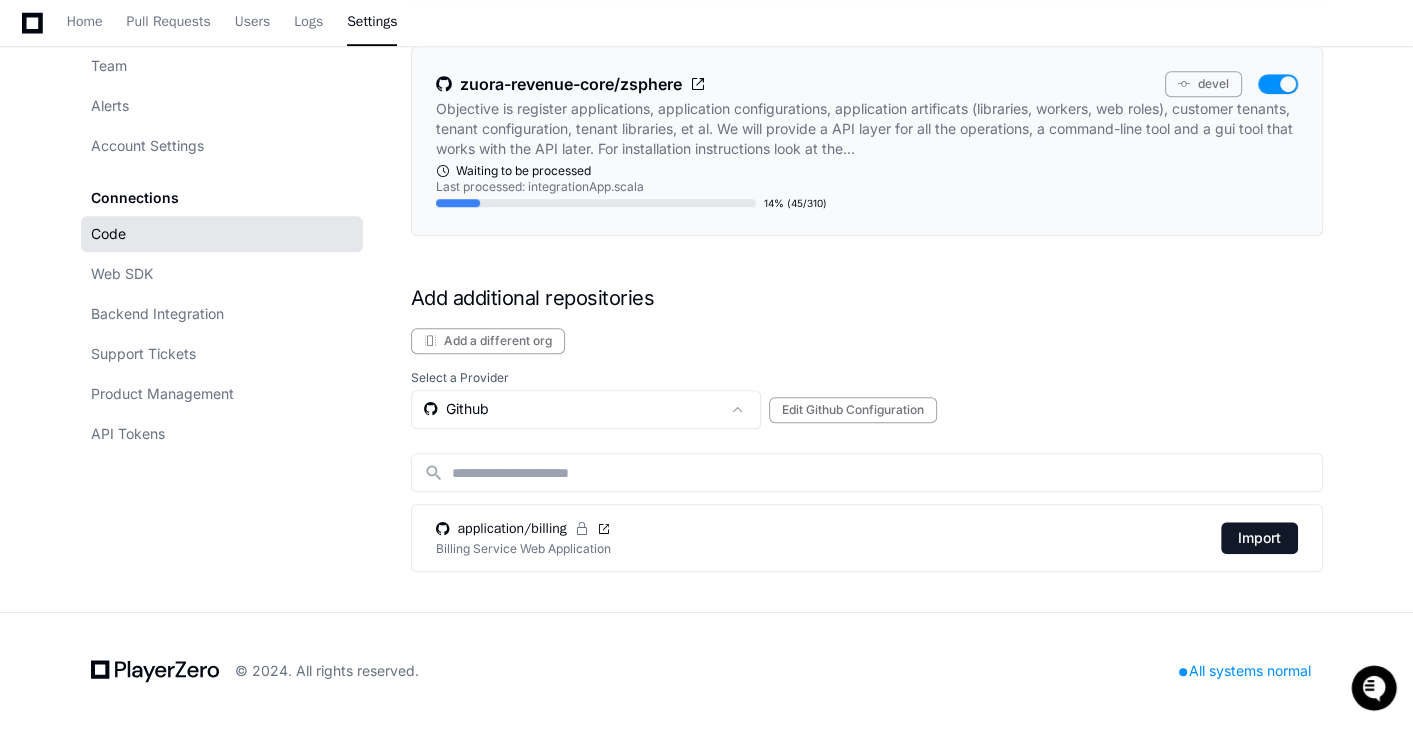 scroll, scrollTop: 1343, scrollLeft: 0, axis: vertical 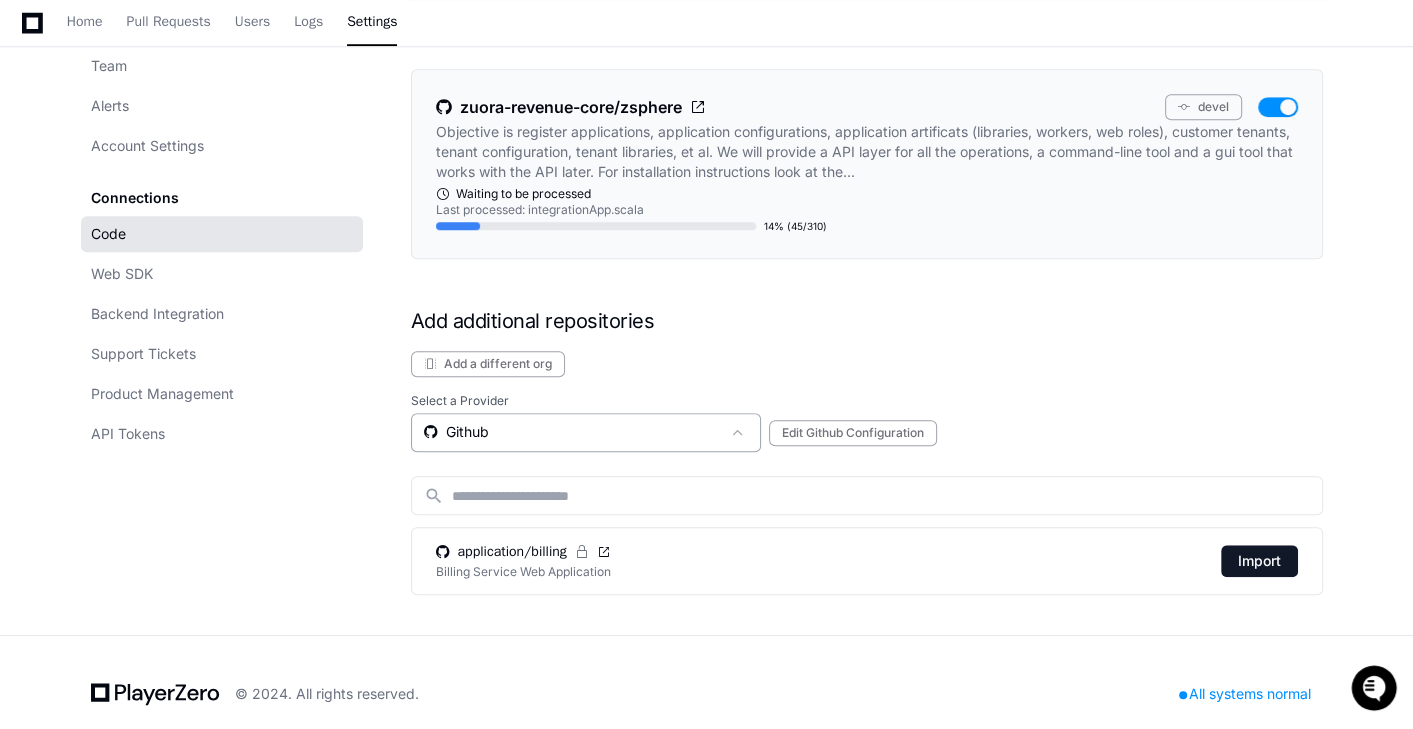 click on "Github" at bounding box center (572, 432) 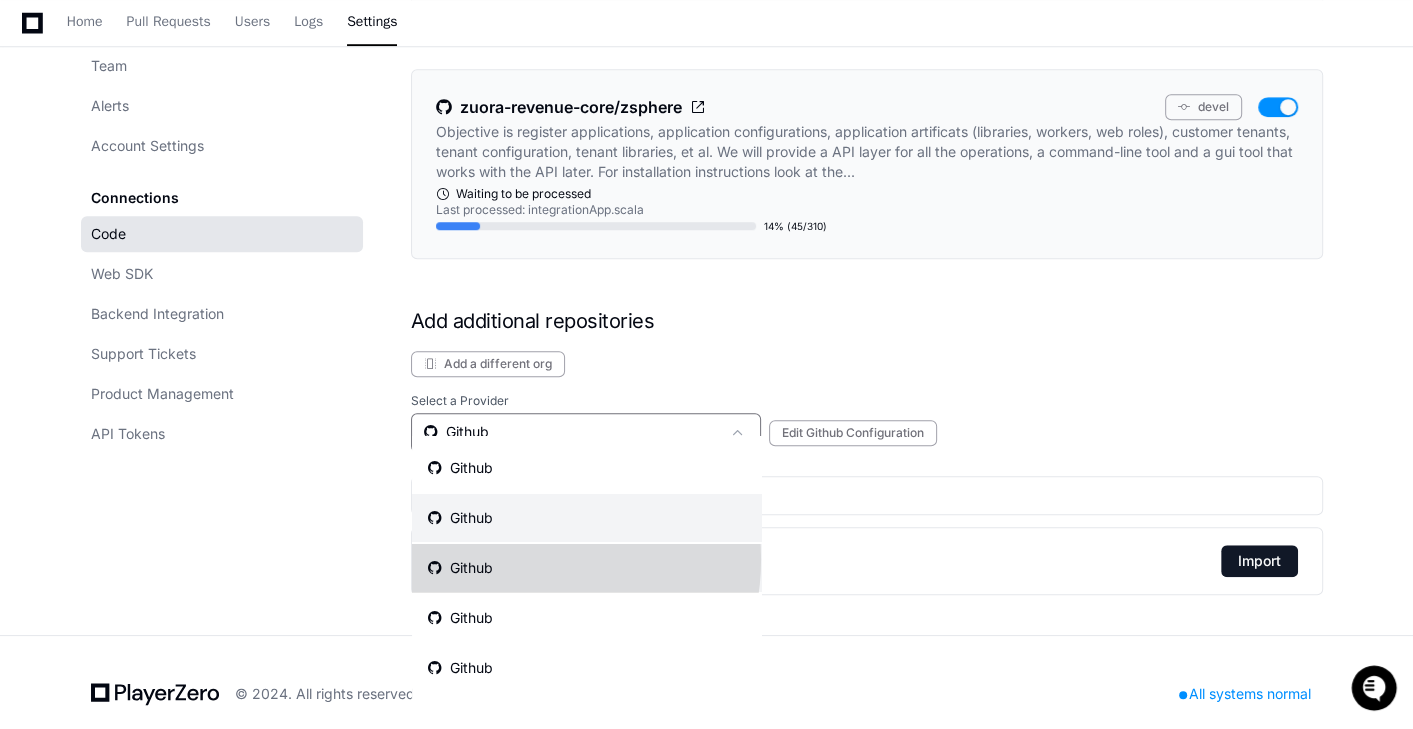 click on "Github" at bounding box center (587, 568) 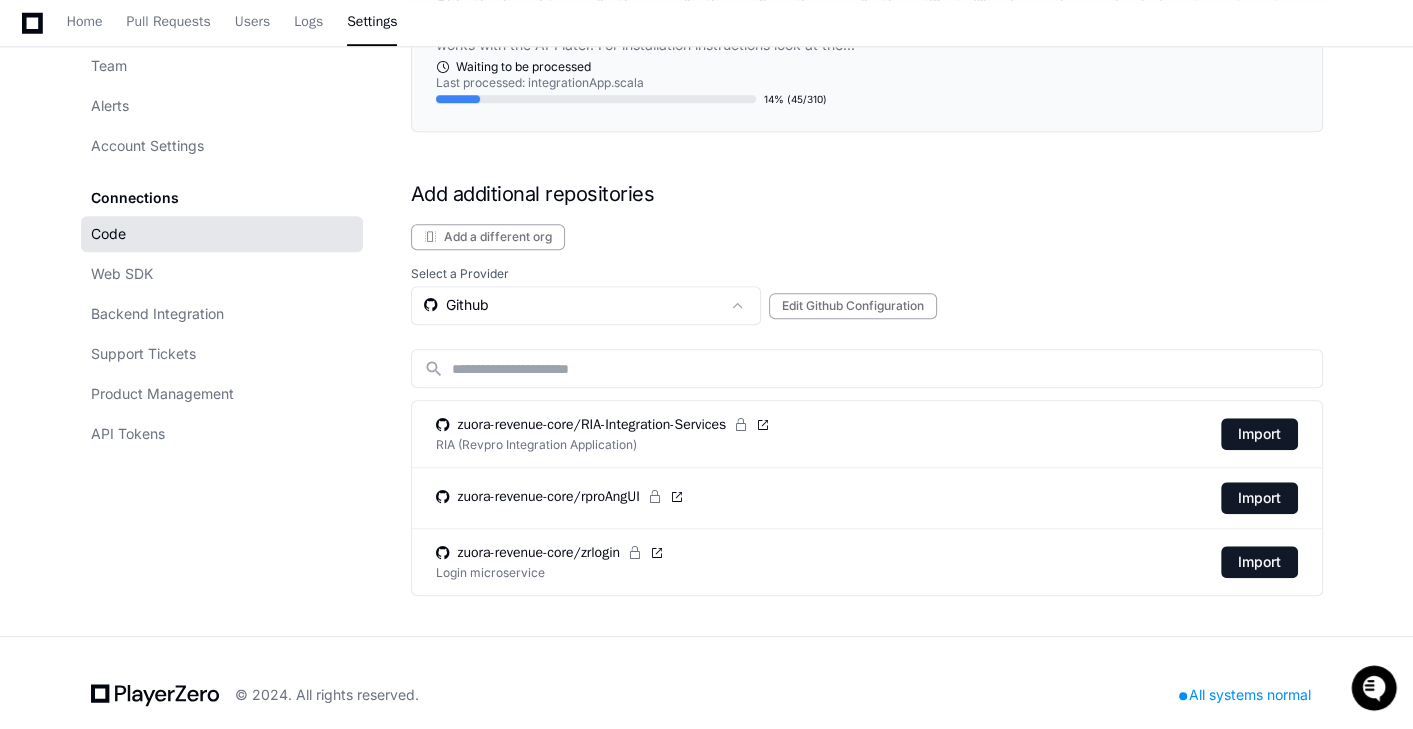 click on "zuora-revenue-core/RIA-Integration-Services RIA (Revpro Integration Application)  Import" 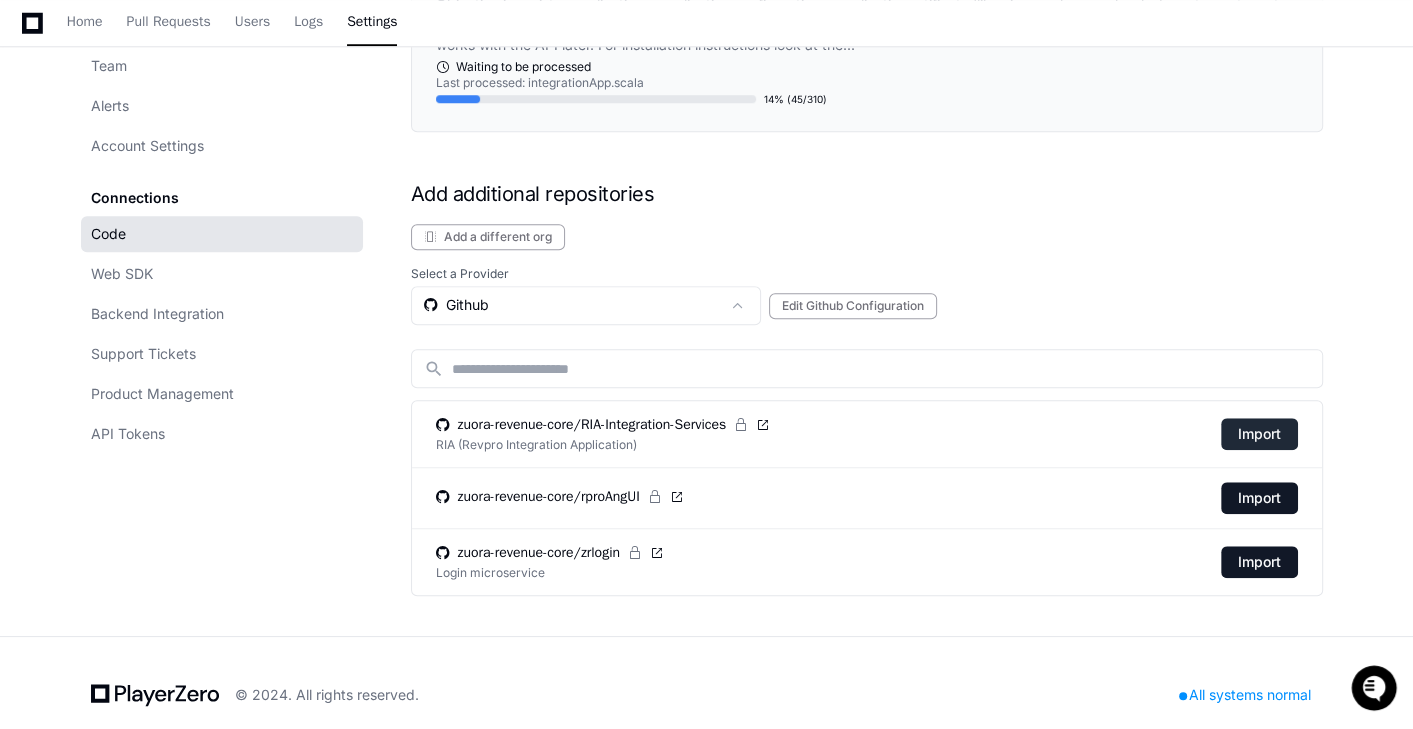 click on "Import" 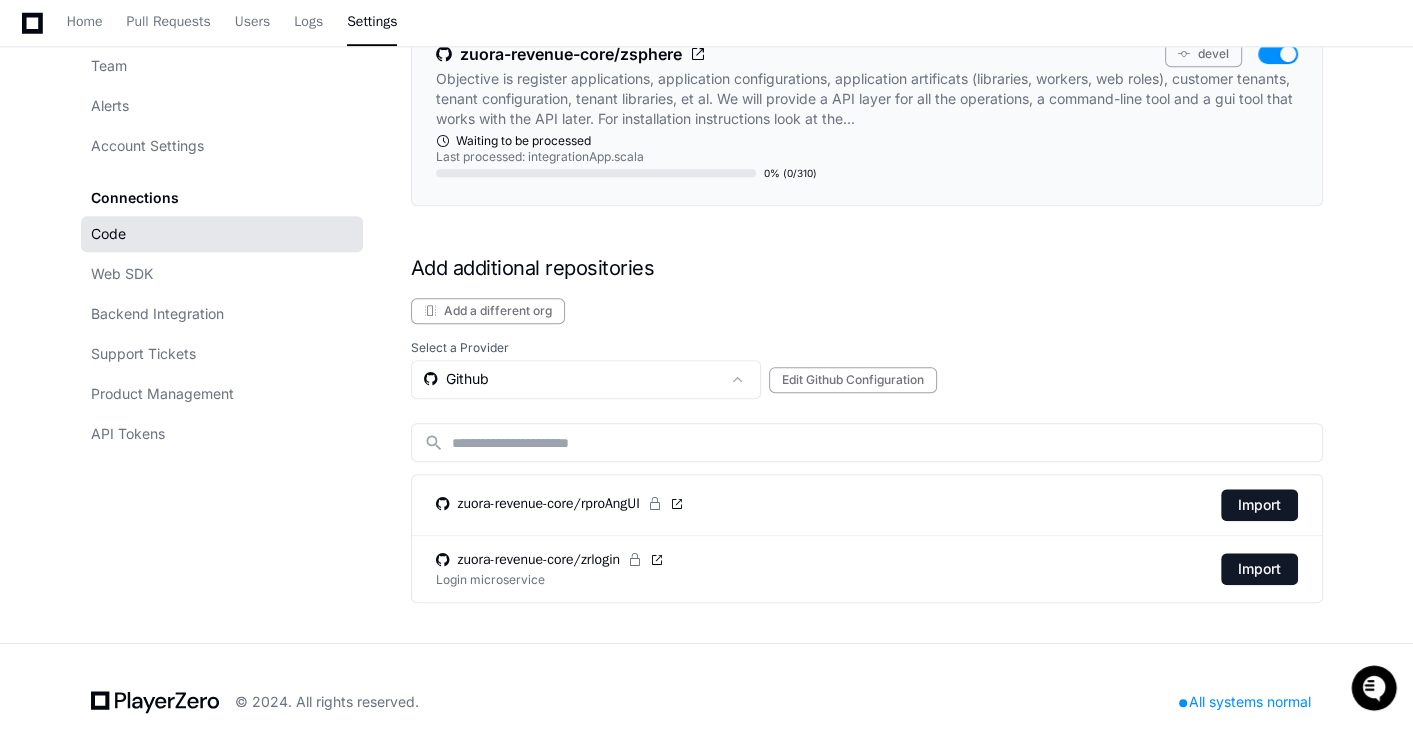 scroll, scrollTop: 1527, scrollLeft: 0, axis: vertical 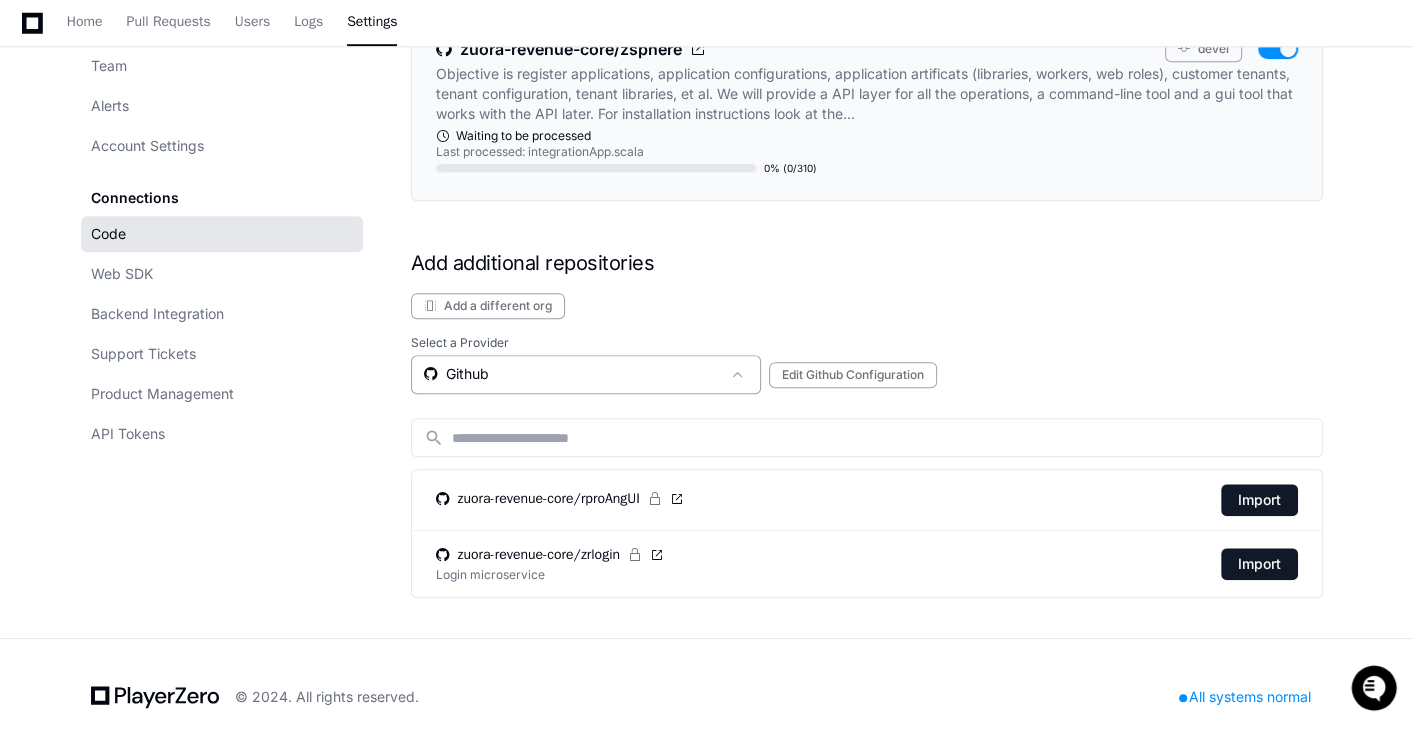 click on "Github" 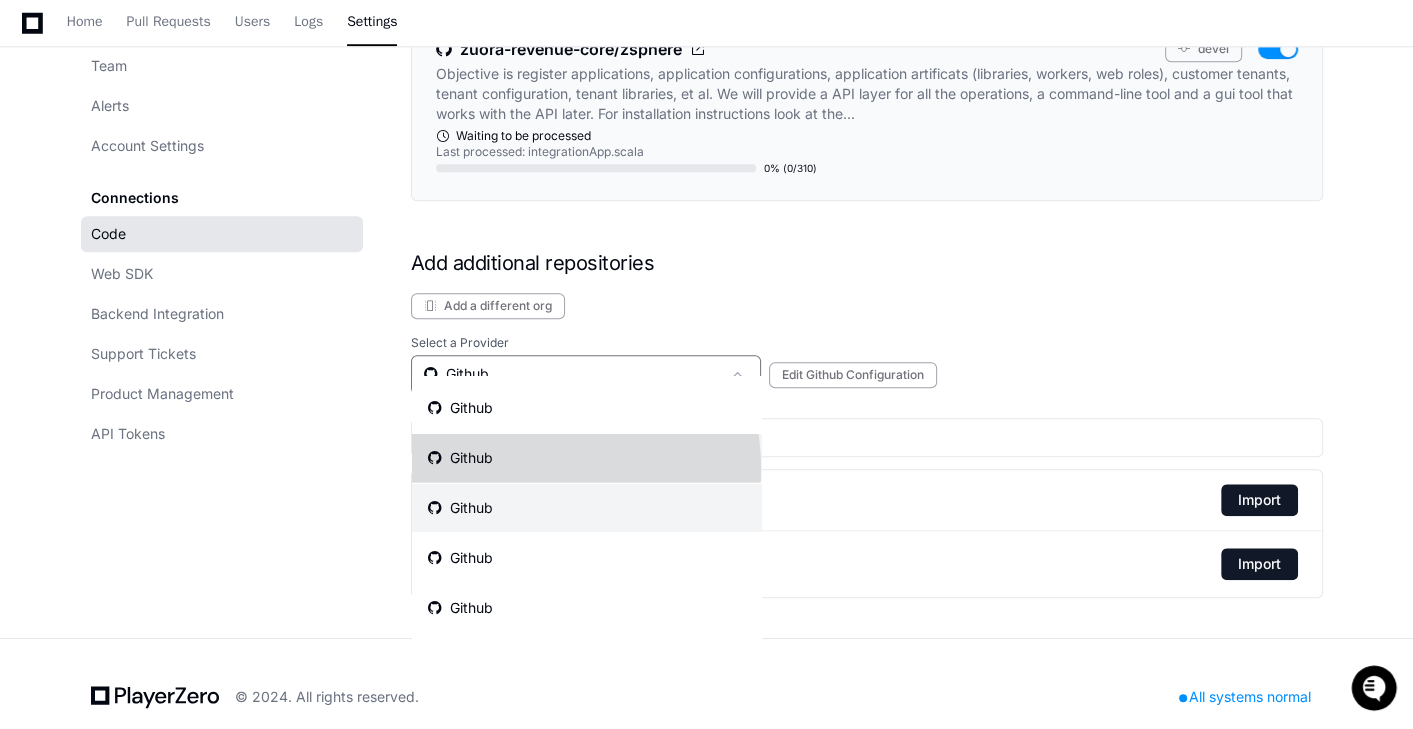 click on "Github" at bounding box center (587, 458) 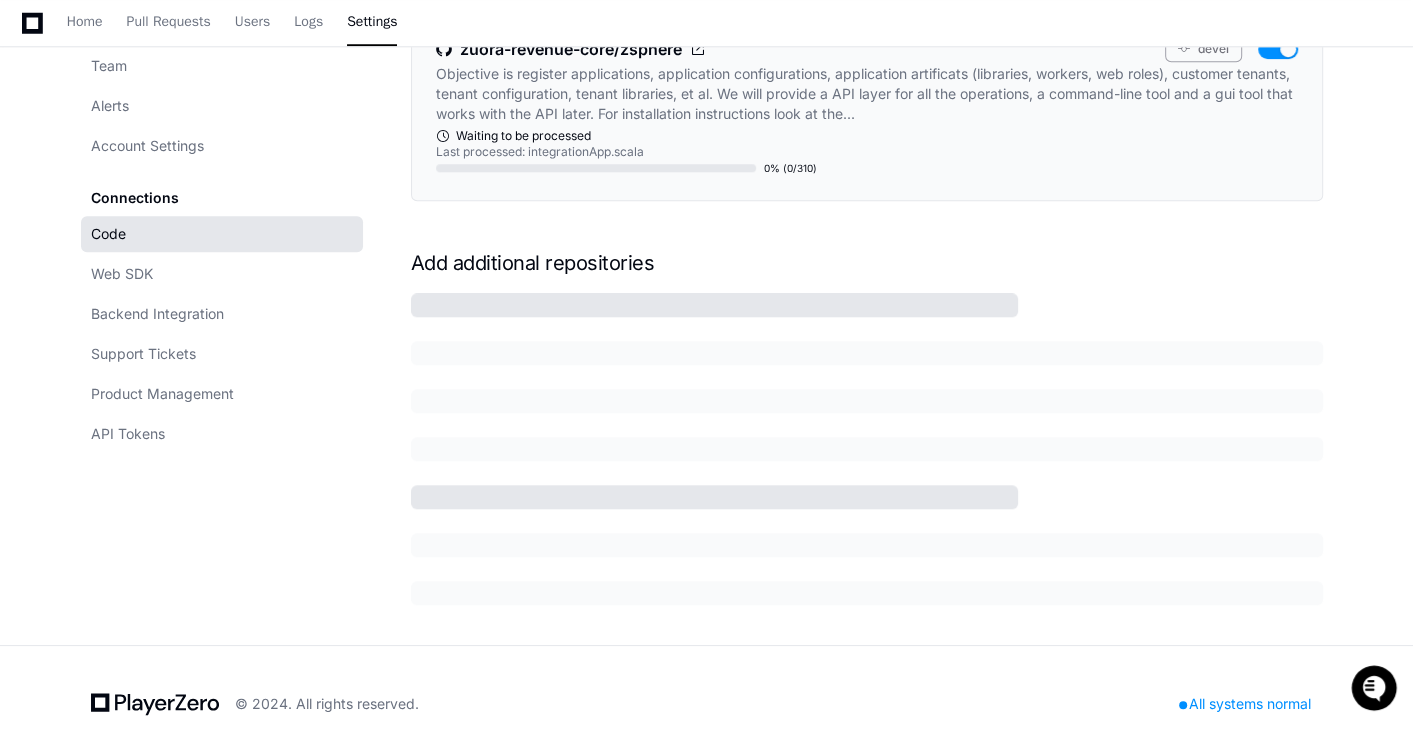 scroll, scrollTop: 1467, scrollLeft: 0, axis: vertical 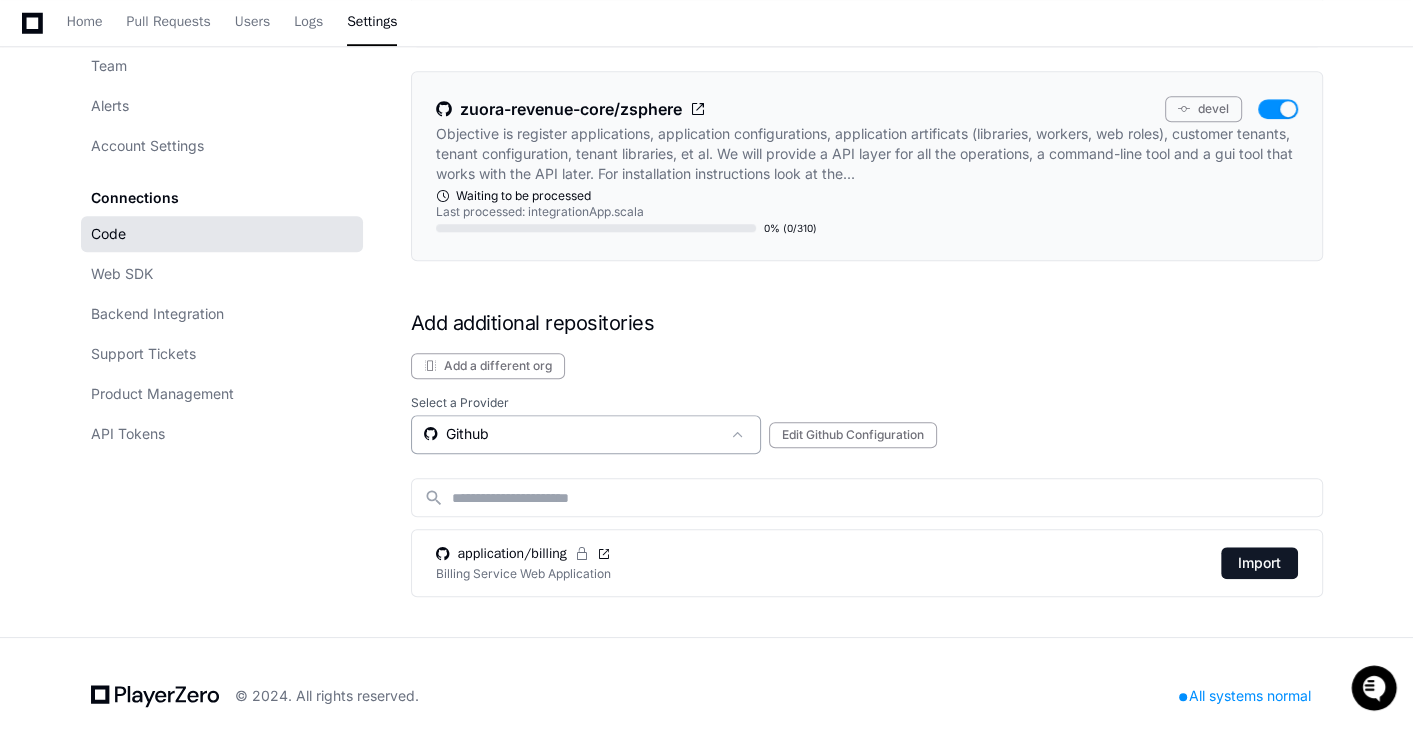 click on "Github" at bounding box center [572, 434] 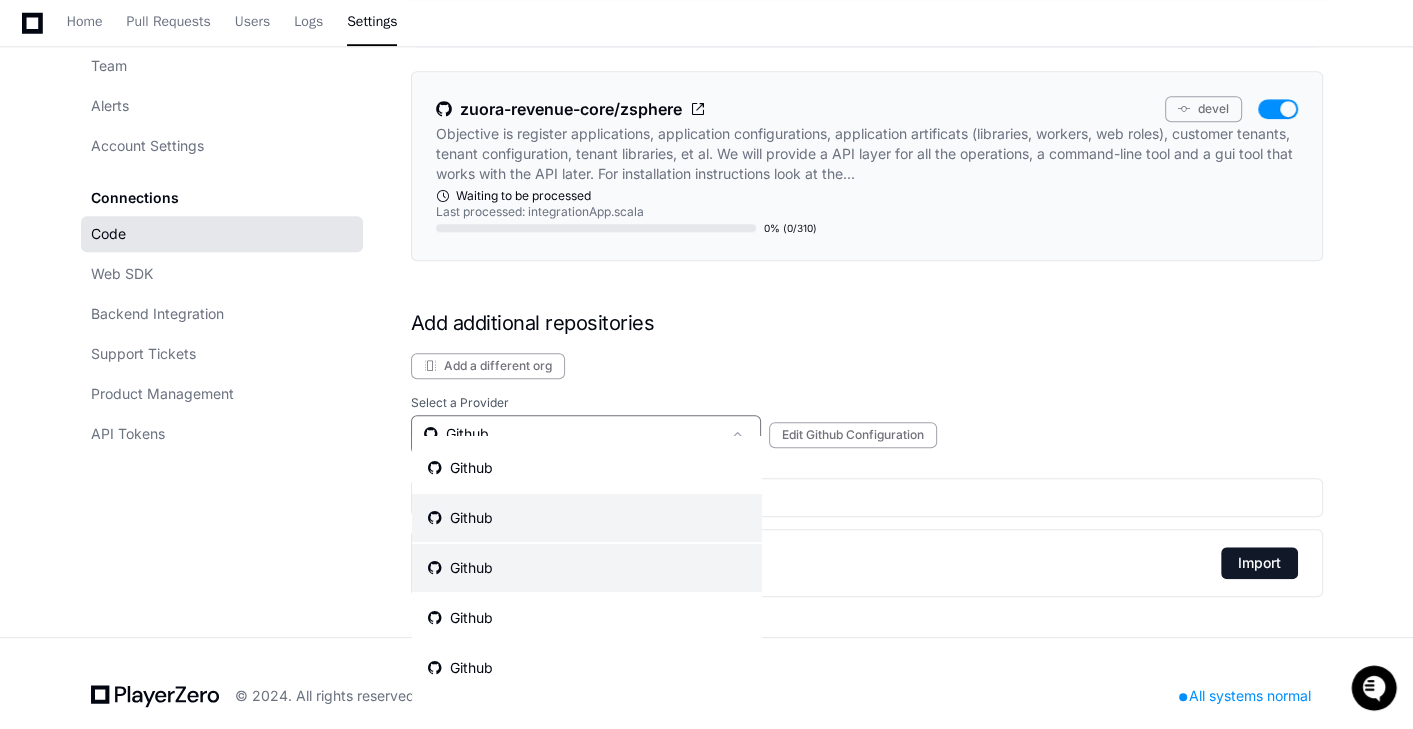click on "Github" at bounding box center (587, 568) 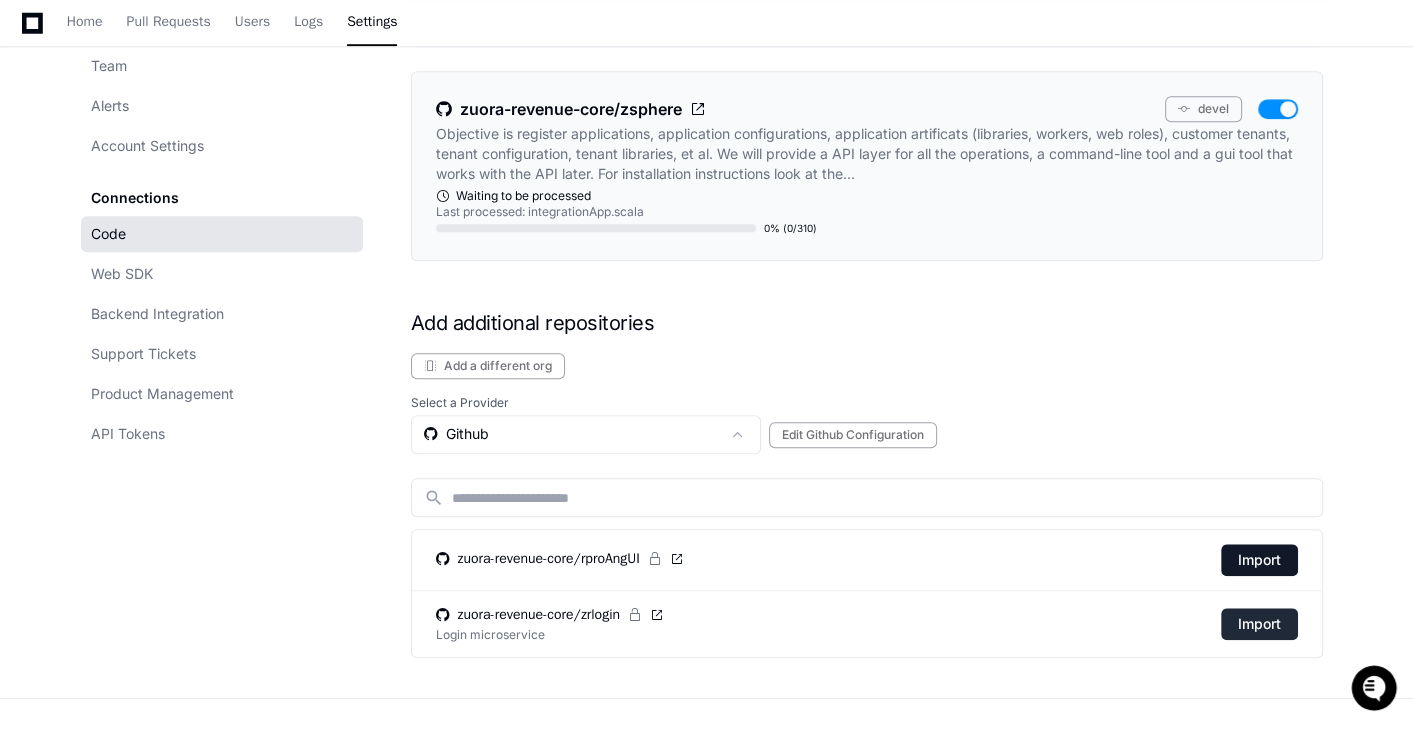click on "Import" 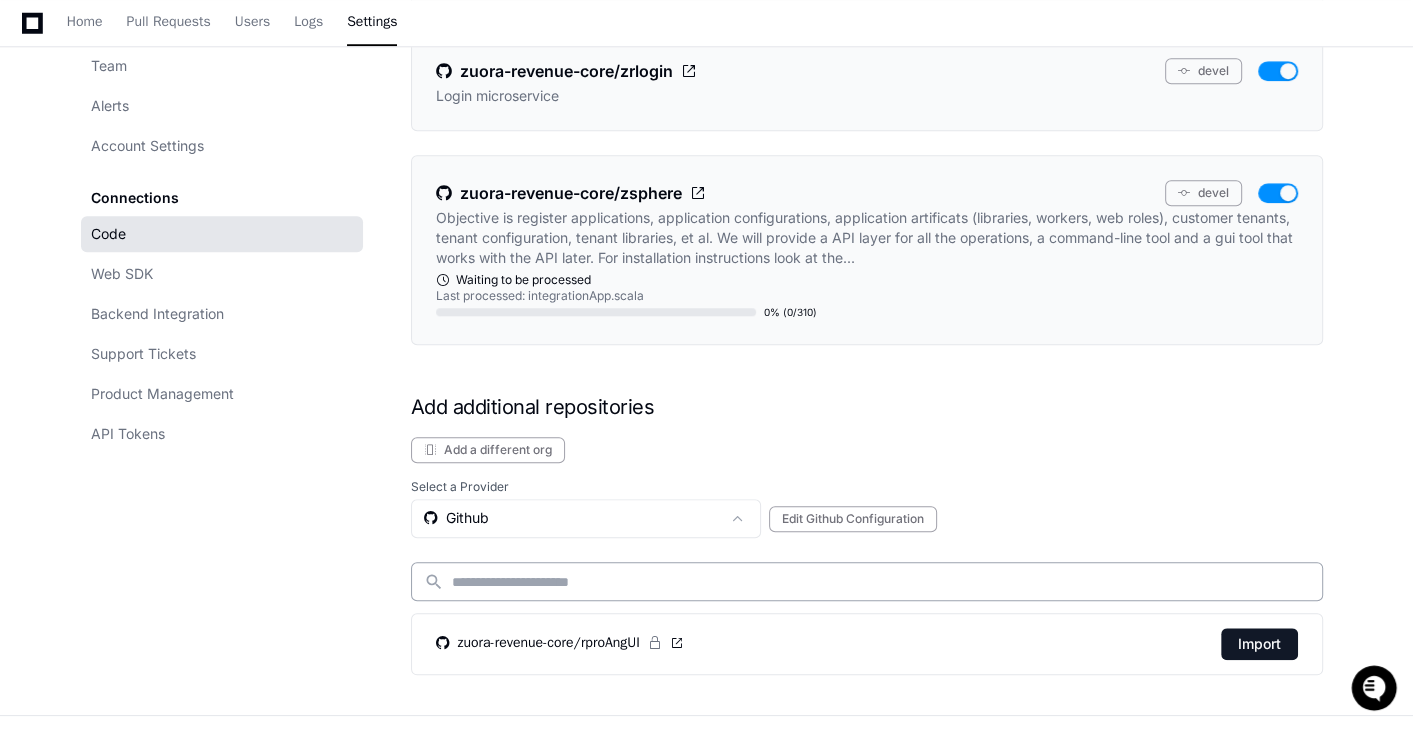 scroll, scrollTop: 1509, scrollLeft: 0, axis: vertical 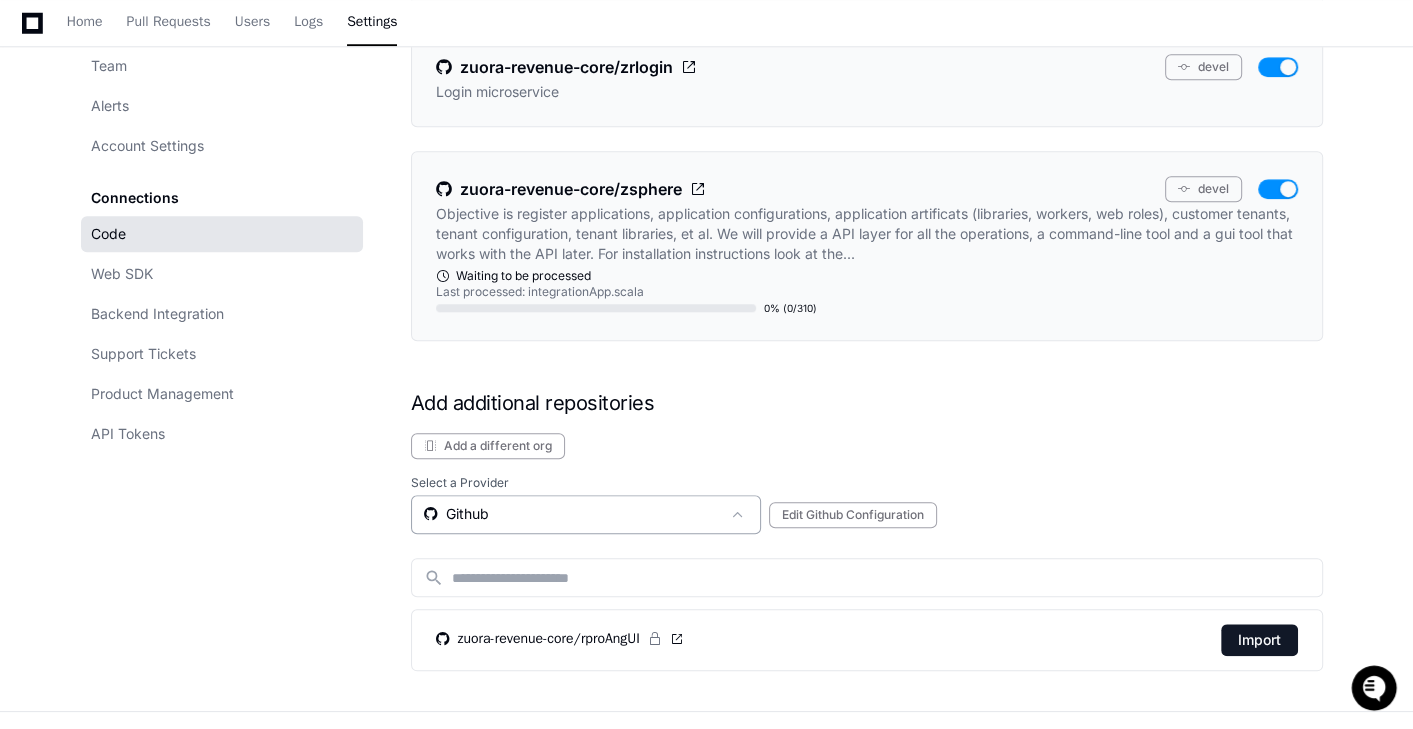 click on "Github" 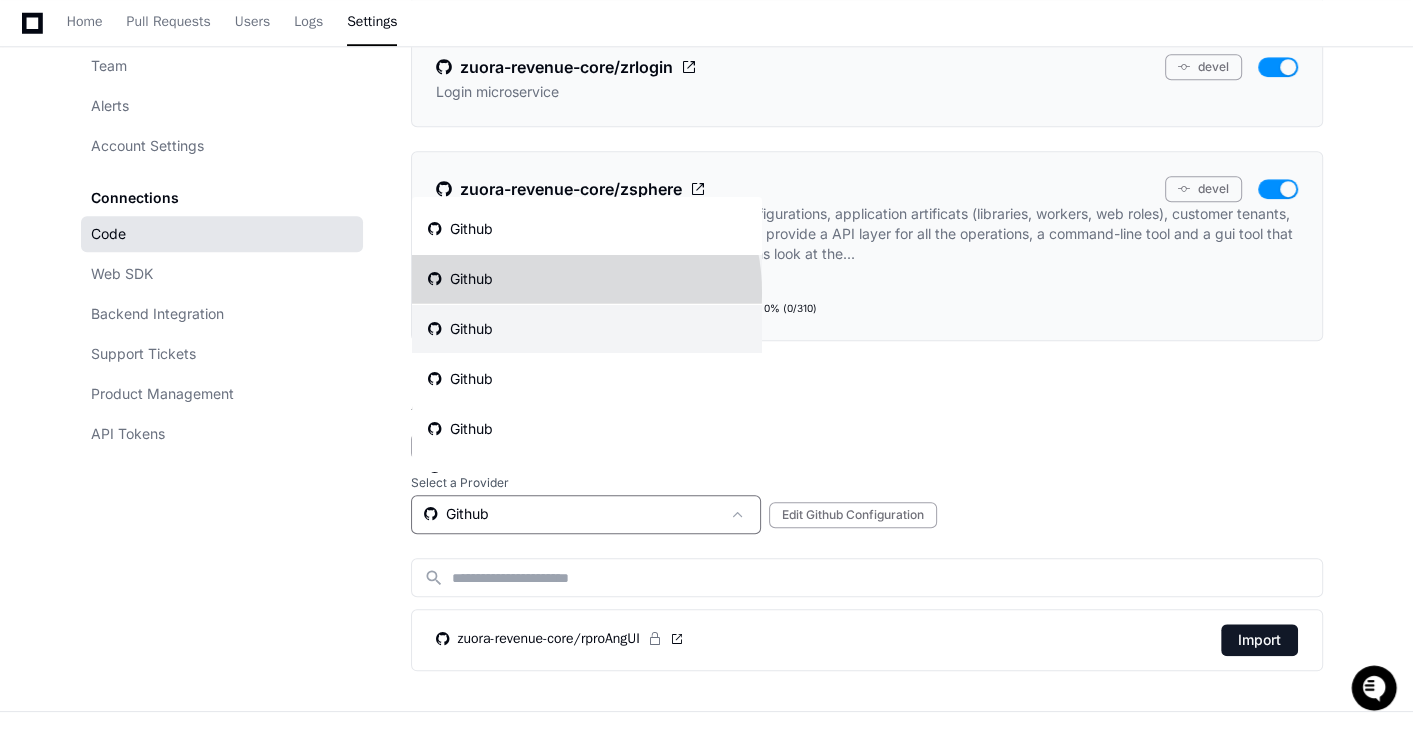 click on "Github" at bounding box center (587, 279) 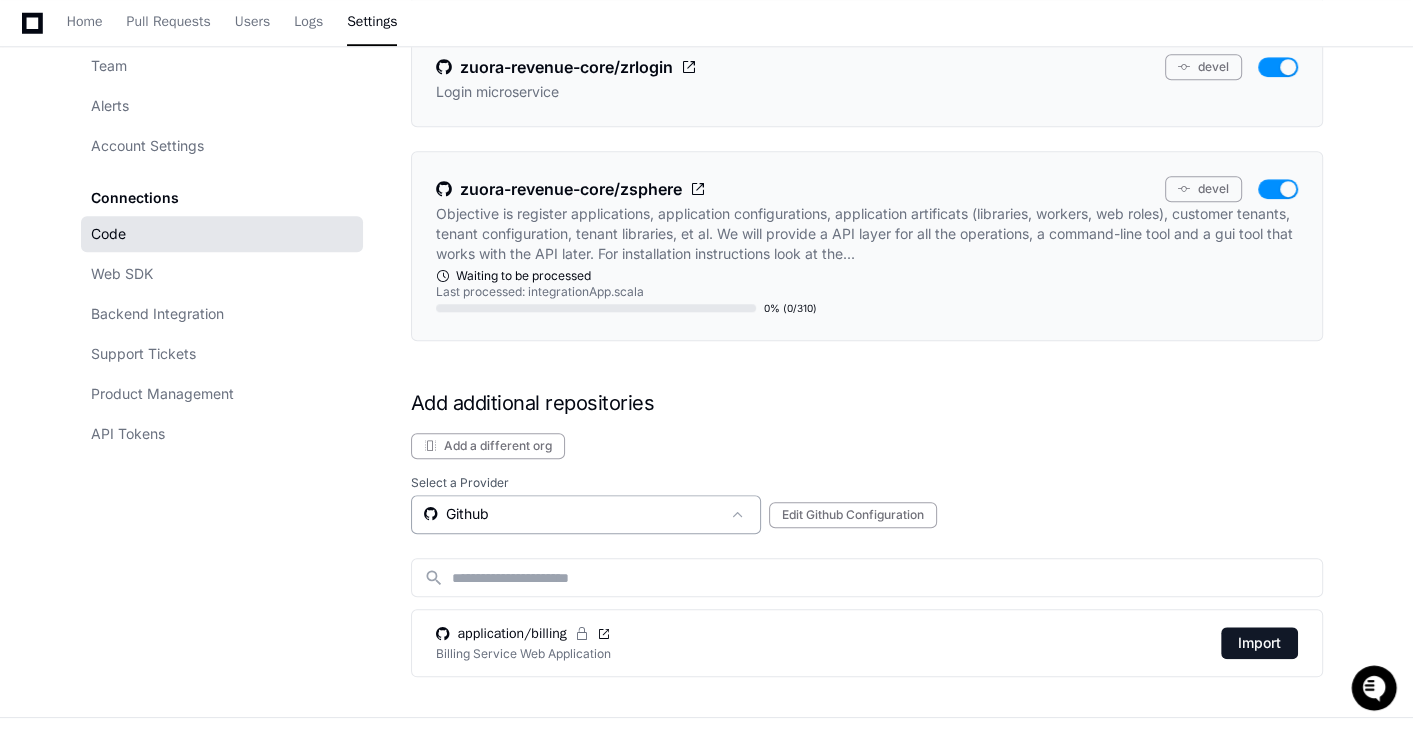 click on "Github" at bounding box center [572, 514] 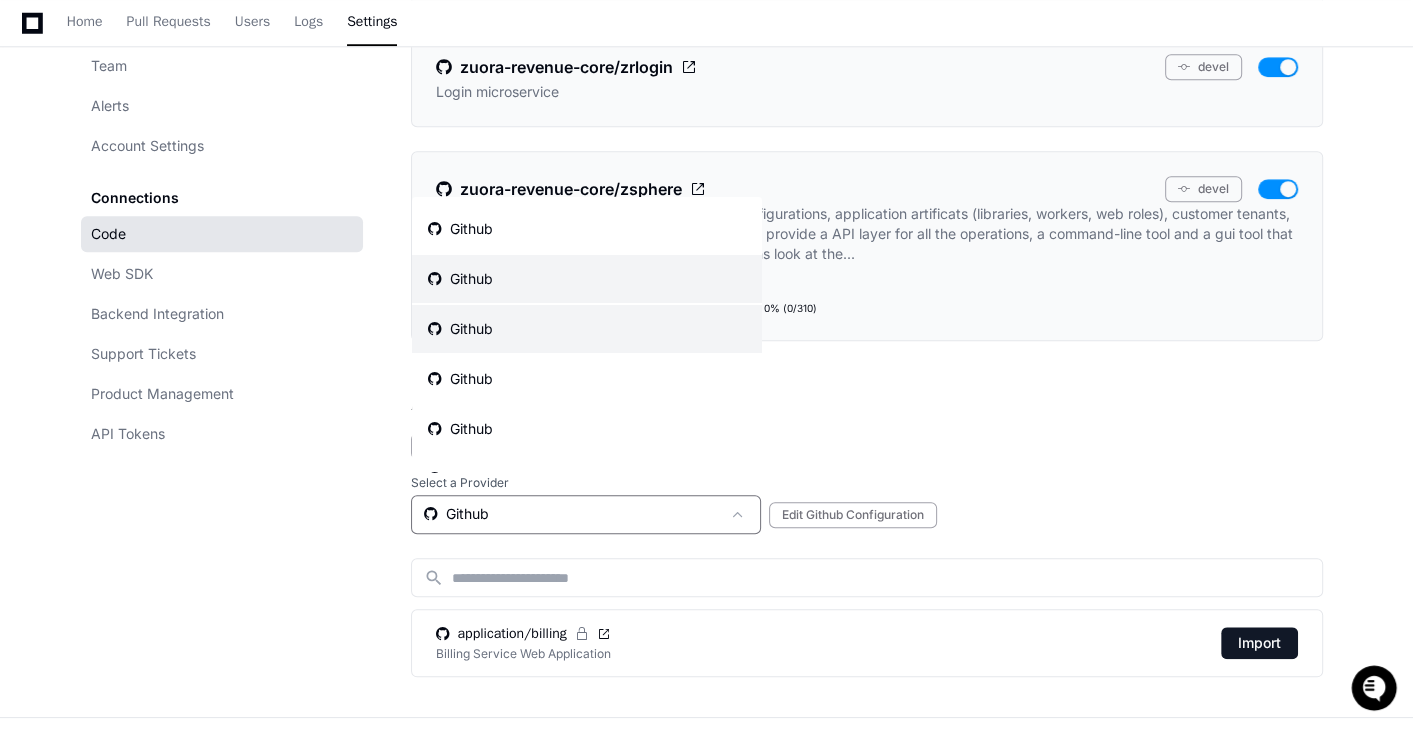 click on "Github" at bounding box center [587, 329] 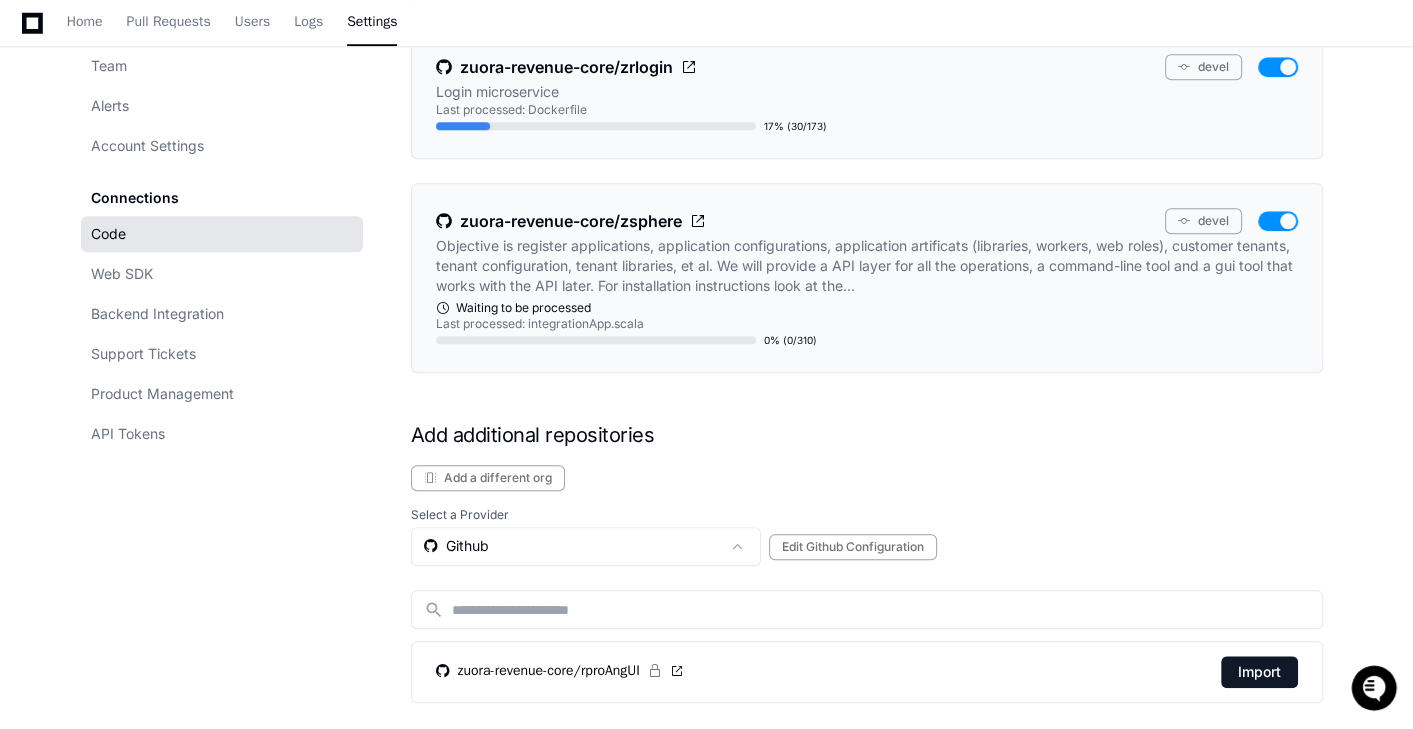 scroll, scrollTop: 1558, scrollLeft: 0, axis: vertical 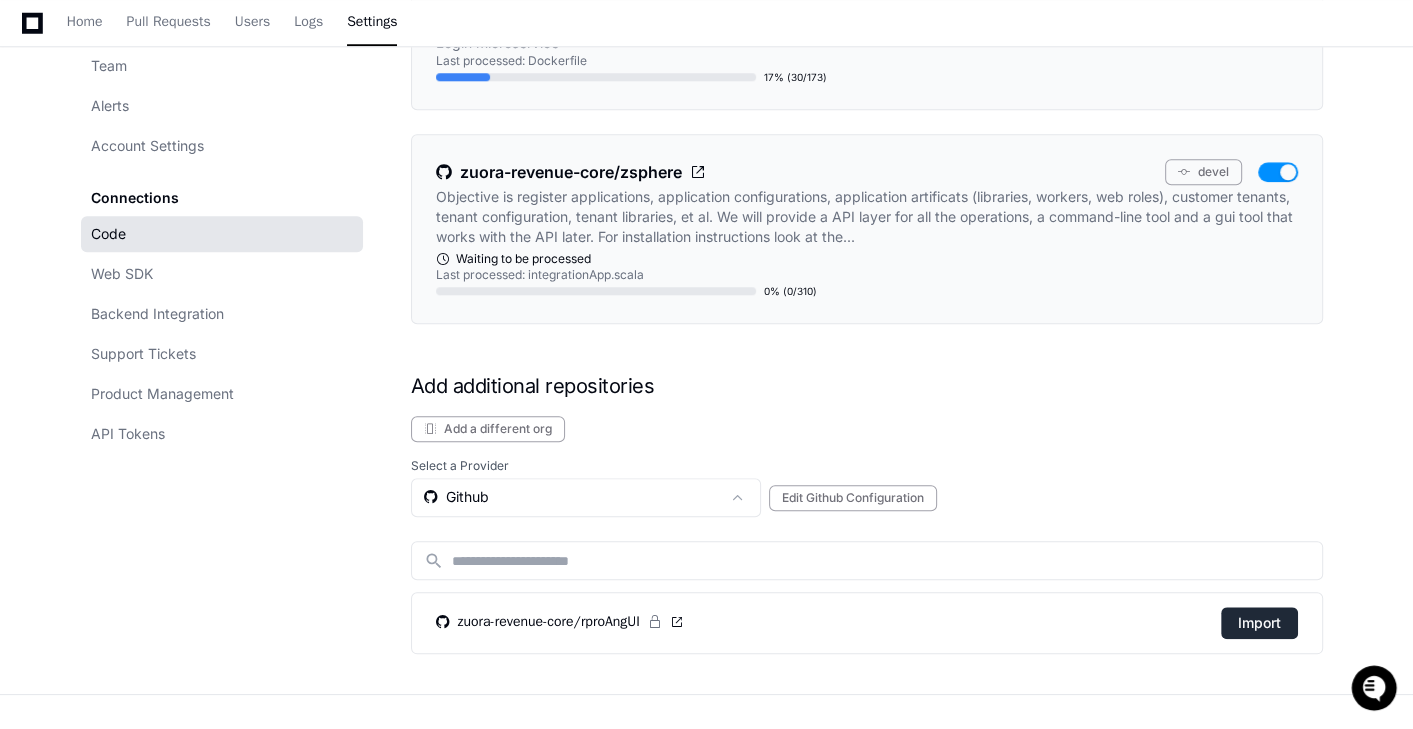 click on "Import" 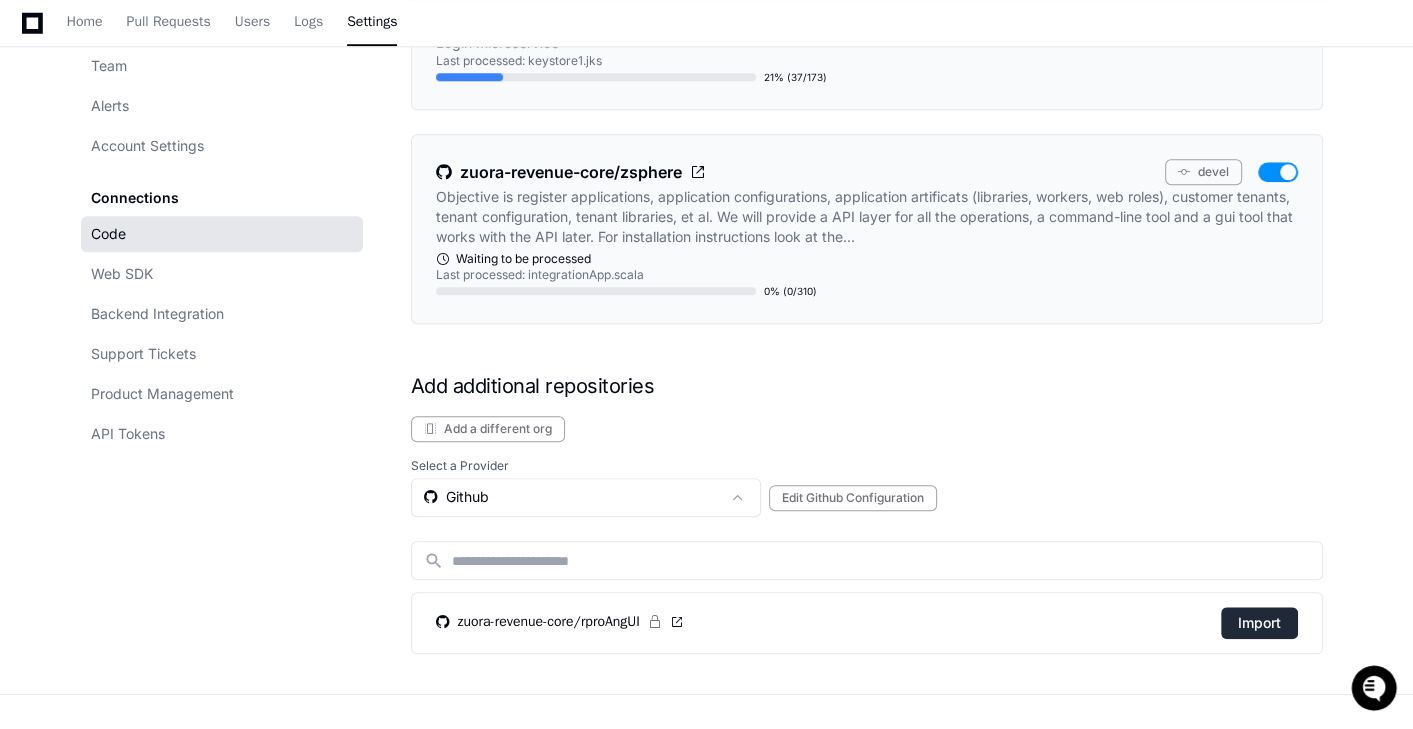 click on "Import" 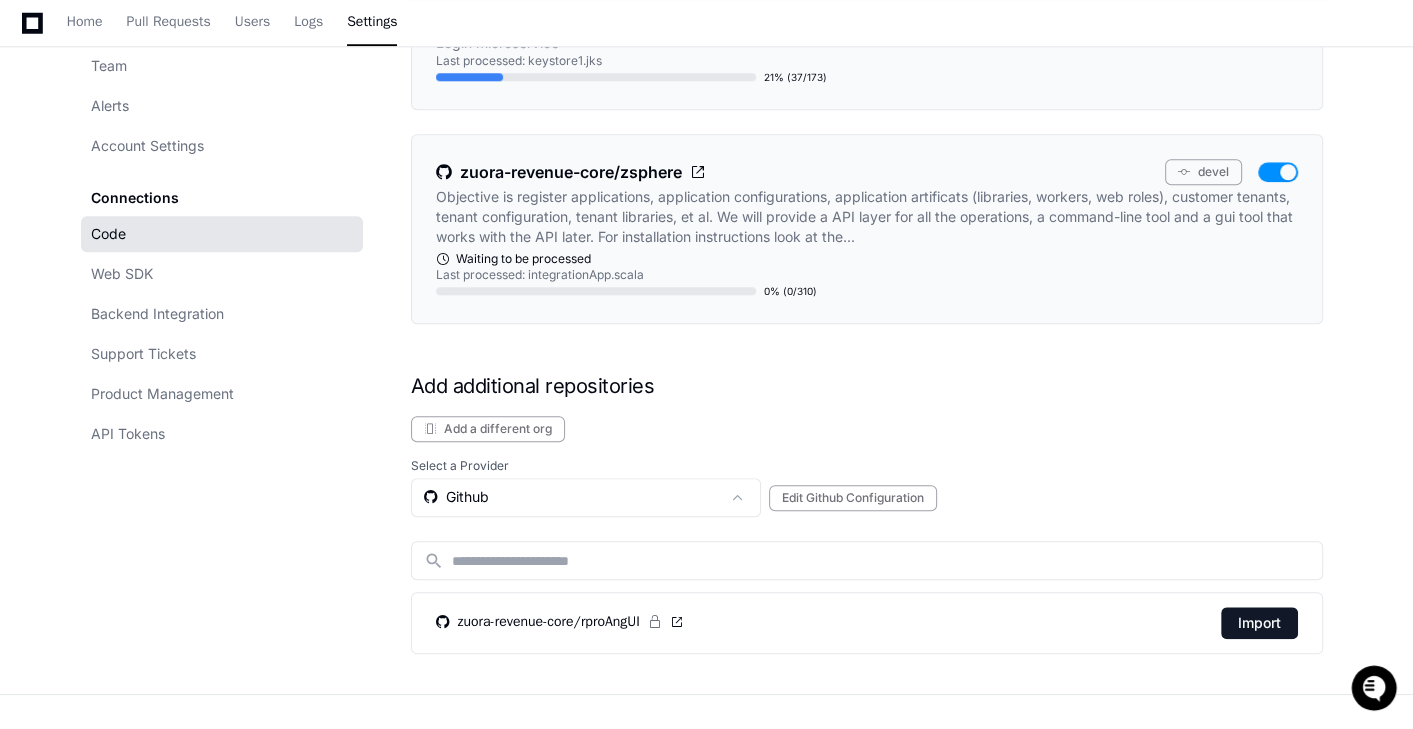 click on "Add a different org  Select a Provider  Github   Edit Github Configuration  search zuora-revenue-core/rproAngUI  Import" 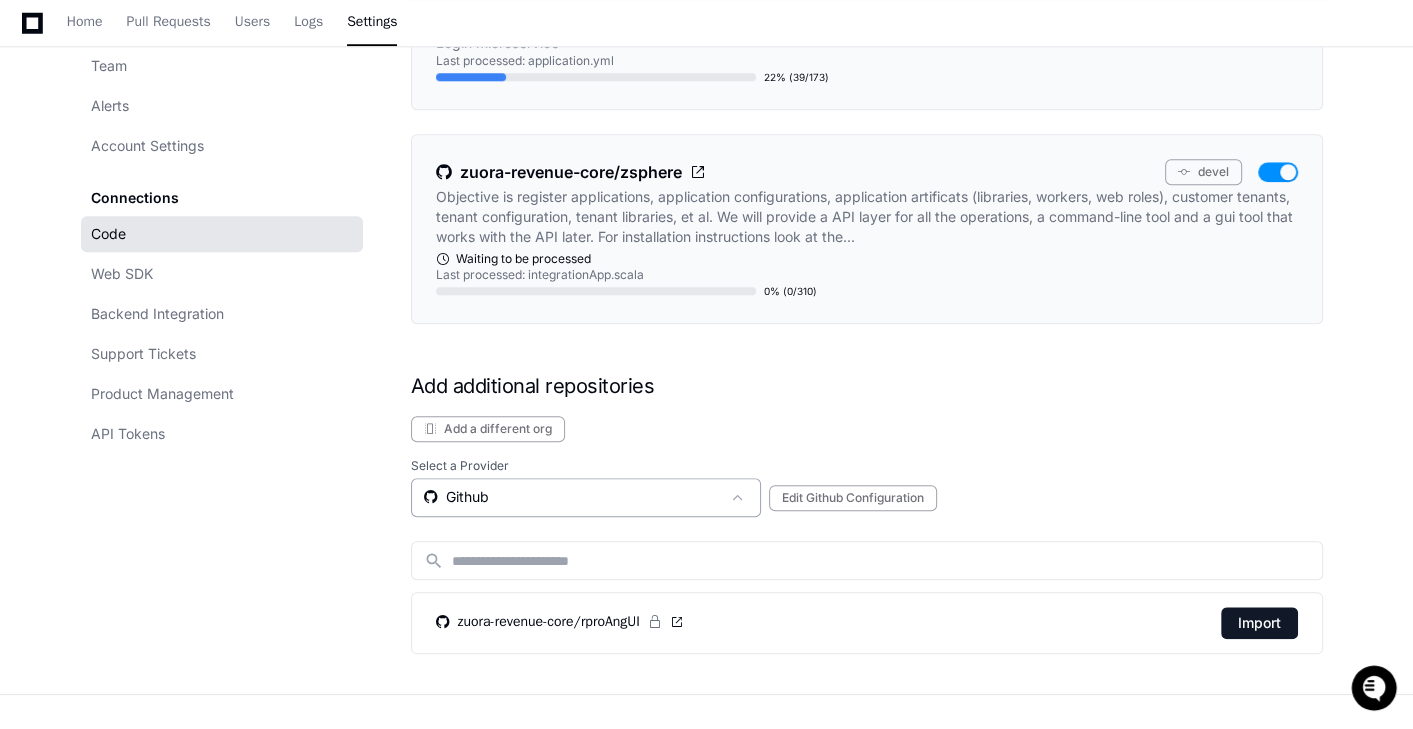 click on "Github" at bounding box center [572, 497] 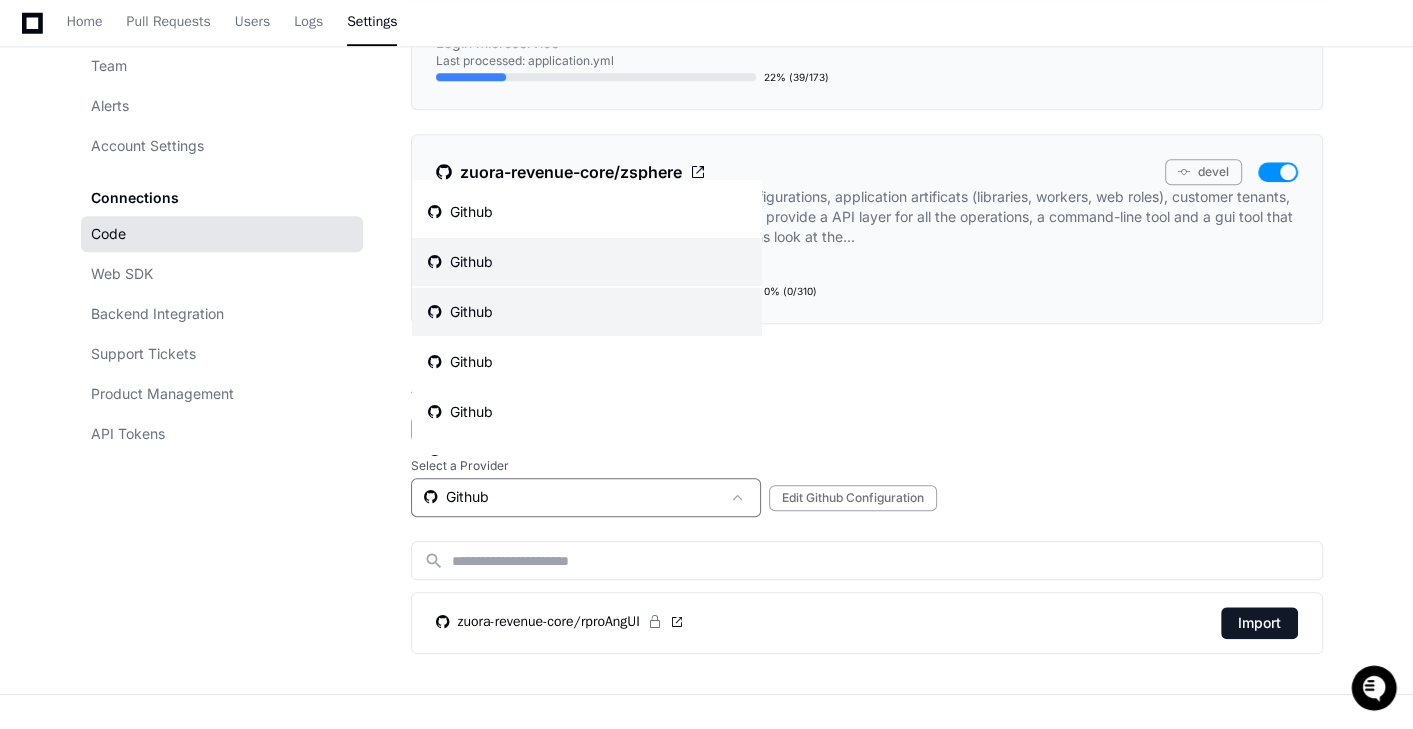 click on "Github" at bounding box center (587, 262) 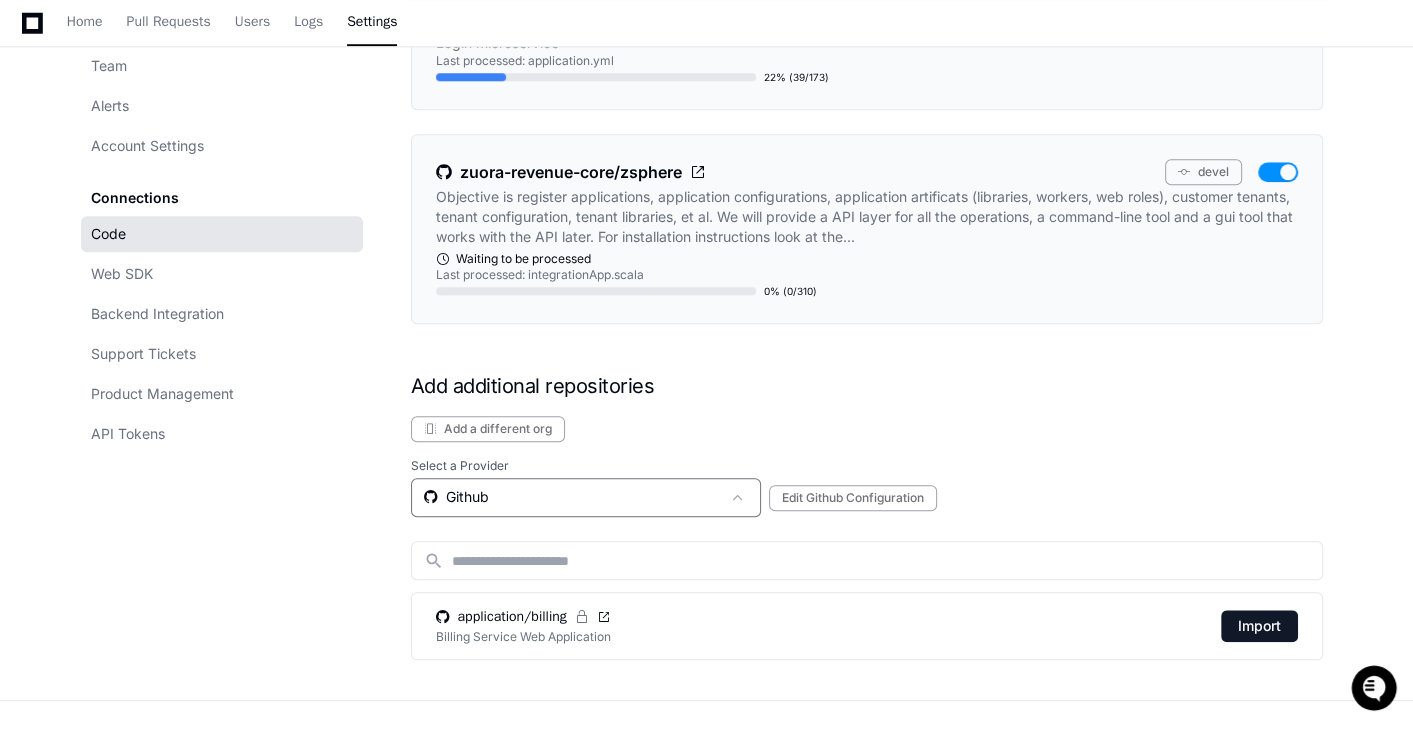 click on "Github" at bounding box center [572, 497] 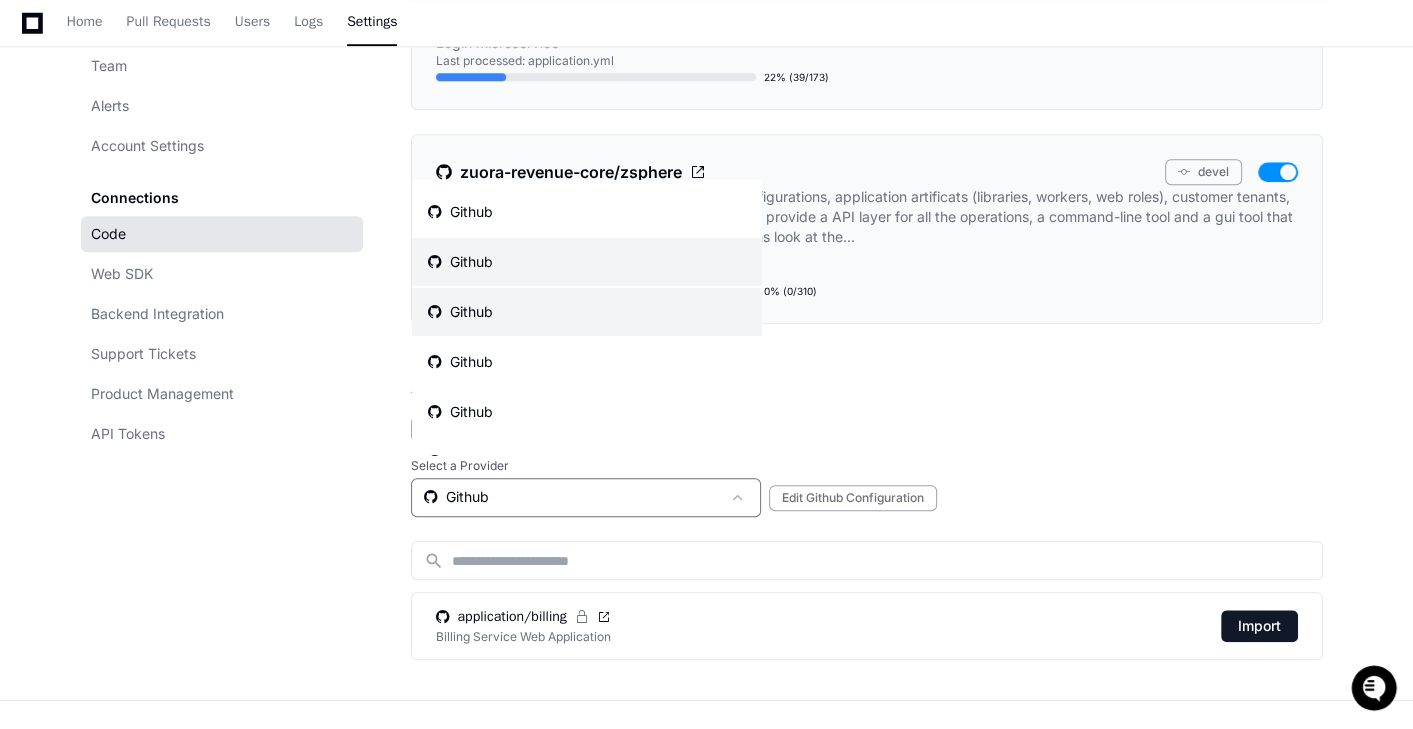 click on "Github" at bounding box center (587, 312) 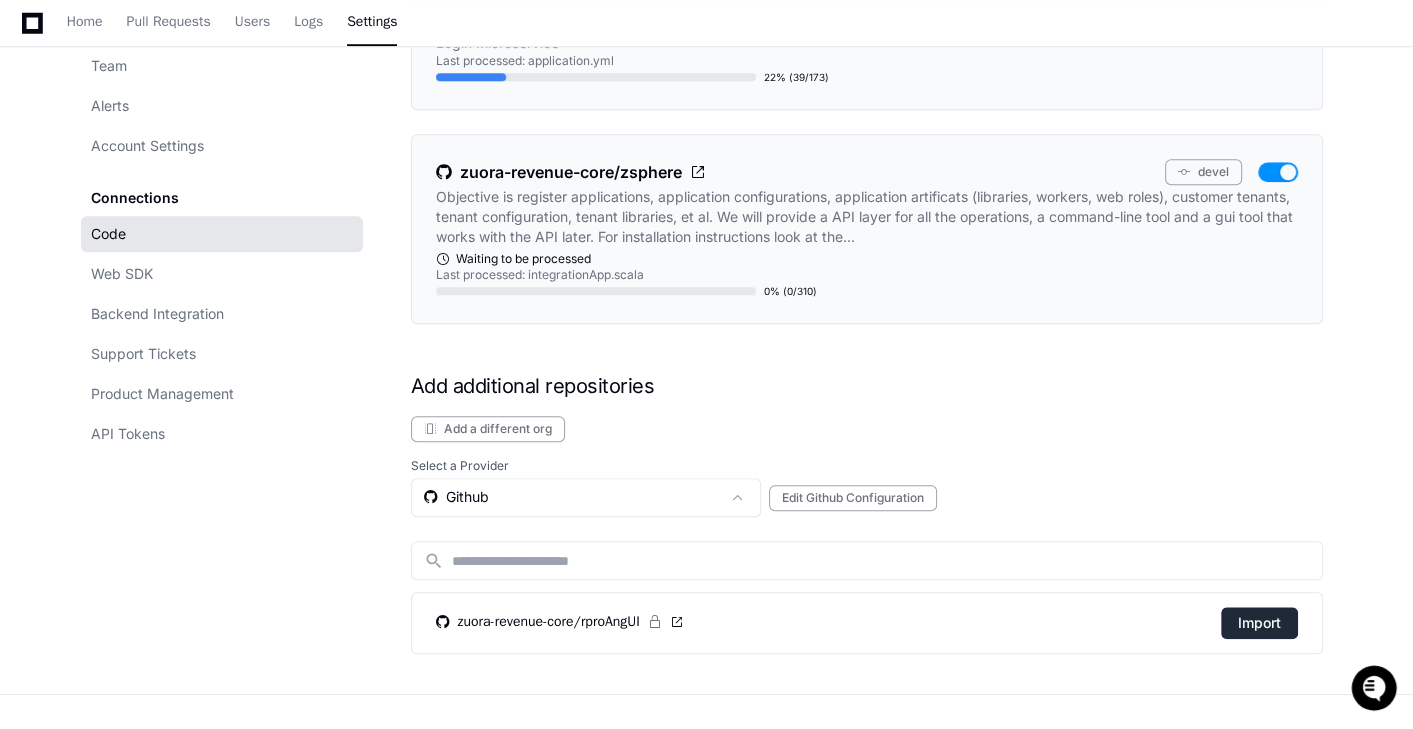 click on "Import" 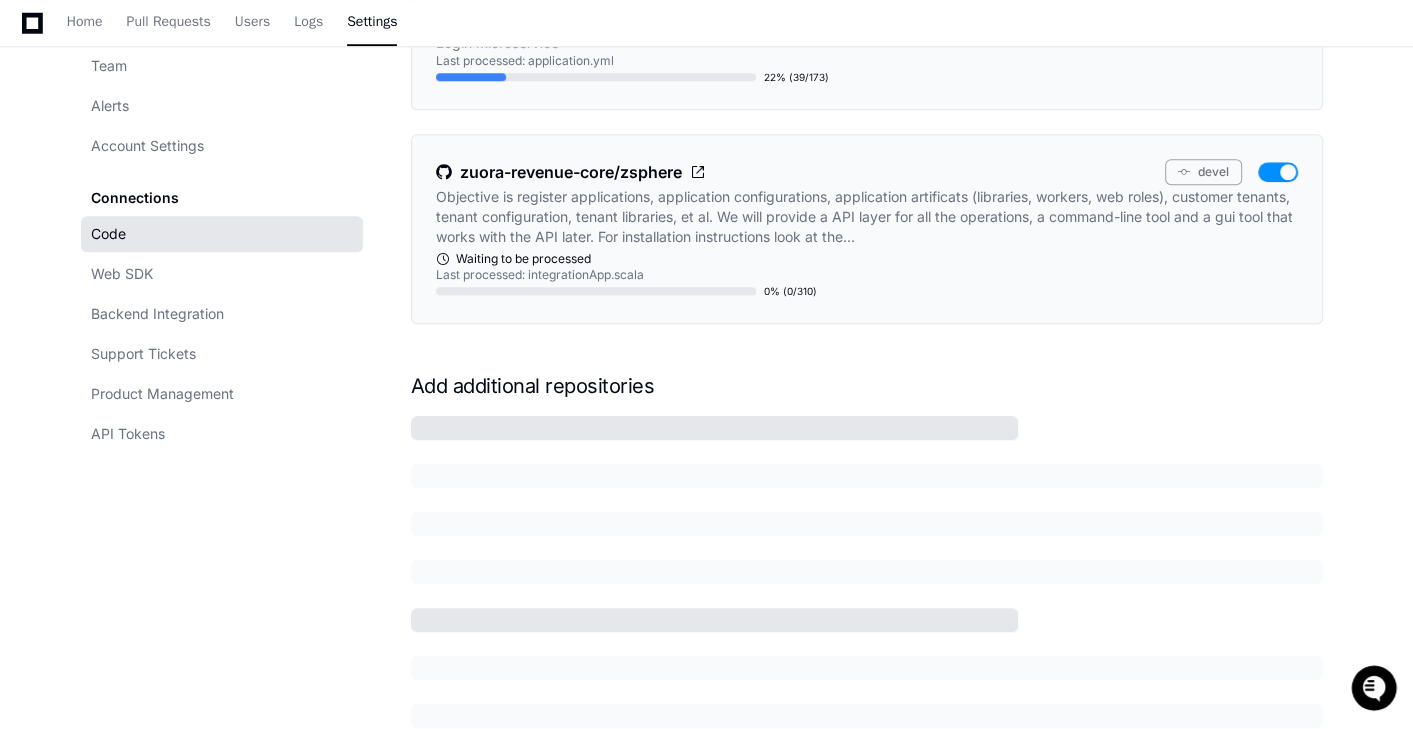 click 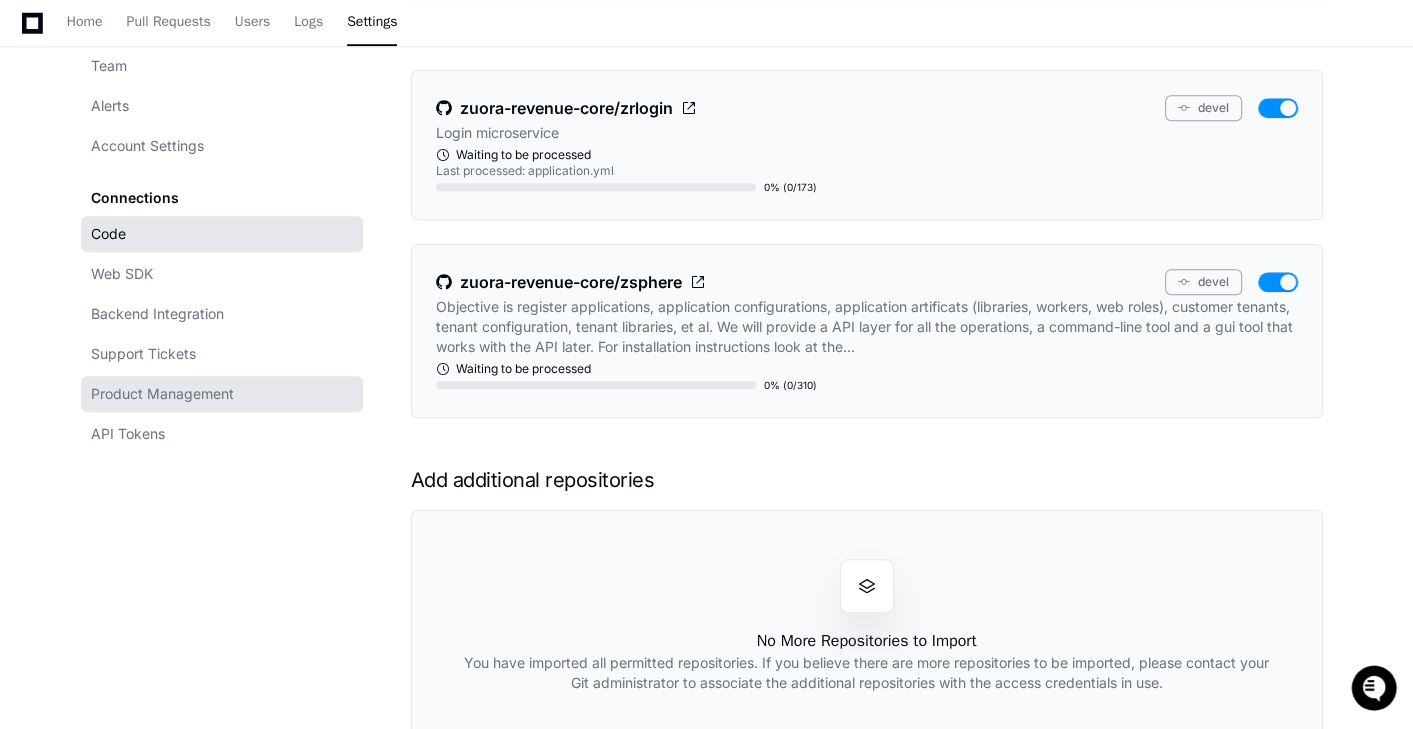 scroll, scrollTop: 1495, scrollLeft: 0, axis: vertical 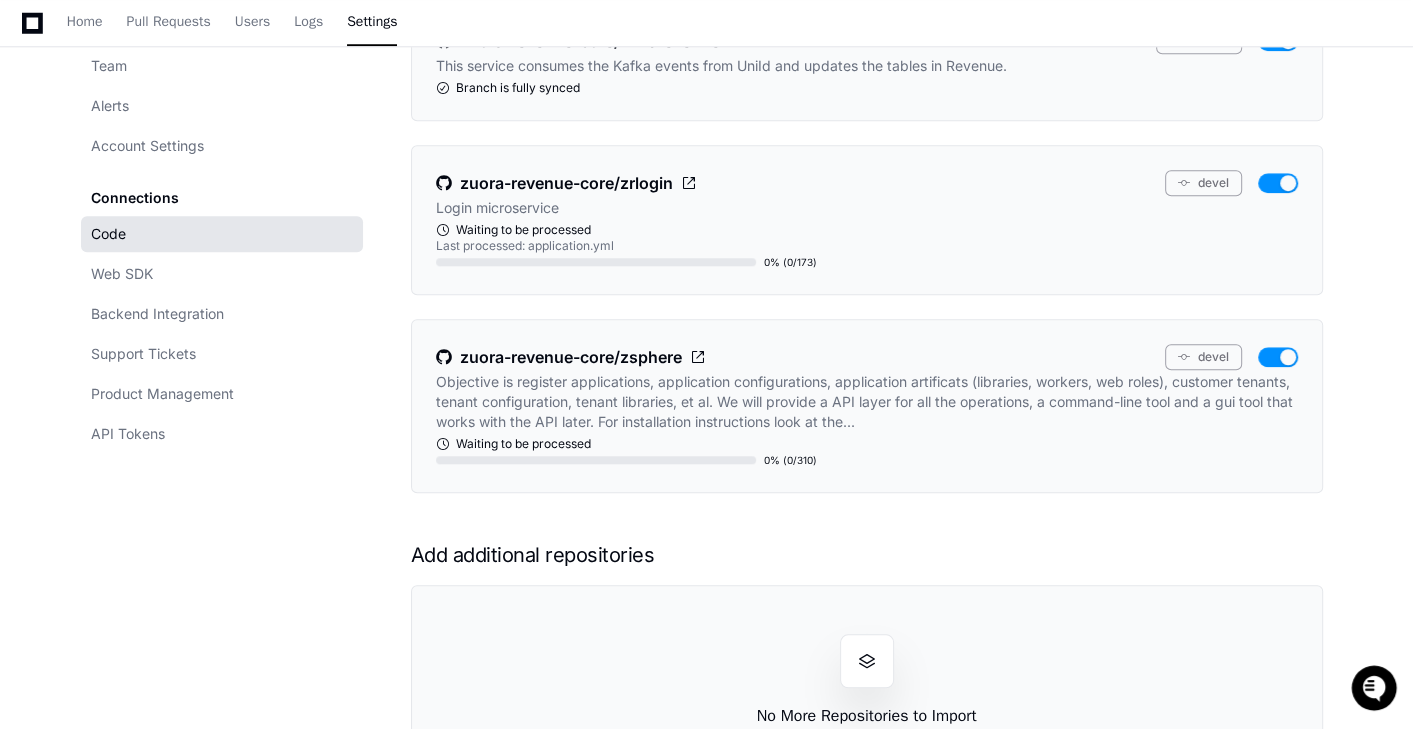 click on "Code" 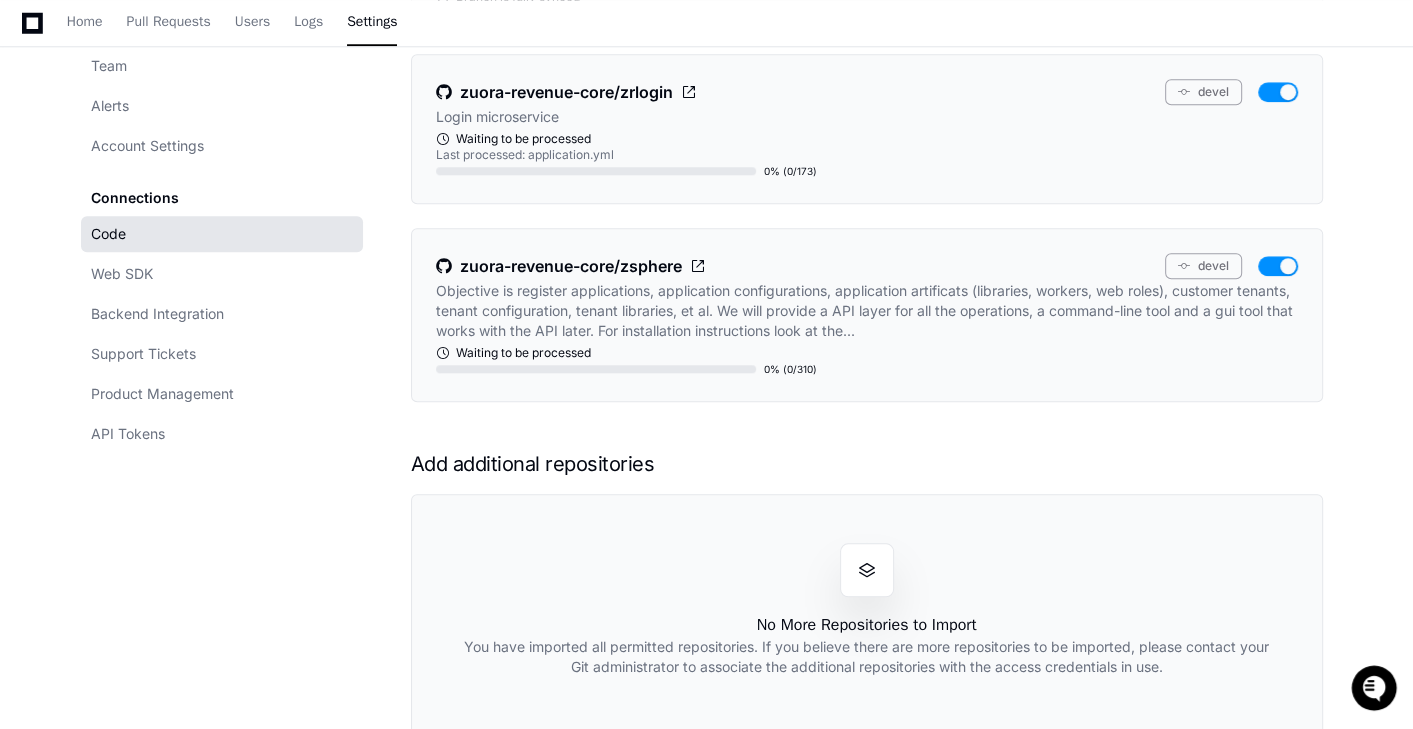 scroll, scrollTop: 1735, scrollLeft: 0, axis: vertical 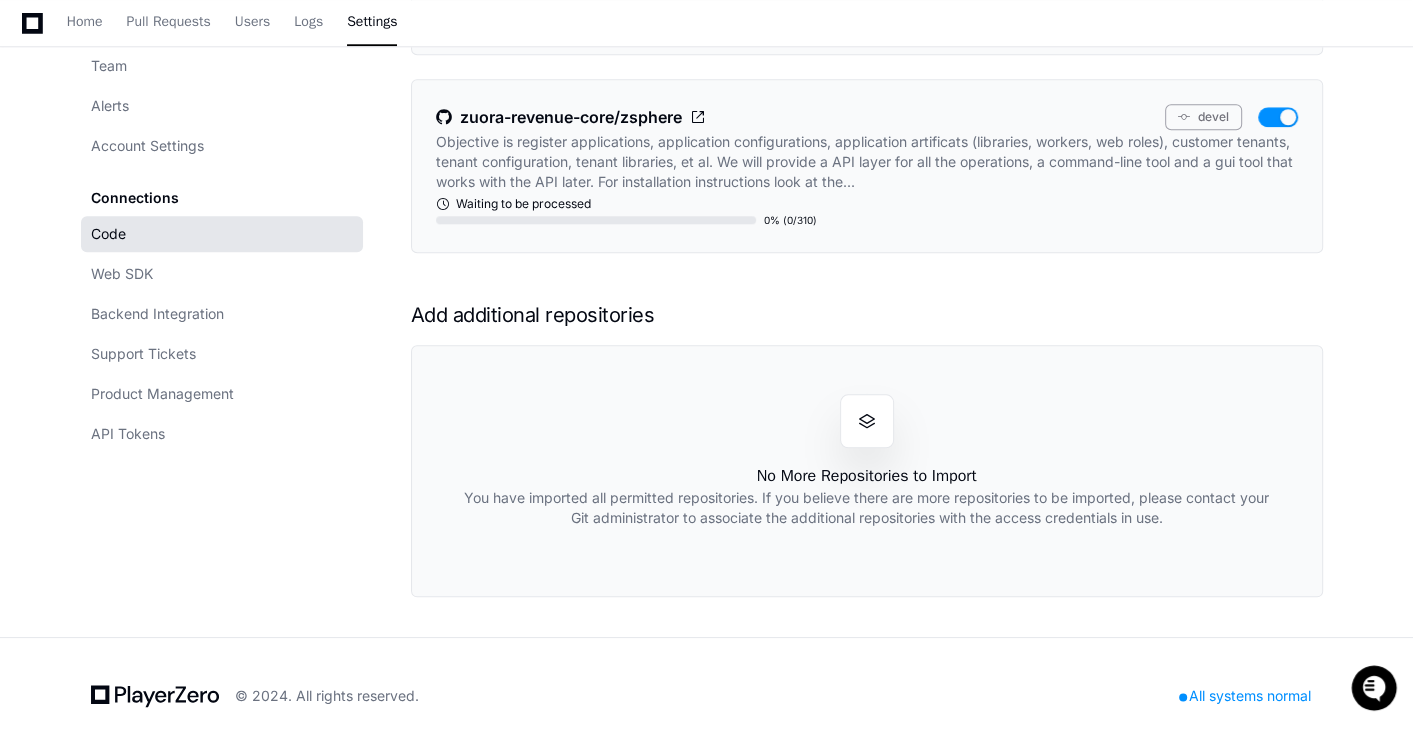 click on "Code" 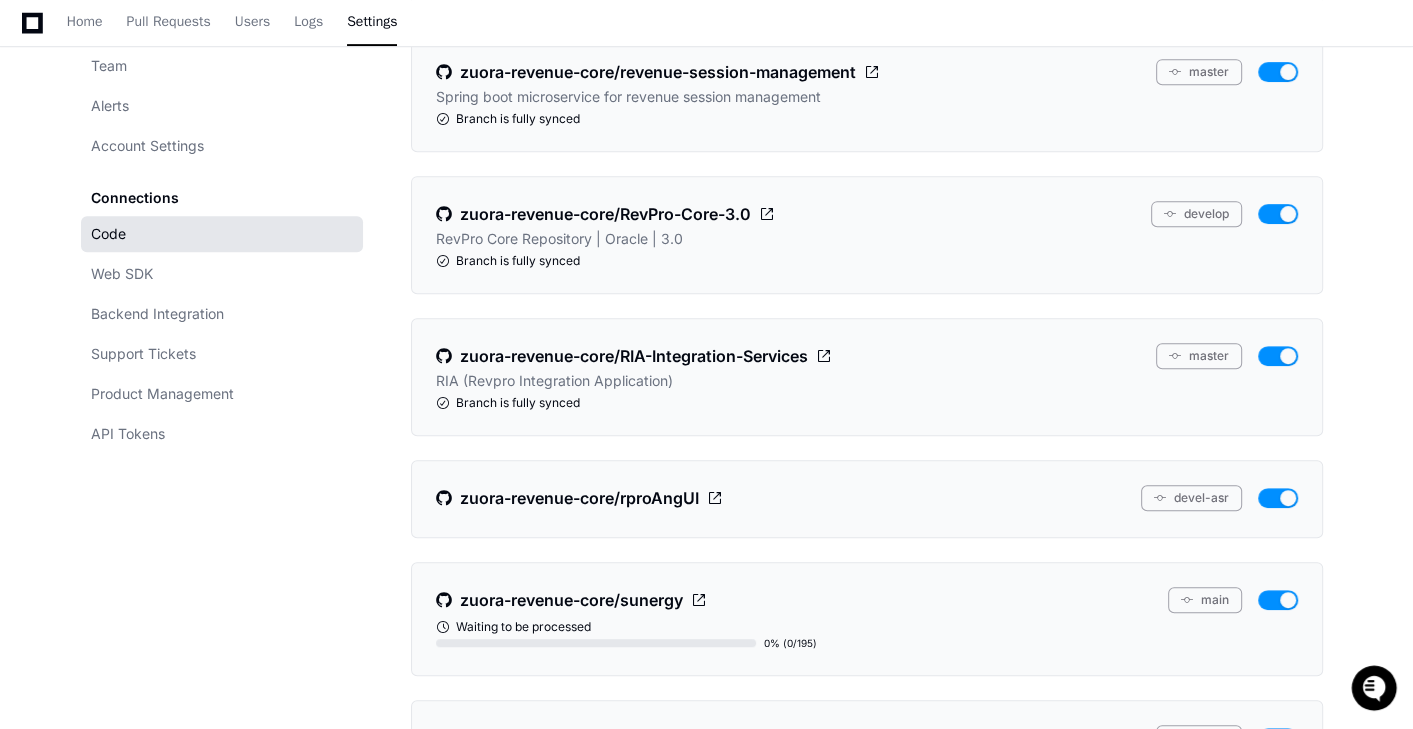 scroll, scrollTop: 1558, scrollLeft: 0, axis: vertical 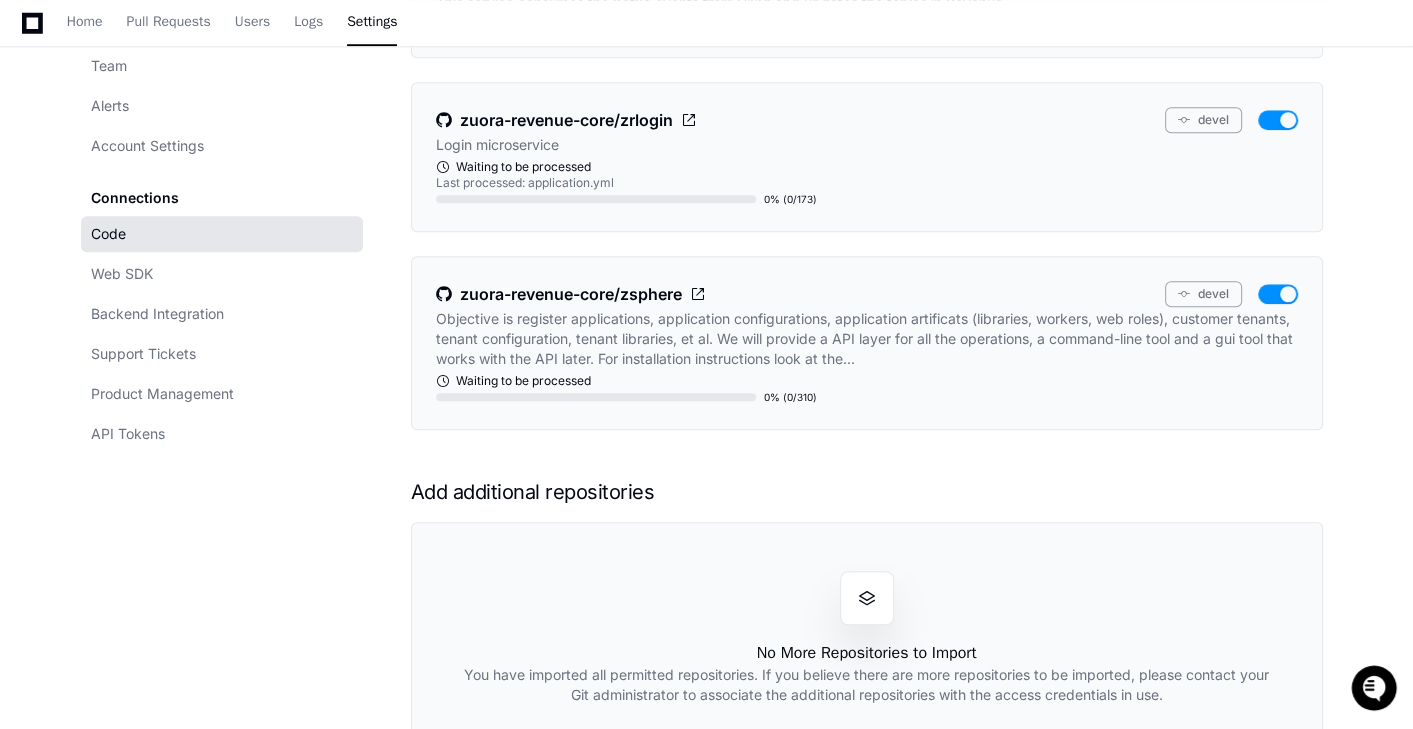 click on "Add additional repositories" 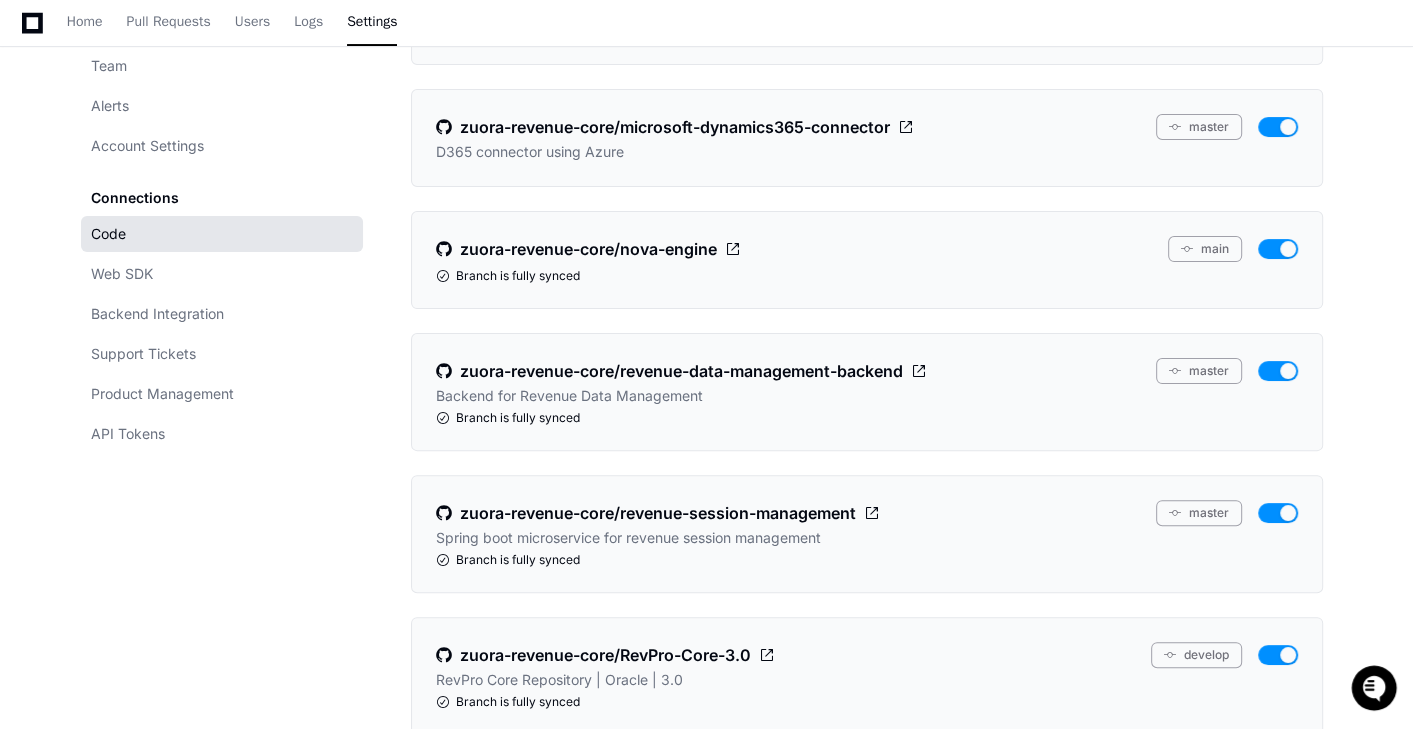 scroll, scrollTop: 772, scrollLeft: 0, axis: vertical 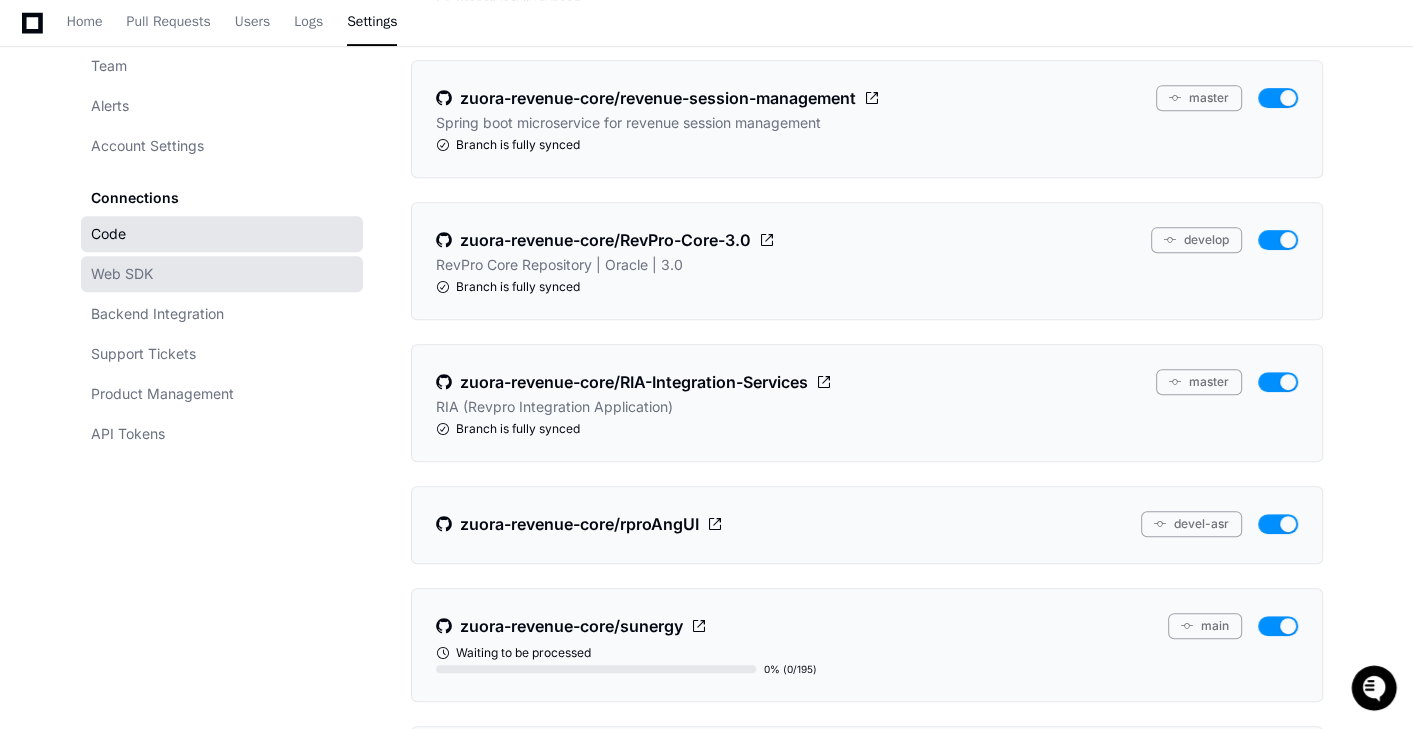 click on "Web SDK" 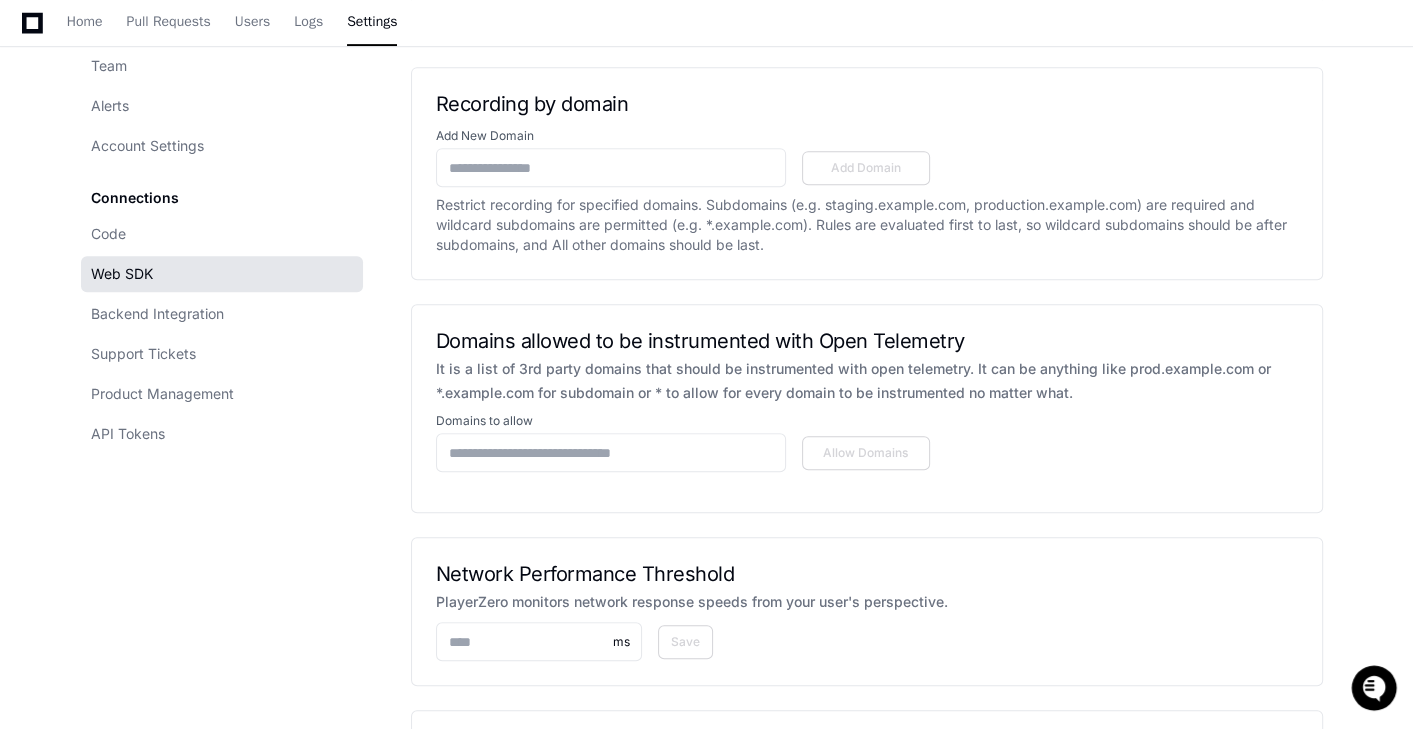 scroll, scrollTop: 0, scrollLeft: 0, axis: both 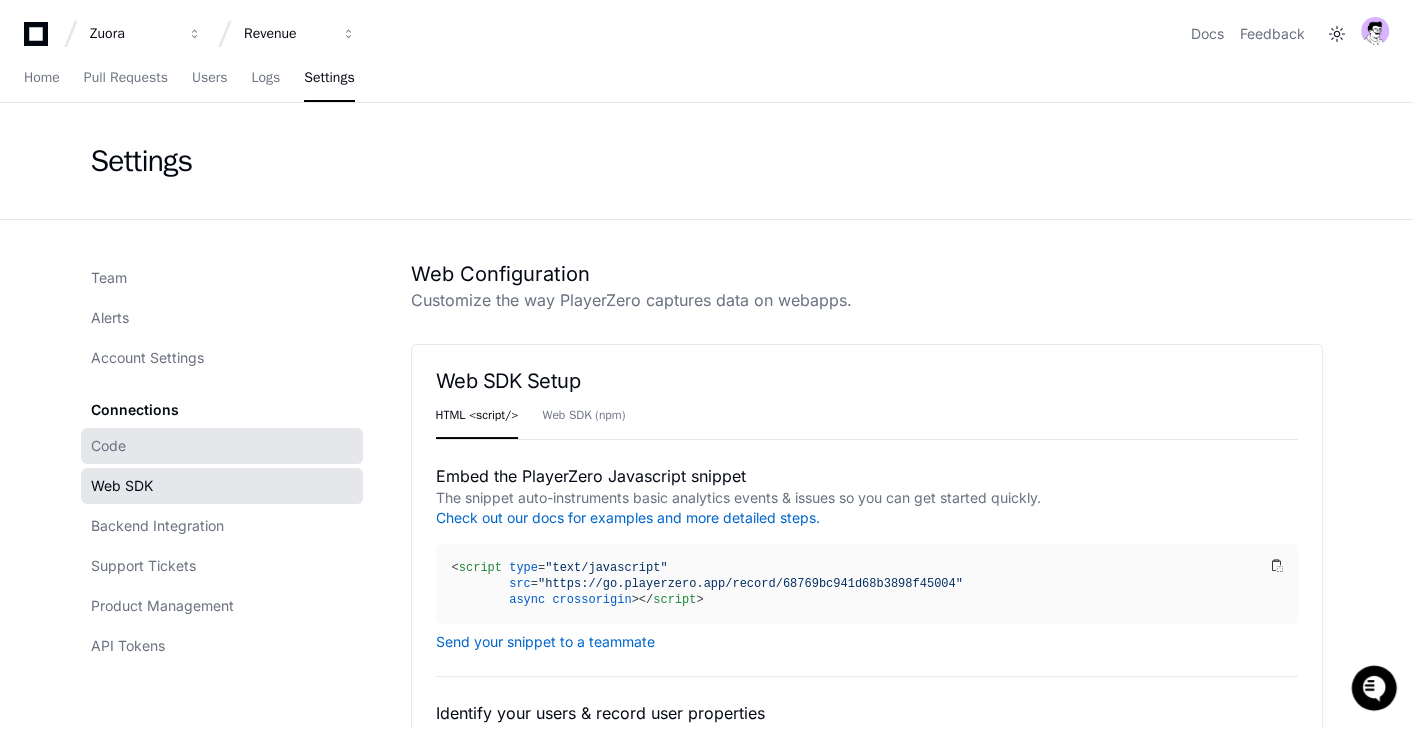 click on "Code" 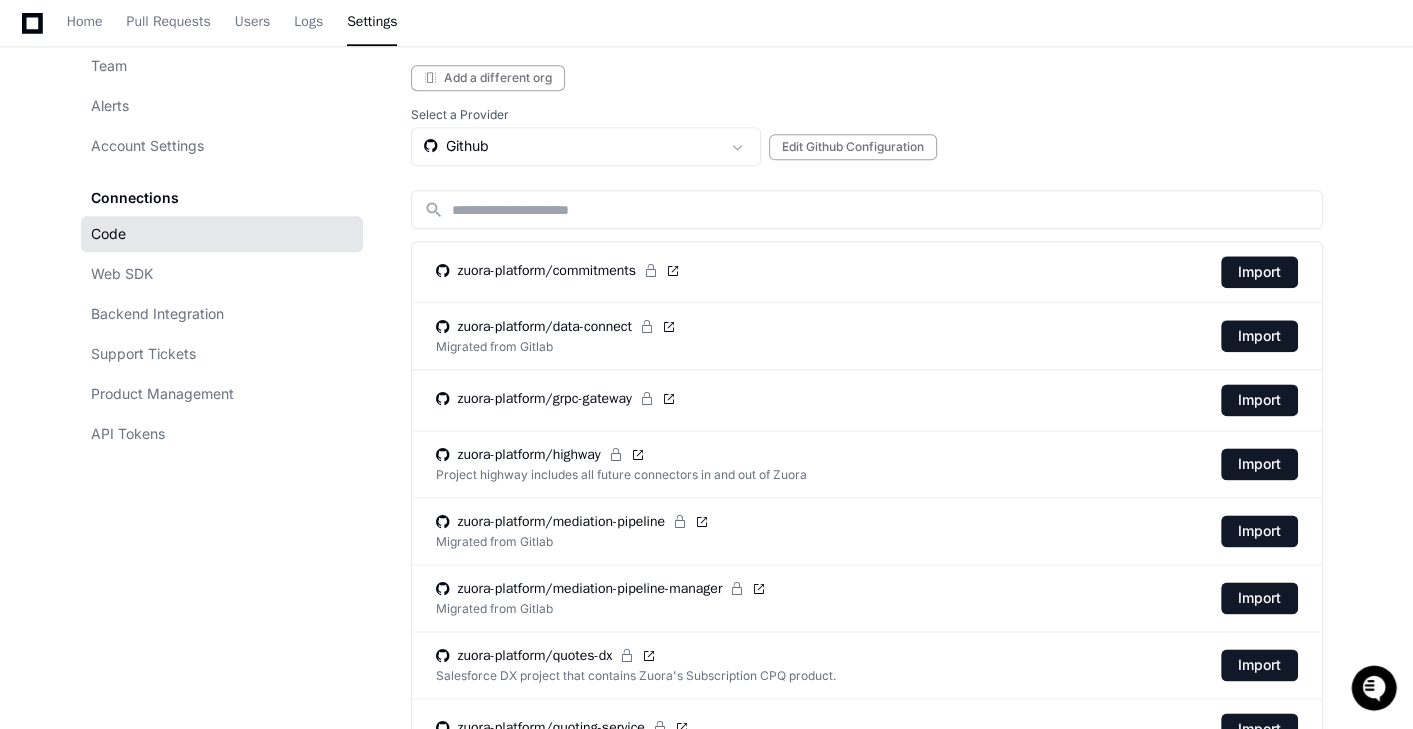 scroll, scrollTop: 2023, scrollLeft: 0, axis: vertical 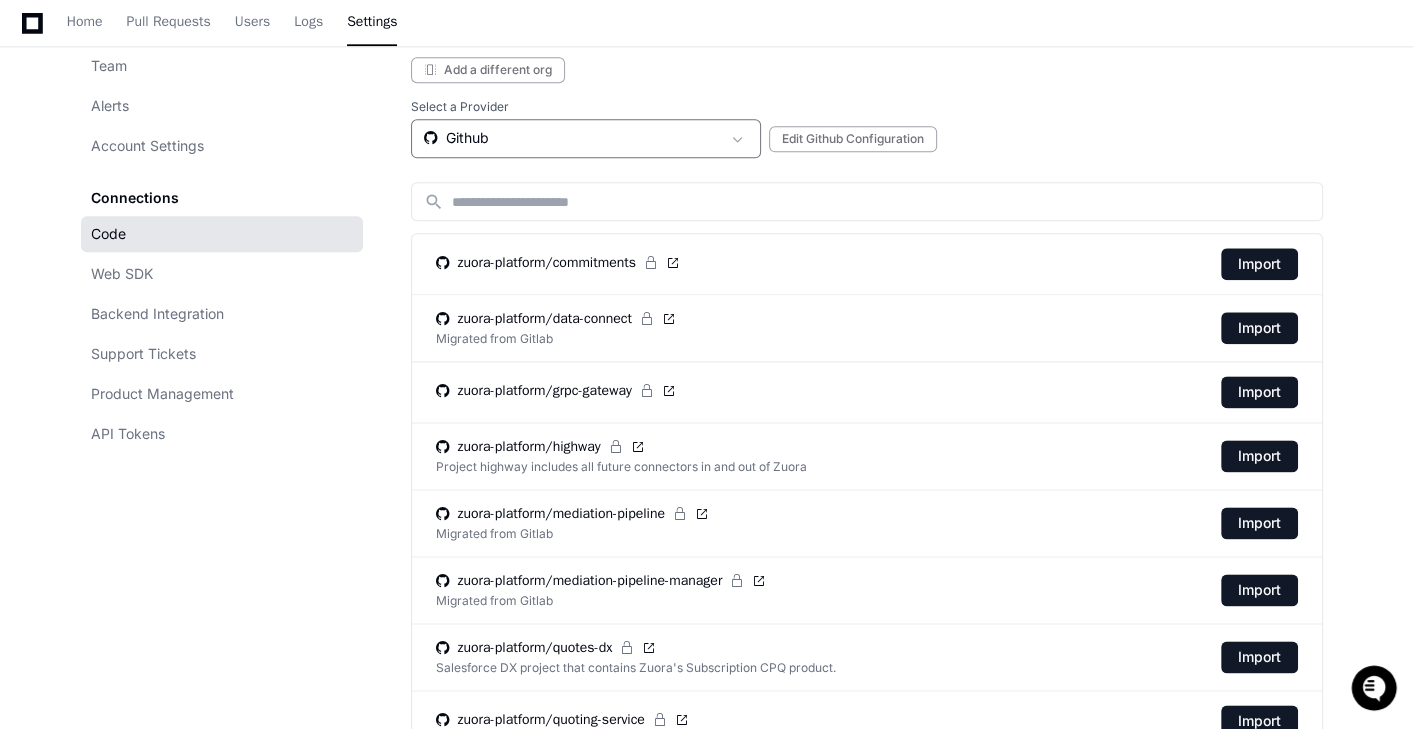 click on "Github" at bounding box center [572, 138] 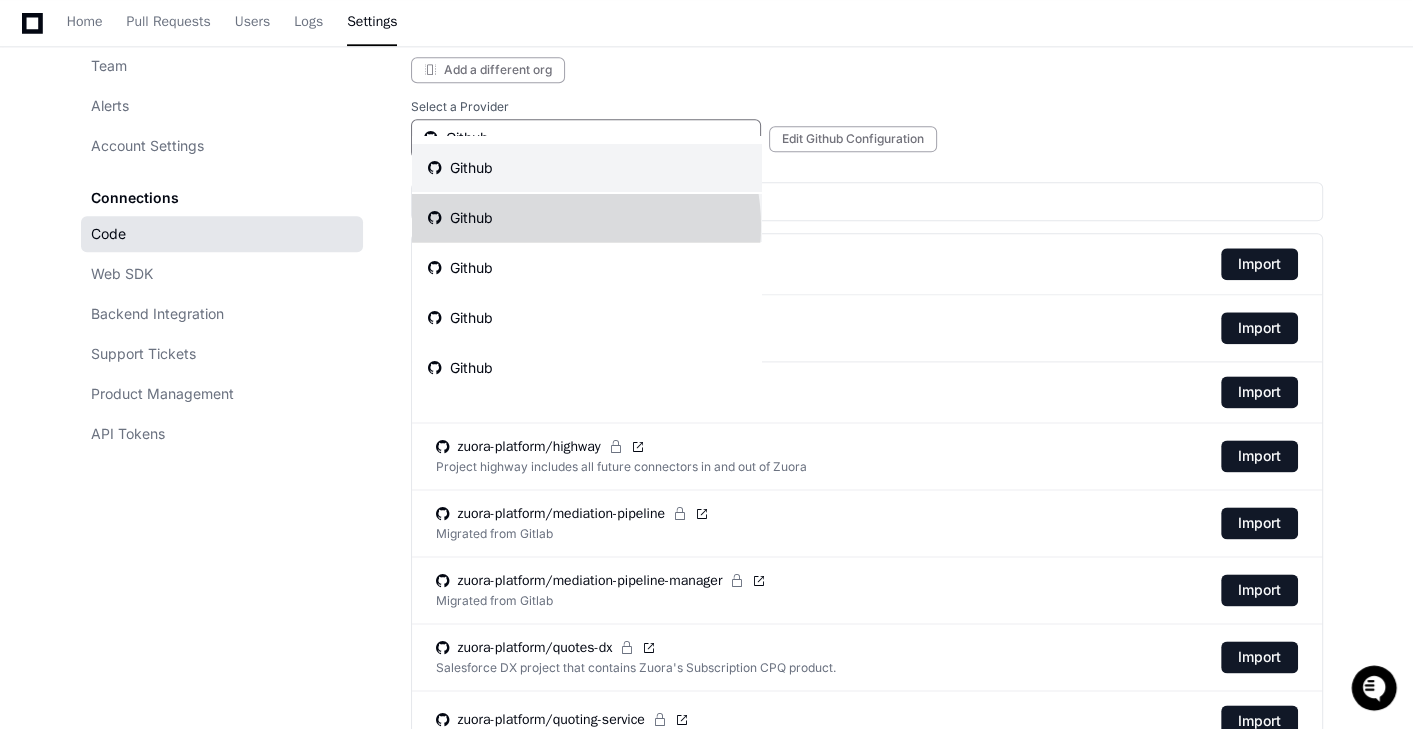 click on "Github" at bounding box center [587, 218] 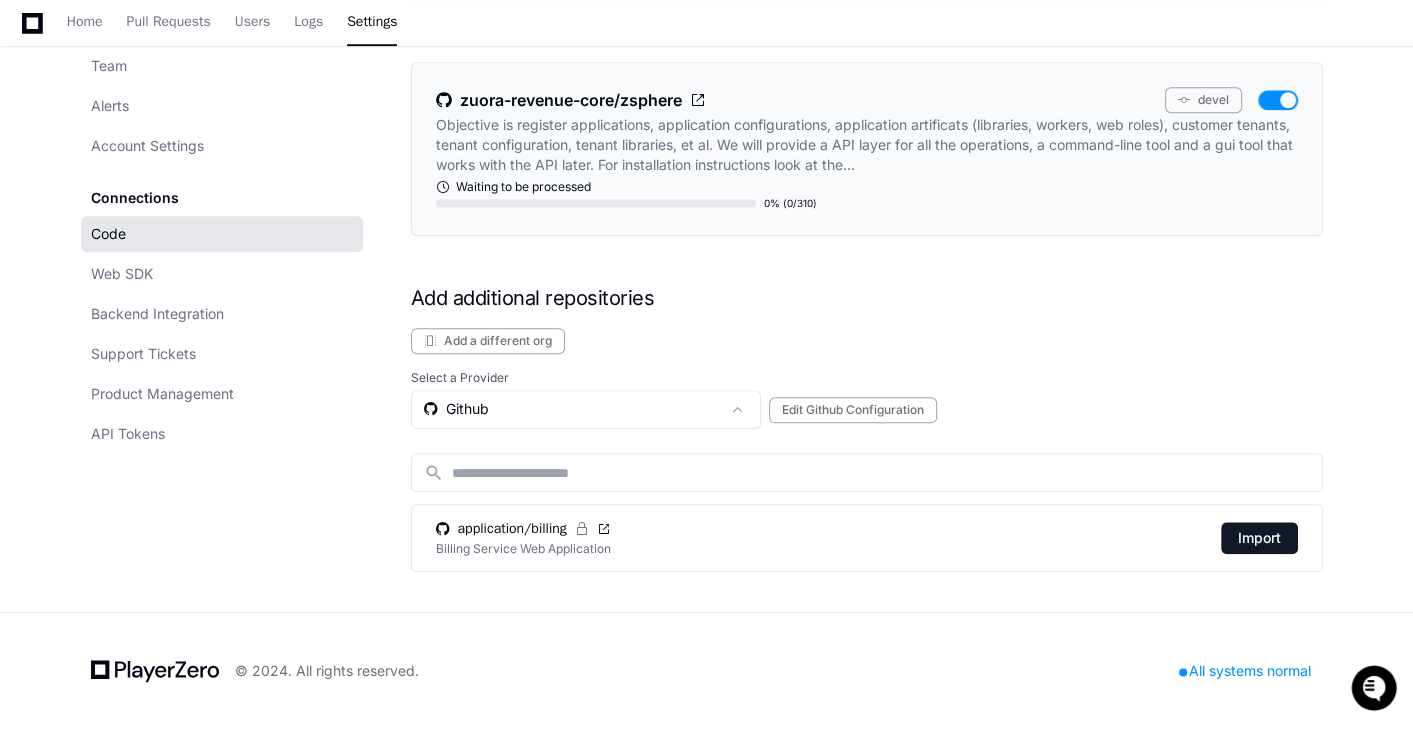 scroll, scrollTop: 1723, scrollLeft: 0, axis: vertical 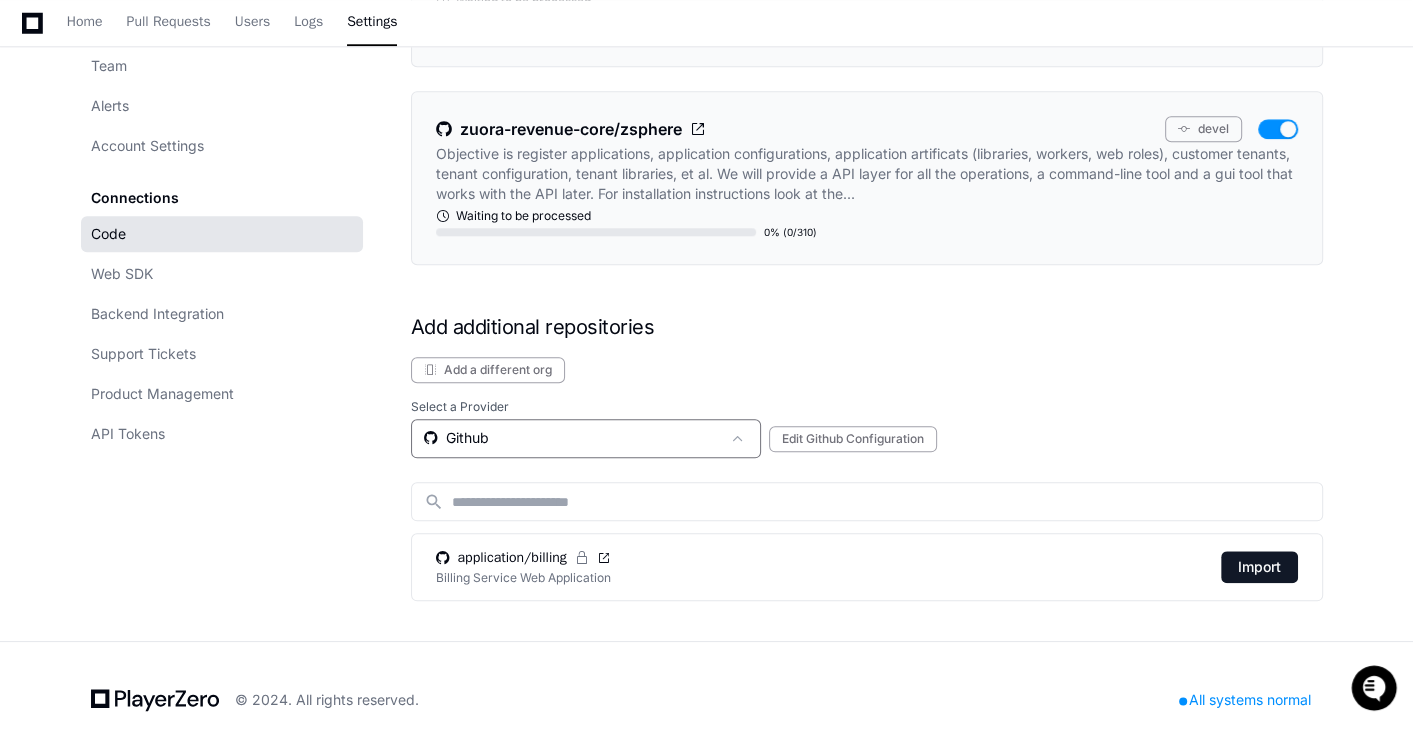 click on "Github" at bounding box center [572, 438] 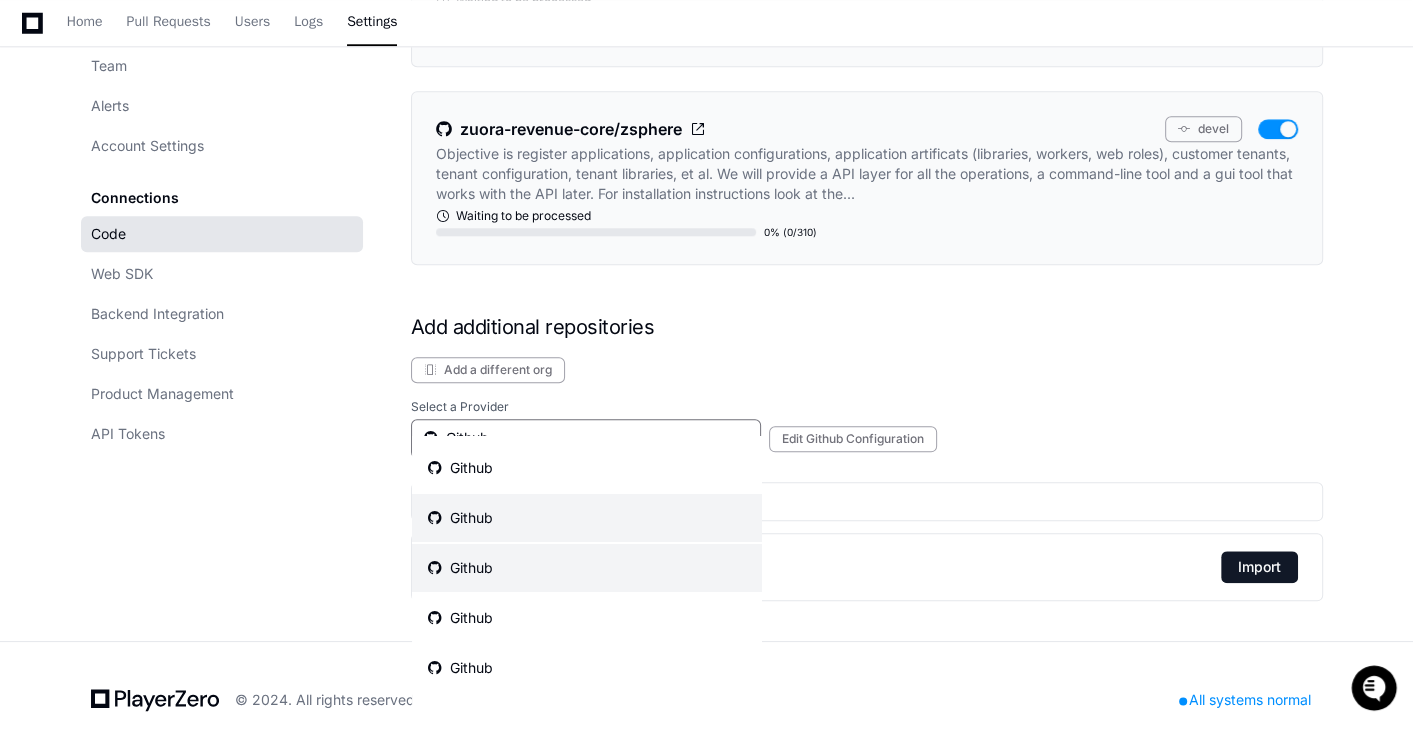 click on "Github" at bounding box center (587, 568) 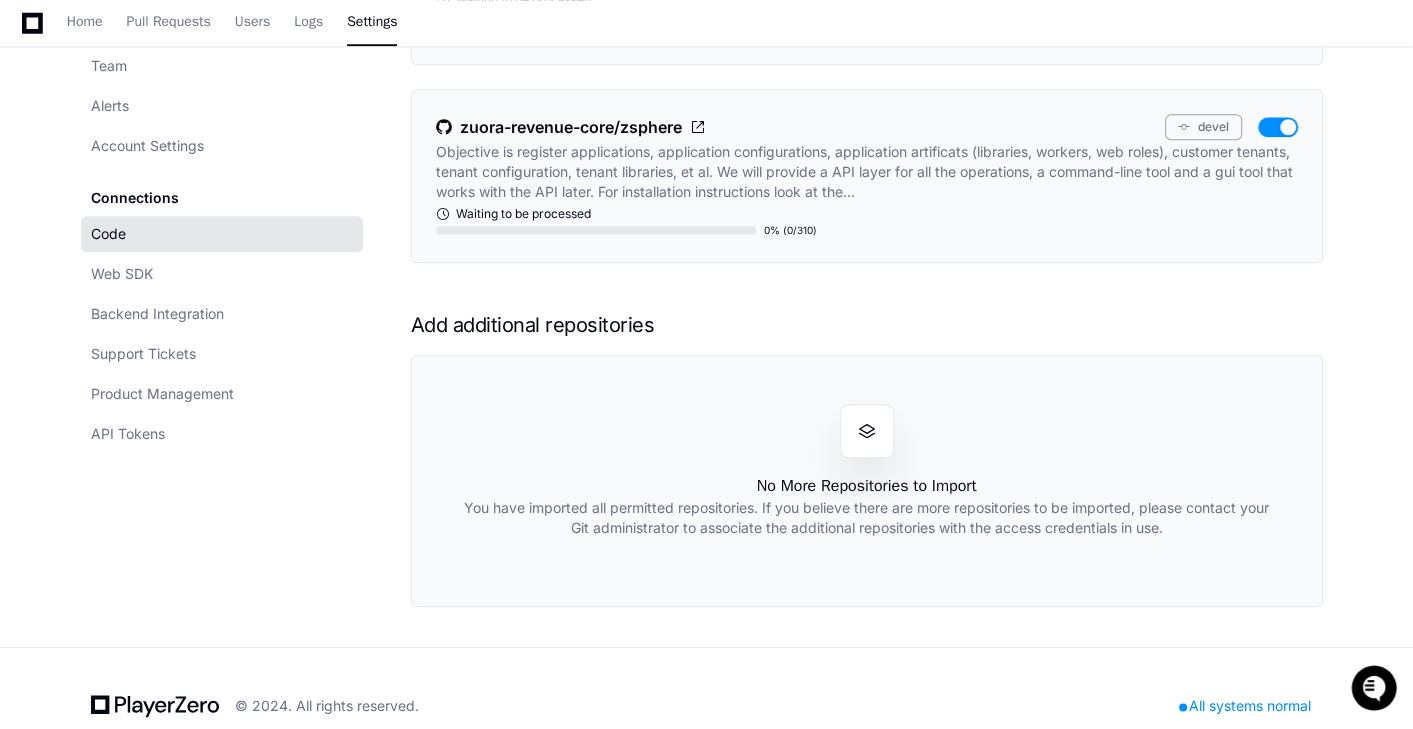 scroll, scrollTop: 1735, scrollLeft: 0, axis: vertical 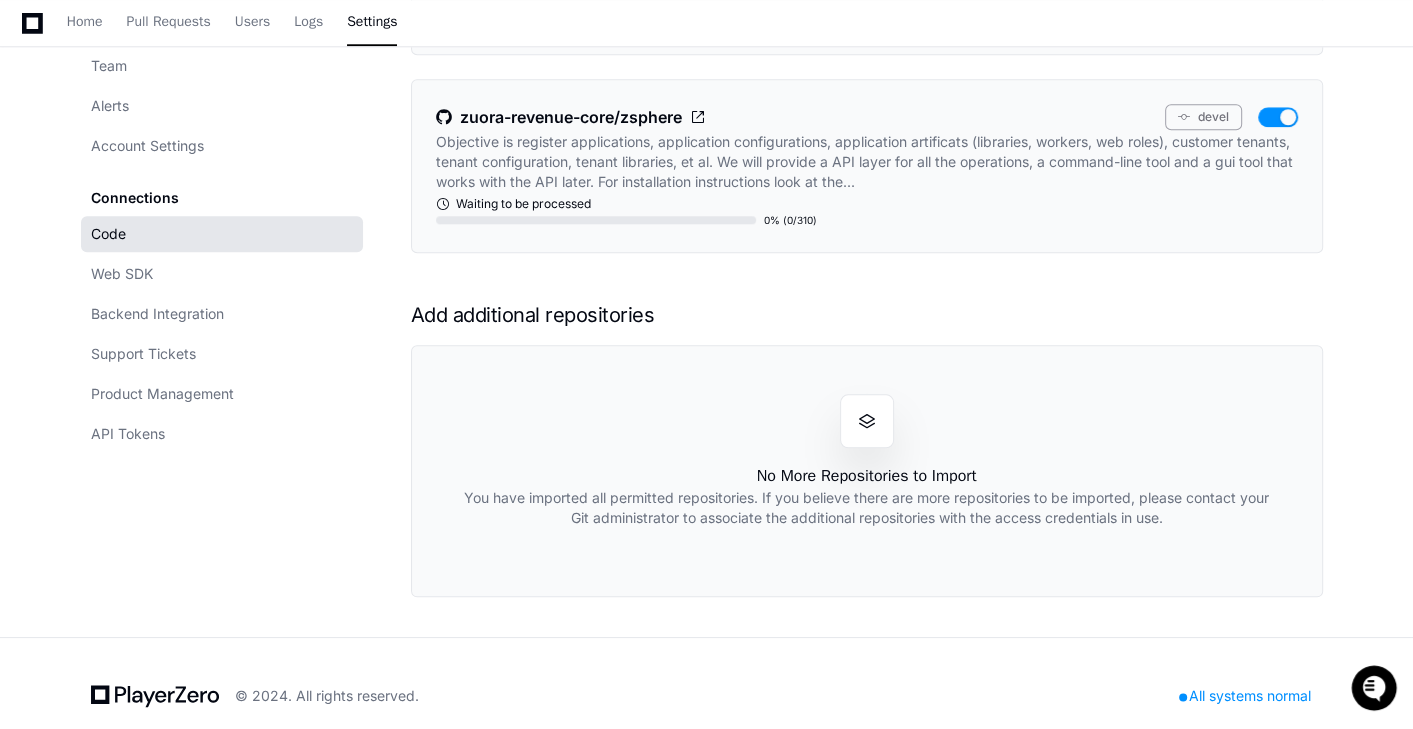click on "Code" 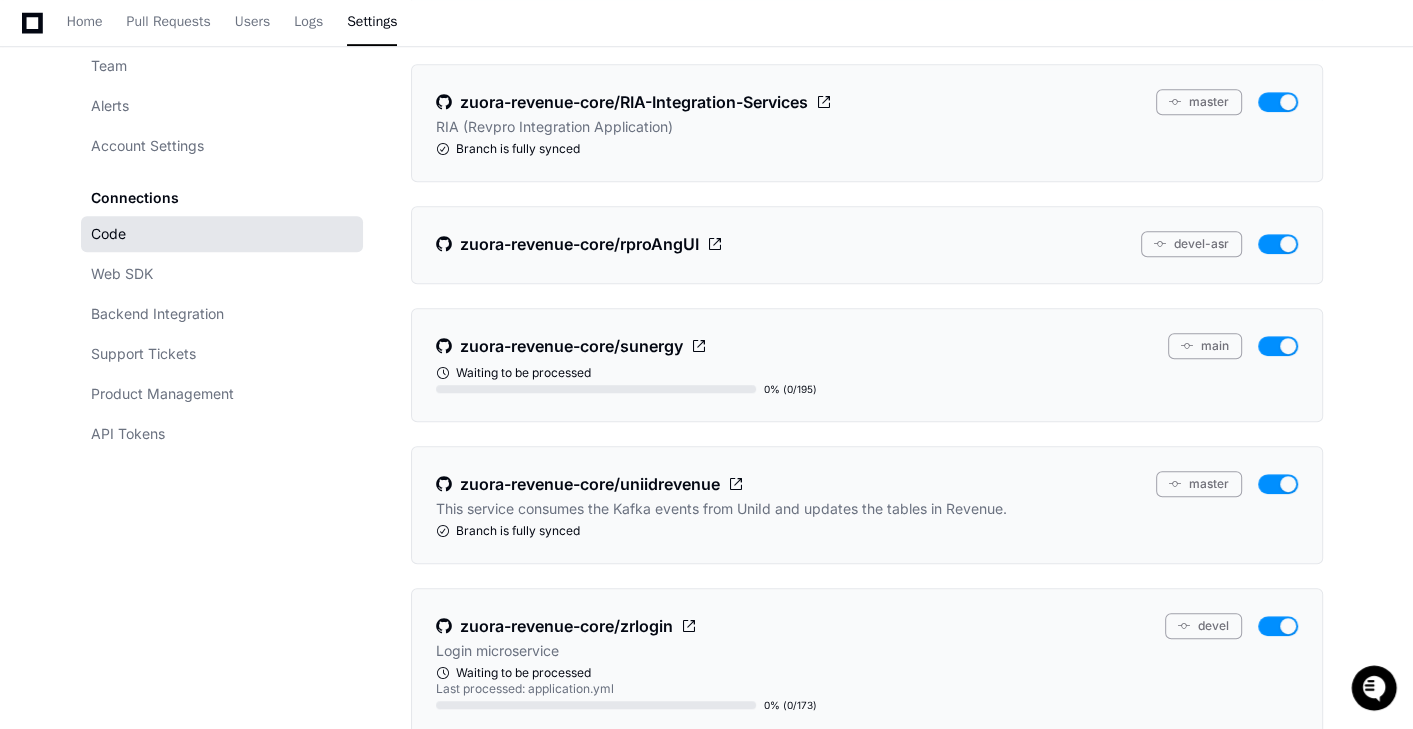 scroll, scrollTop: 1545, scrollLeft: 0, axis: vertical 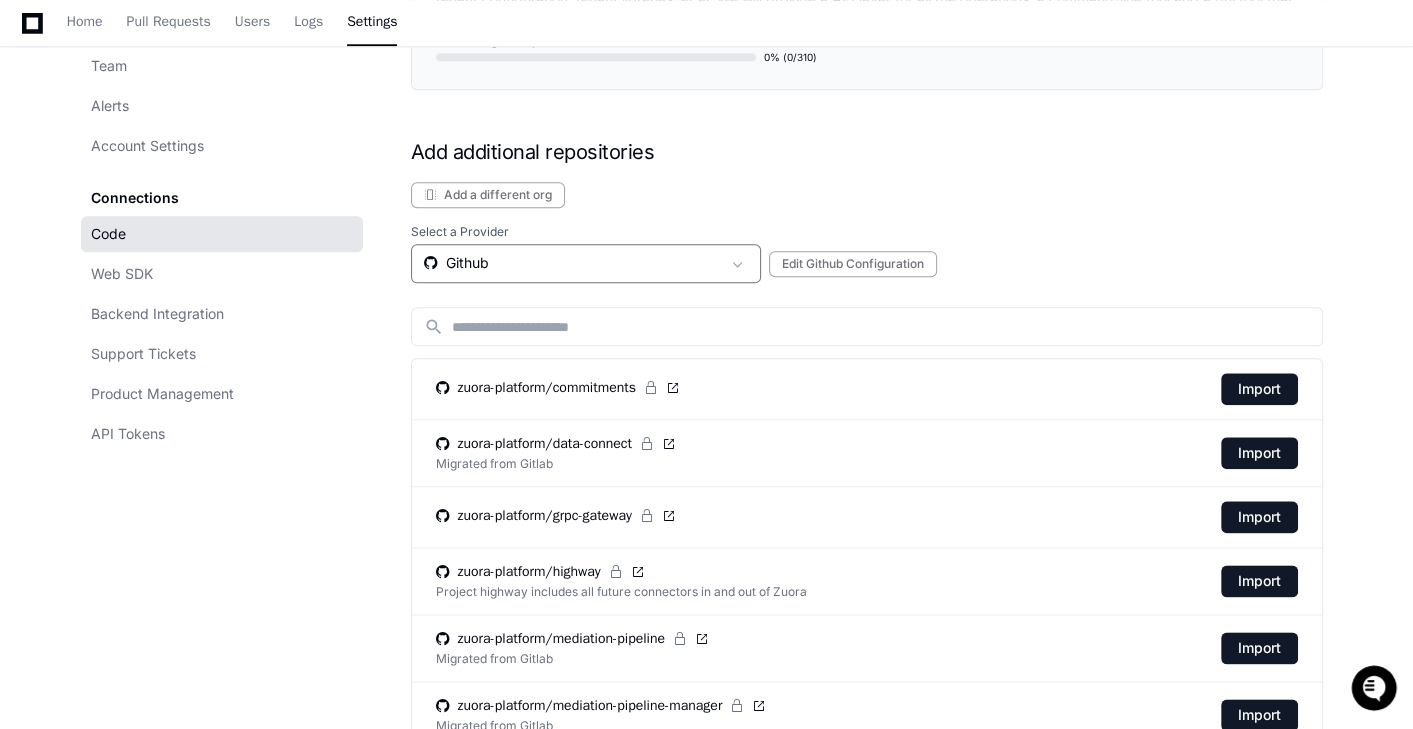 click on "Github" at bounding box center [572, 263] 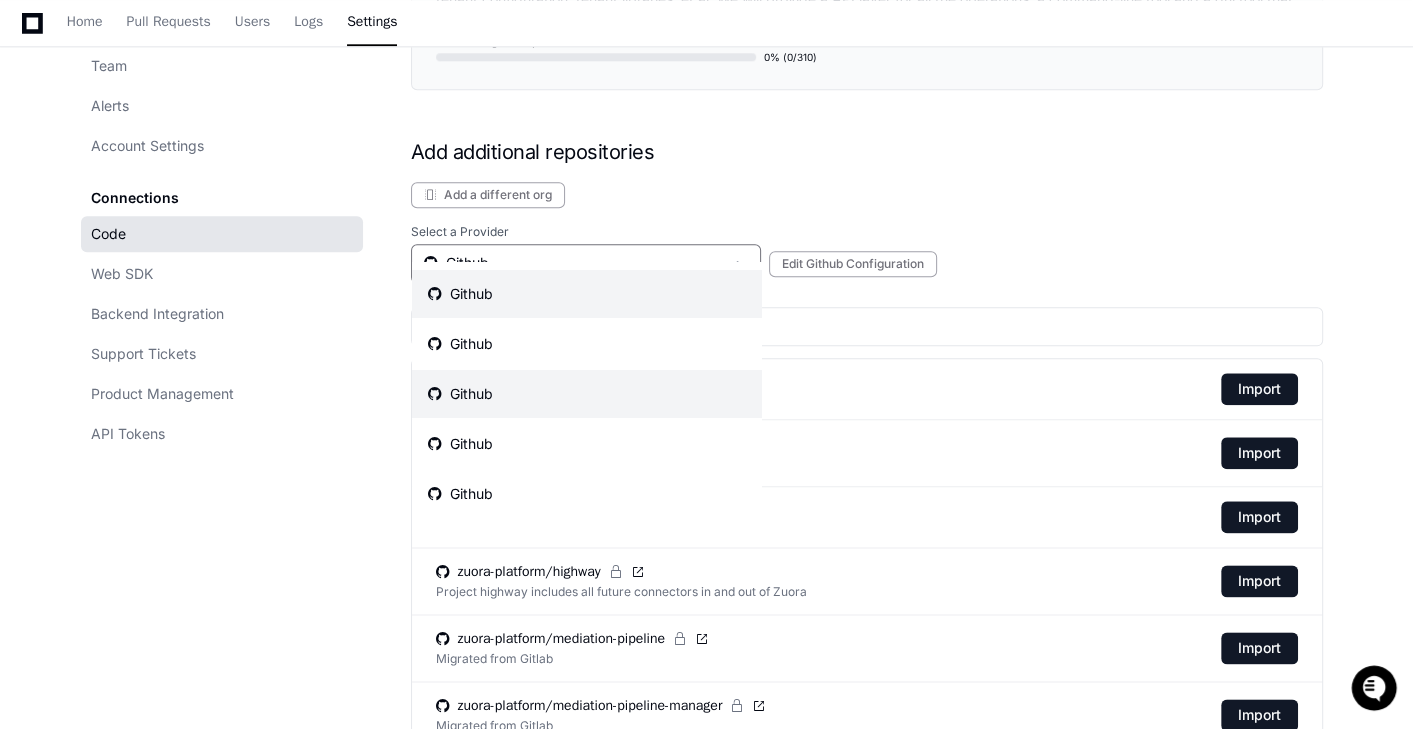 click on "Github" at bounding box center [587, 394] 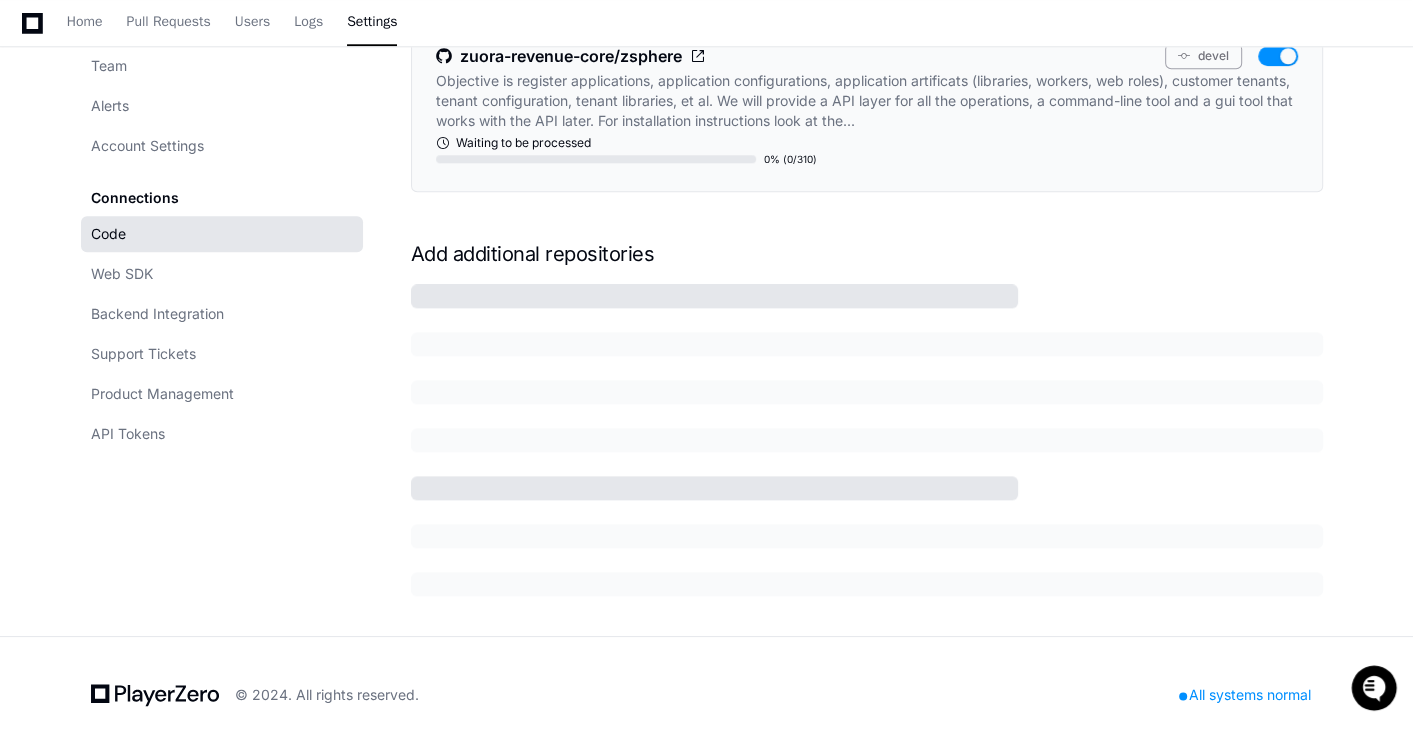 scroll, scrollTop: 1718, scrollLeft: 0, axis: vertical 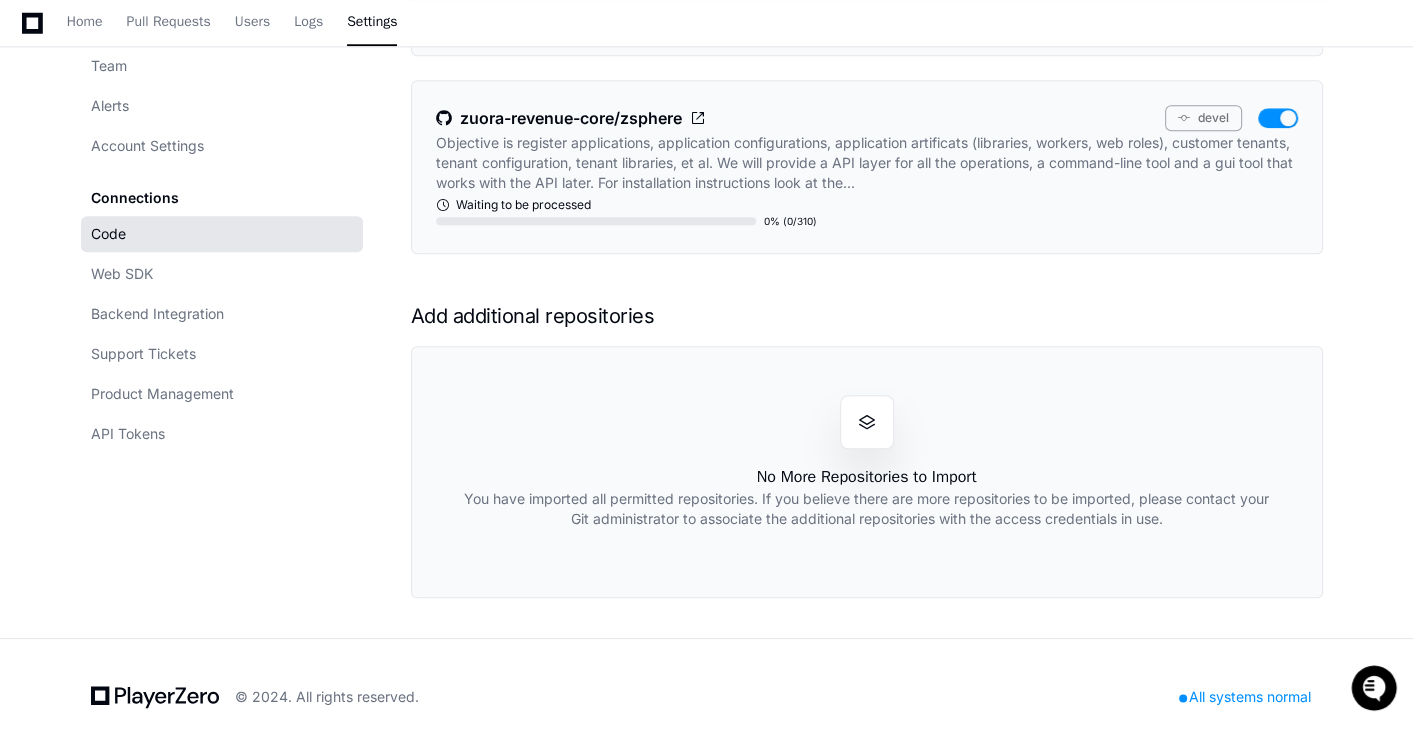 click on "Code" 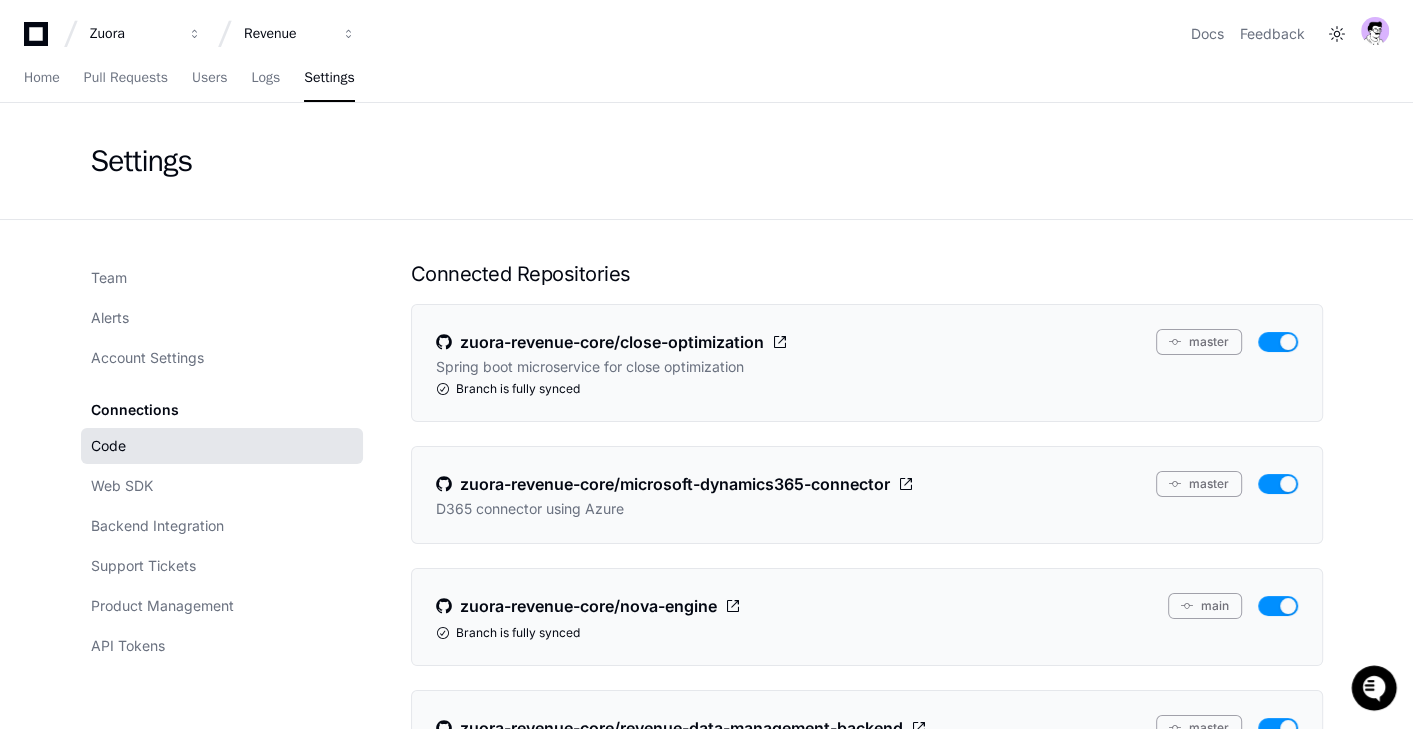 click on "Code" 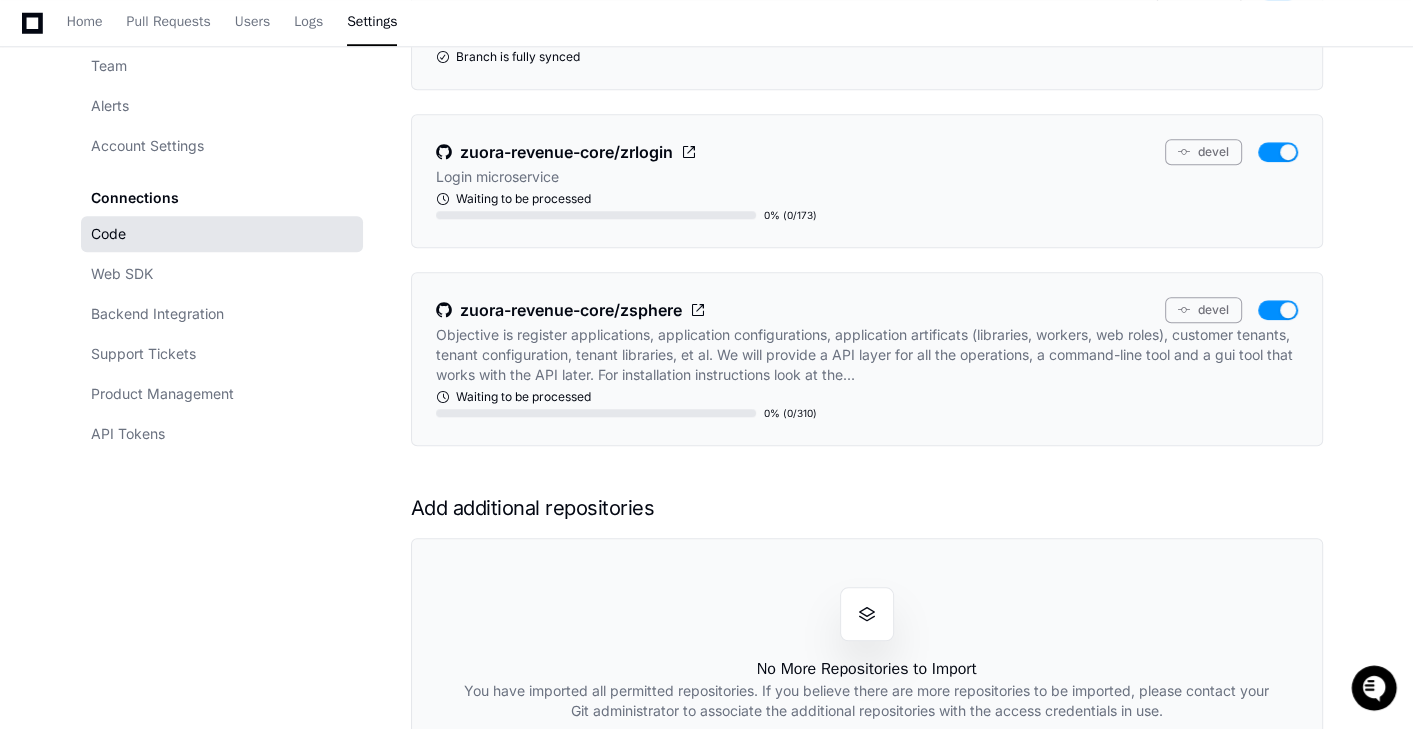 scroll, scrollTop: 1718, scrollLeft: 0, axis: vertical 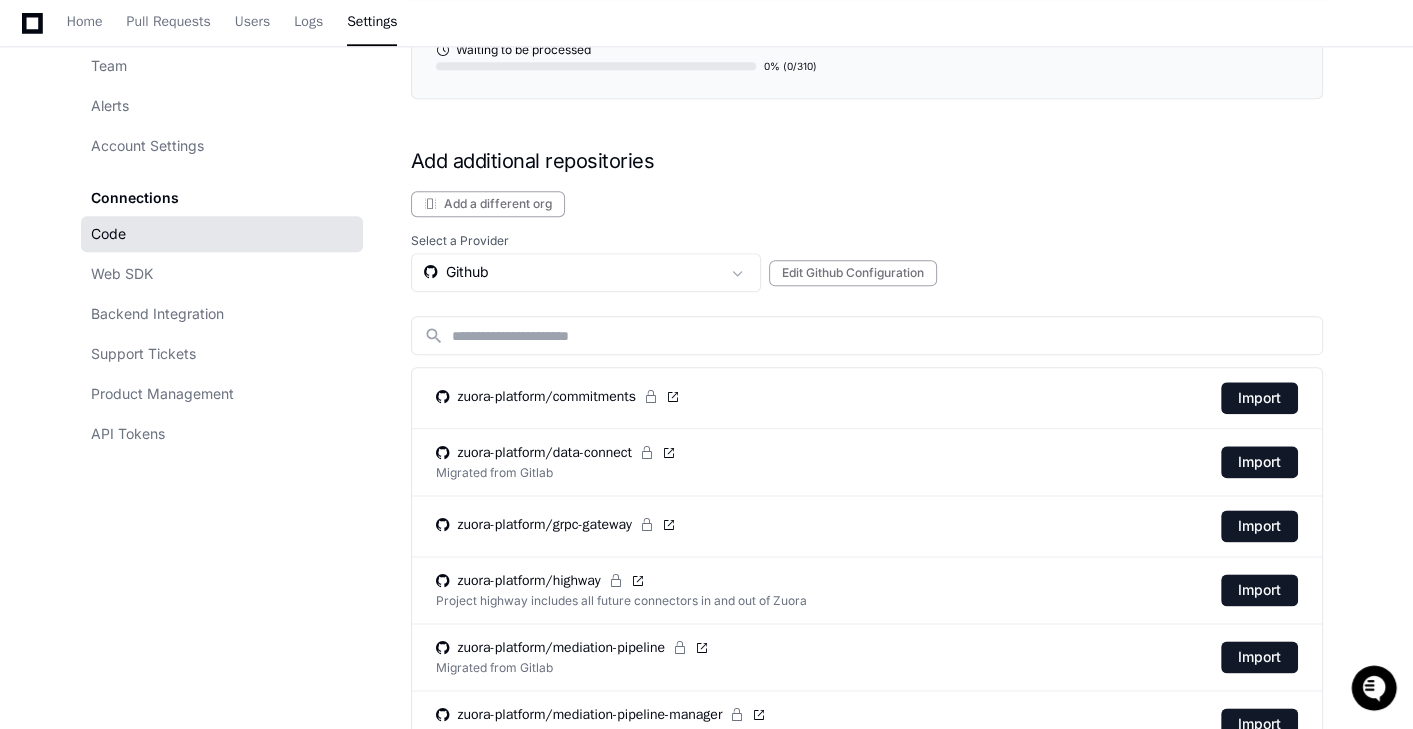 click on "Select a Provider" 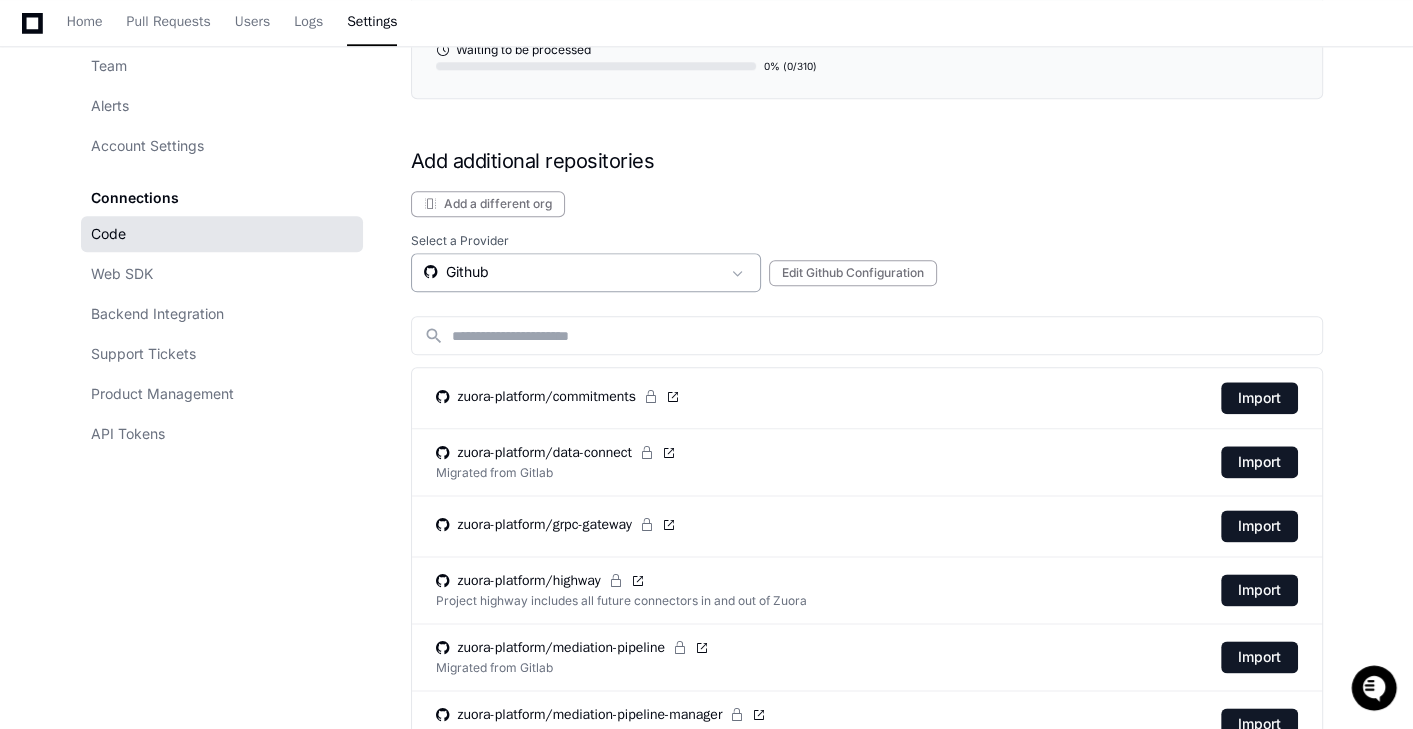 click on "Github" at bounding box center (572, 272) 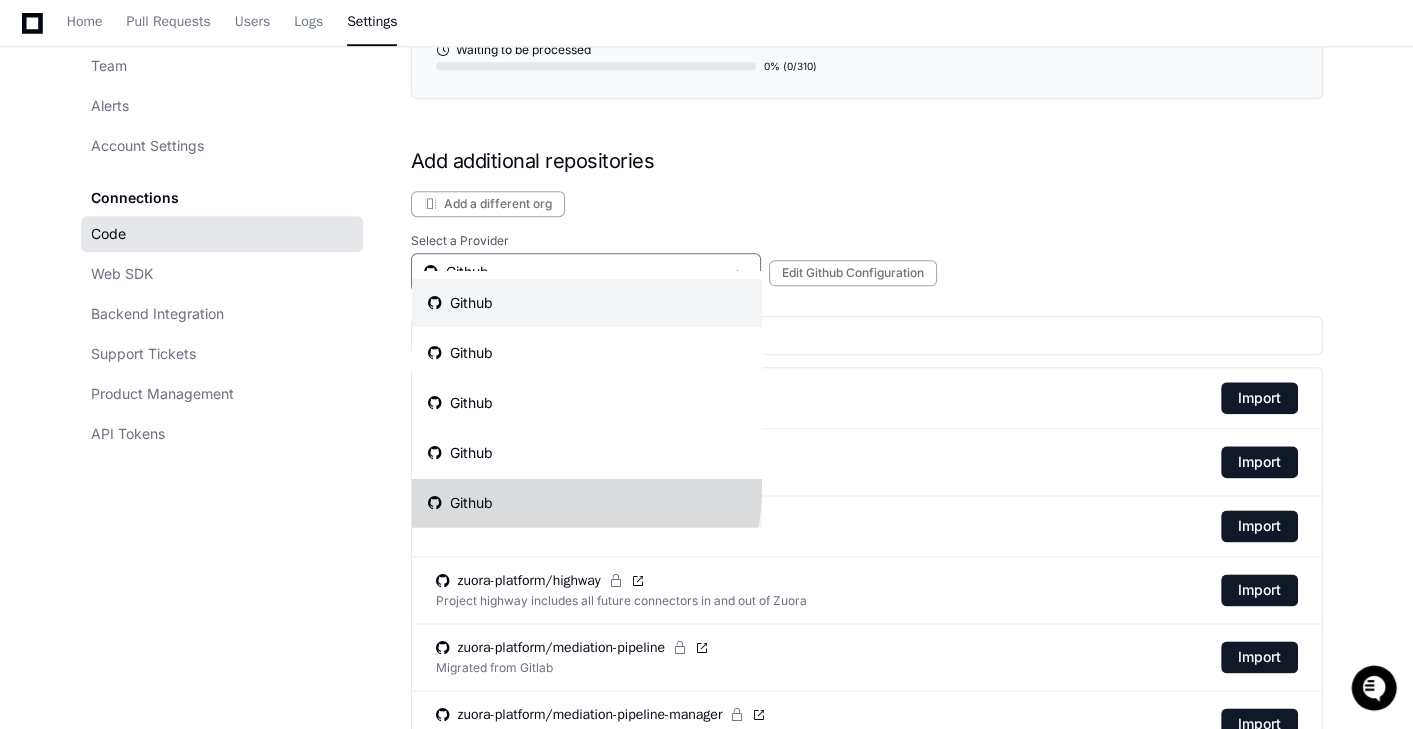 click on "Github" at bounding box center [587, 503] 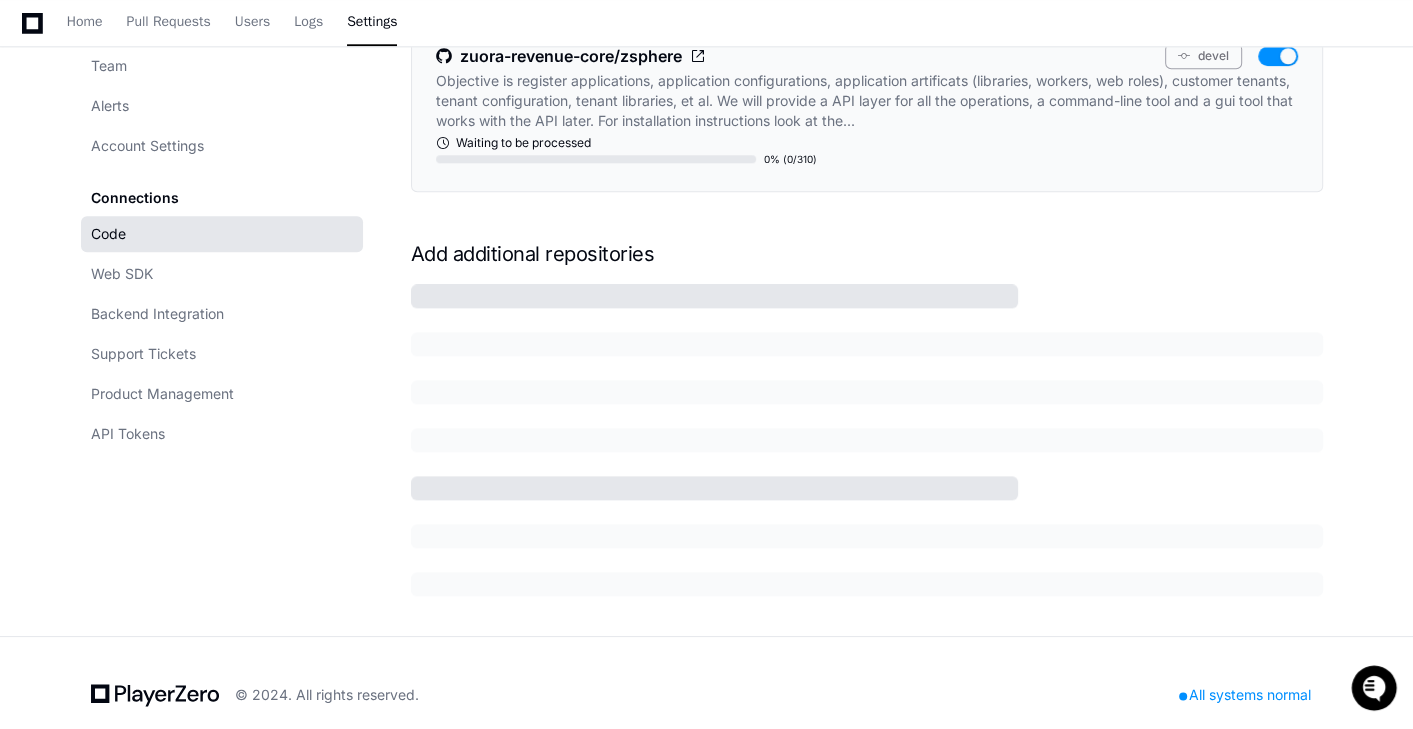 scroll, scrollTop: 1925, scrollLeft: 0, axis: vertical 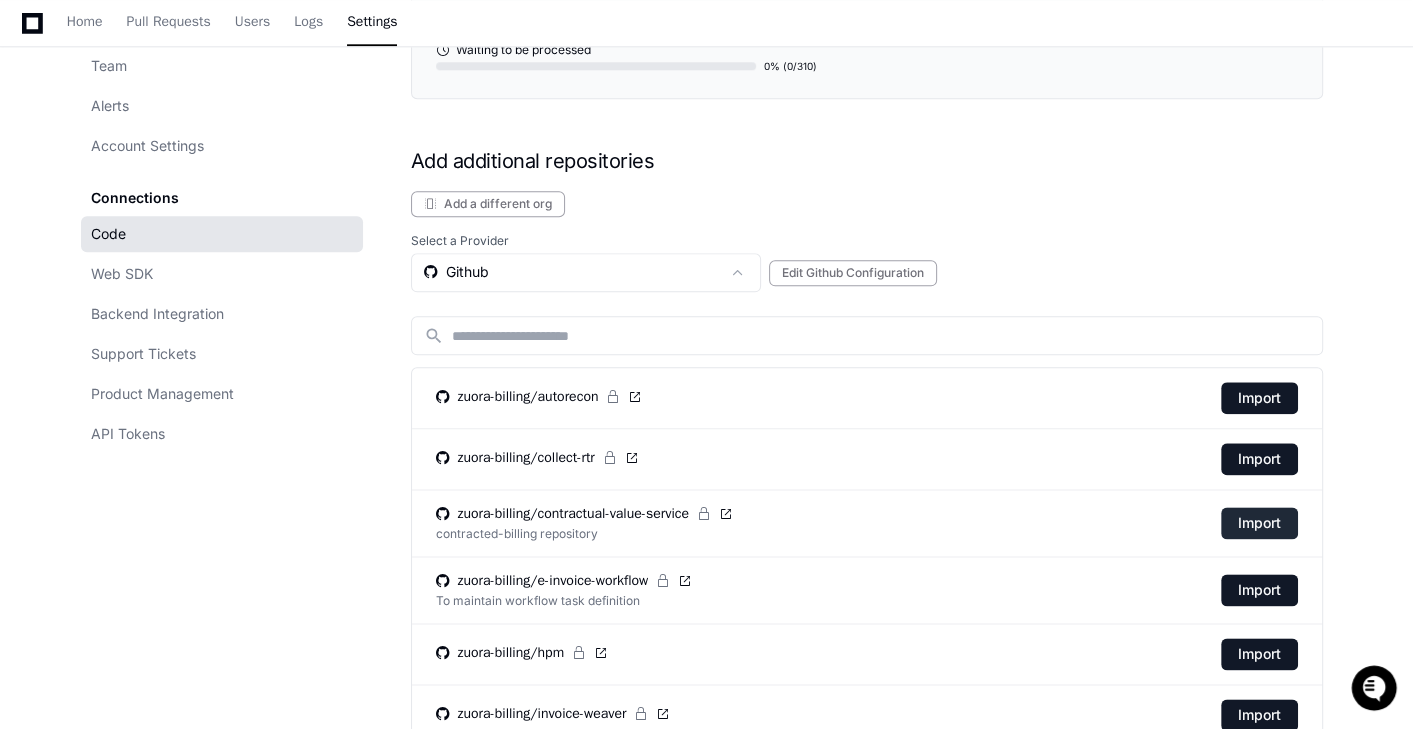 click on "Import" 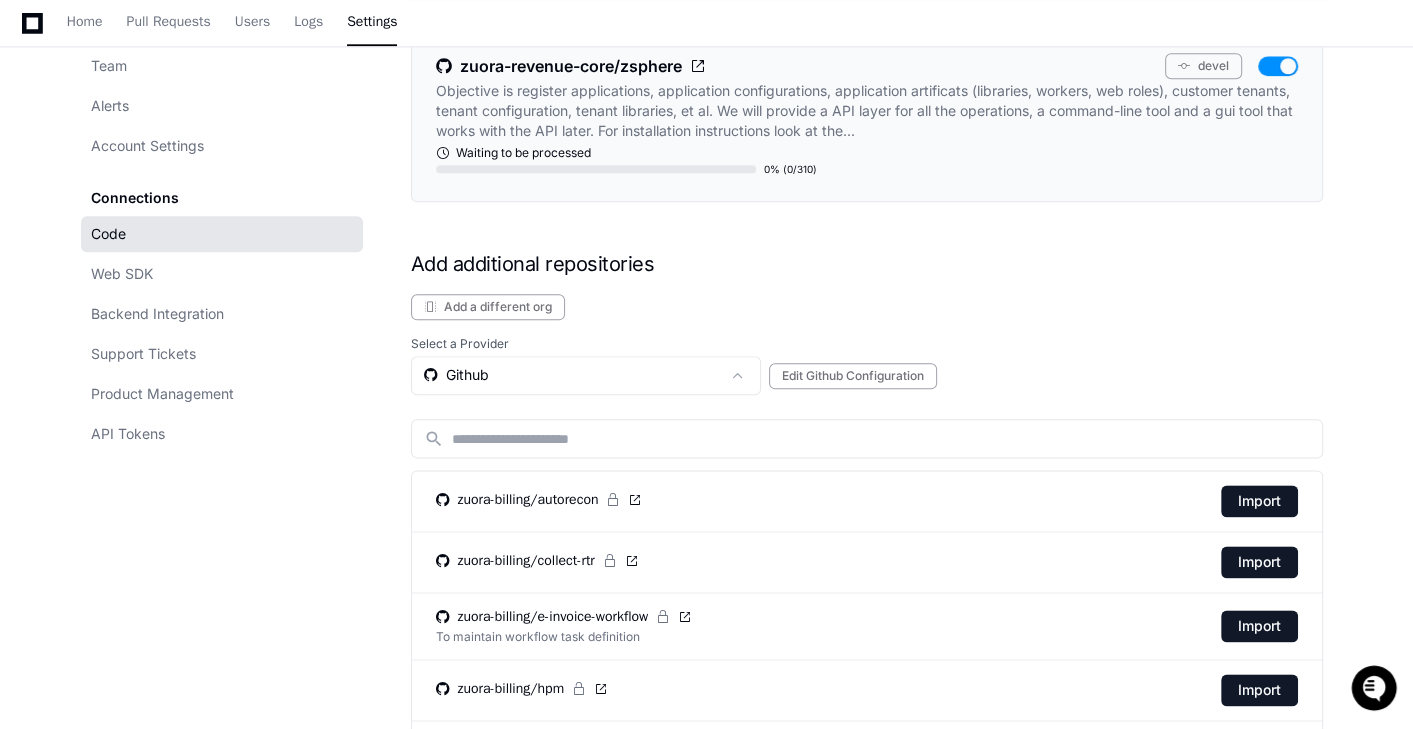 scroll, scrollTop: 2051, scrollLeft: 0, axis: vertical 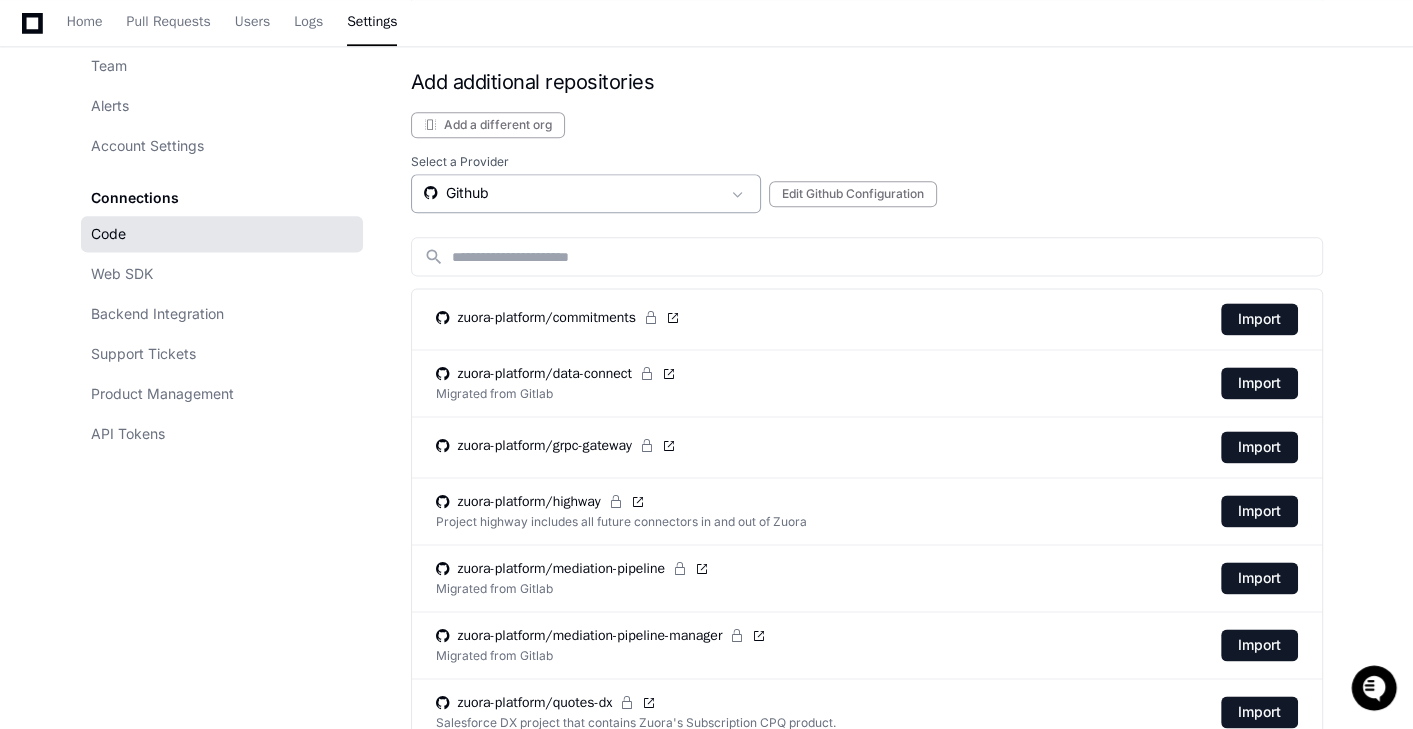click on "Github" at bounding box center [572, 193] 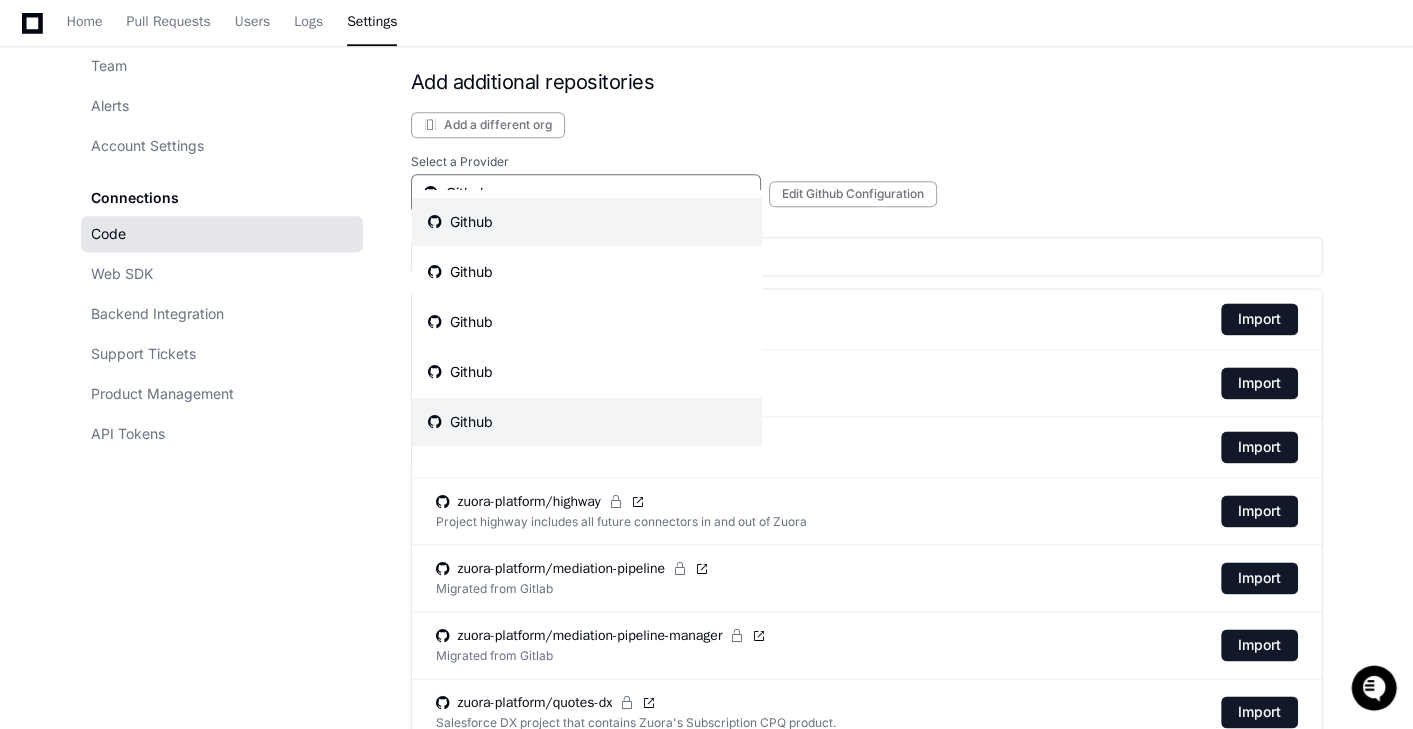 click on "Github" at bounding box center [587, 422] 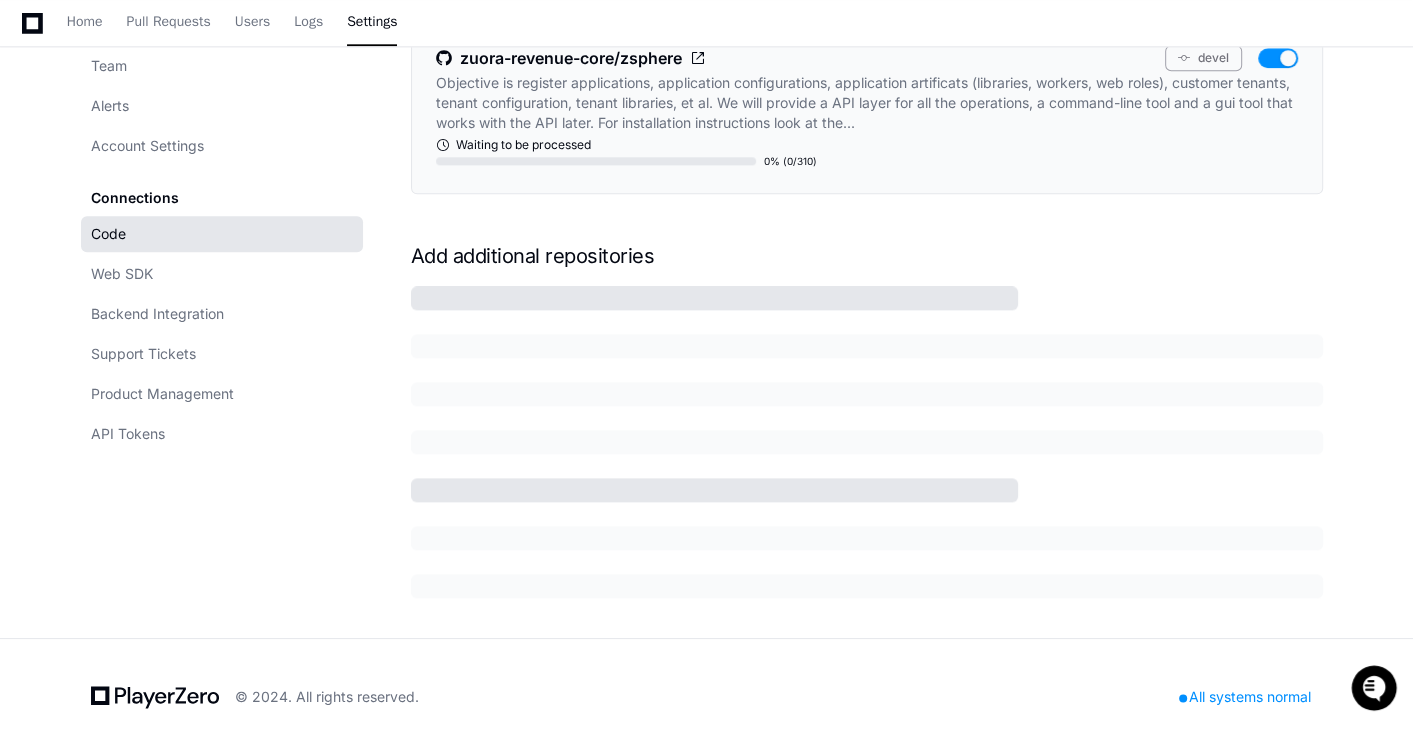scroll, scrollTop: 2146, scrollLeft: 0, axis: vertical 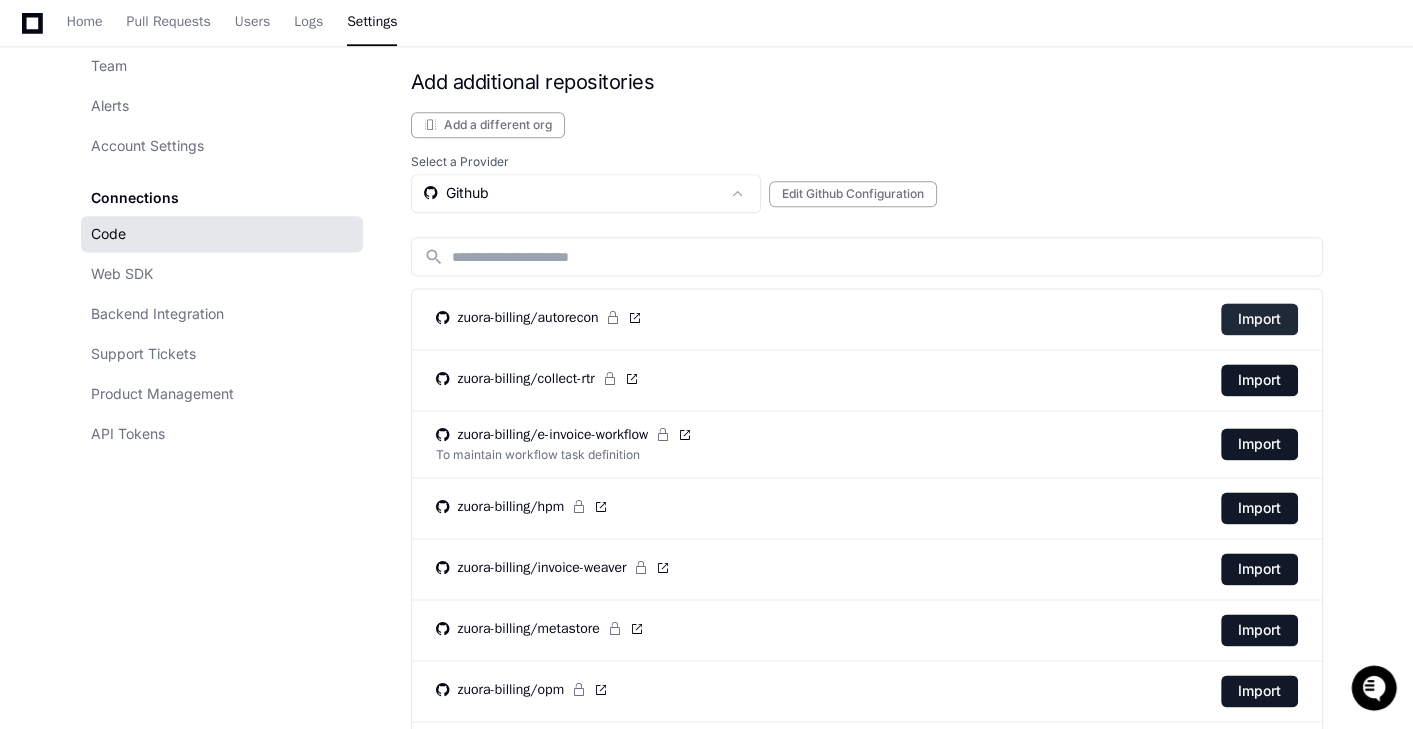 click on "Import" 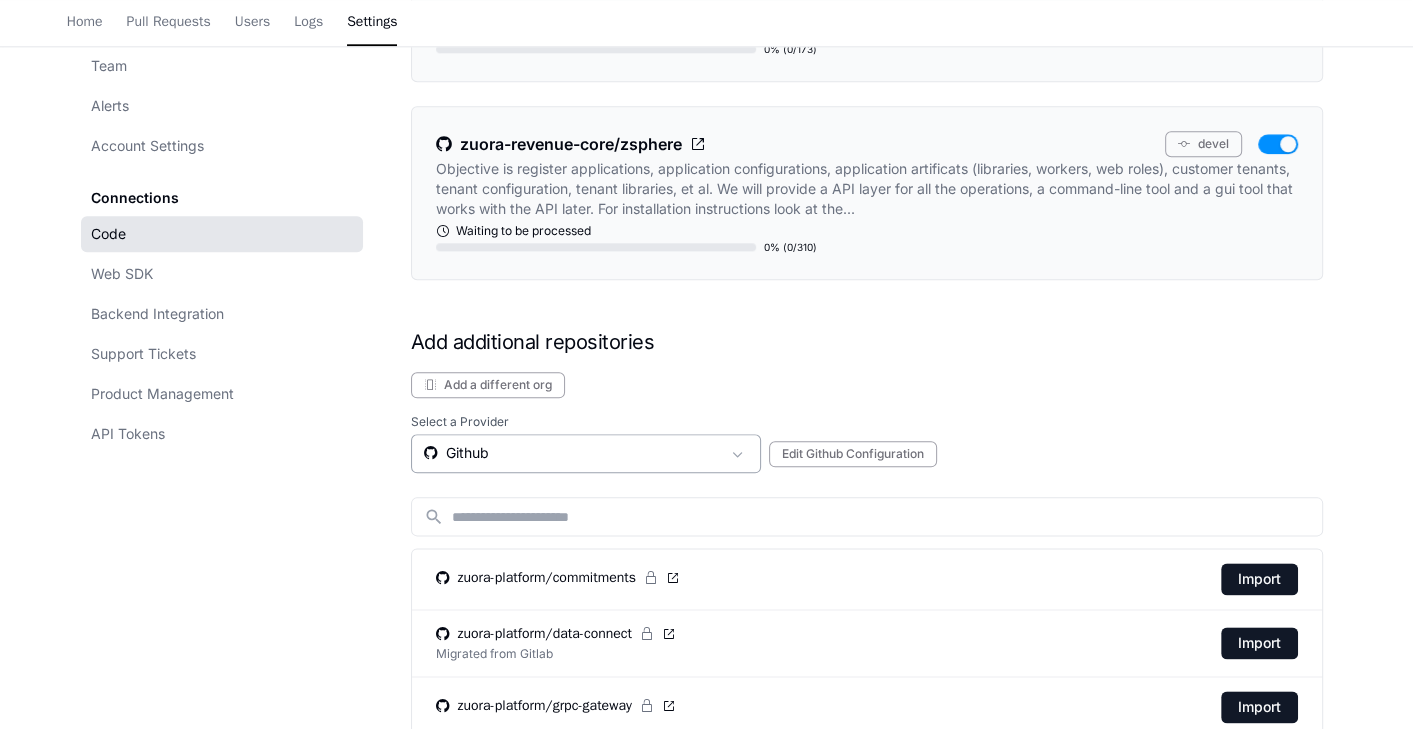scroll, scrollTop: 0, scrollLeft: 0, axis: both 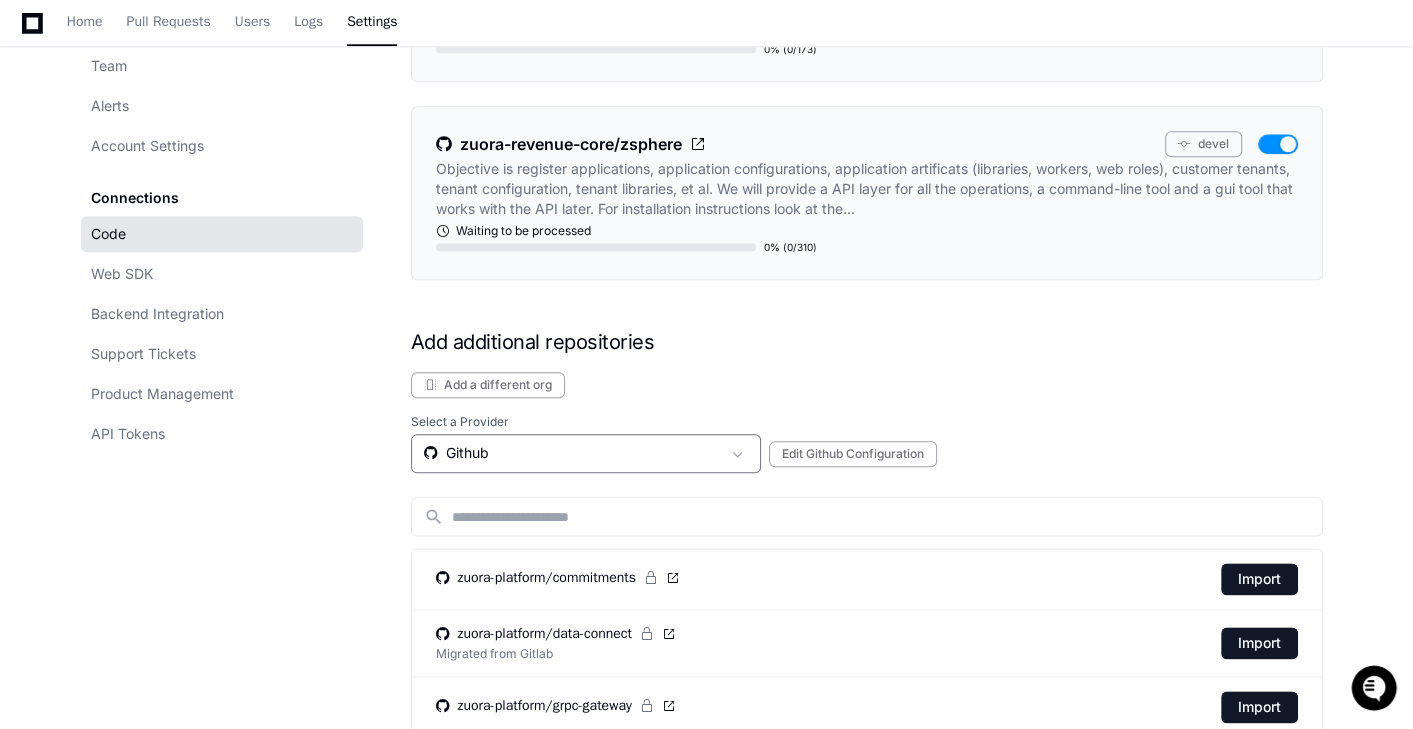 click on "Github" at bounding box center [572, 453] 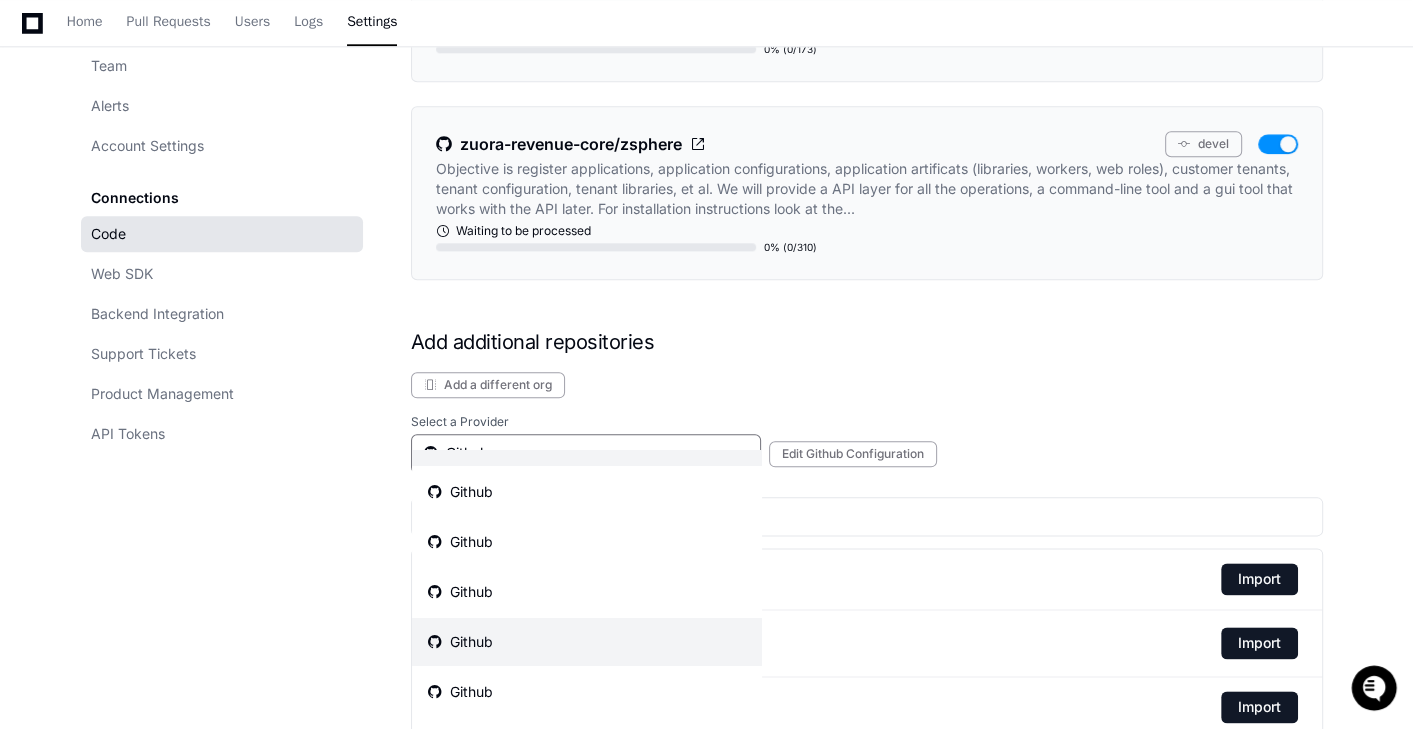 scroll, scrollTop: 41, scrollLeft: 0, axis: vertical 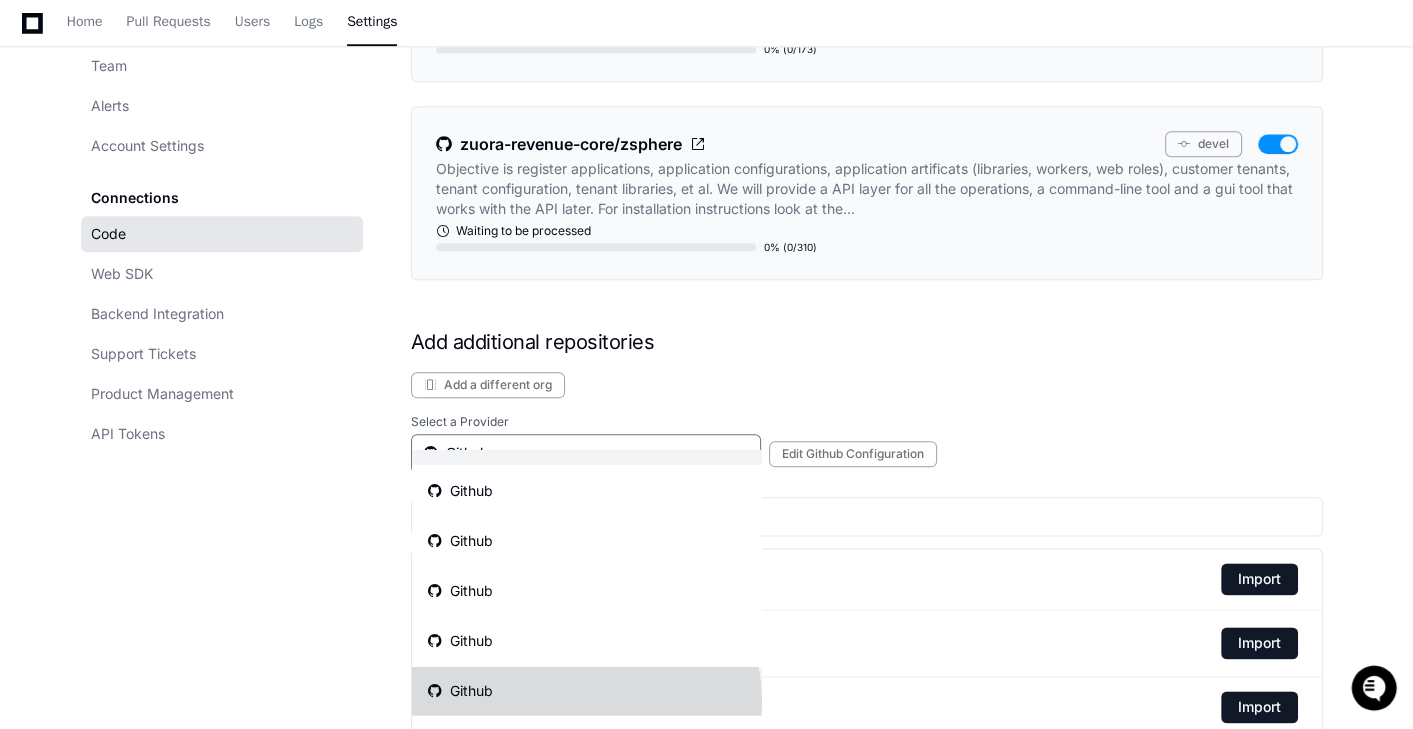 click on "Github" at bounding box center [587, 691] 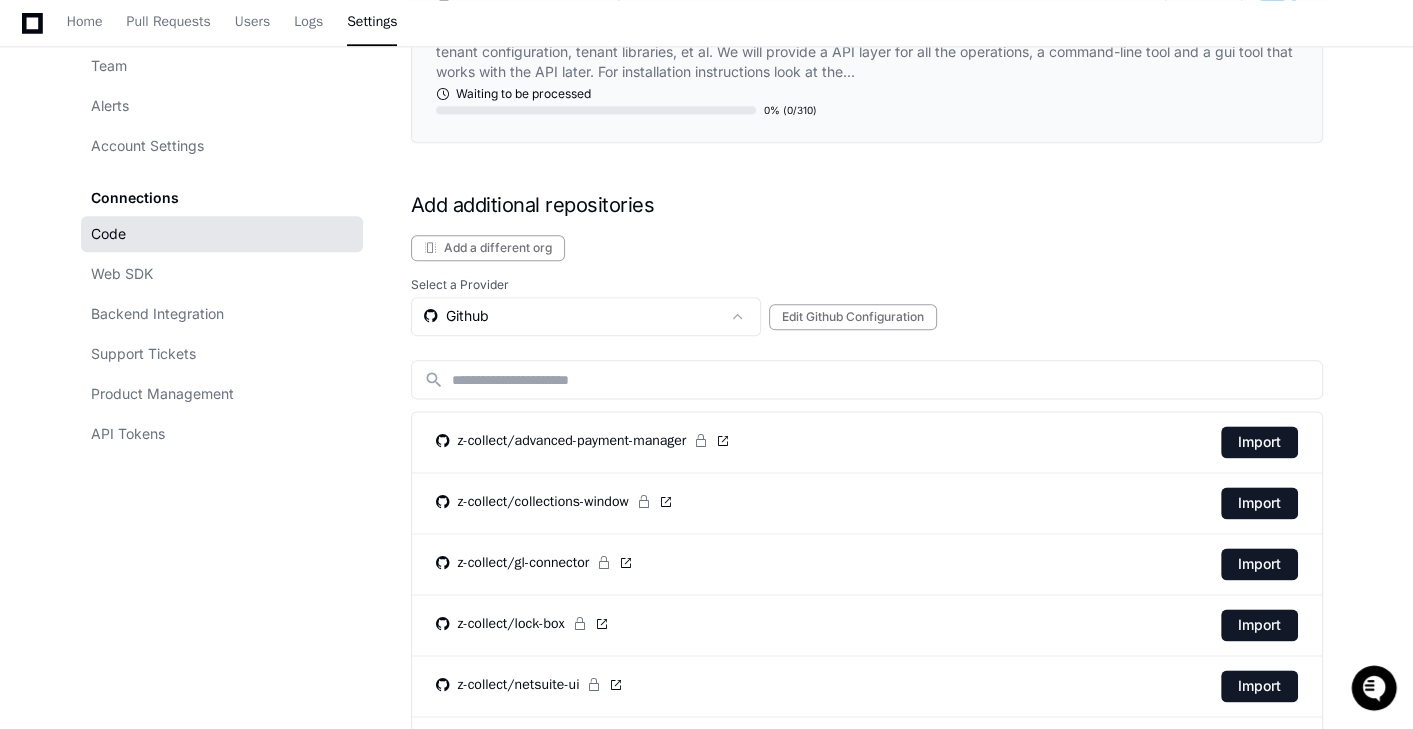 scroll, scrollTop: 2096, scrollLeft: 0, axis: vertical 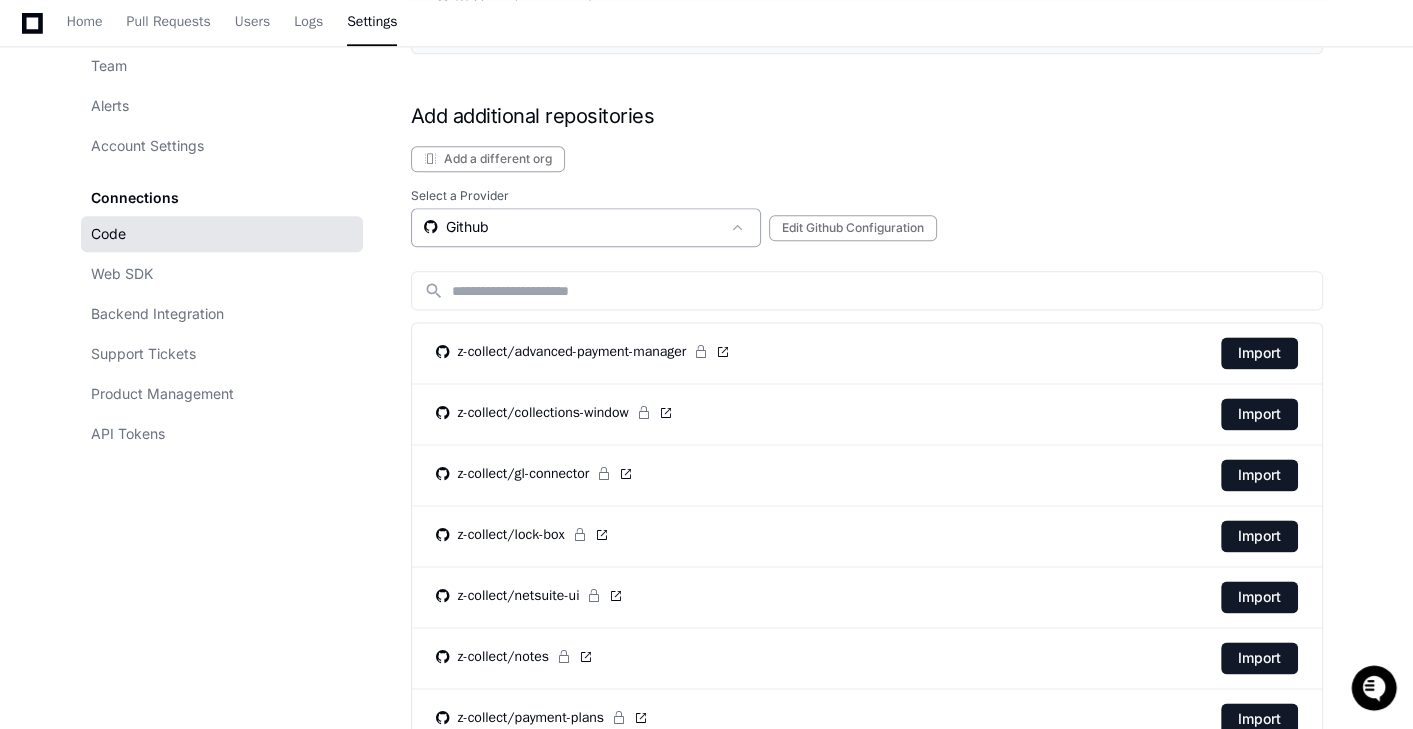 click on "Github" at bounding box center (572, 227) 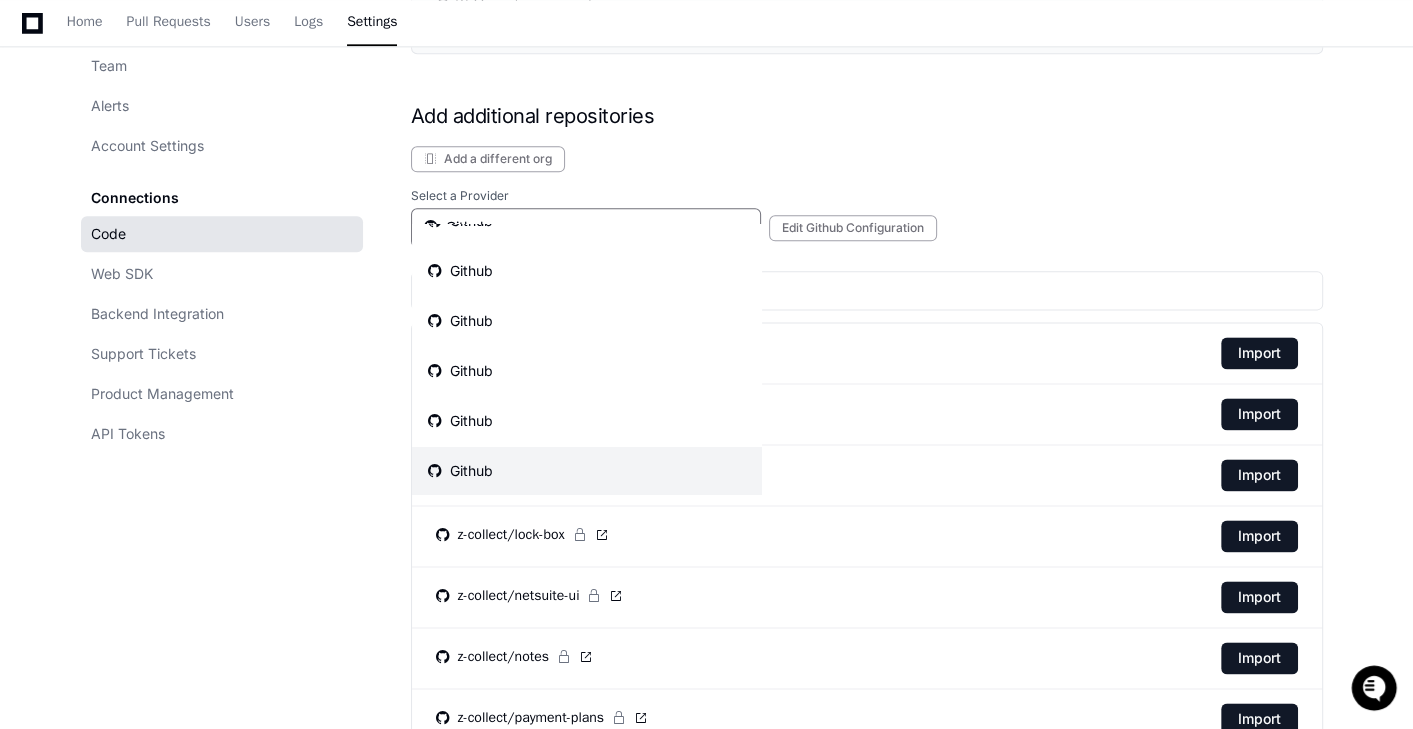 scroll, scrollTop: 41, scrollLeft: 0, axis: vertical 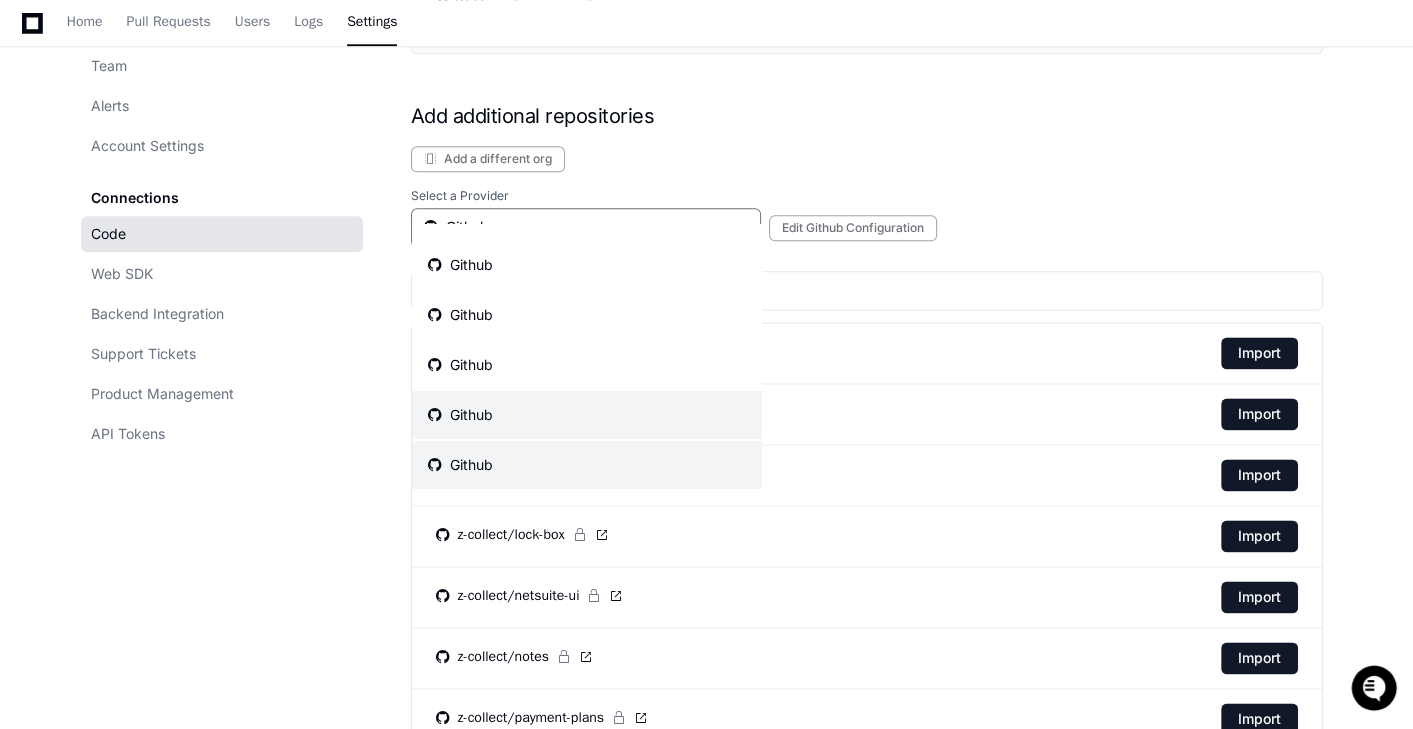 click on "Github" at bounding box center [587, 415] 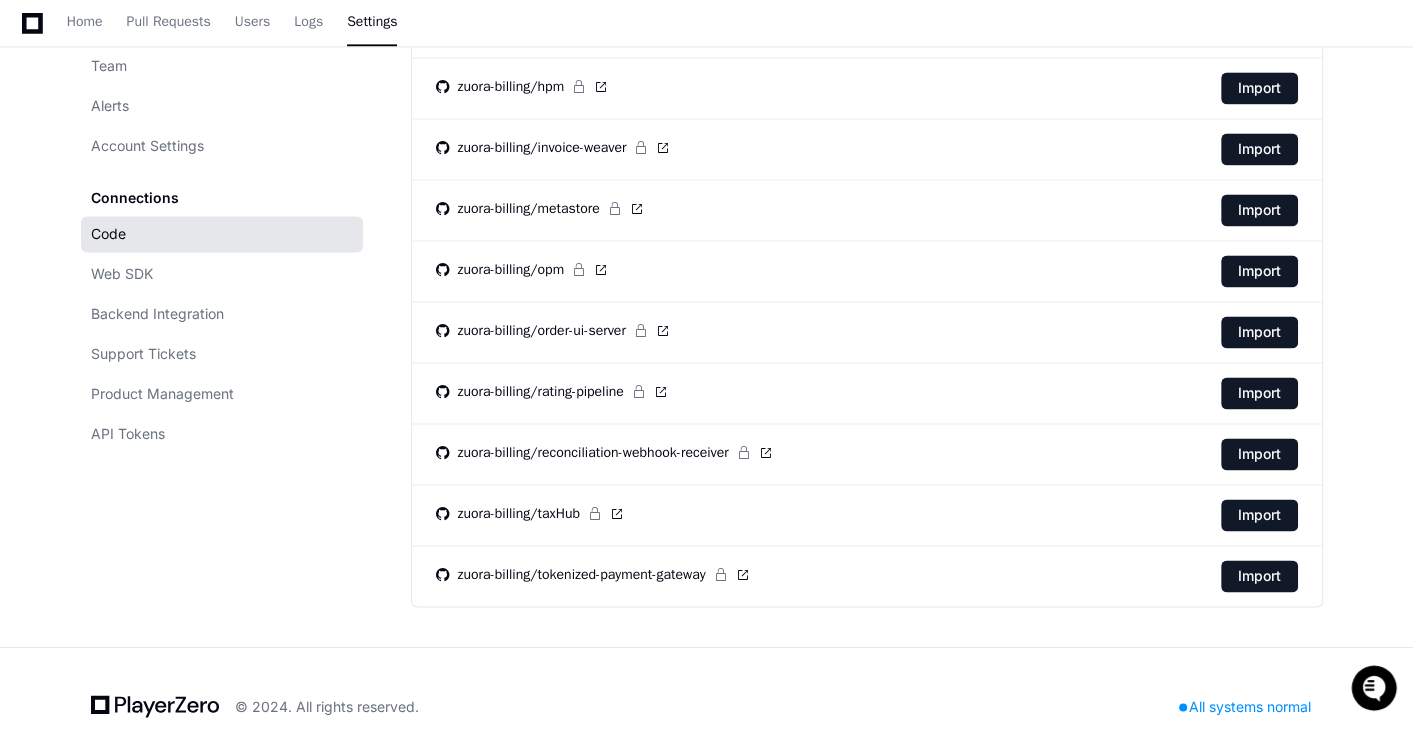 scroll, scrollTop: 1757, scrollLeft: 0, axis: vertical 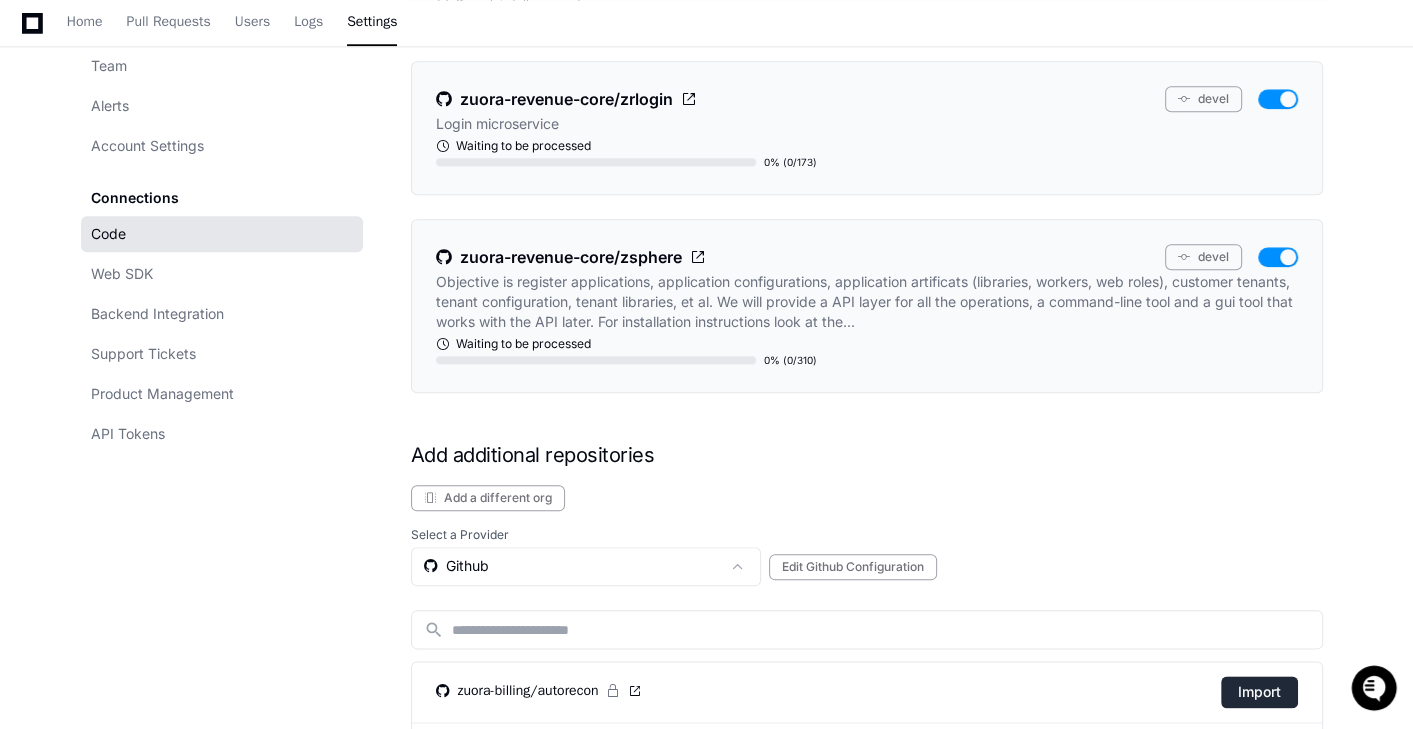 click on "Import" 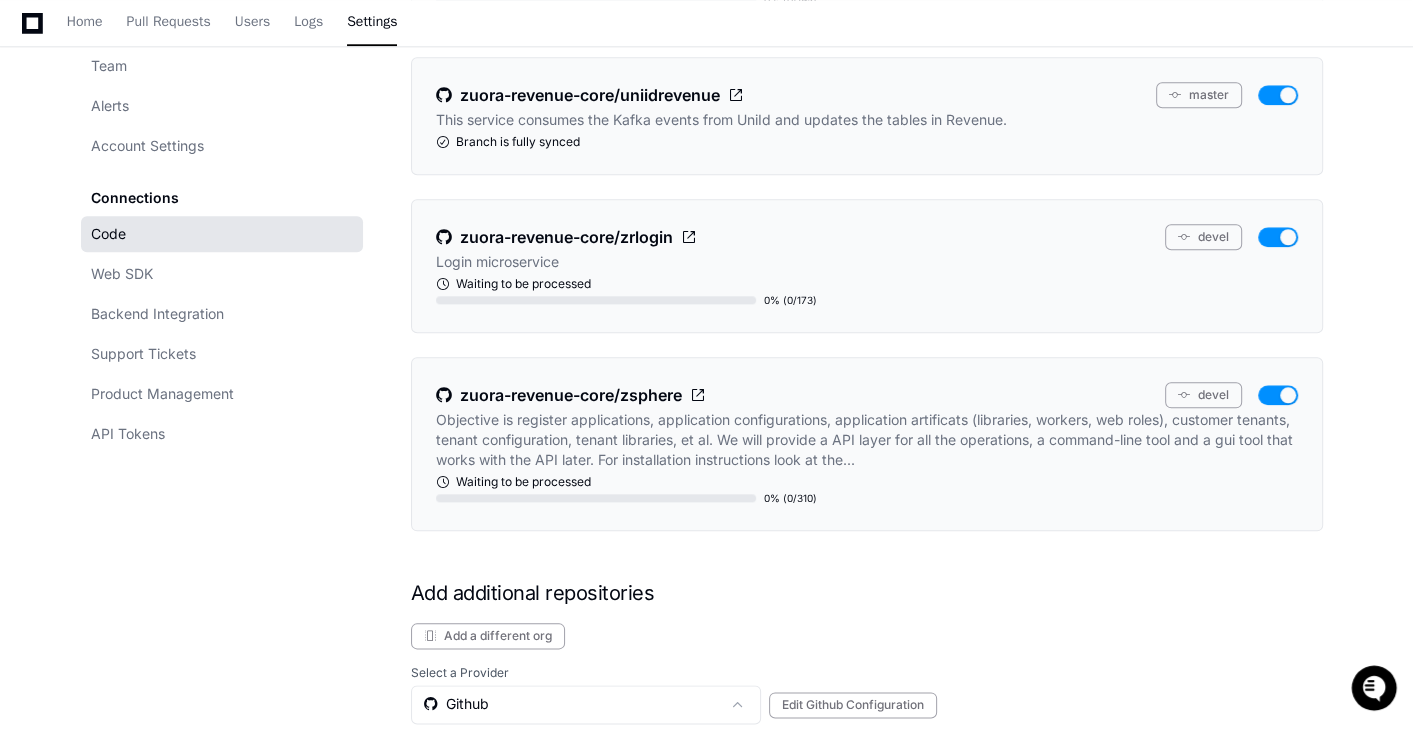 scroll, scrollTop: 1965, scrollLeft: 0, axis: vertical 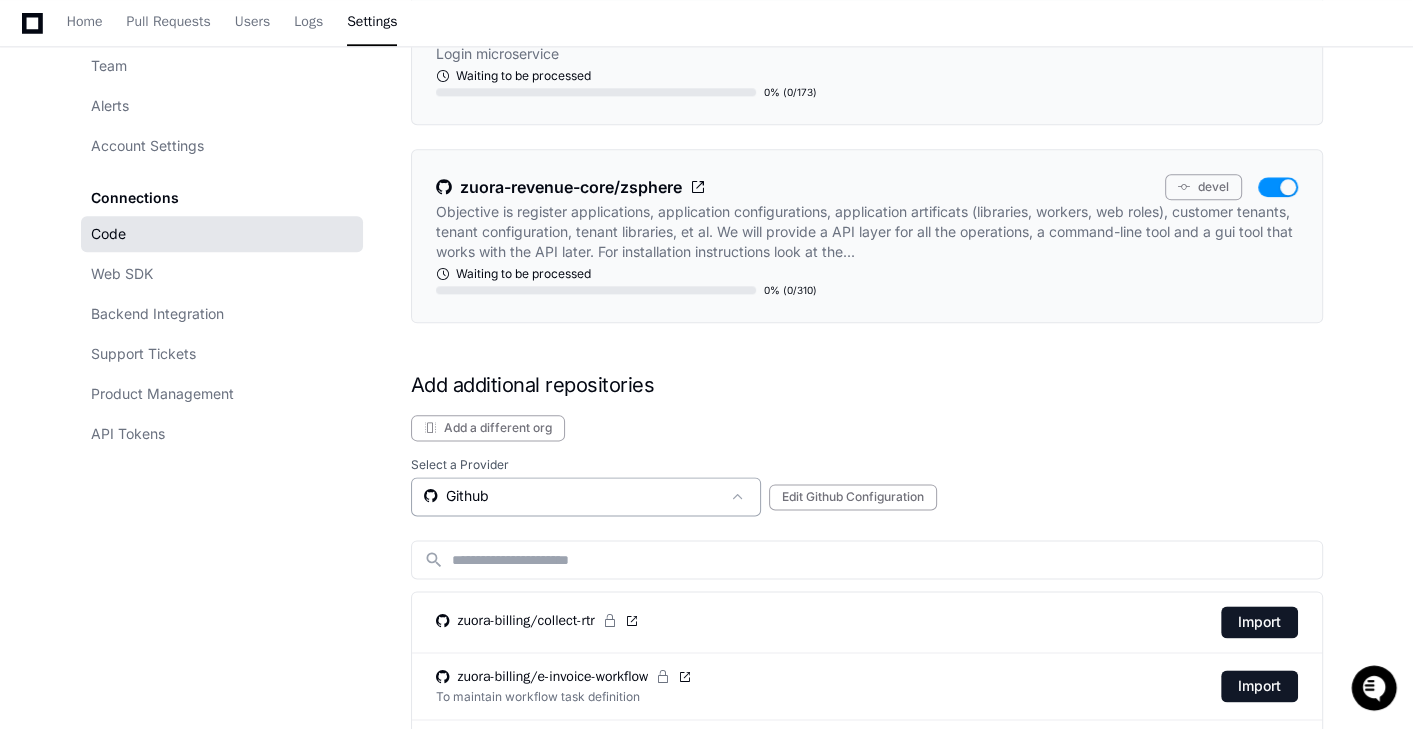 click on "Github" at bounding box center [572, 496] 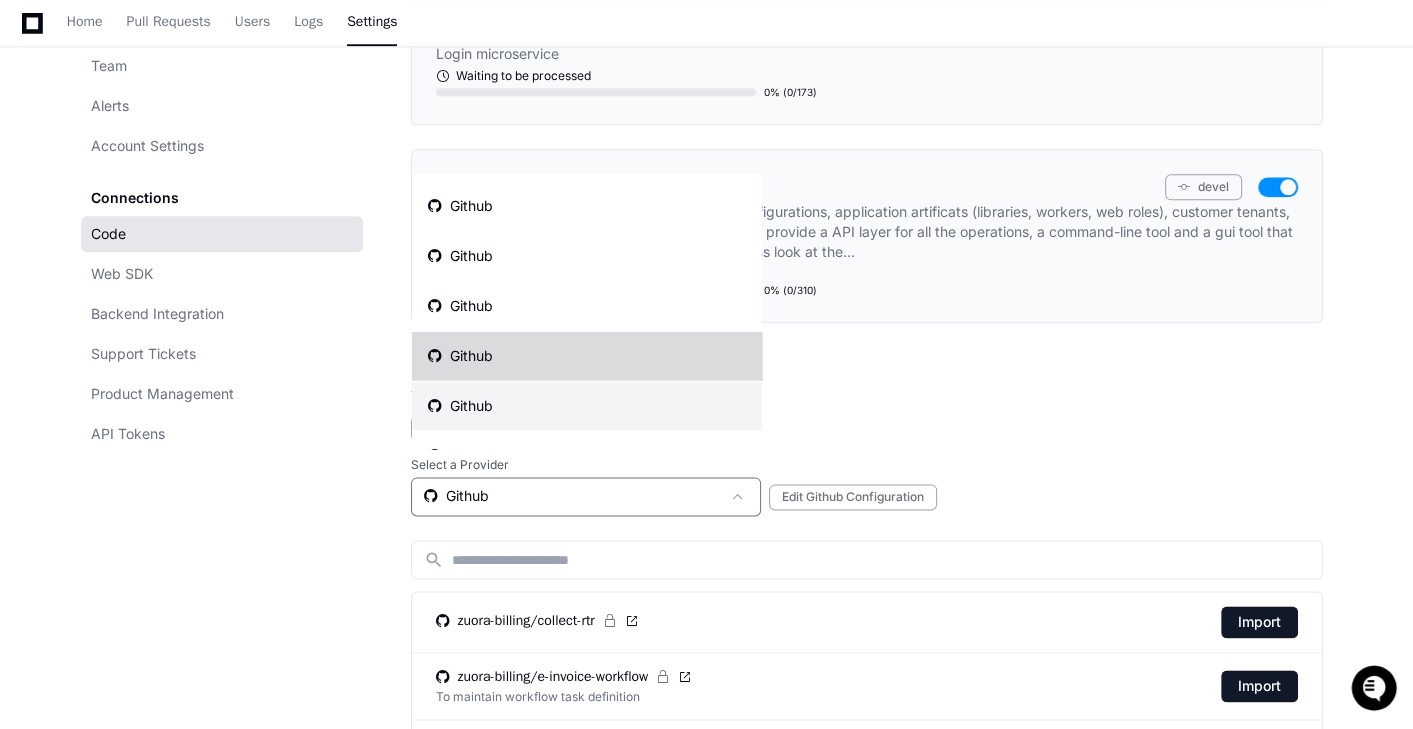 click on "Github" at bounding box center (587, 356) 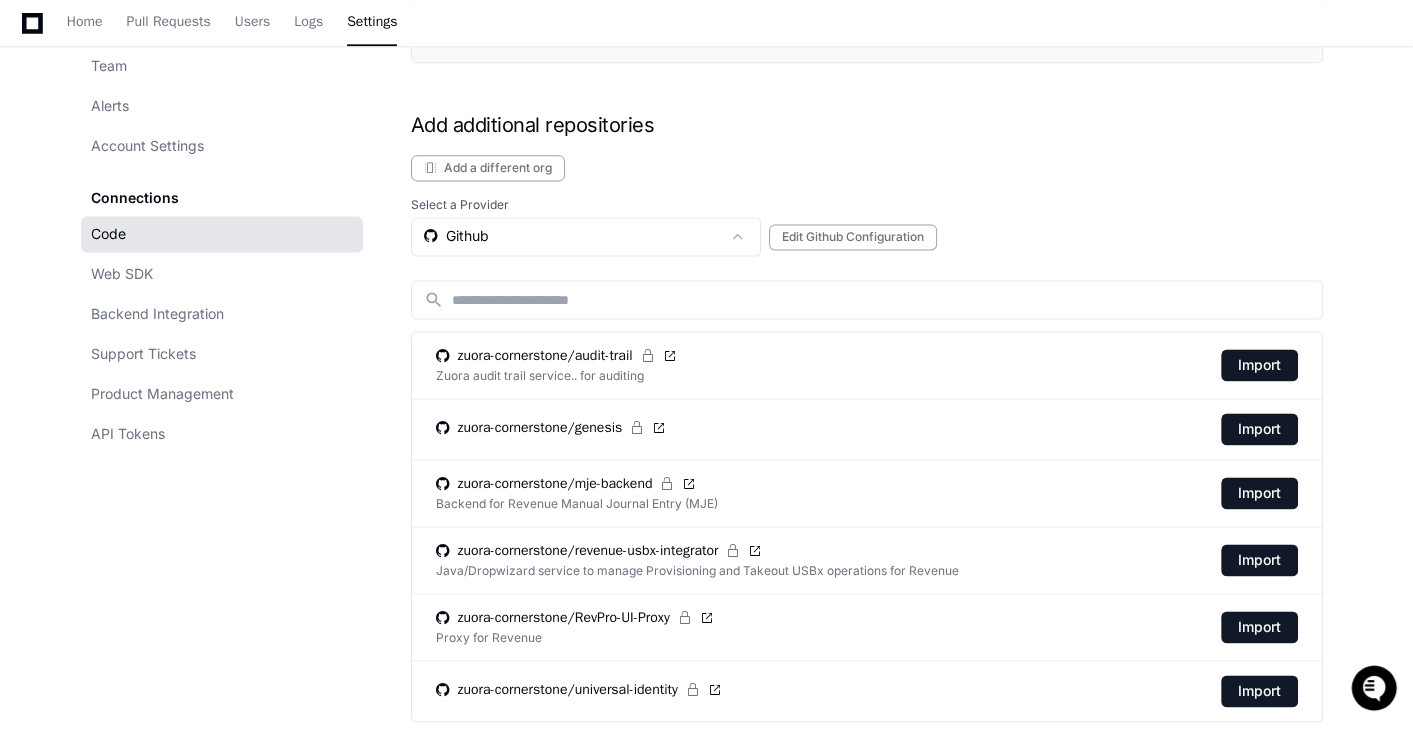 scroll, scrollTop: 2249, scrollLeft: 0, axis: vertical 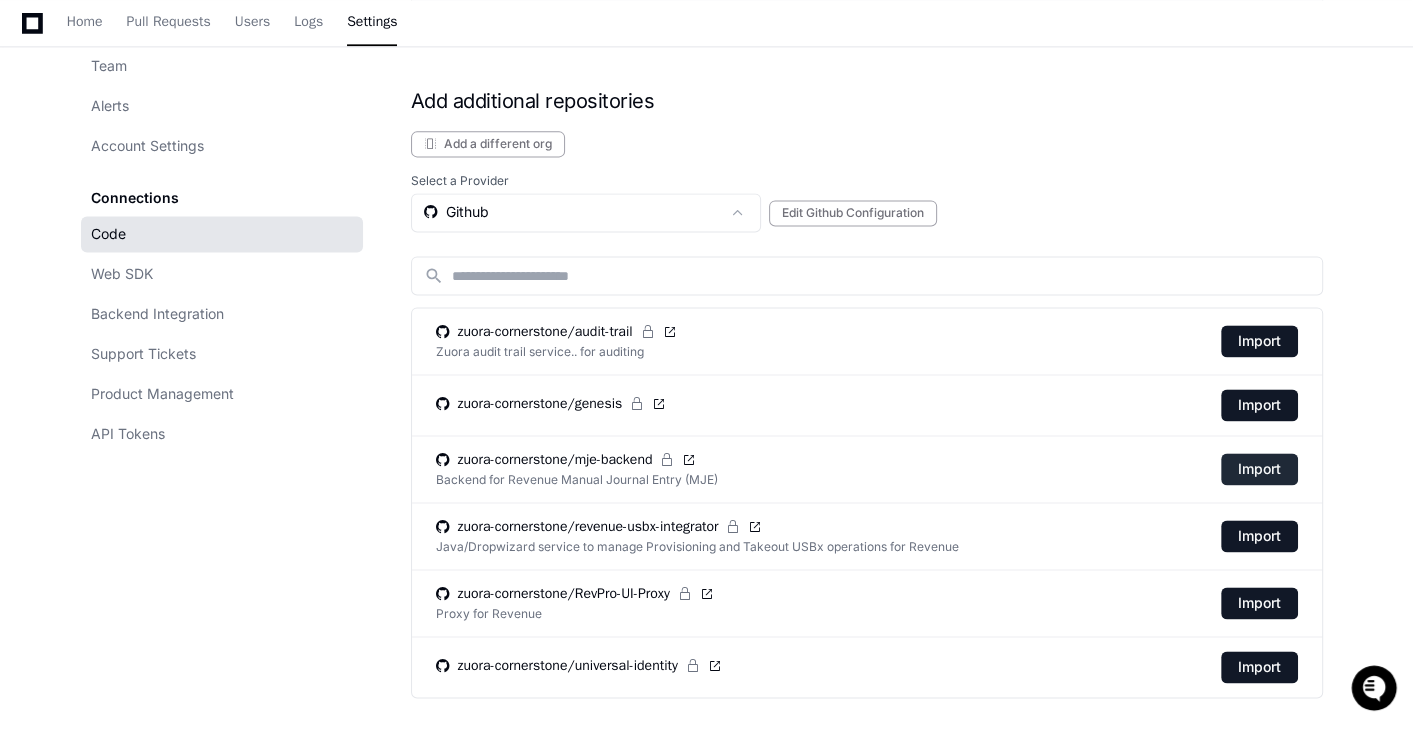 click on "Import" 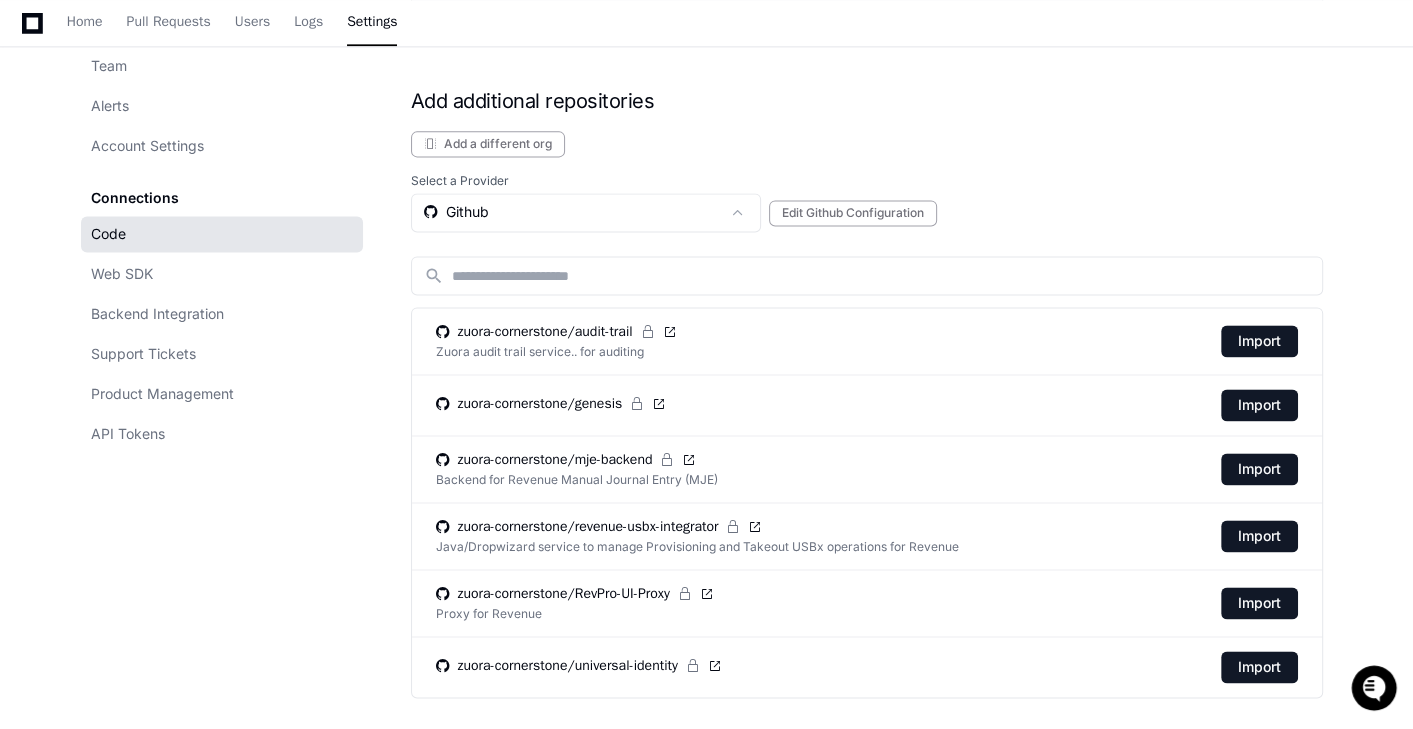 drag, startPoint x: 1251, startPoint y: 437, endPoint x: 726, endPoint y: 455, distance: 525.3085 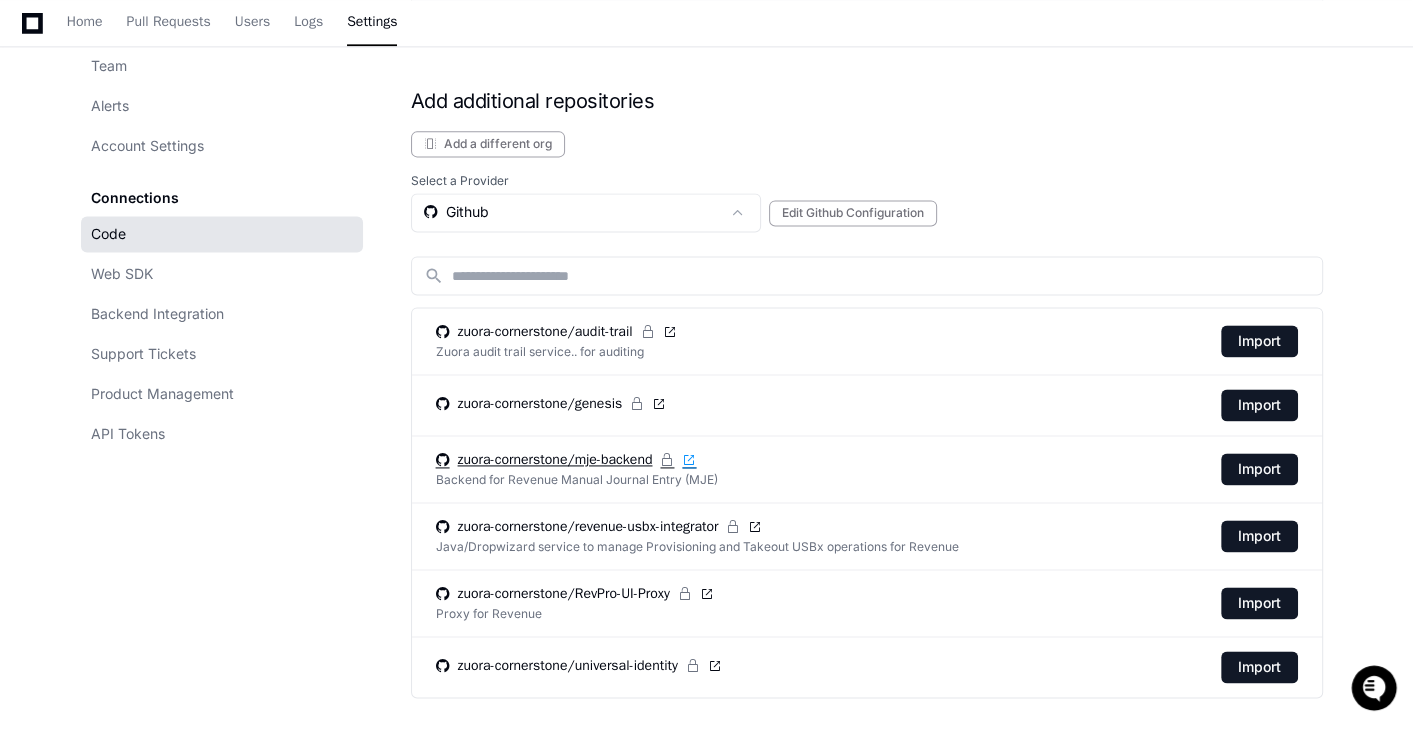 click 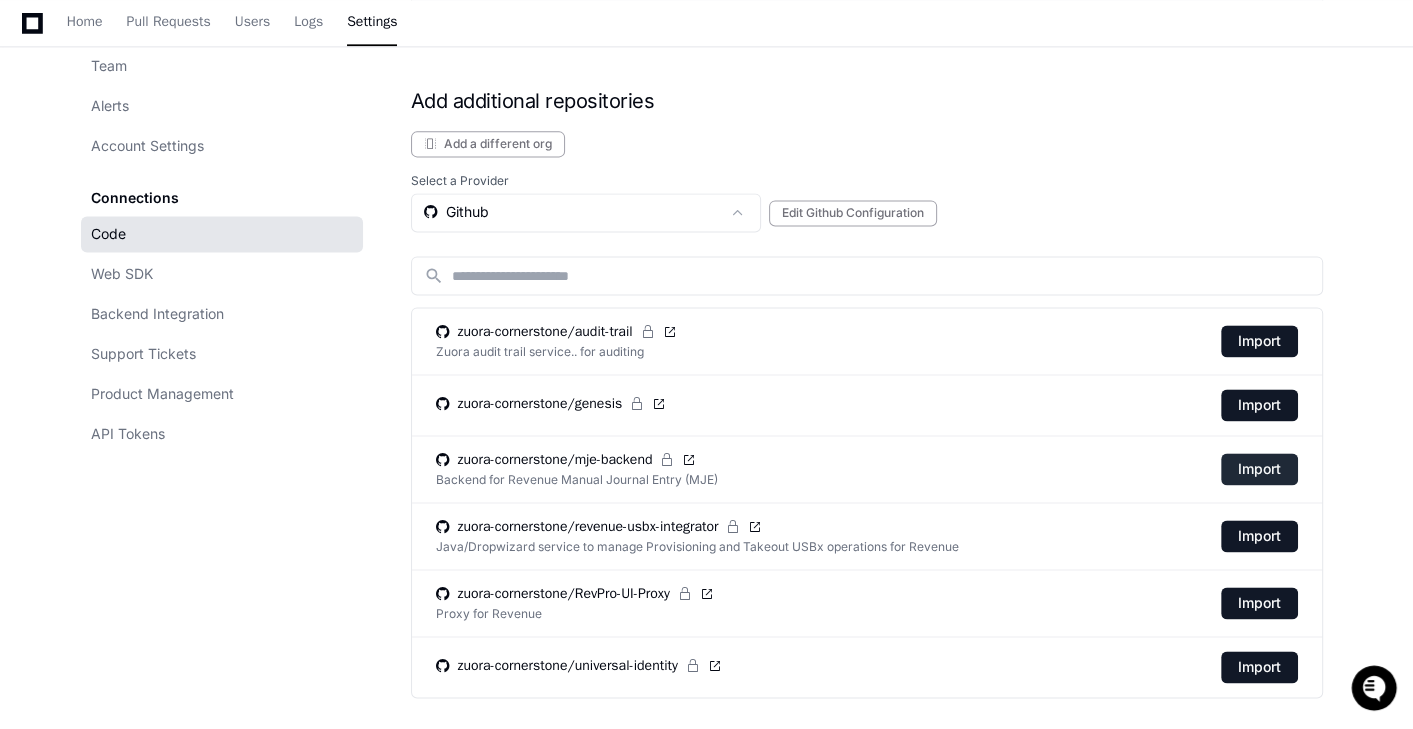 click on "Import" 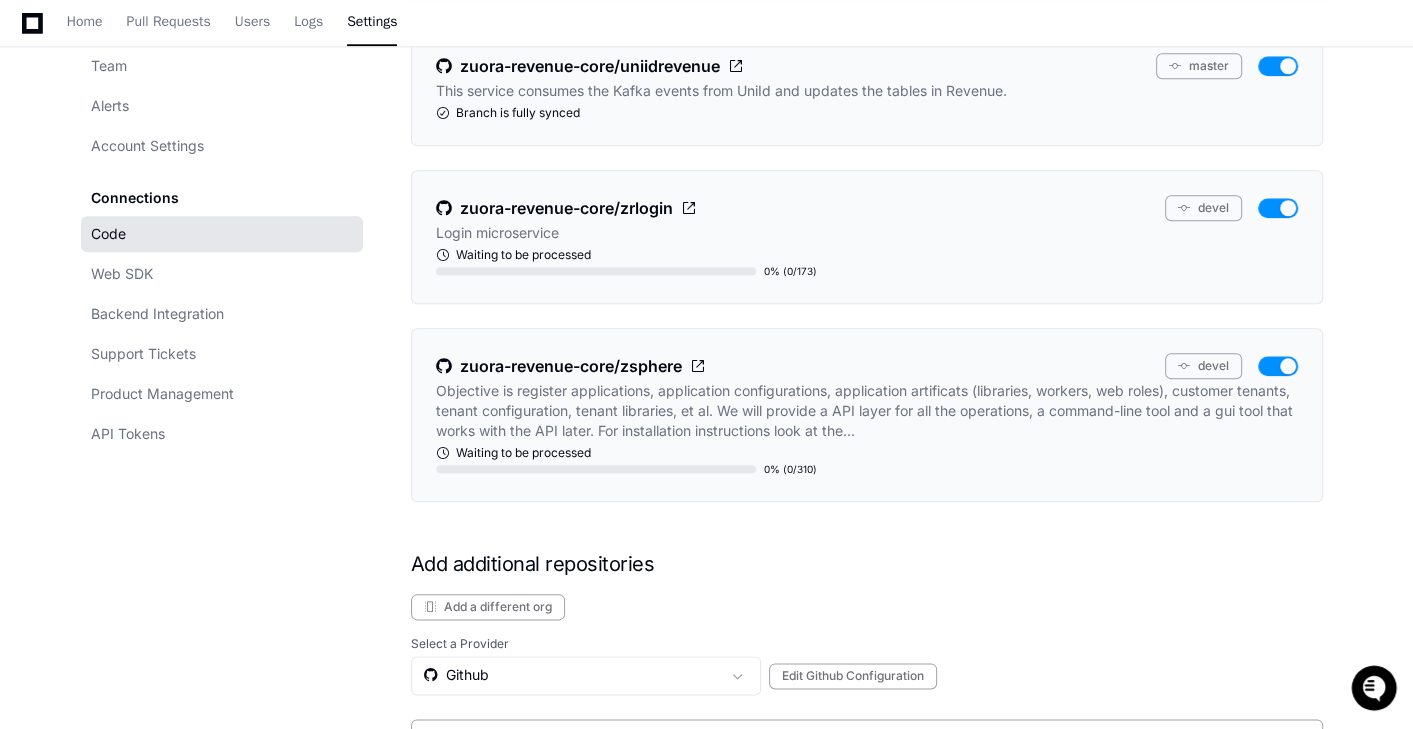 scroll, scrollTop: 2258, scrollLeft: 0, axis: vertical 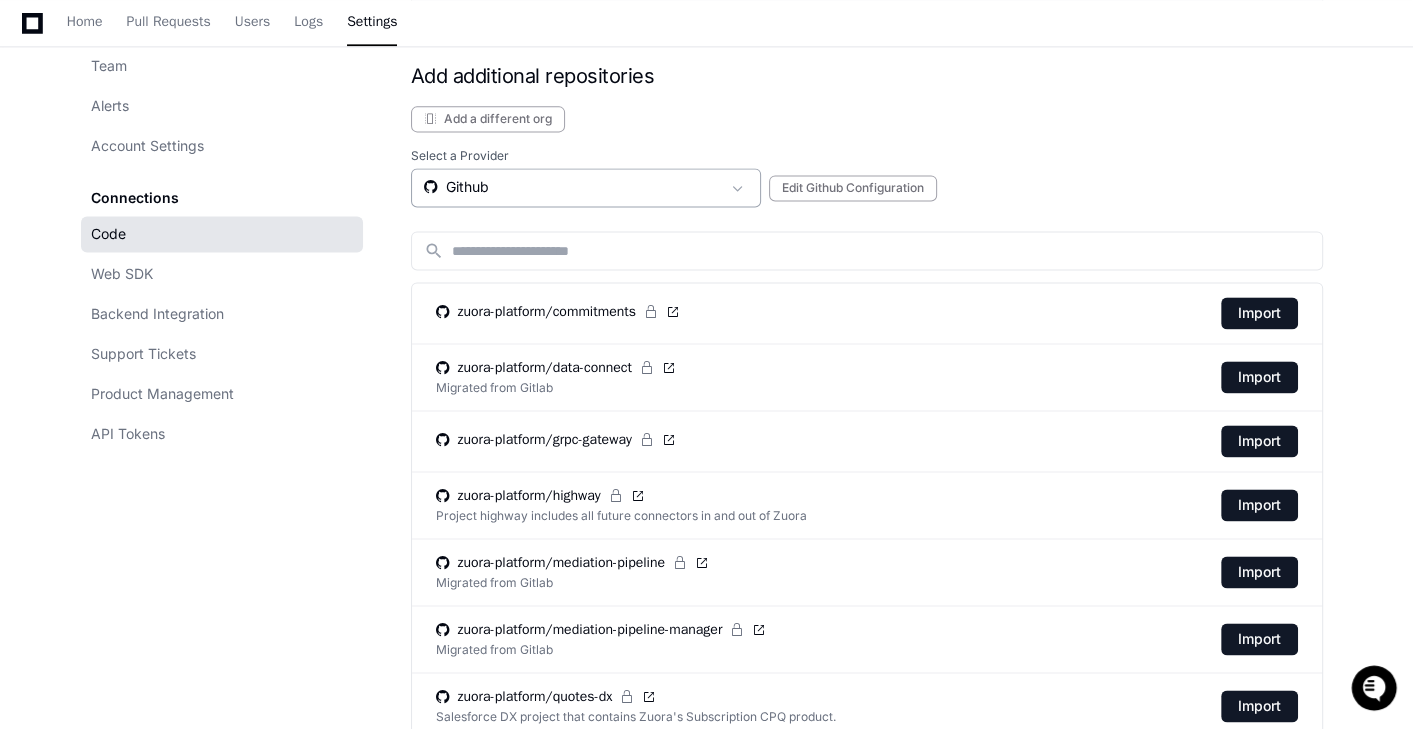 click on "Github" at bounding box center (572, 187) 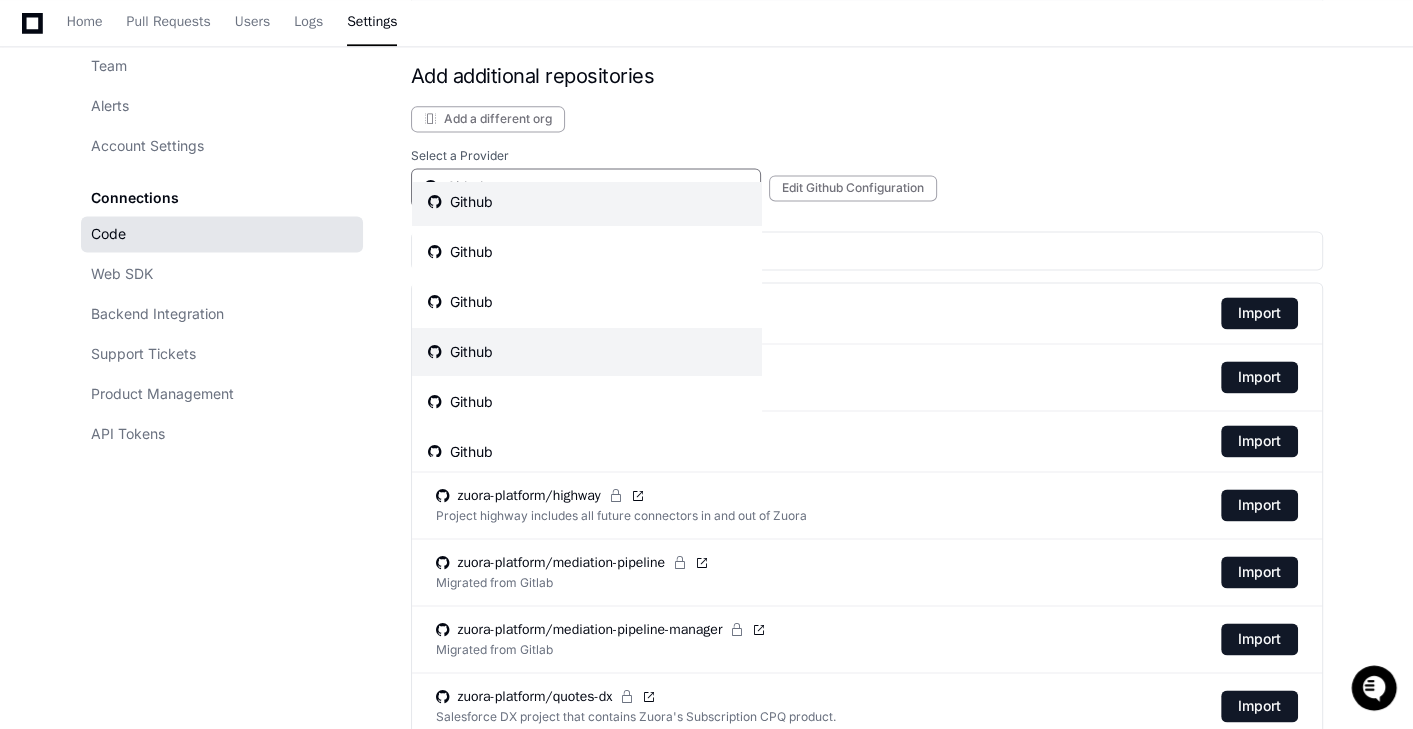scroll, scrollTop: 41, scrollLeft: 0, axis: vertical 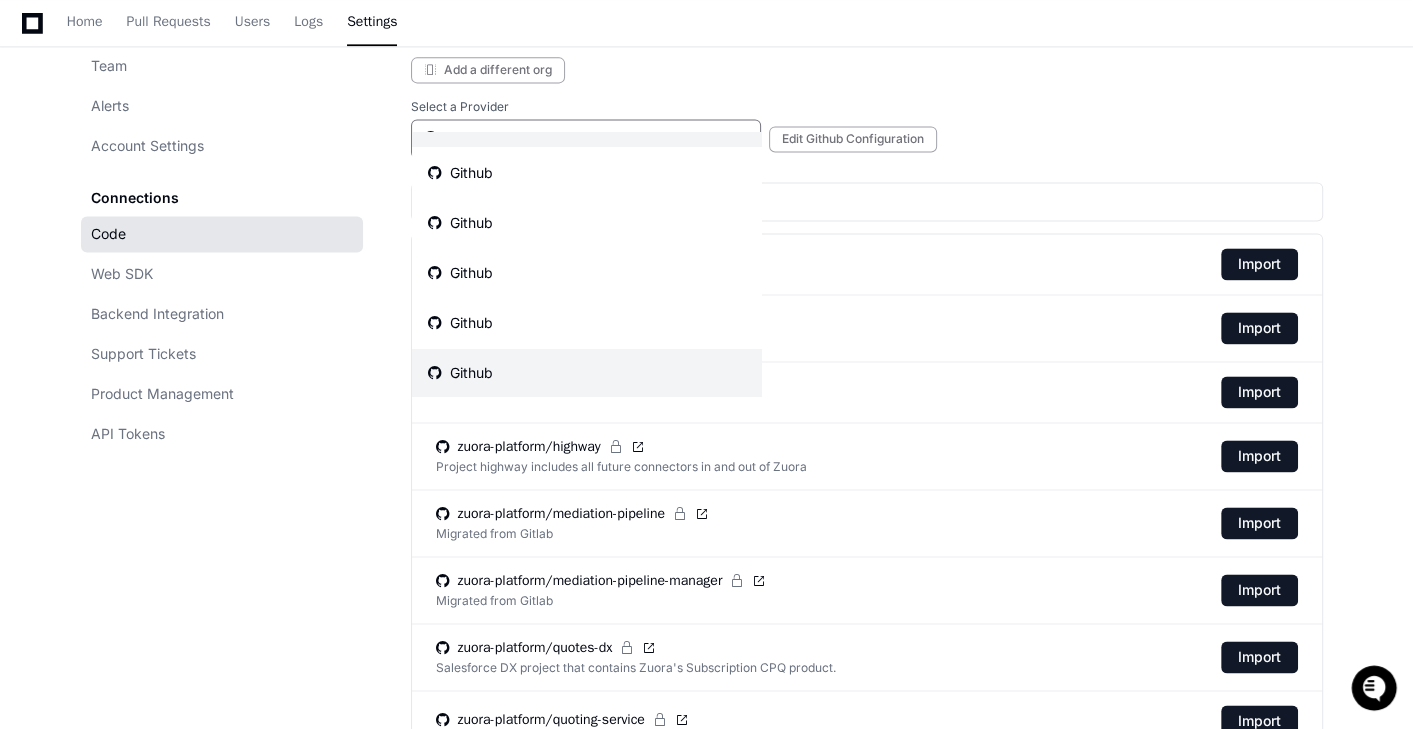 click on "Github" at bounding box center [587, 373] 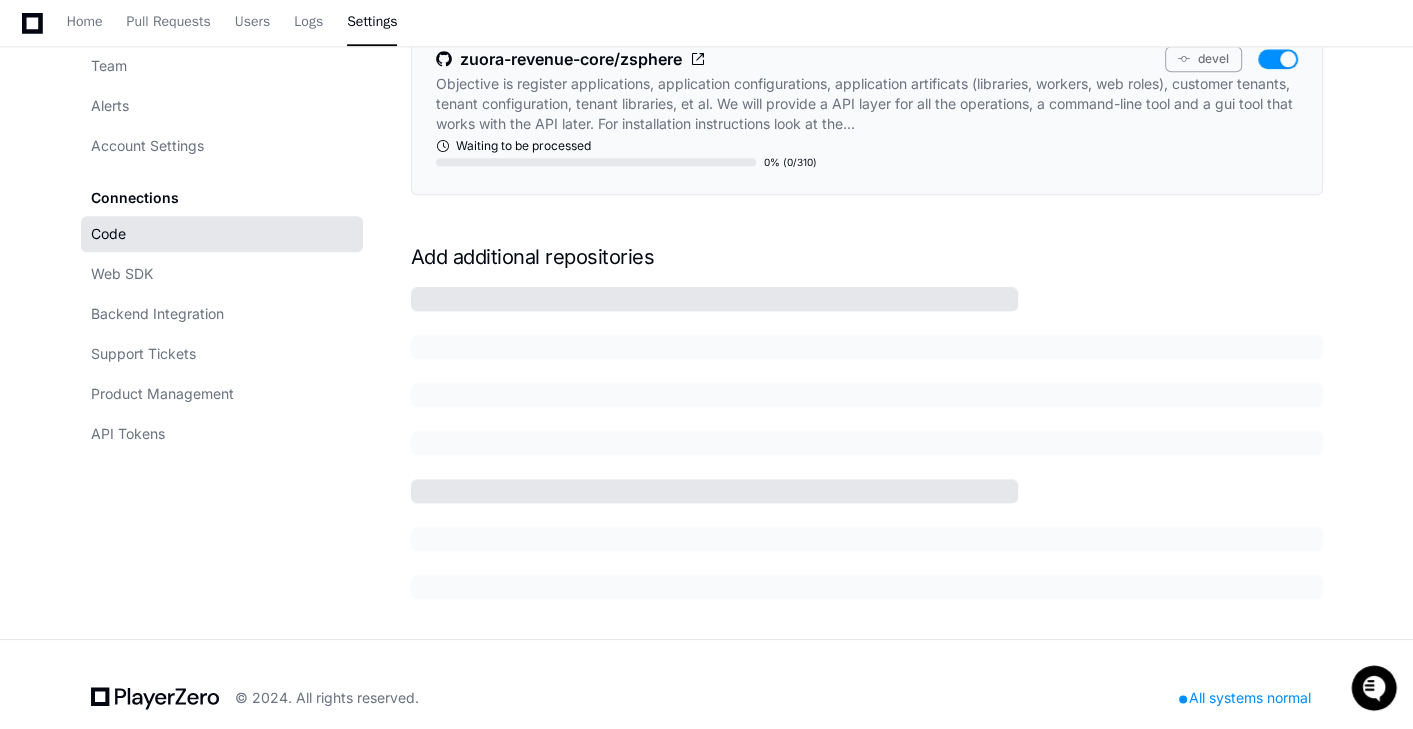 scroll, scrollTop: 2307, scrollLeft: 0, axis: vertical 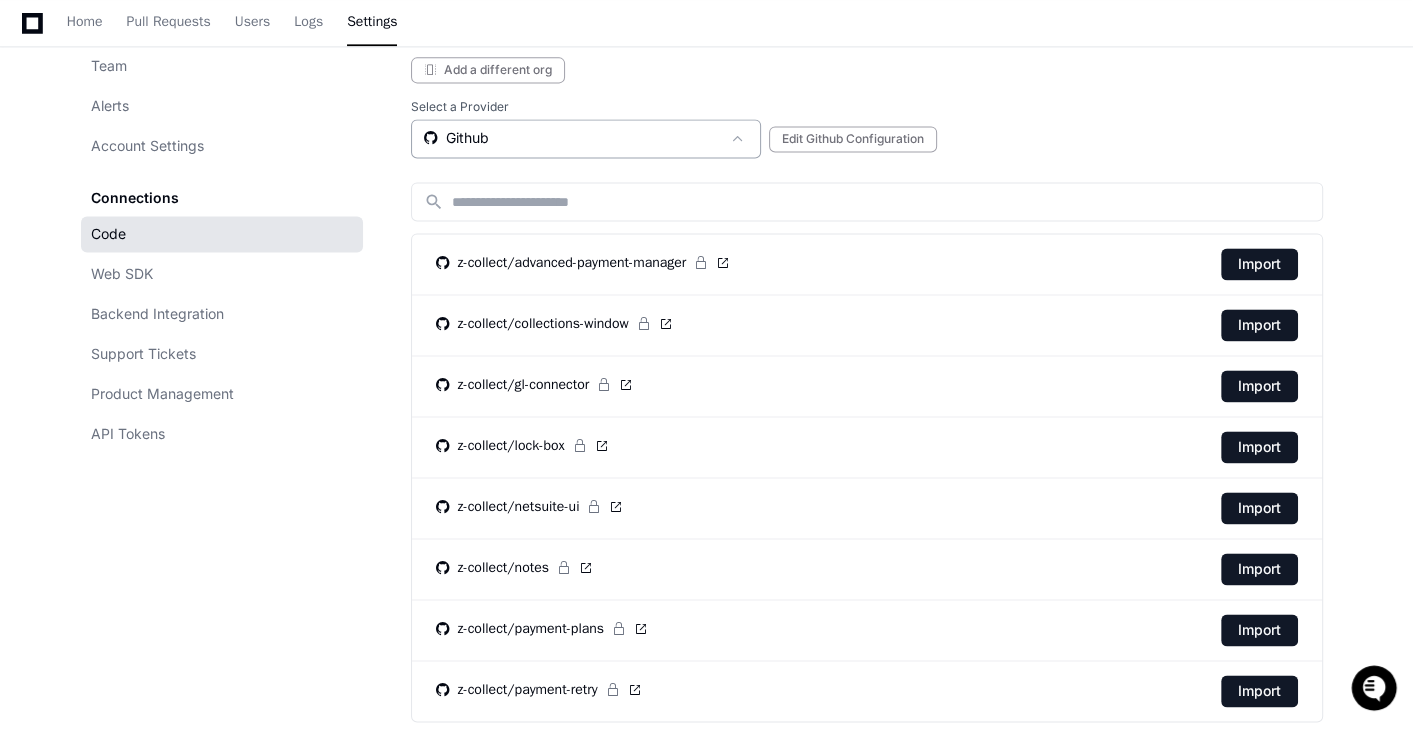 click on "Github" at bounding box center [572, 138] 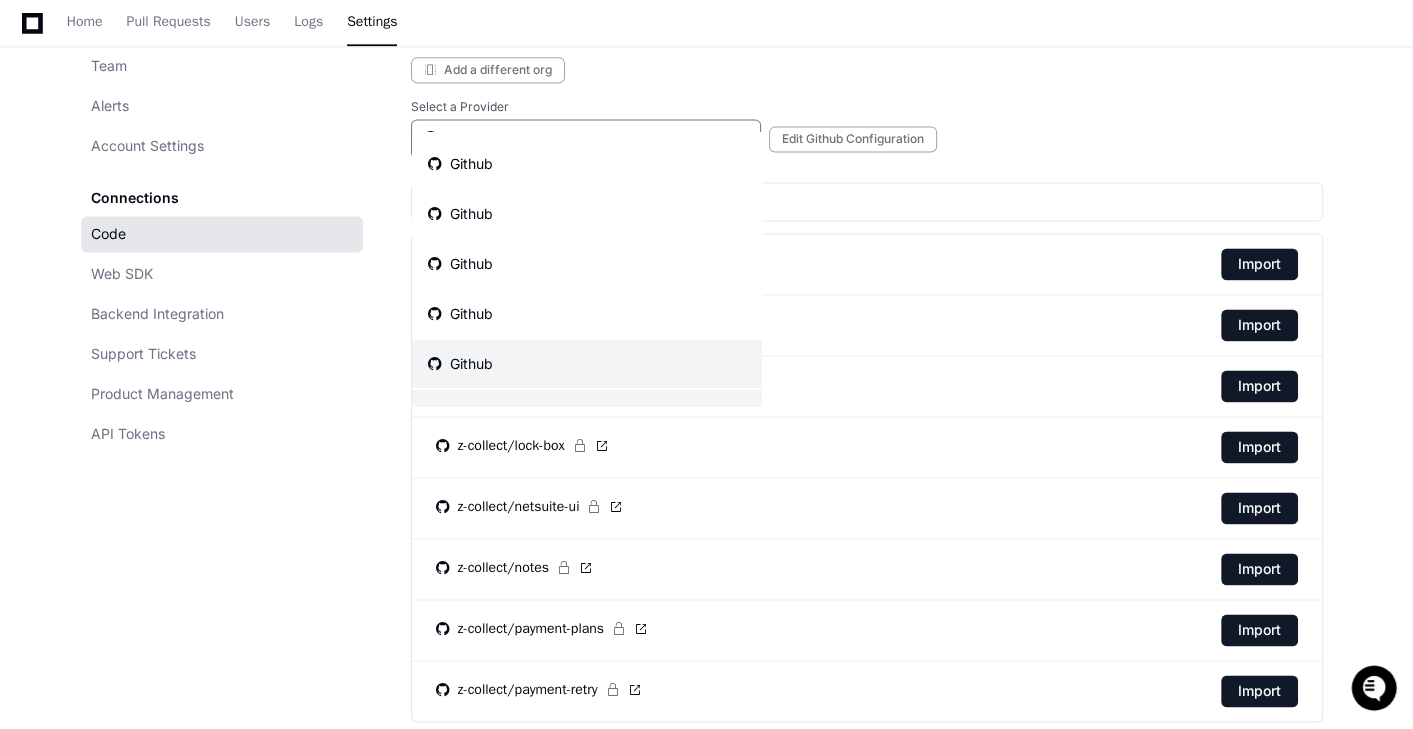 scroll, scrollTop: 31, scrollLeft: 0, axis: vertical 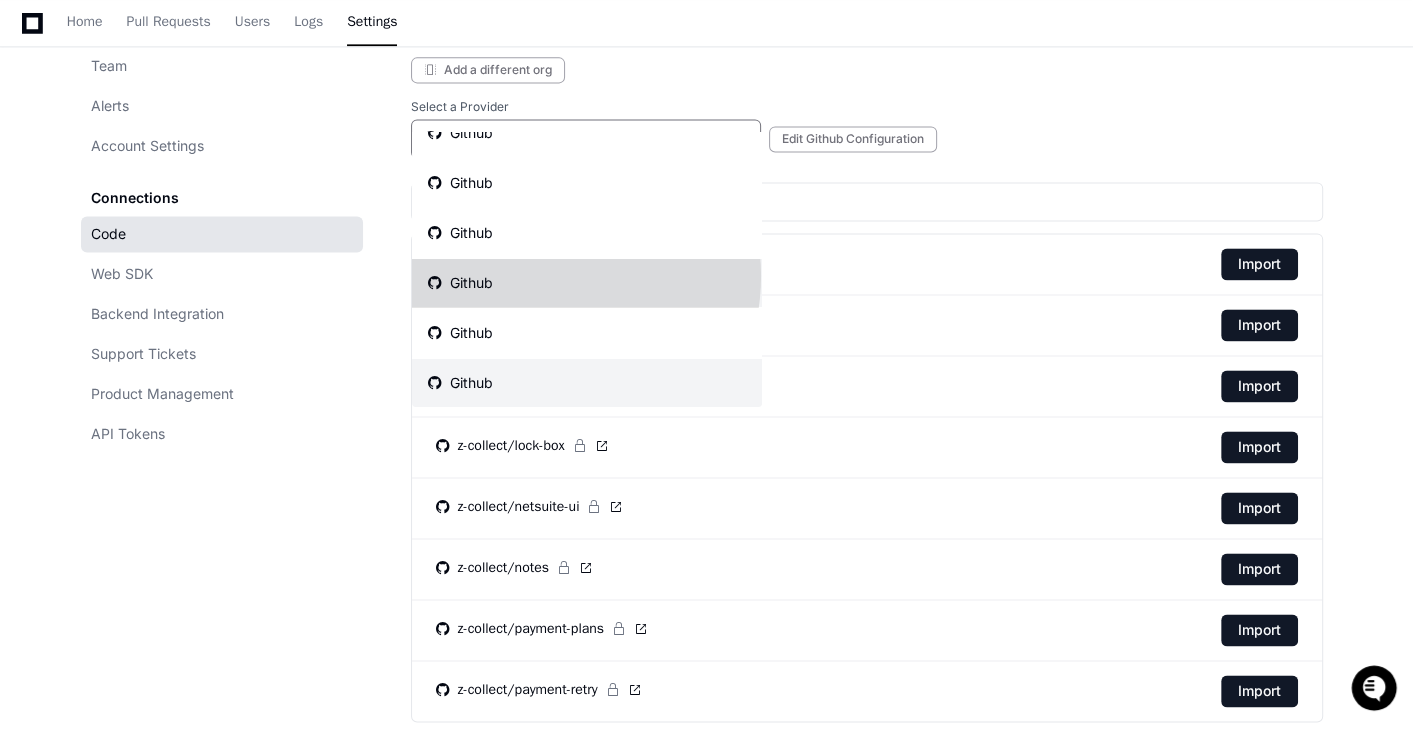click on "Github" at bounding box center (587, 283) 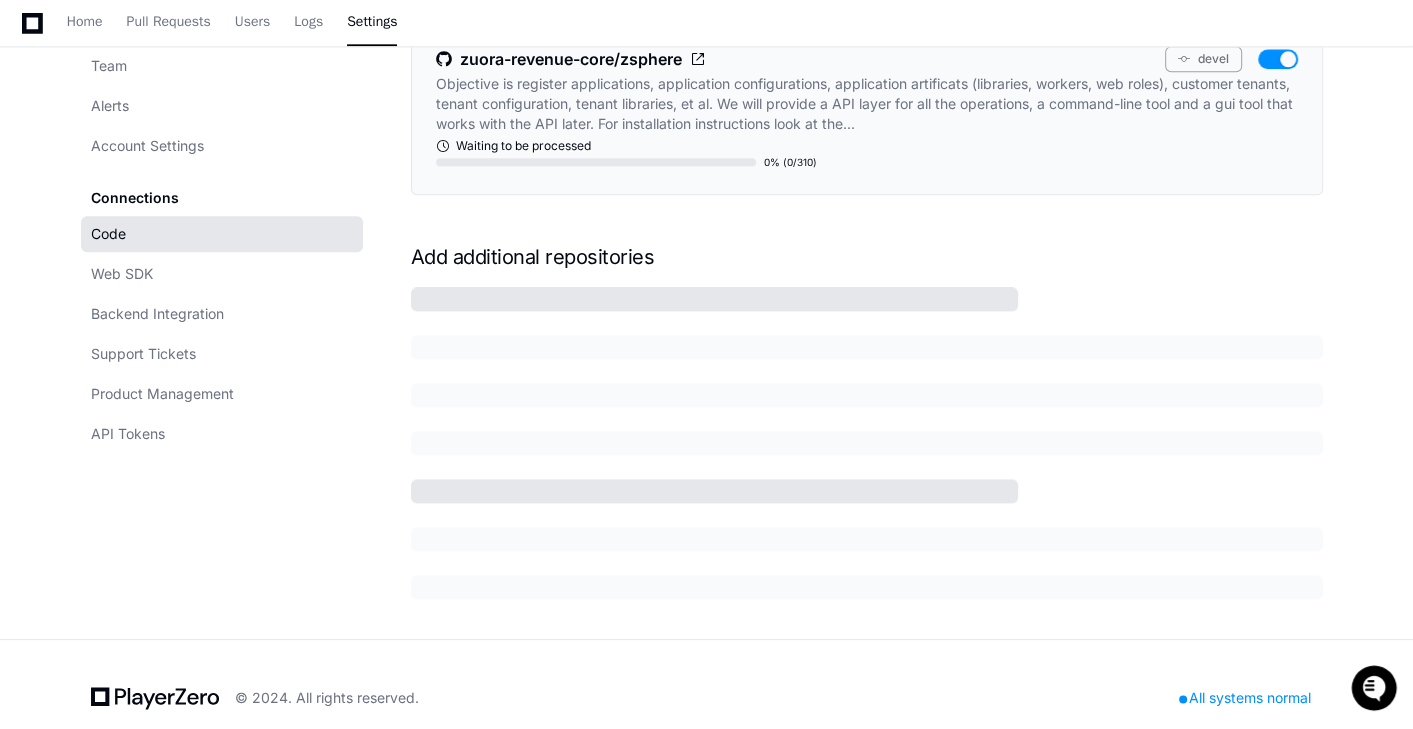 scroll, scrollTop: 2307, scrollLeft: 0, axis: vertical 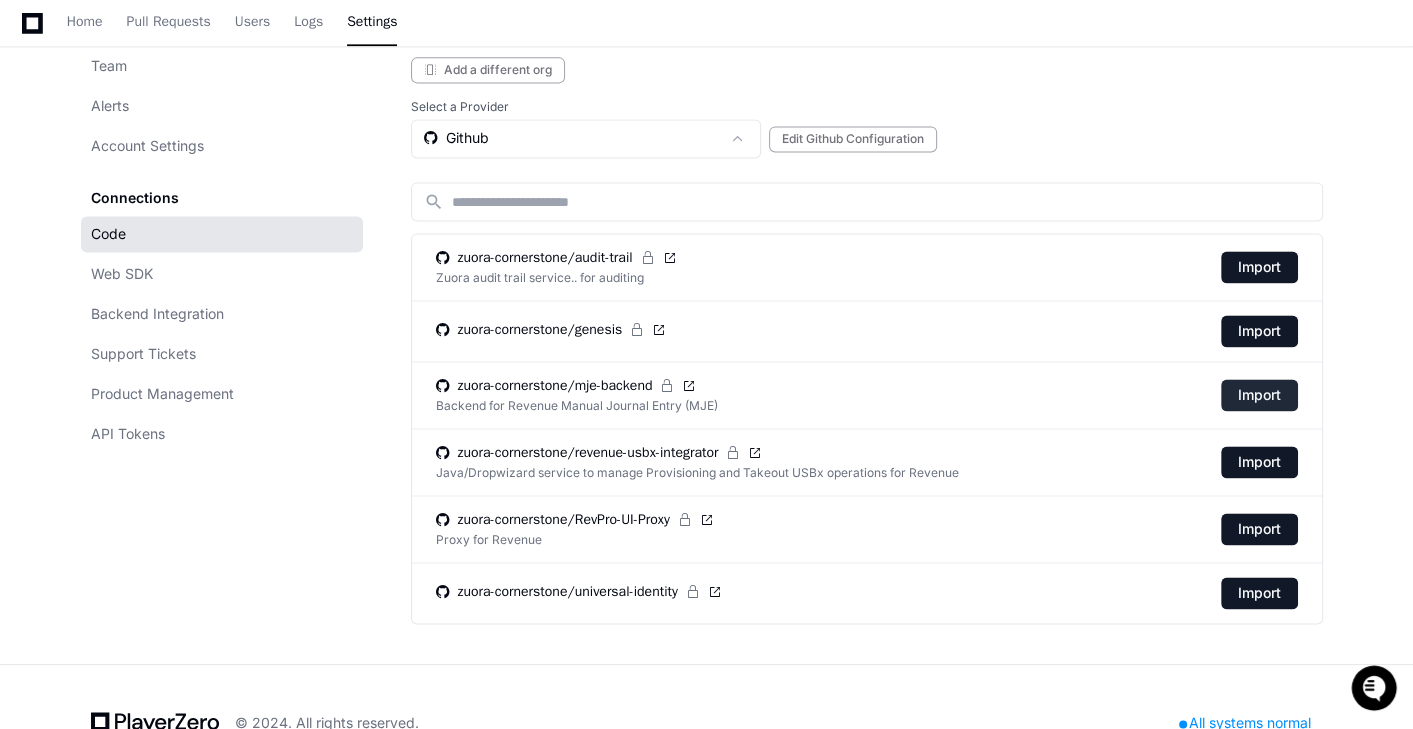 click on "Import" 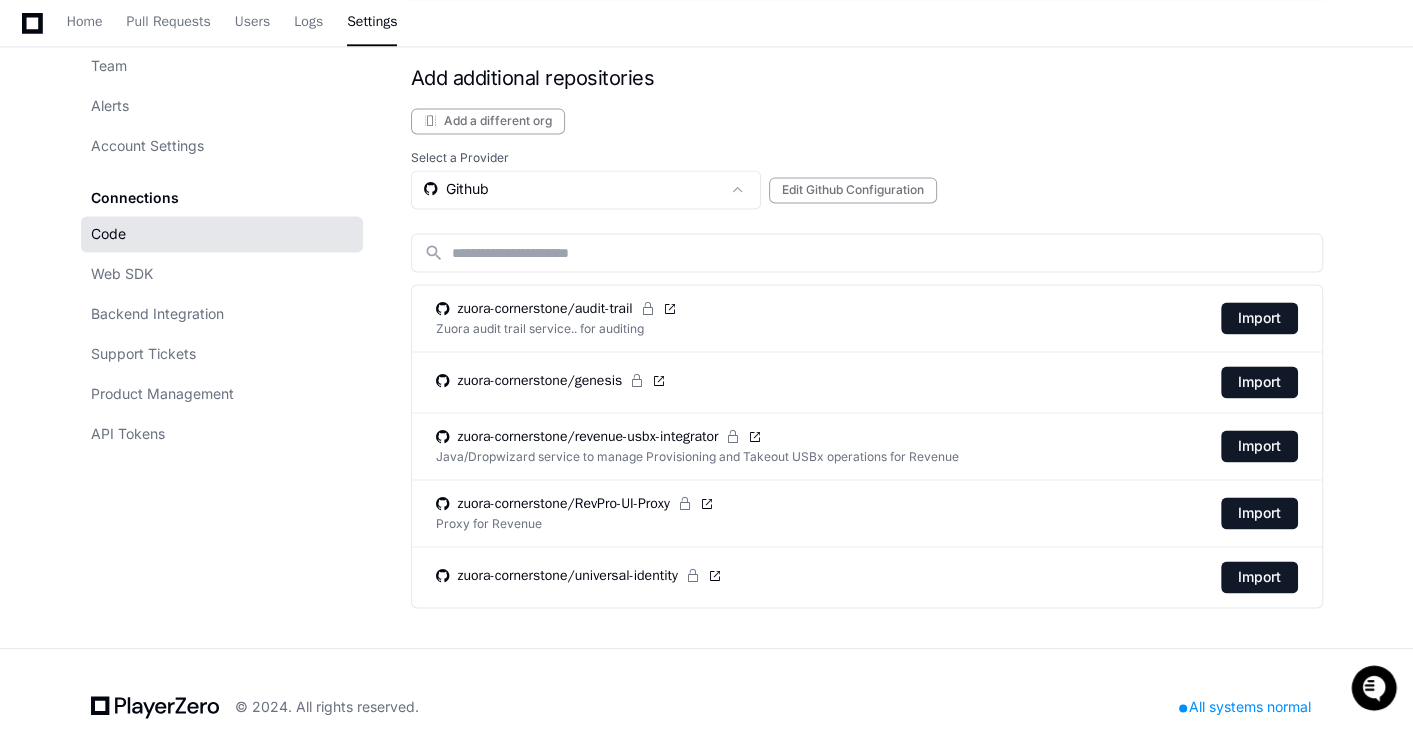 scroll, scrollTop: 2394, scrollLeft: 0, axis: vertical 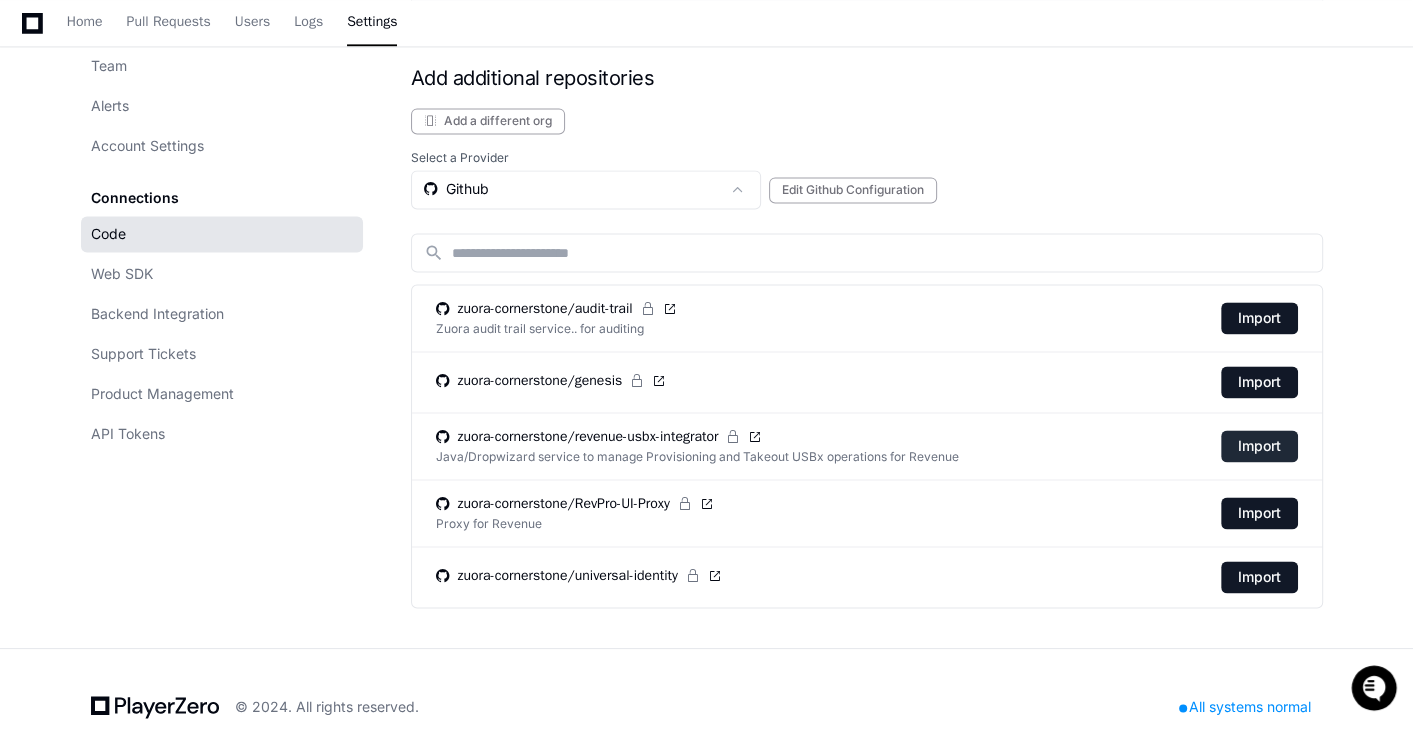 click on "Import" 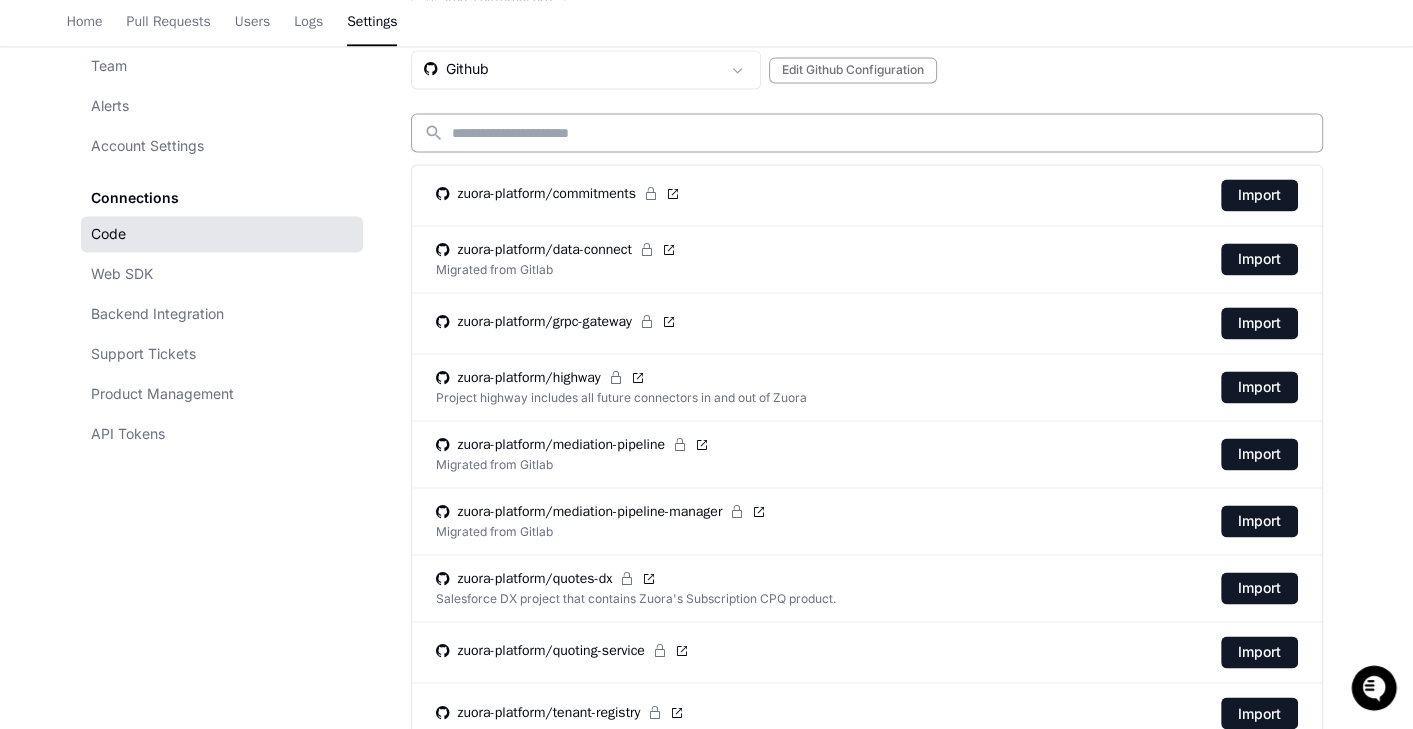 scroll, scrollTop: 2279, scrollLeft: 0, axis: vertical 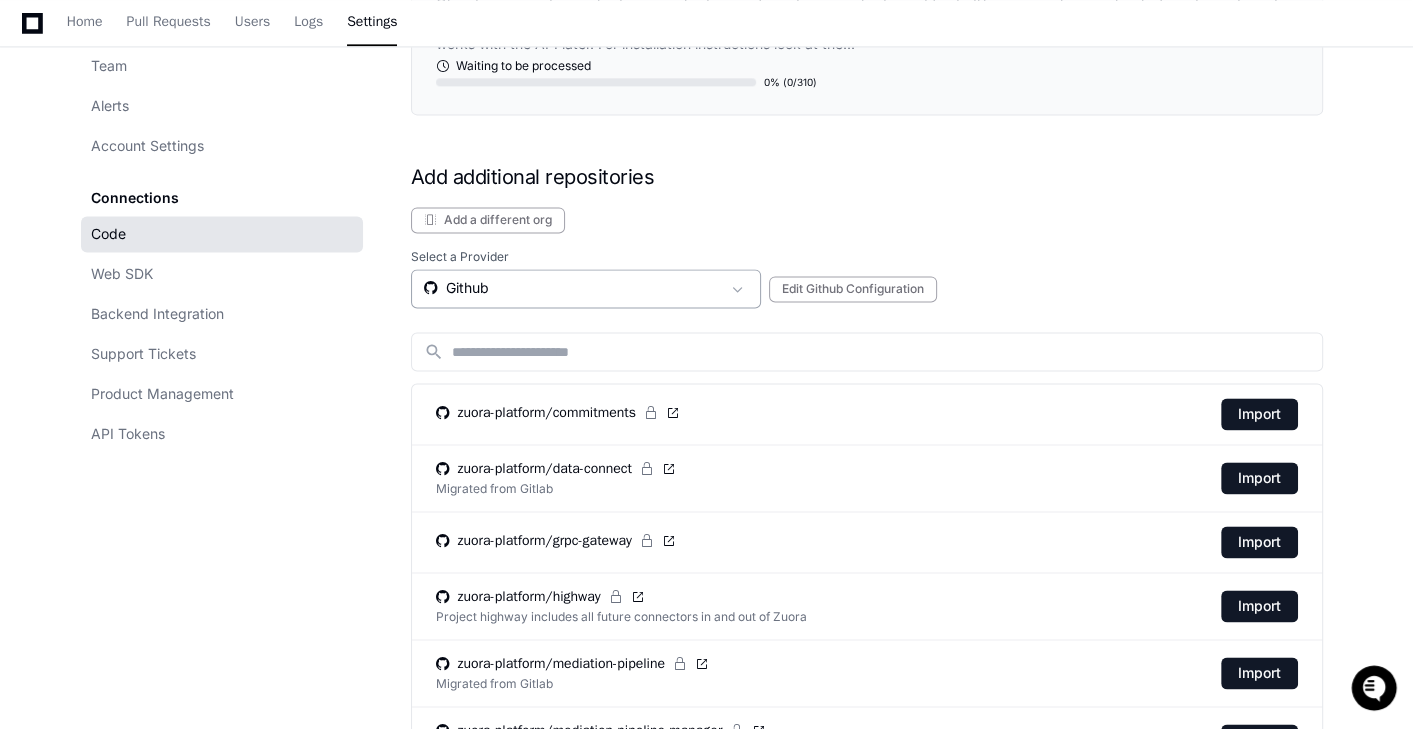 drag, startPoint x: 503, startPoint y: 228, endPoint x: 513, endPoint y: 255, distance: 28.79236 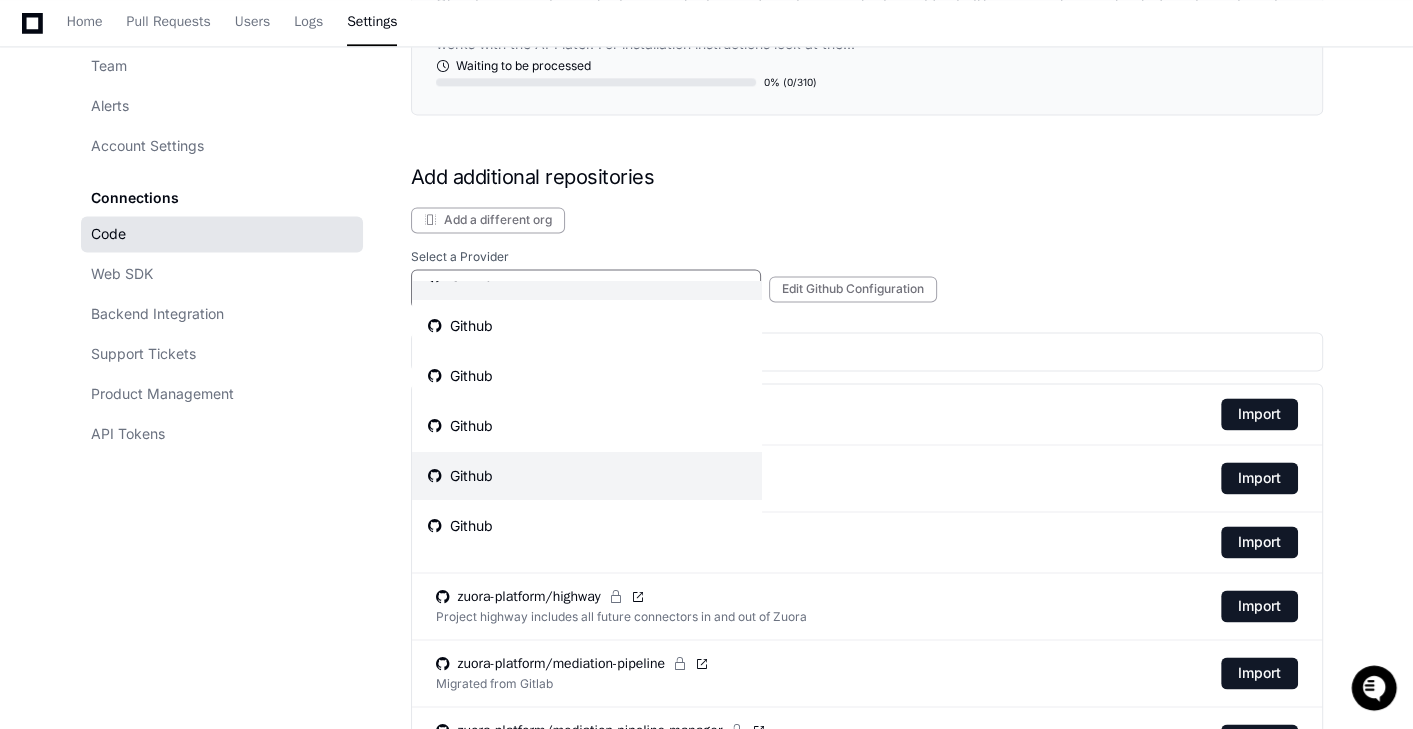 scroll, scrollTop: 40, scrollLeft: 0, axis: vertical 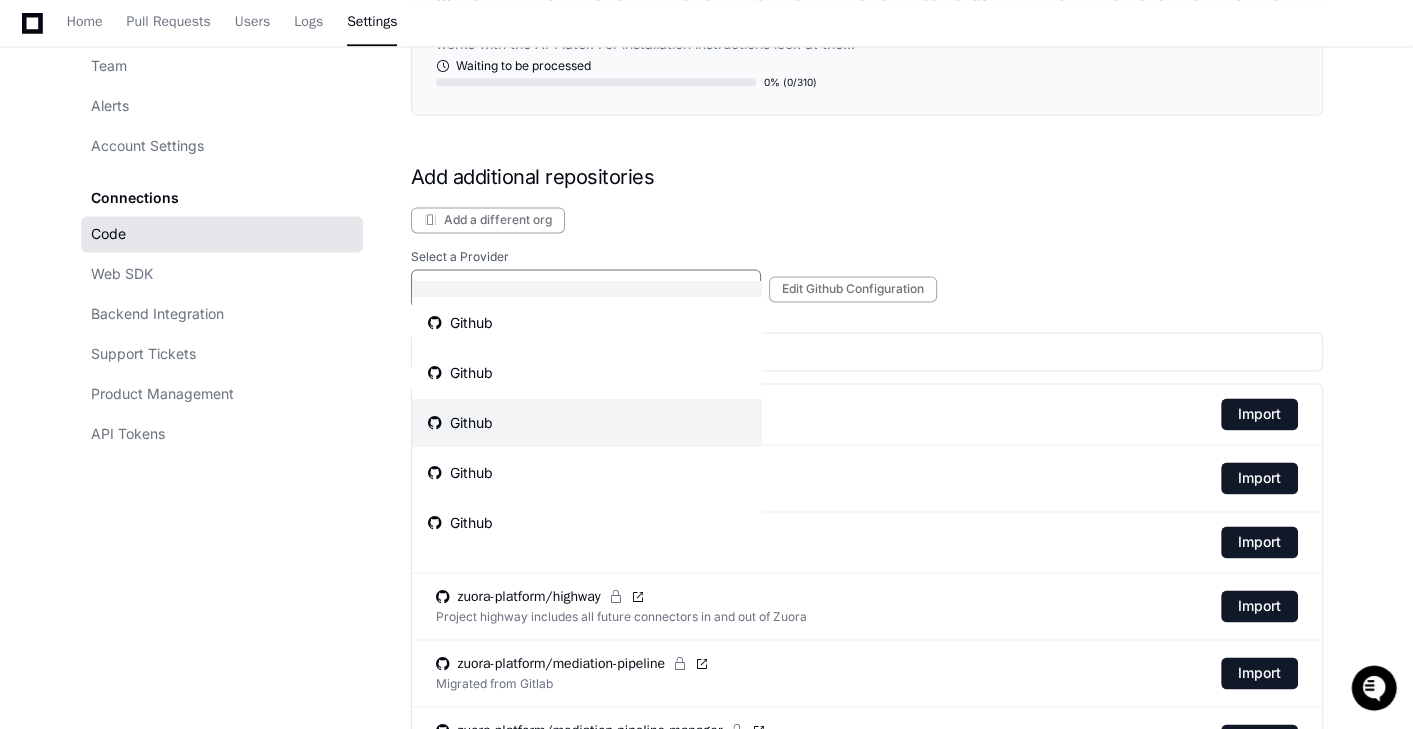 click on "Github" at bounding box center (587, 423) 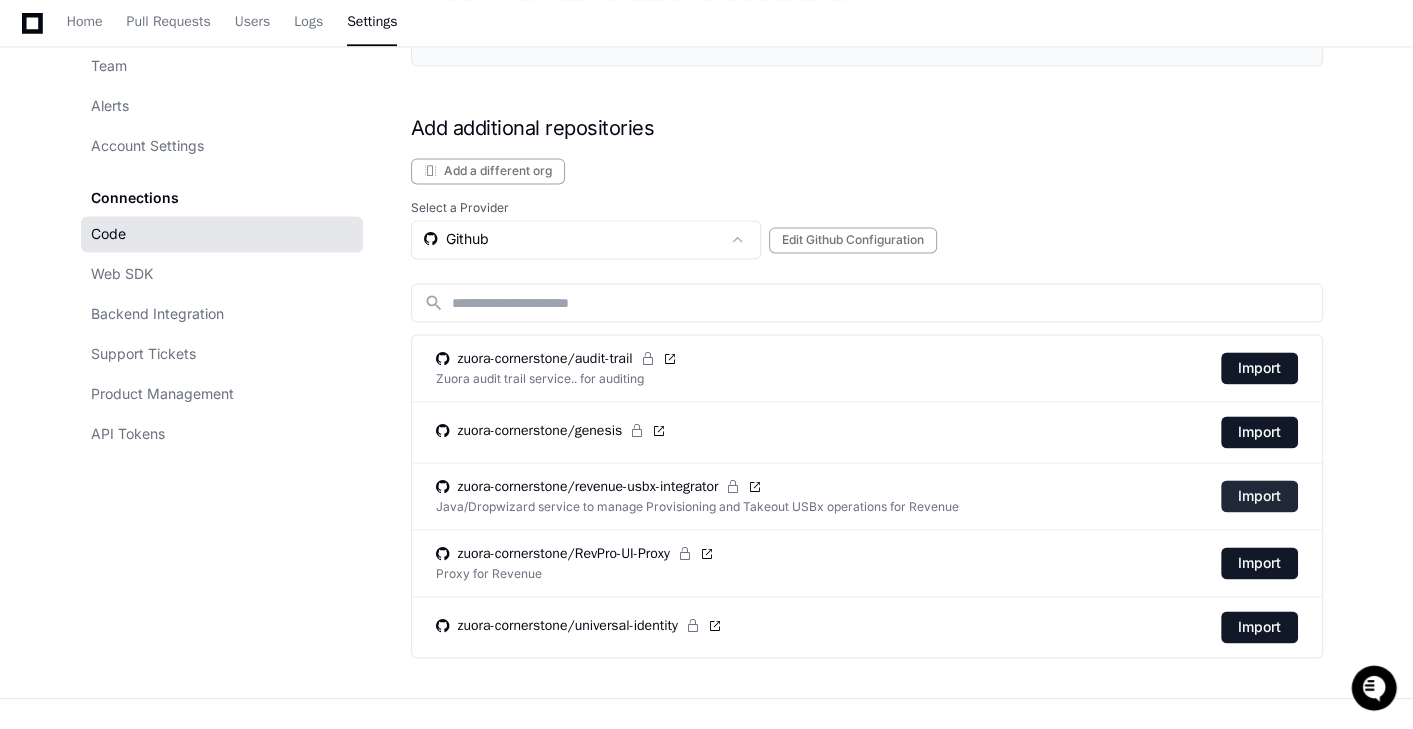 click on "Import" 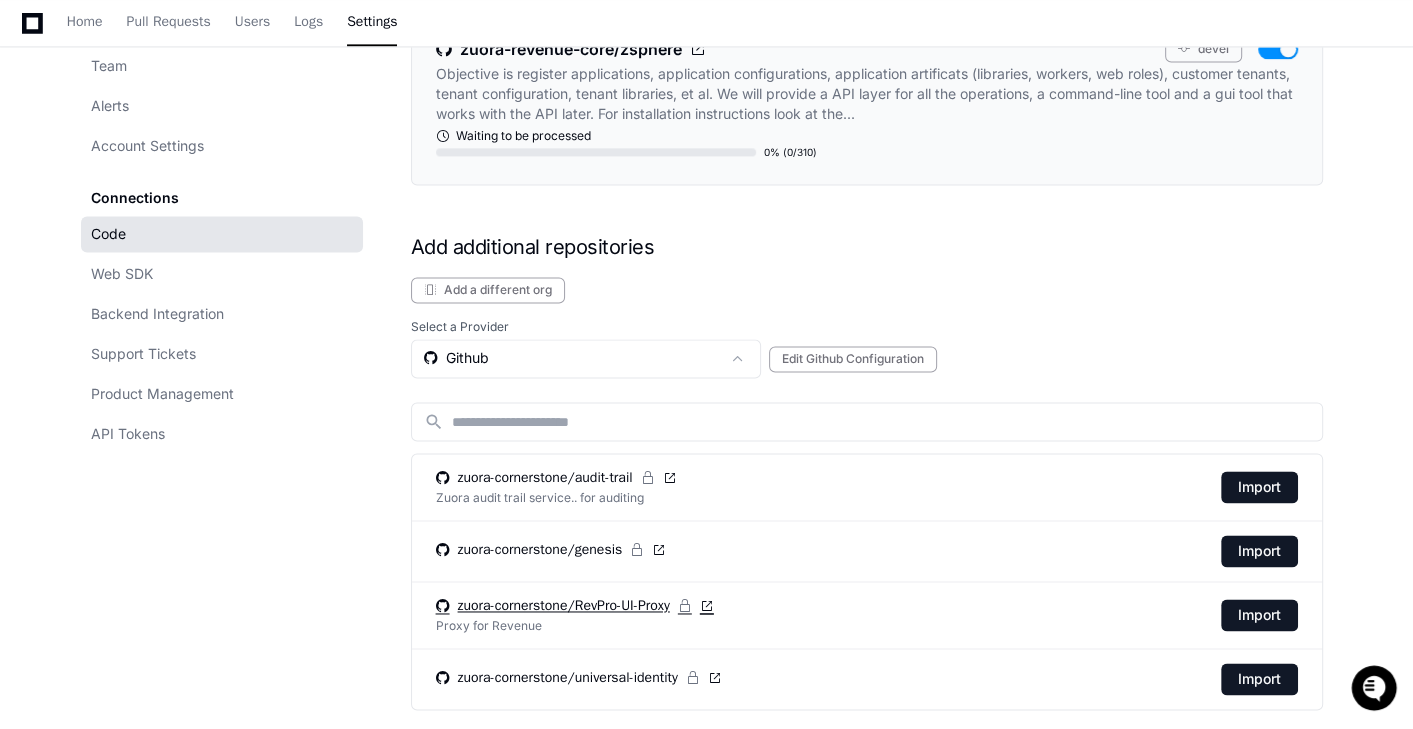 scroll, scrollTop: 2488, scrollLeft: 0, axis: vertical 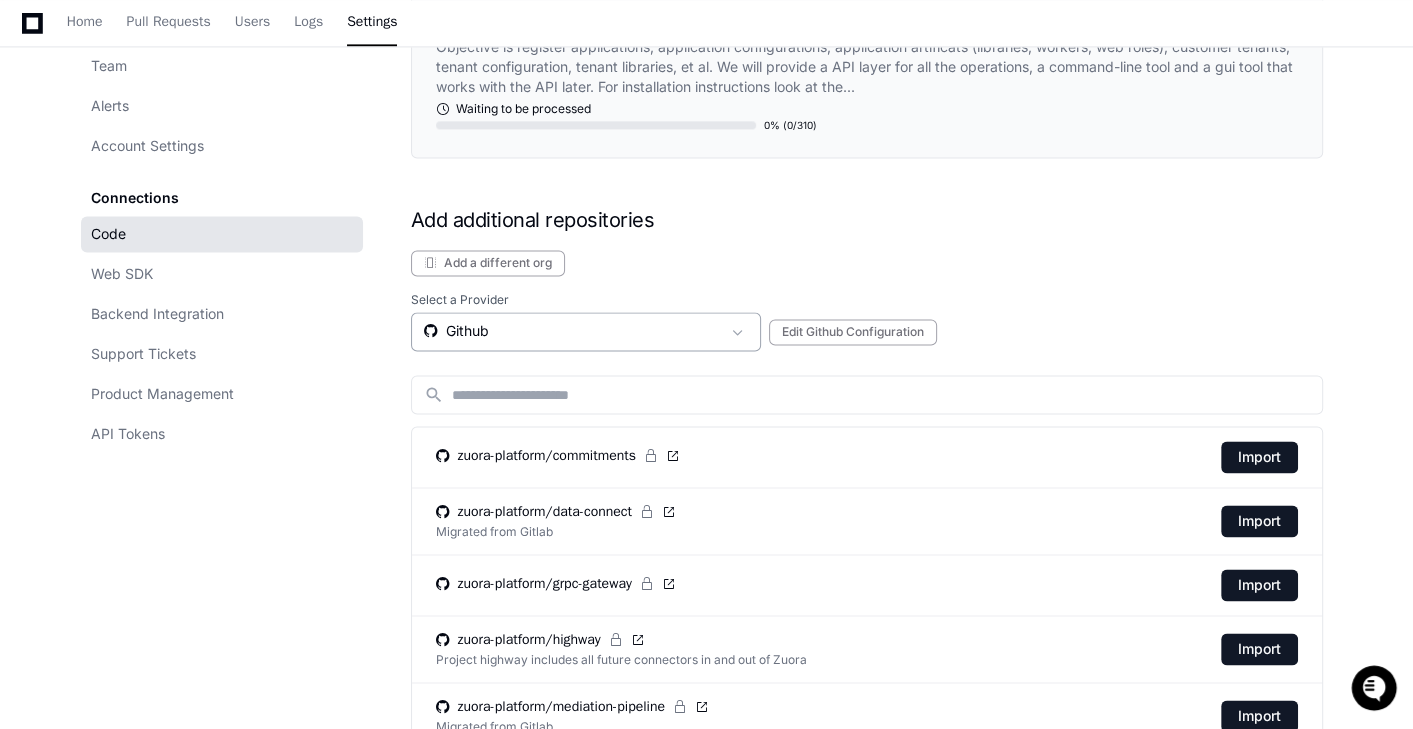 click on "Github" at bounding box center (572, 331) 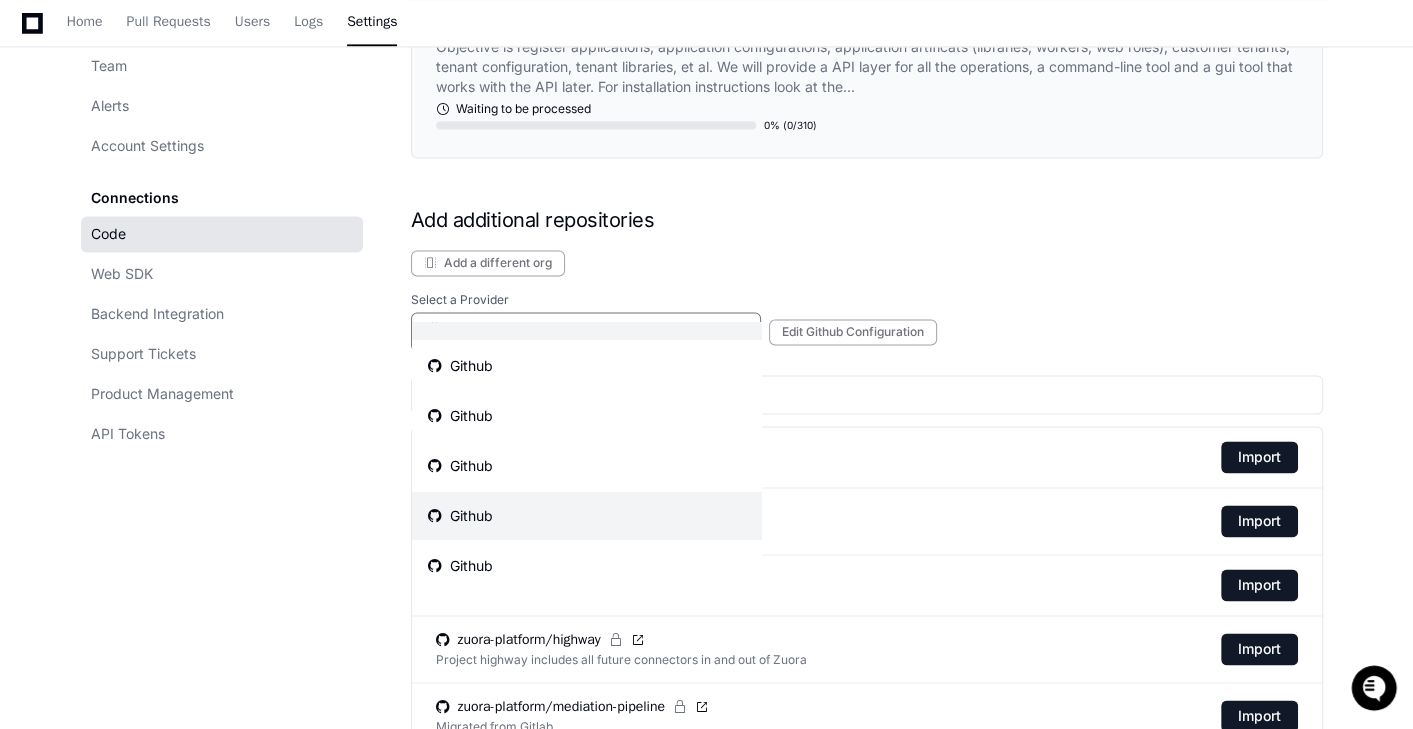 scroll, scrollTop: 41, scrollLeft: 0, axis: vertical 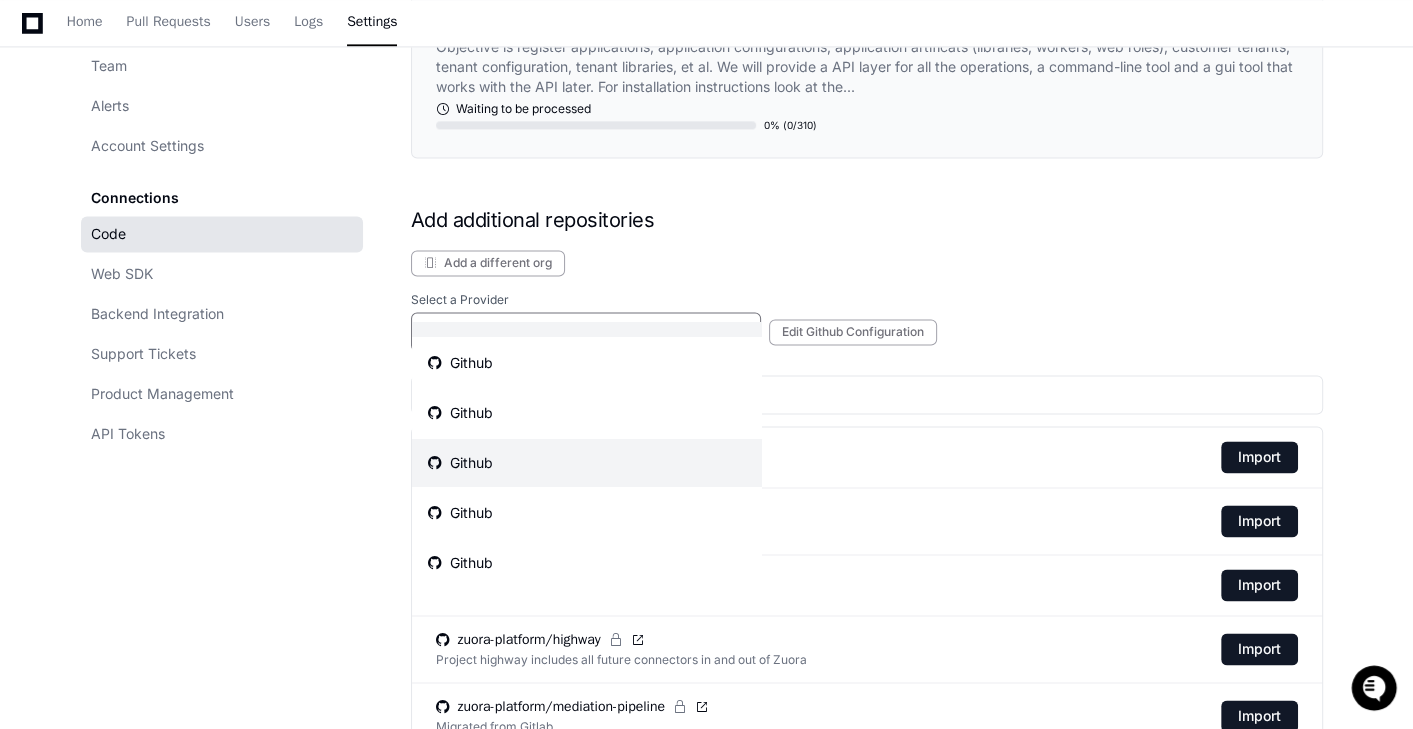 click on "Github" at bounding box center [587, 463] 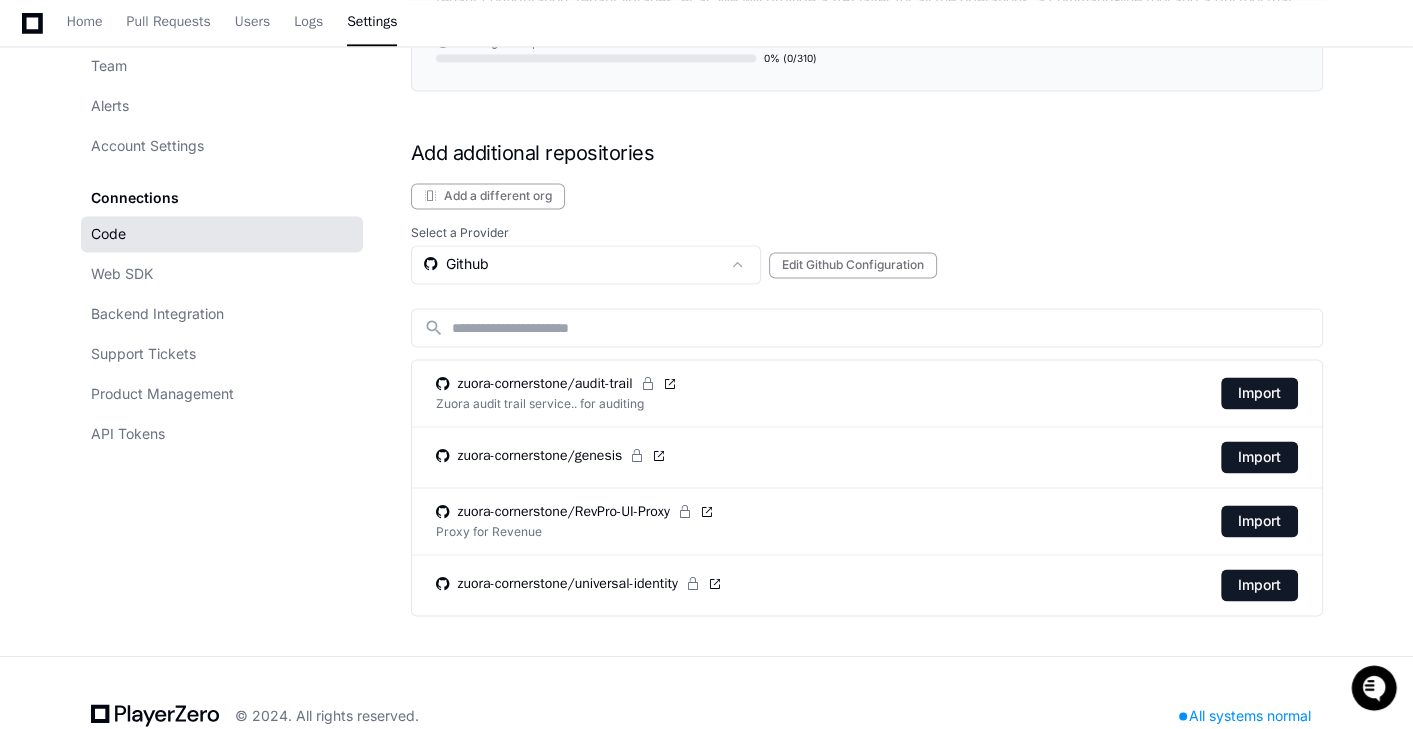scroll, scrollTop: 2503, scrollLeft: 0, axis: vertical 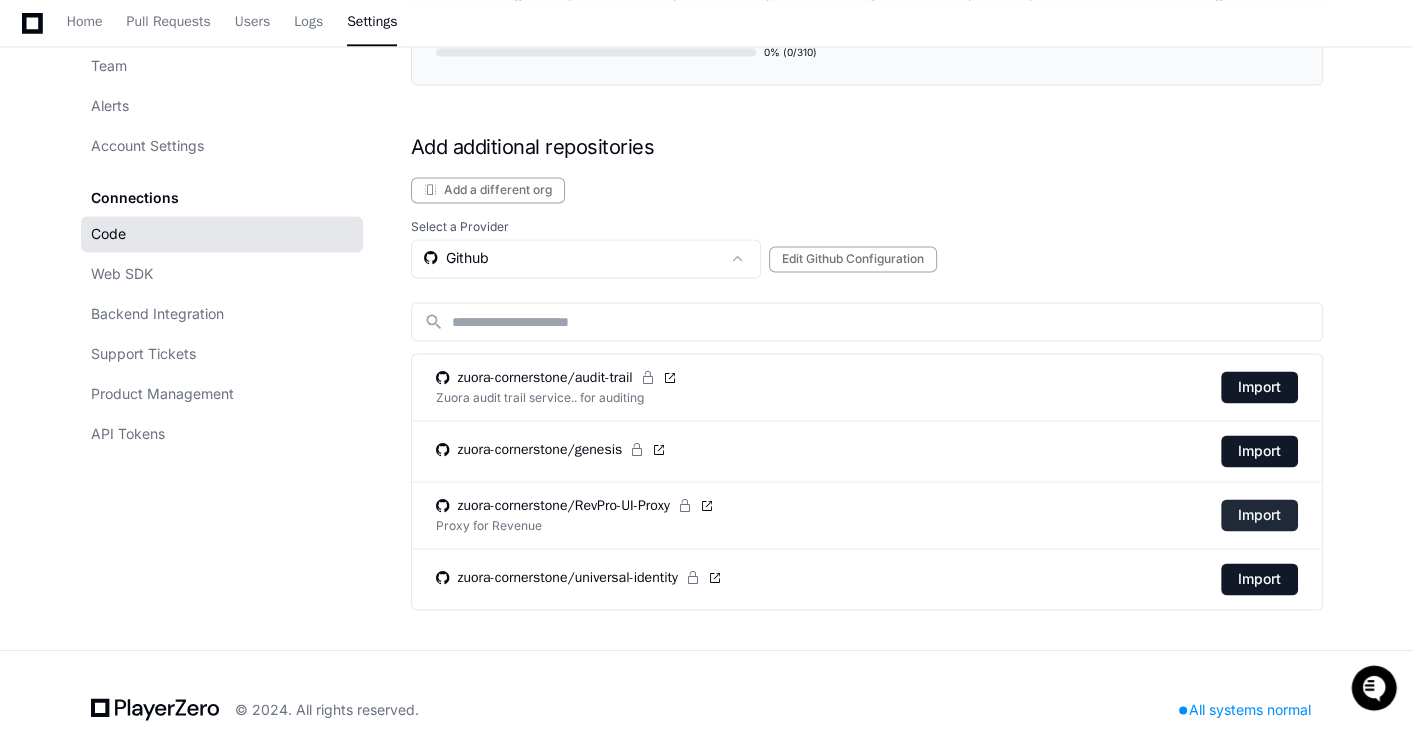 click on "Import" 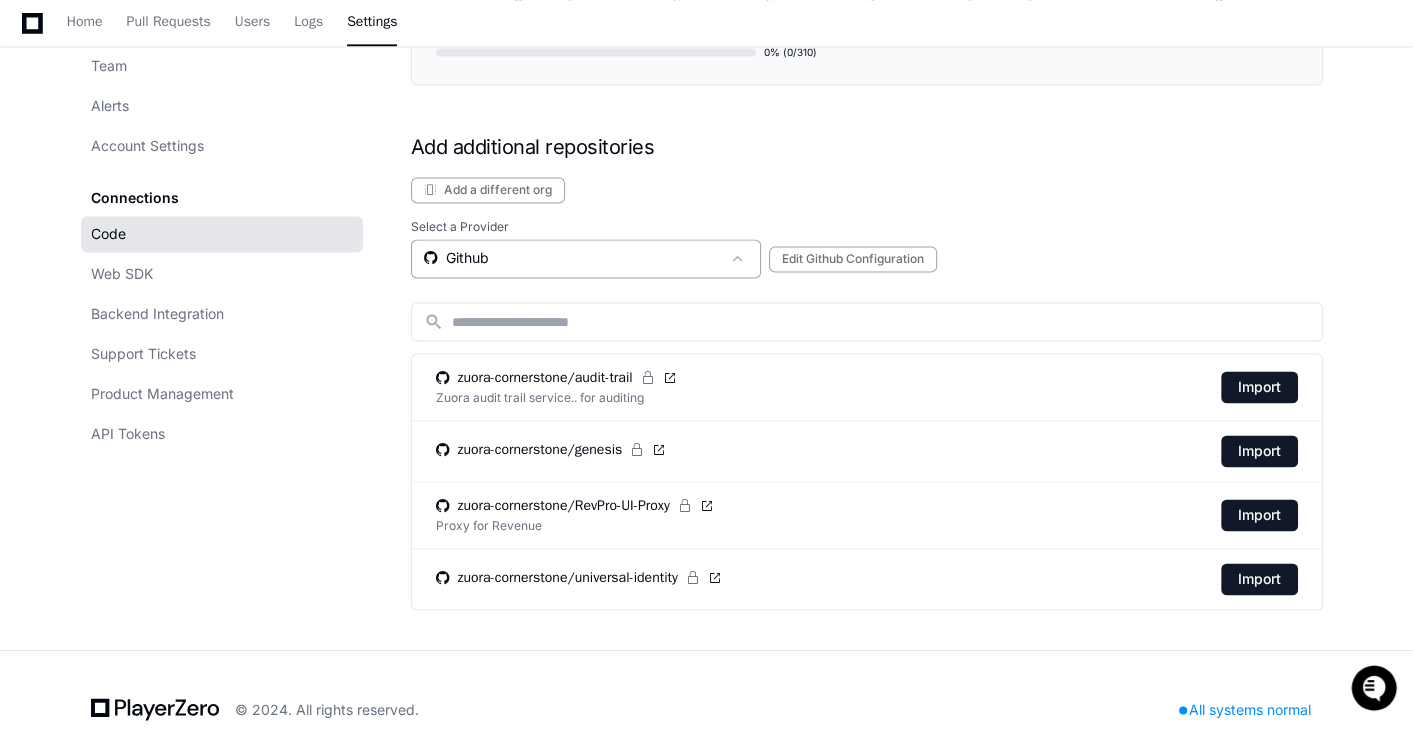 click on "Github" at bounding box center (572, 258) 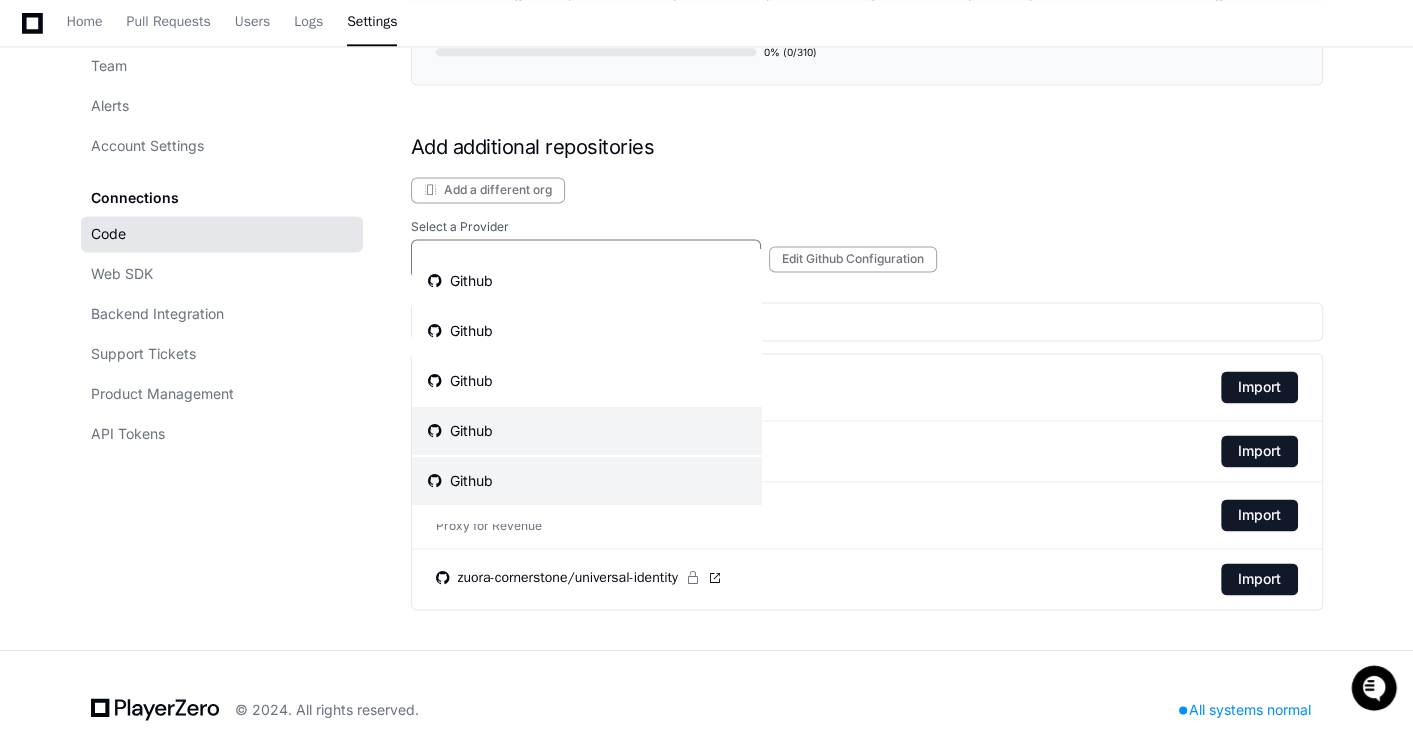 click on "Github" at bounding box center (587, 481) 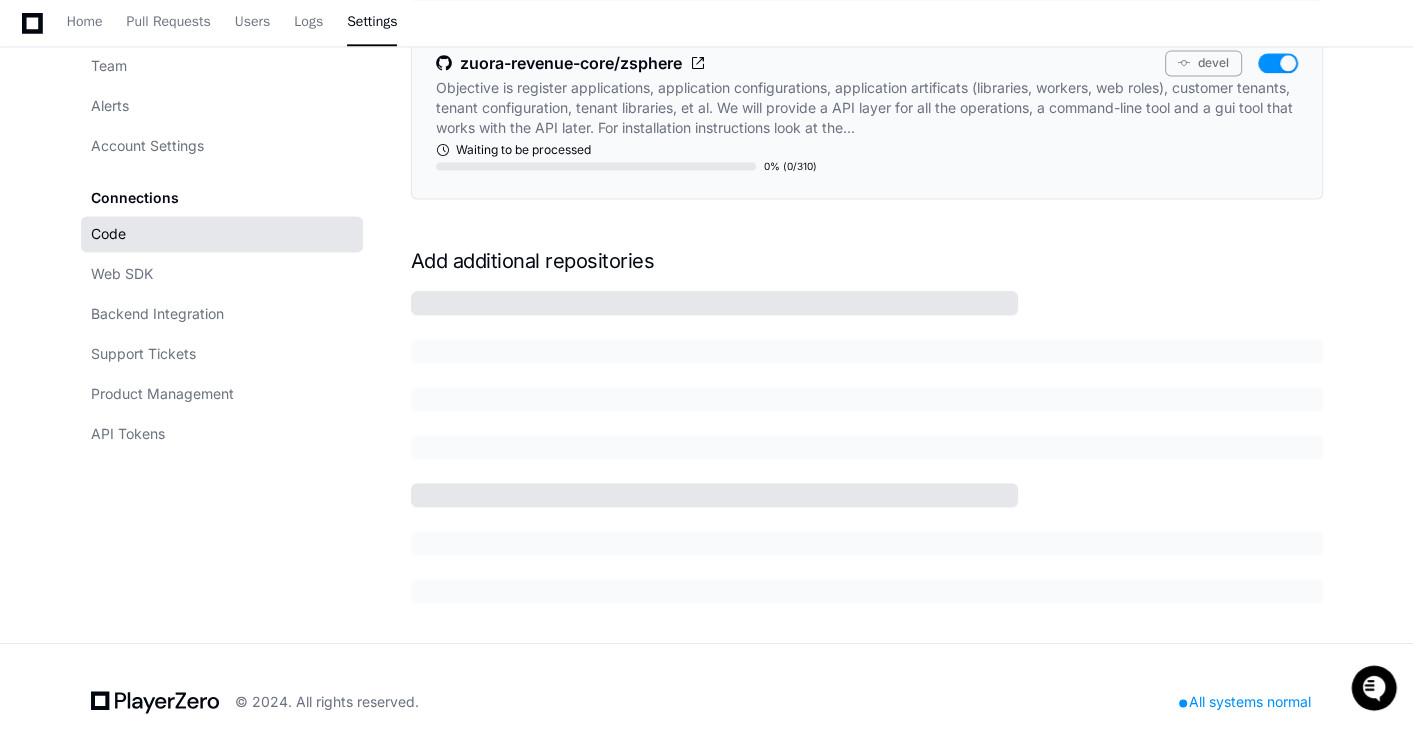 scroll, scrollTop: 2503, scrollLeft: 0, axis: vertical 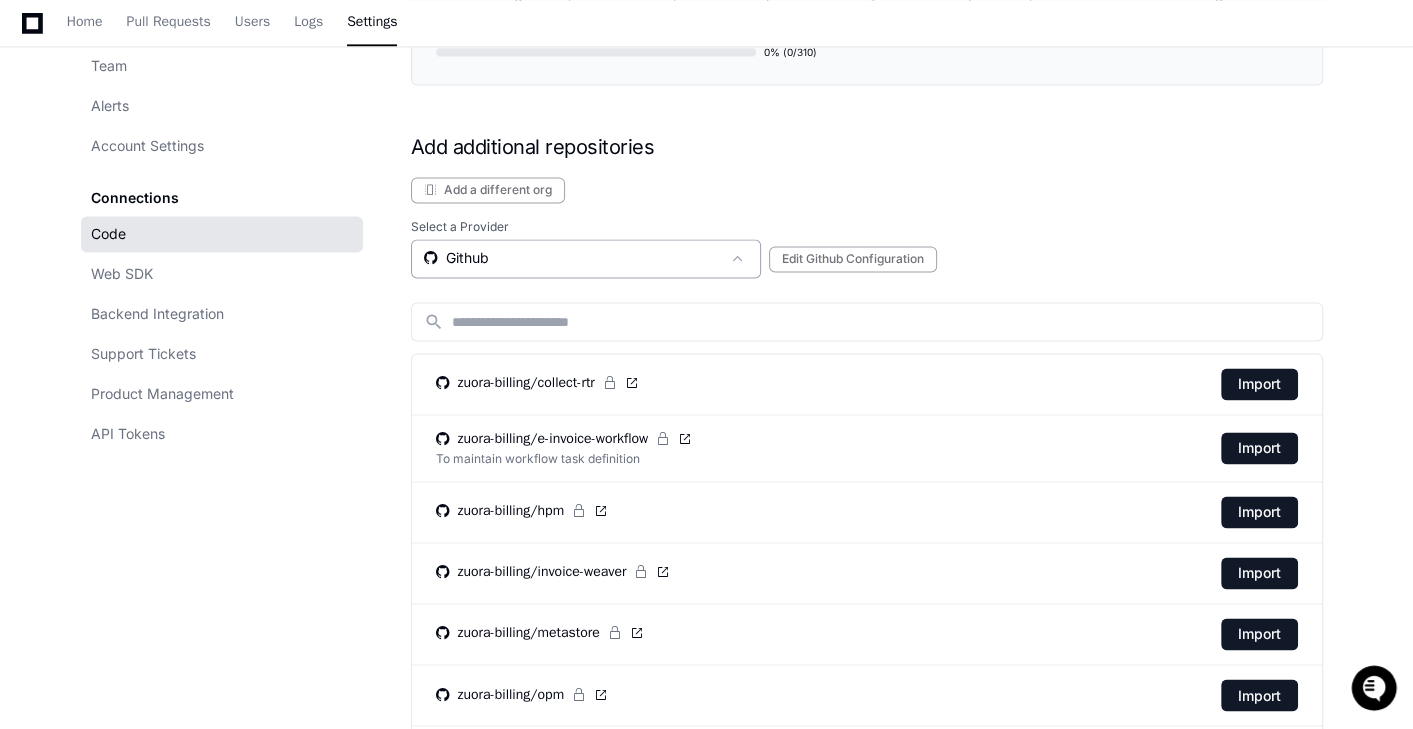 click on "Github" at bounding box center [572, 258] 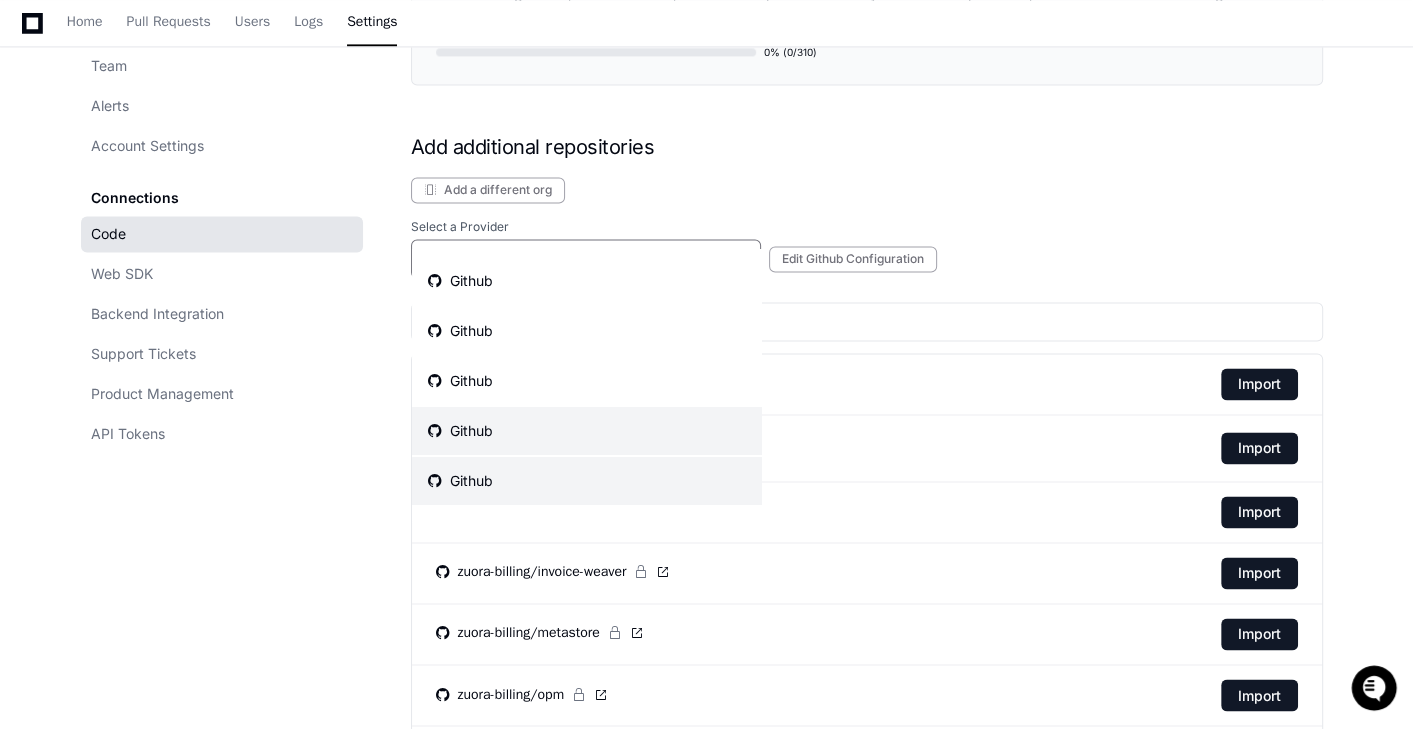 click on "Github" at bounding box center [587, 431] 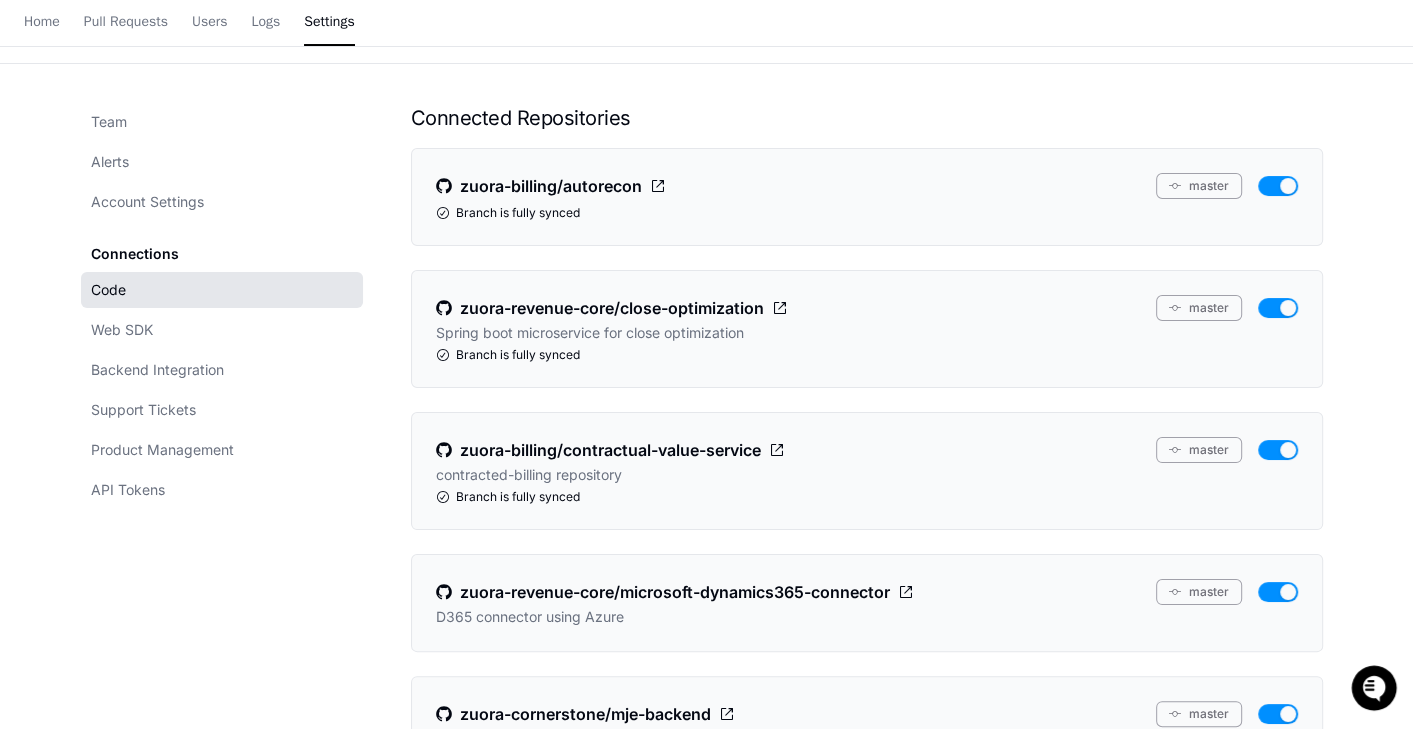 scroll, scrollTop: 0, scrollLeft: 0, axis: both 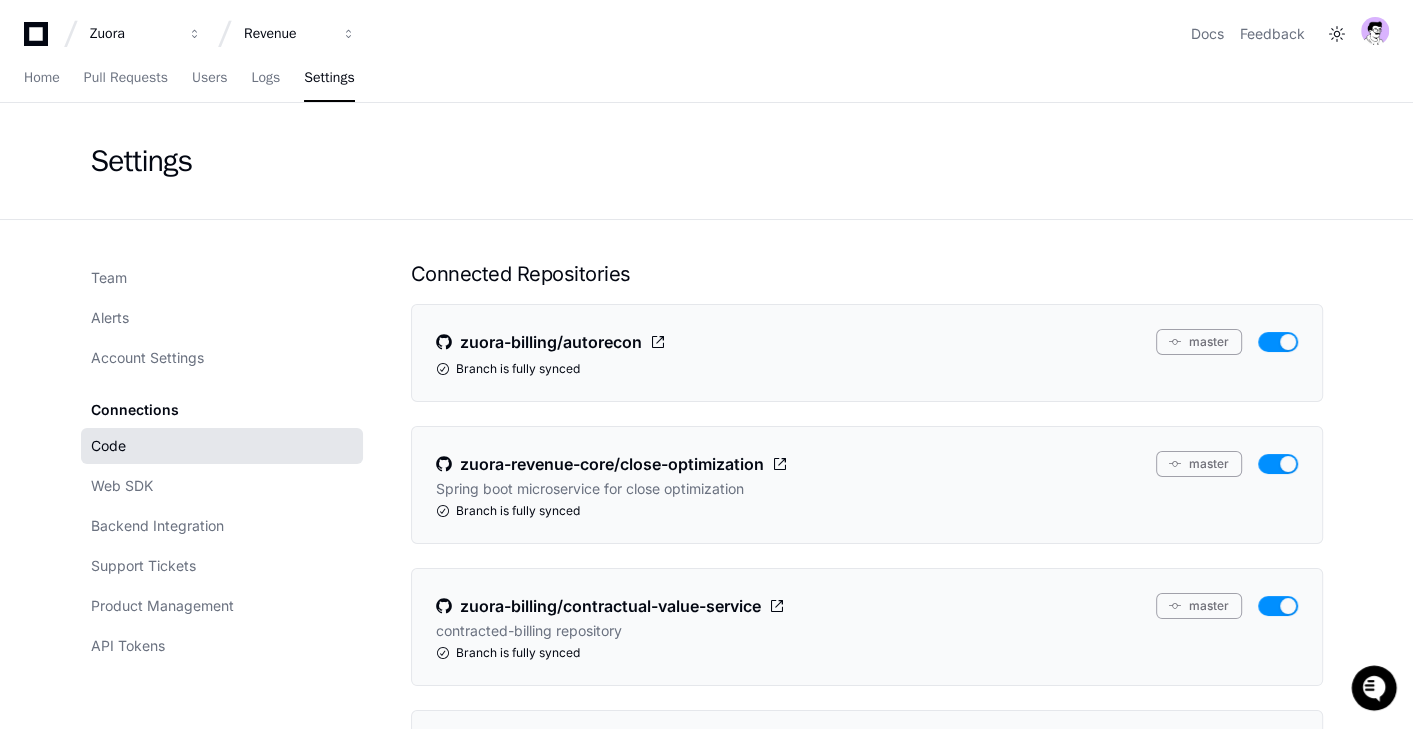 click on "Code" 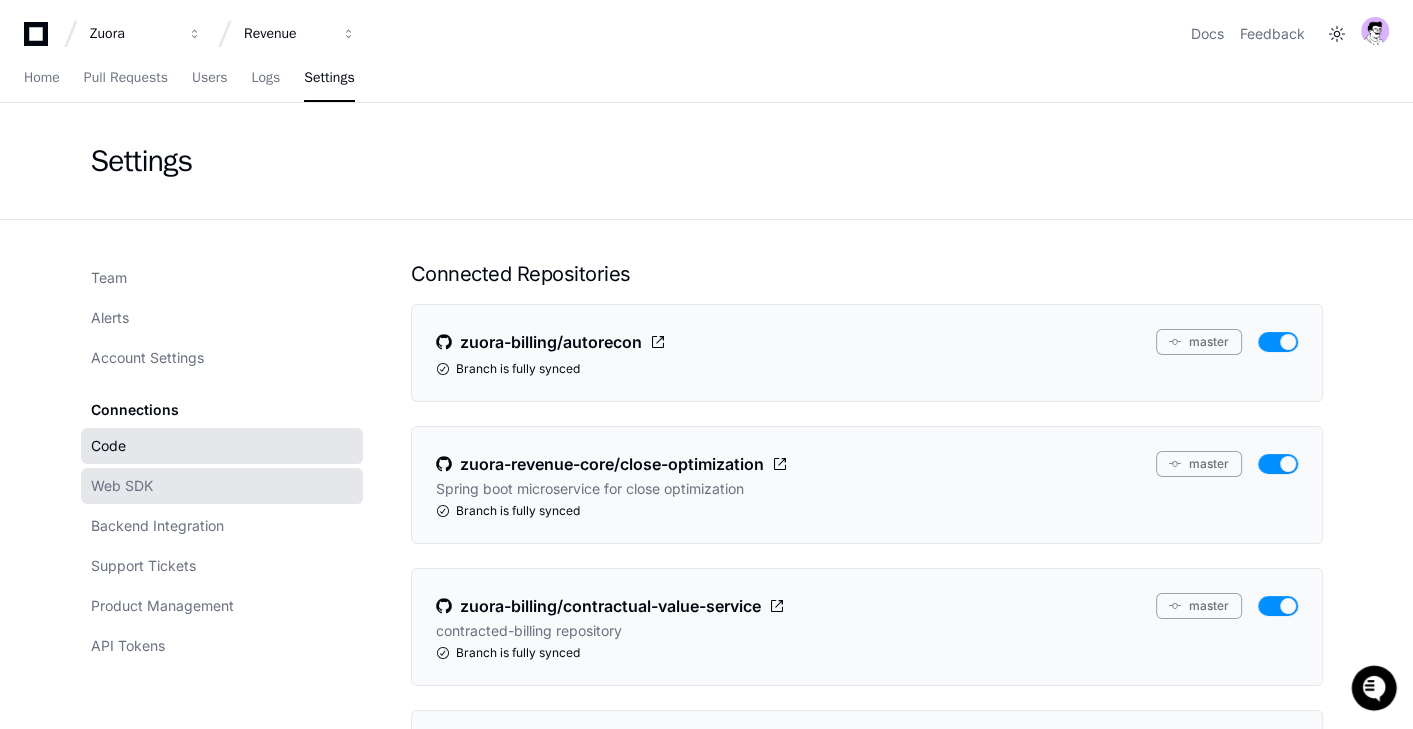 click on "Web SDK" 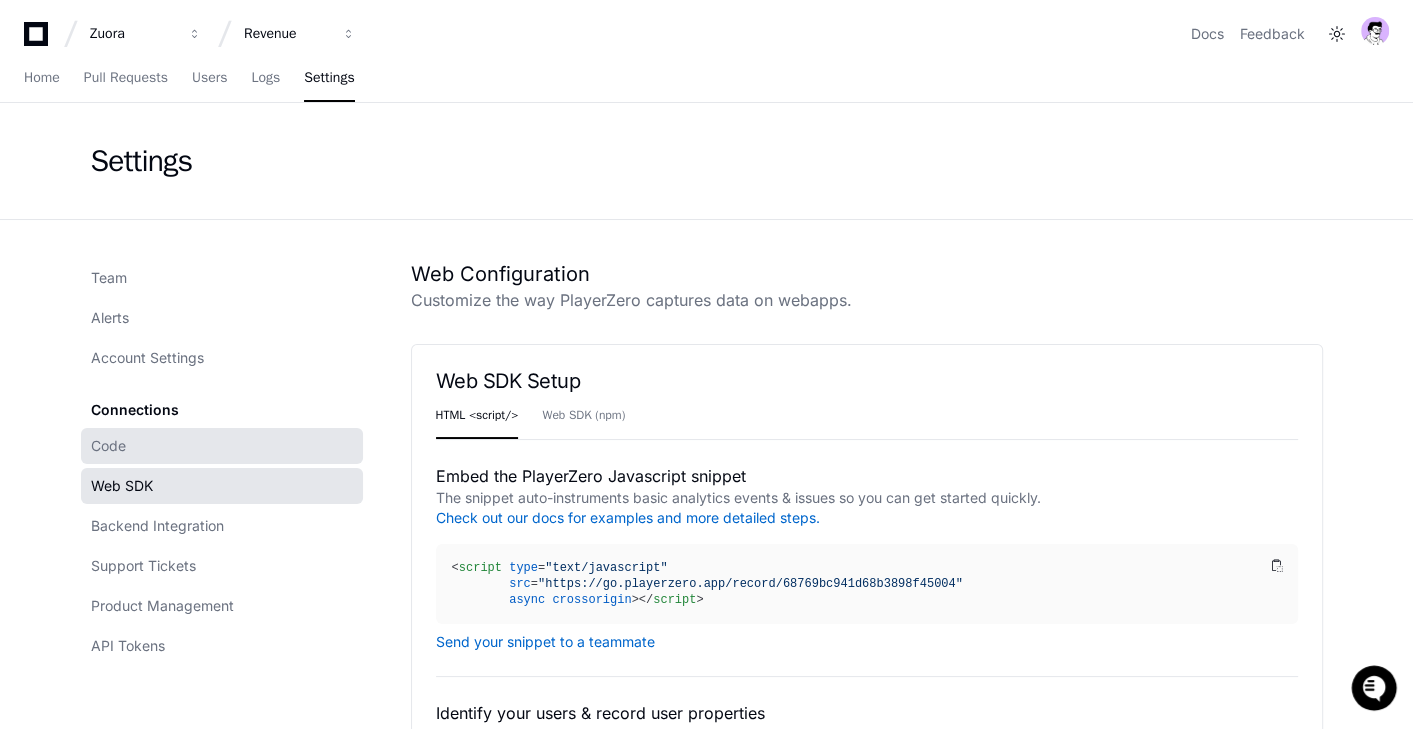 click on "Code" 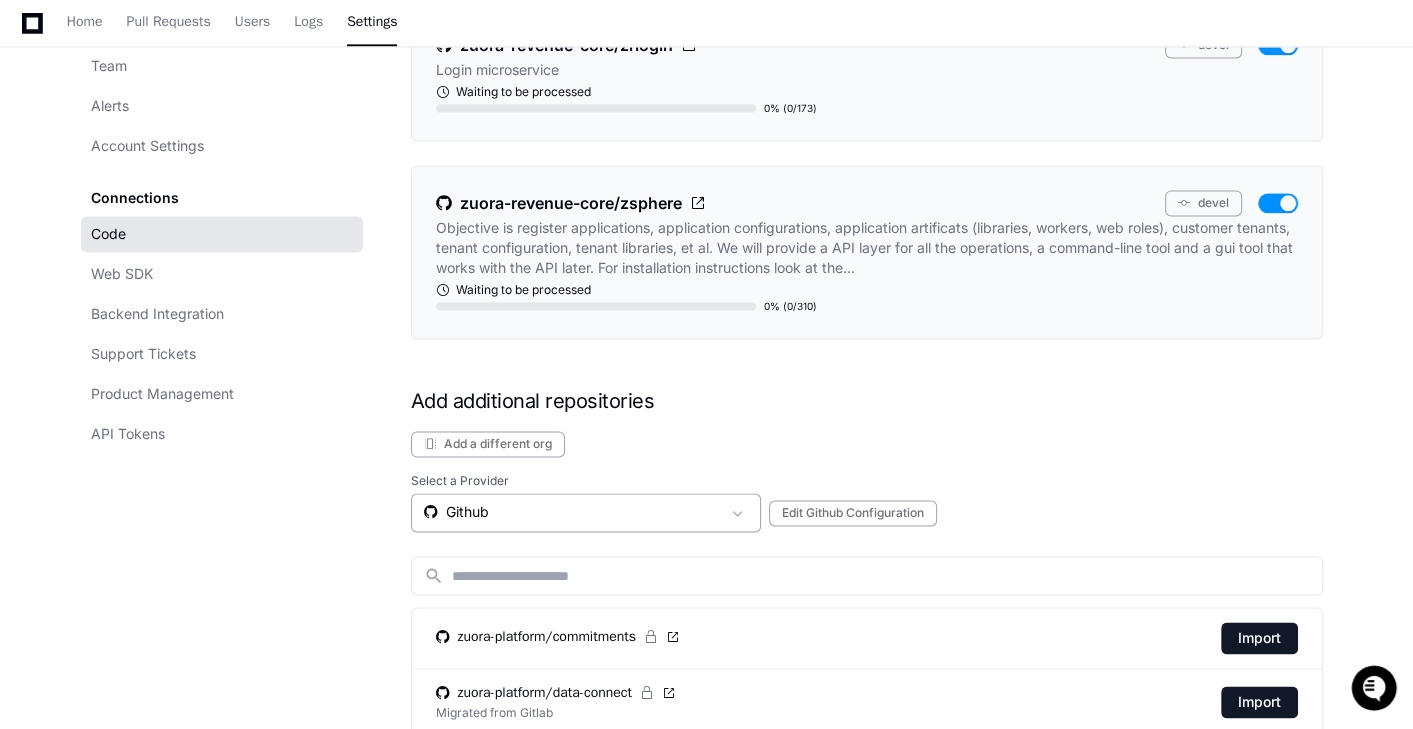 scroll, scrollTop: 2459, scrollLeft: 0, axis: vertical 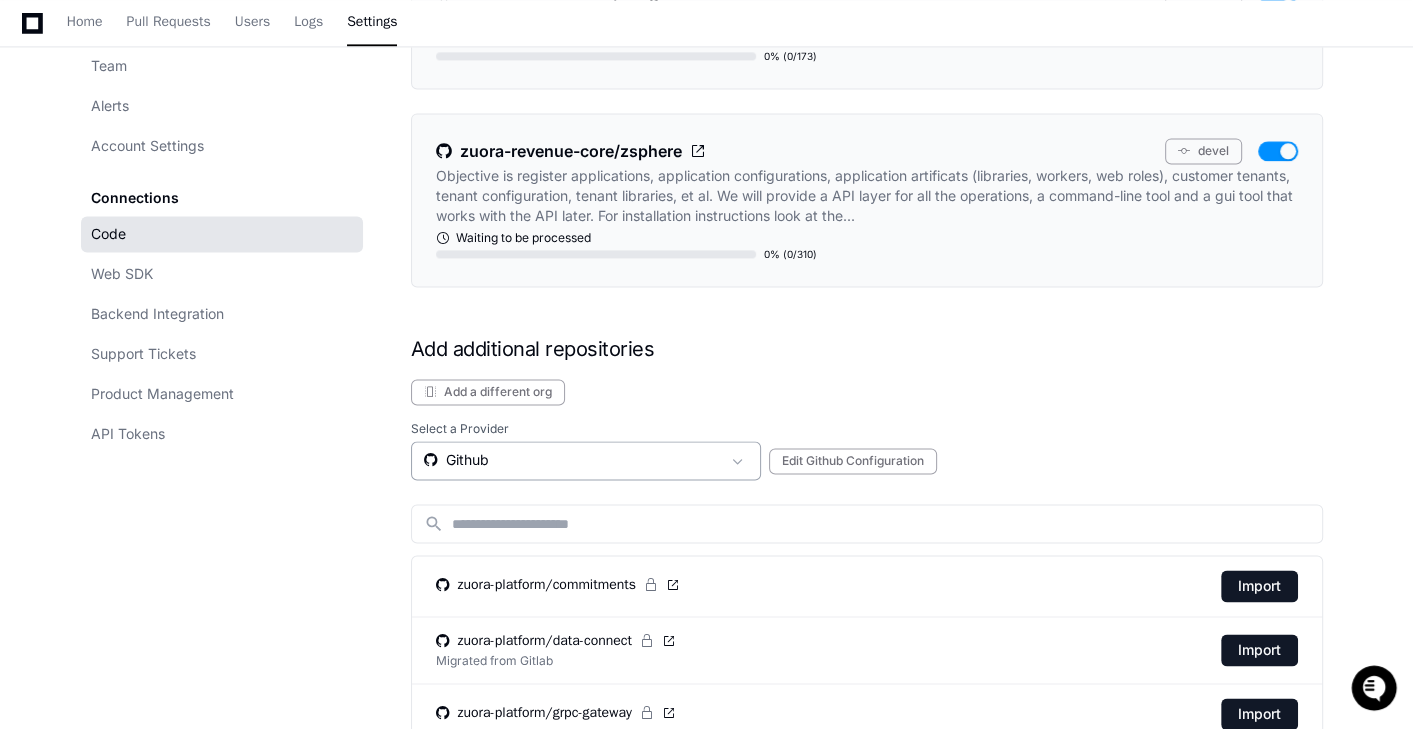 click on "Github" at bounding box center [572, 460] 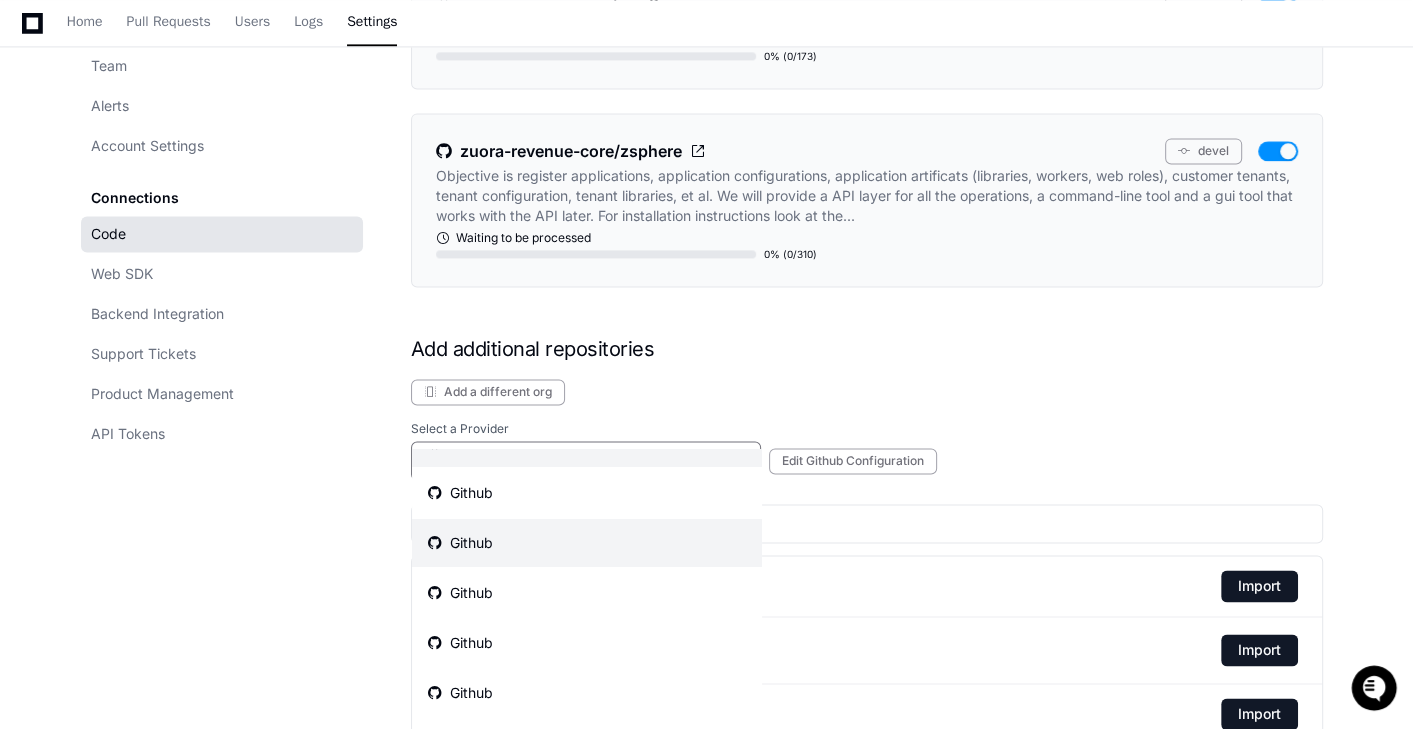 scroll, scrollTop: 40, scrollLeft: 0, axis: vertical 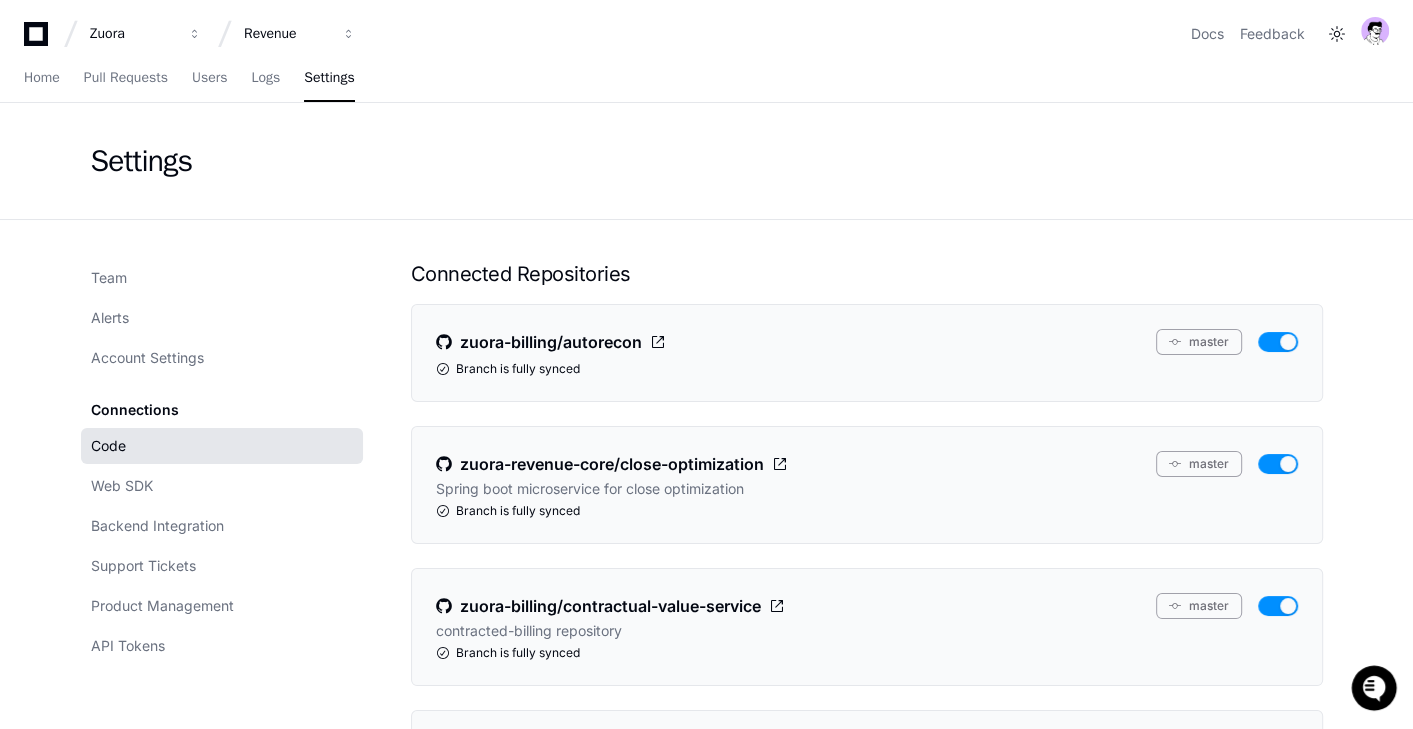click at bounding box center (706, 364) 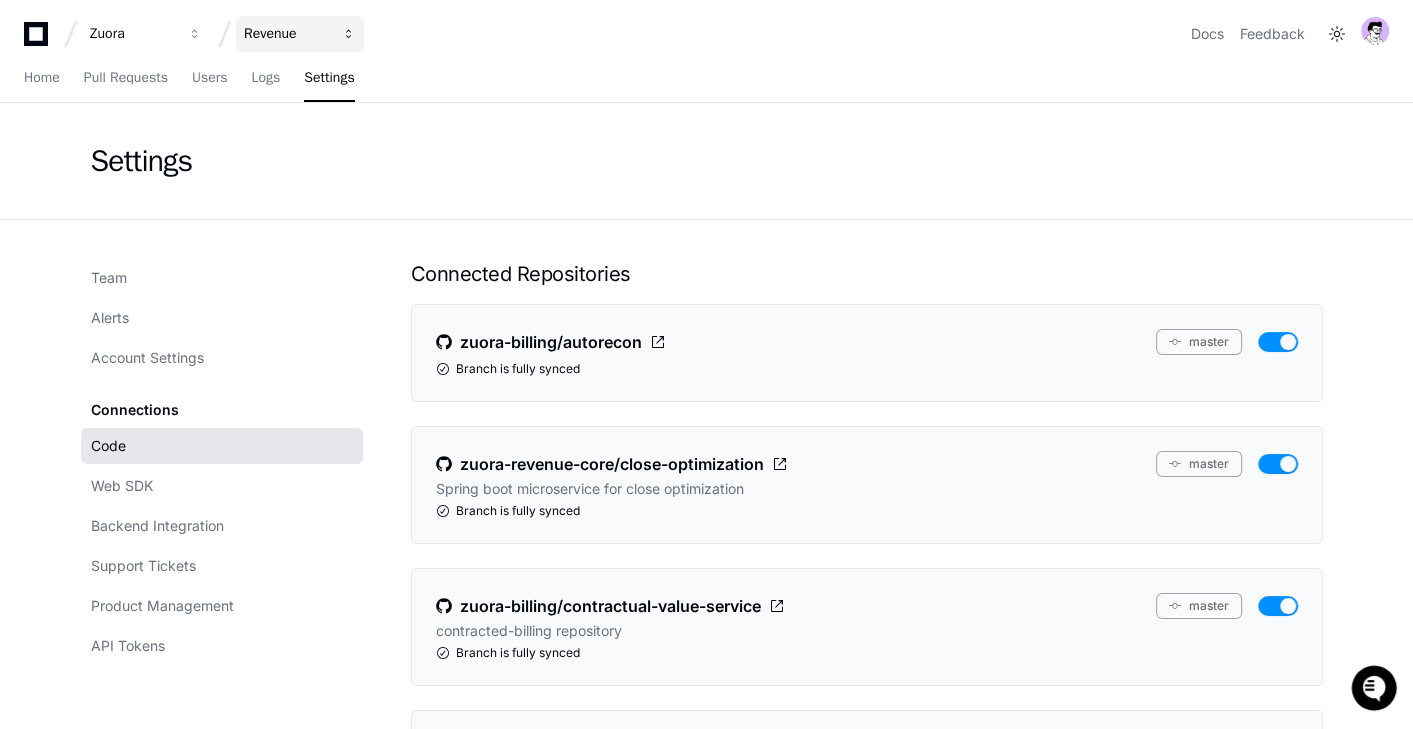 click on "Revenue" at bounding box center (133, 34) 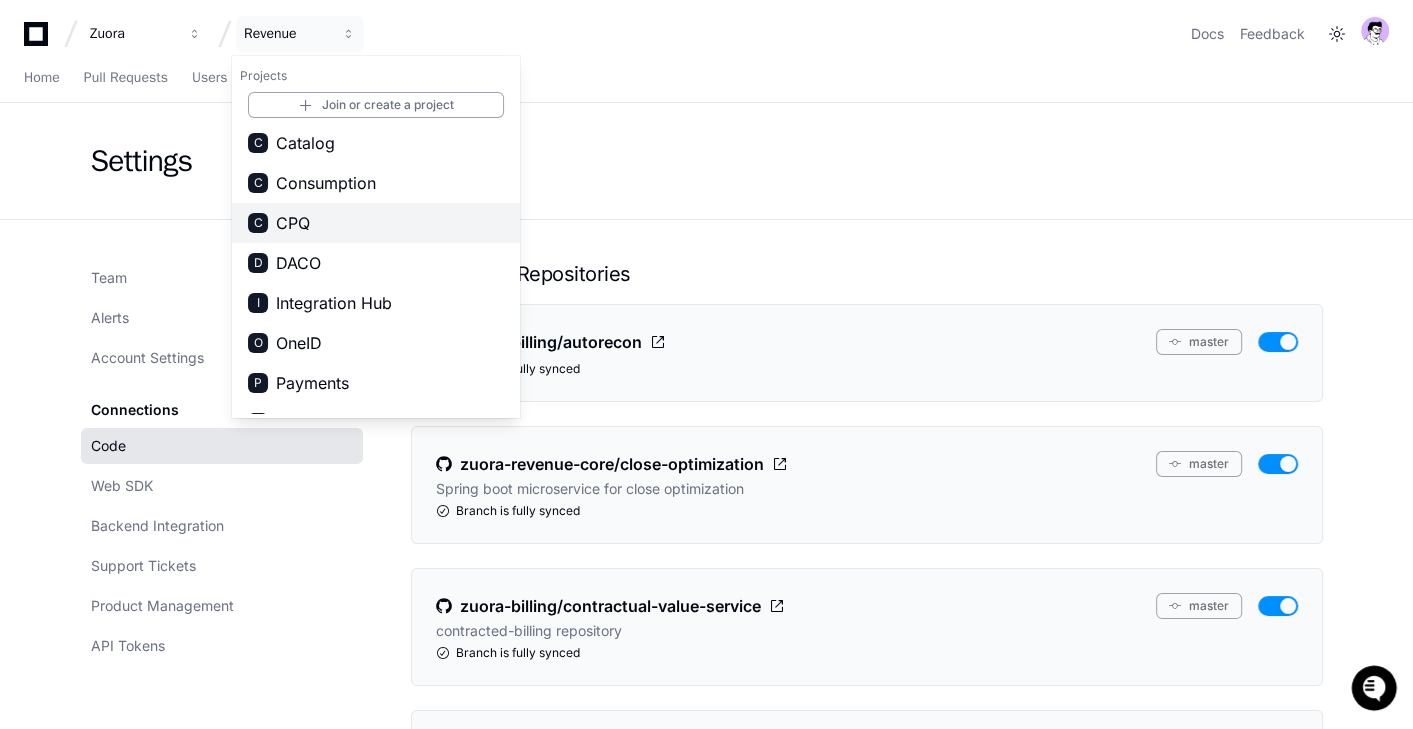 scroll, scrollTop: 45, scrollLeft: 0, axis: vertical 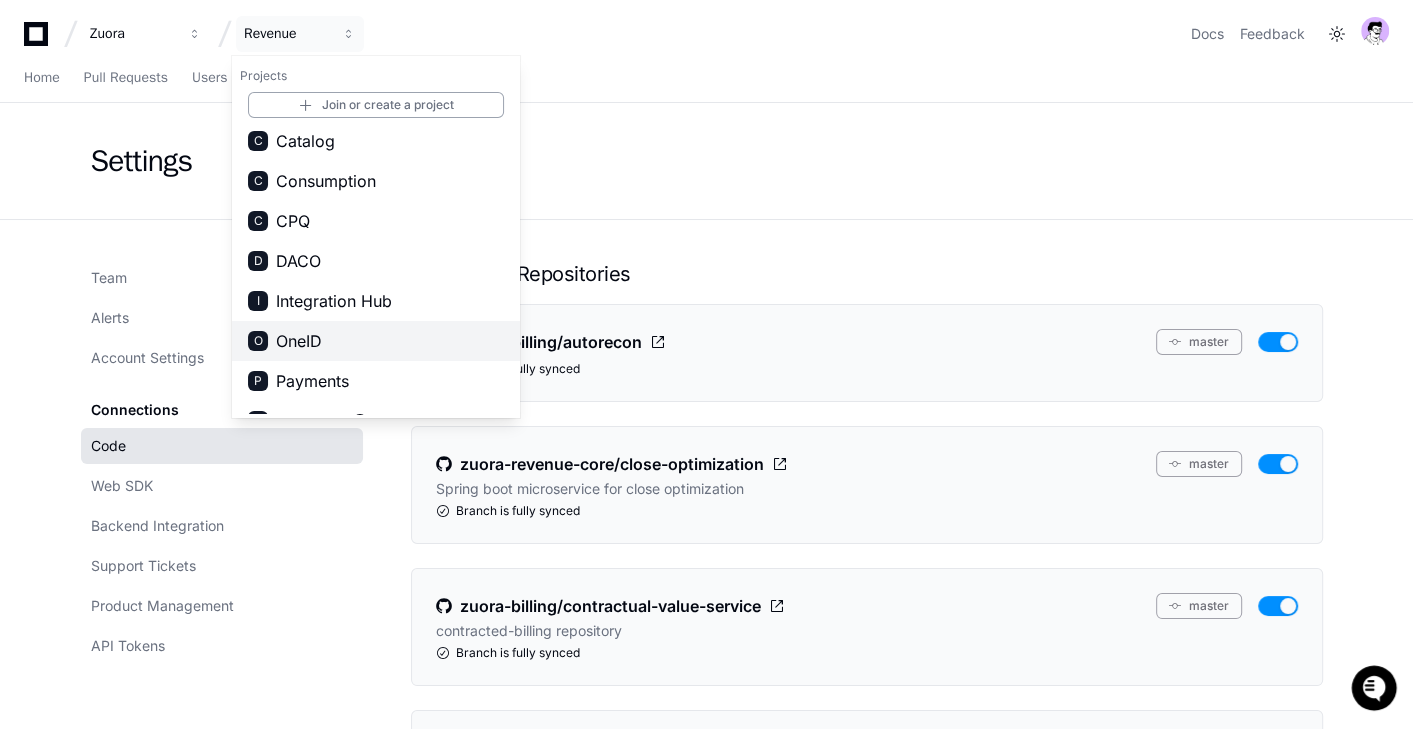 click on "O  OneID" at bounding box center (376, 341) 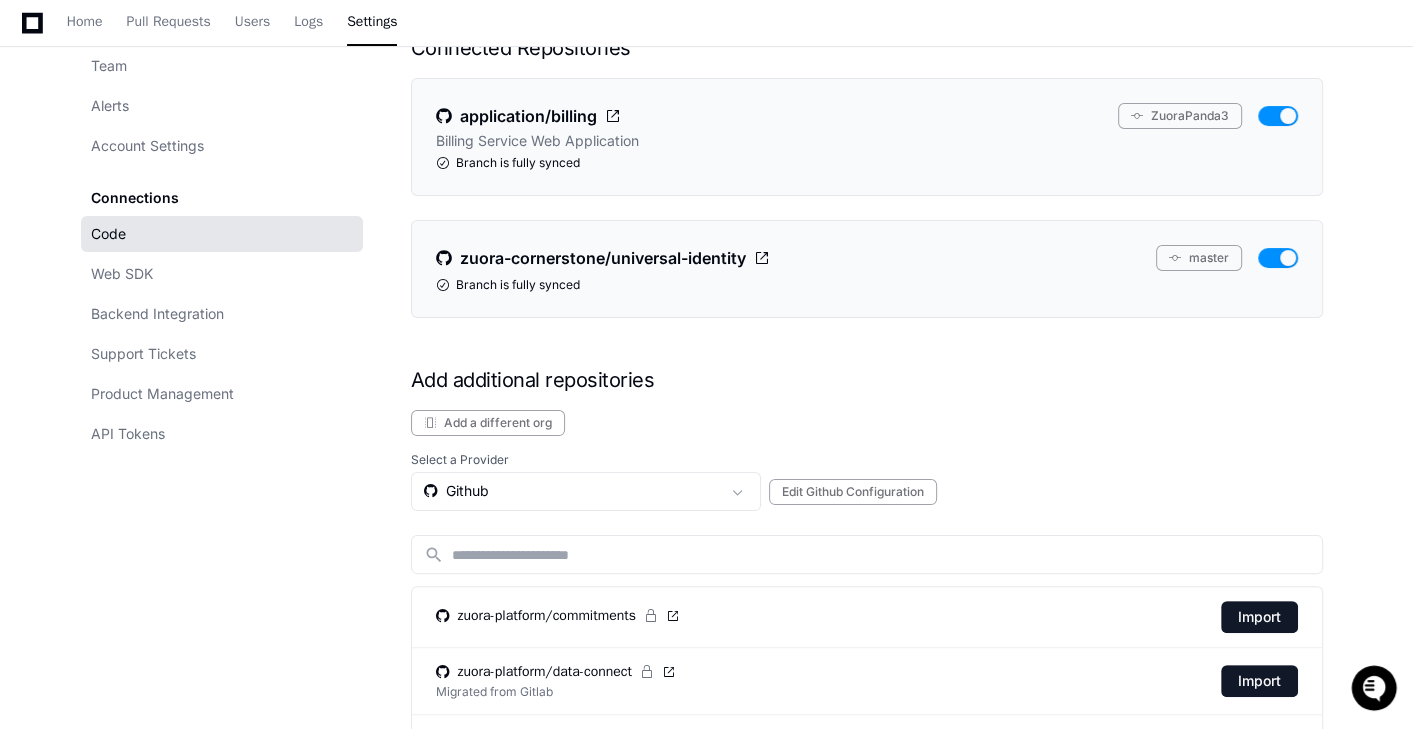 scroll, scrollTop: 221, scrollLeft: 0, axis: vertical 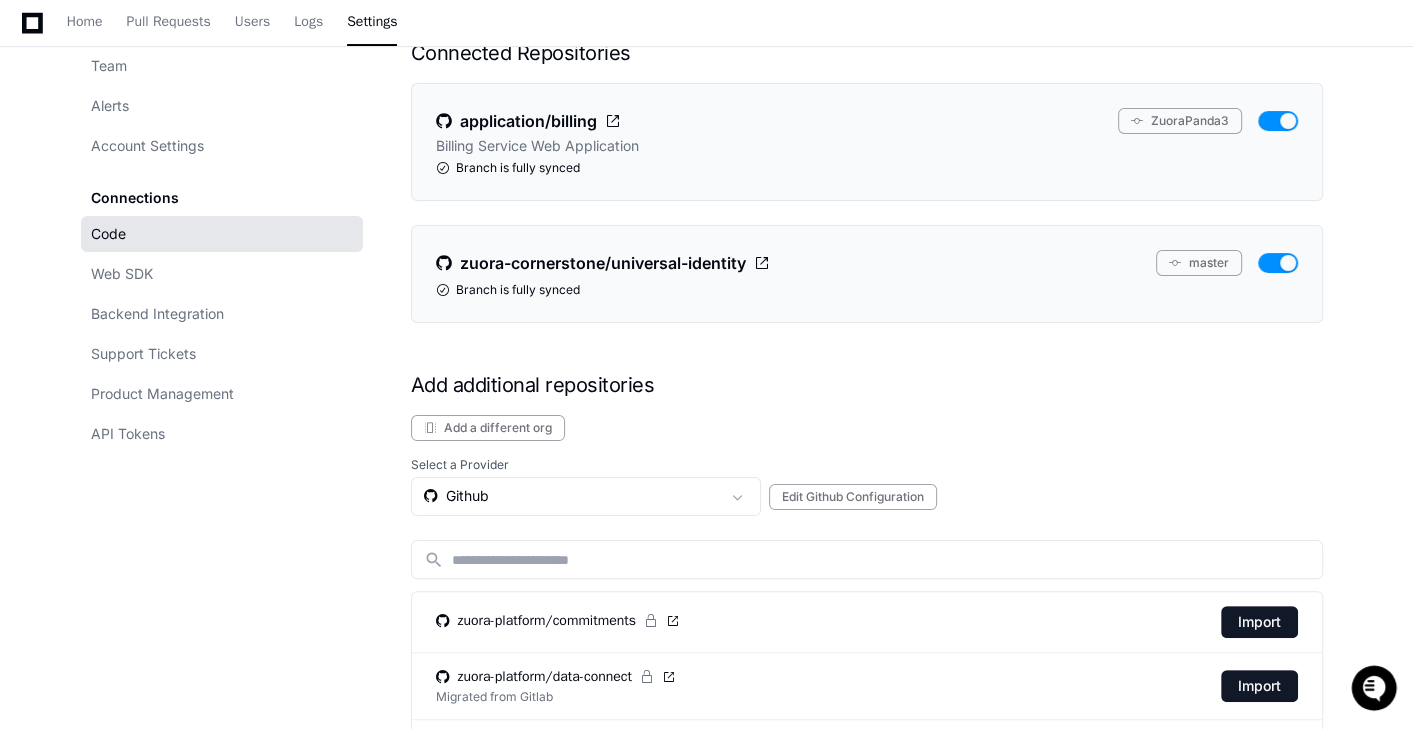 click on "Add additional repositories" 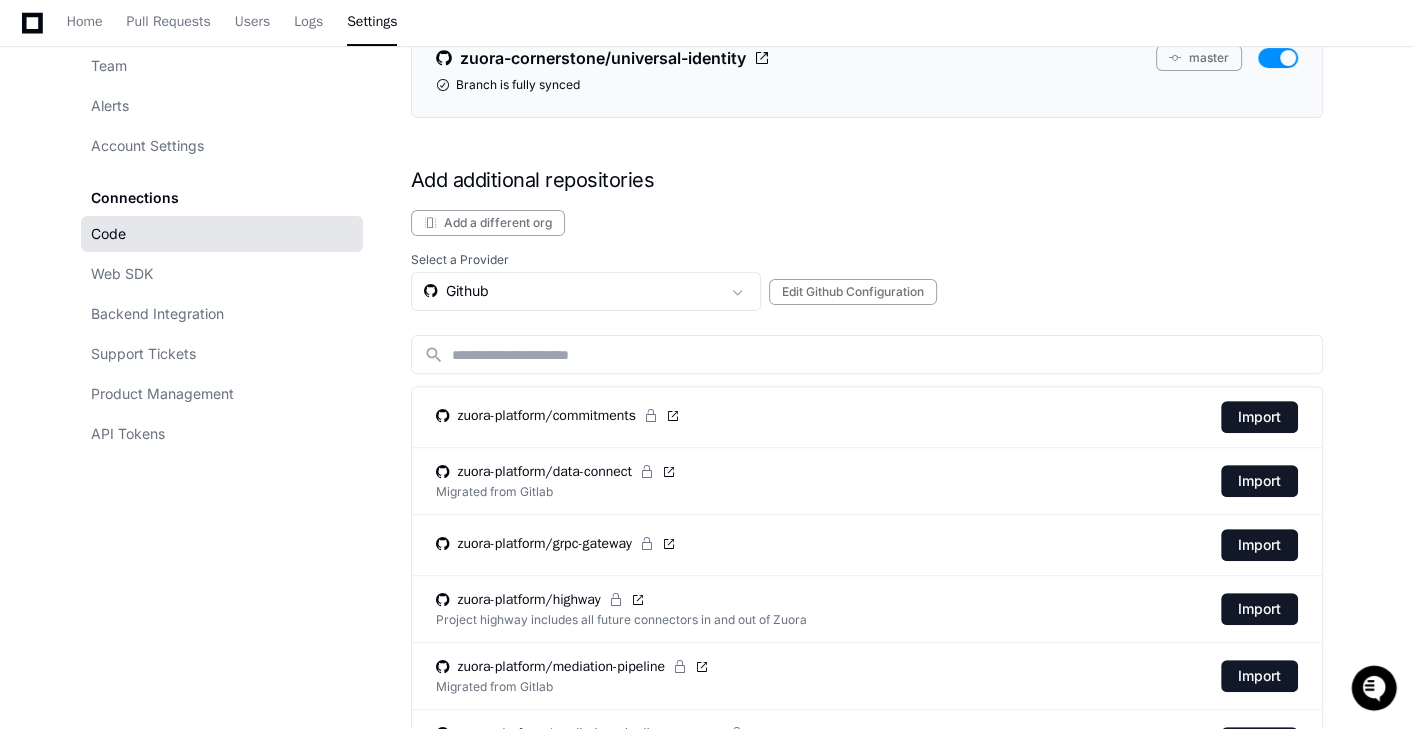 scroll, scrollTop: 369, scrollLeft: 0, axis: vertical 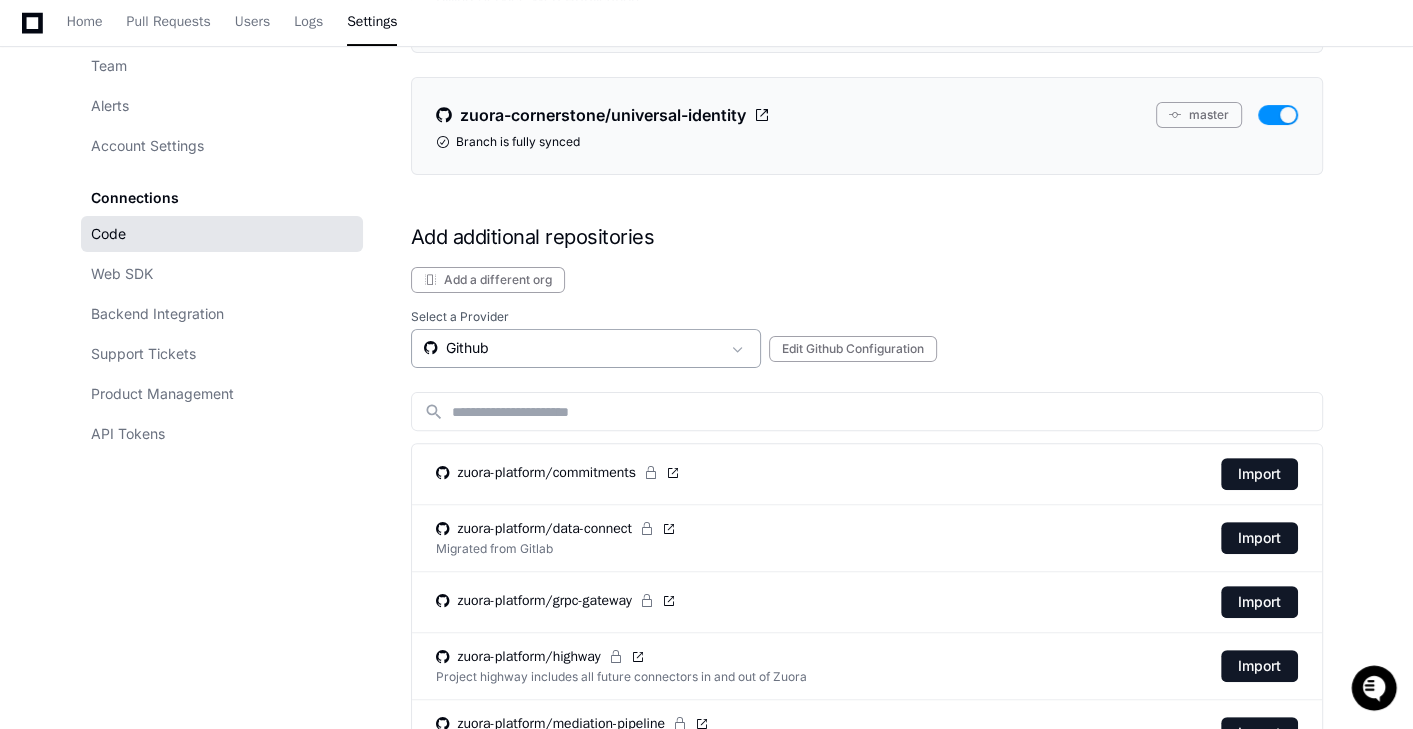 click on "Github" at bounding box center [572, 348] 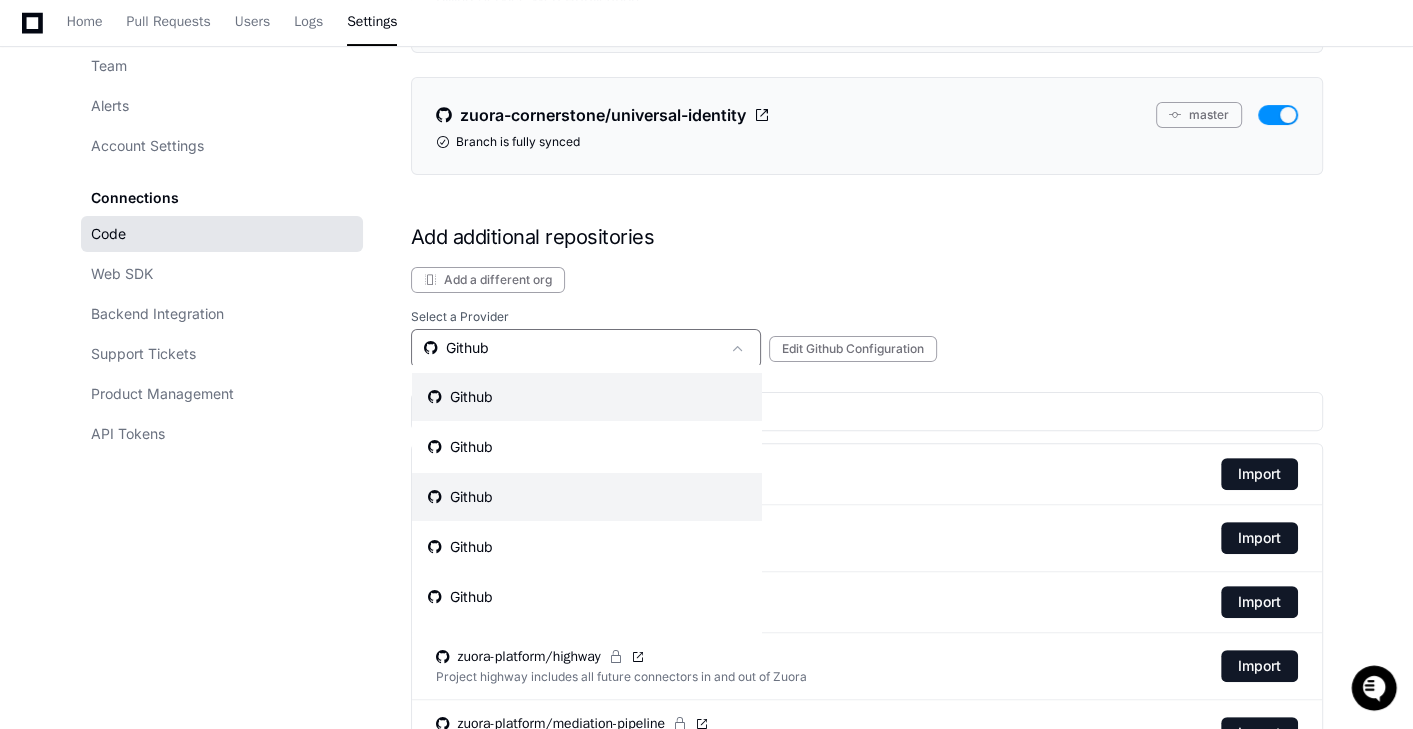 click on "Github" at bounding box center [587, 497] 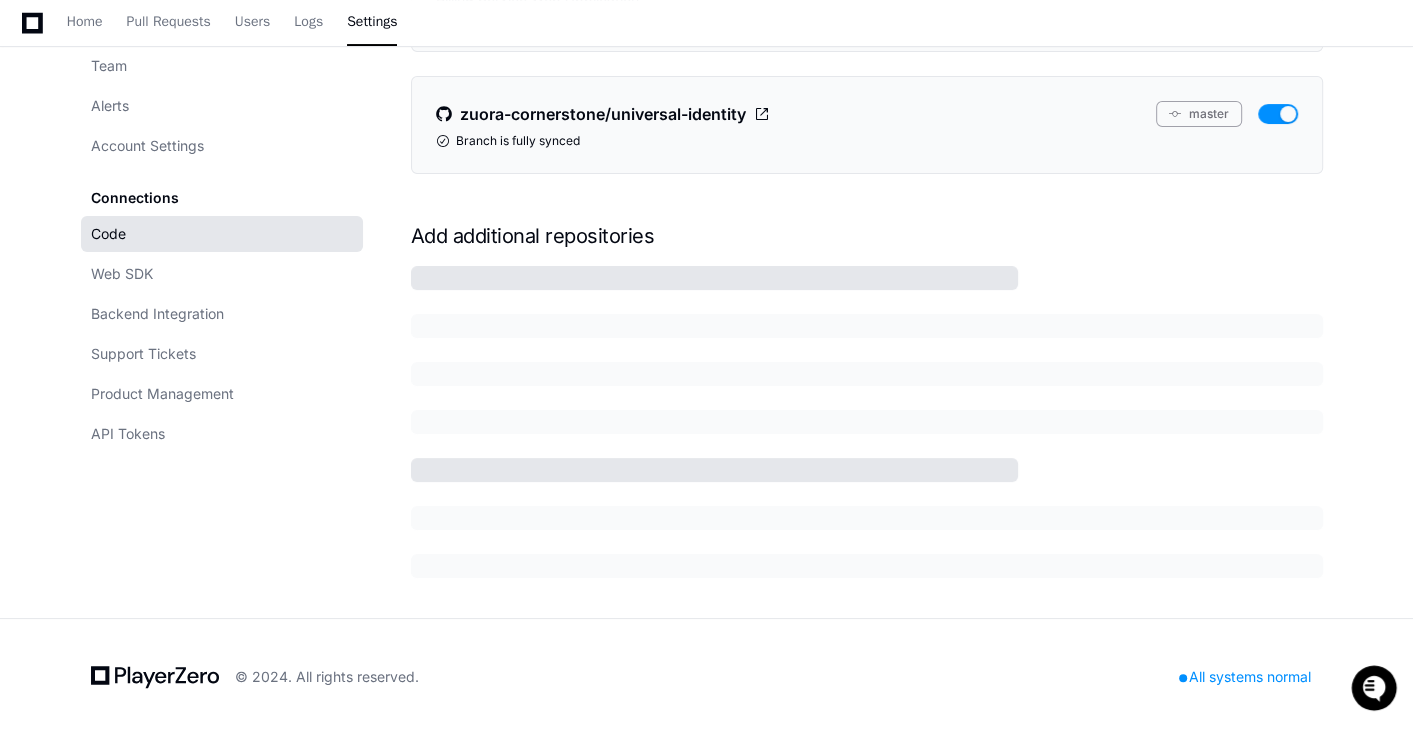 scroll, scrollTop: 371, scrollLeft: 0, axis: vertical 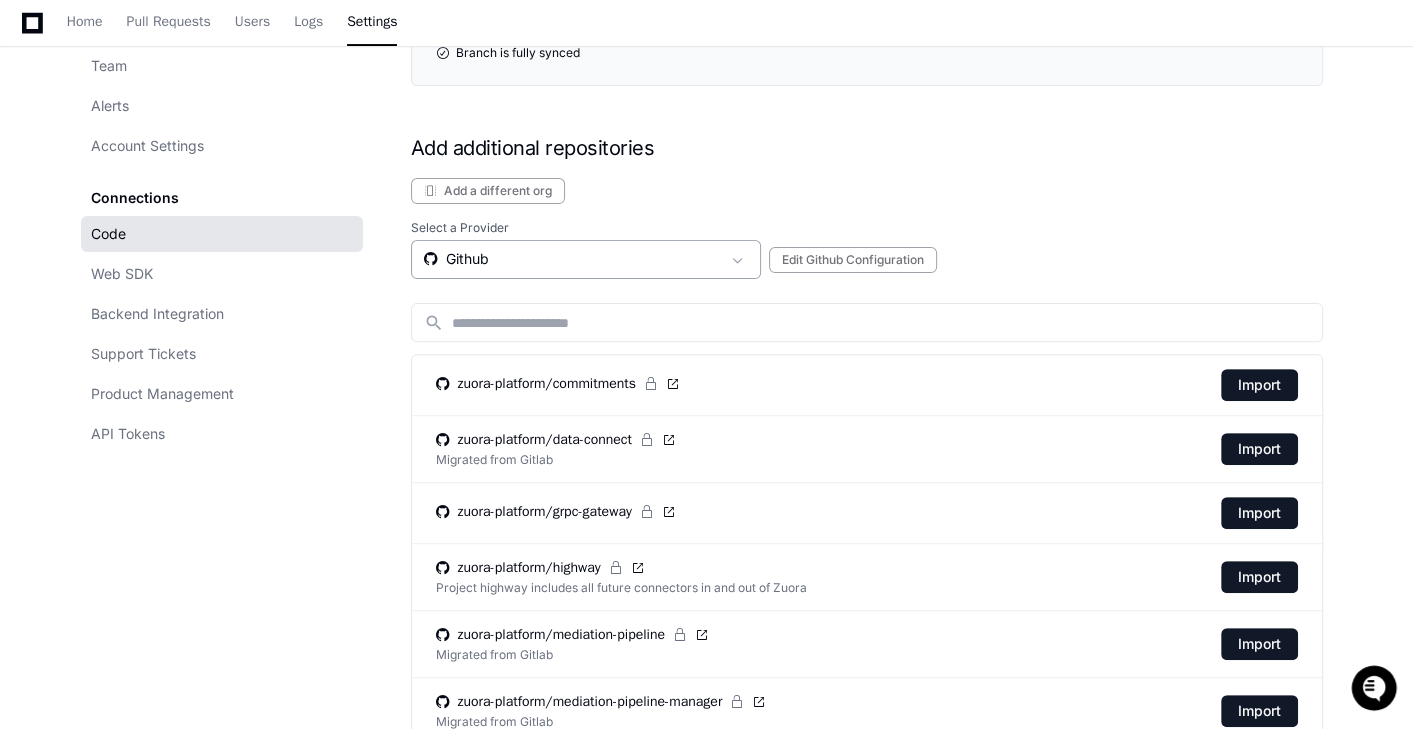 click on "Github" at bounding box center (572, 259) 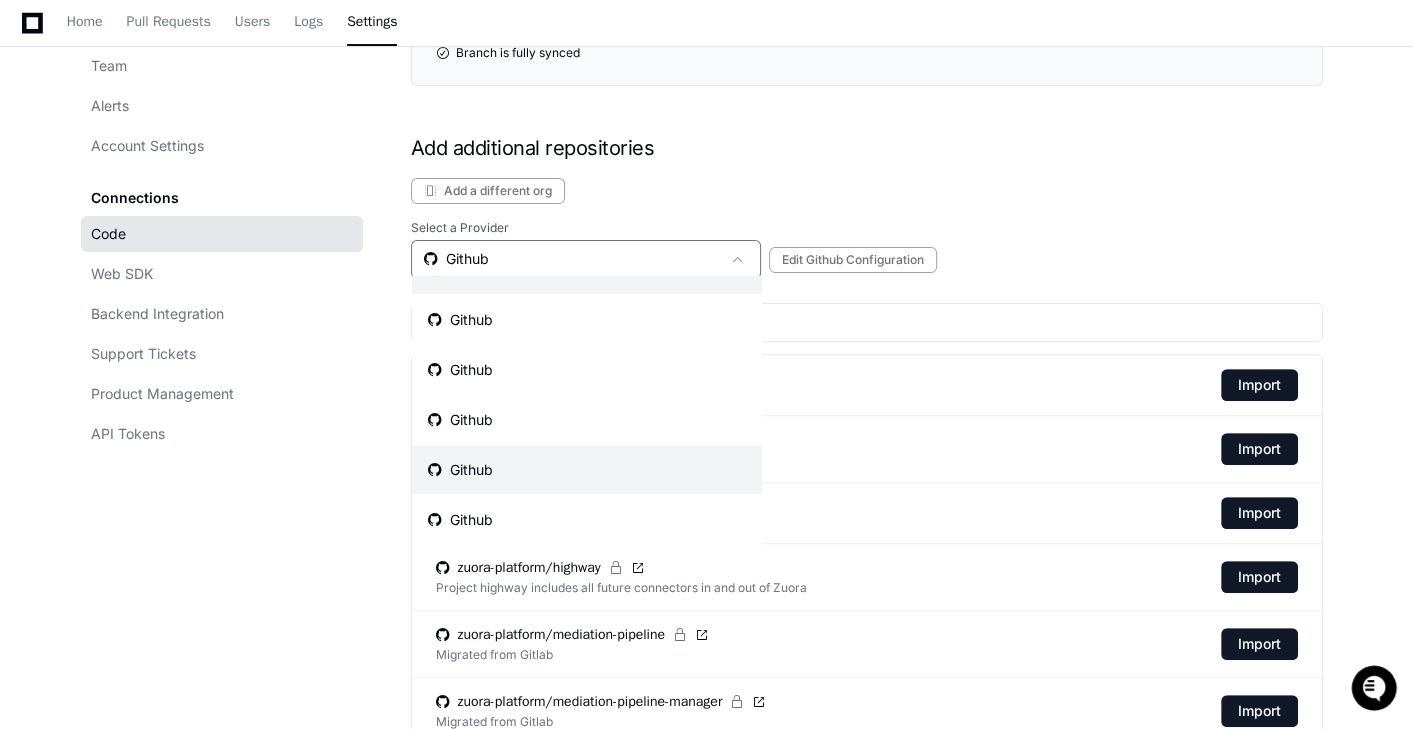 scroll, scrollTop: 41, scrollLeft: 0, axis: vertical 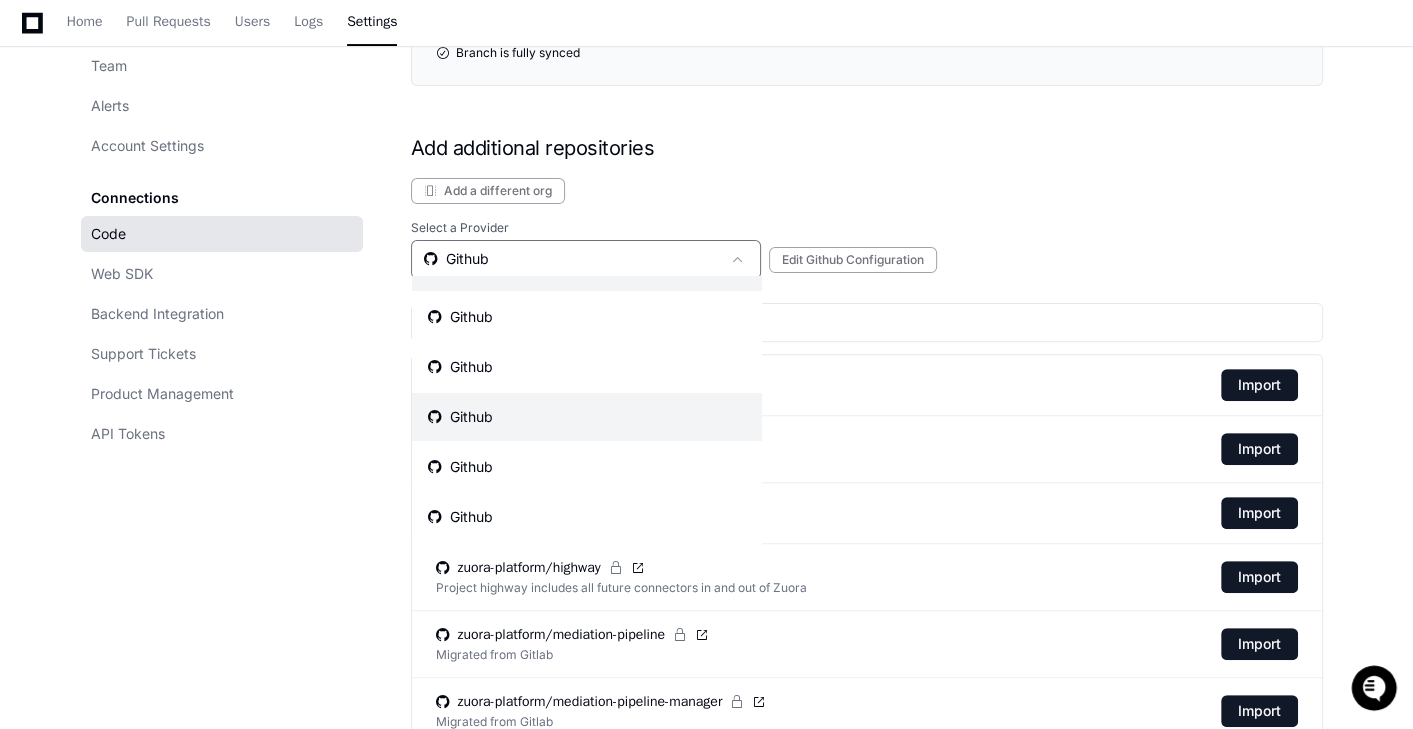 click on "Github" at bounding box center [587, 417] 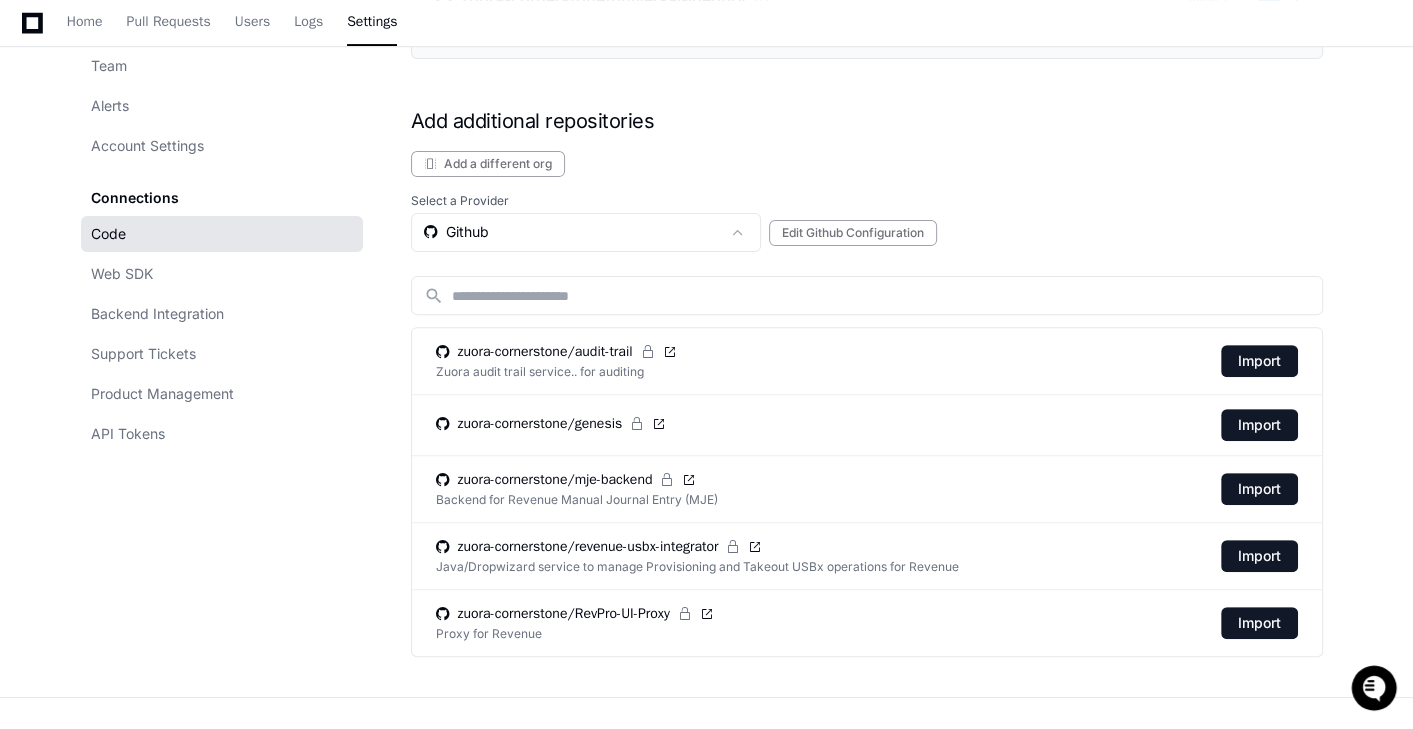 scroll, scrollTop: 574, scrollLeft: 0, axis: vertical 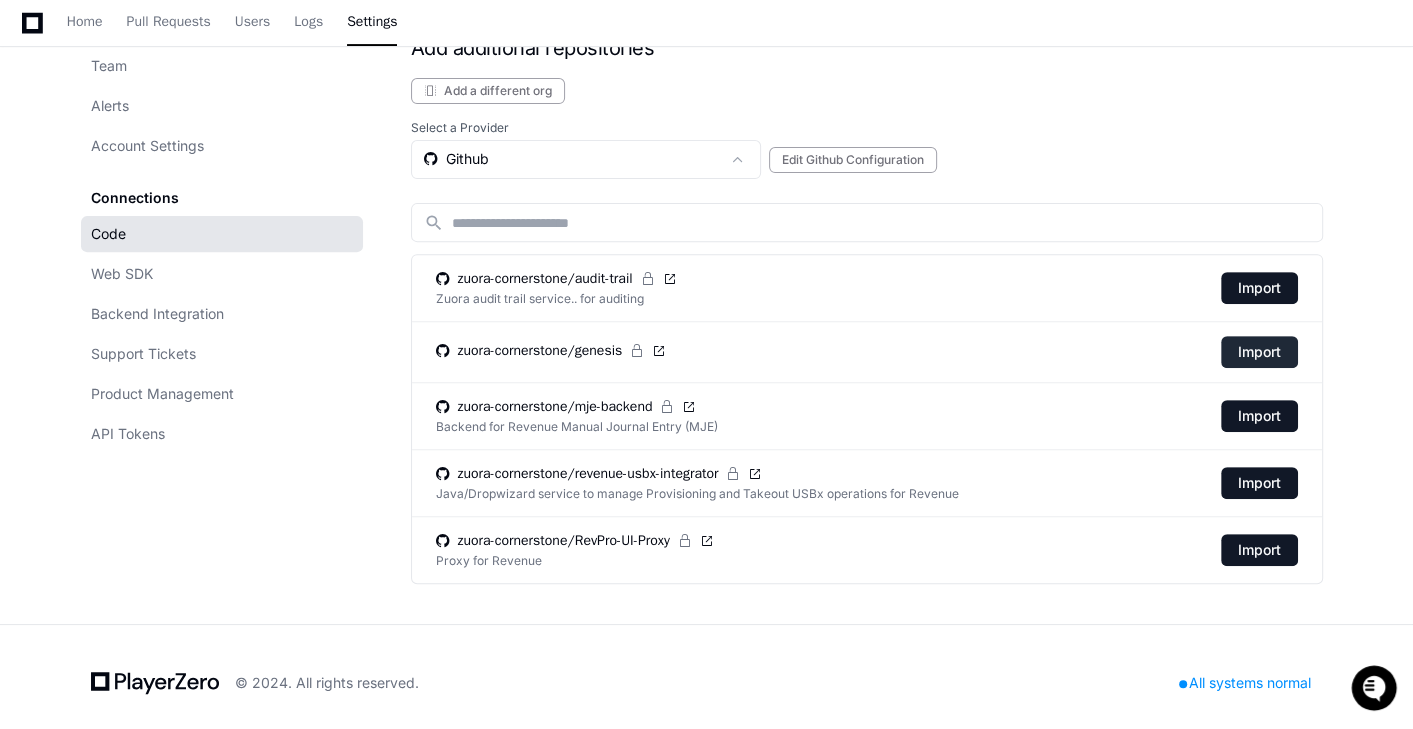 click on "Import" 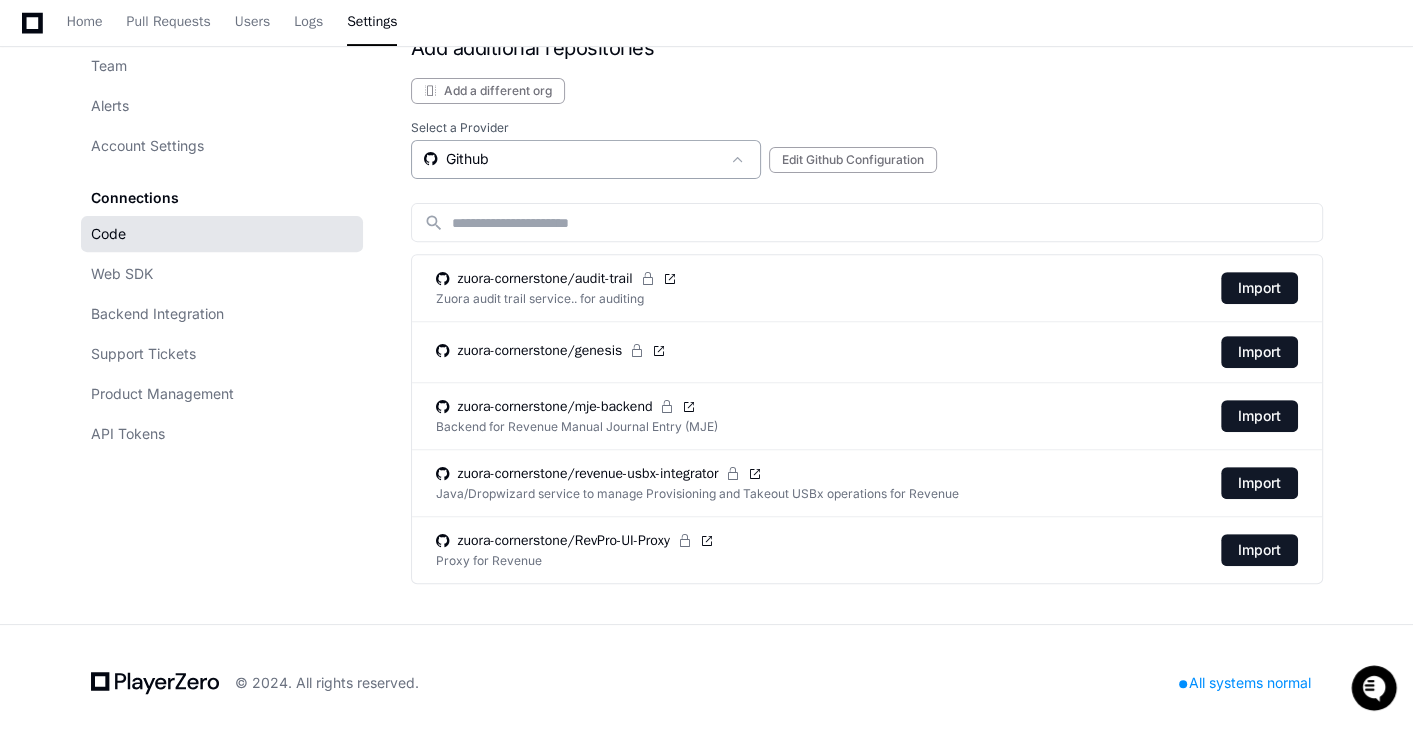click on "Github" at bounding box center [572, 159] 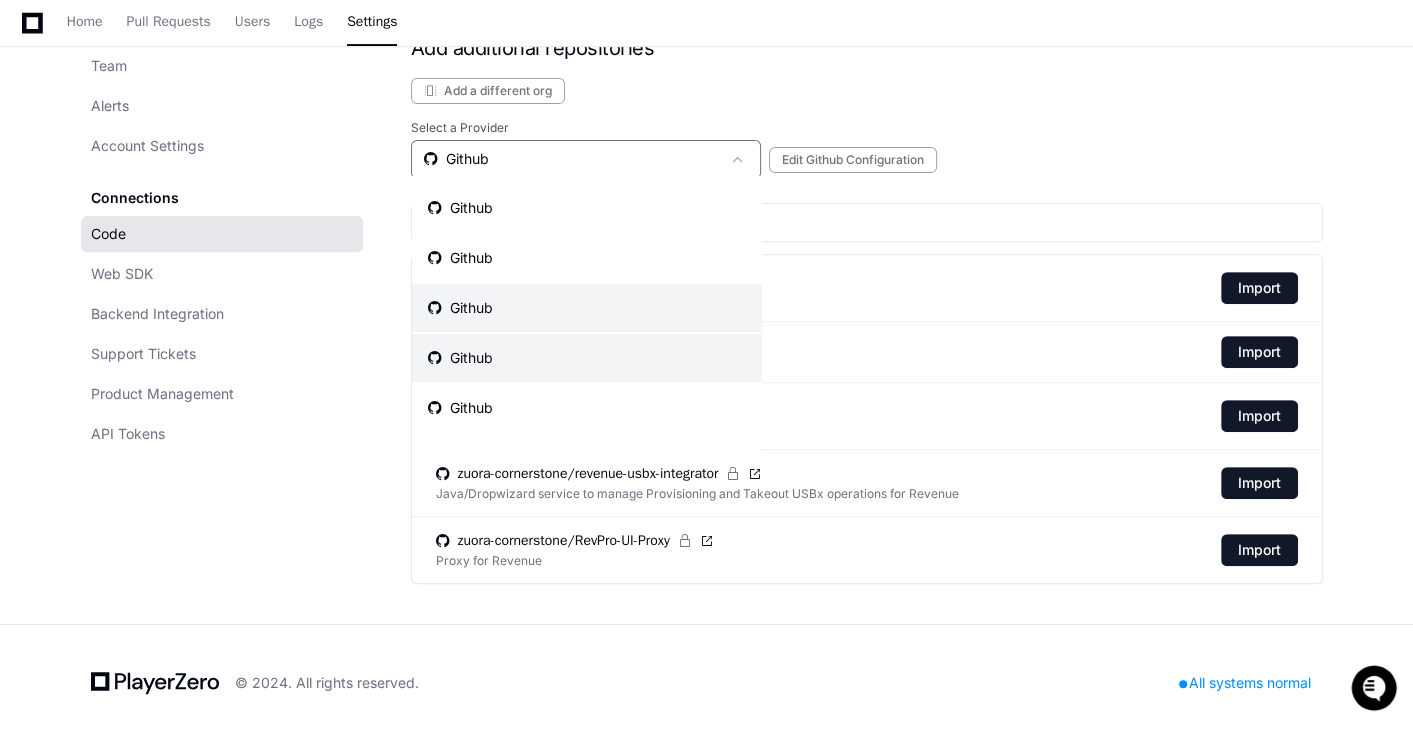 click on "Github" at bounding box center (587, 308) 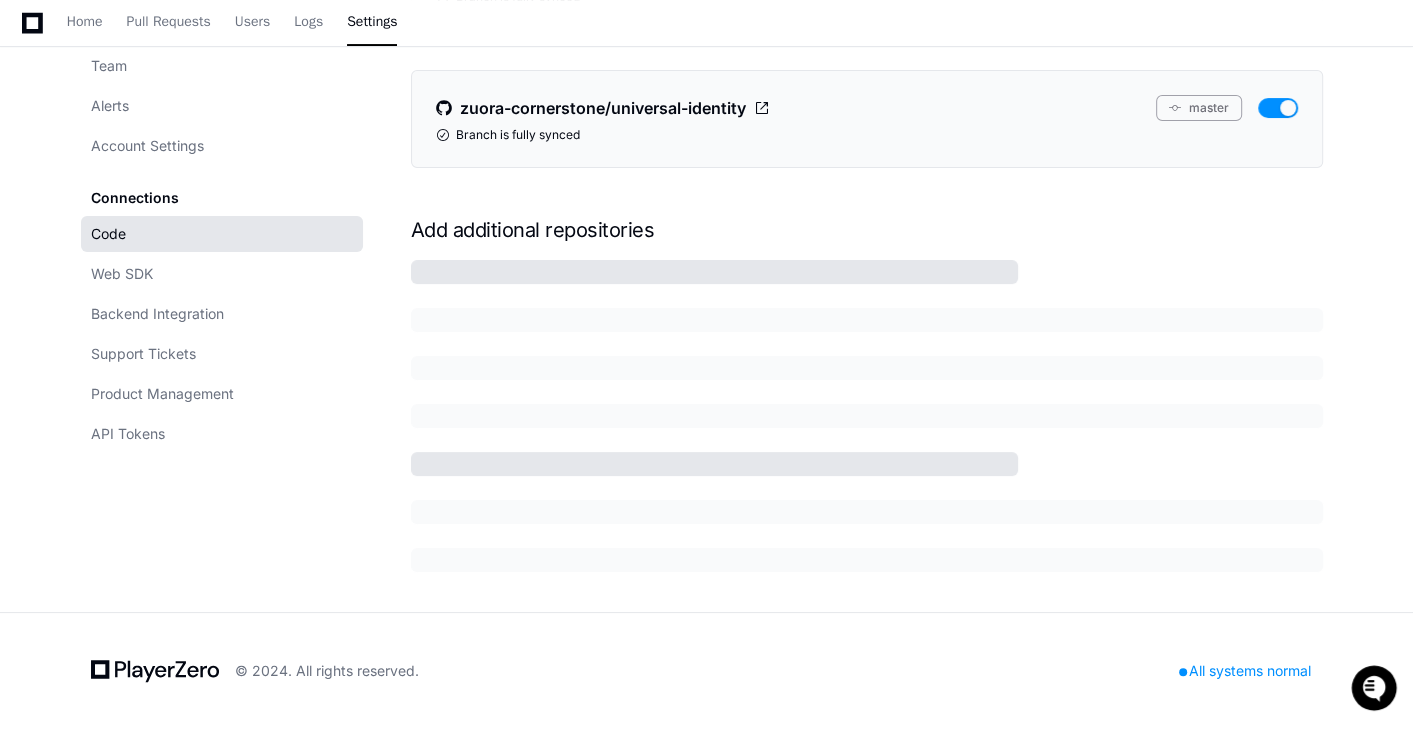 scroll, scrollTop: 386, scrollLeft: 0, axis: vertical 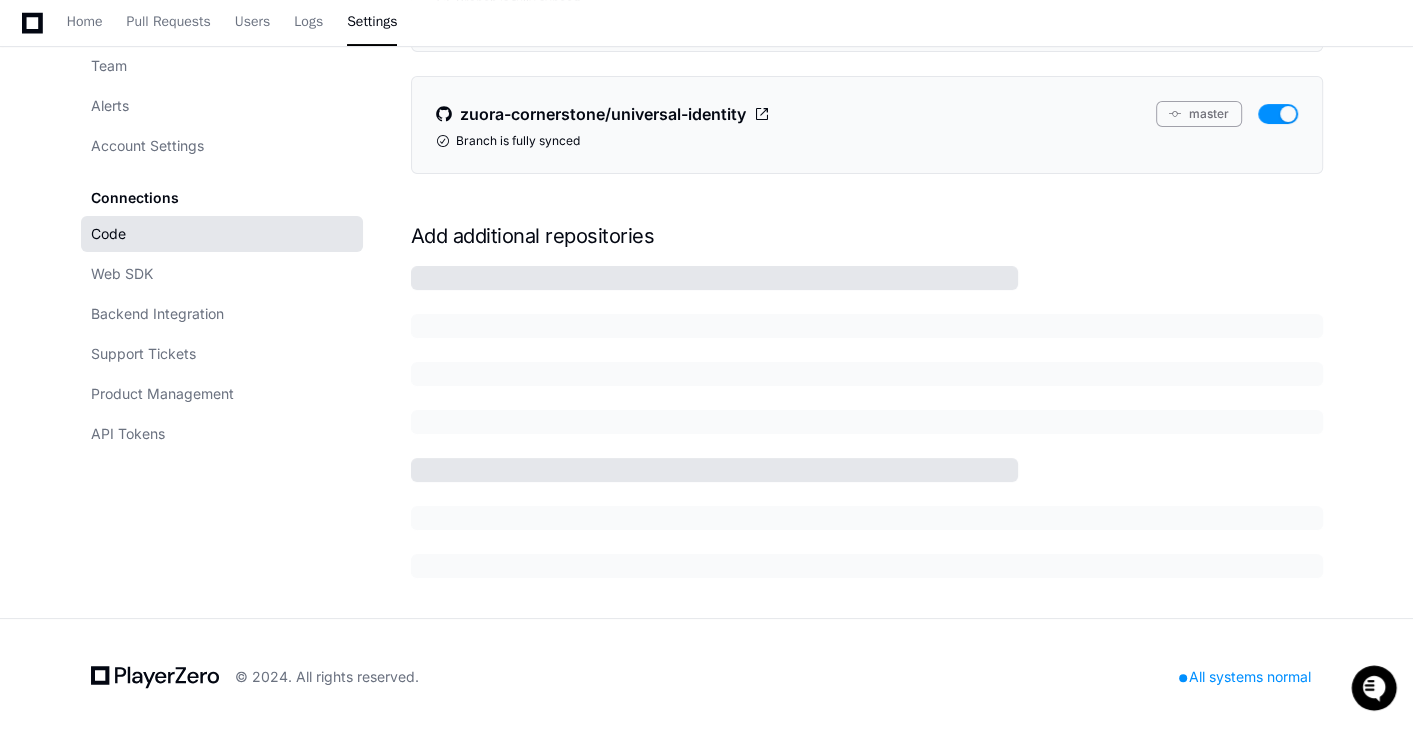 click on "Code" 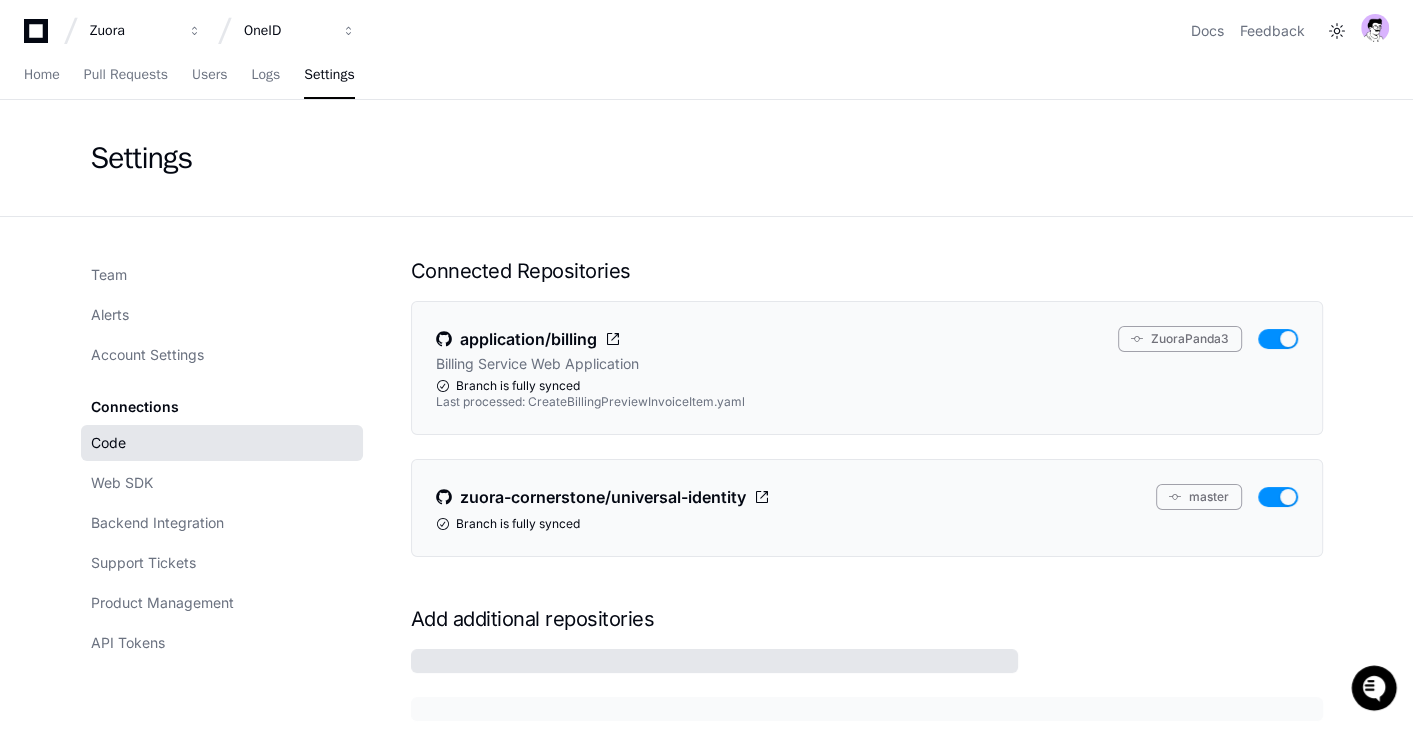 scroll, scrollTop: 386, scrollLeft: 0, axis: vertical 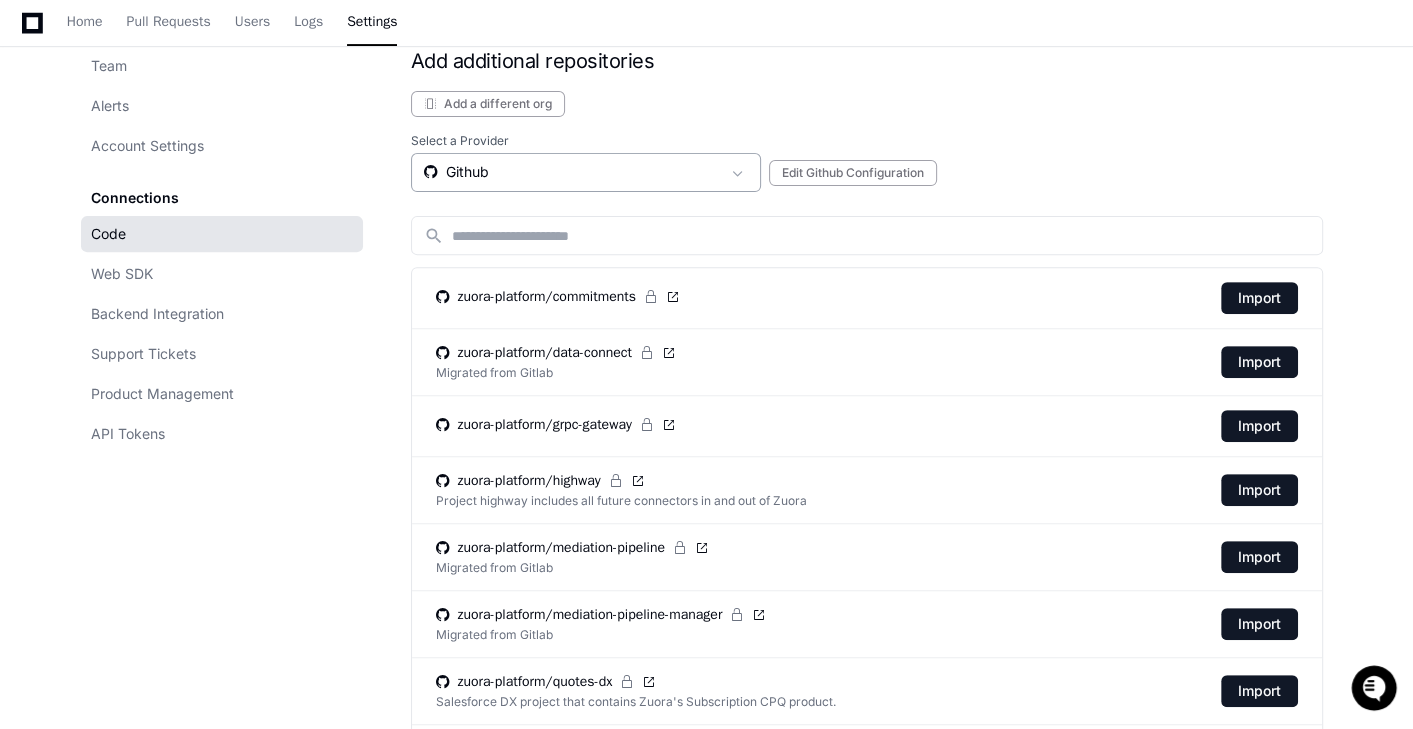 click on "Github" at bounding box center [572, 172] 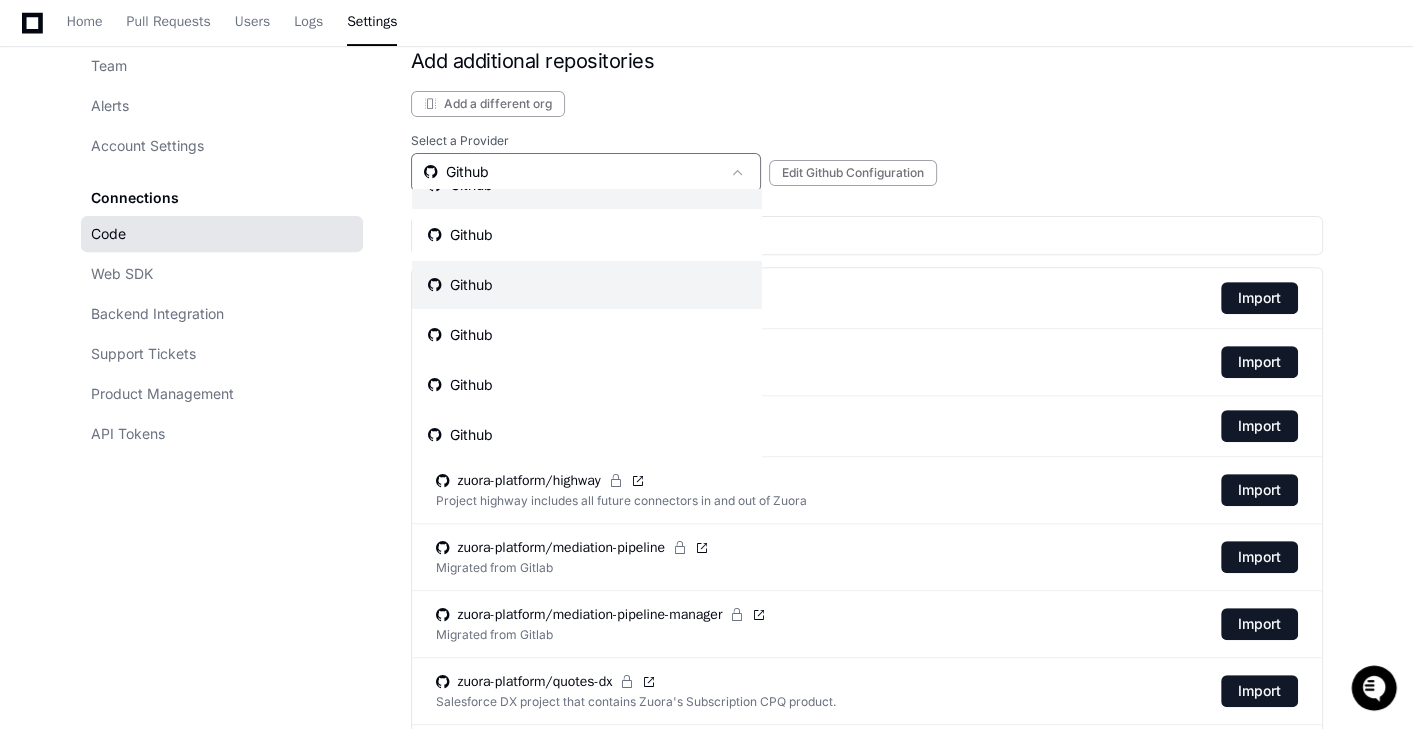 scroll, scrollTop: 41, scrollLeft: 0, axis: vertical 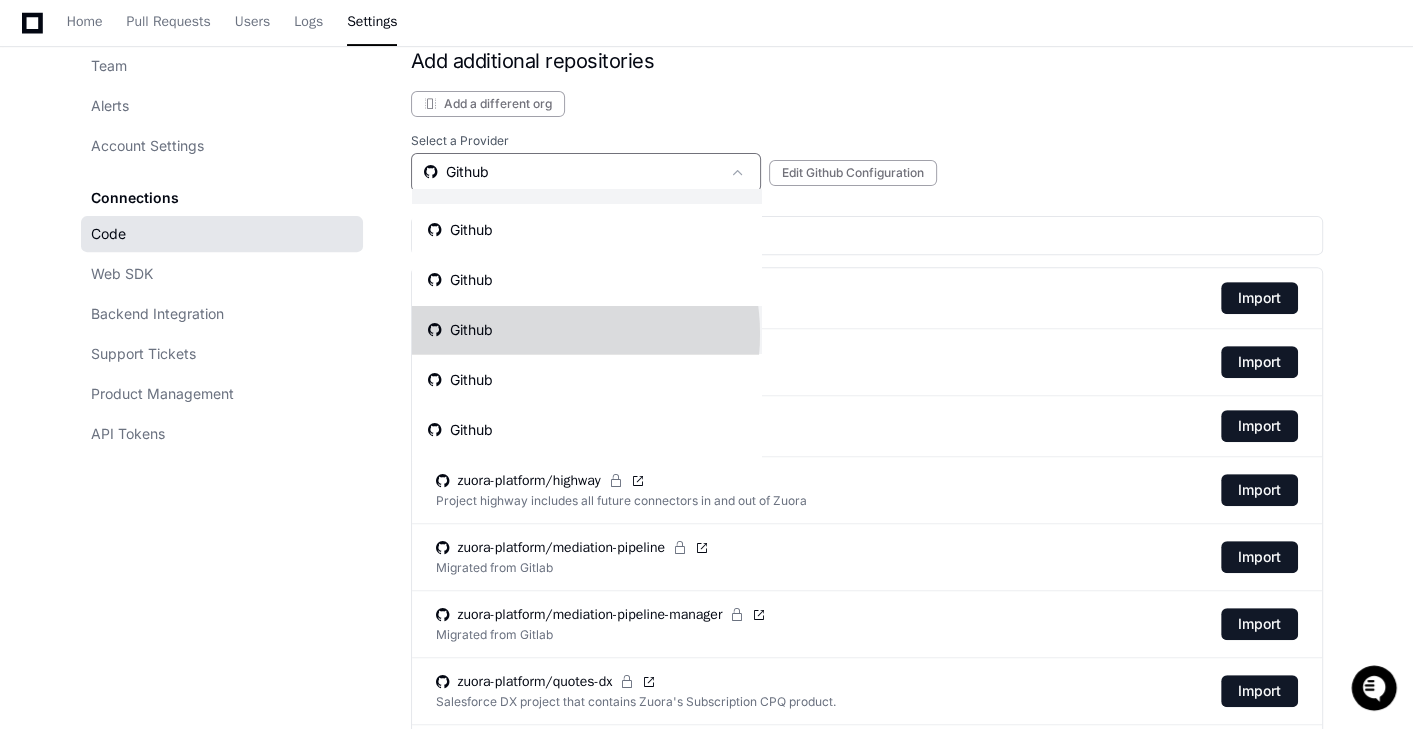 click on "Github" at bounding box center [587, 330] 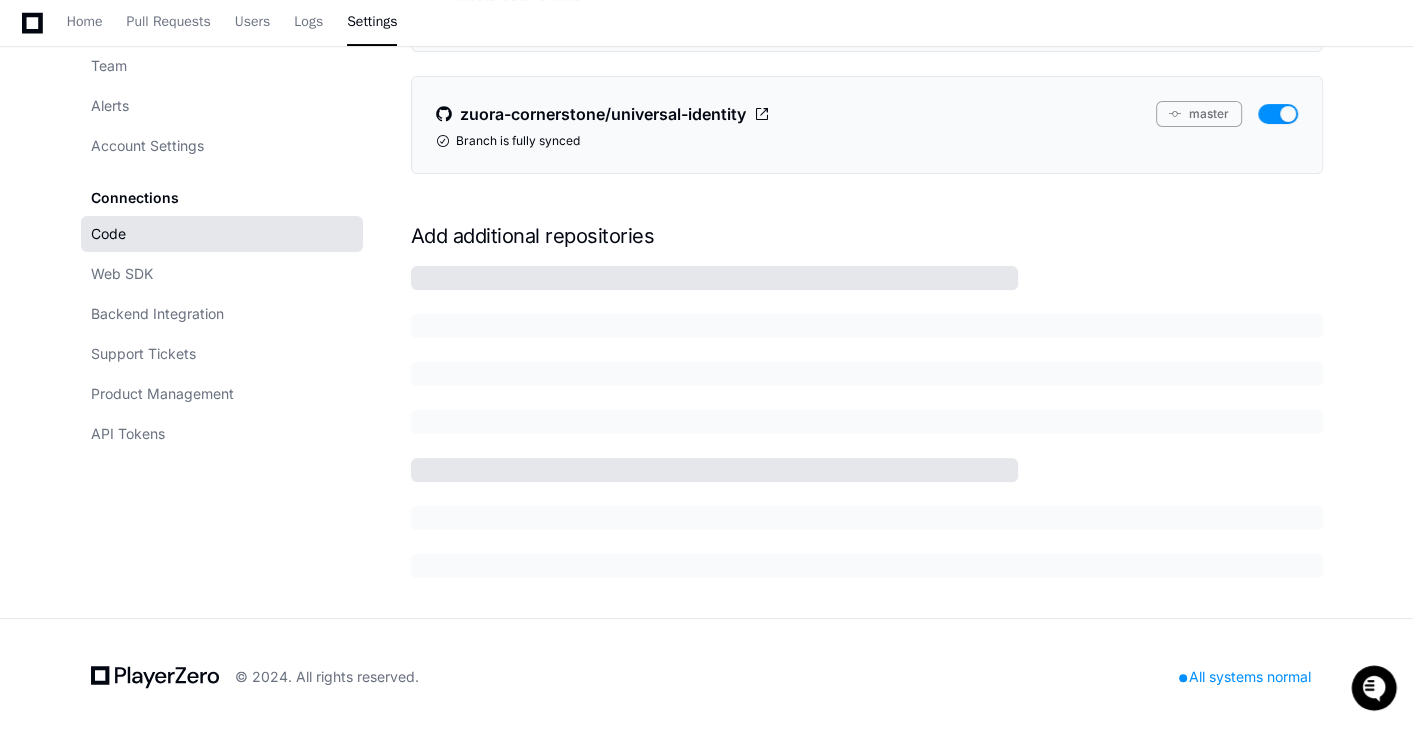 scroll, scrollTop: 561, scrollLeft: 0, axis: vertical 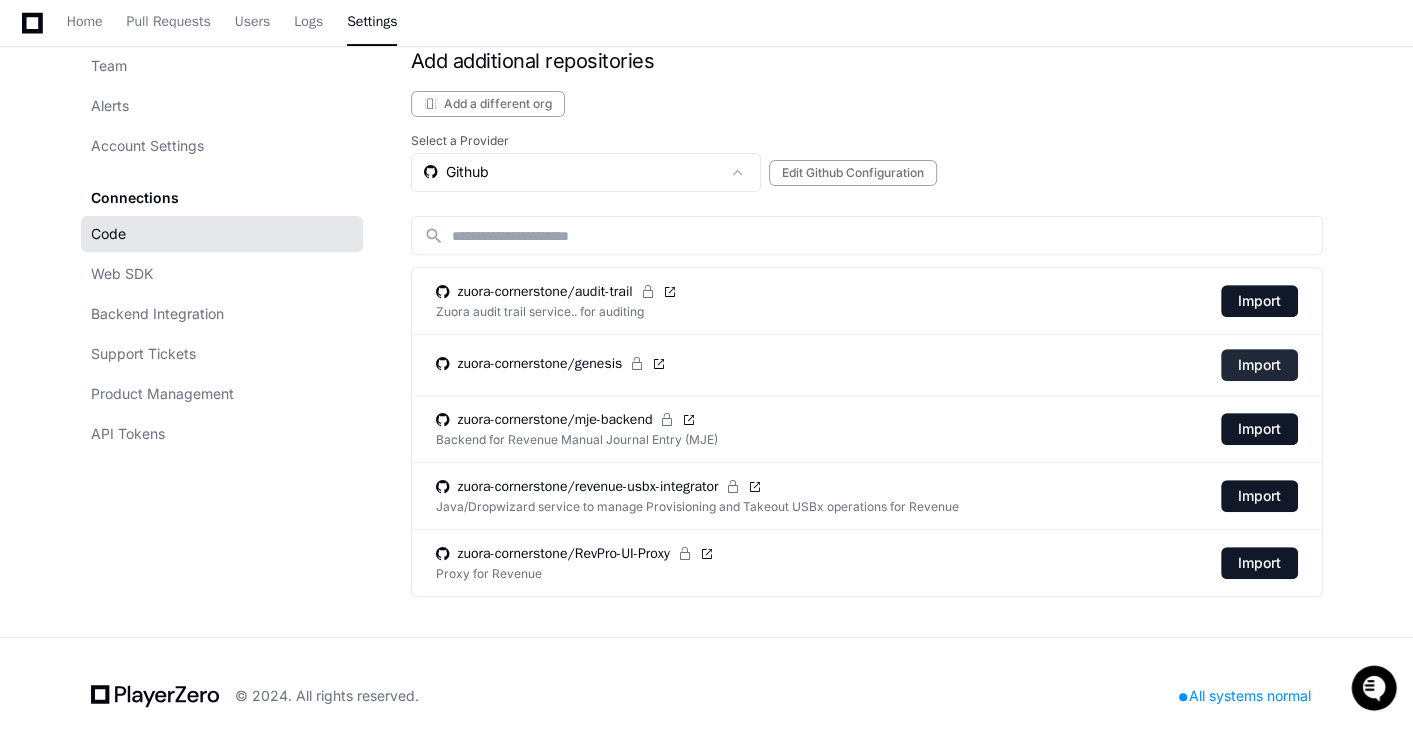 click on "Import" 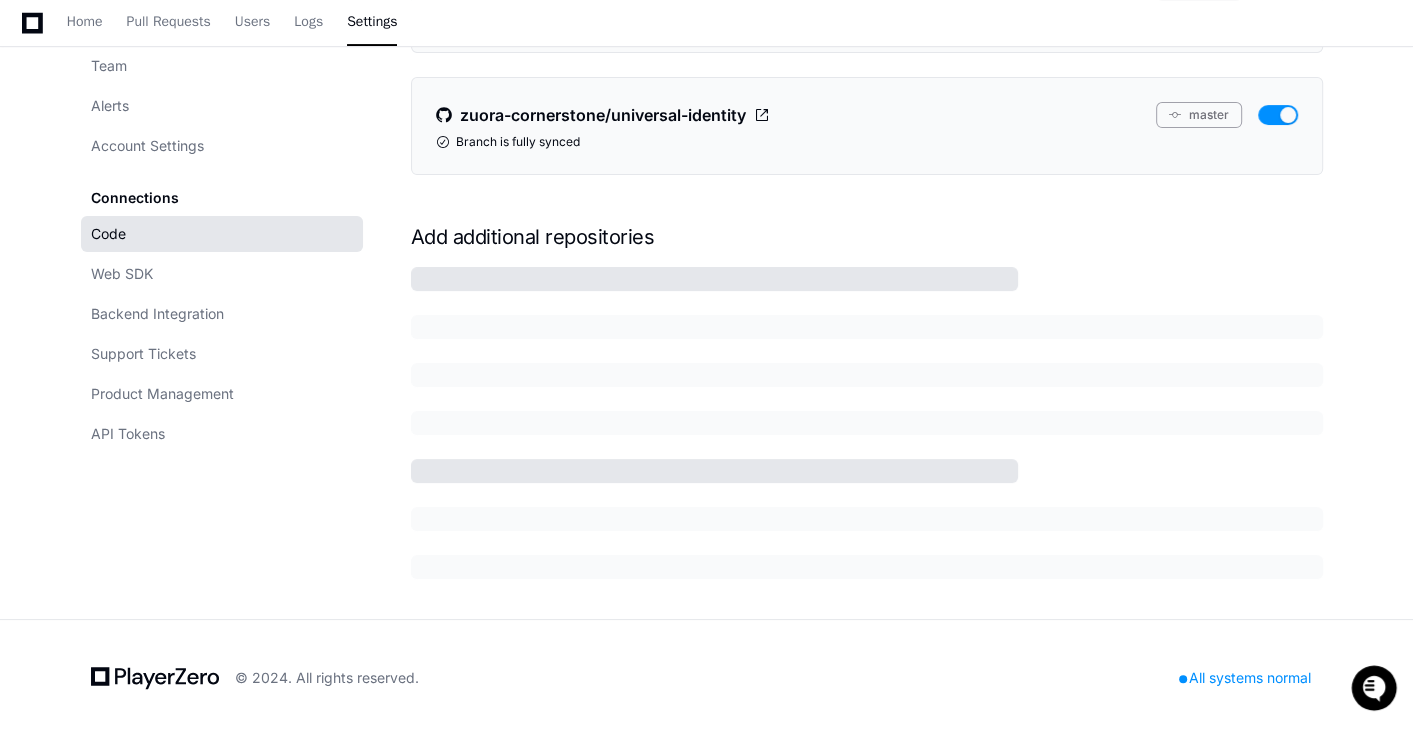 scroll, scrollTop: 613, scrollLeft: 0, axis: vertical 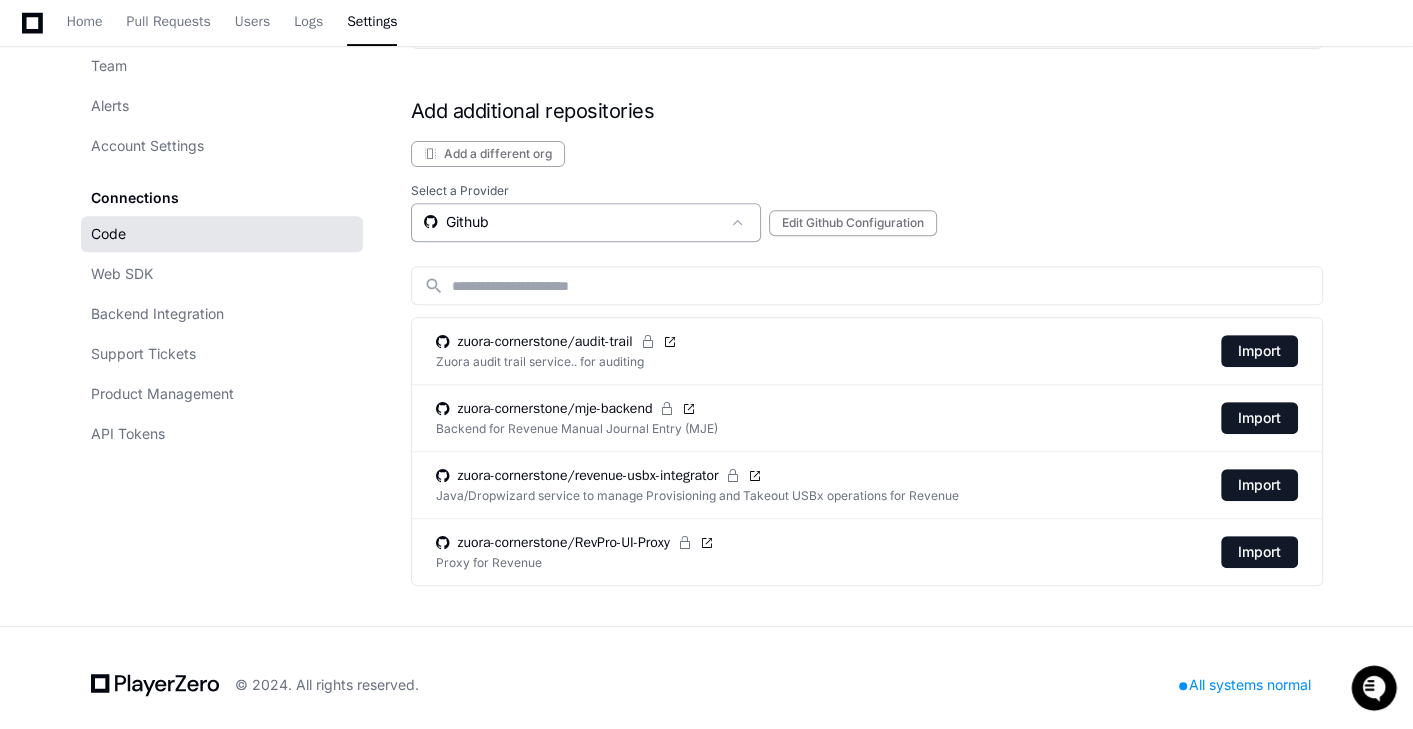 click on "Github" at bounding box center (572, 222) 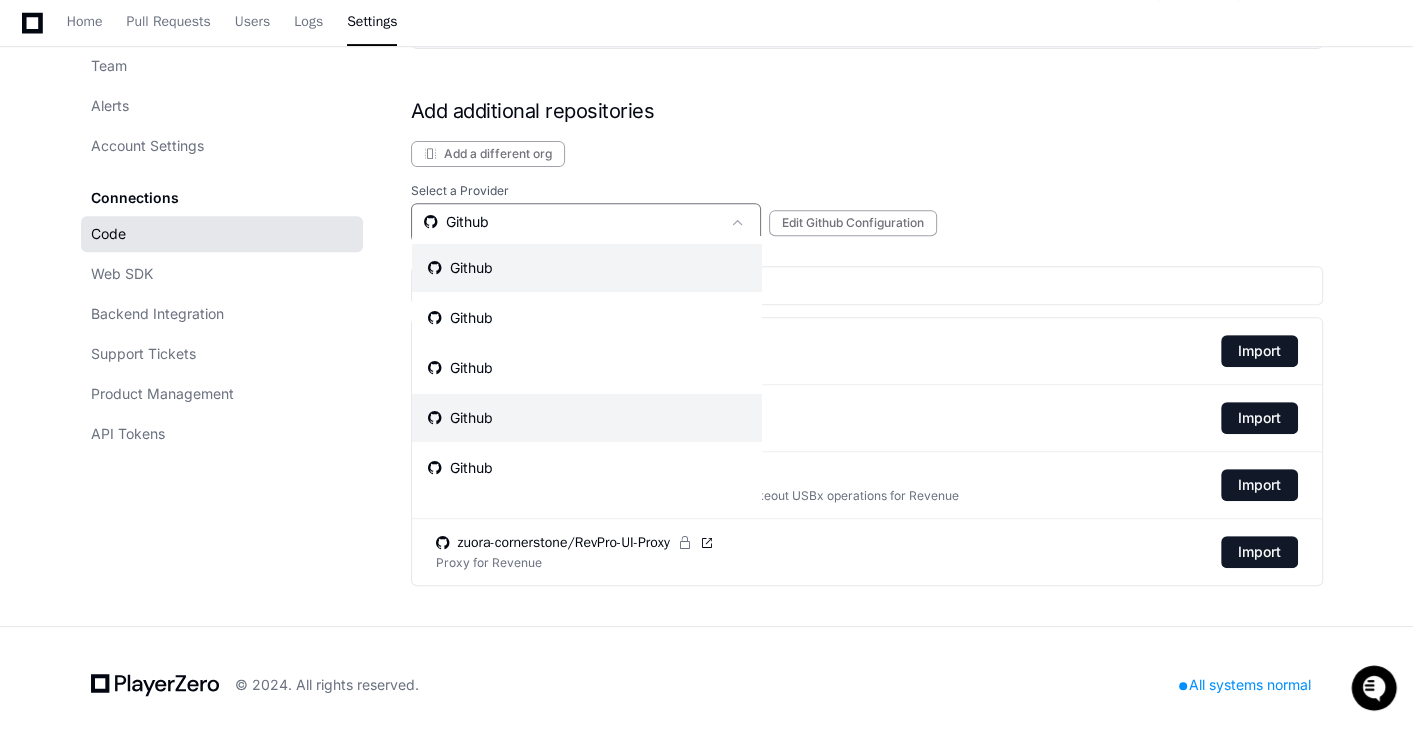click on "Github" at bounding box center (587, 268) 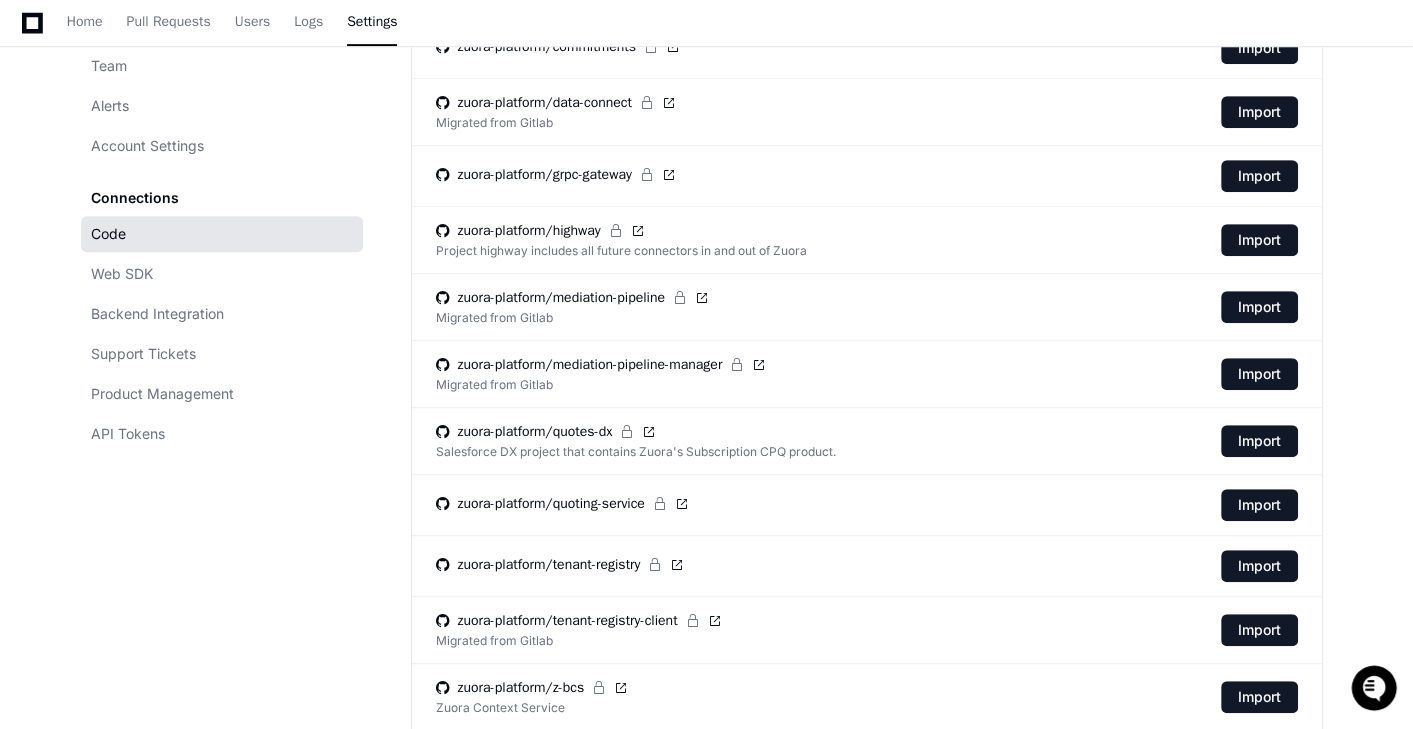 scroll, scrollTop: 920, scrollLeft: 0, axis: vertical 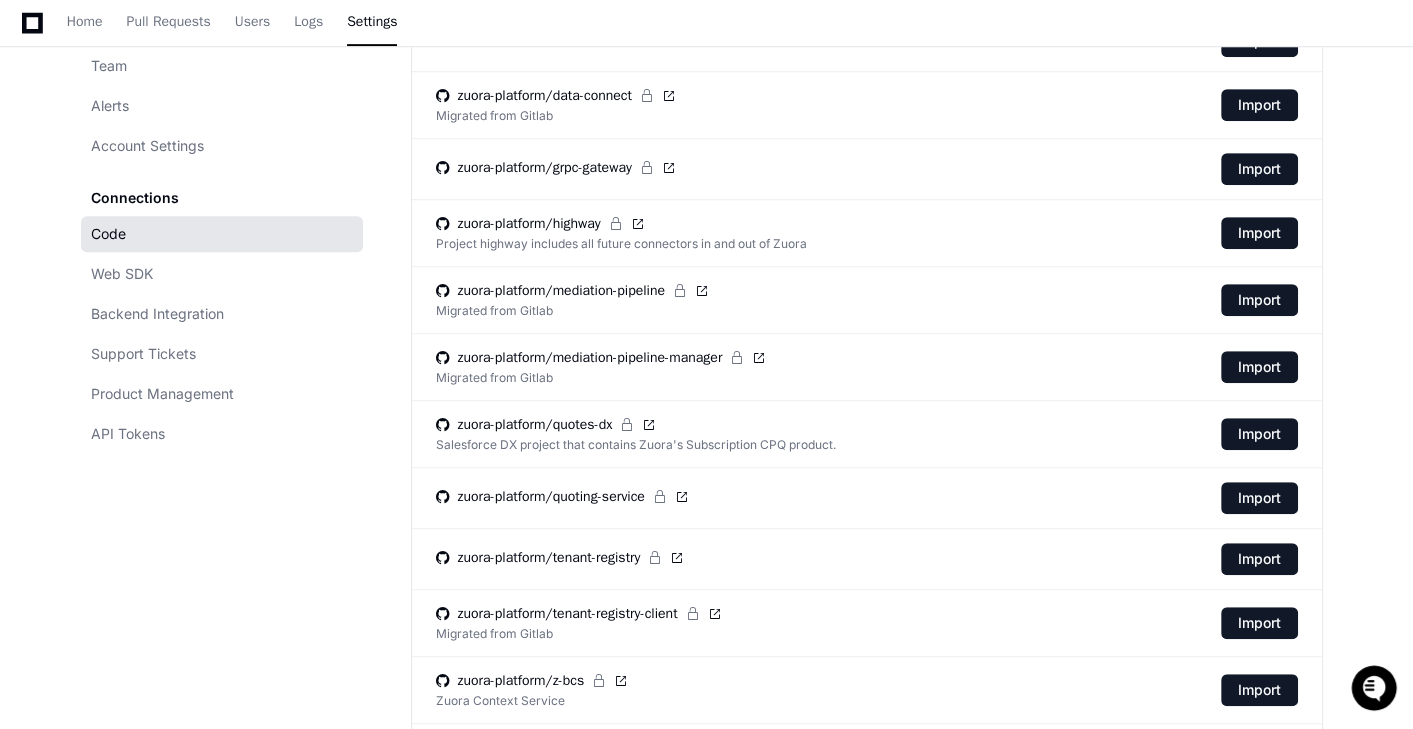 click on "zuora-platform/tenant-registry-client Migrated from Gitlab  Import" 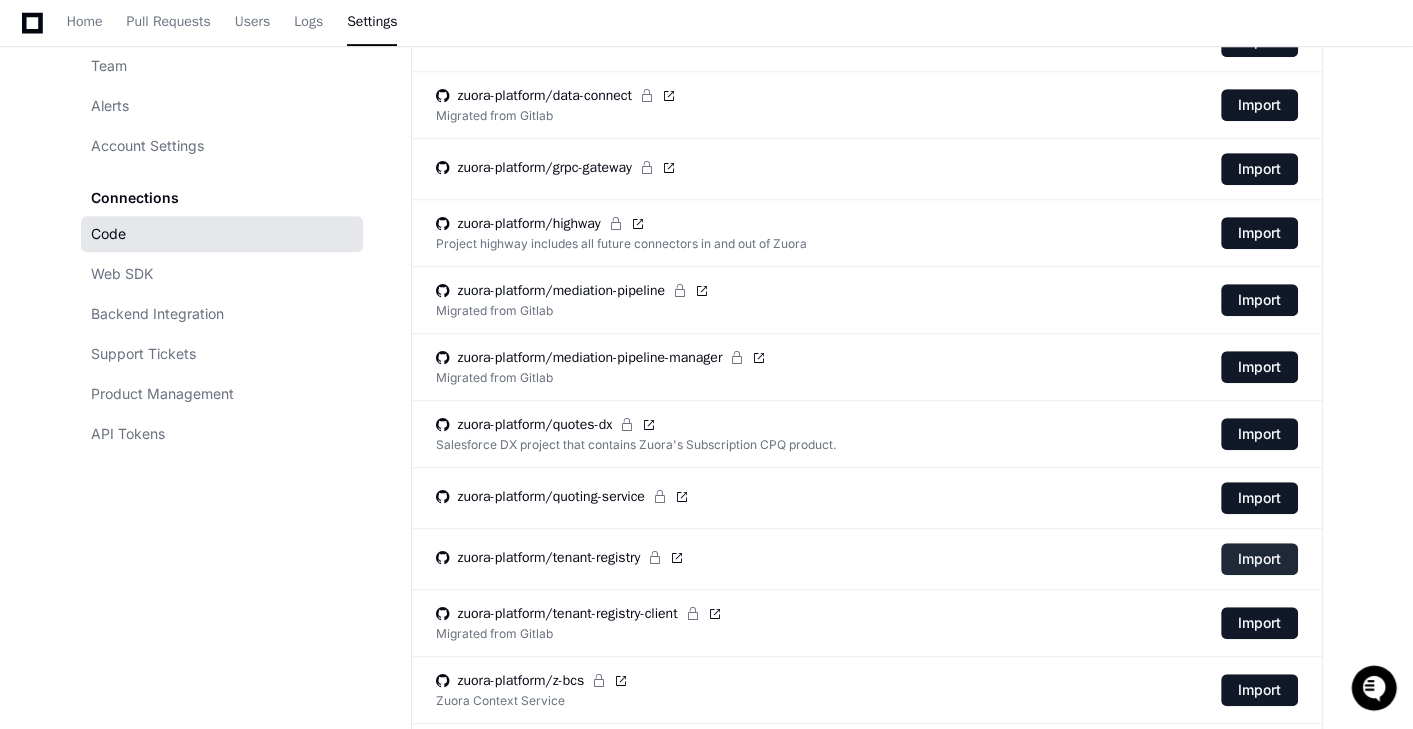 click on "Import" 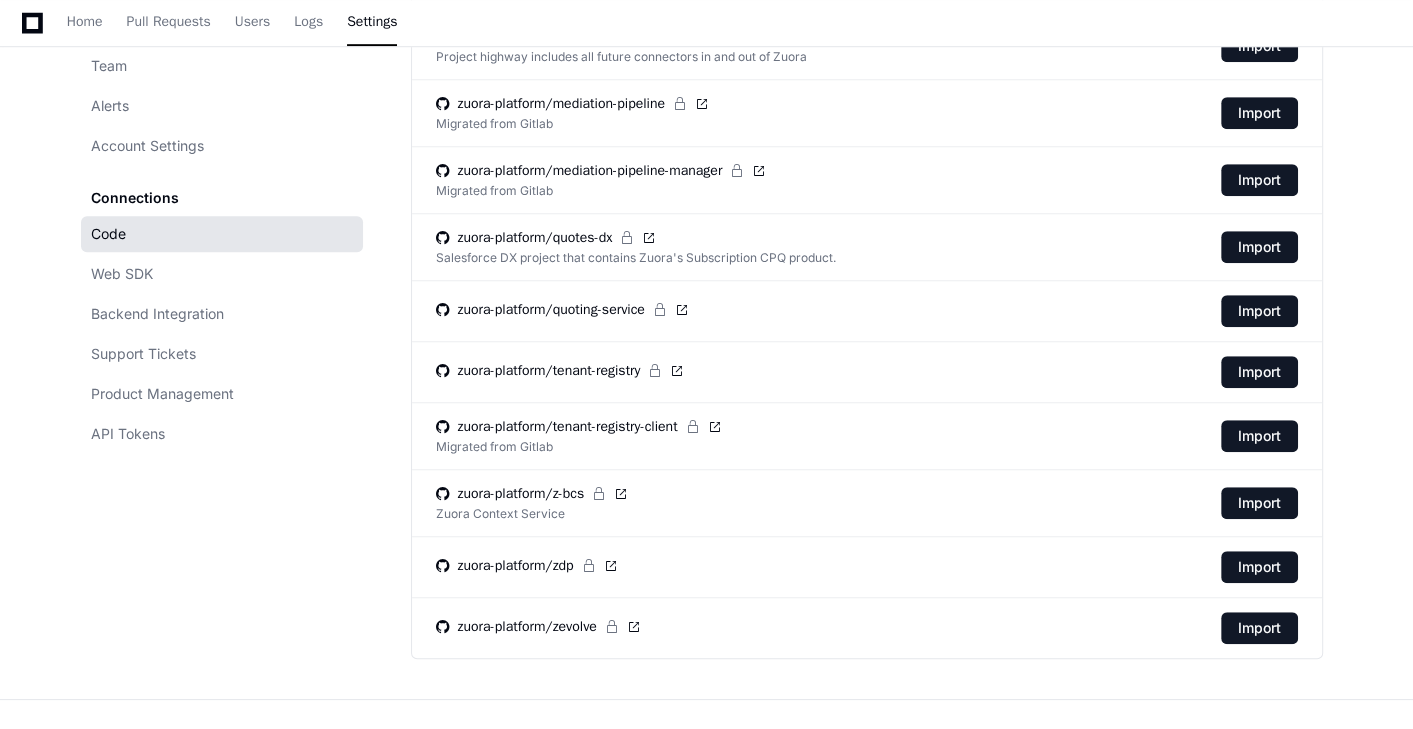 scroll, scrollTop: 0, scrollLeft: 0, axis: both 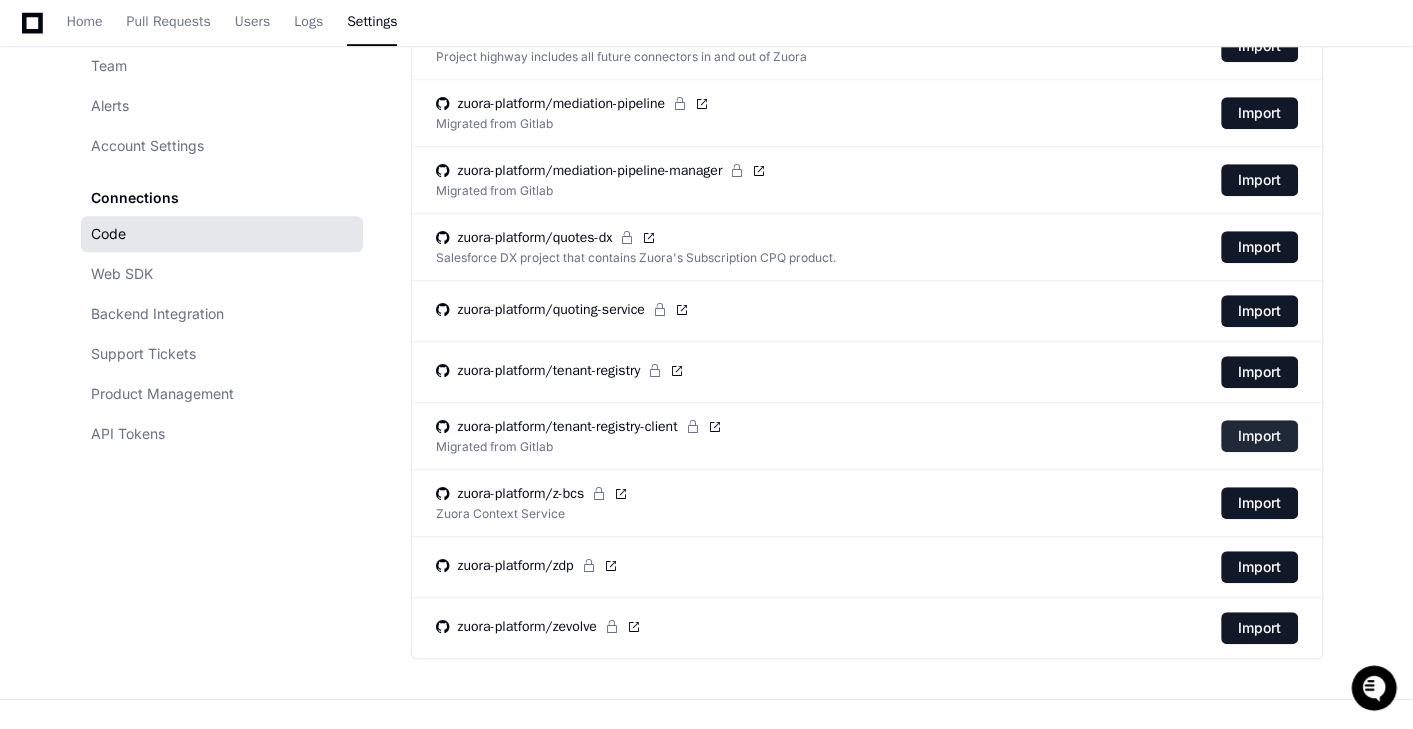 click on "Import" 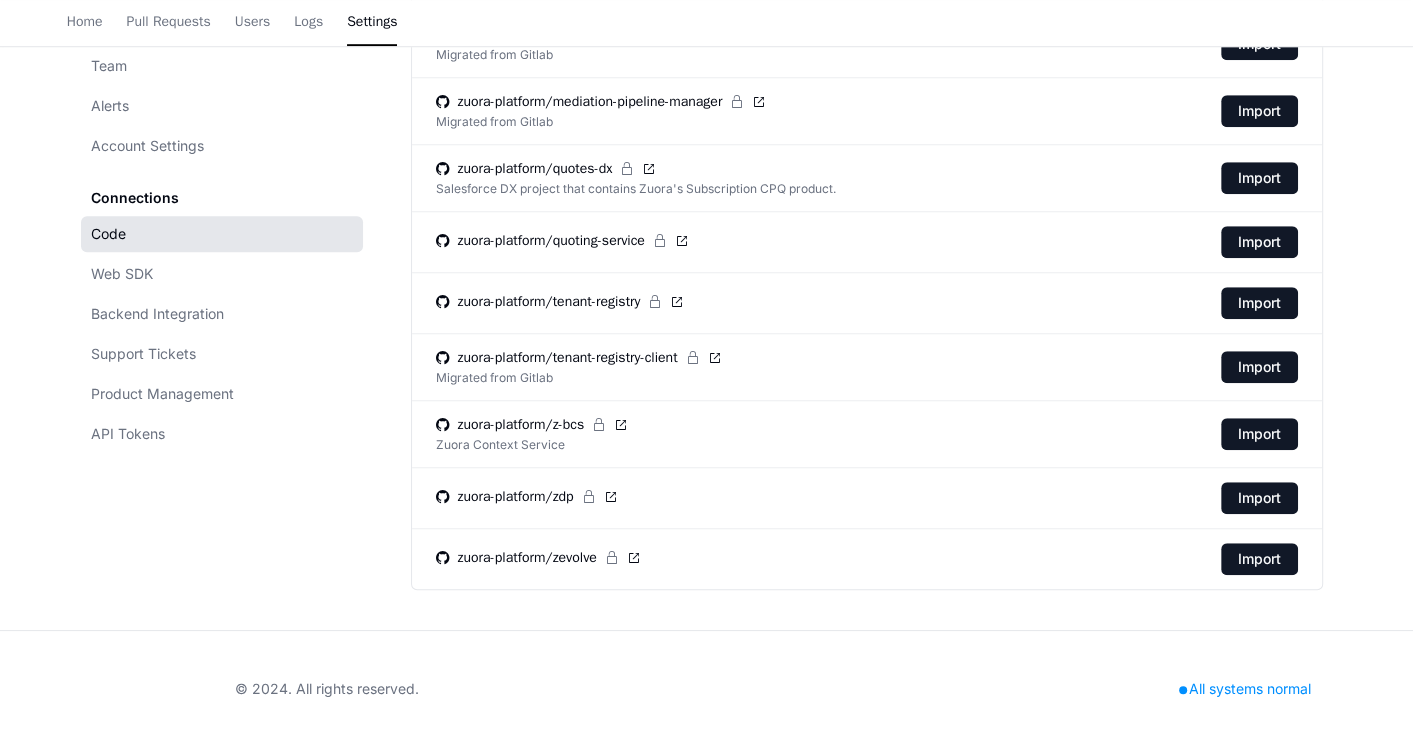 scroll, scrollTop: 0, scrollLeft: 0, axis: both 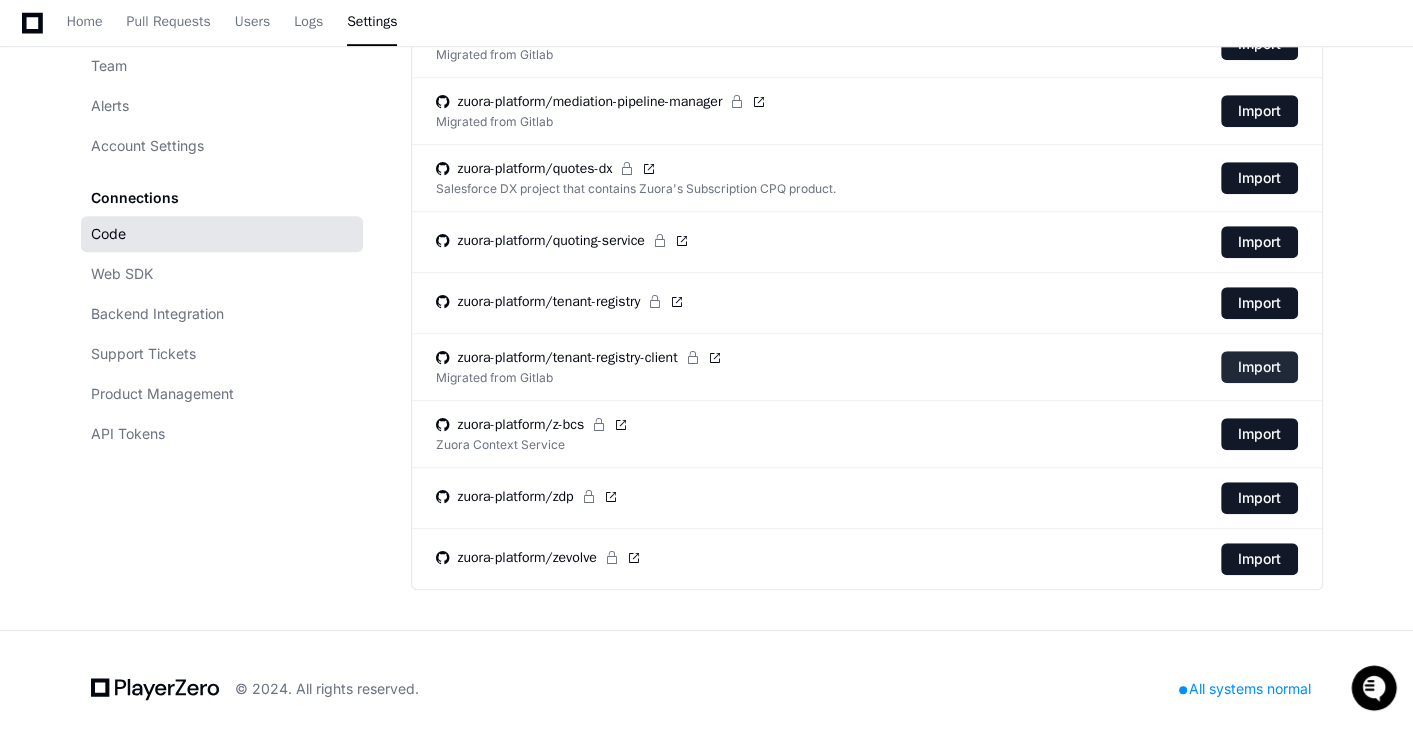 click on "Import" 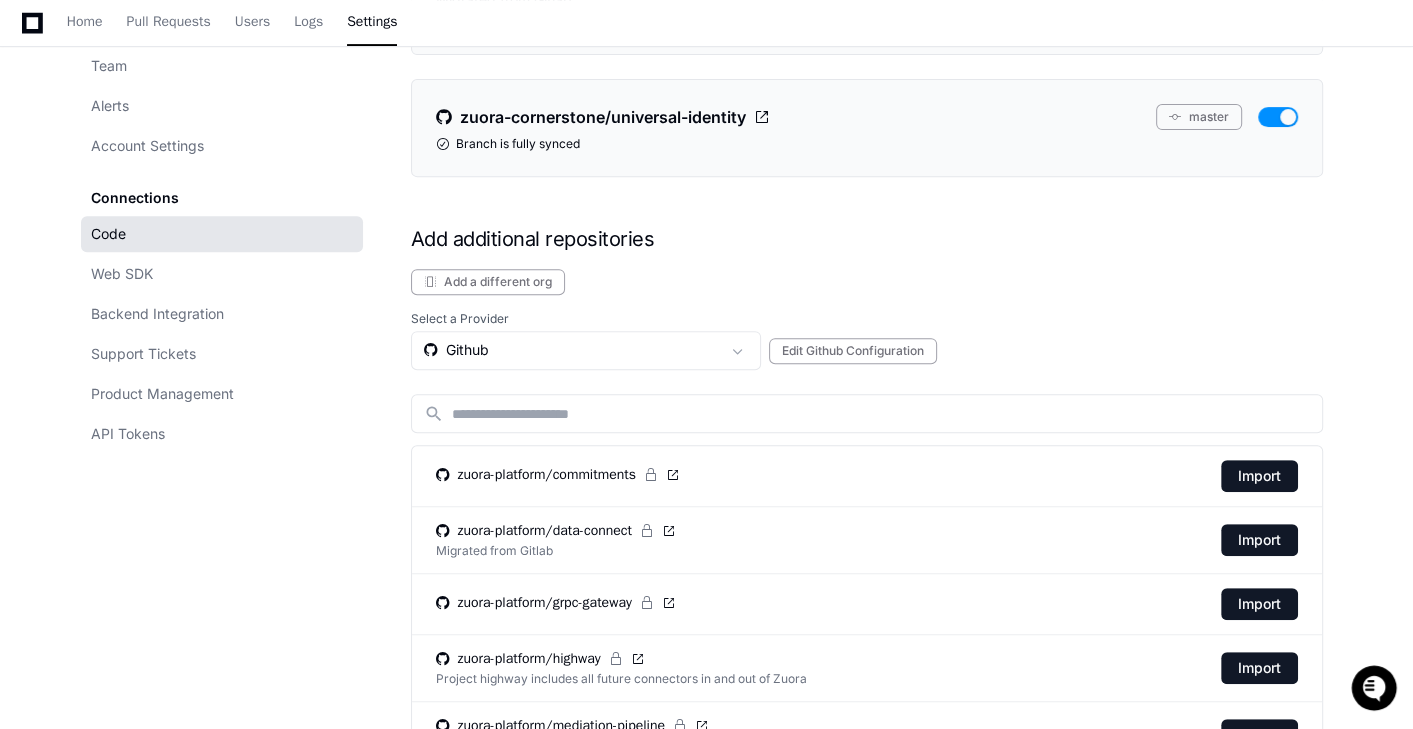 scroll, scrollTop: 1176, scrollLeft: 0, axis: vertical 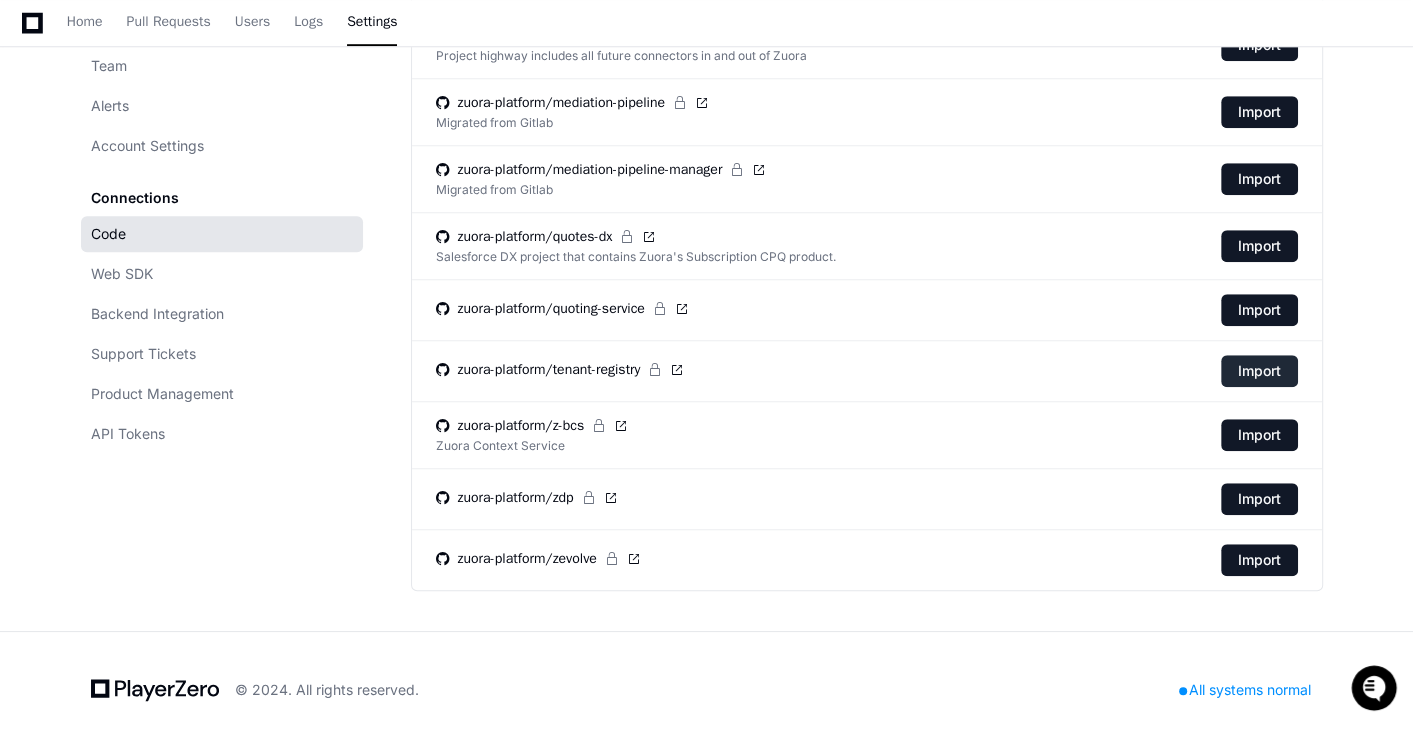 click on "Import" 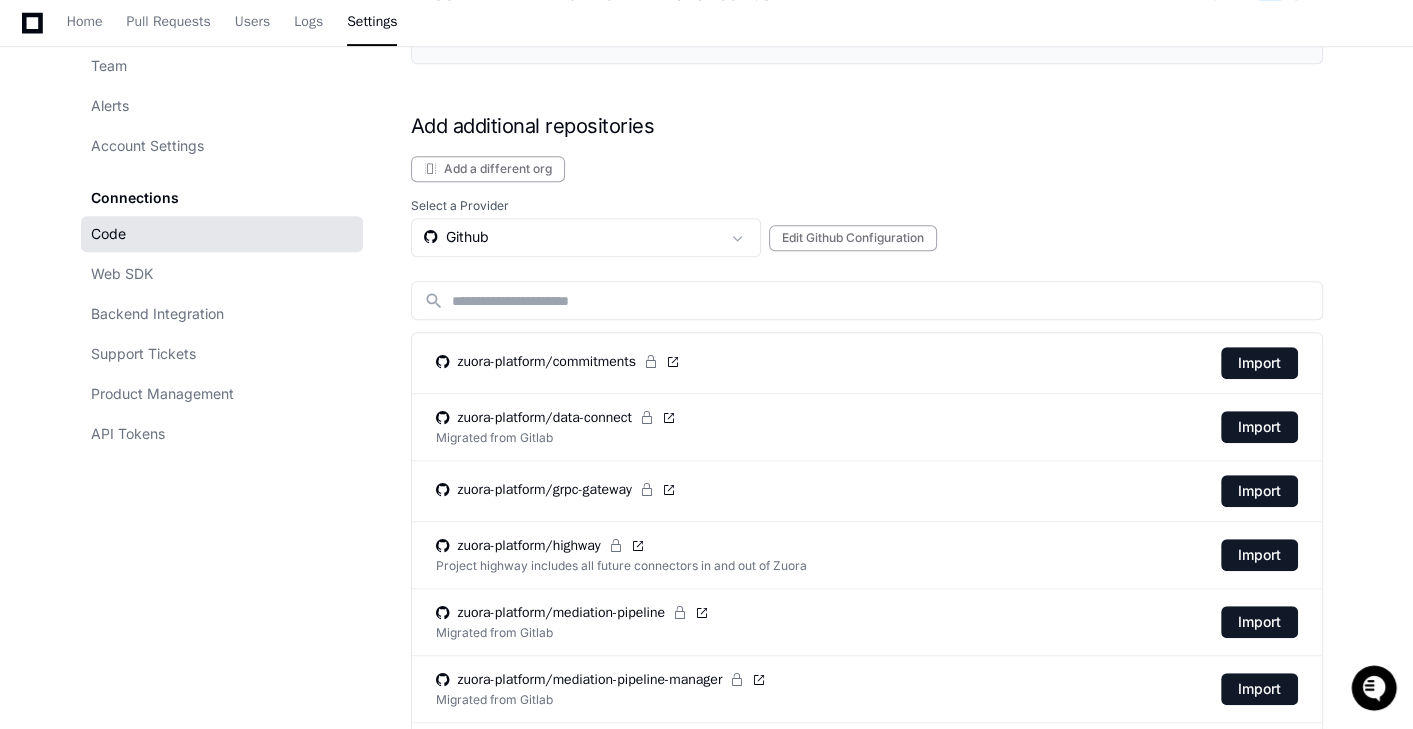 scroll, scrollTop: 857, scrollLeft: 0, axis: vertical 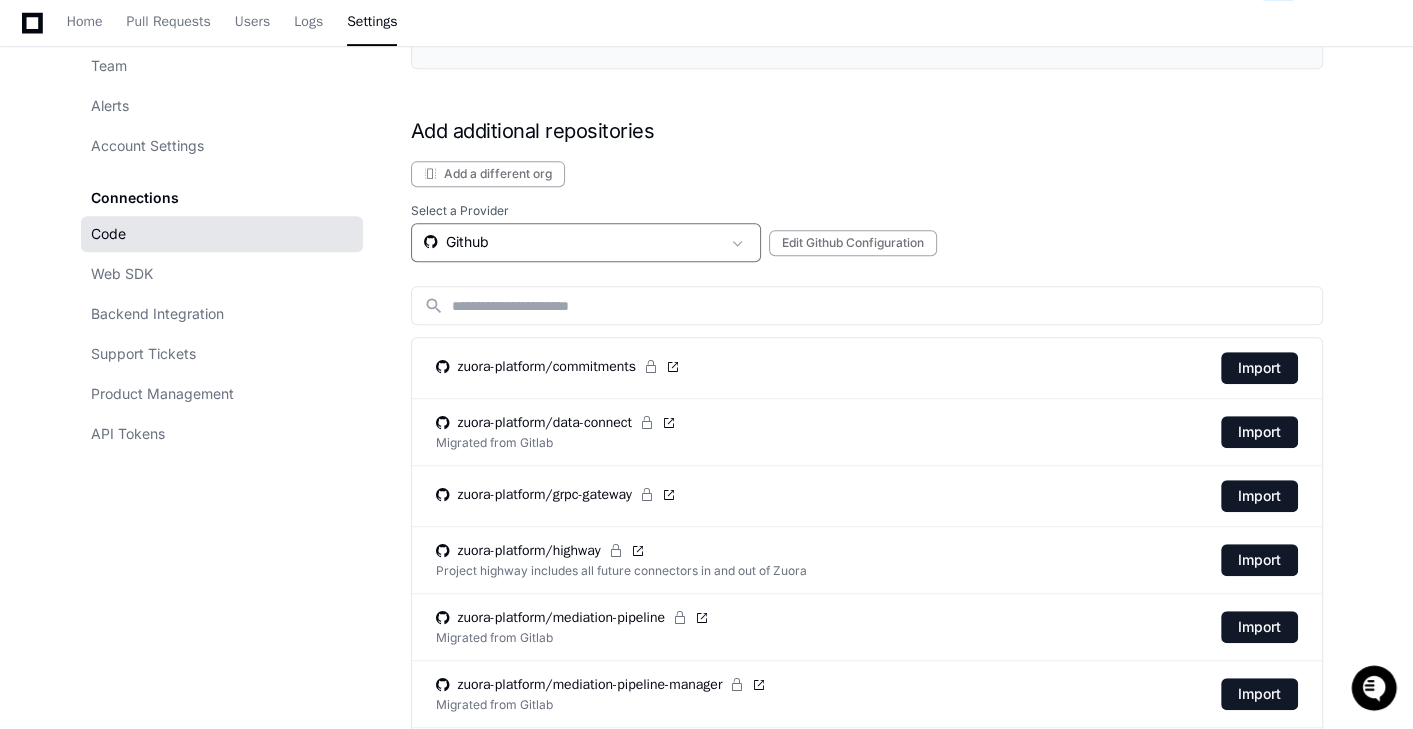 click on "Github" at bounding box center (572, 242) 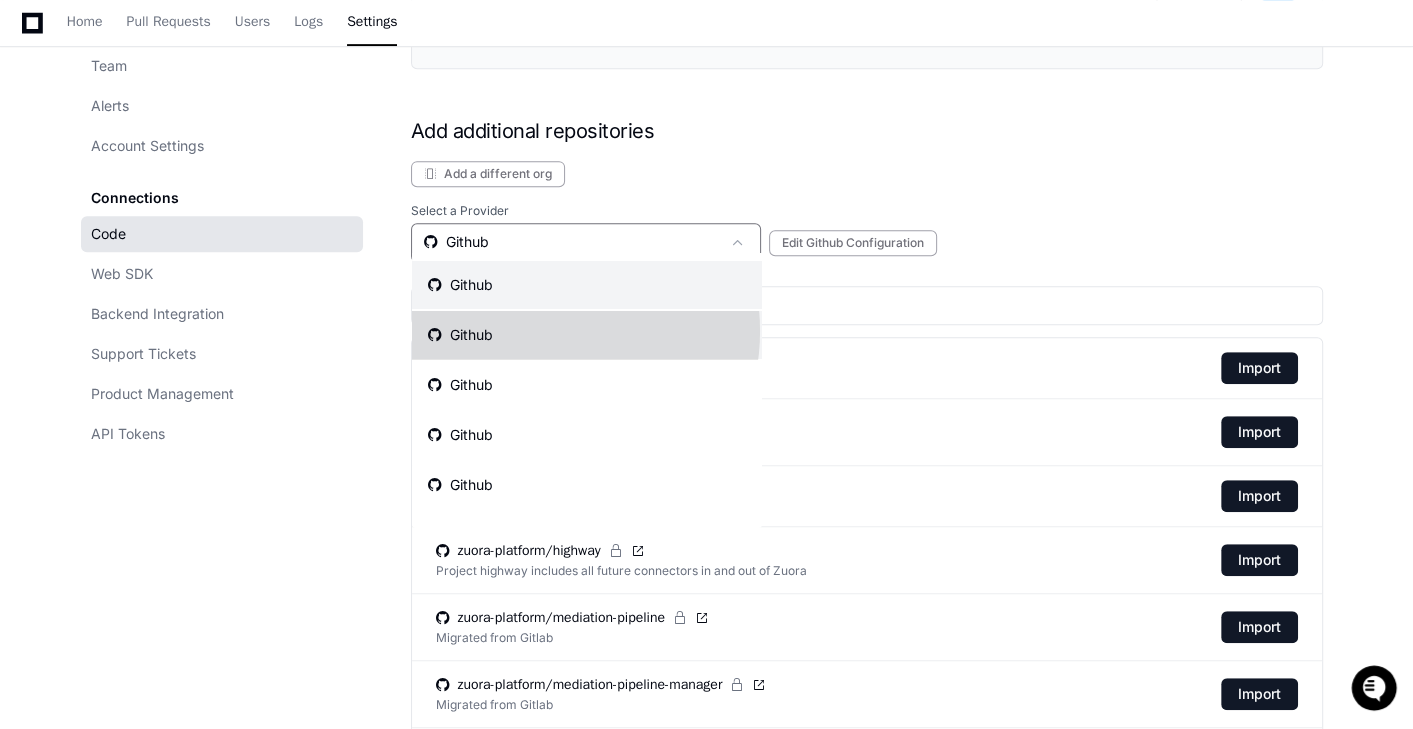 click on "Github" at bounding box center [587, 335] 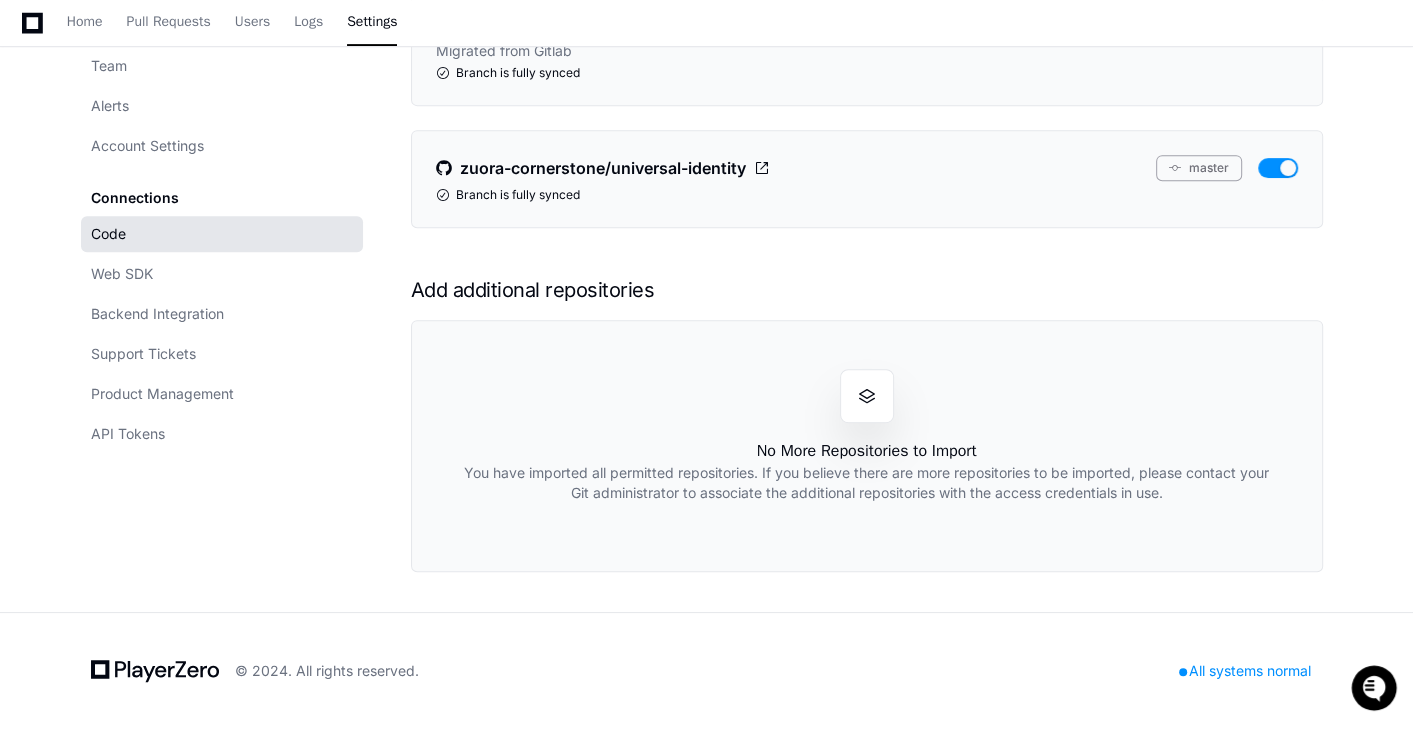 scroll, scrollTop: 685, scrollLeft: 0, axis: vertical 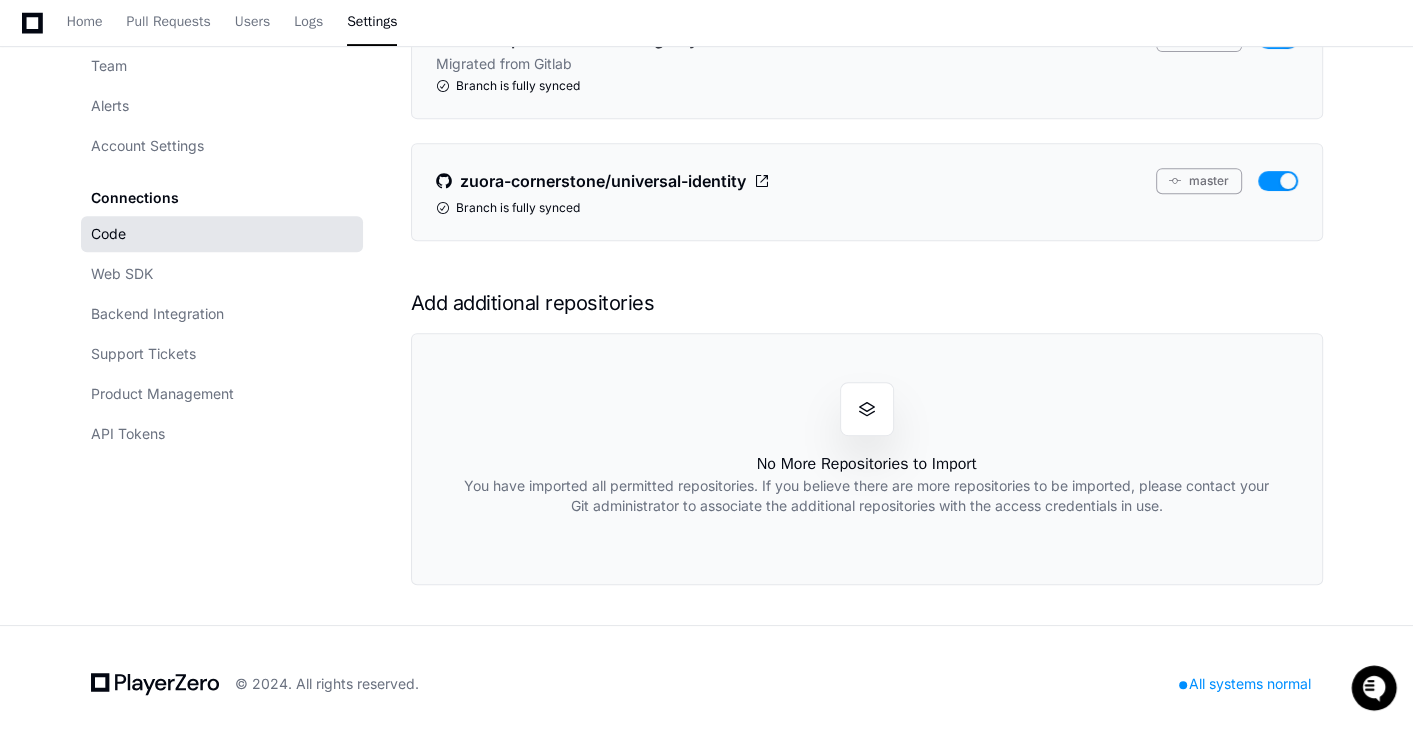 click on "Code" 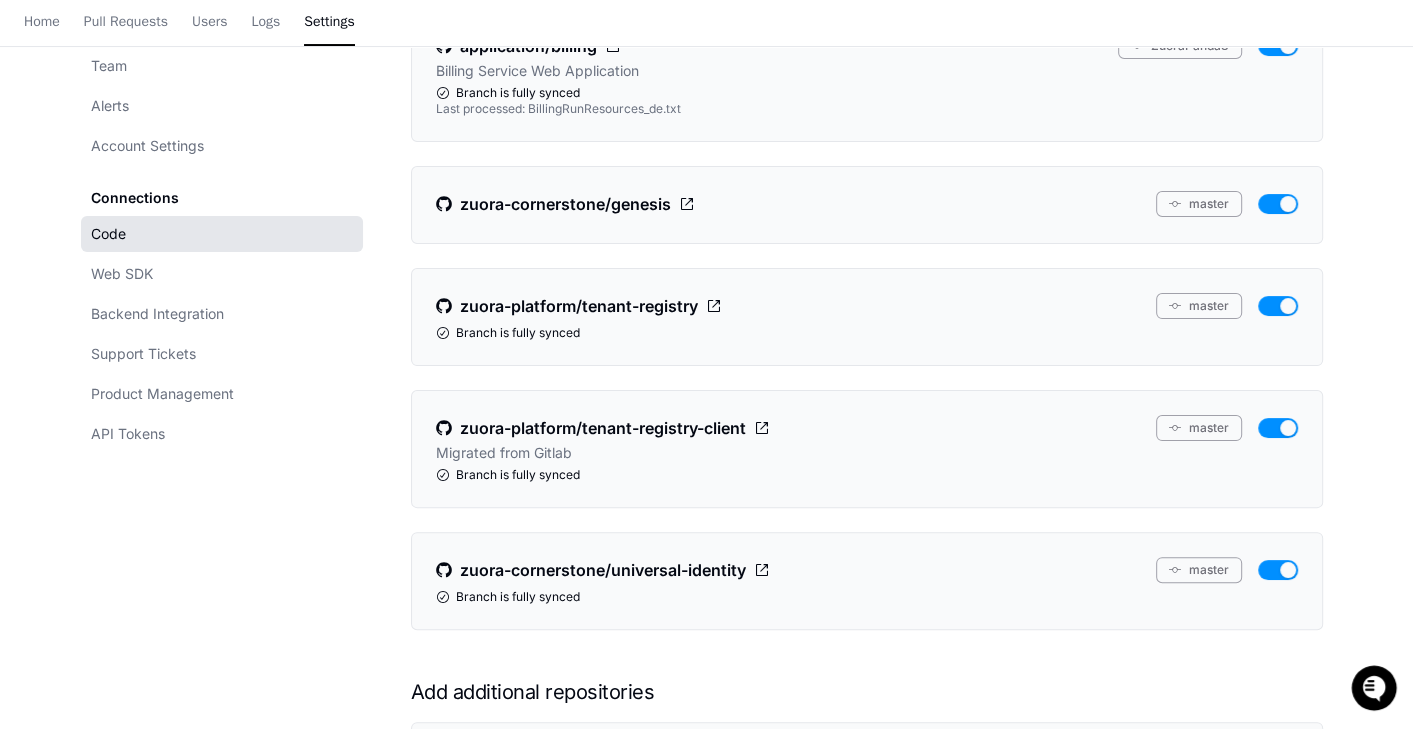 scroll, scrollTop: 685, scrollLeft: 0, axis: vertical 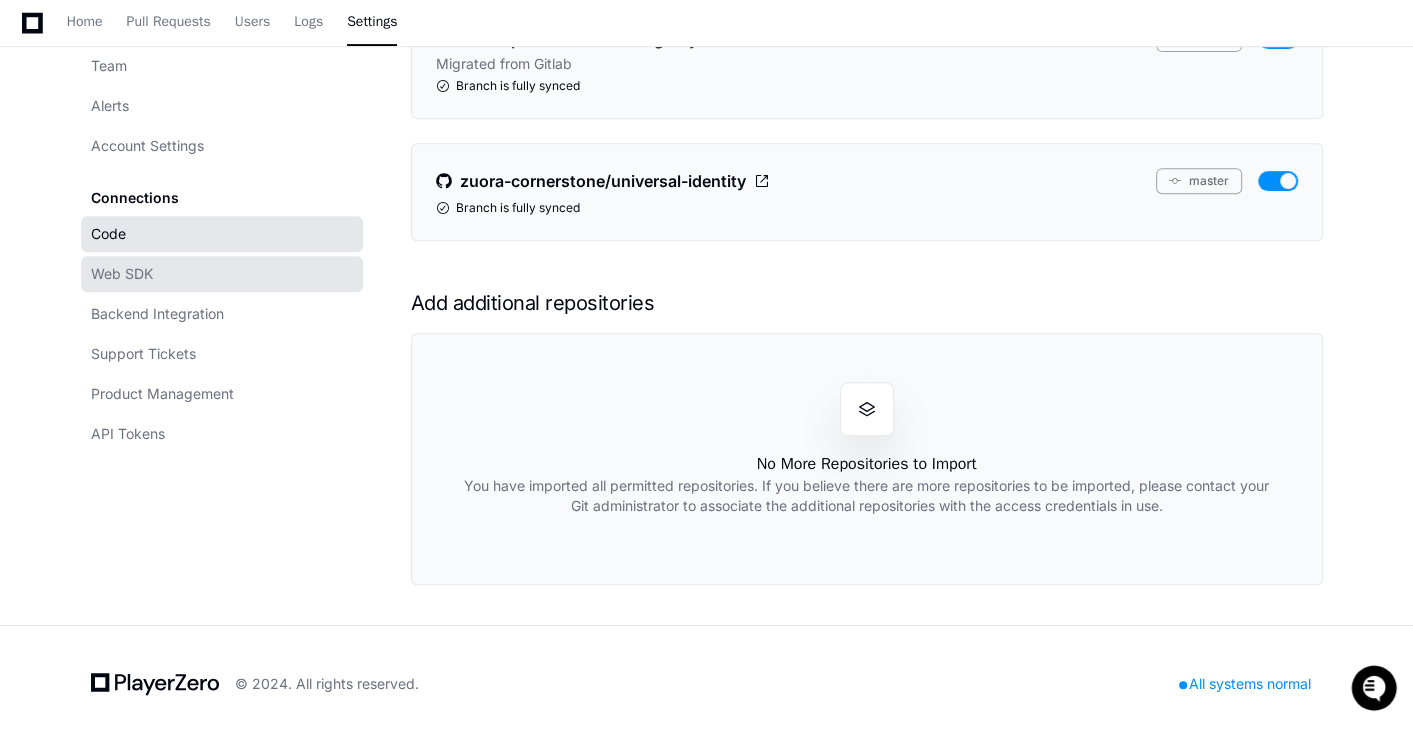 click on "Web SDK" 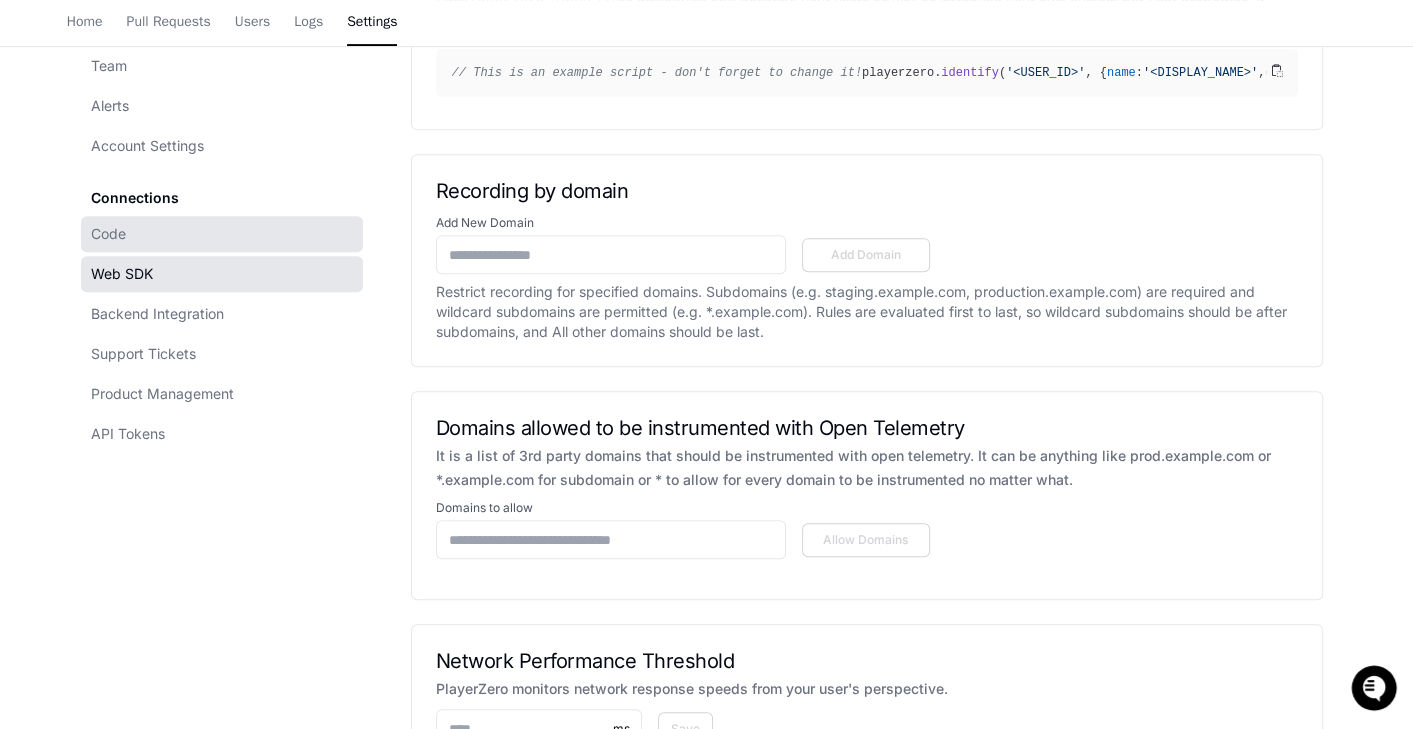 scroll, scrollTop: 0, scrollLeft: 0, axis: both 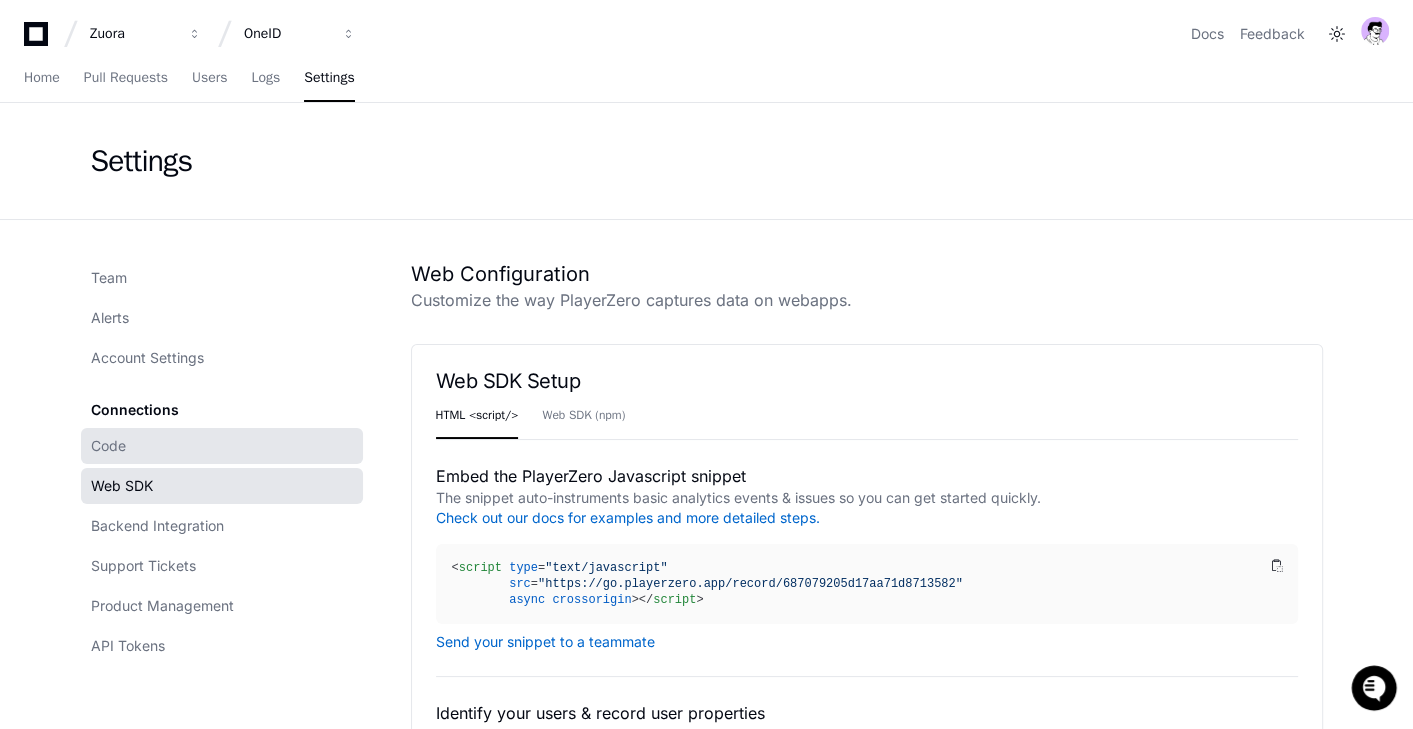 click on "Code" 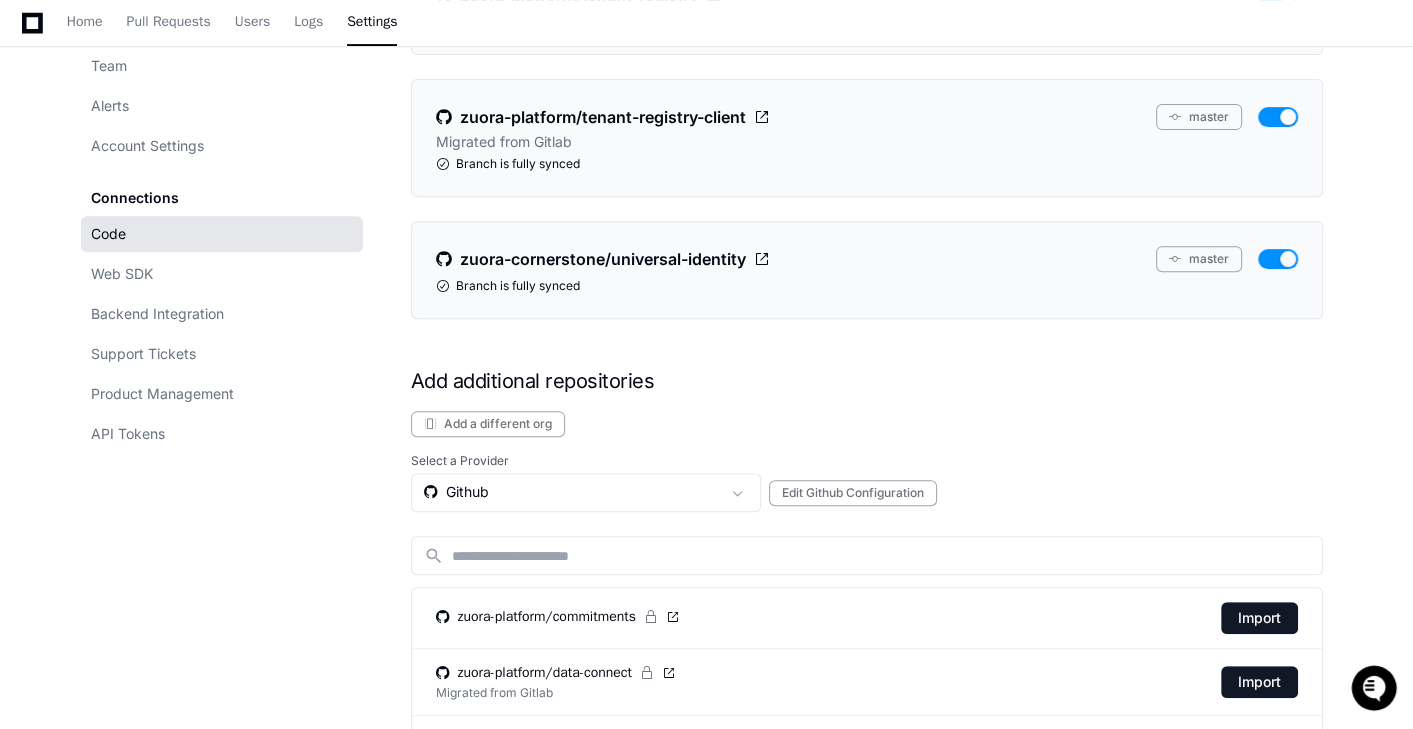 scroll, scrollTop: 693, scrollLeft: 0, axis: vertical 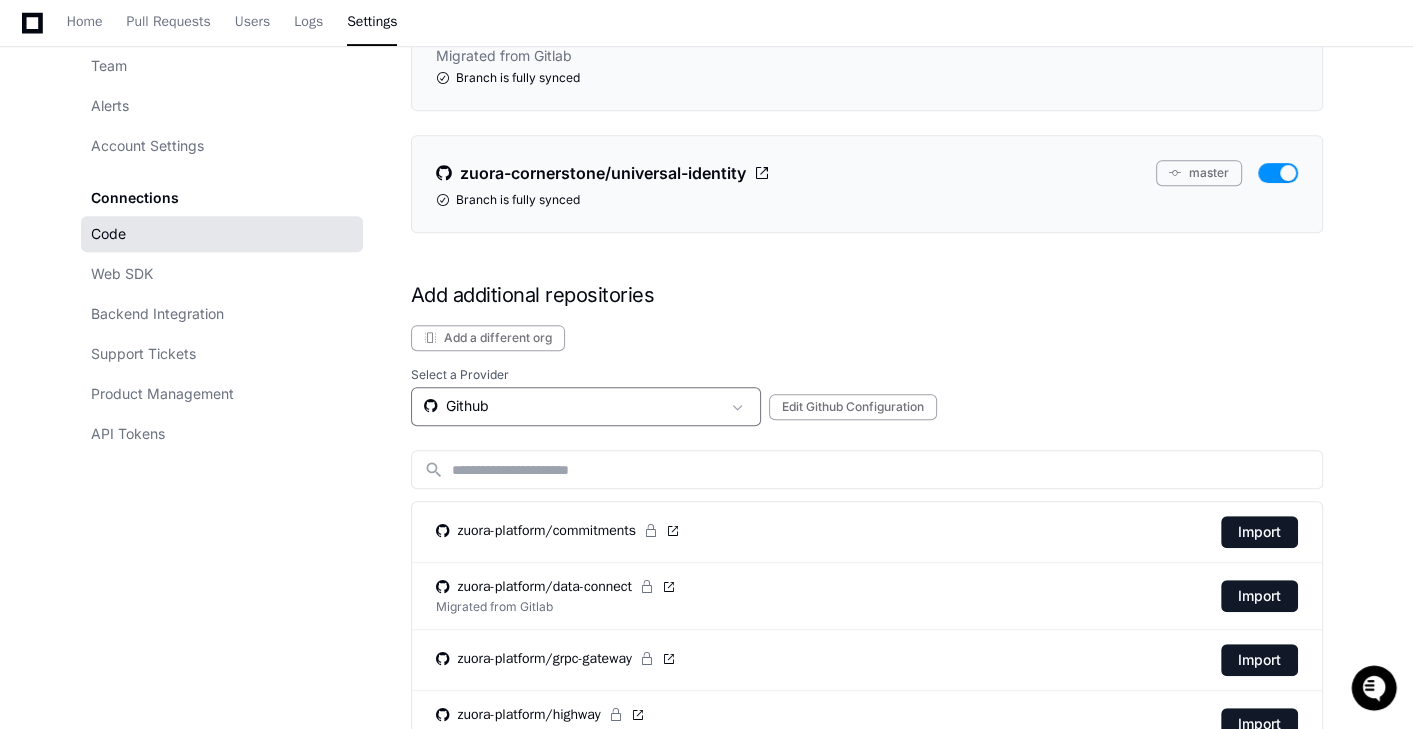 click on "Github" at bounding box center (572, 406) 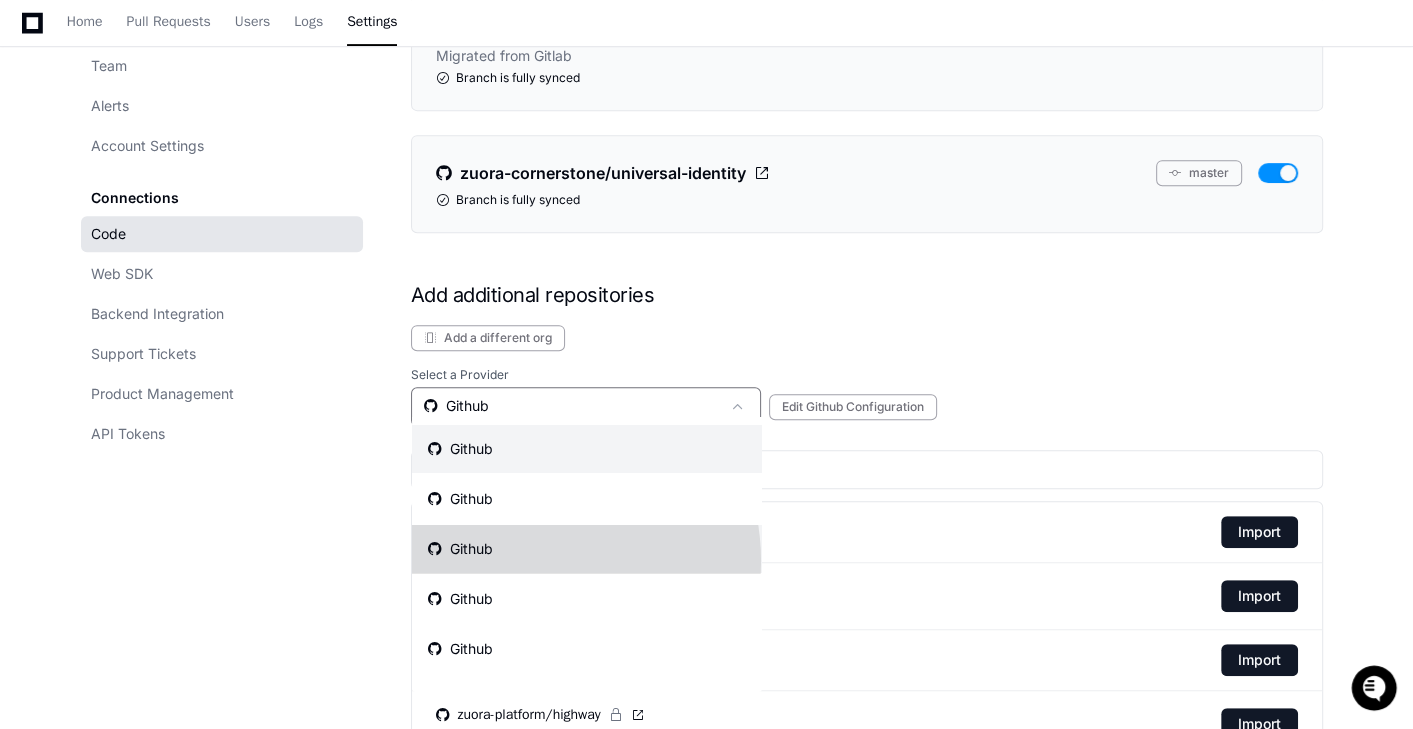 click on "Github" at bounding box center (587, 549) 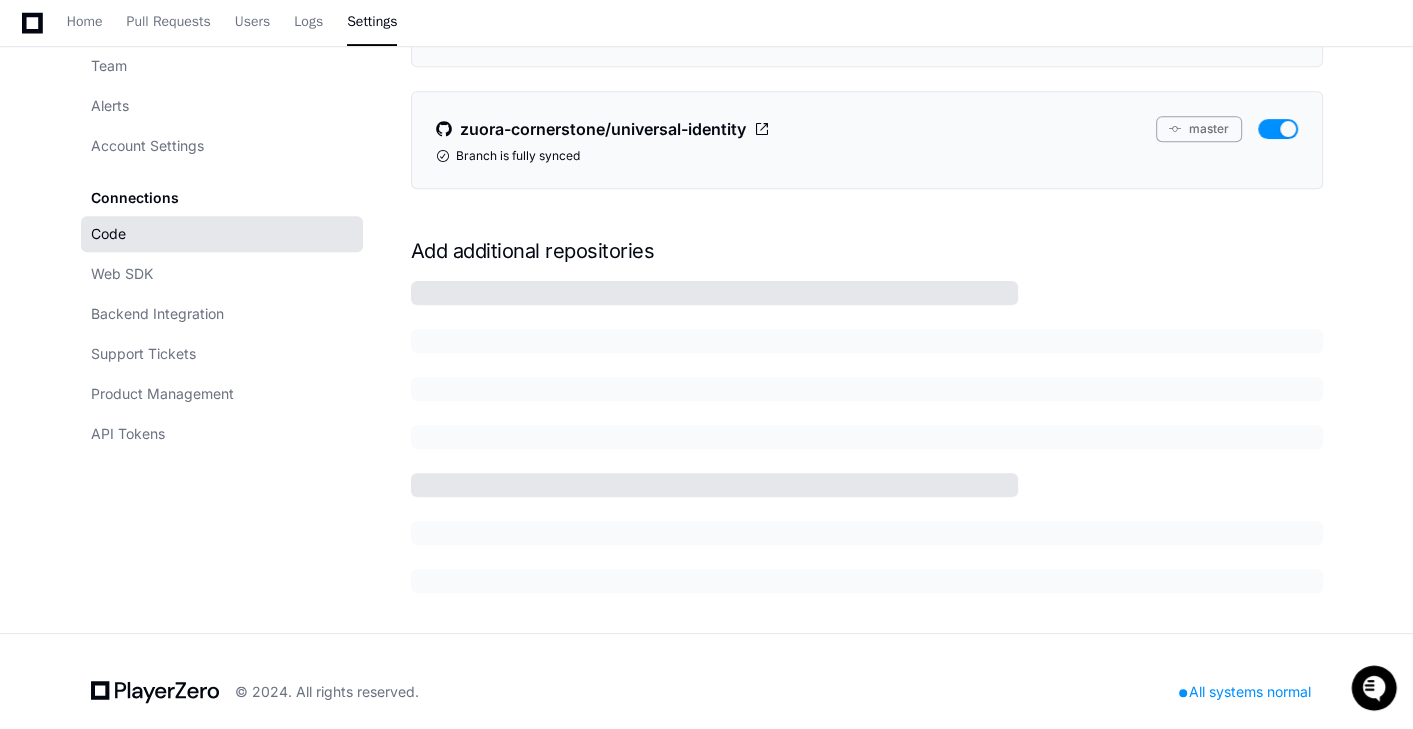 scroll, scrollTop: 747, scrollLeft: 0, axis: vertical 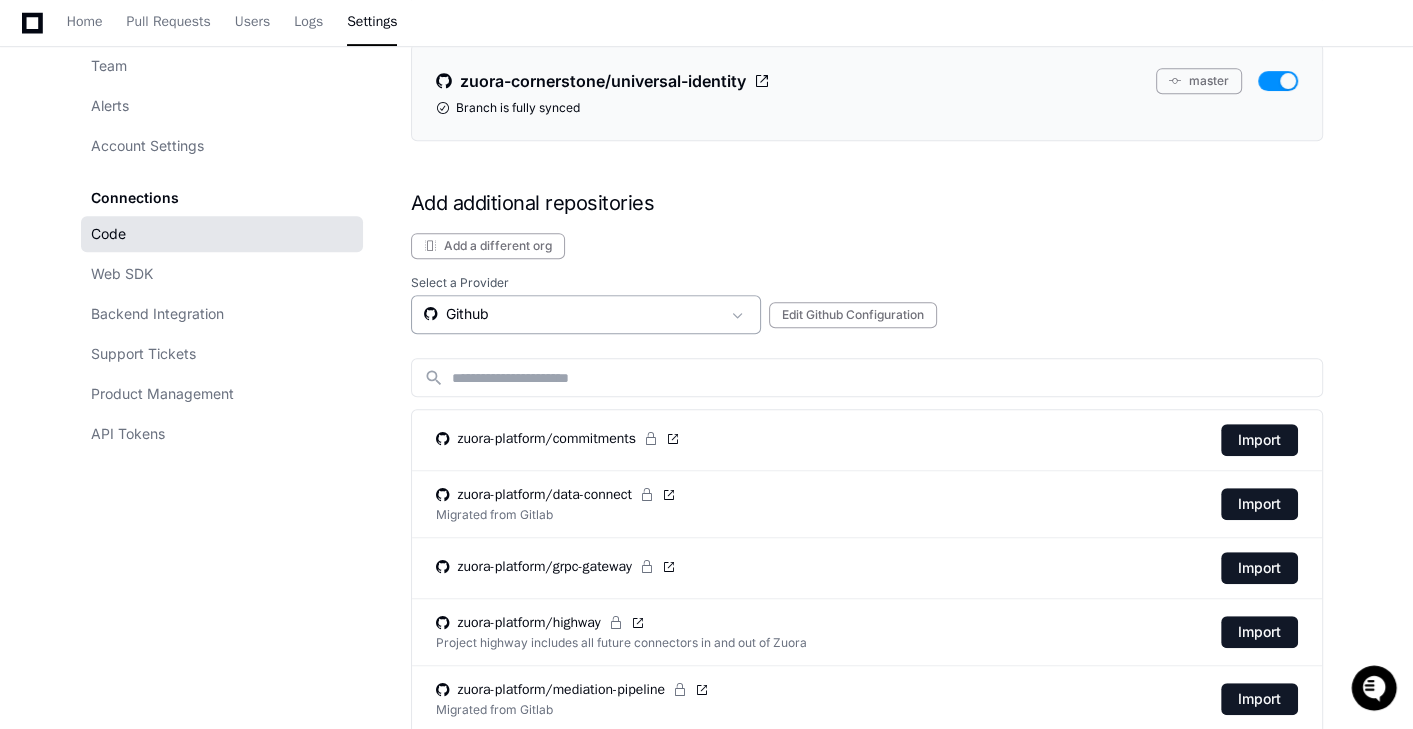 click on "Github" 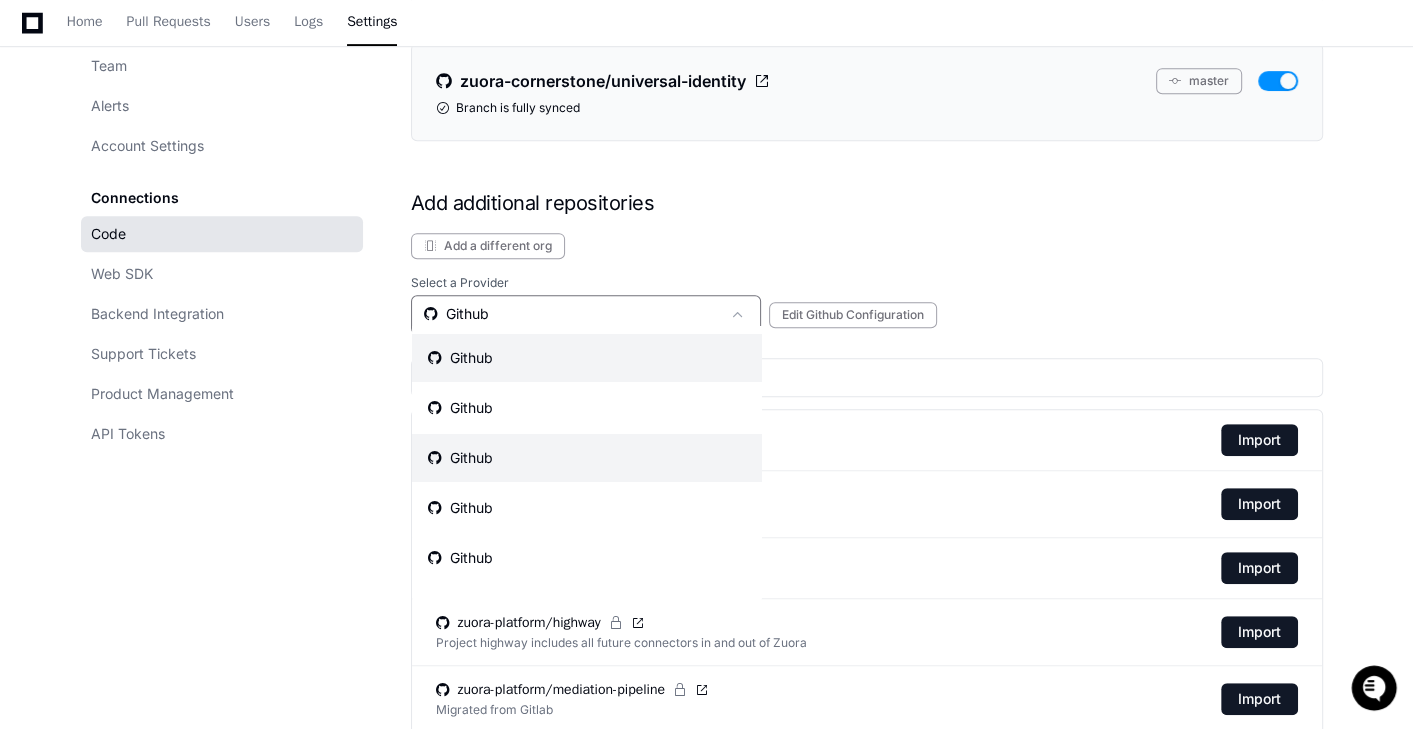 click on "Github" at bounding box center (587, 458) 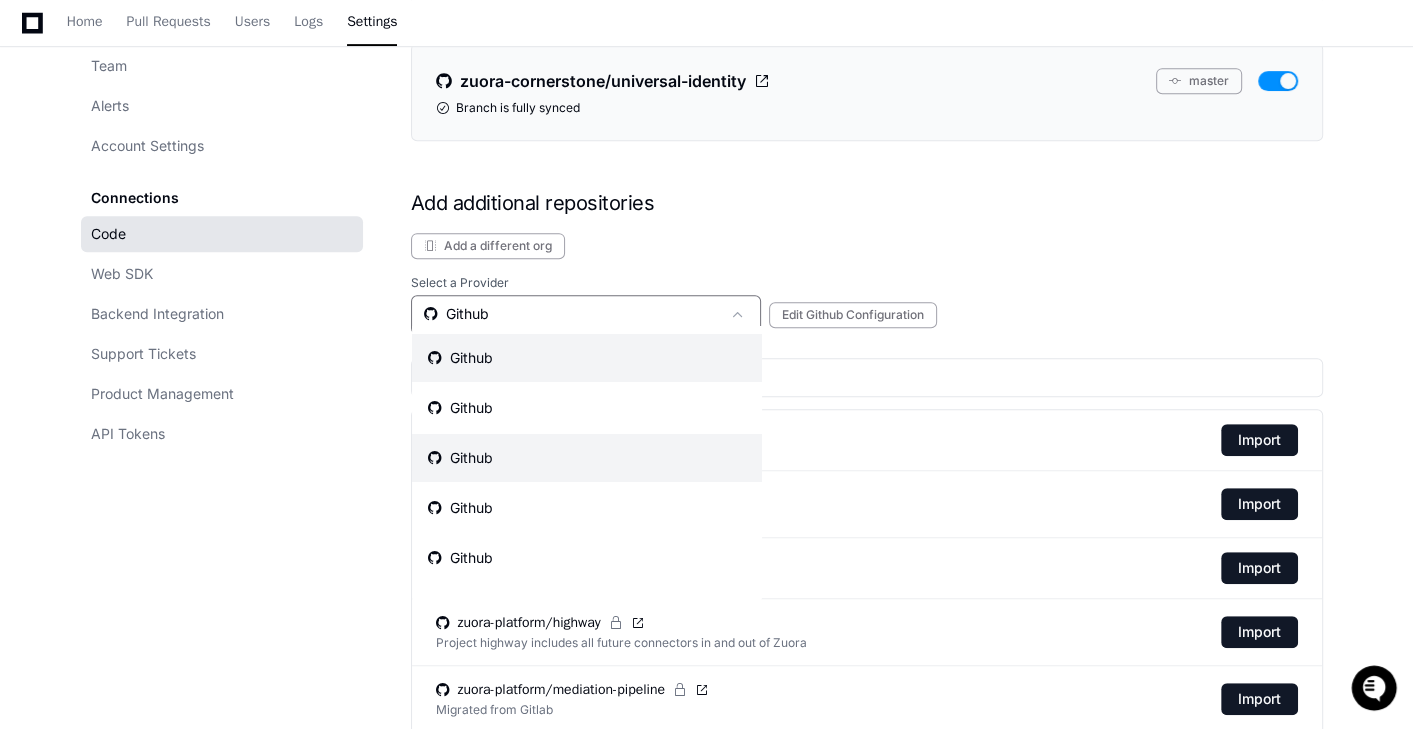 scroll, scrollTop: 747, scrollLeft: 0, axis: vertical 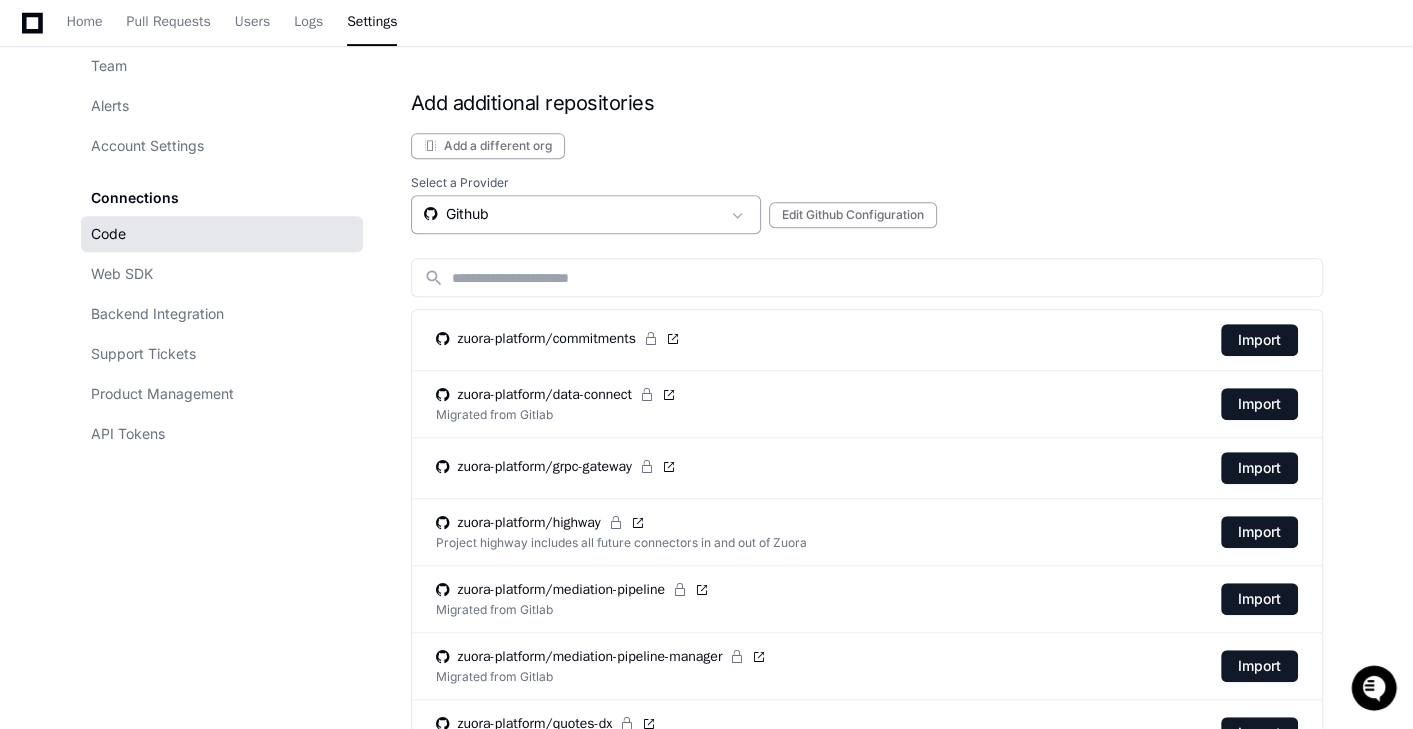 click on "Github" at bounding box center [572, 214] 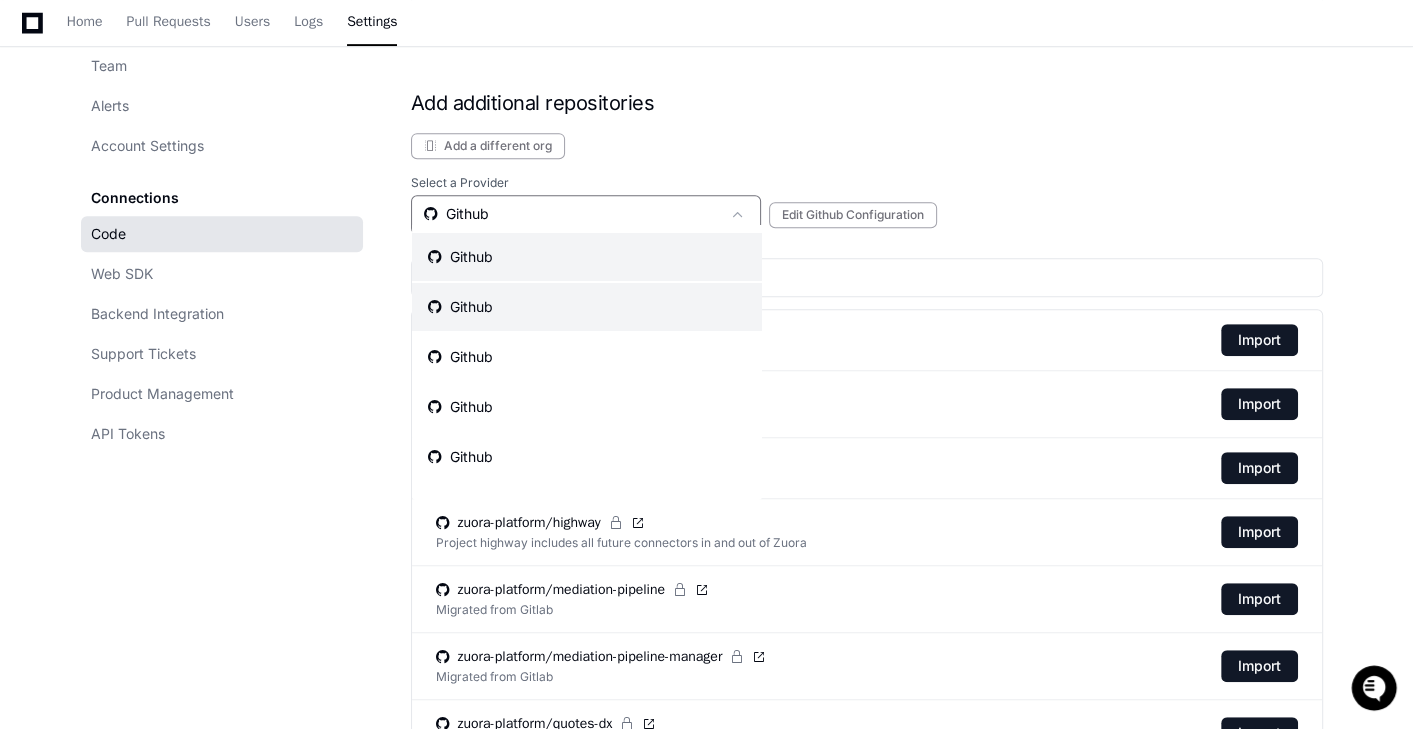 click on "Github" at bounding box center [587, 307] 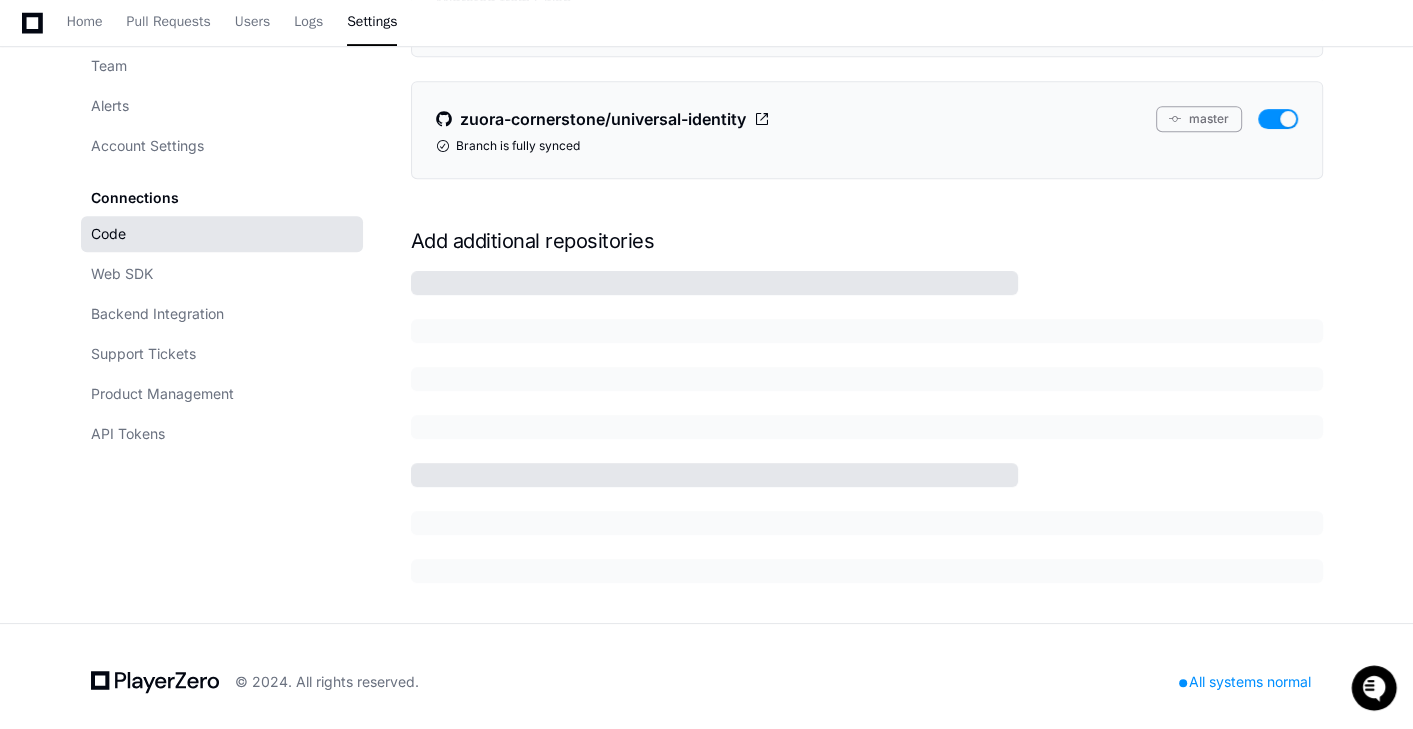 scroll, scrollTop: 685, scrollLeft: 0, axis: vertical 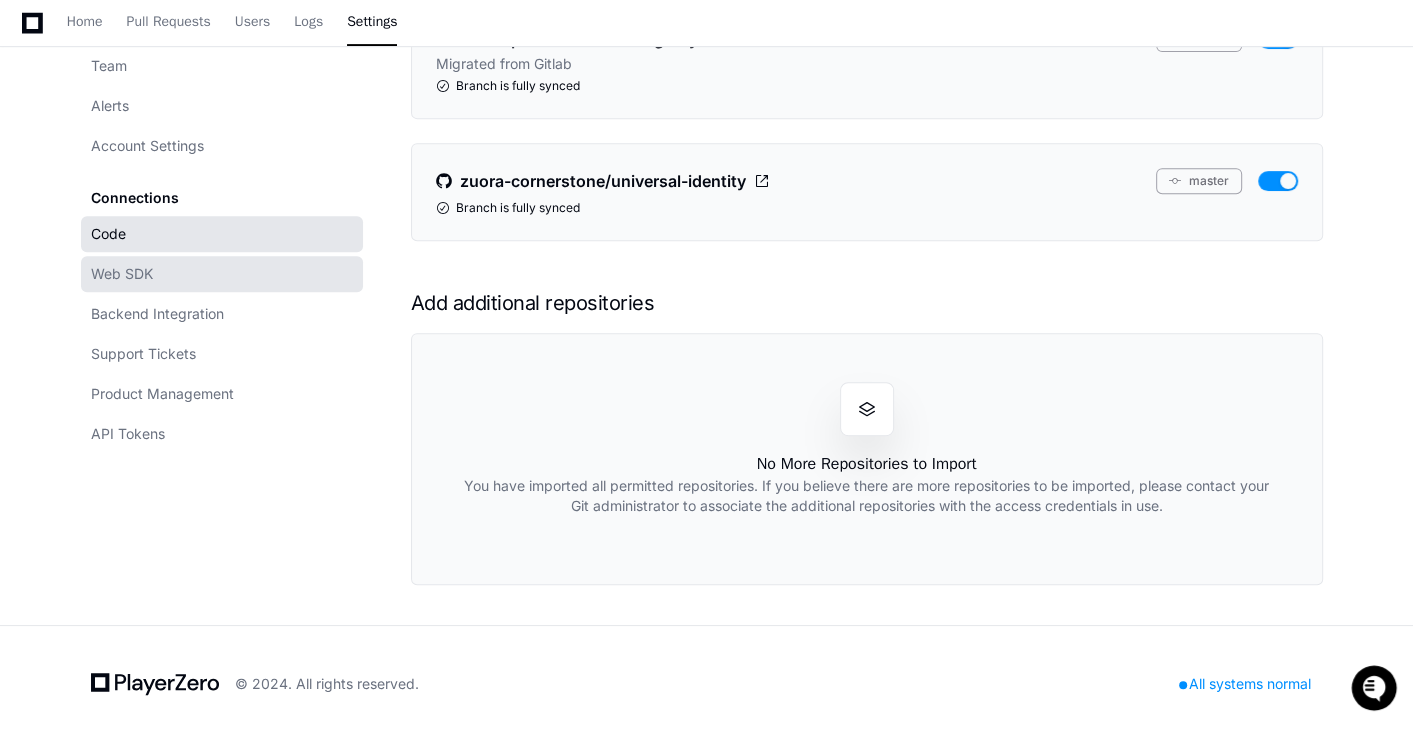 click on "Web SDK" 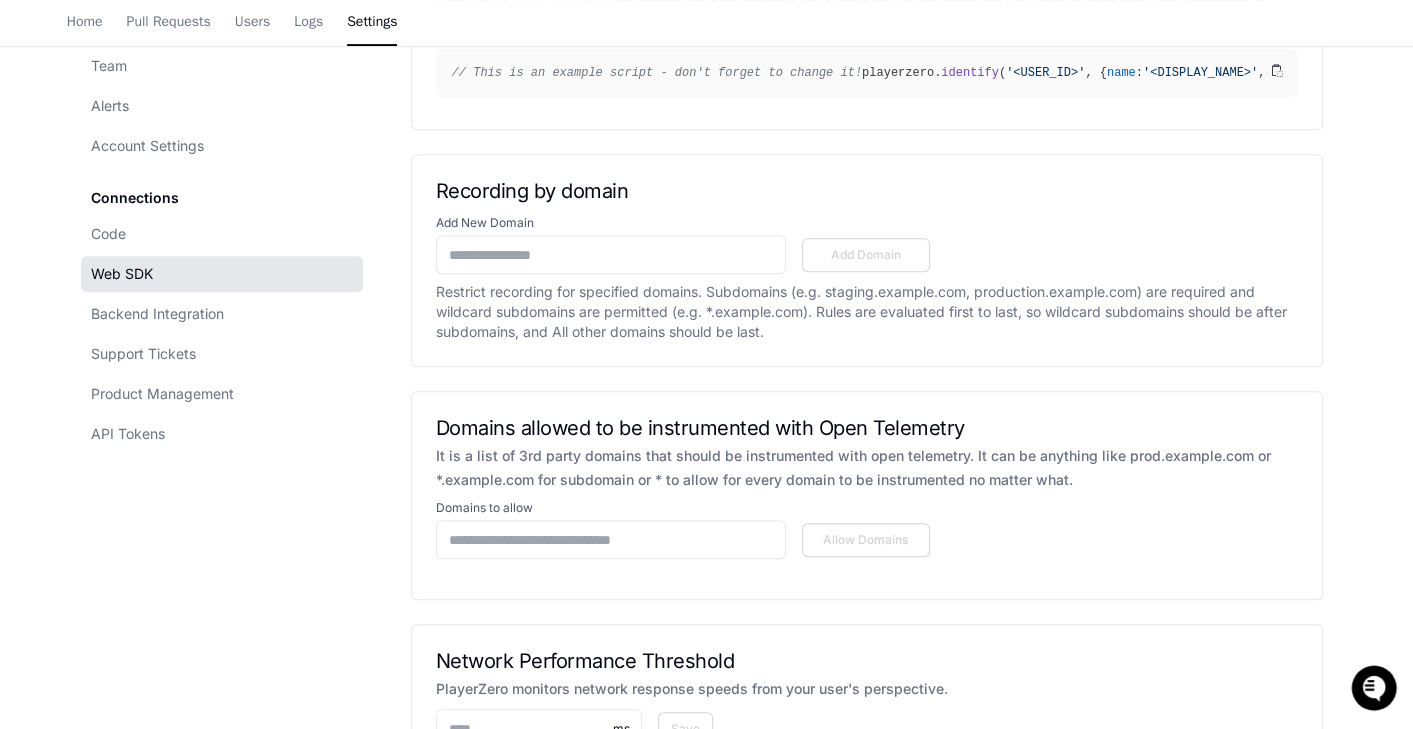 scroll, scrollTop: 0, scrollLeft: 0, axis: both 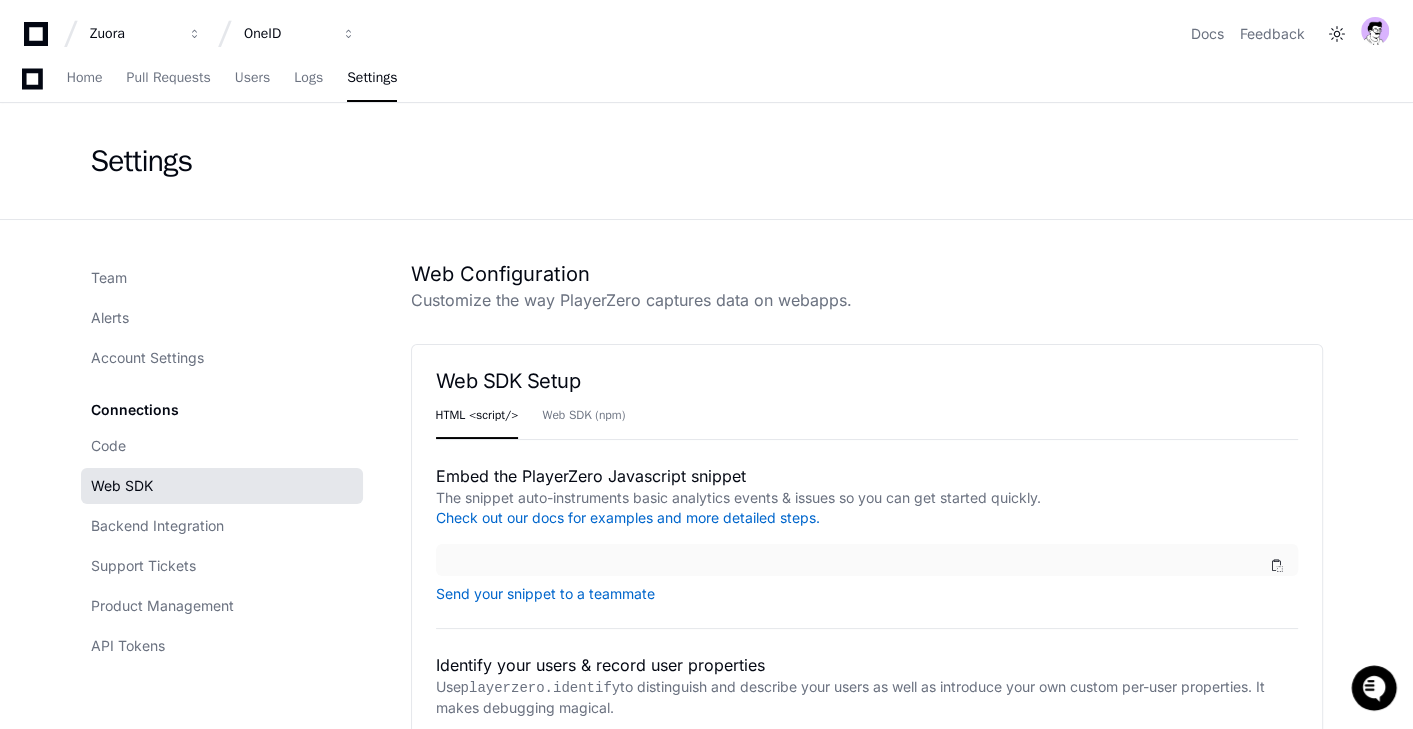 click on "Team Alerts Account Settings Connections Code Web SDK Backend Integration Support Tickets Product Management API Tokens Web Configuration Customize the way PlayerZero captures data on webapps. Web SDK Setup HTML <script/> Web SDK (npm)  Embed the PlayerZero Javascript snippet   The snippet auto-instruments basic analytics events & issues so you can get started quickly.  Check out our docs for examples and more detailed steps.   Send your snippet to a teammate   Identify your users & record user properties   Use  playerzero.identify  to distinguish and describe your users as well as introduce your own custom per-user properties. It makes debugging magical.  // This is an example script - don't forget to change it!
playerzero. identify ( '<USER_ID>' , {
name :  '<DISPLAY_NAME>' ,
email :  '<USER_EMAIL>' ,
group :  '<CUSTOMER_ID_OR_OTHER_GROUP>'
}); Recording by domain Add New Domain Add Domain Domains allowed to be instrumented with Open Telemetry Domains to allow Allow Domains ****  ms   Save" 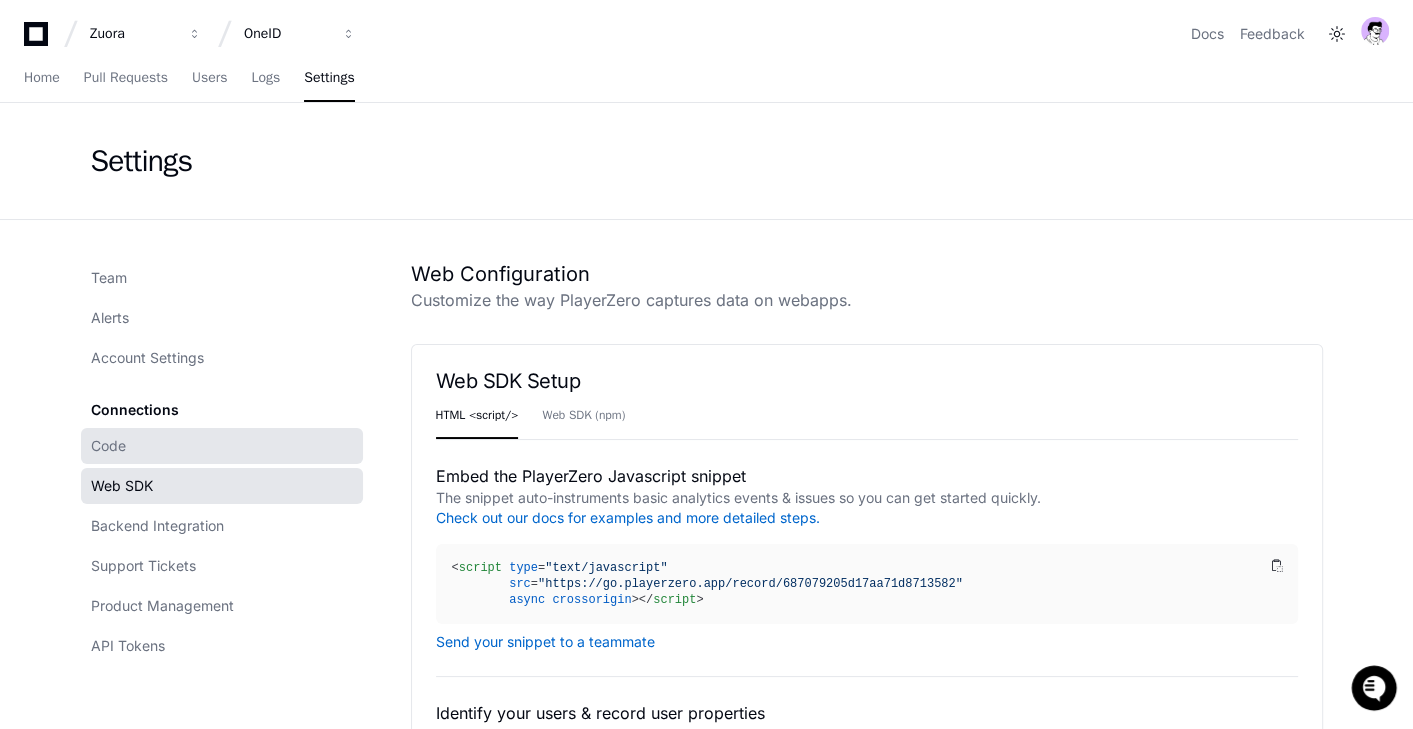 click on "Code" 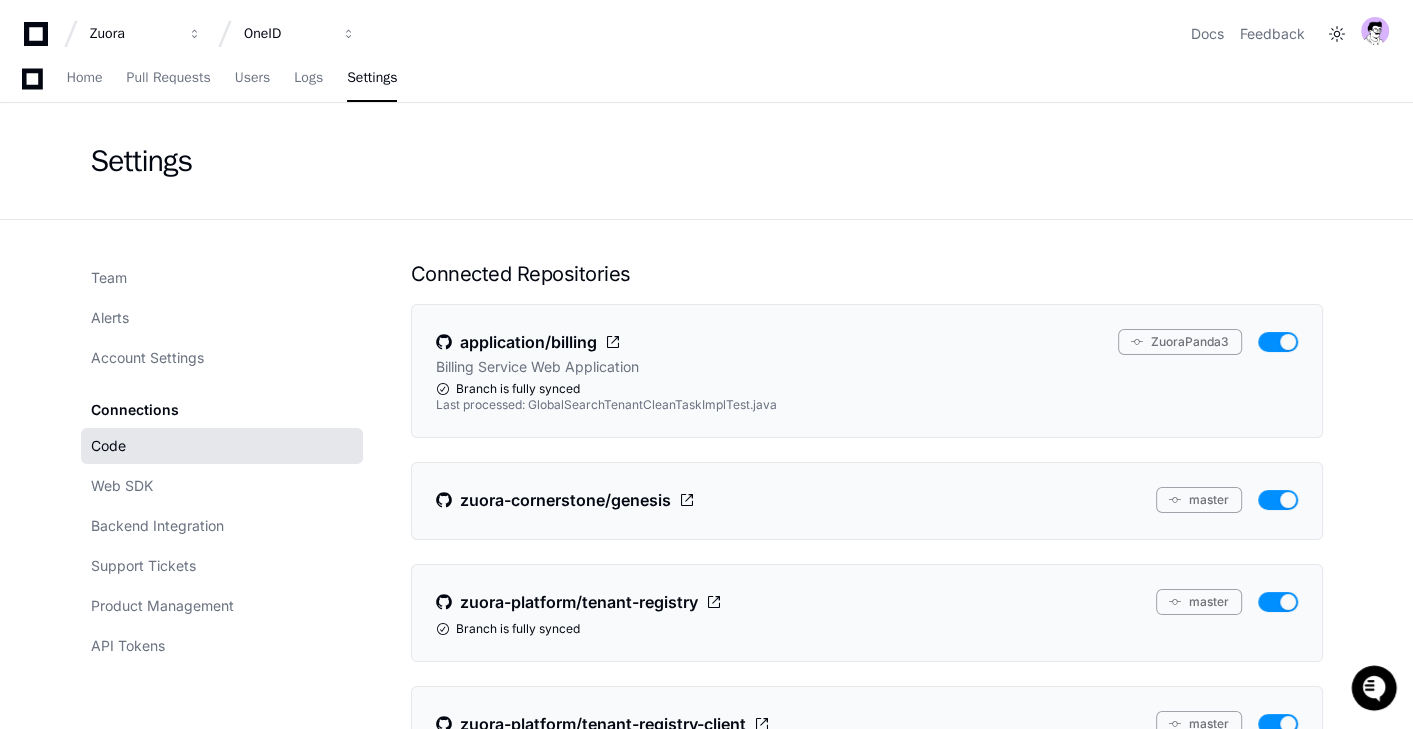 scroll, scrollTop: 791, scrollLeft: 0, axis: vertical 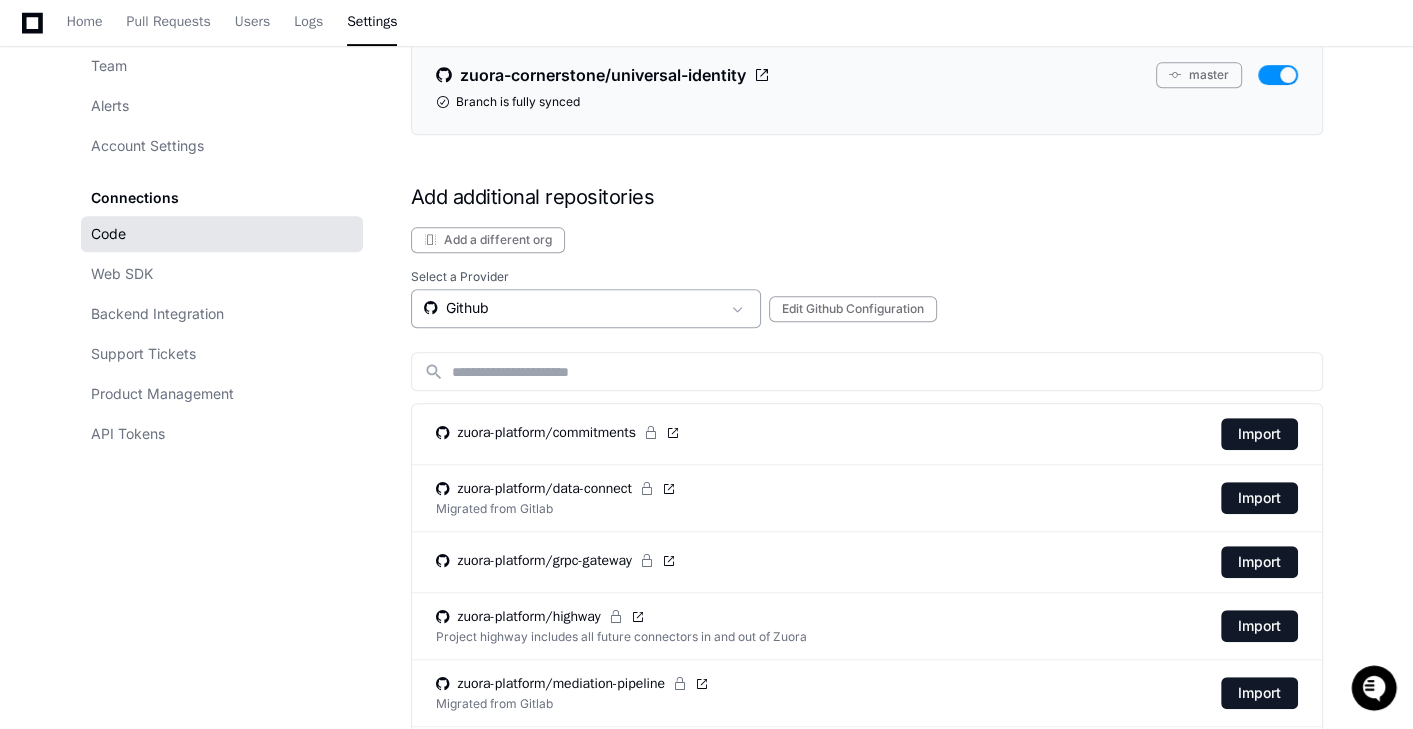 click on "Github" at bounding box center [572, 308] 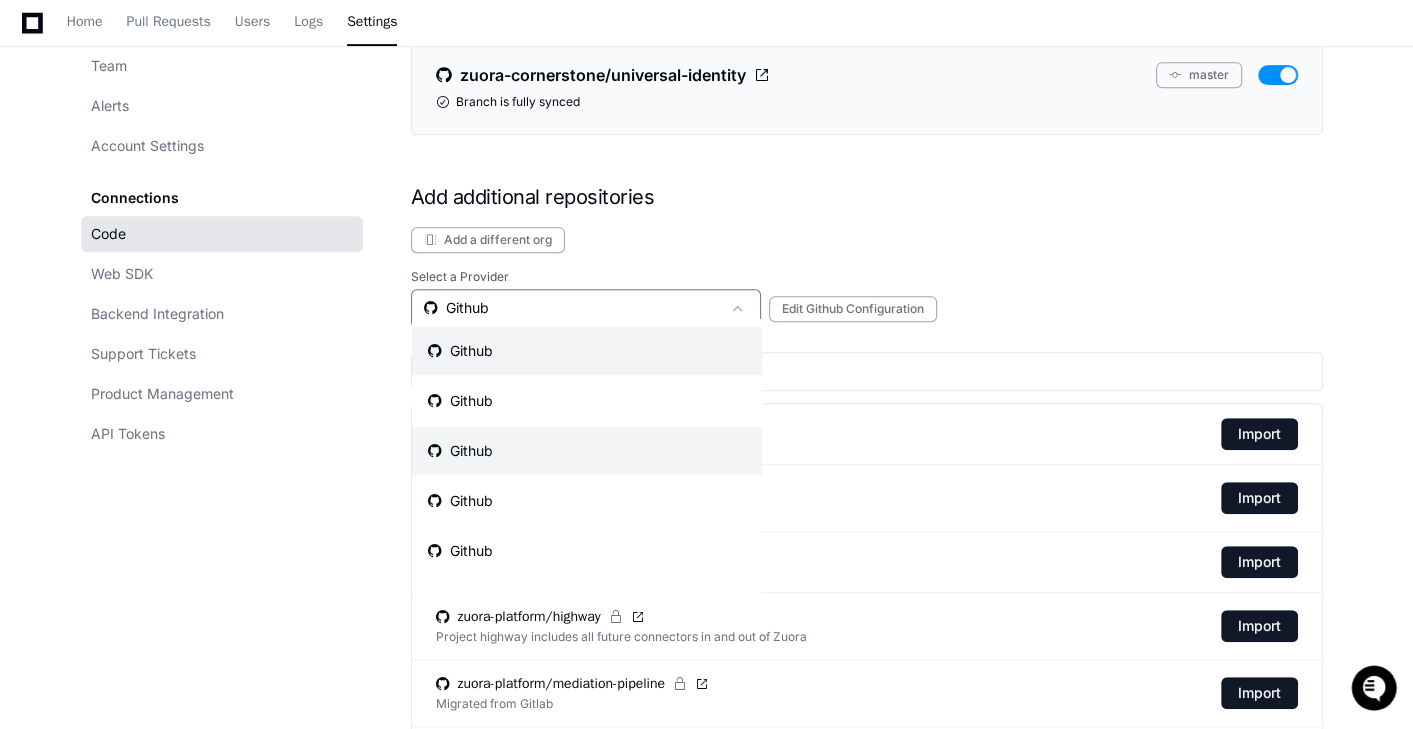 click on "Github" at bounding box center (587, 451) 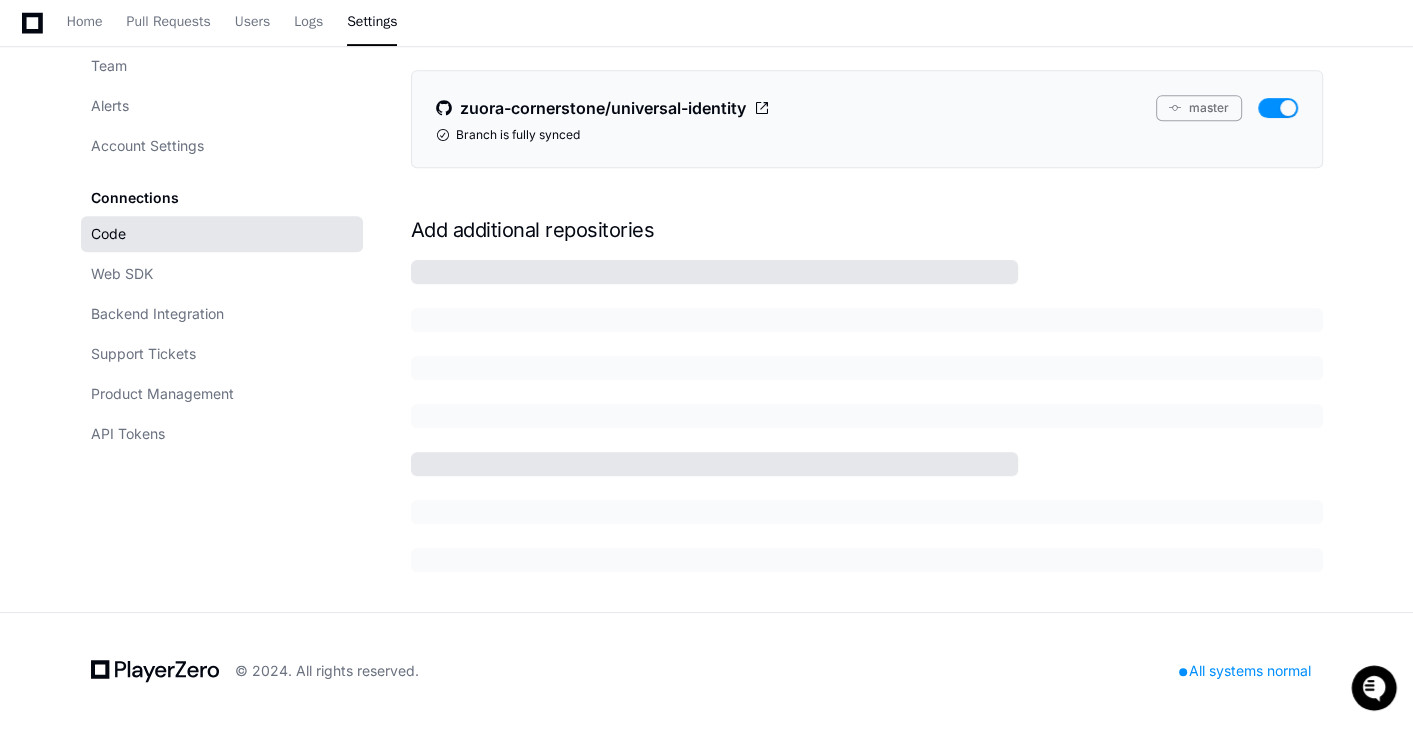 scroll, scrollTop: 747, scrollLeft: 0, axis: vertical 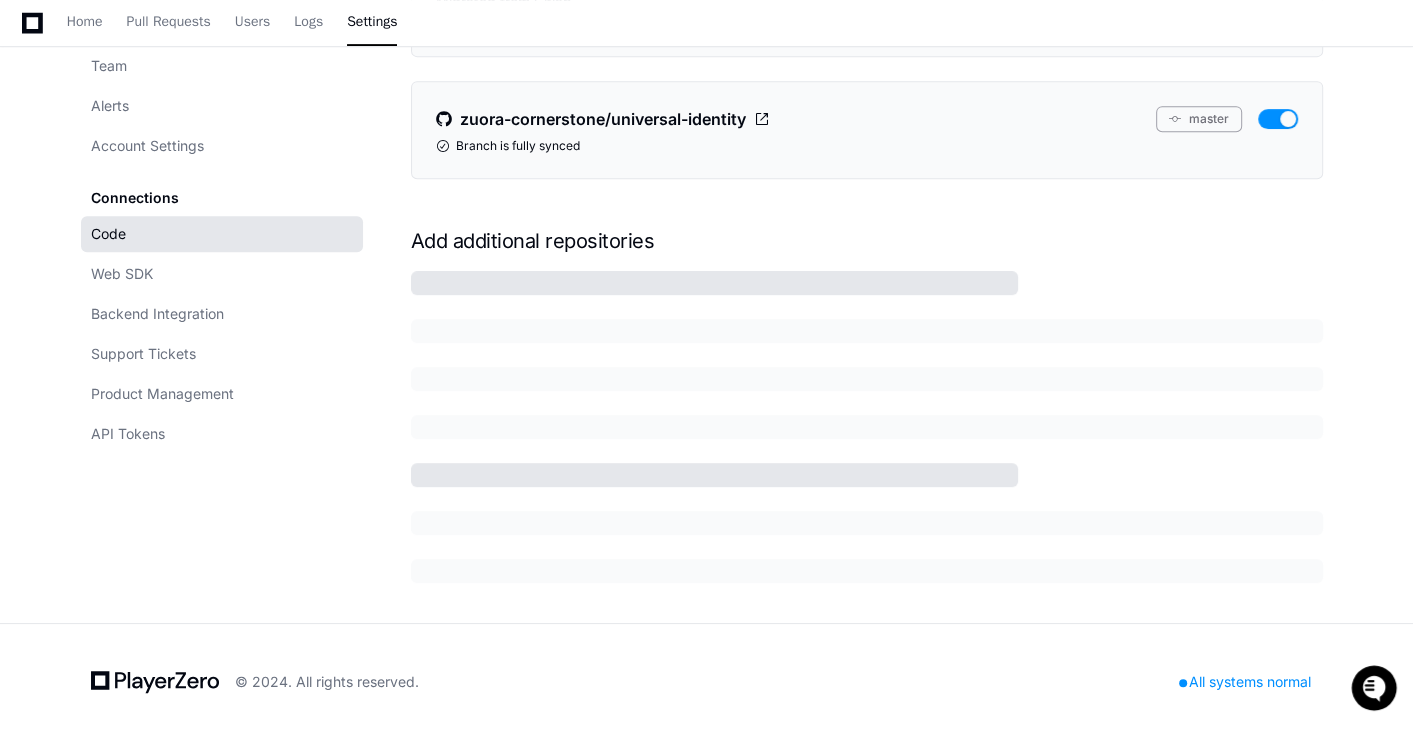 click on "Code" 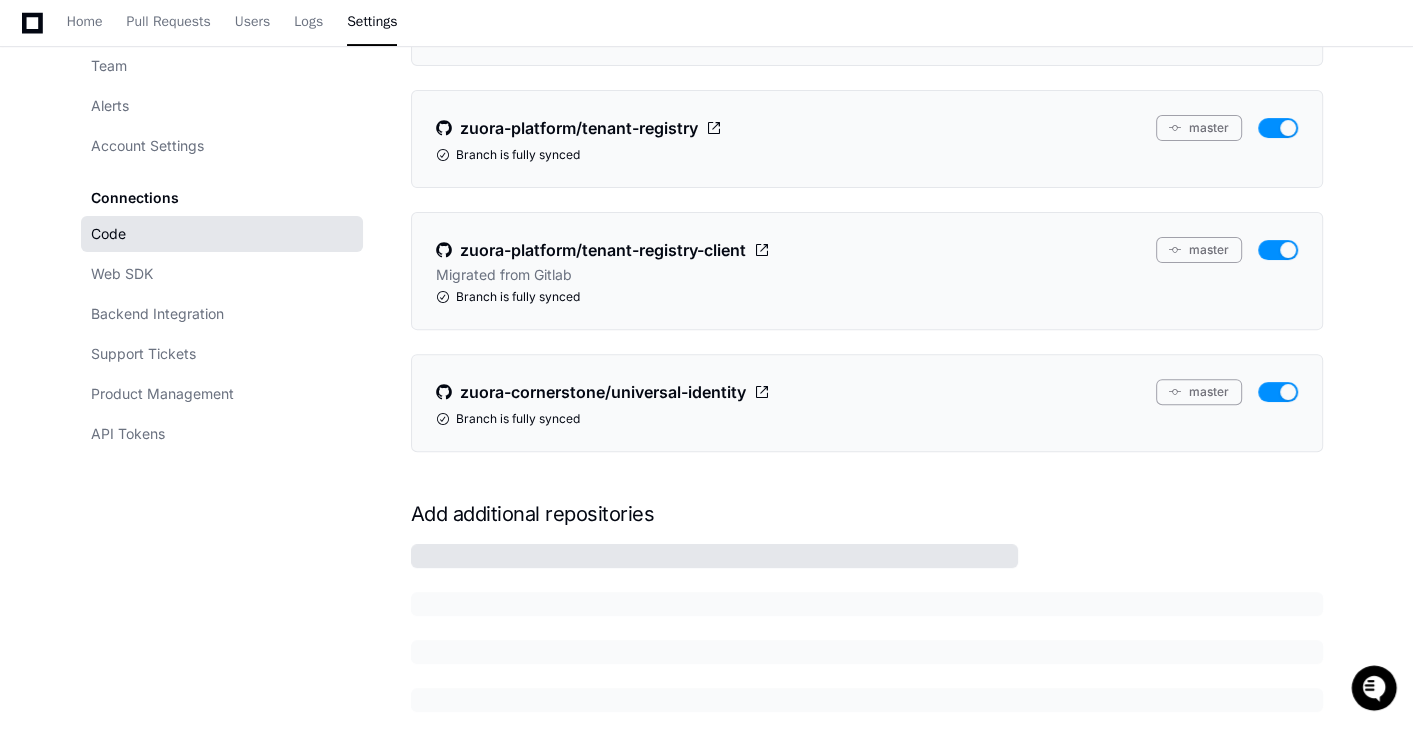 scroll, scrollTop: 747, scrollLeft: 0, axis: vertical 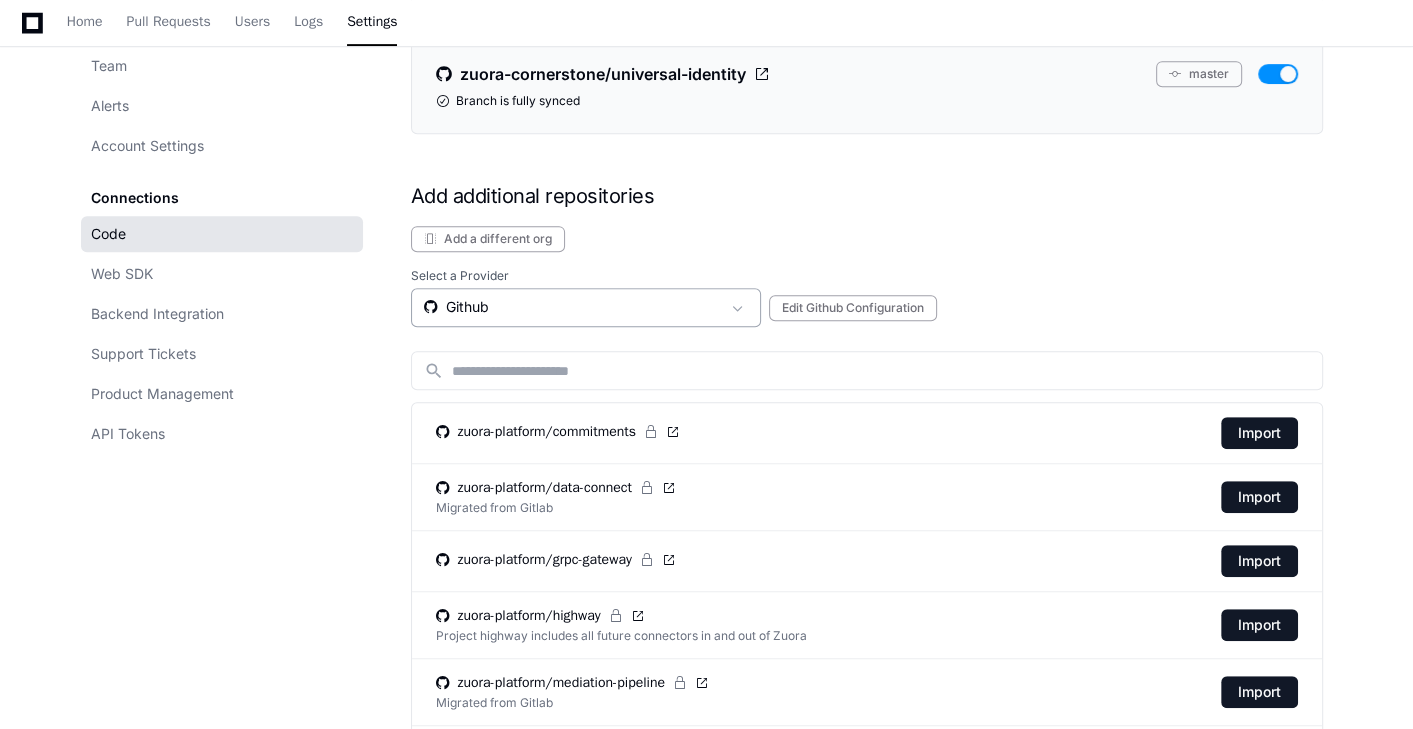 click on "Github" 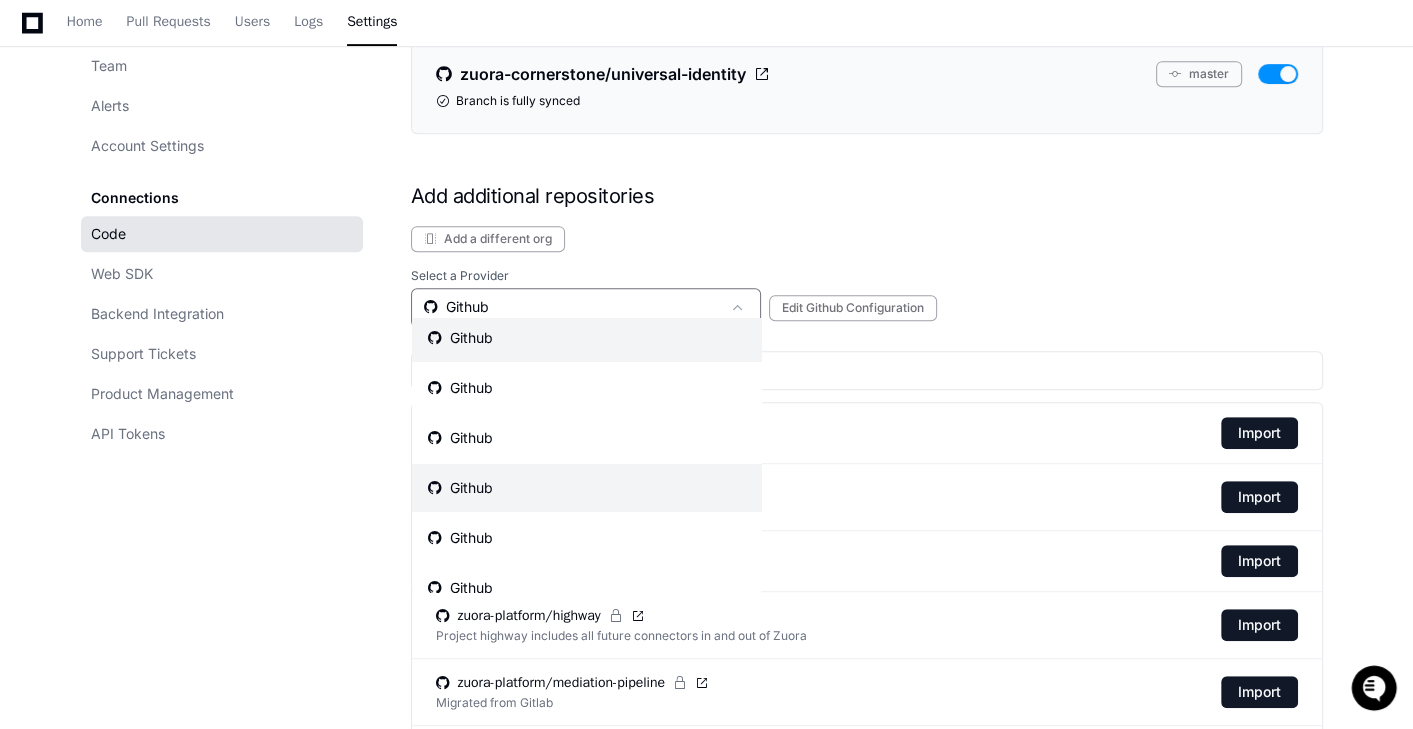 scroll, scrollTop: 41, scrollLeft: 0, axis: vertical 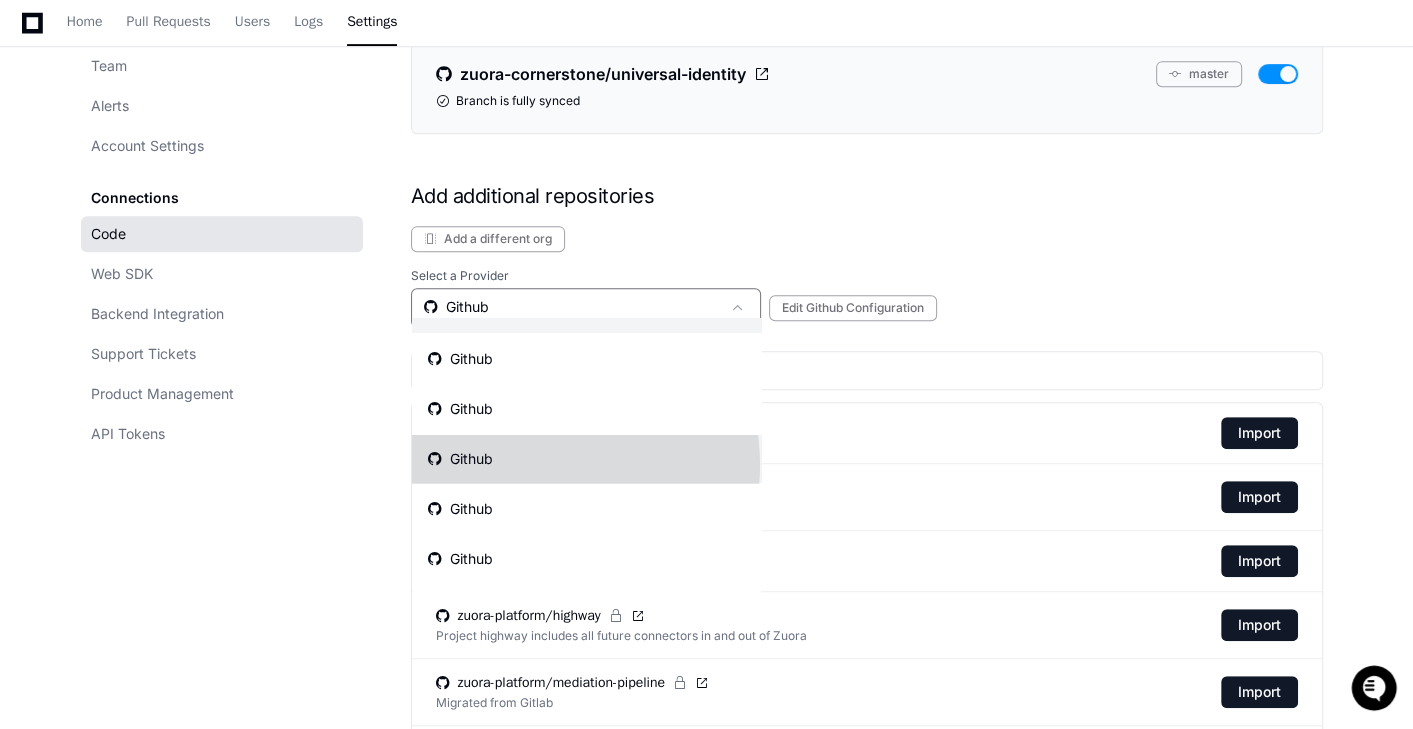click on "Github" 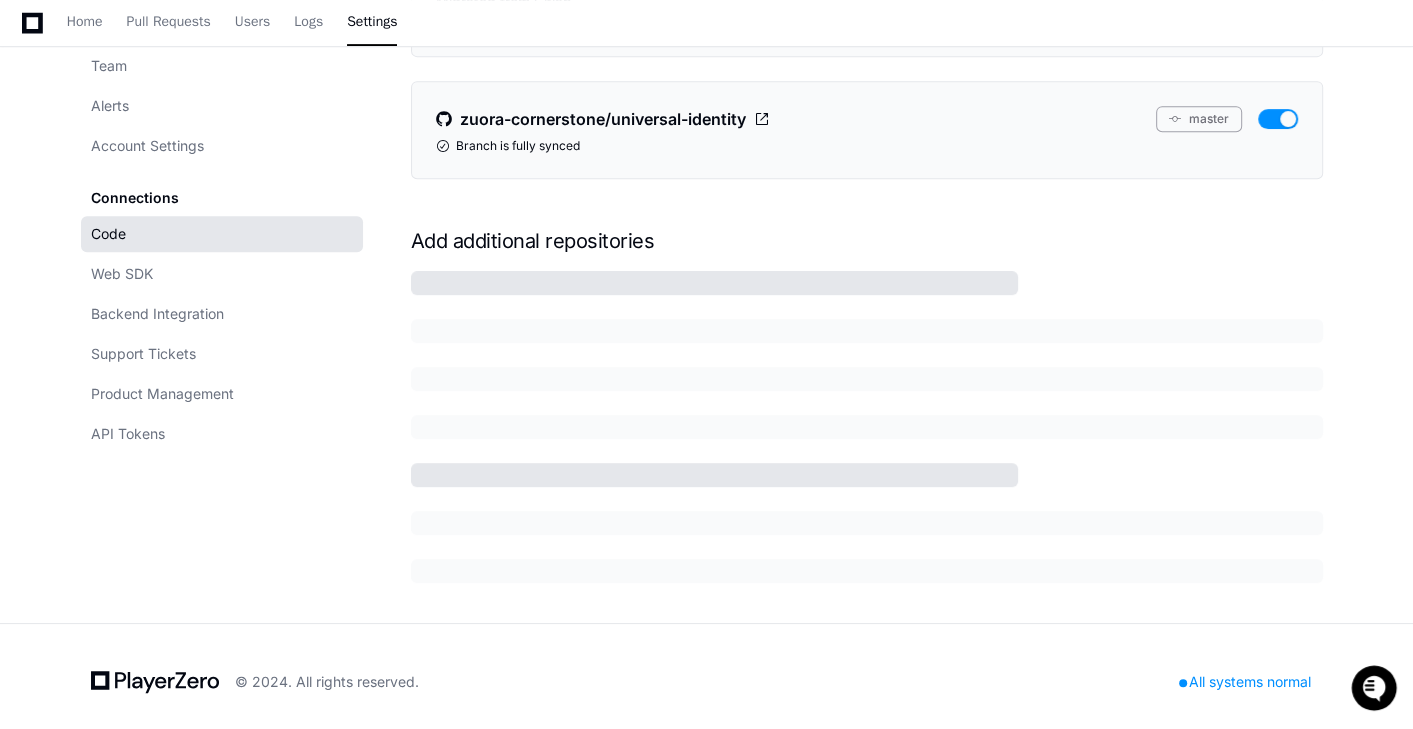 scroll, scrollTop: 792, scrollLeft: 0, axis: vertical 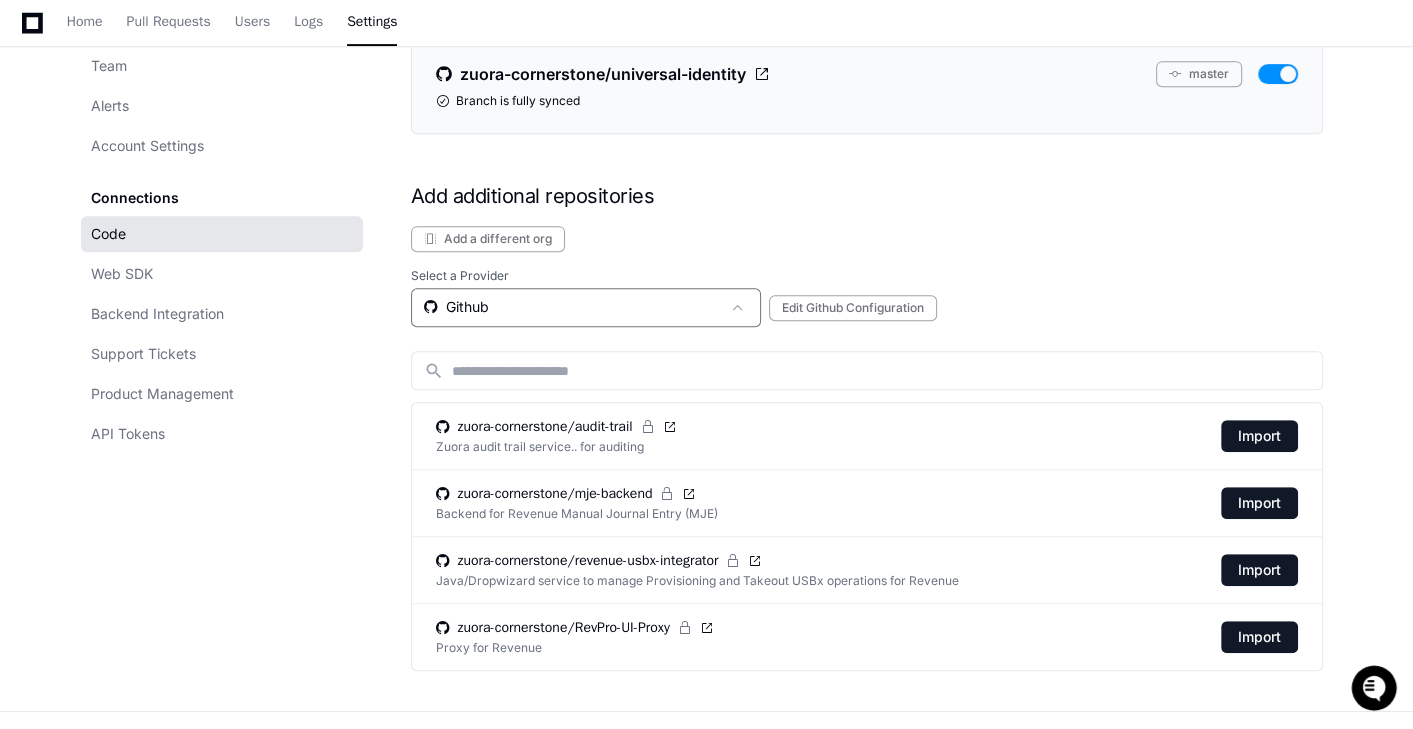 click on "Github" 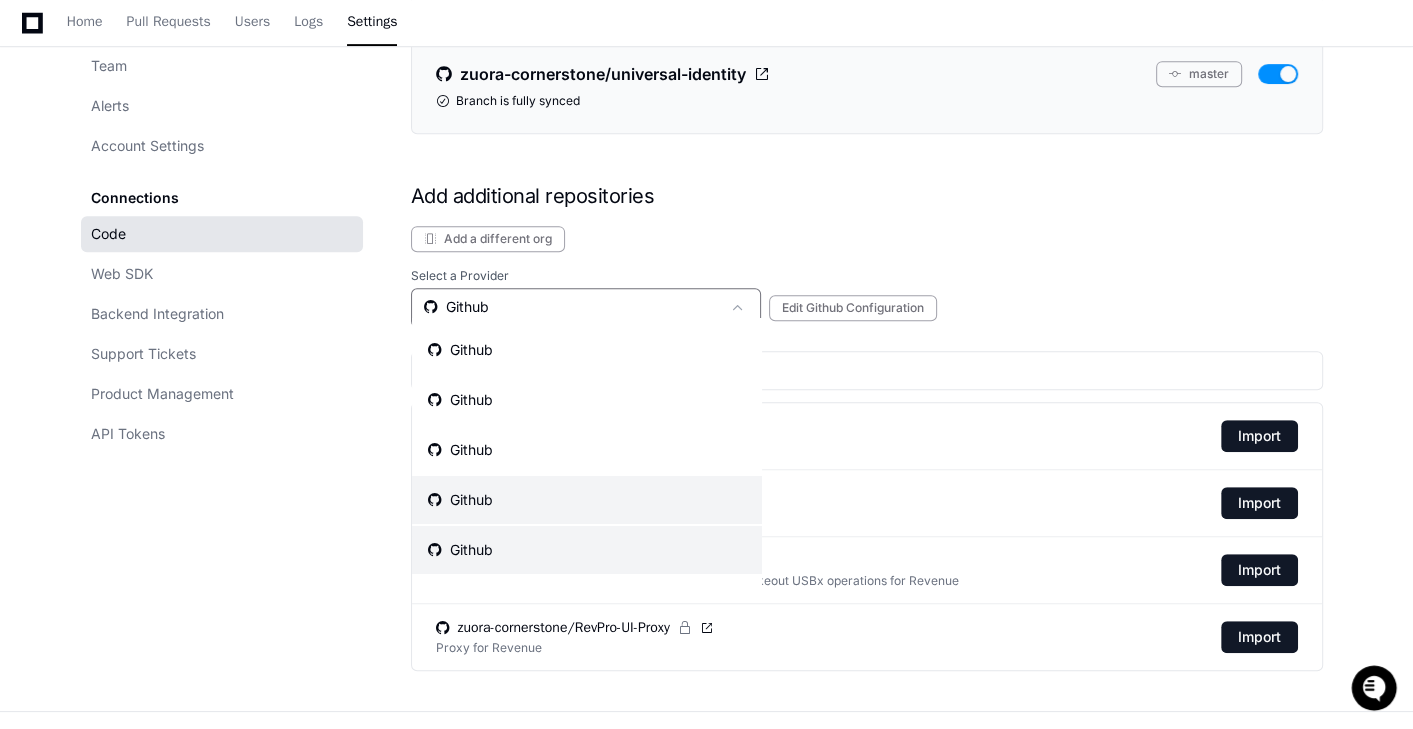 scroll, scrollTop: 4, scrollLeft: 0, axis: vertical 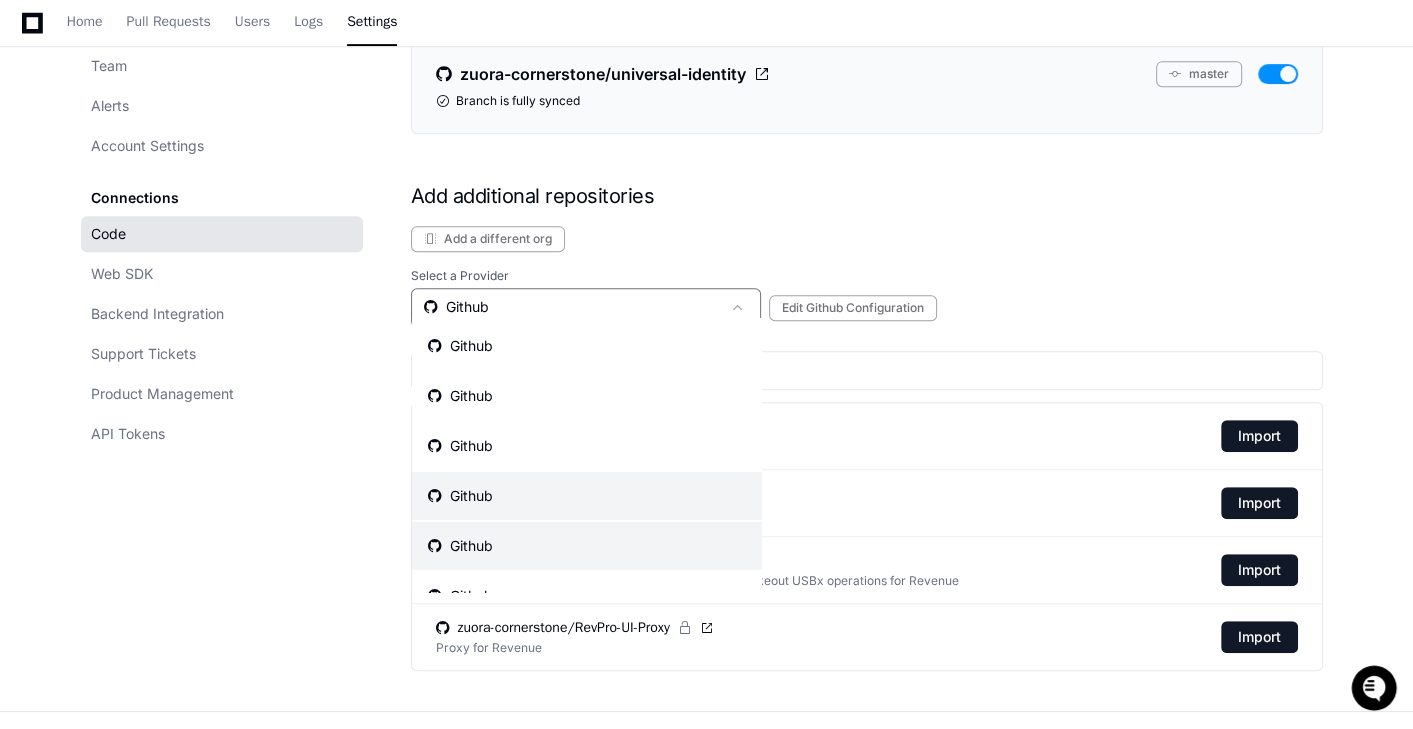 click on "Github" 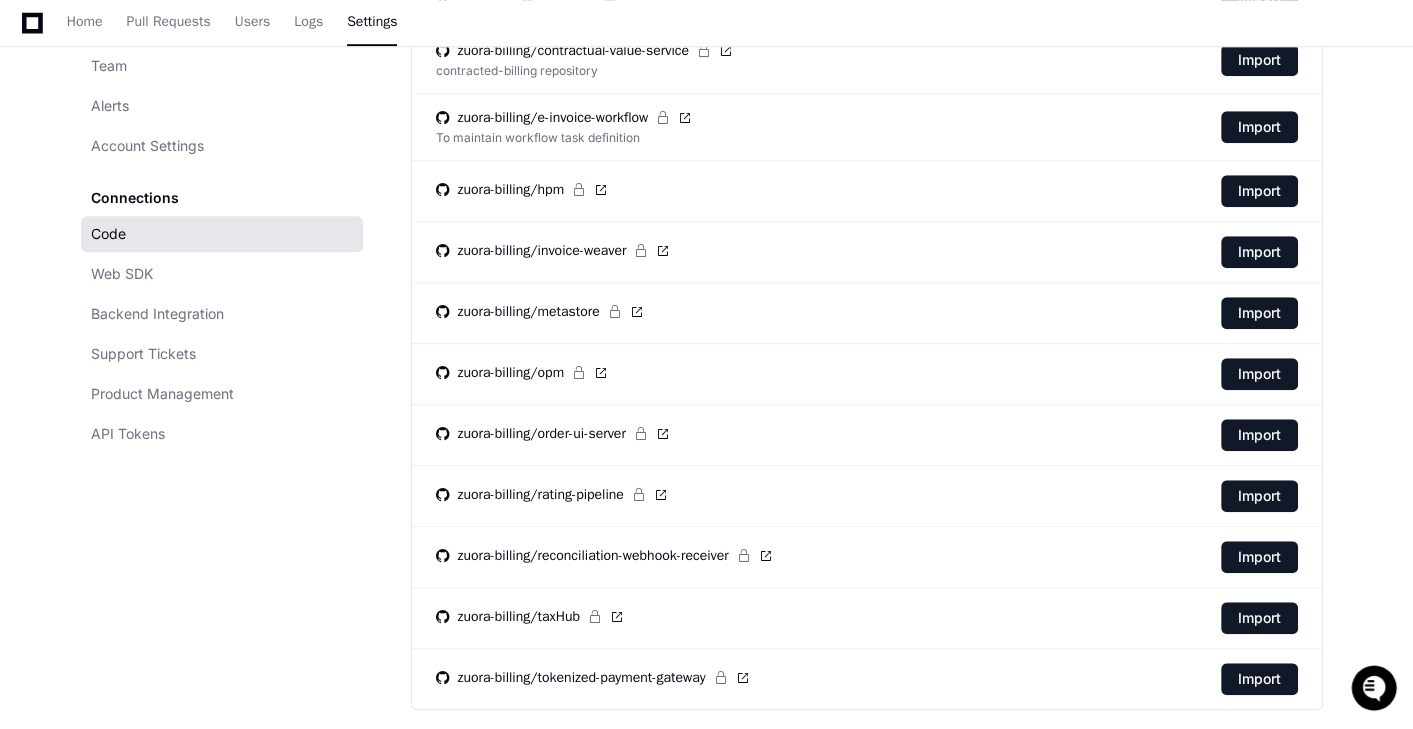 scroll, scrollTop: 935, scrollLeft: 0, axis: vertical 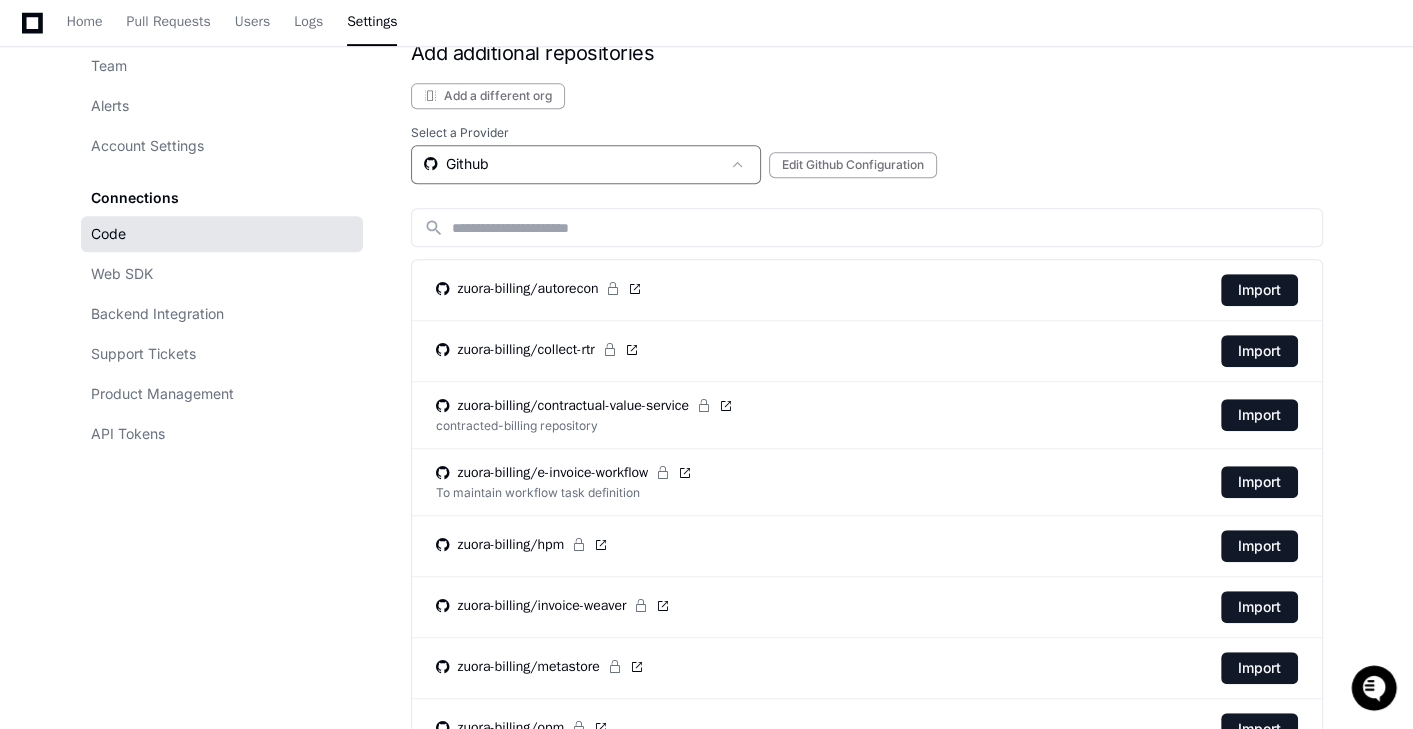 click on "Github" 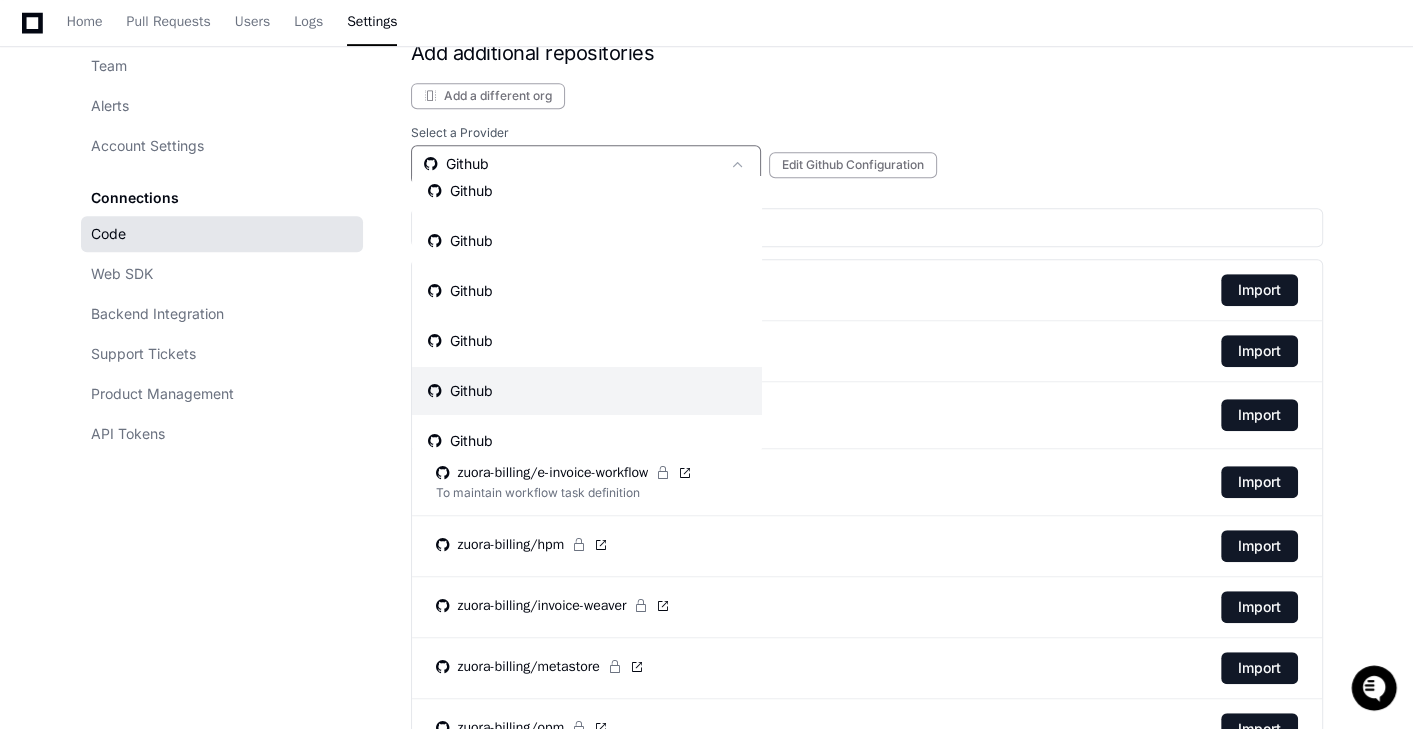 scroll, scrollTop: 41, scrollLeft: 0, axis: vertical 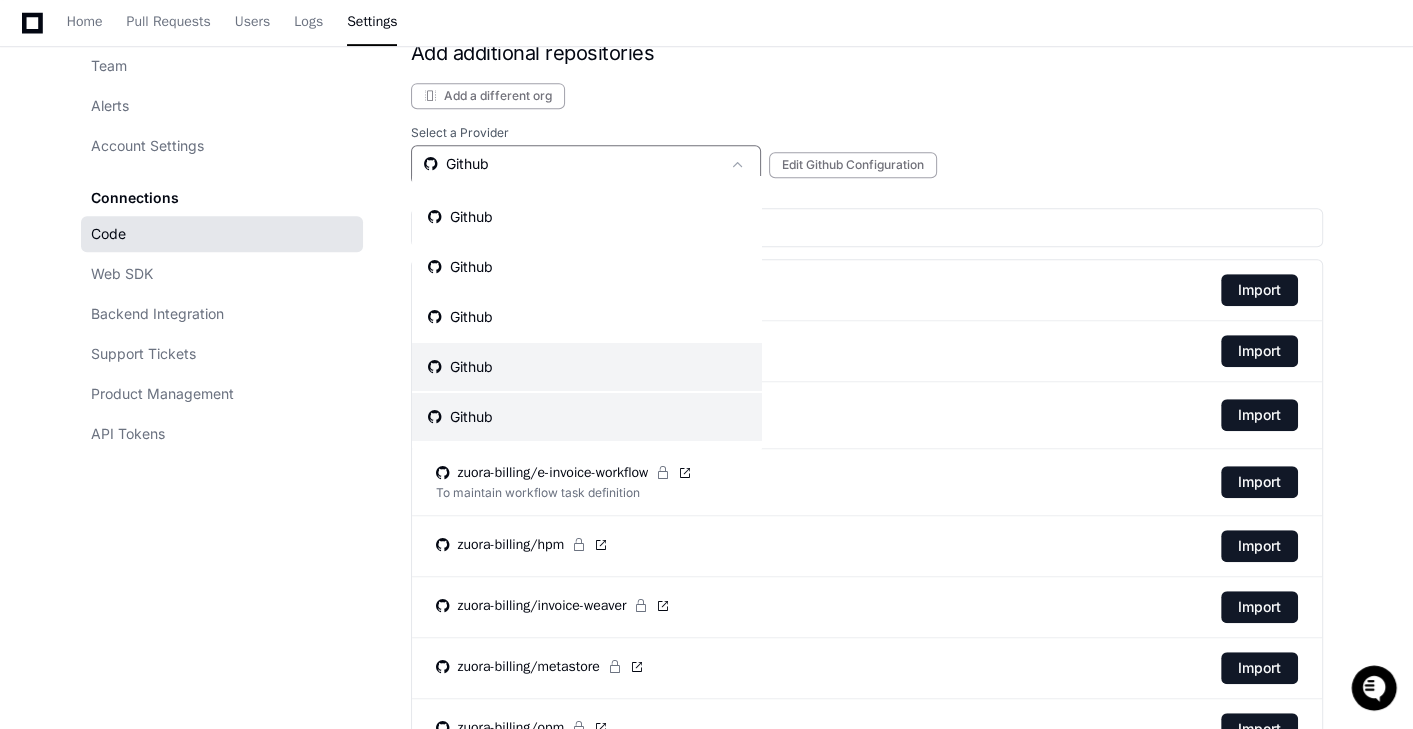 click on "Github" 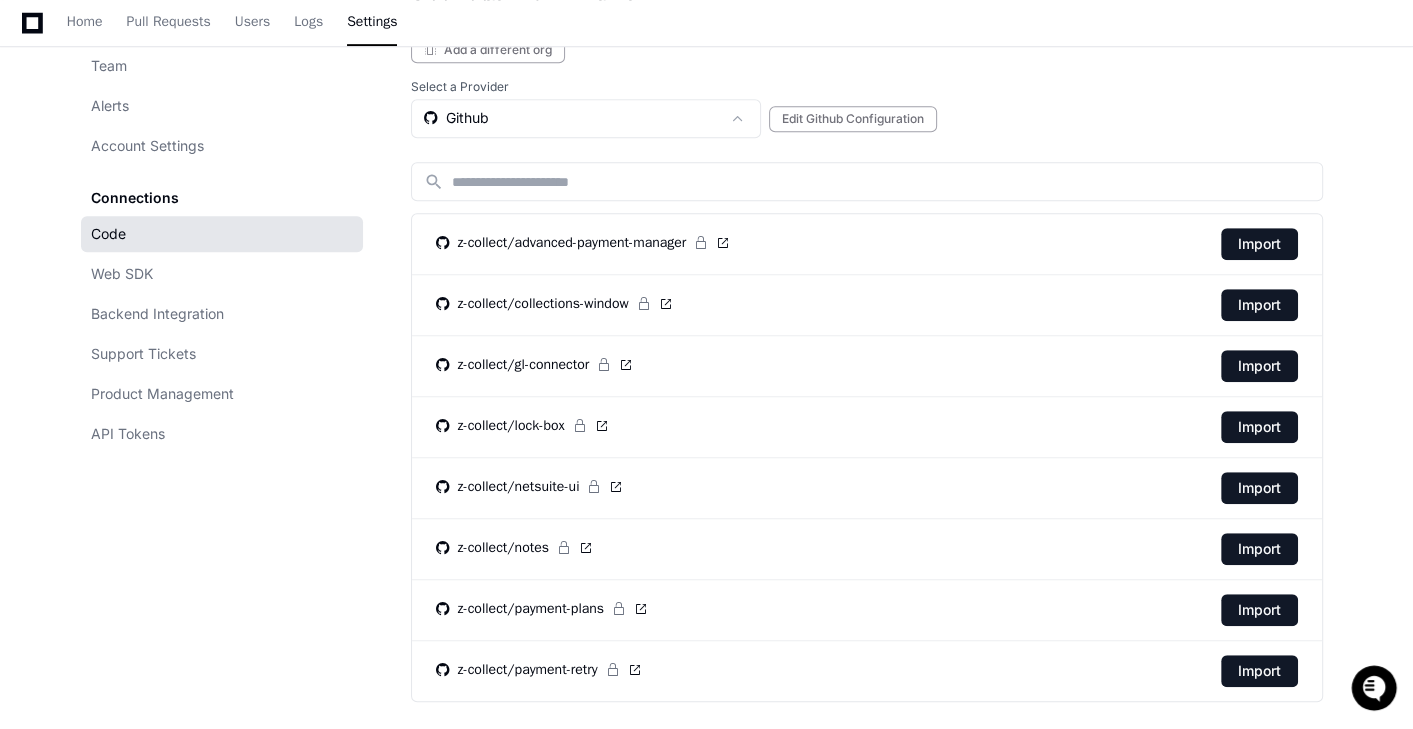 scroll, scrollTop: 980, scrollLeft: 0, axis: vertical 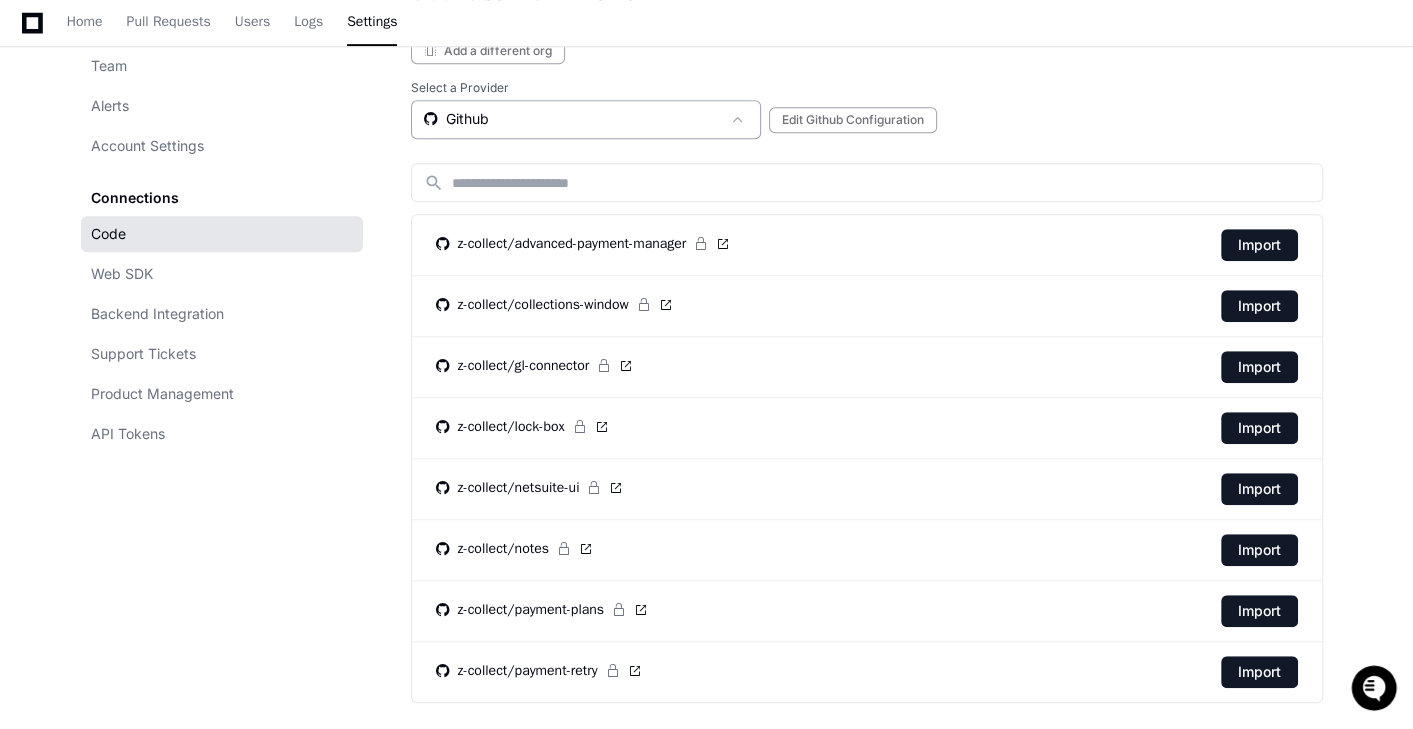 click on "Github" 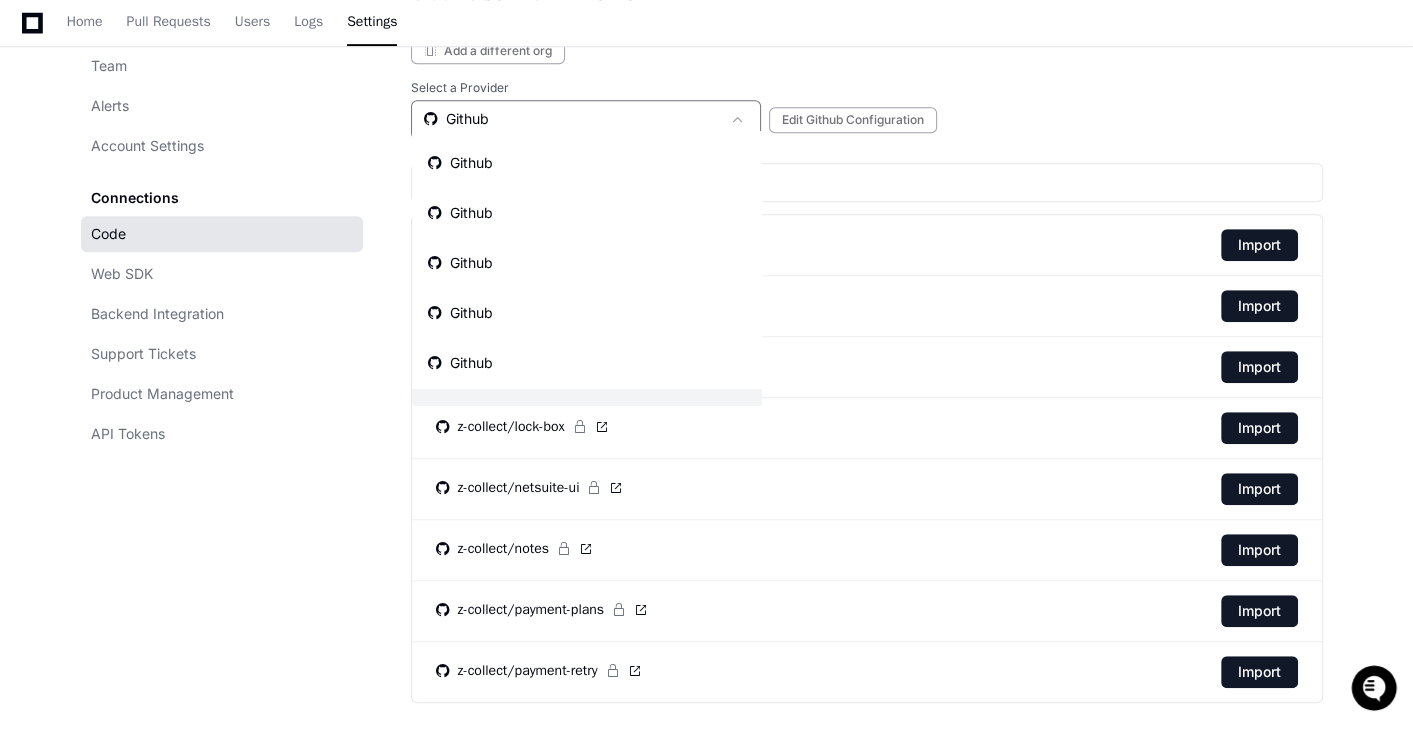 scroll, scrollTop: 31, scrollLeft: 0, axis: vertical 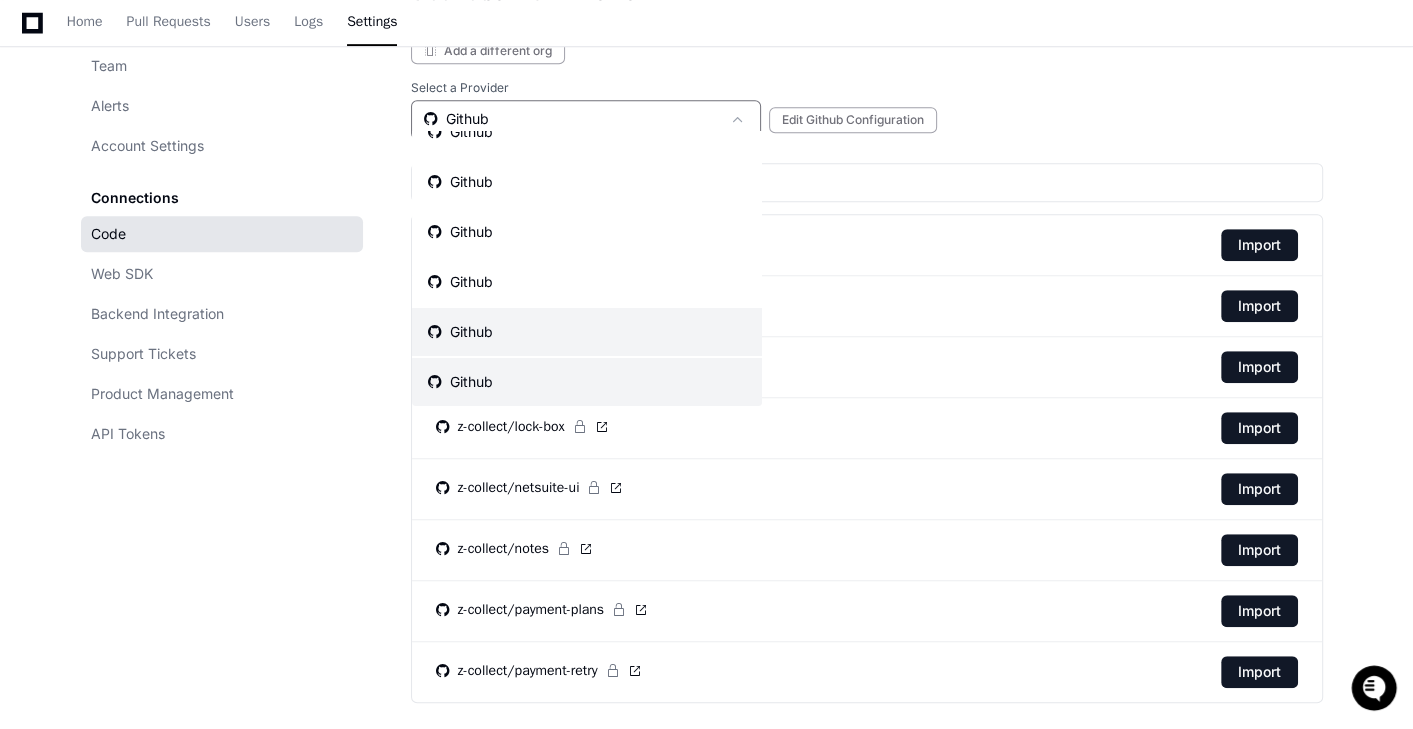 click on "Github" 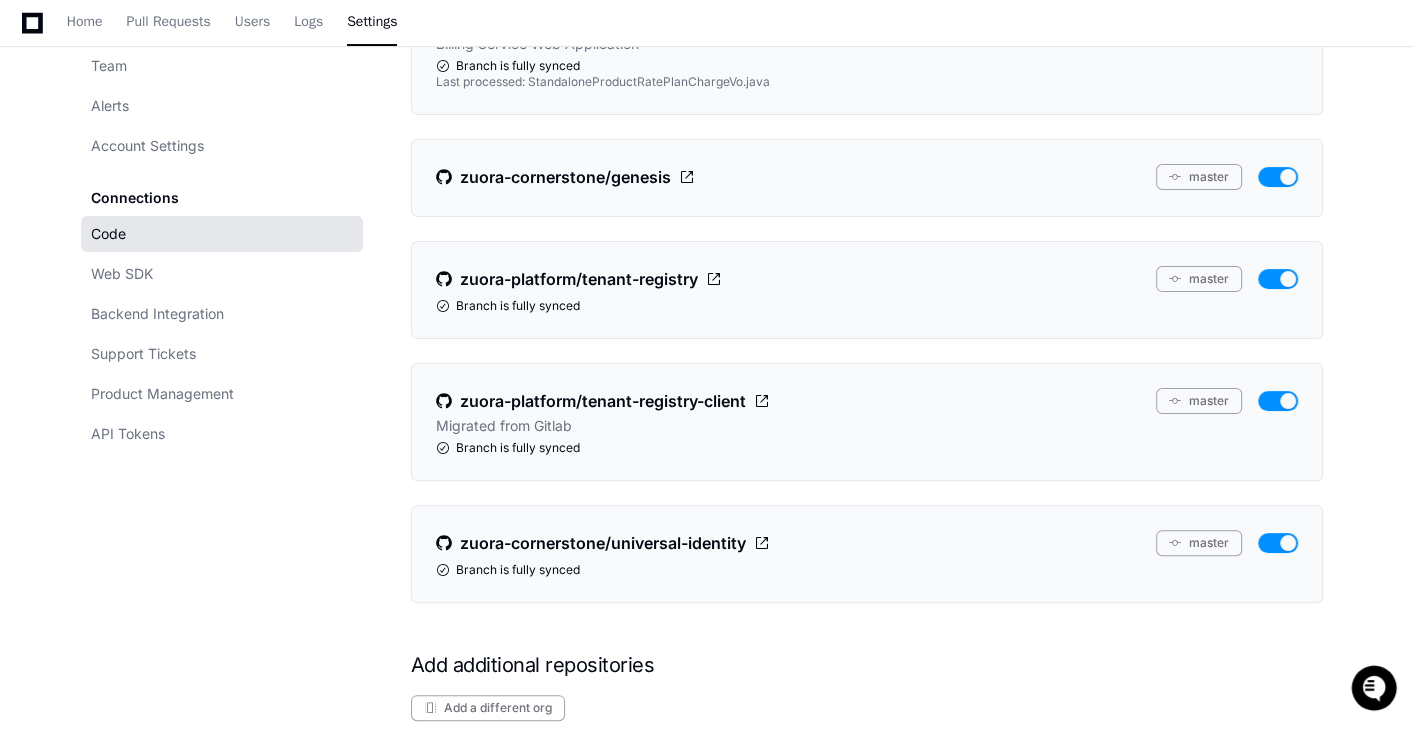 scroll, scrollTop: 782, scrollLeft: 0, axis: vertical 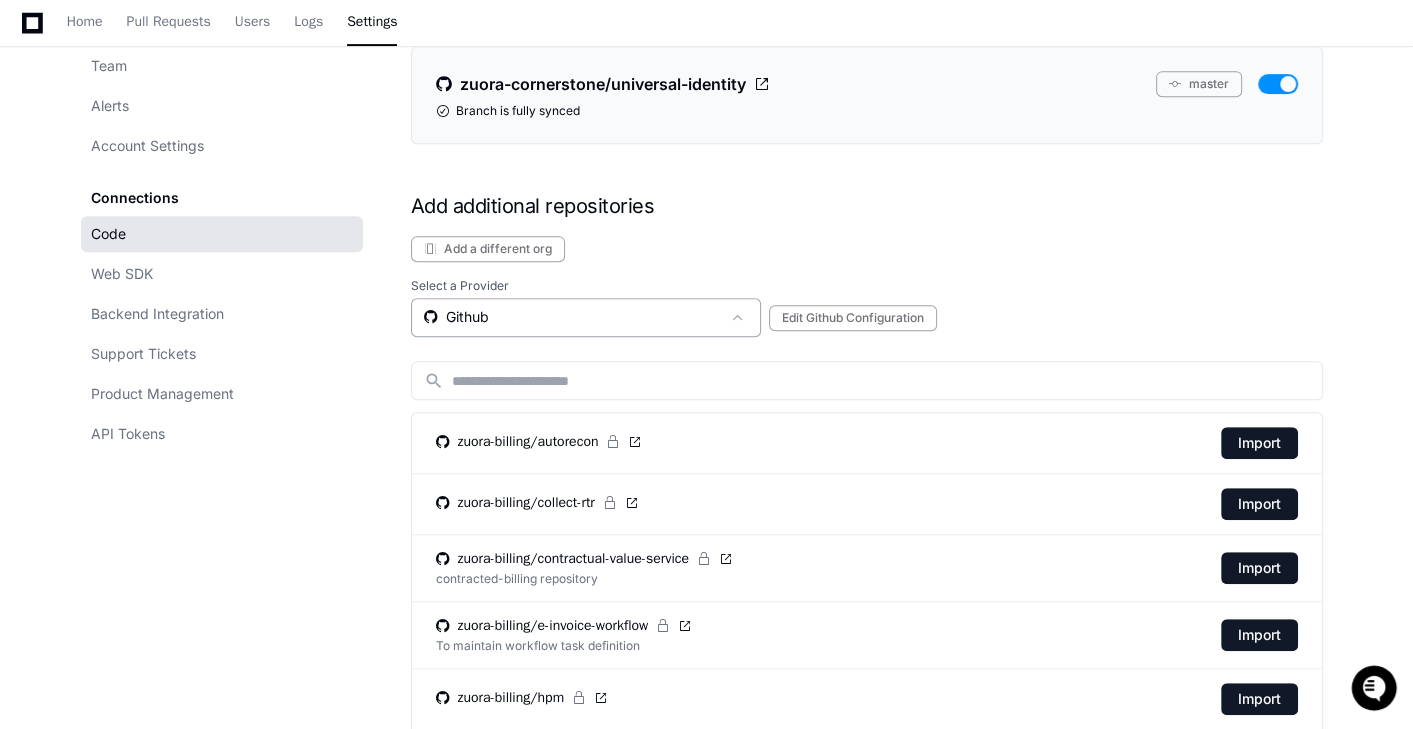 click on "Github" 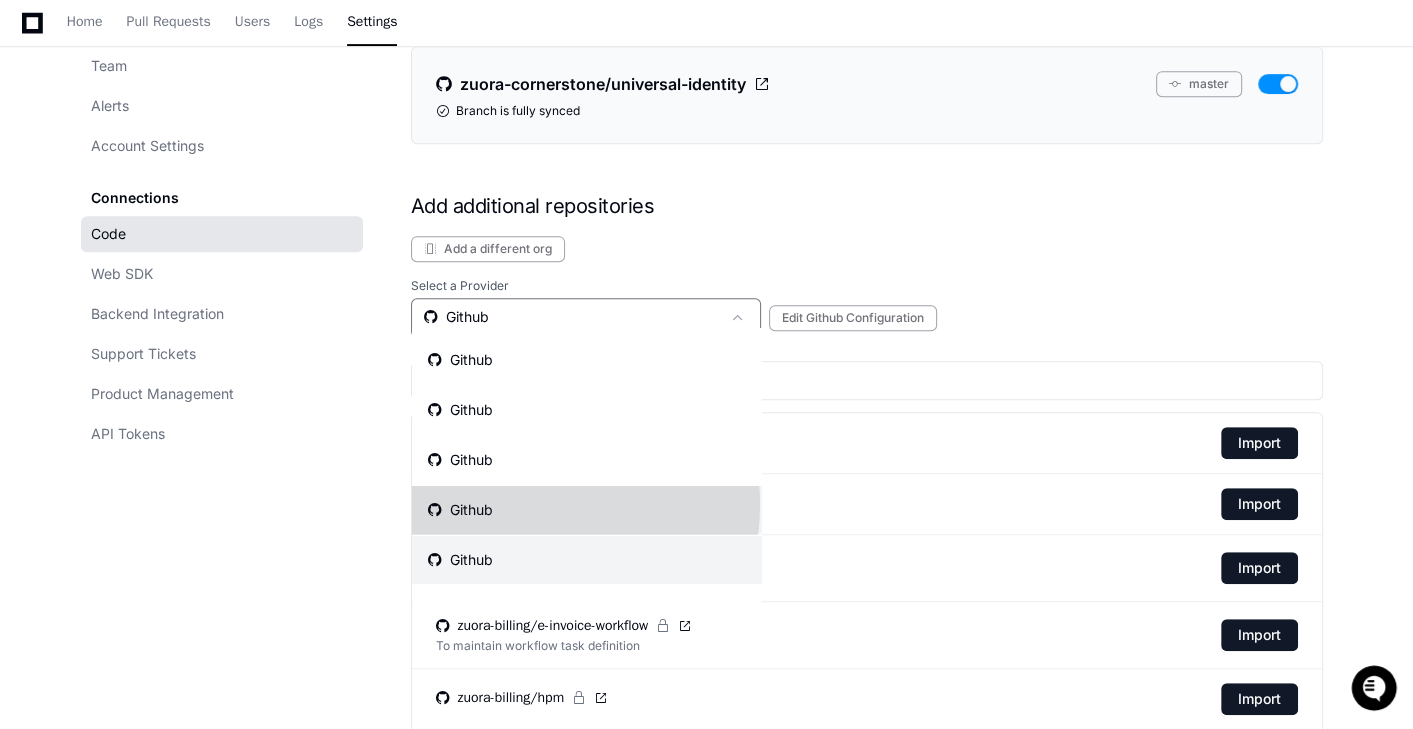 click on "Github" 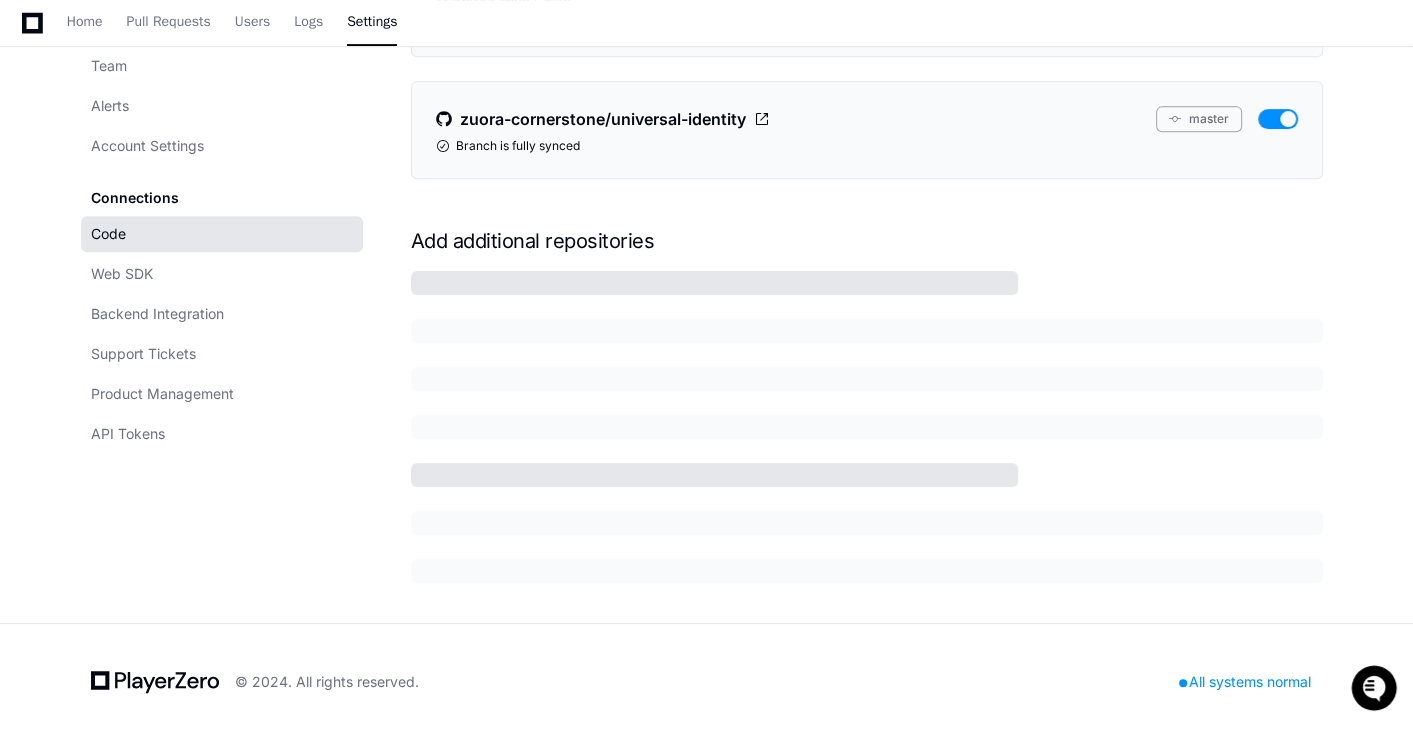 scroll, scrollTop: 782, scrollLeft: 0, axis: vertical 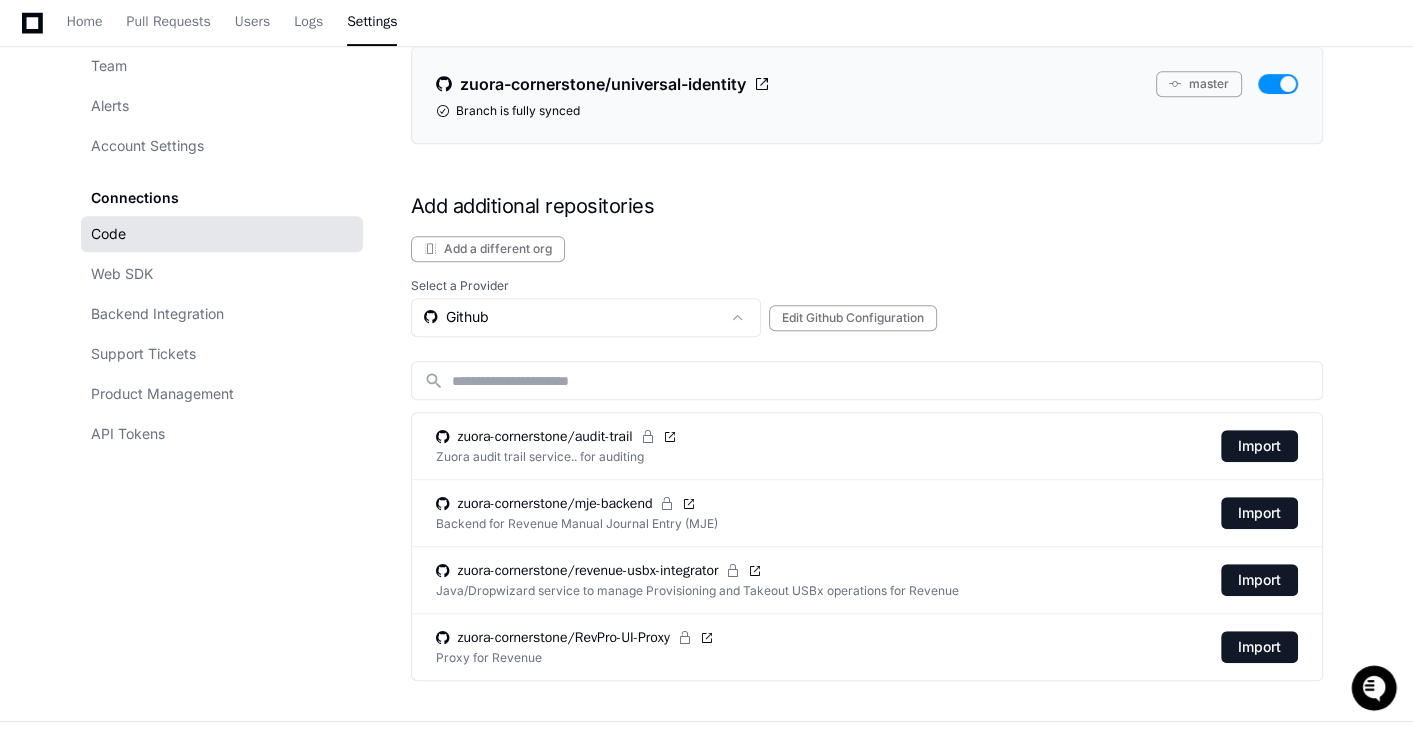 click on "Add a different org  Select a Provider  Github   Edit Github Configuration  search zuora-cornerstone/audit-trail Zuora audit trail service.. for auditing  Import  zuora-cornerstone/mje-backend Backend for Revenue Manual Journal Entry (MJE)  Import  zuora-cornerstone/revenue-usbx-integrator Java/Dropwizard service to manage Provisioning and Takeout USBx operations for Revenue  Import  zuora-cornerstone/RevPro-UI-Proxy Proxy for Revenue  Import" 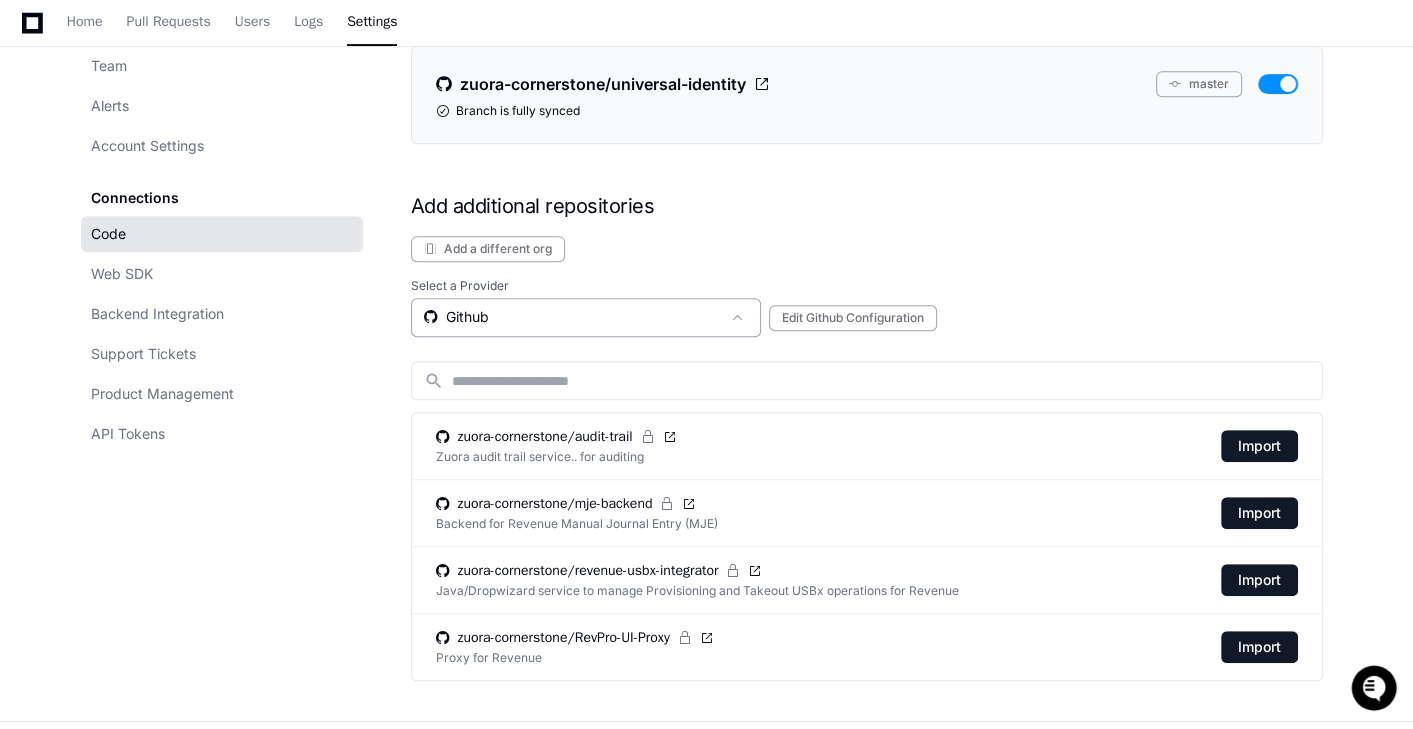 click on "Github" 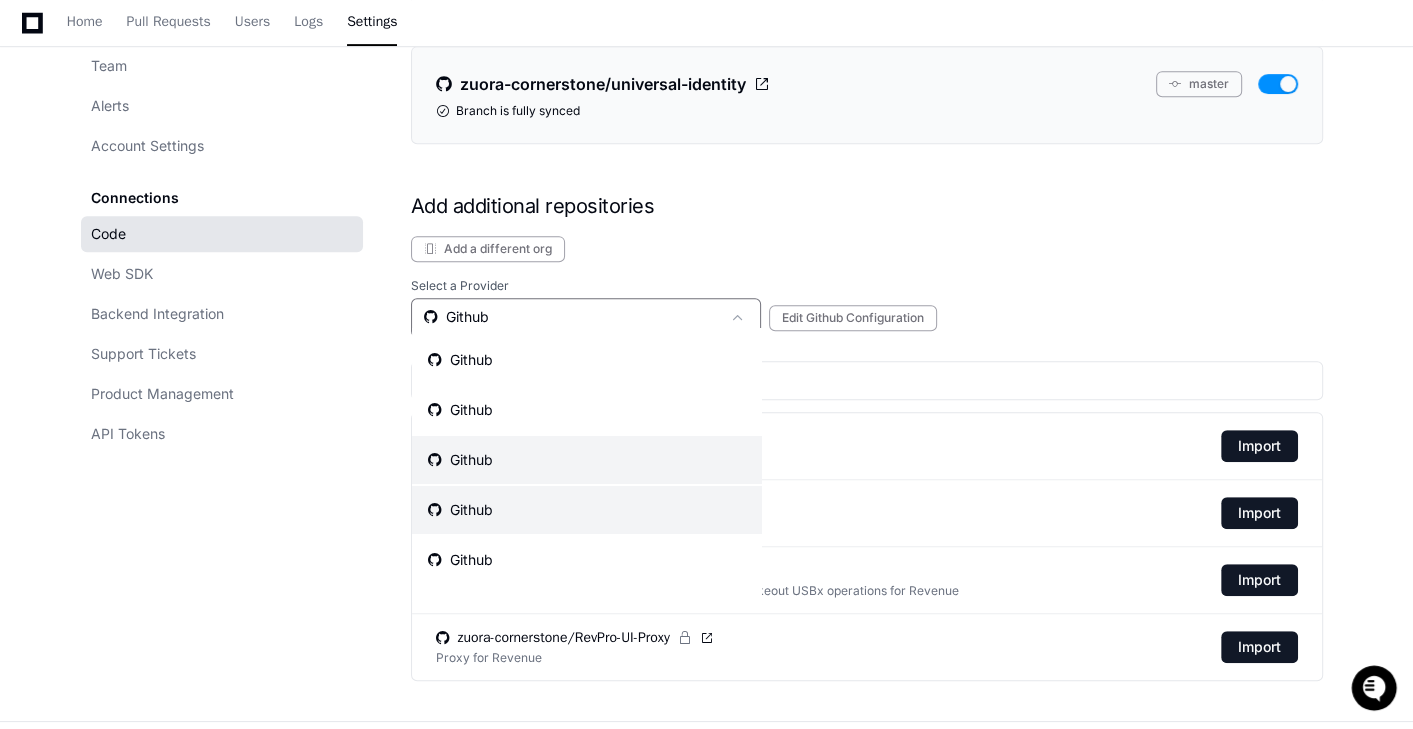 click on "Github" 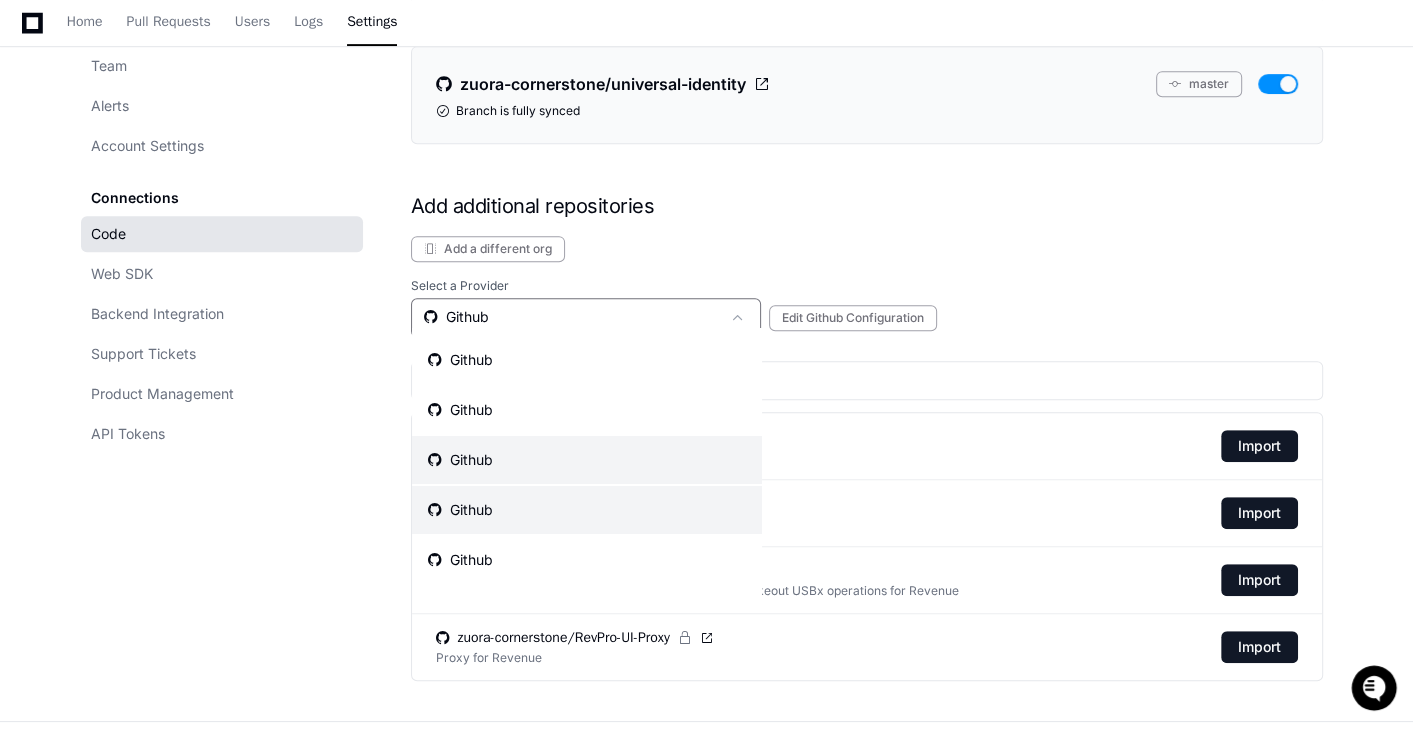 scroll, scrollTop: 747, scrollLeft: 0, axis: vertical 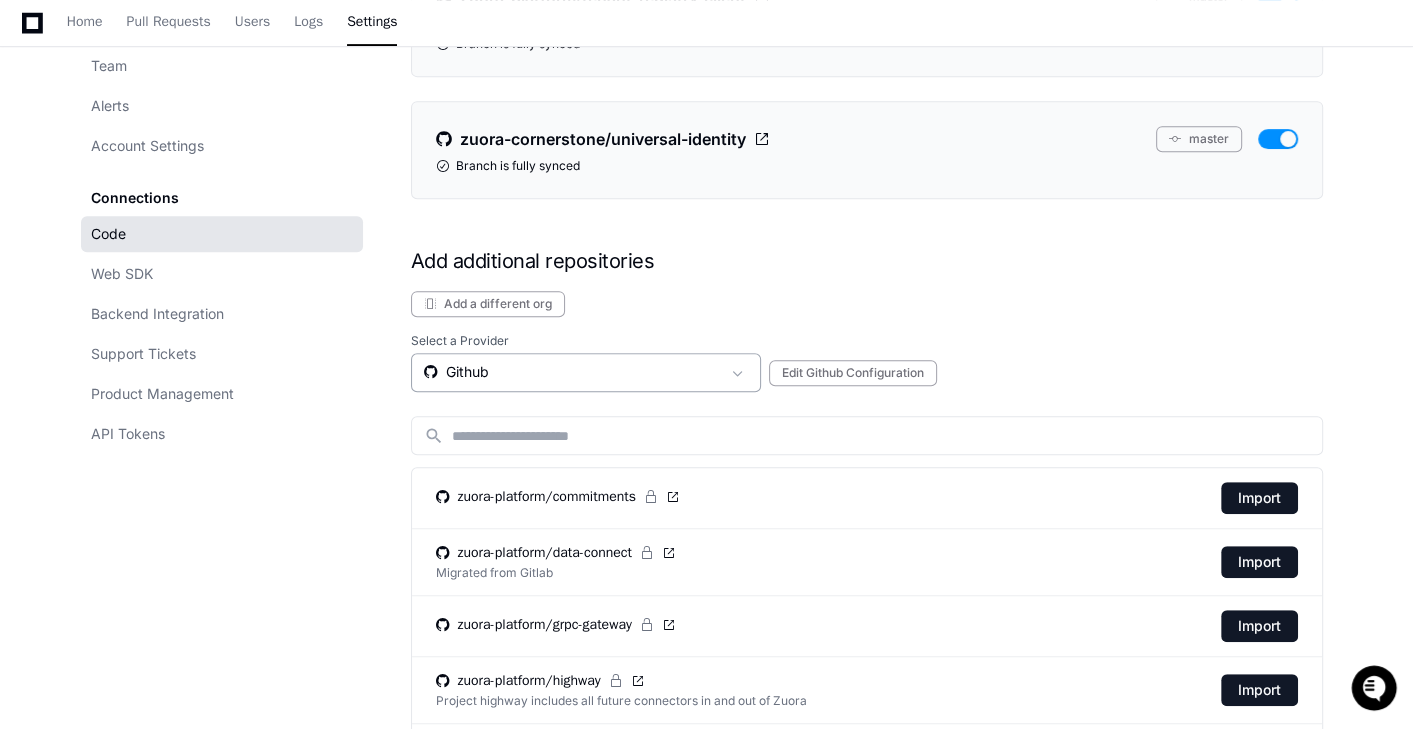 click on "Github" at bounding box center [572, 372] 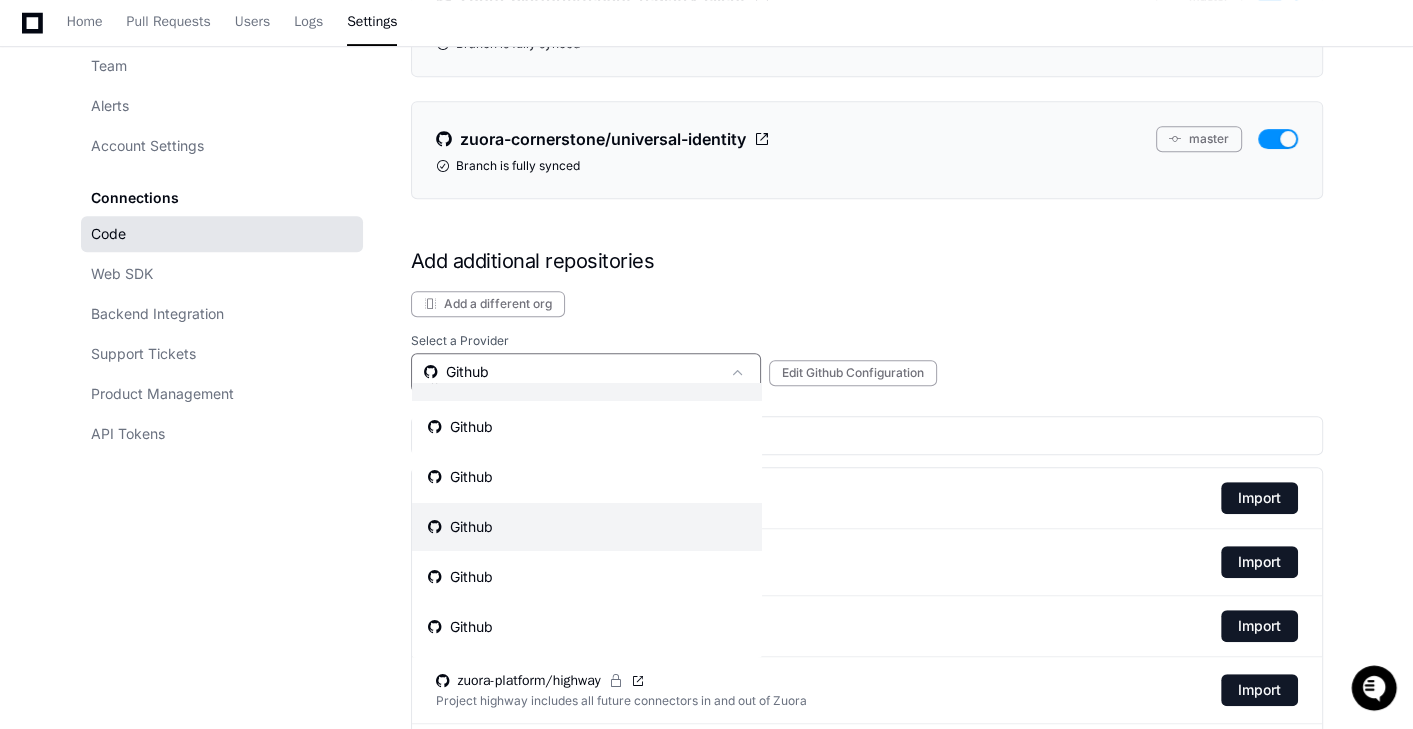 scroll, scrollTop: 41, scrollLeft: 0, axis: vertical 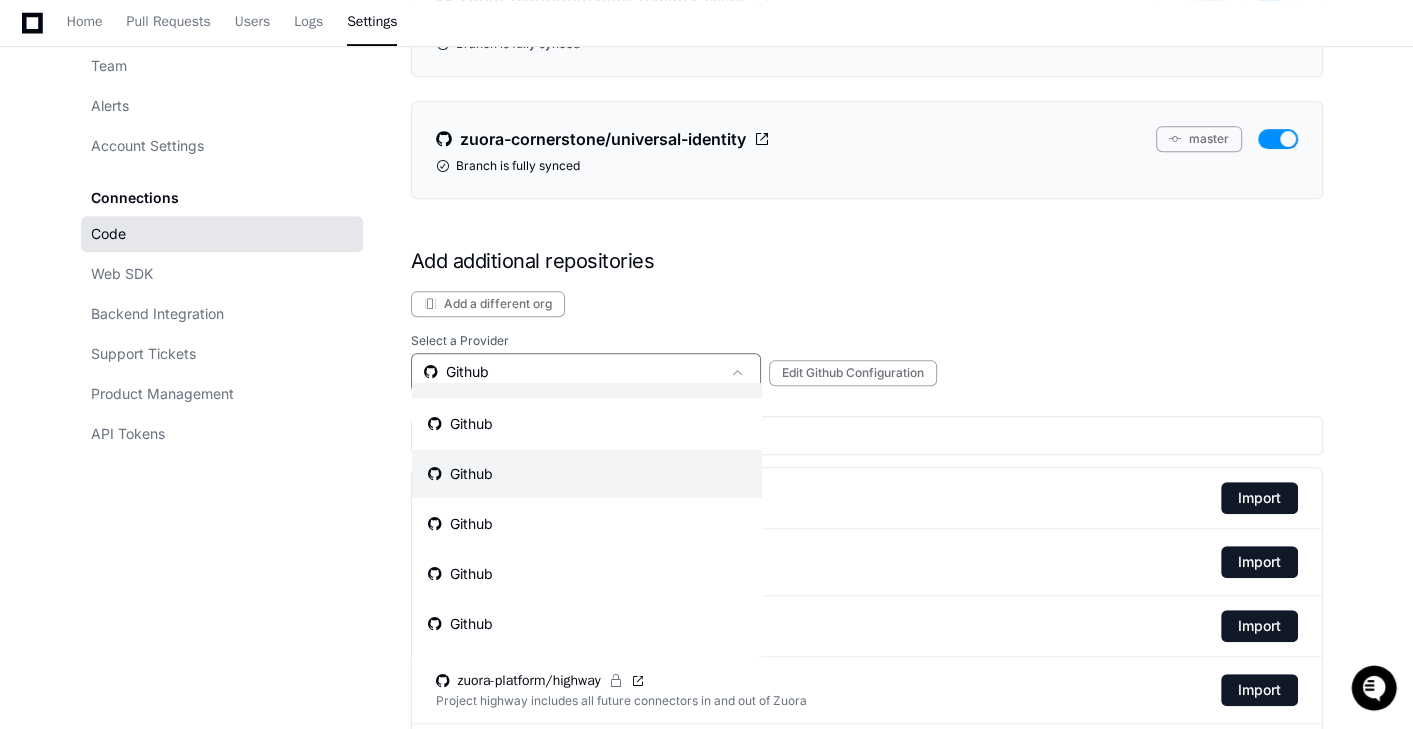click on "Github" at bounding box center (587, 474) 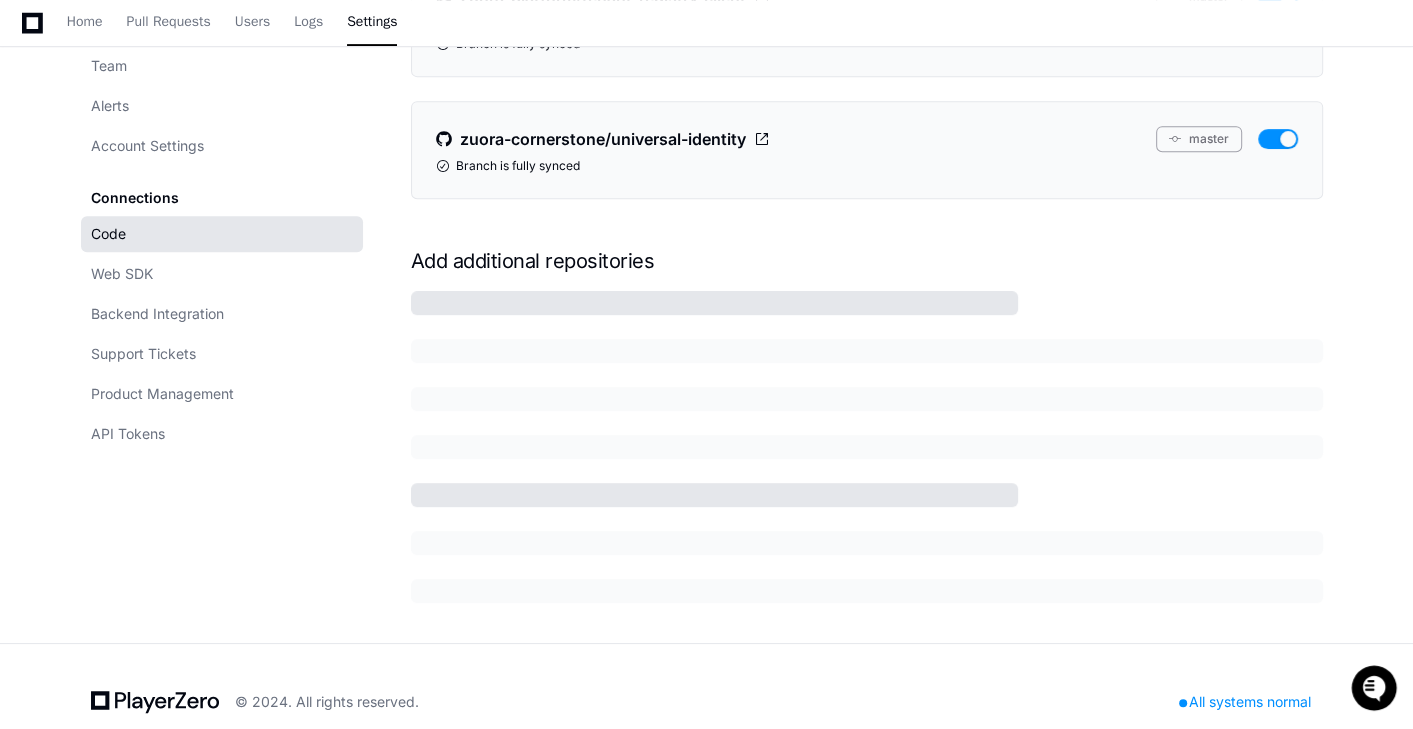 click on "Code" 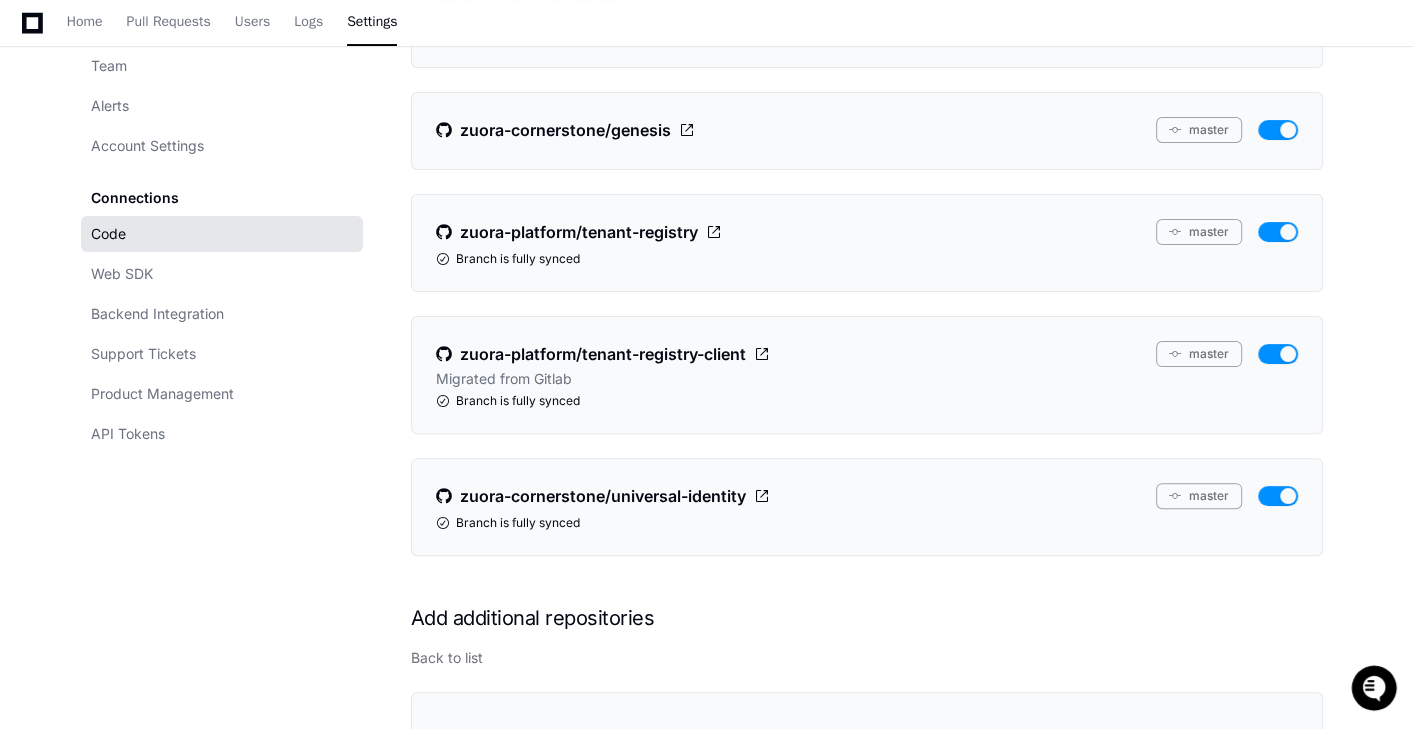 scroll, scrollTop: 0, scrollLeft: 0, axis: both 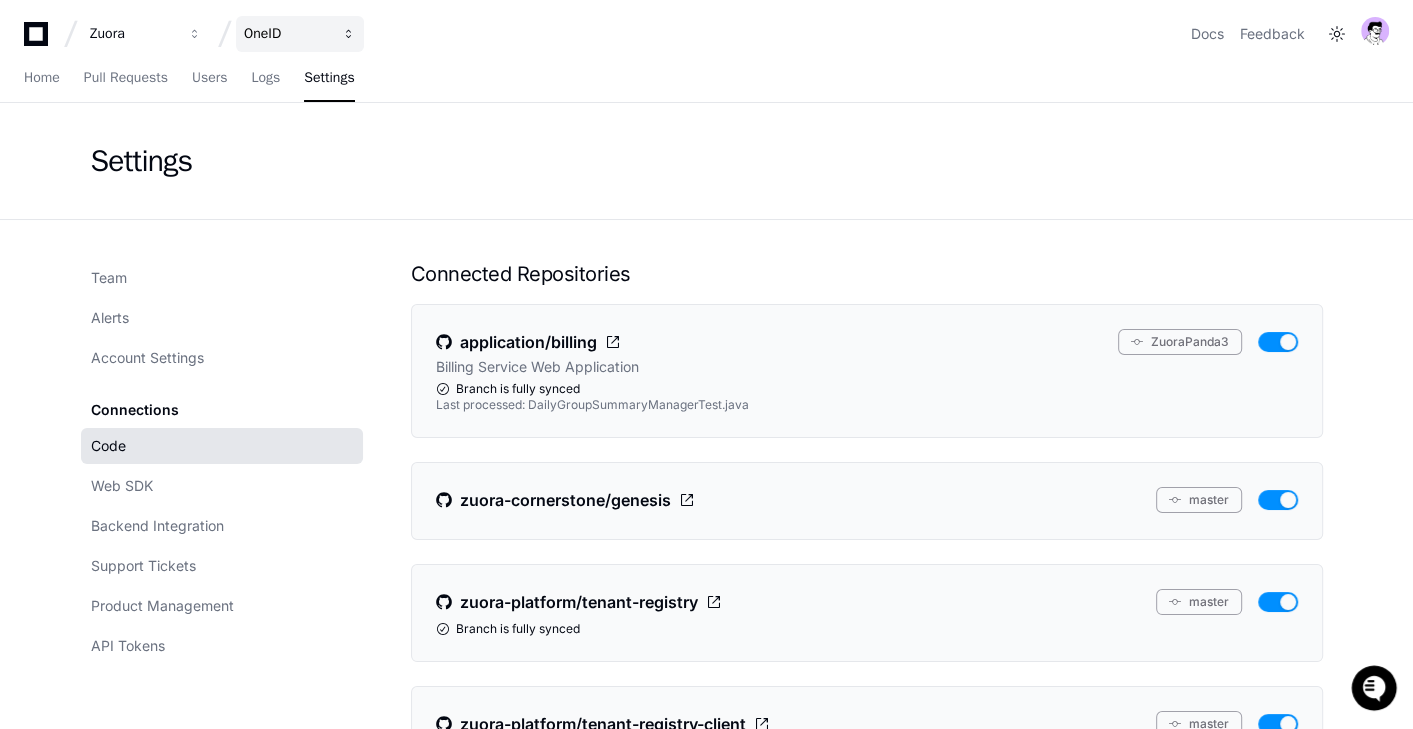 click on "OneID" at bounding box center (133, 34) 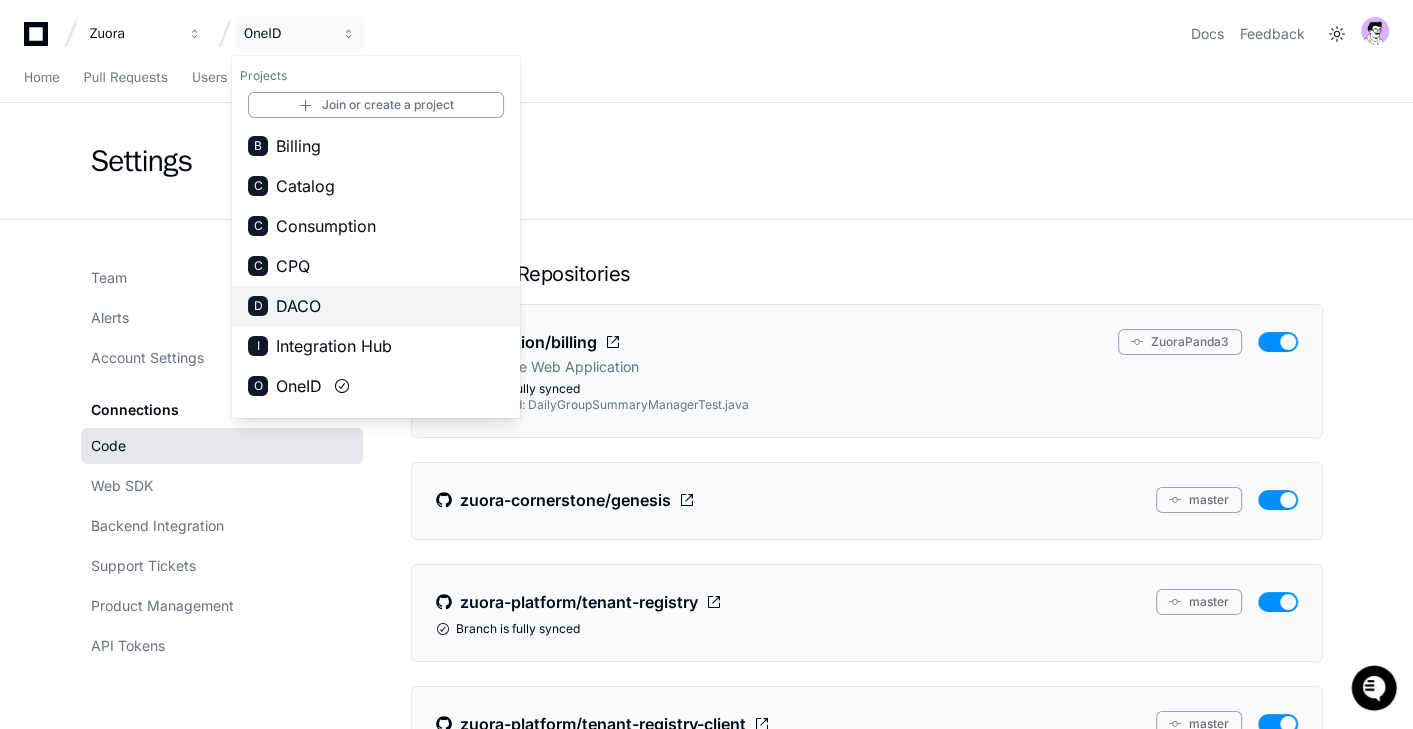 click on "D  DACO" at bounding box center (376, 306) 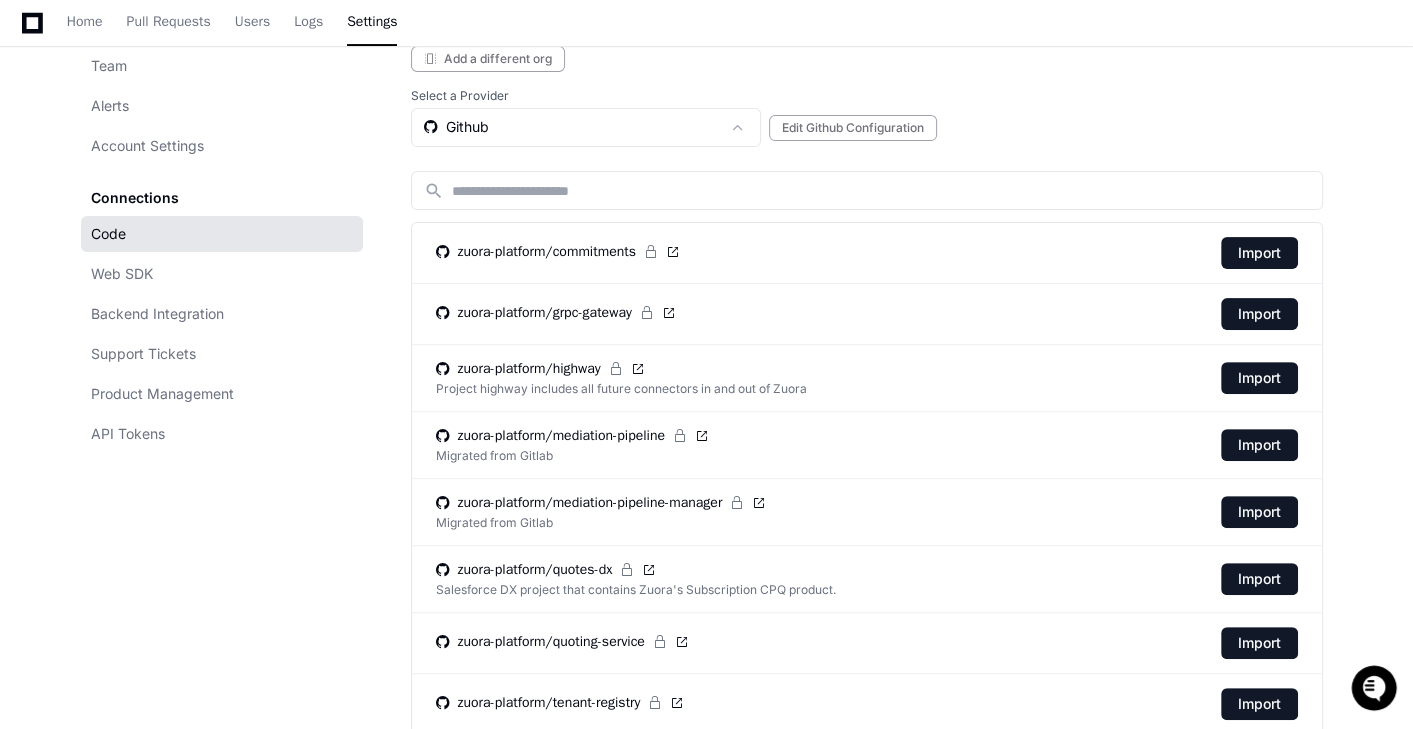 scroll, scrollTop: 873, scrollLeft: 0, axis: vertical 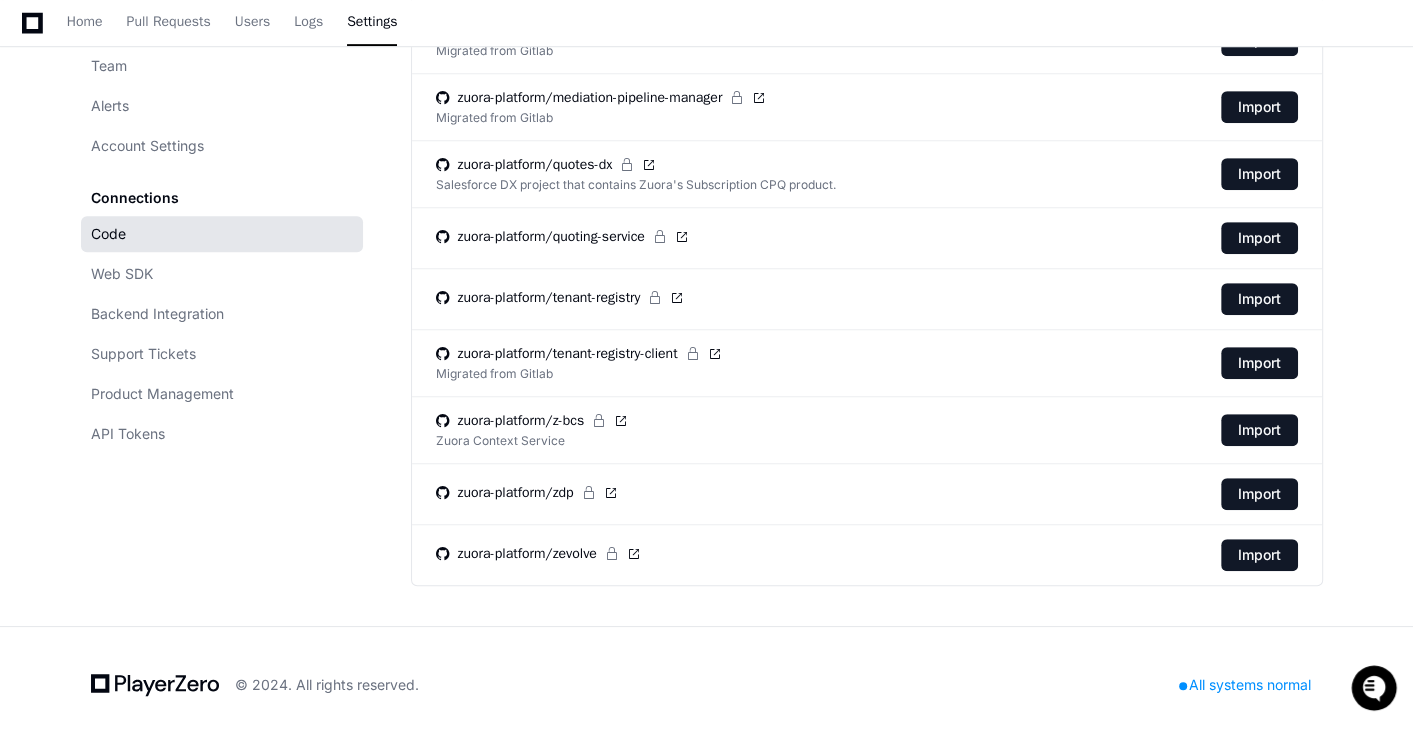click on "zuora-platform/zdp  Import" 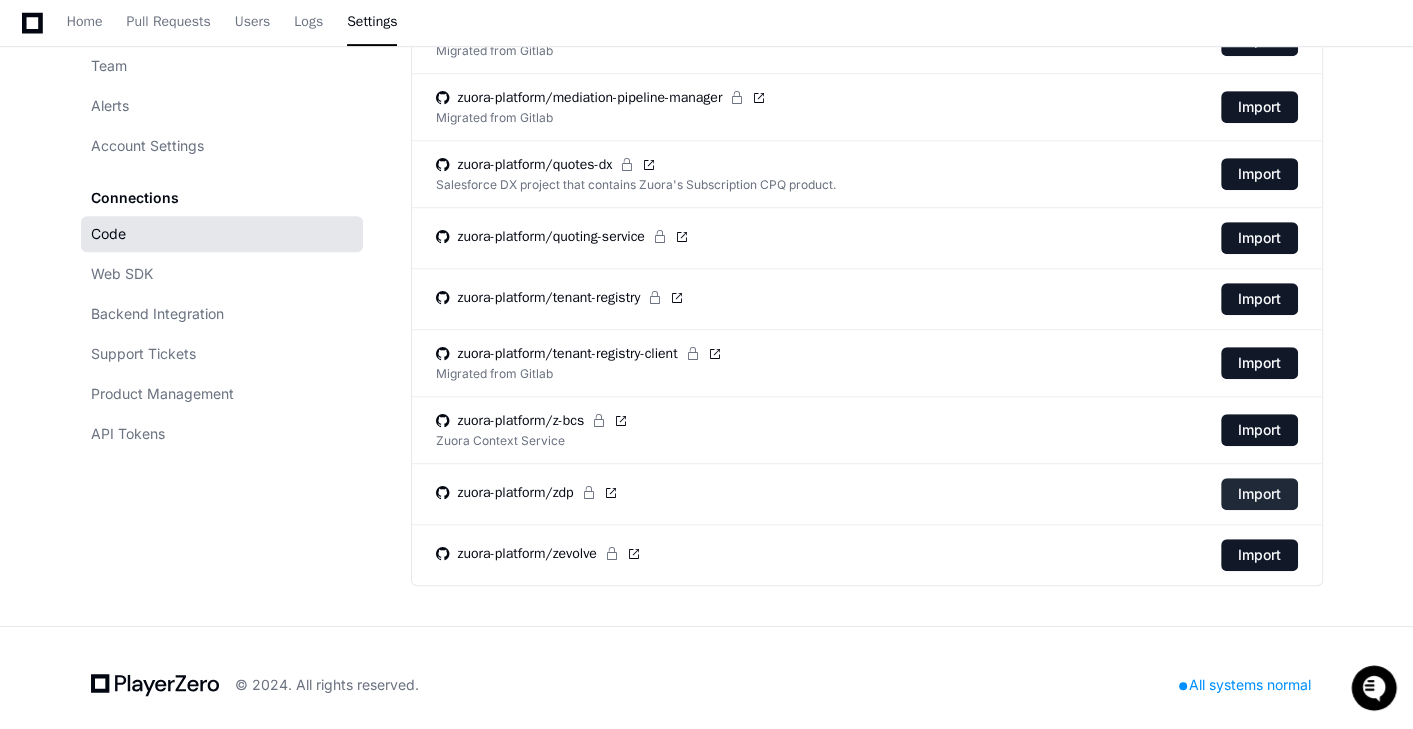 click on "Import" 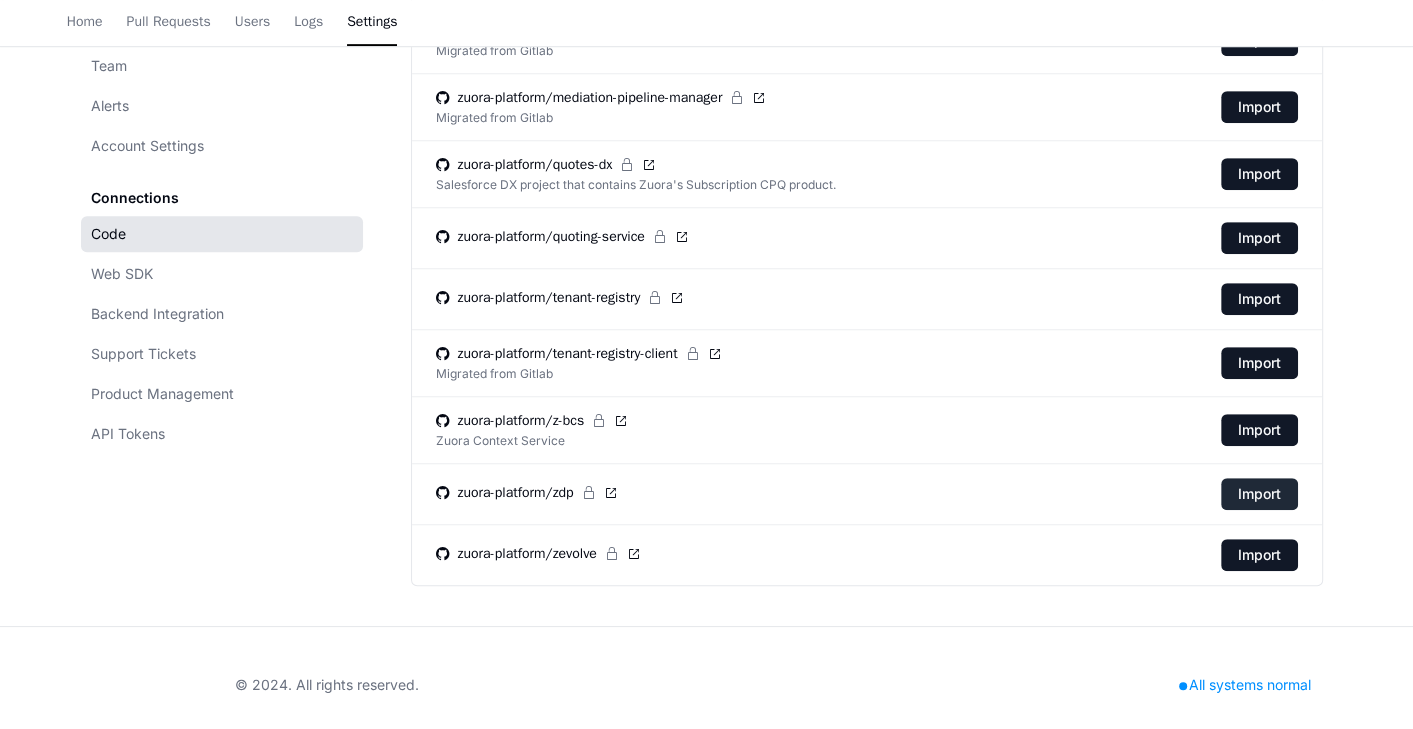 scroll, scrollTop: 0, scrollLeft: 0, axis: both 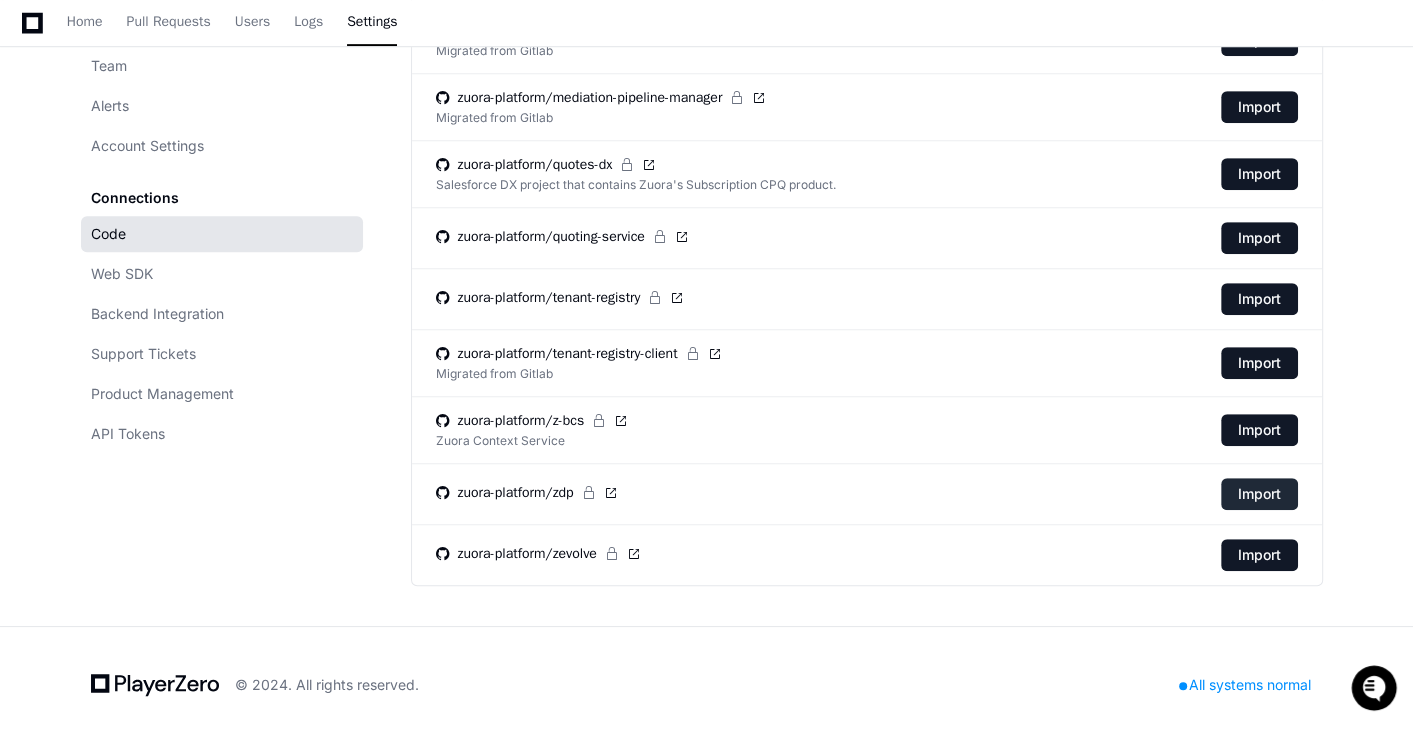 click on "Import" 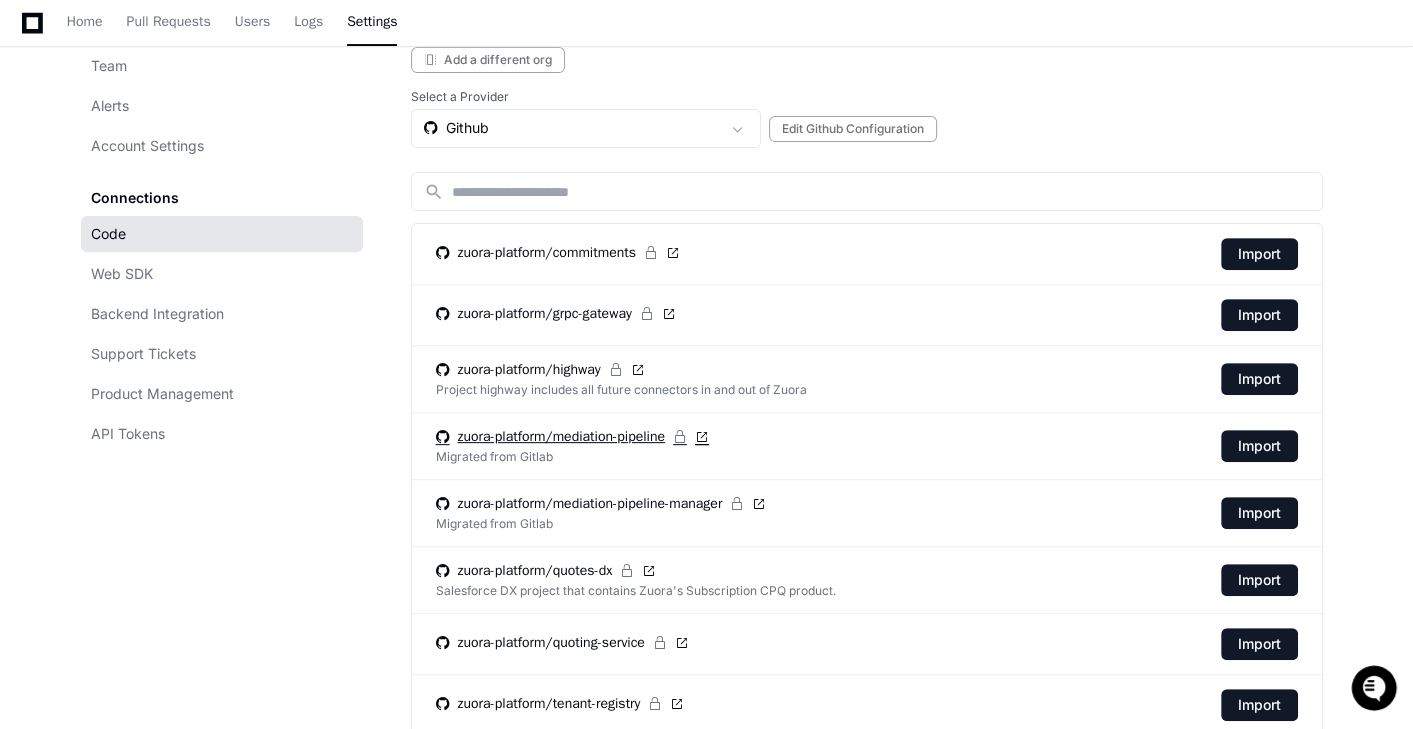 scroll, scrollTop: 492, scrollLeft: 0, axis: vertical 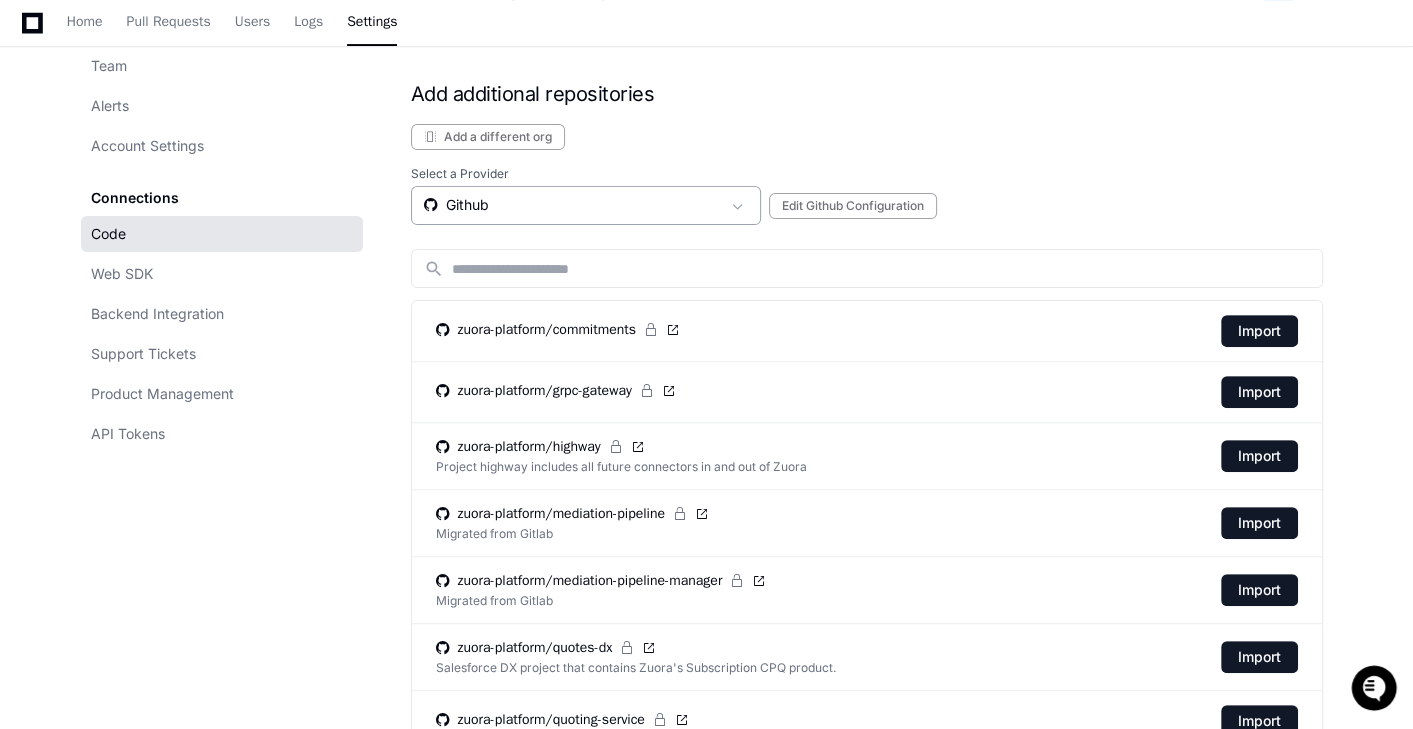 click on "Github" at bounding box center (572, 205) 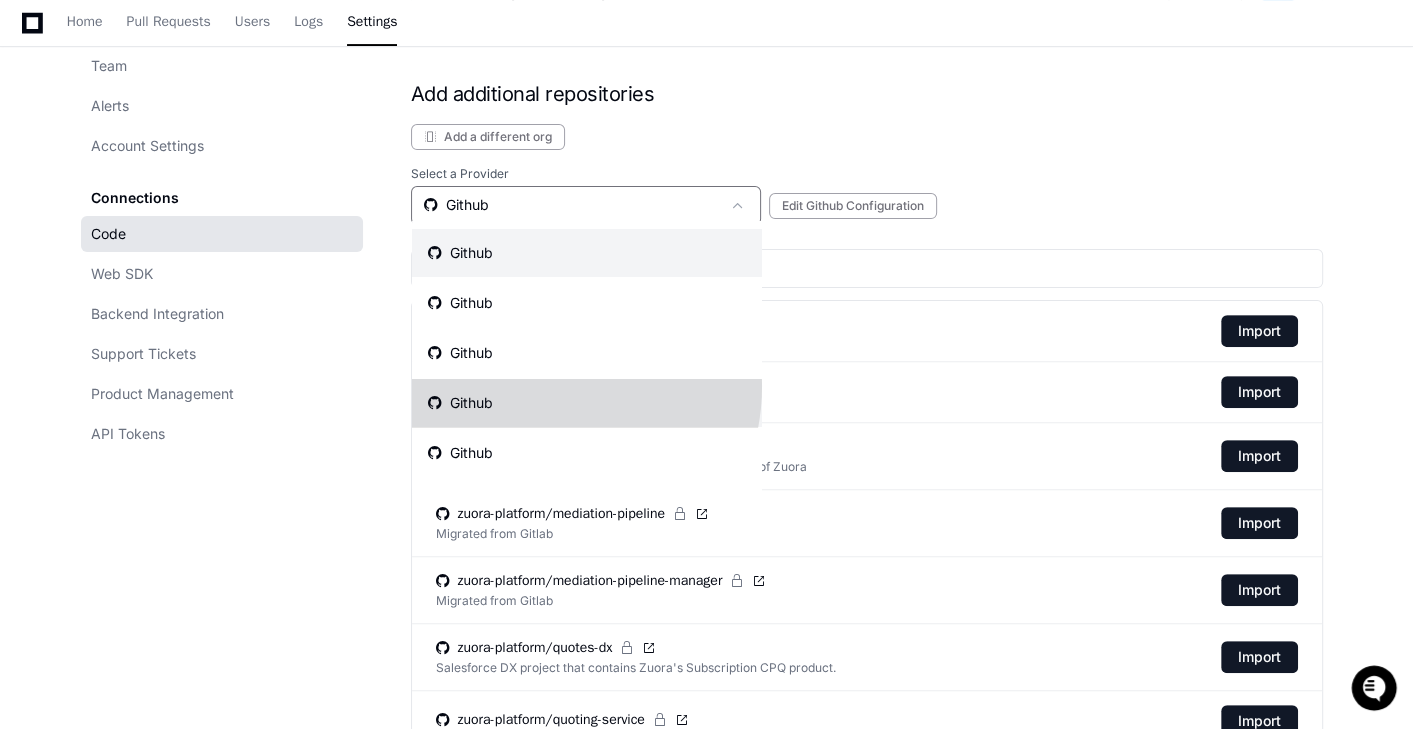 click on "Github" at bounding box center [587, 403] 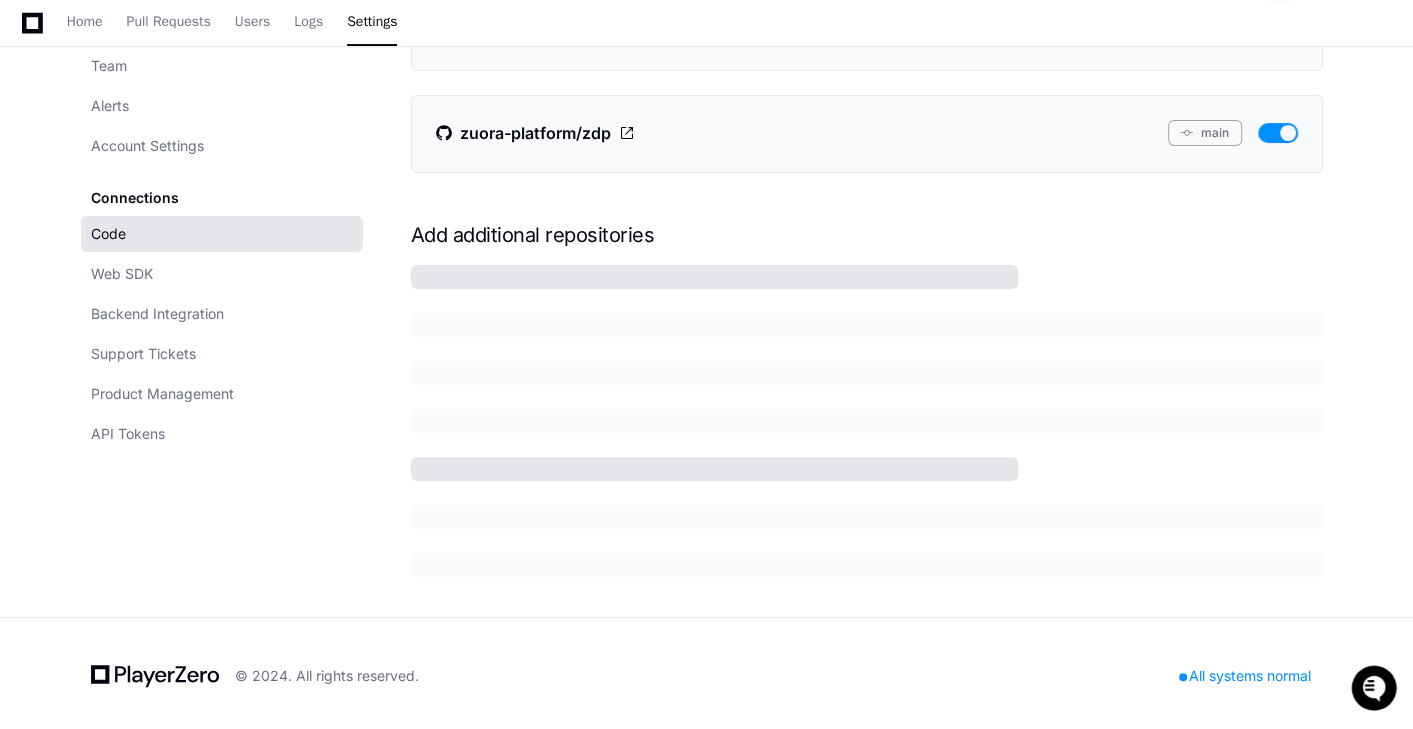 scroll, scrollTop: 492, scrollLeft: 0, axis: vertical 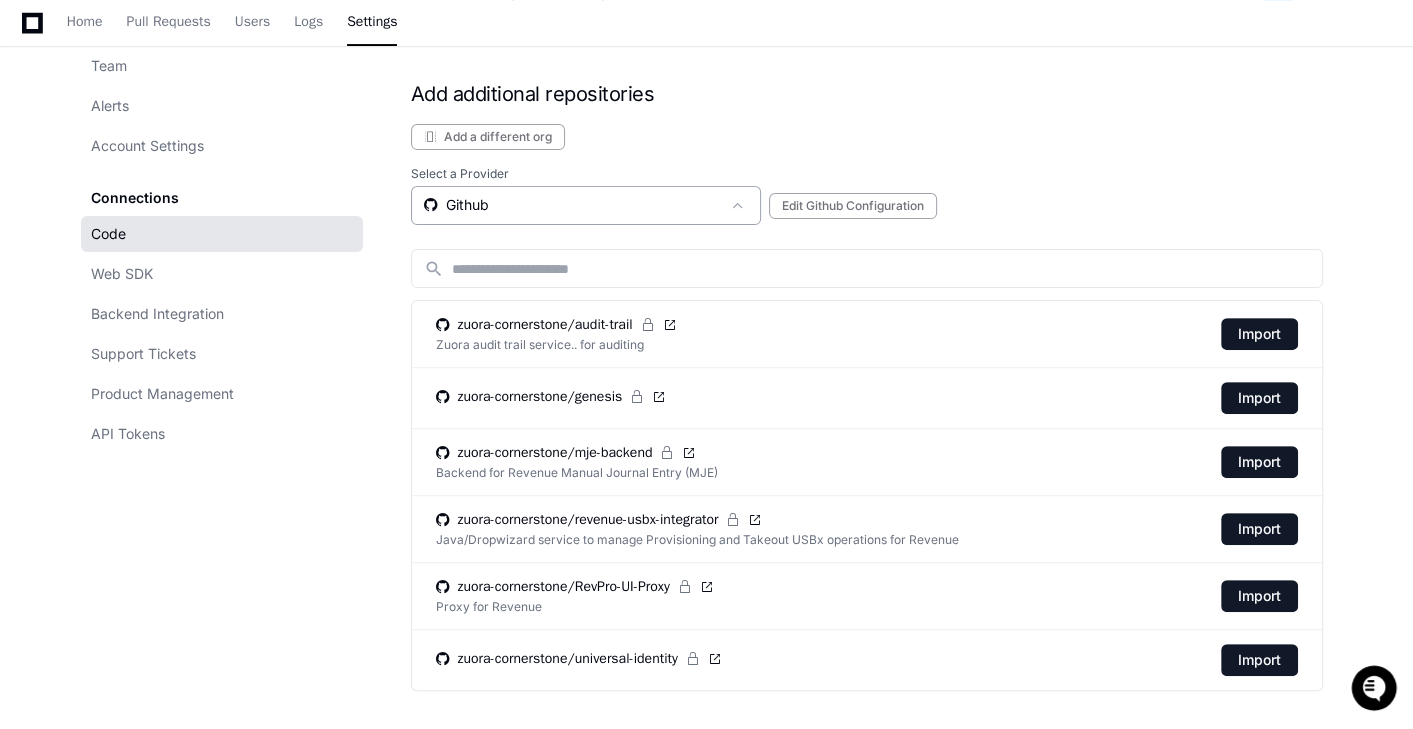 click on "Github" at bounding box center [572, 205] 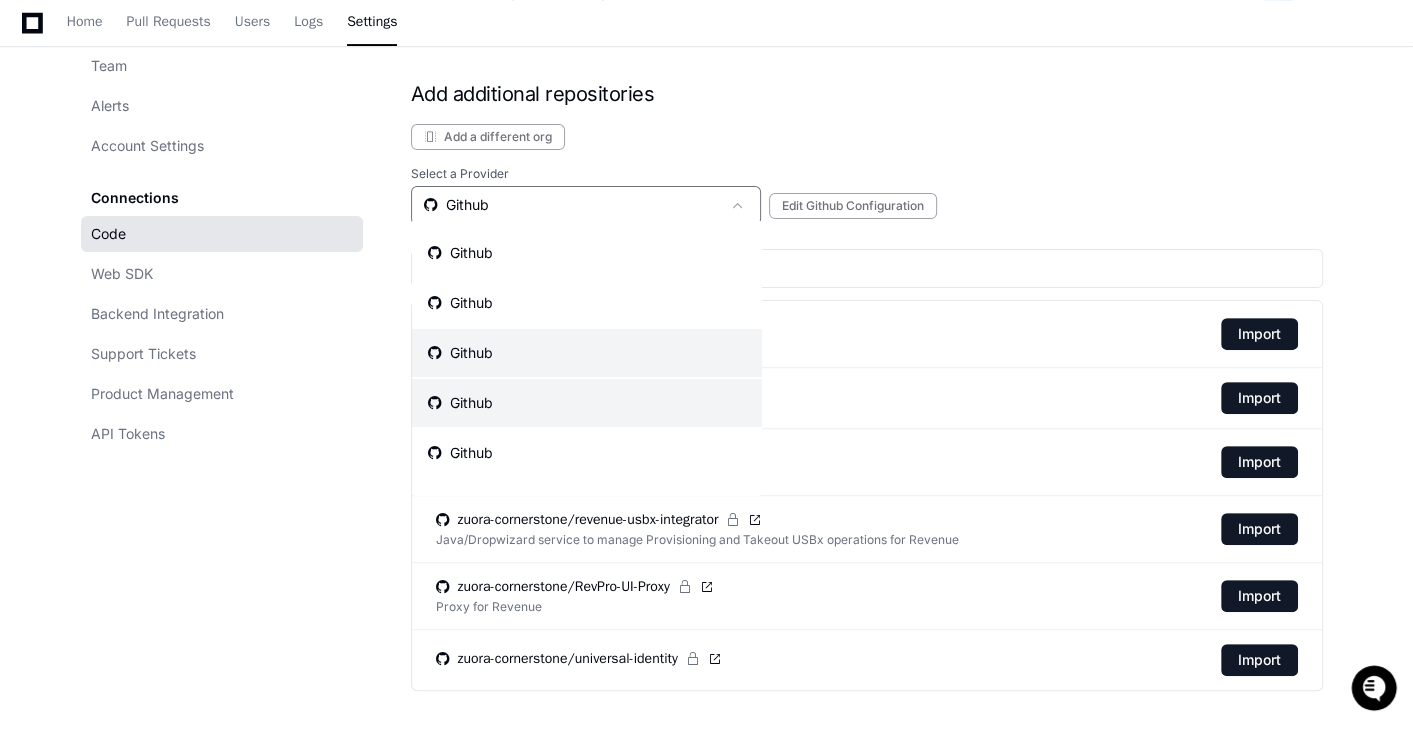 click on "Github" at bounding box center [587, 353] 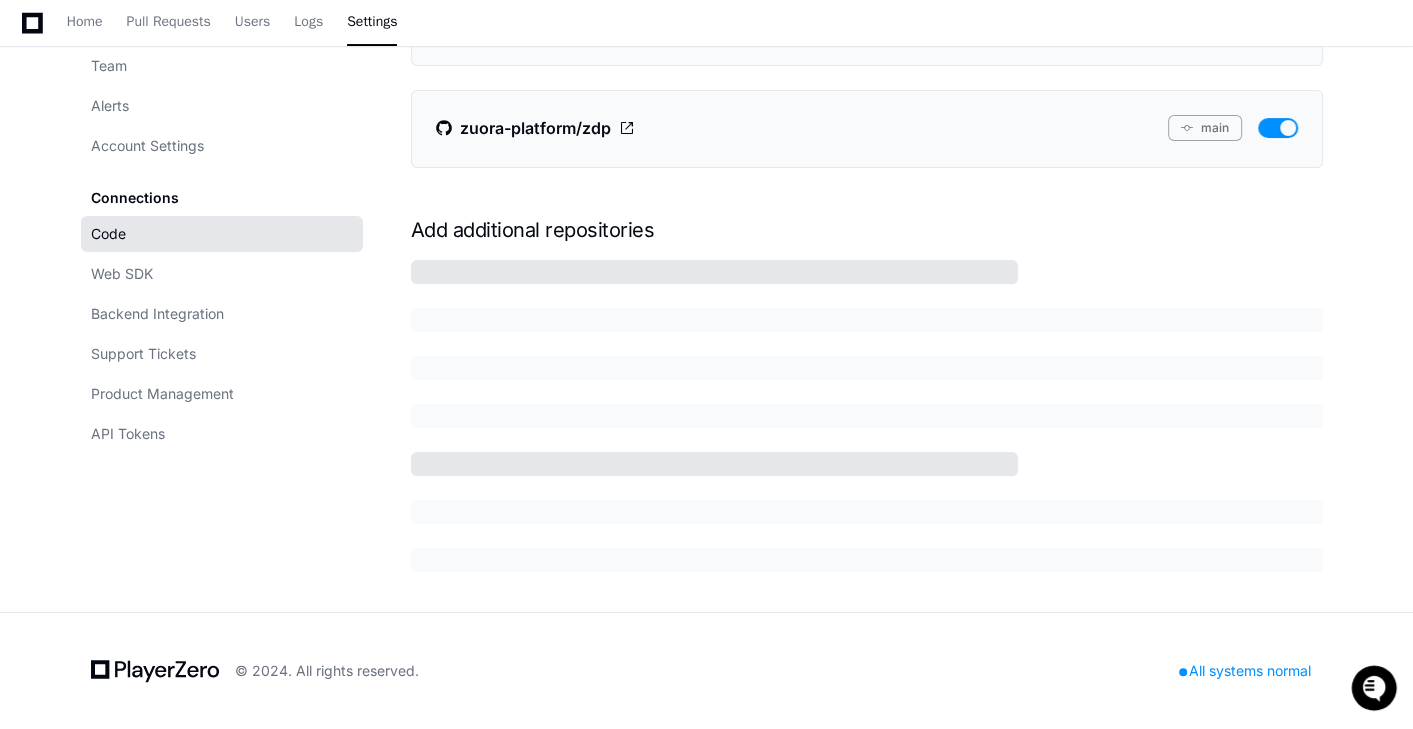 scroll, scrollTop: 351, scrollLeft: 0, axis: vertical 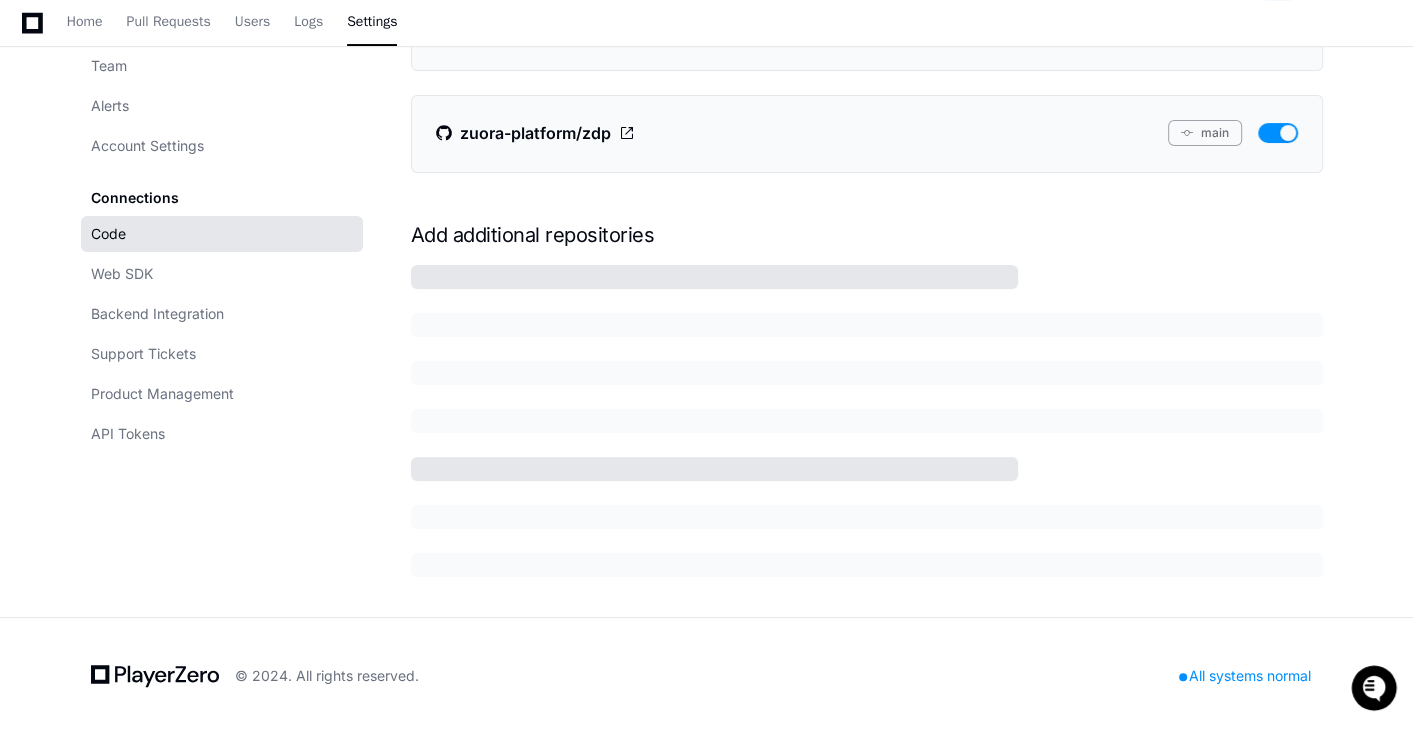 click on "Code" 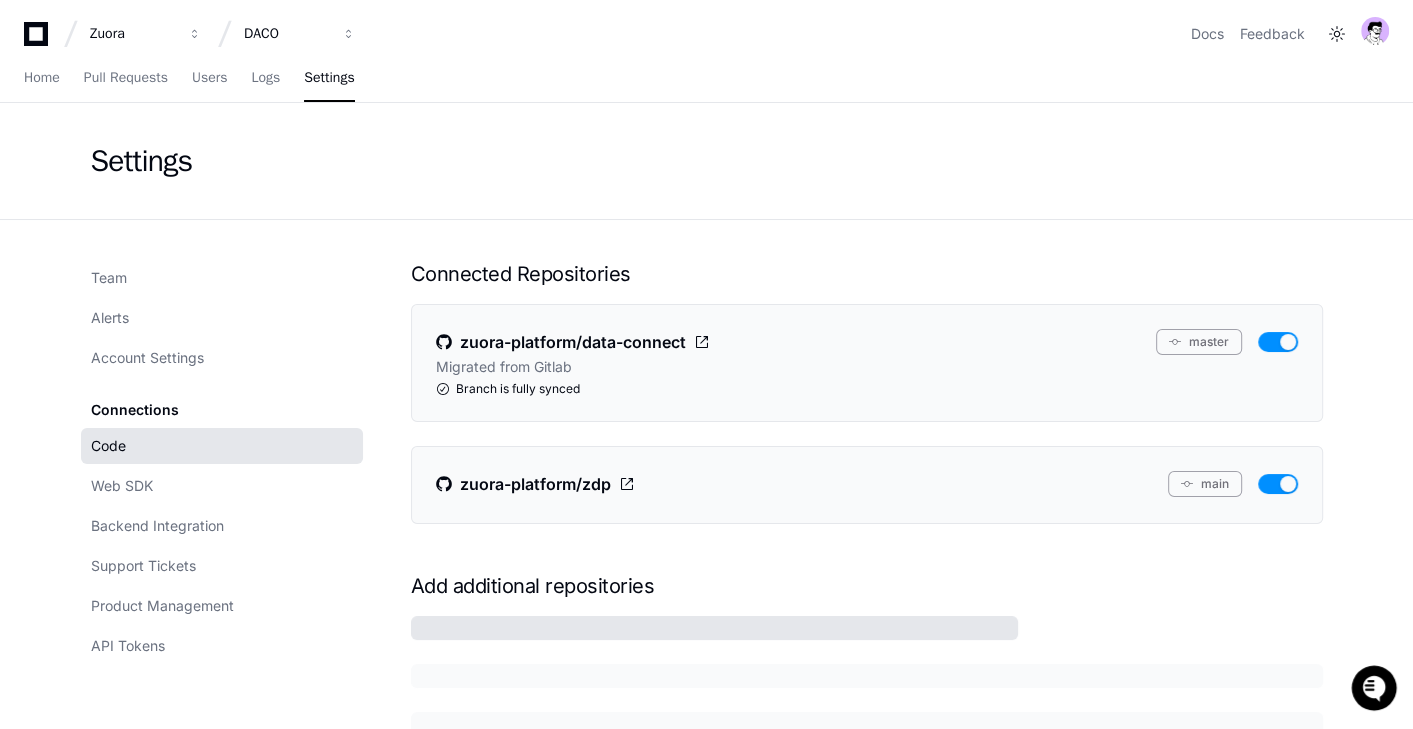 drag, startPoint x: 194, startPoint y: 471, endPoint x: 189, endPoint y: 446, distance: 25.495098 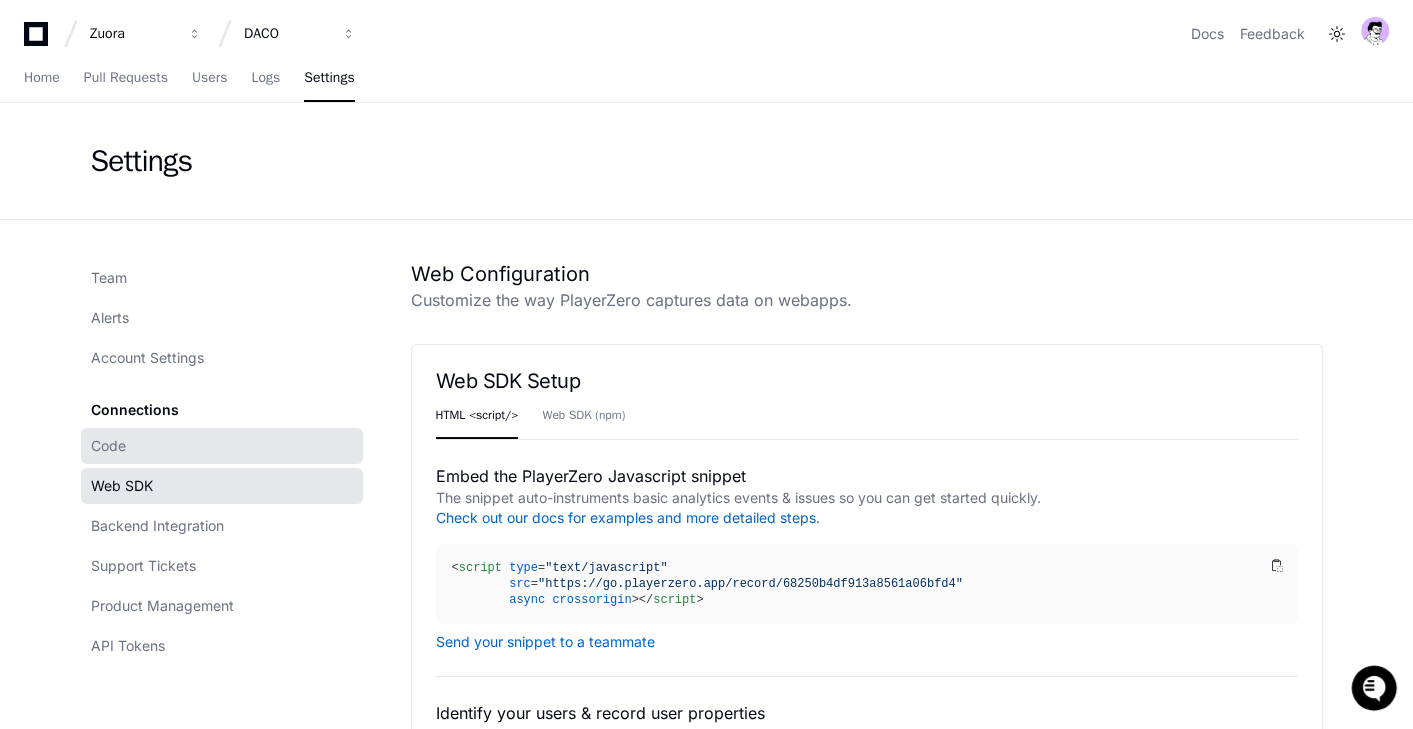 click on "Code" 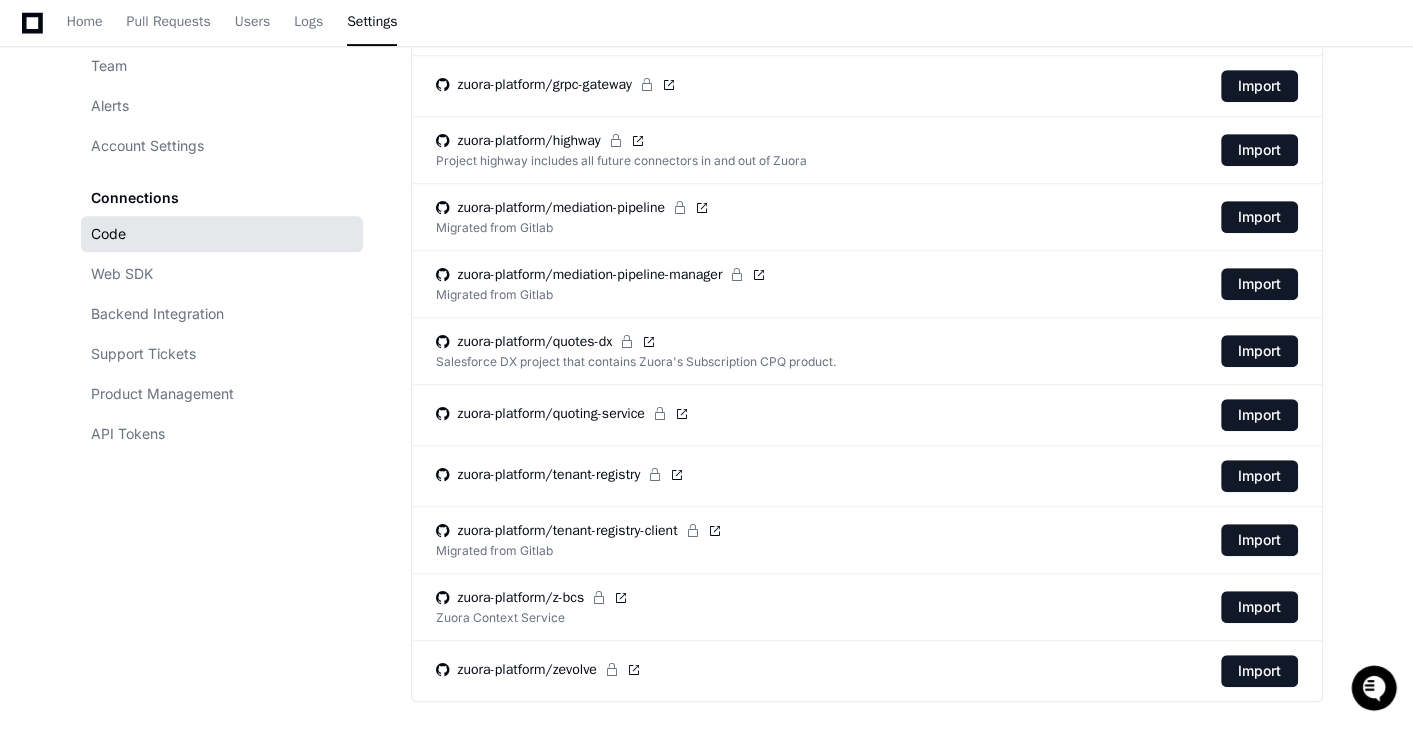 scroll, scrollTop: 331, scrollLeft: 0, axis: vertical 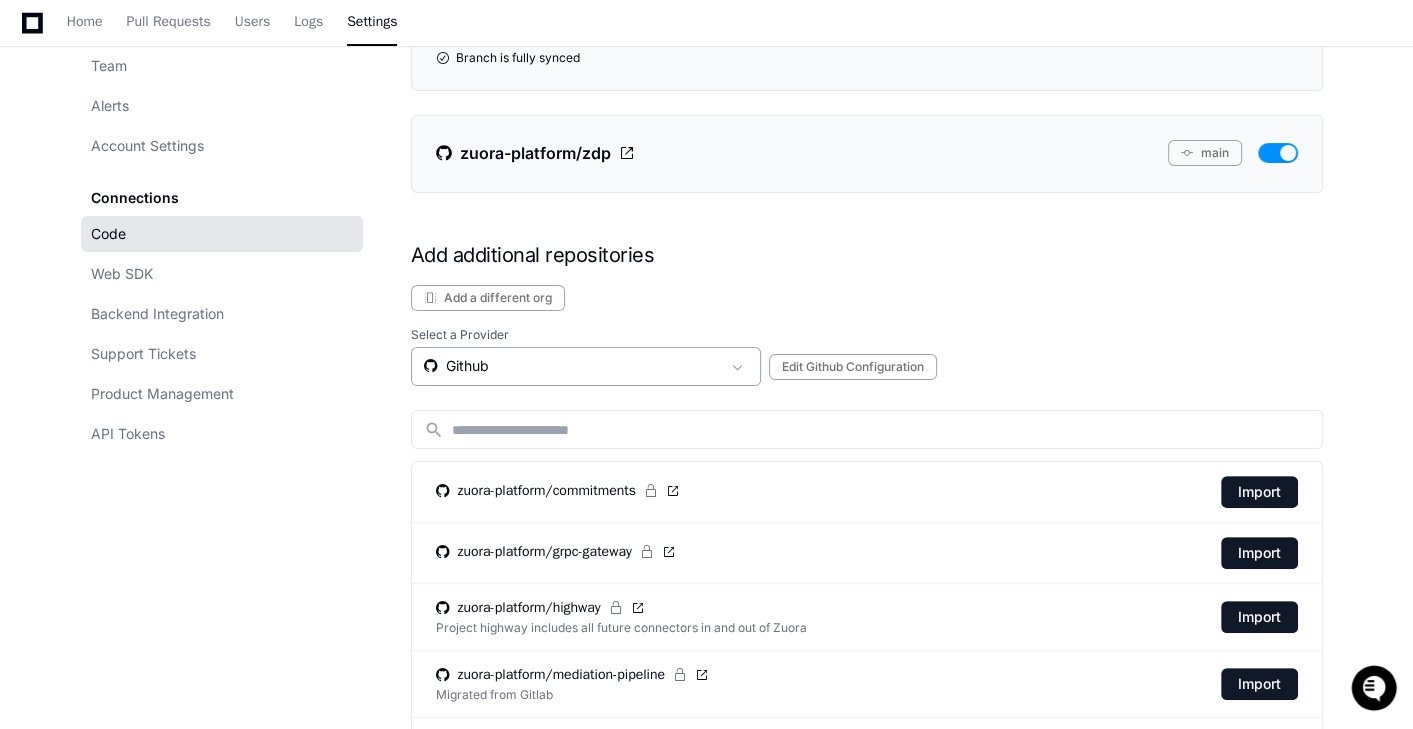 click on "Github" 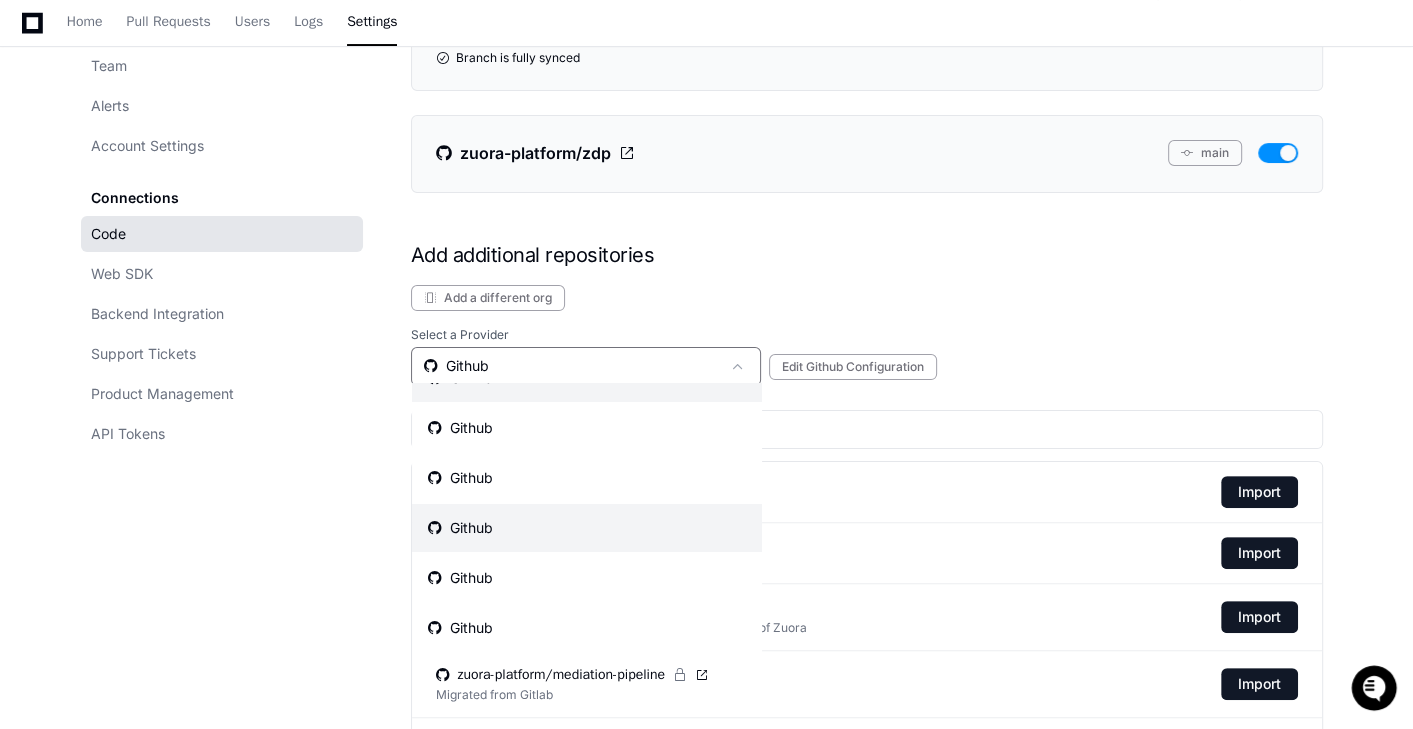 scroll, scrollTop: 41, scrollLeft: 0, axis: vertical 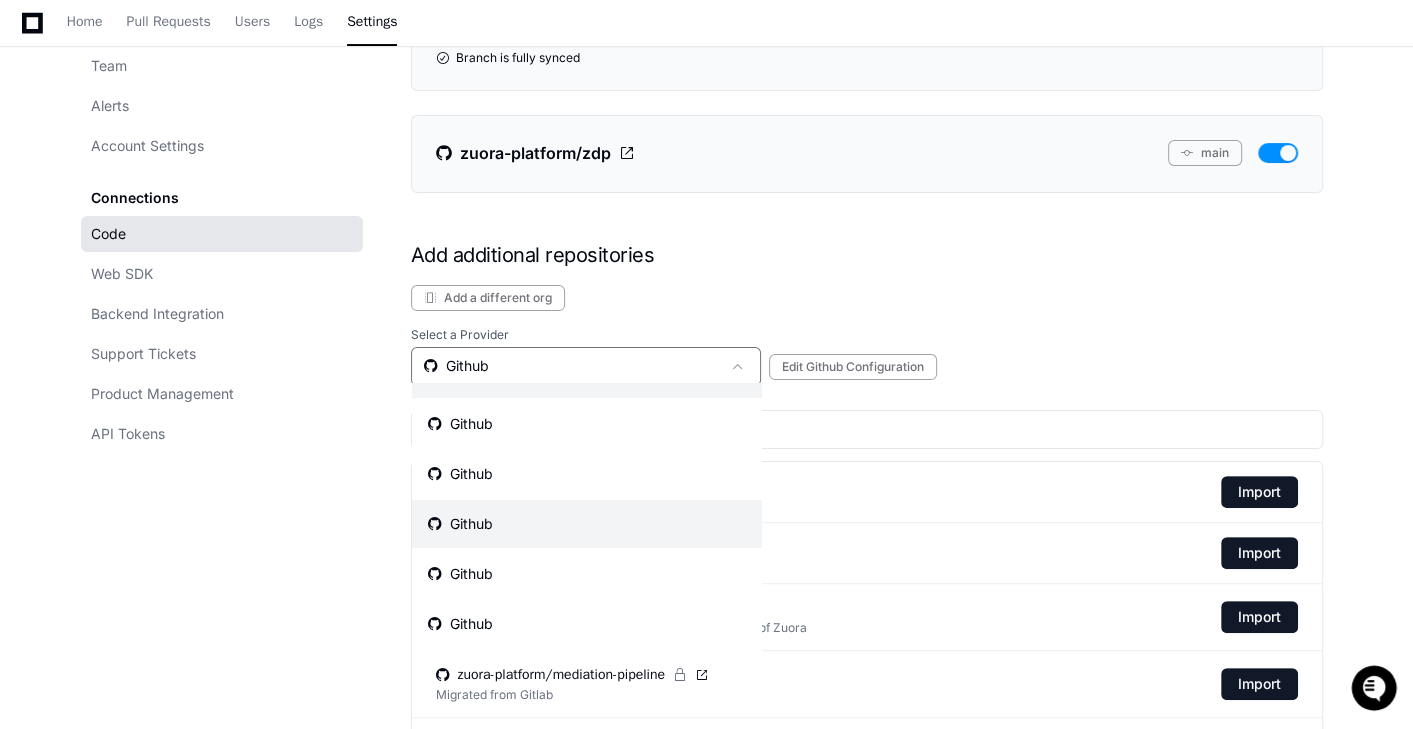 click on "Github" at bounding box center (587, 524) 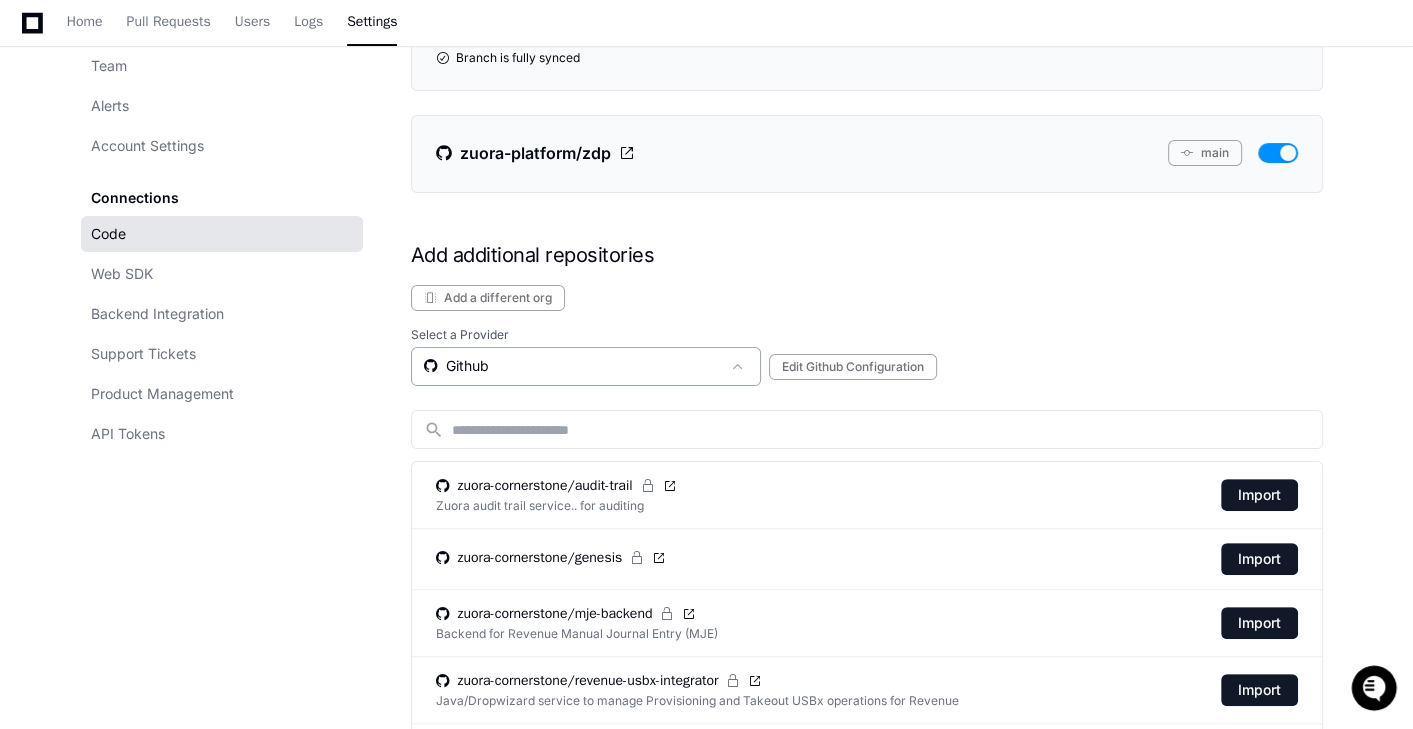 click on "Github" at bounding box center [572, 366] 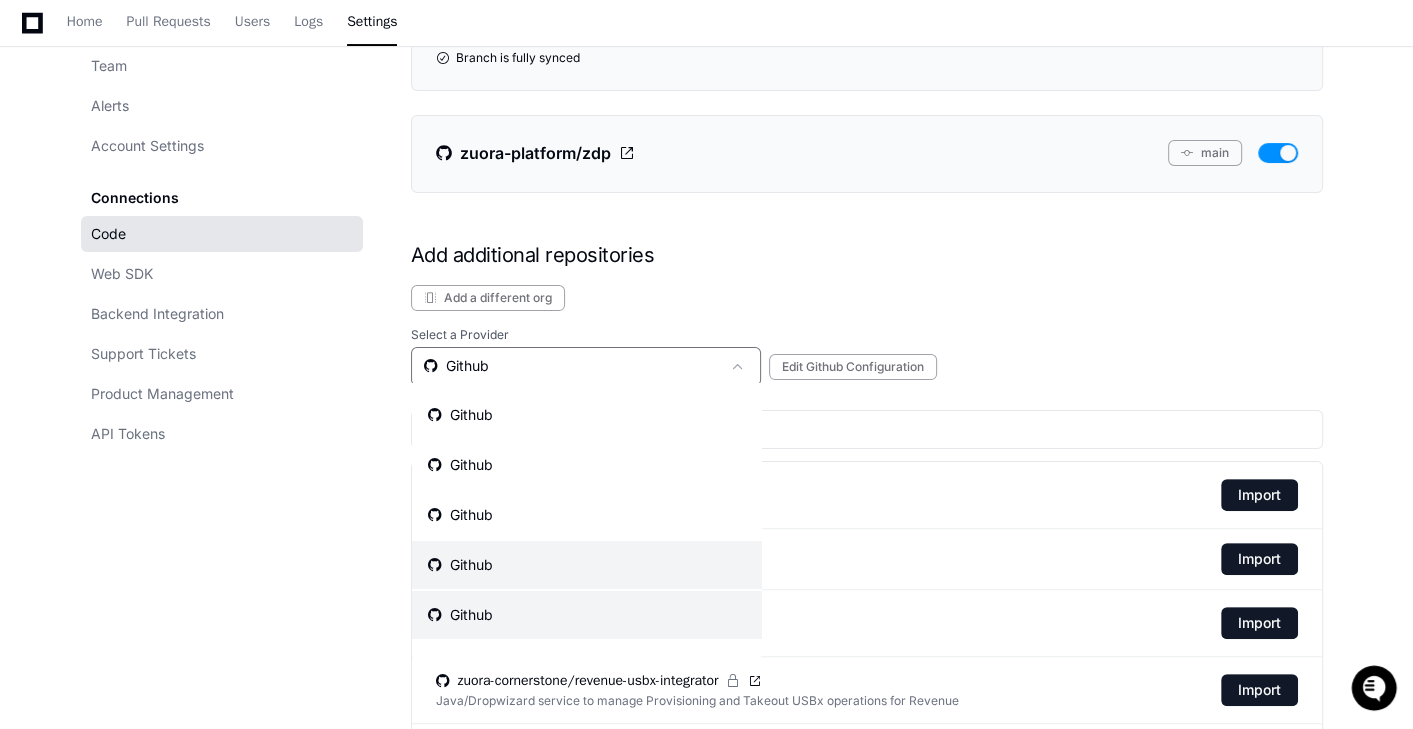 click on "Github" at bounding box center [587, 615] 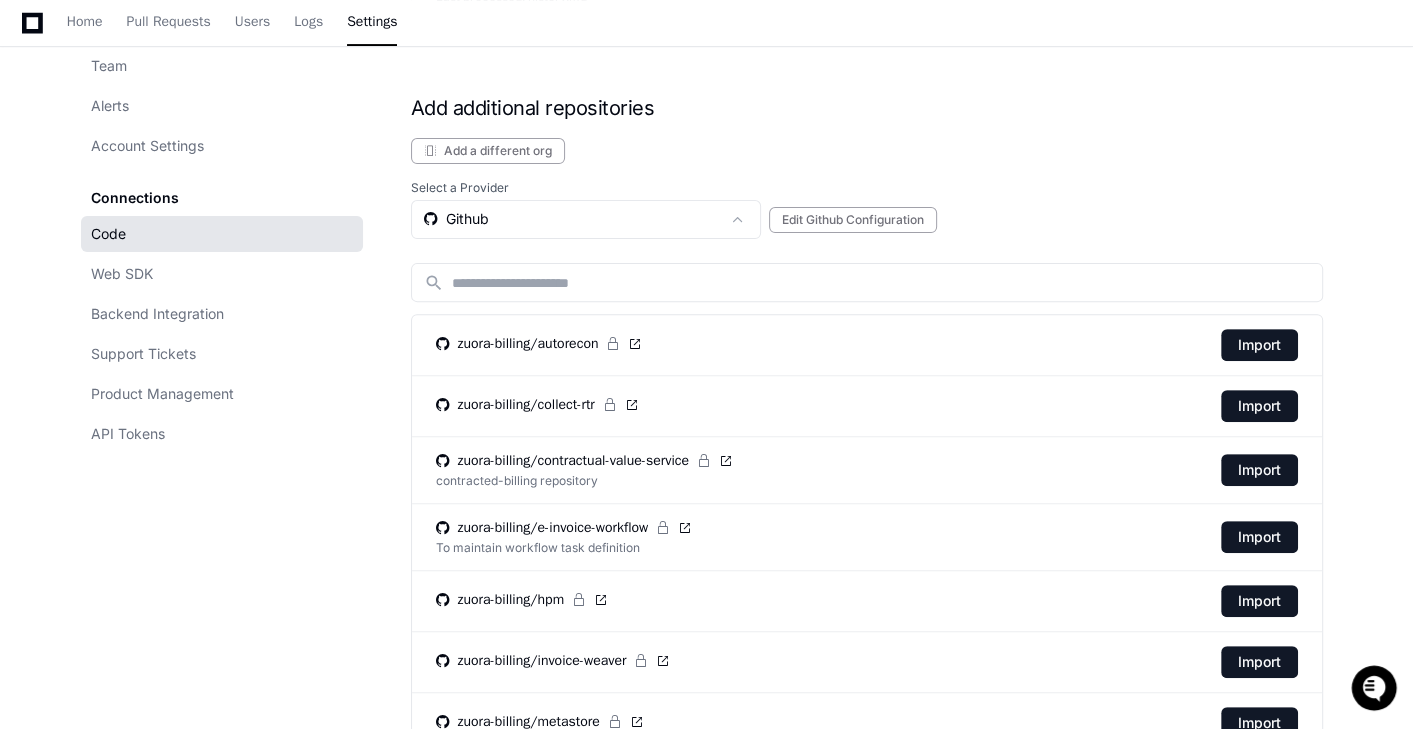 scroll, scrollTop: 392, scrollLeft: 0, axis: vertical 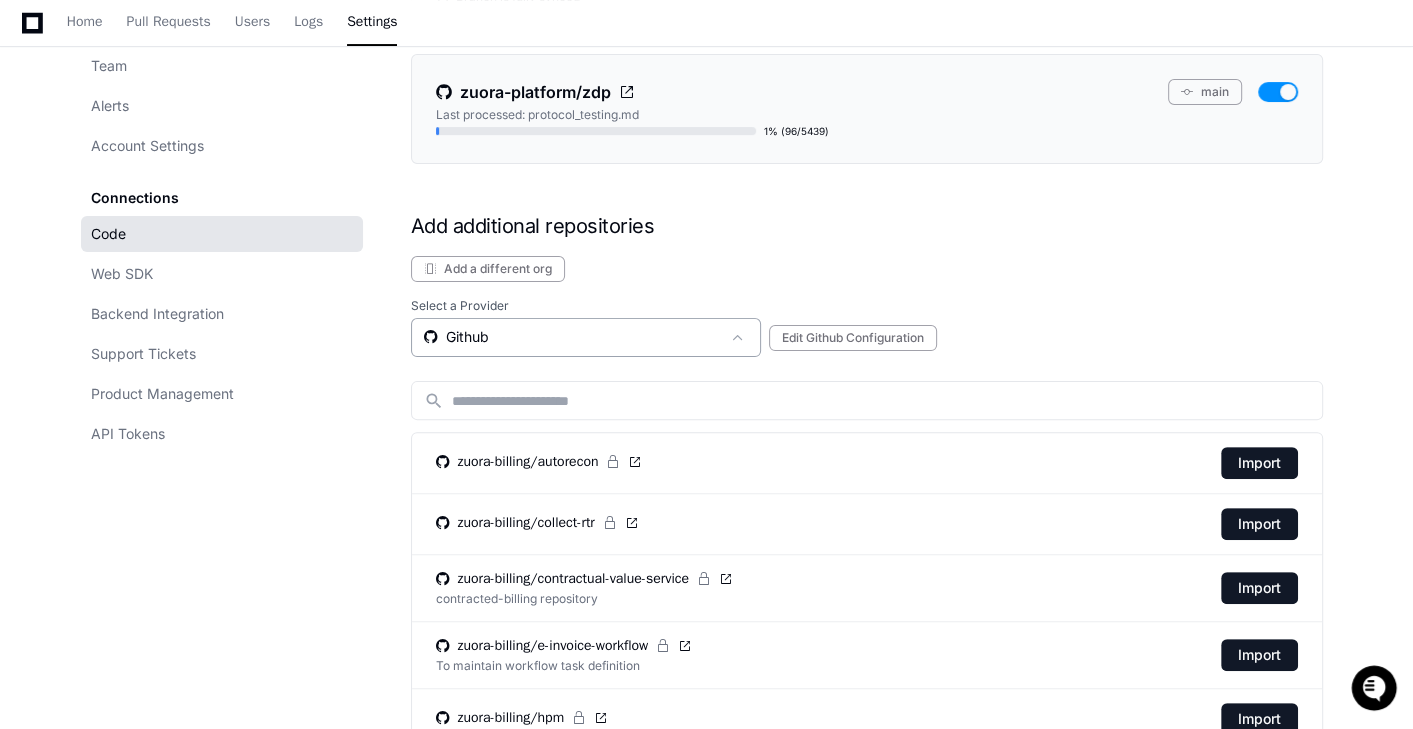 click on "Github" 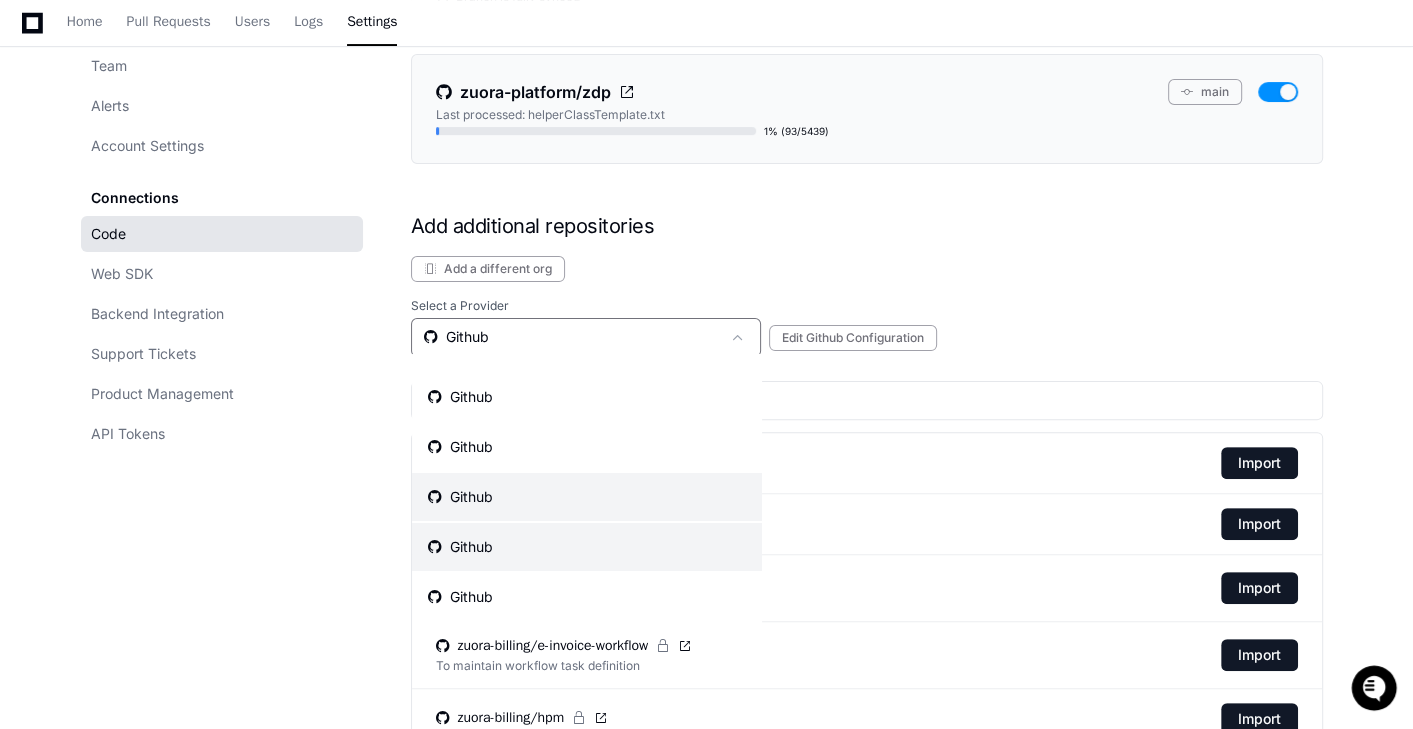 scroll, scrollTop: 41, scrollLeft: 0, axis: vertical 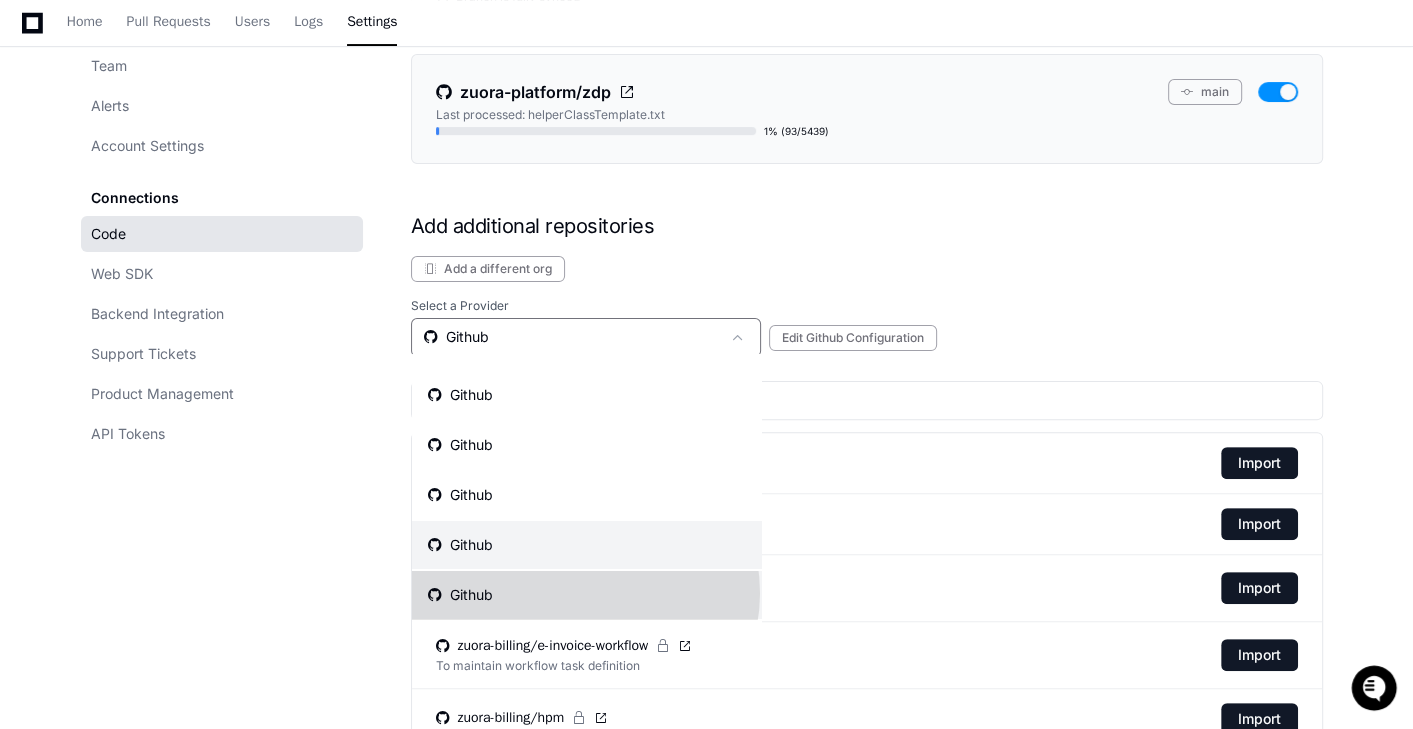 click on "Github" at bounding box center [587, 595] 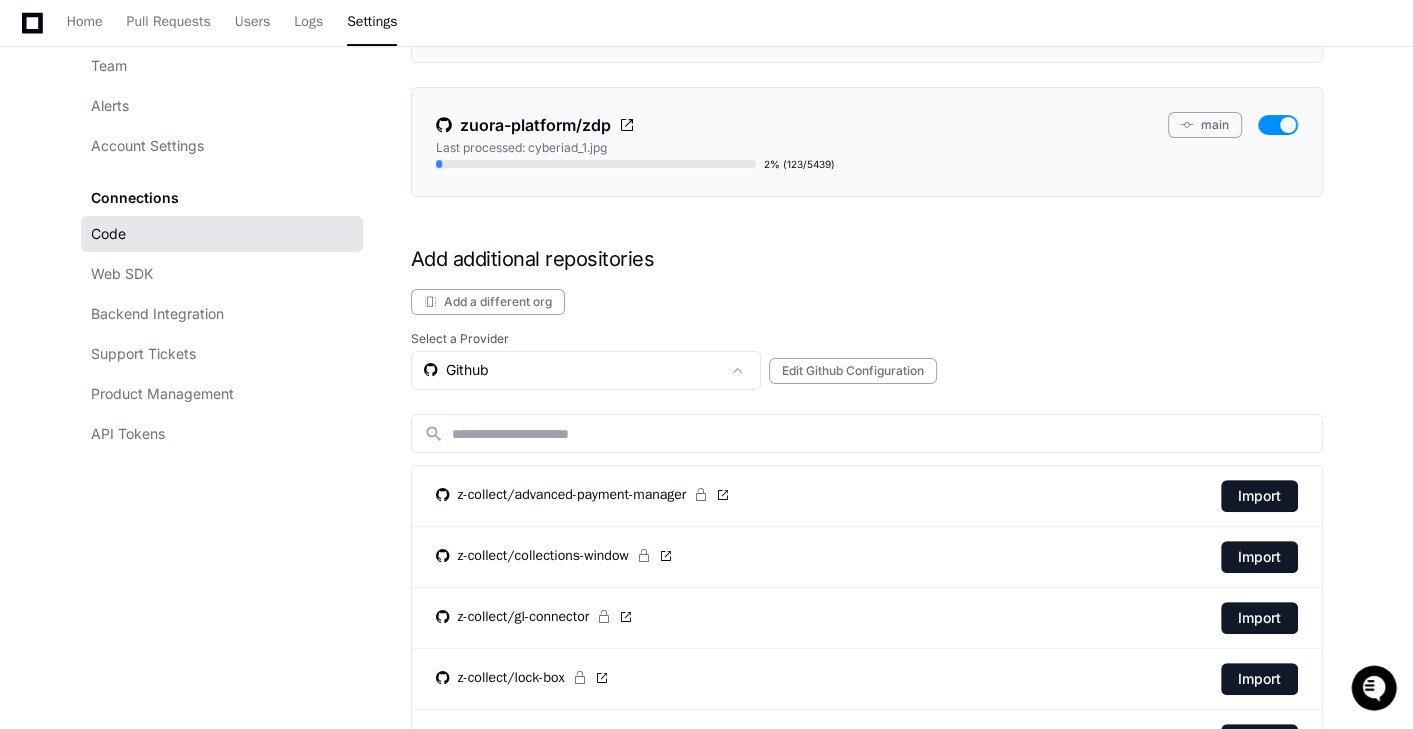scroll, scrollTop: 286, scrollLeft: 0, axis: vertical 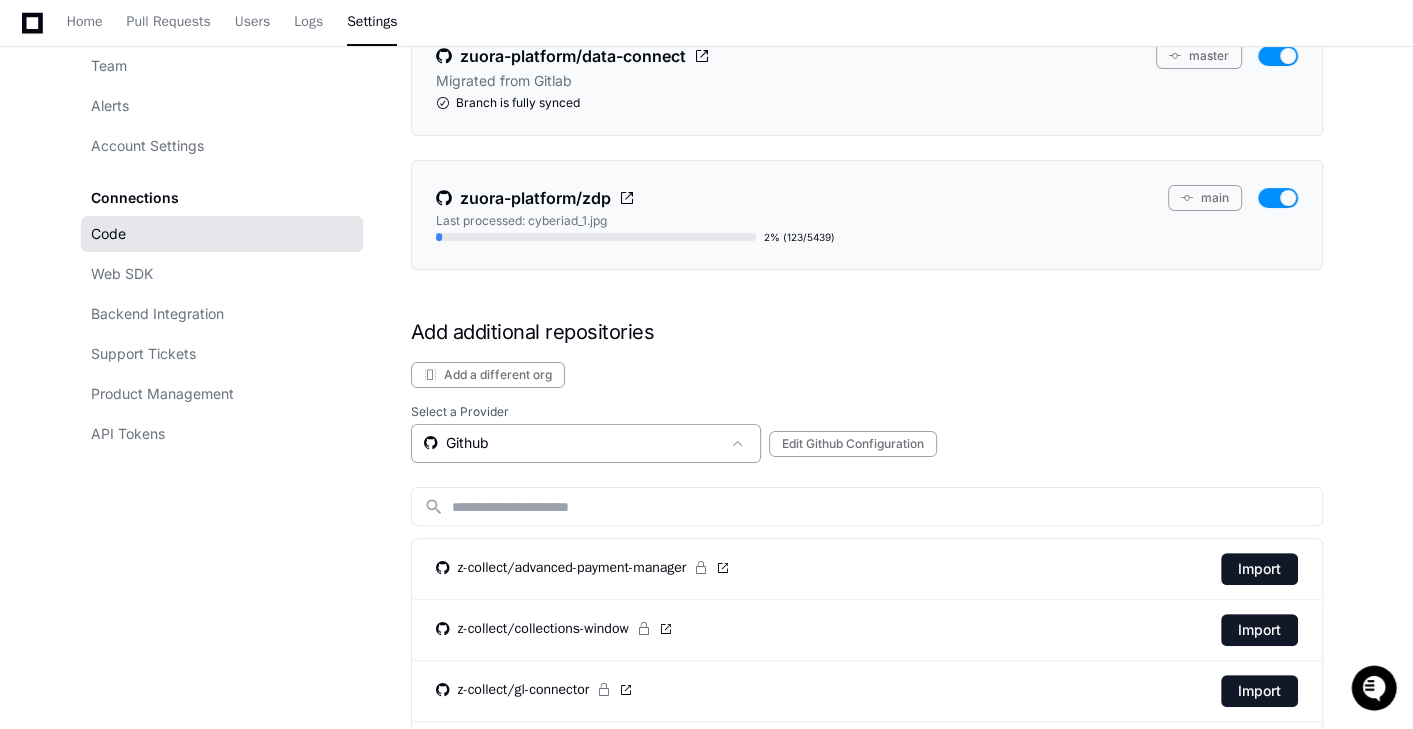 click on "Github" at bounding box center (572, 443) 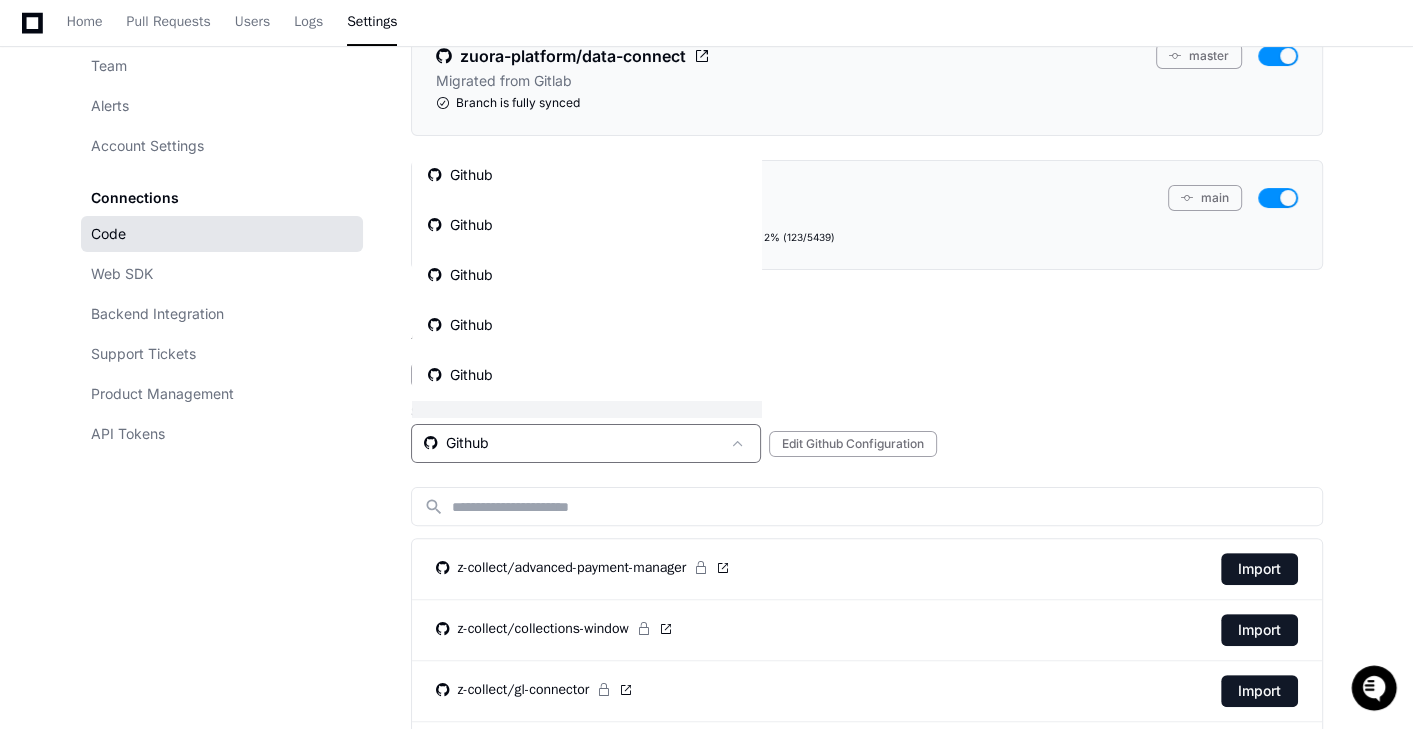 scroll, scrollTop: 31, scrollLeft: 0, axis: vertical 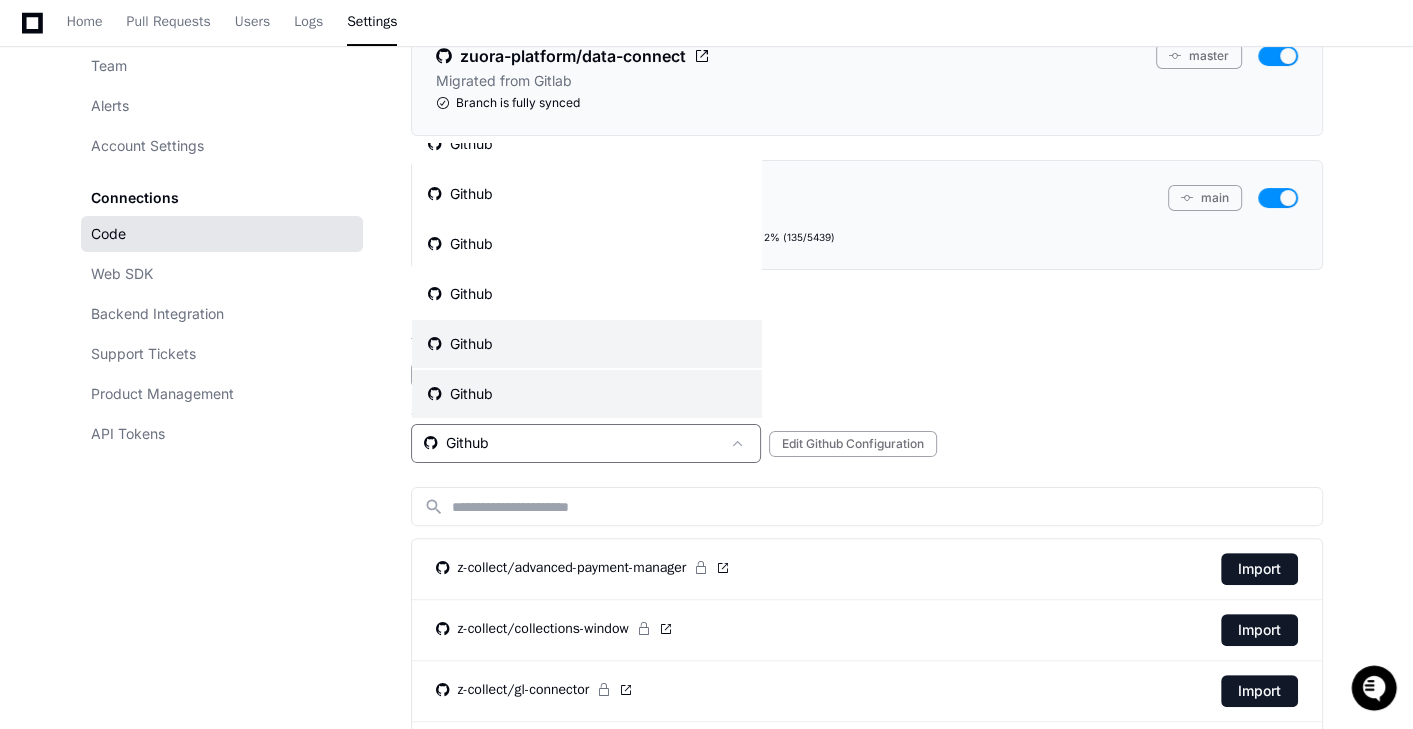 click on "Github" at bounding box center (587, 344) 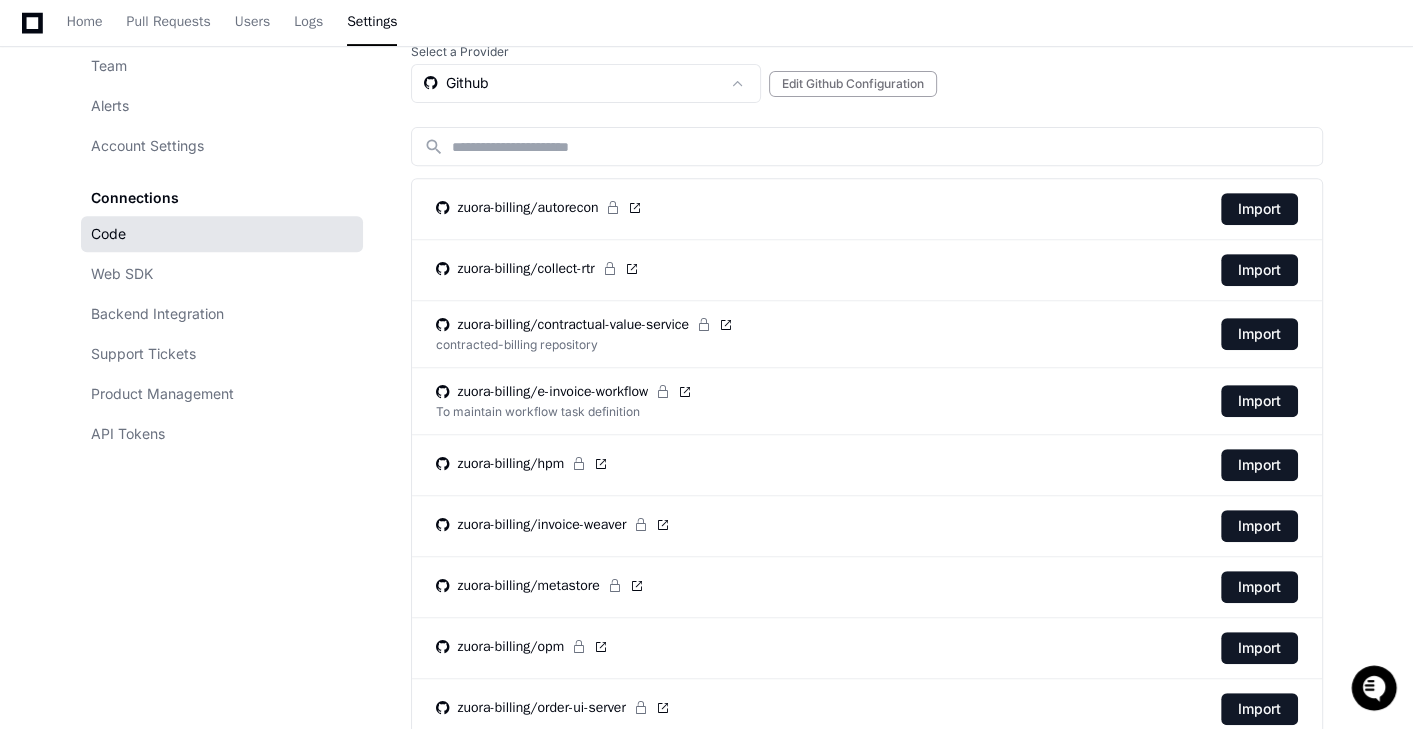 scroll, scrollTop: 517, scrollLeft: 0, axis: vertical 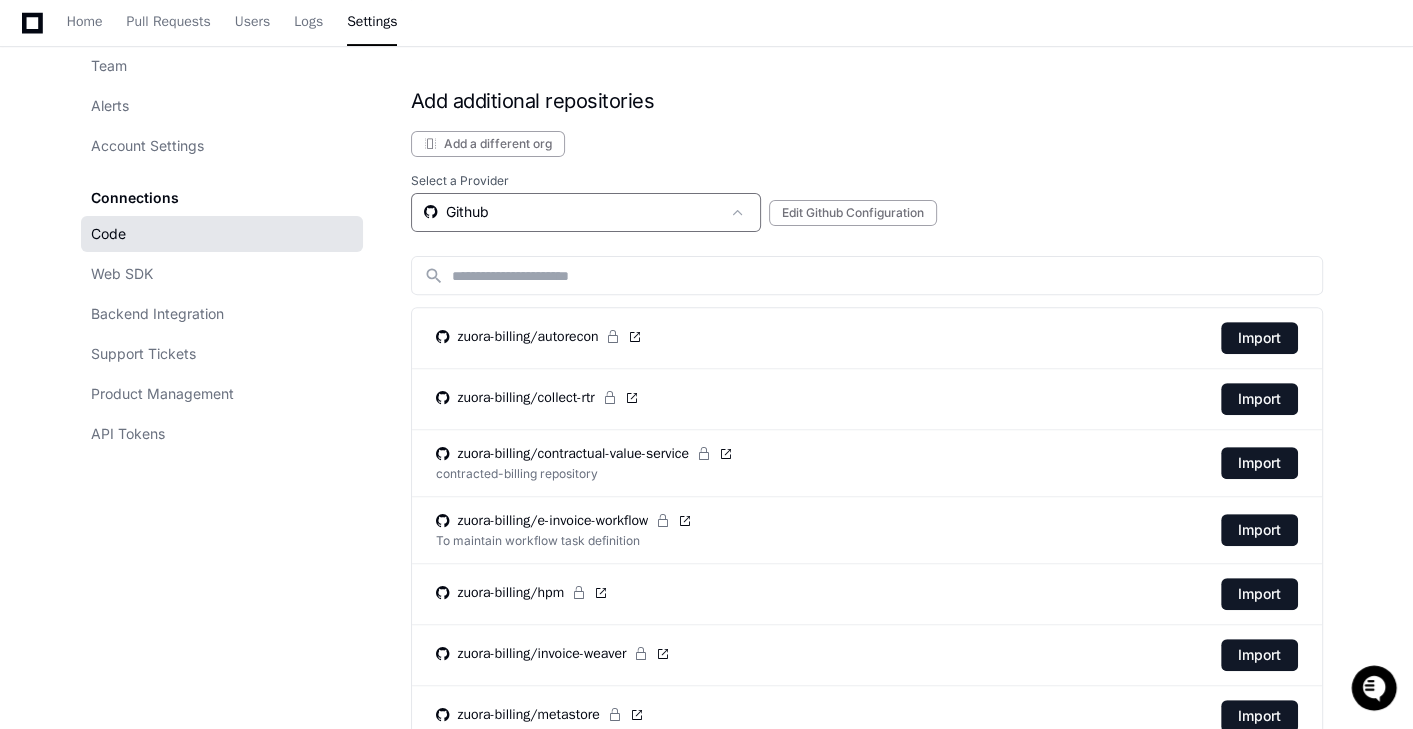 click on "Github" at bounding box center [572, 212] 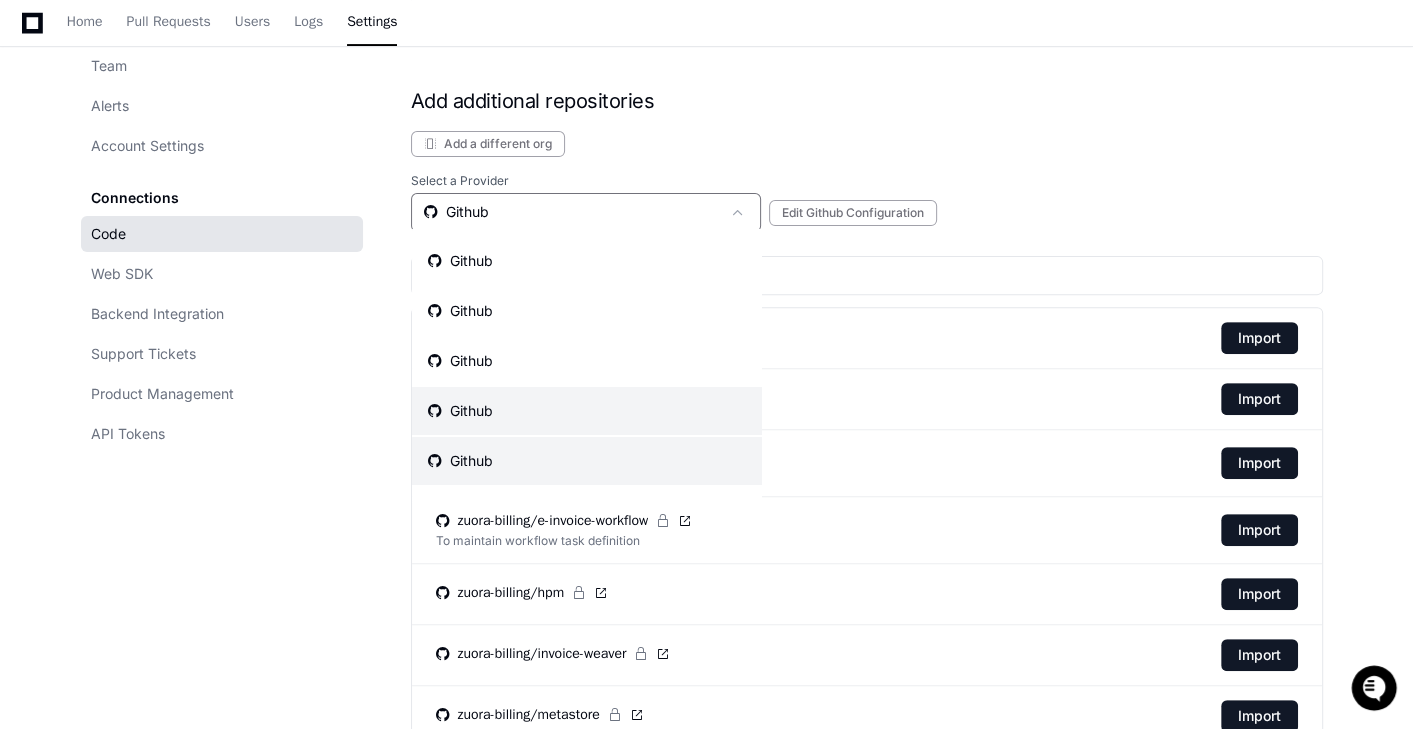 click on "Github" at bounding box center (587, 411) 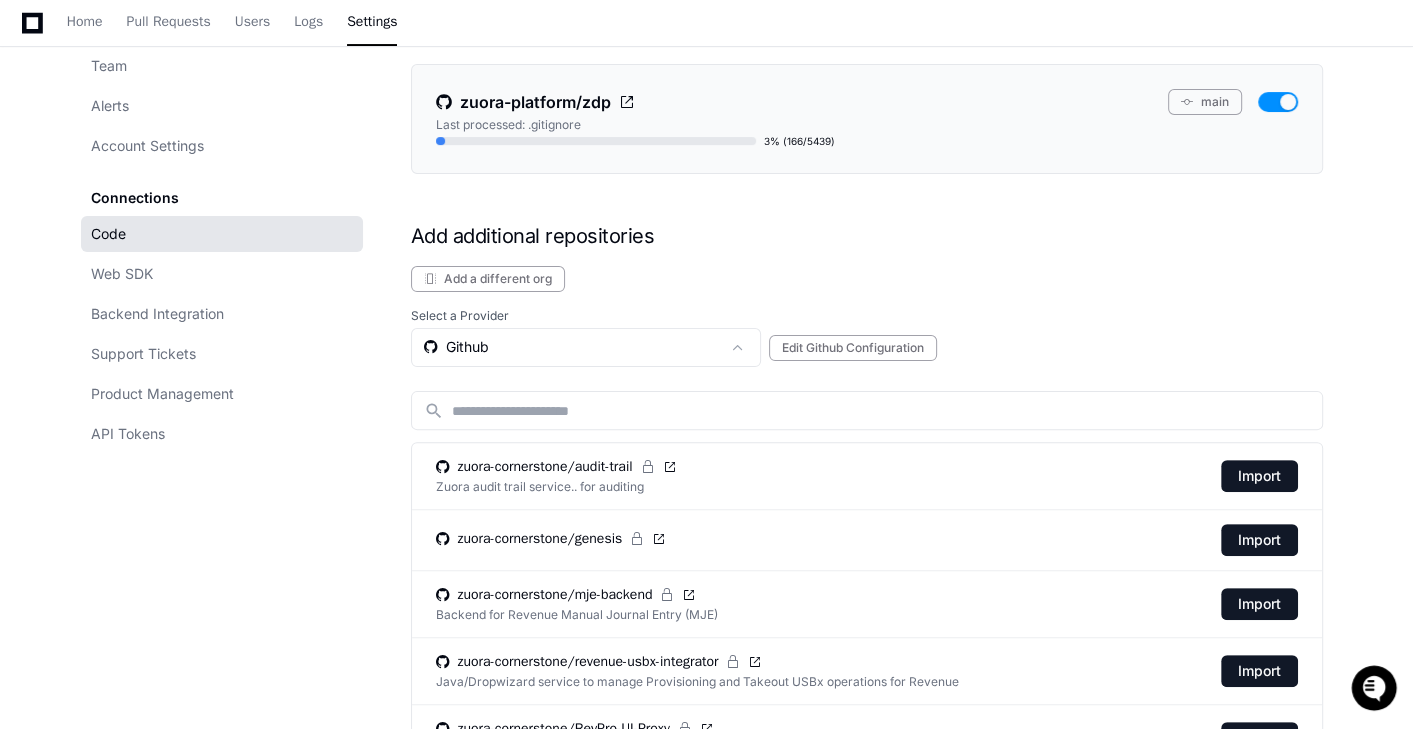 scroll, scrollTop: 517, scrollLeft: 0, axis: vertical 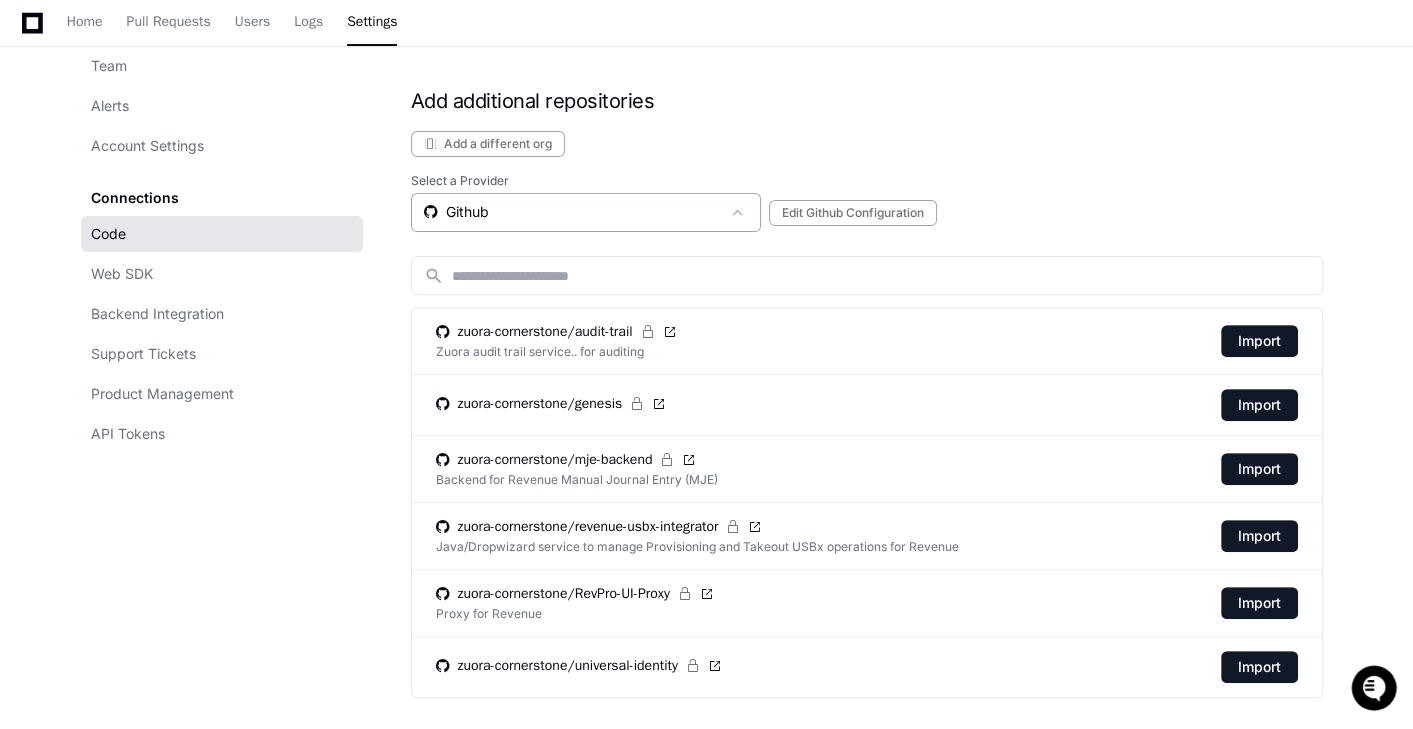 click on "Github" at bounding box center [572, 212] 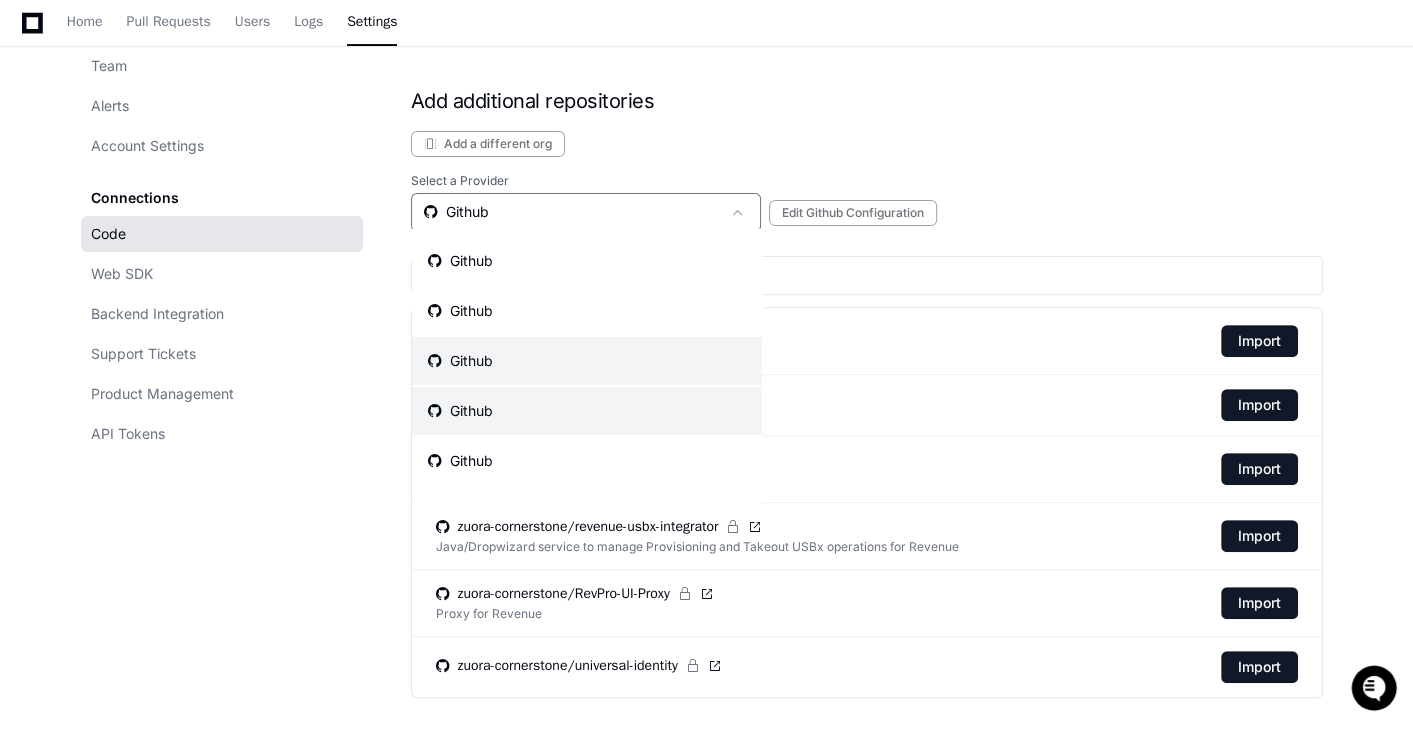 scroll, scrollTop: 303, scrollLeft: 0, axis: vertical 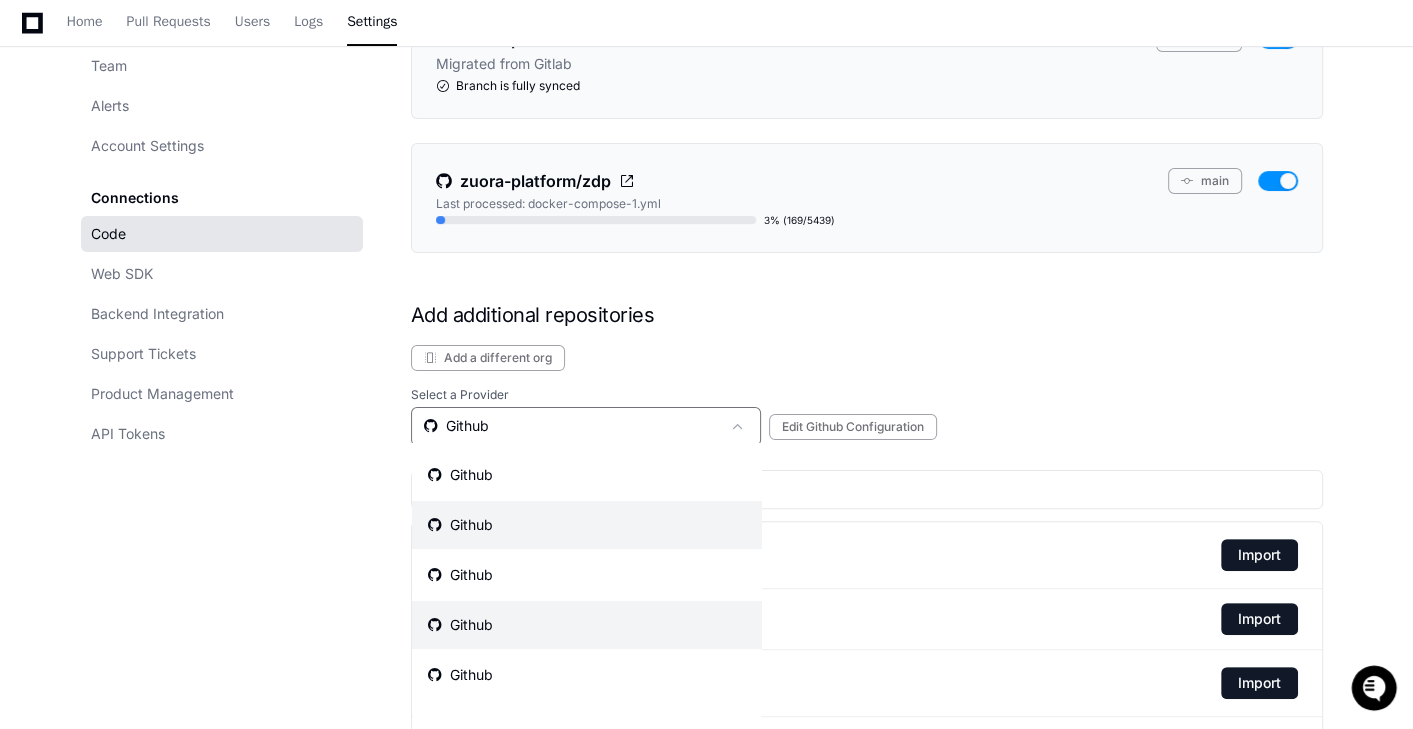 click on "Github" at bounding box center [587, 525] 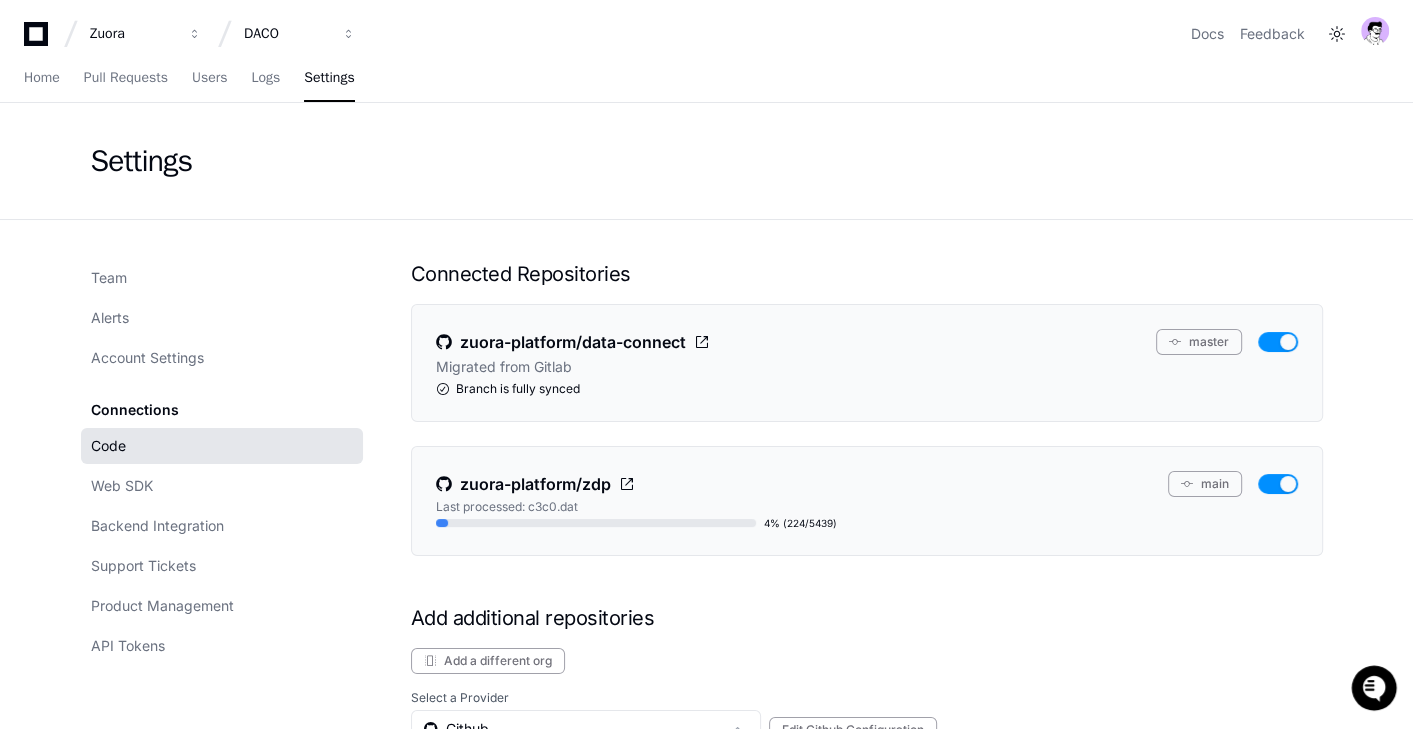 scroll, scrollTop: 310, scrollLeft: 0, axis: vertical 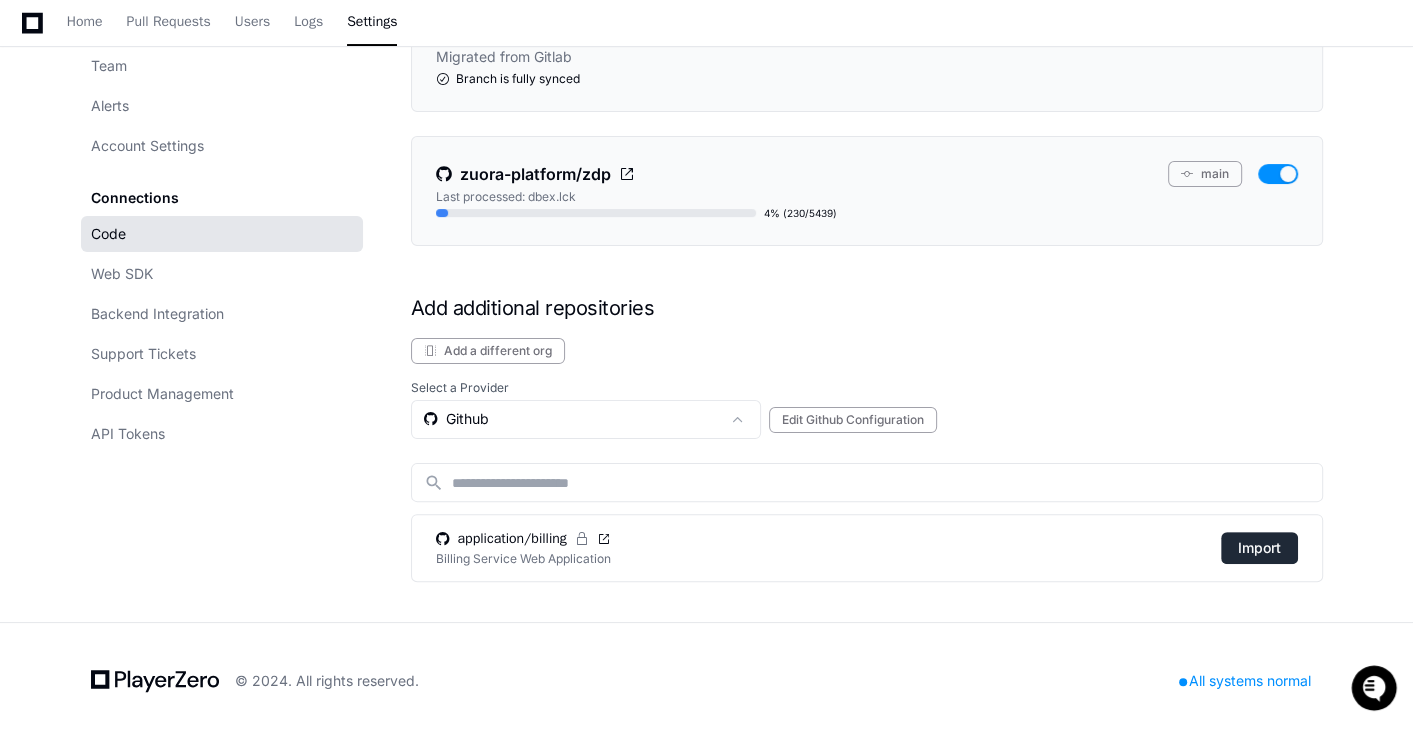click on "Import" 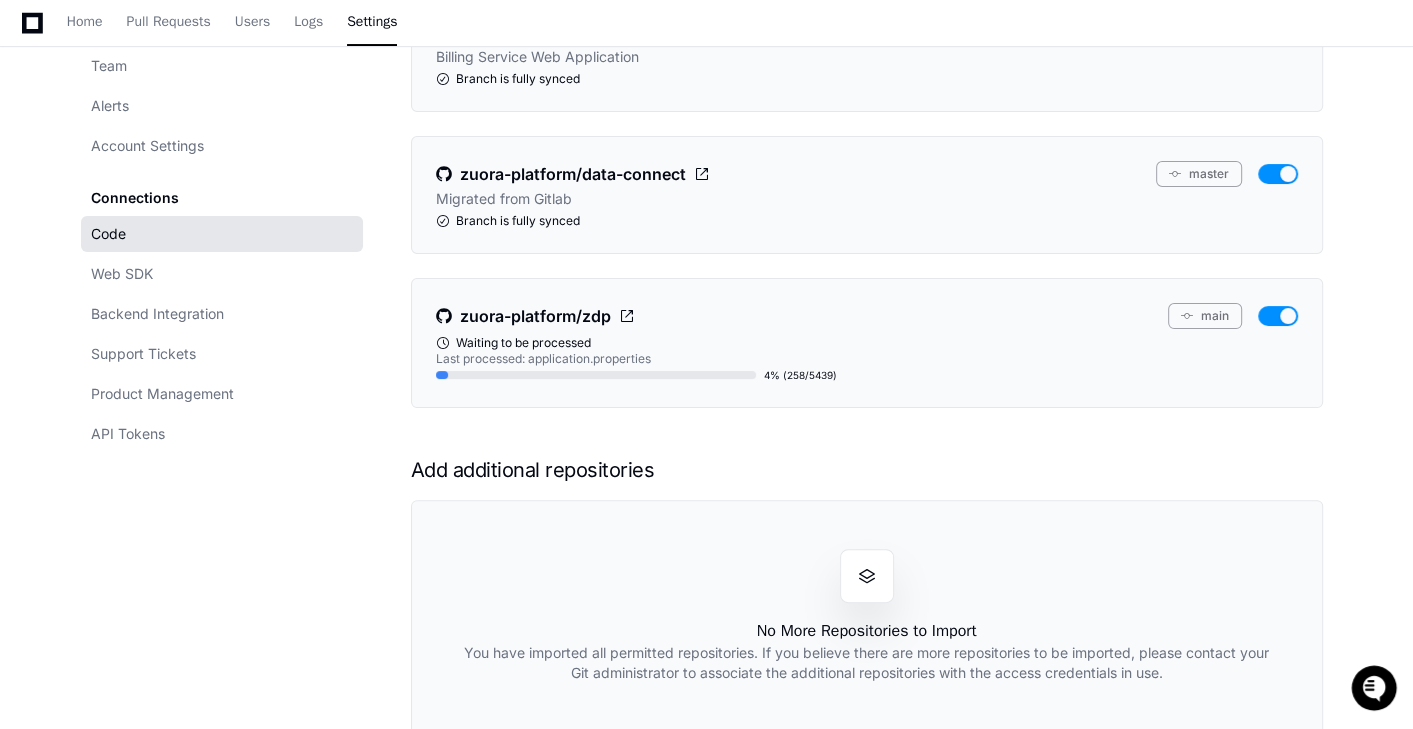 scroll, scrollTop: 0, scrollLeft: 0, axis: both 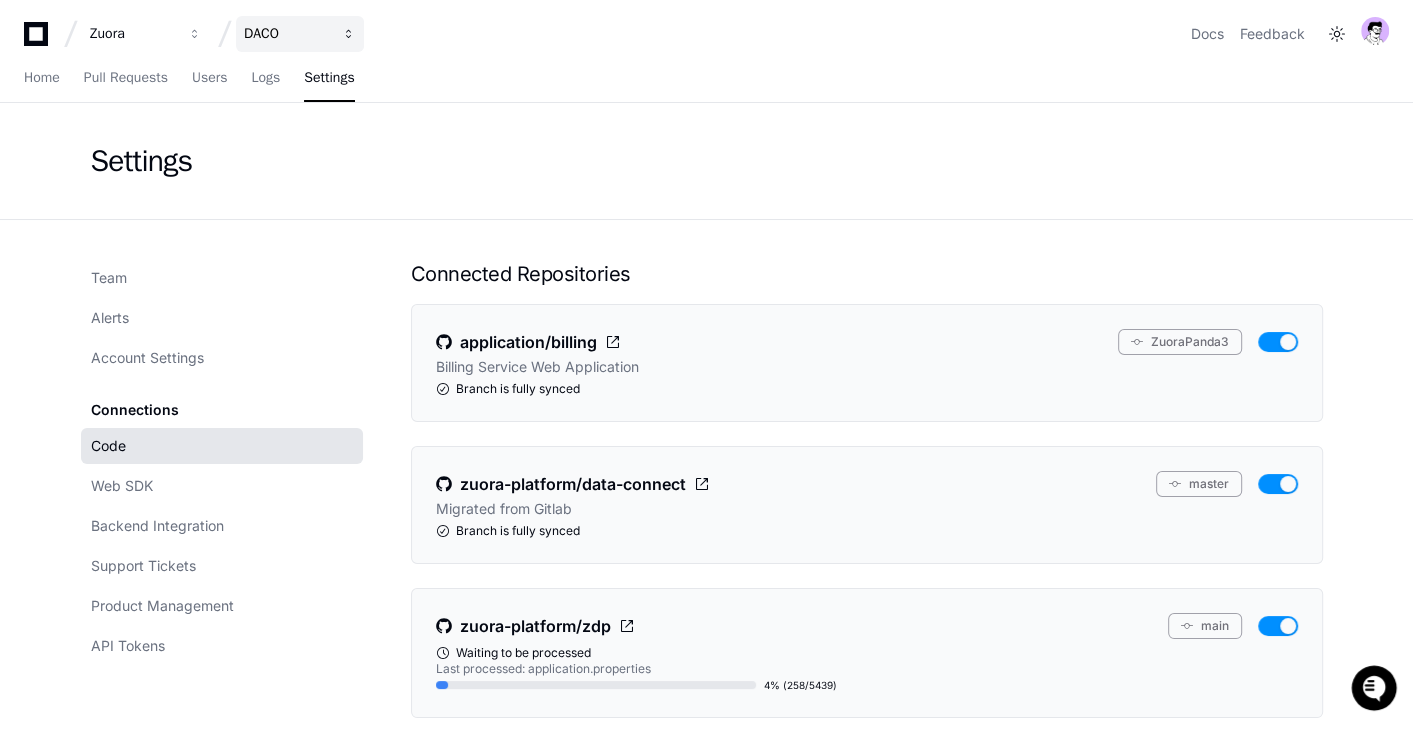 click on "DACO" at bounding box center (133, 34) 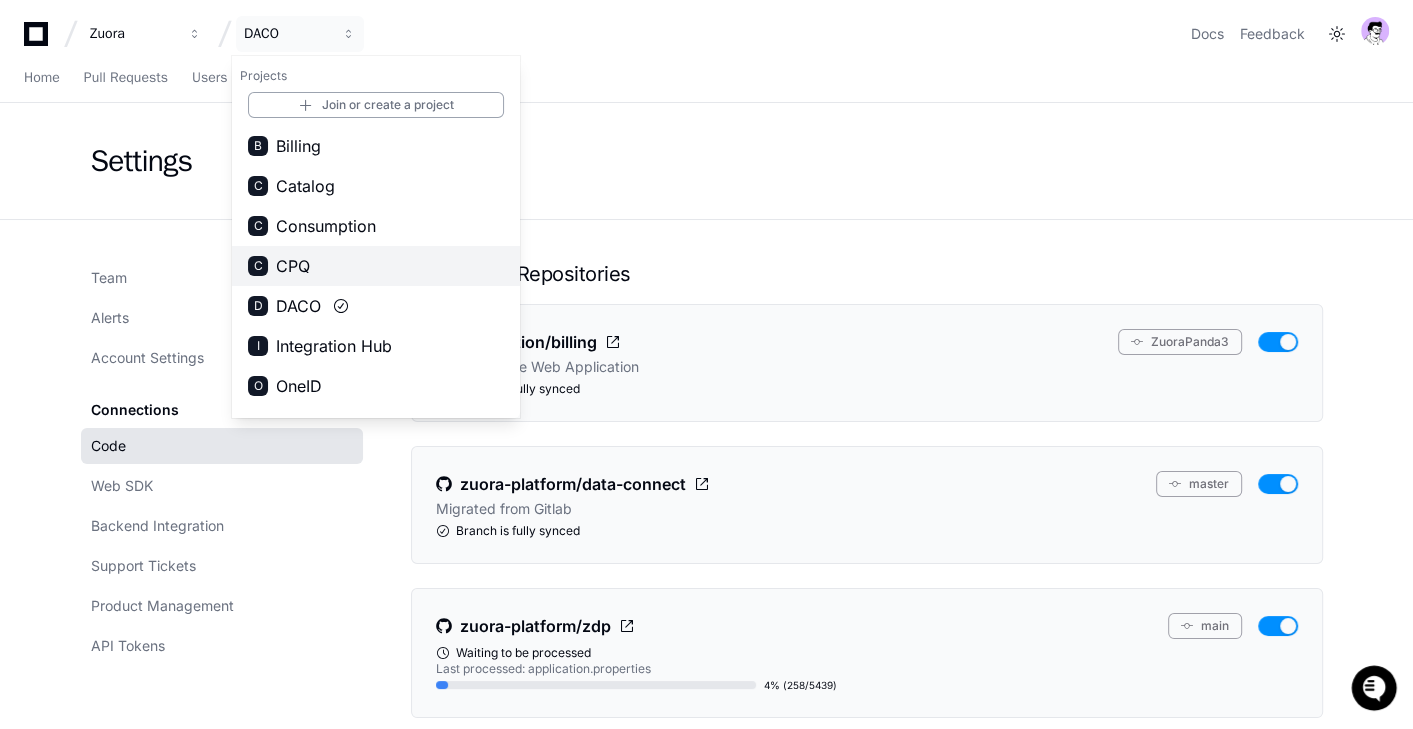 click on "C  CPQ" at bounding box center [376, 266] 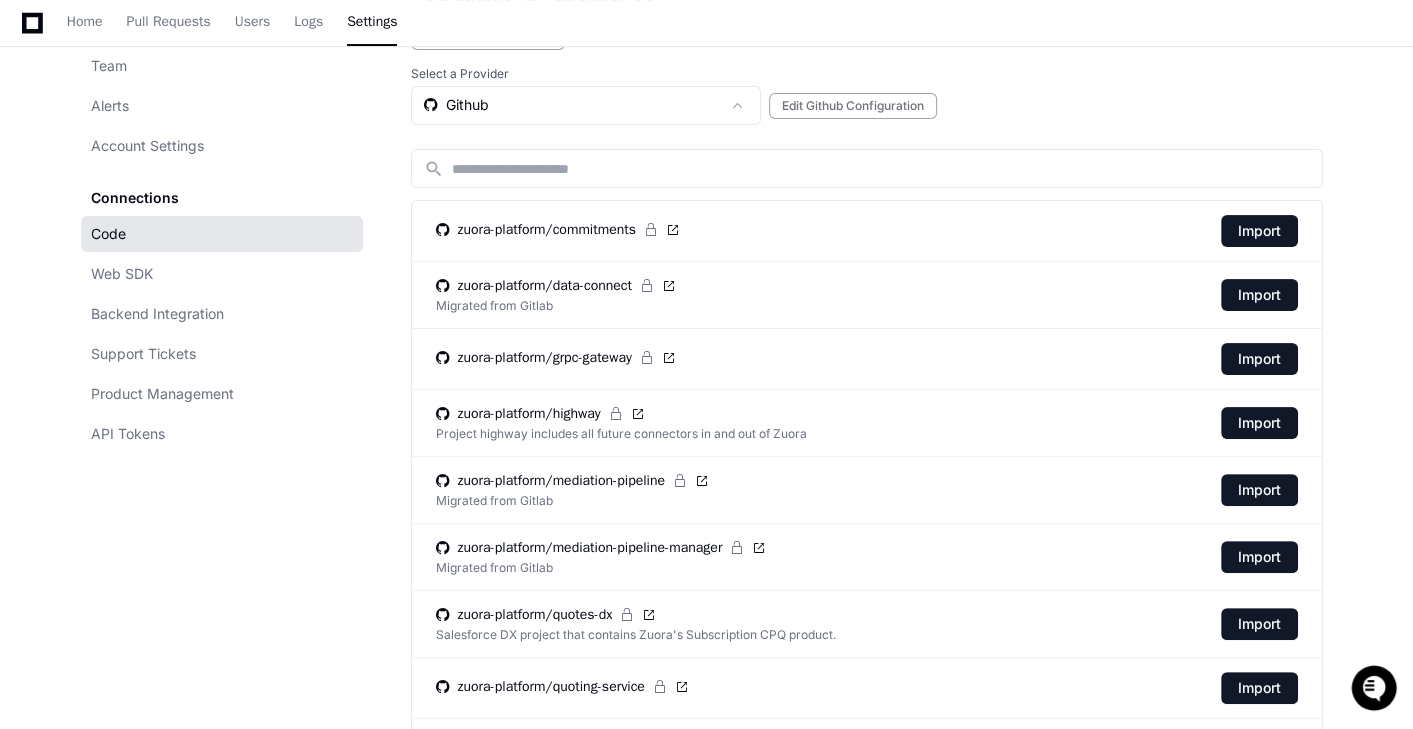 scroll, scrollTop: 23, scrollLeft: 0, axis: vertical 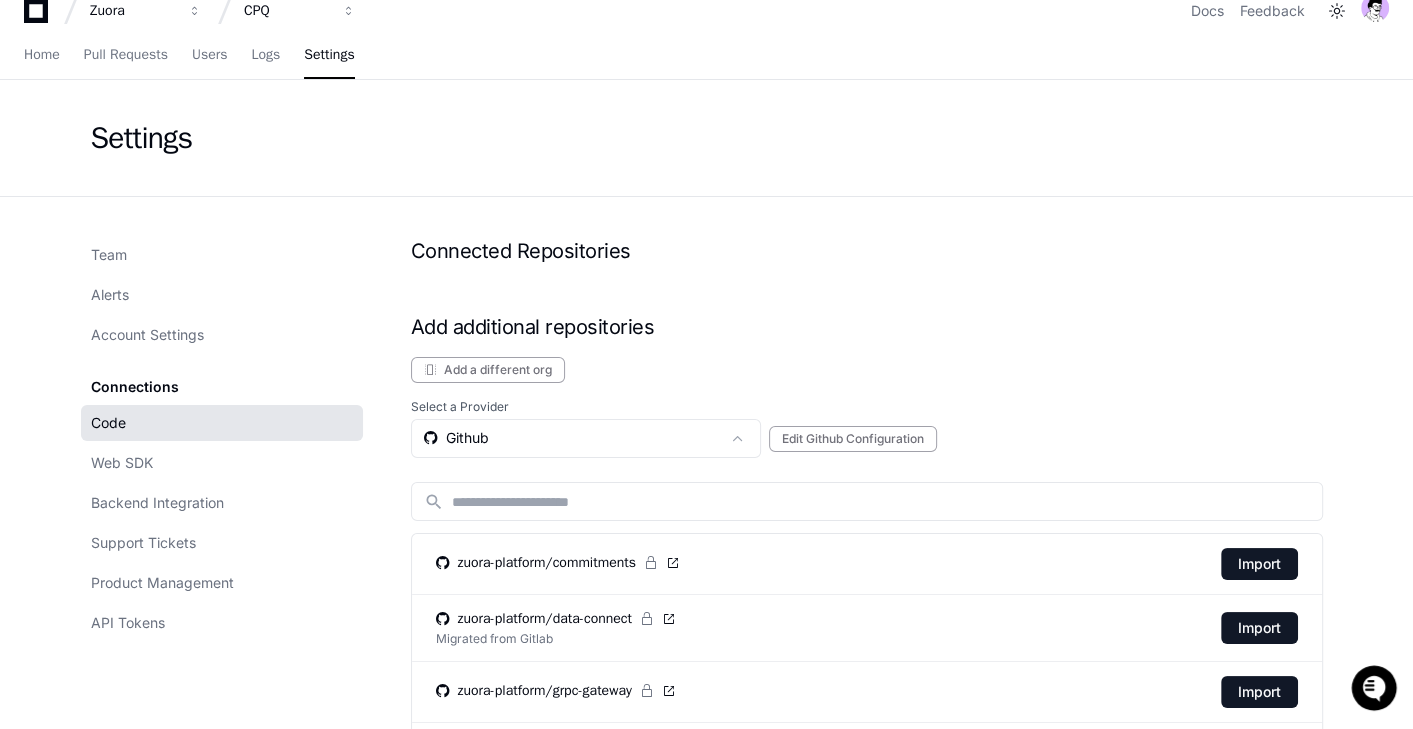 click on "Add a different org  Select a Provider  Github   Edit Github Configuration  search zuora-platform/commitments  Import  zuora-platform/data-connect Migrated from Gitlab  Import  zuora-platform/grpc-gateway  Import  zuora-platform/highway Project highway includes all future connectors in and out of Zuora  Import  zuora-platform/mediation-pipeline Migrated from Gitlab  Import  zuora-platform/mediation-pipeline-manager Migrated from Gitlab  Import  zuora-platform/quotes-dx Salesforce DX project that contains Zuora's Subscription CPQ product.  Import  zuora-platform/quoting-service  Import  zuora-platform/tenant-registry  Import  zuora-platform/tenant-registry-client Migrated from Gitlab  Import  zuora-platform/z-bcs Zuora Context Service  Import  zuora-platform/zdp  Import  zuora-platform/zevolve  Import" 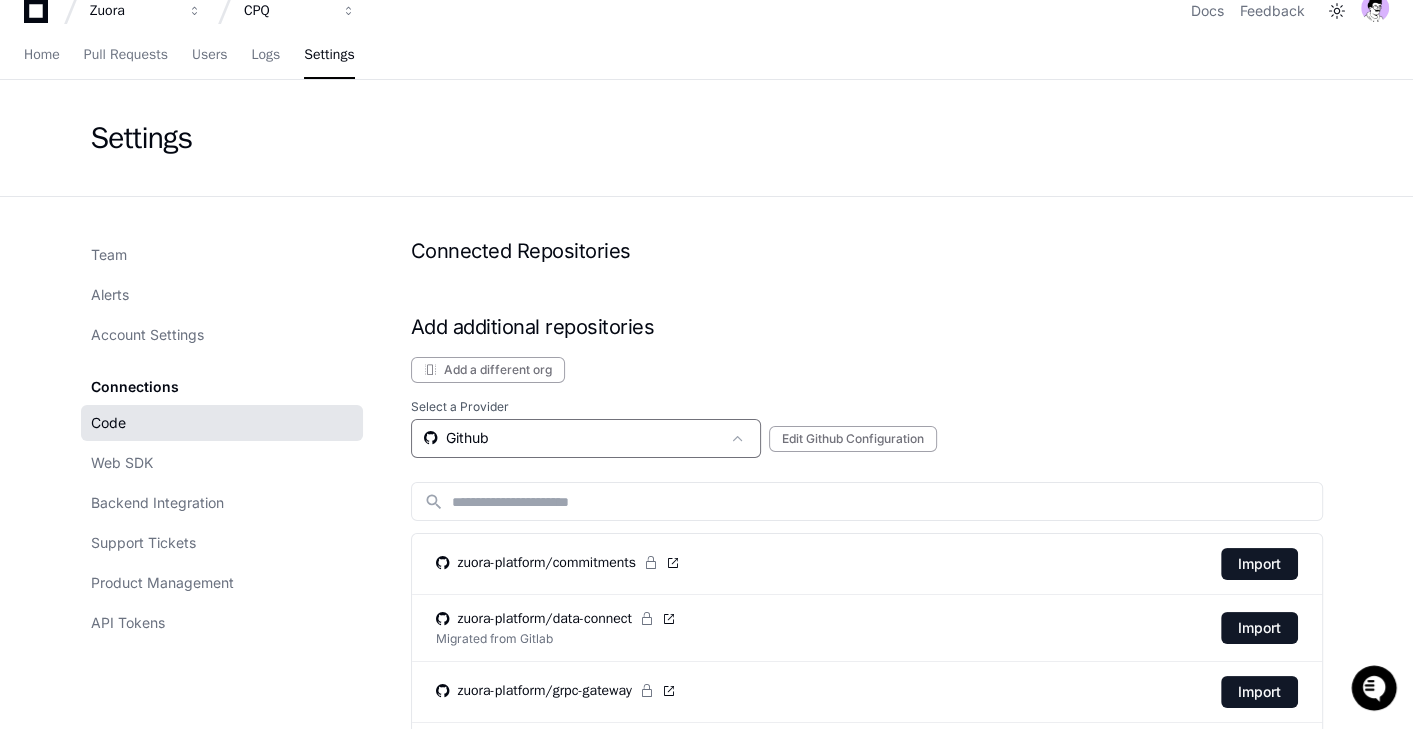 click on "Github" at bounding box center [572, 438] 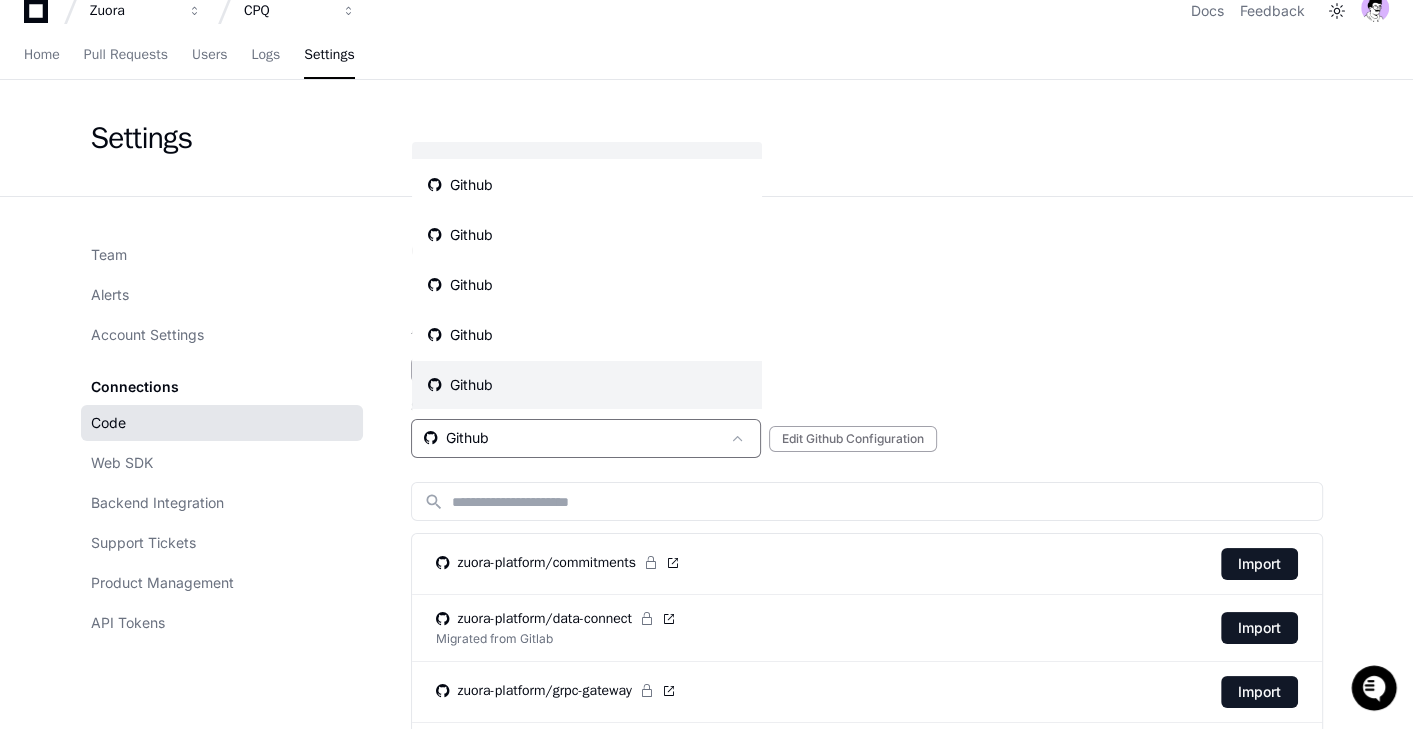 scroll, scrollTop: 40, scrollLeft: 0, axis: vertical 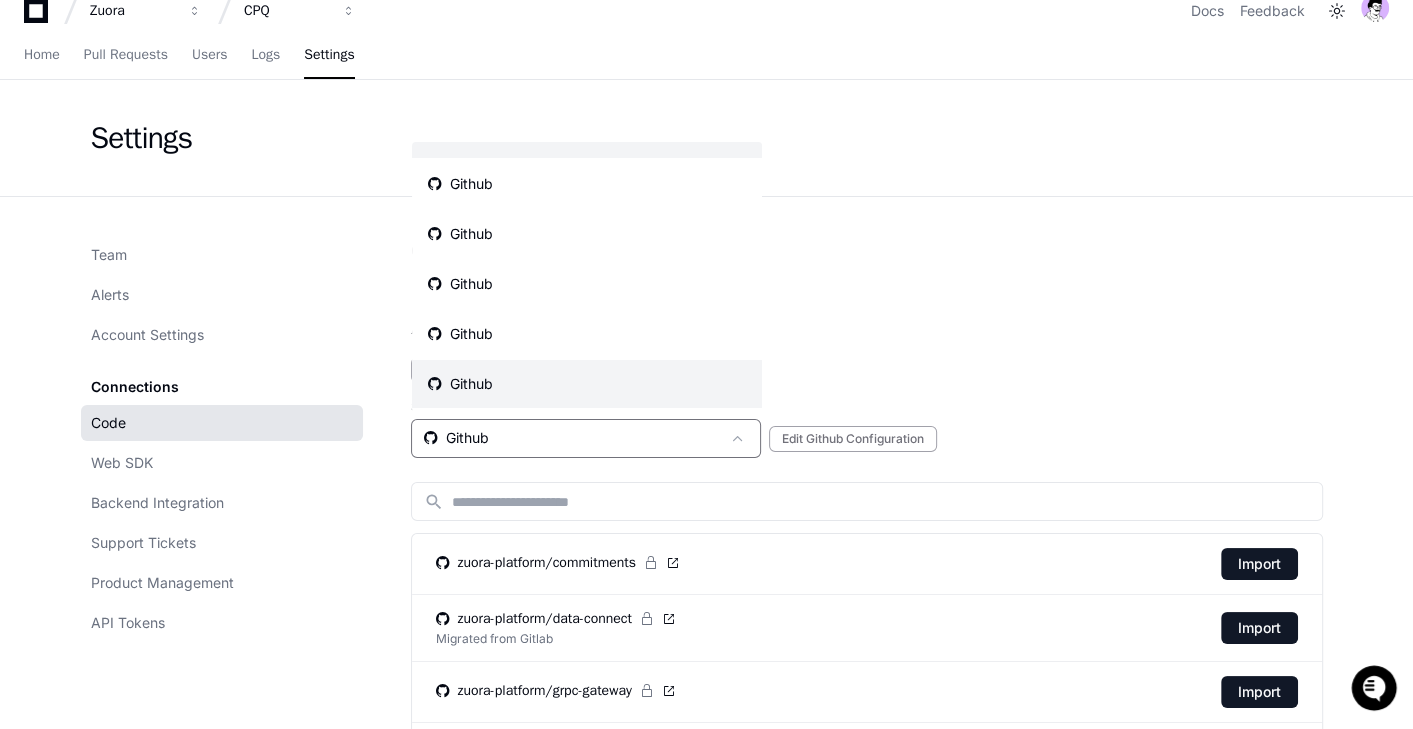 click on "Github" at bounding box center [587, 384] 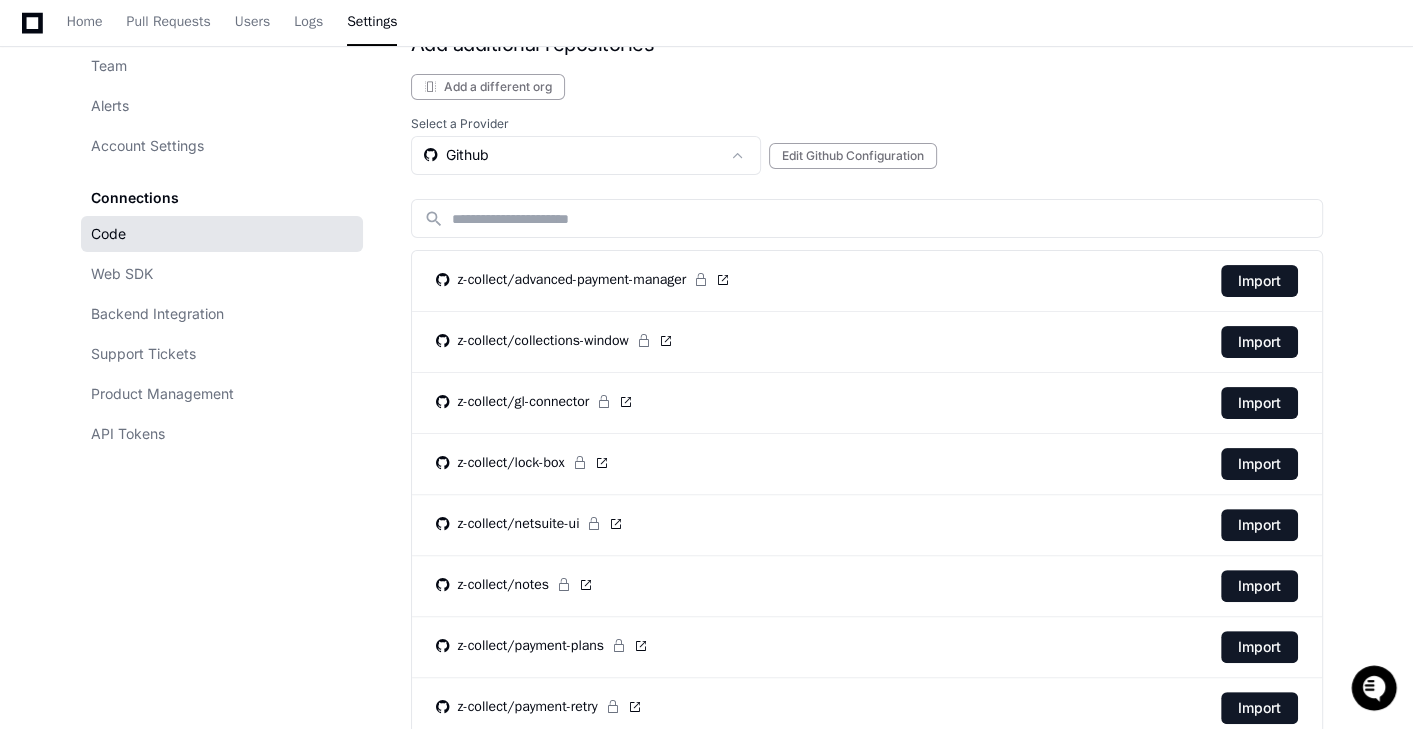 scroll, scrollTop: 250, scrollLeft: 0, axis: vertical 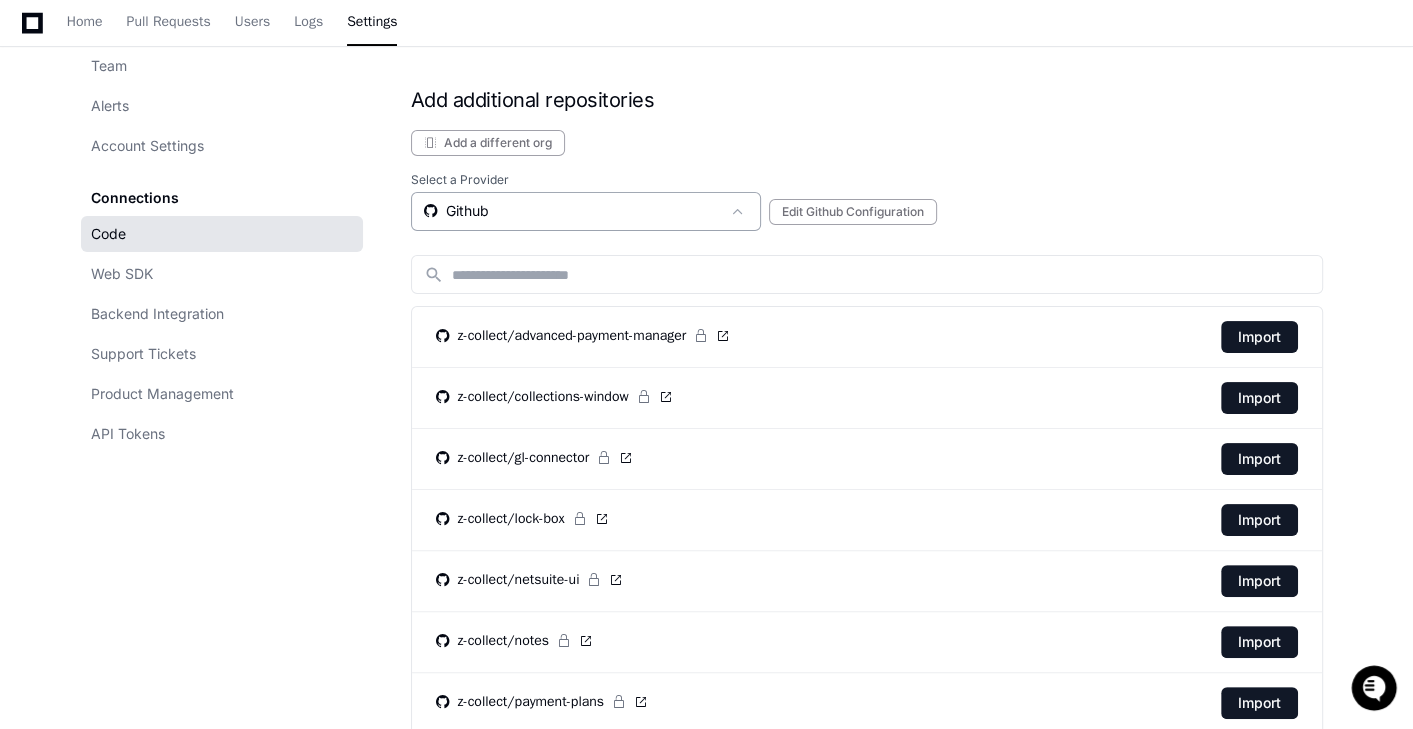 click on "Github" at bounding box center [572, 211] 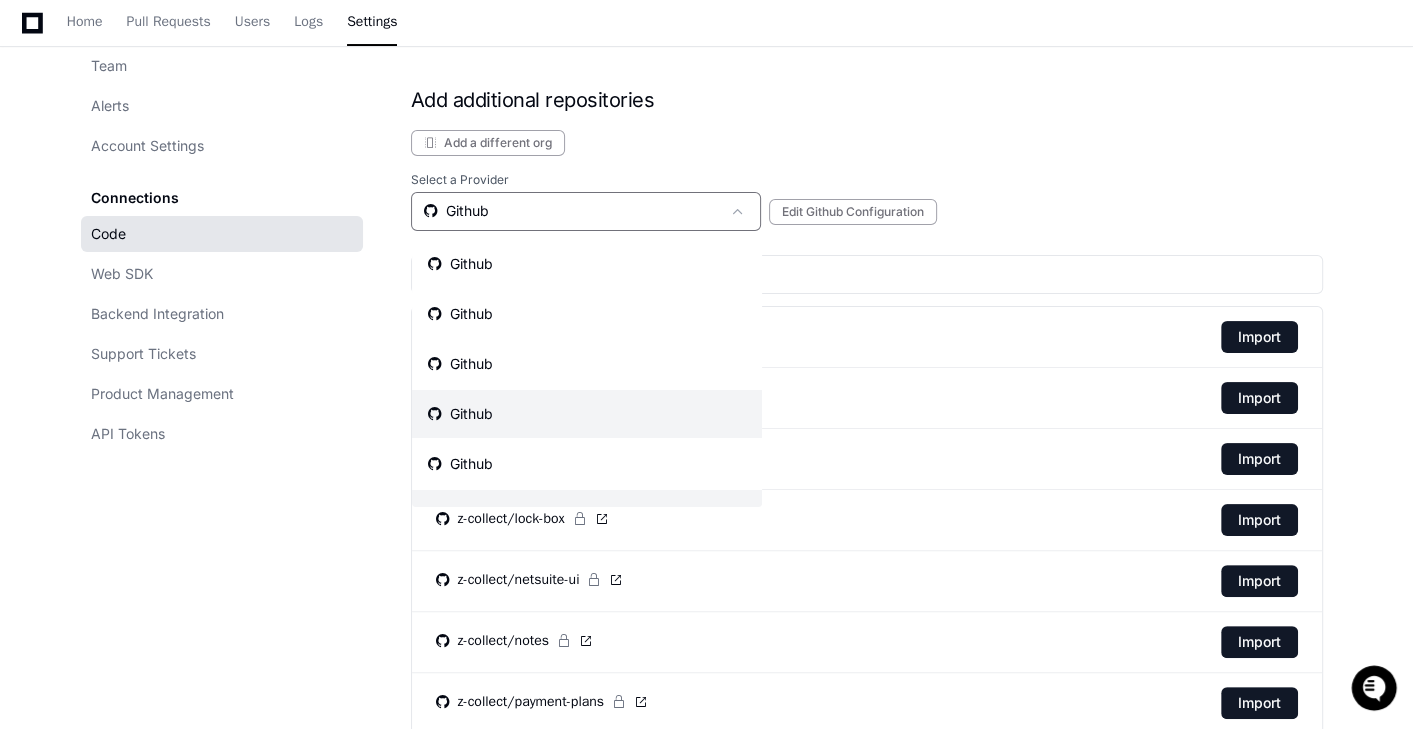scroll, scrollTop: 31, scrollLeft: 0, axis: vertical 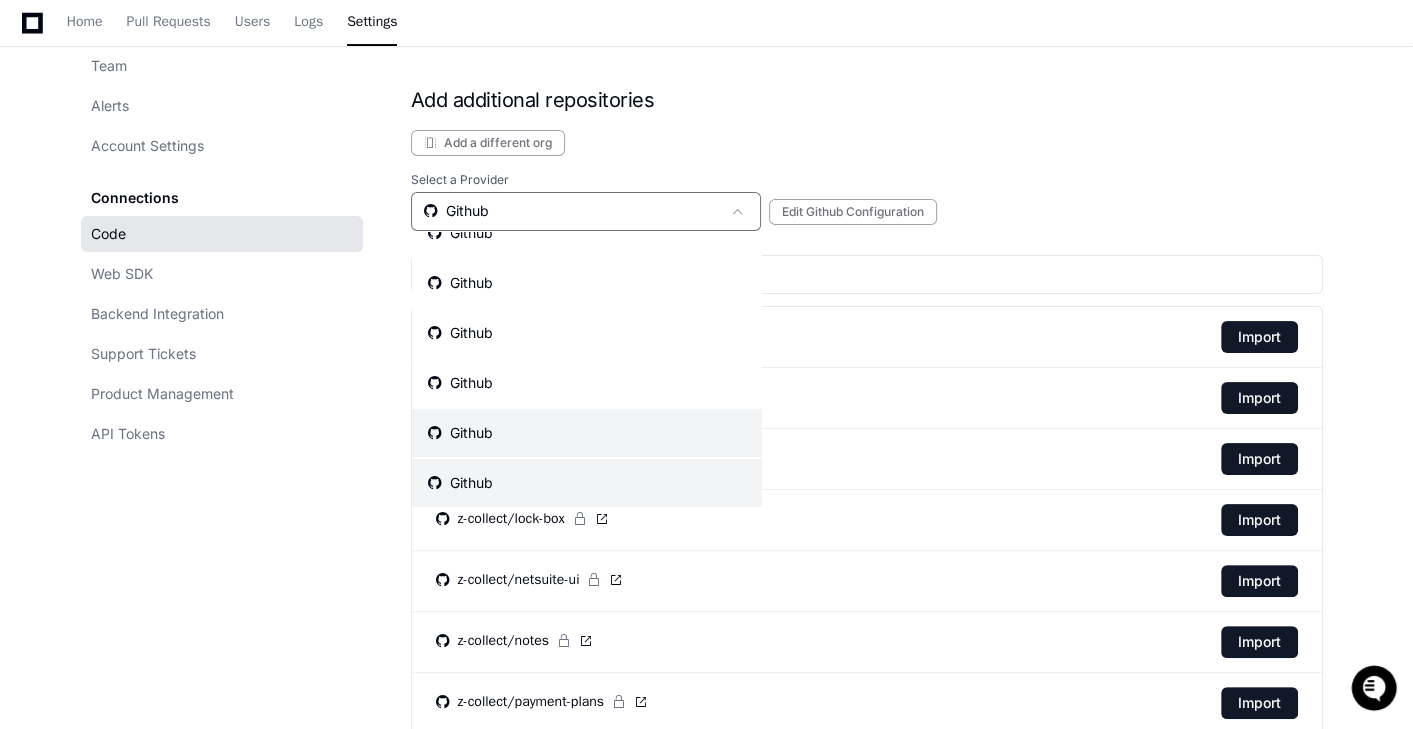 click on "Github" at bounding box center (587, 433) 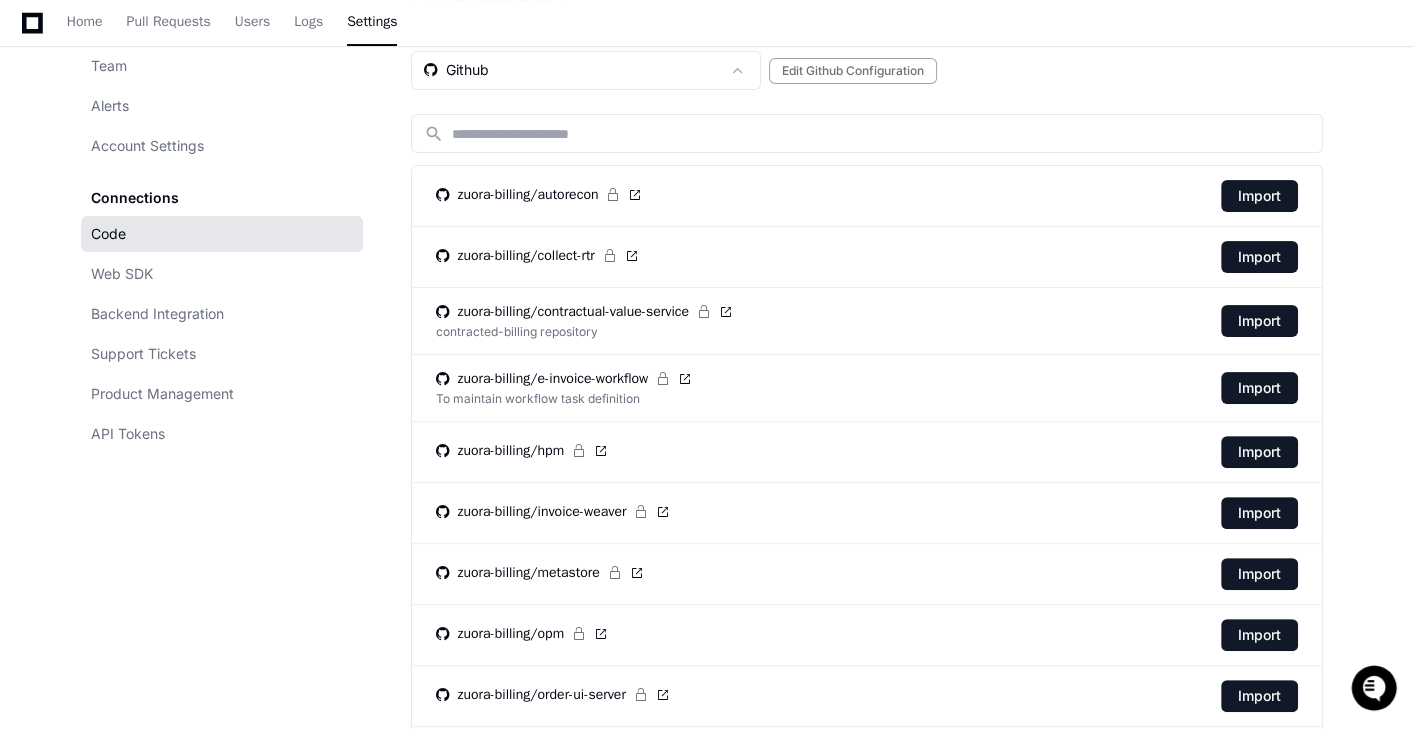 scroll, scrollTop: 360, scrollLeft: 0, axis: vertical 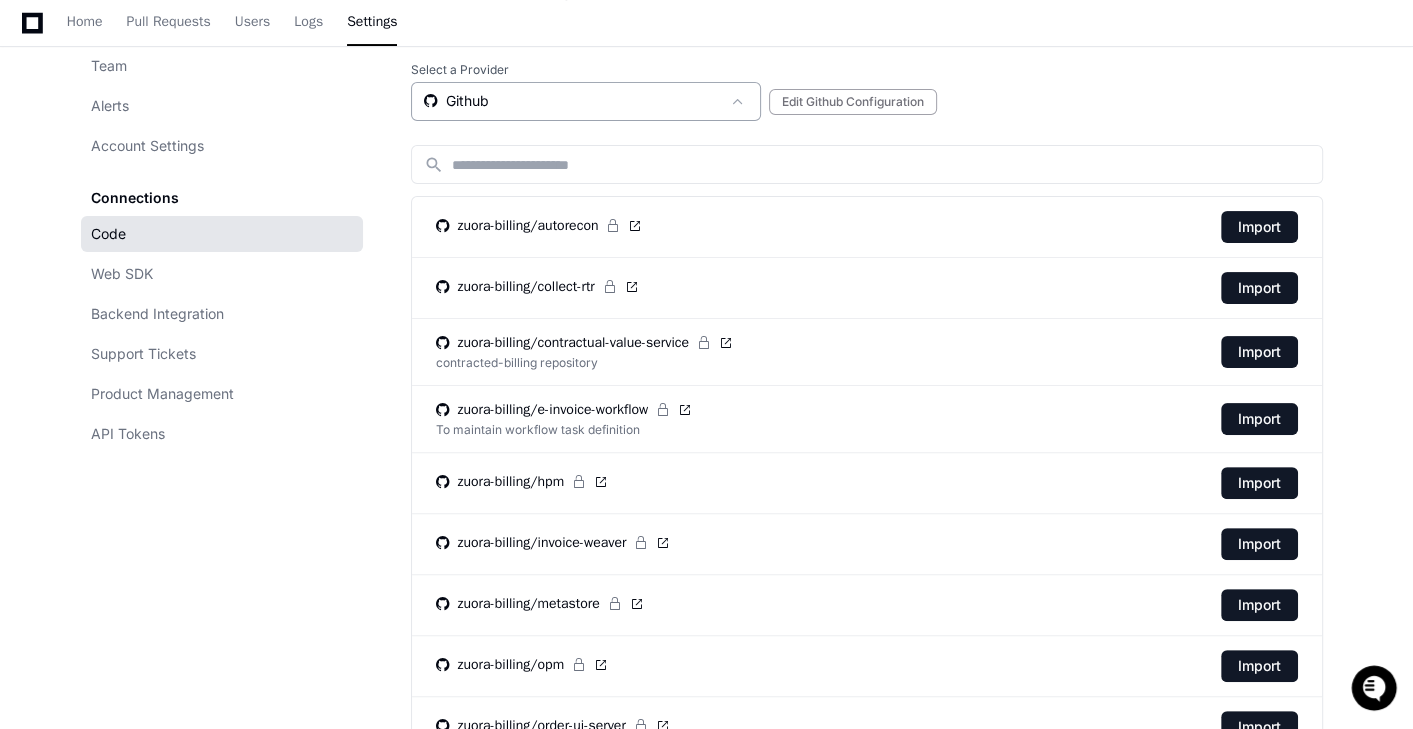click on "Github" at bounding box center (572, 101) 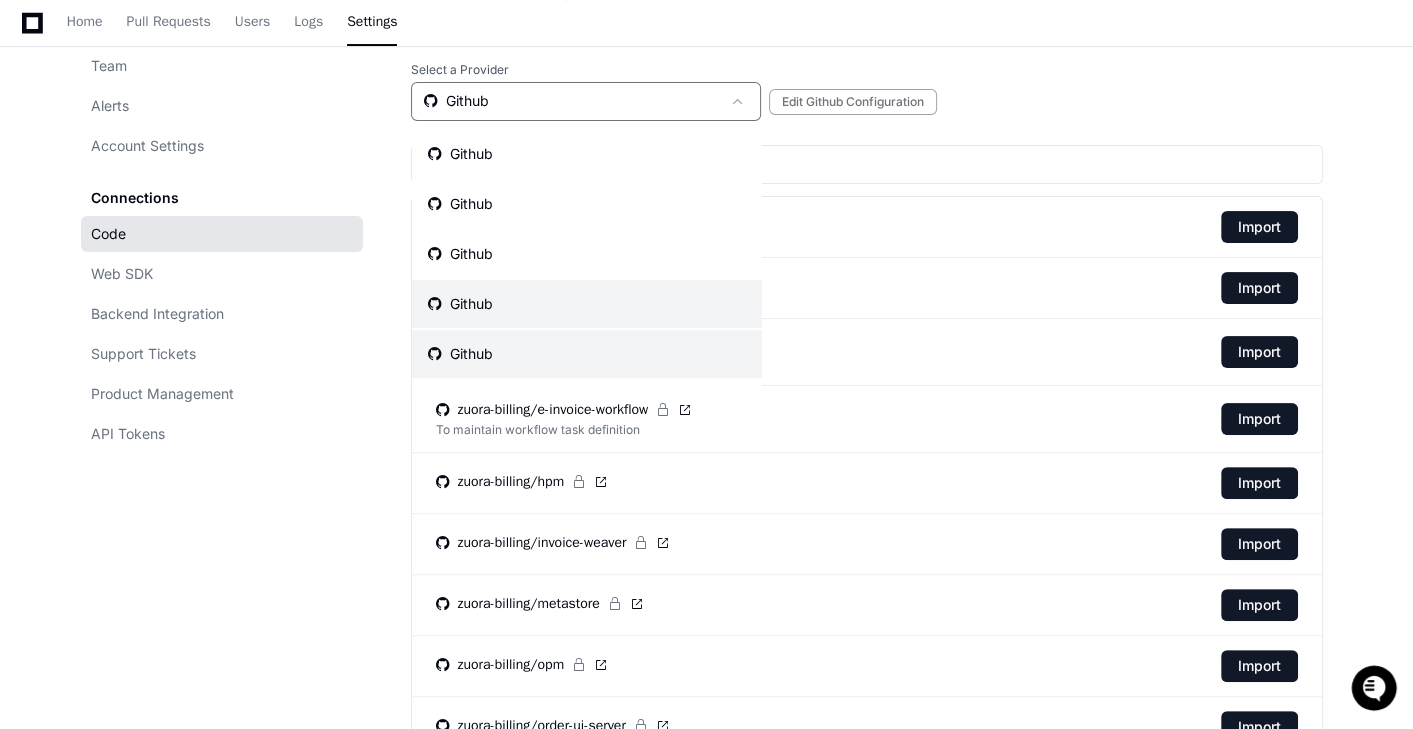 click on "Github" at bounding box center (587, 304) 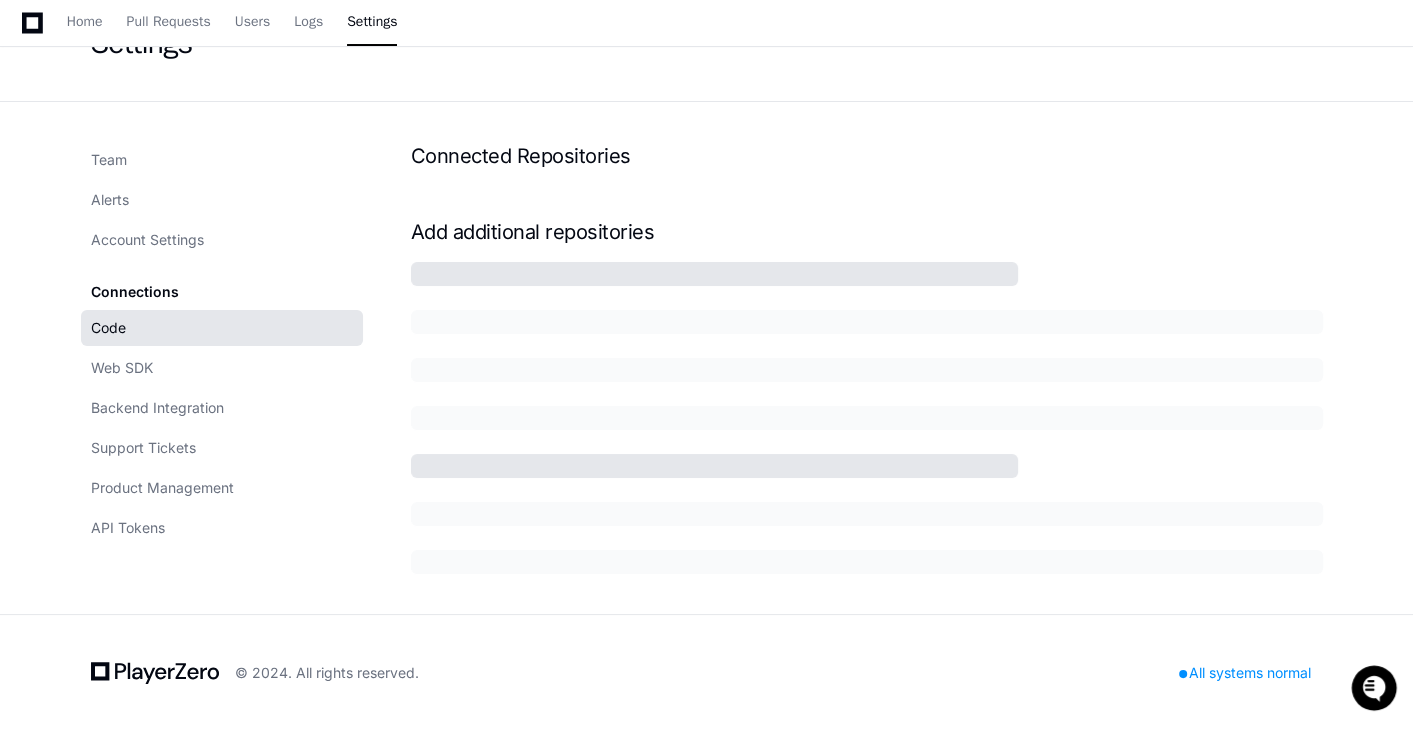 scroll, scrollTop: 360, scrollLeft: 0, axis: vertical 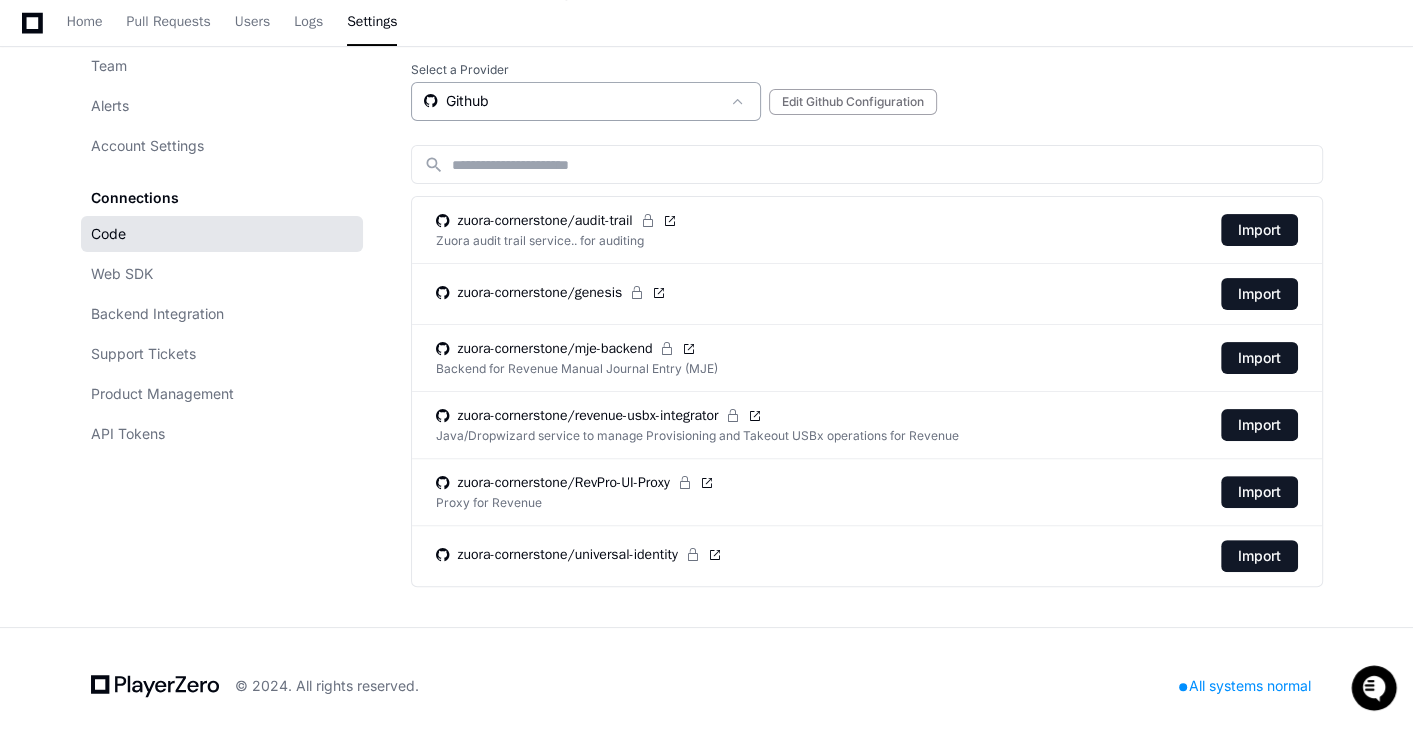 click on "Github" at bounding box center (572, 101) 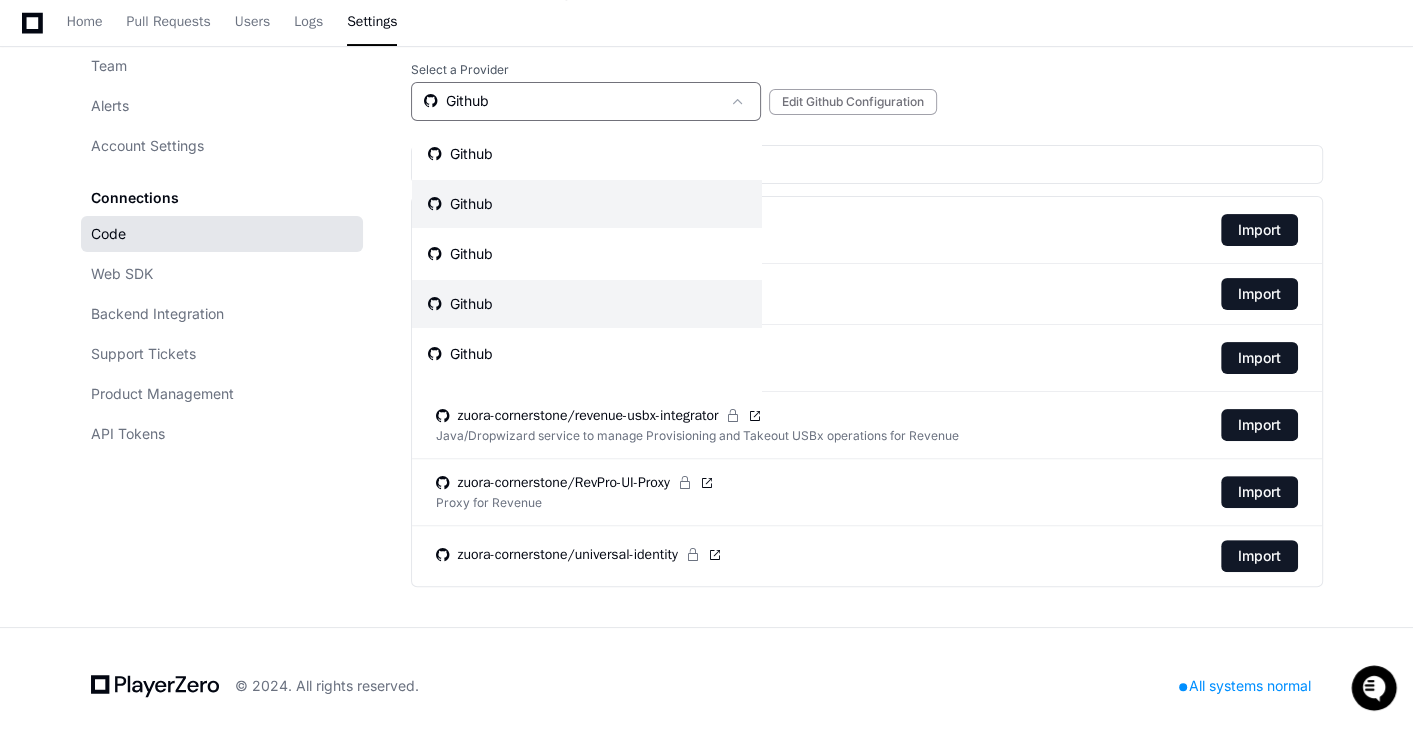 click on "Github" at bounding box center [587, 204] 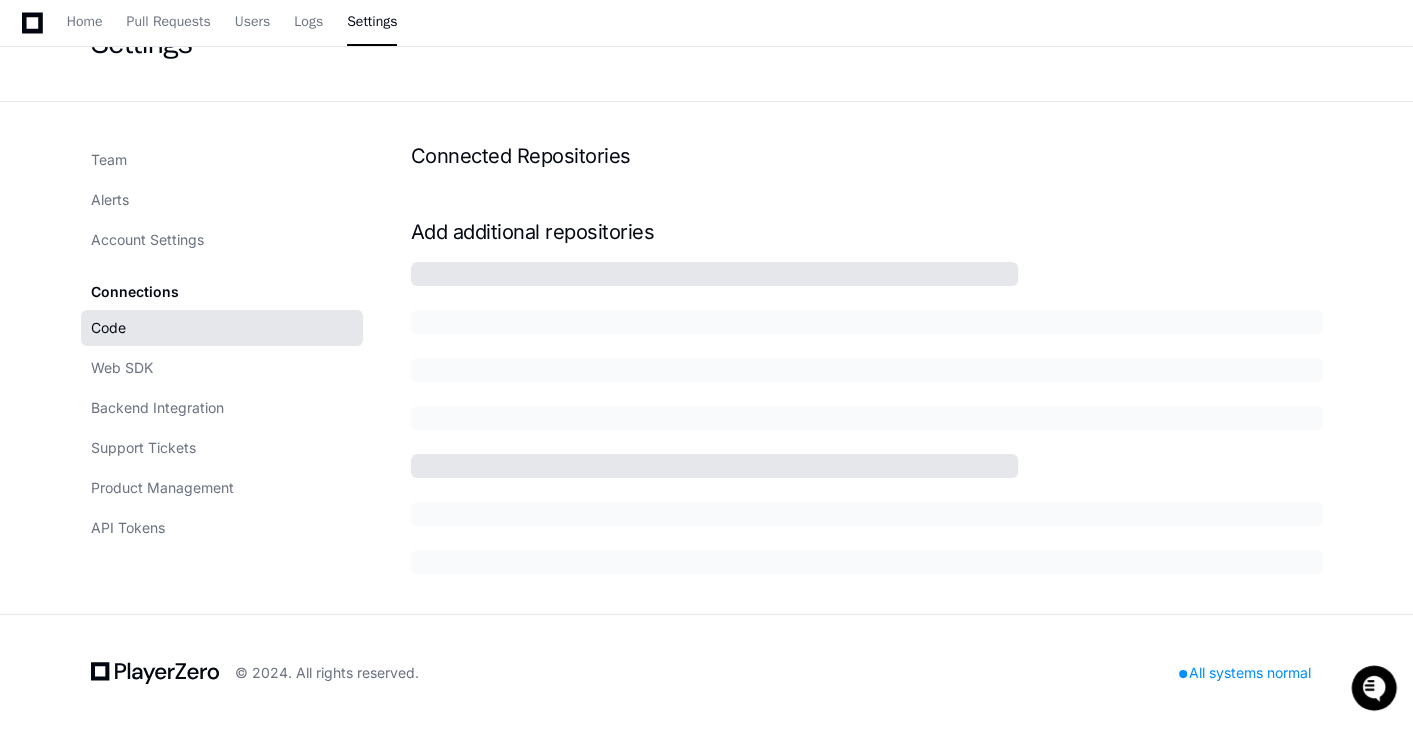 scroll, scrollTop: 90, scrollLeft: 0, axis: vertical 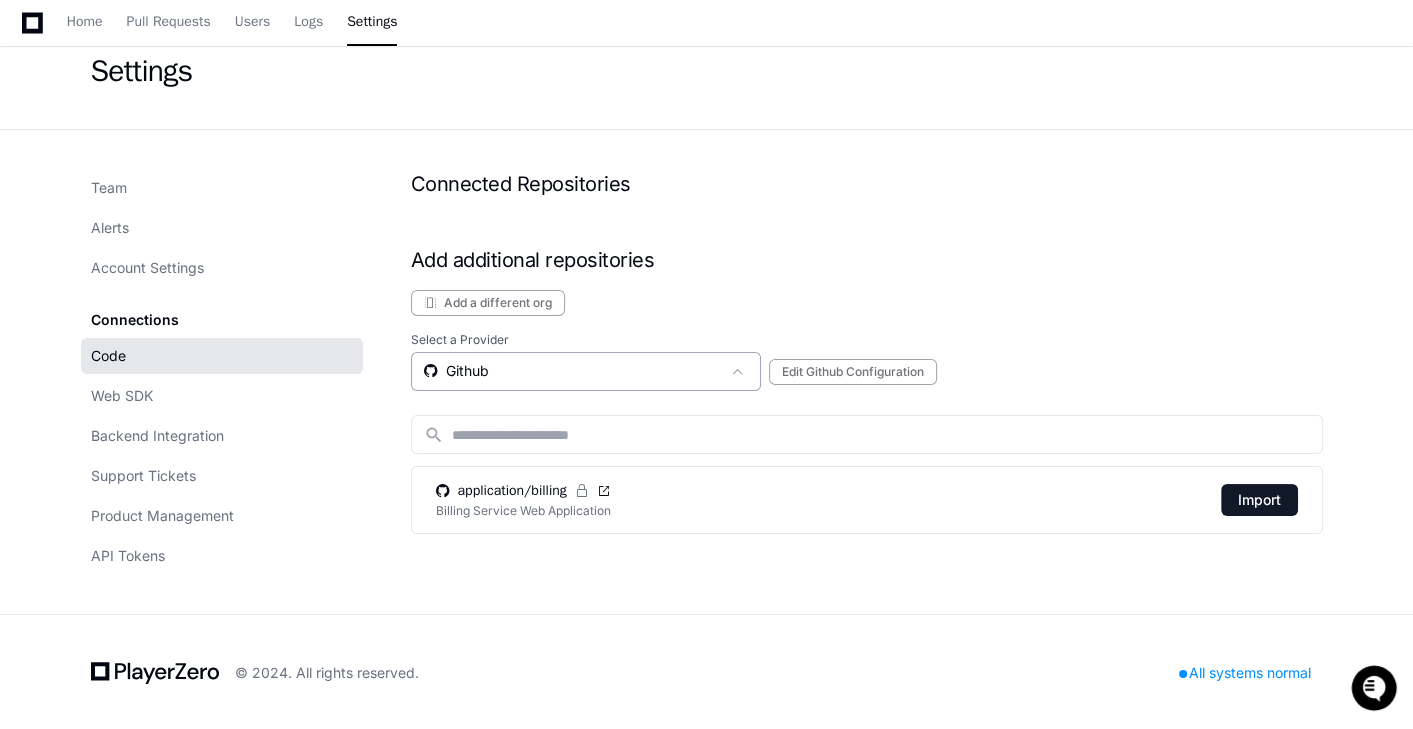 click on "Github" at bounding box center [572, 371] 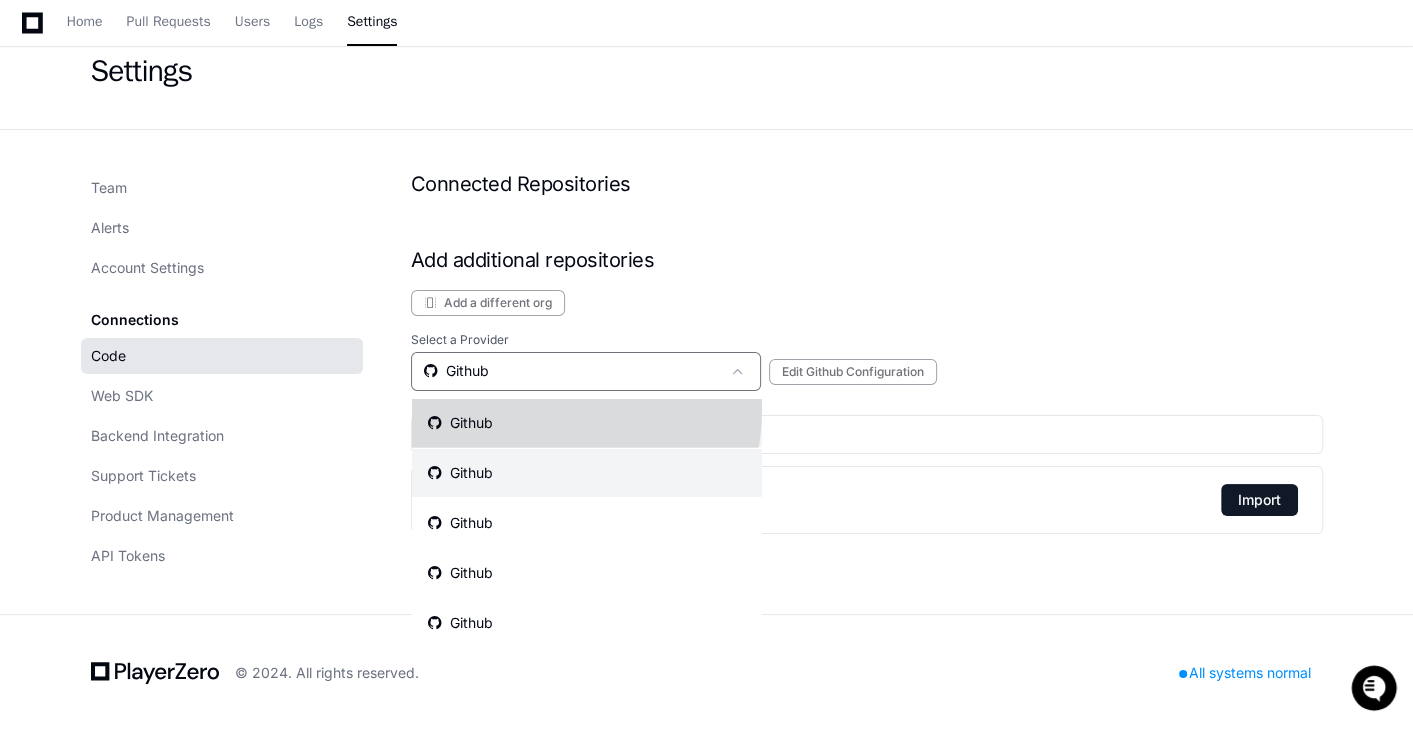 click on "Github" at bounding box center [587, 423] 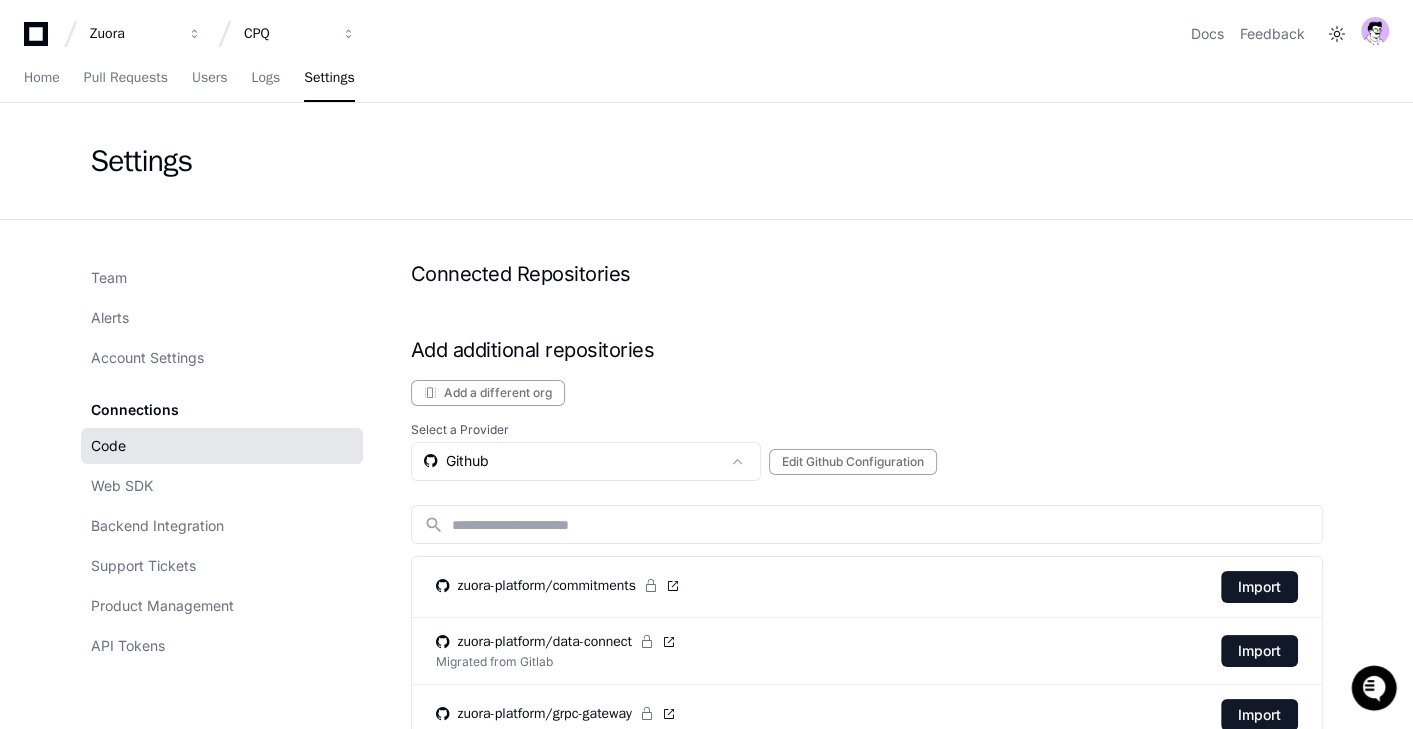 scroll, scrollTop: 463, scrollLeft: 0, axis: vertical 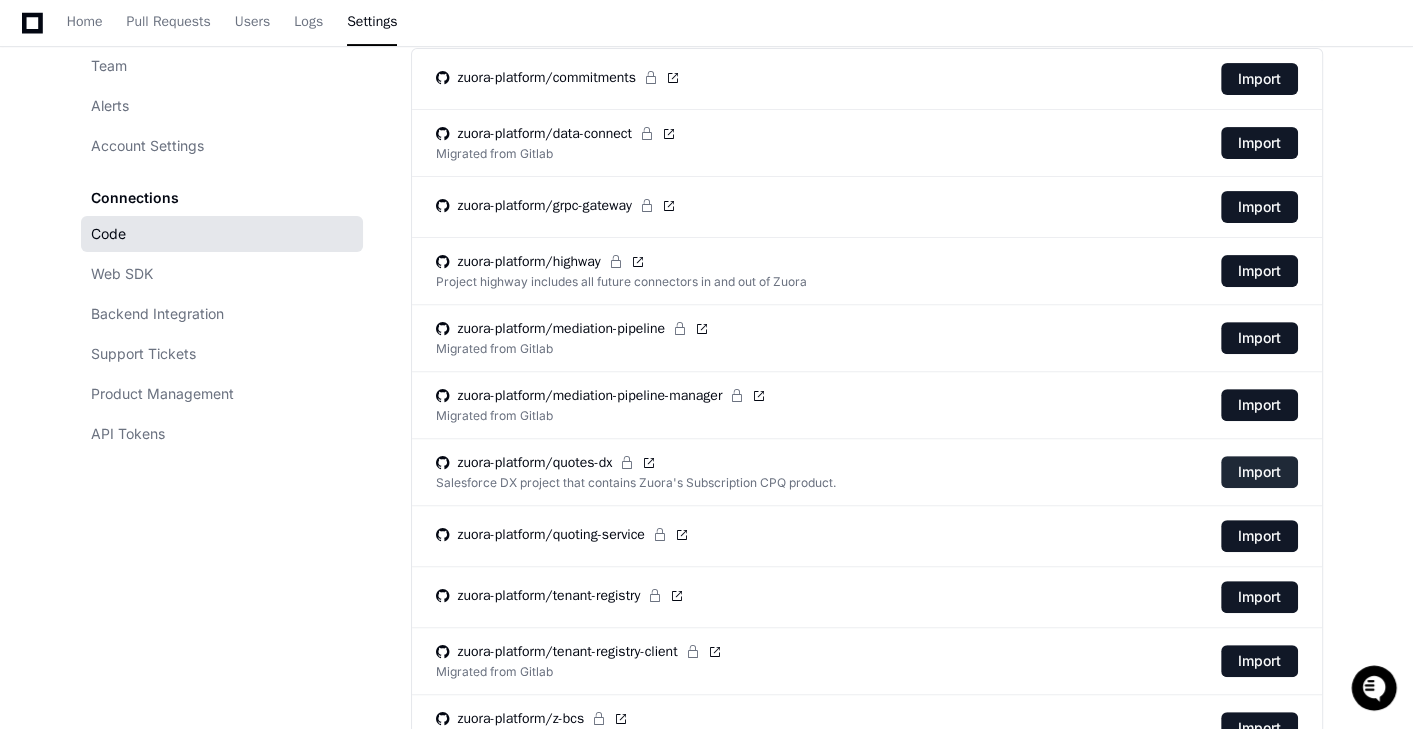 click on "Import" 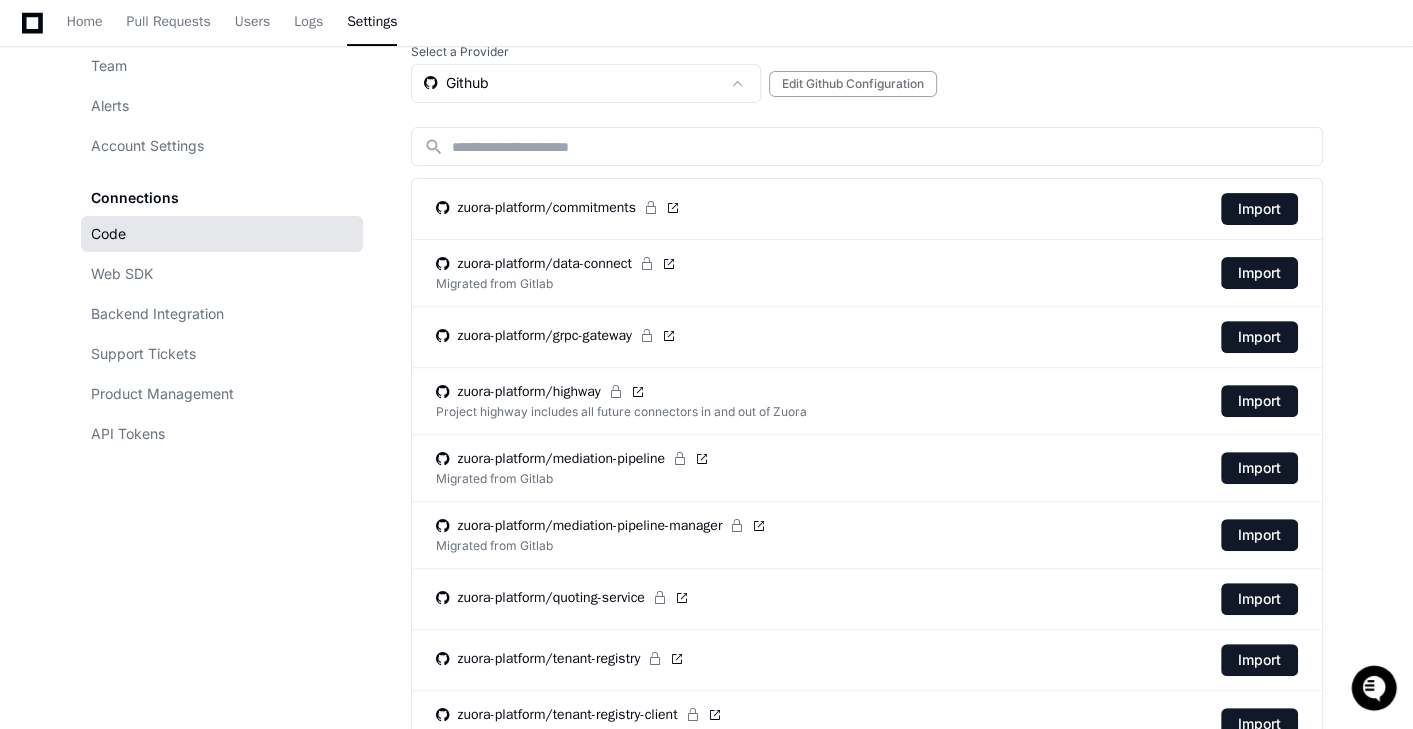 scroll, scrollTop: 513, scrollLeft: 0, axis: vertical 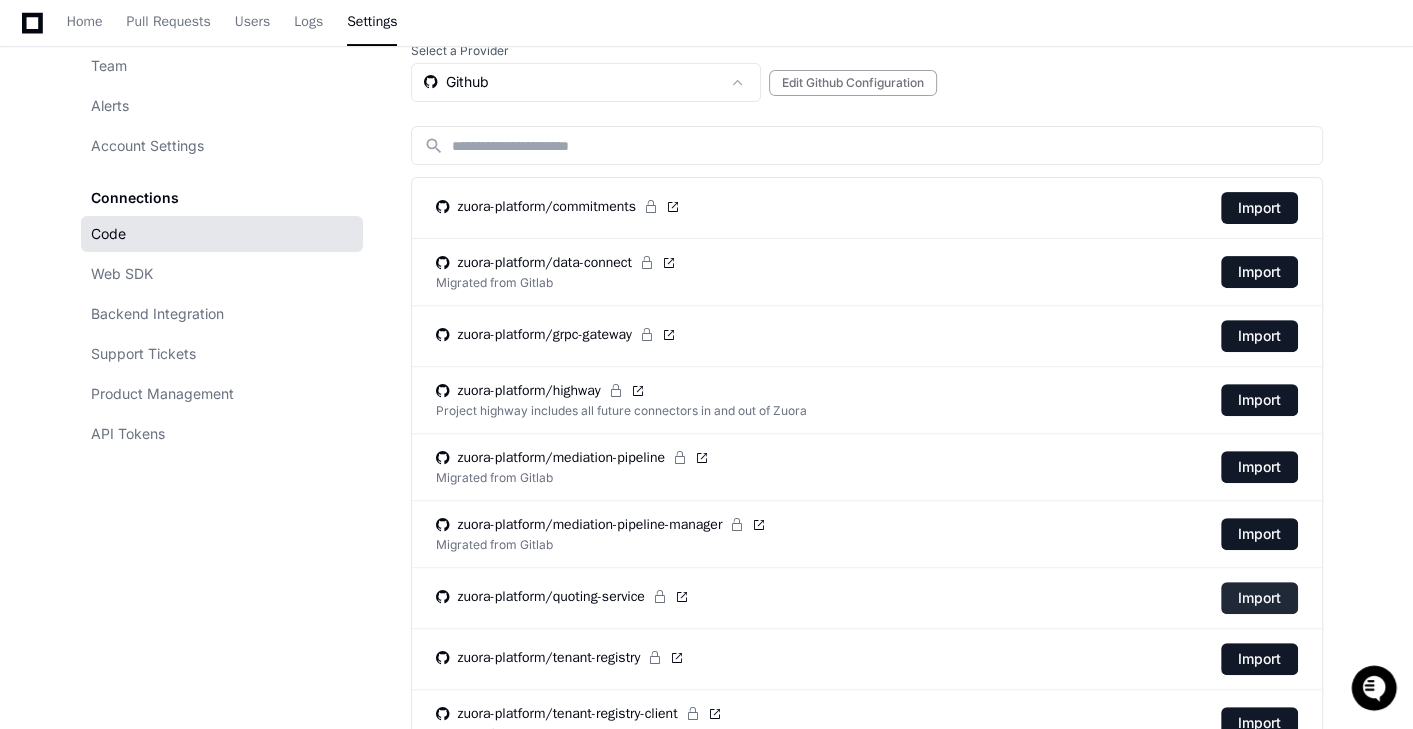 click on "Import" 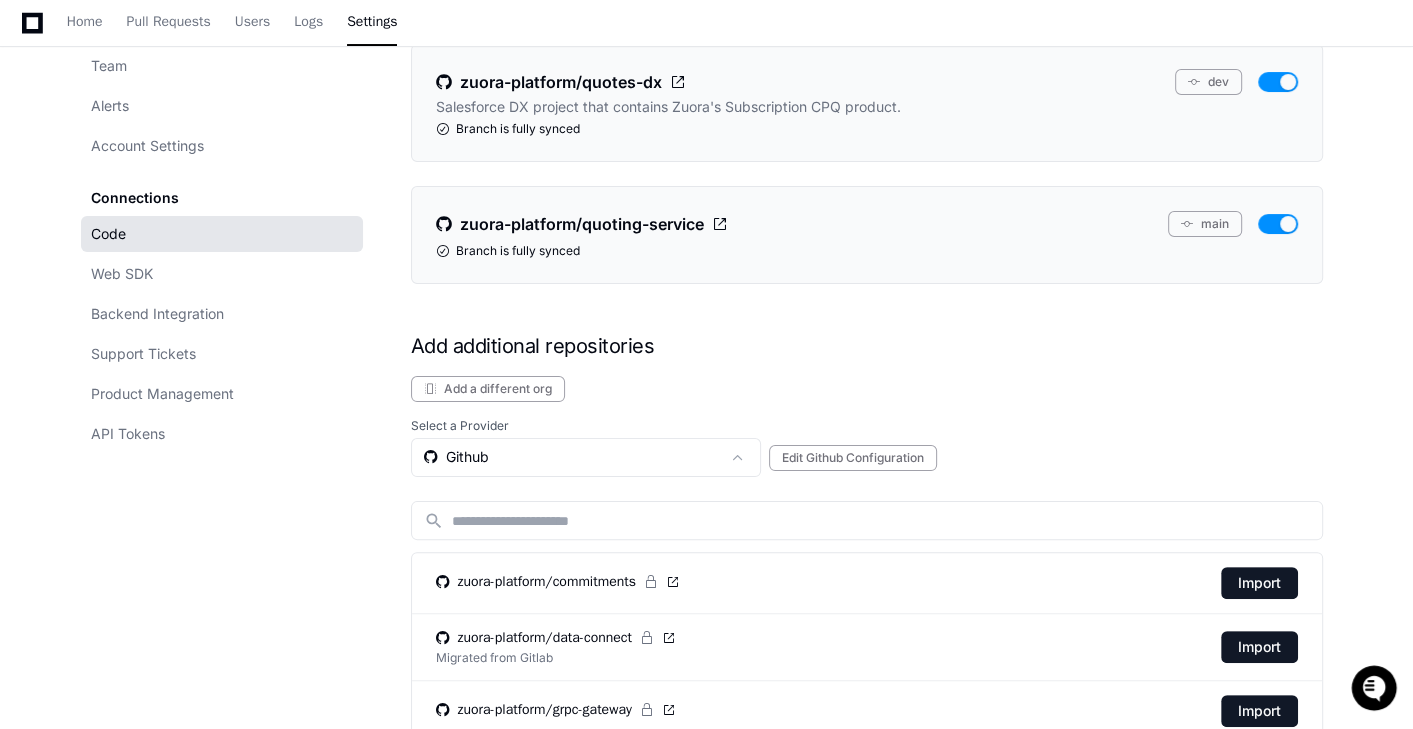 scroll, scrollTop: 0, scrollLeft: 0, axis: both 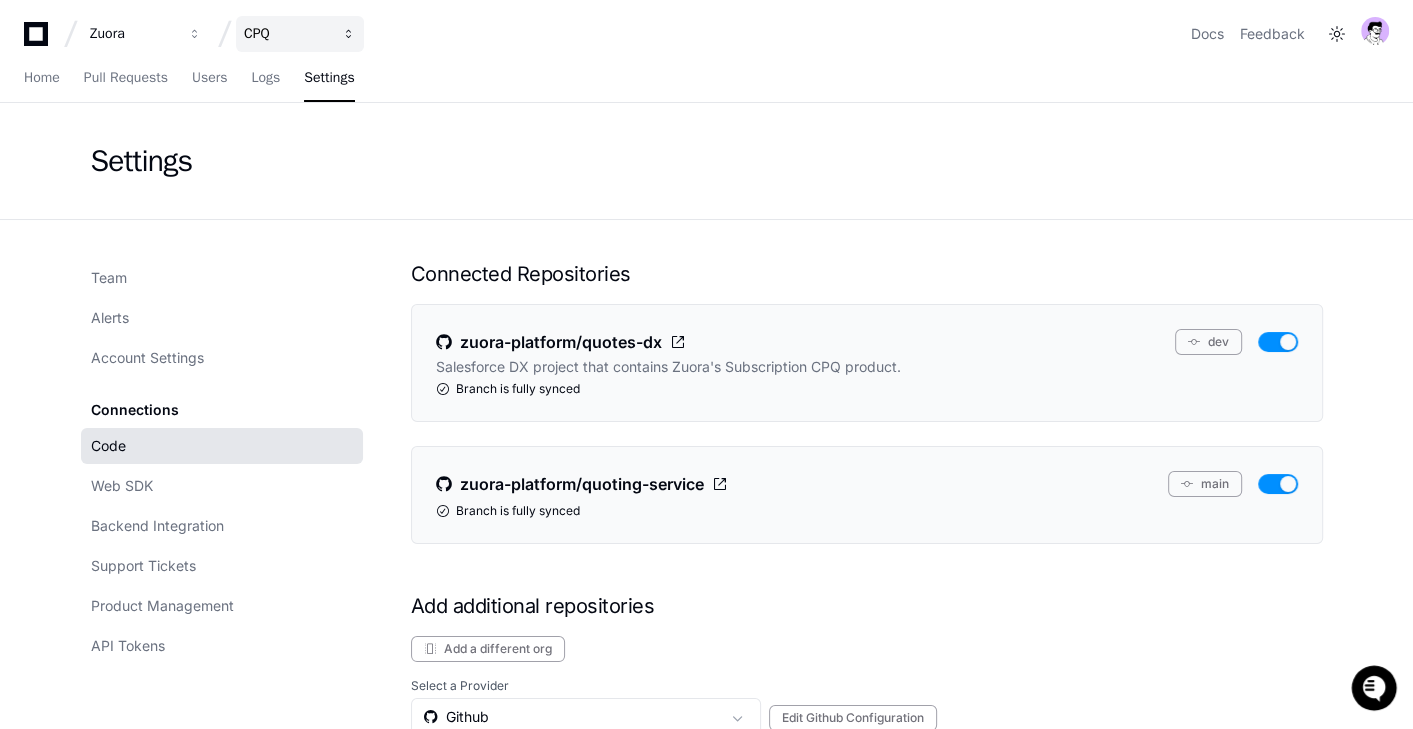 click on "CPQ" at bounding box center (133, 34) 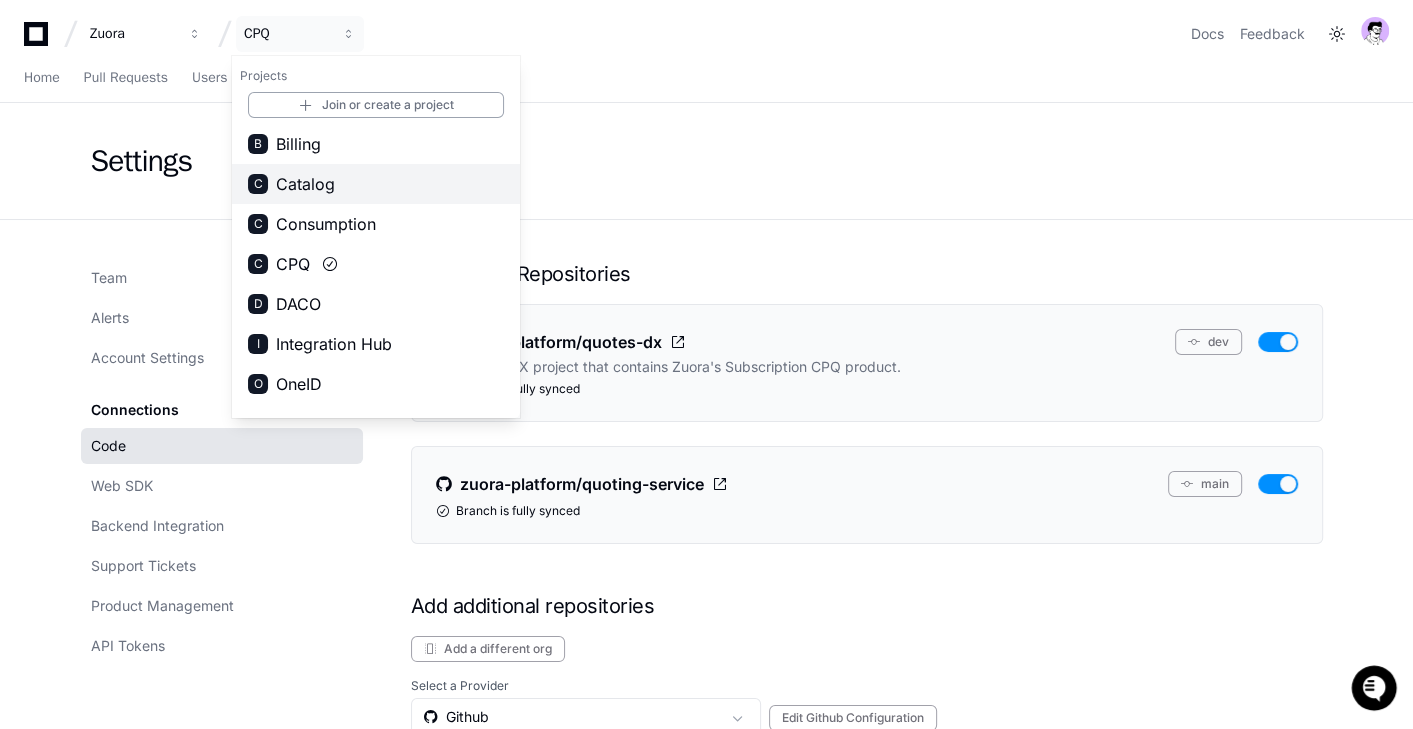 scroll, scrollTop: 4, scrollLeft: 0, axis: vertical 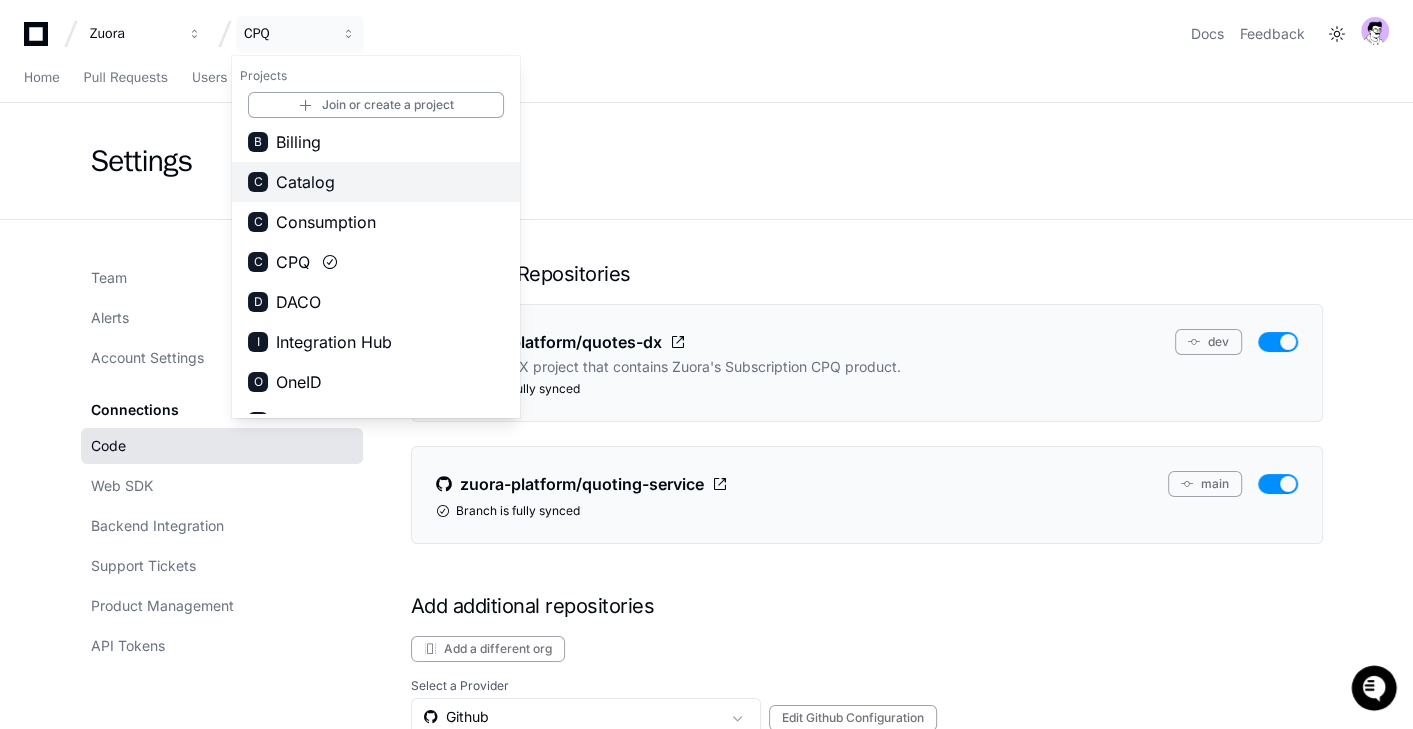 click on "C  Catalog" at bounding box center (376, 182) 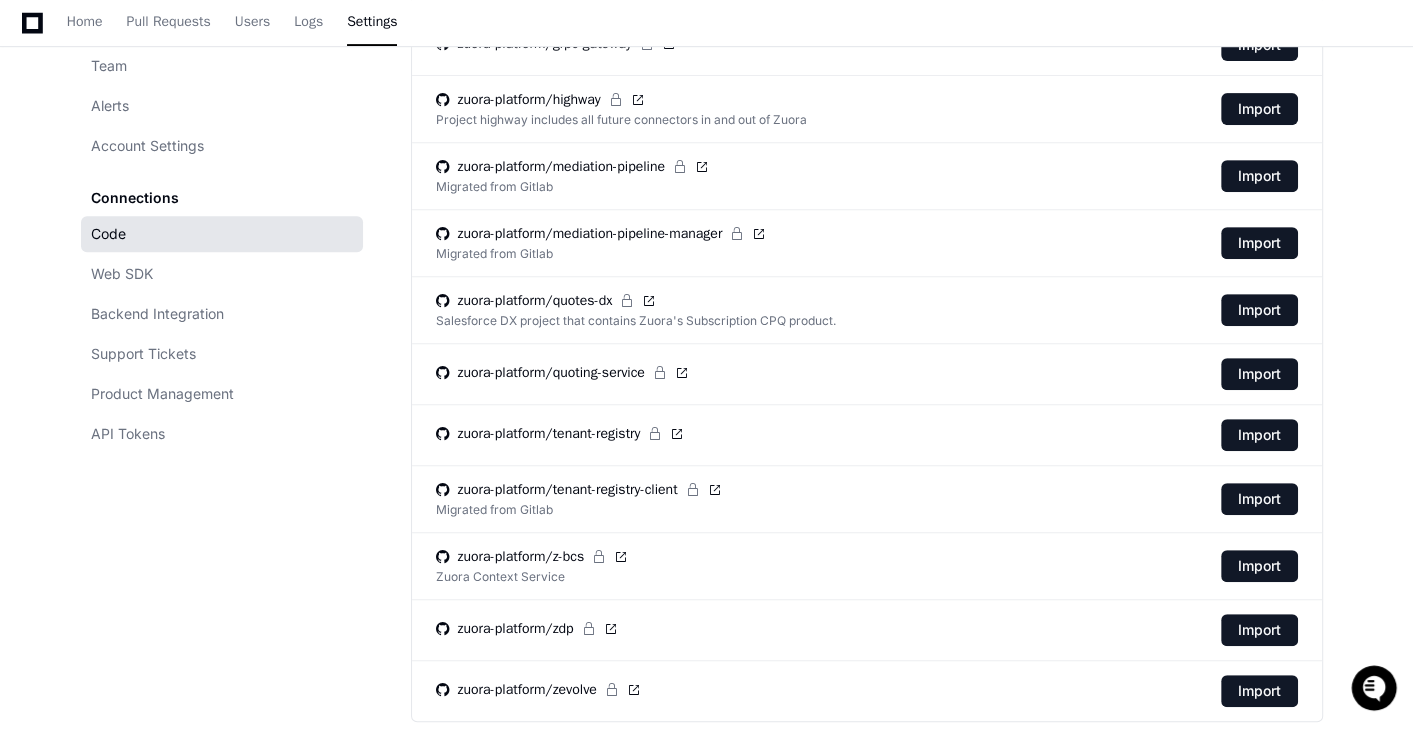 scroll, scrollTop: 808, scrollLeft: 0, axis: vertical 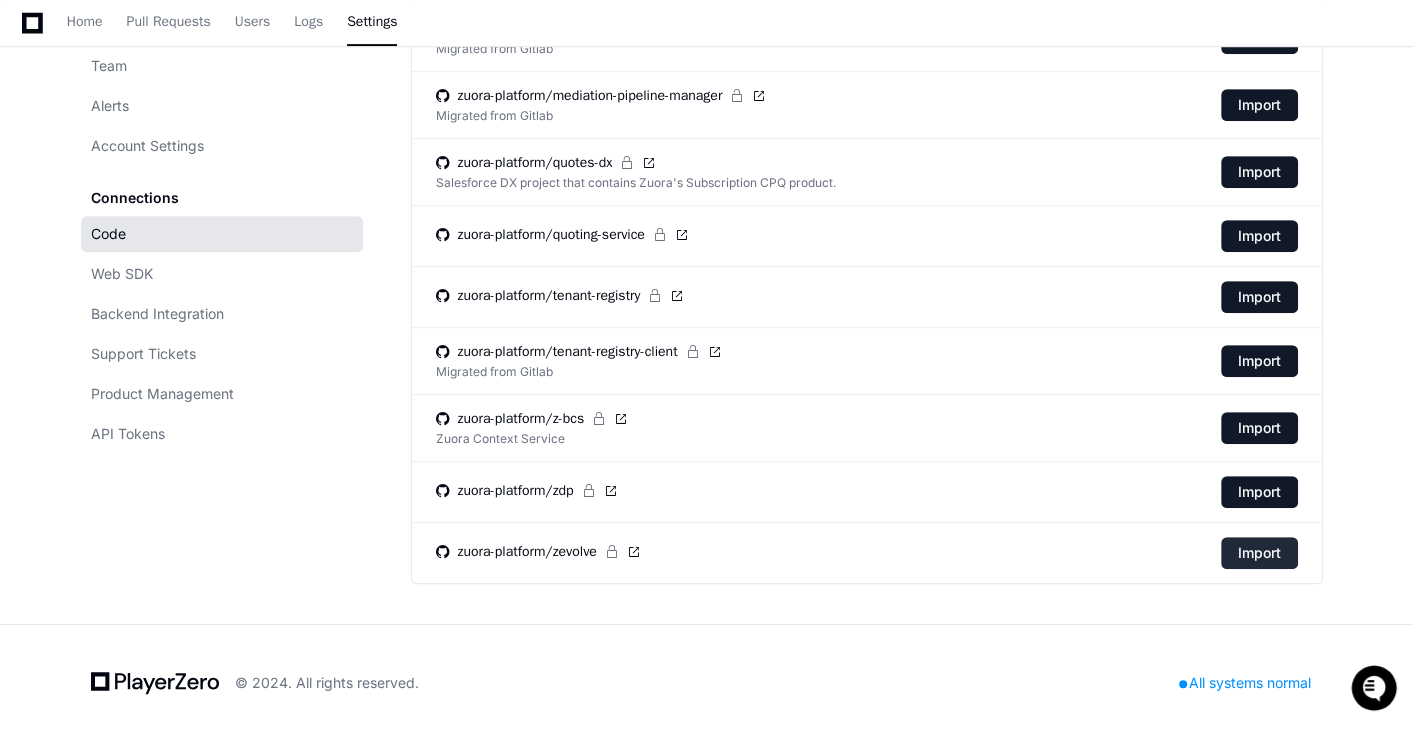 click on "Import" 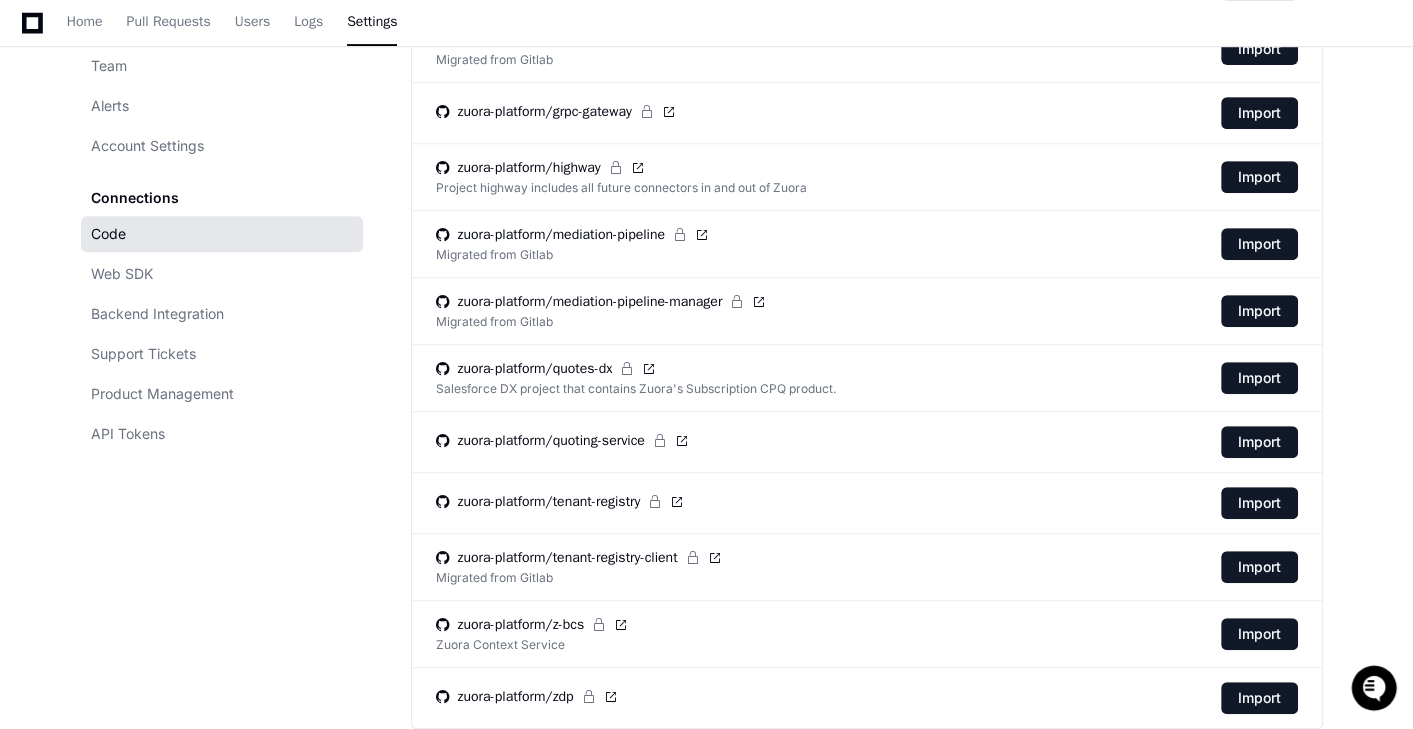 scroll, scrollTop: 685, scrollLeft: 0, axis: vertical 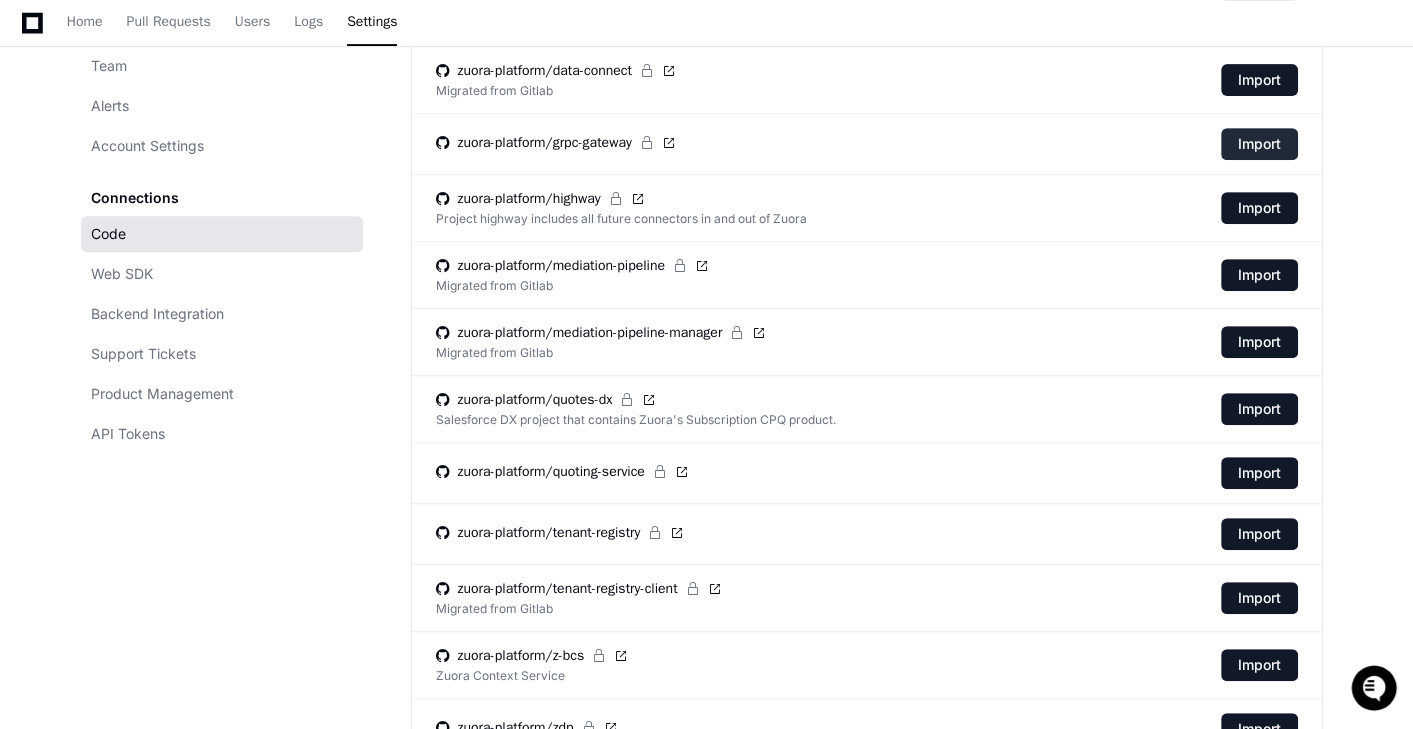 click on "Import" 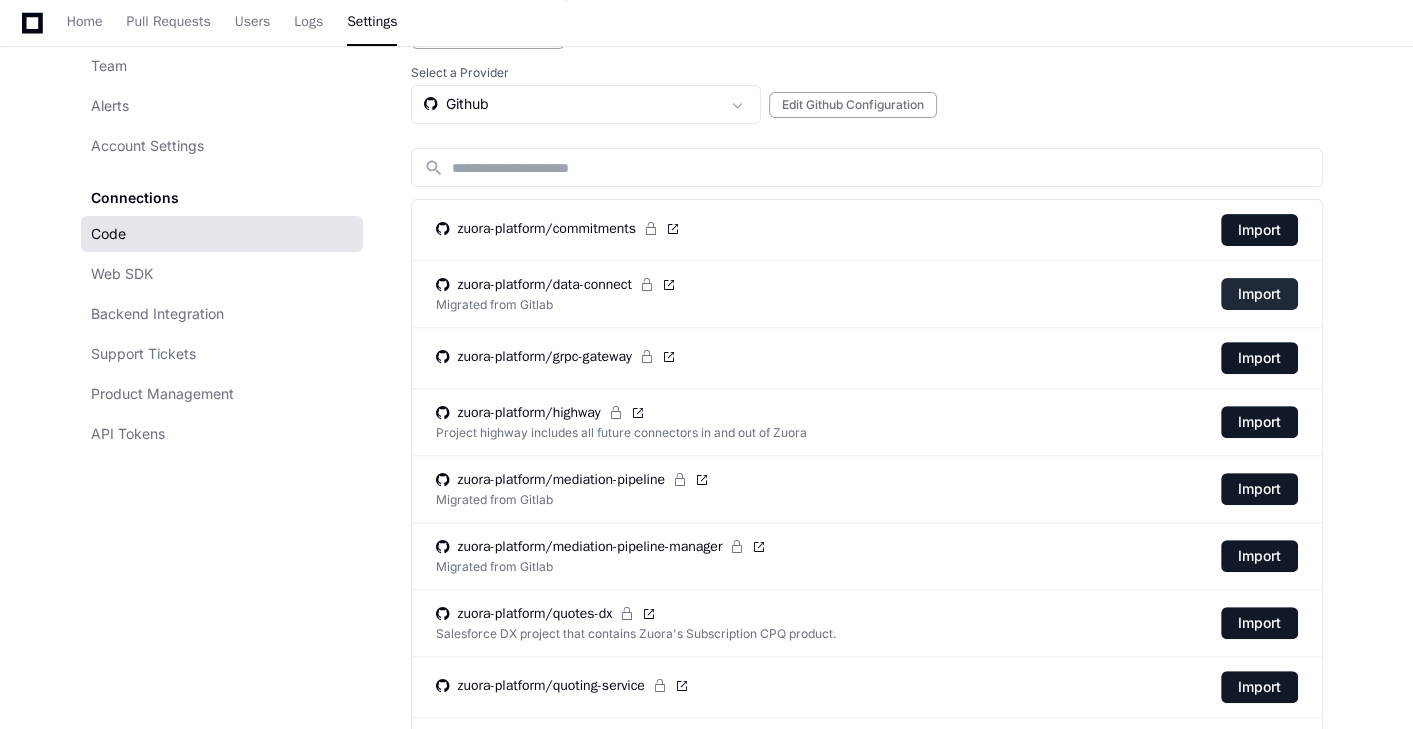 scroll, scrollTop: 0, scrollLeft: 0, axis: both 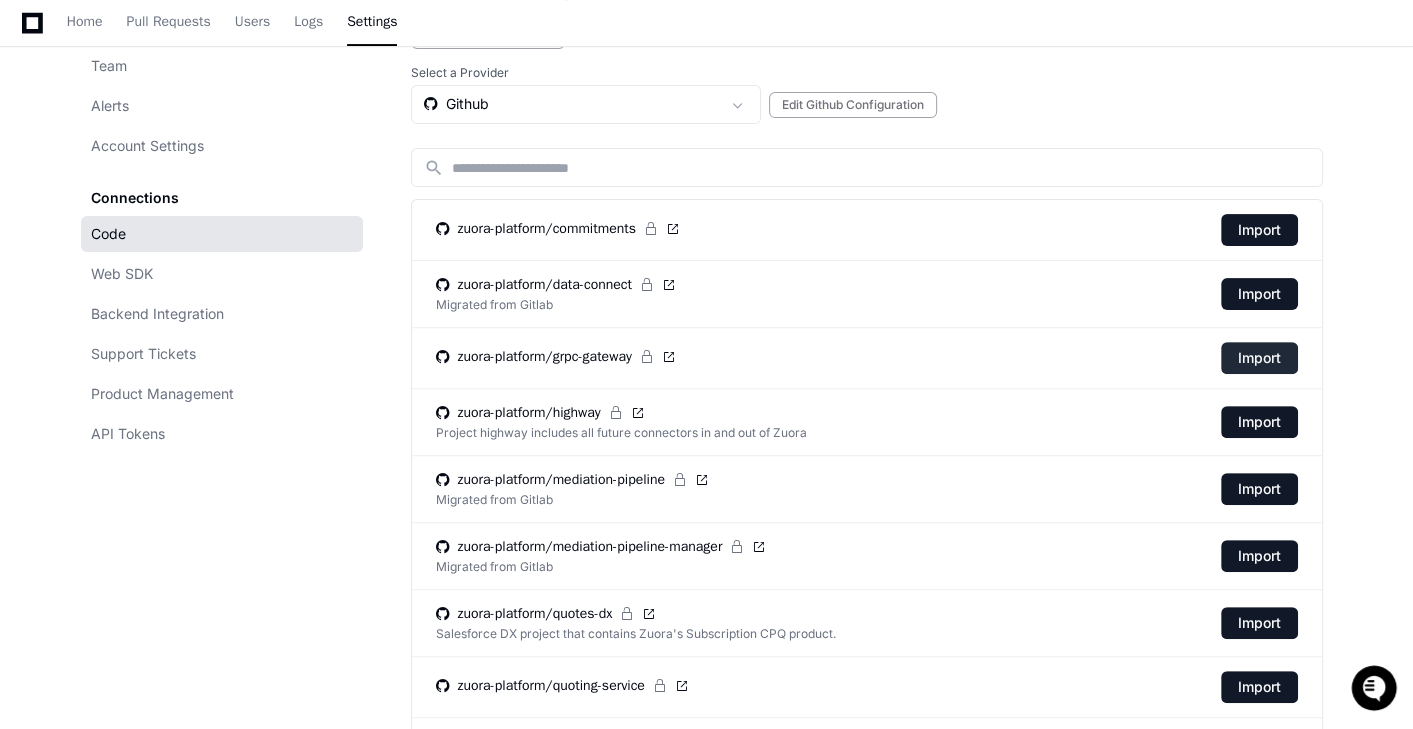click on "Import" 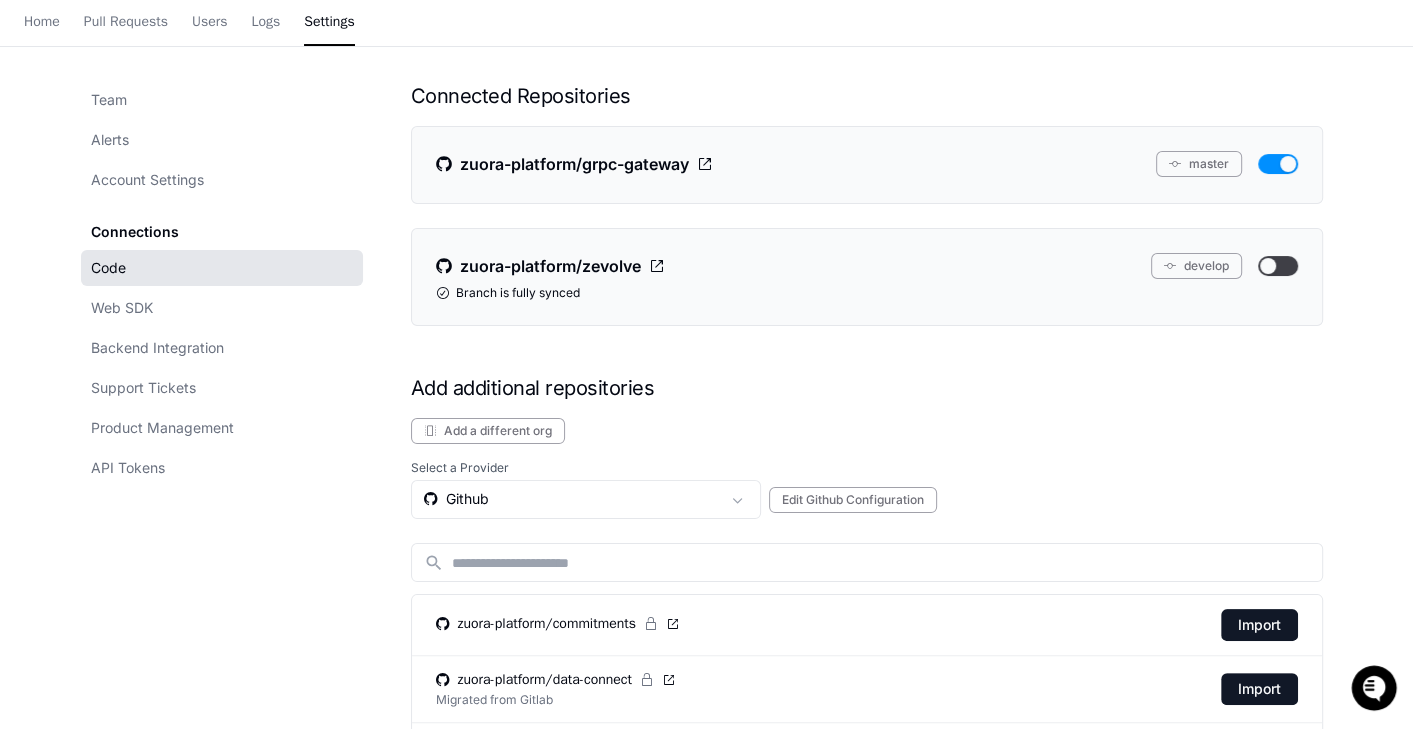 scroll, scrollTop: 21, scrollLeft: 0, axis: vertical 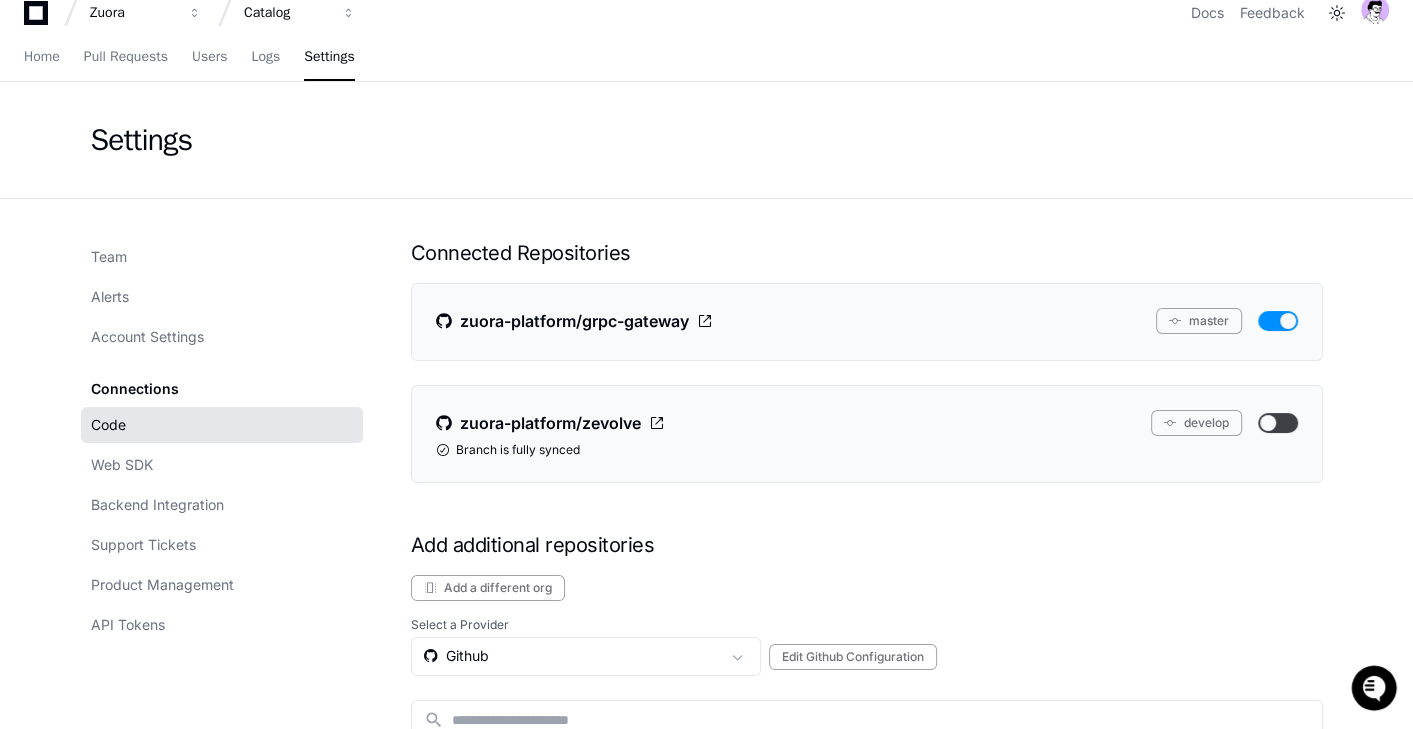 click 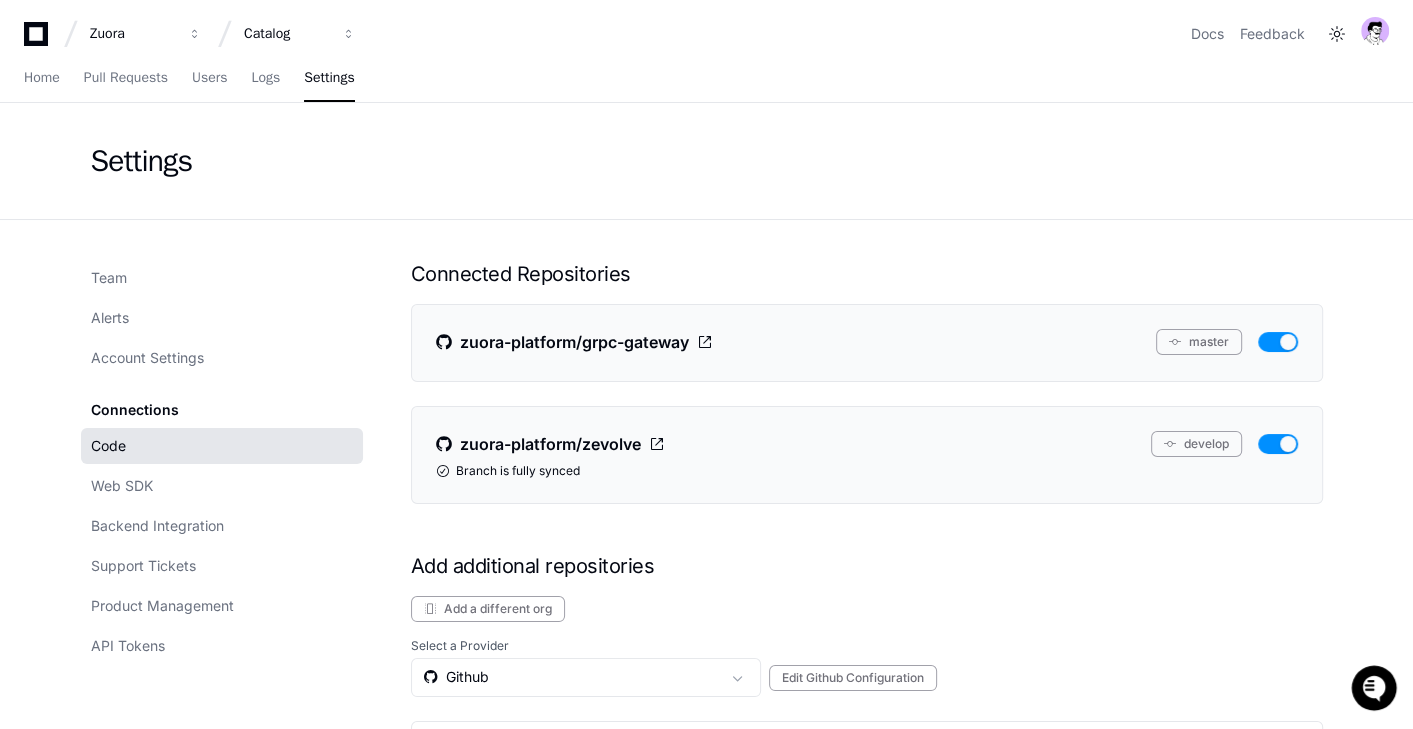 scroll, scrollTop: 207, scrollLeft: 0, axis: vertical 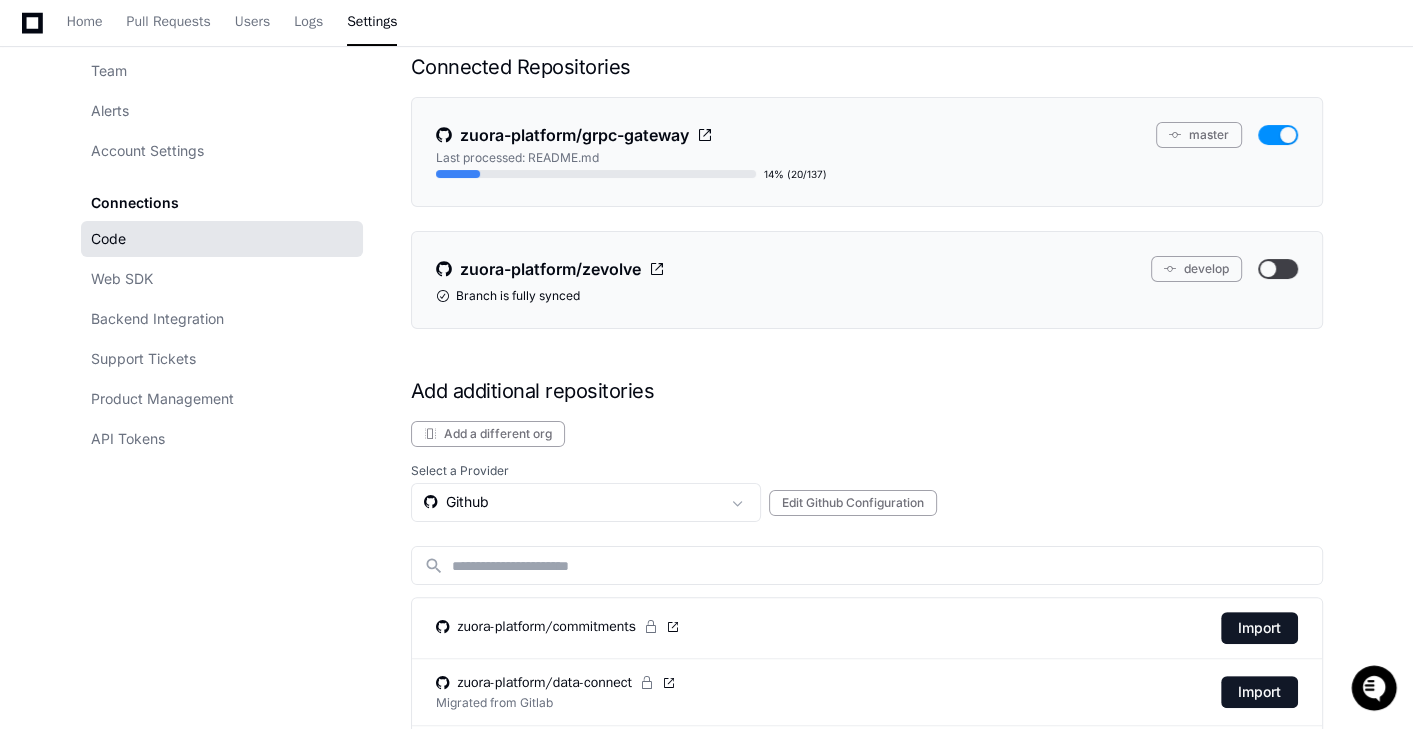click on "zuora-platform/zevolve  develop   Branch is fully synced" 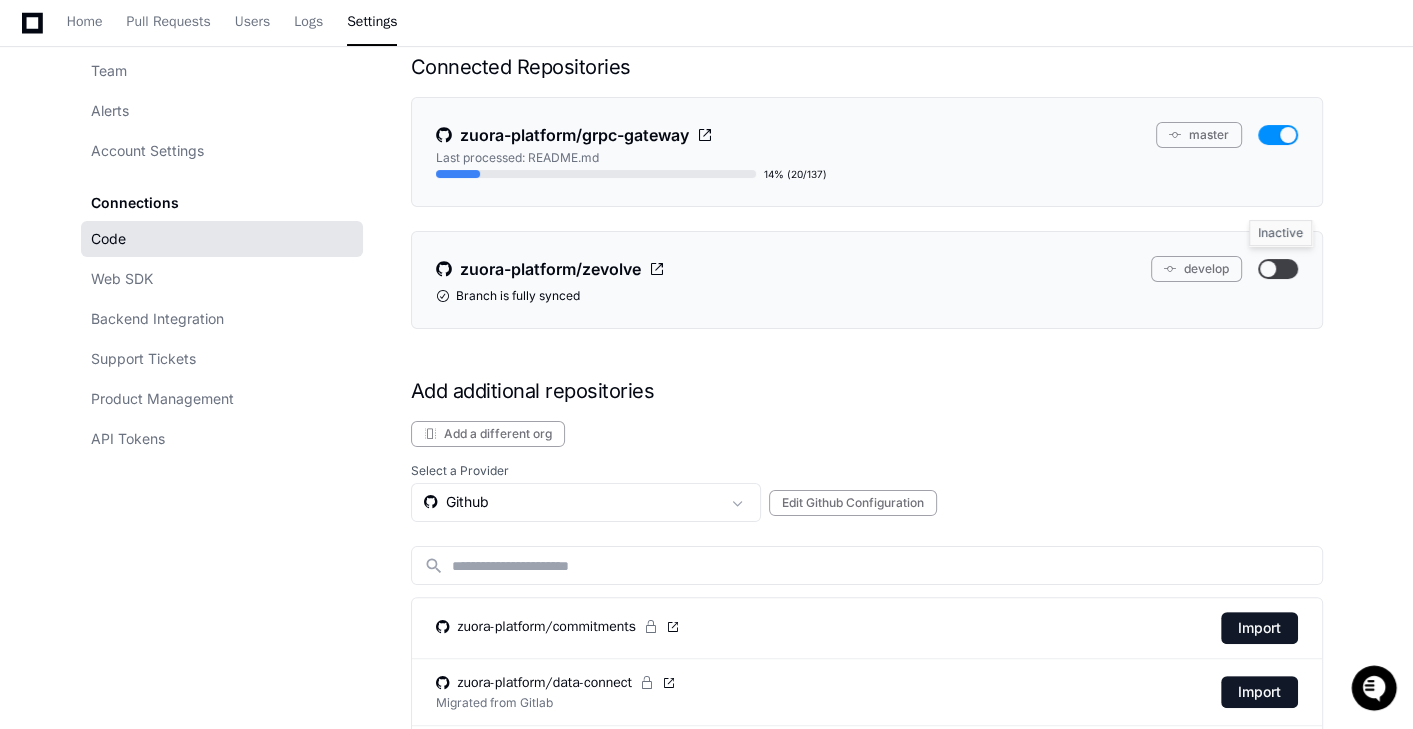click 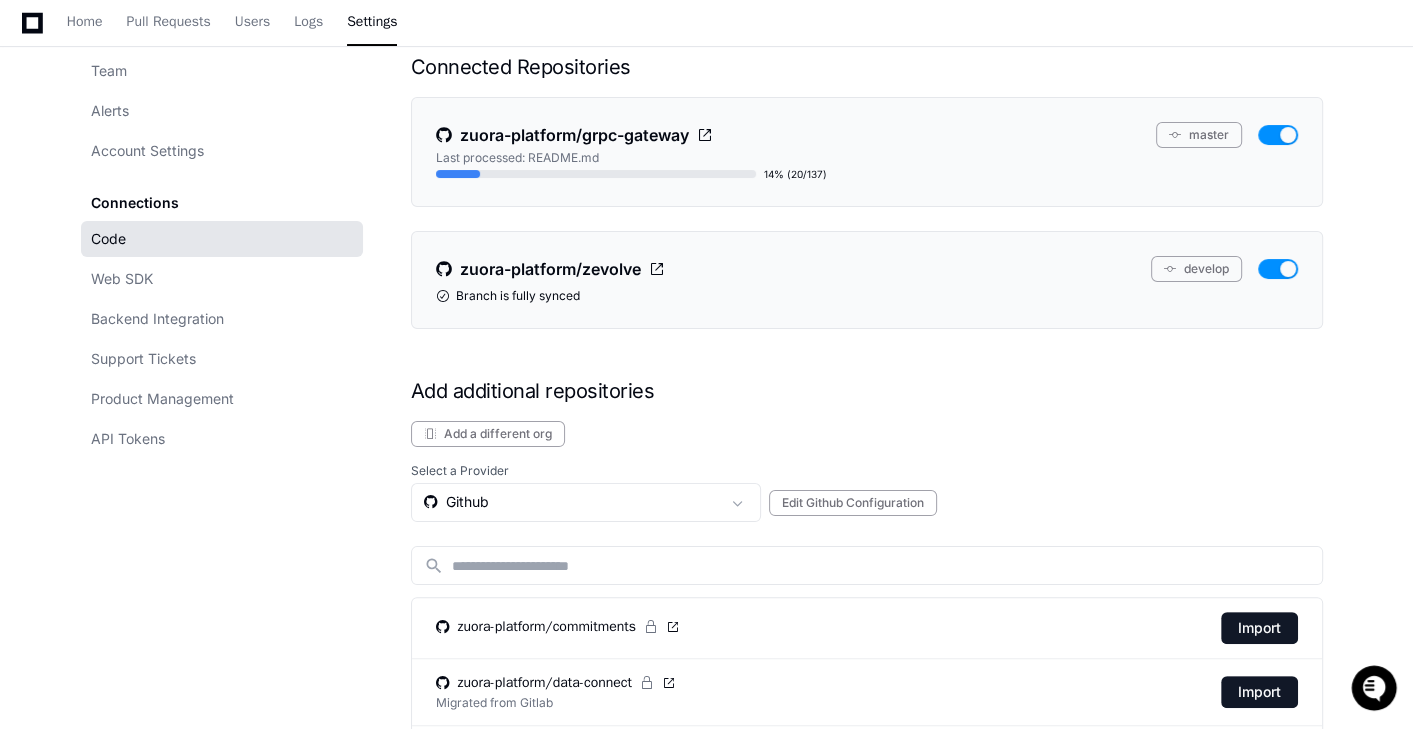 scroll, scrollTop: 0, scrollLeft: 0, axis: both 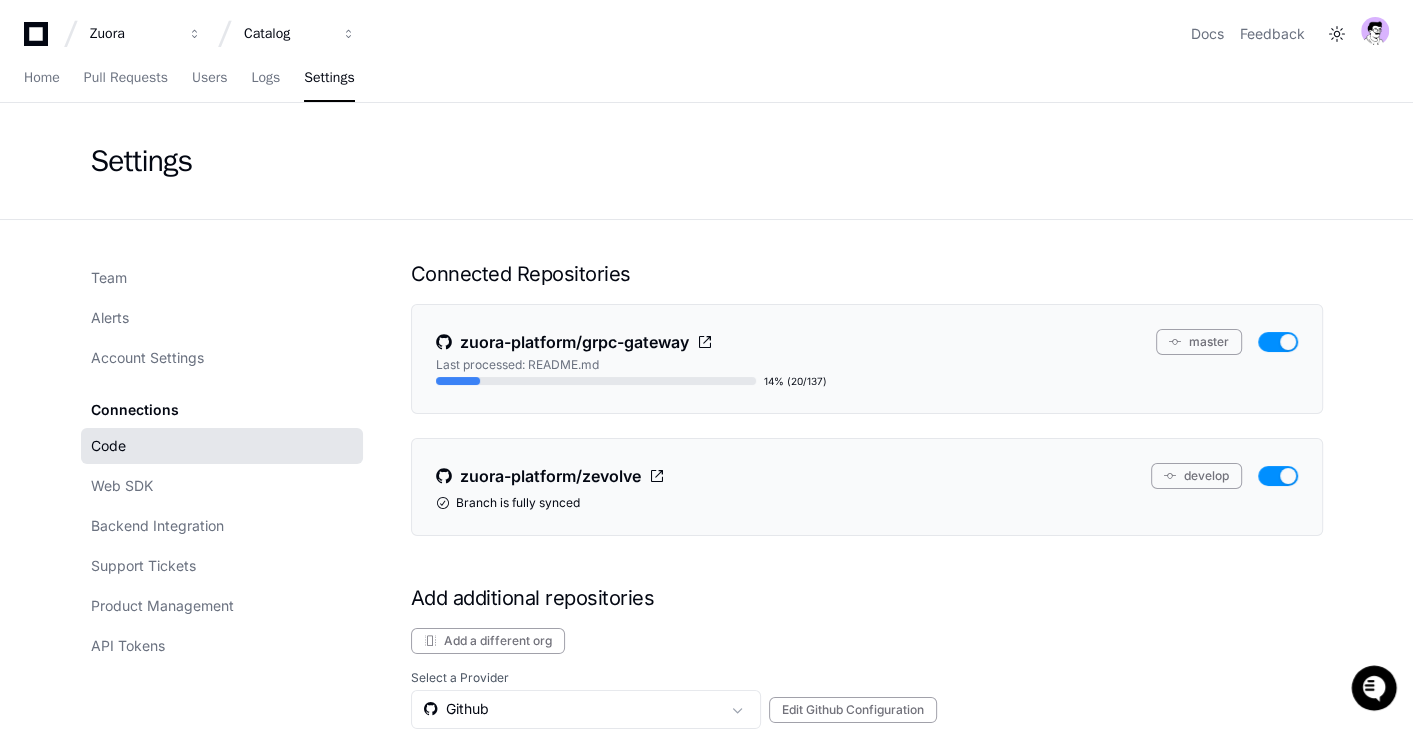 click on "Connected Repositories zuora-platform/grpc-gateway  master  Last processed: README.md  14% (20/137)  zuora-platform/zevolve  develop   Branch is fully synced  Add additional repositories  Add a different org  Select a Provider  Github   Edit Github Configuration  search zuora-platform/commitments  Import  zuora-platform/data-connect Migrated from Gitlab  Import  zuora-platform/highway Project highway includes all future connectors in and out of Zuora  Import  zuora-platform/mediation-pipeline Migrated from Gitlab  Import  zuora-platform/mediation-pipeline-manager Migrated from Gitlab  Import  zuora-platform/quotes-dx Salesforce DX project that contains Zuora's Subscription CPQ product.  Import  zuora-platform/quoting-service  Import  zuora-platform/tenant-registry  Import  zuora-platform/tenant-registry-client Migrated from Gitlab  Import  zuora-platform/z-bcs Zuora Context Service  Import  zuora-platform/zdp  Import" 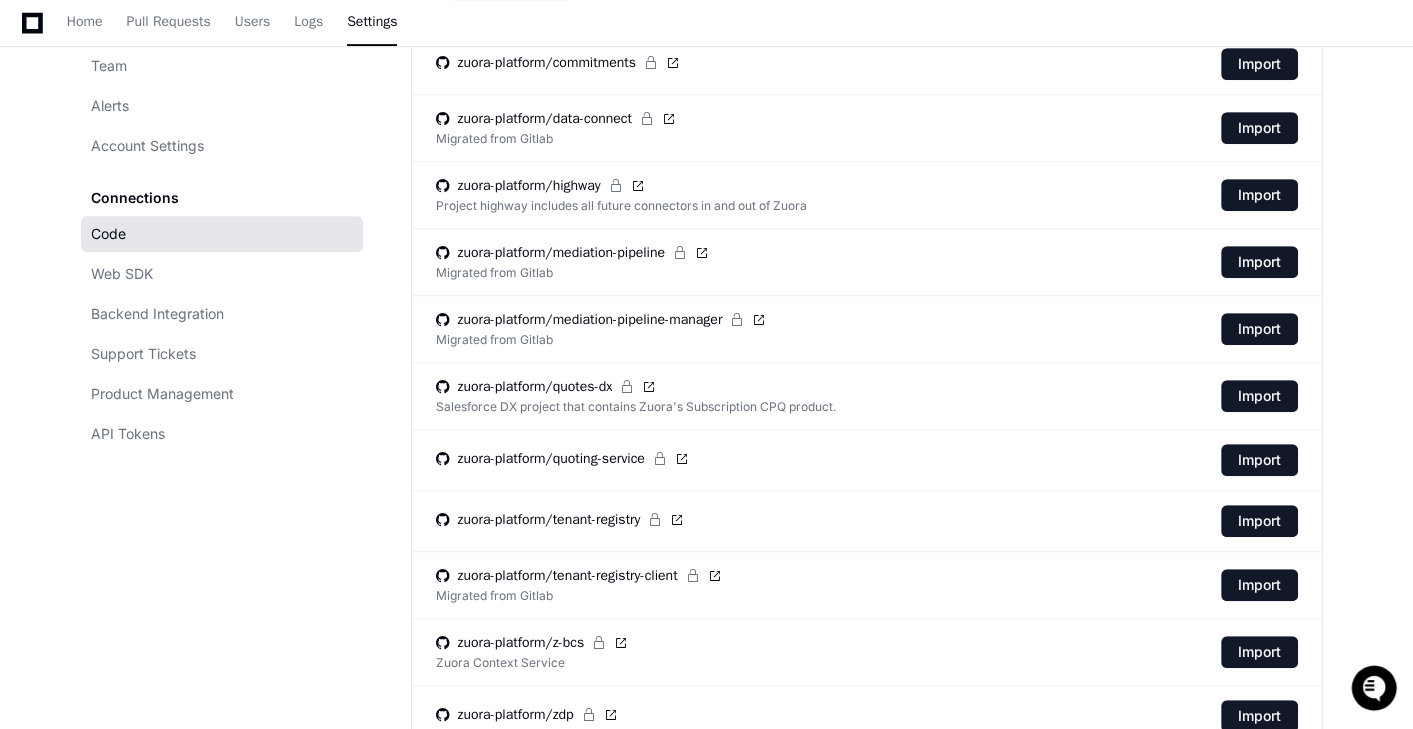 scroll, scrollTop: 0, scrollLeft: 0, axis: both 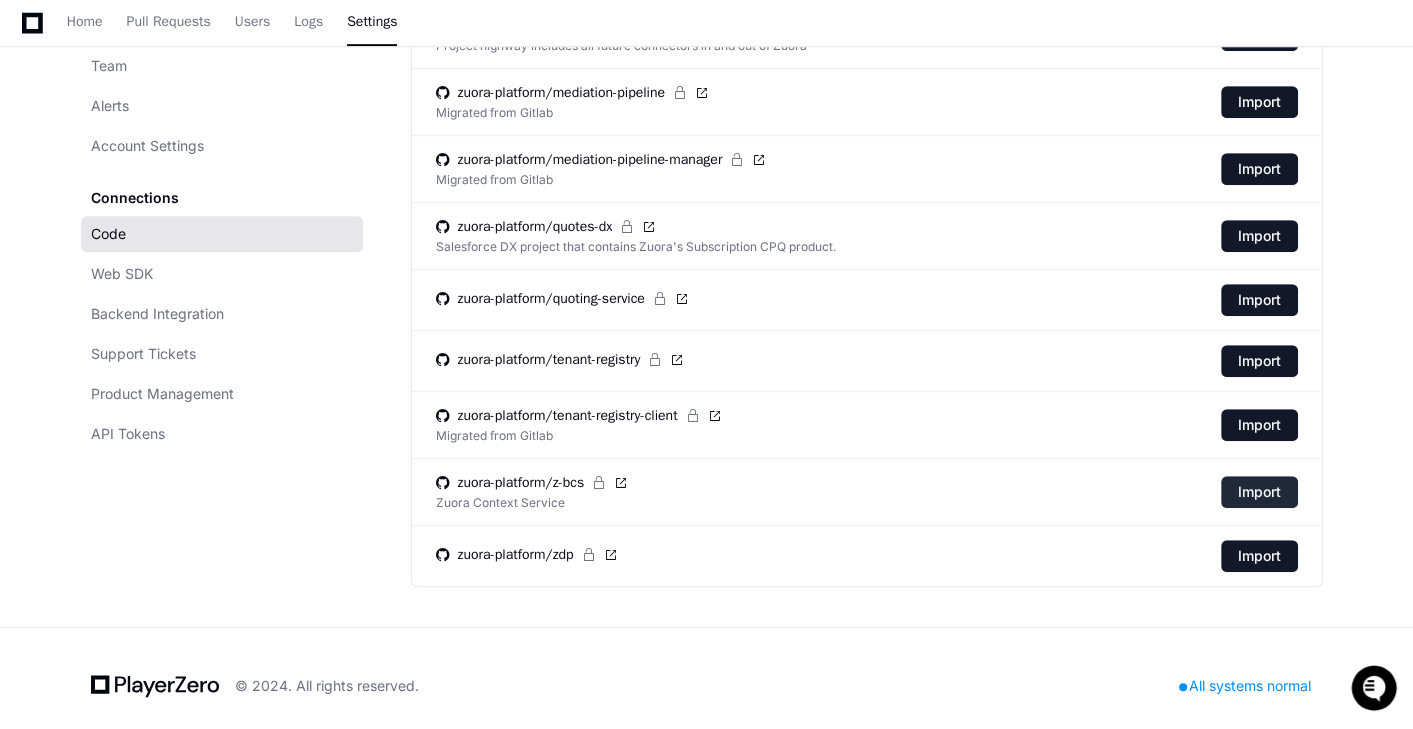 click on "Import" 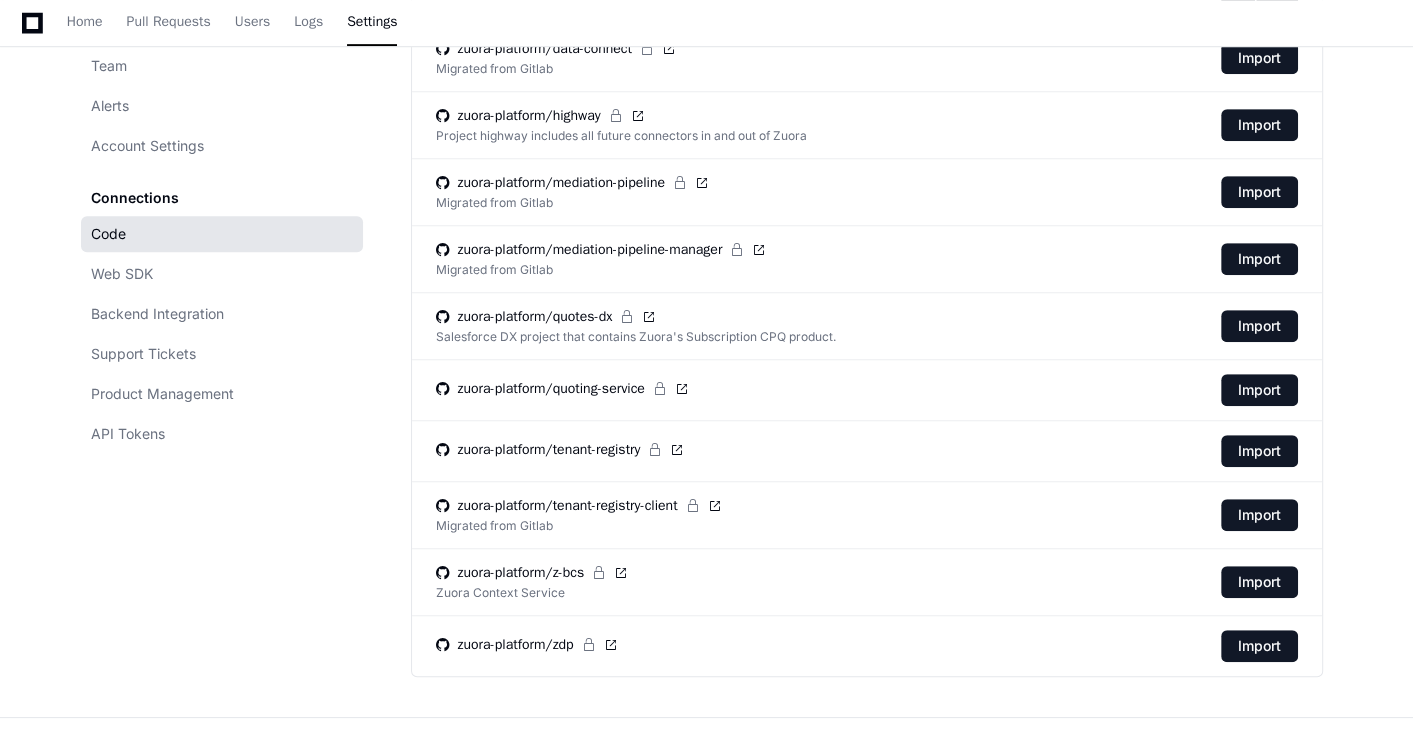 scroll, scrollTop: 0, scrollLeft: 0, axis: both 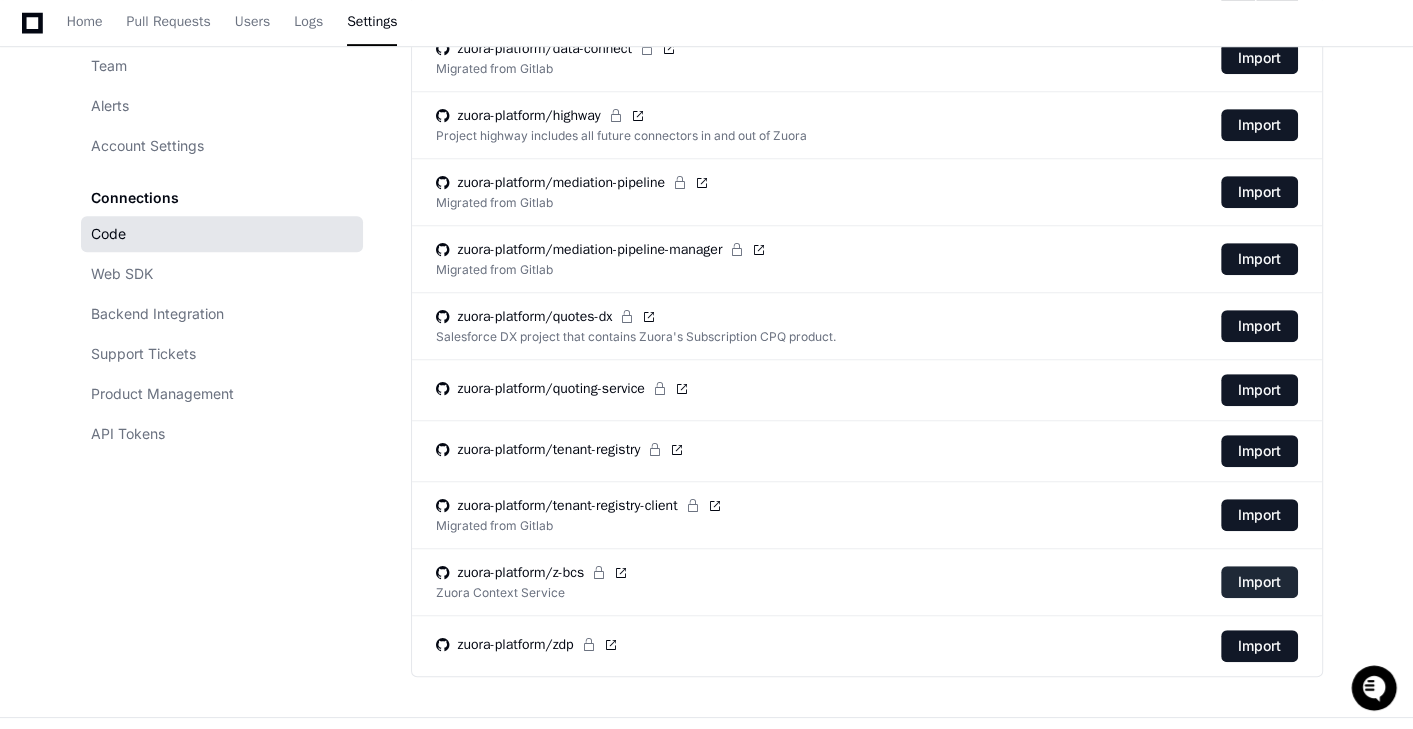 click on "Import" 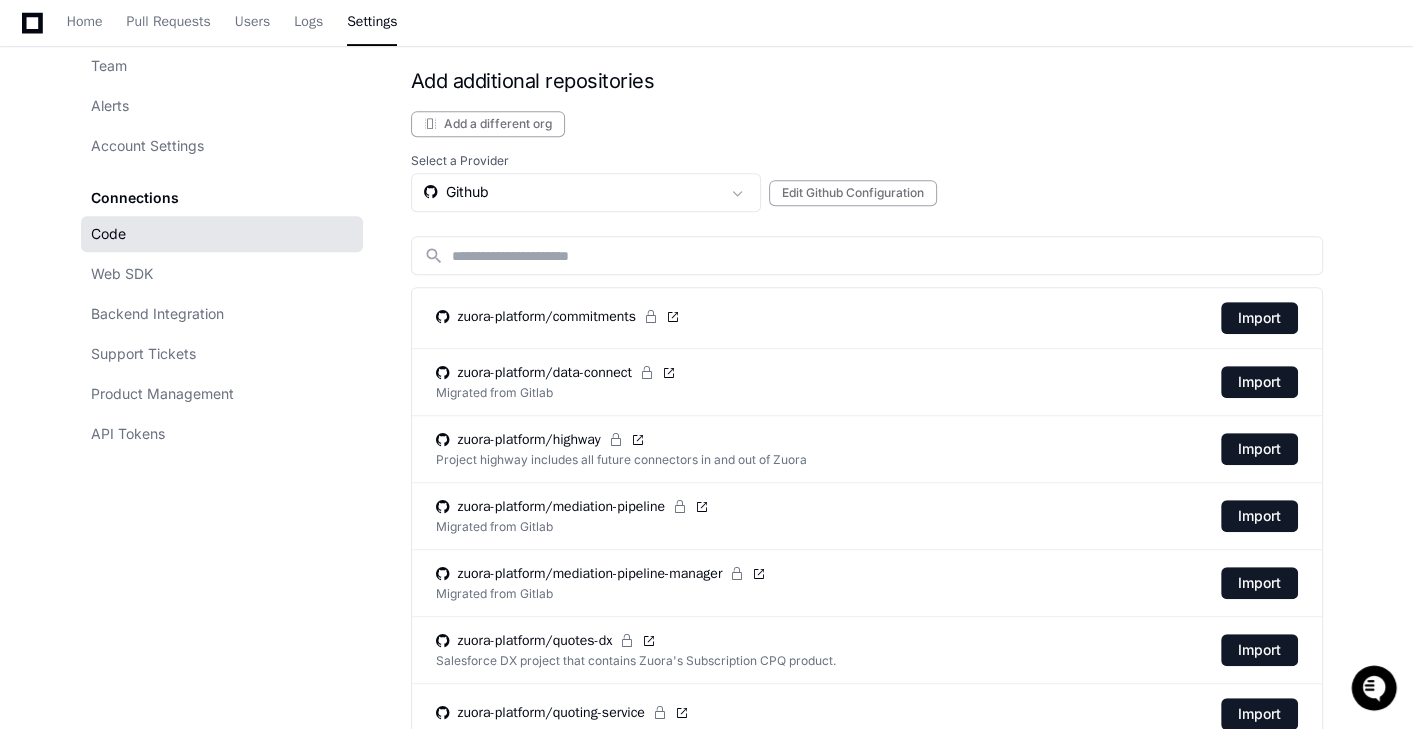scroll, scrollTop: 450, scrollLeft: 0, axis: vertical 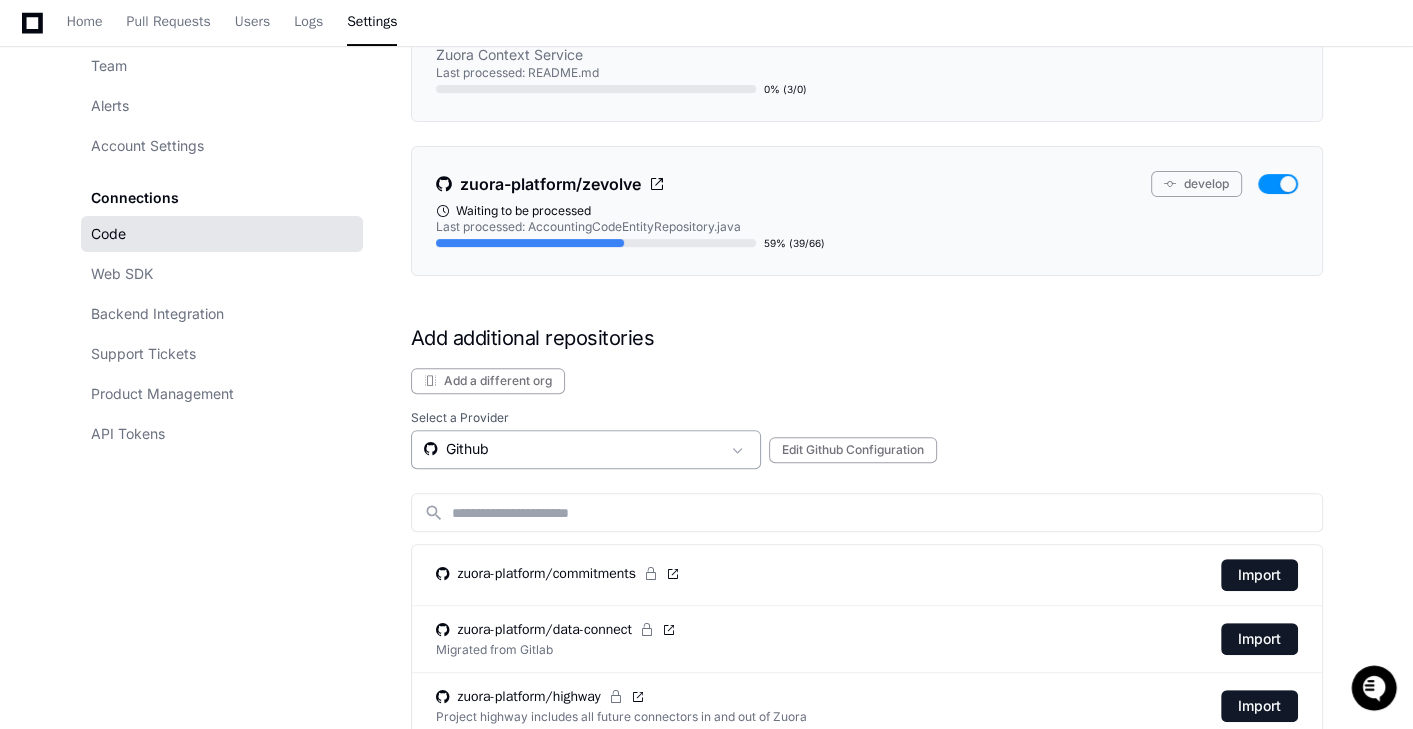 click on "Github" at bounding box center [572, 449] 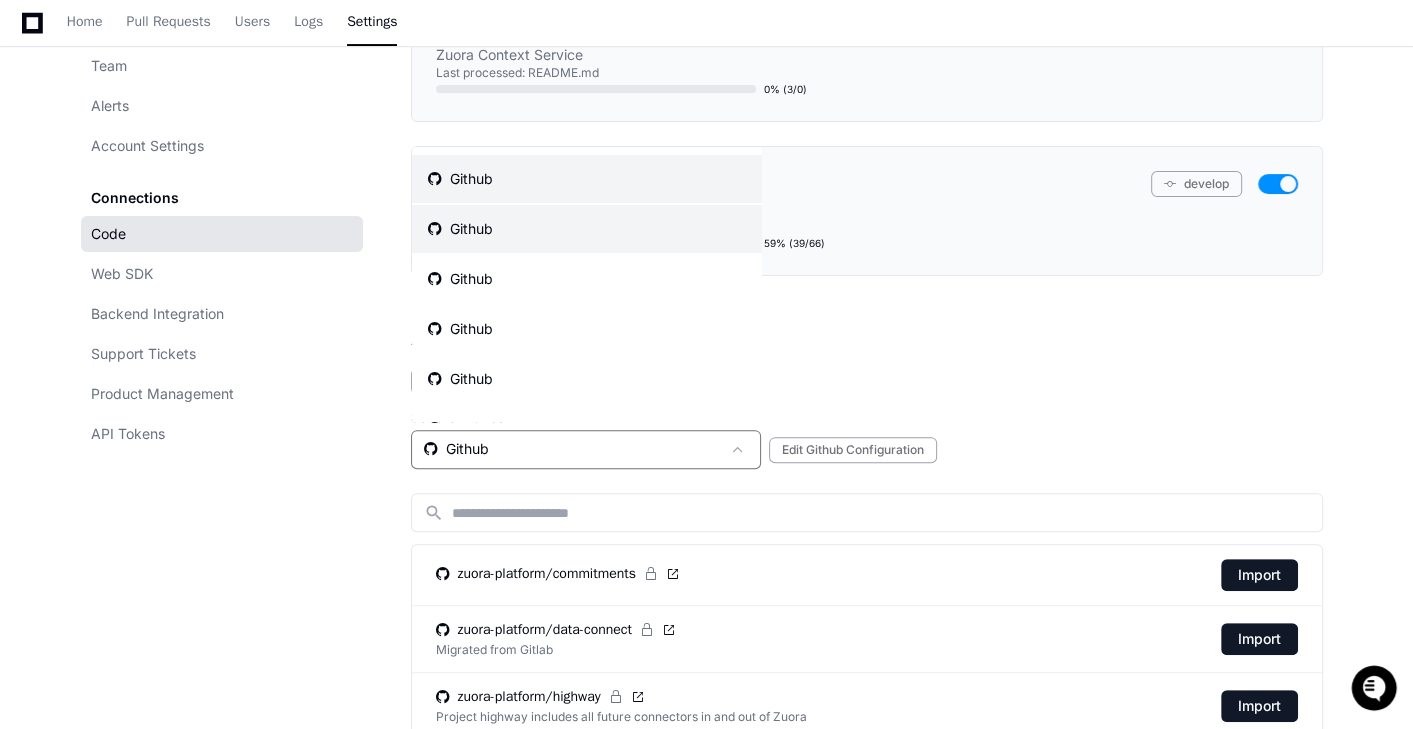 click on "Github" at bounding box center [587, 229] 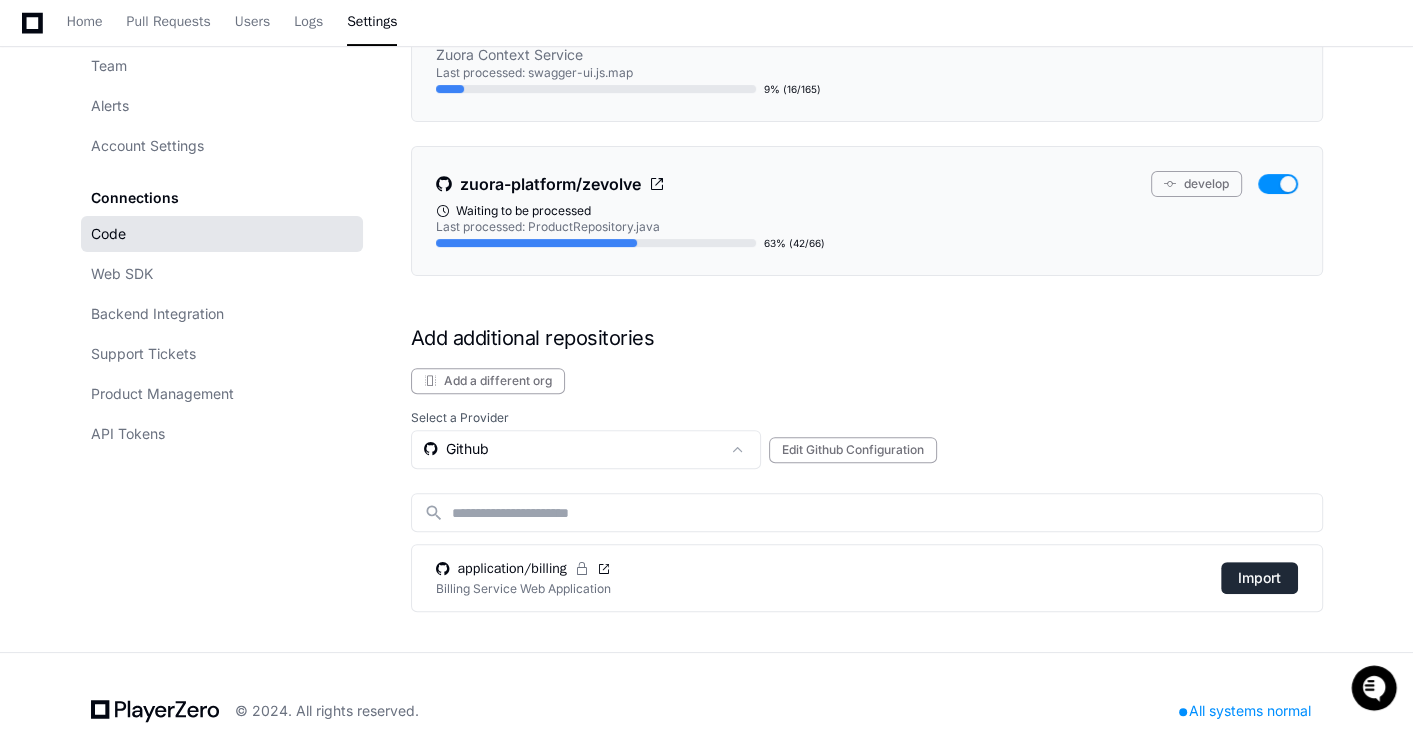 click on "Import" 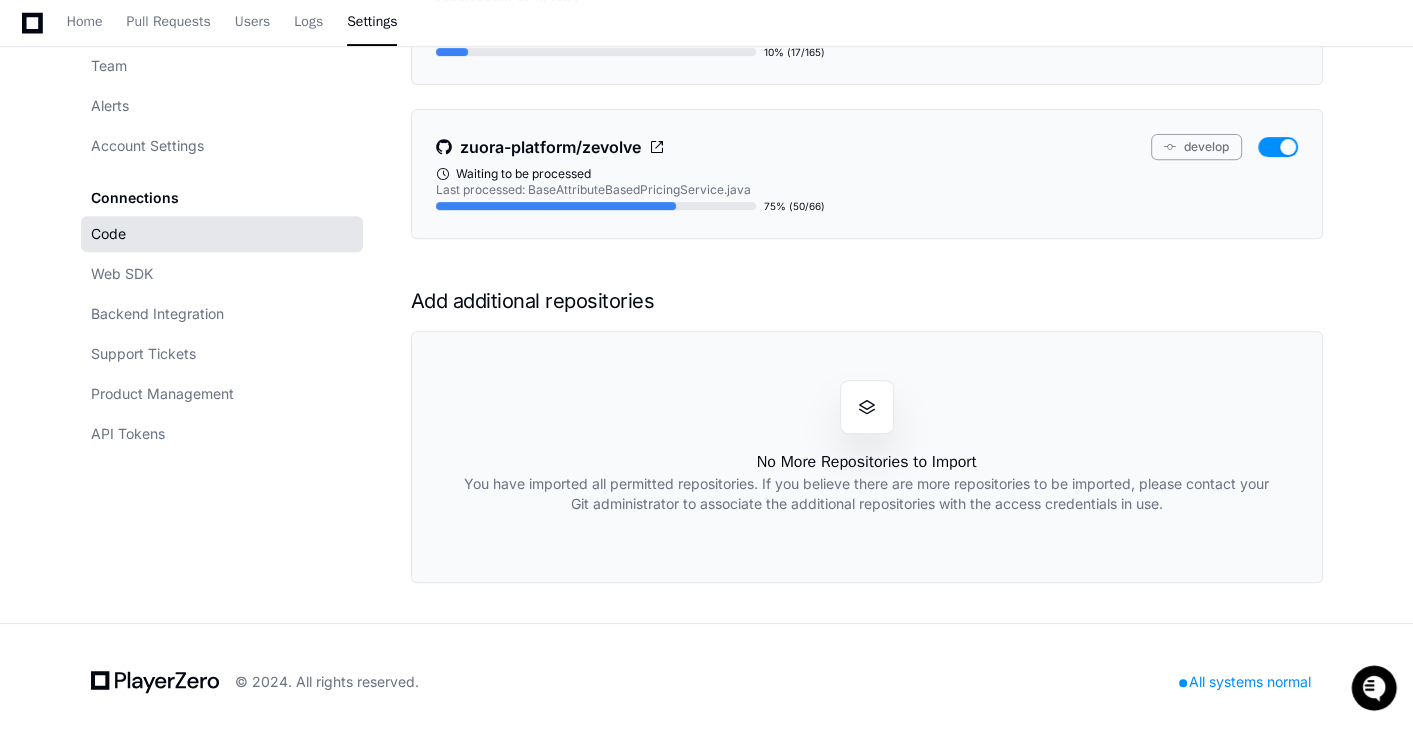 scroll, scrollTop: 0, scrollLeft: 0, axis: both 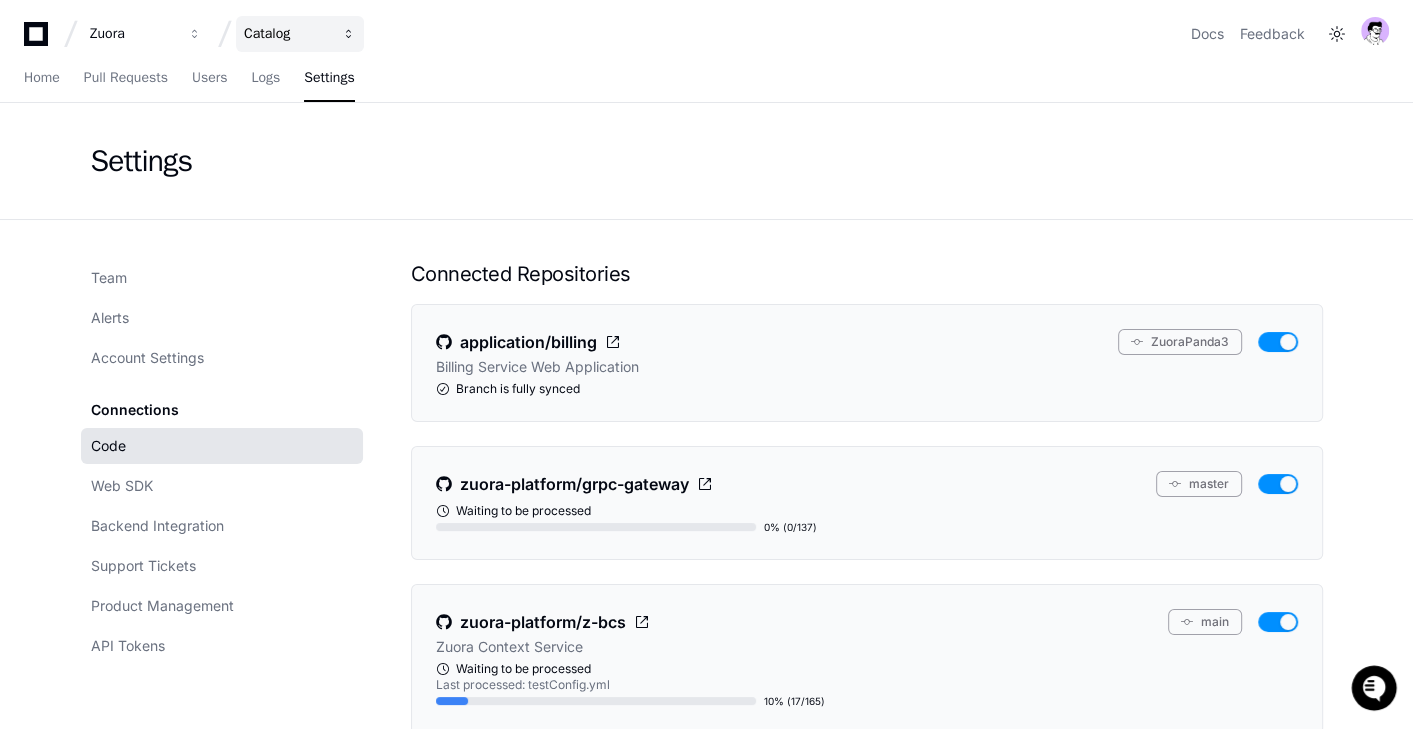 click on "Catalog" at bounding box center (133, 34) 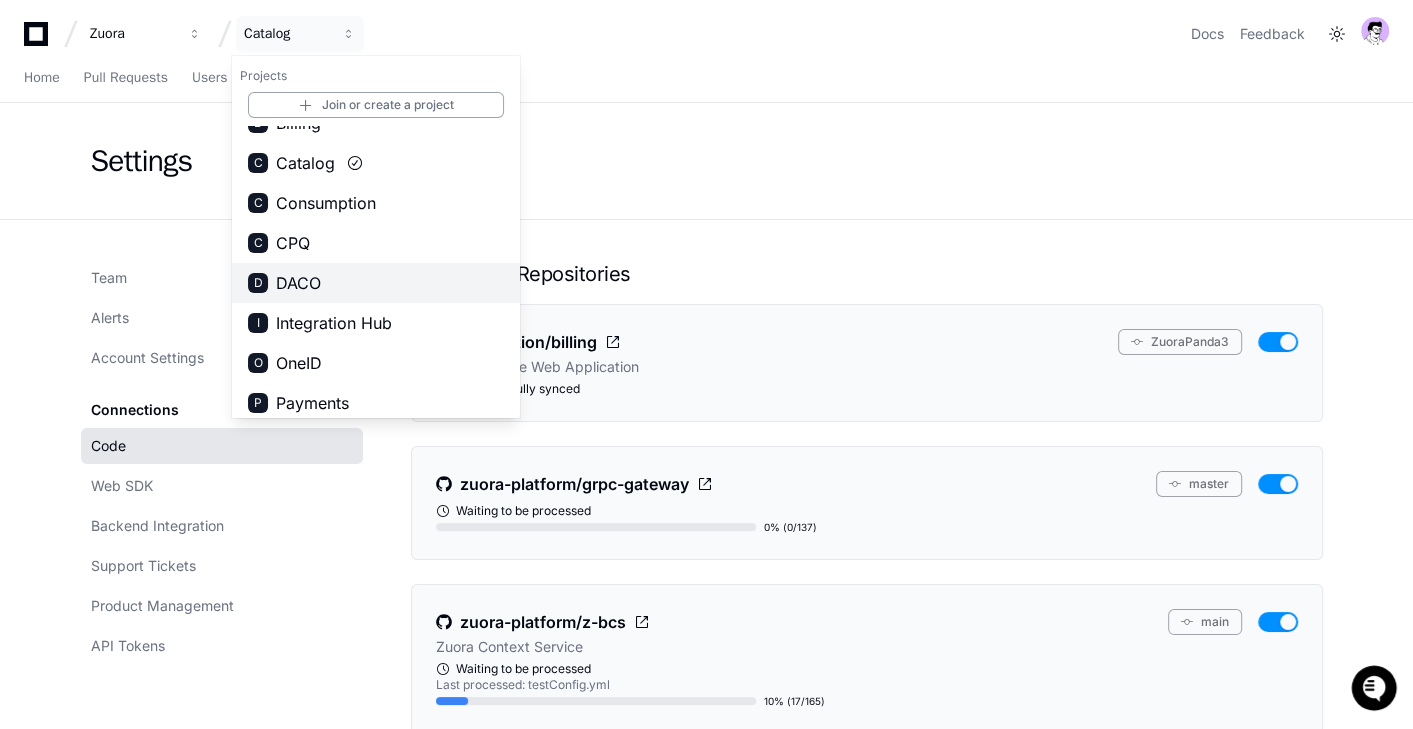scroll, scrollTop: 71, scrollLeft: 0, axis: vertical 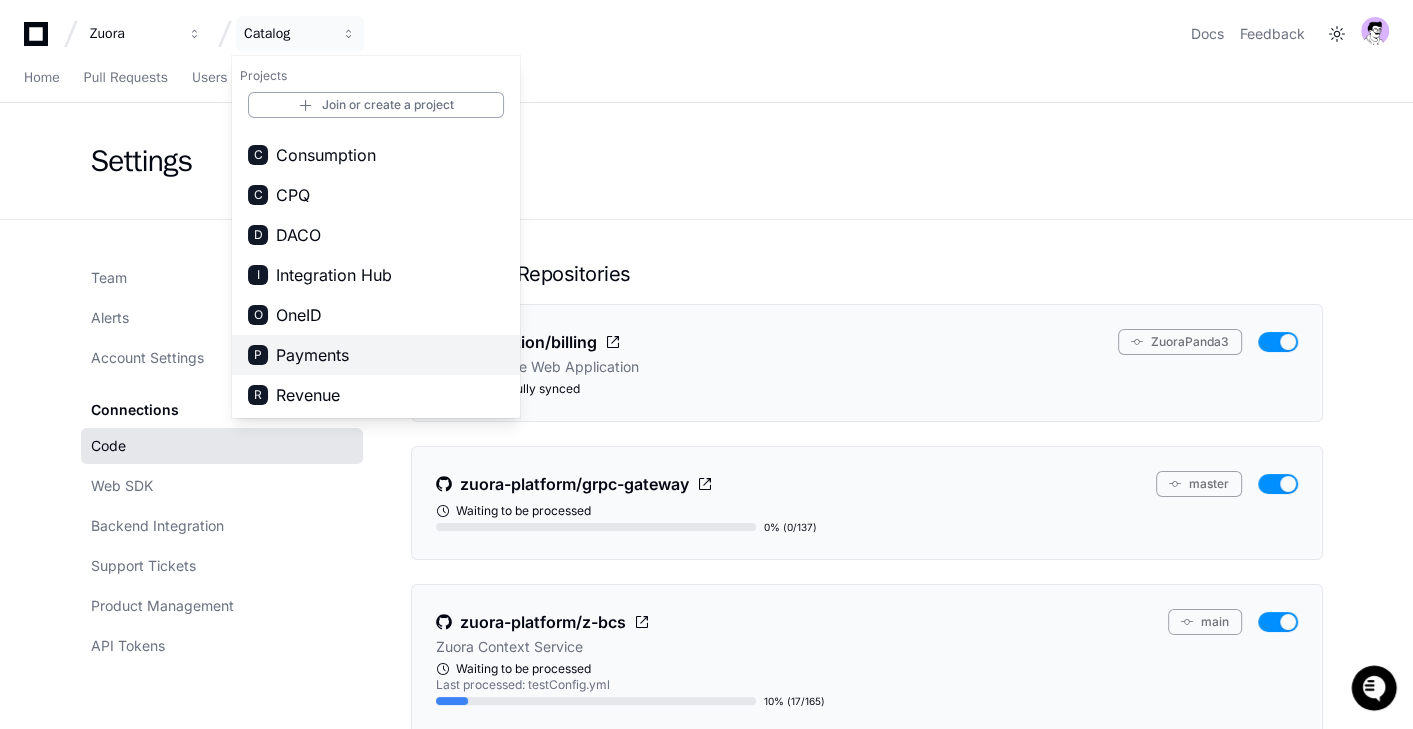 click on "P  Payments" at bounding box center [376, 355] 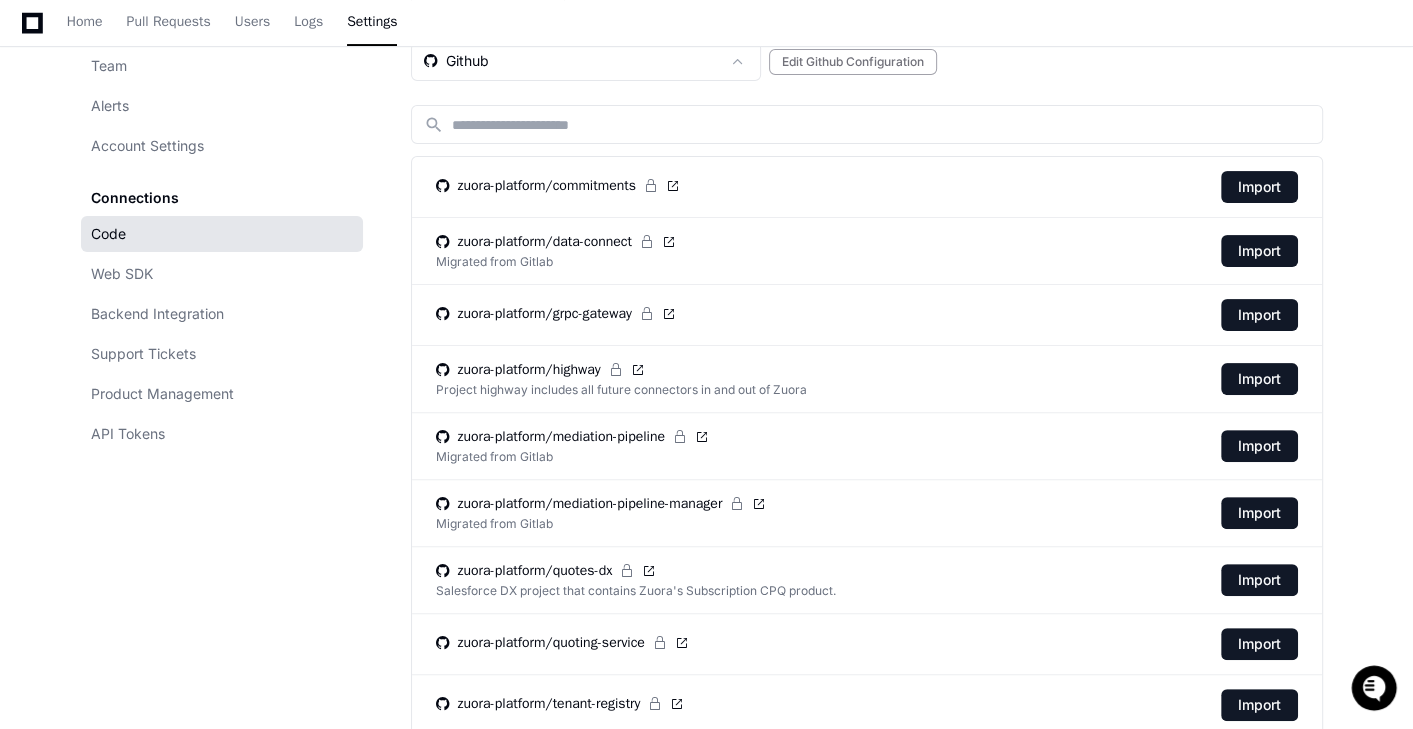 scroll, scrollTop: 397, scrollLeft: 0, axis: vertical 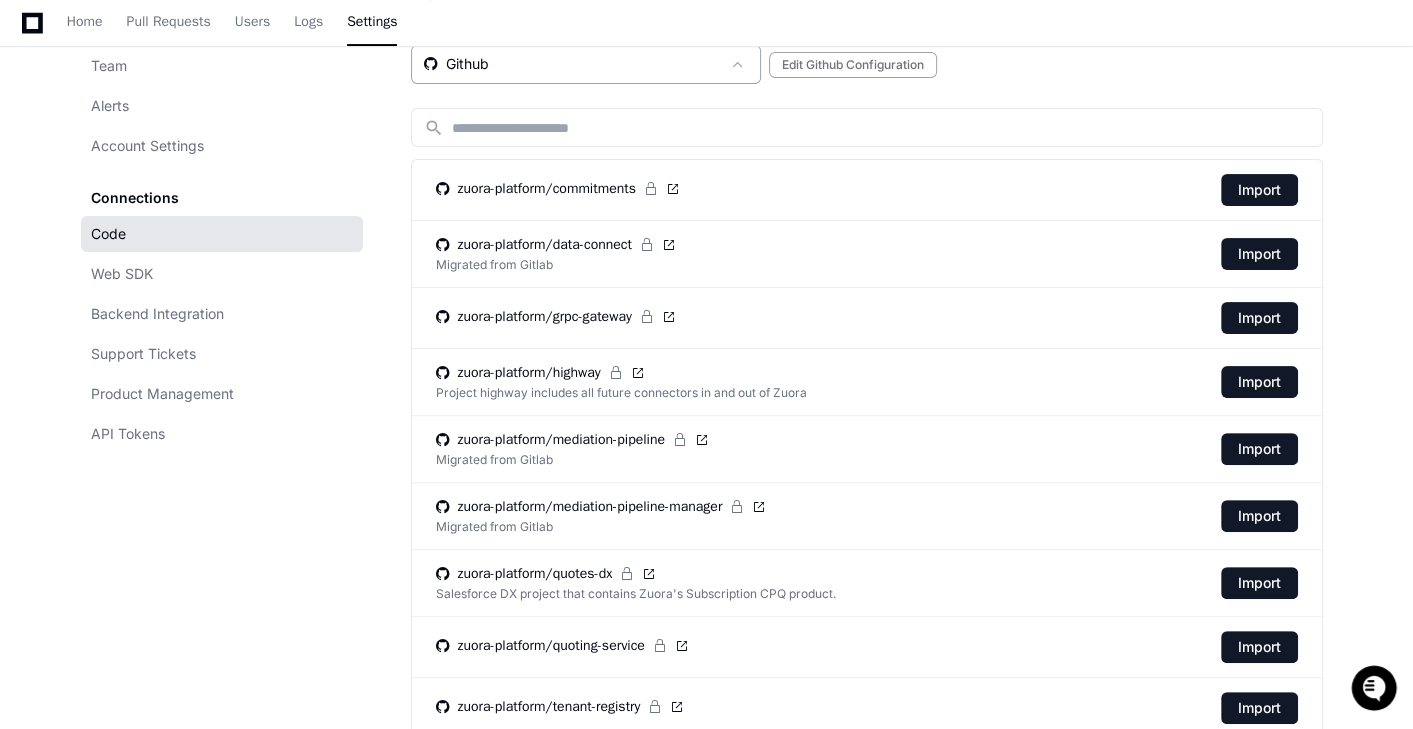 click on "Github" at bounding box center [572, 64] 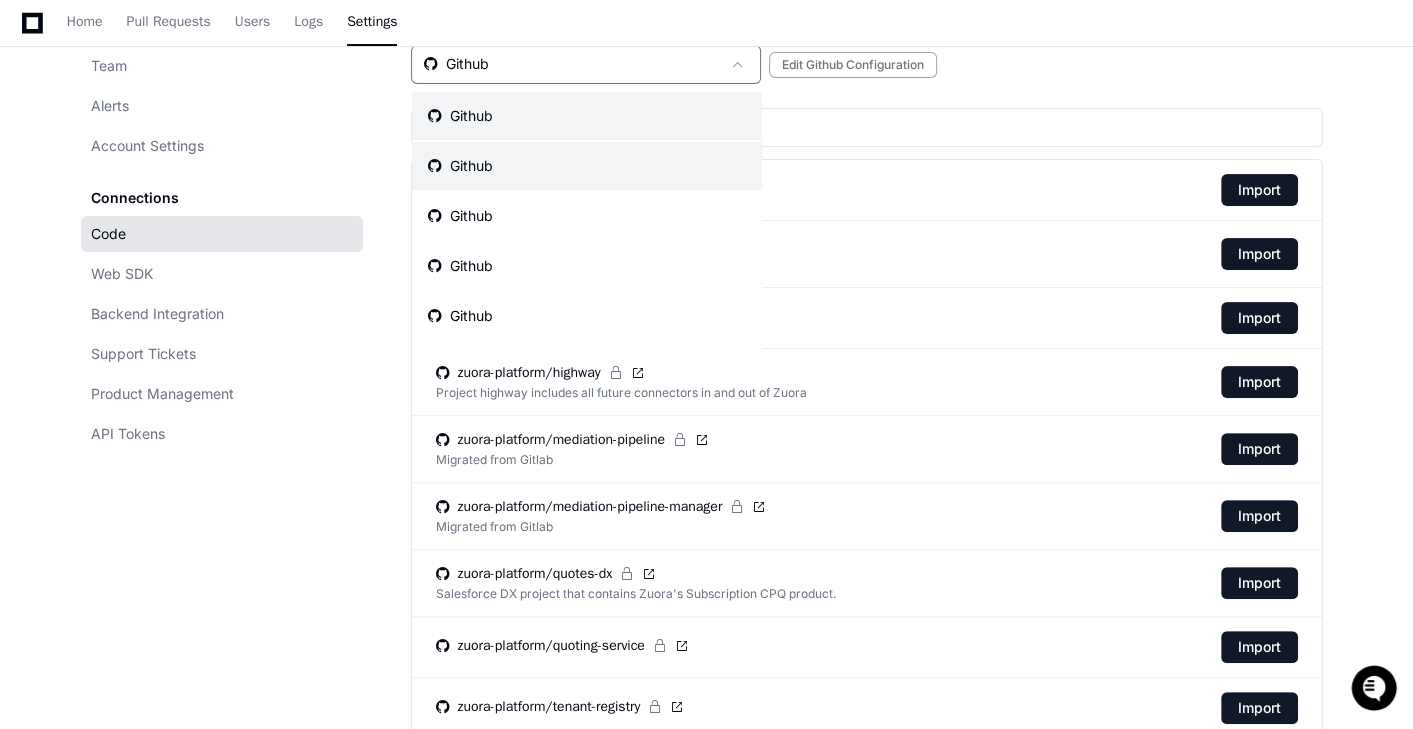 click on "Github" at bounding box center (587, 166) 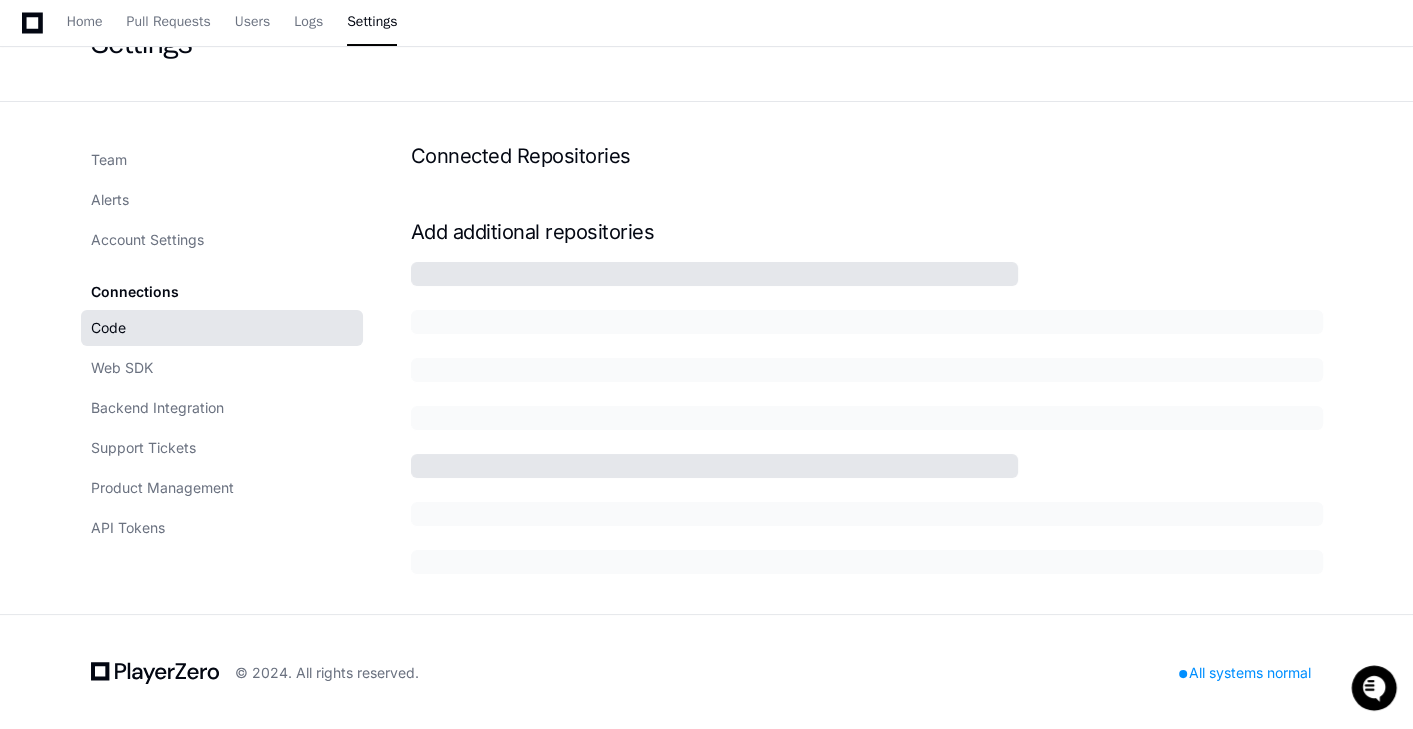 scroll, scrollTop: 90, scrollLeft: 0, axis: vertical 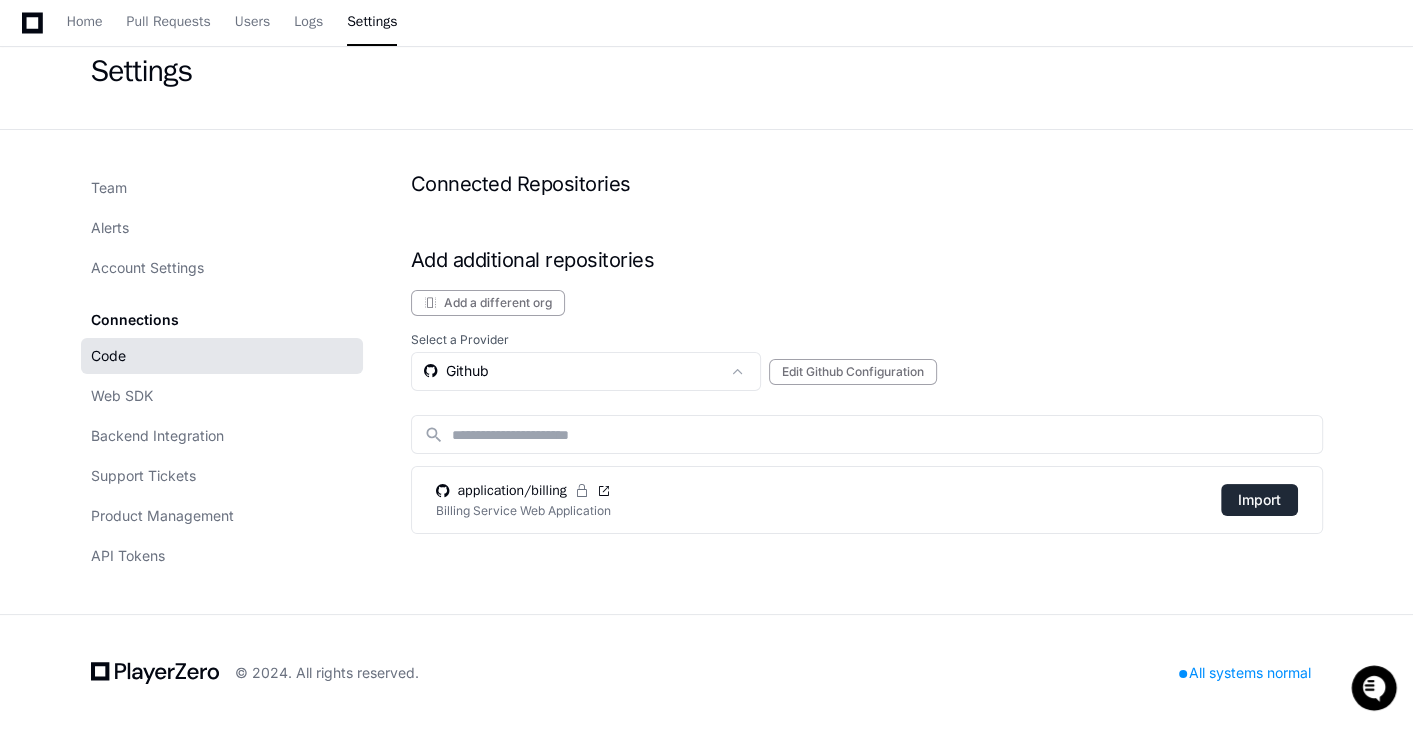 click on "Import" 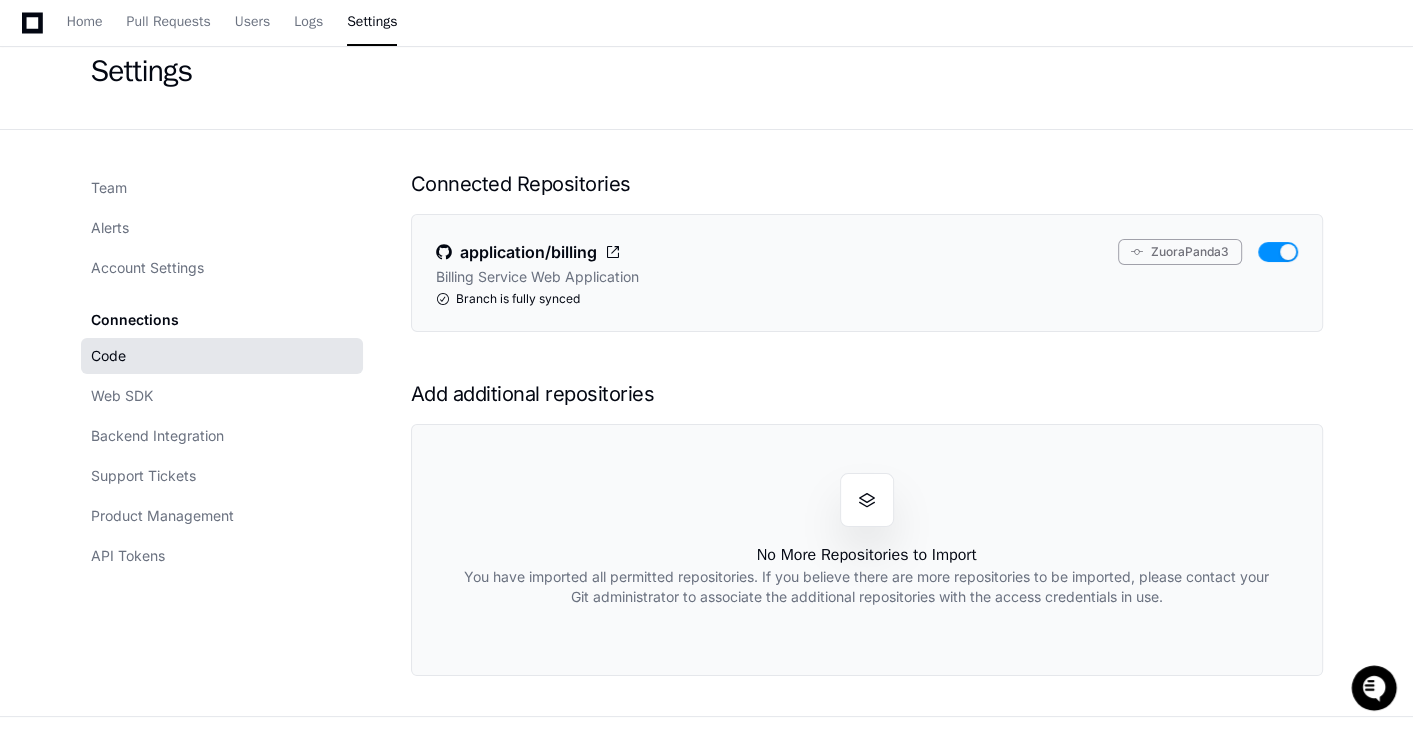 click on "Code" 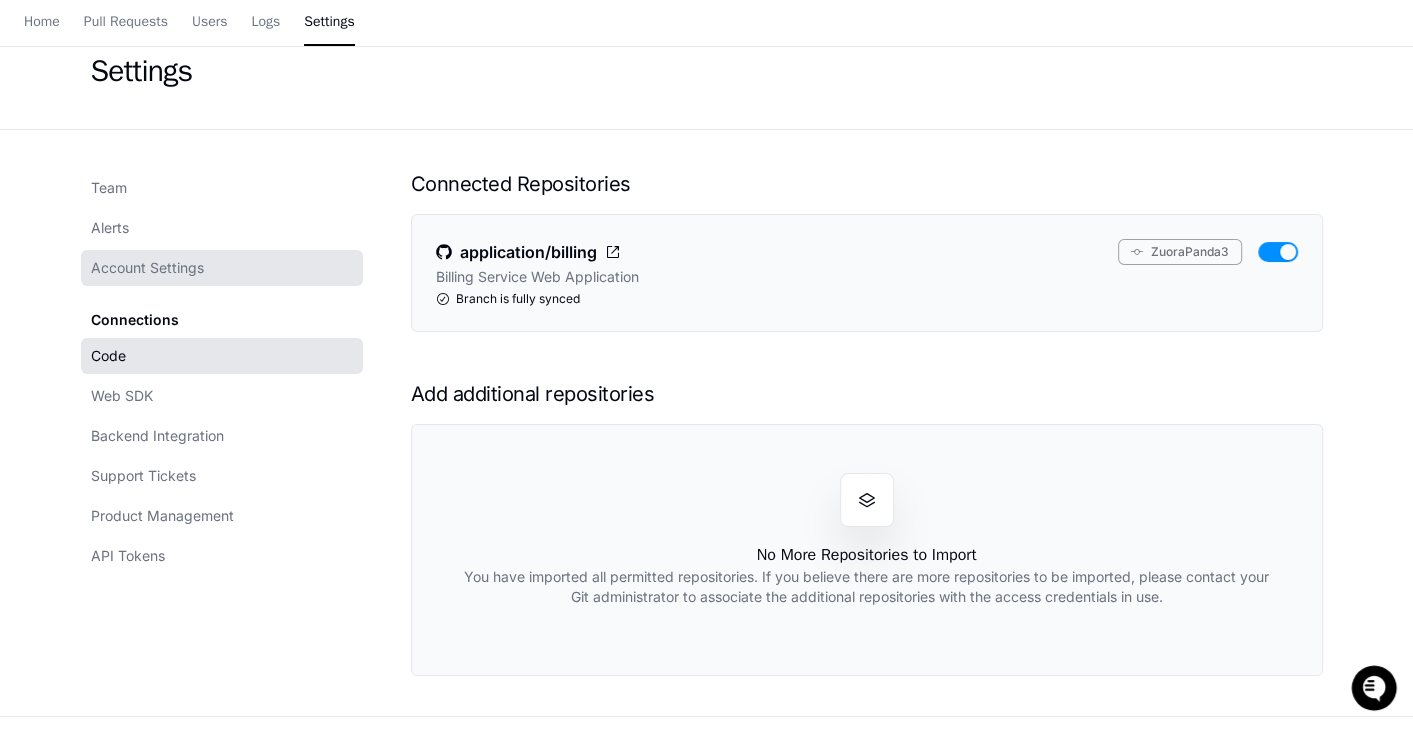 scroll, scrollTop: 0, scrollLeft: 0, axis: both 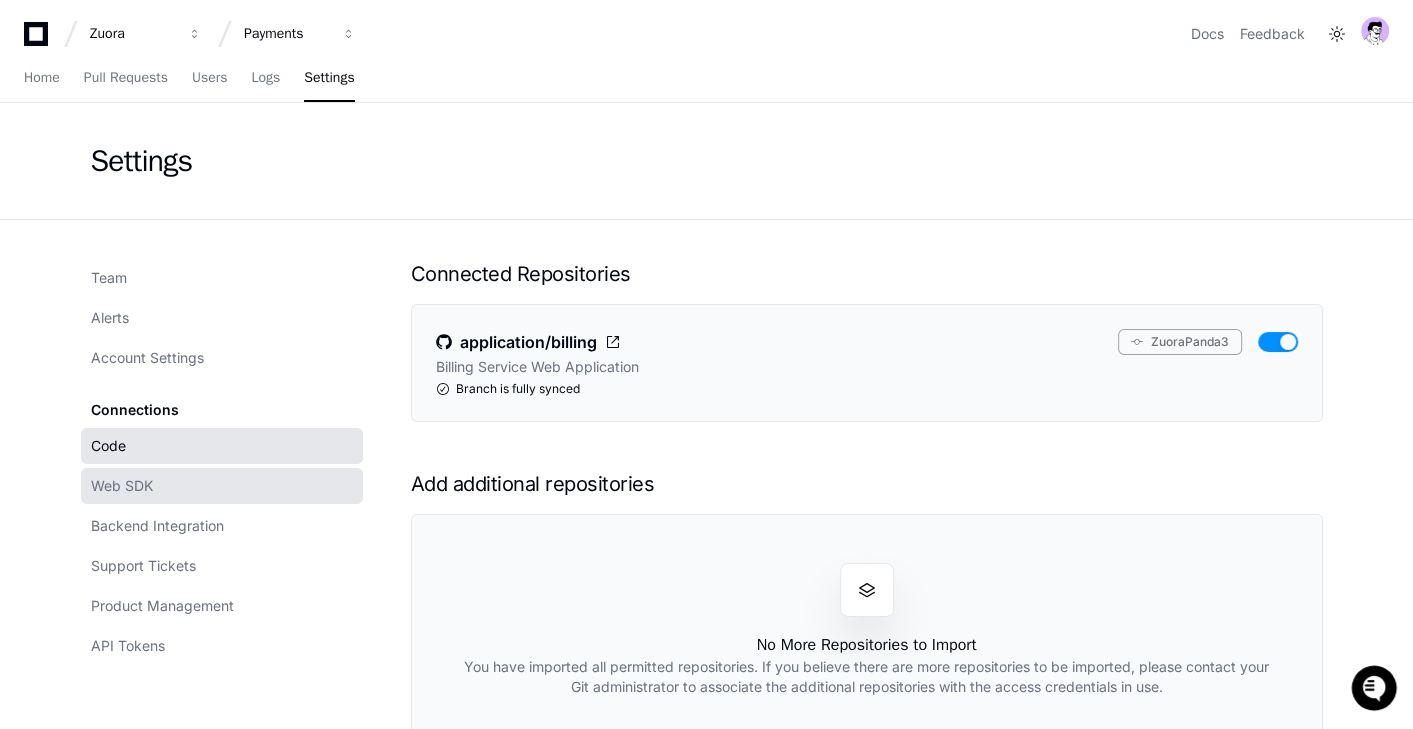 click on "Web SDK" 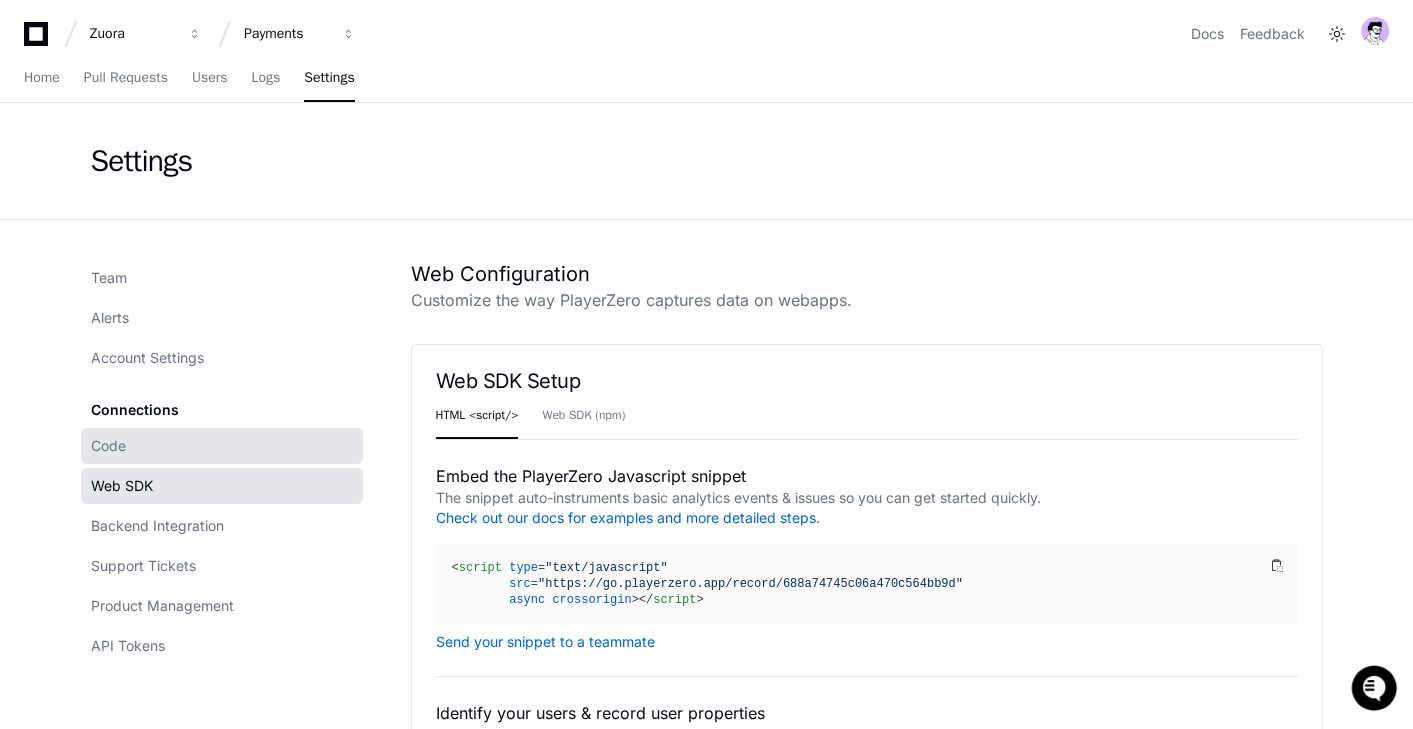 click on "Code" 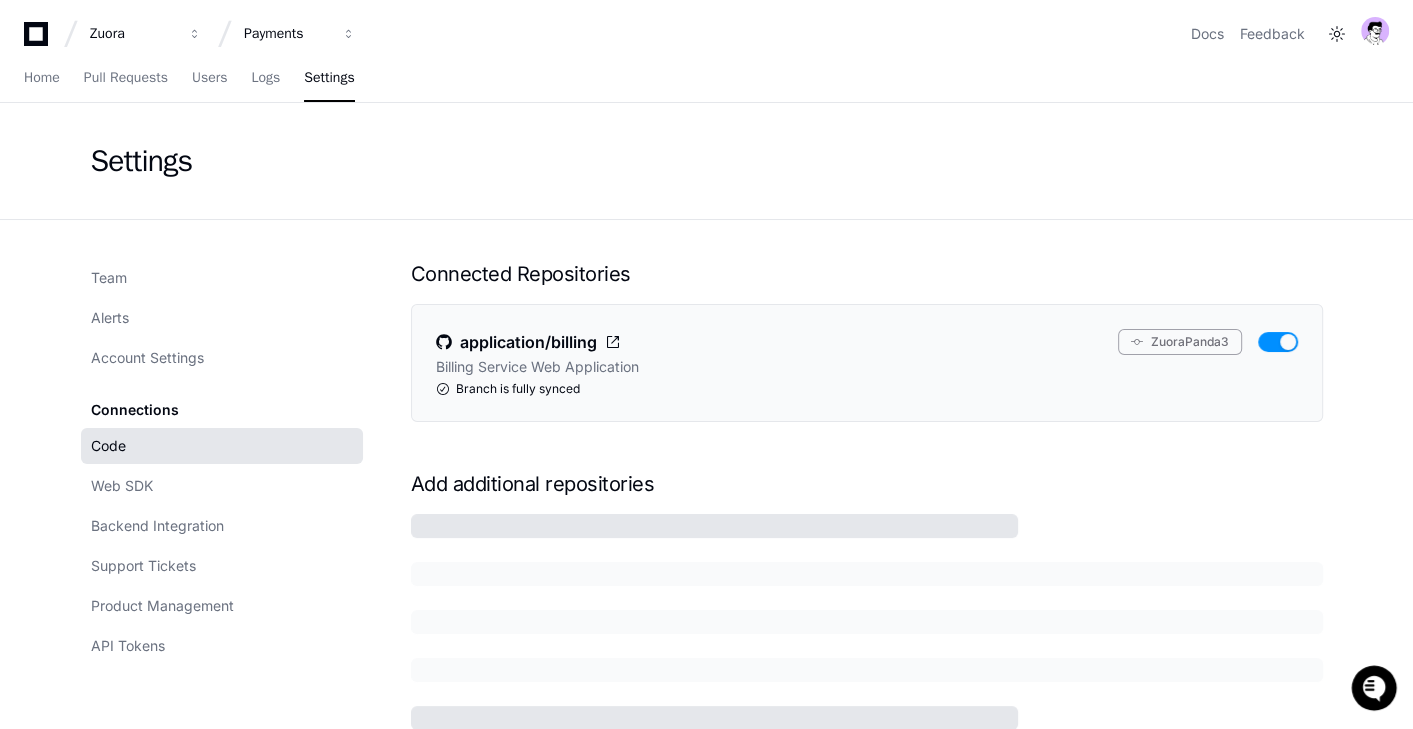 scroll, scrollTop: 236, scrollLeft: 0, axis: vertical 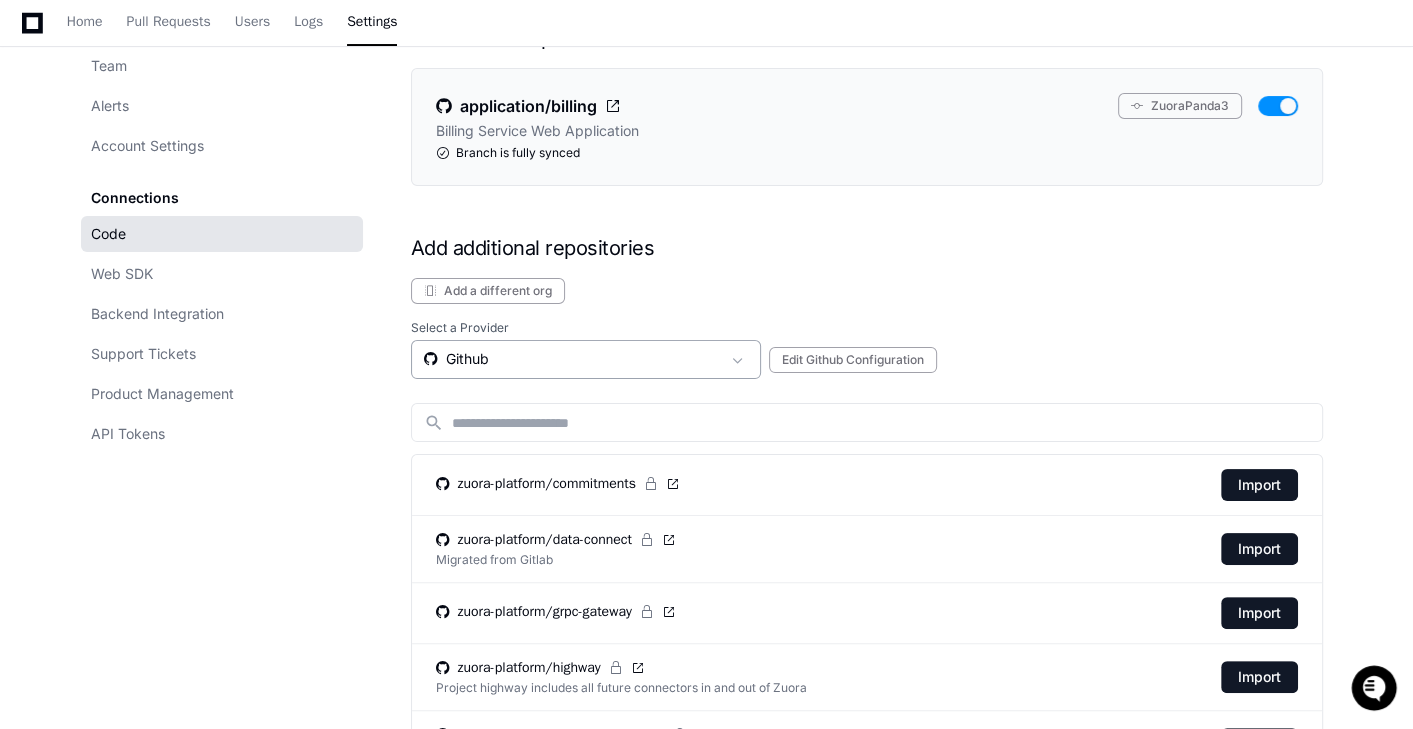 click on "Github" at bounding box center (572, 359) 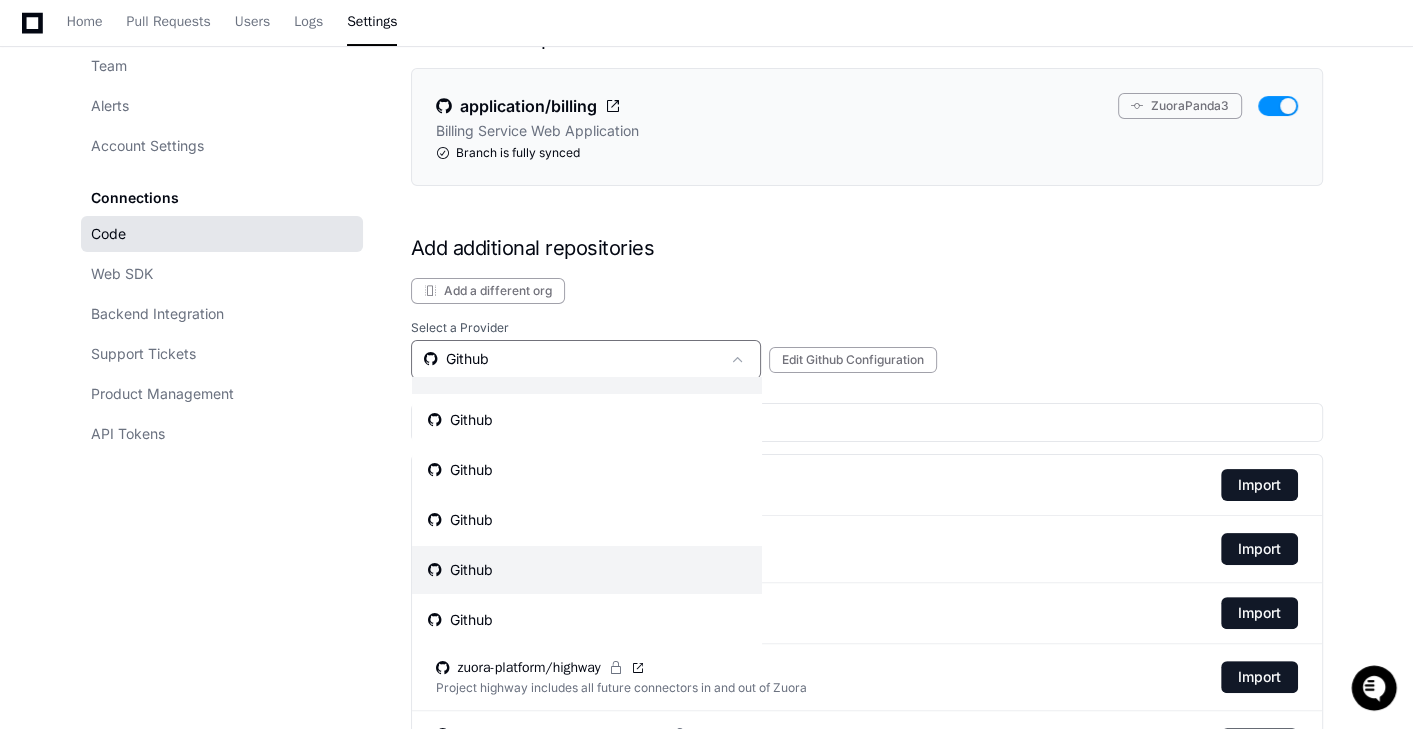 scroll, scrollTop: 41, scrollLeft: 0, axis: vertical 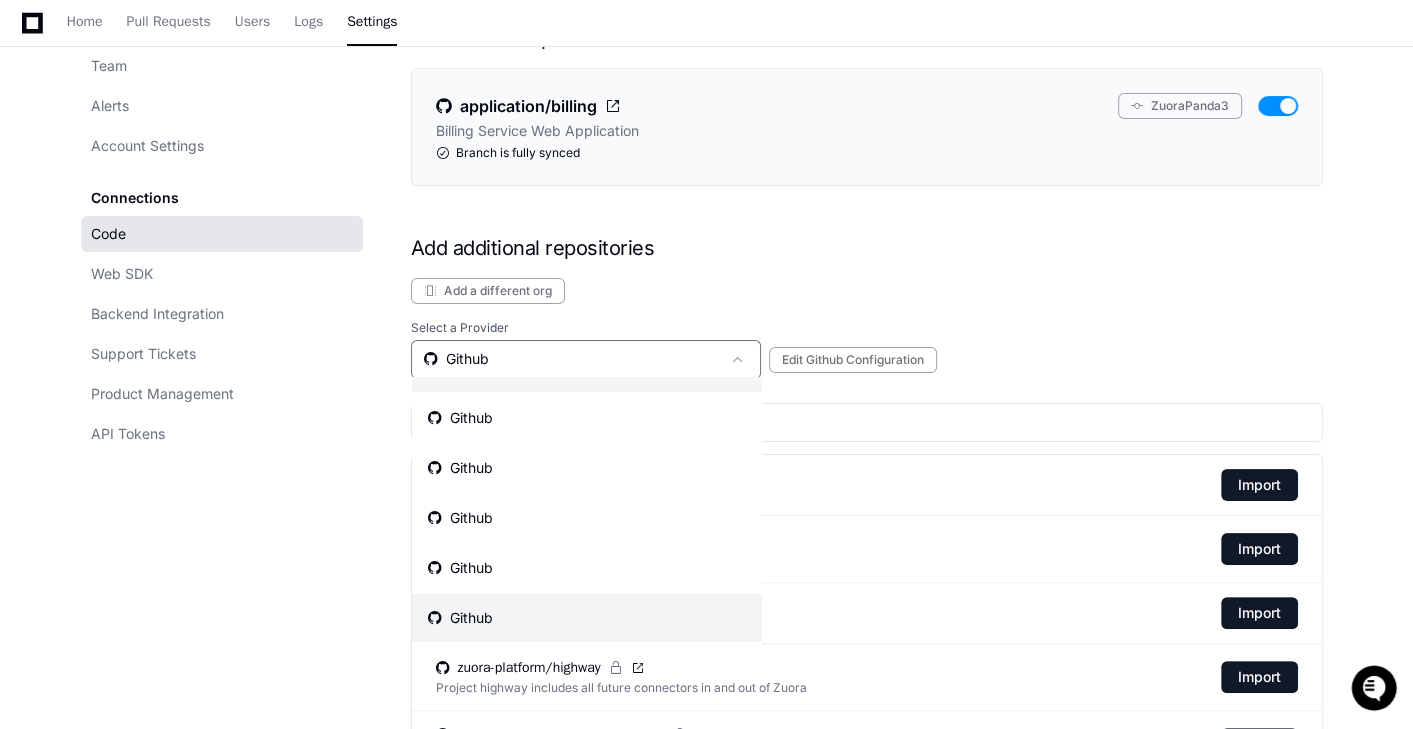 click on "Github" at bounding box center (587, 618) 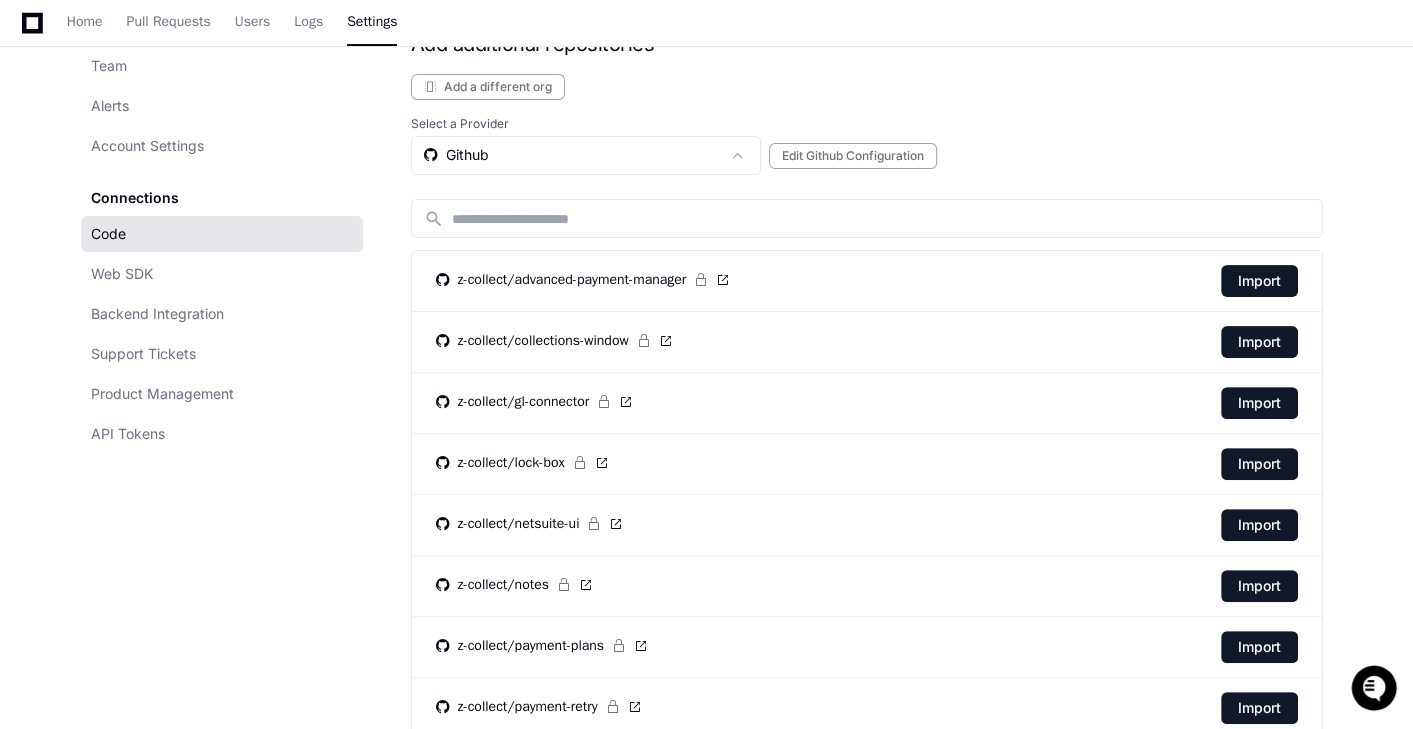scroll, scrollTop: 446, scrollLeft: 0, axis: vertical 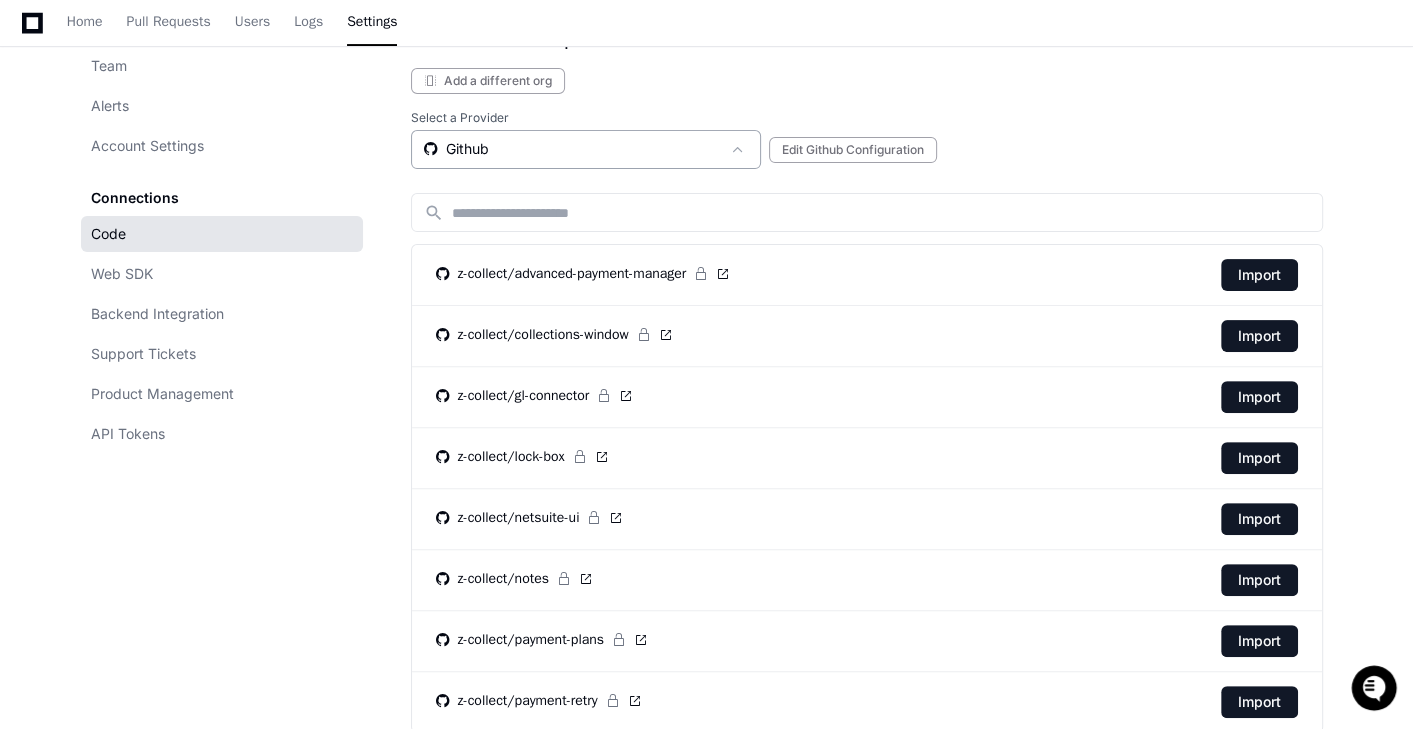 click on "Github" at bounding box center (572, 149) 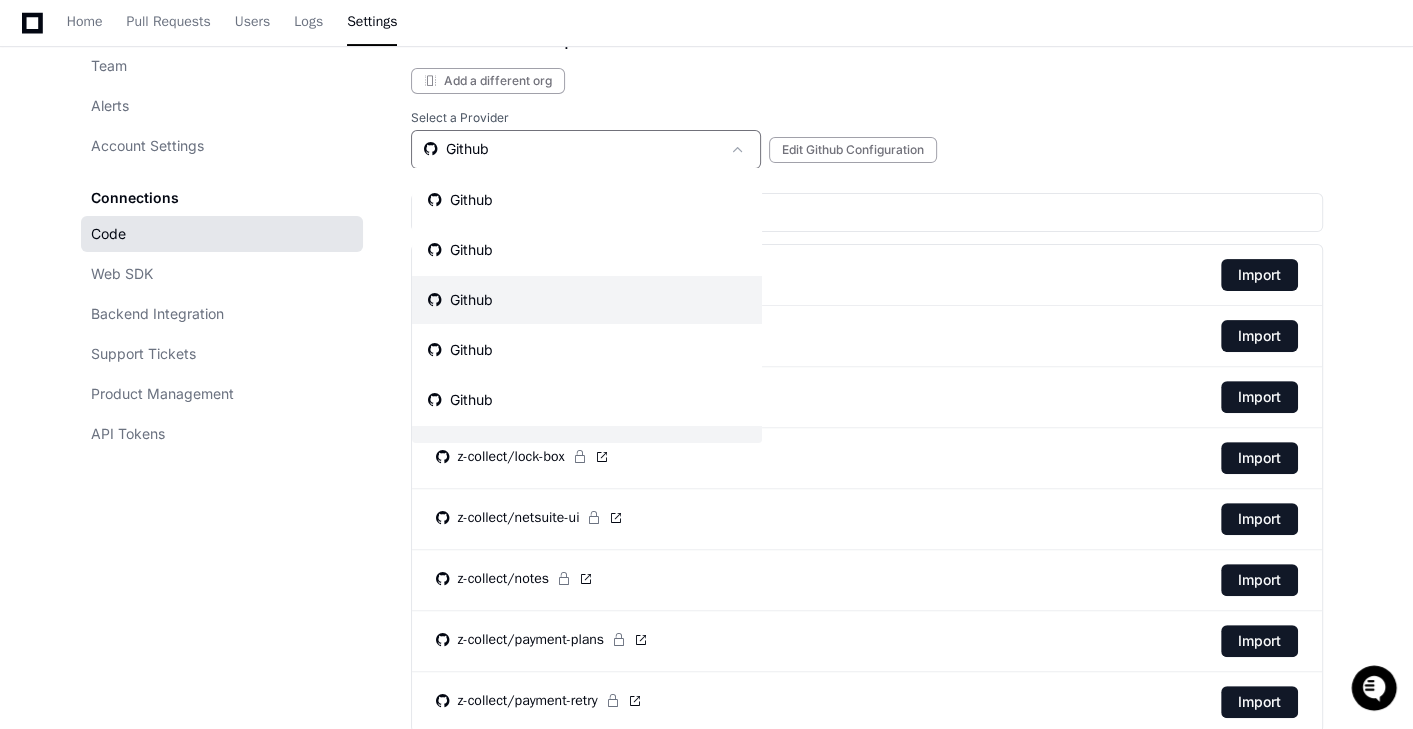 scroll, scrollTop: 31, scrollLeft: 0, axis: vertical 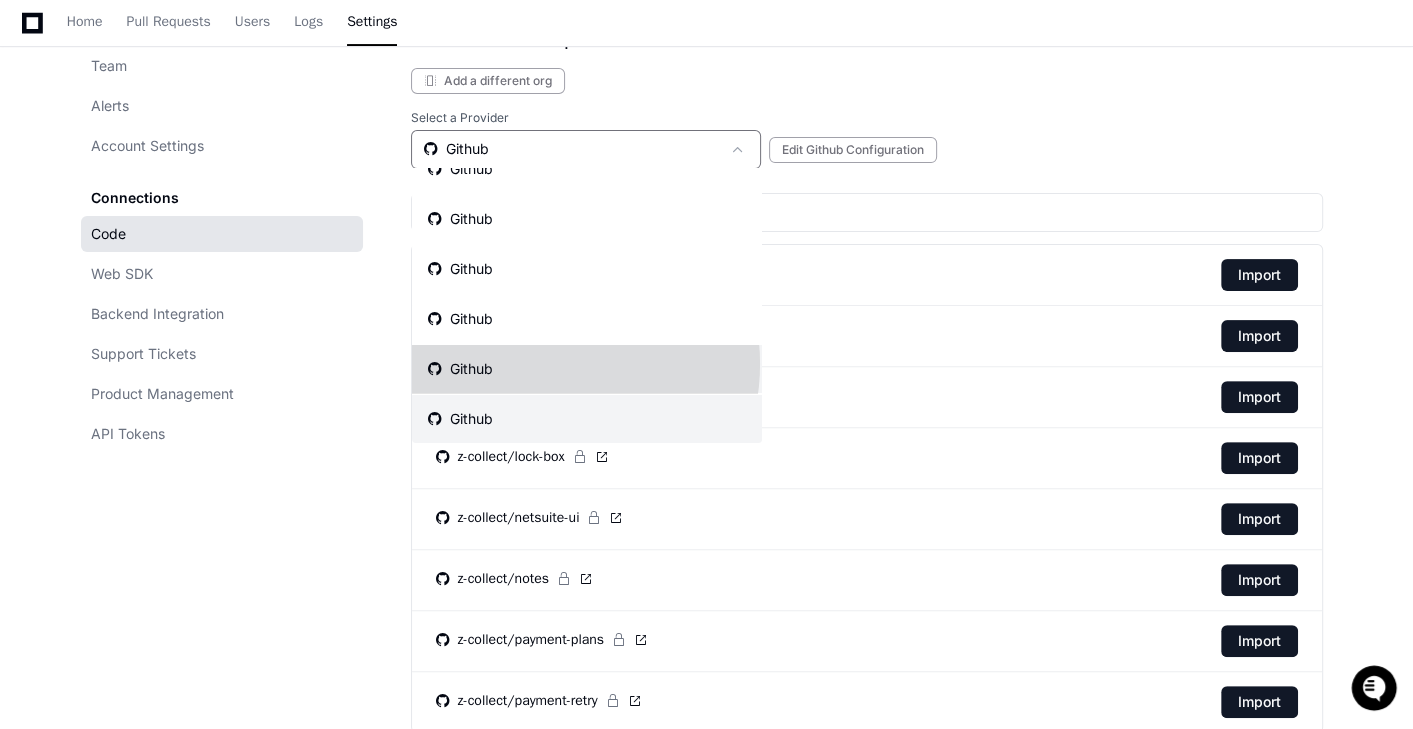 click on "Github" at bounding box center [587, 369] 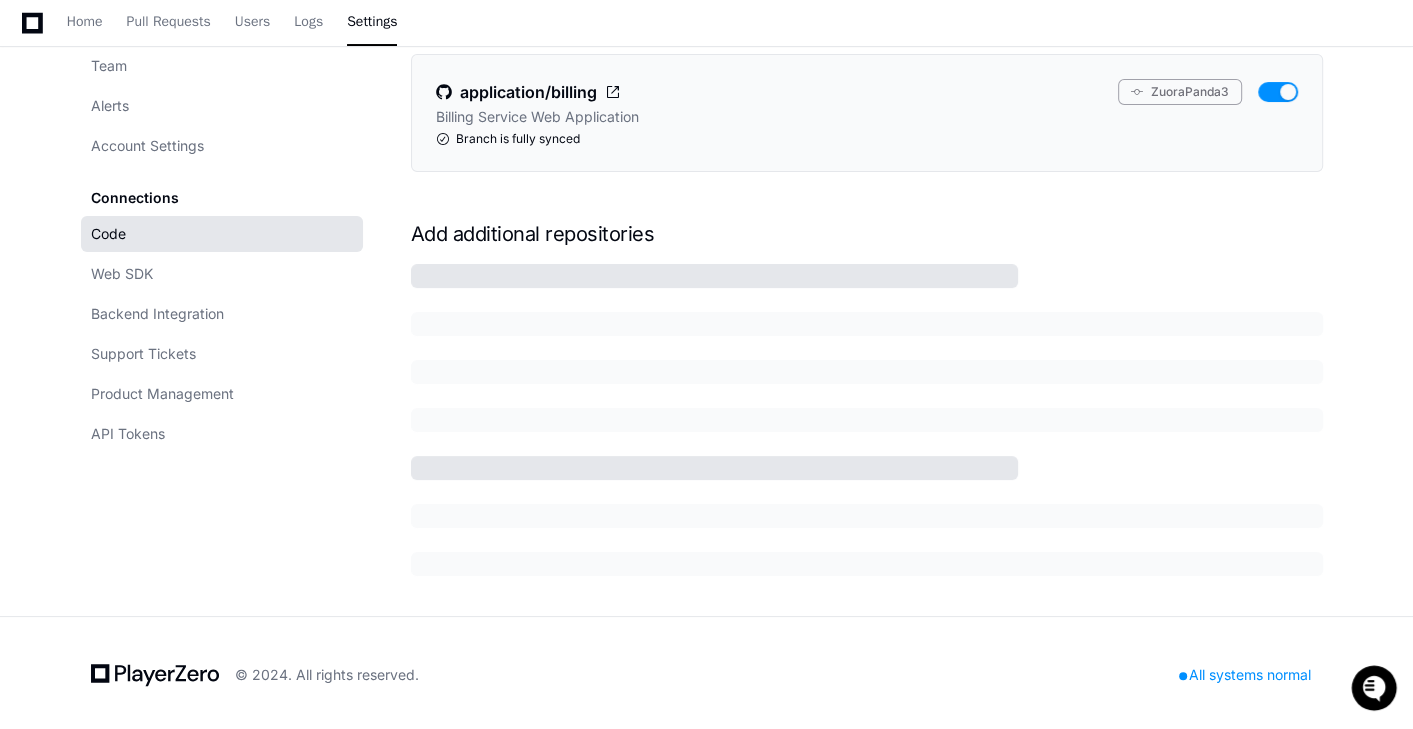 scroll, scrollTop: 446, scrollLeft: 0, axis: vertical 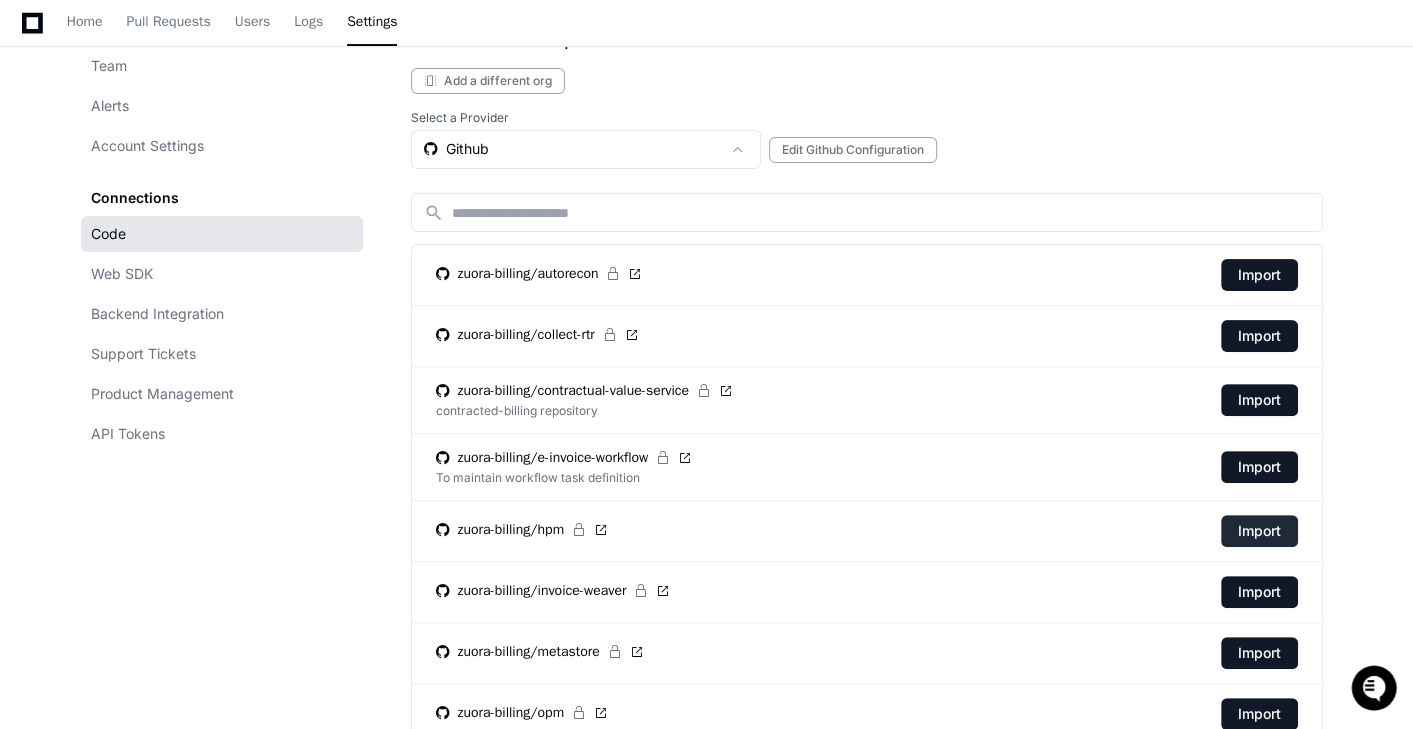 click on "Import" 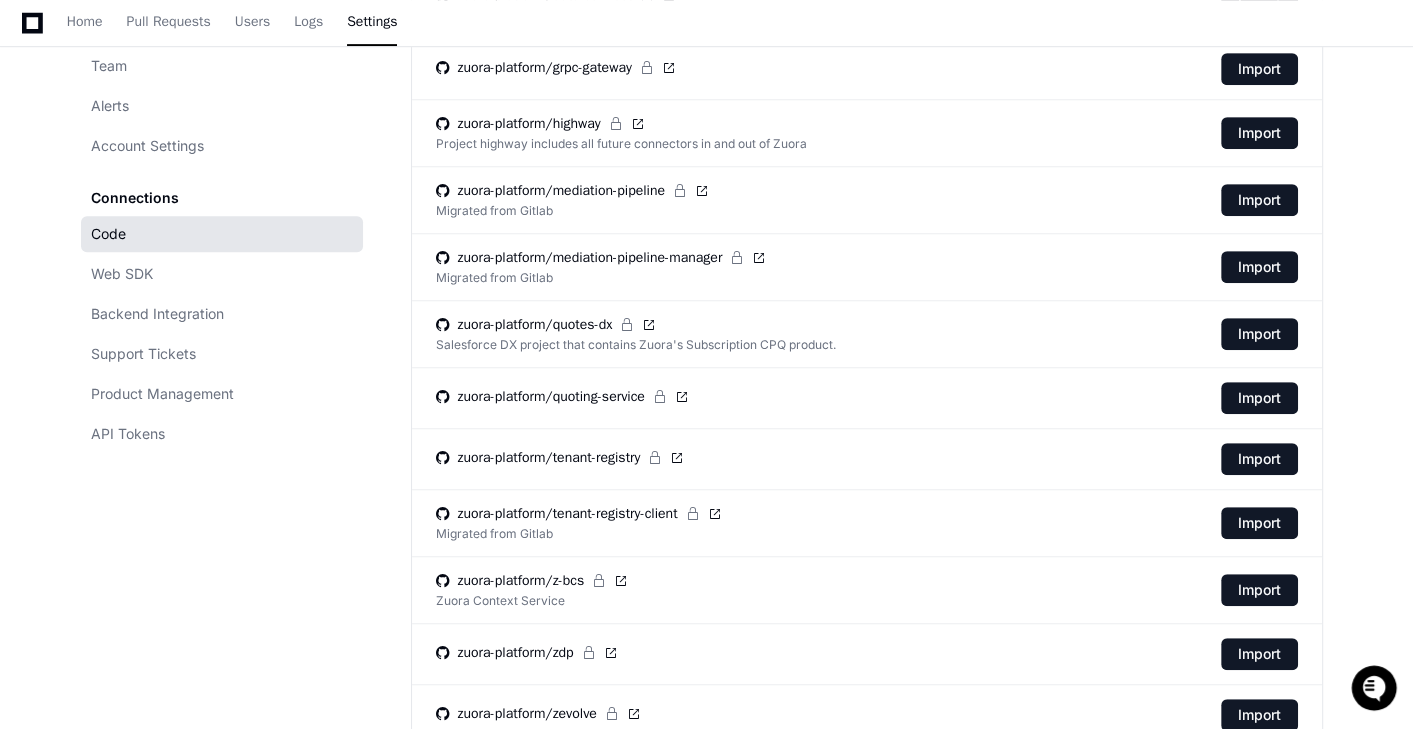 scroll, scrollTop: 267, scrollLeft: 0, axis: vertical 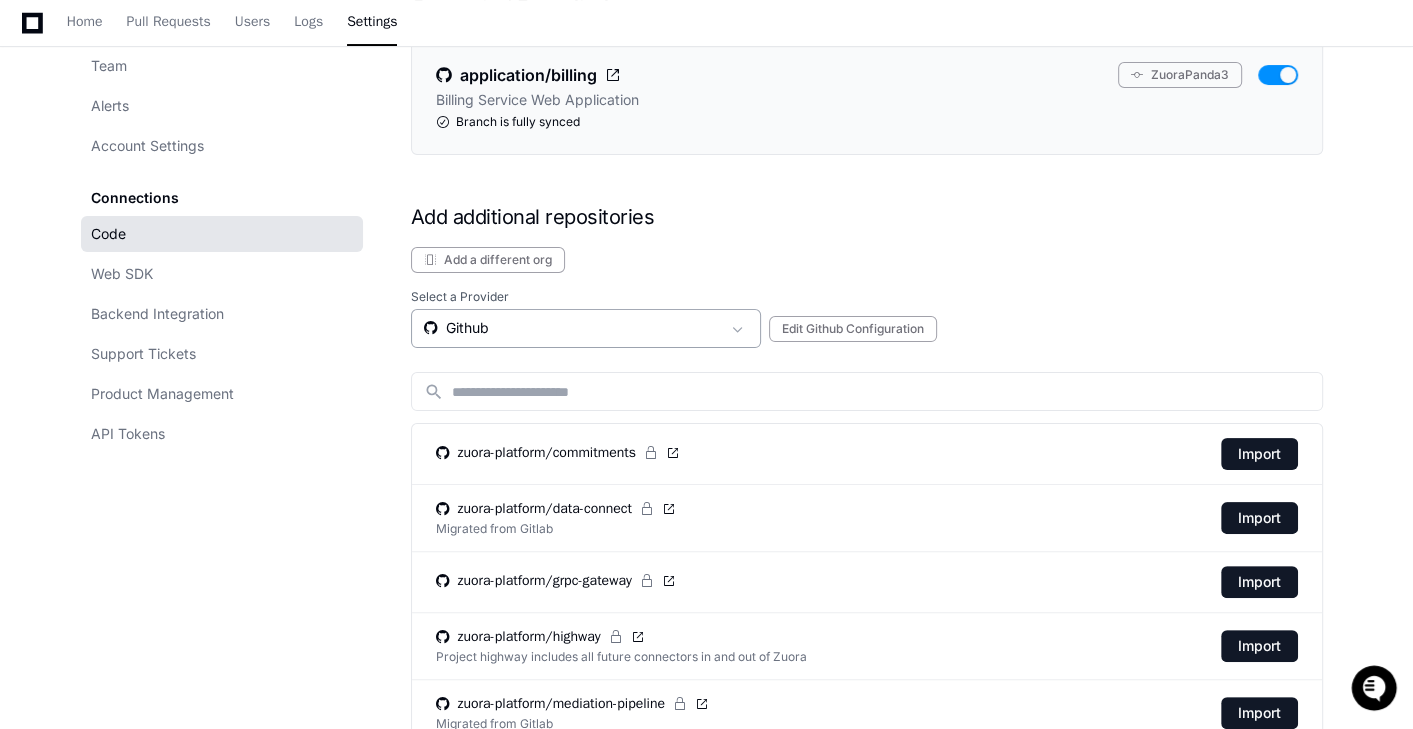 click on "Github" 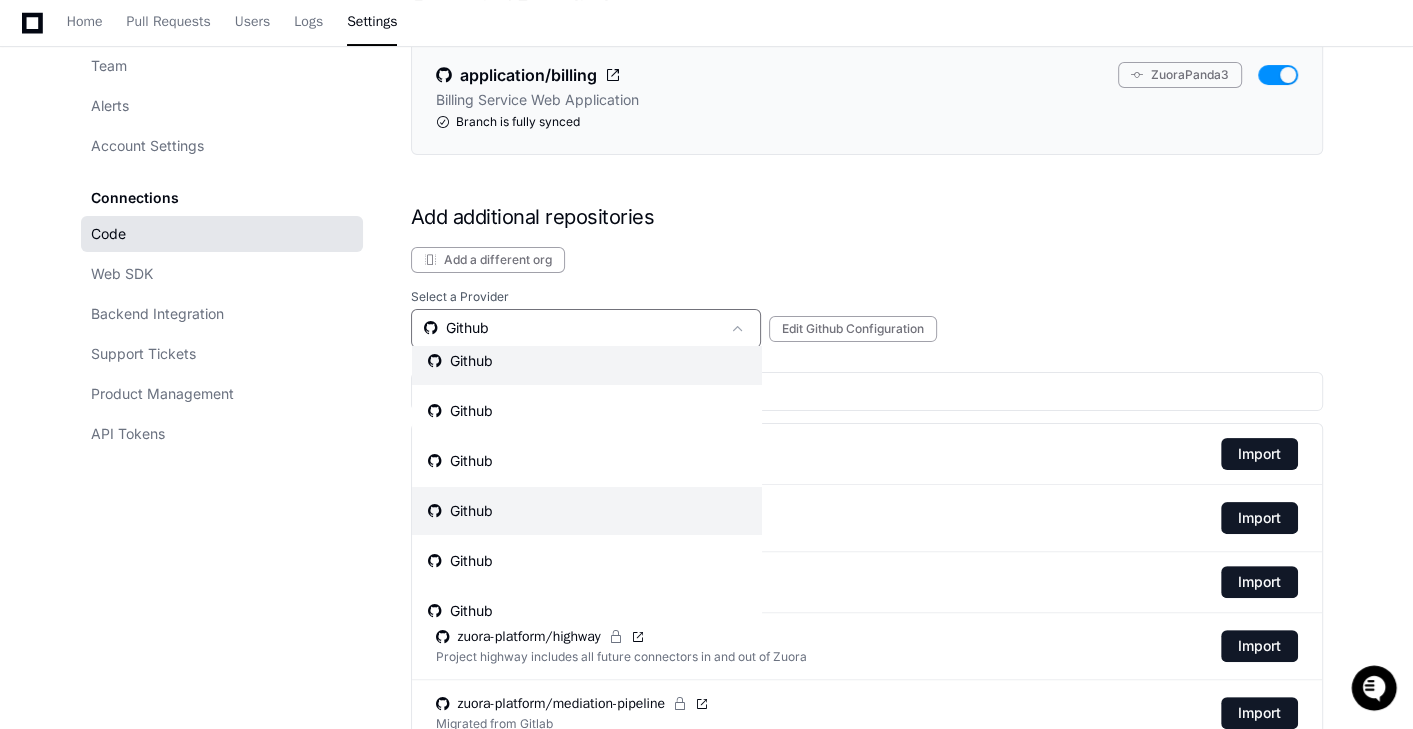 scroll, scrollTop: 41, scrollLeft: 0, axis: vertical 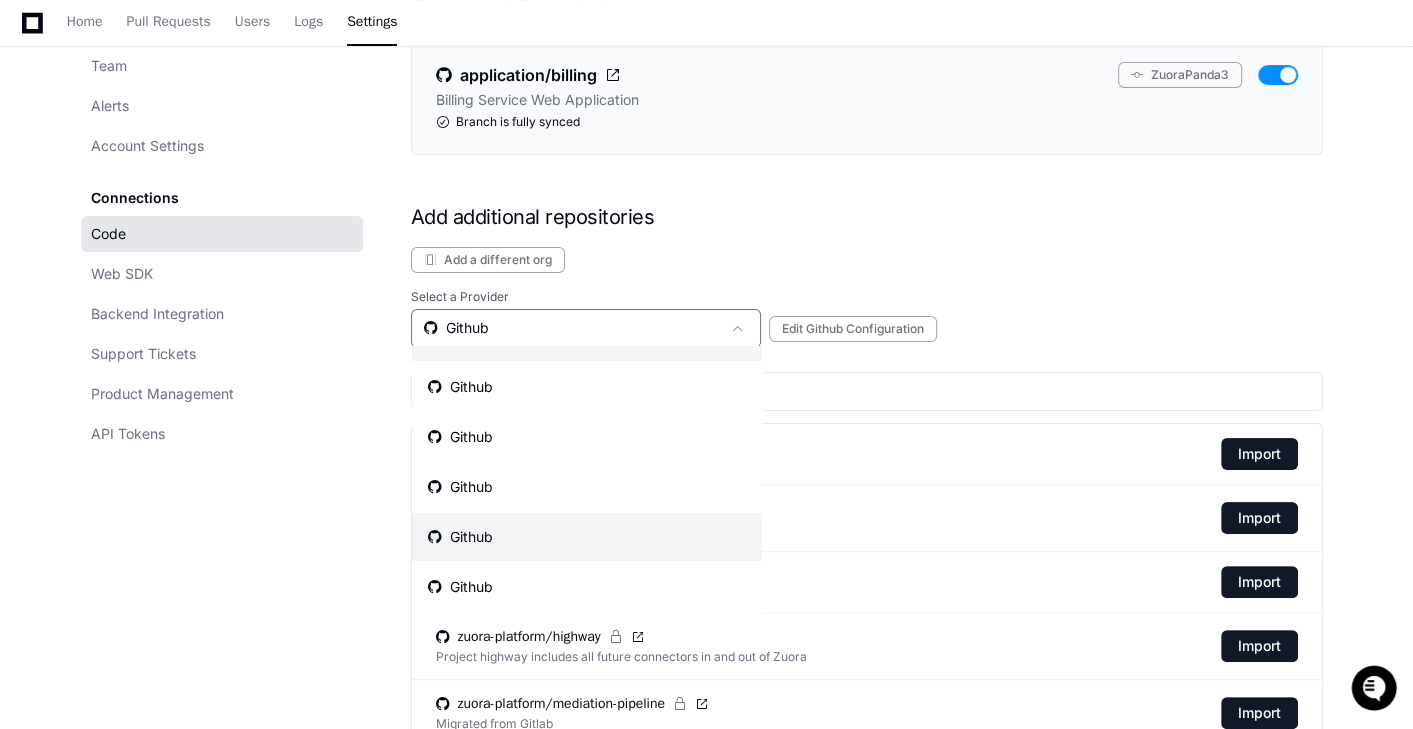click on "Github" at bounding box center (587, 537) 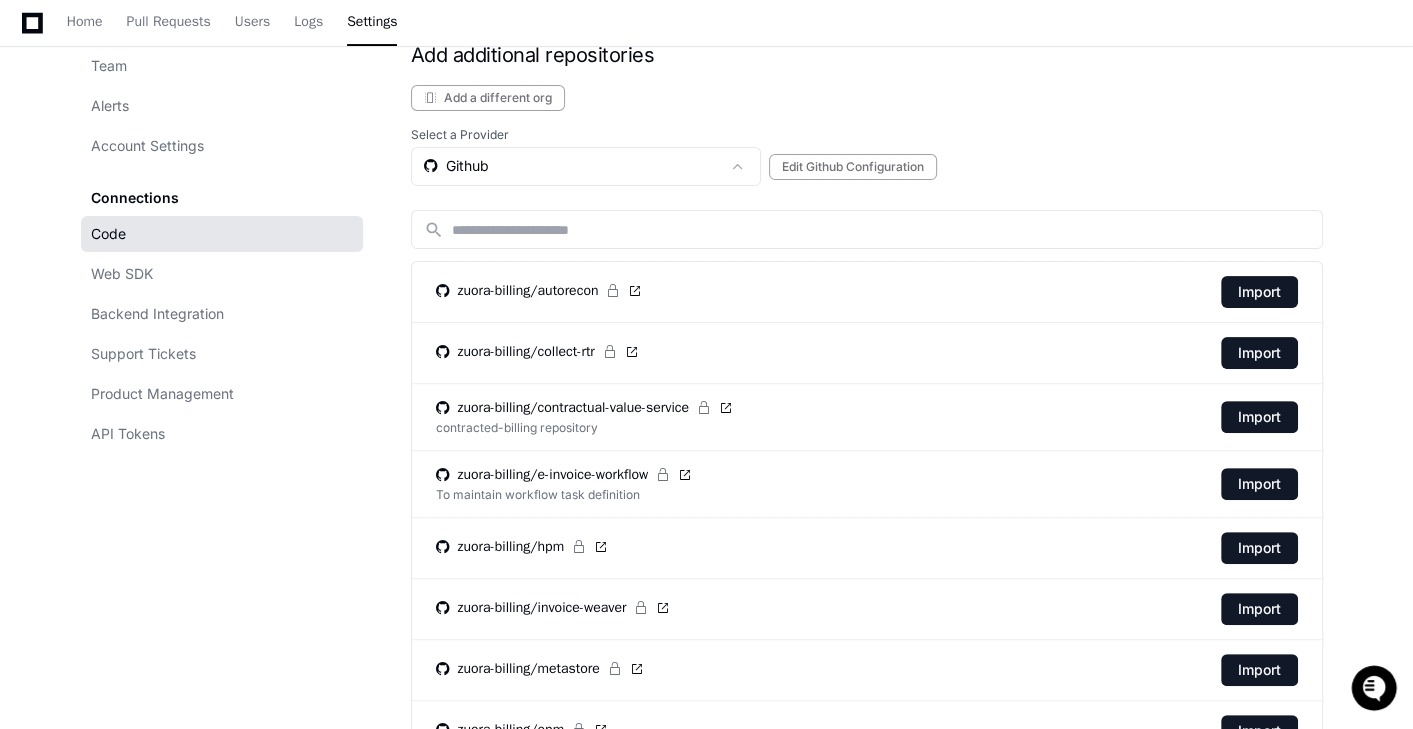 scroll, scrollTop: 700, scrollLeft: 0, axis: vertical 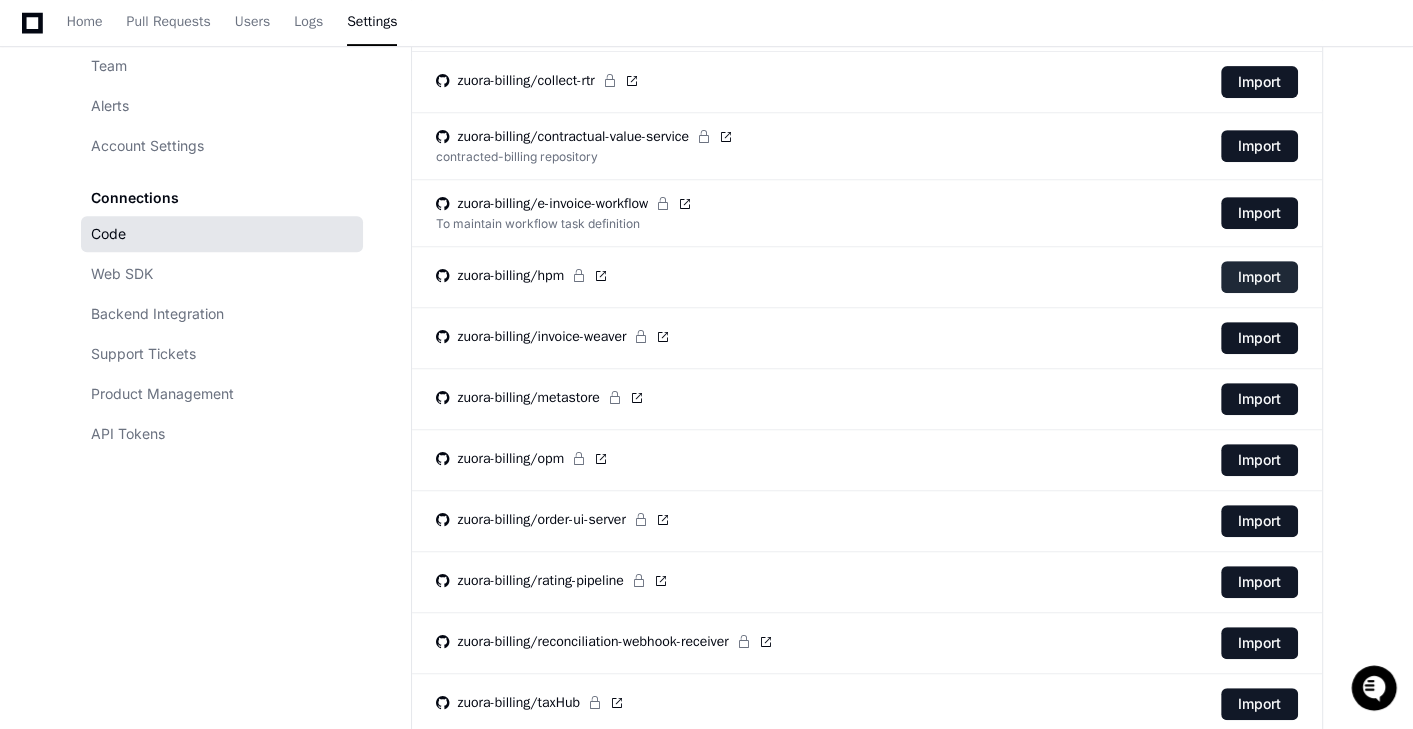click on "Import" 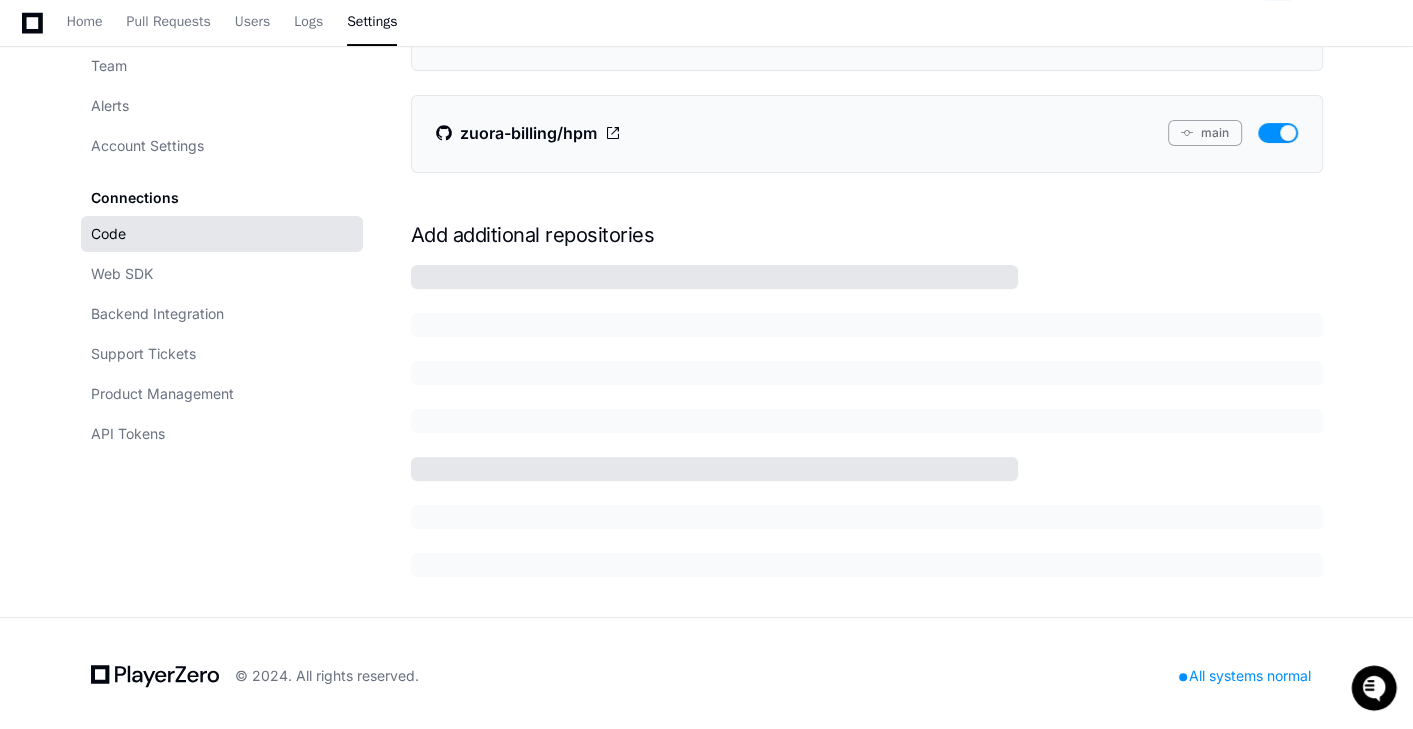 scroll, scrollTop: 700, scrollLeft: 0, axis: vertical 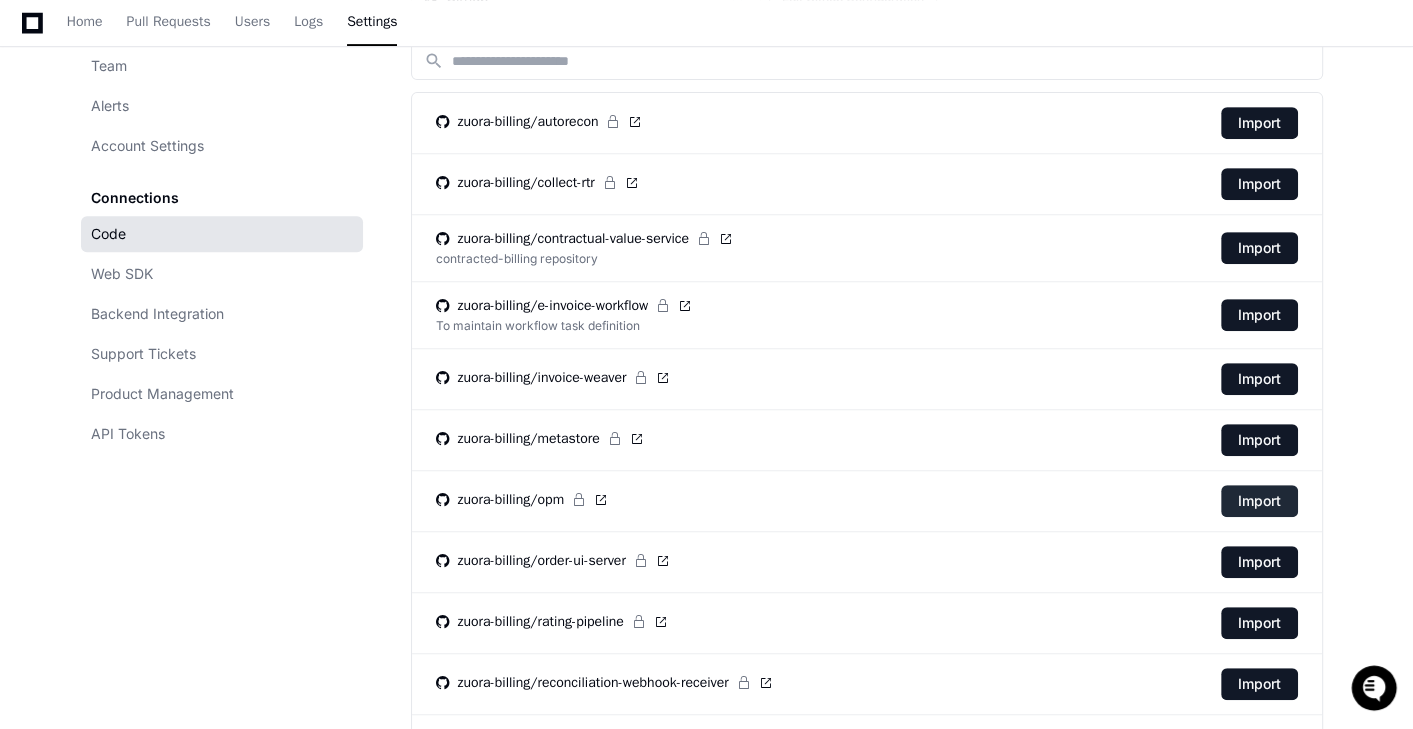 click on "Import" 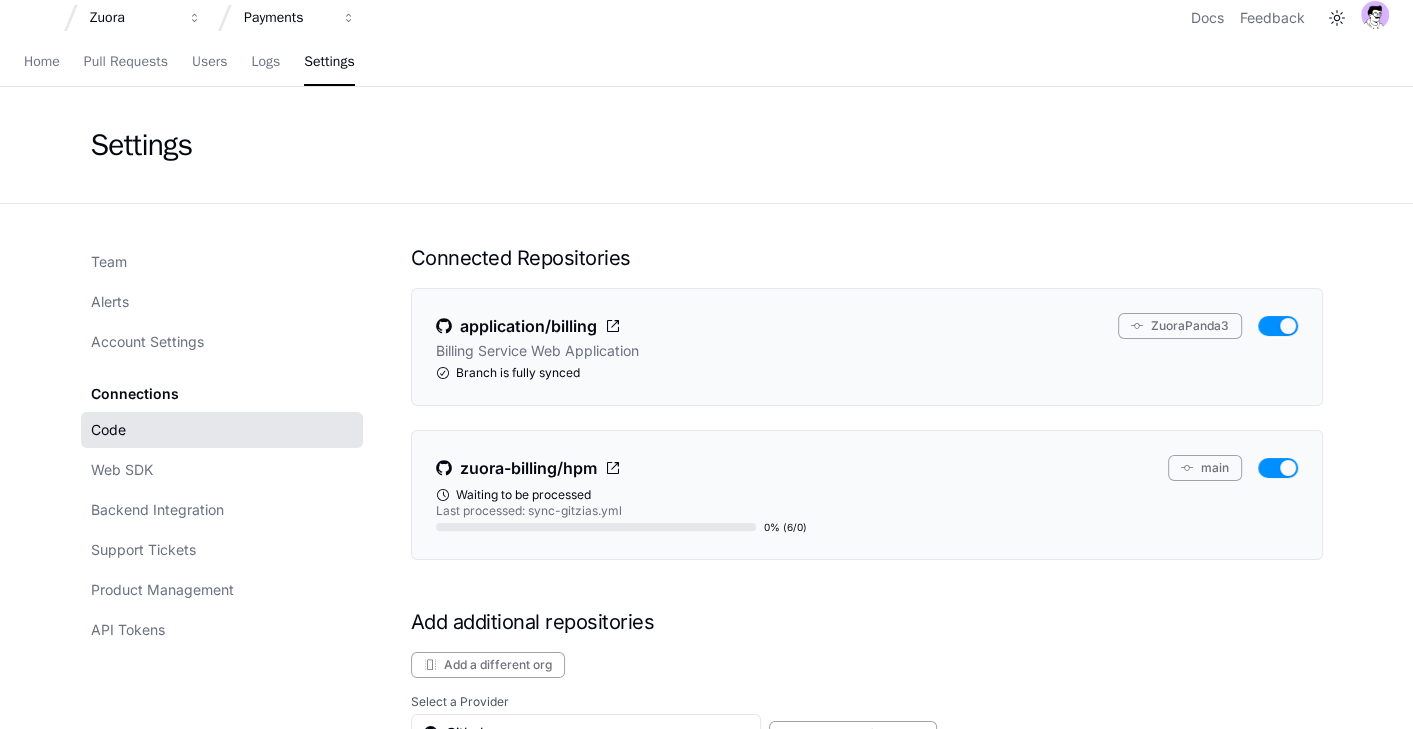 scroll, scrollTop: 492, scrollLeft: 0, axis: vertical 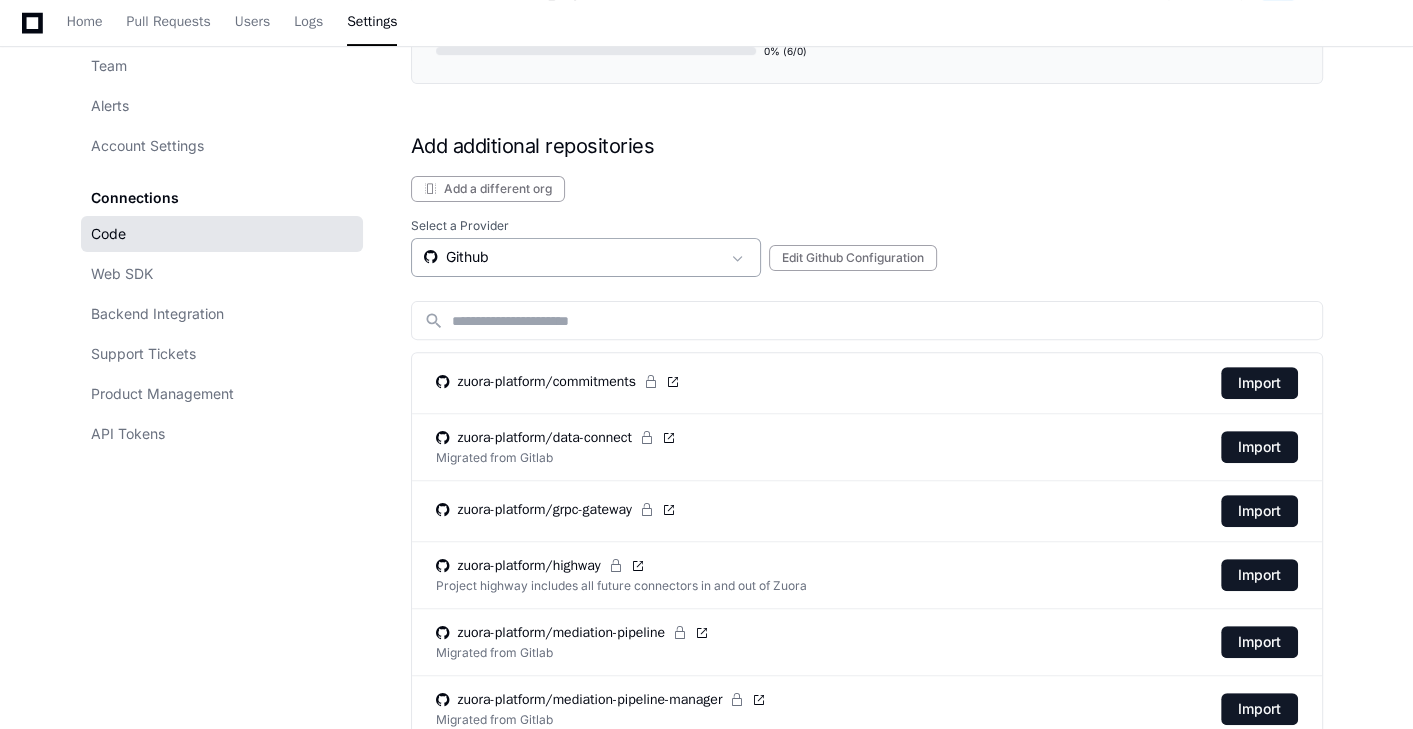 click on "Github" at bounding box center [572, 257] 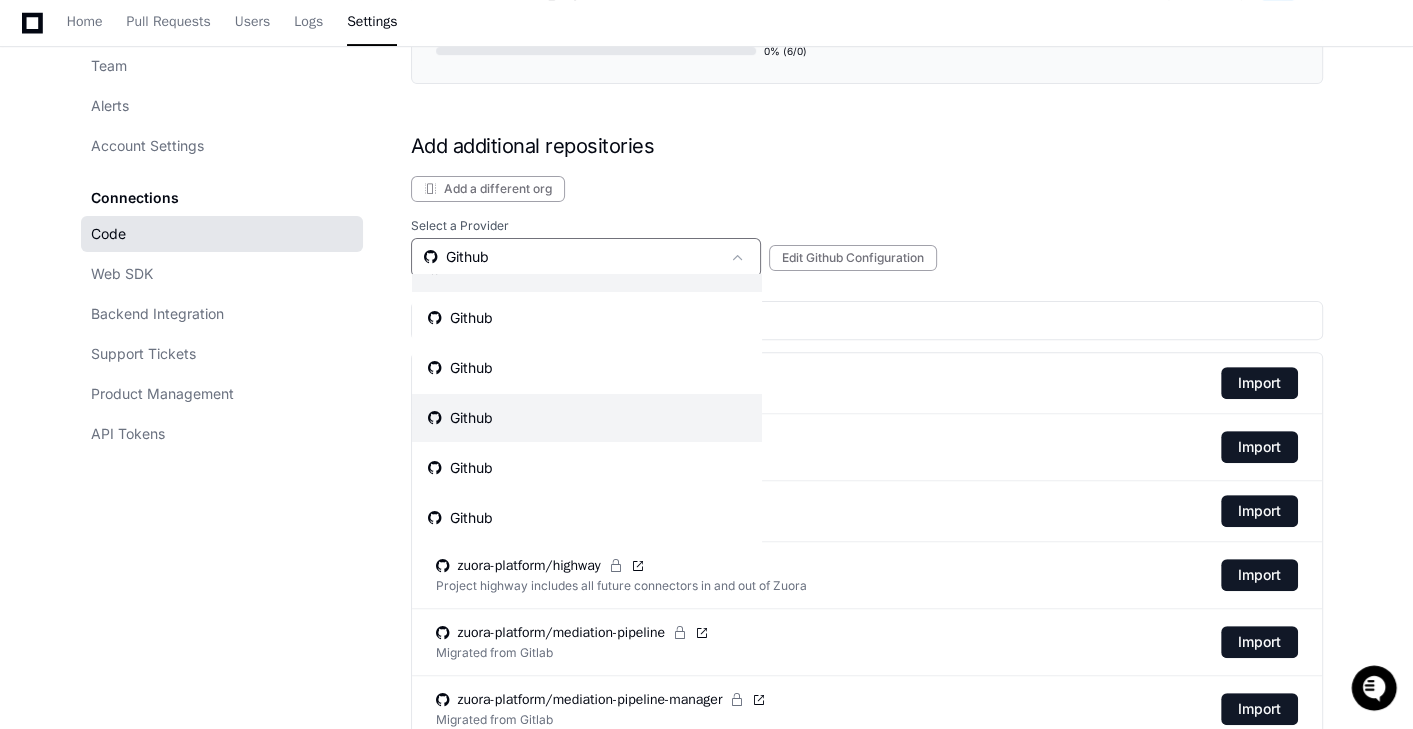 scroll, scrollTop: 41, scrollLeft: 0, axis: vertical 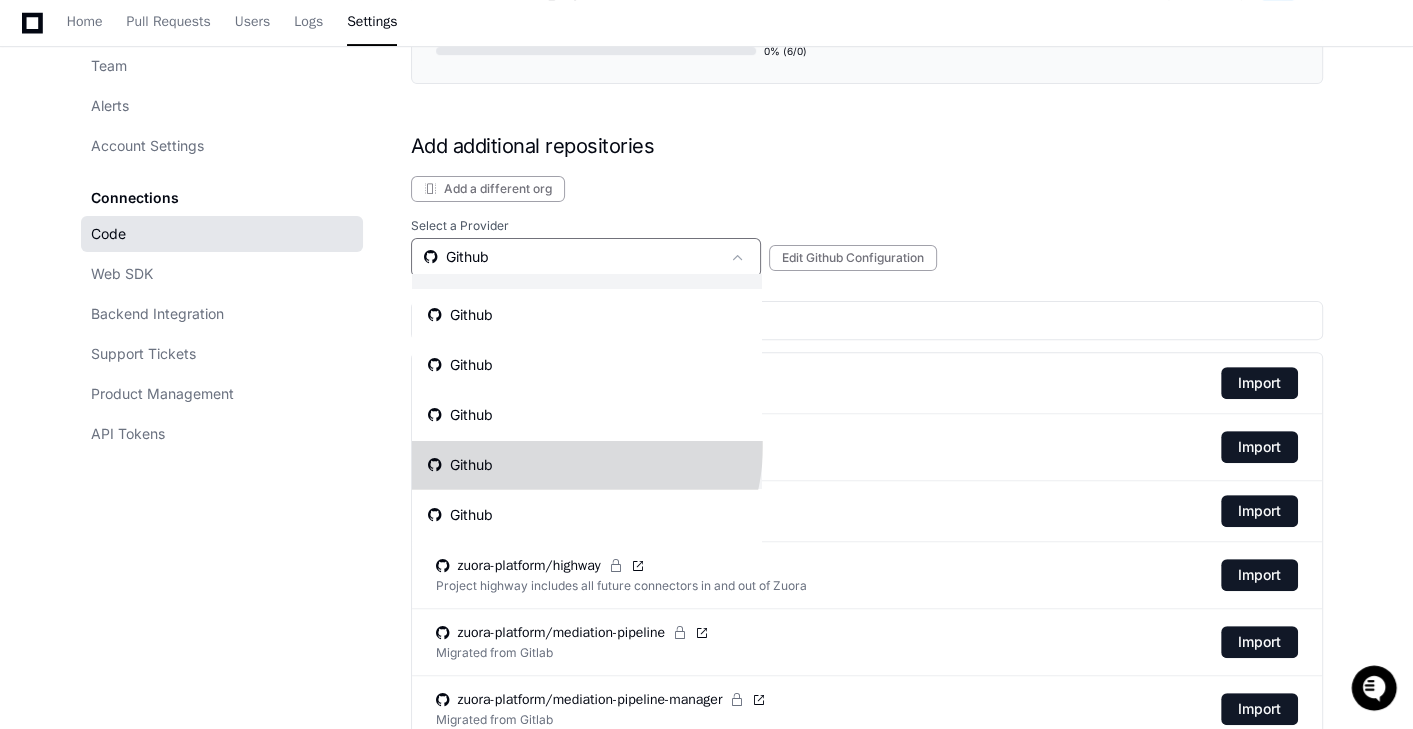click on "Github" at bounding box center (587, 465) 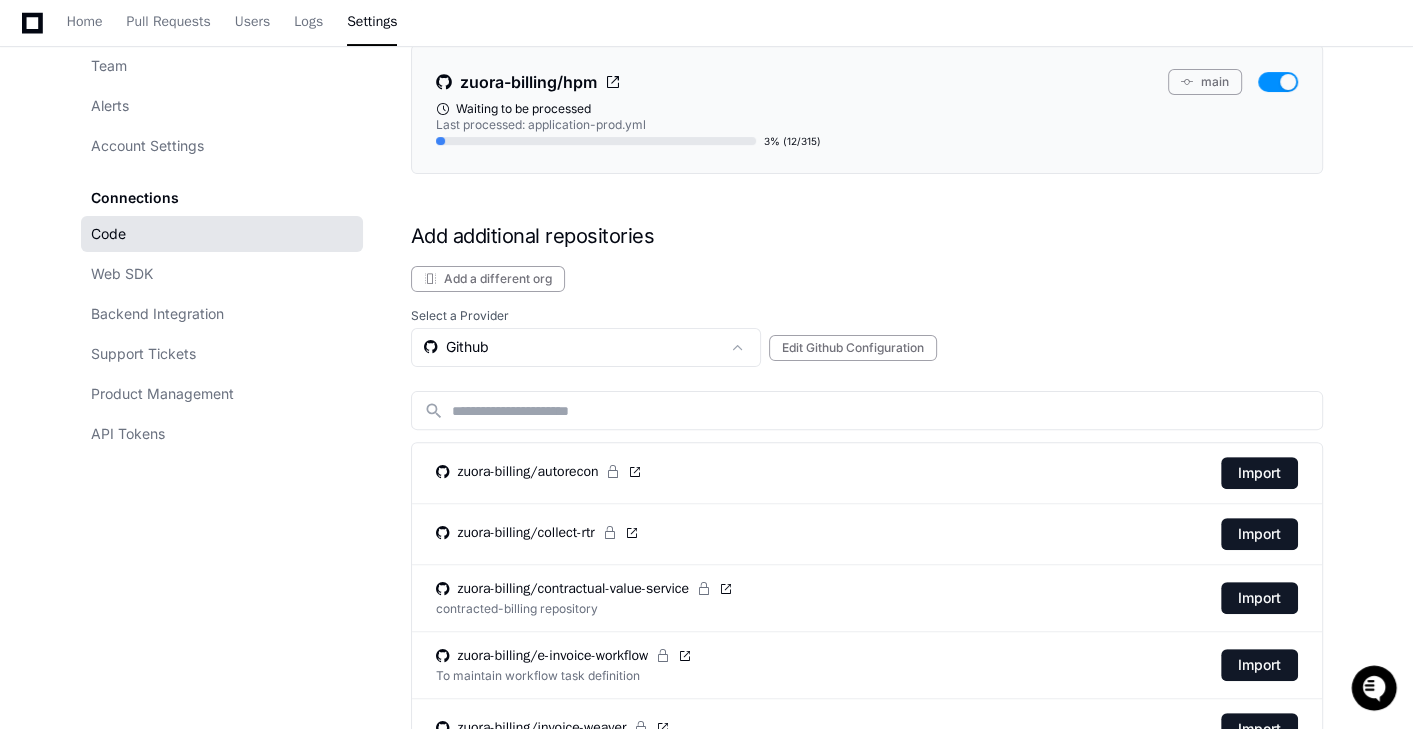 scroll, scrollTop: 889, scrollLeft: 0, axis: vertical 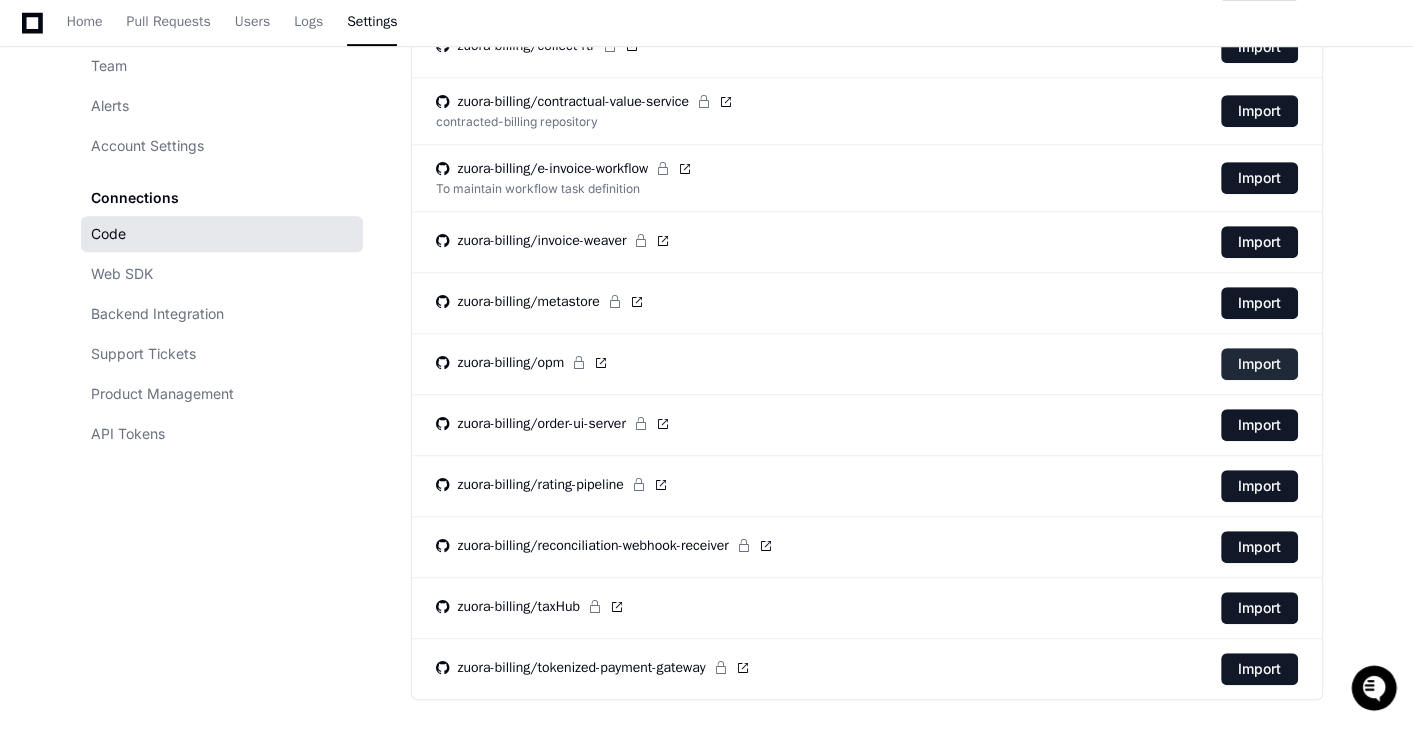 click on "Import" 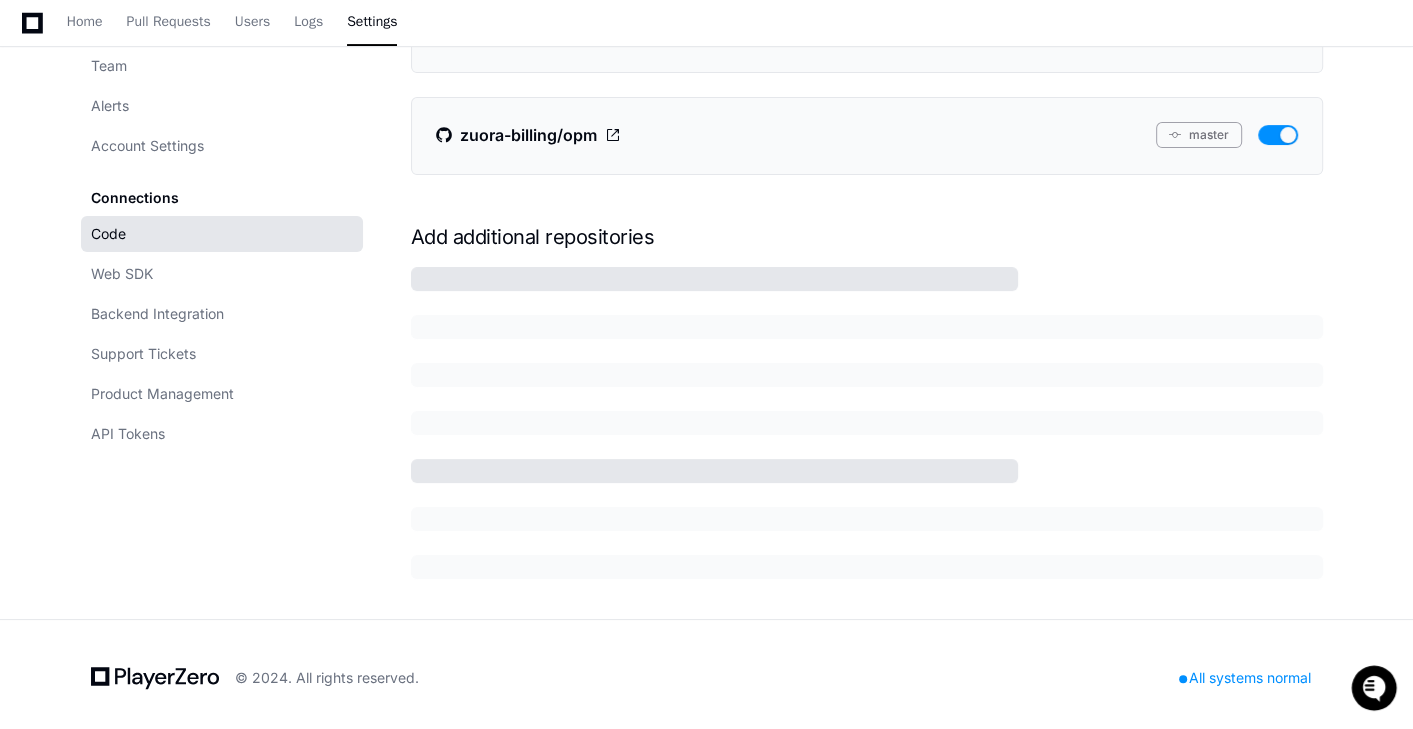 scroll, scrollTop: 889, scrollLeft: 0, axis: vertical 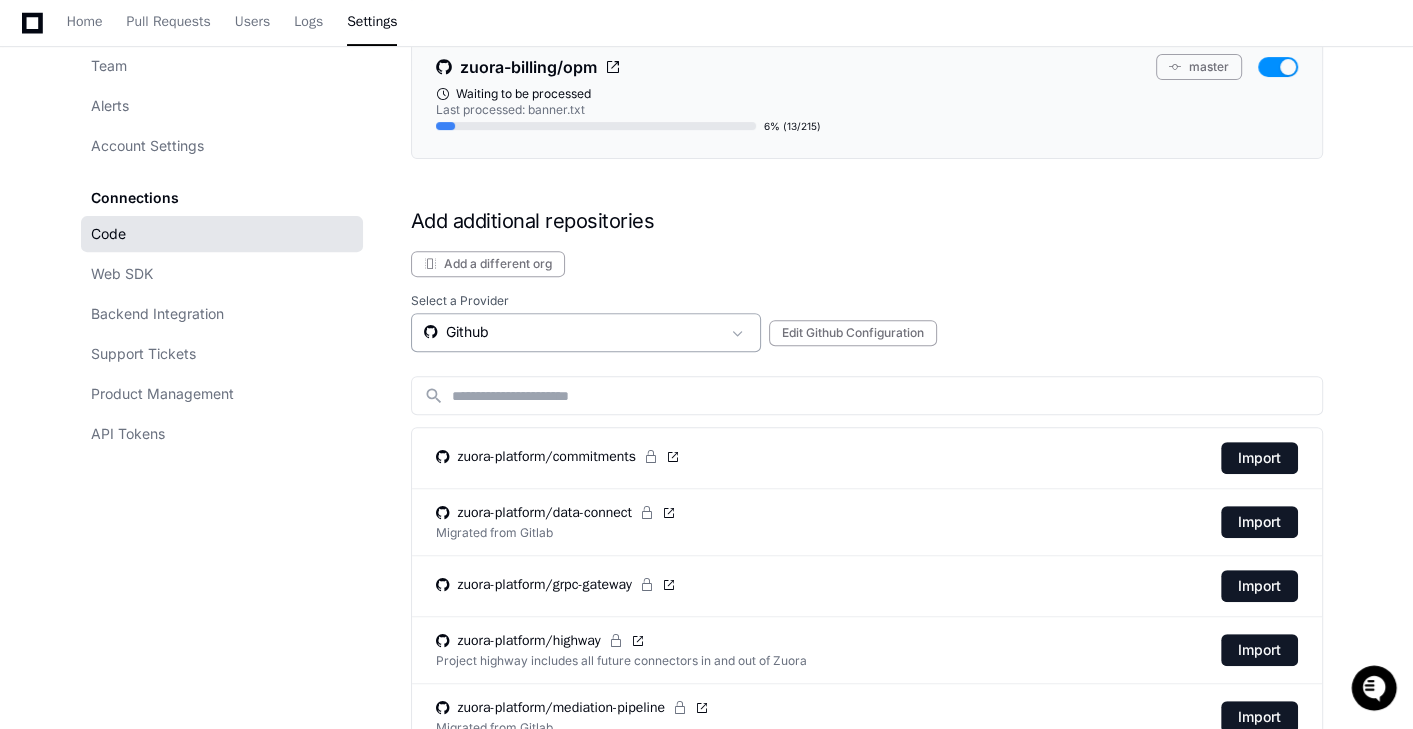 click on "Github" at bounding box center (572, 332) 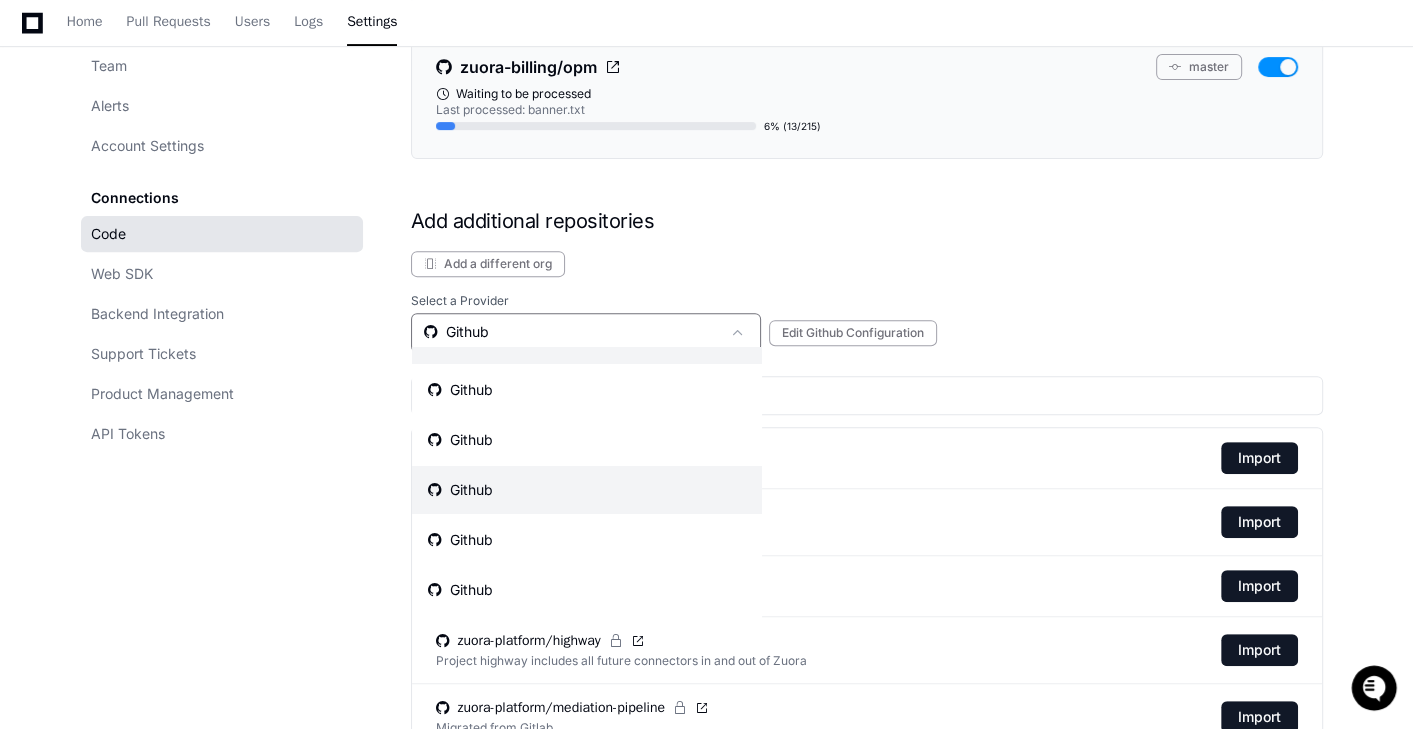scroll, scrollTop: 41, scrollLeft: 0, axis: vertical 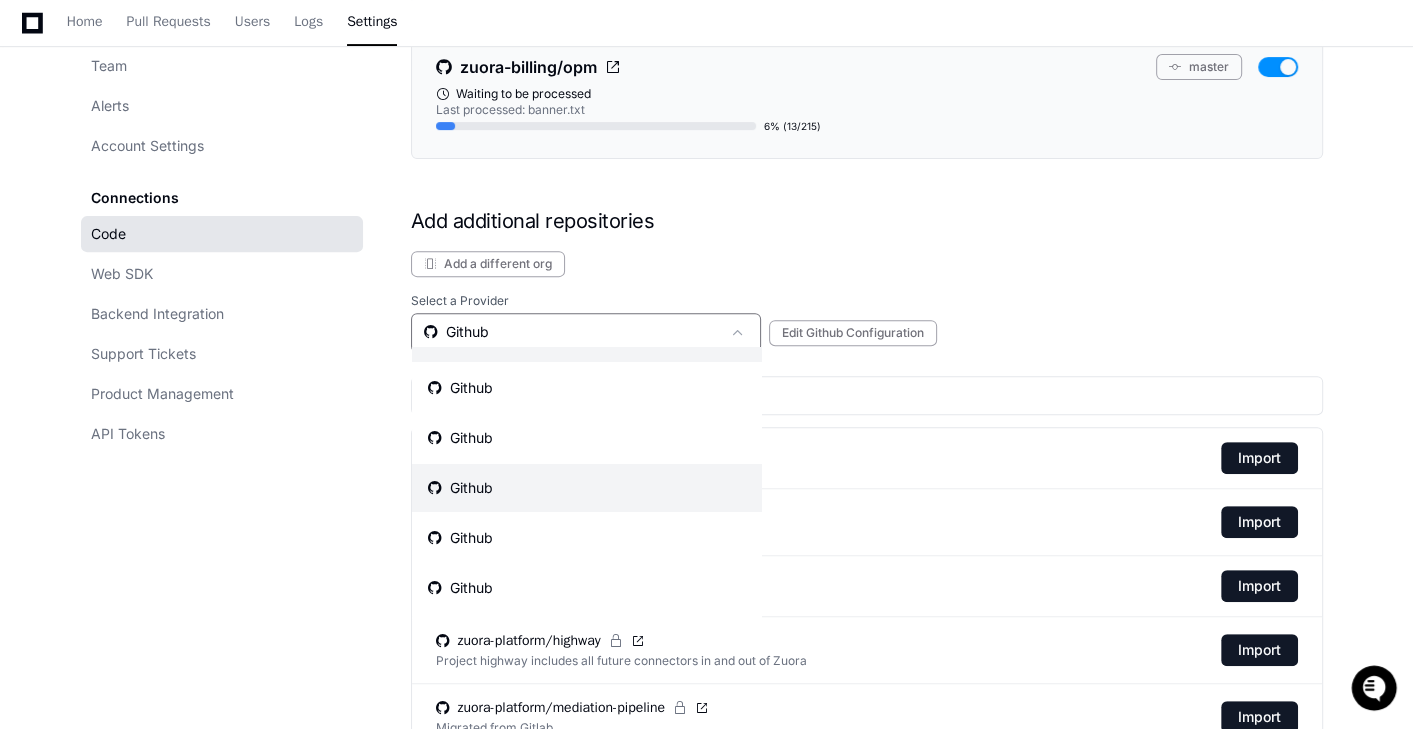 click on "Github" at bounding box center (587, 488) 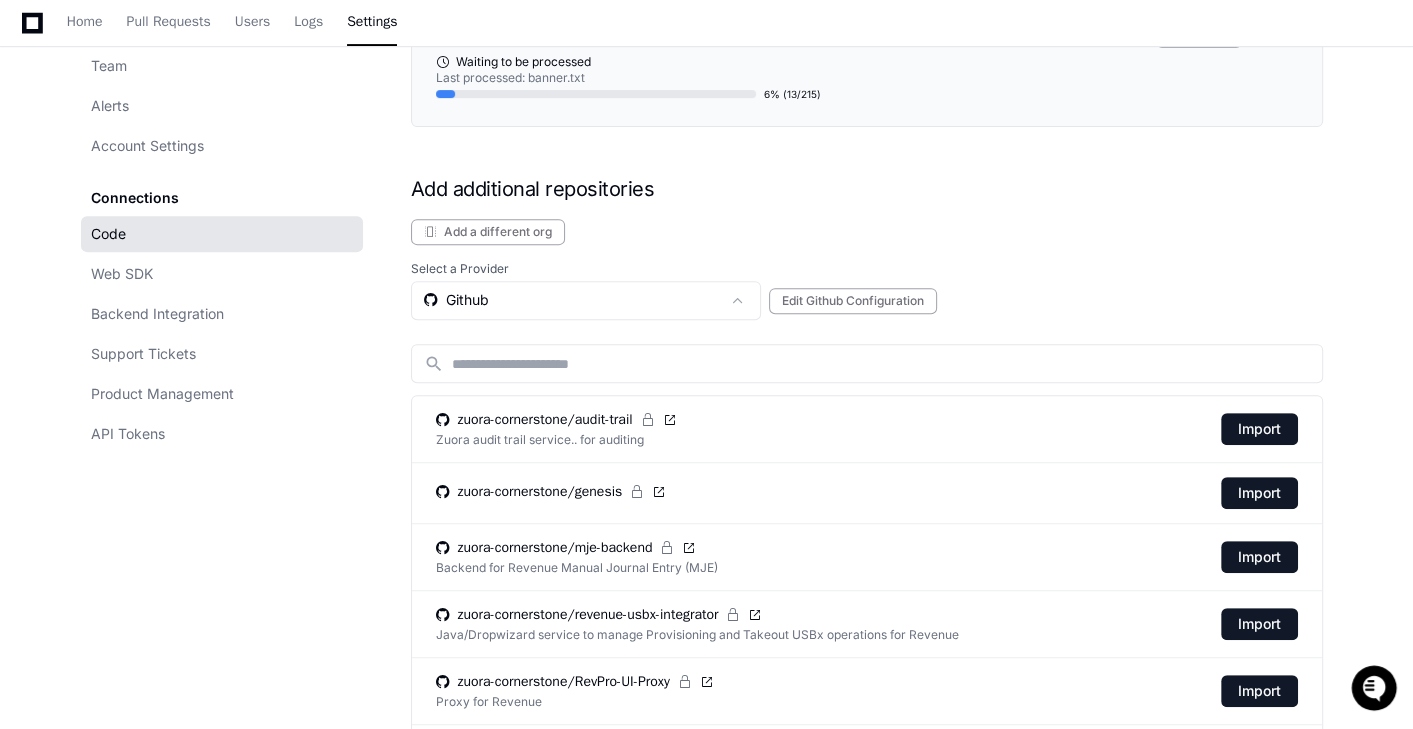 scroll, scrollTop: 586, scrollLeft: 0, axis: vertical 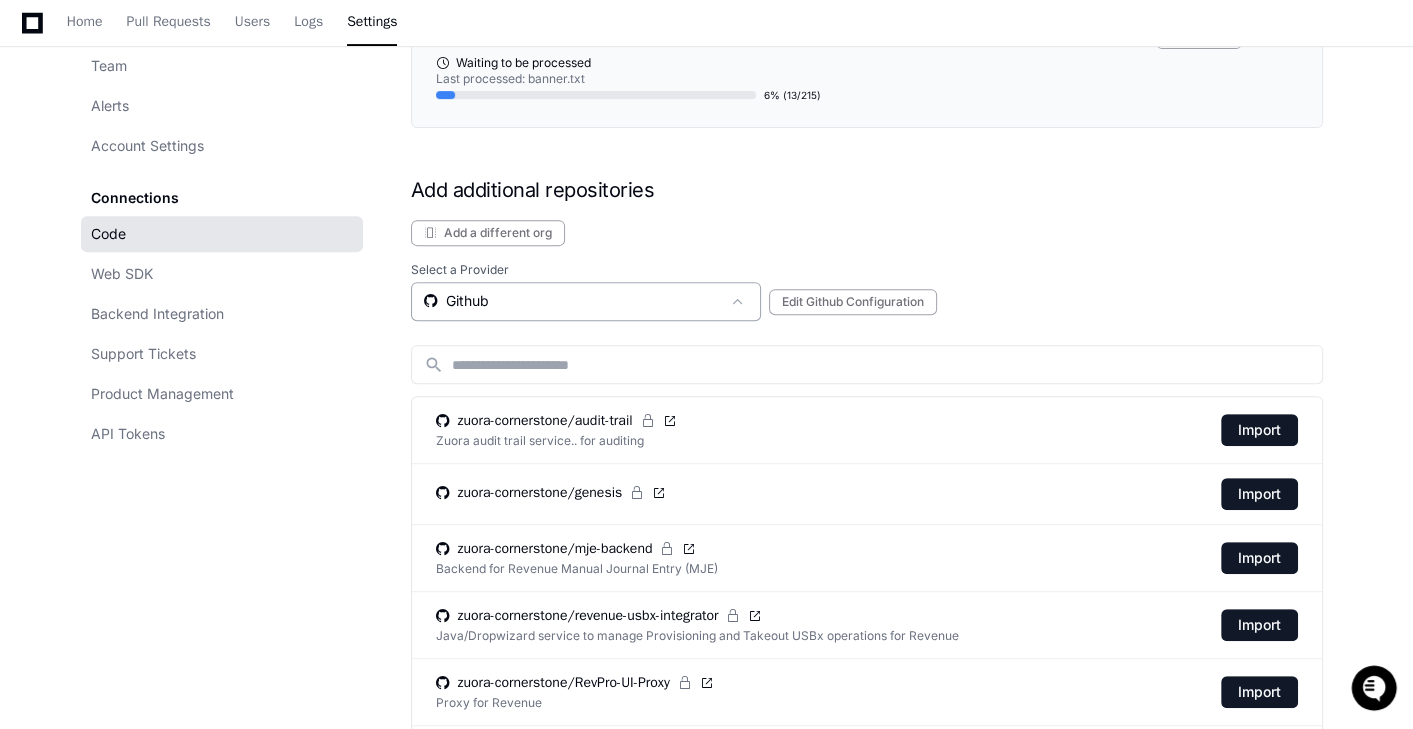click on "Github" at bounding box center [572, 301] 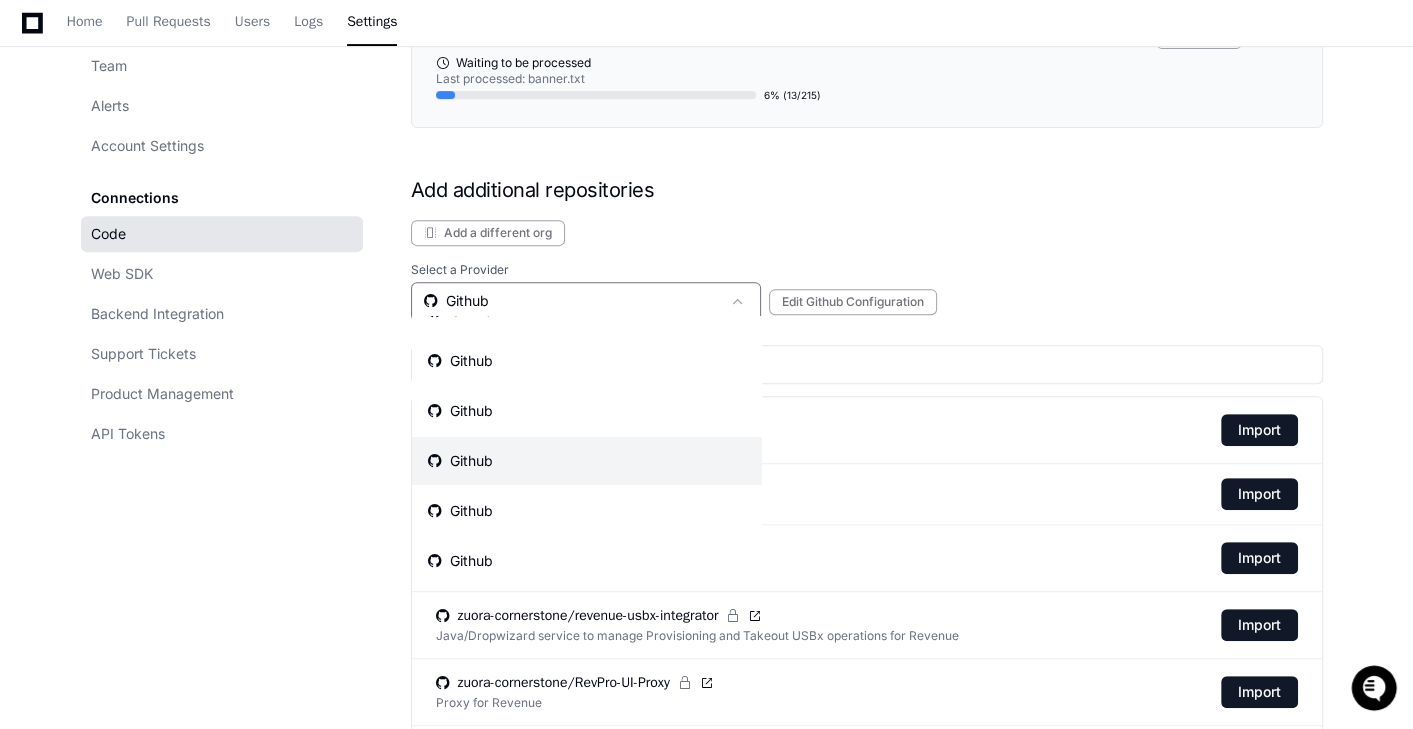 scroll, scrollTop: 41, scrollLeft: 0, axis: vertical 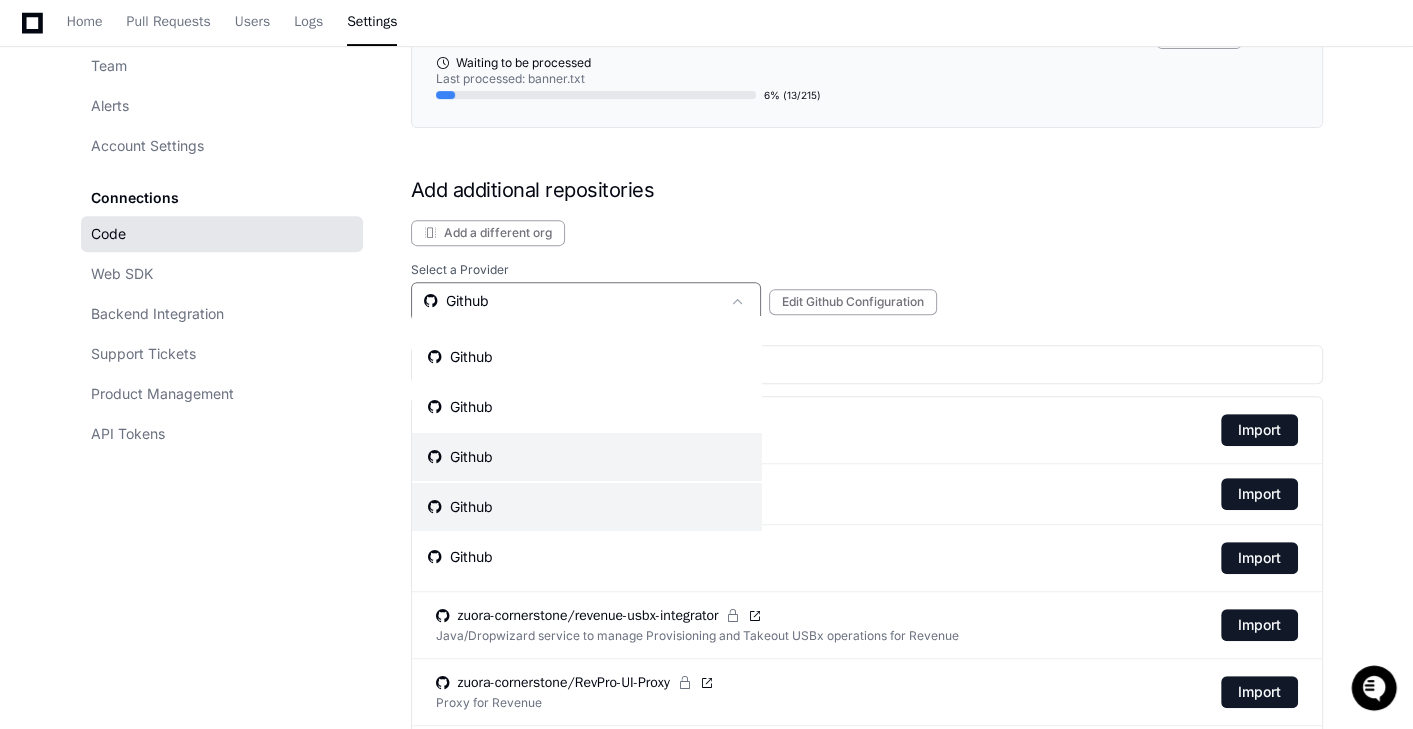 click on "Github" at bounding box center [587, 507] 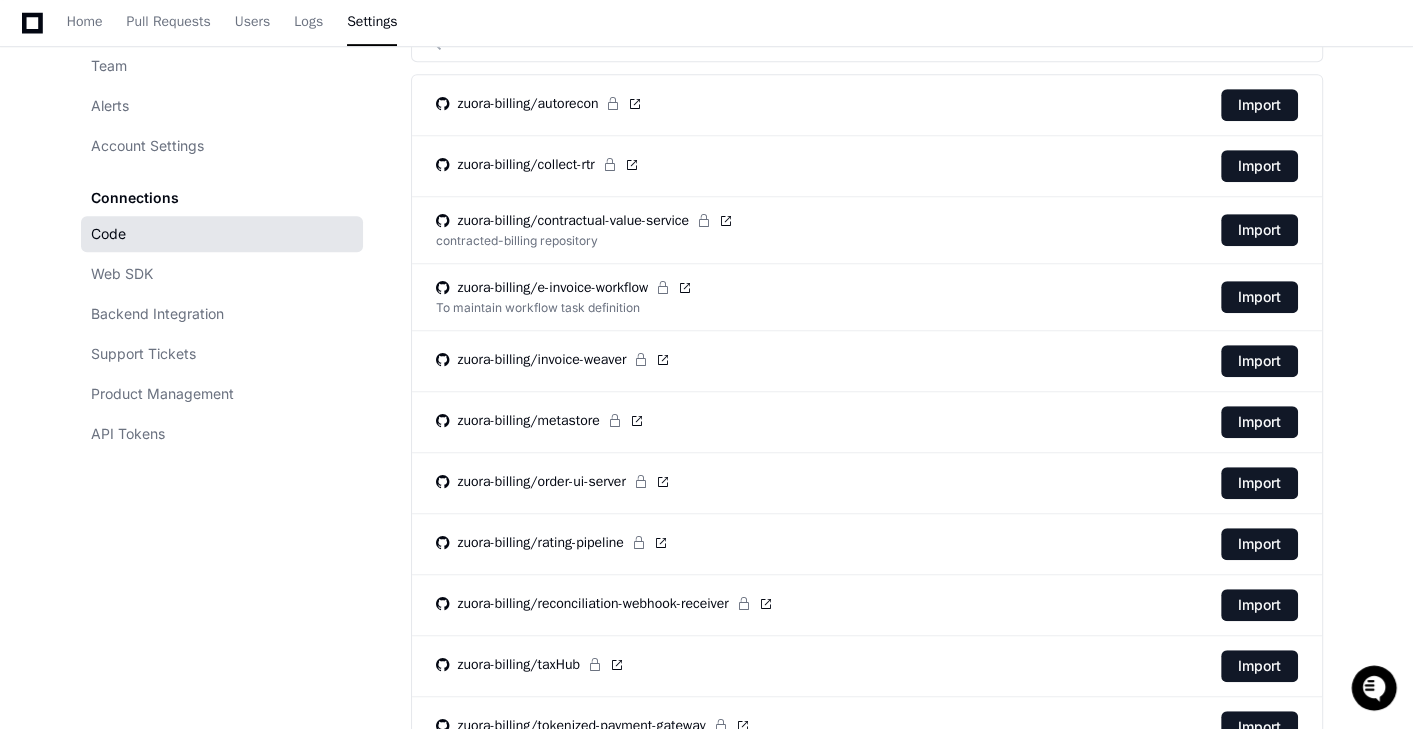 scroll, scrollTop: 907, scrollLeft: 0, axis: vertical 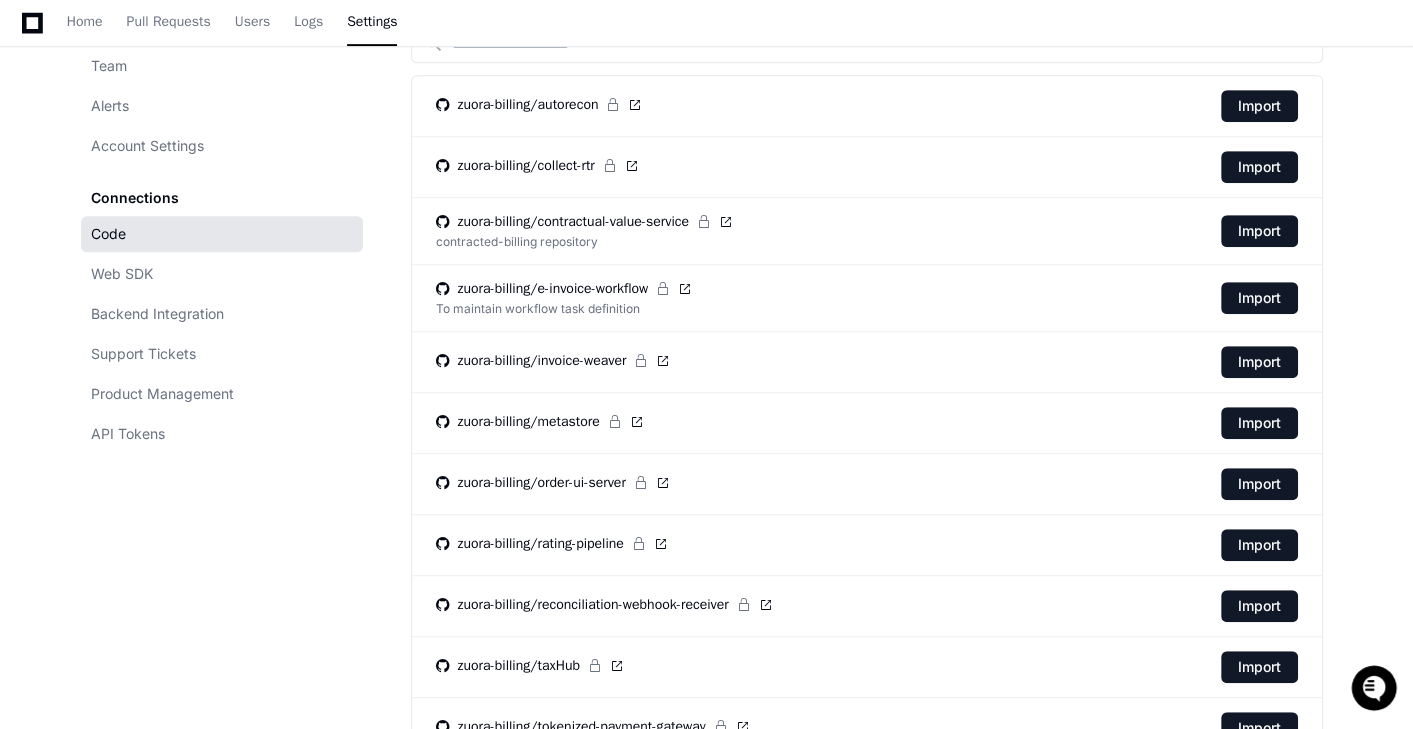 click on "zuora-billing/collect-rtr  Import" 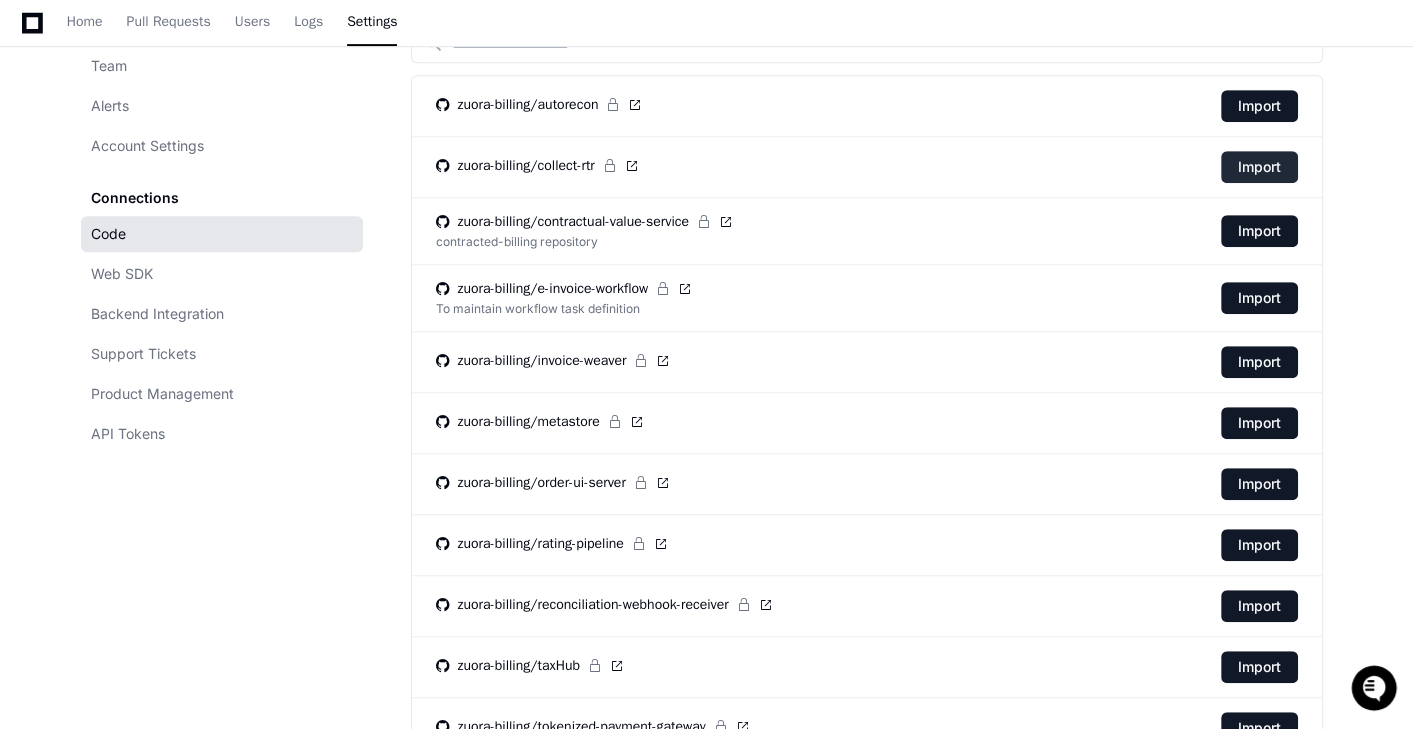 click on "Import" 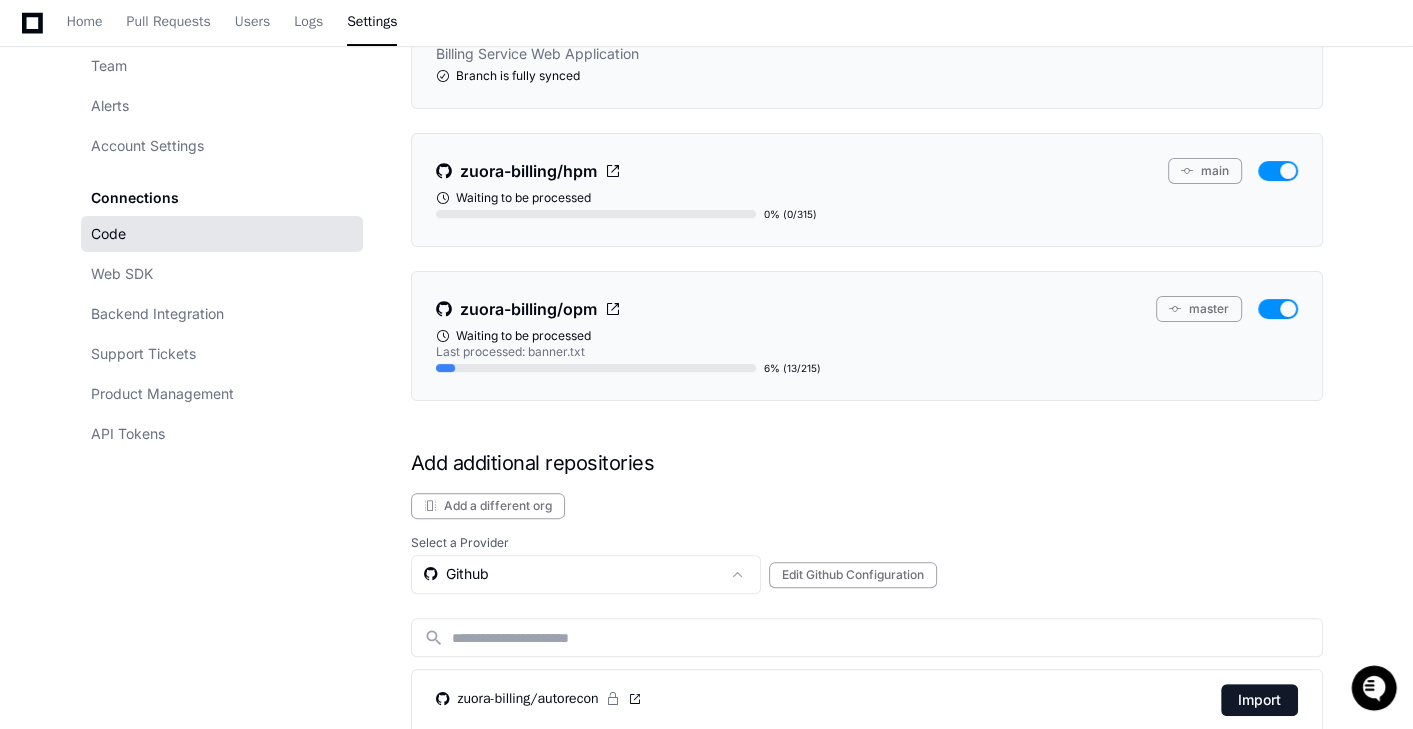 scroll, scrollTop: 583, scrollLeft: 0, axis: vertical 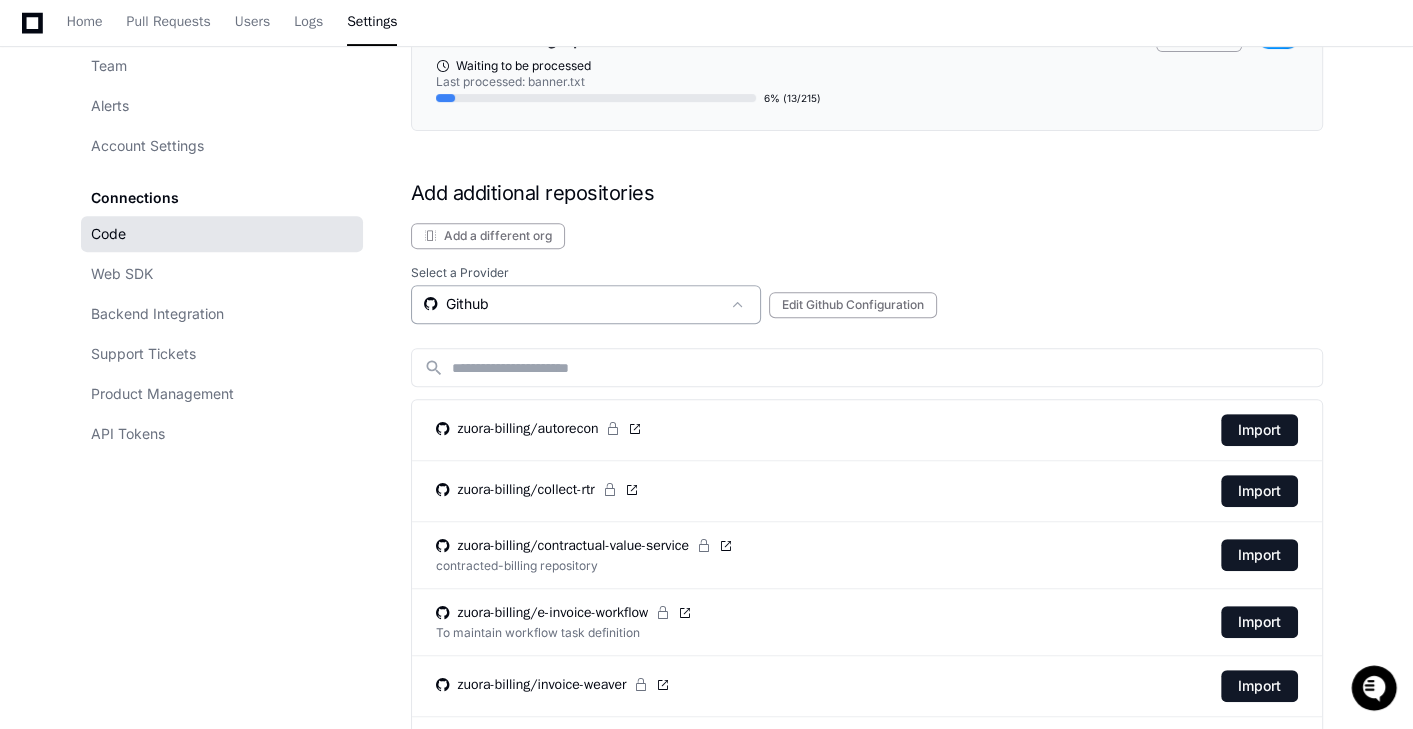 click on "Github" at bounding box center (572, 304) 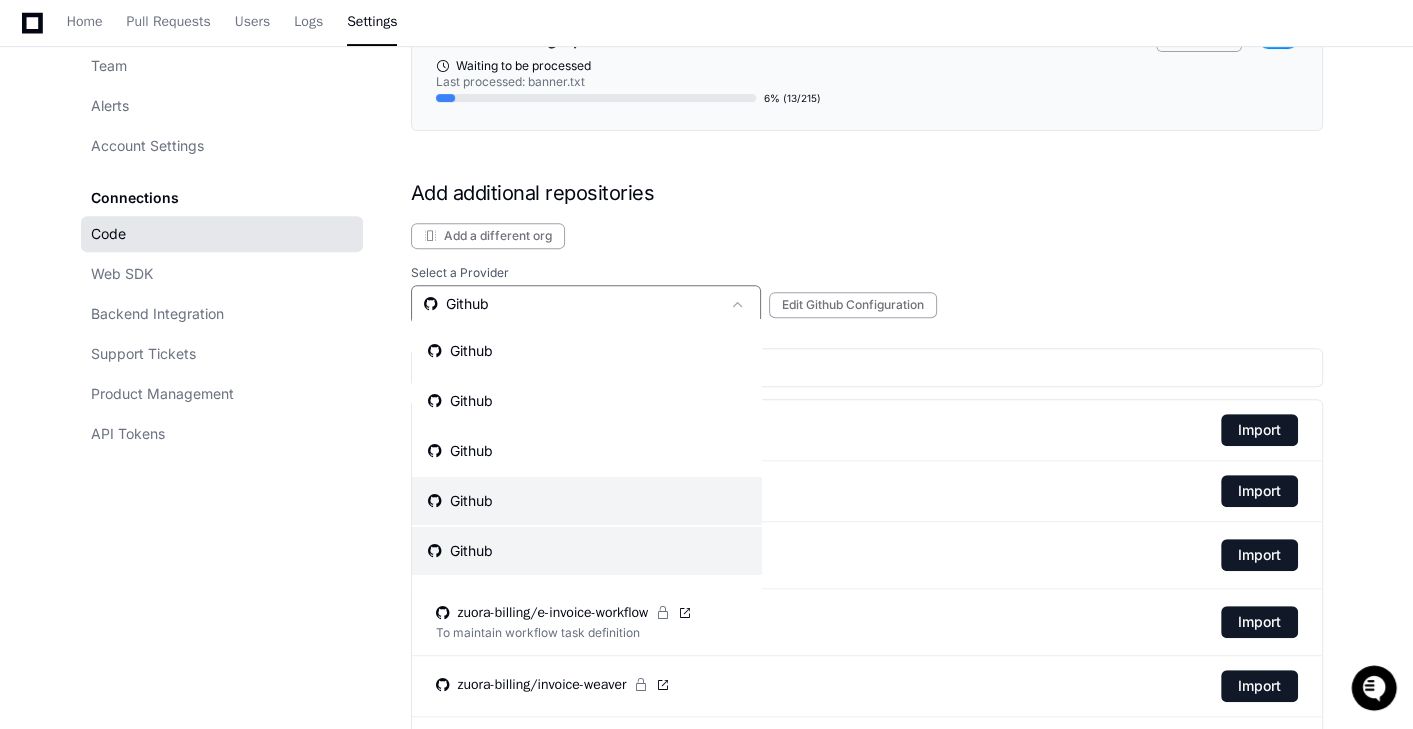 click on "Github" at bounding box center [587, 501] 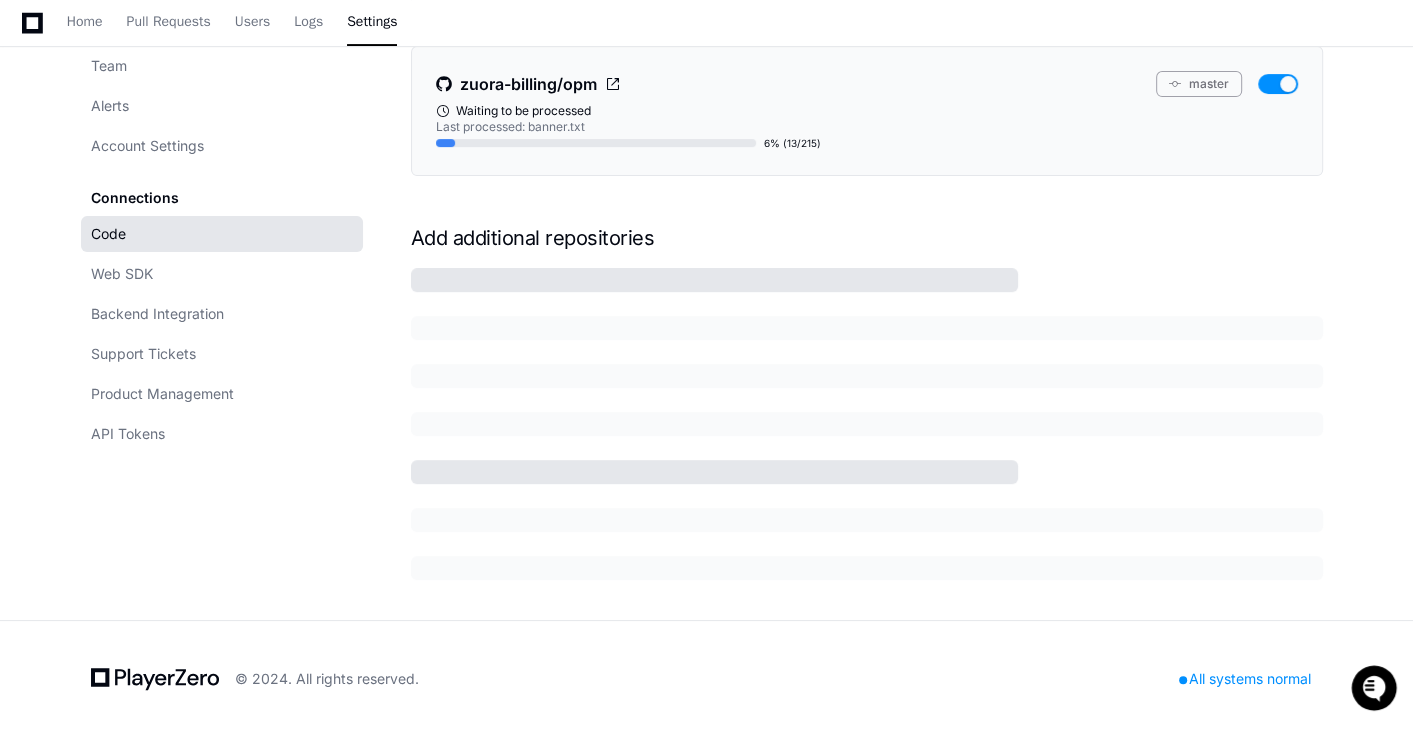 scroll, scrollTop: 583, scrollLeft: 0, axis: vertical 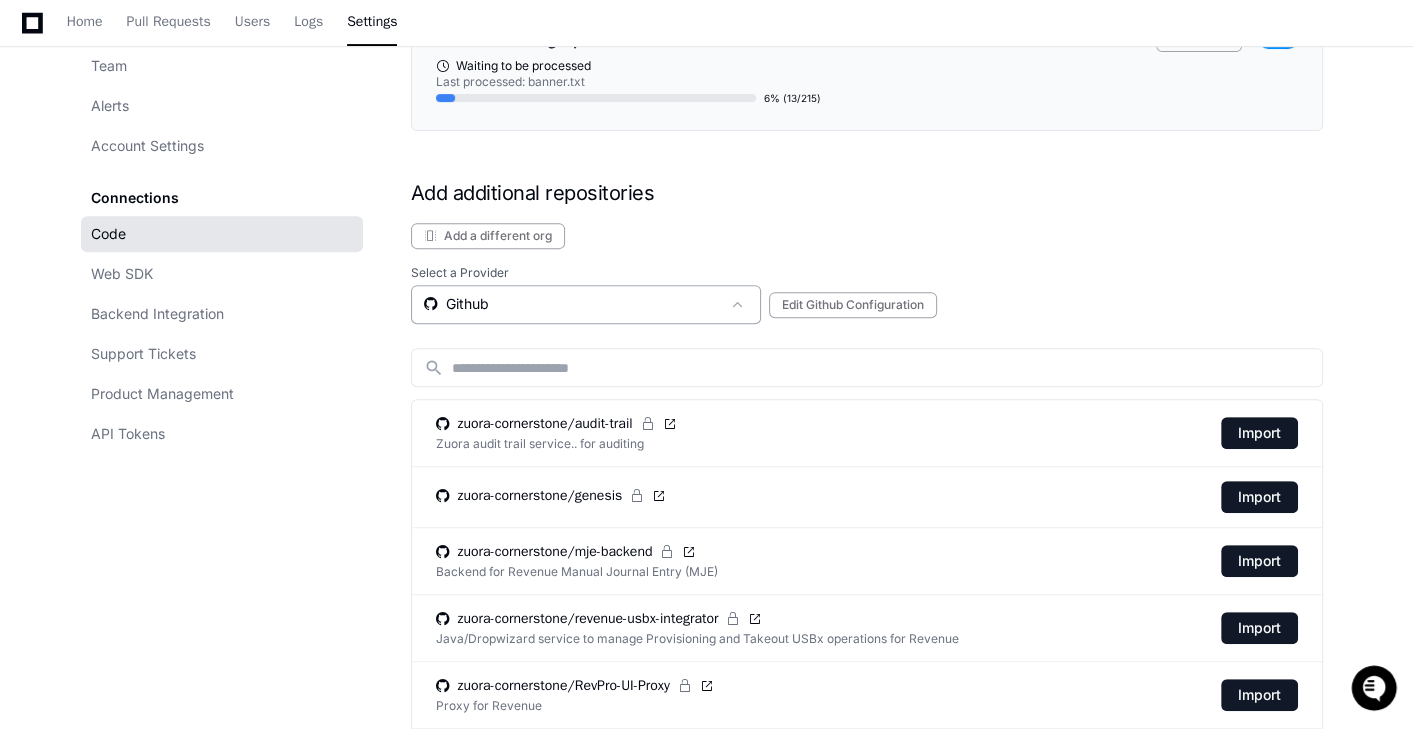 click on "Github" at bounding box center [572, 304] 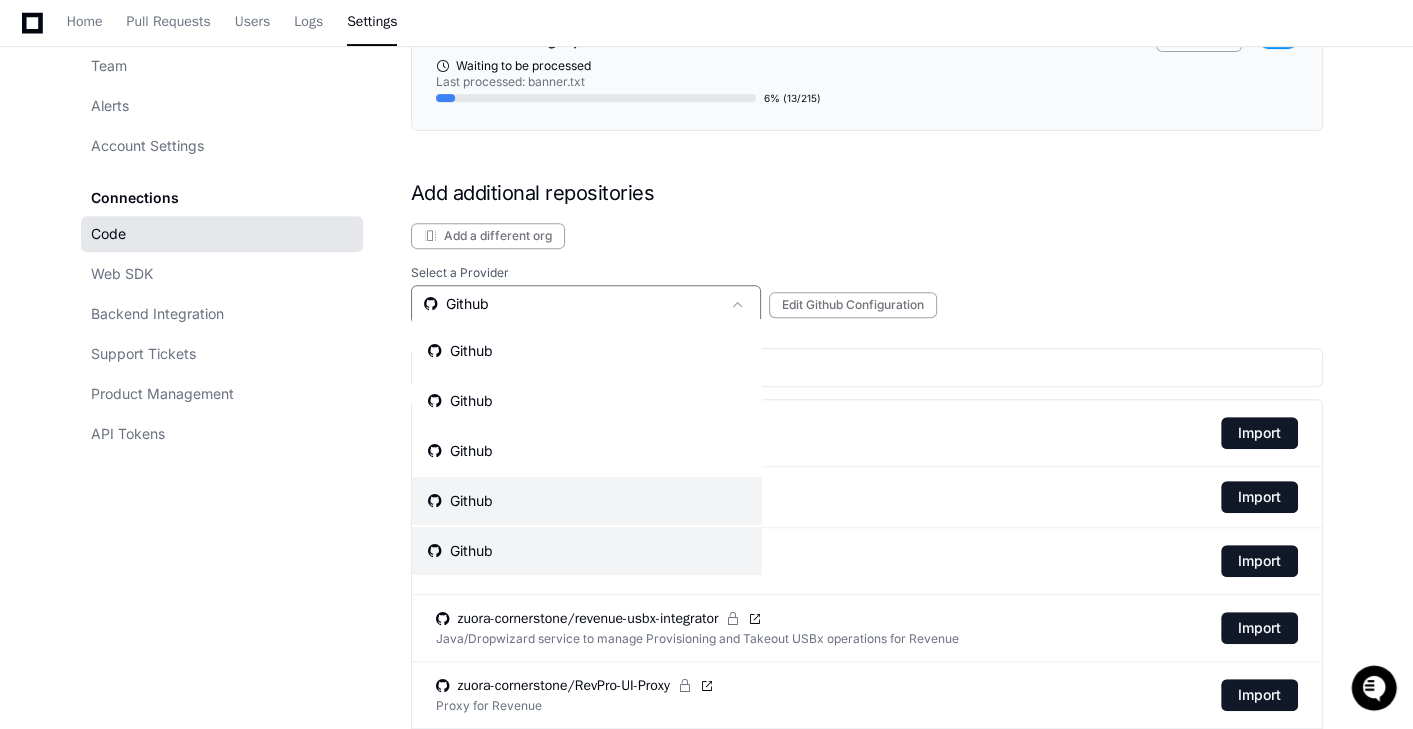 click on "Github" at bounding box center (587, 551) 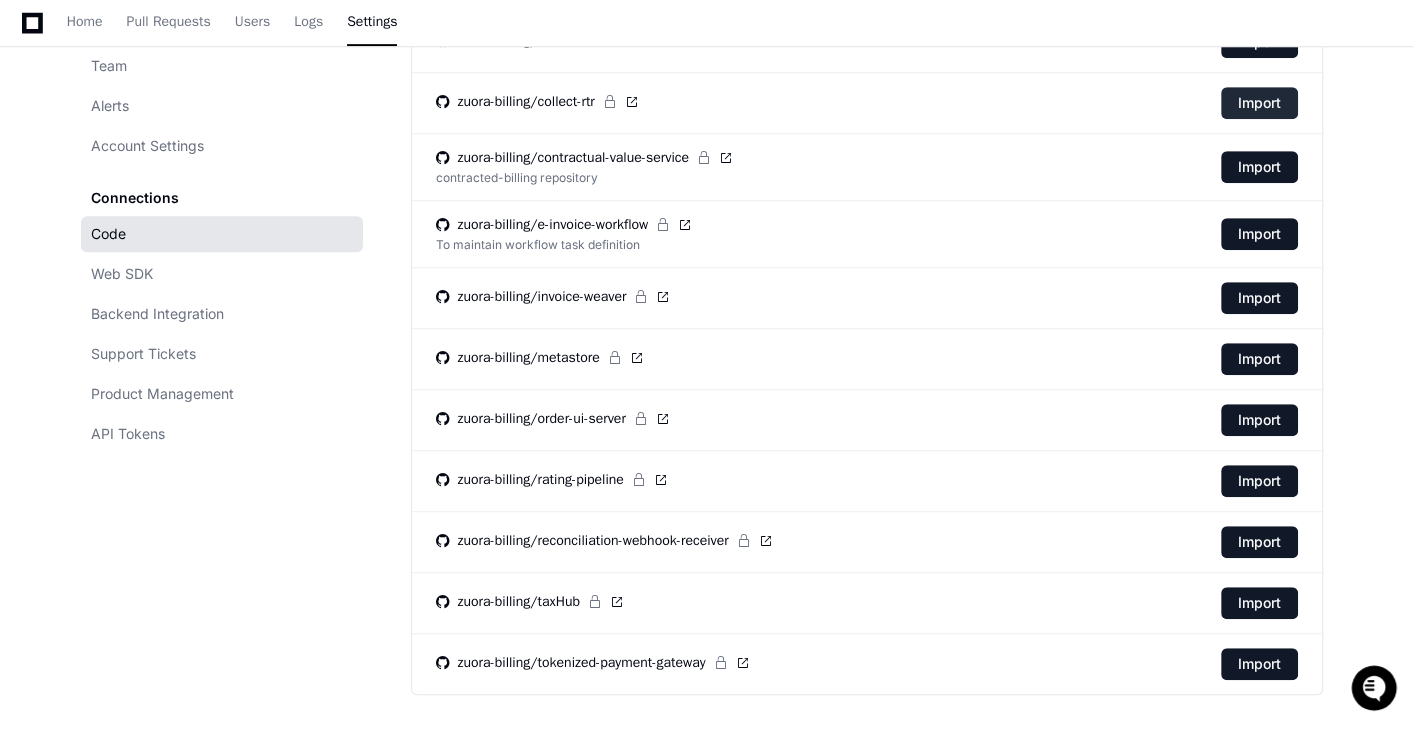 click on "Import" 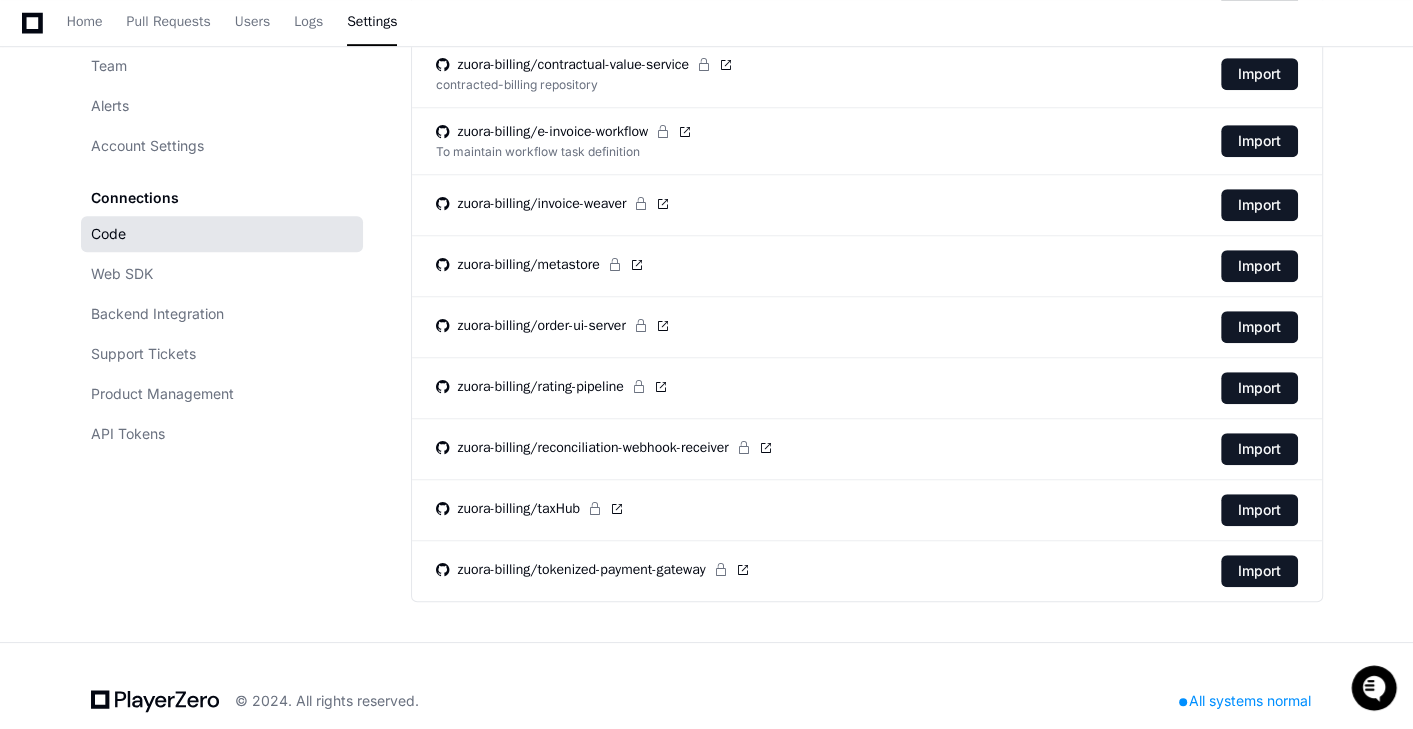 scroll, scrollTop: 1117, scrollLeft: 0, axis: vertical 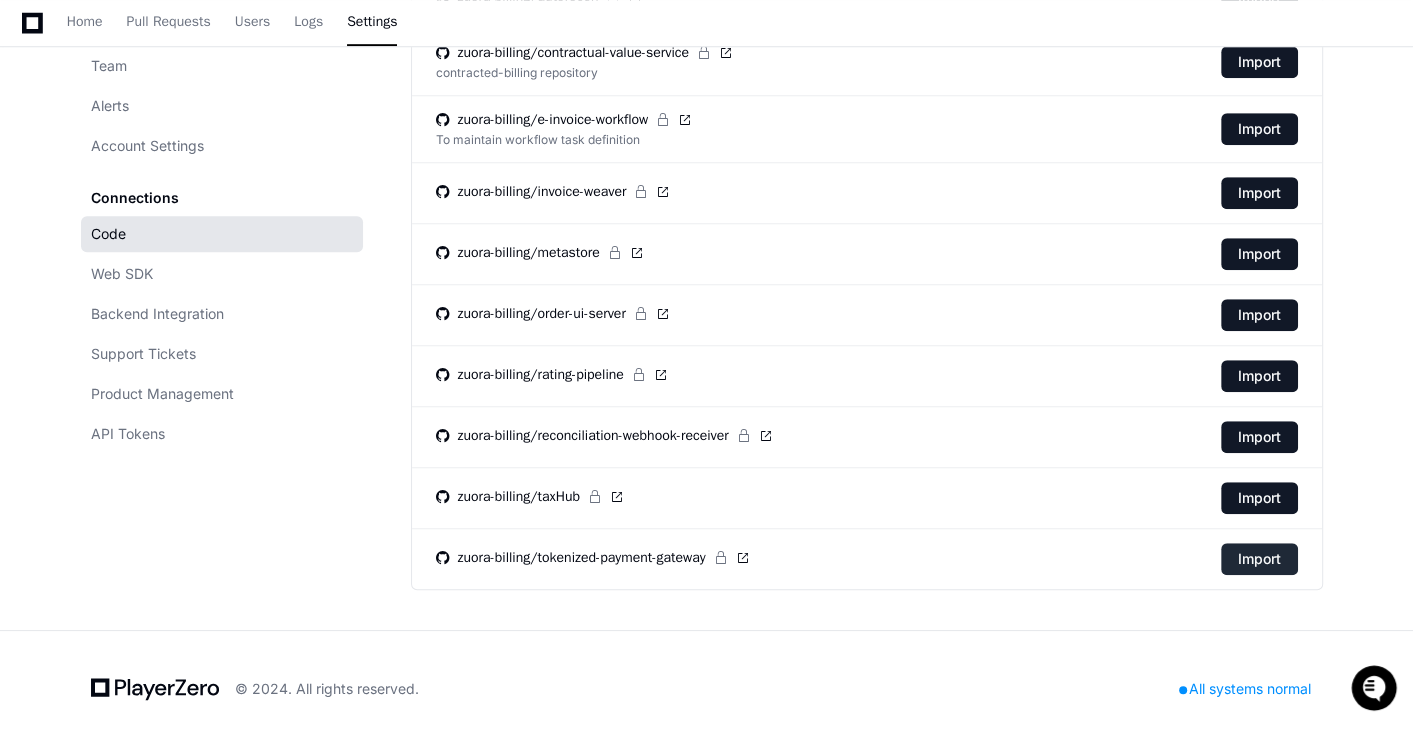 click on "Import" 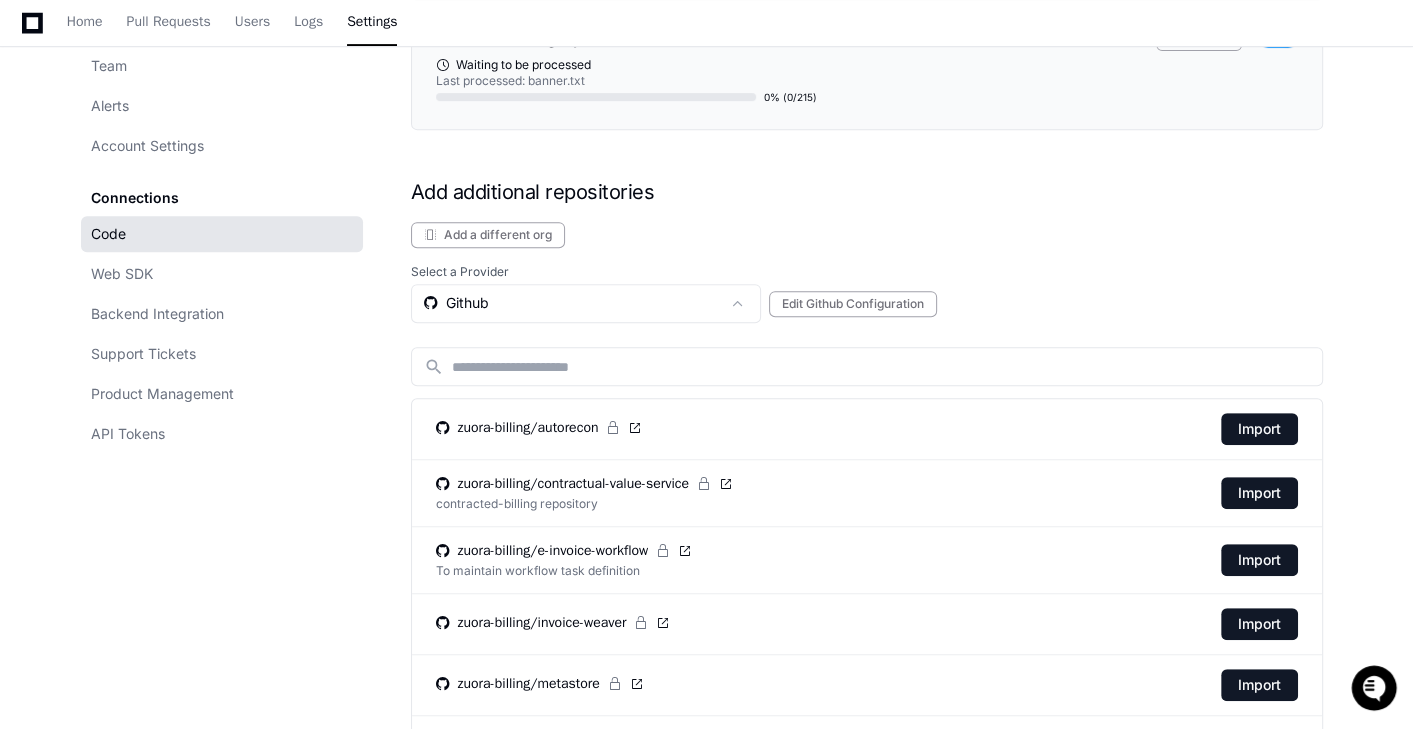 scroll, scrollTop: 346, scrollLeft: 0, axis: vertical 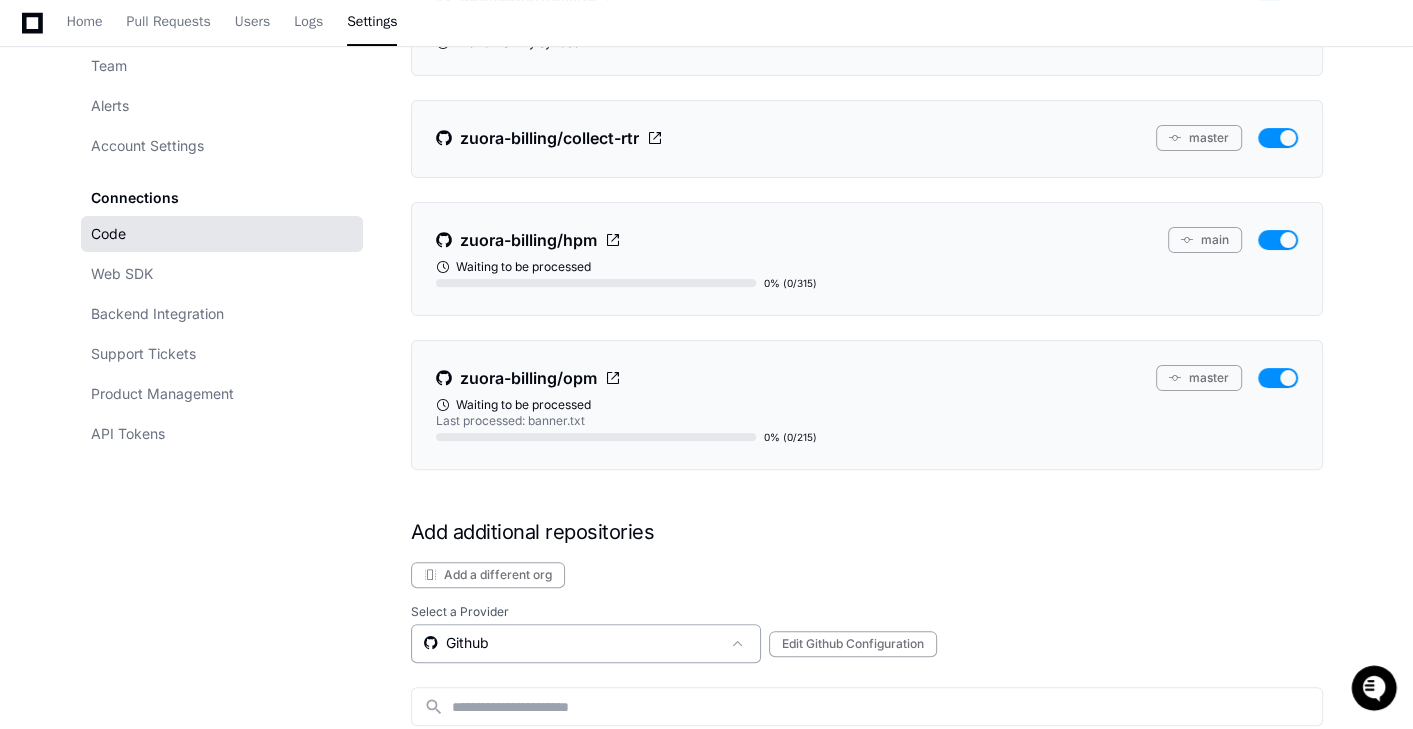 click on "Github" at bounding box center (572, 643) 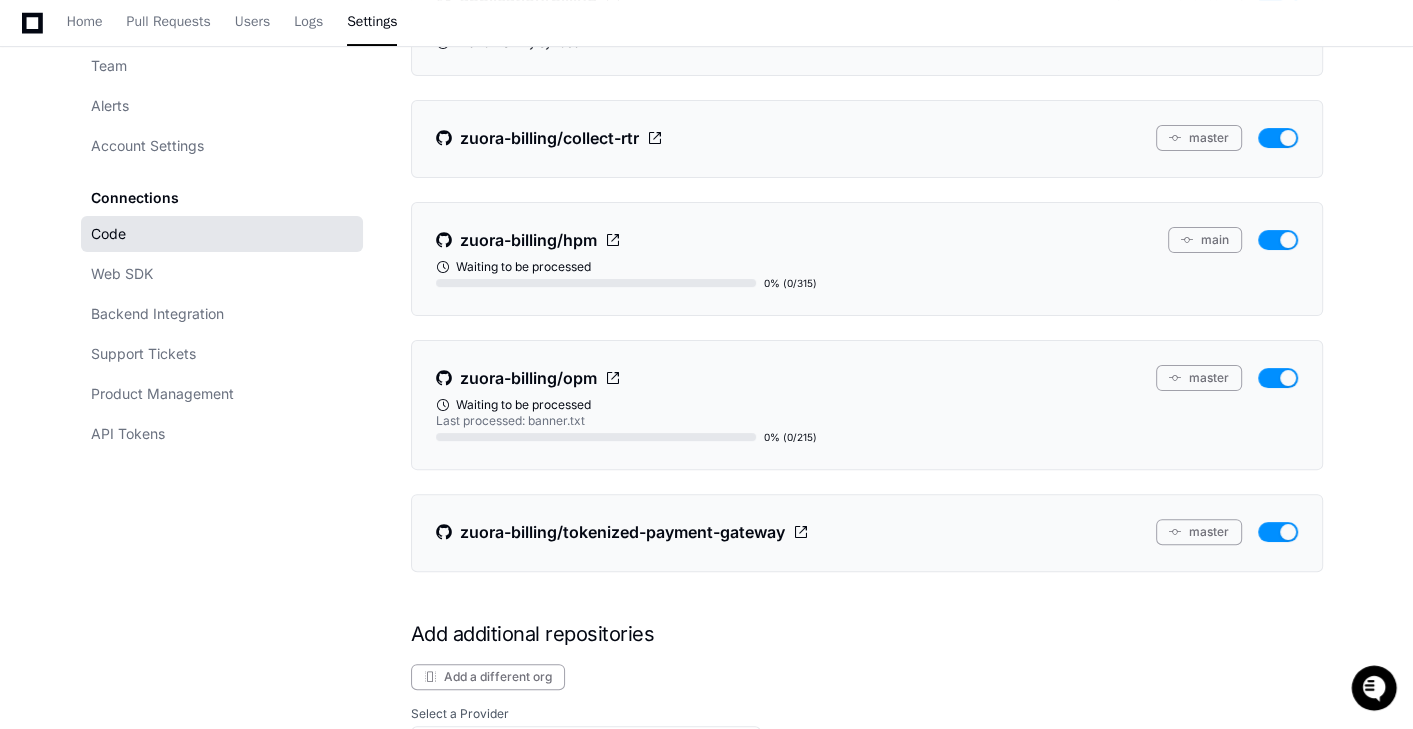 scroll, scrollTop: 824, scrollLeft: 0, axis: vertical 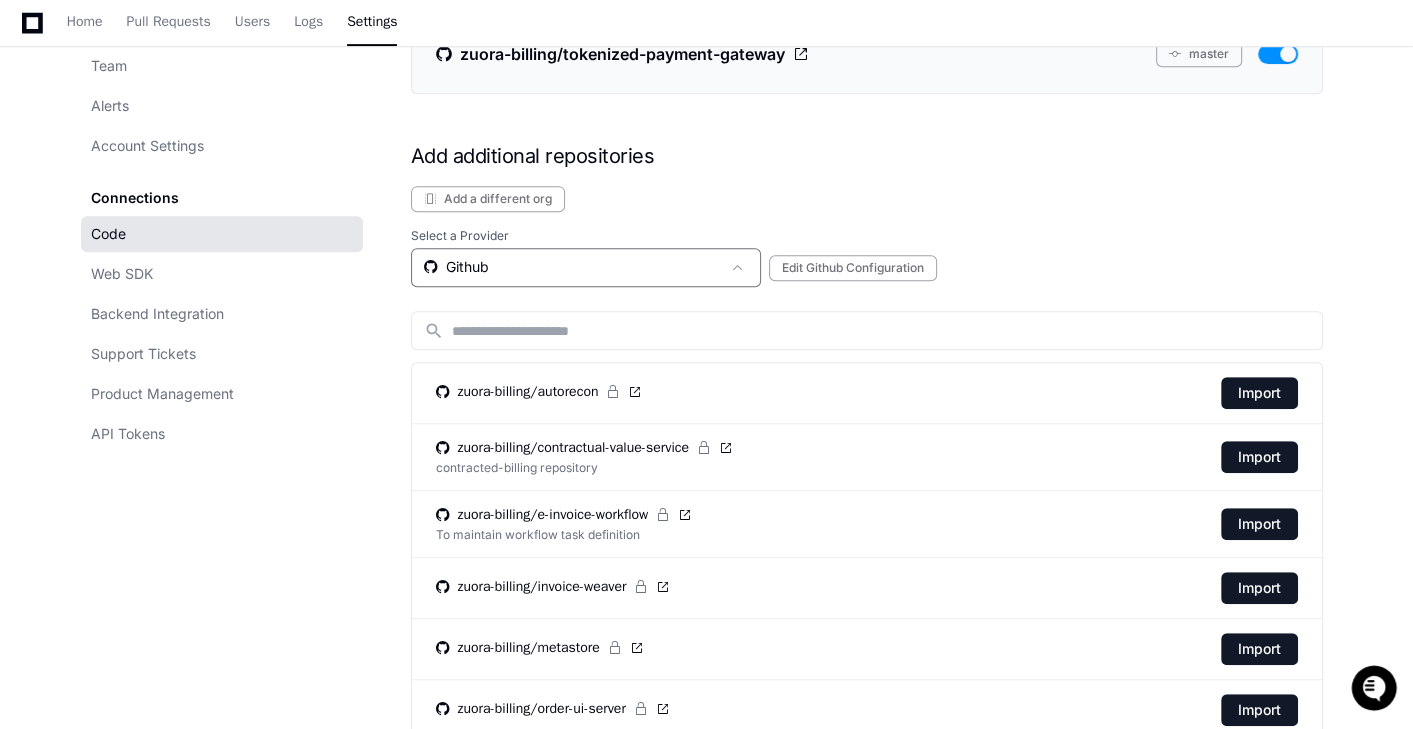 click on "Github" at bounding box center (572, 267) 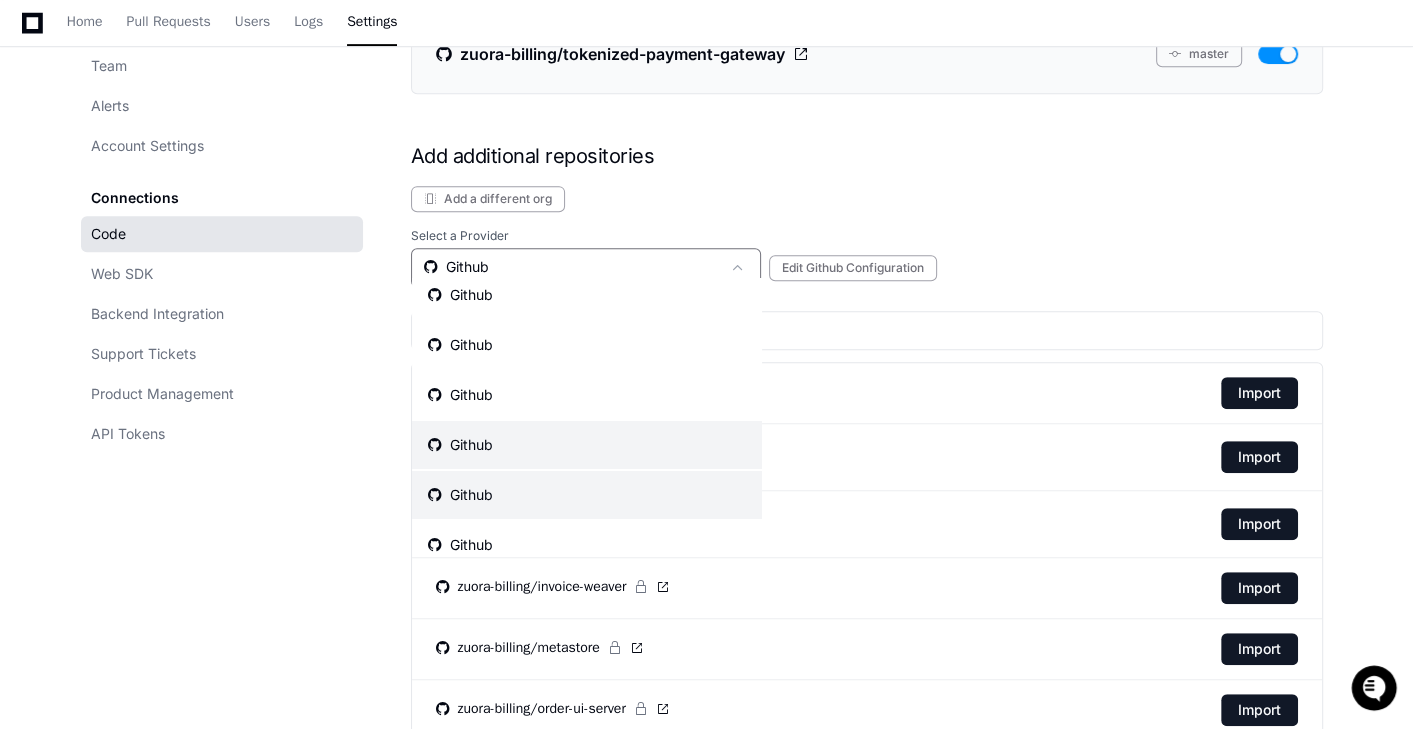 scroll, scrollTop: 40, scrollLeft: 0, axis: vertical 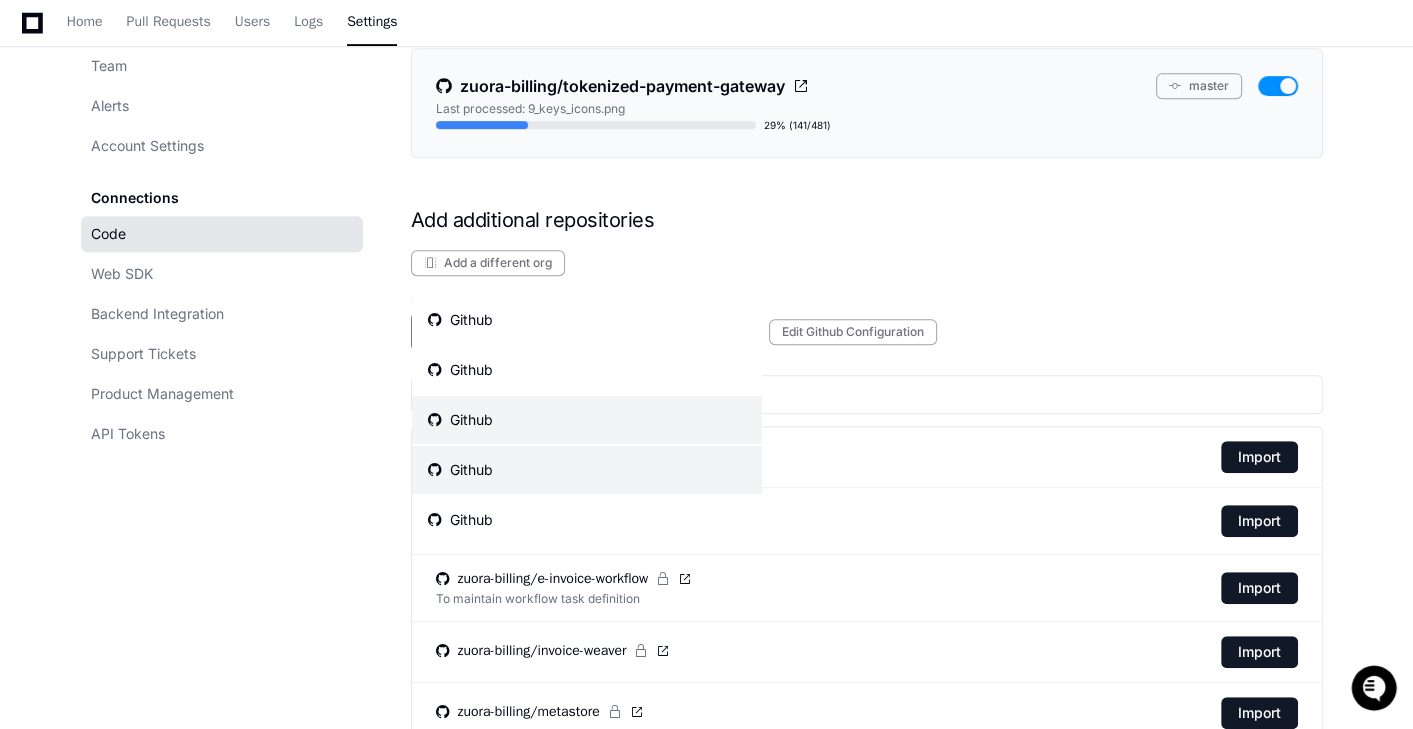 click on "Github" at bounding box center [587, 420] 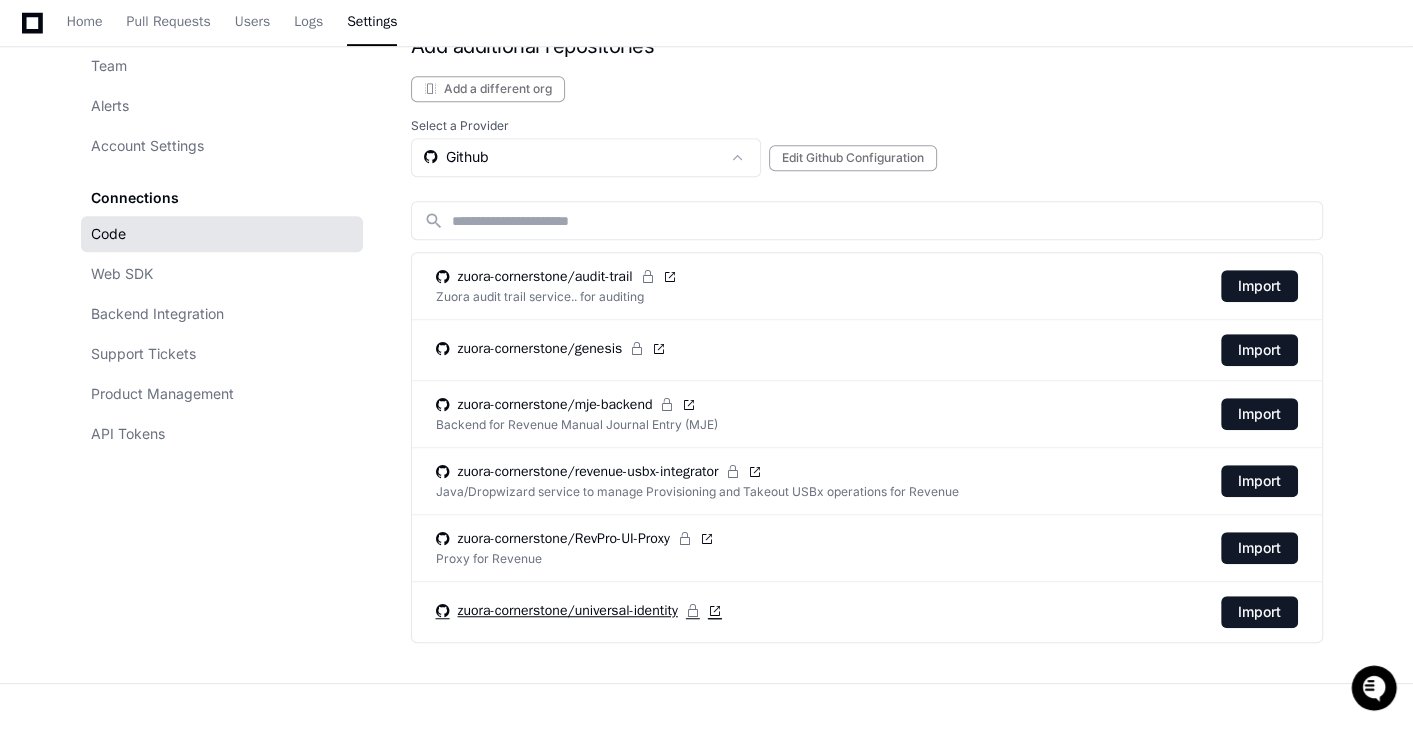 scroll, scrollTop: 1032, scrollLeft: 0, axis: vertical 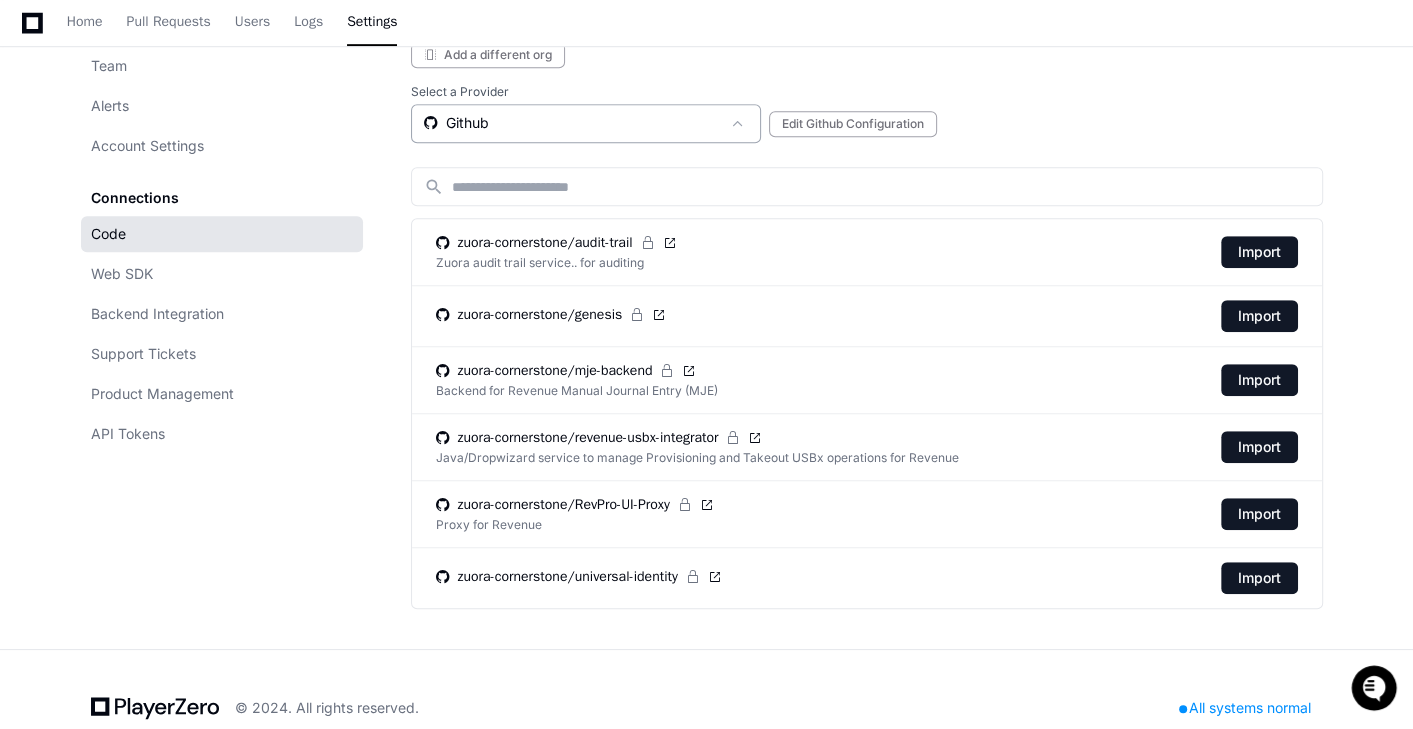 click on "Github" at bounding box center (572, 123) 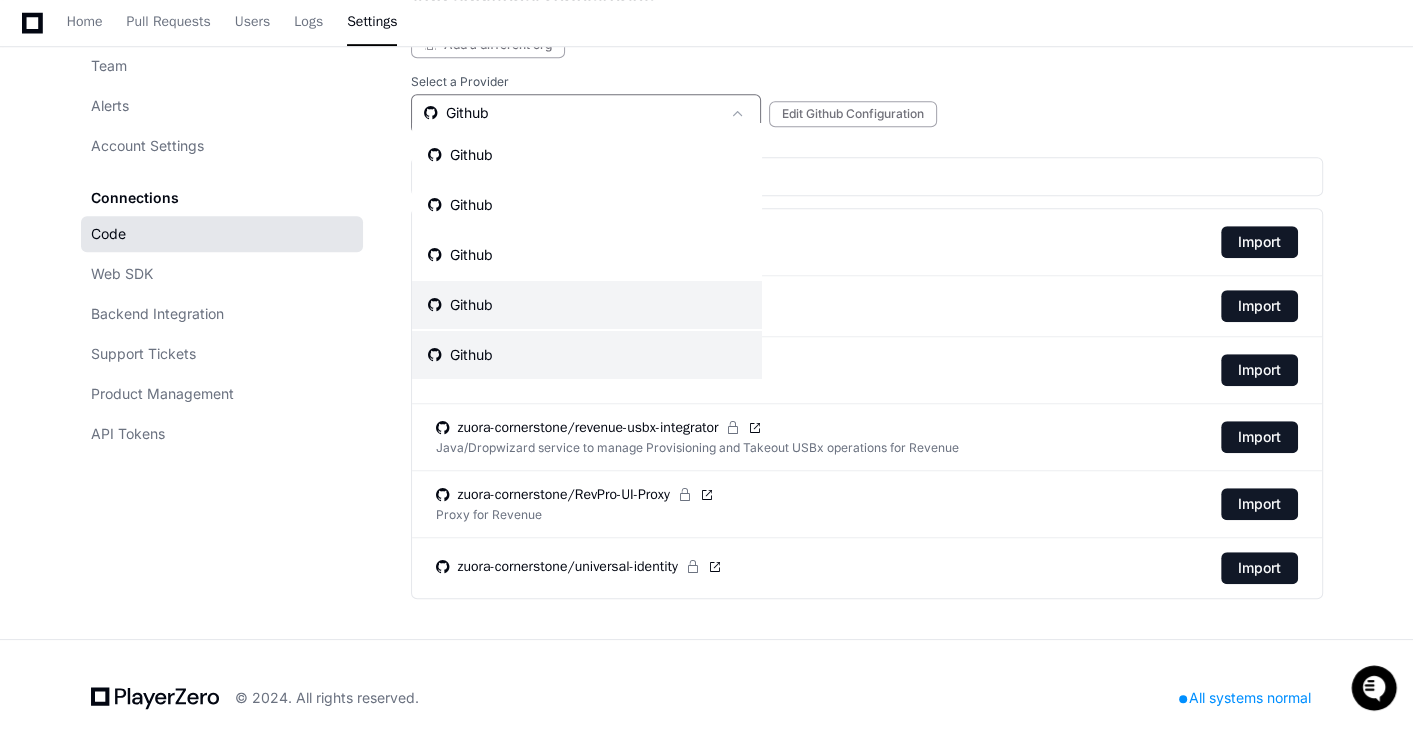 scroll, scrollTop: 1051, scrollLeft: 0, axis: vertical 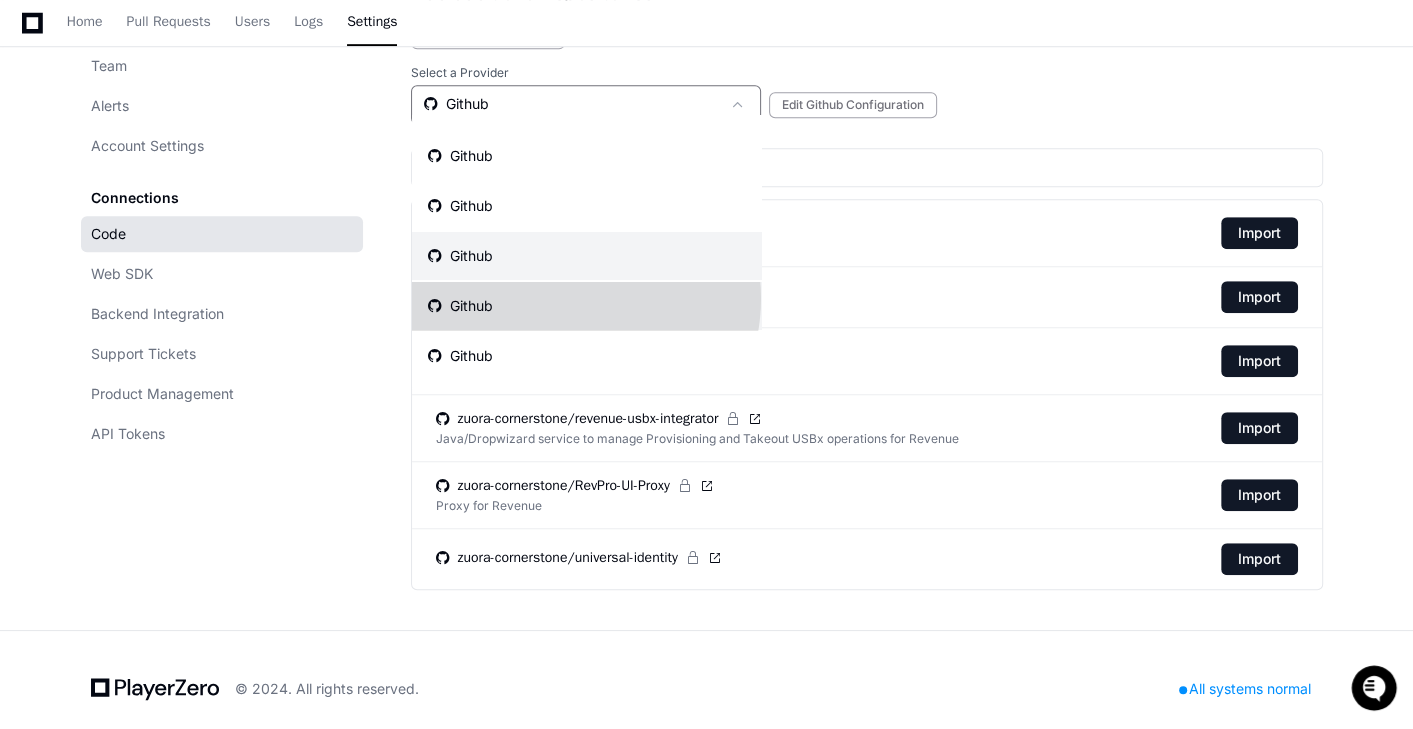 click on "Github" at bounding box center (587, 306) 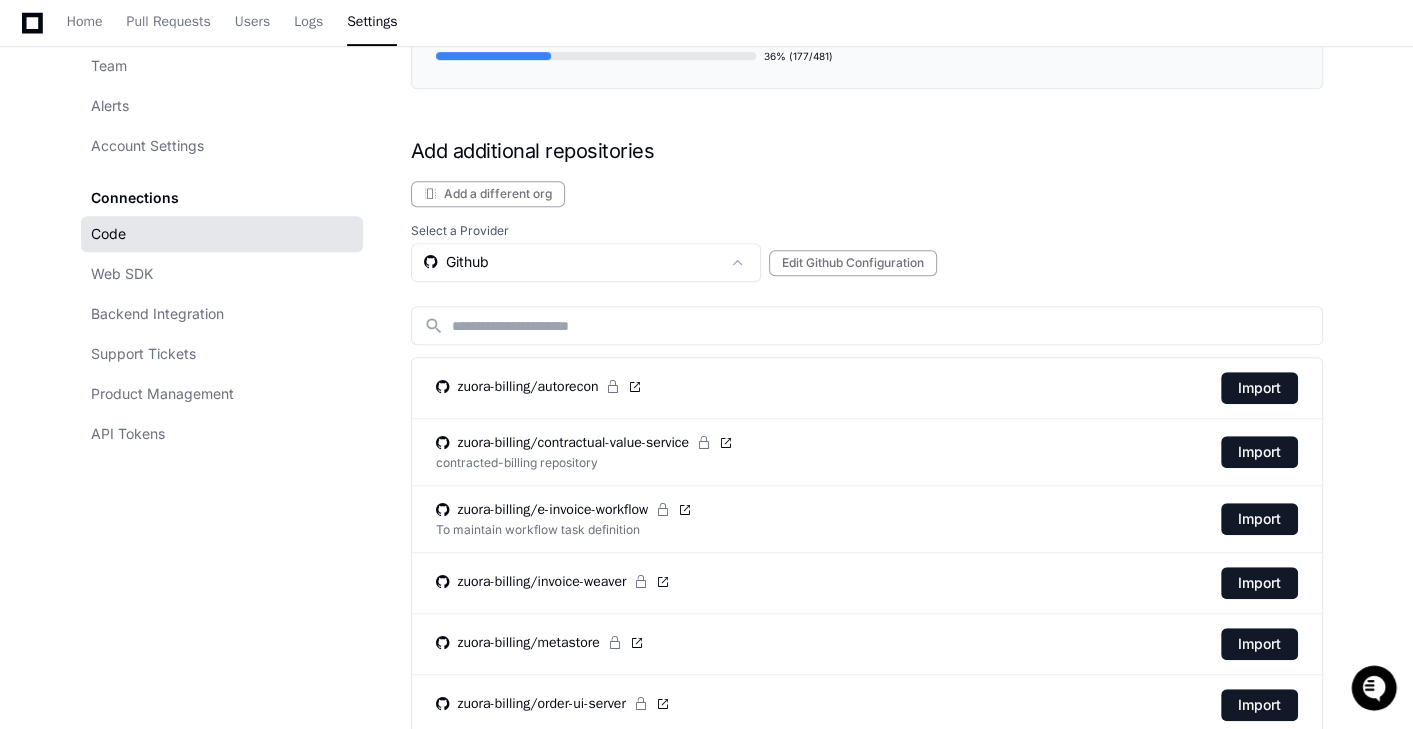 scroll, scrollTop: 1087, scrollLeft: 0, axis: vertical 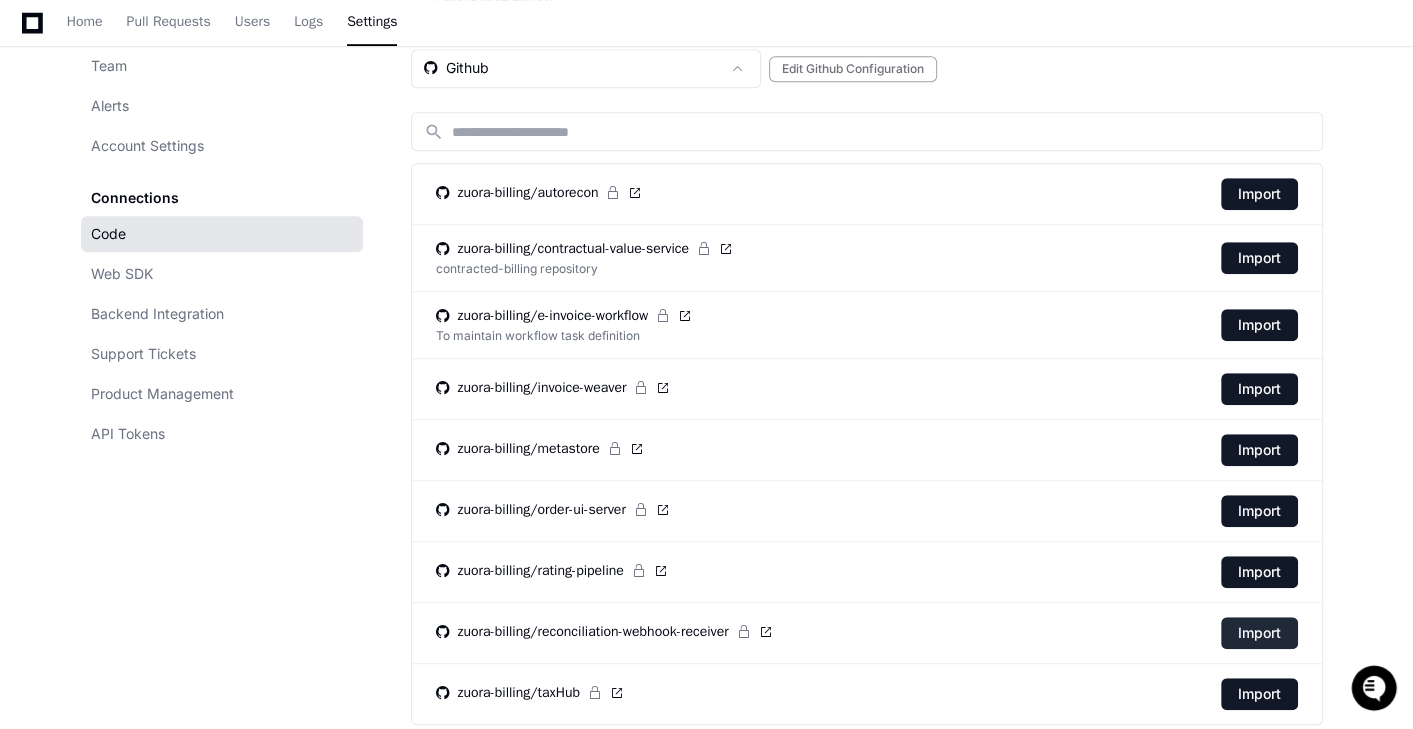click on "Import" 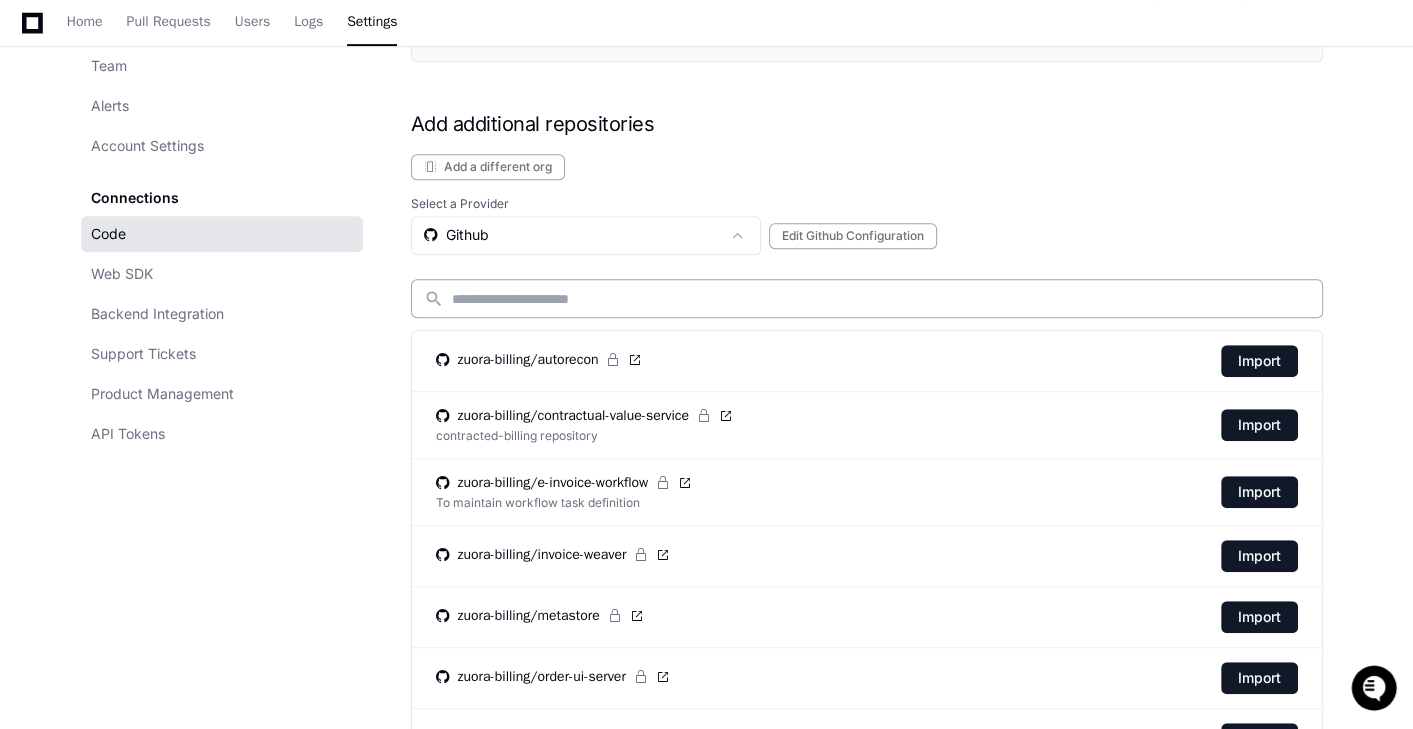 scroll, scrollTop: 851, scrollLeft: 0, axis: vertical 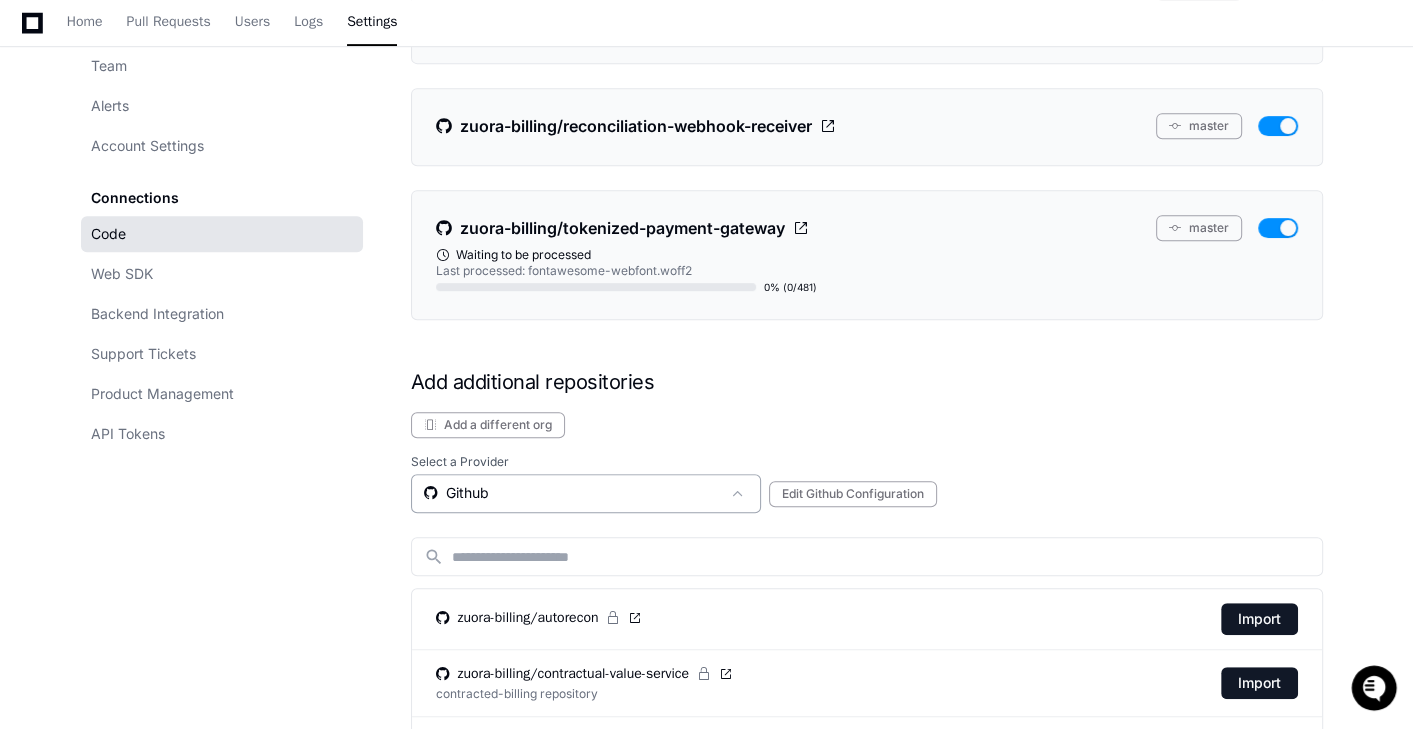 click on "Github" at bounding box center [572, 493] 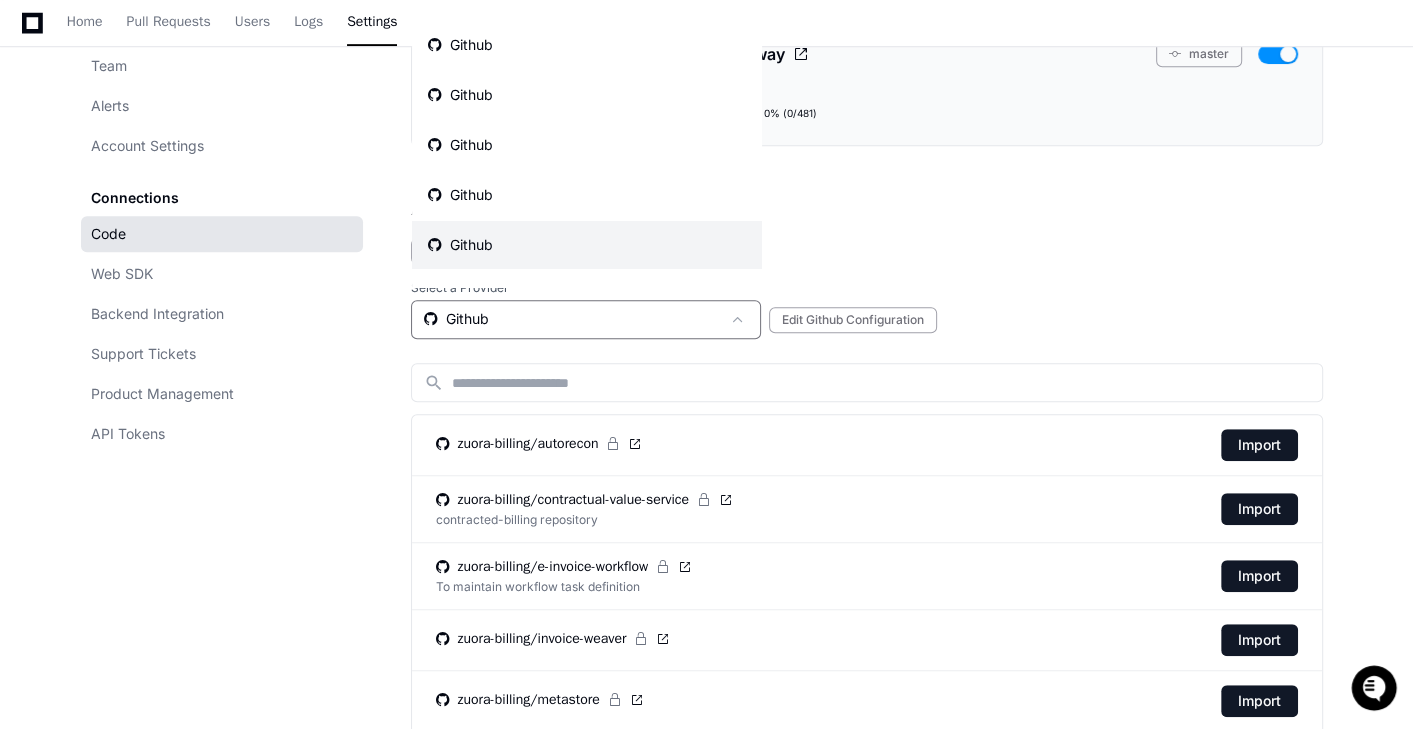 scroll, scrollTop: 945, scrollLeft: 0, axis: vertical 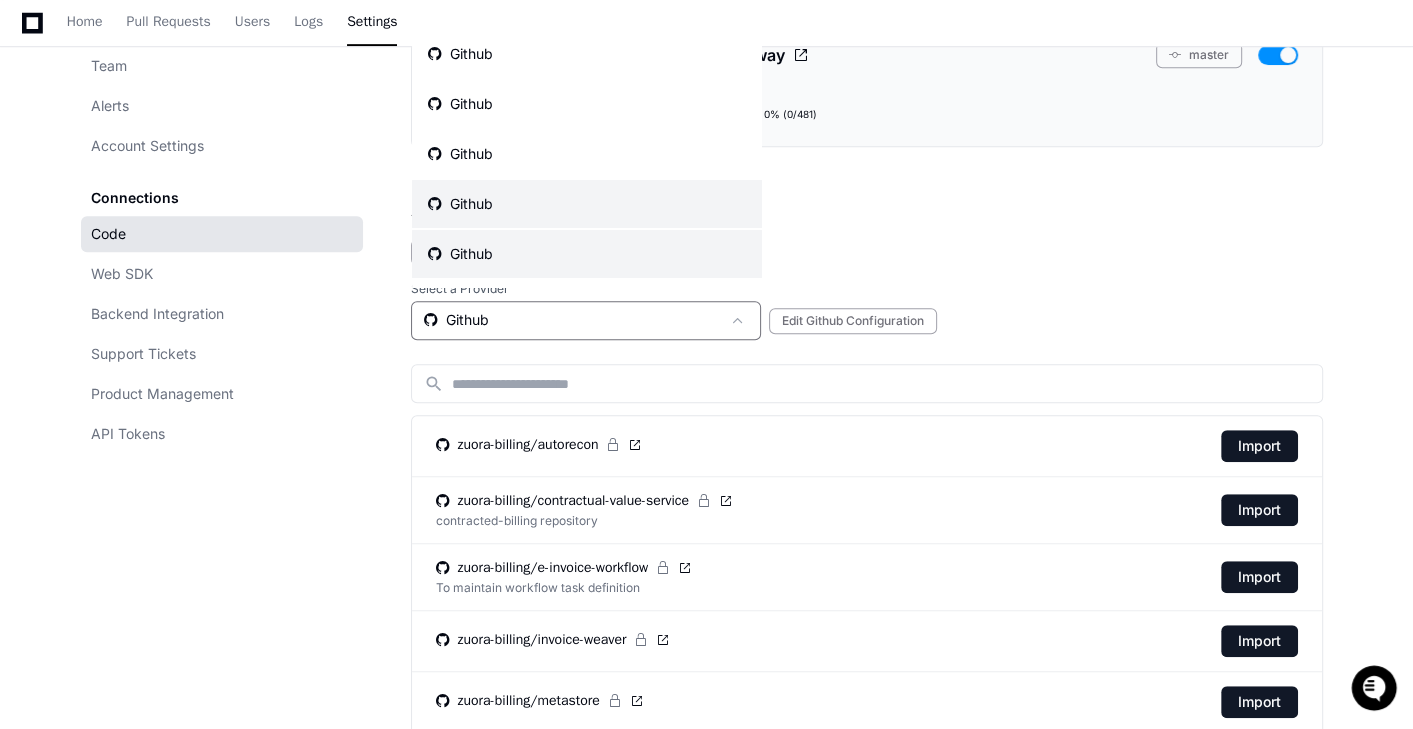 click on "Github" at bounding box center (587, 254) 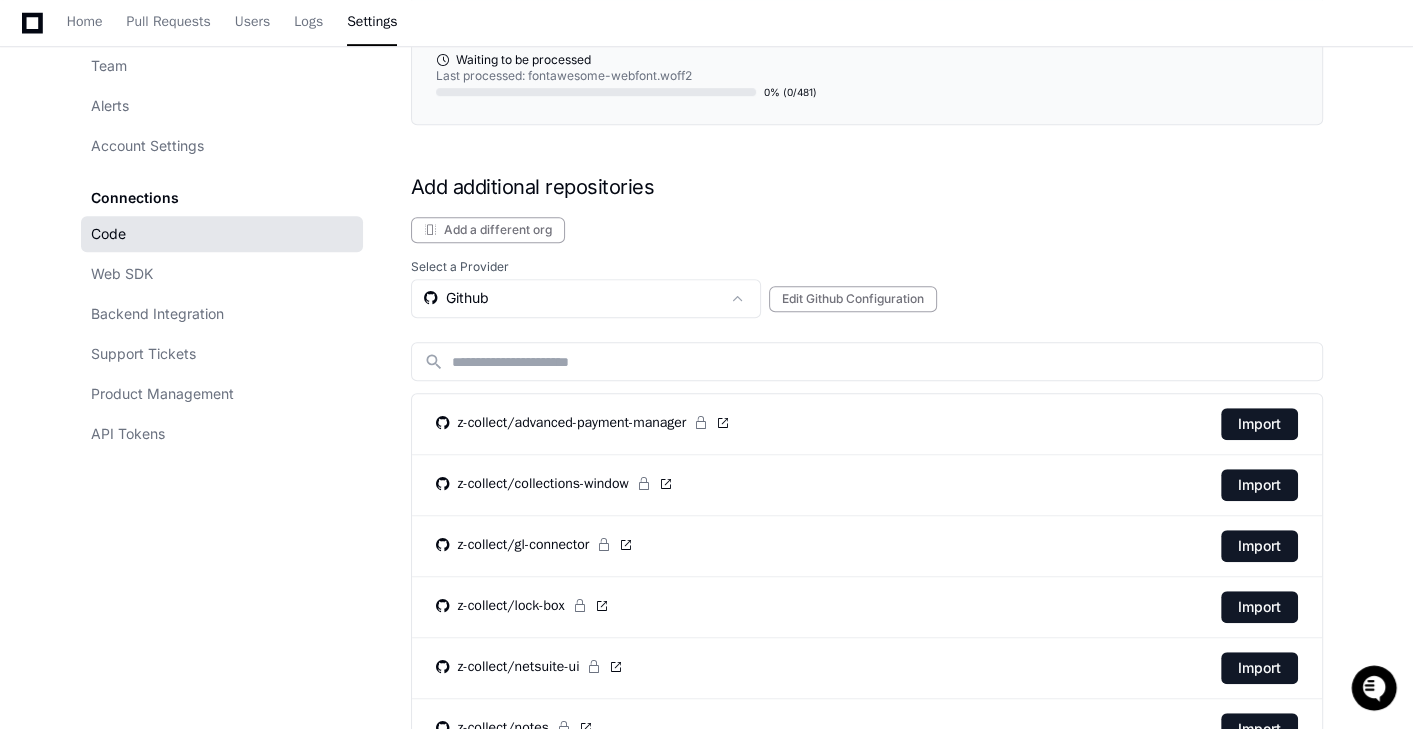 scroll, scrollTop: 1150, scrollLeft: 0, axis: vertical 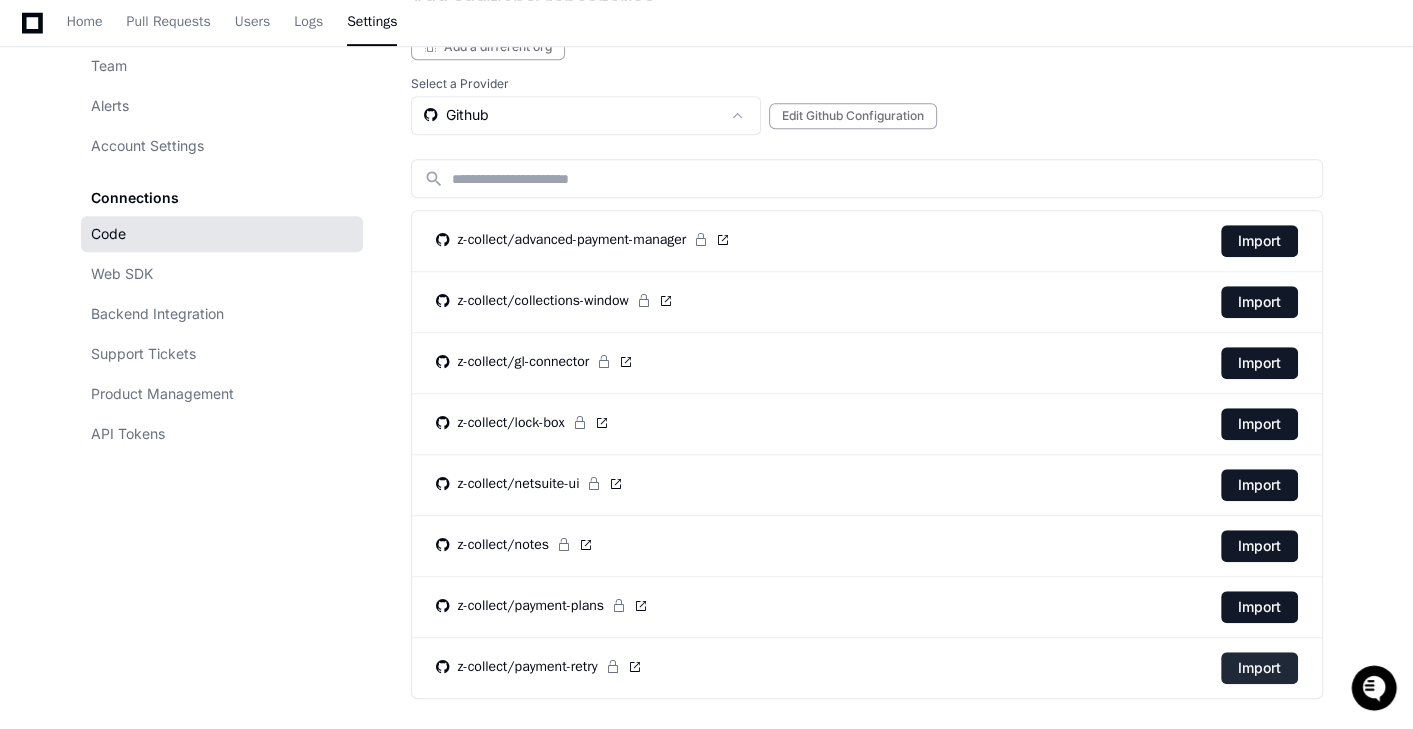 click on "Import" 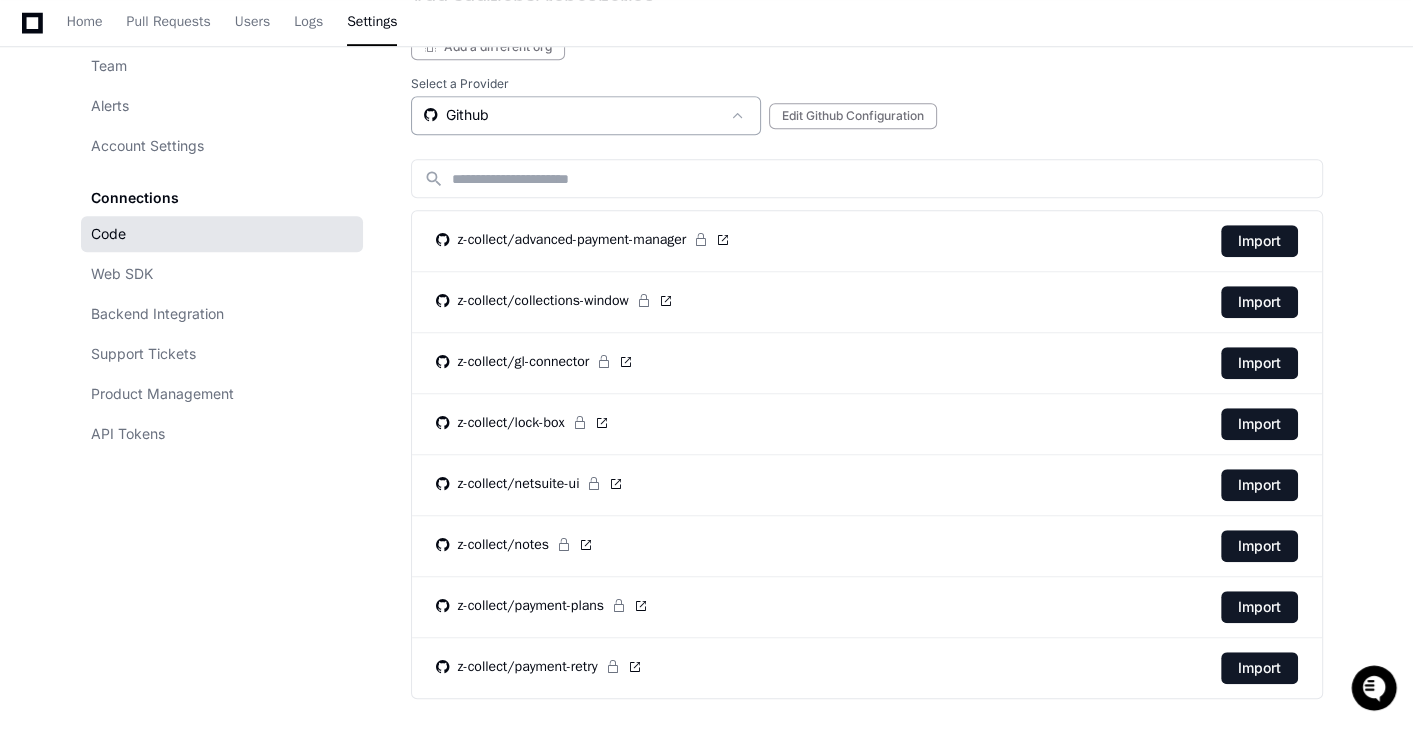 click on "Github" at bounding box center [572, 115] 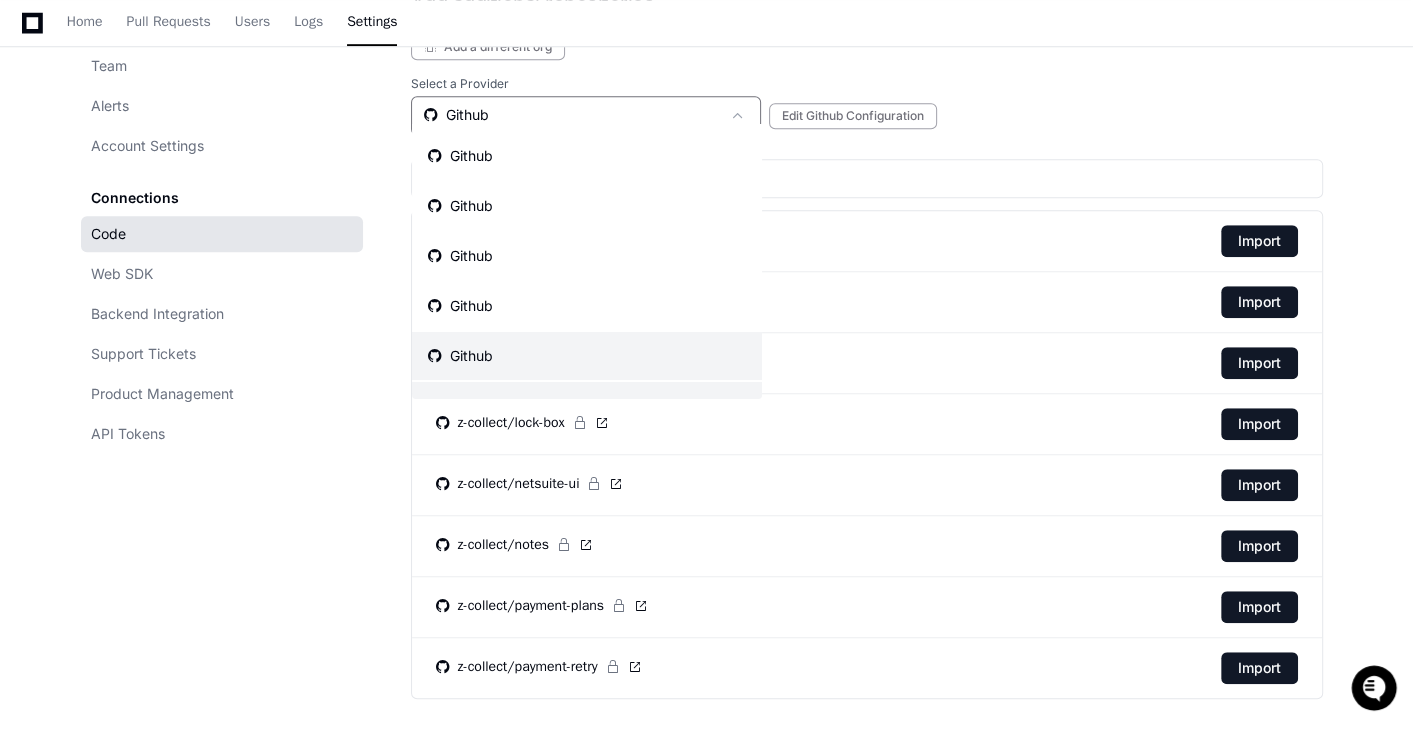 scroll, scrollTop: 31, scrollLeft: 0, axis: vertical 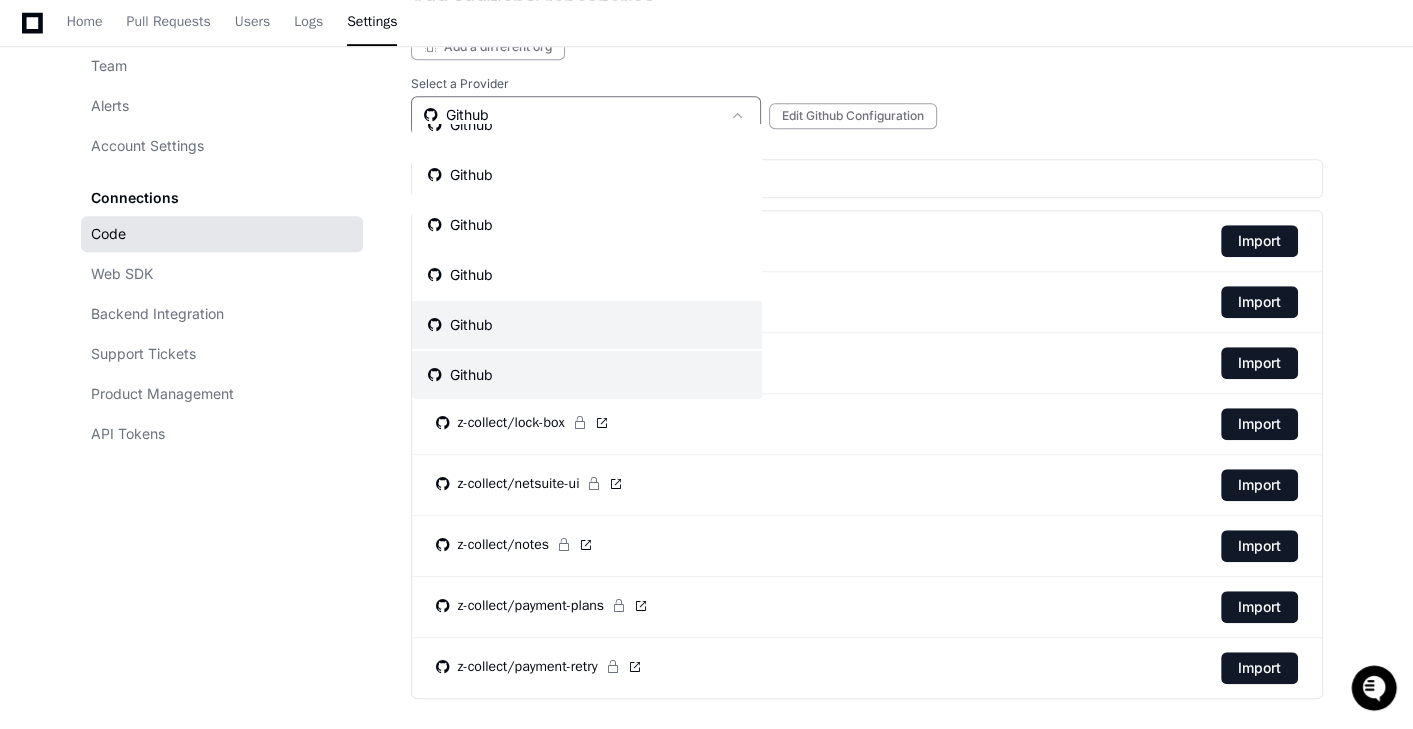 click on "Github" at bounding box center [587, 325] 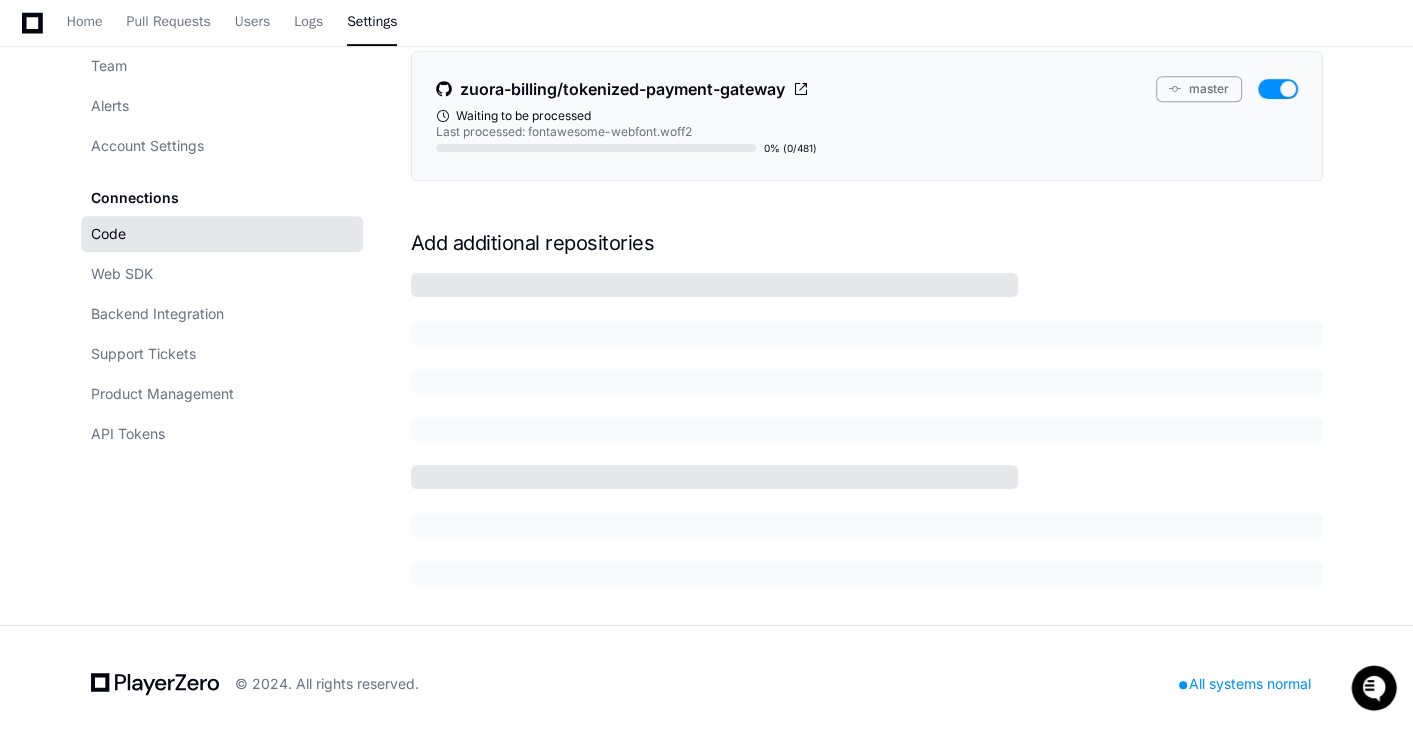 scroll, scrollTop: 1150, scrollLeft: 0, axis: vertical 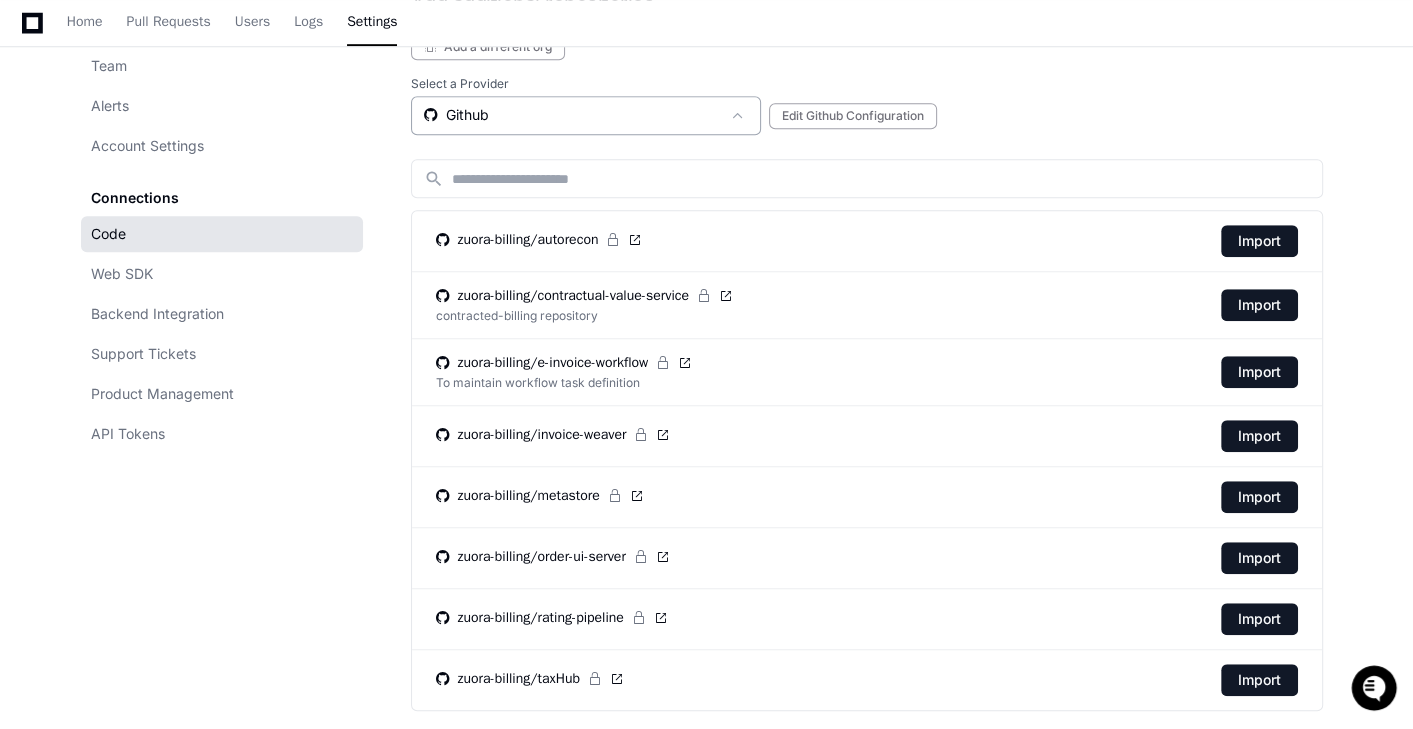 click on "Github" at bounding box center [572, 115] 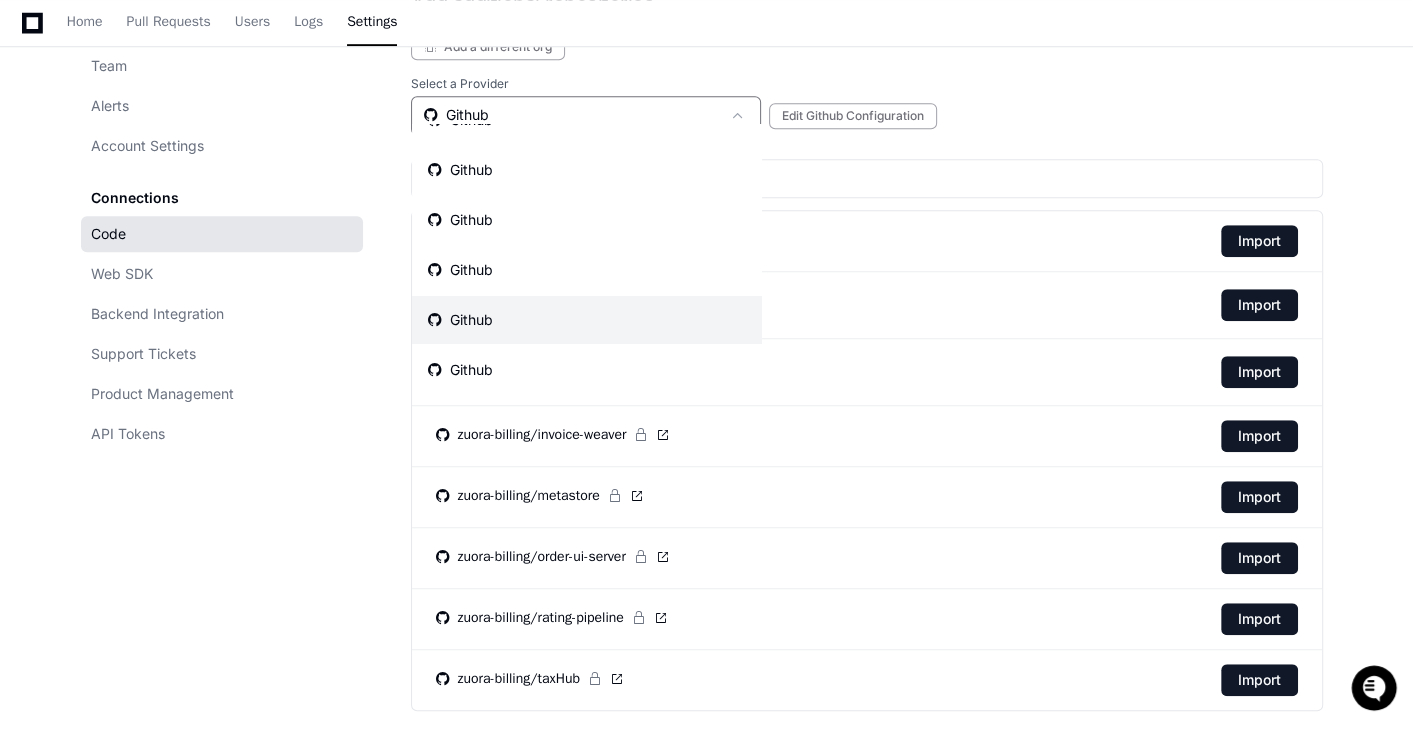 scroll, scrollTop: 40, scrollLeft: 0, axis: vertical 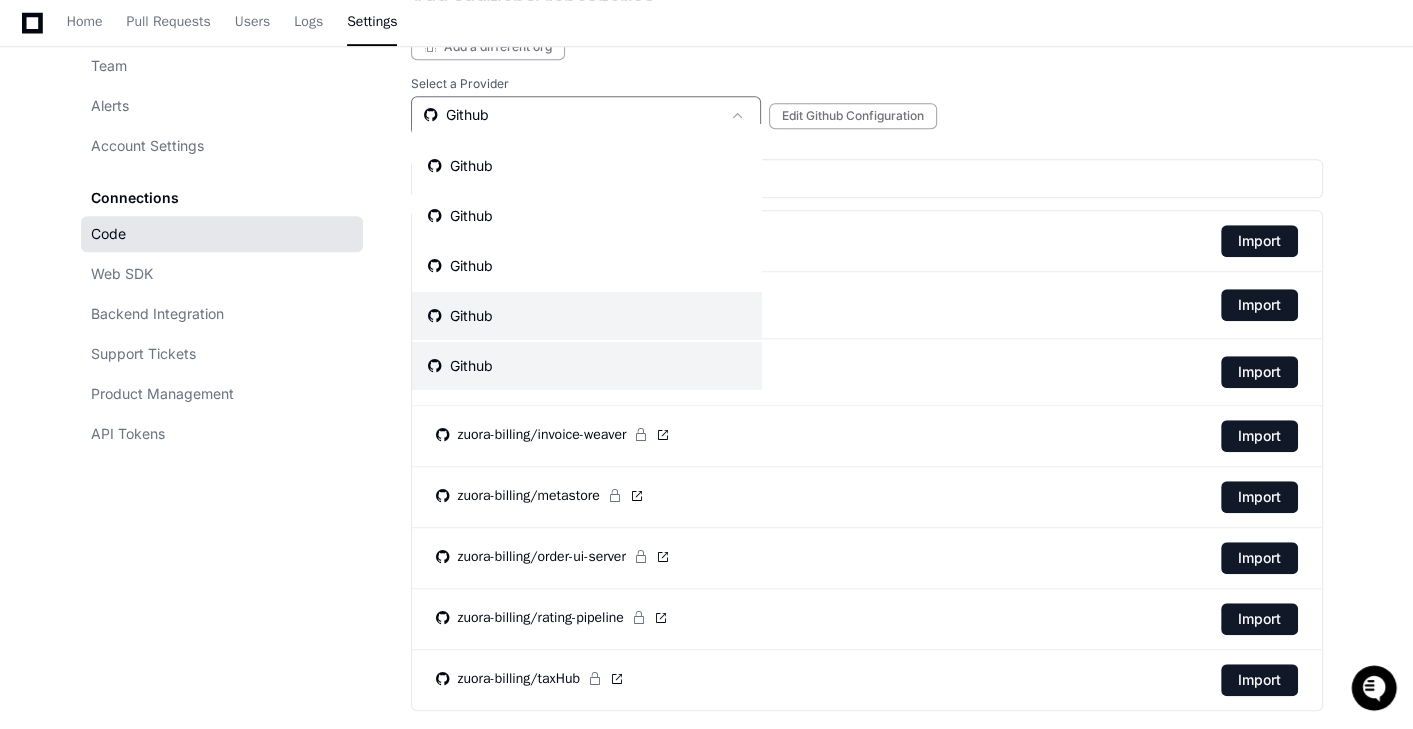 click on "Github" at bounding box center (587, 366) 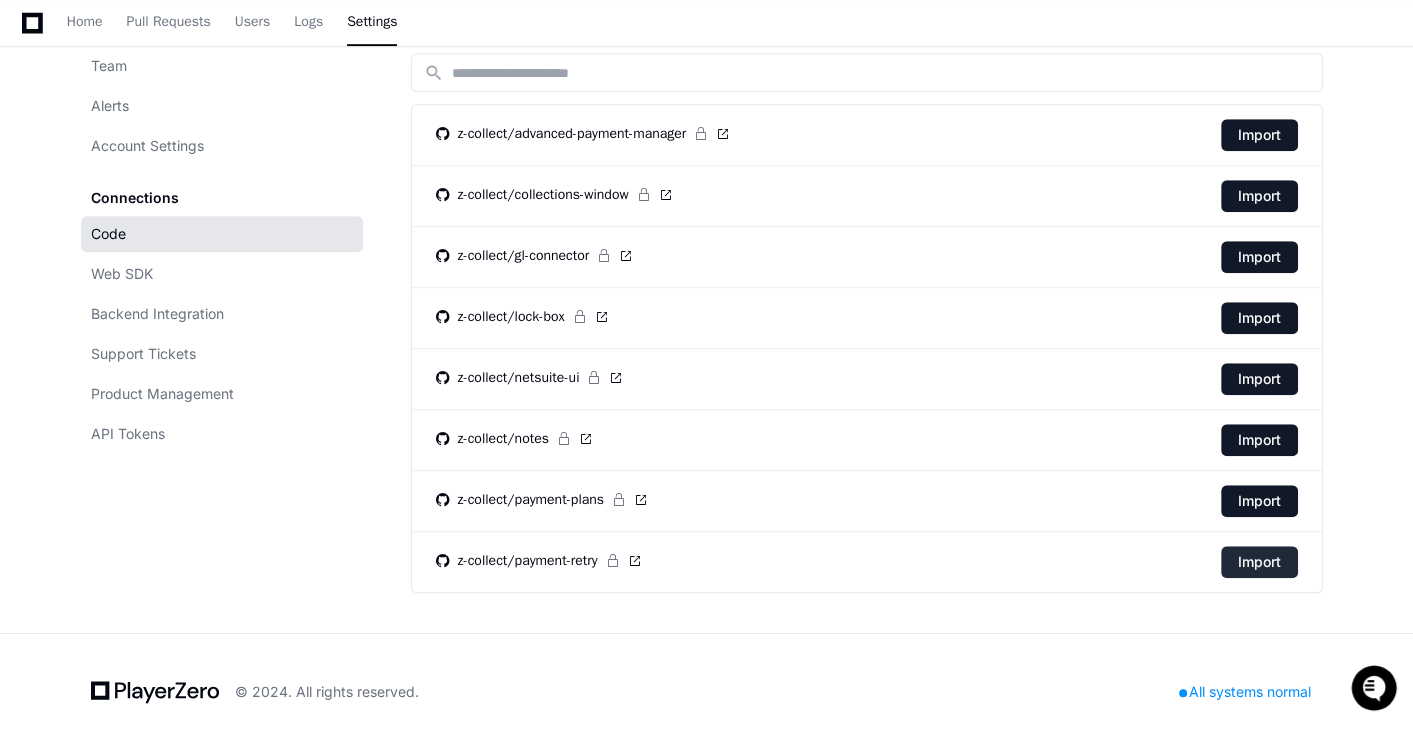 click on "Import" 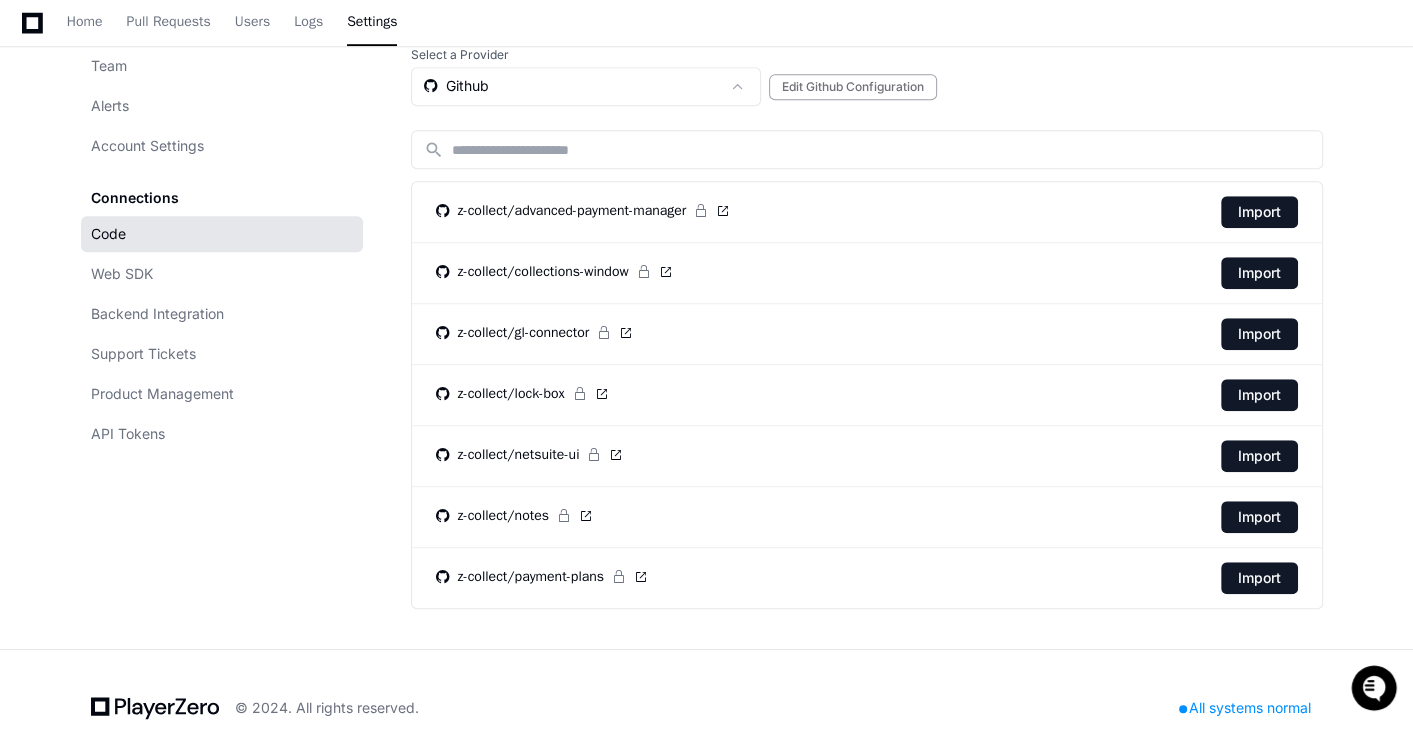 scroll, scrollTop: 1313, scrollLeft: 0, axis: vertical 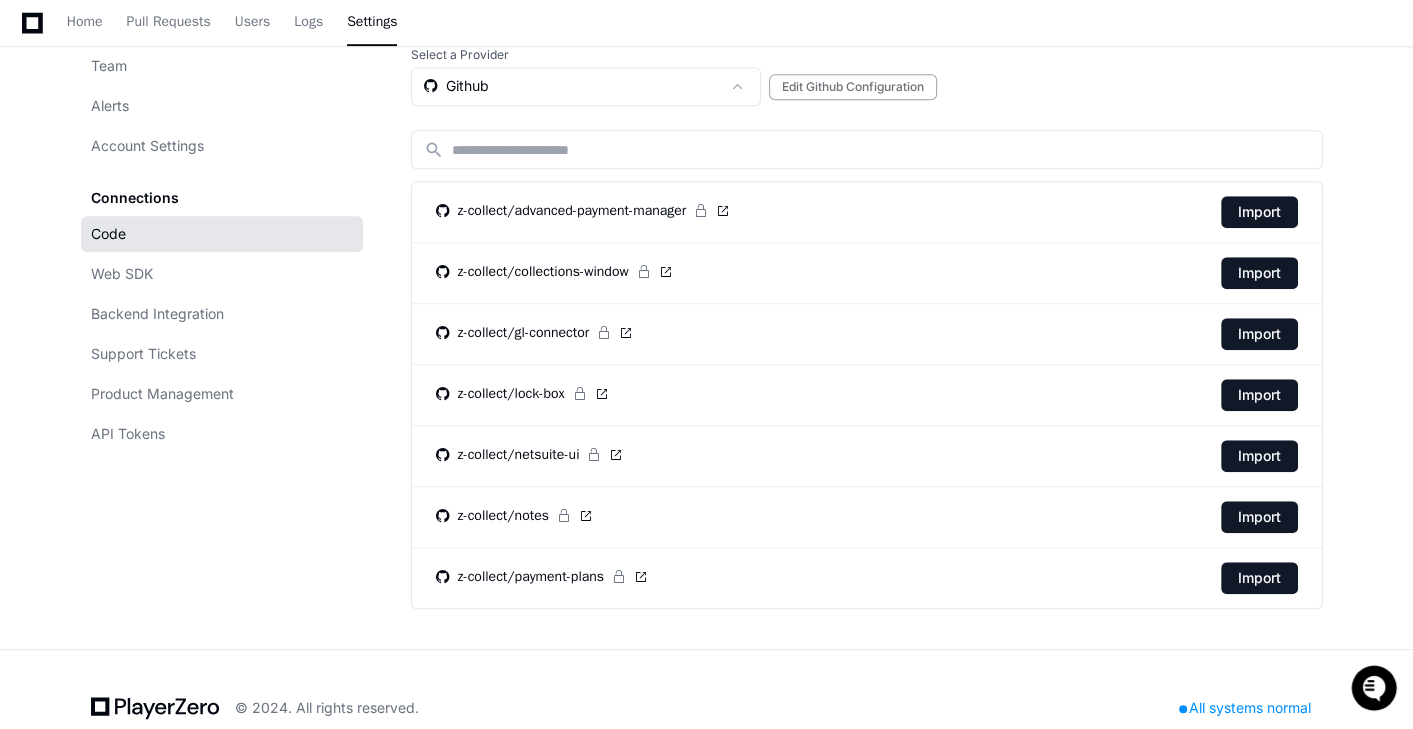 click on "Team Alerts Account Settings Connections Code Web SDK Backend Integration Support Tickets Product Management API Tokens Connected Repositories application/billing  ZuoraPanda3  Billing Service Web Application  Branch is fully synced  zuora-billing/collect-rtr  master   Waiting to be processed   0% (0/432)  zuora-billing/hpm  main   Waiting to be processed   0% (0/315)  zuora-billing/opm  master   Waiting to be processed   0% (0/215)  z-collect/payment-retry  master  Last processed: update.png  0% (39/0)  zuora-billing/reconciliation-webhook-receiver  master  zuora-billing/tokenized-payment-gateway  master   Waiting to be processed  Last processed: fontawesome-webfont.woff2  0% (0/481)  Add additional repositories  Add a different org  Select a Provider  Github   Edit Github Configuration  search z-collect/advanced-payment-manager  Import  z-collect/collections-window  Import  z-collect/gl-connector  Import  z-collect/lock-box  Import  z-collect/netsuite-ui  Import  z-collect/notes  Import   Import" 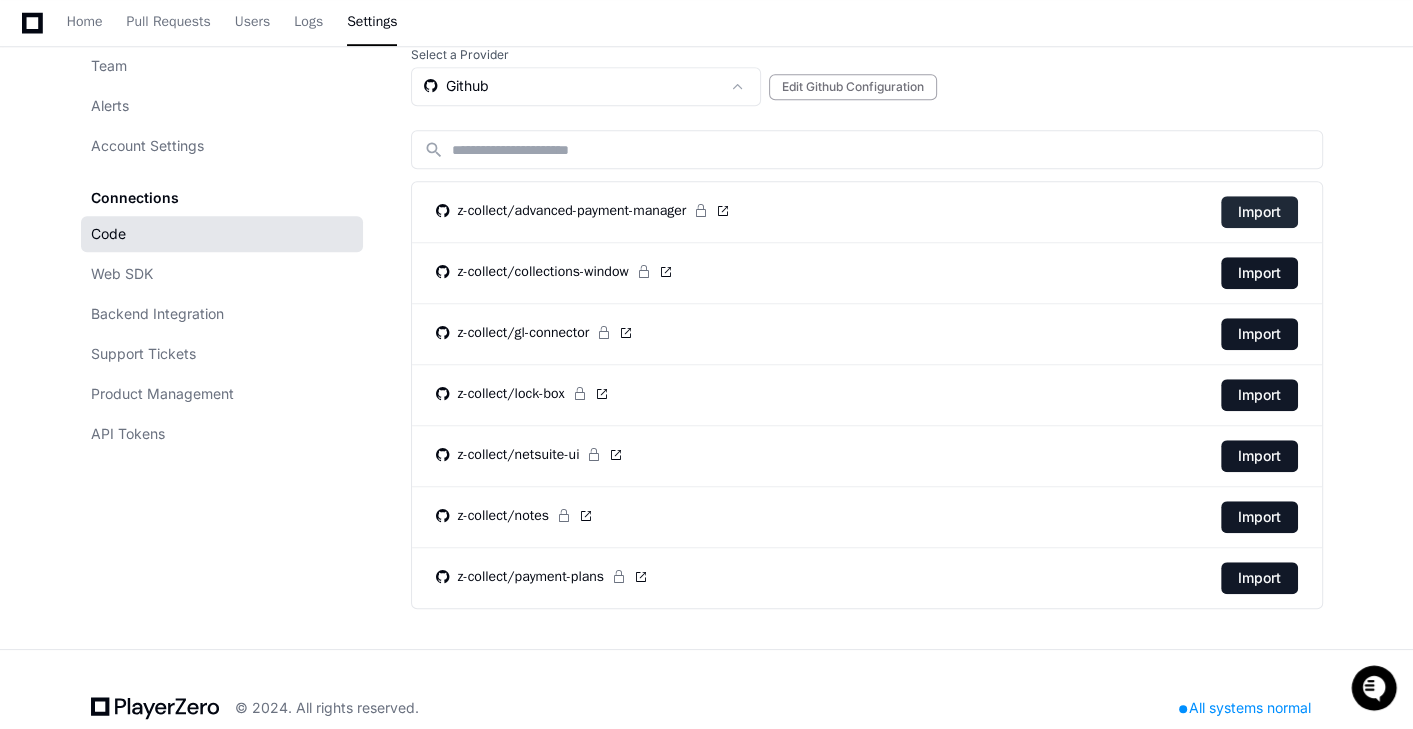 click on "Import" 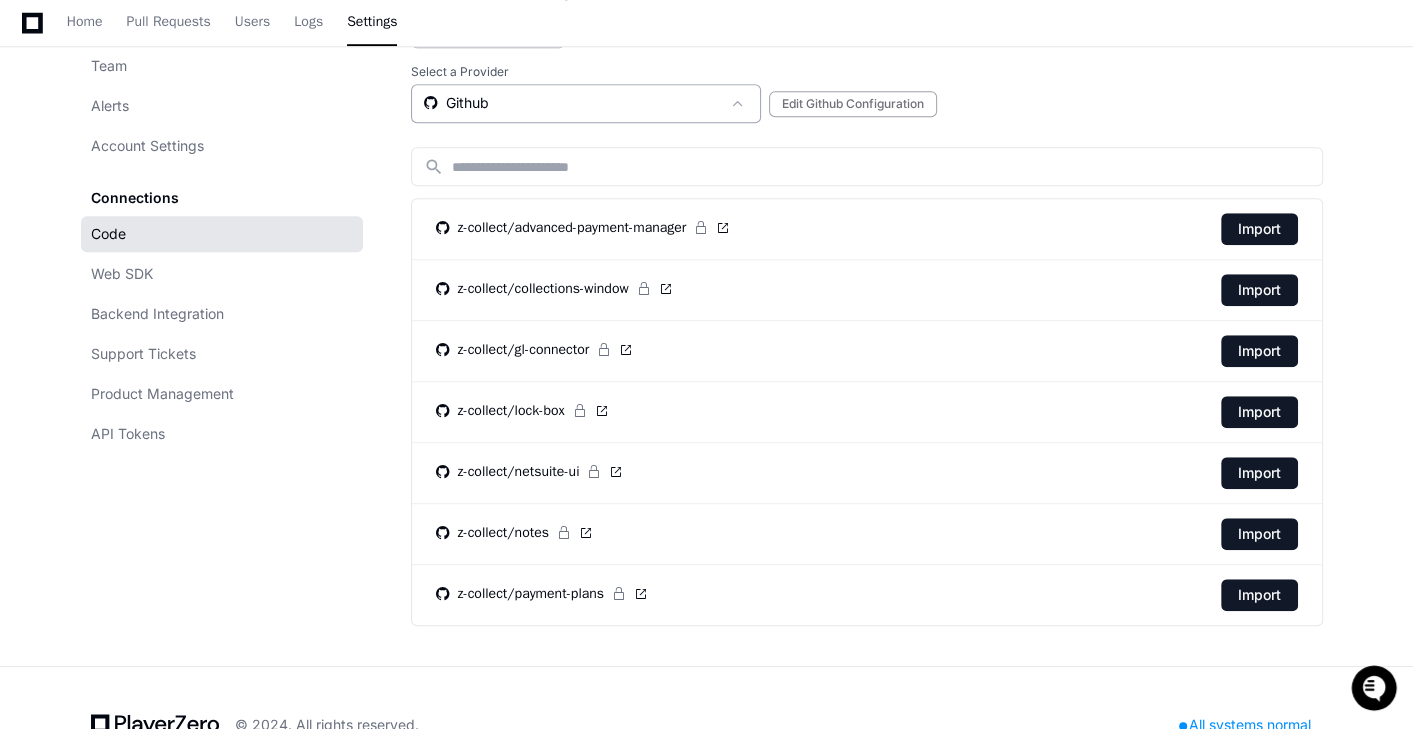 scroll, scrollTop: 1264, scrollLeft: 0, axis: vertical 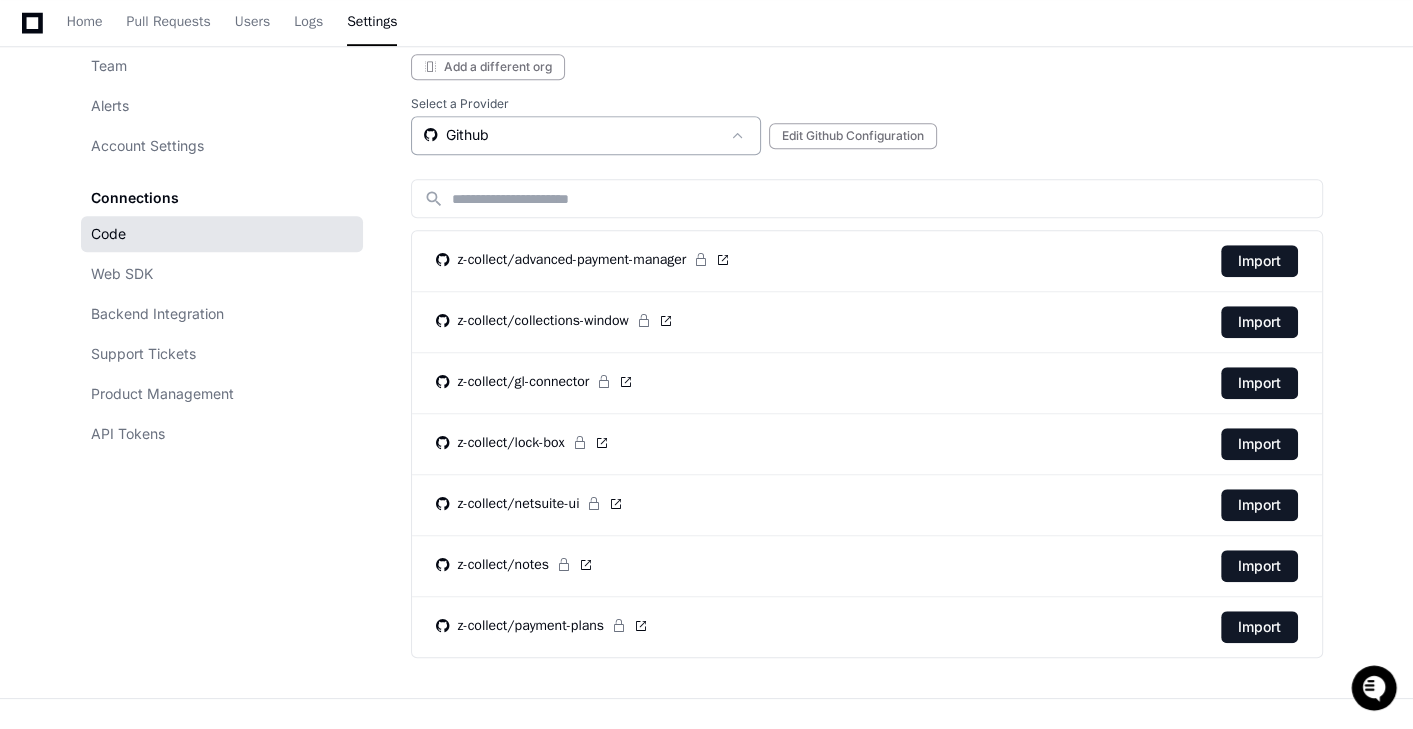 click on "Github" 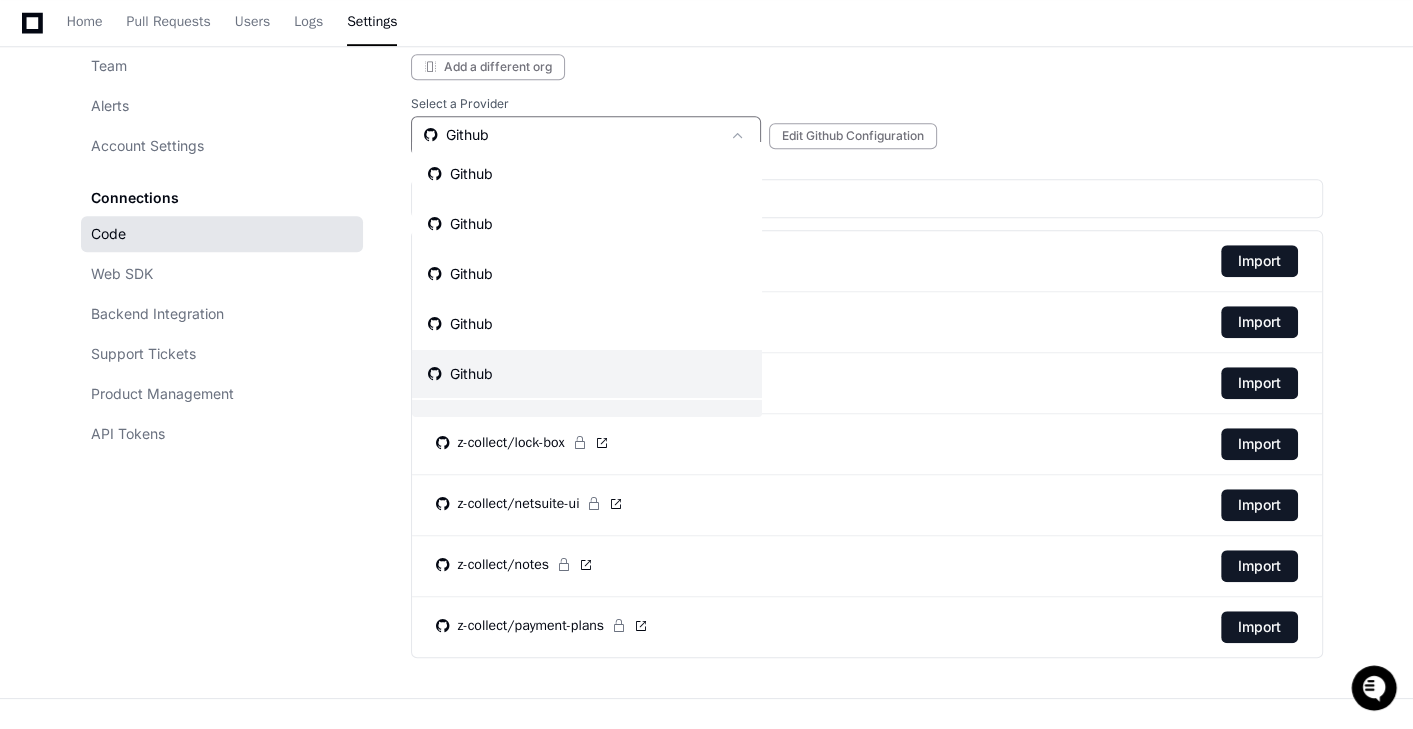 scroll, scrollTop: 31, scrollLeft: 0, axis: vertical 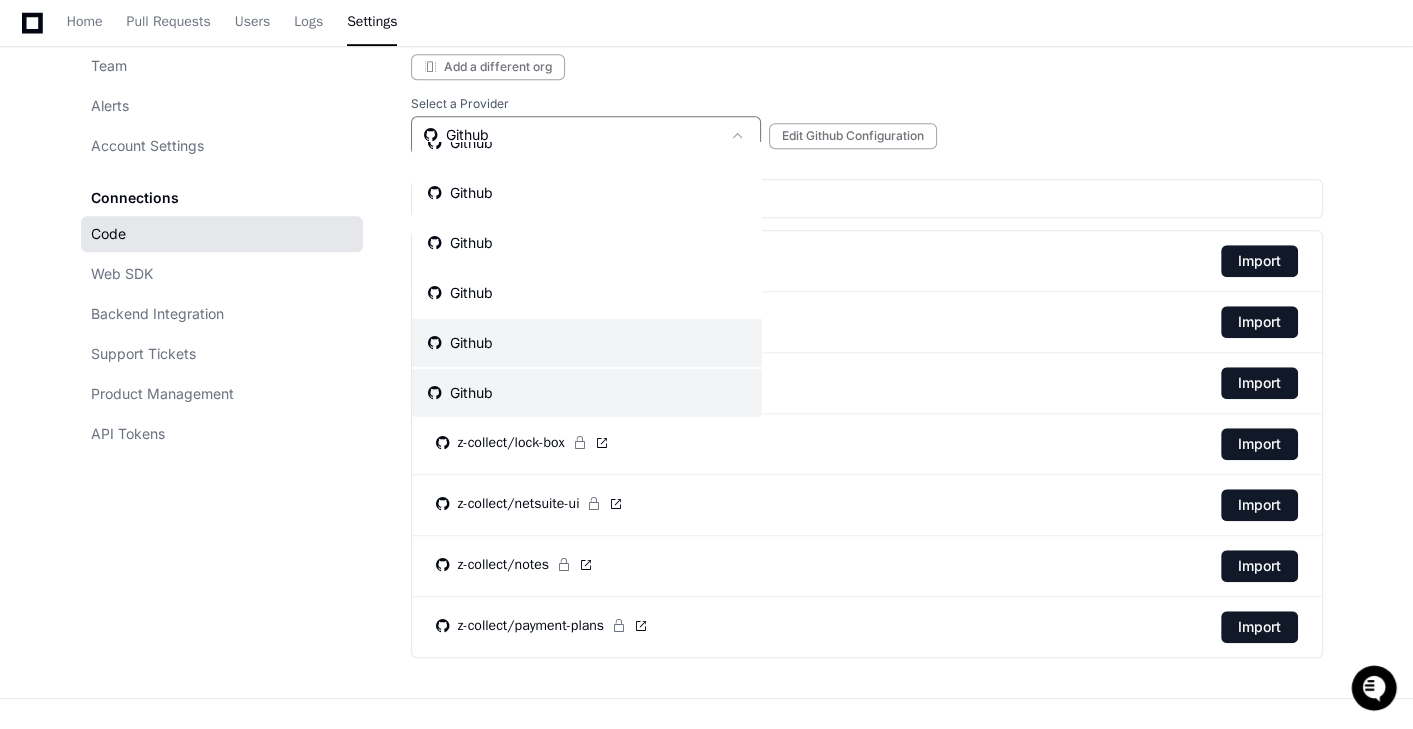 click on "Github" at bounding box center (587, 343) 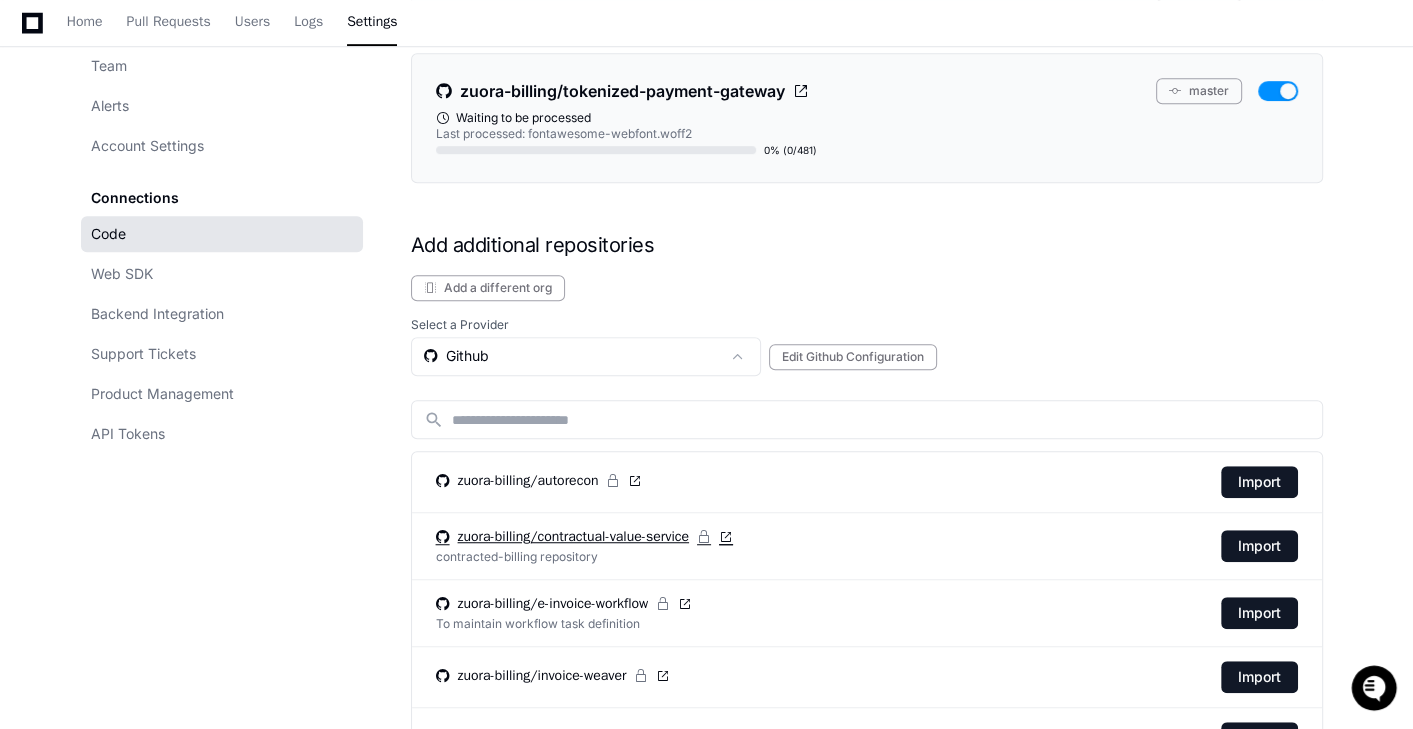 scroll, scrollTop: 1264, scrollLeft: 0, axis: vertical 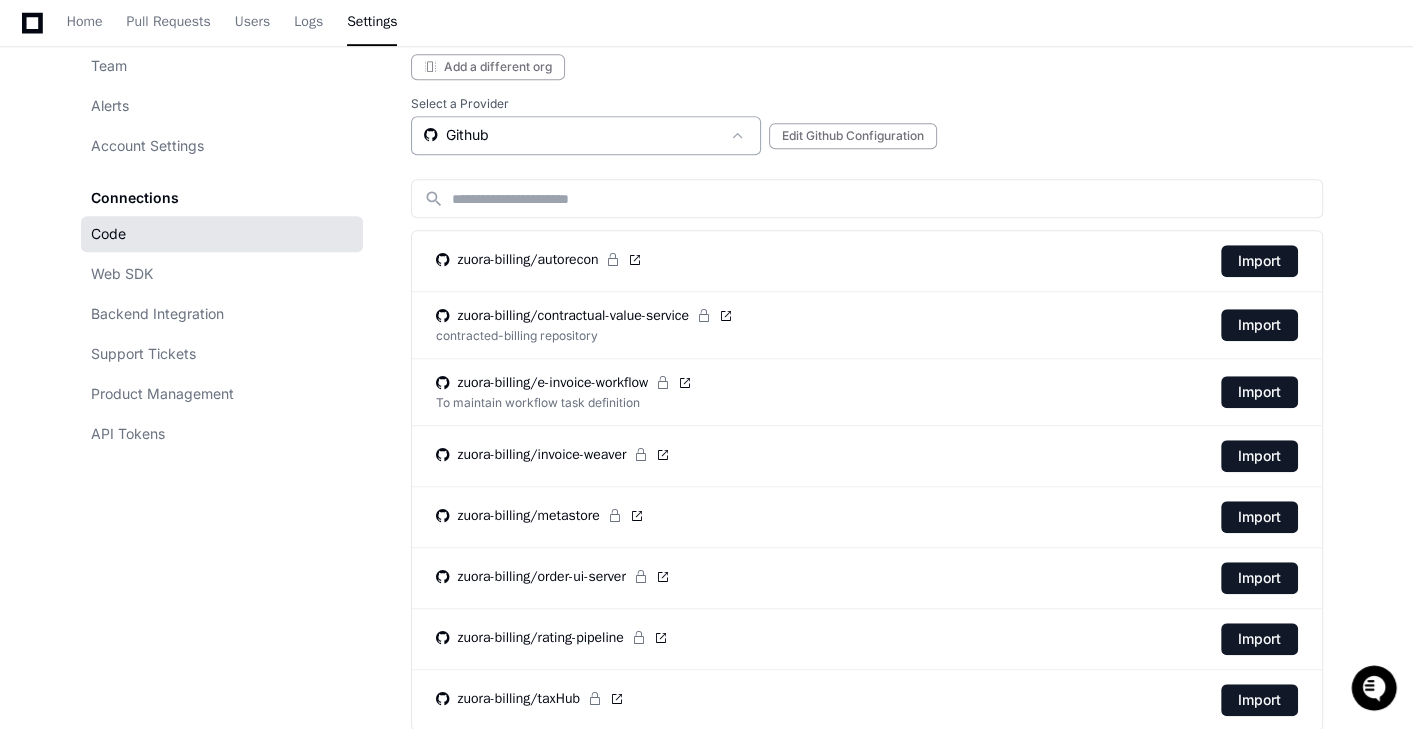 click on "Github" at bounding box center [572, 135] 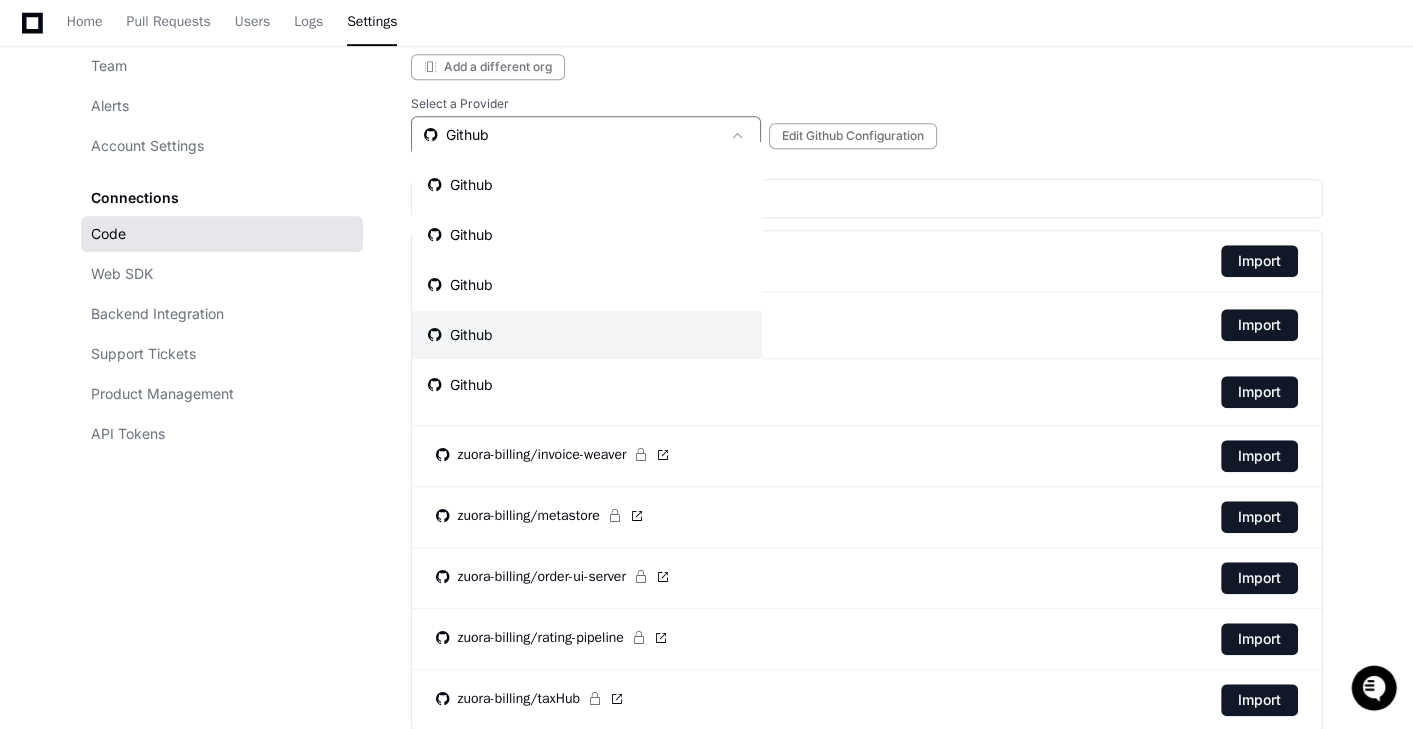 scroll, scrollTop: 41, scrollLeft: 0, axis: vertical 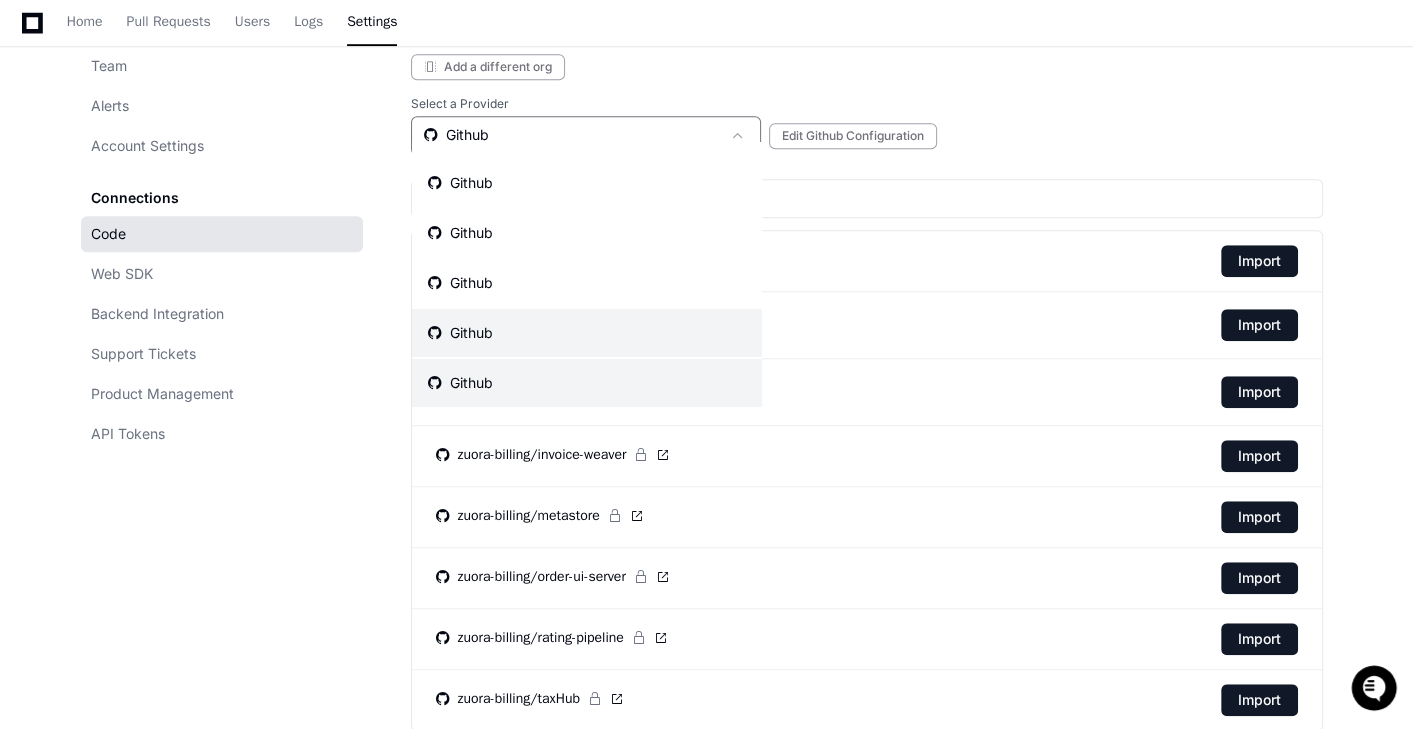 click on "Github" at bounding box center (587, 383) 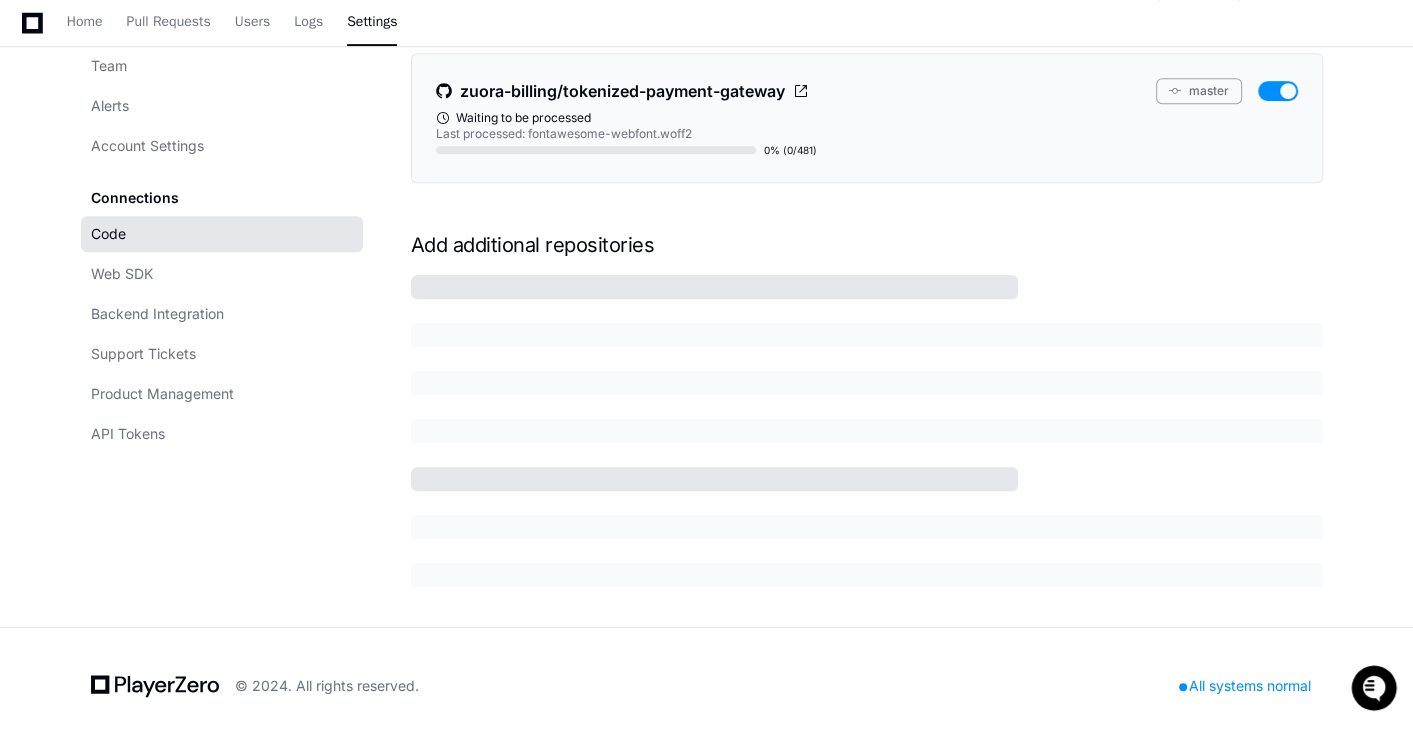 scroll, scrollTop: 1264, scrollLeft: 0, axis: vertical 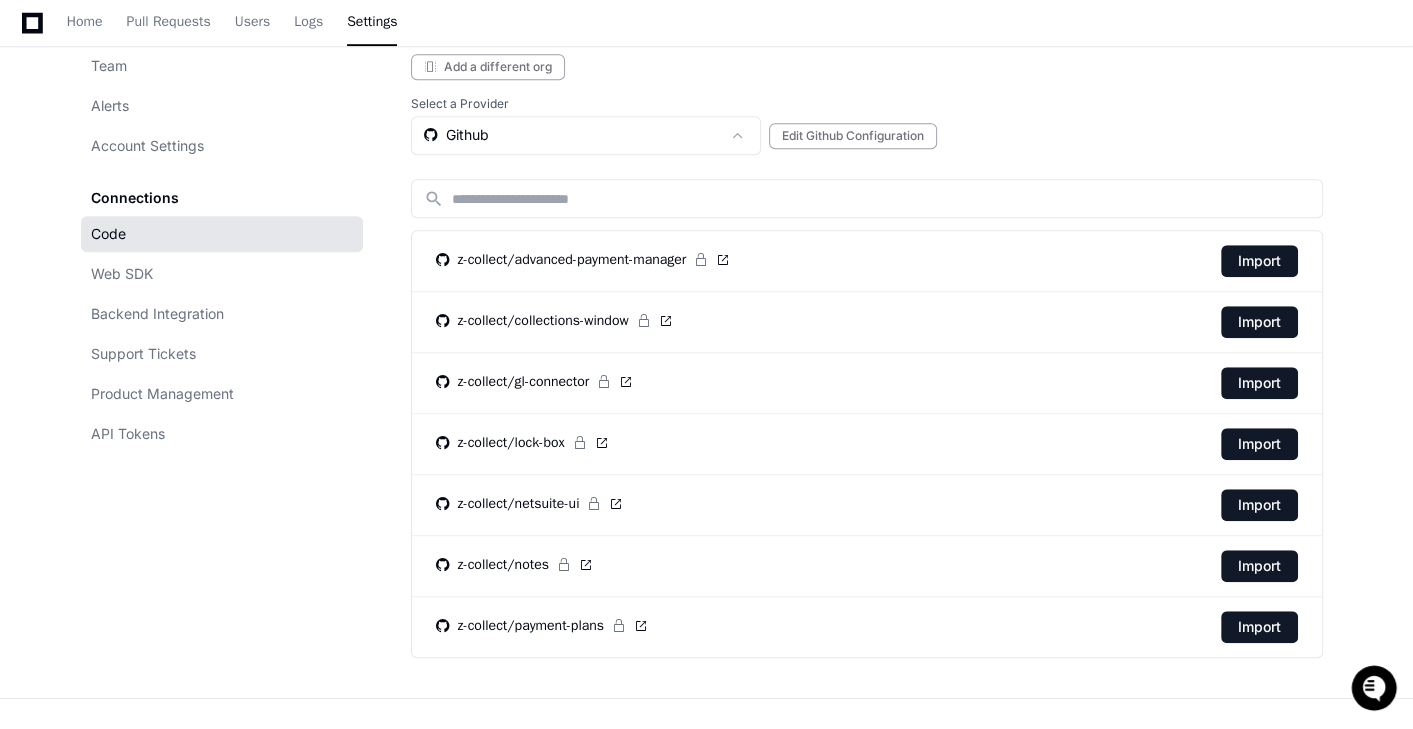 click on "z-collect/collections-window  Import" 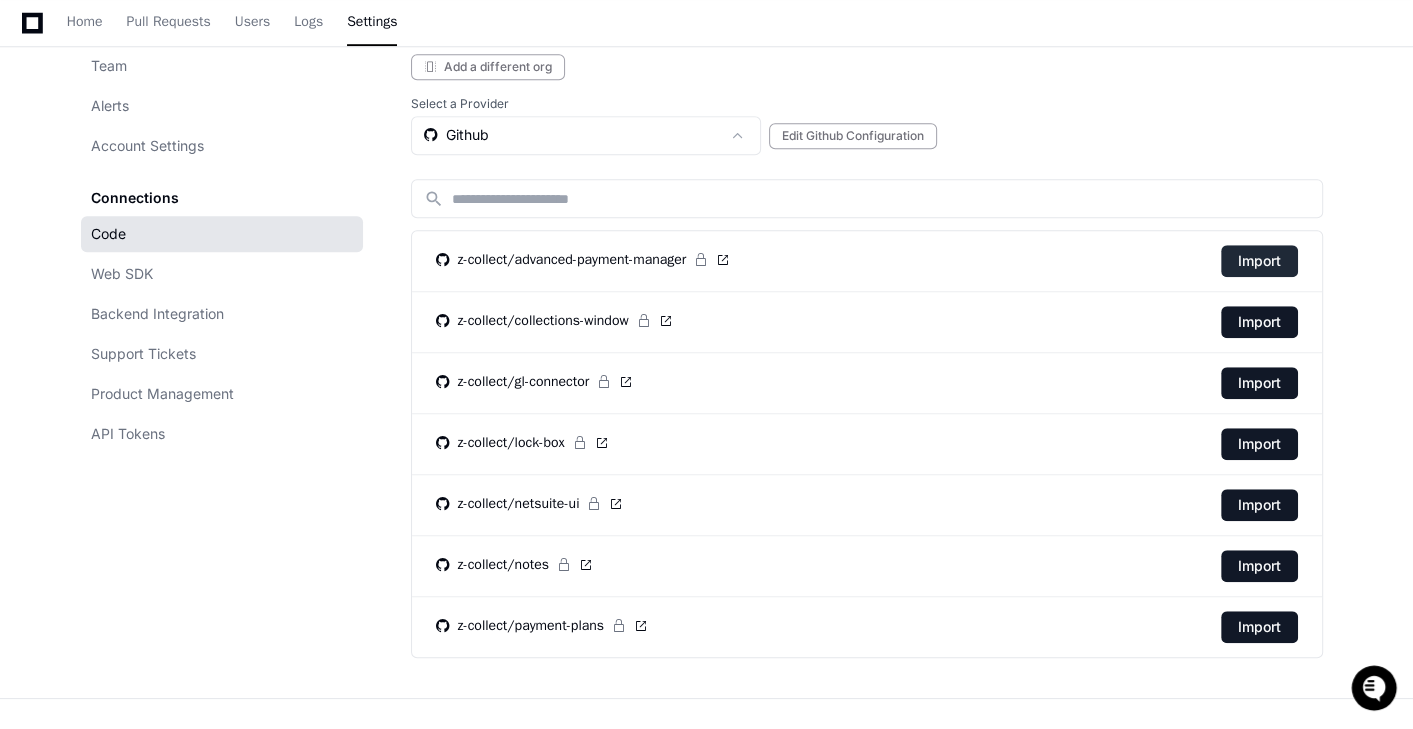 click on "Import" 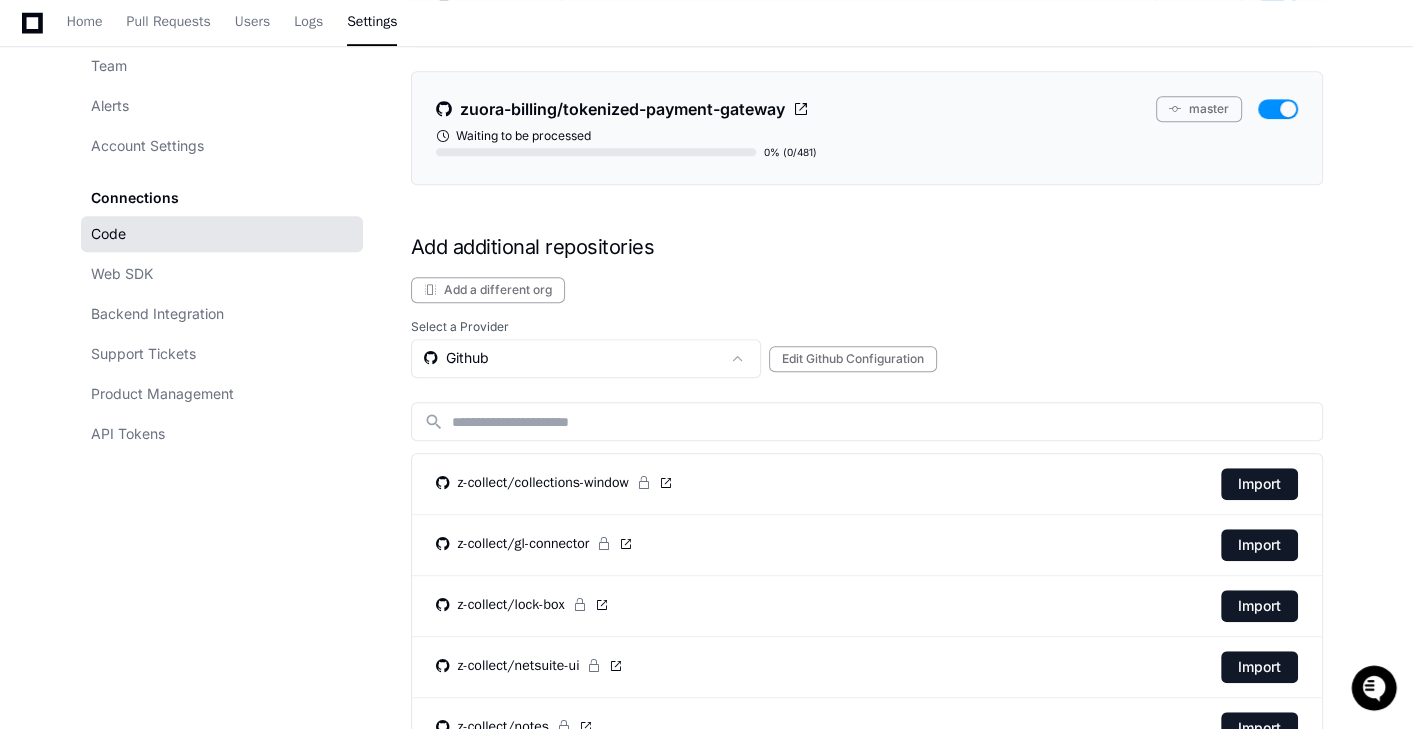 scroll, scrollTop: 1368, scrollLeft: 0, axis: vertical 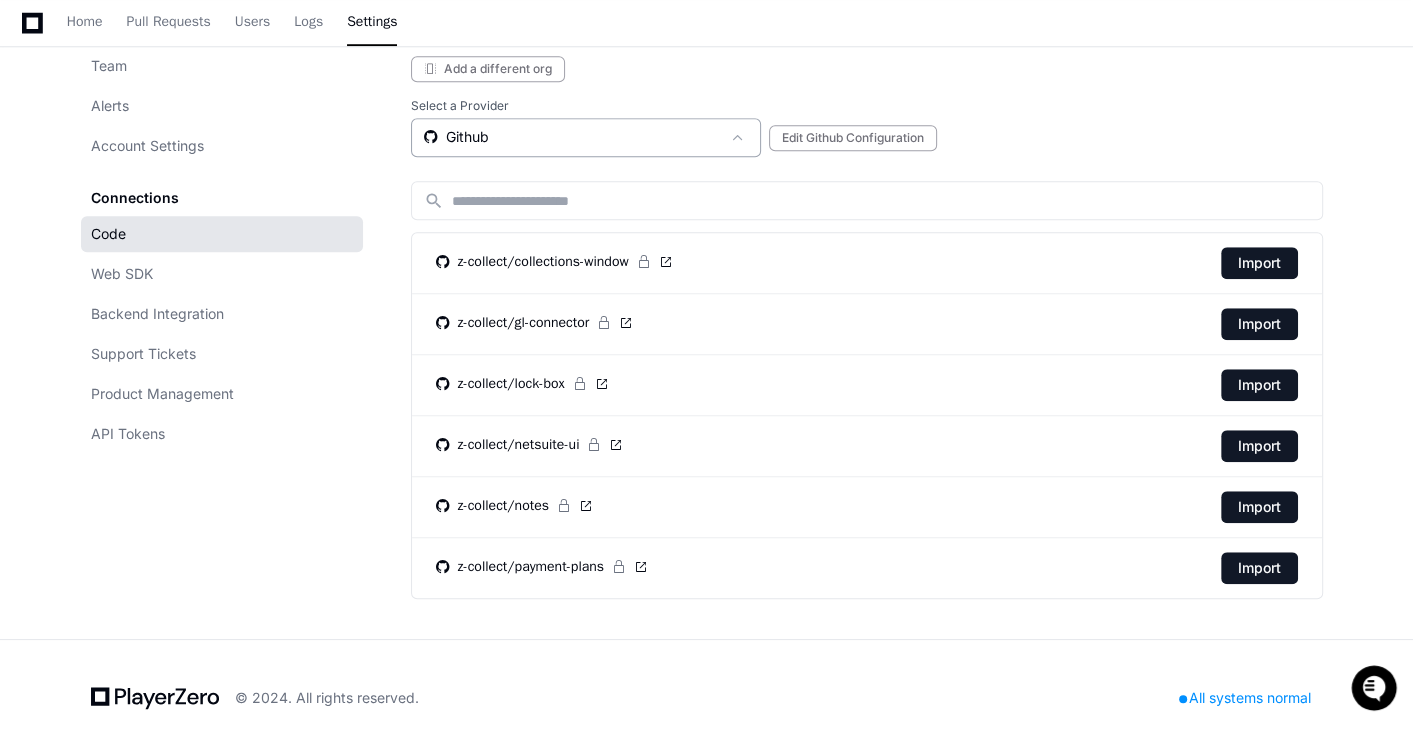 click on "Github" at bounding box center (572, 137) 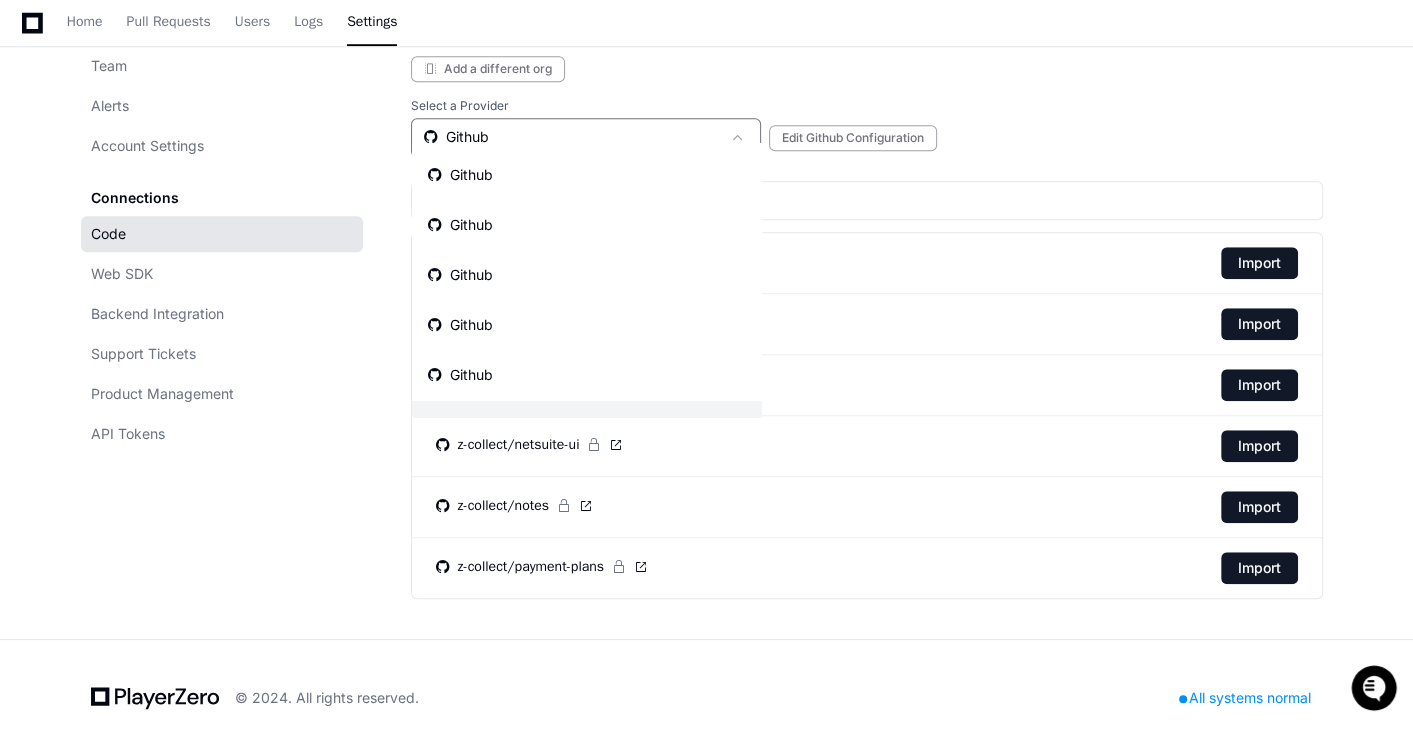 scroll, scrollTop: 31, scrollLeft: 0, axis: vertical 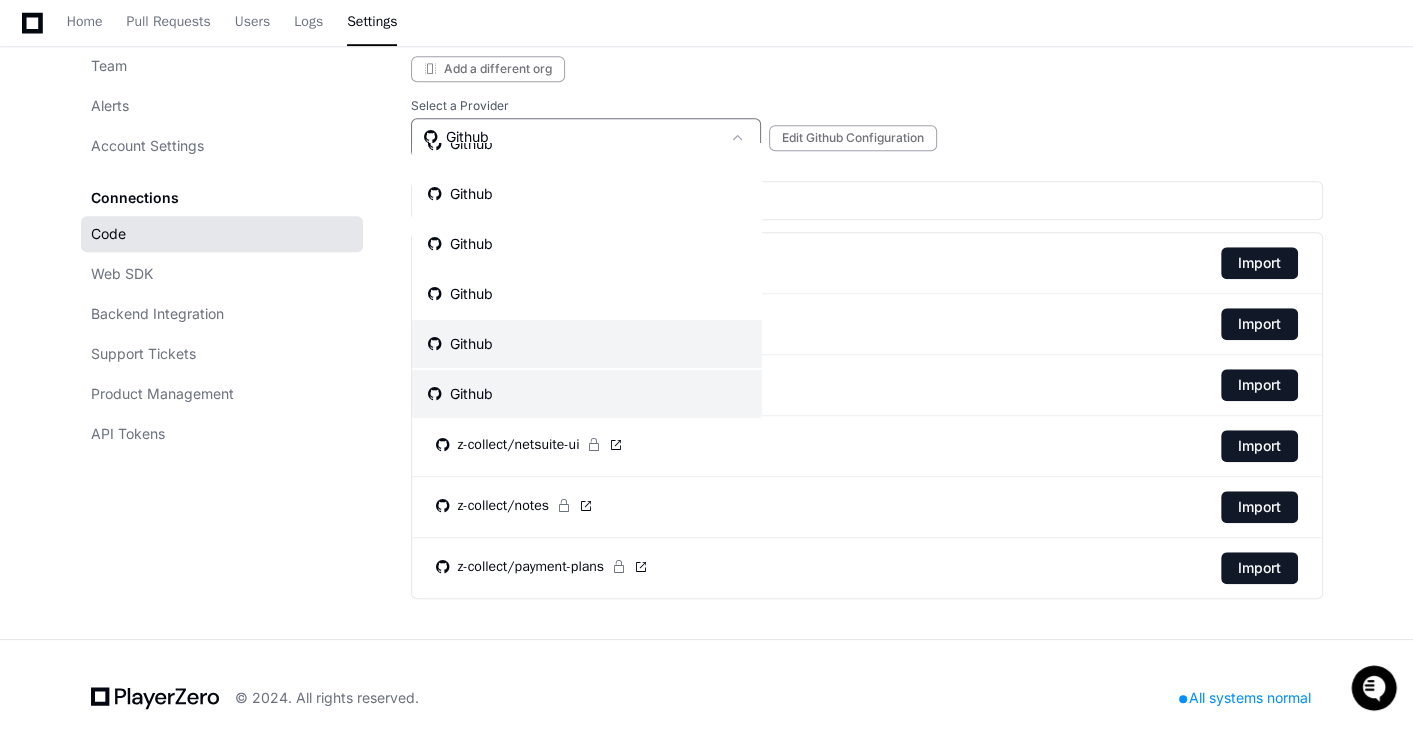 click on "Github" at bounding box center [587, 344] 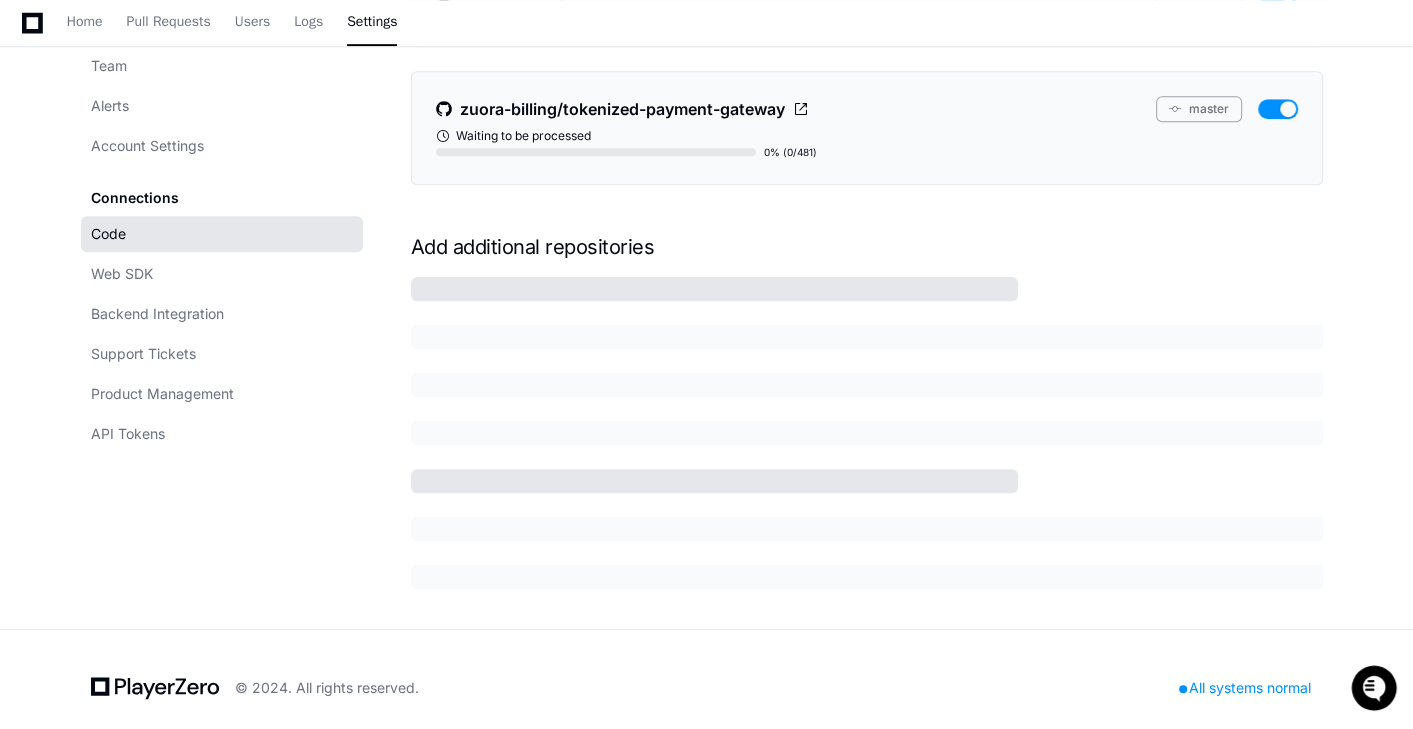 scroll, scrollTop: 1368, scrollLeft: 0, axis: vertical 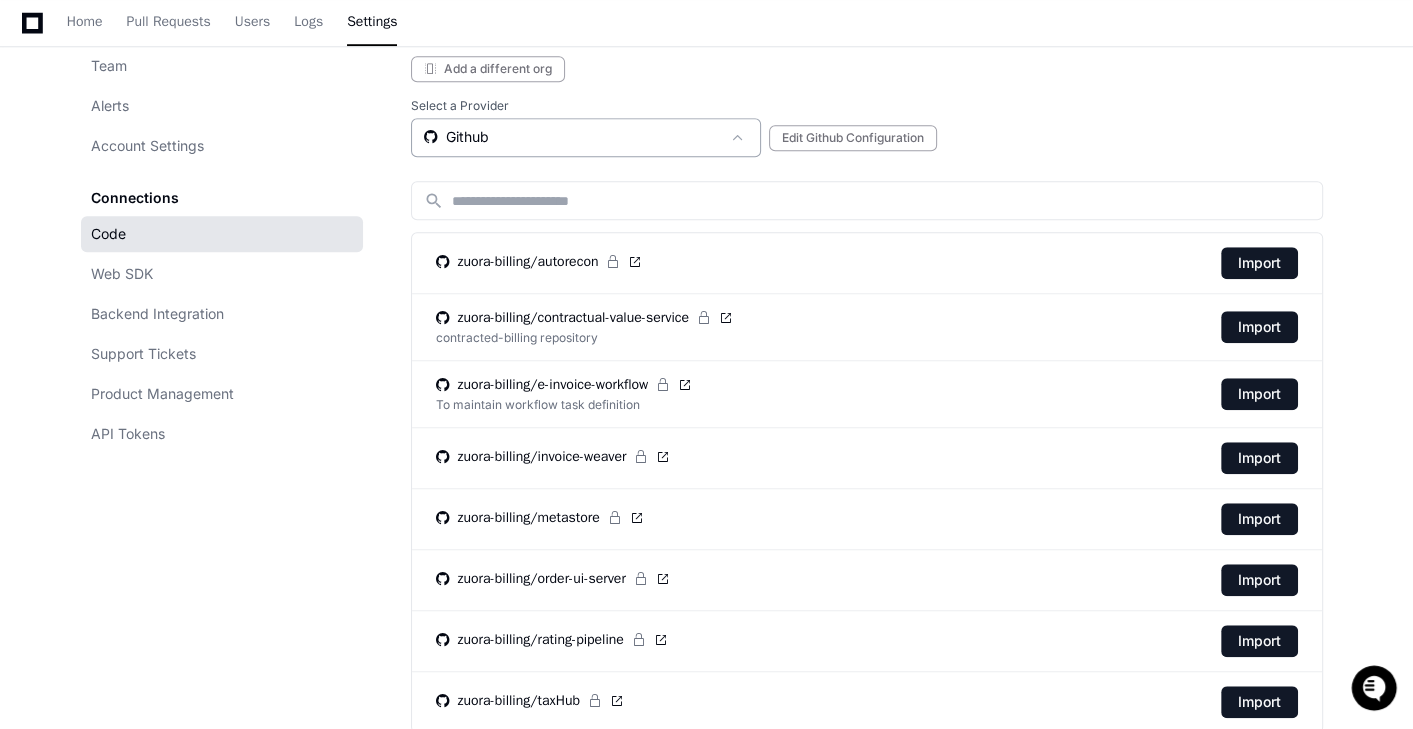click on "Github" at bounding box center [572, 137] 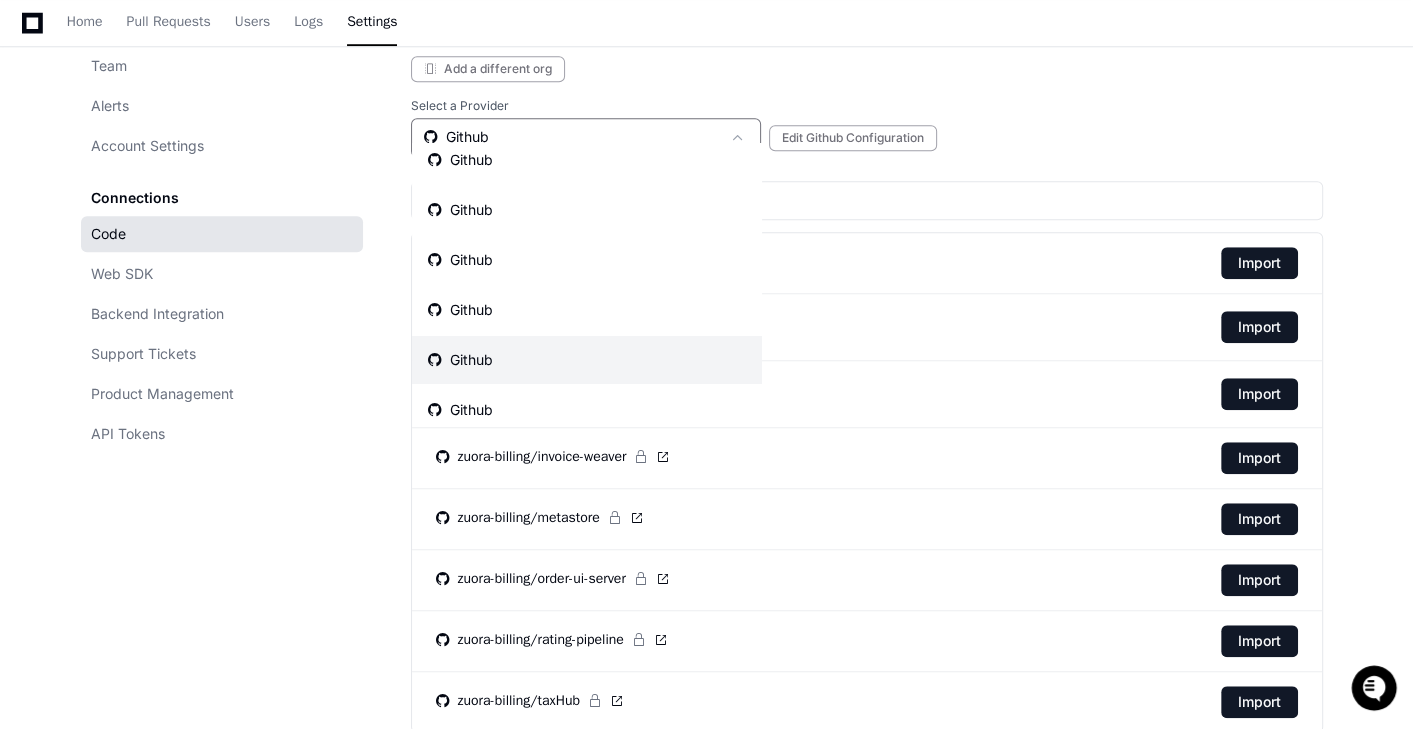 scroll, scrollTop: 41, scrollLeft: 0, axis: vertical 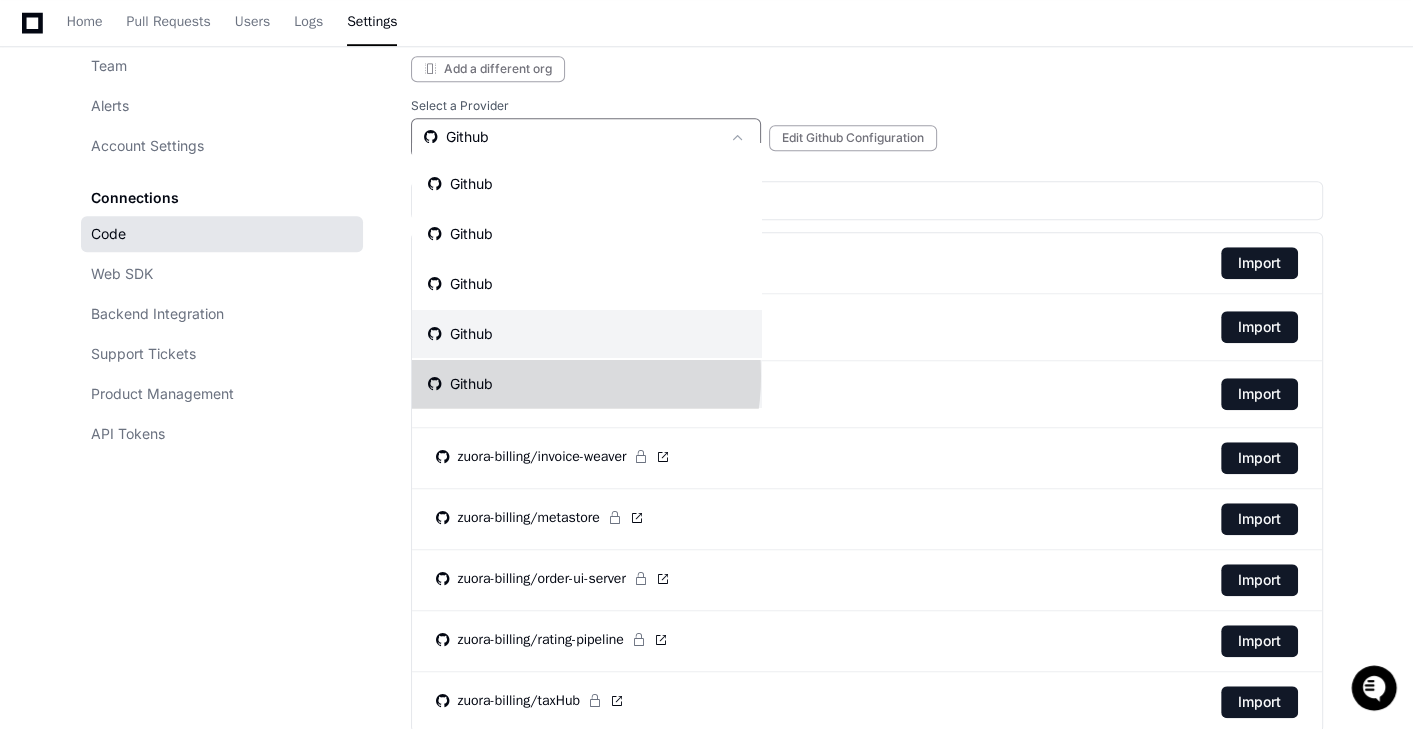 click on "Github" at bounding box center [587, 384] 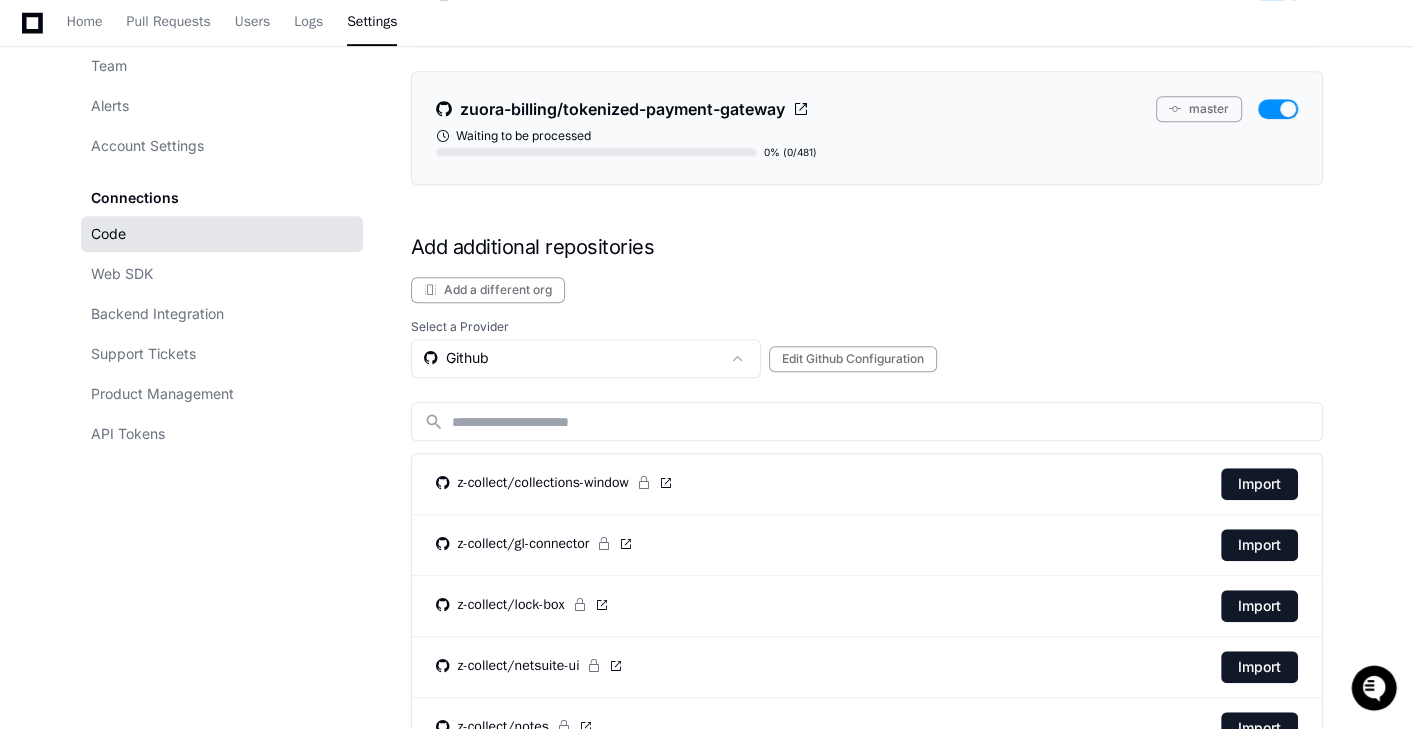 scroll, scrollTop: 1368, scrollLeft: 0, axis: vertical 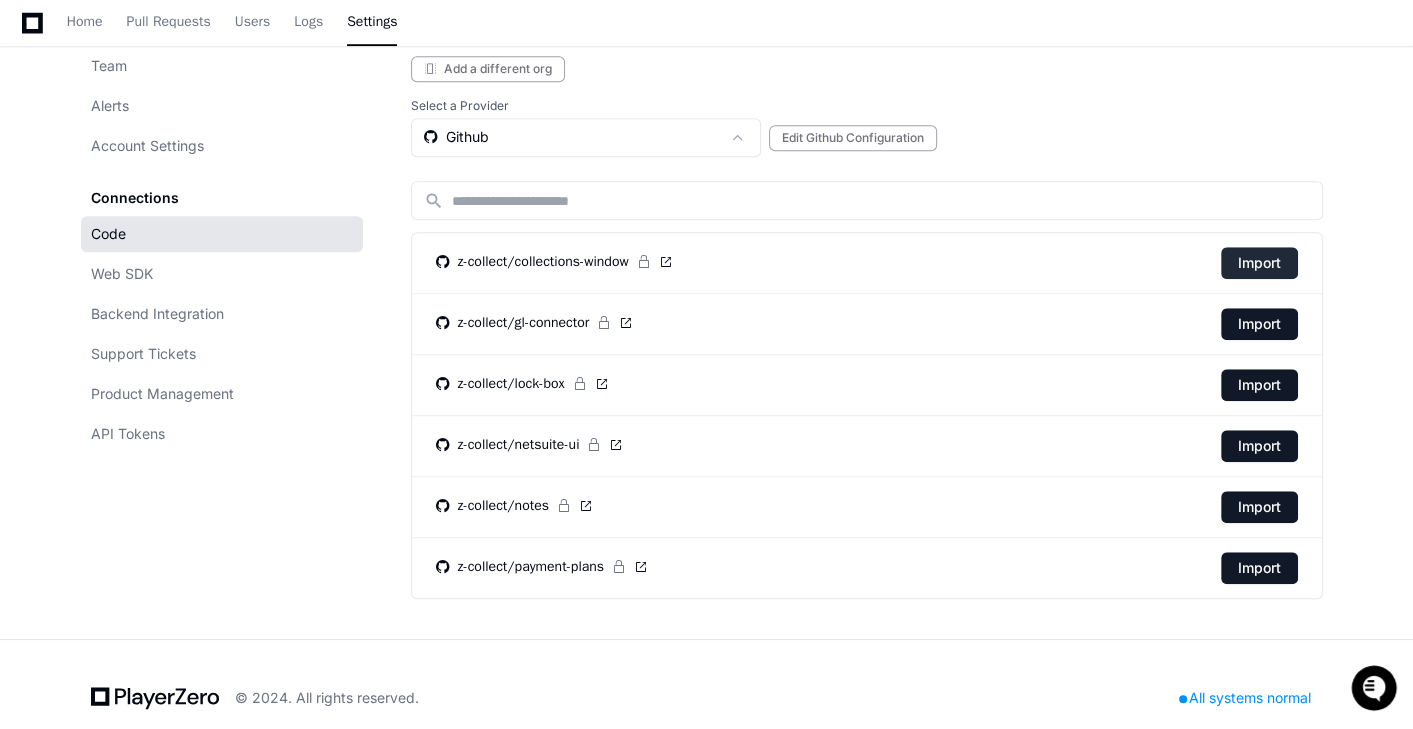 click on "Import" 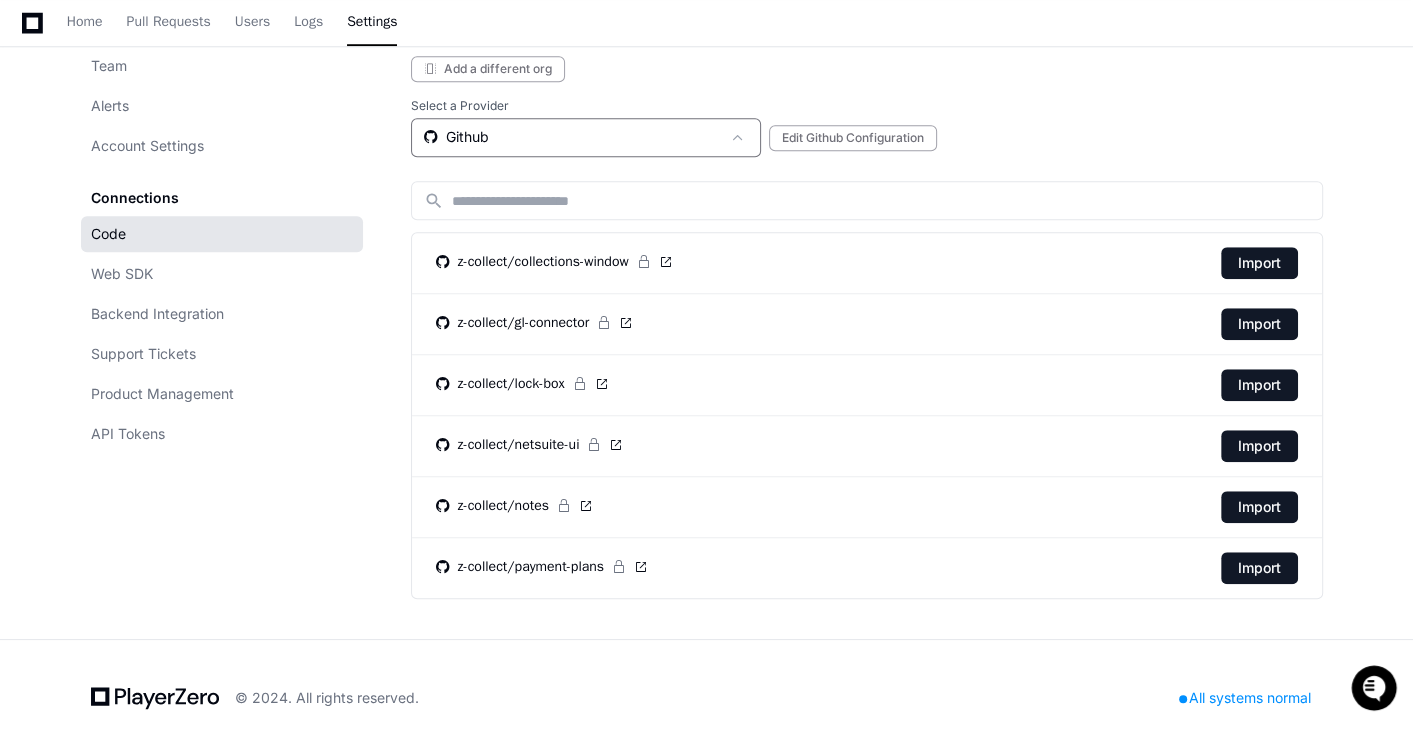 click on "Github" at bounding box center (572, 137) 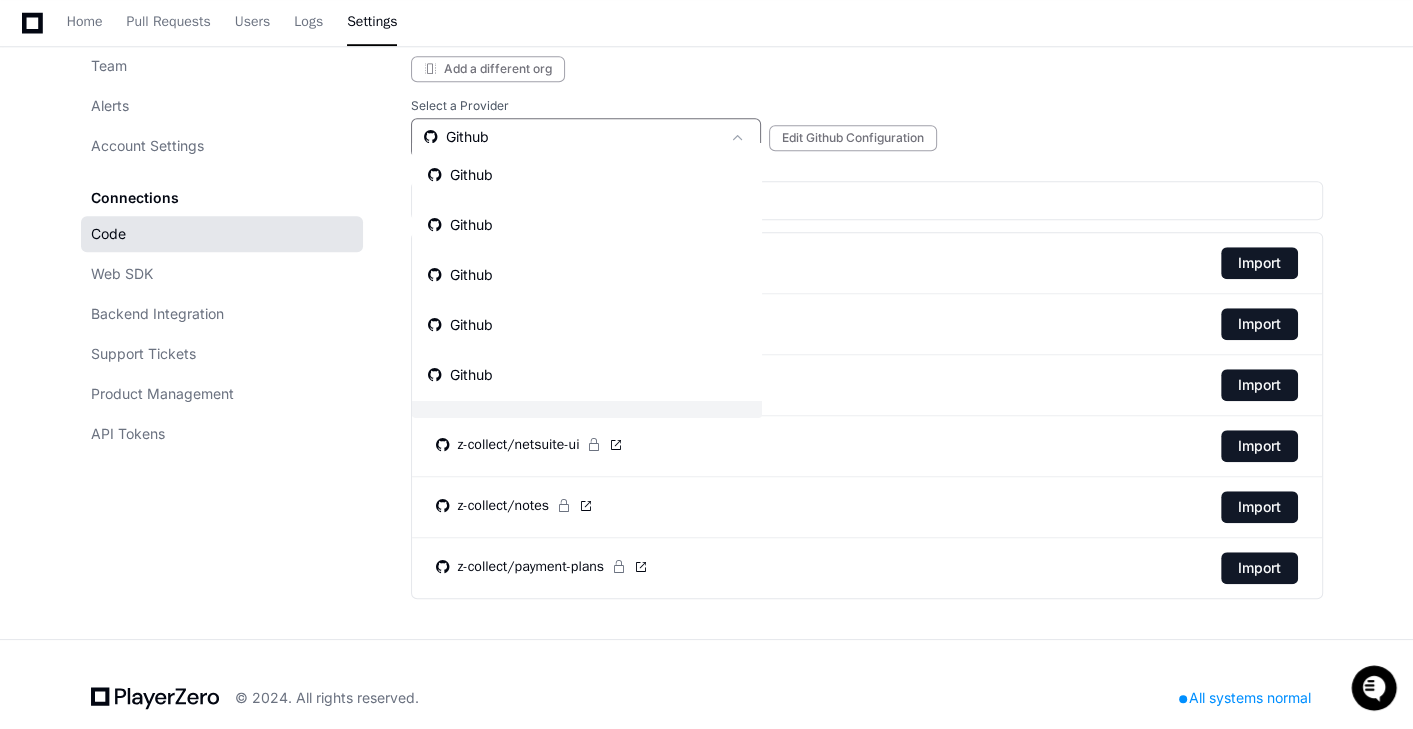 scroll, scrollTop: 31, scrollLeft: 0, axis: vertical 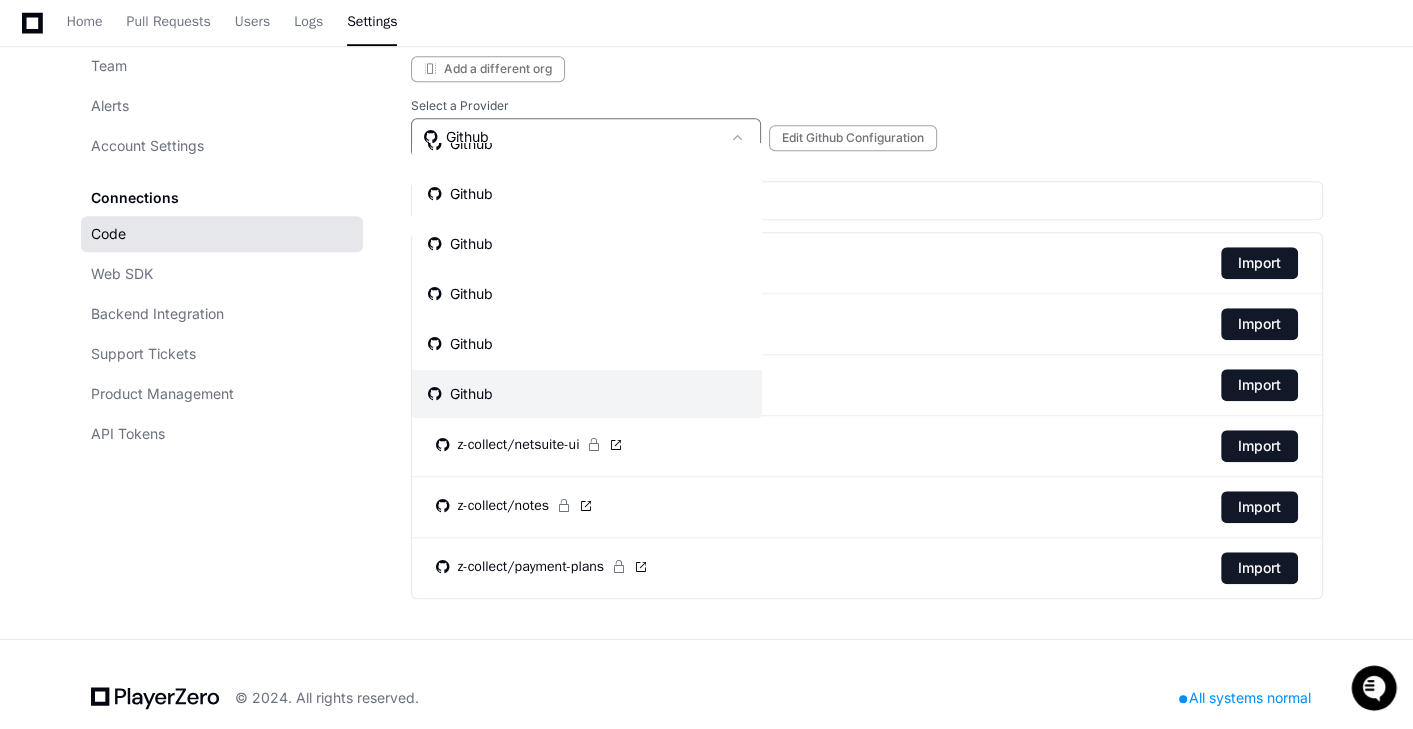 click on "Github   Github   Github   Github   Github   Github" at bounding box center (587, 280) 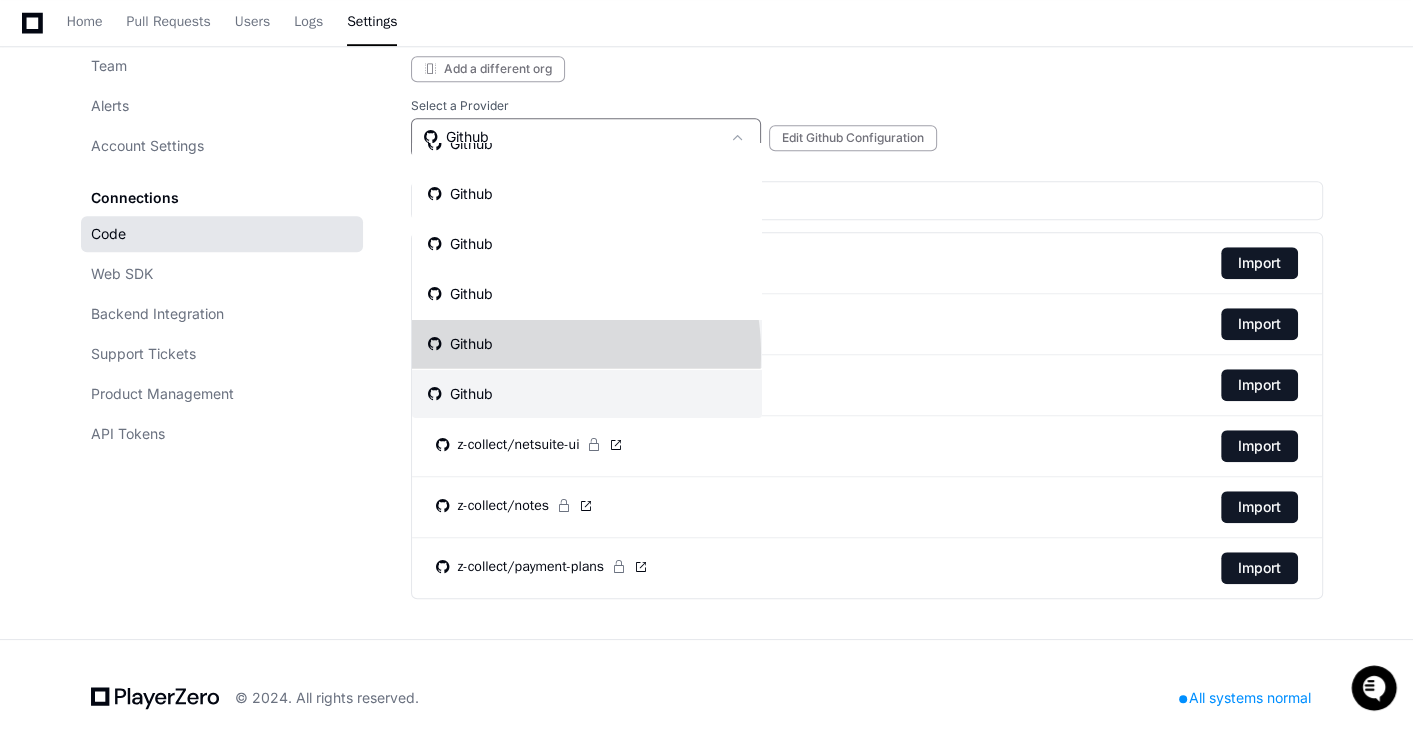 click on "Github" at bounding box center (587, 344) 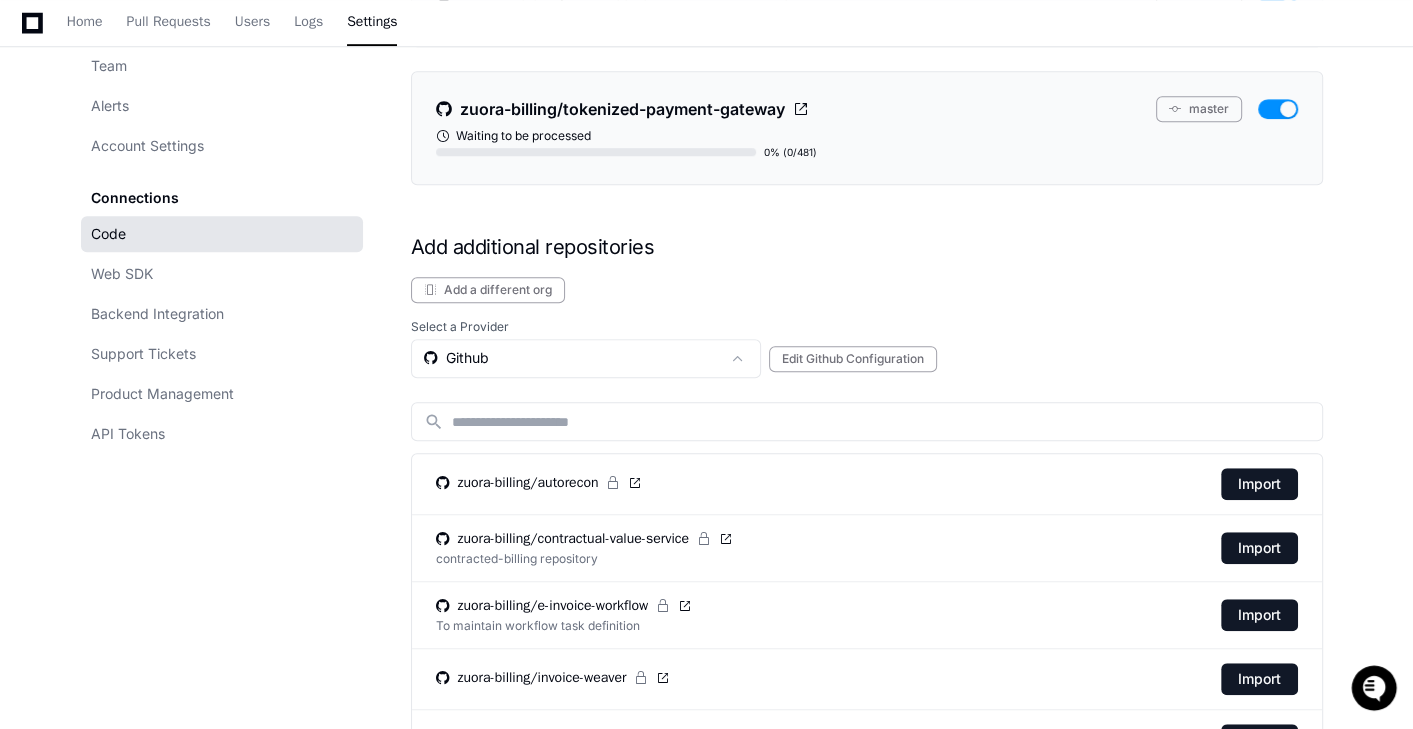 scroll, scrollTop: 1368, scrollLeft: 0, axis: vertical 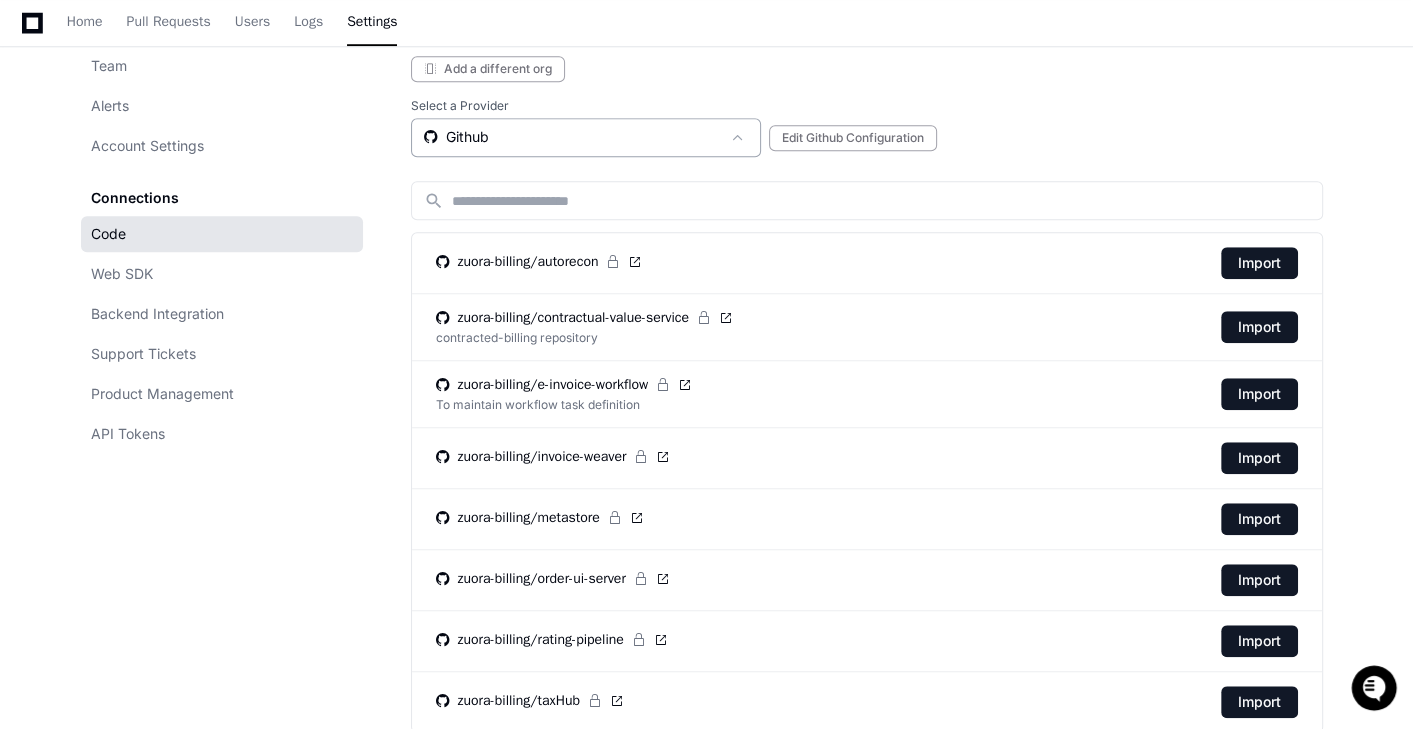 click on "Github" 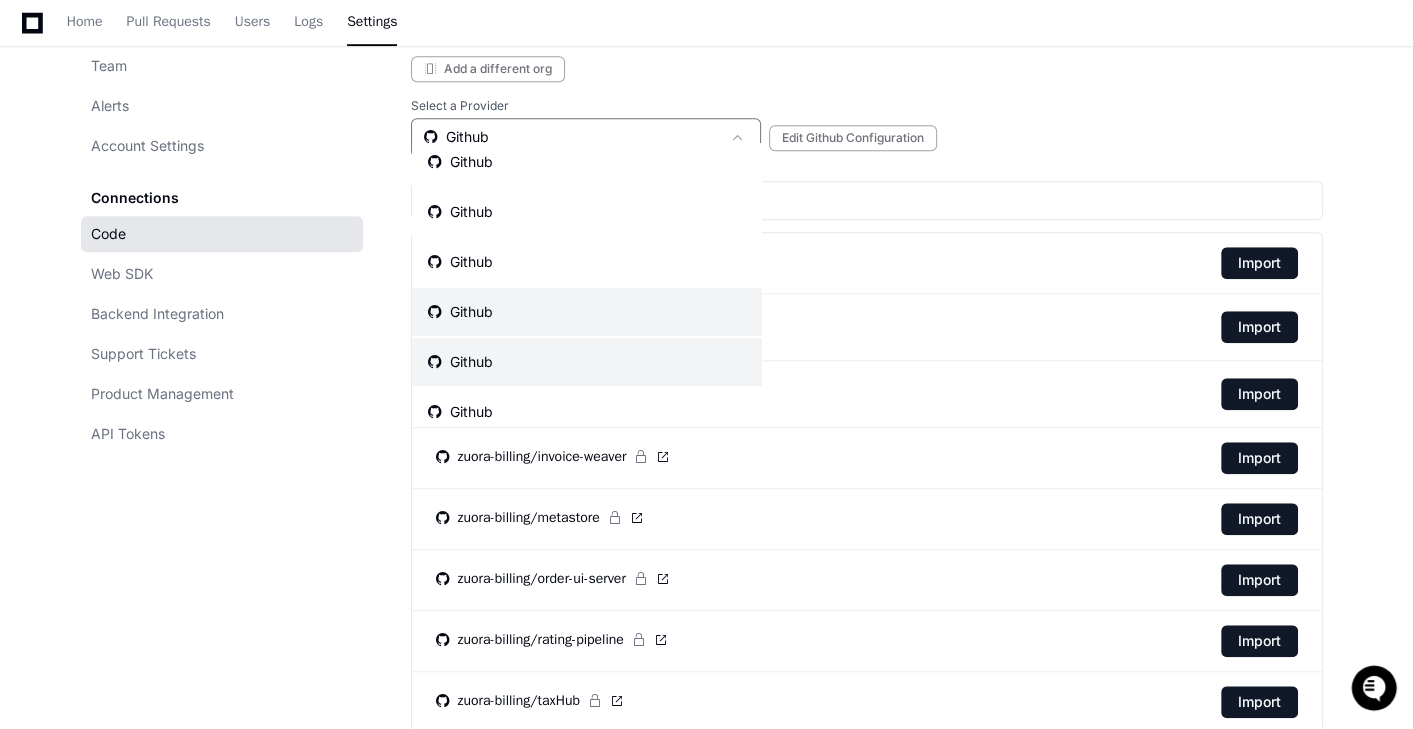 scroll, scrollTop: 41, scrollLeft: 0, axis: vertical 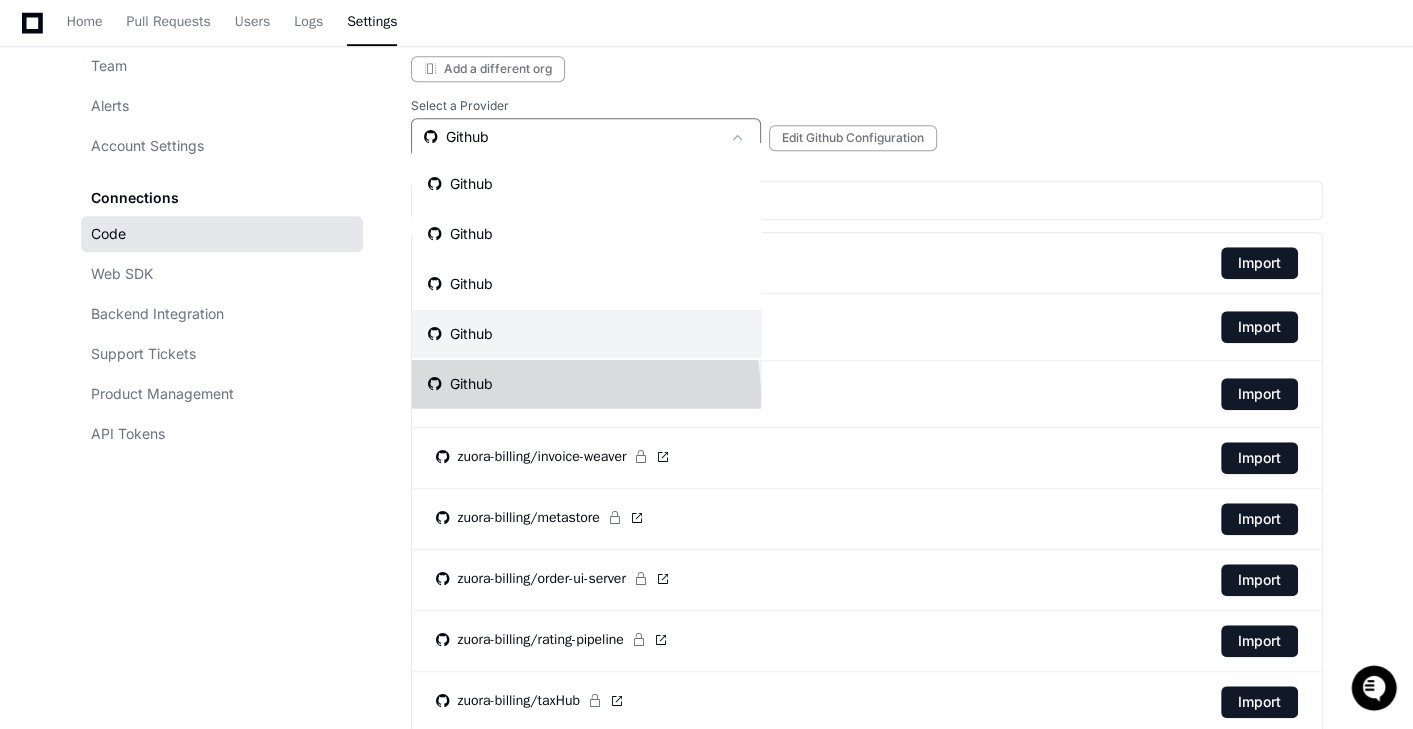 click on "Github" at bounding box center (587, 384) 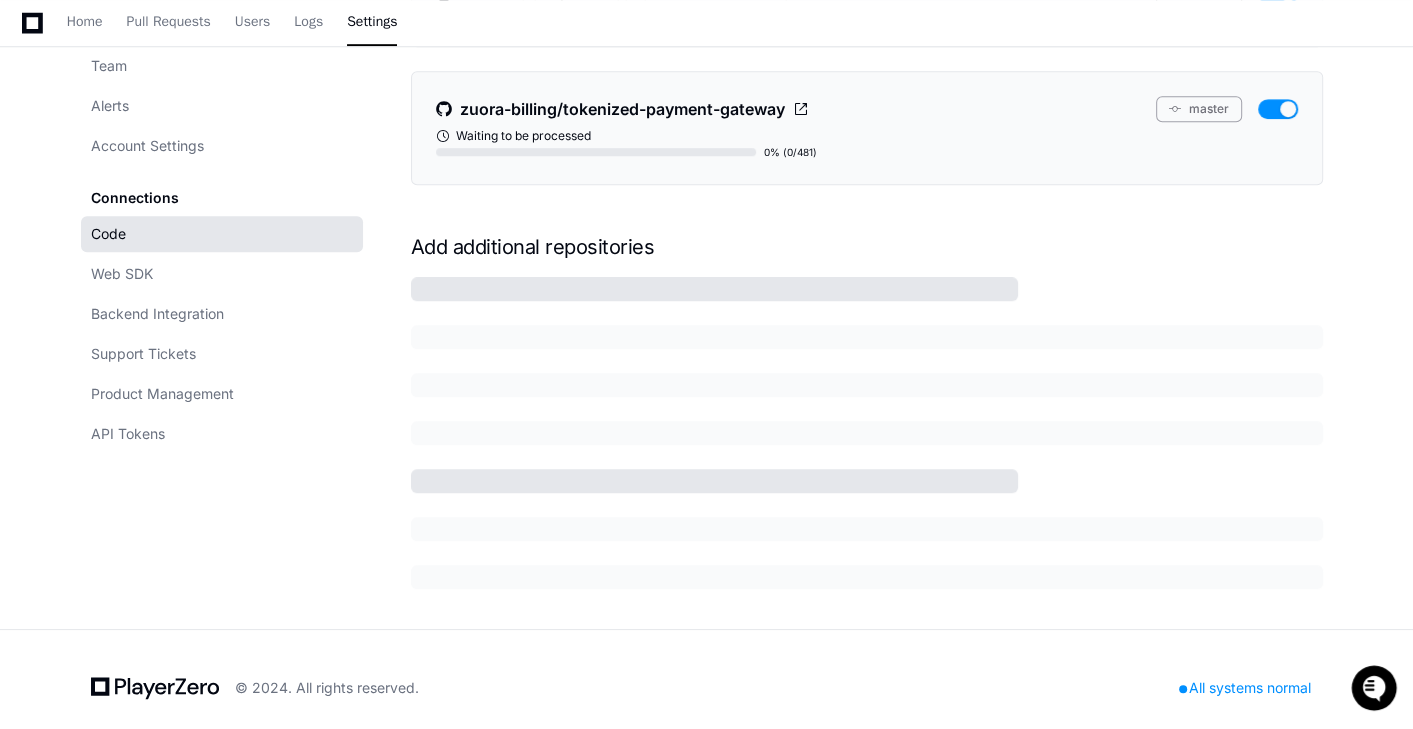 scroll, scrollTop: 1368, scrollLeft: 0, axis: vertical 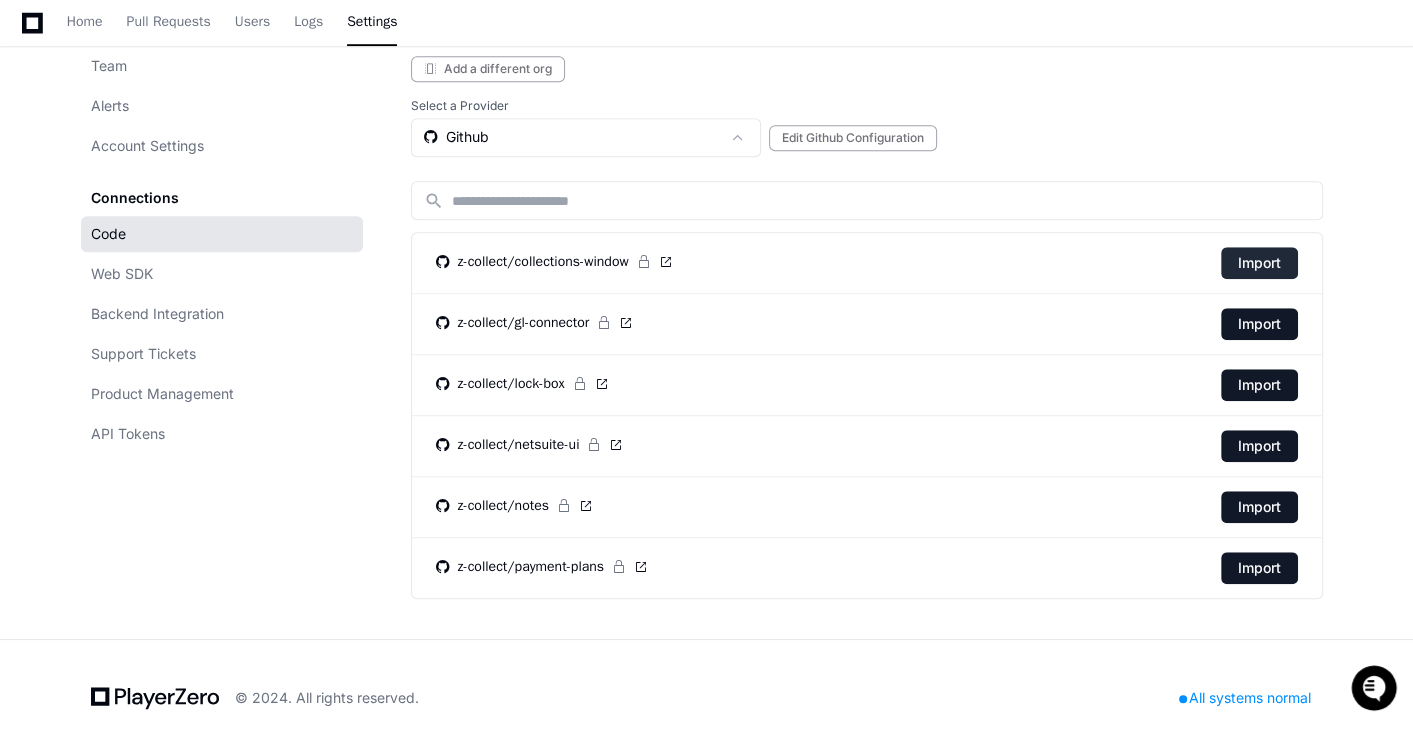 click on "Import" 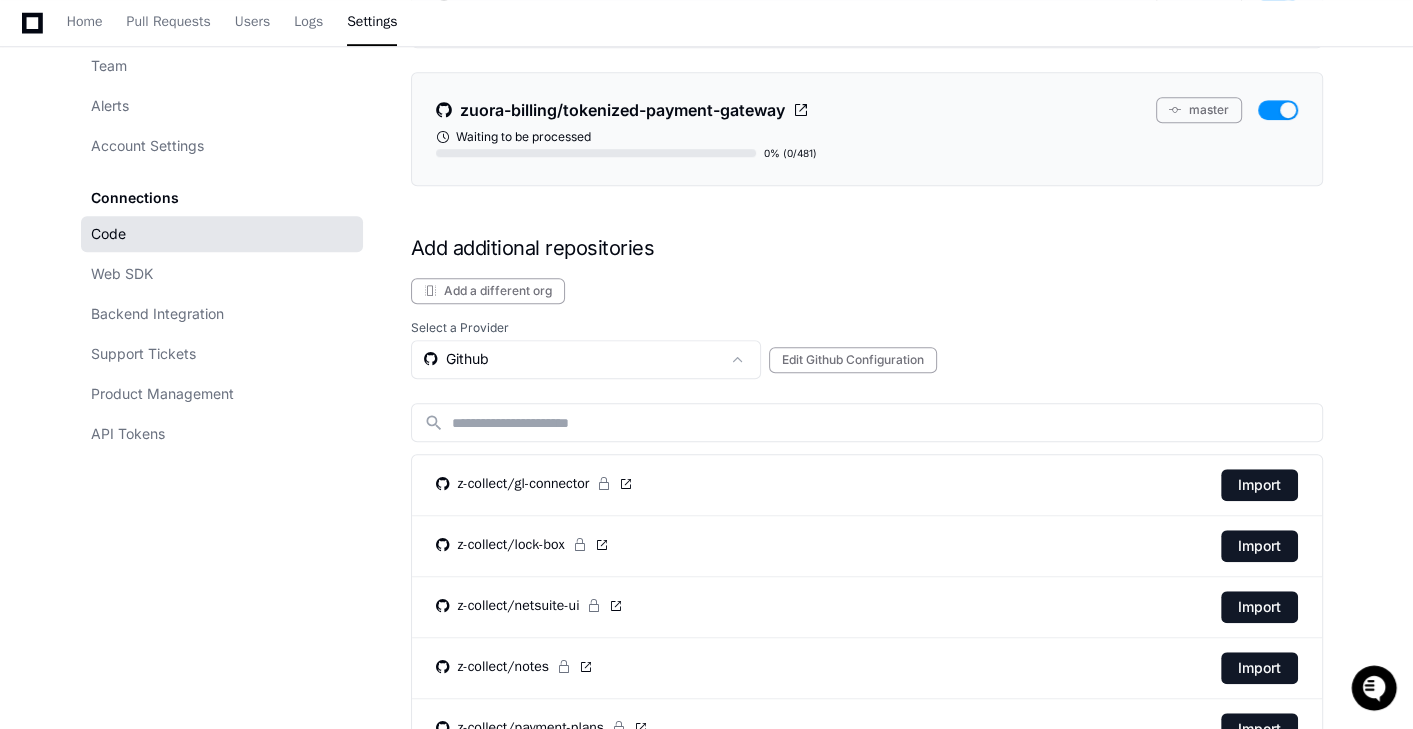 scroll, scrollTop: 1411, scrollLeft: 0, axis: vertical 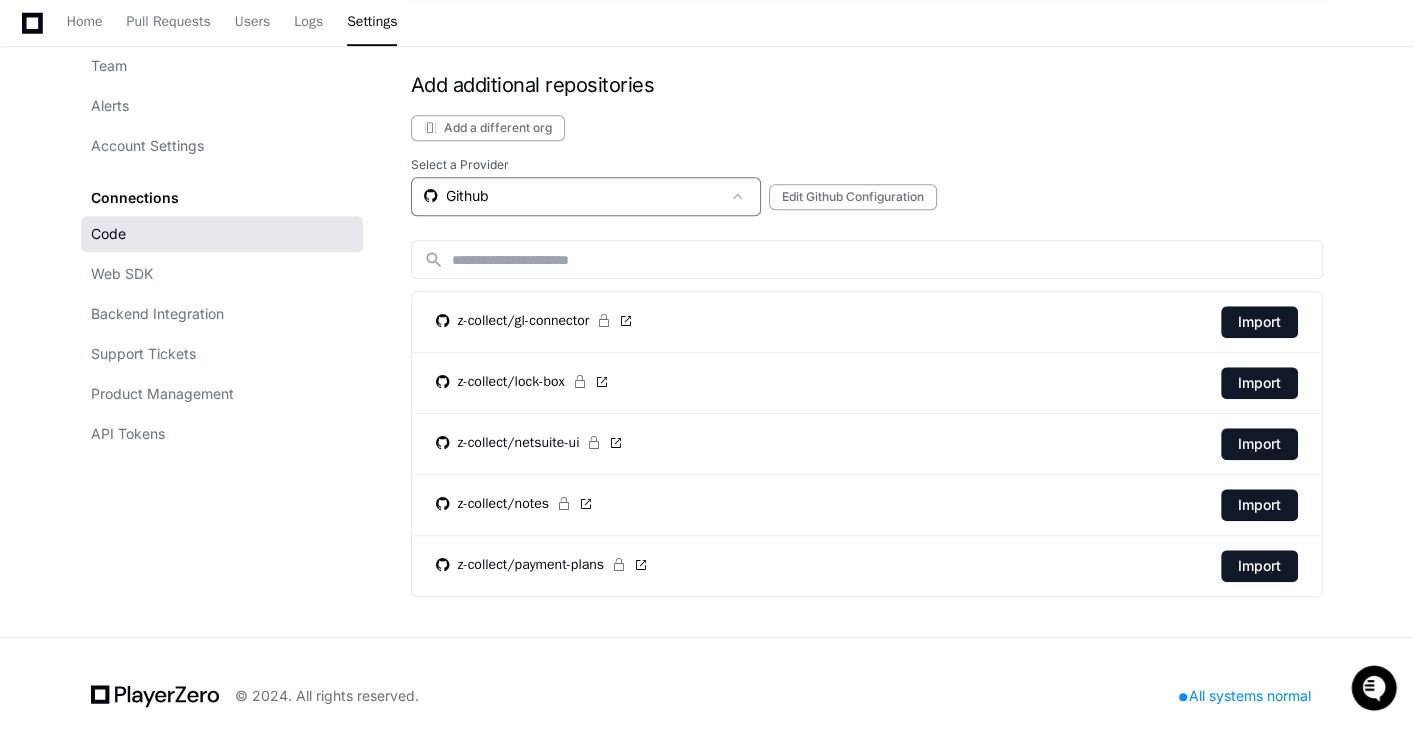 click on "Github" at bounding box center [572, 196] 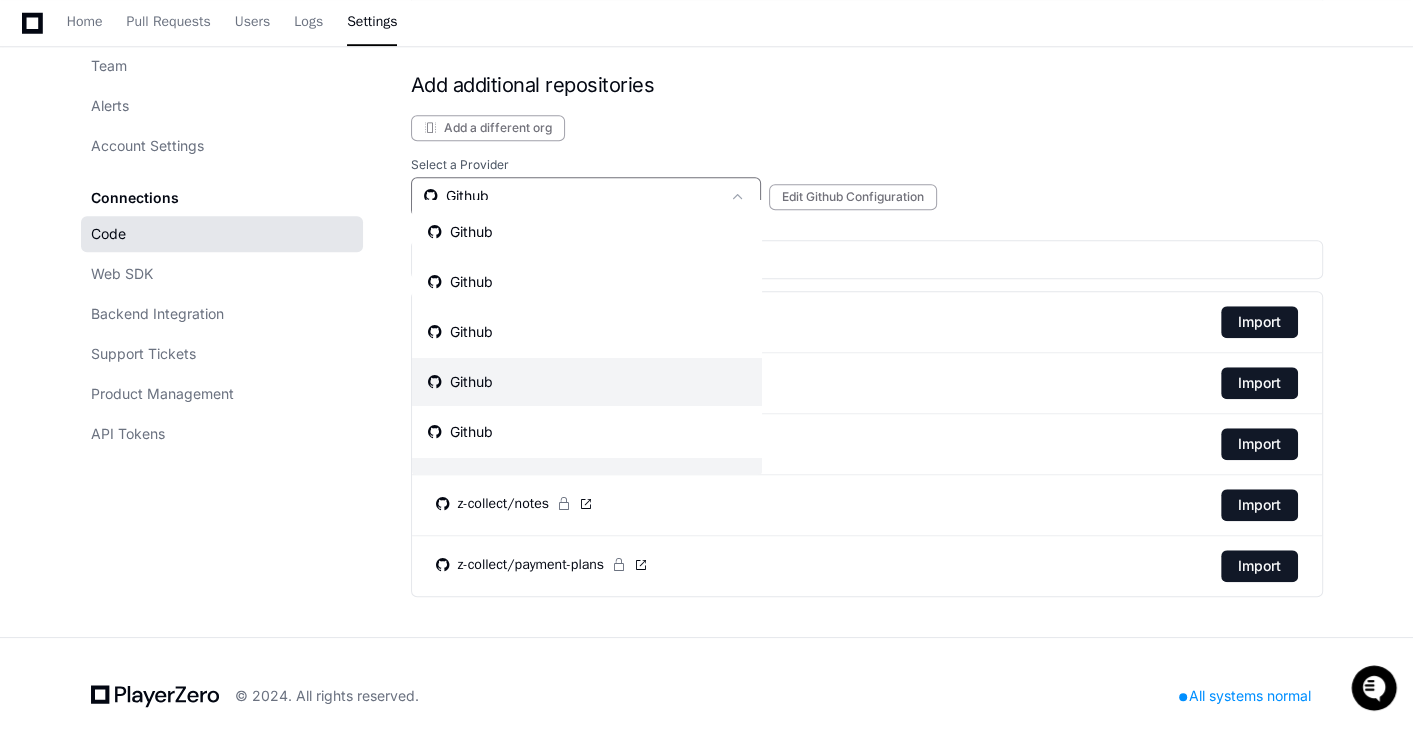 scroll, scrollTop: 31, scrollLeft: 0, axis: vertical 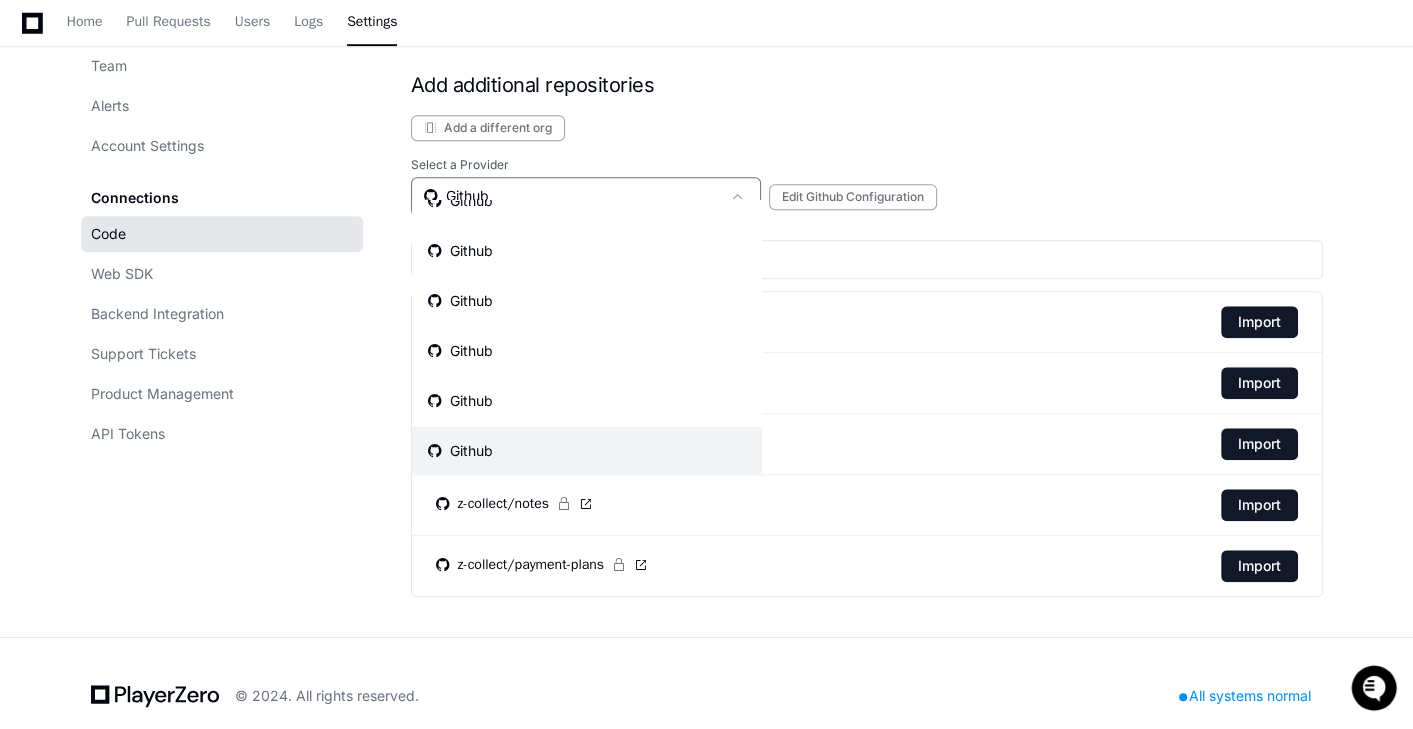 click at bounding box center (706, 364) 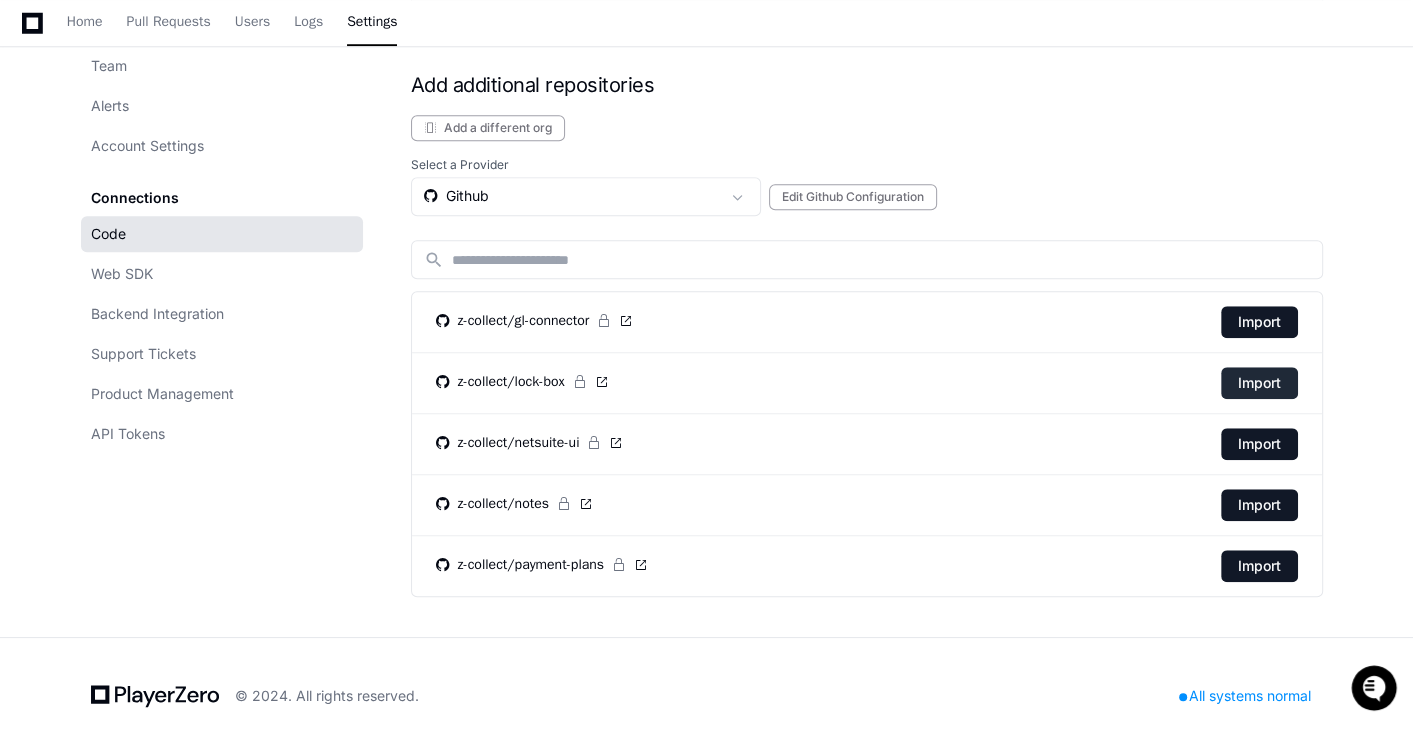 click on "Import" 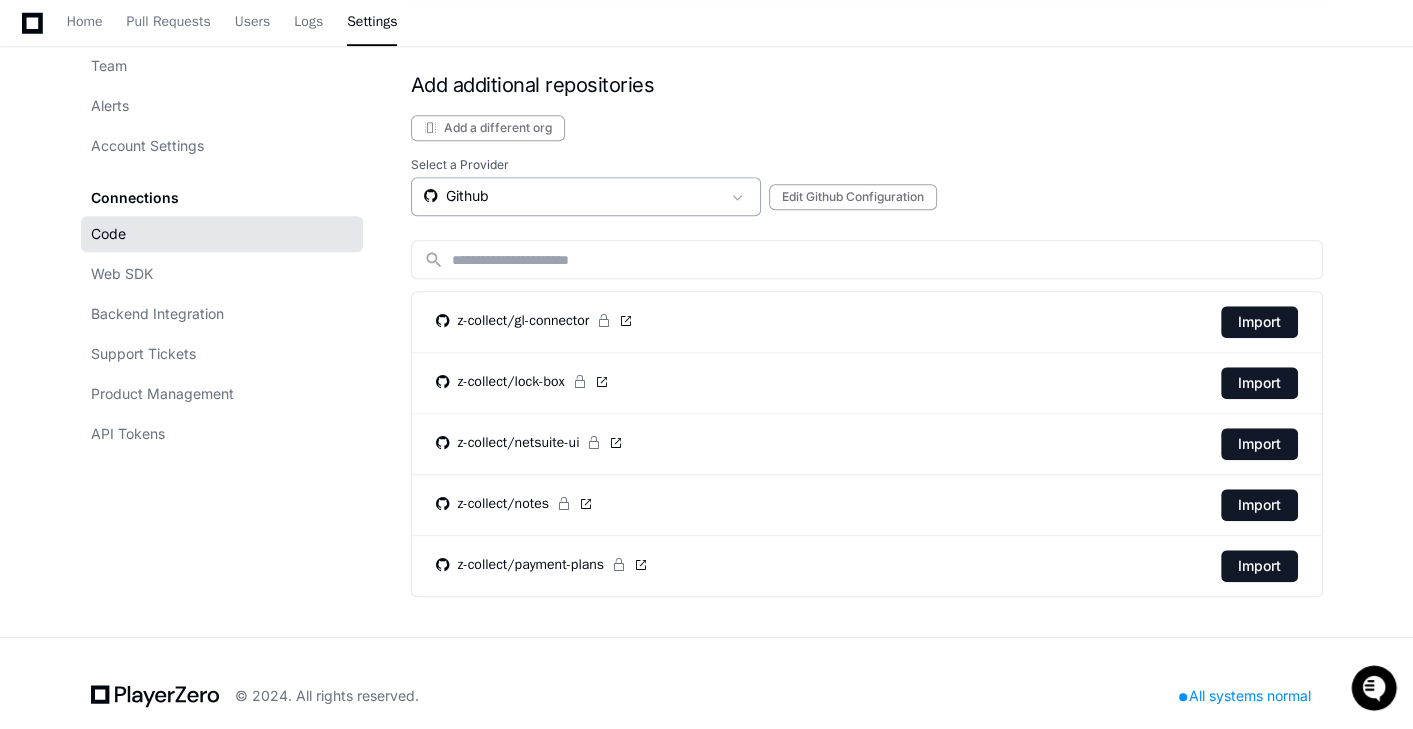click on "Github" at bounding box center [572, 196] 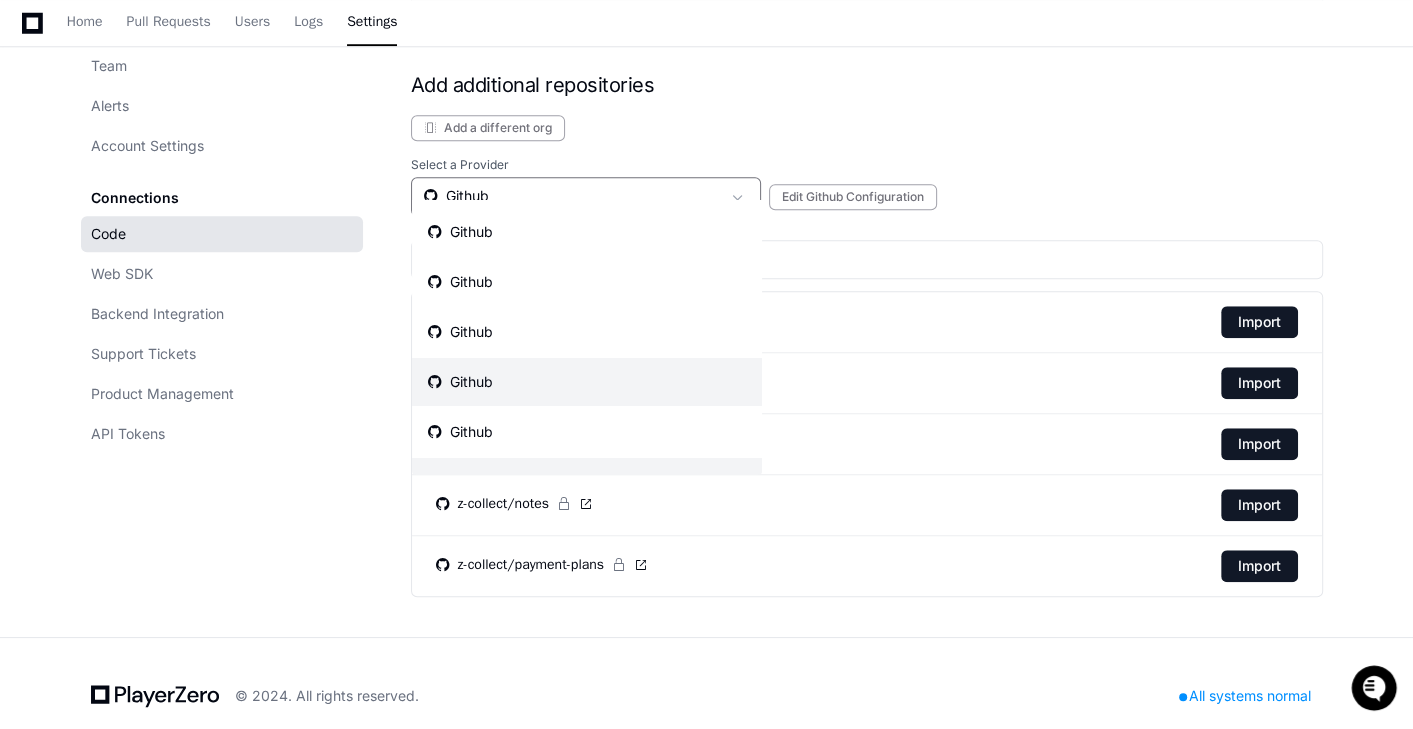 scroll, scrollTop: 31, scrollLeft: 0, axis: vertical 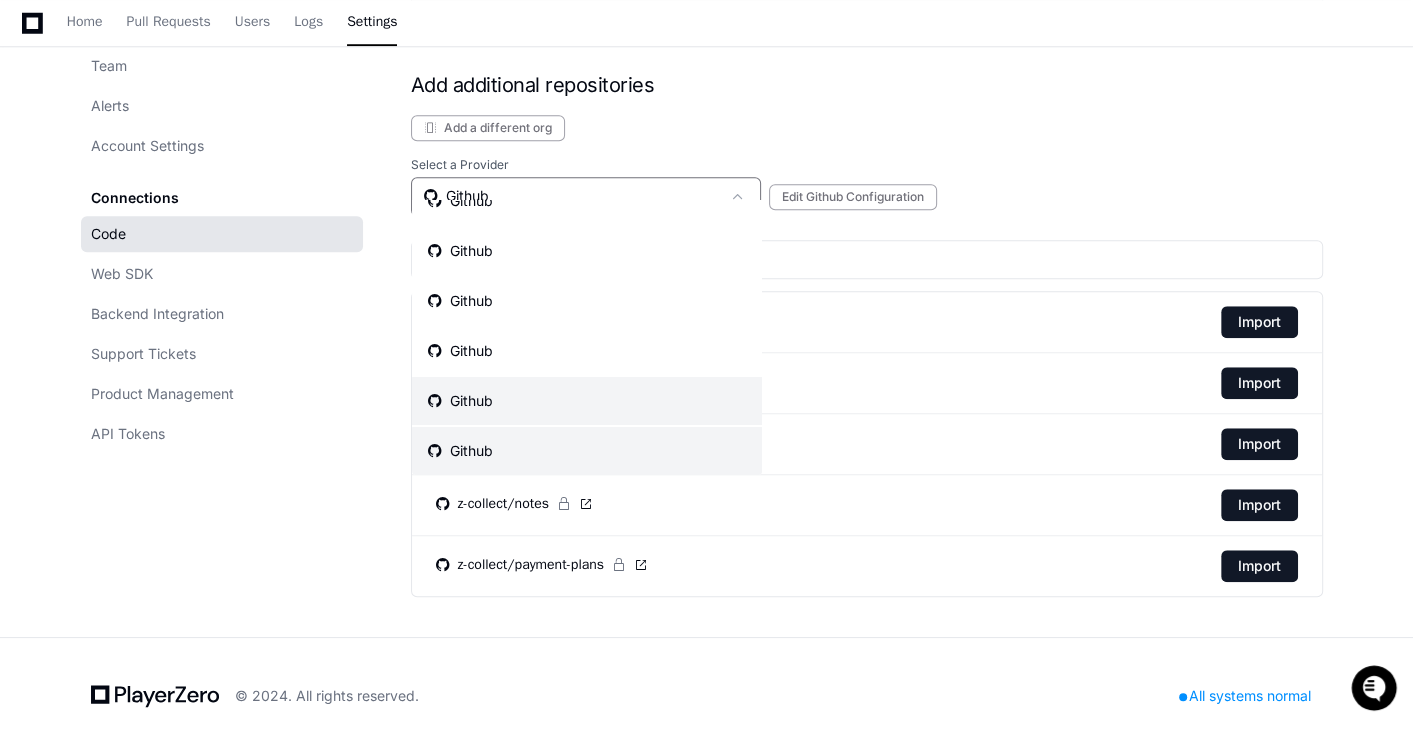 click on "Github" at bounding box center [587, 401] 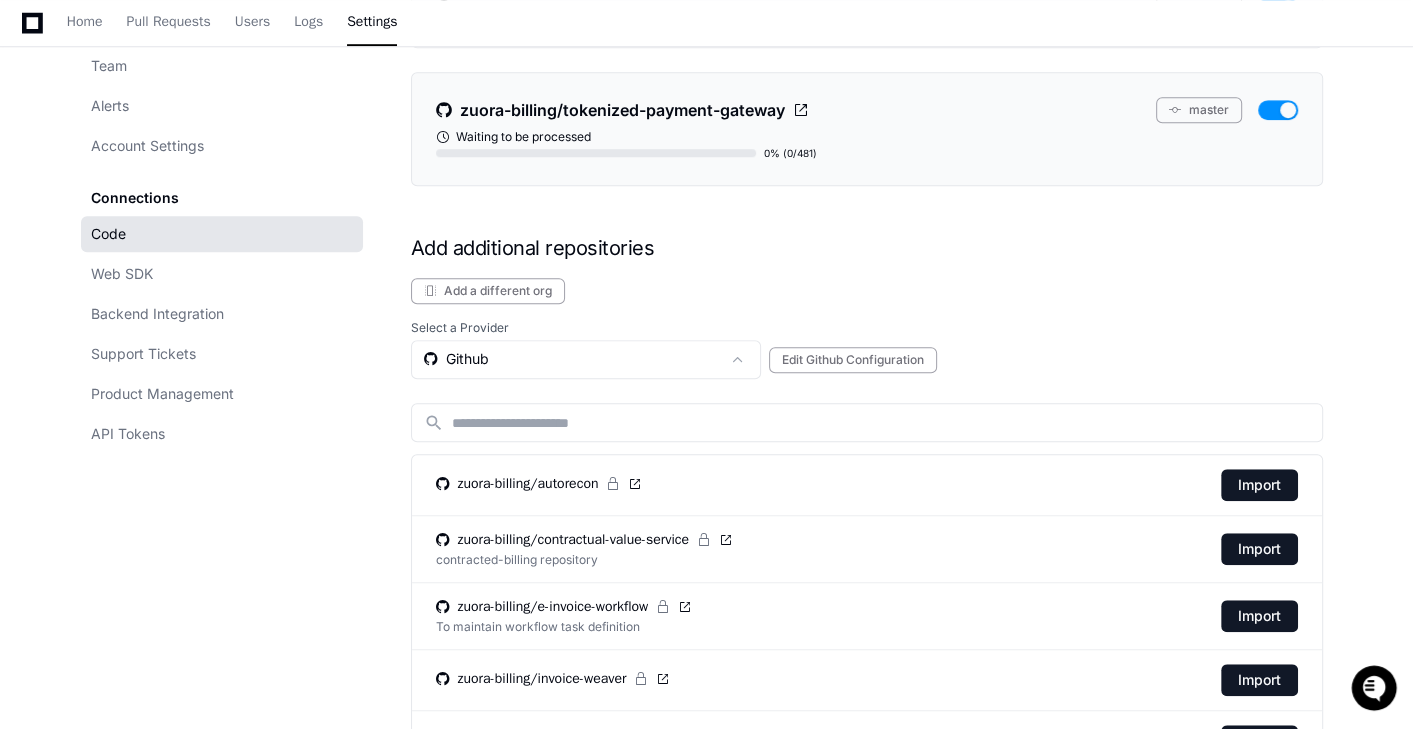 scroll, scrollTop: 1411, scrollLeft: 0, axis: vertical 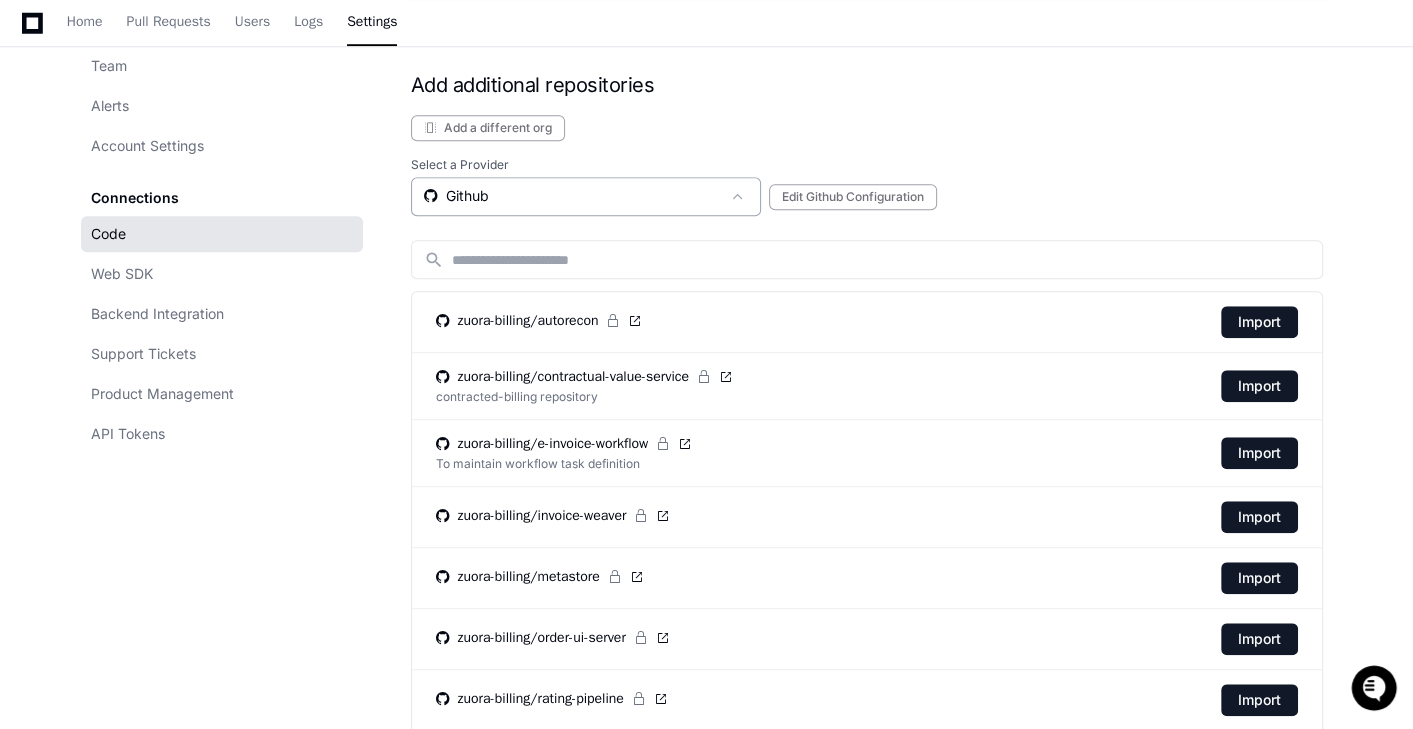 click on "Github" at bounding box center (572, 196) 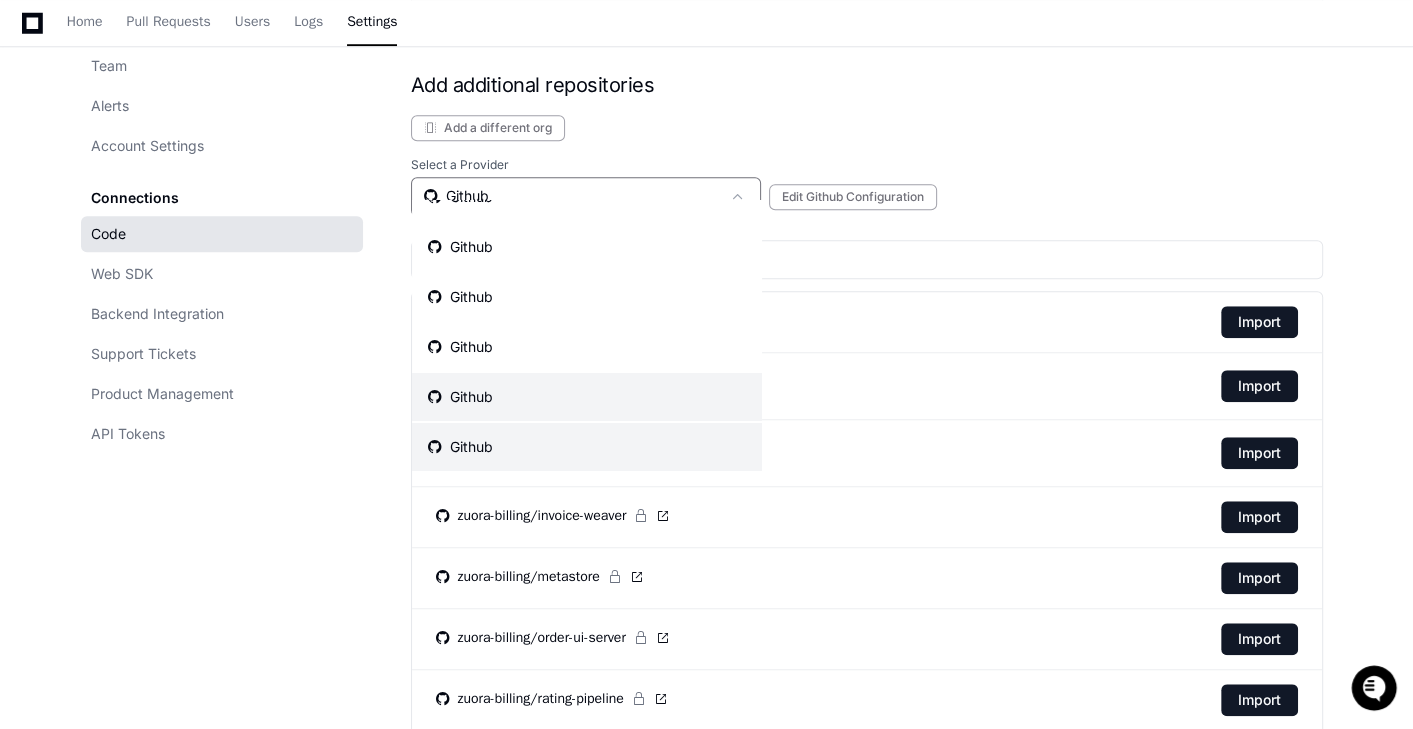 scroll, scrollTop: 41, scrollLeft: 0, axis: vertical 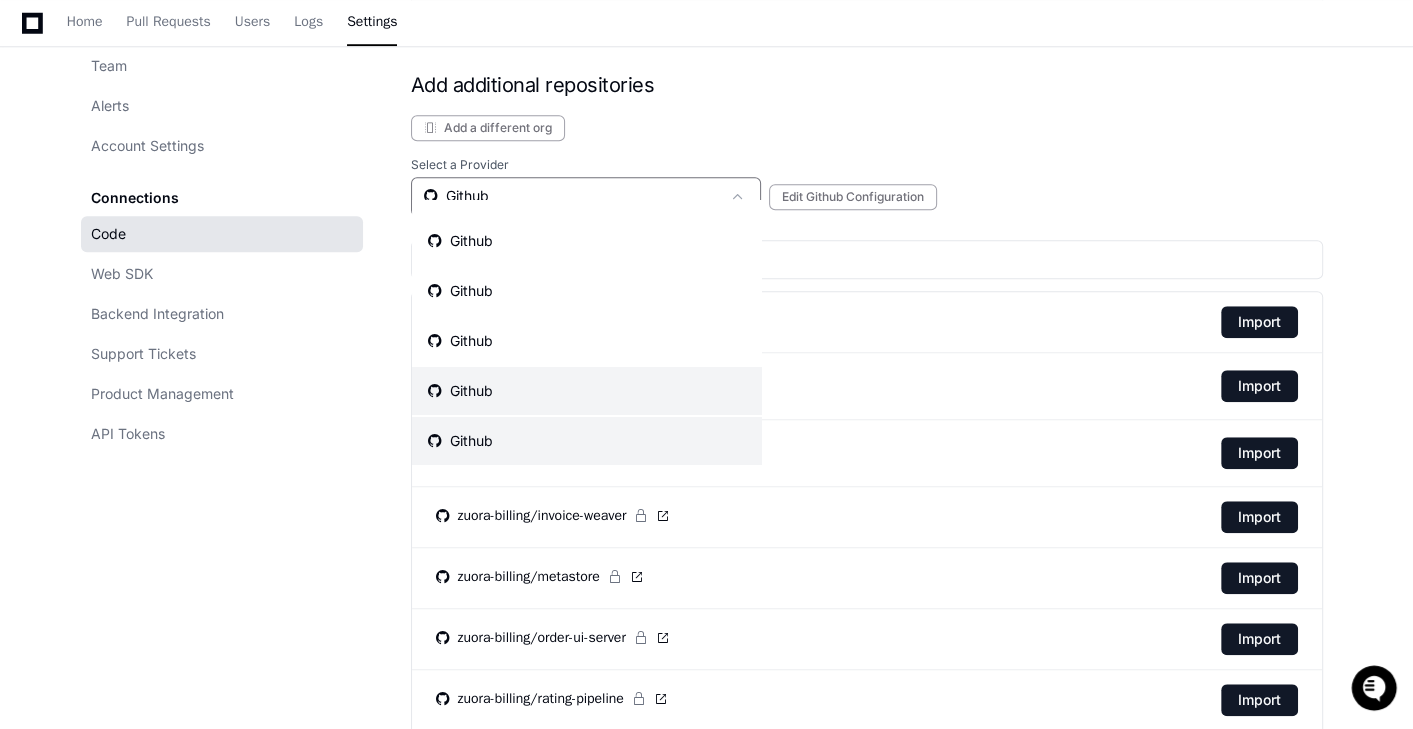 click on "Github" at bounding box center [587, 441] 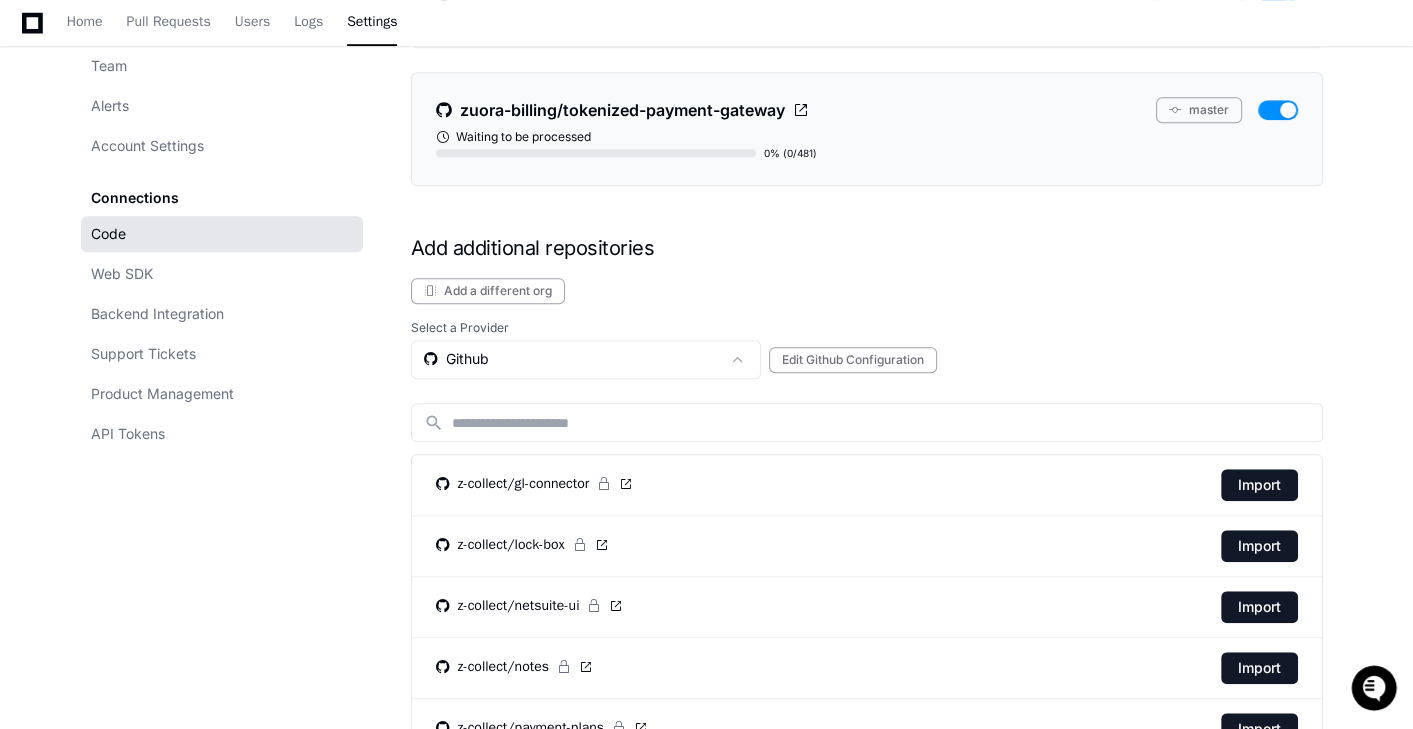 scroll, scrollTop: 1411, scrollLeft: 0, axis: vertical 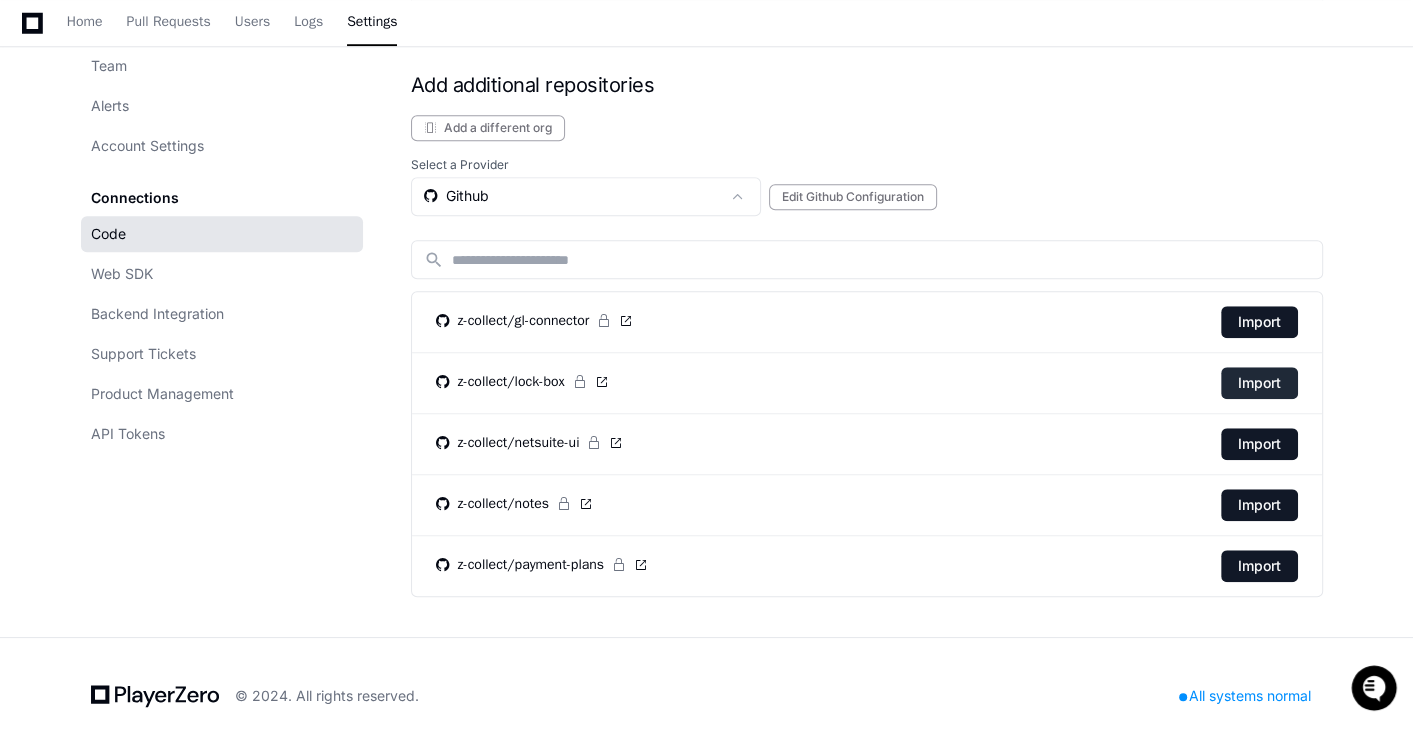 click on "Import" 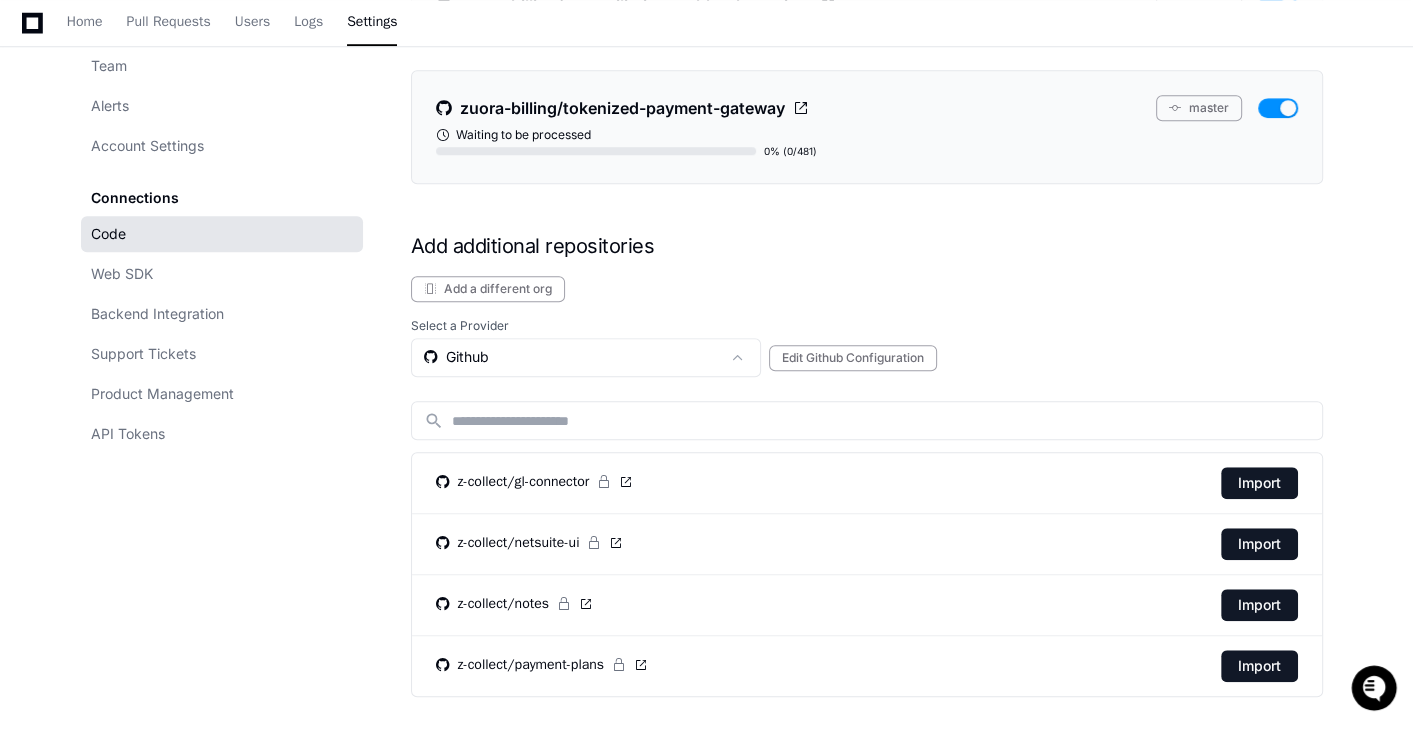 scroll, scrollTop: 1451, scrollLeft: 0, axis: vertical 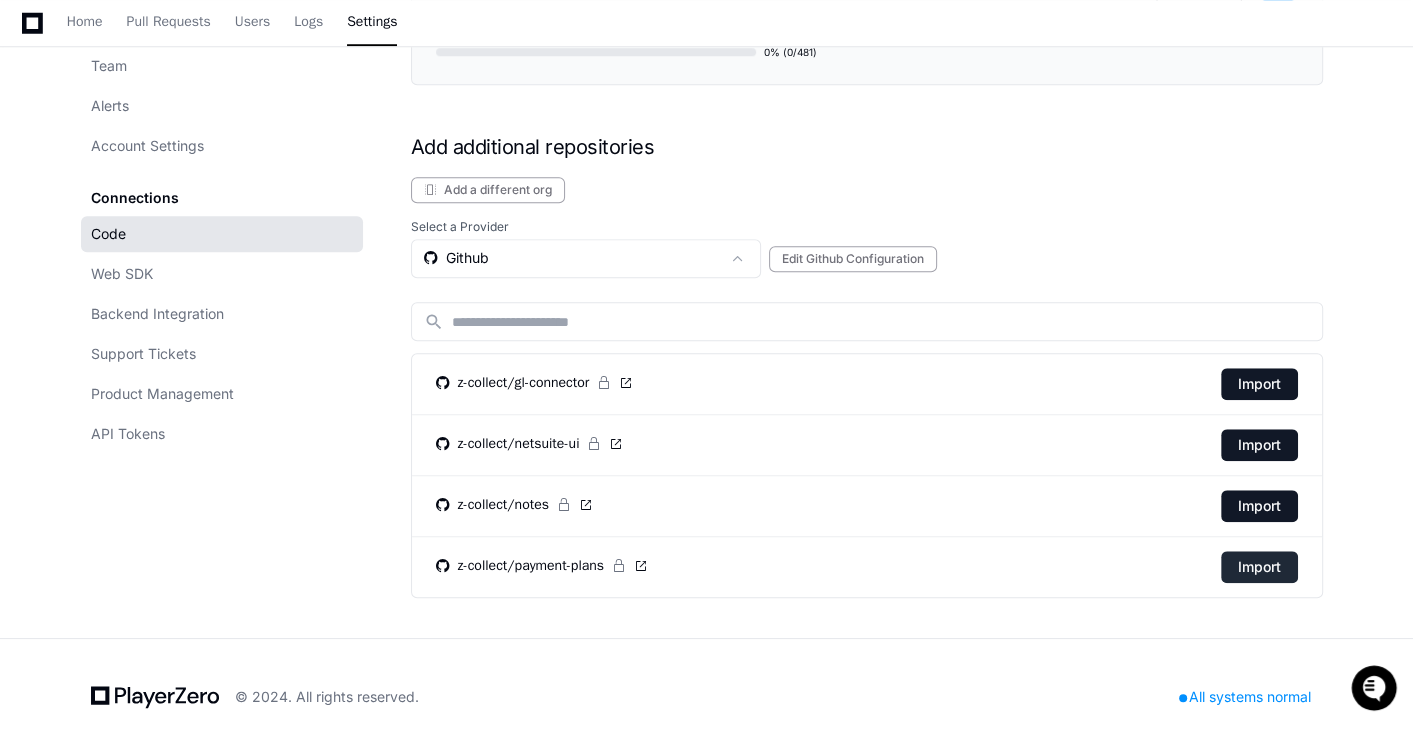 drag, startPoint x: 1197, startPoint y: 566, endPoint x: 1250, endPoint y: 546, distance: 56.648037 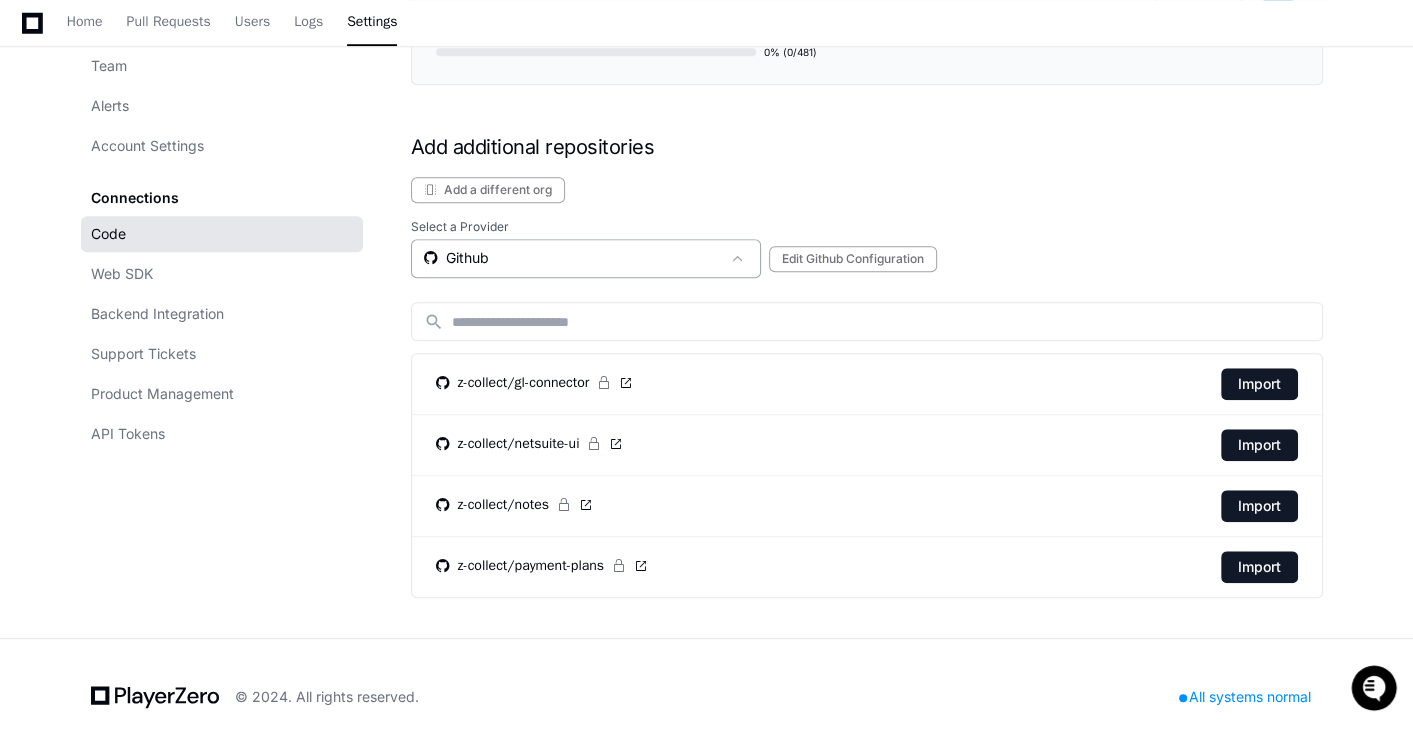 click on "Github" at bounding box center [572, 258] 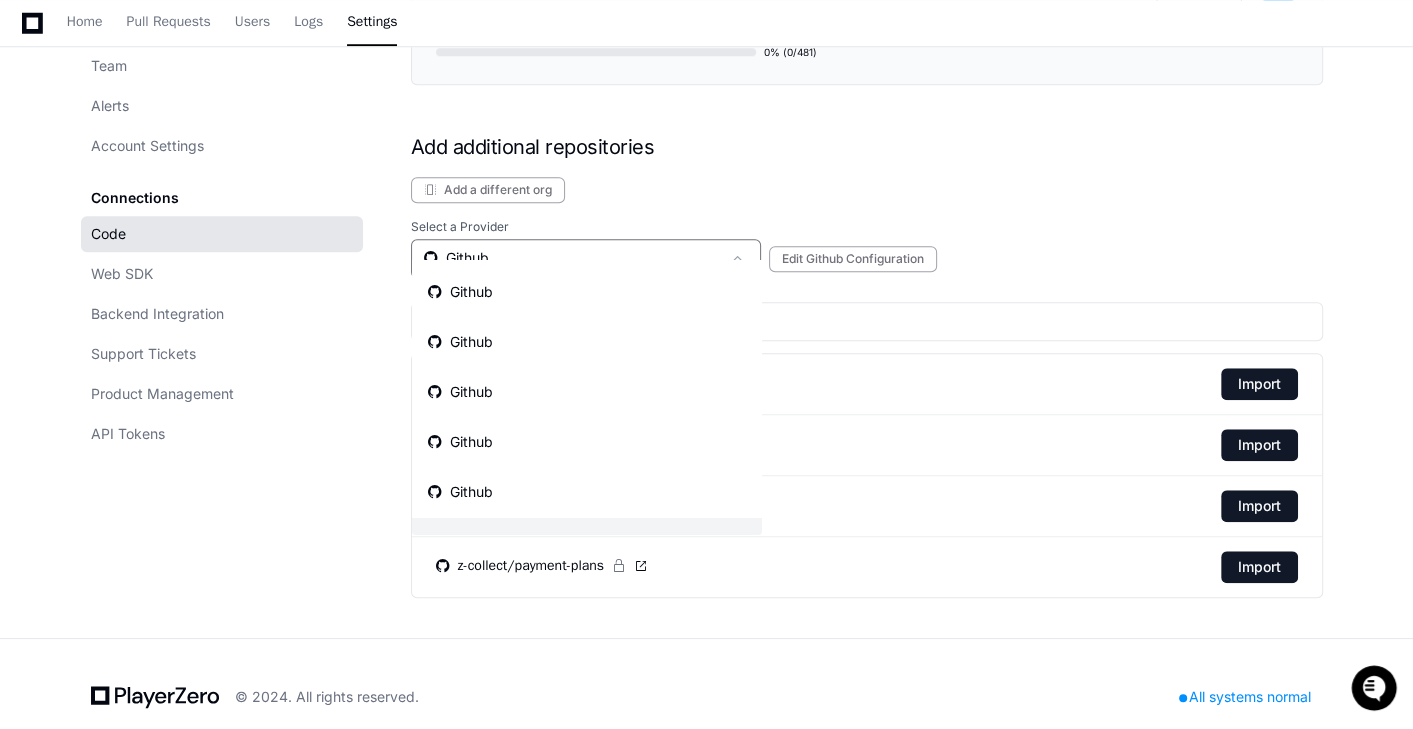 scroll, scrollTop: 31, scrollLeft: 0, axis: vertical 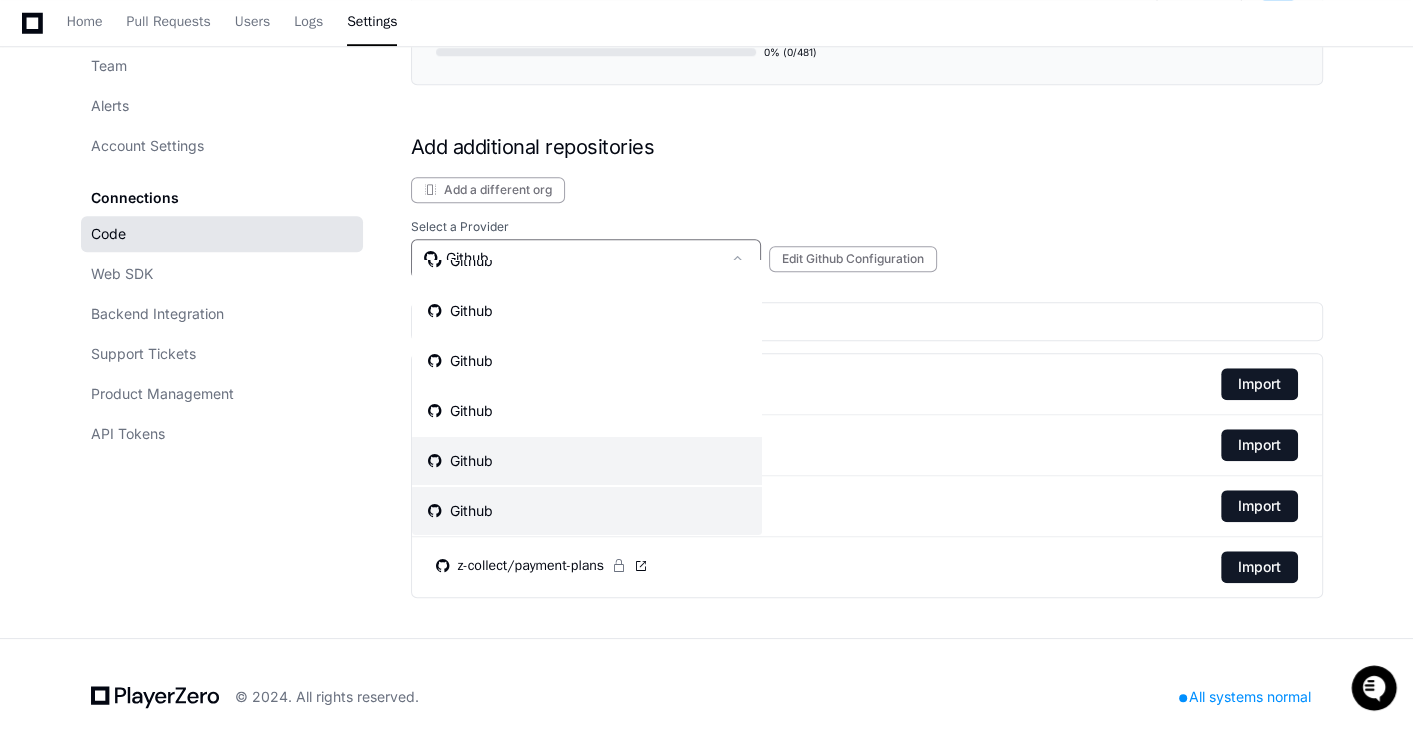 click on "Github" at bounding box center [587, 461] 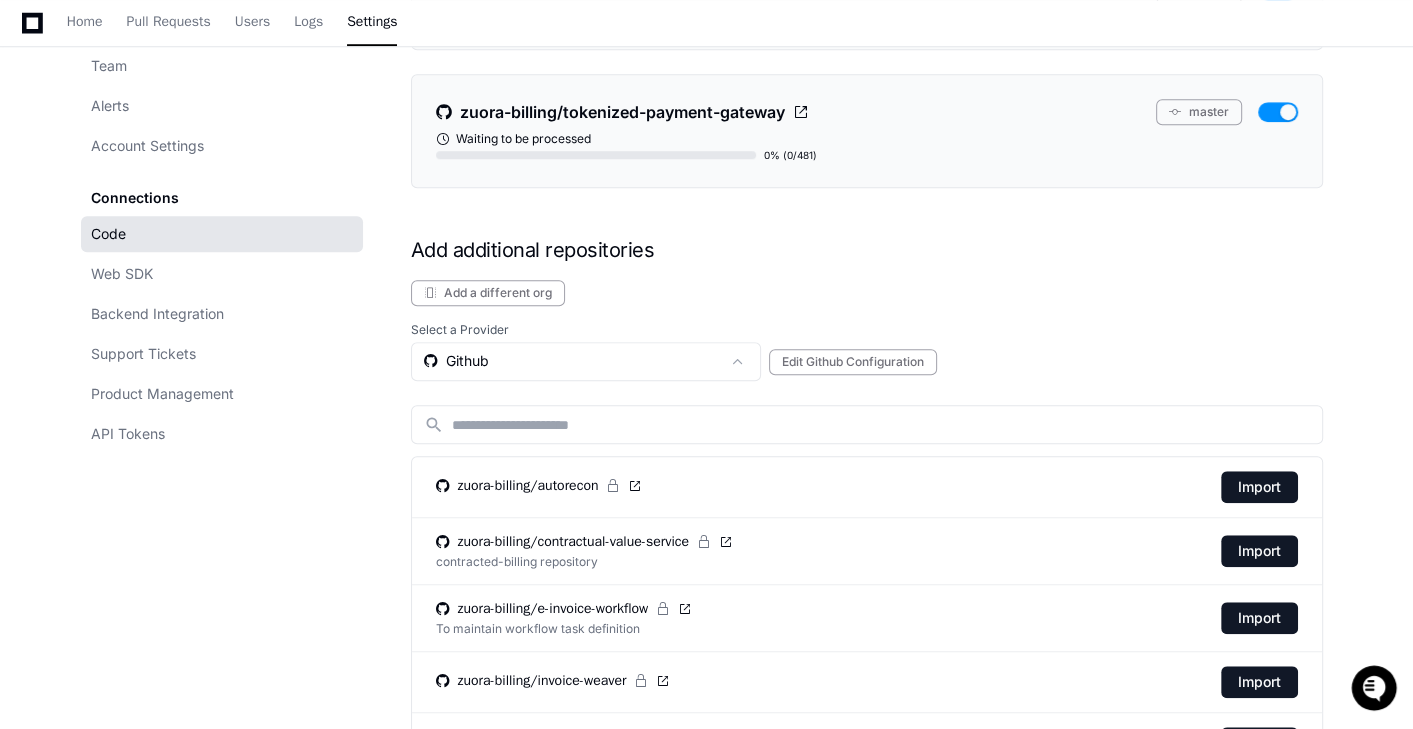 scroll, scrollTop: 1451, scrollLeft: 0, axis: vertical 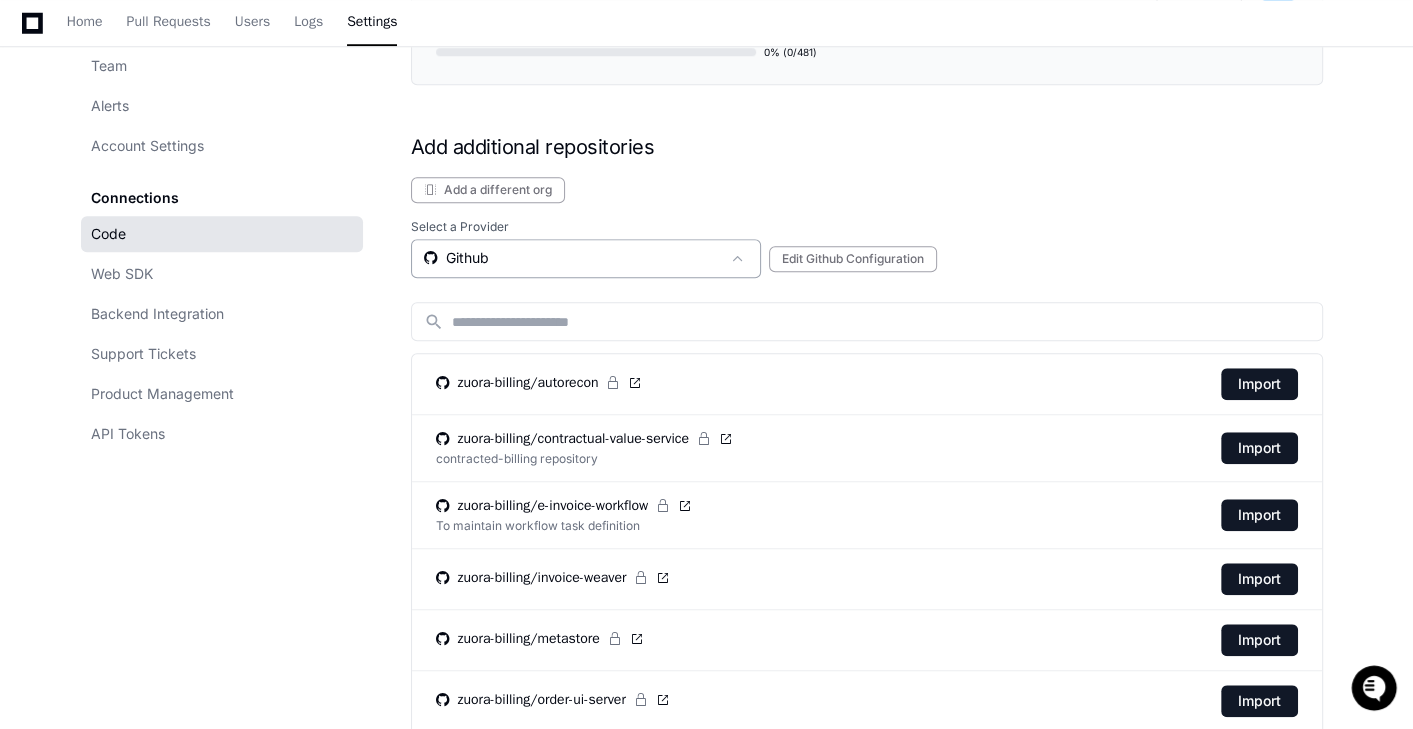 click on "Github" at bounding box center (572, 258) 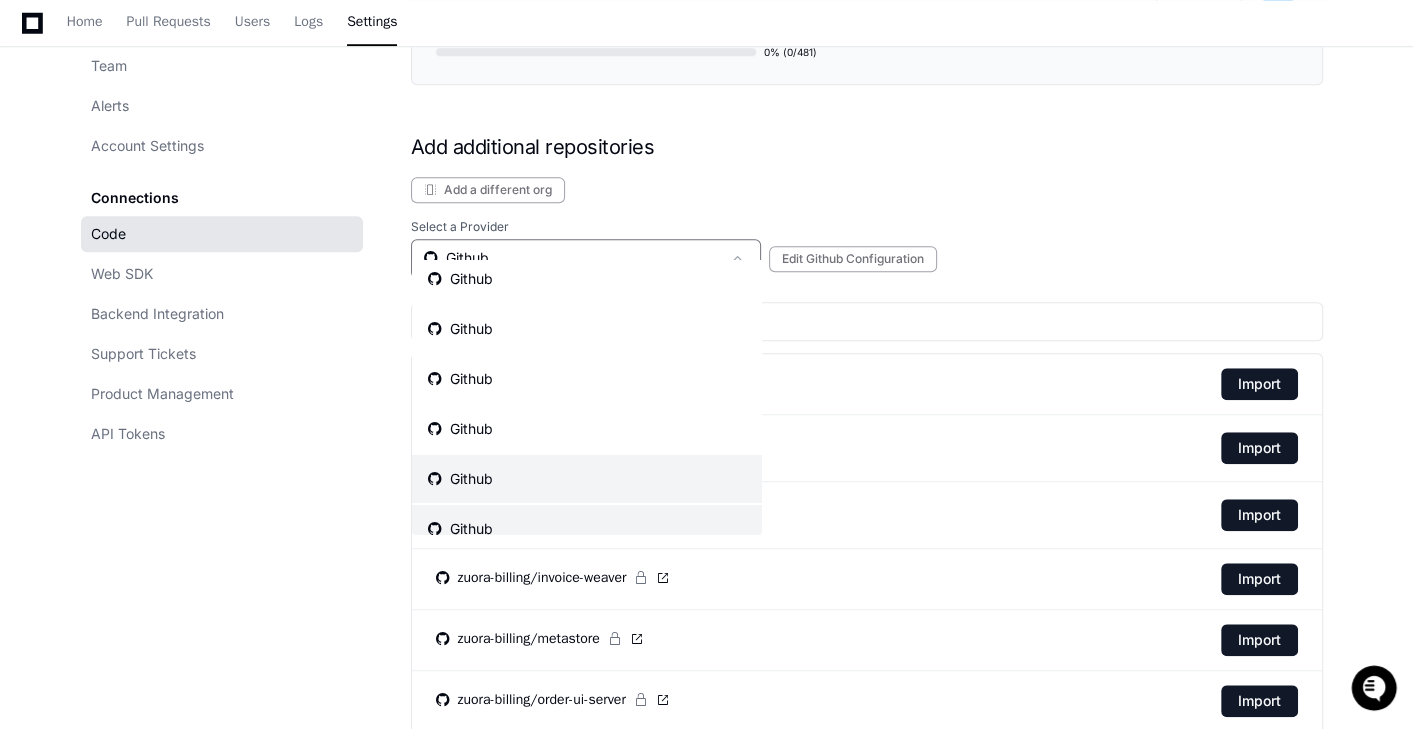 scroll, scrollTop: 40, scrollLeft: 0, axis: vertical 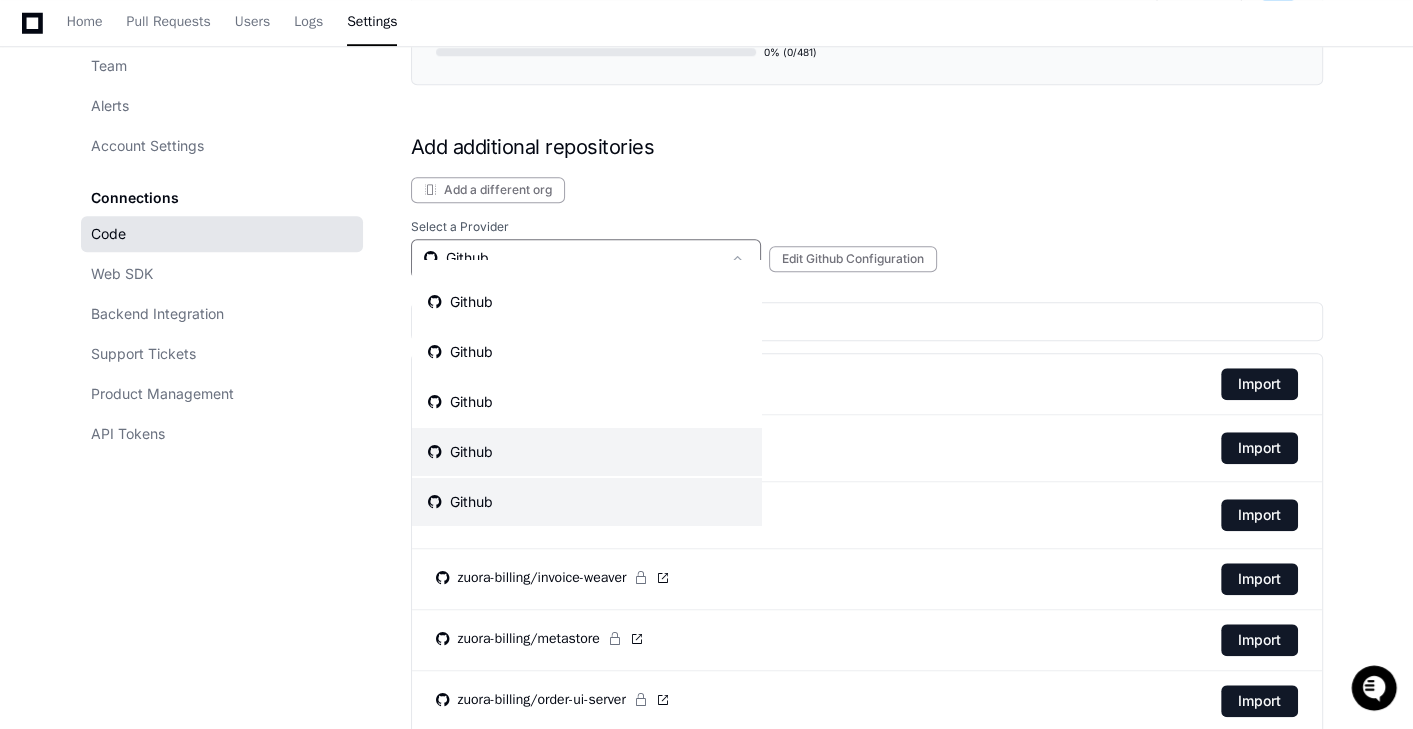 click on "Github" at bounding box center [587, 502] 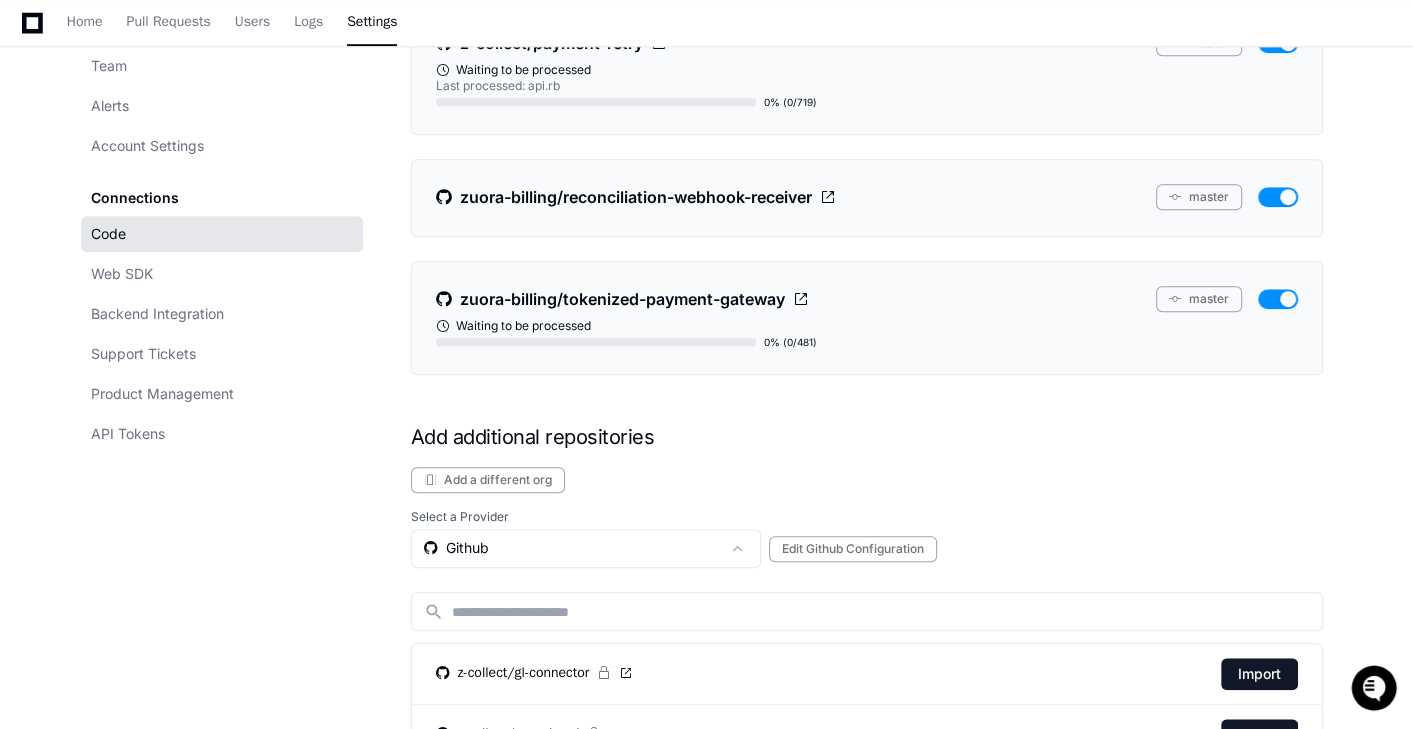 scroll, scrollTop: 1524, scrollLeft: 0, axis: vertical 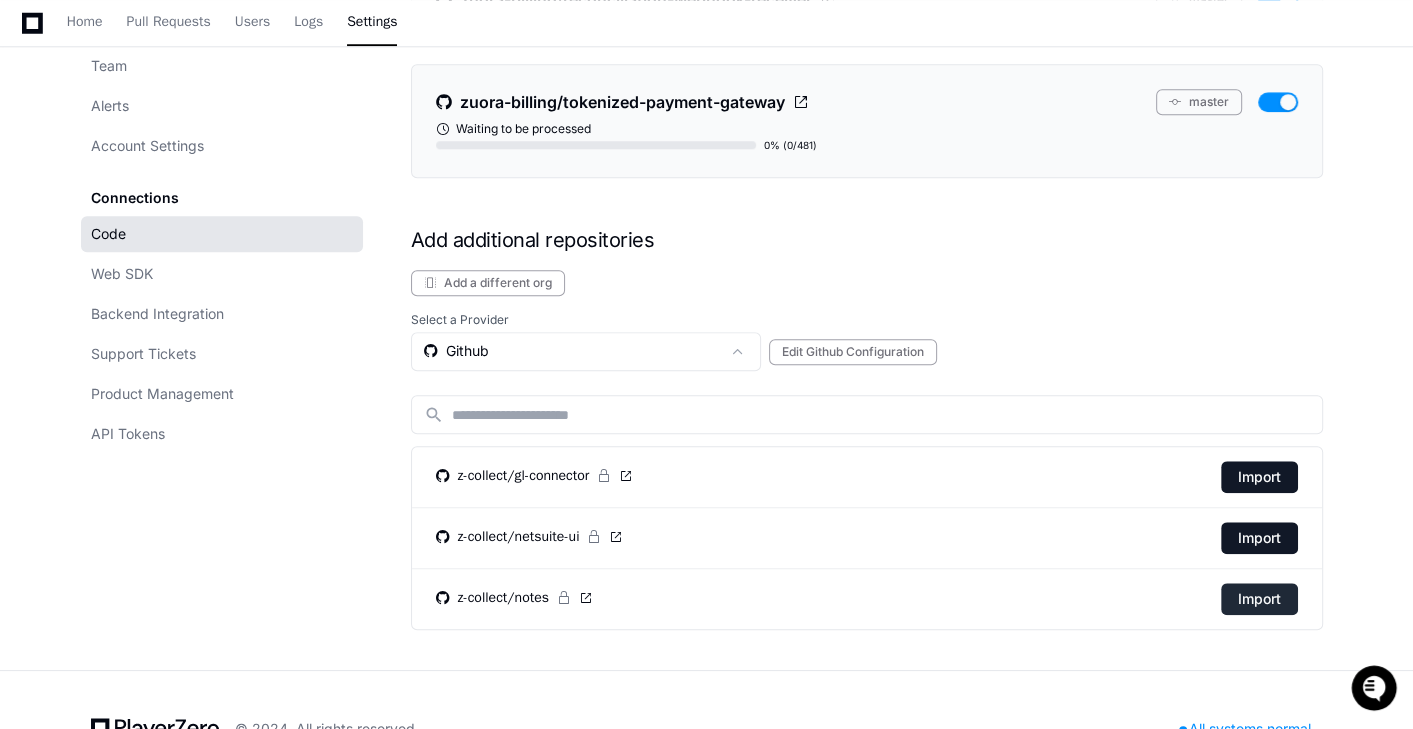 click on "Import" 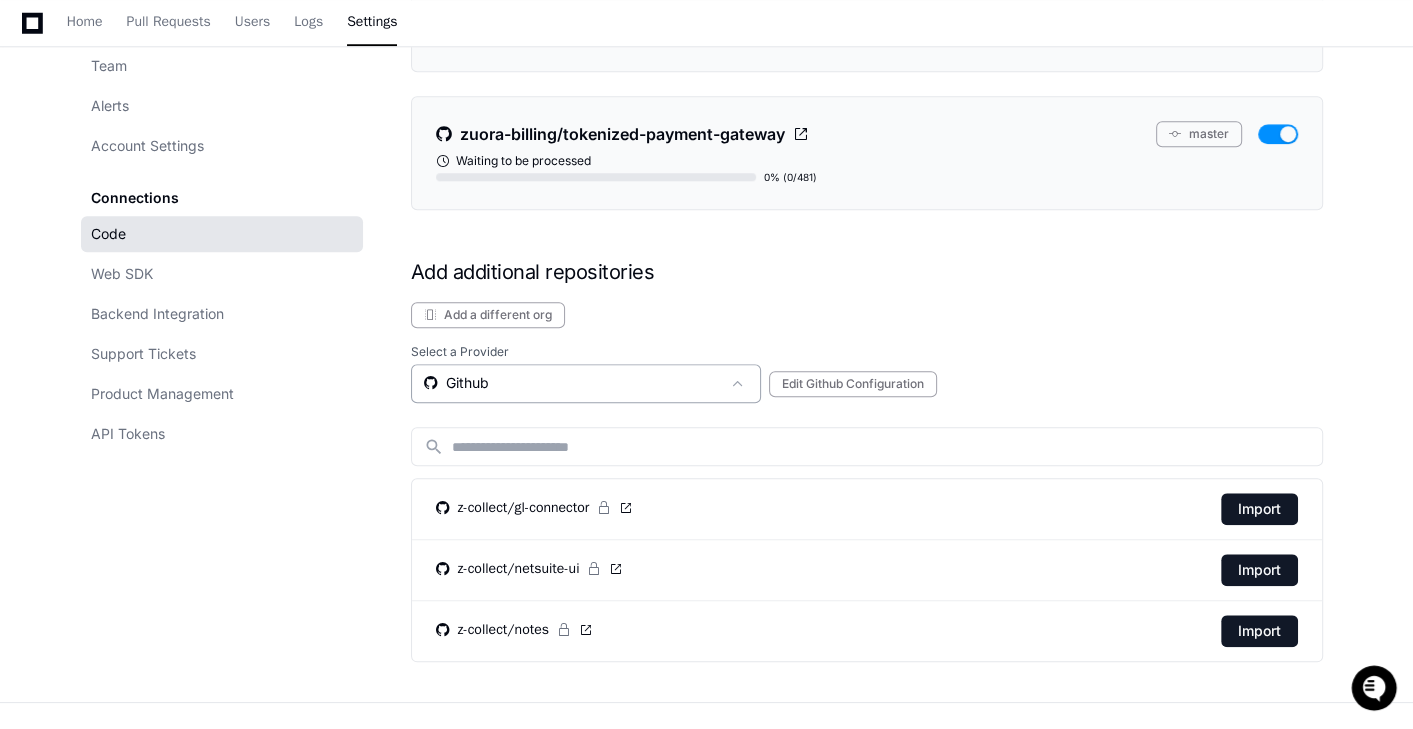 click on "Github" at bounding box center (572, 383) 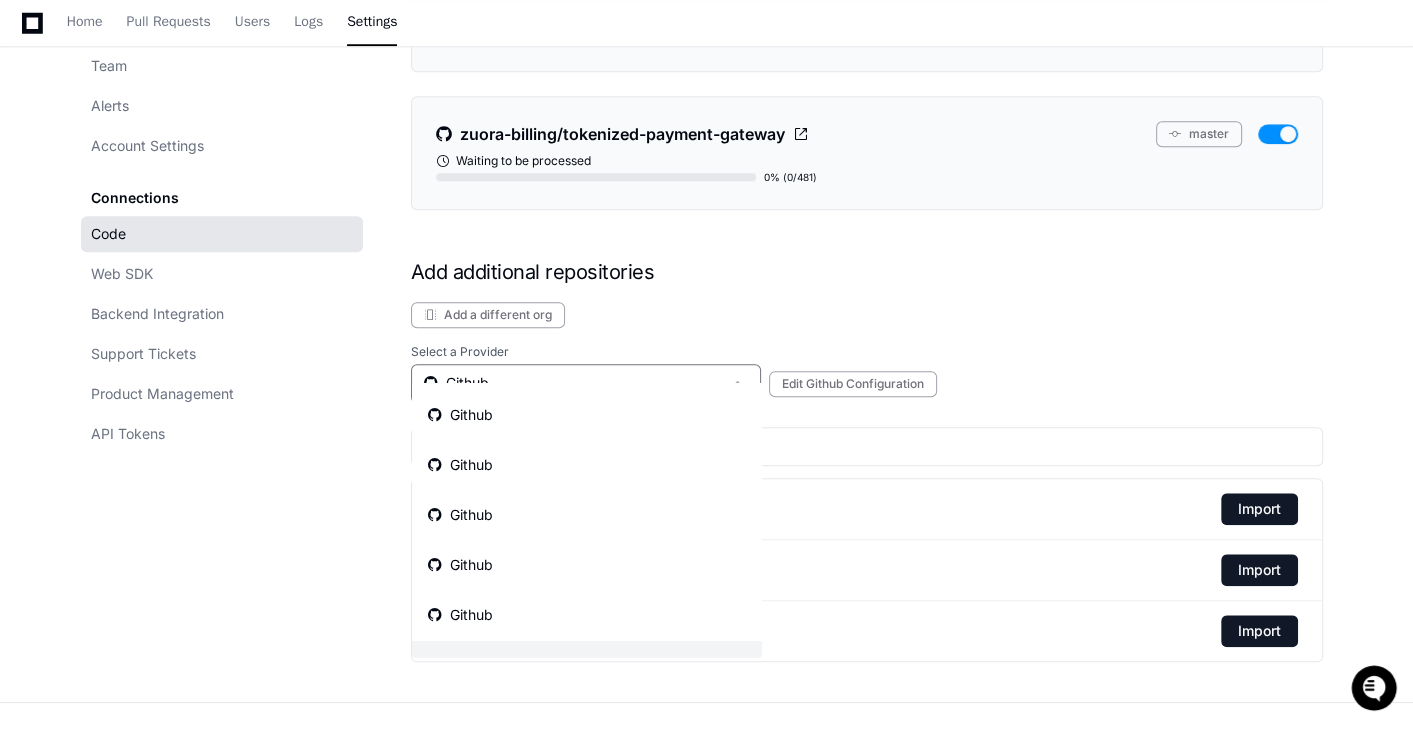 scroll, scrollTop: 31, scrollLeft: 0, axis: vertical 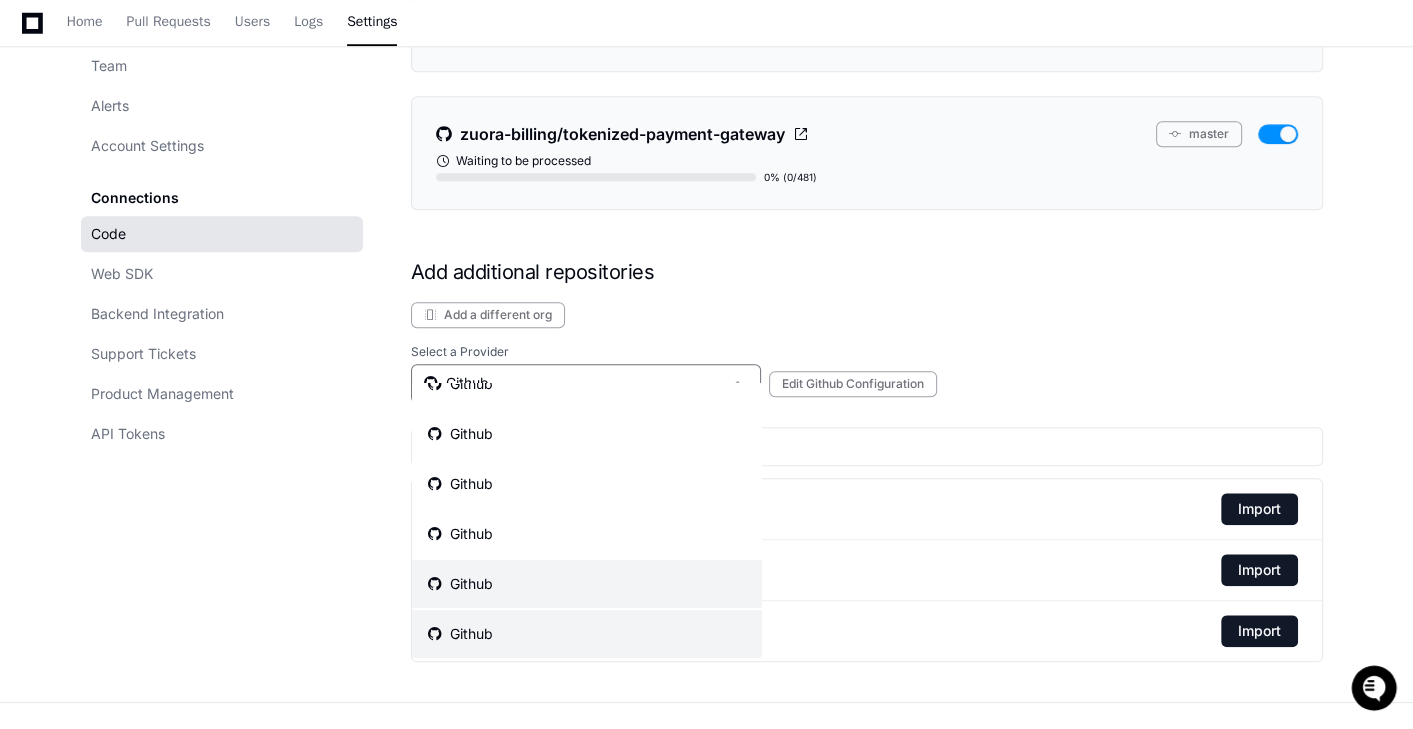 click on "Github" at bounding box center [587, 584] 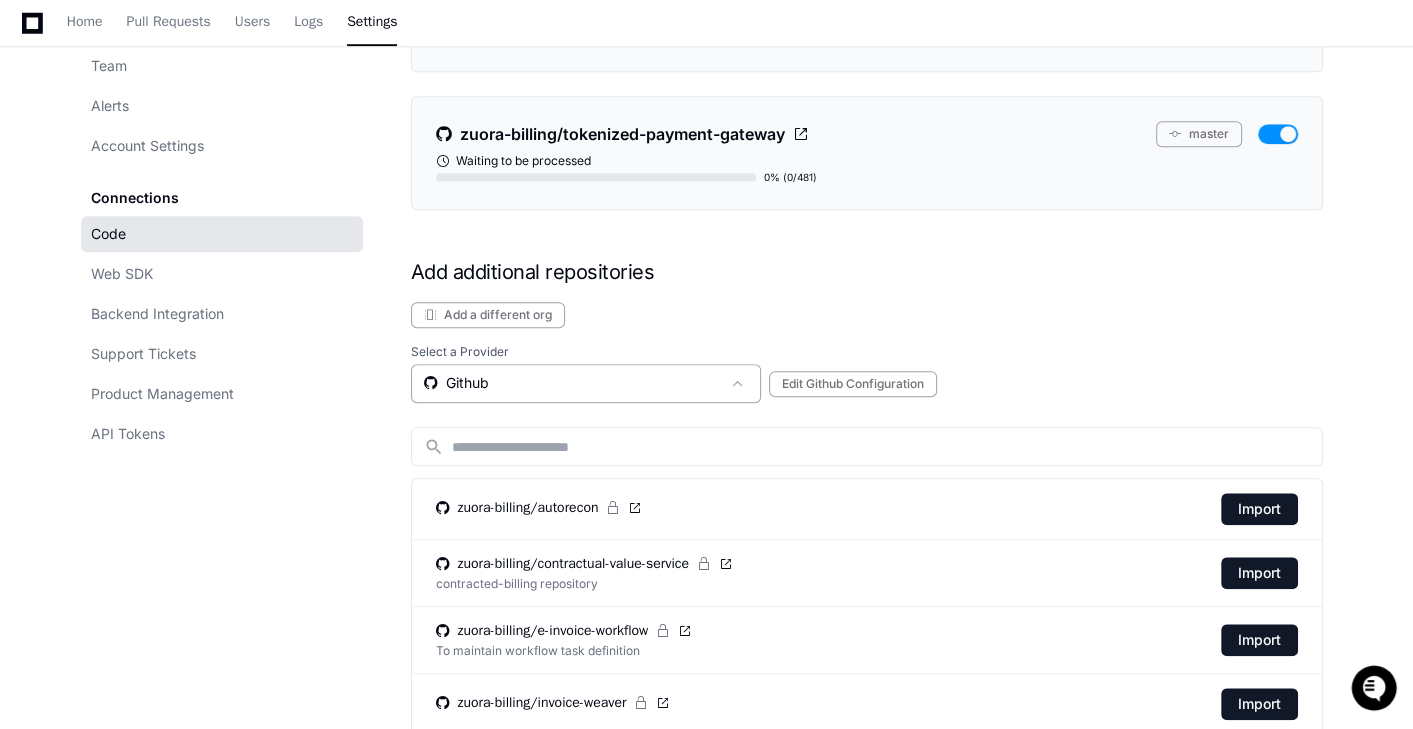click on "Github" at bounding box center [572, 383] 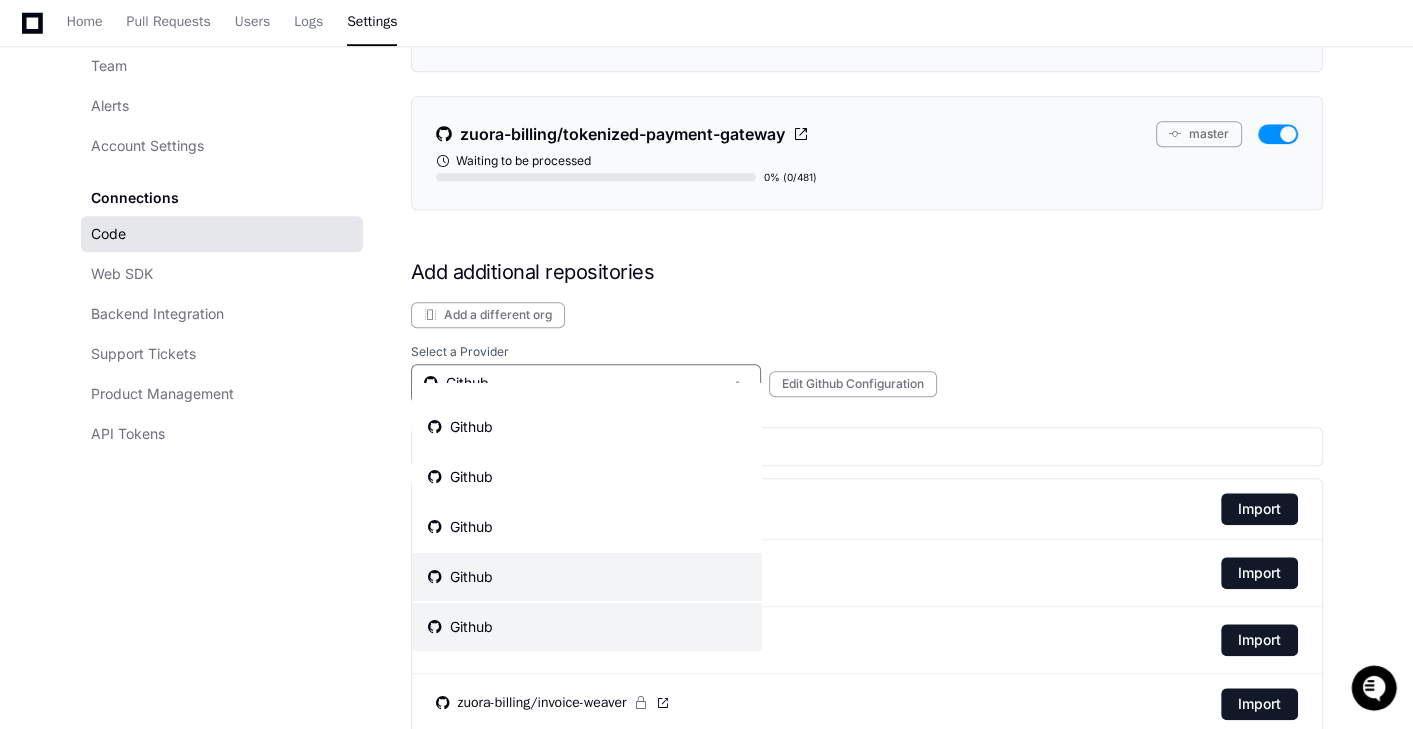 scroll, scrollTop: 40, scrollLeft: 0, axis: vertical 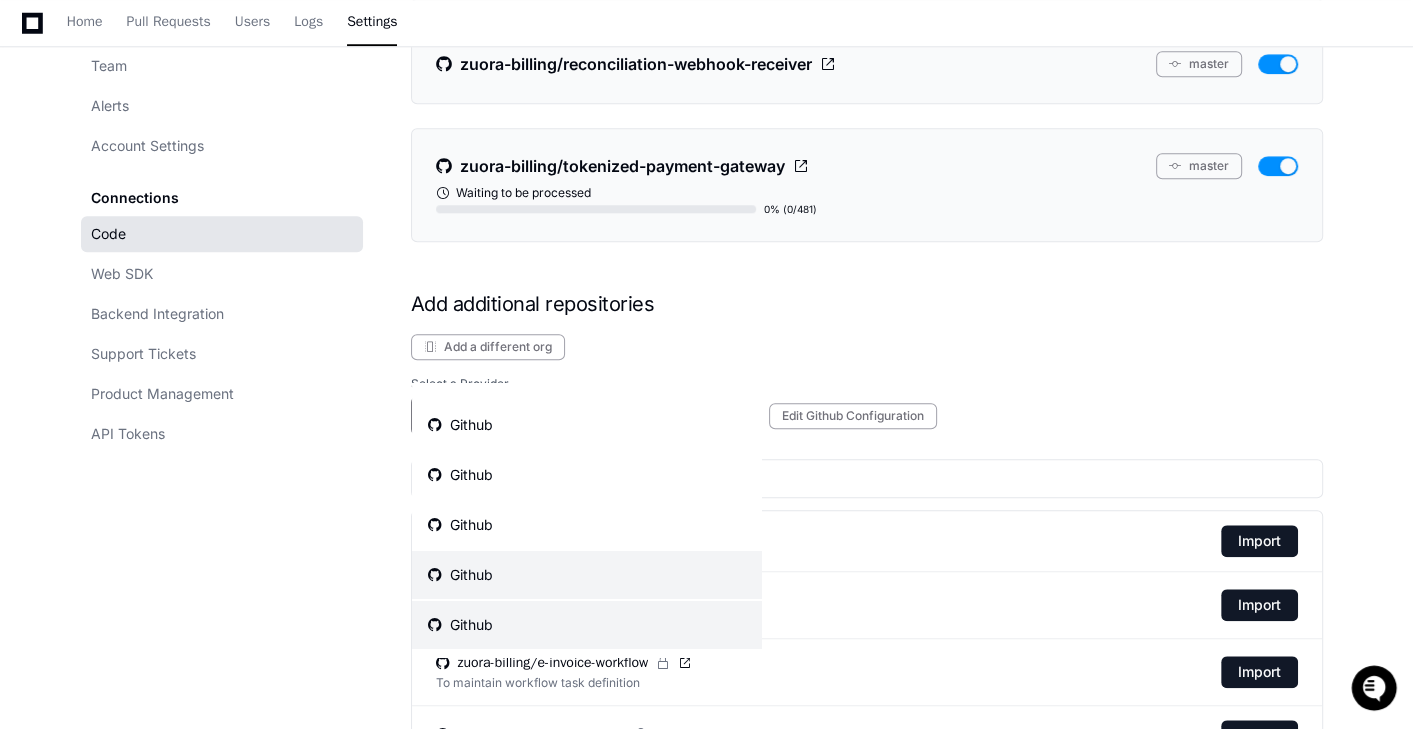 click on "Github" at bounding box center [587, 625] 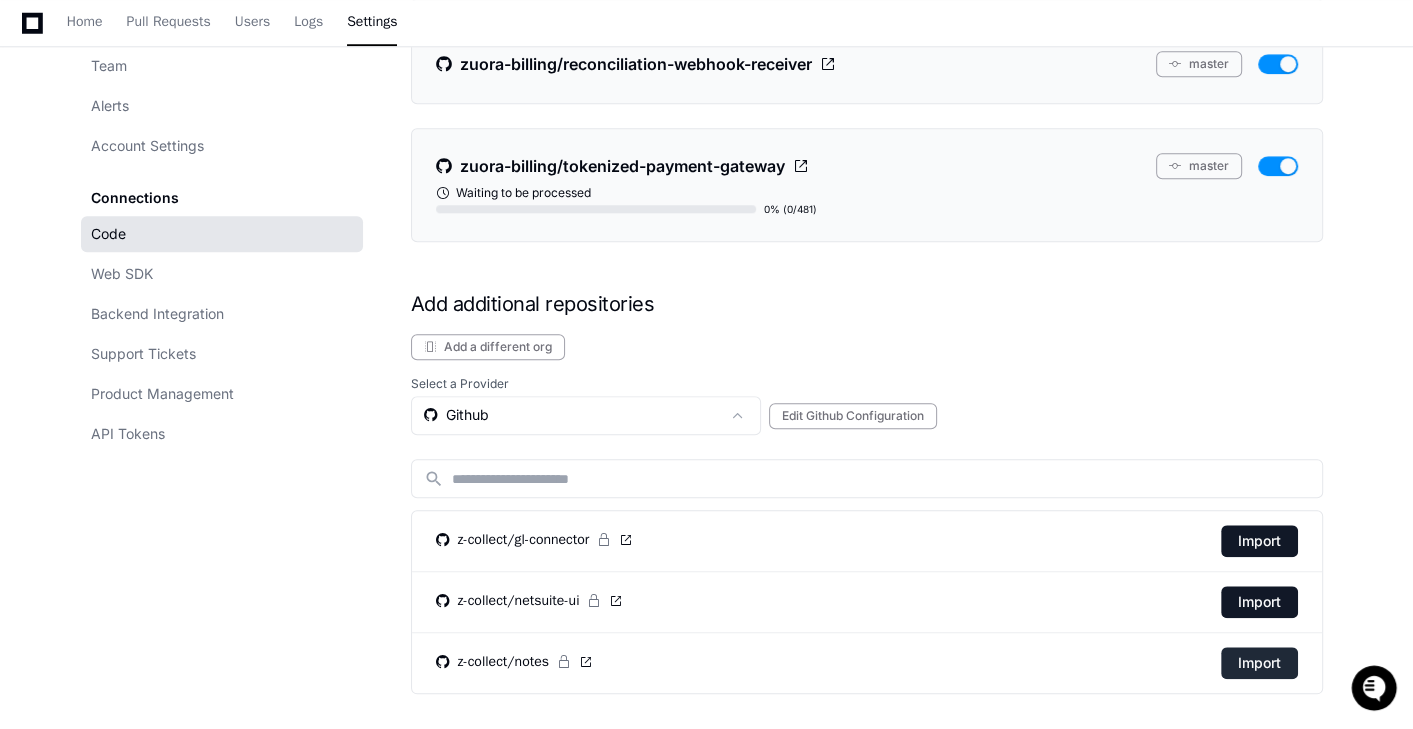 click on "Import" 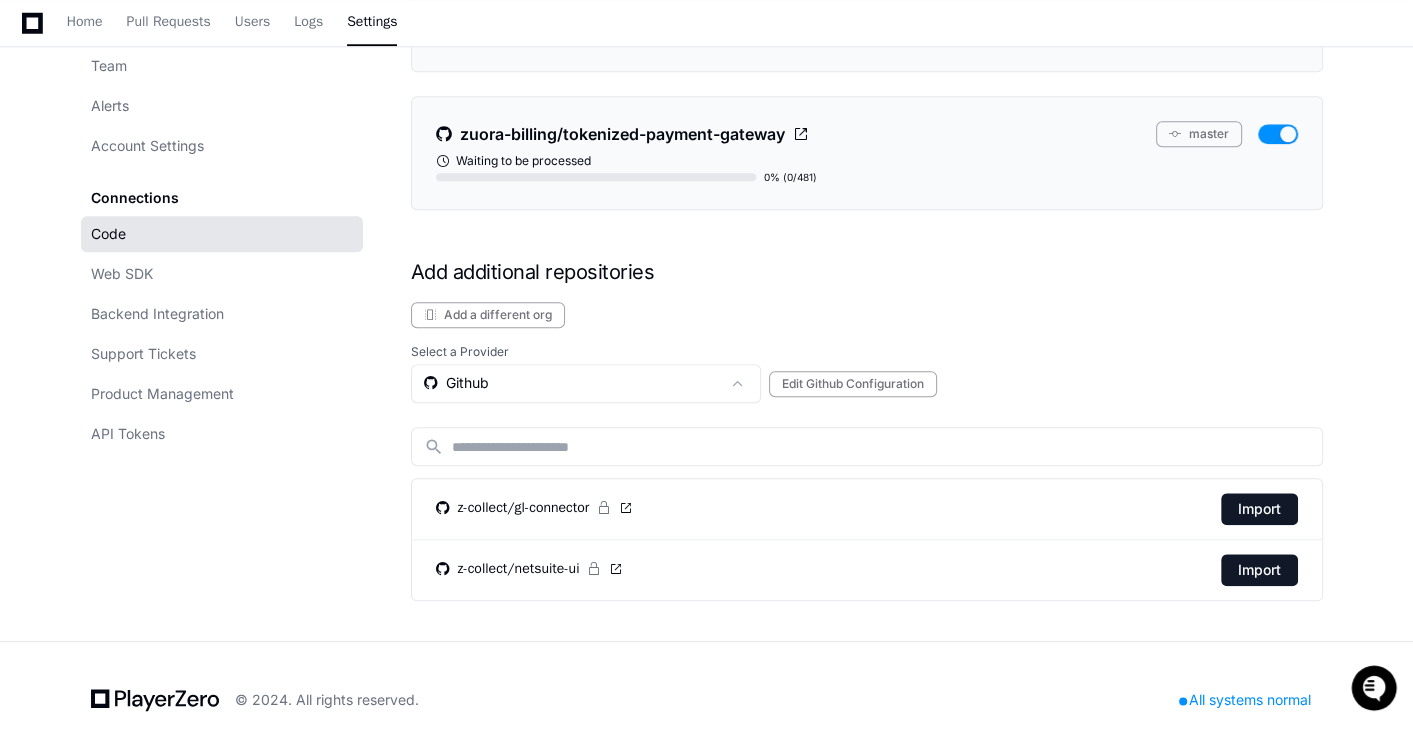 scroll, scrollTop: 1710, scrollLeft: 0, axis: vertical 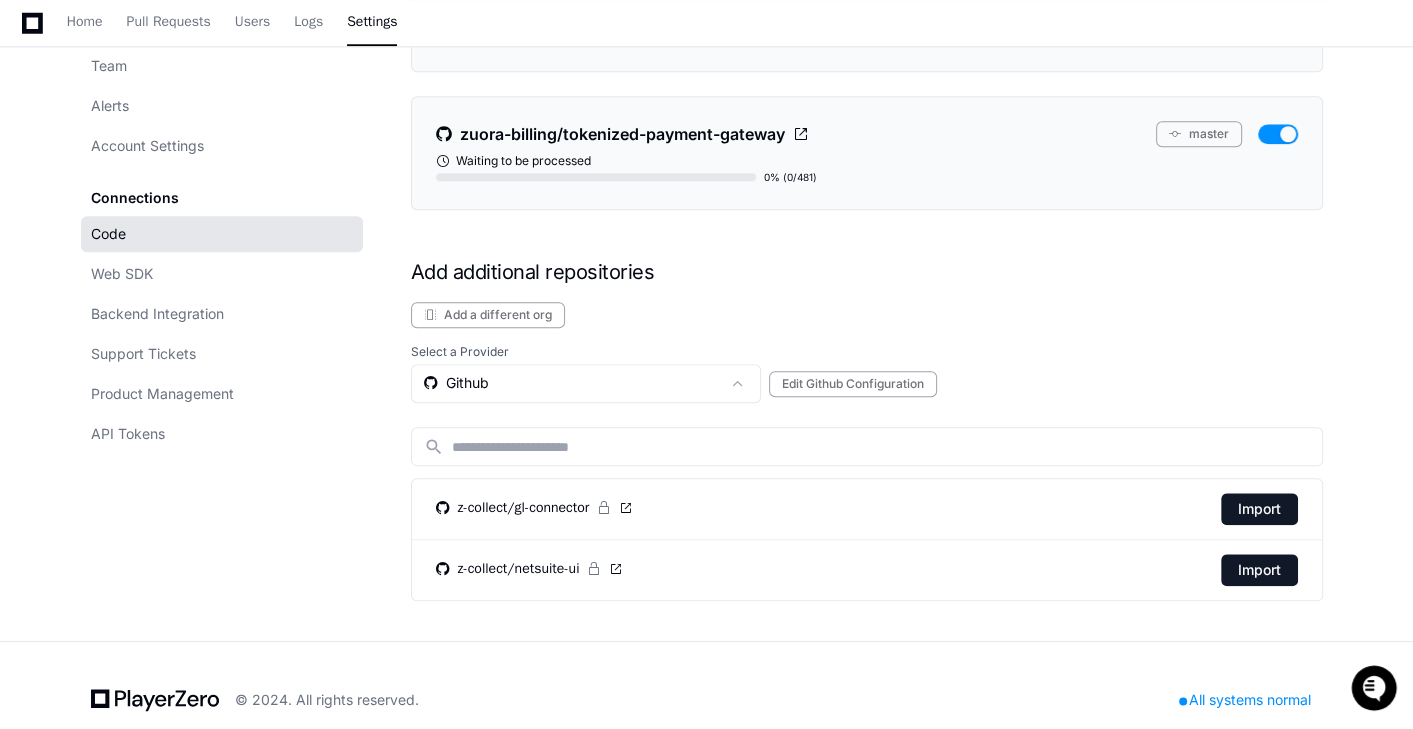 click on "Select a Provider" 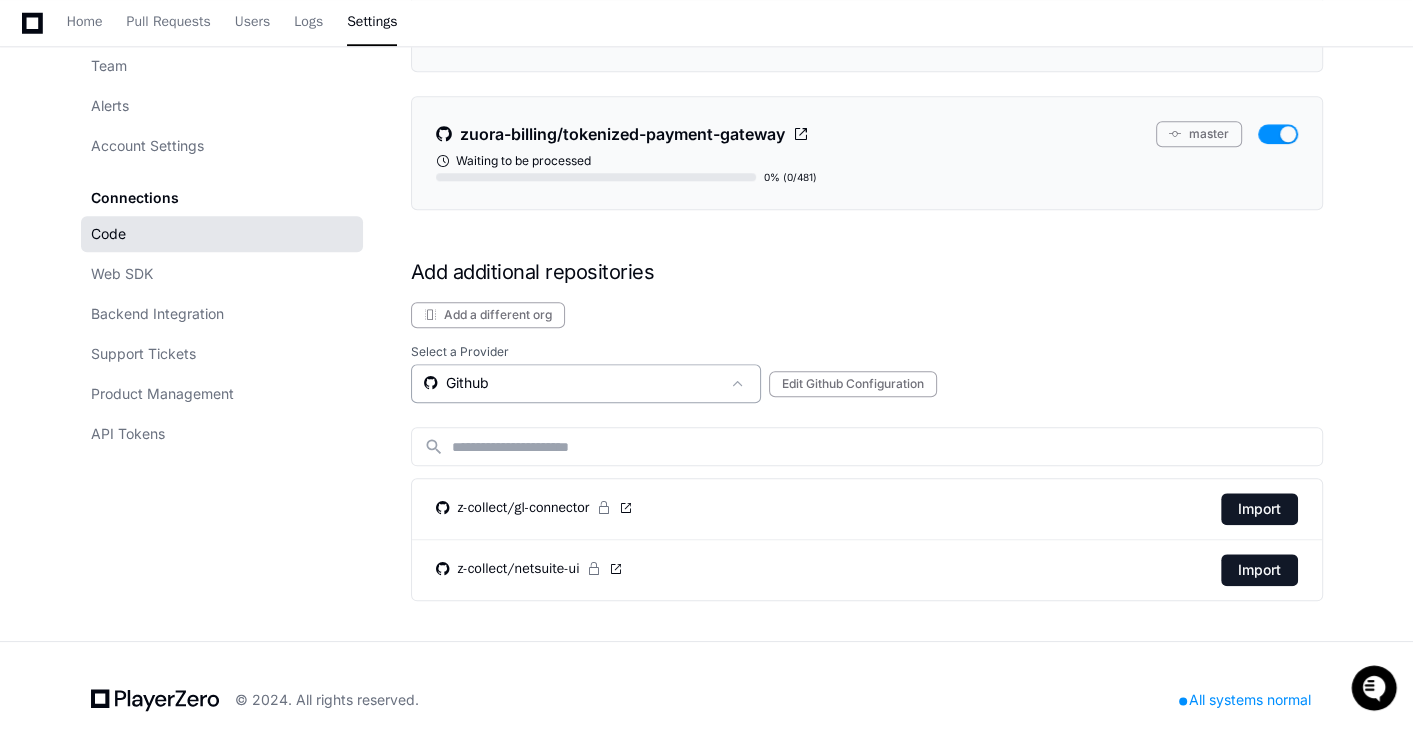 click on "Github" 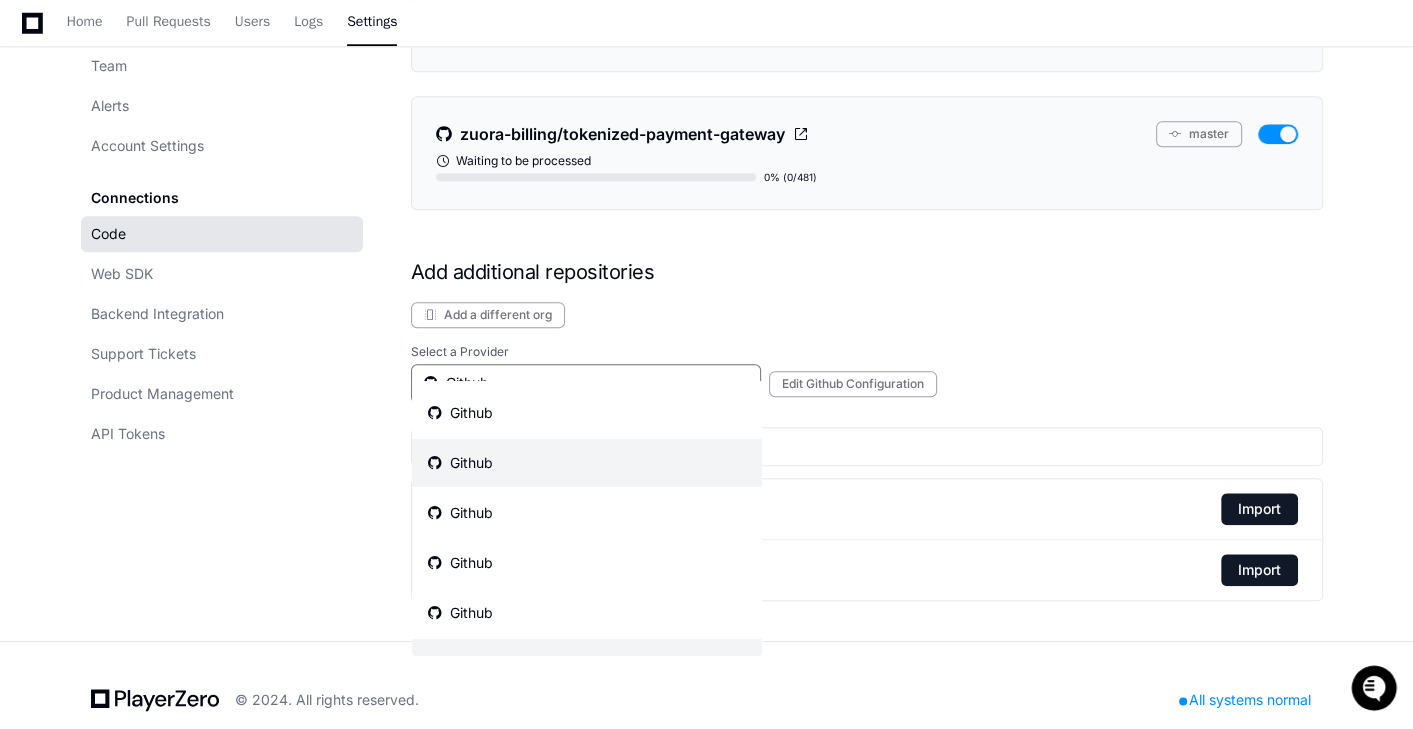 scroll, scrollTop: 31, scrollLeft: 0, axis: vertical 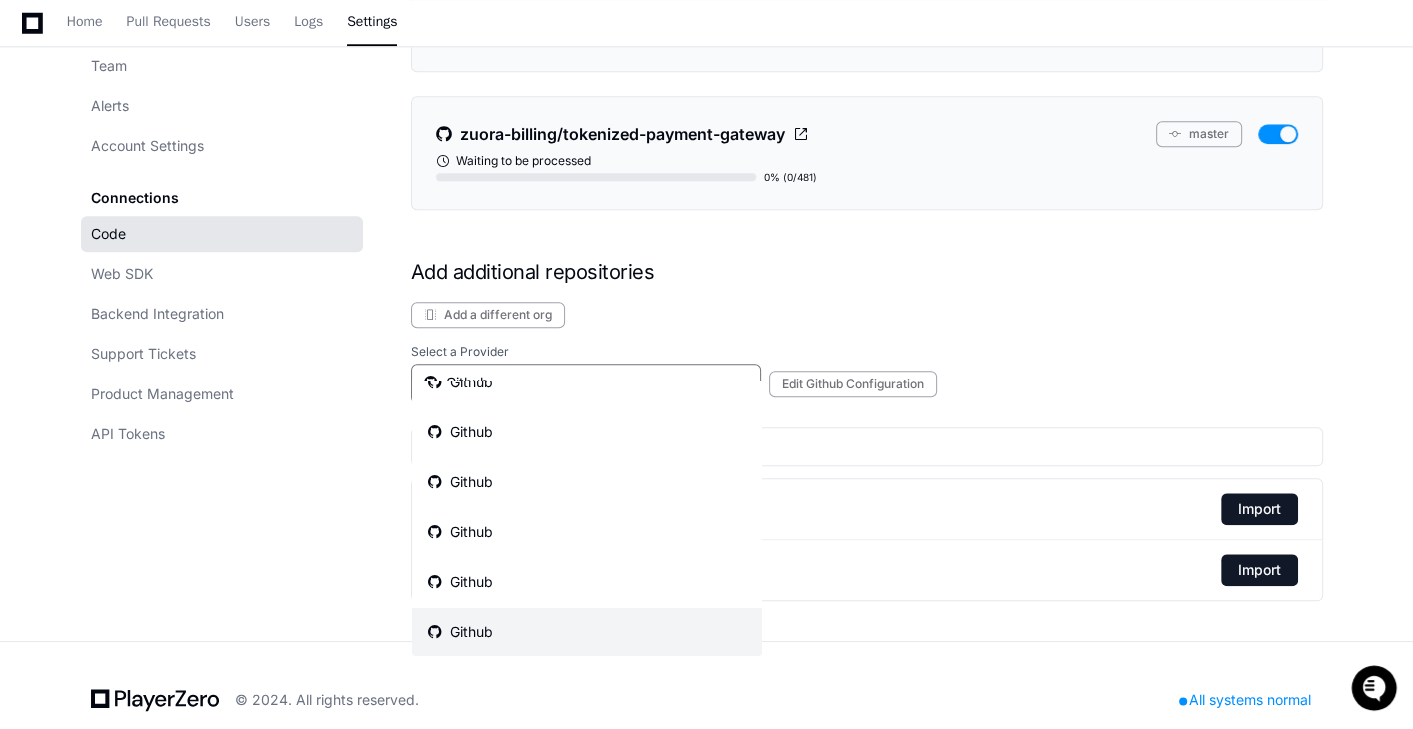 click at bounding box center (706, 364) 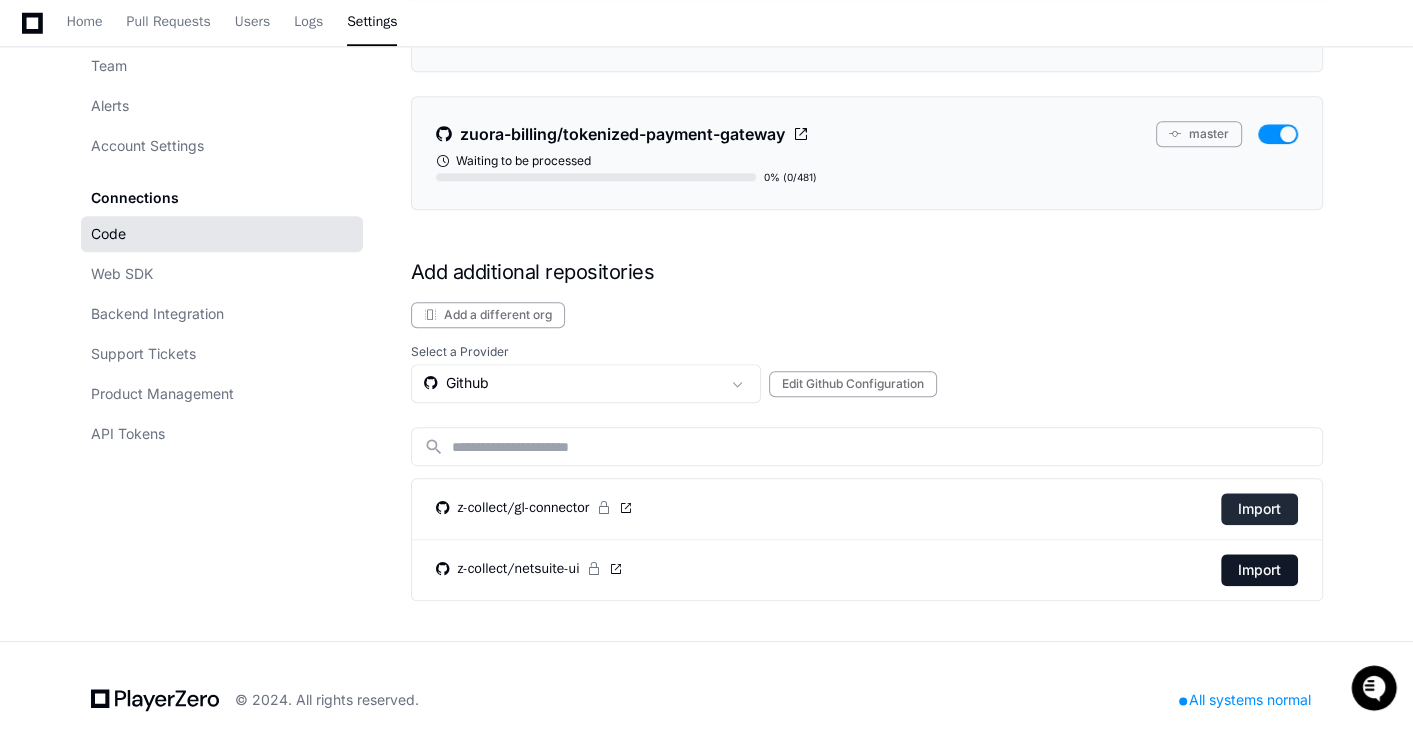 click on "Import" 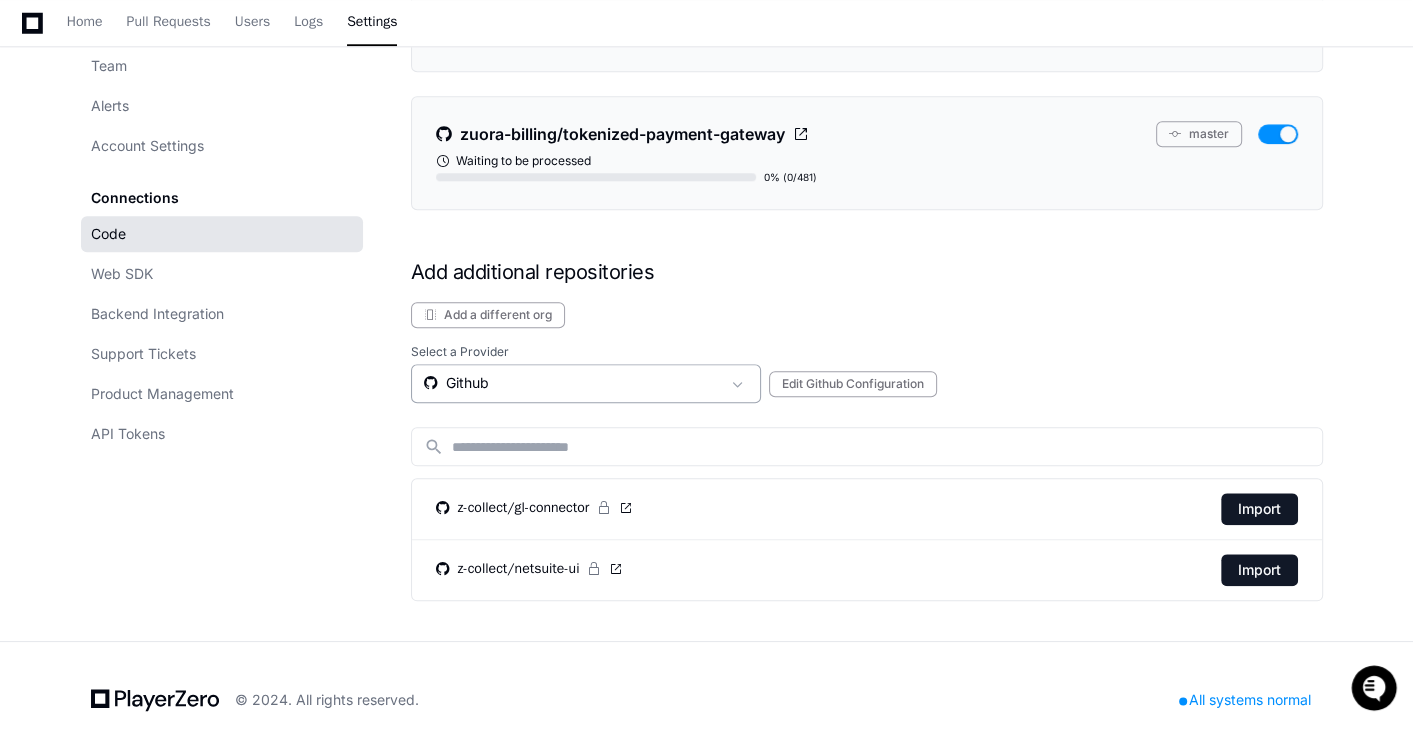 click on "Github" at bounding box center [572, 383] 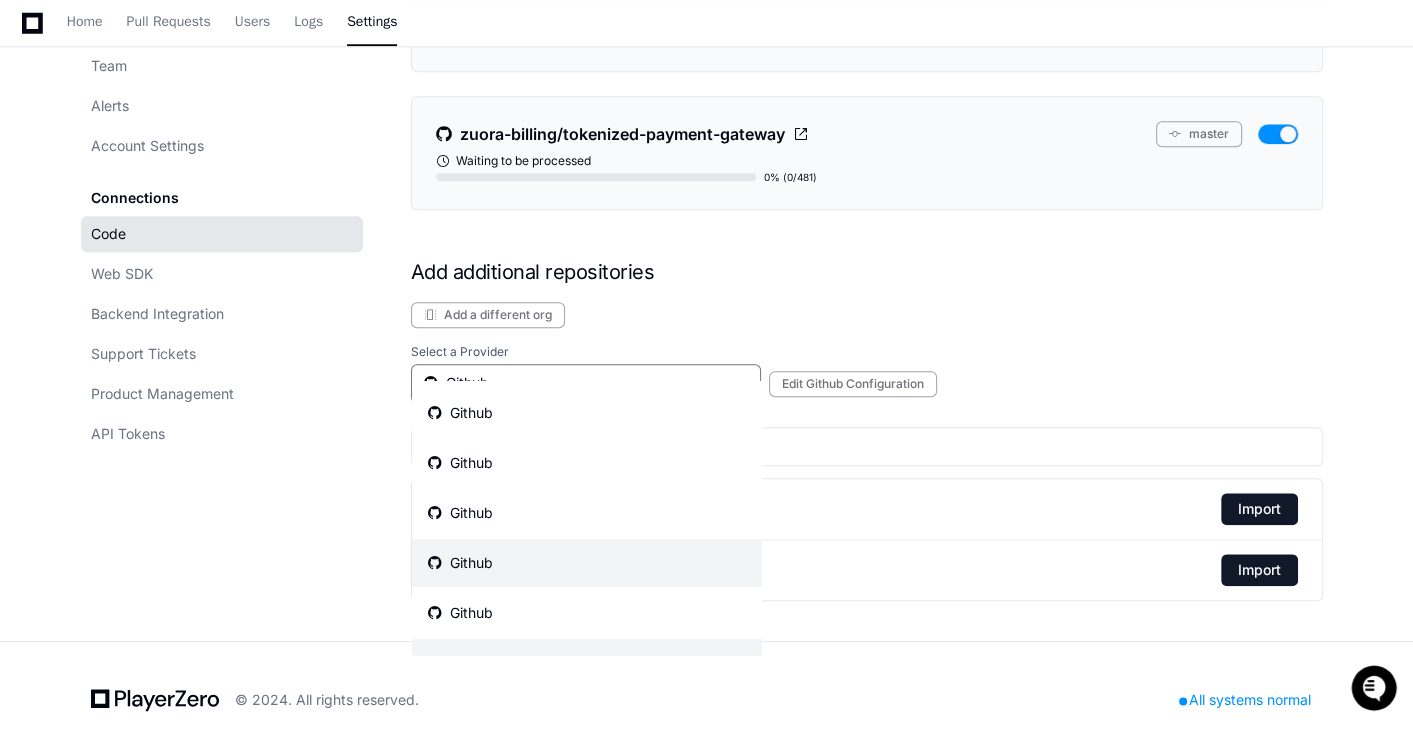scroll, scrollTop: 31, scrollLeft: 0, axis: vertical 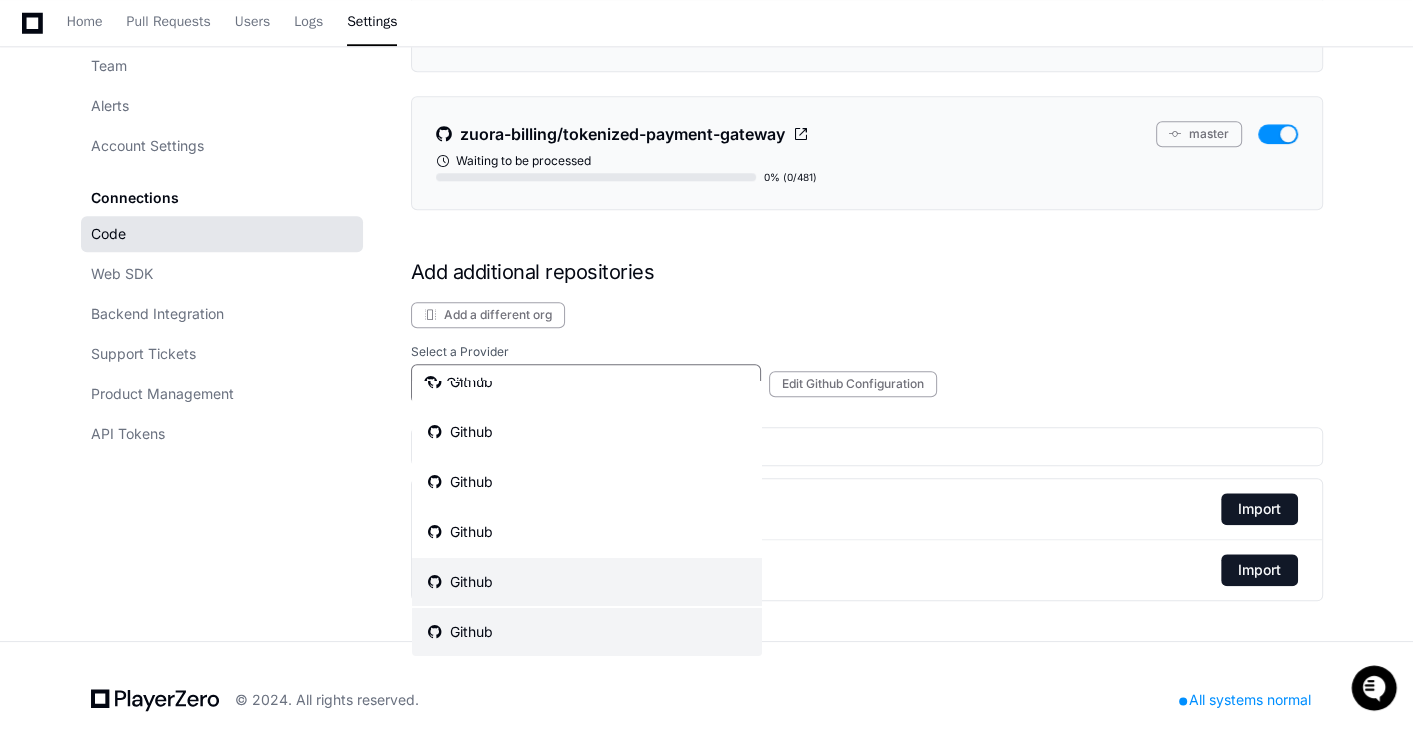 click on "Github" at bounding box center [587, 582] 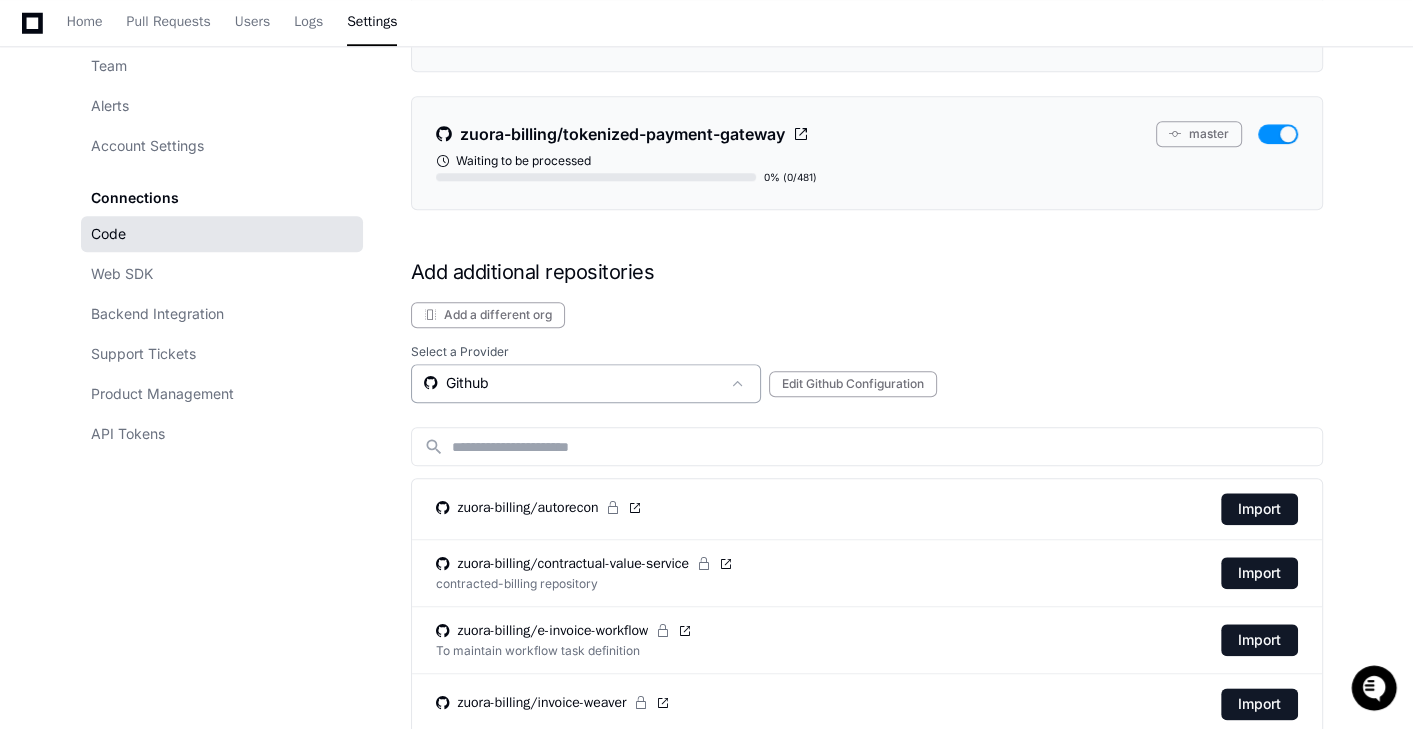 click on "Github" at bounding box center [572, 383] 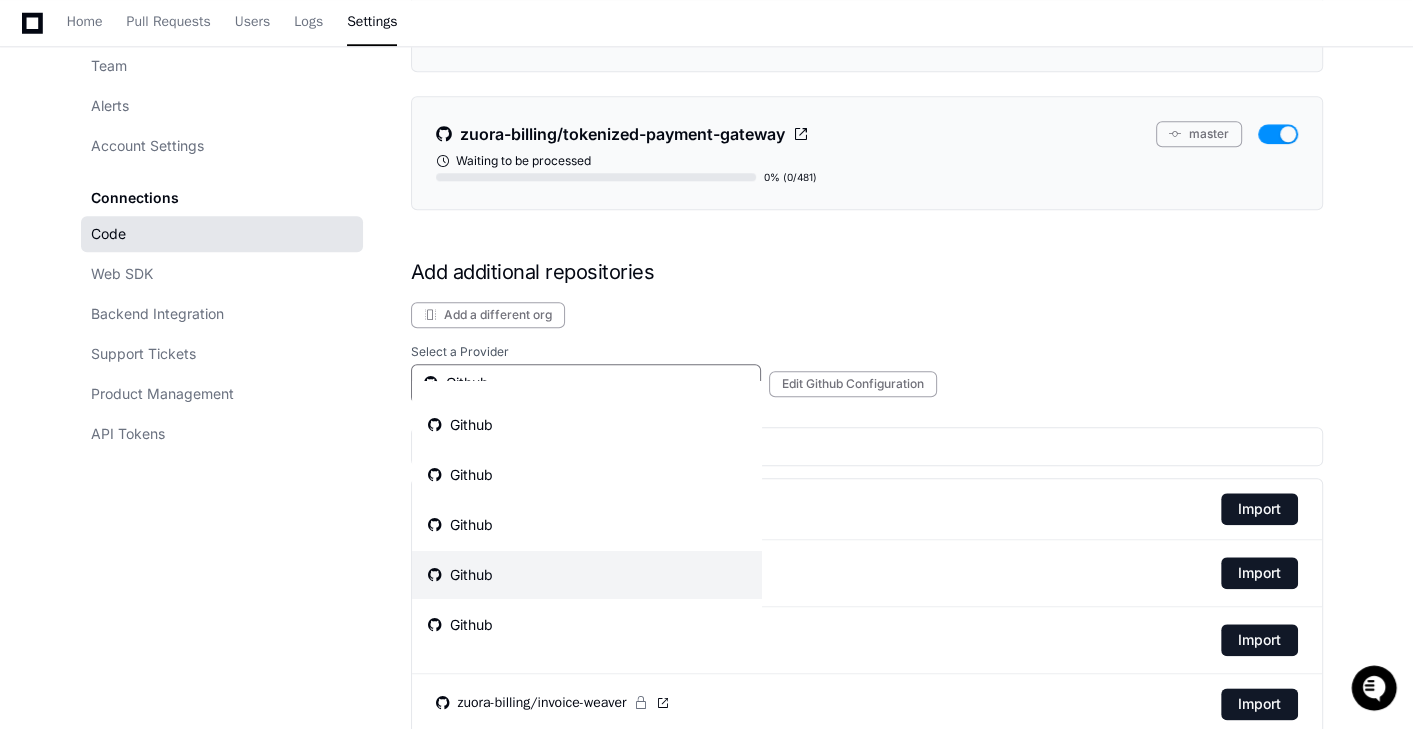 scroll, scrollTop: 41, scrollLeft: 0, axis: vertical 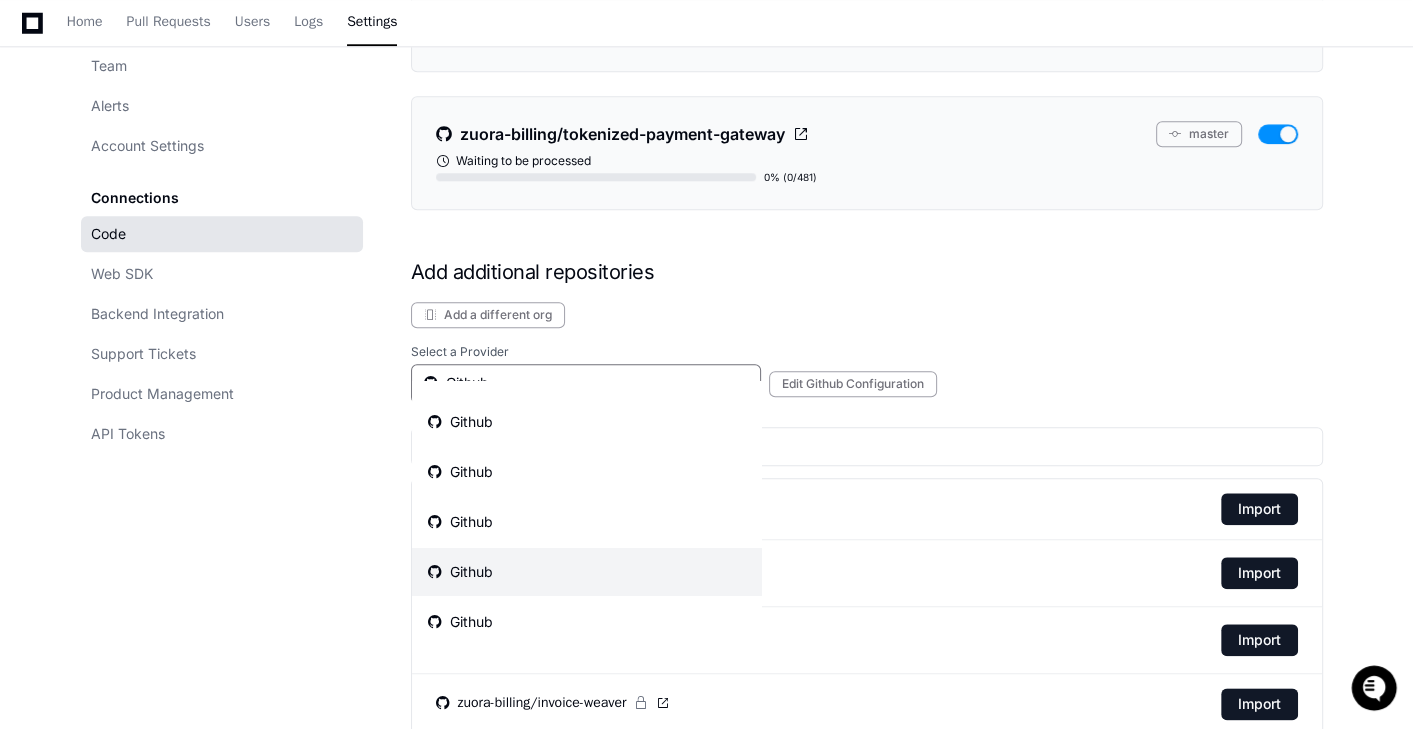 click on "Github" at bounding box center (587, 622) 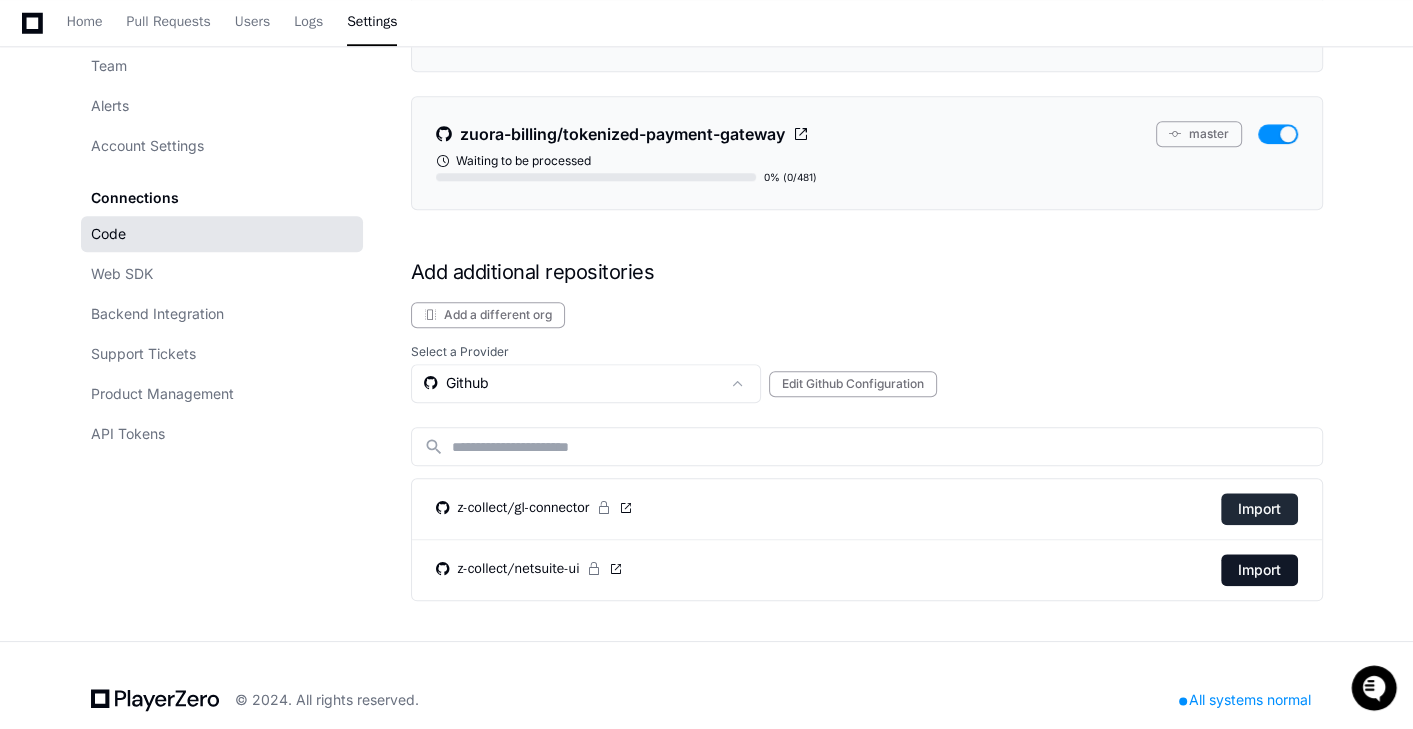 click on "Import" 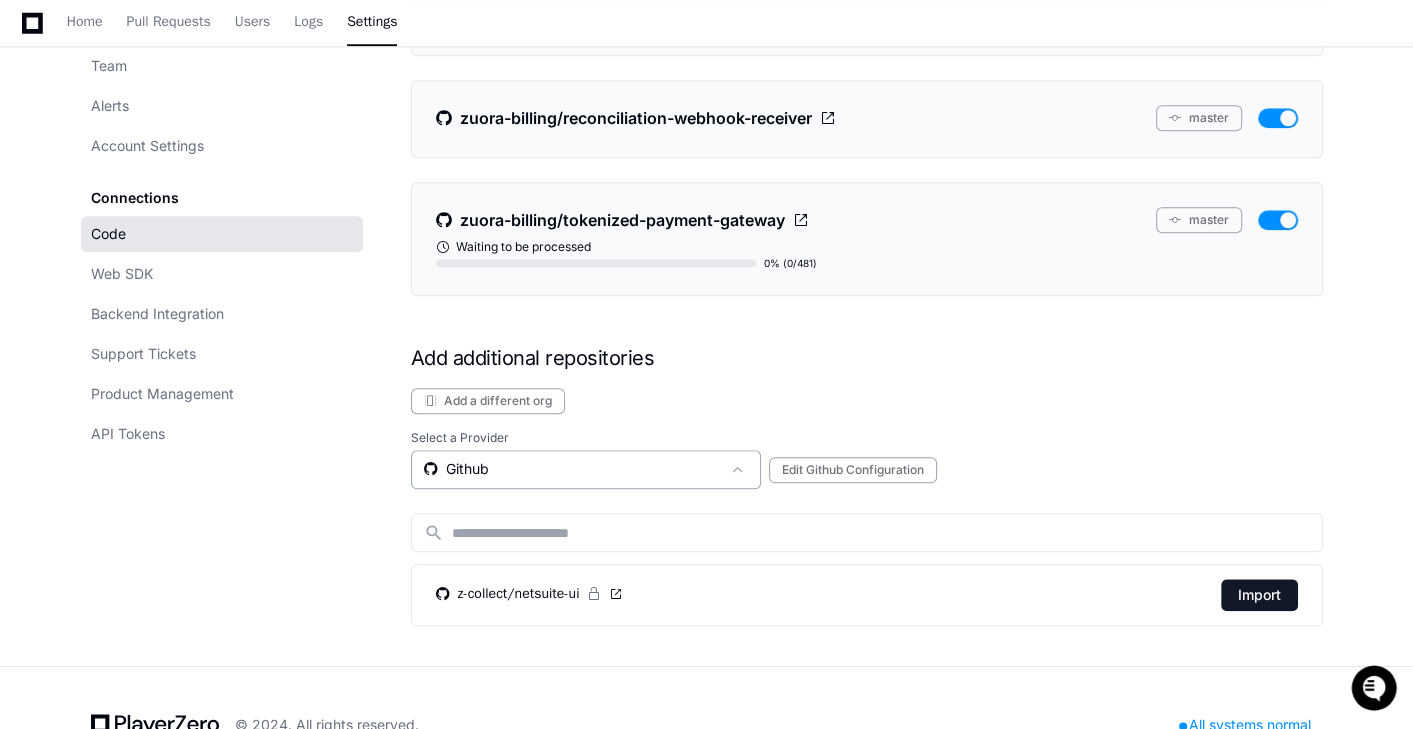 click on "Github" 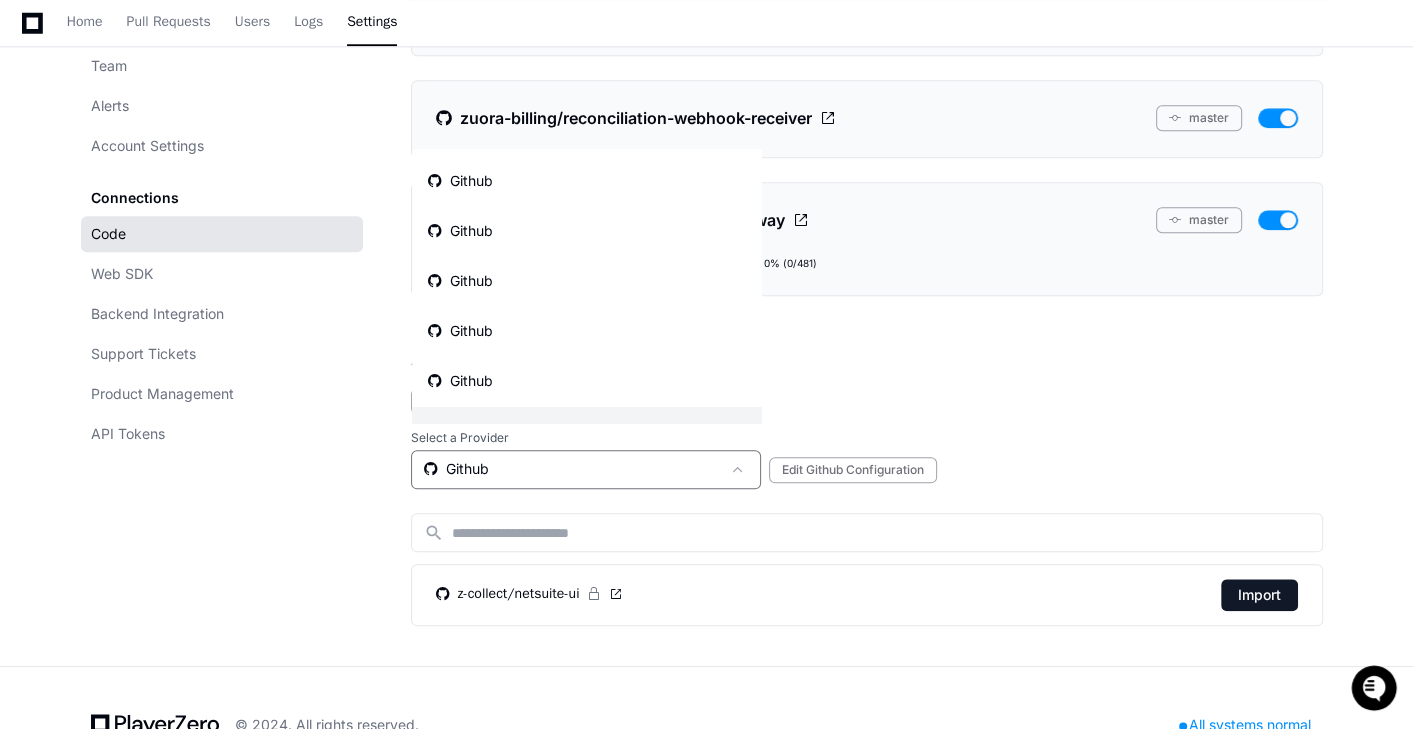 scroll, scrollTop: 31, scrollLeft: 0, axis: vertical 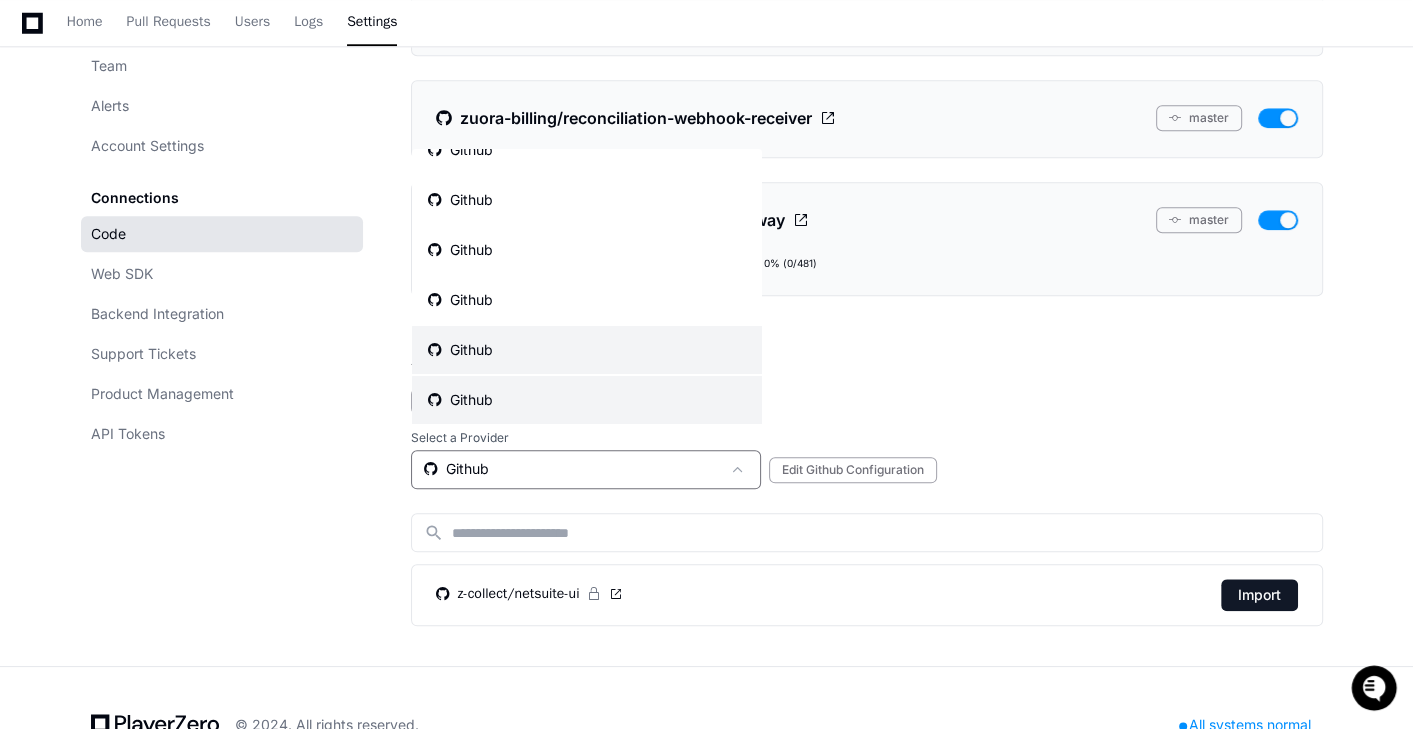 click on "Github" at bounding box center [587, 350] 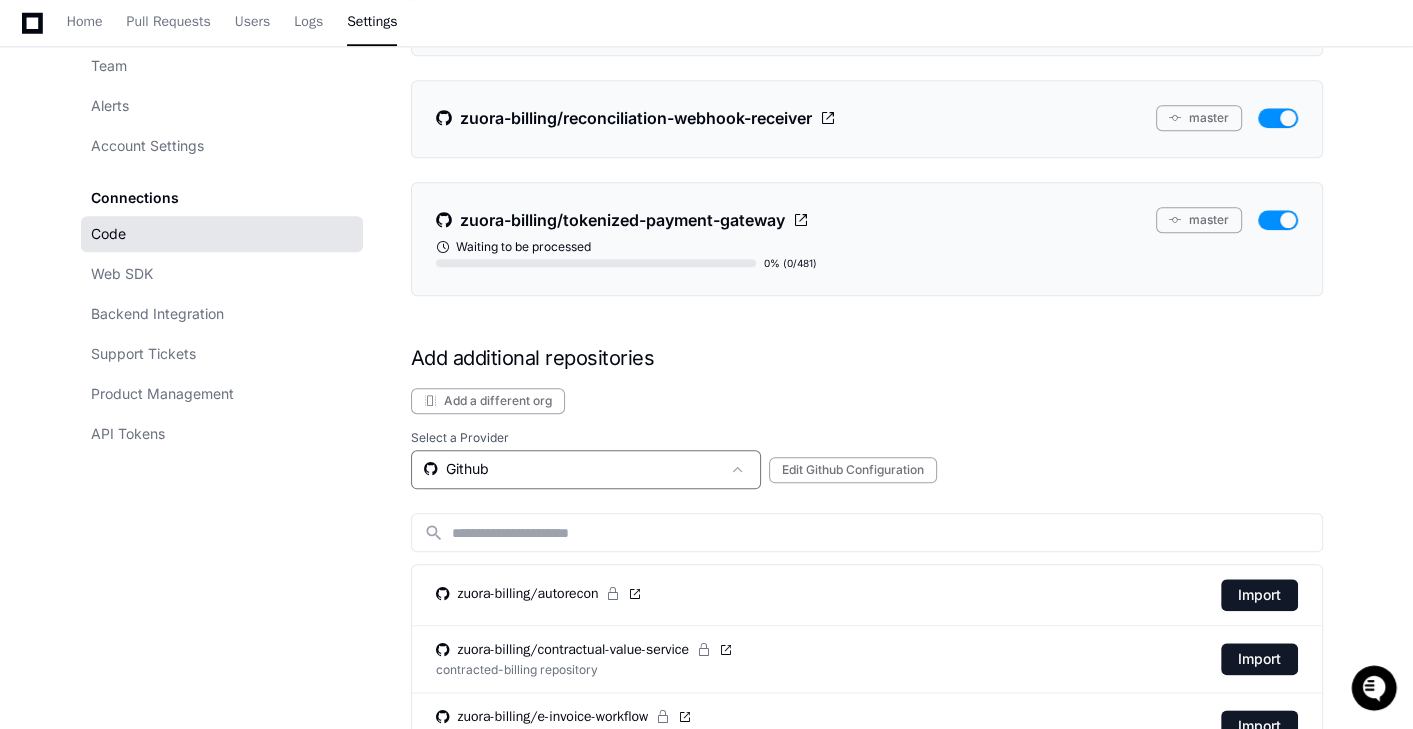 click on "Github" at bounding box center [572, 469] 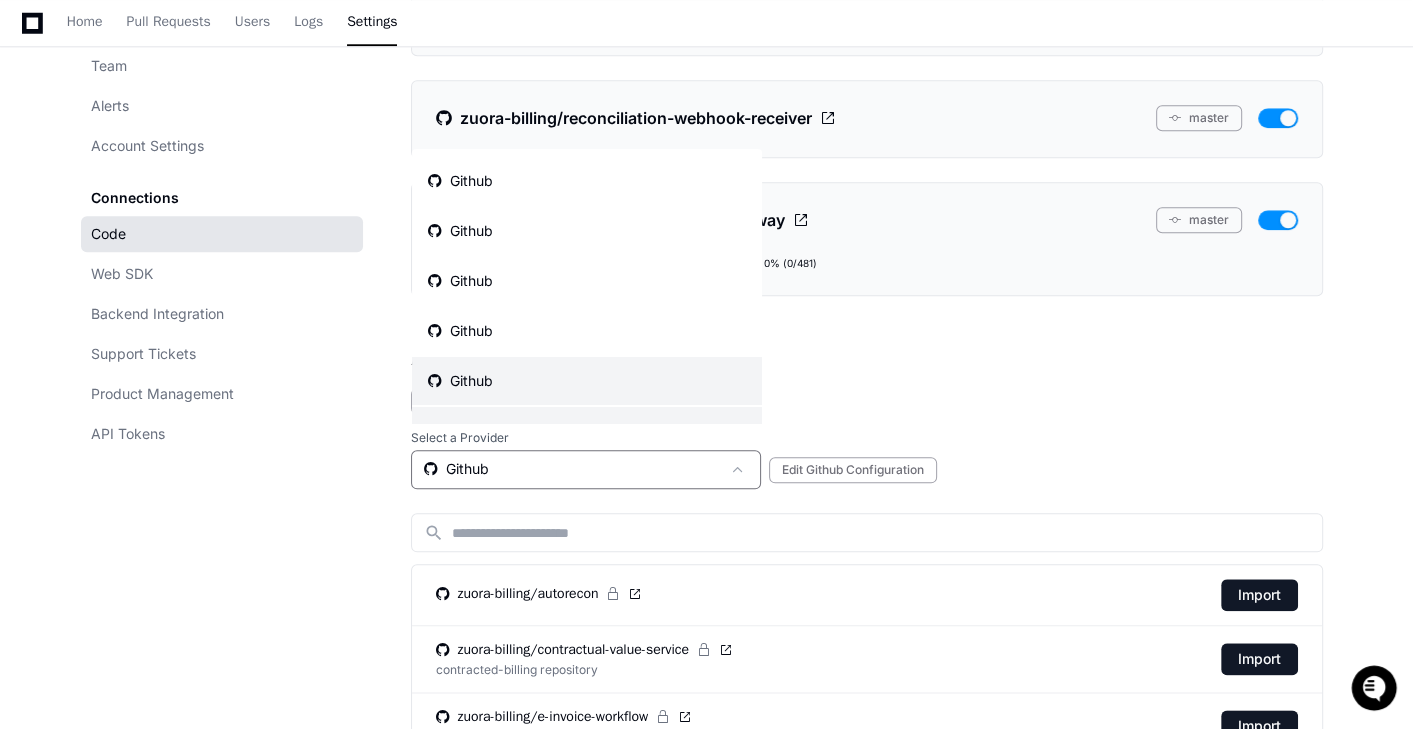 scroll, scrollTop: 15, scrollLeft: 0, axis: vertical 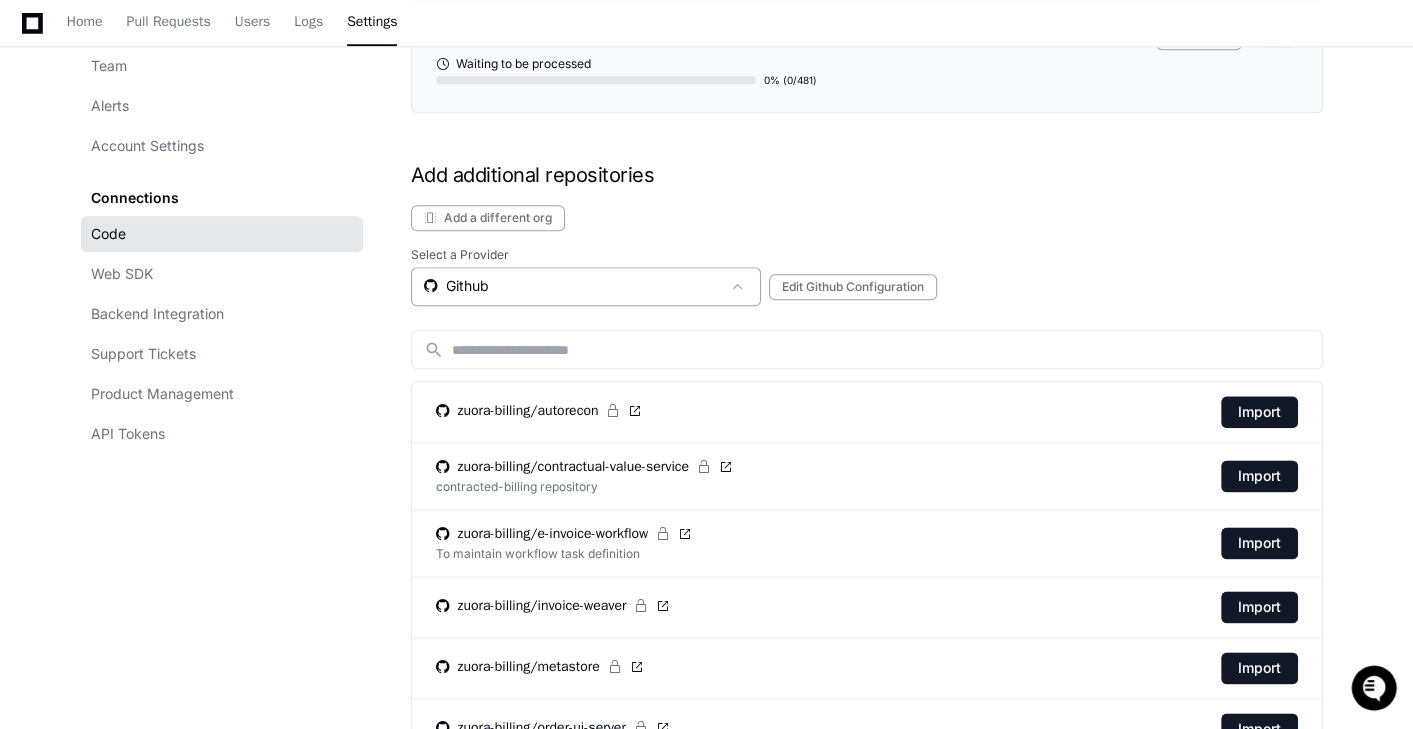 click on "Github" at bounding box center (572, 286) 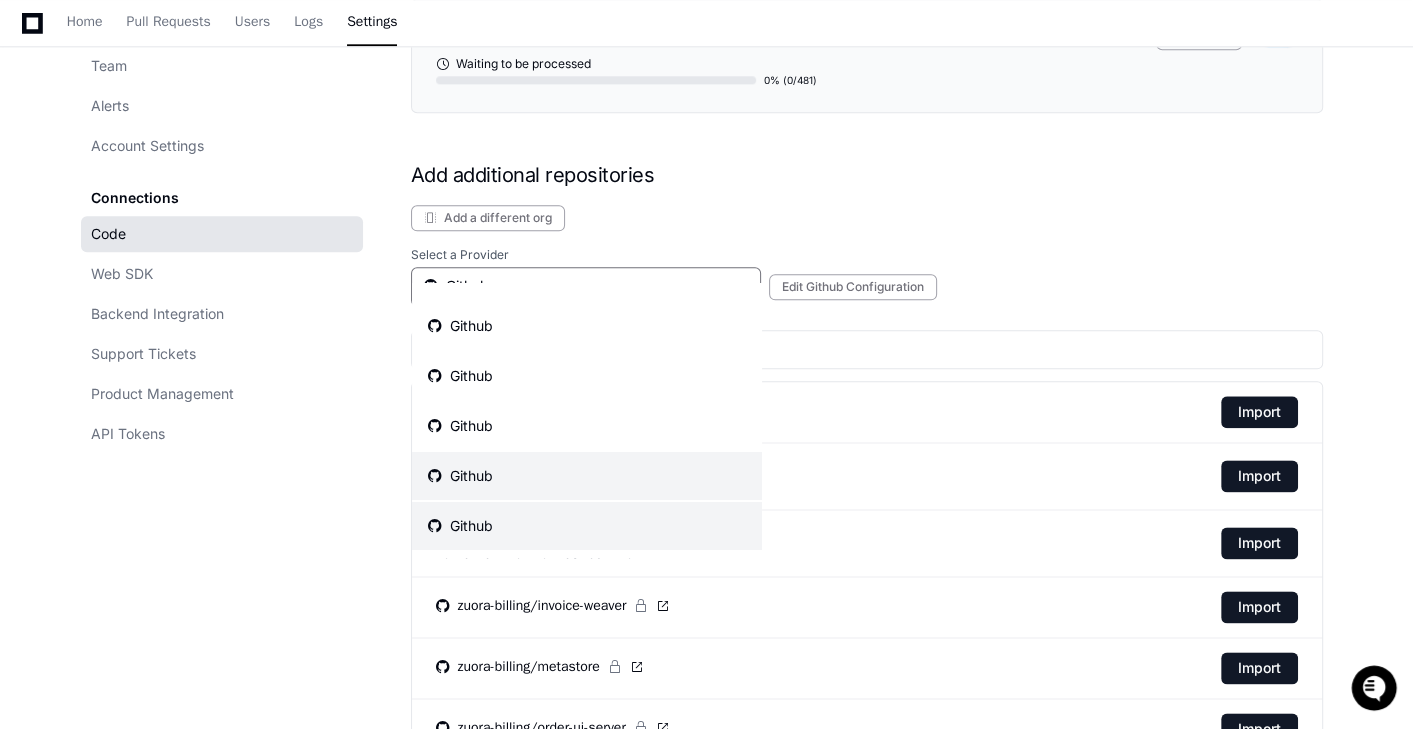scroll, scrollTop: 41, scrollLeft: 0, axis: vertical 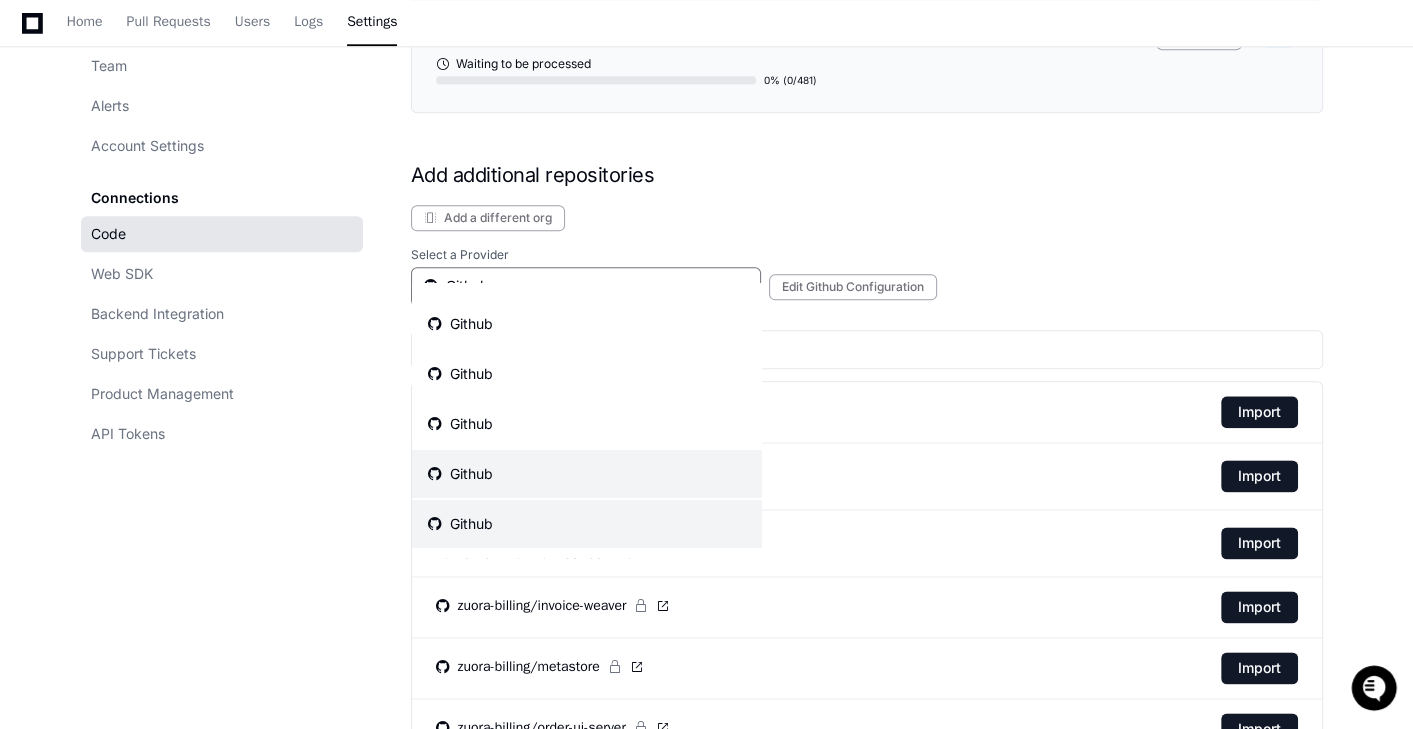 click on "Github" at bounding box center (587, 524) 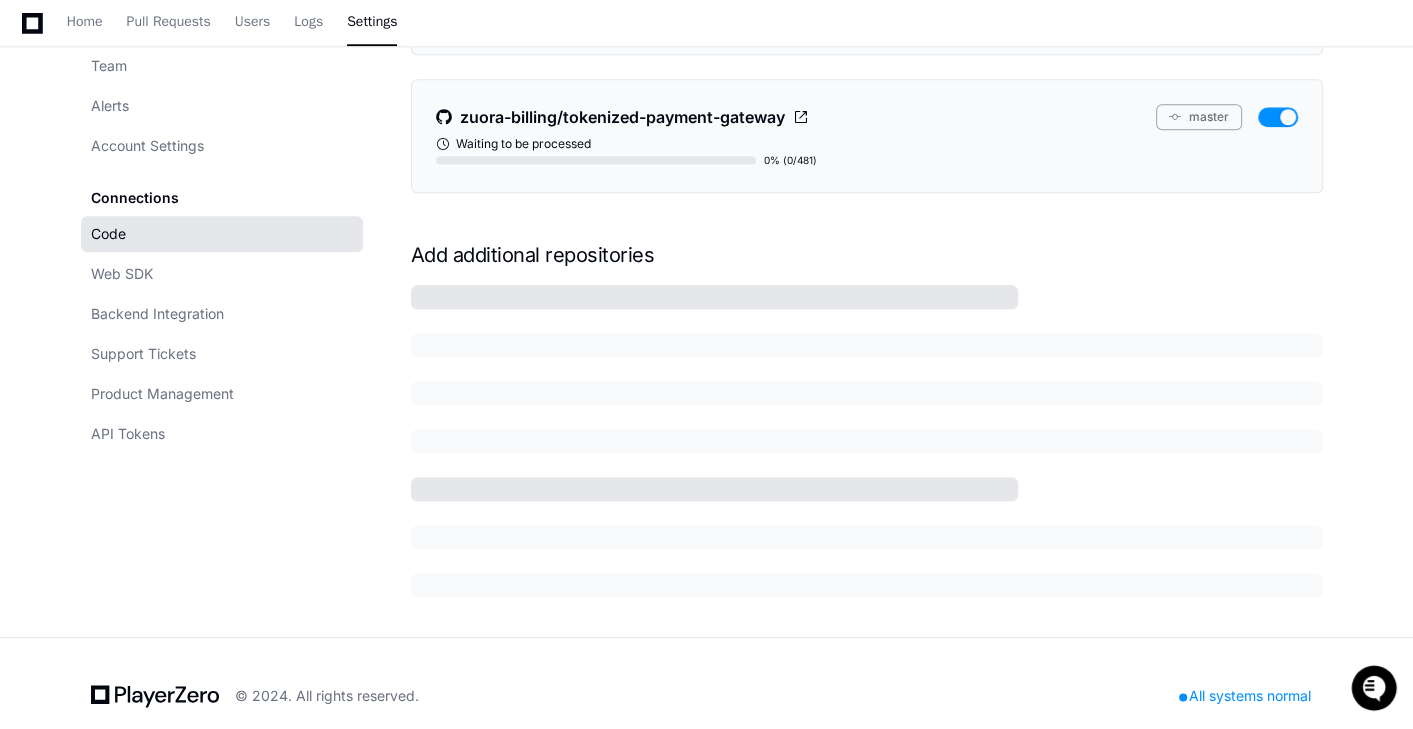 scroll, scrollTop: 1786, scrollLeft: 0, axis: vertical 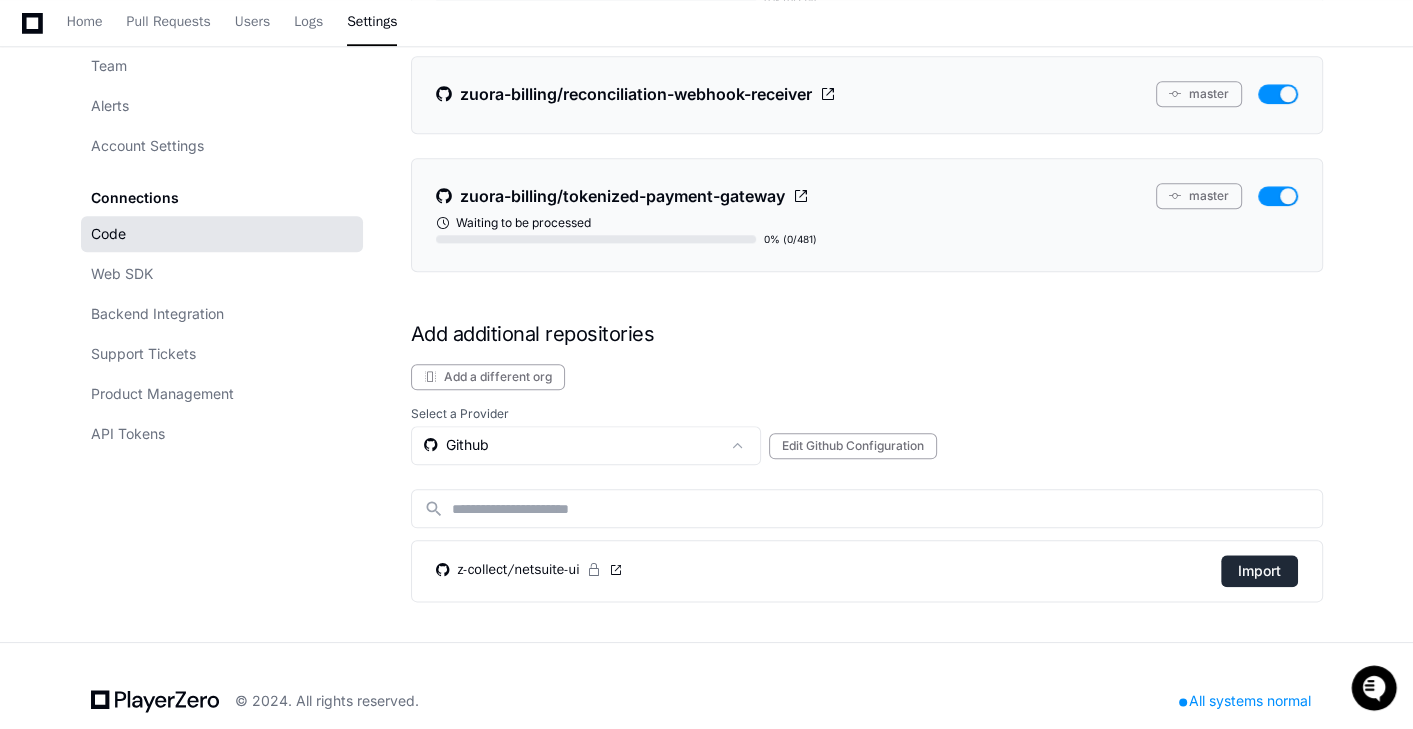click on "Import" 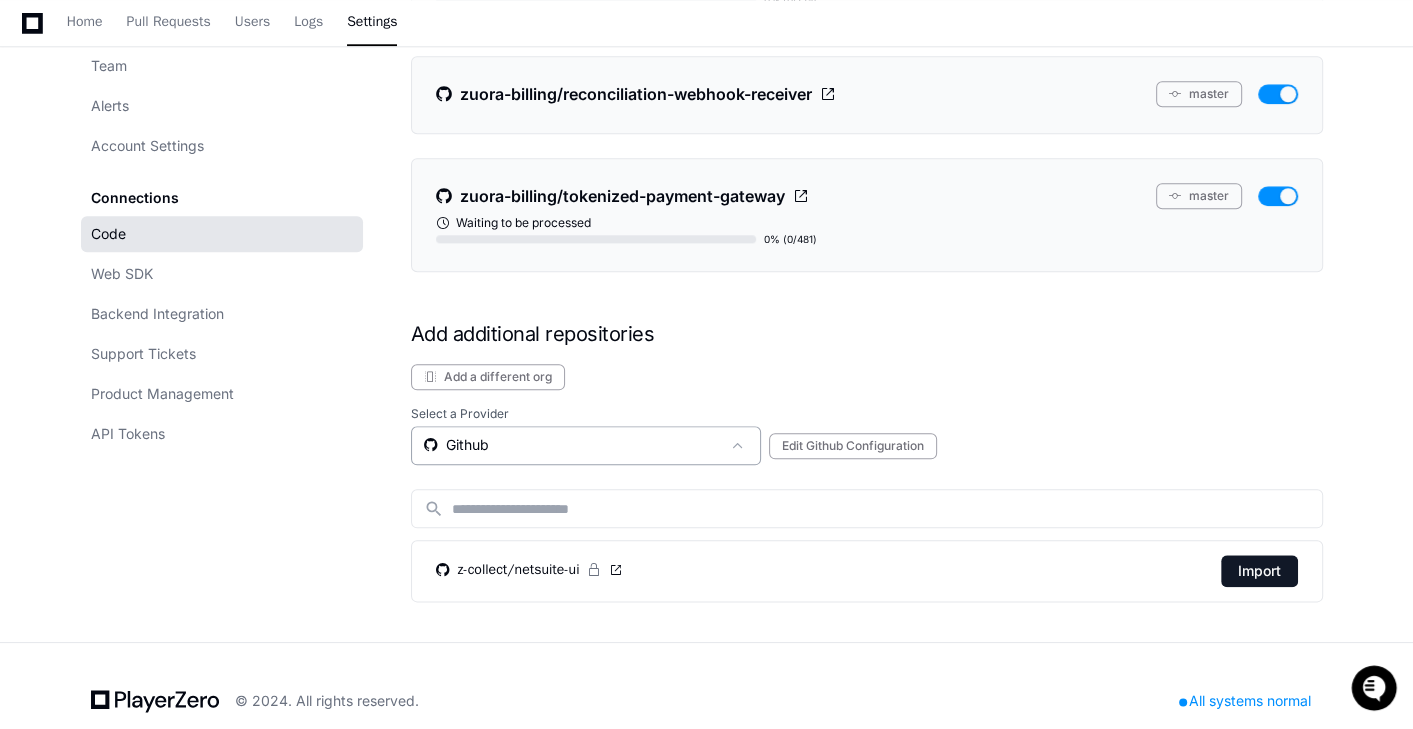 click on "Github" at bounding box center (572, 445) 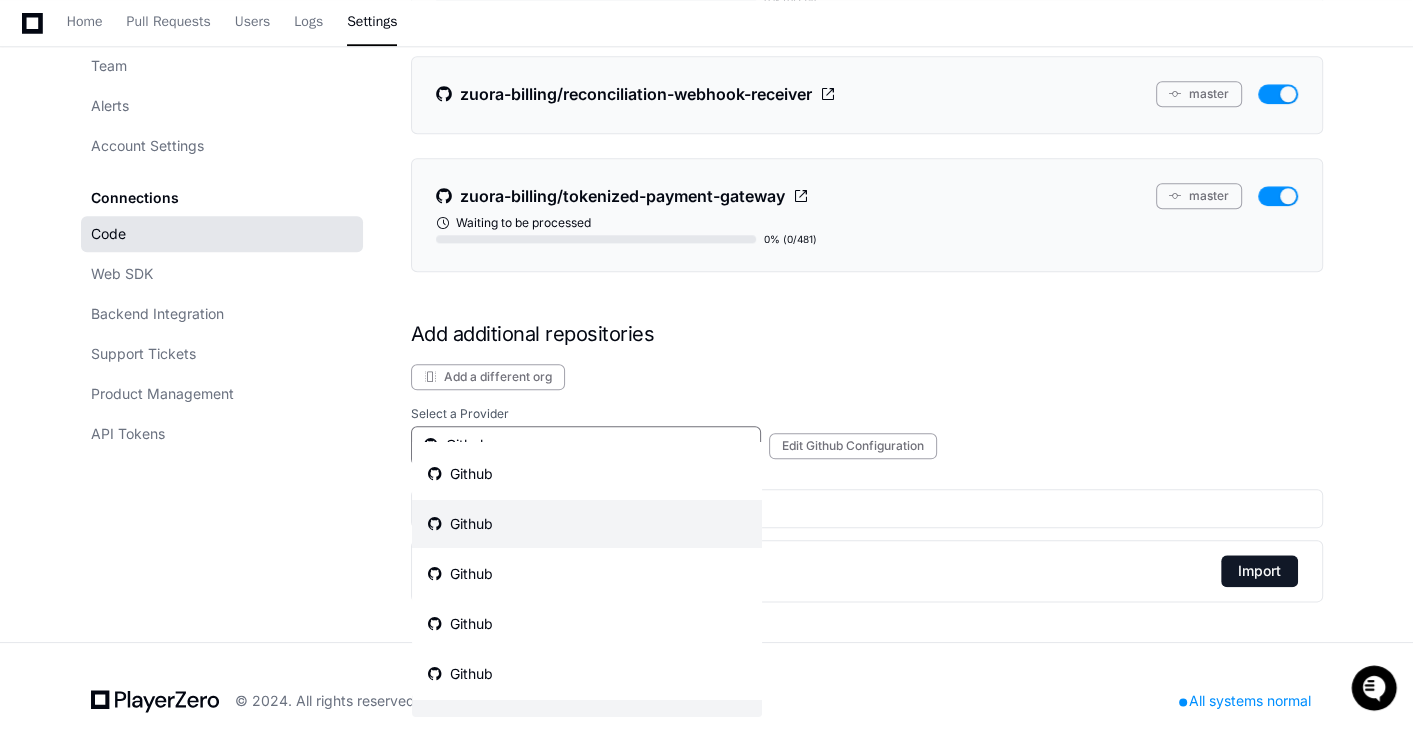 scroll, scrollTop: 31, scrollLeft: 0, axis: vertical 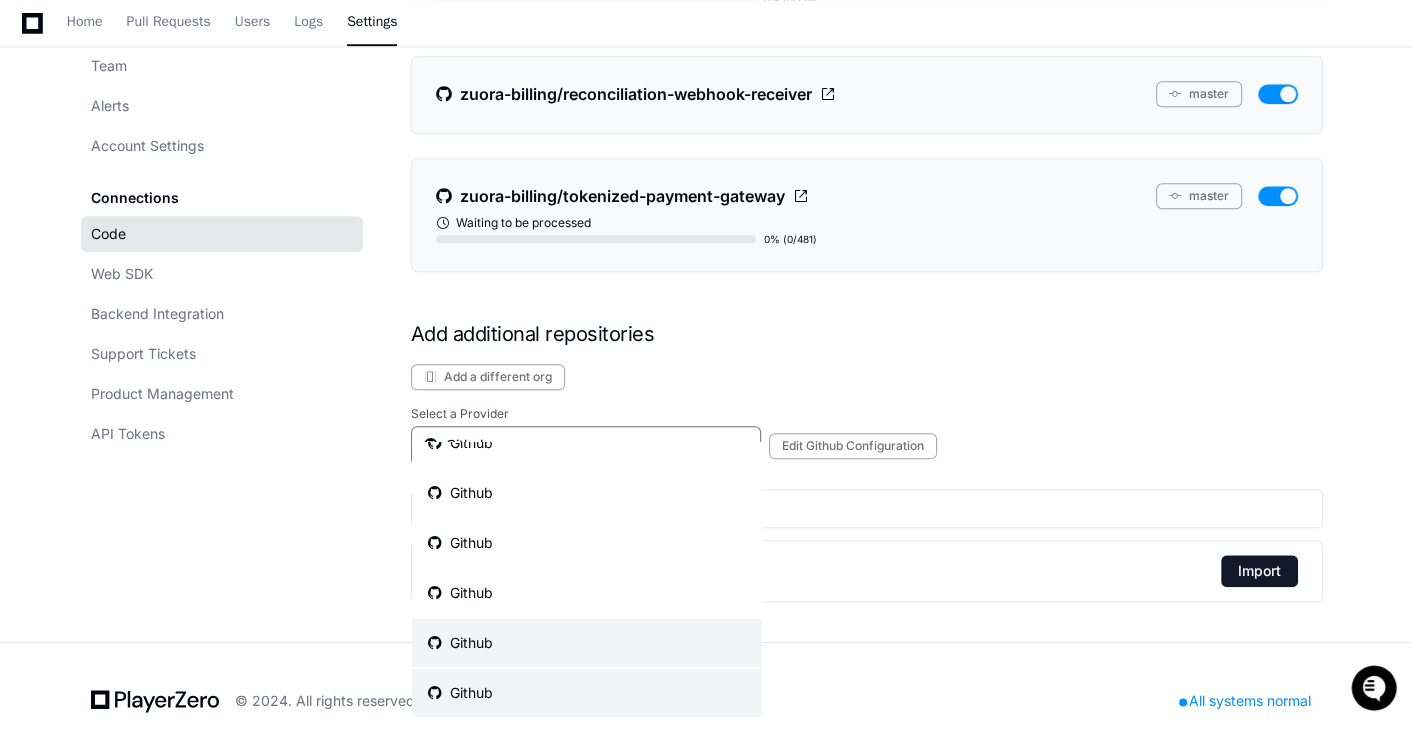 click on "Github" at bounding box center [587, 643] 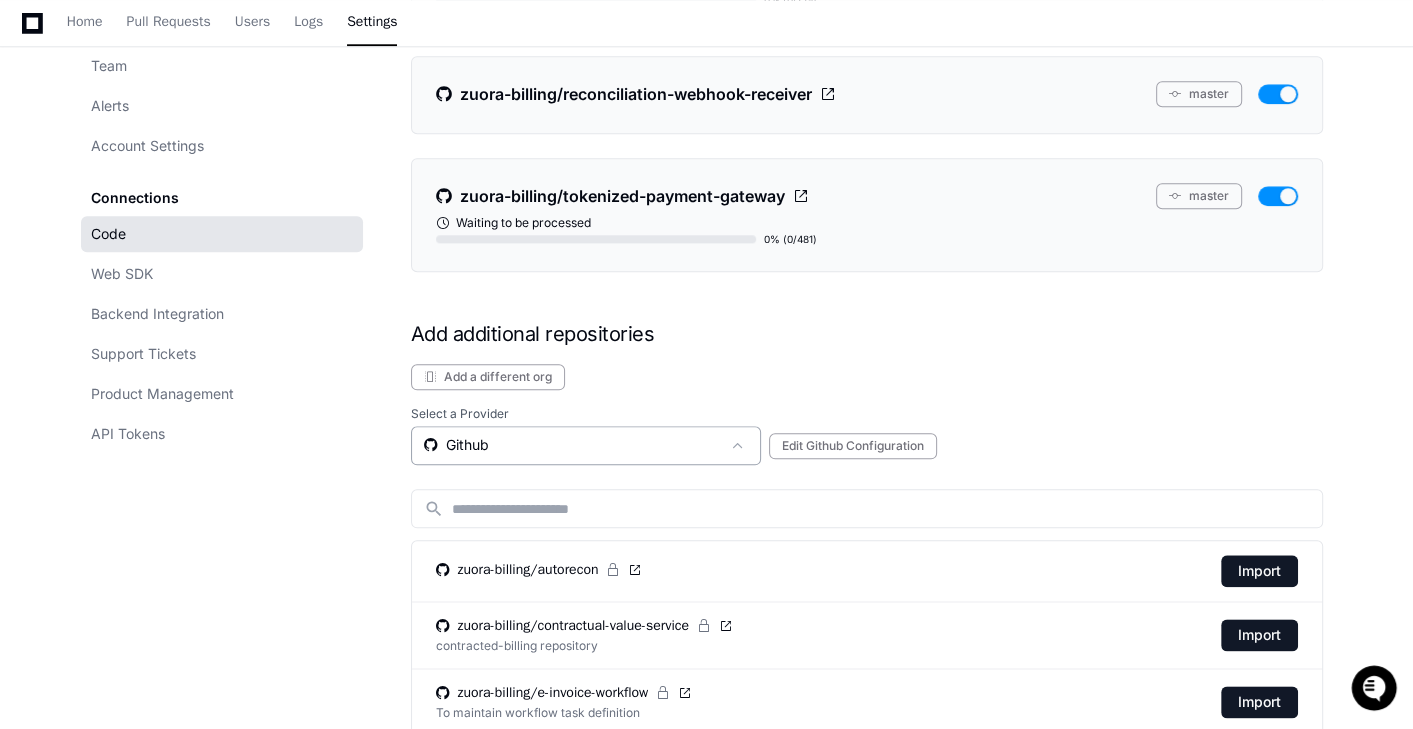 click on "Github" at bounding box center [572, 445] 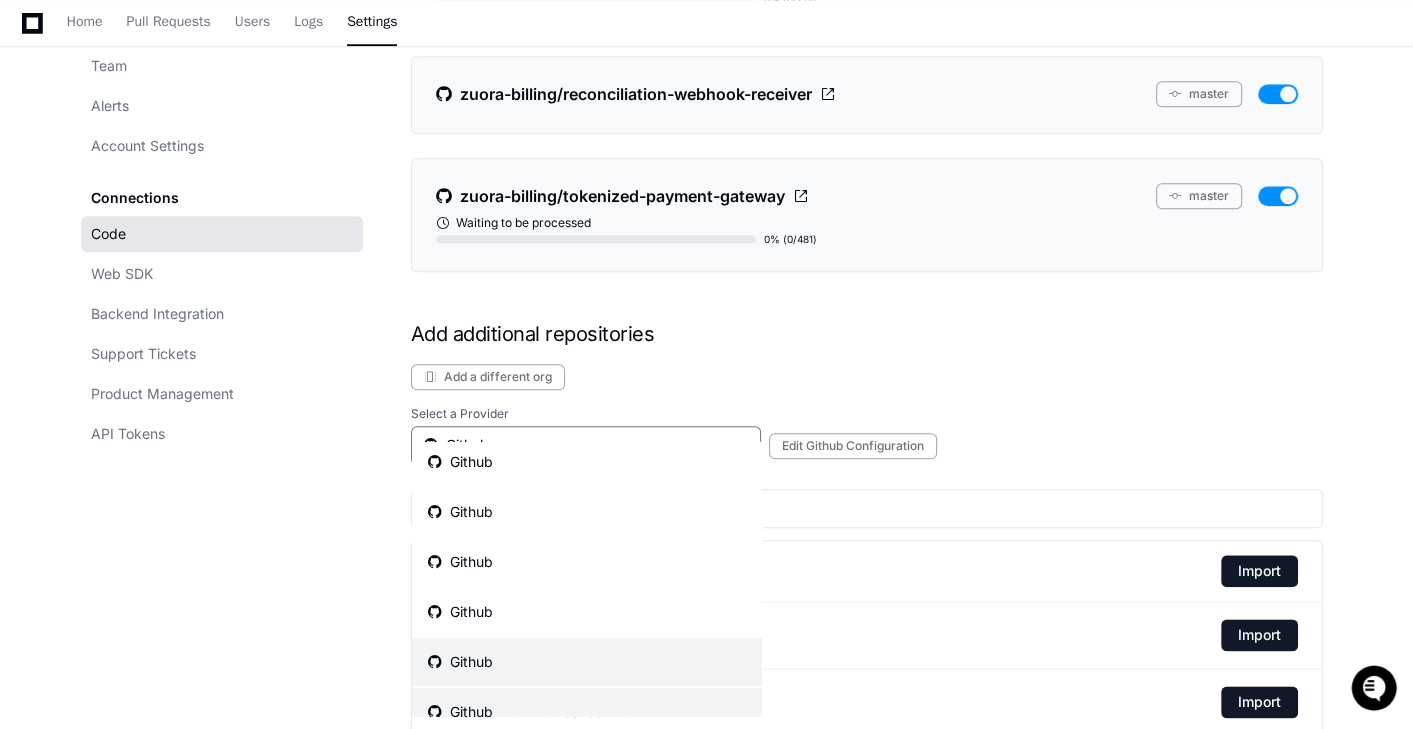 scroll, scrollTop: 41, scrollLeft: 0, axis: vertical 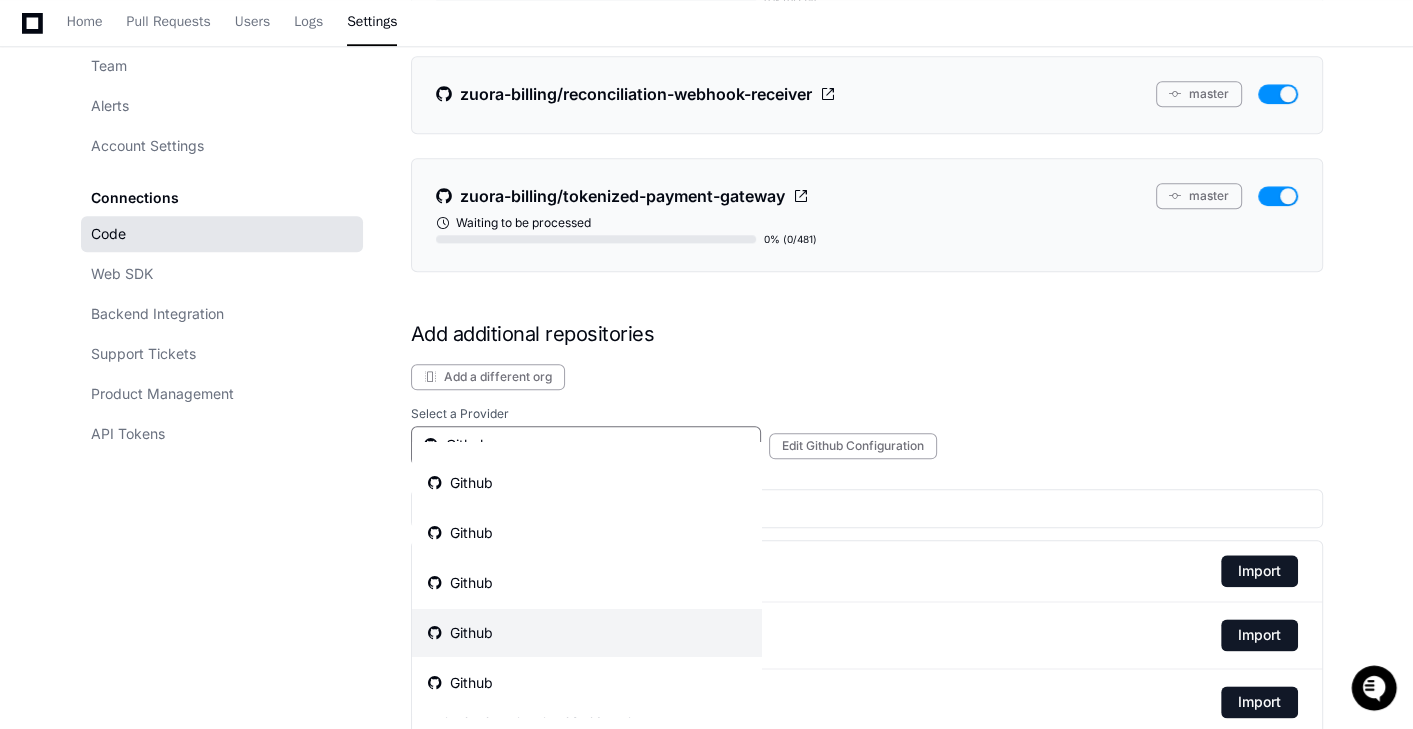 click on "Github" at bounding box center [587, 683] 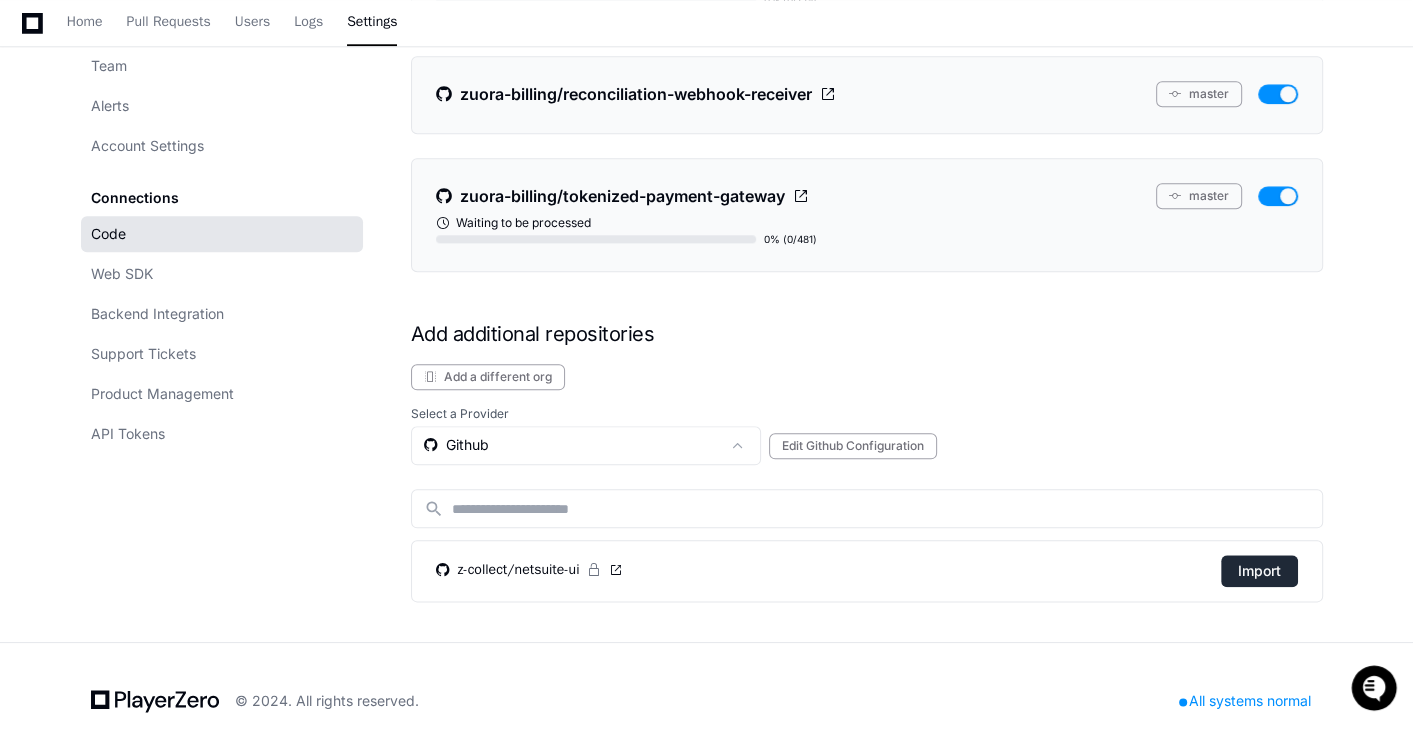 click on "Import" 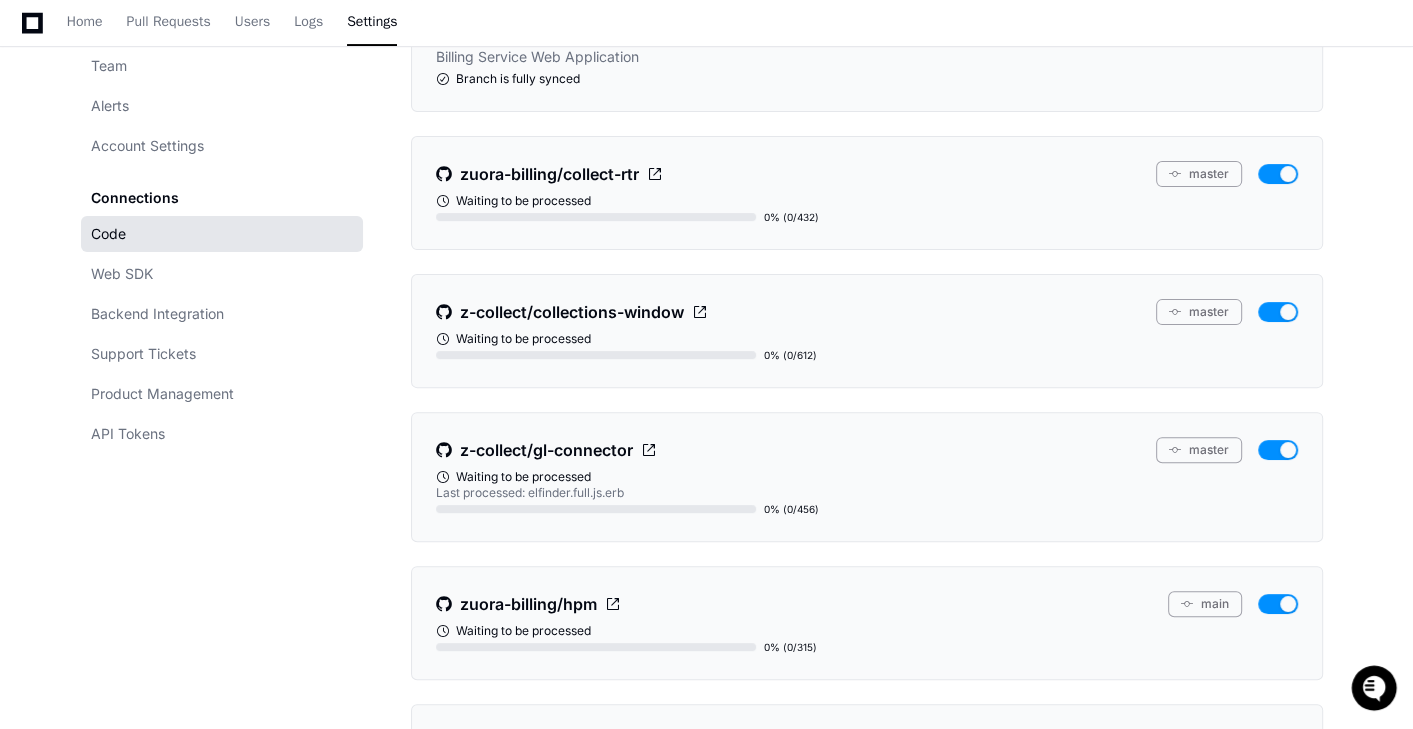 scroll, scrollTop: 0, scrollLeft: 0, axis: both 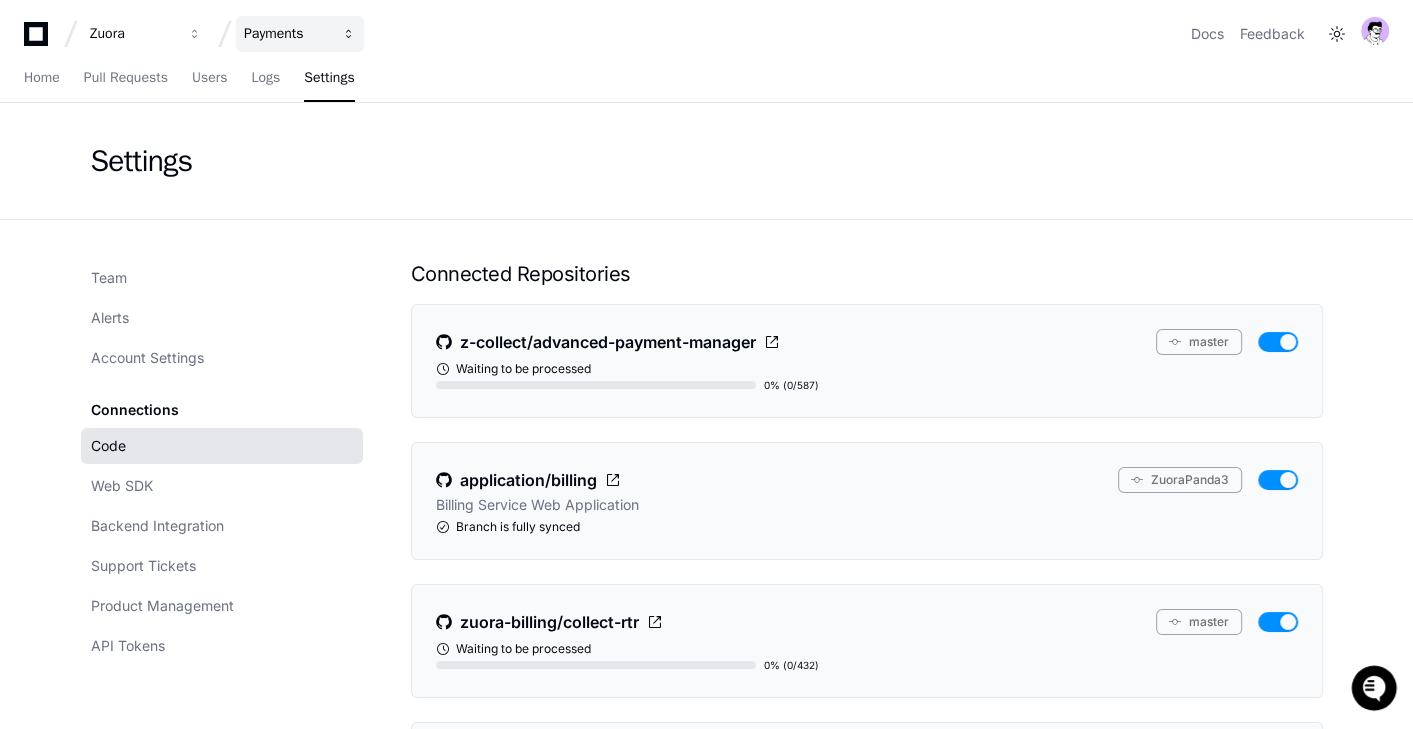 click on "Payments" at bounding box center [133, 34] 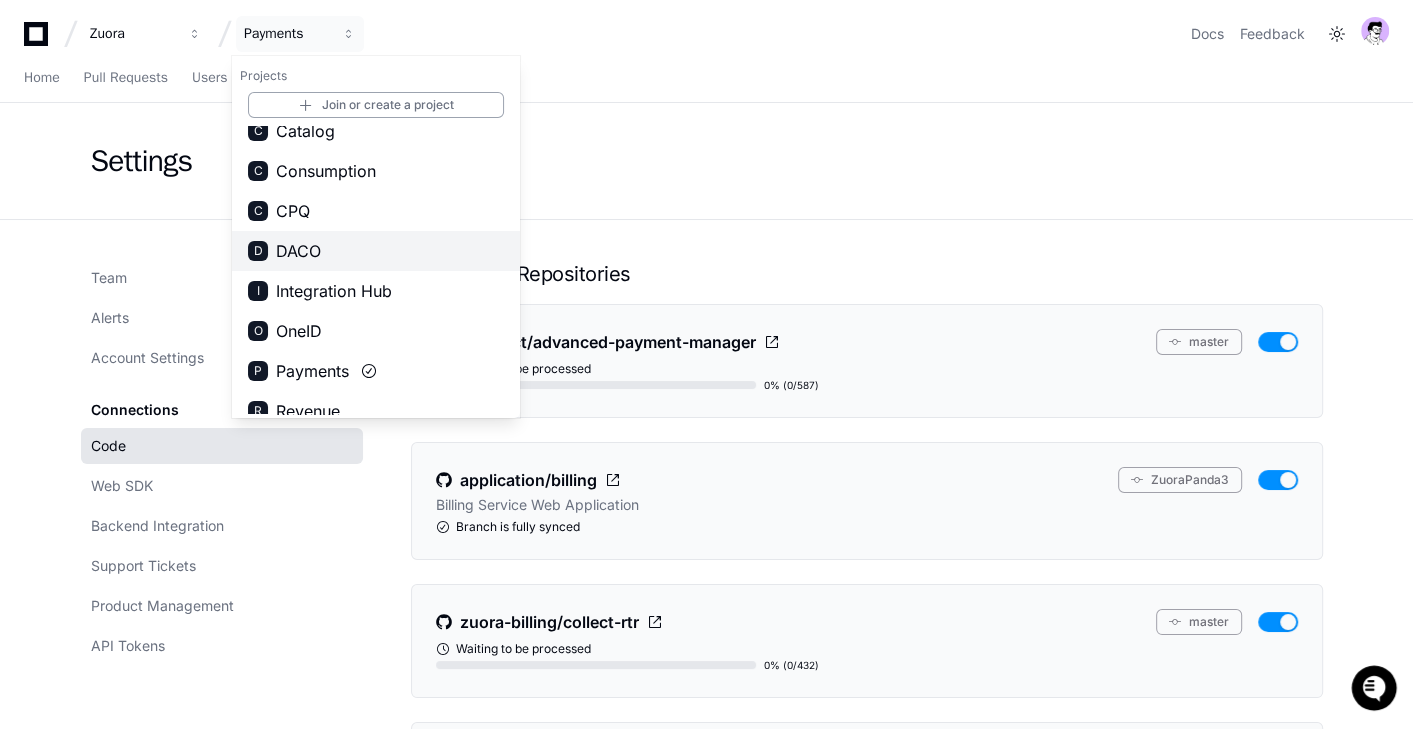 scroll, scrollTop: 71, scrollLeft: 0, axis: vertical 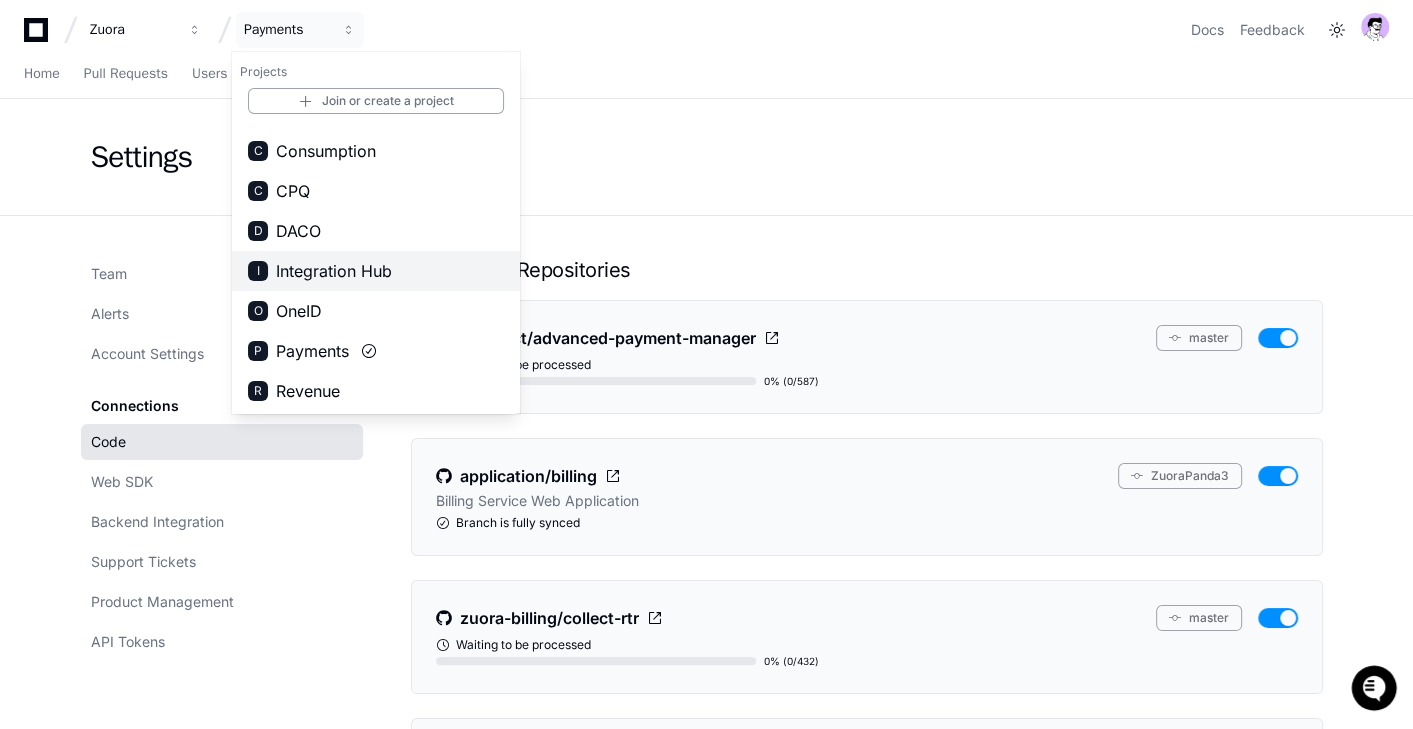 click on "Integration Hub" at bounding box center [334, 271] 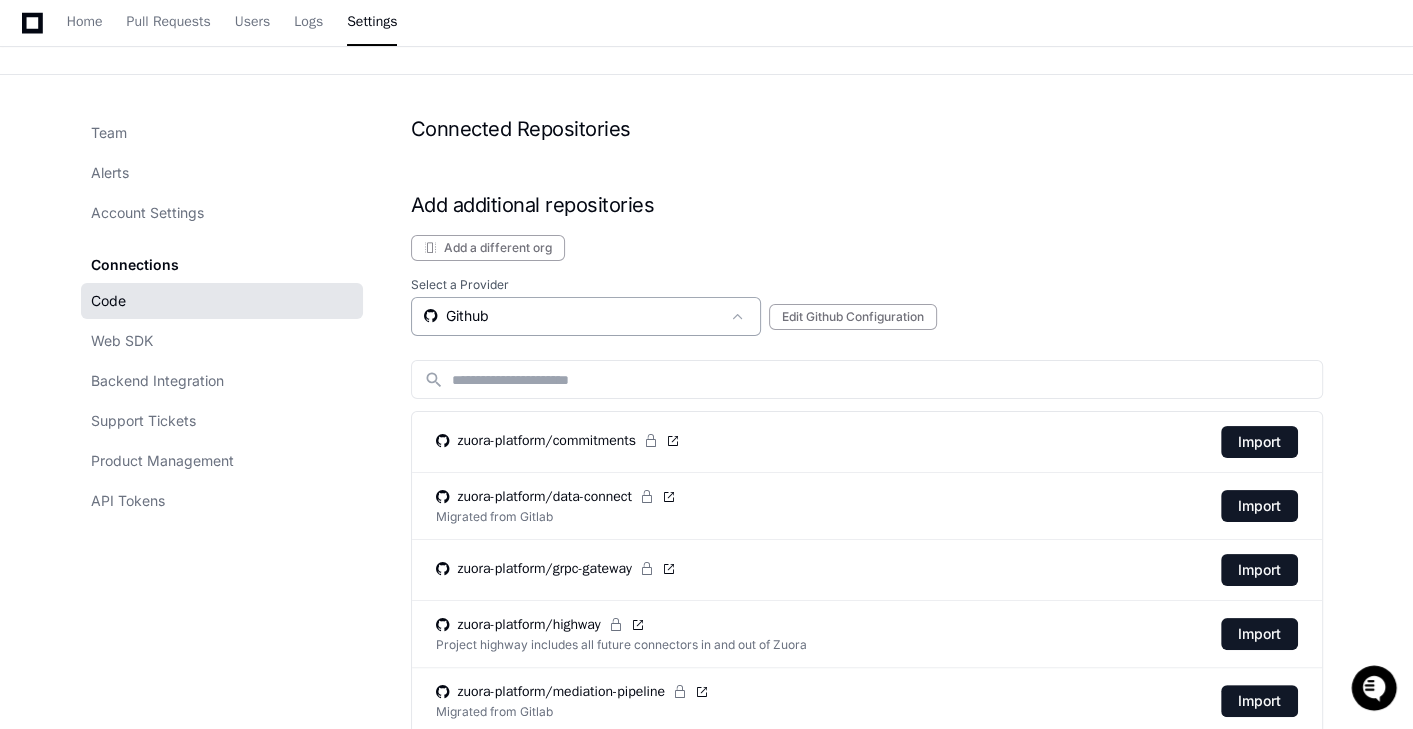 scroll, scrollTop: 0, scrollLeft: 0, axis: both 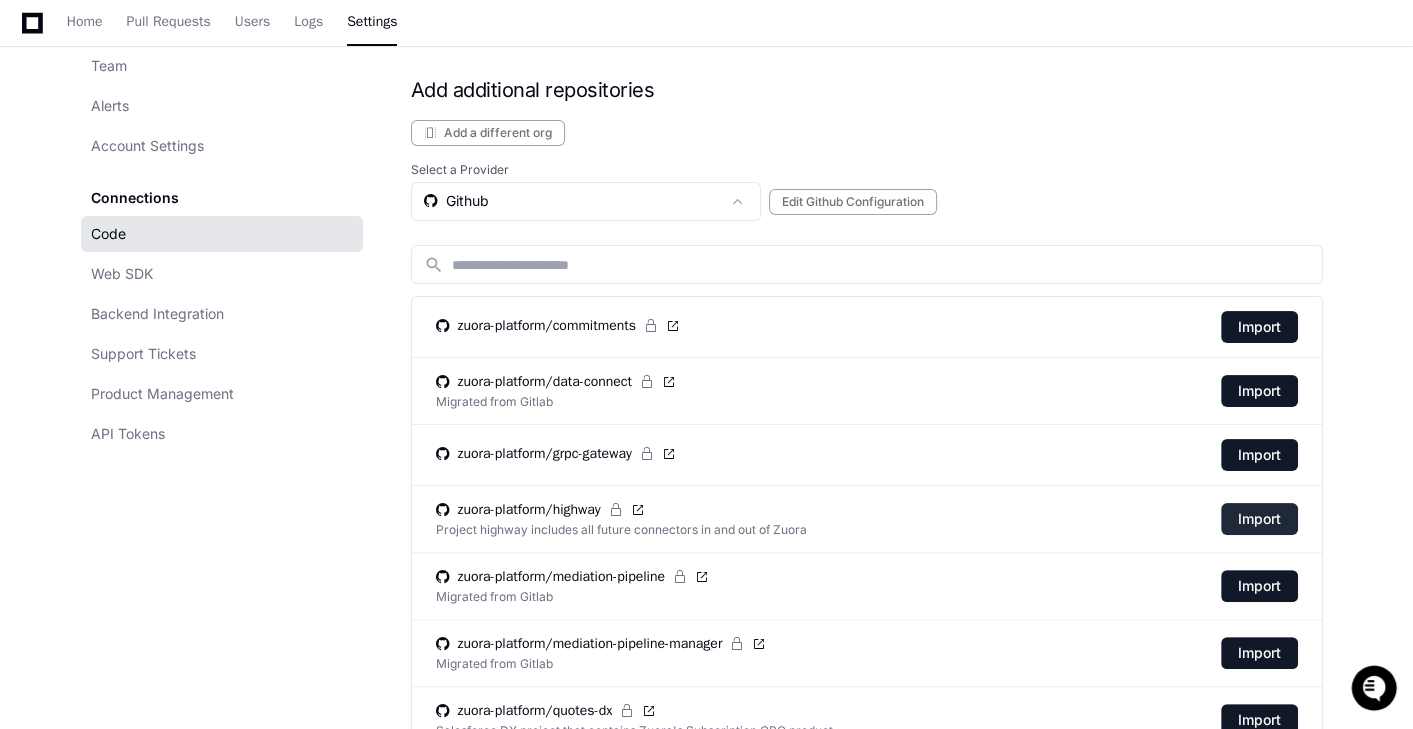 click on "Import" 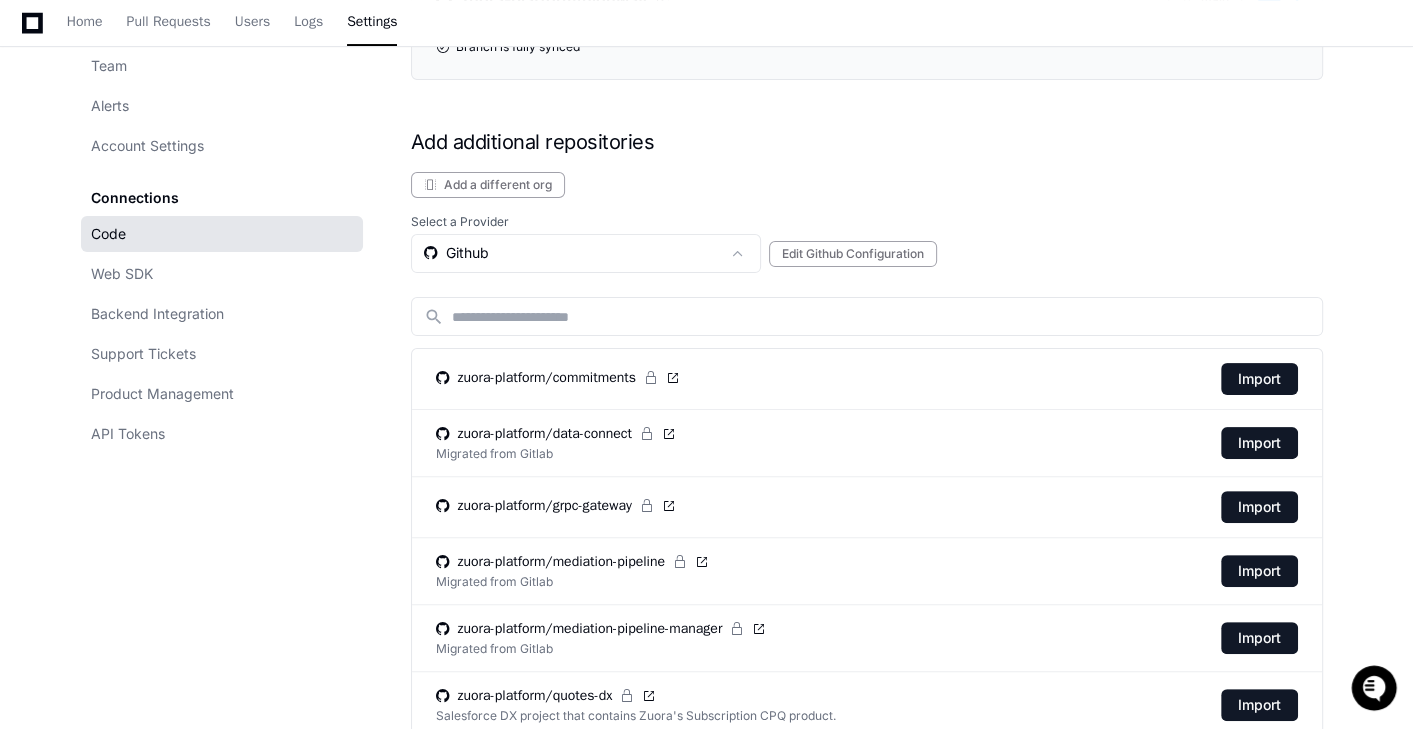 scroll, scrollTop: 343, scrollLeft: 0, axis: vertical 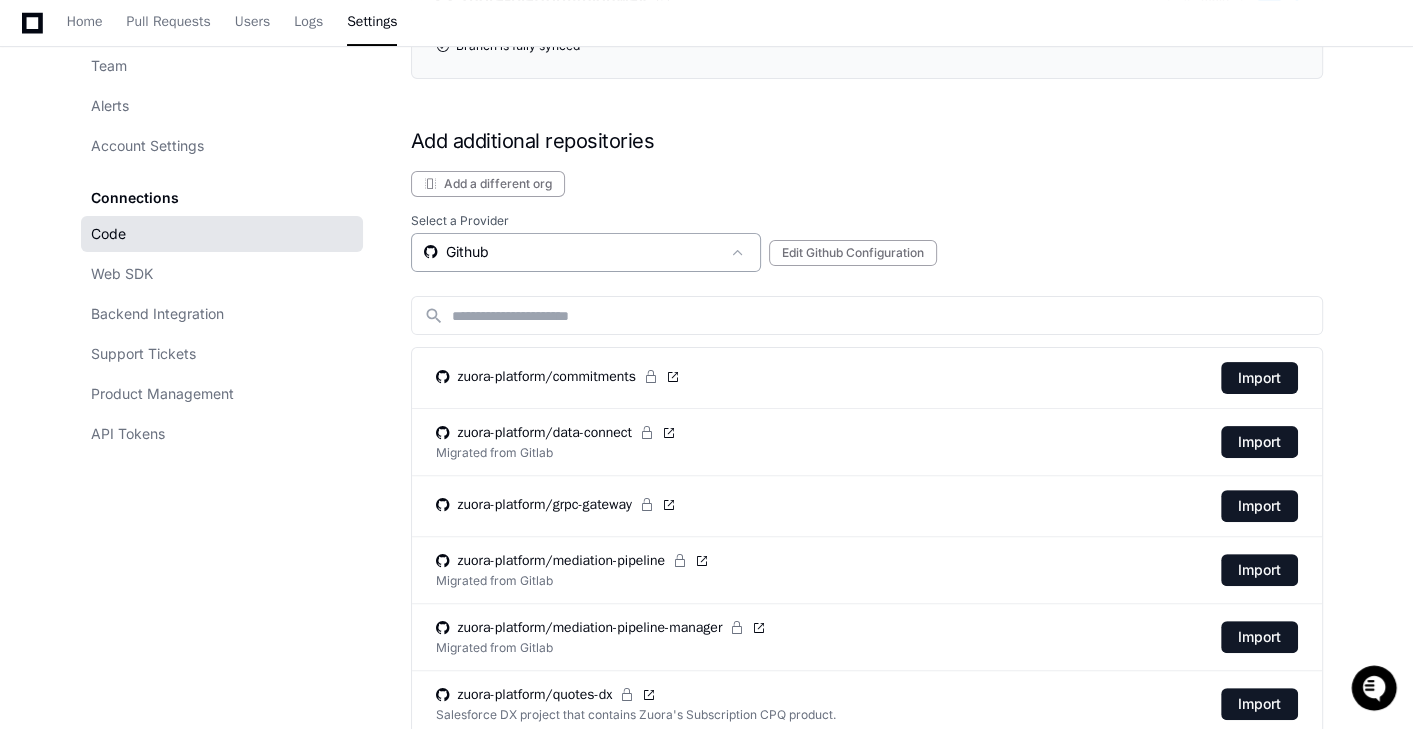 click on "Github" at bounding box center [572, 252] 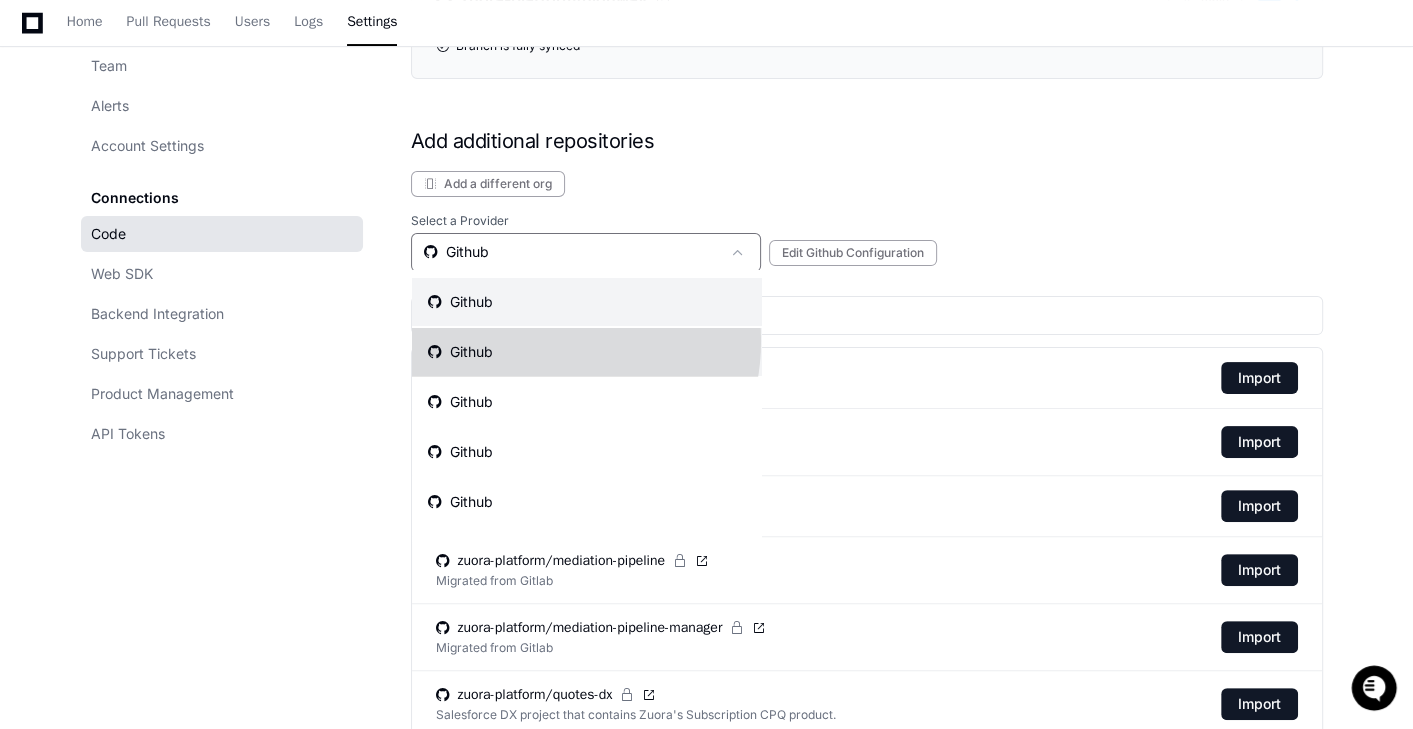 click on "Github" at bounding box center [587, 352] 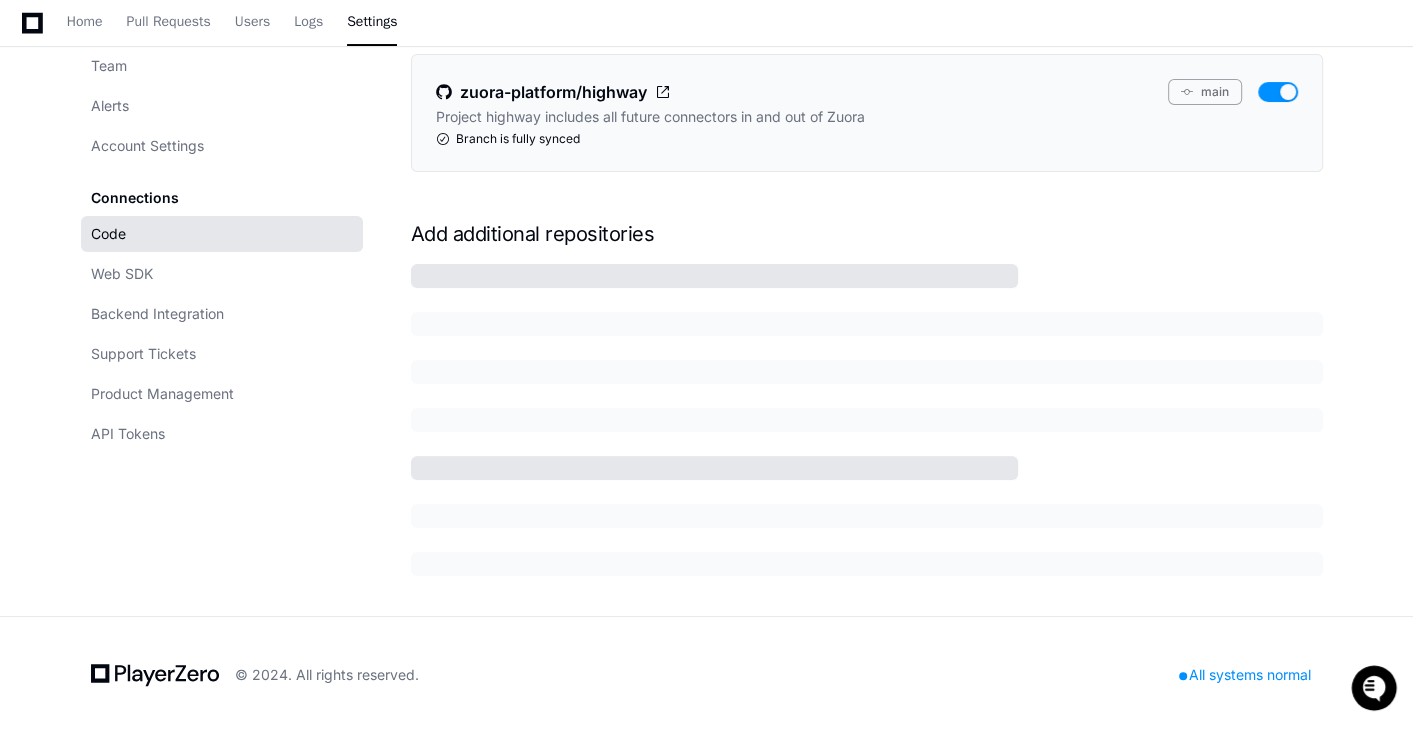 scroll, scrollTop: 177, scrollLeft: 0, axis: vertical 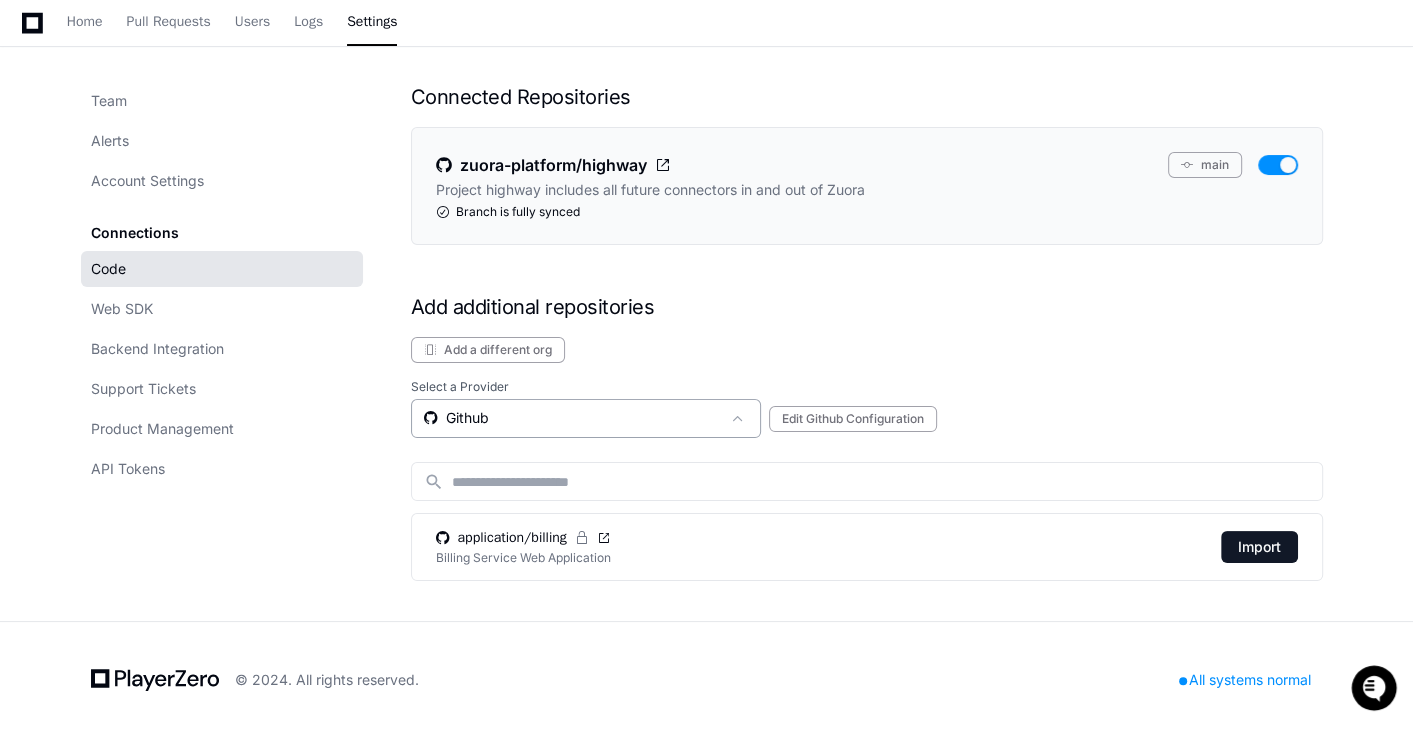 click on "Github" 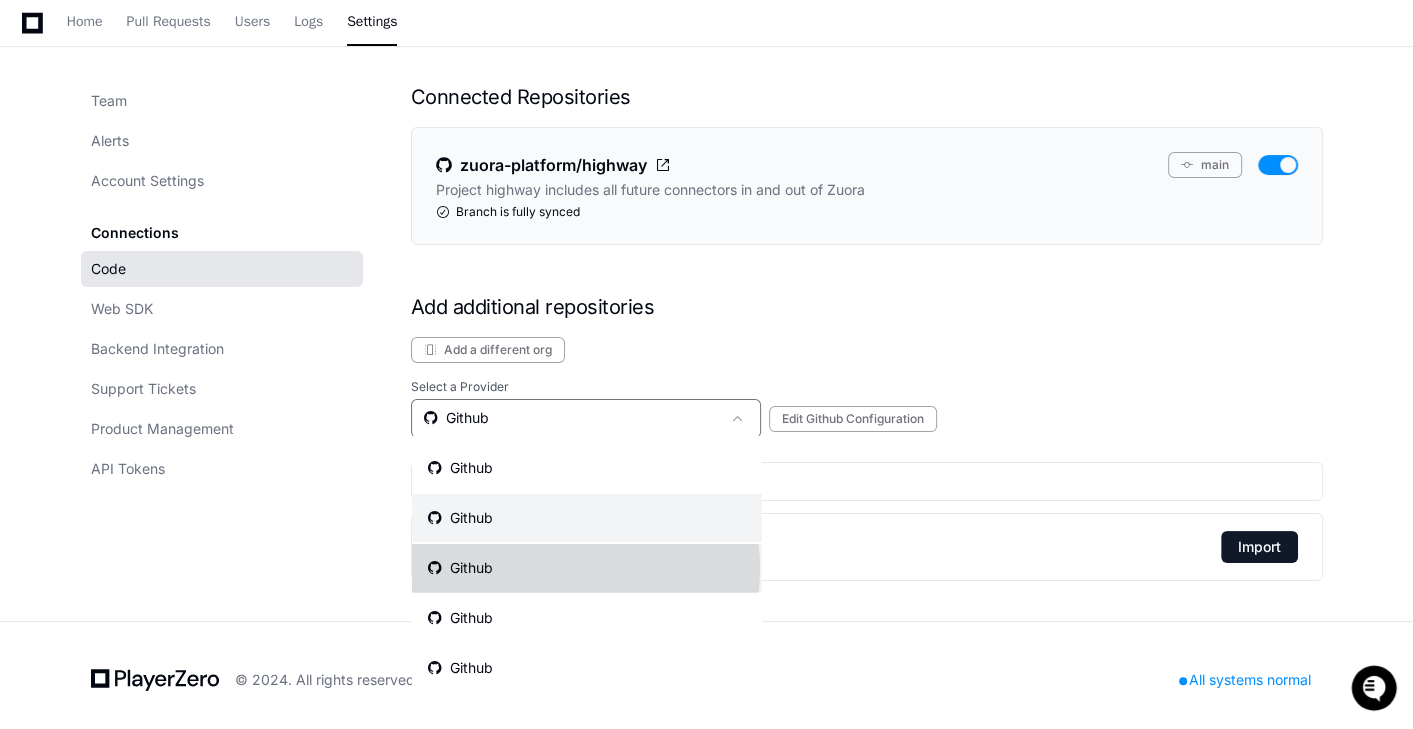click on "Github" at bounding box center (587, 568) 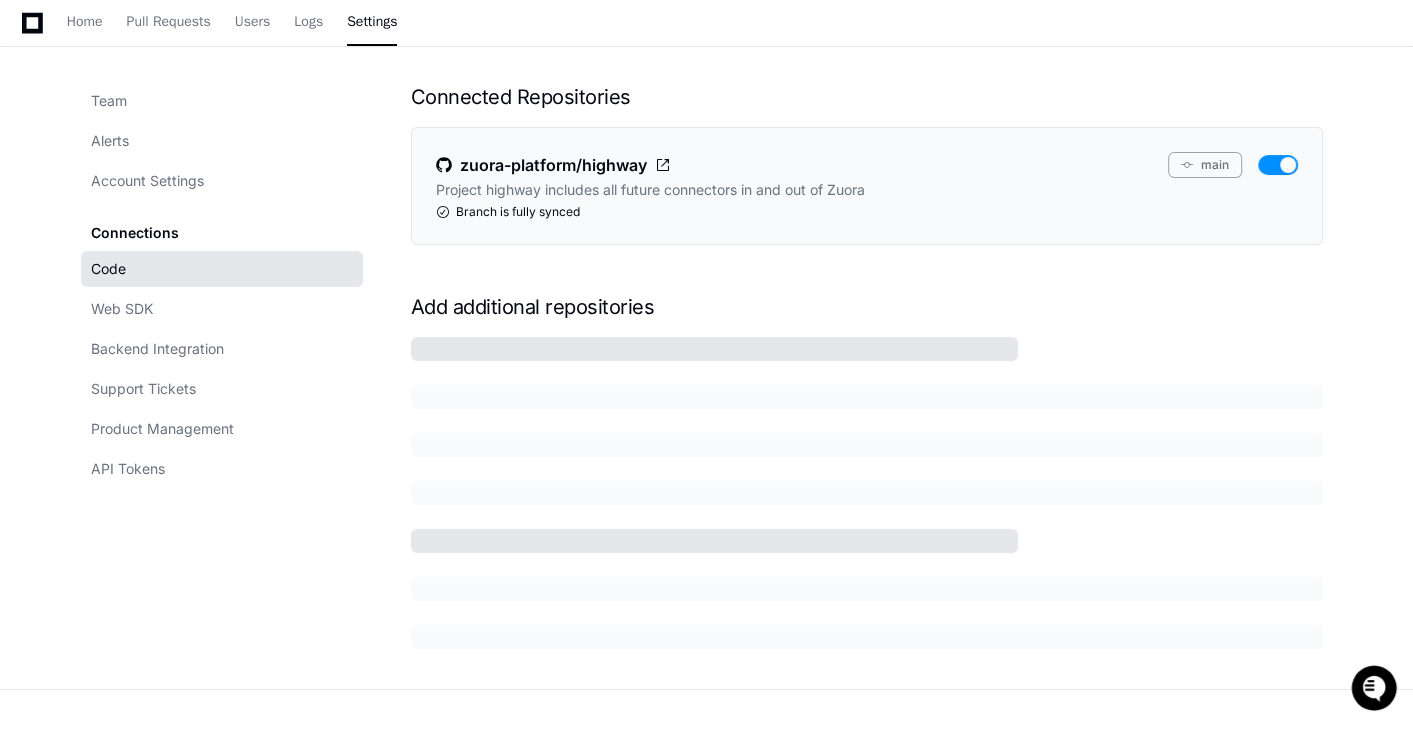 click on "Code" 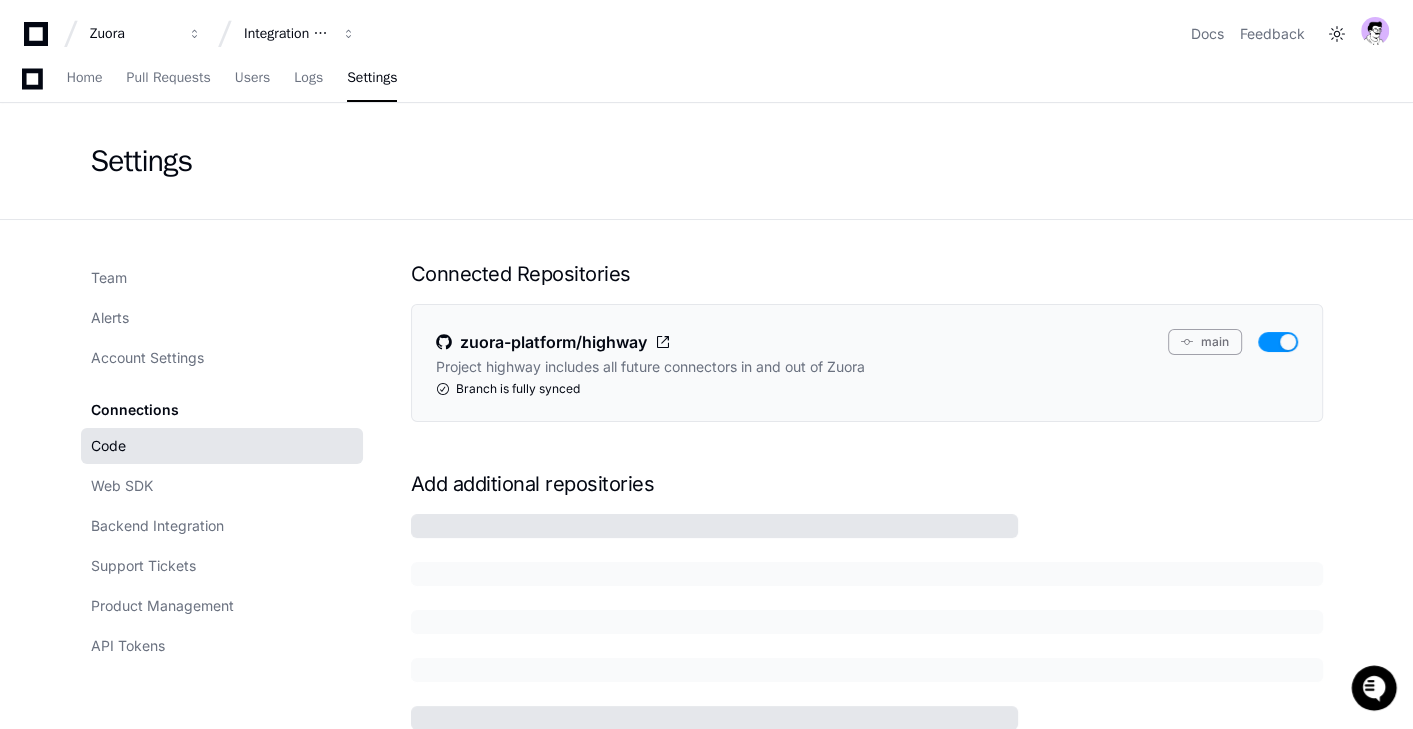 scroll, scrollTop: 250, scrollLeft: 0, axis: vertical 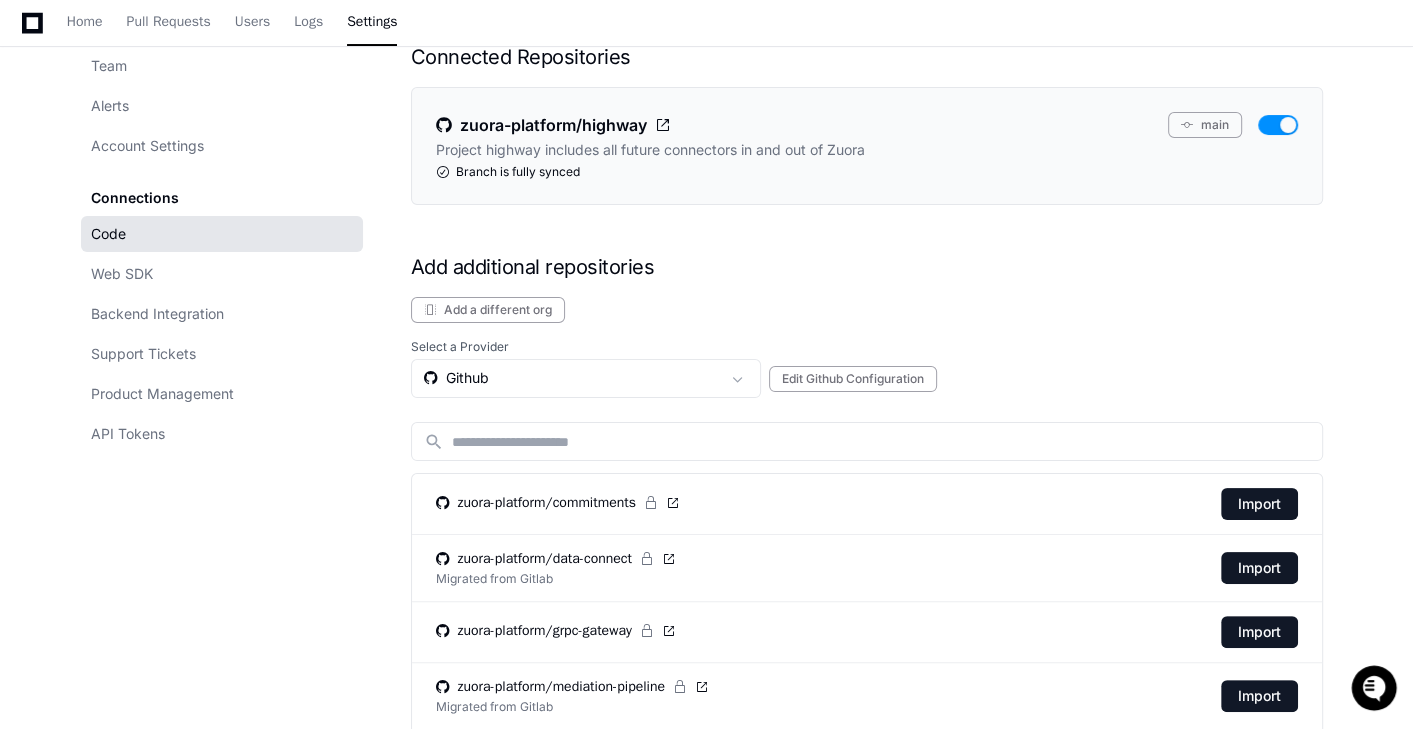 click on "Select a Provider" 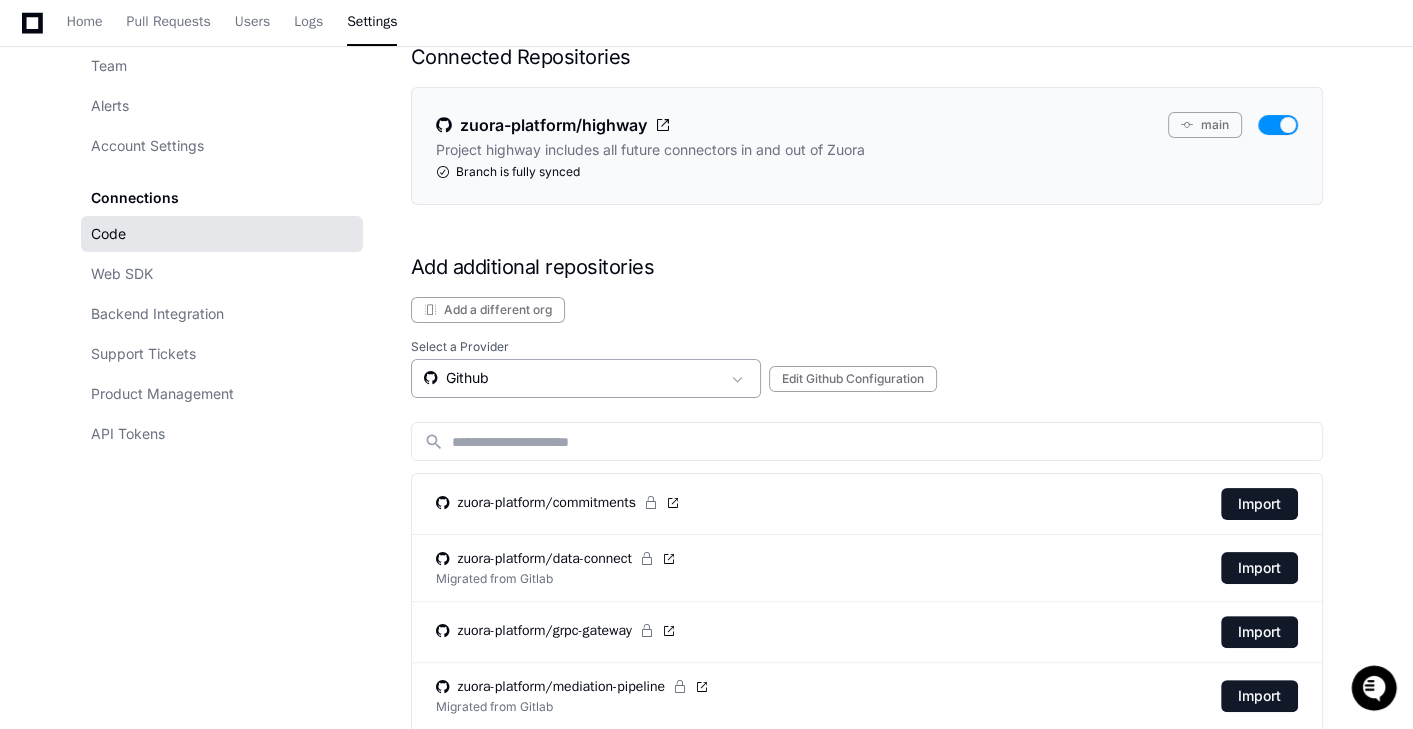 click on "Github" at bounding box center [572, 378] 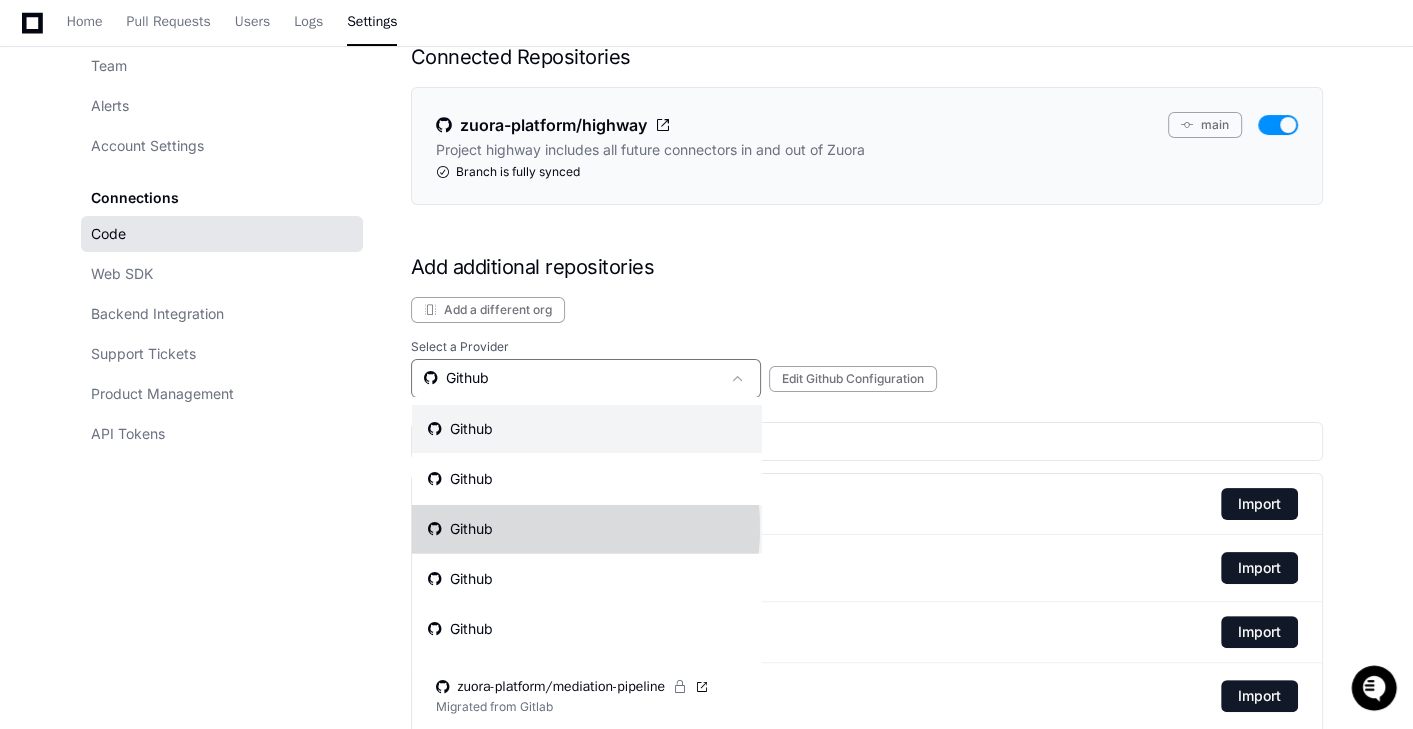 click on "Github" at bounding box center [587, 529] 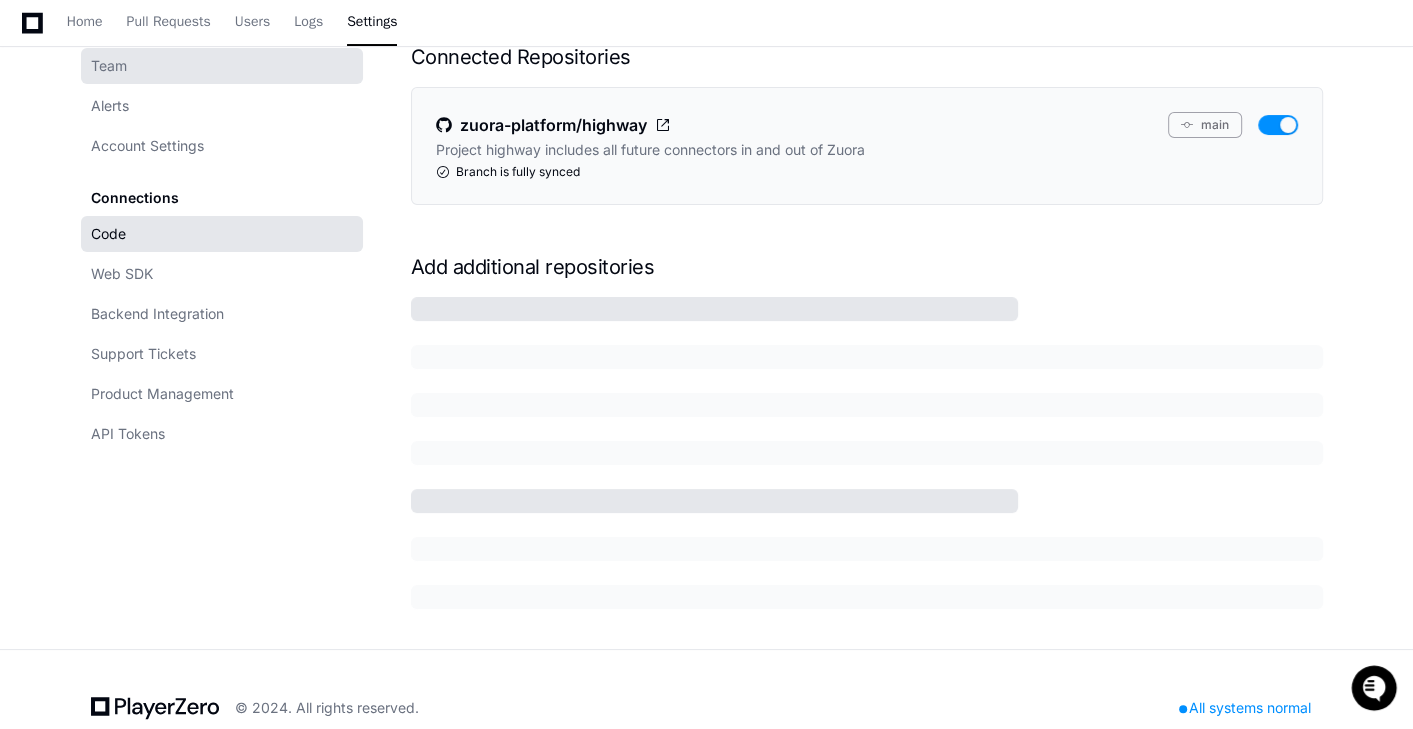 drag, startPoint x: 184, startPoint y: 236, endPoint x: 174, endPoint y: 266, distance: 31.622776 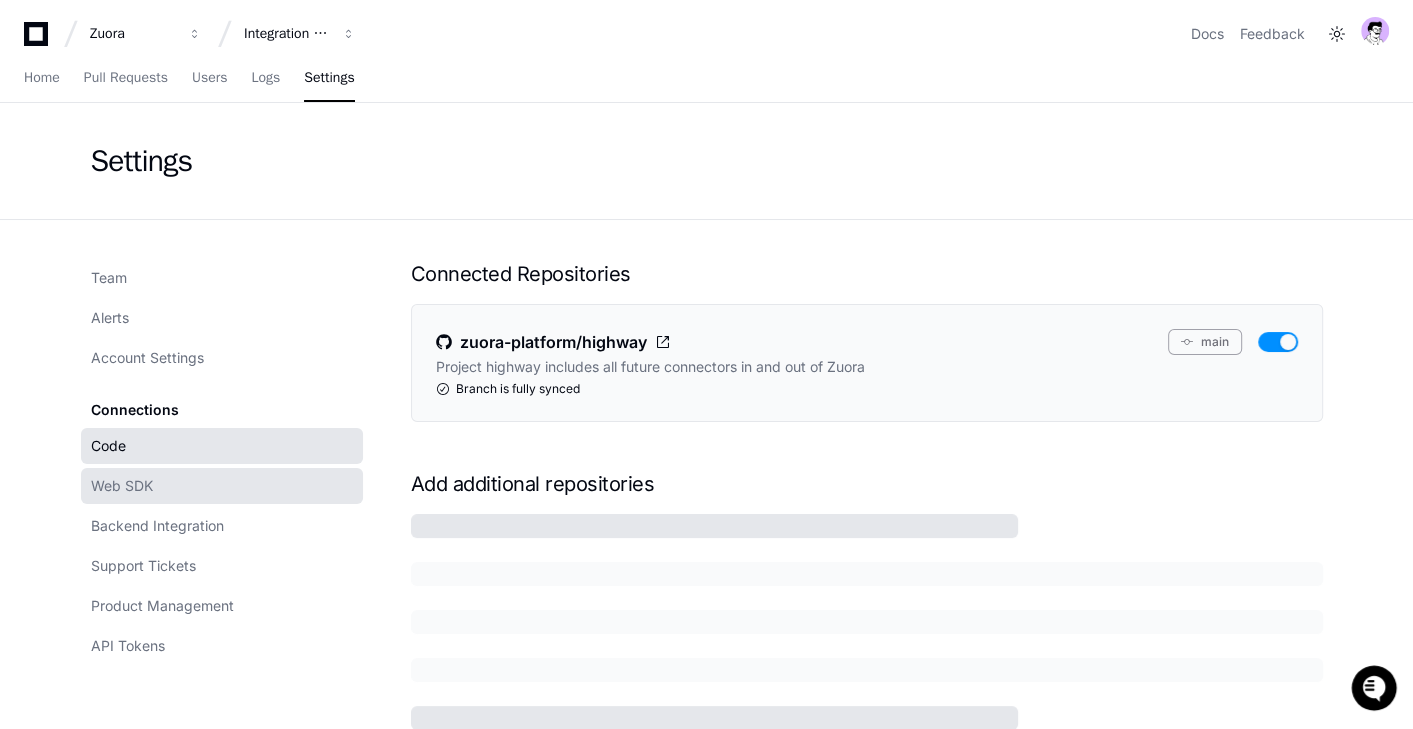 click on "Web SDK" 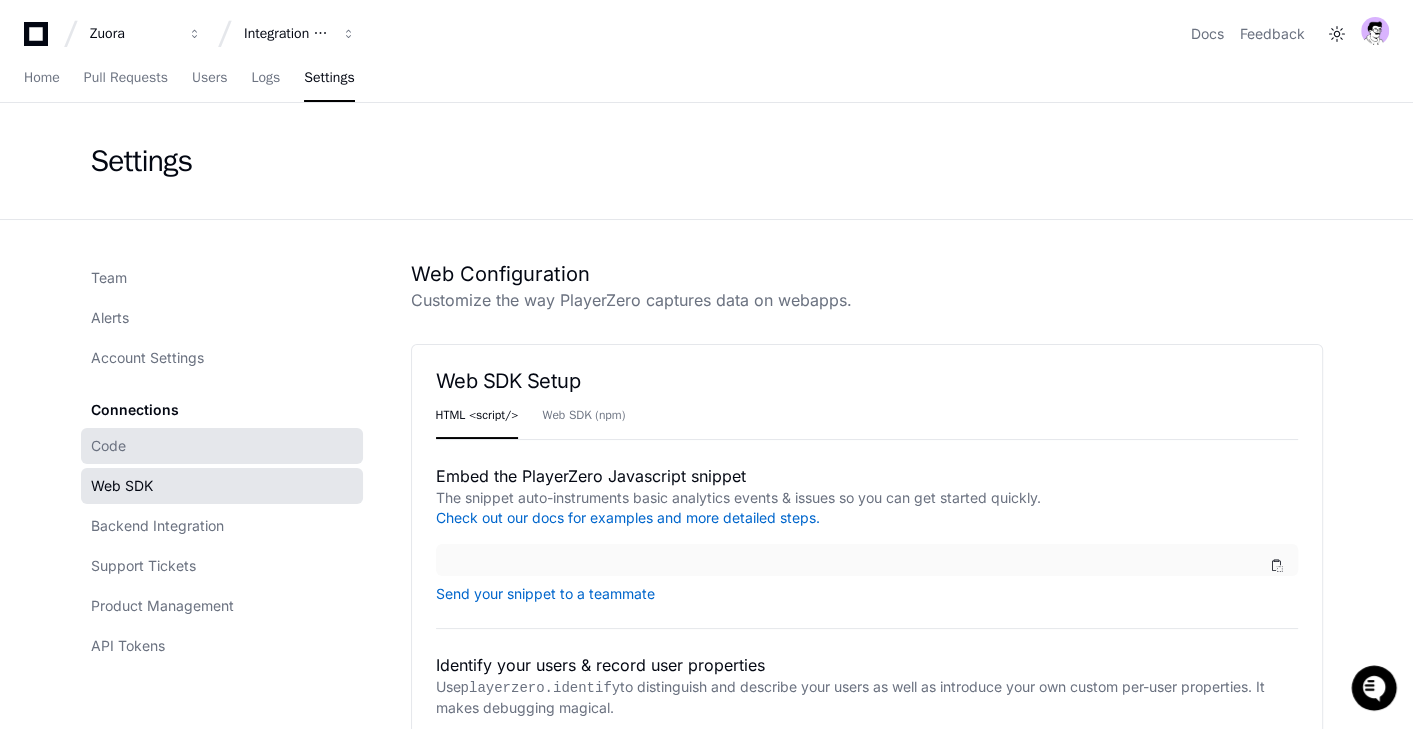 click on "Code" 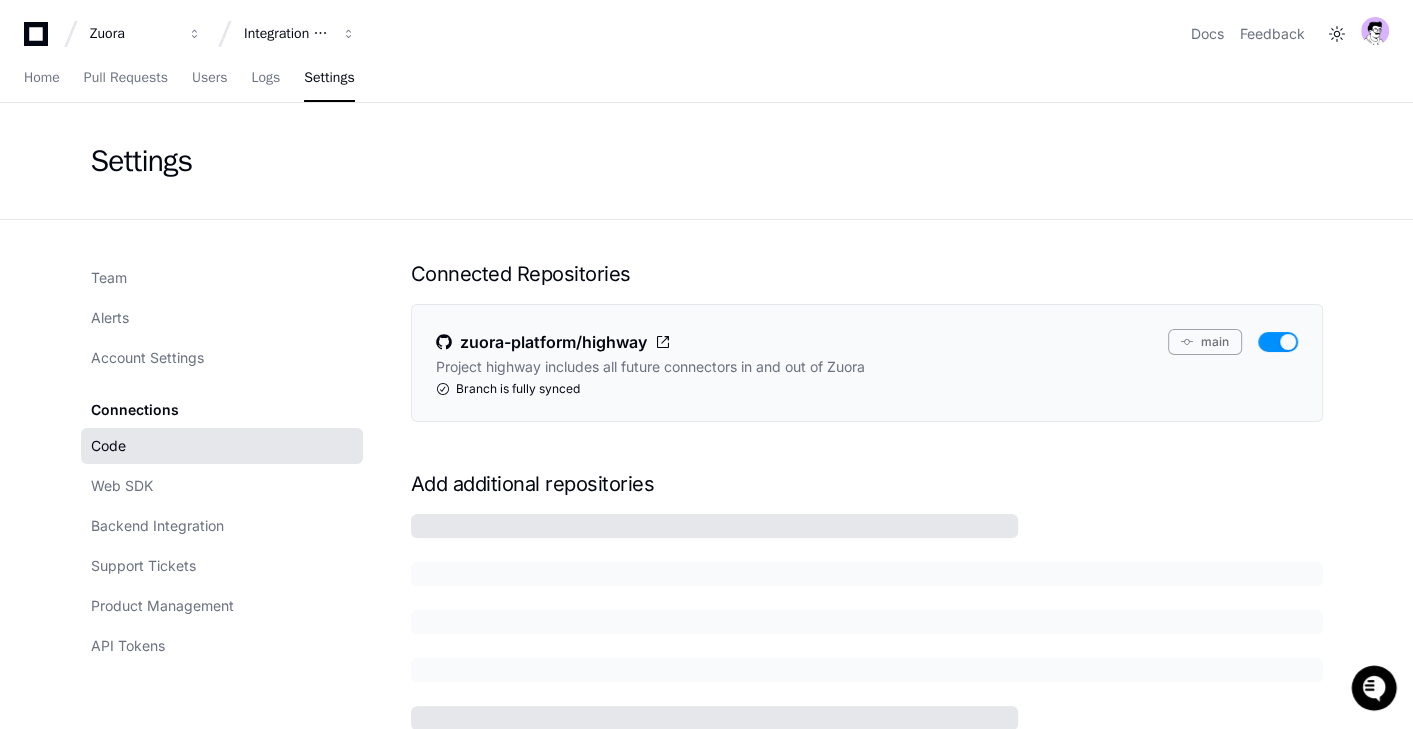 scroll, scrollTop: 250, scrollLeft: 0, axis: vertical 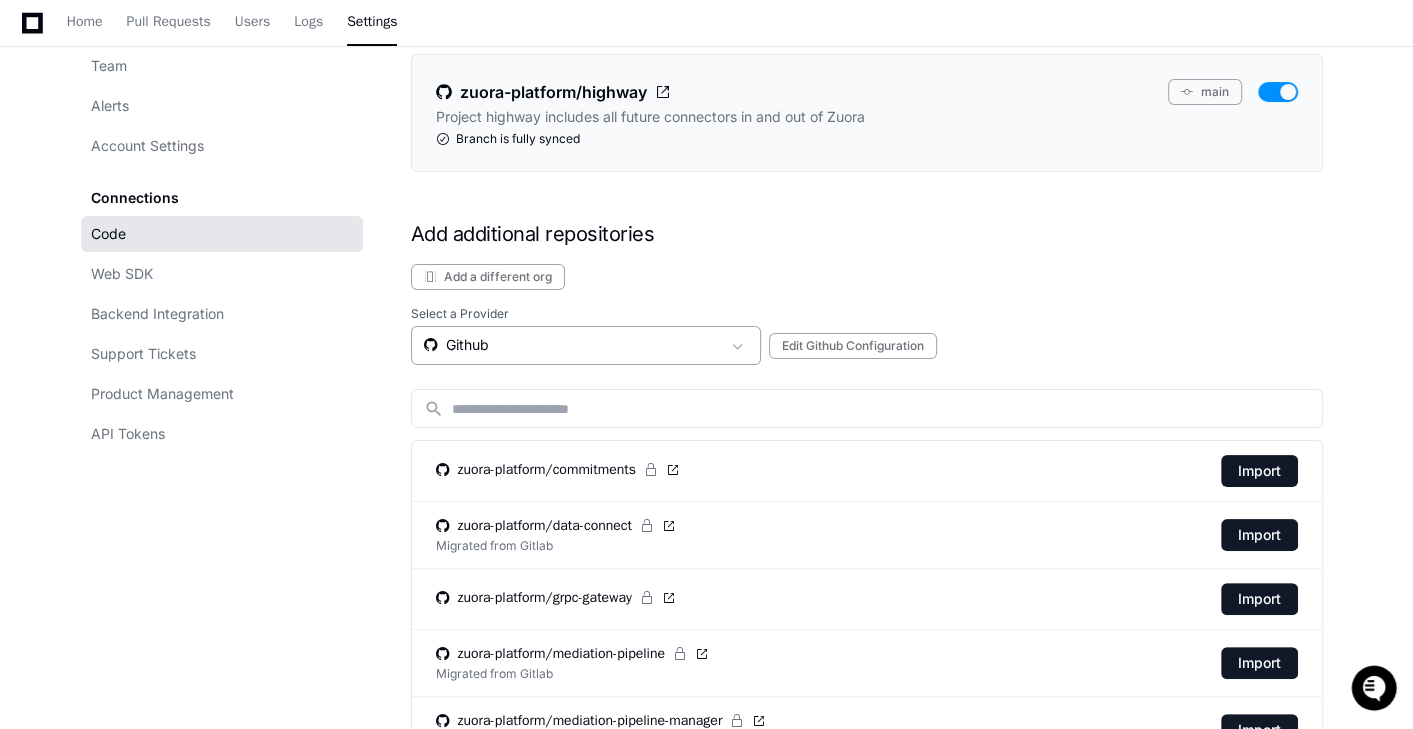 click on "Github" 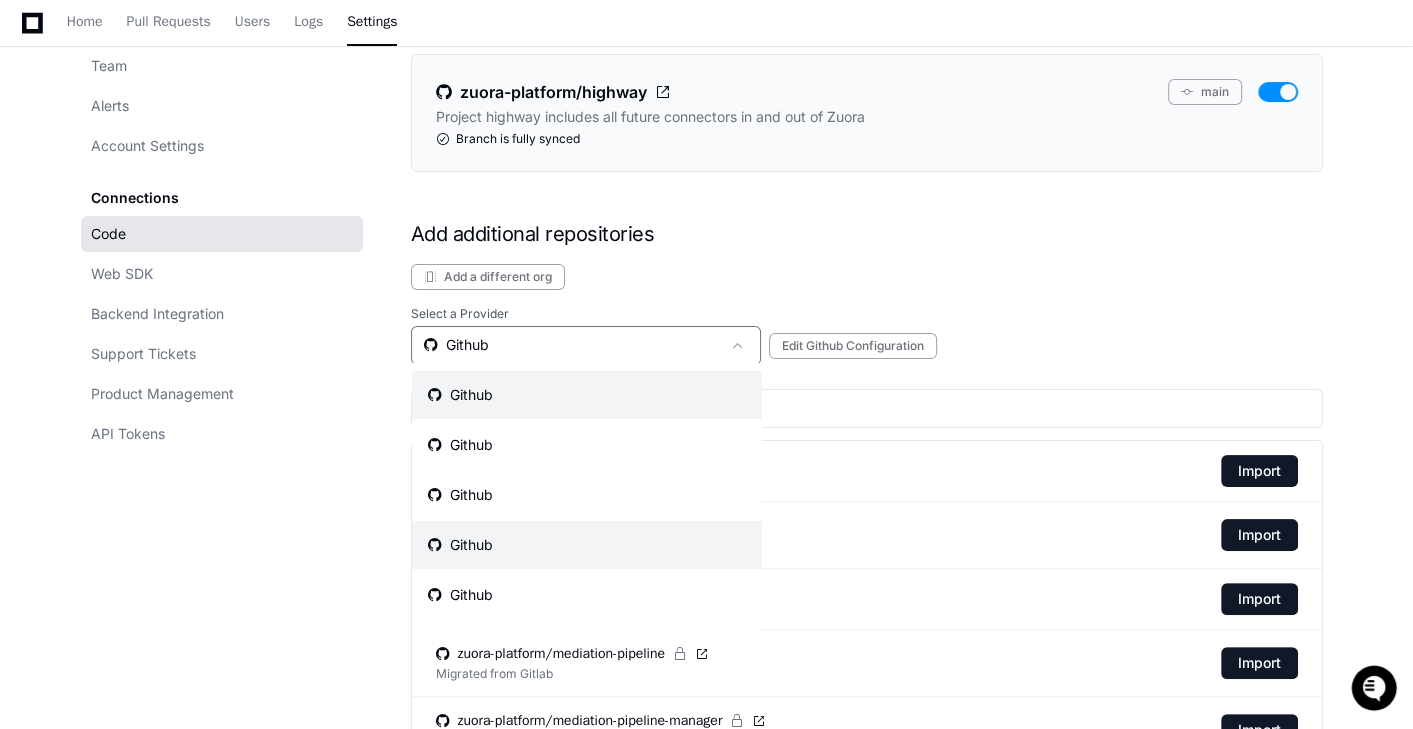 click on "Github" at bounding box center (587, 545) 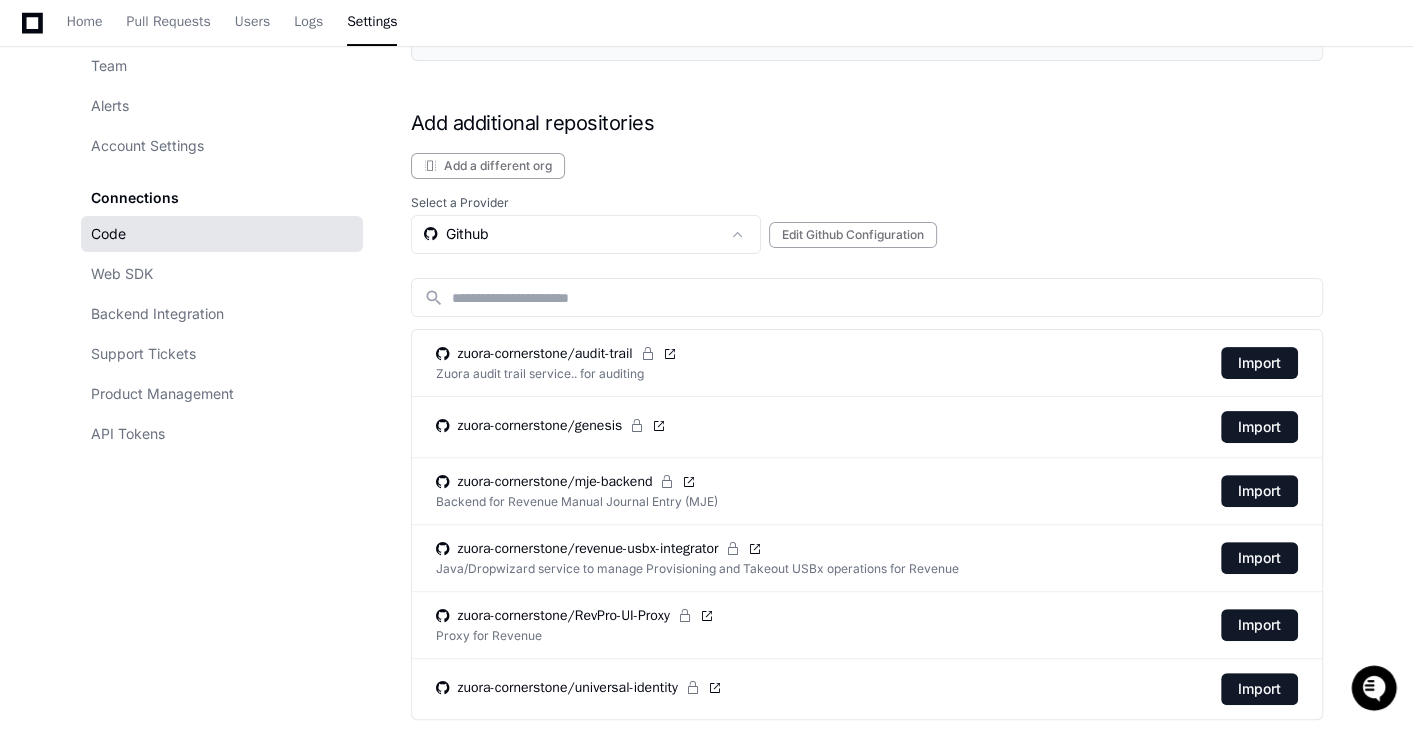 scroll, scrollTop: 464, scrollLeft: 0, axis: vertical 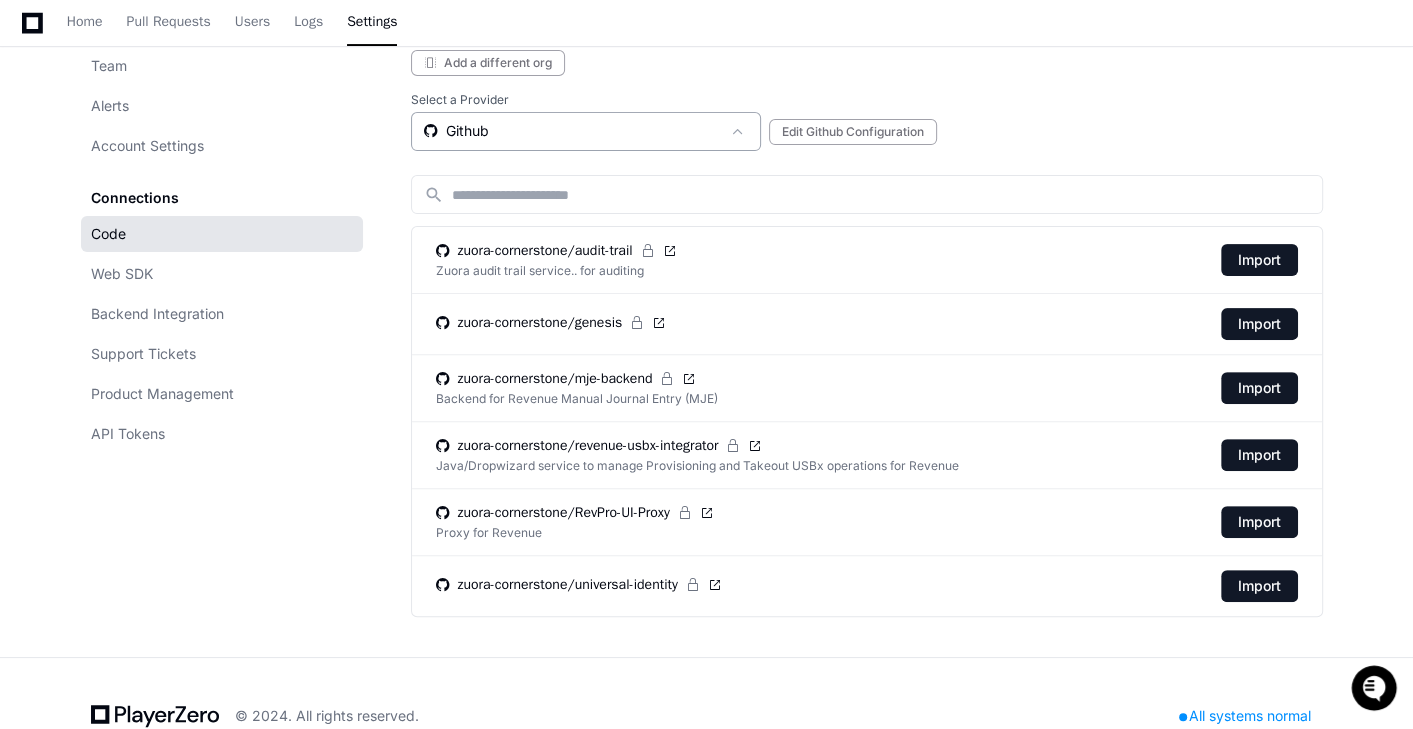 click on "Github" 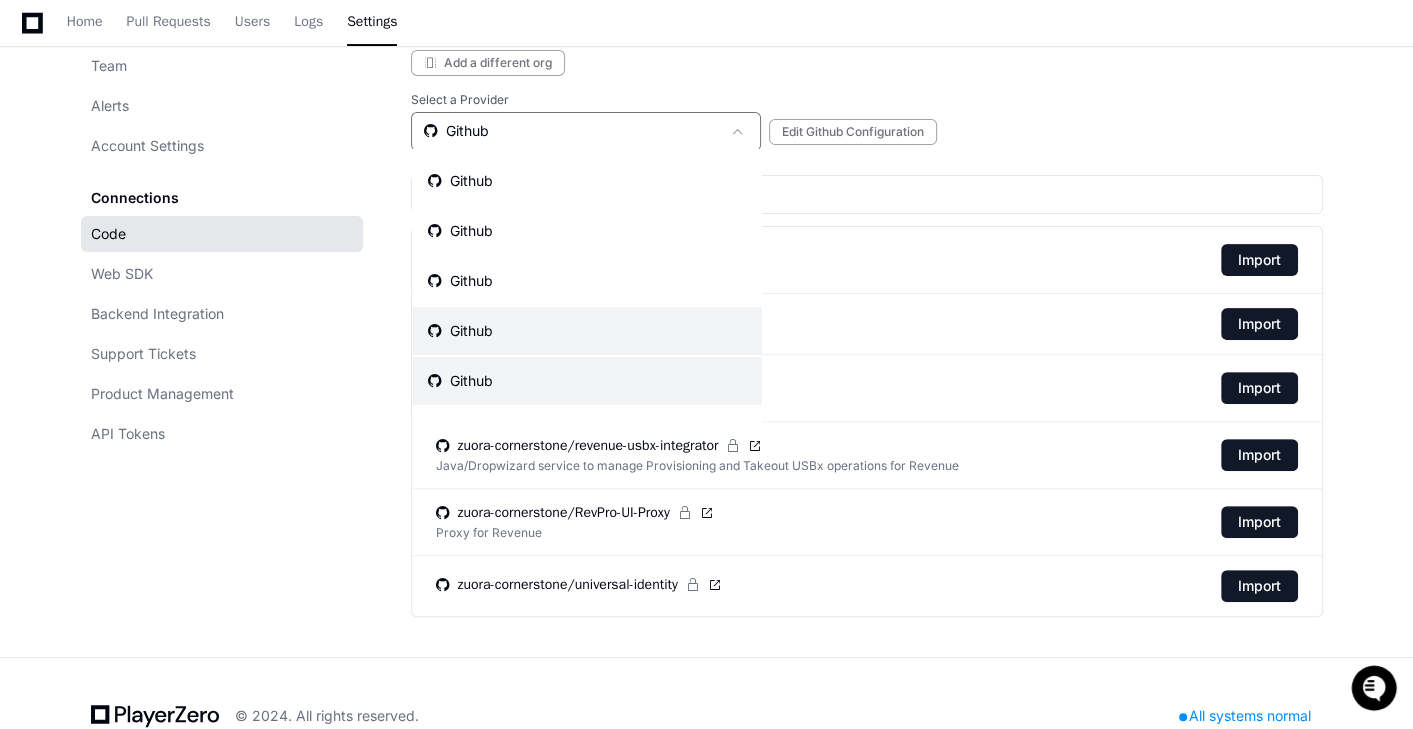 click on "Github" at bounding box center [587, 381] 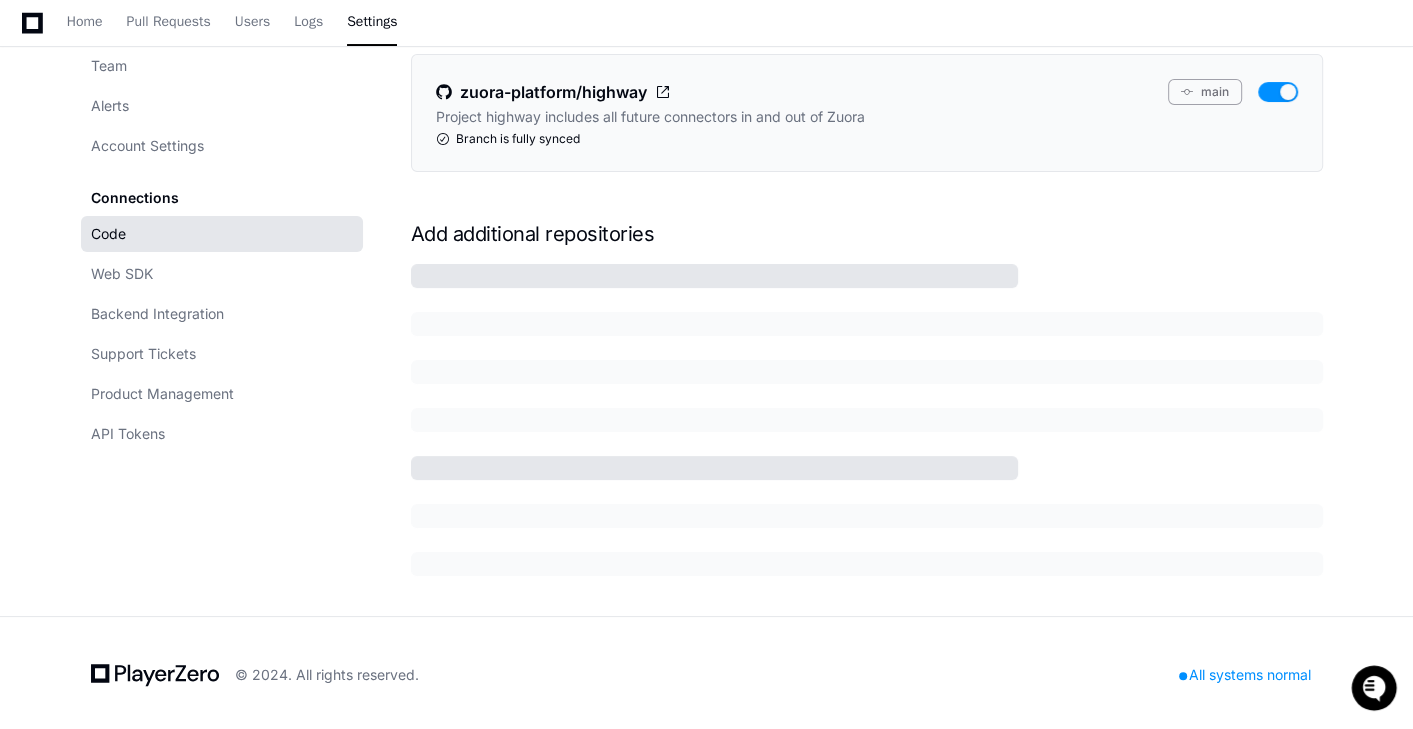 scroll, scrollTop: 464, scrollLeft: 0, axis: vertical 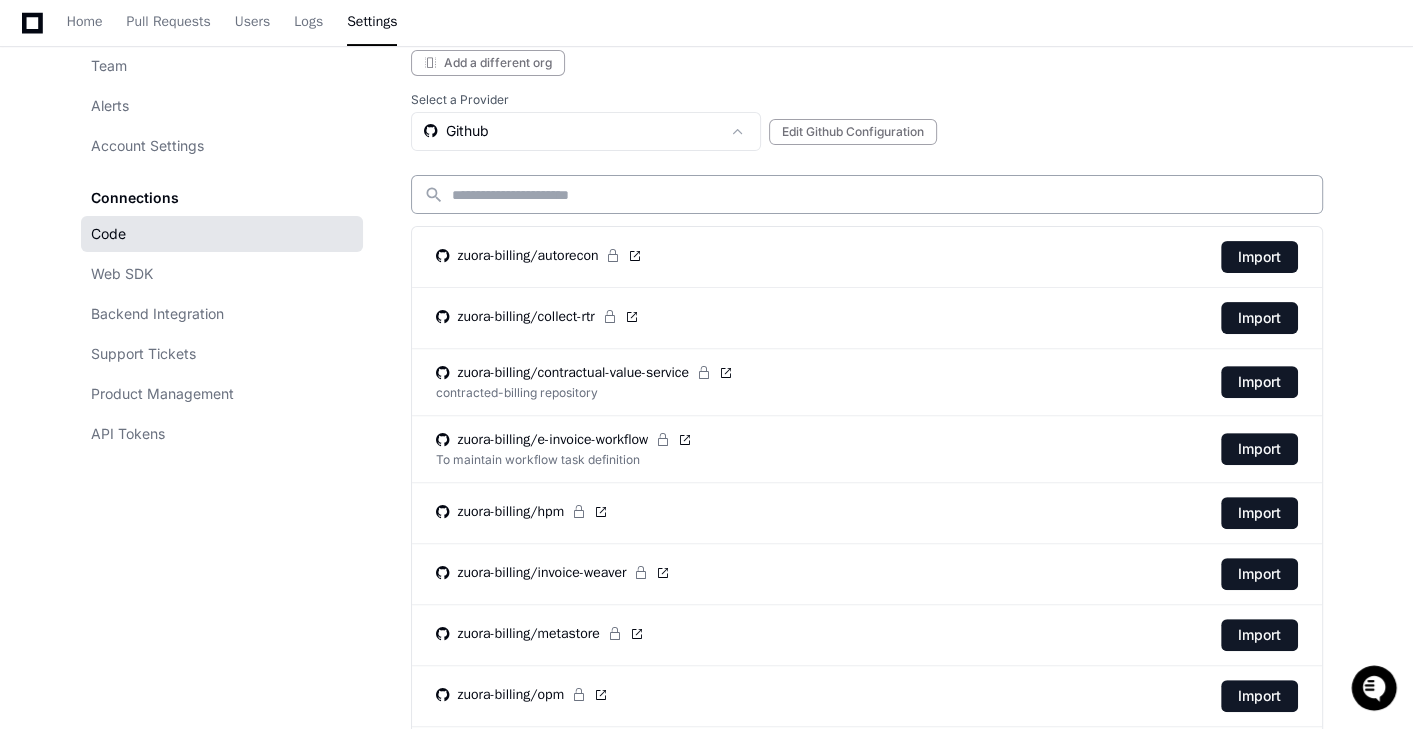 click at bounding box center [881, 195] 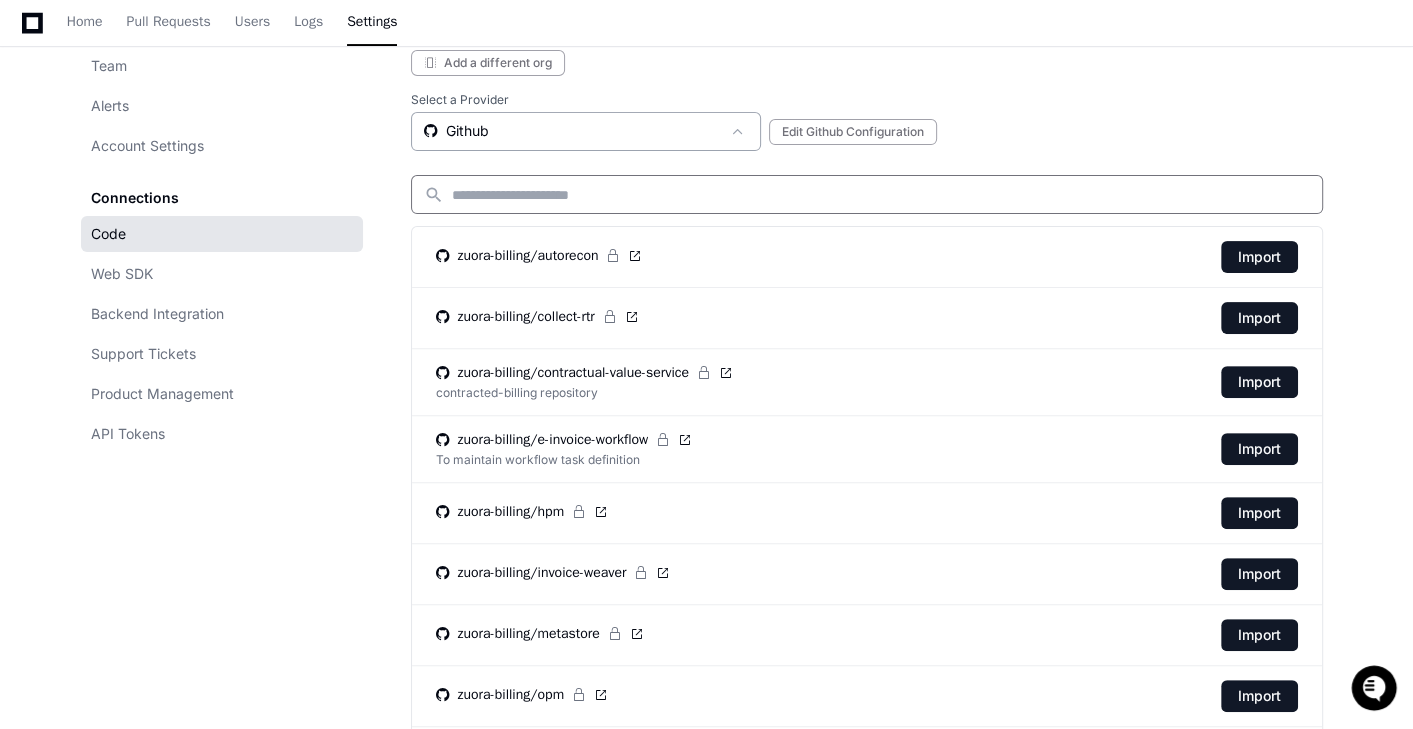 click on "Github" at bounding box center (572, 131) 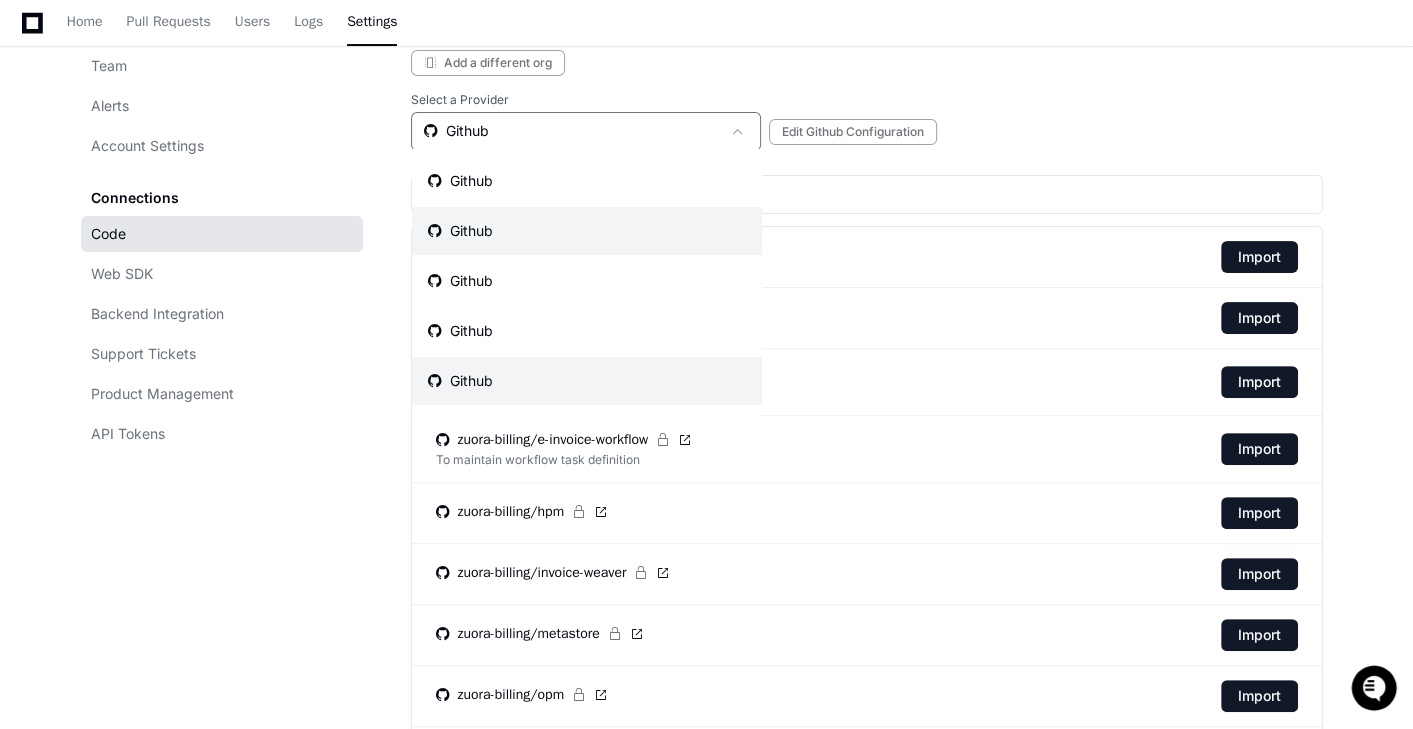 click on "Github" at bounding box center (587, 231) 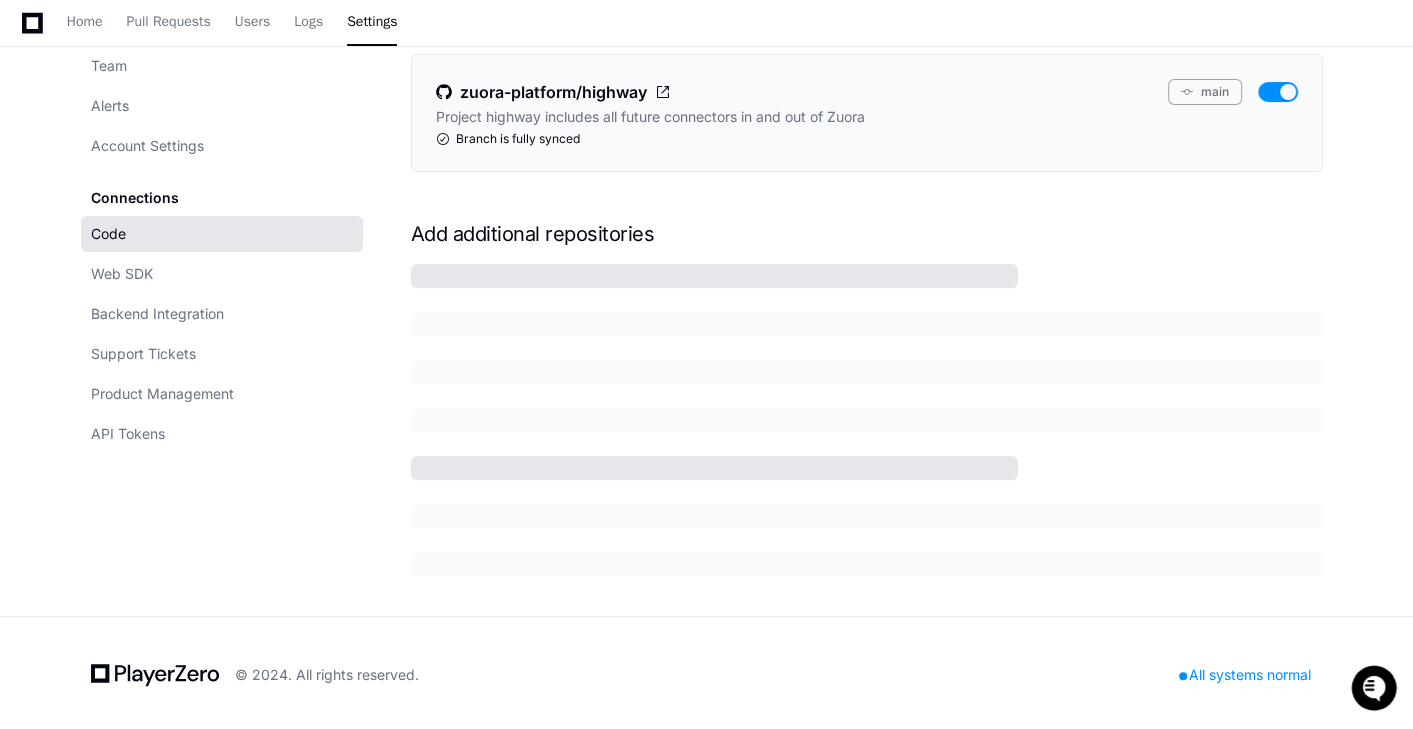 scroll, scrollTop: 177, scrollLeft: 0, axis: vertical 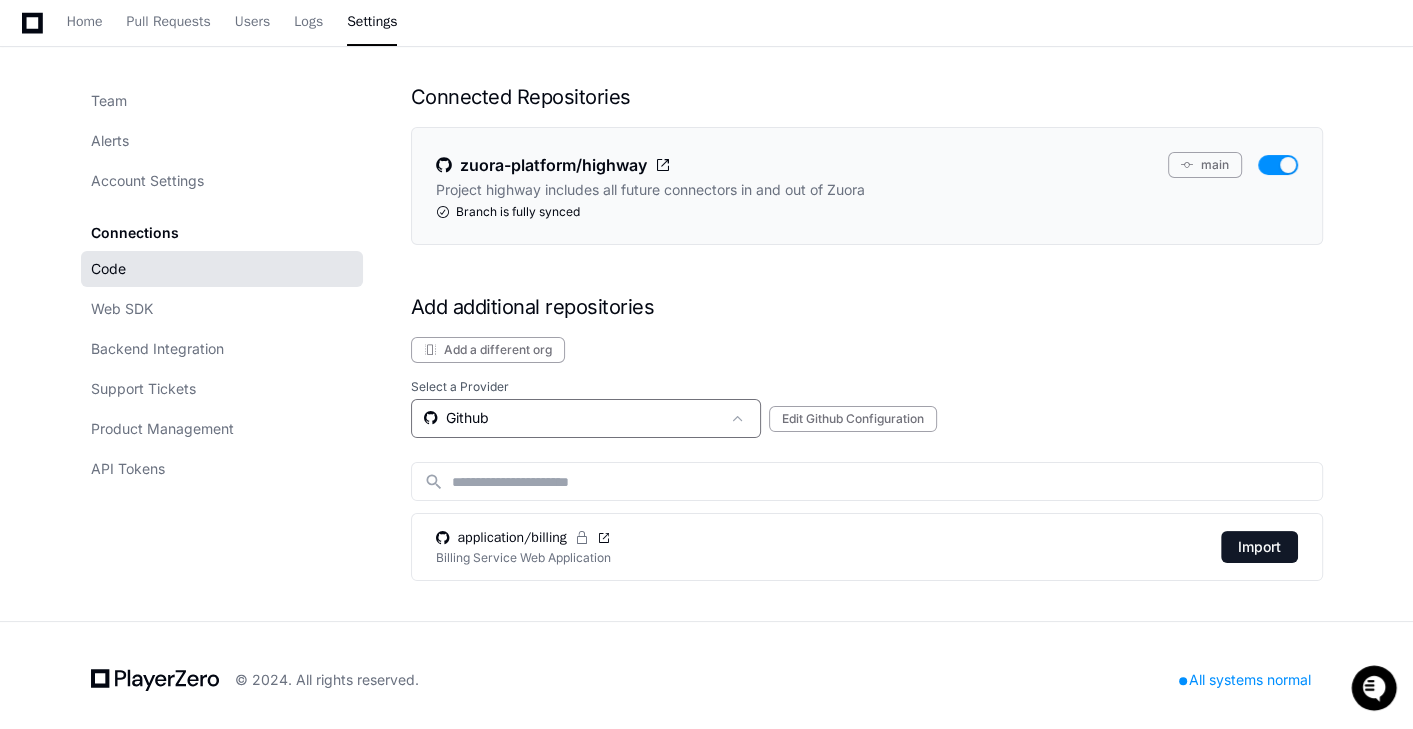 click on "Github" at bounding box center [572, 418] 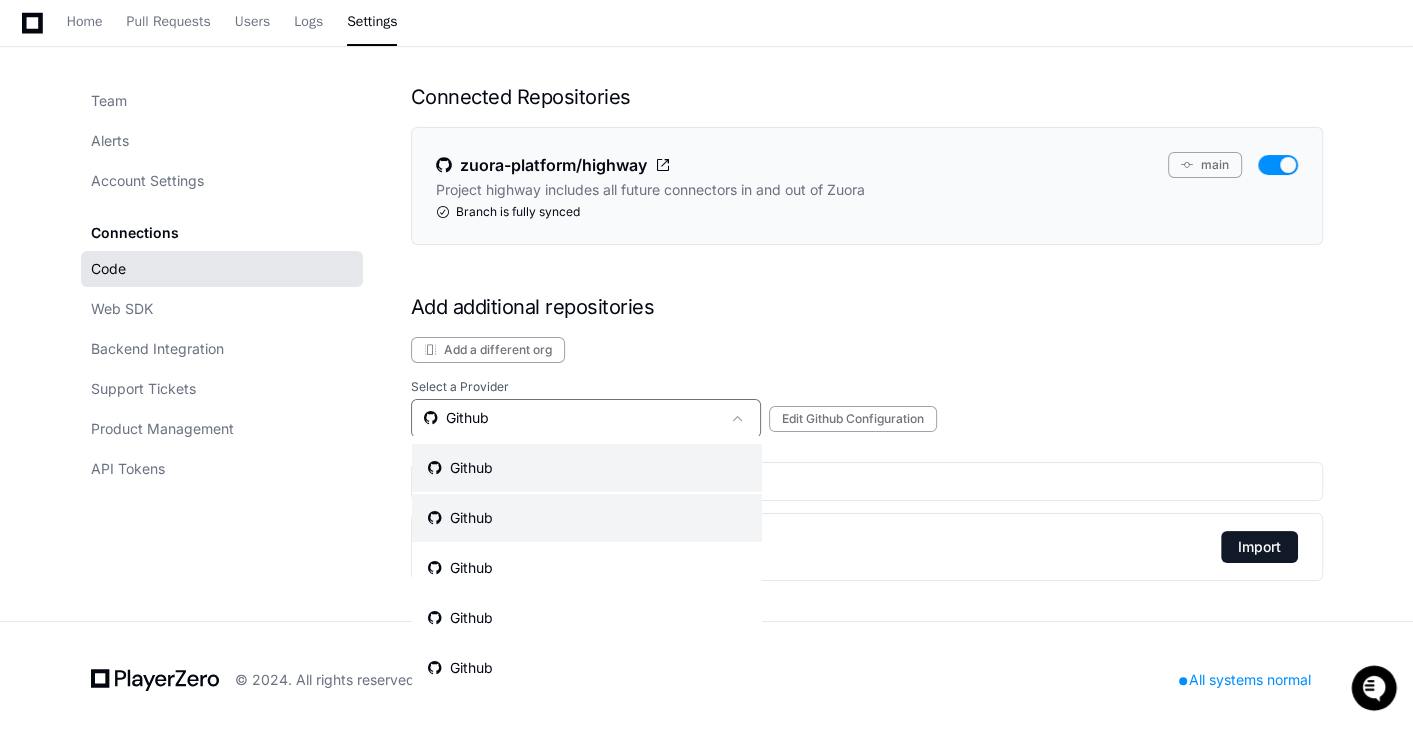 click on "Github" at bounding box center (460, 468) 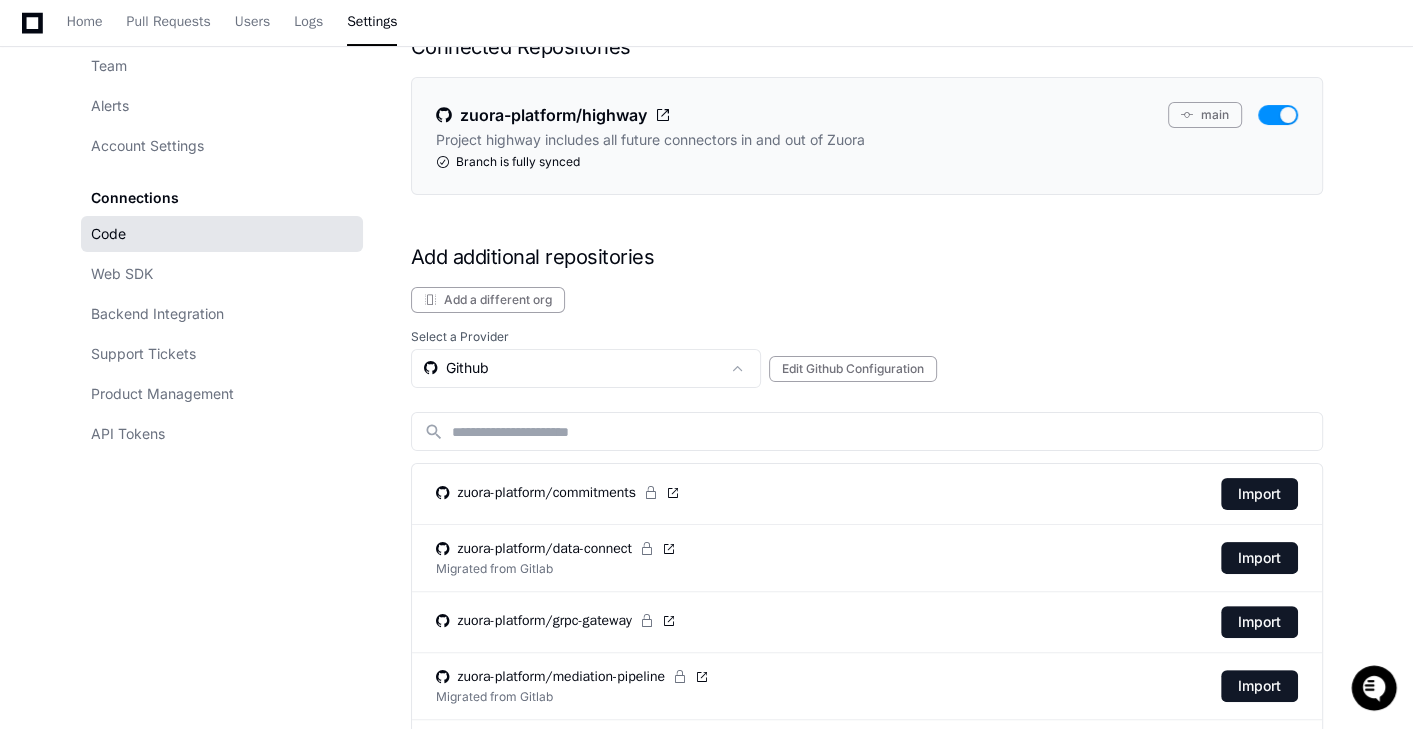 scroll, scrollTop: 0, scrollLeft: 0, axis: both 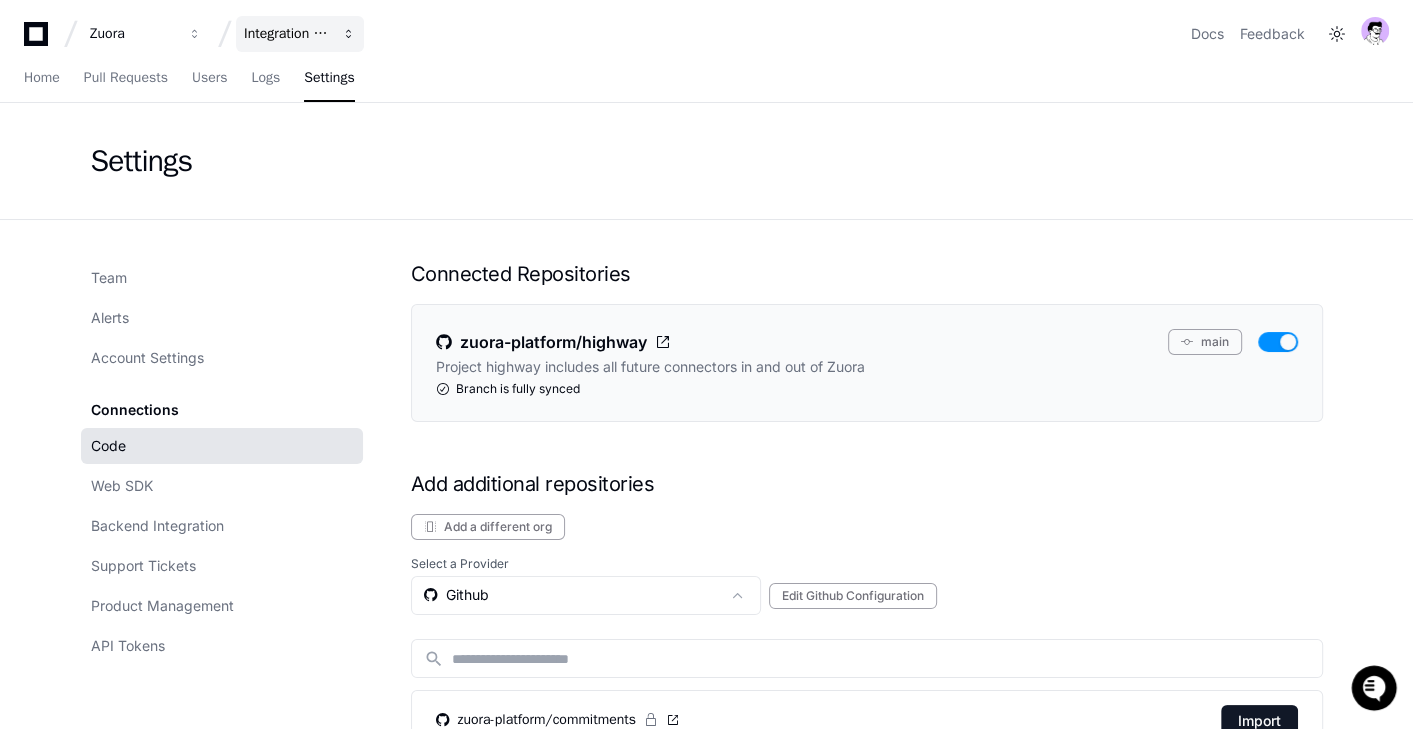 click on "Integration Hub" at bounding box center (133, 34) 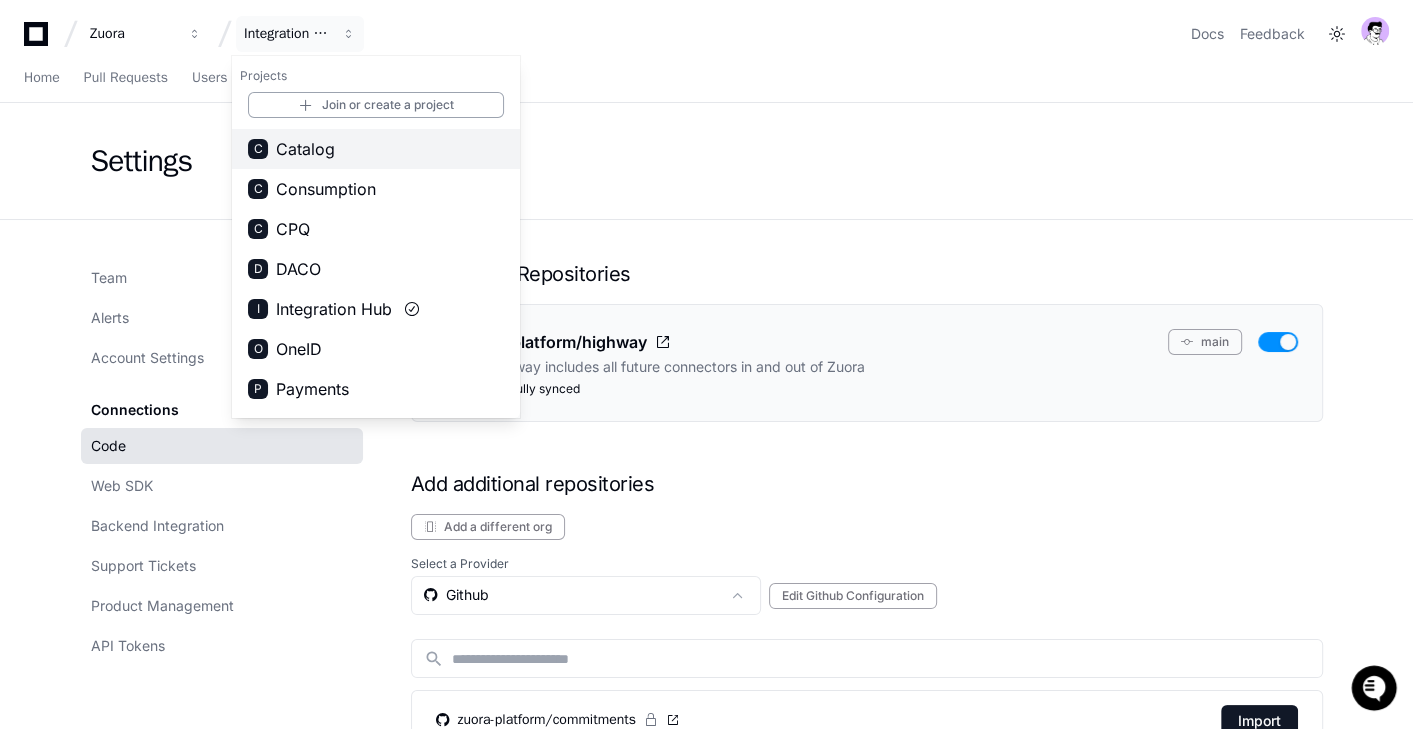 scroll, scrollTop: 33, scrollLeft: 0, axis: vertical 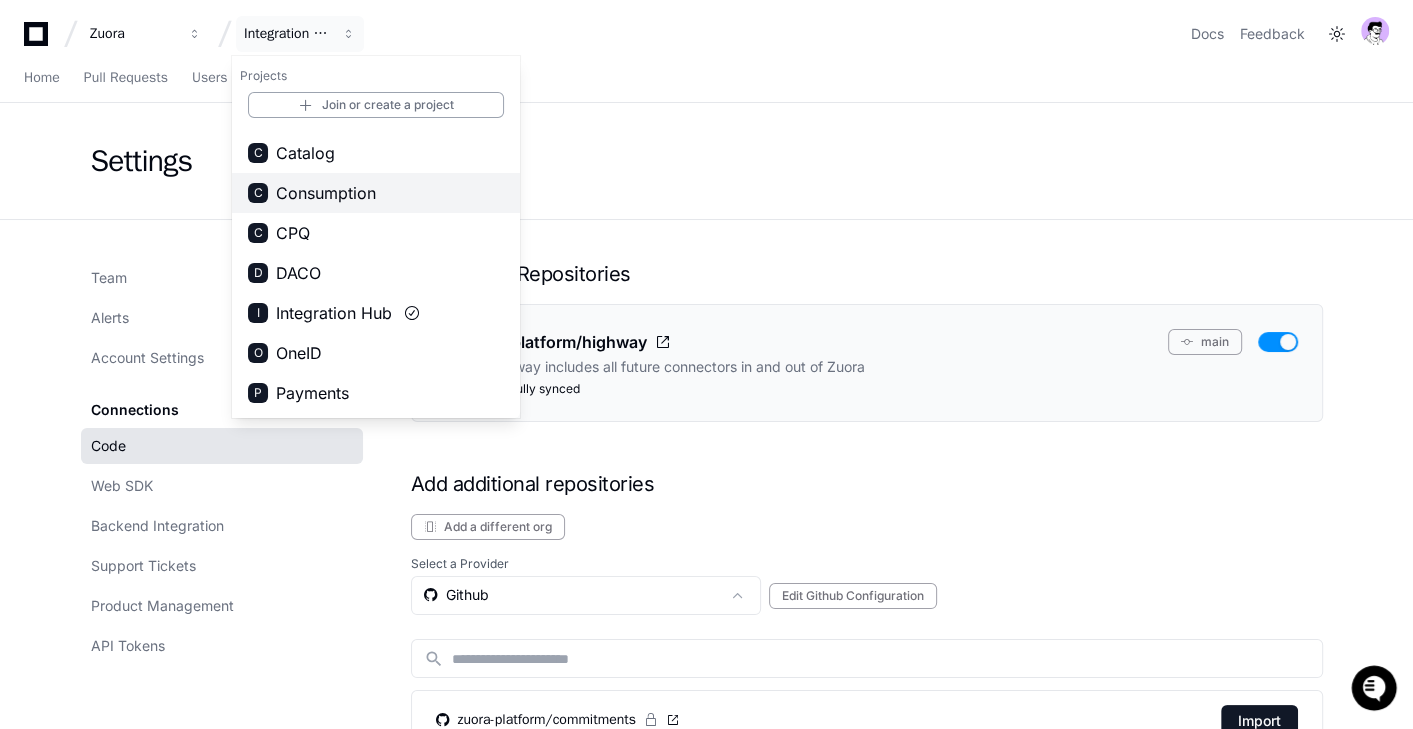 click on "Consumption" at bounding box center (326, 193) 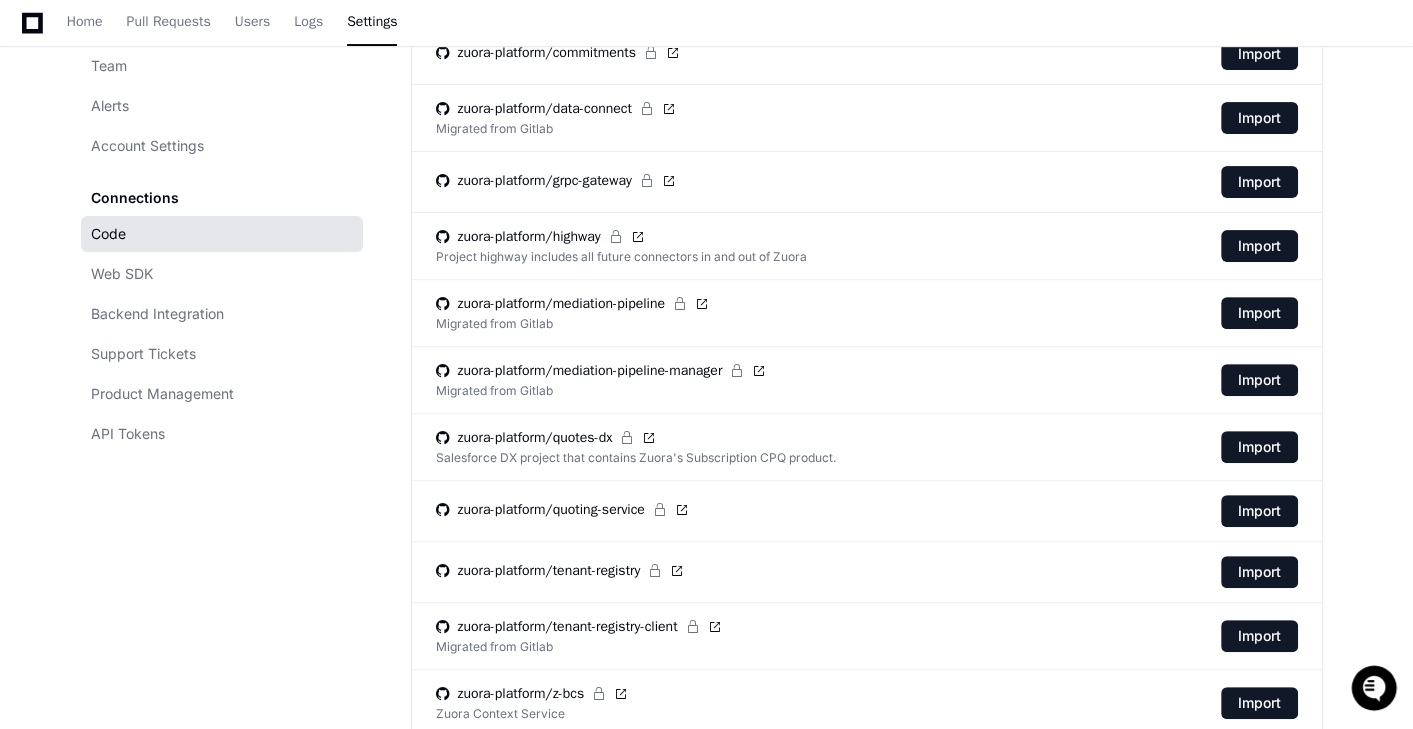 scroll, scrollTop: 409, scrollLeft: 0, axis: vertical 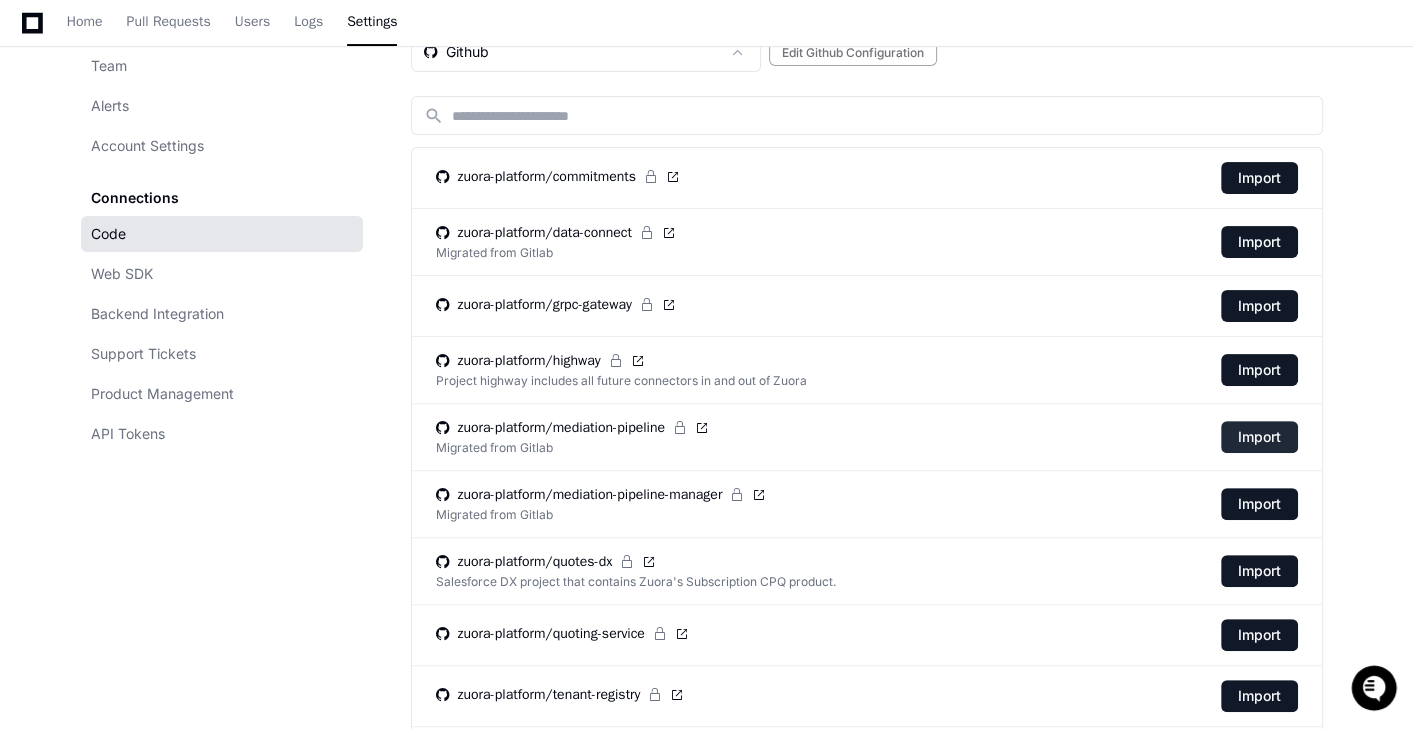 click on "Import" 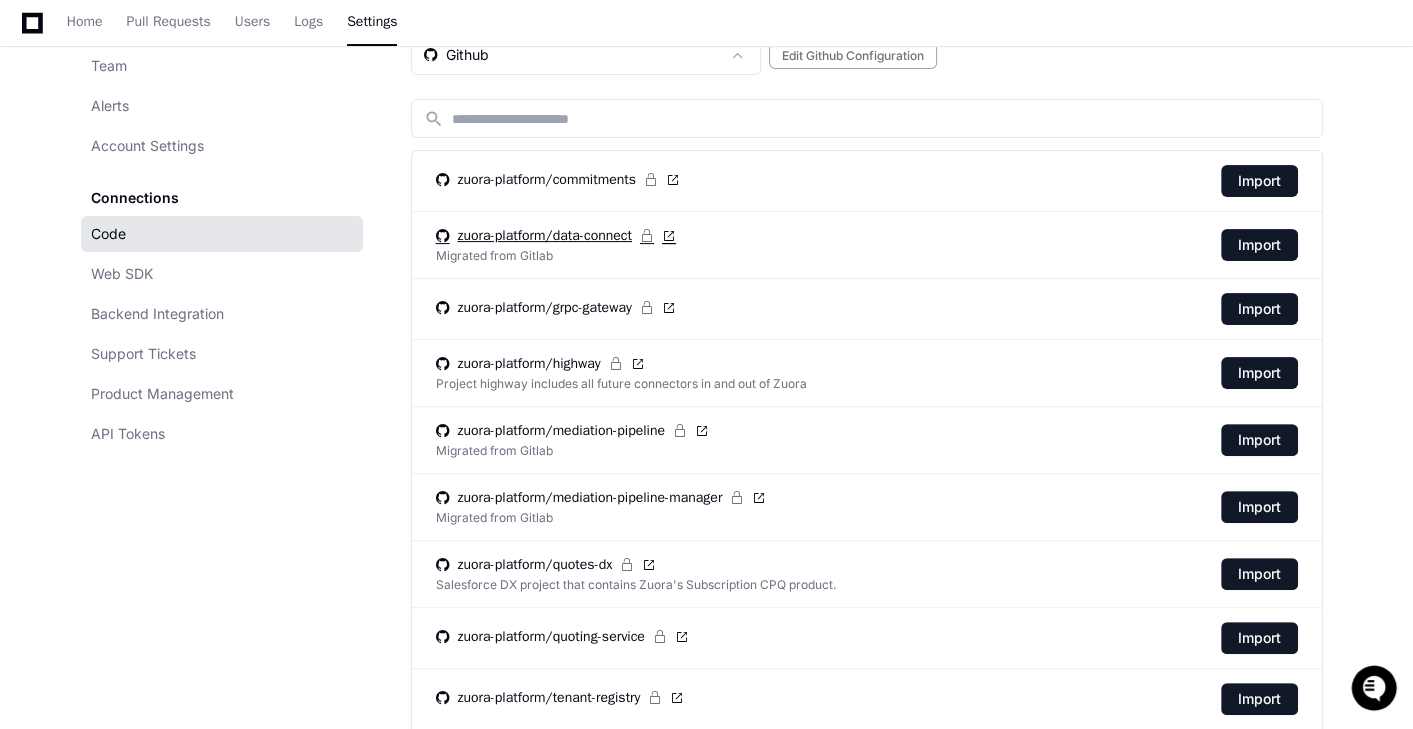 scroll, scrollTop: 405, scrollLeft: 0, axis: vertical 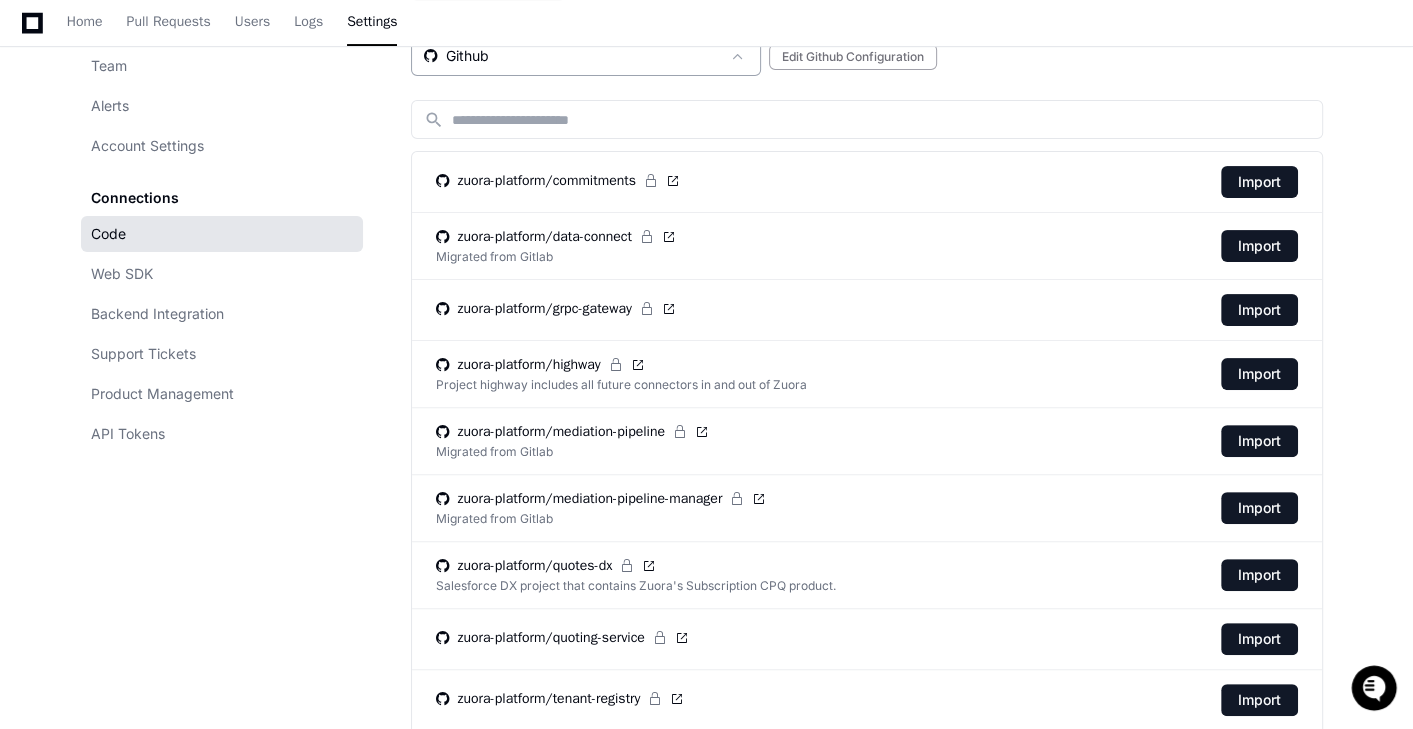 click on "Github" 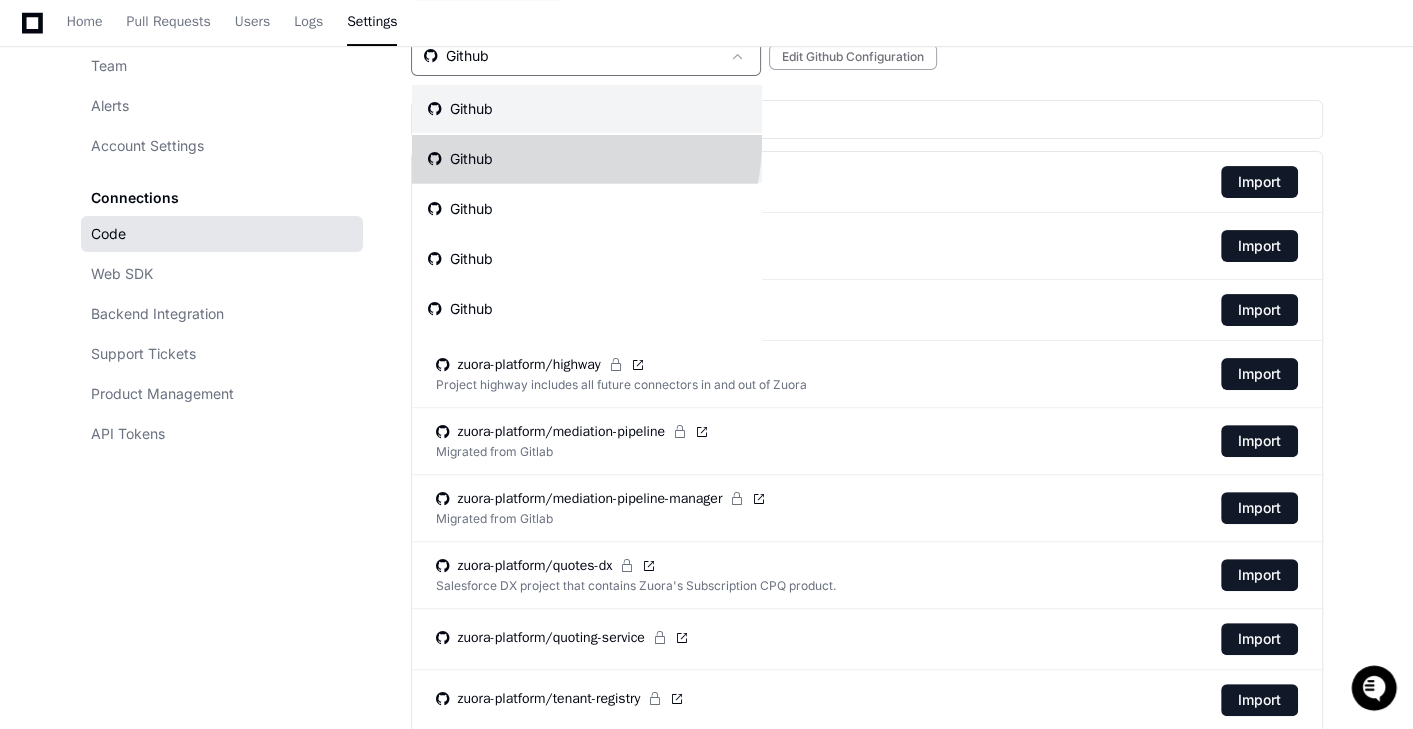 click on "Github" at bounding box center (587, 159) 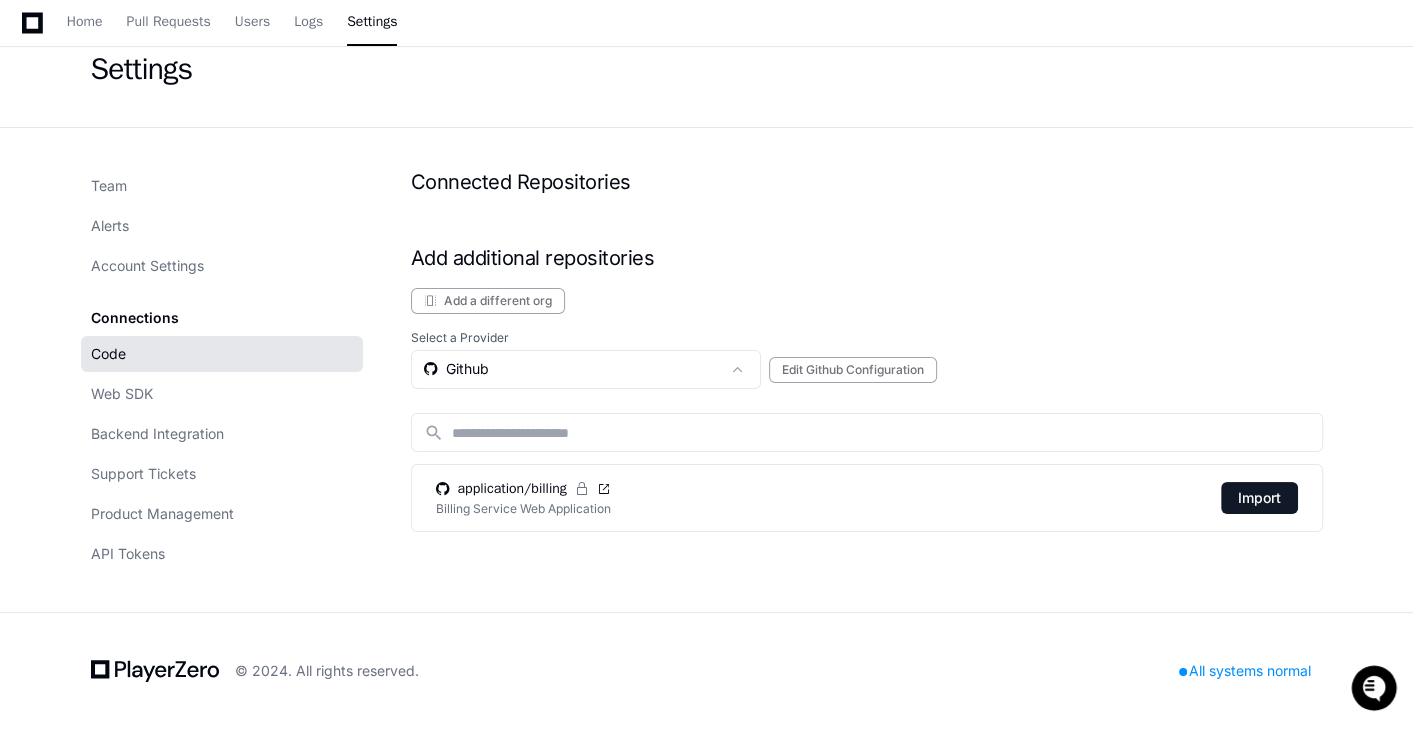 scroll, scrollTop: 90, scrollLeft: 0, axis: vertical 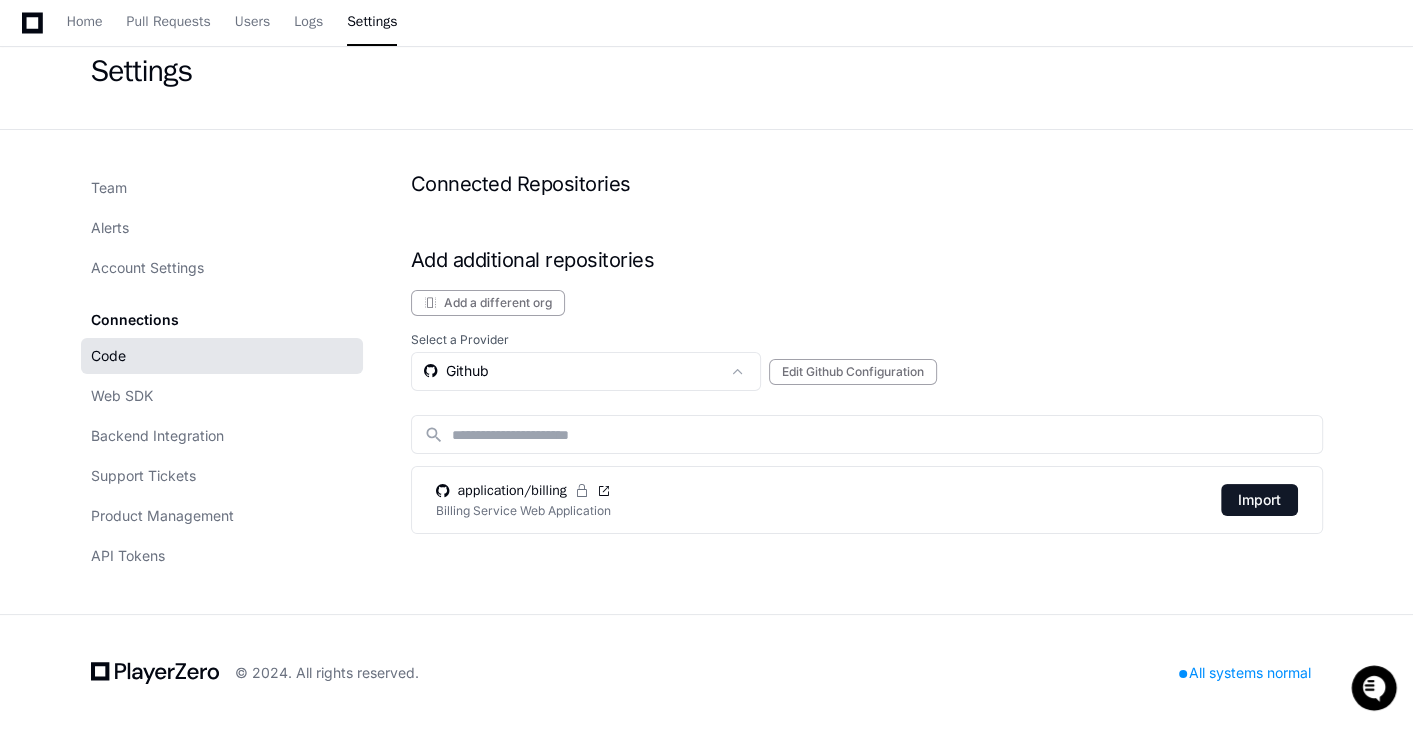 click on "Add a different org  Select a Provider  Github   Edit Github Configuration  search application/billing Billing Service Web Application  Import" 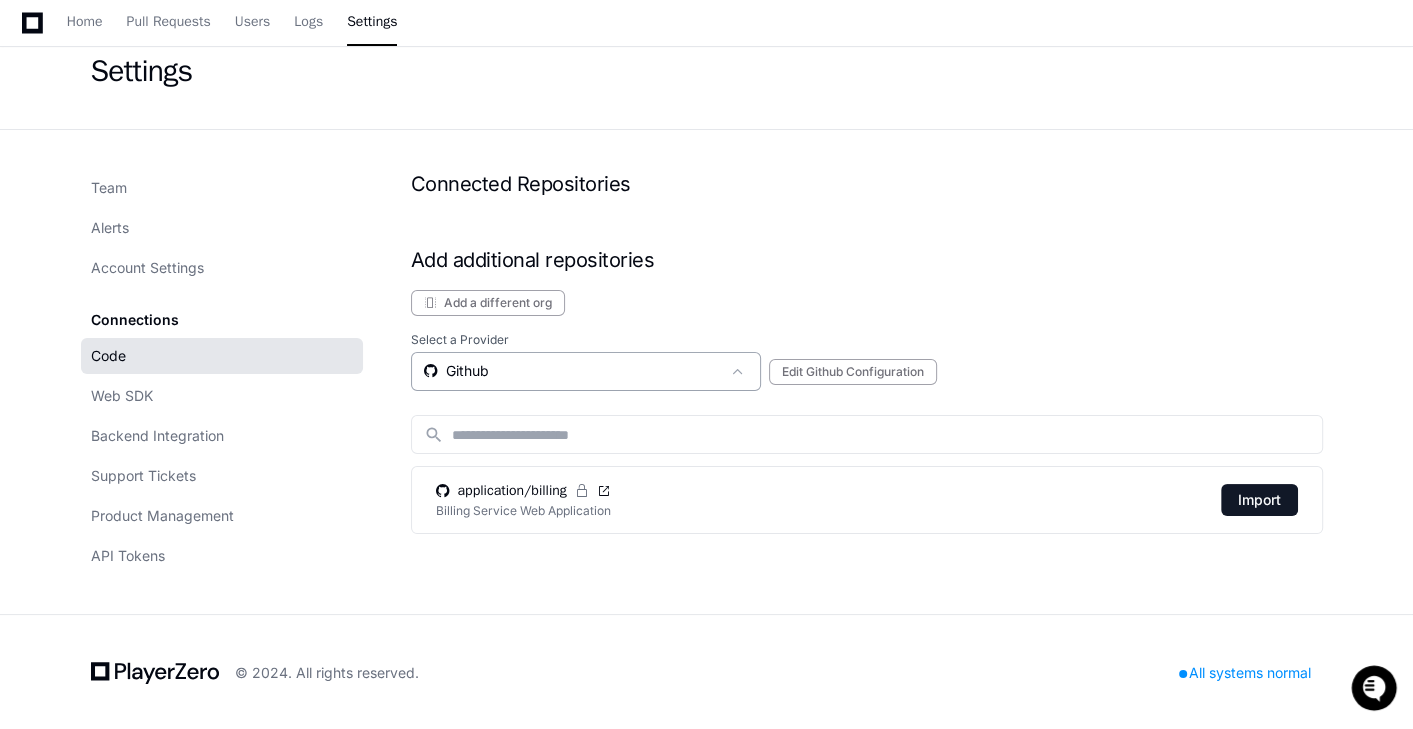 click on "Github" at bounding box center (572, 371) 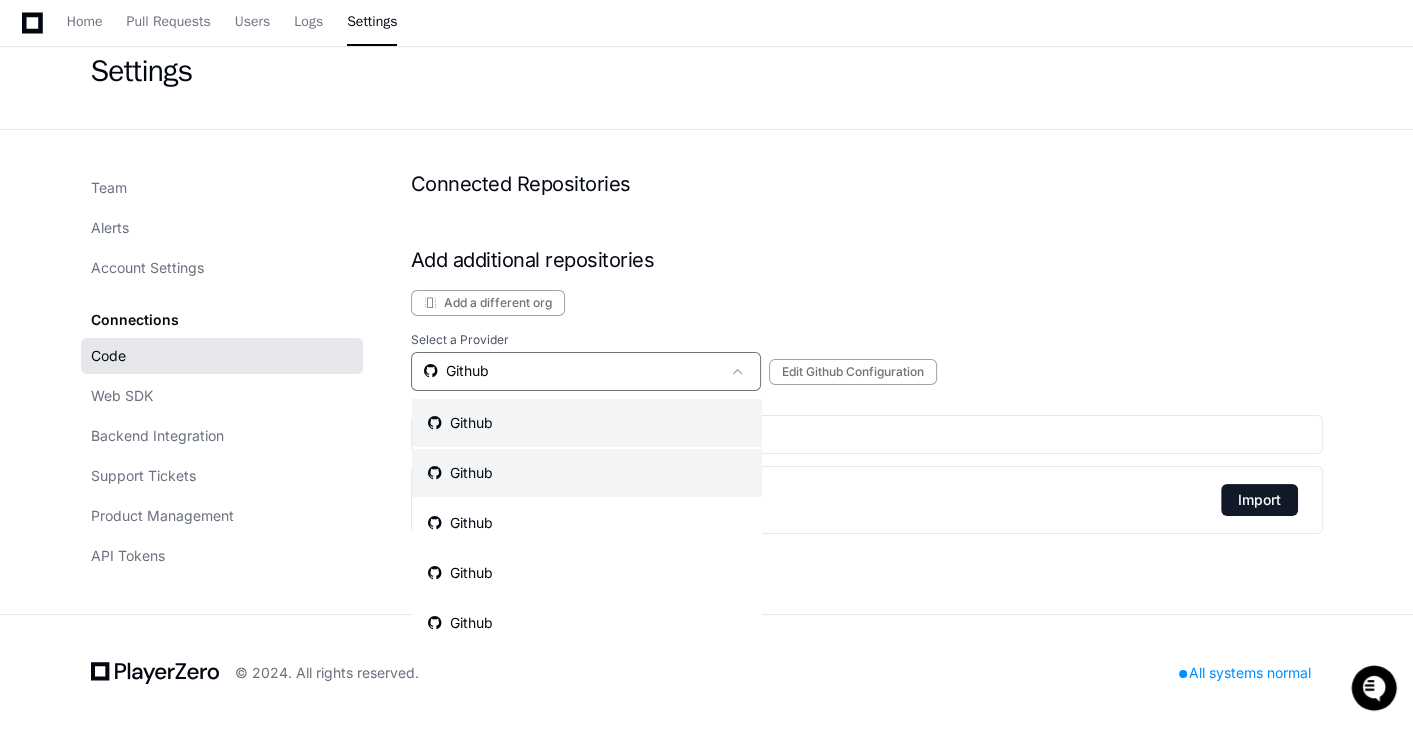 click on "Github" at bounding box center [587, 423] 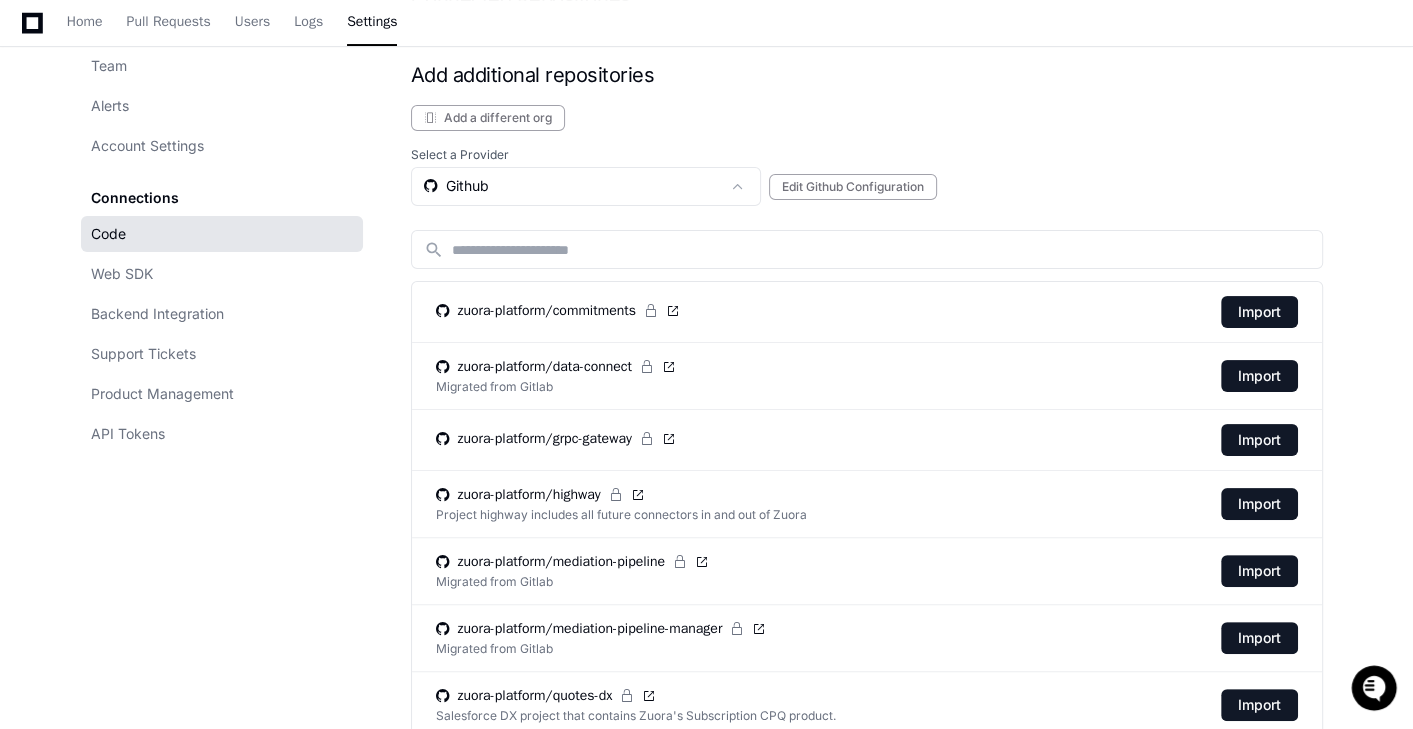 scroll, scrollTop: 385, scrollLeft: 0, axis: vertical 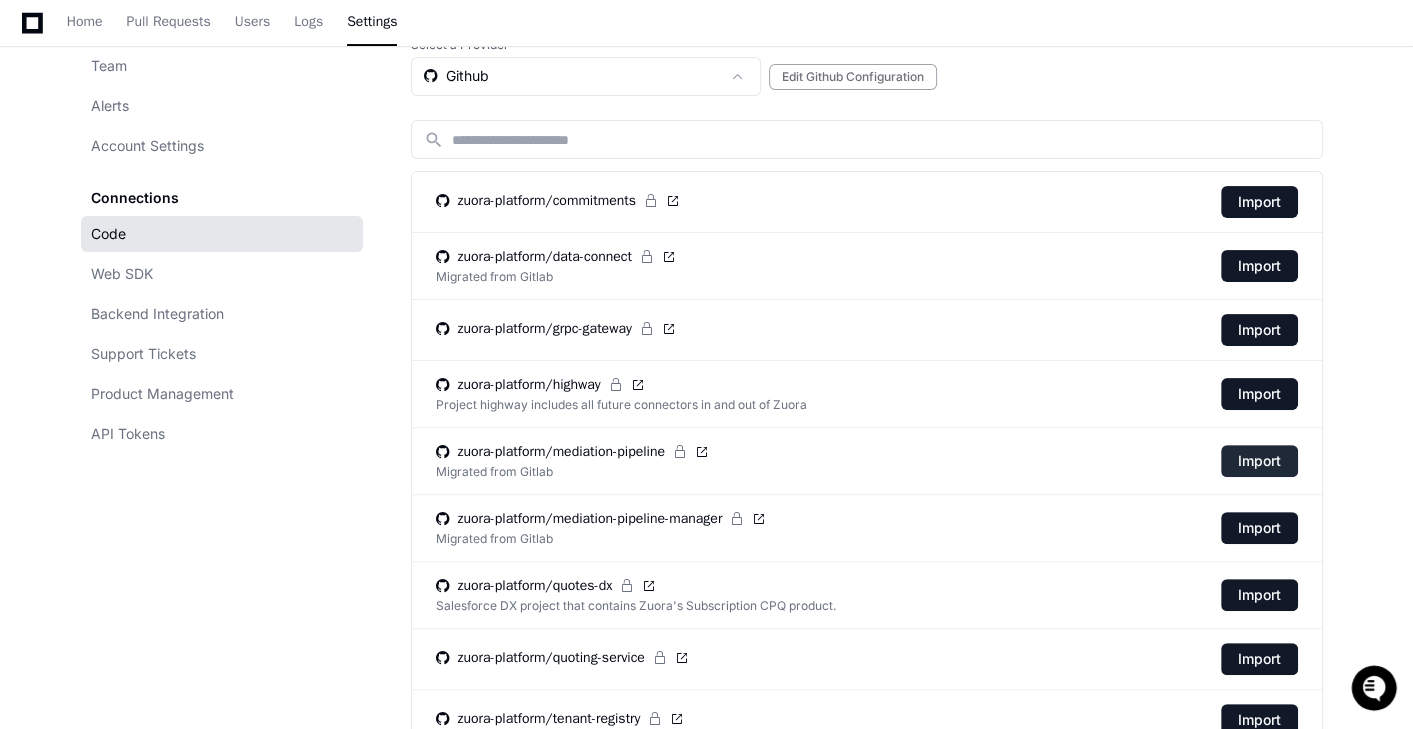 click on "Import" 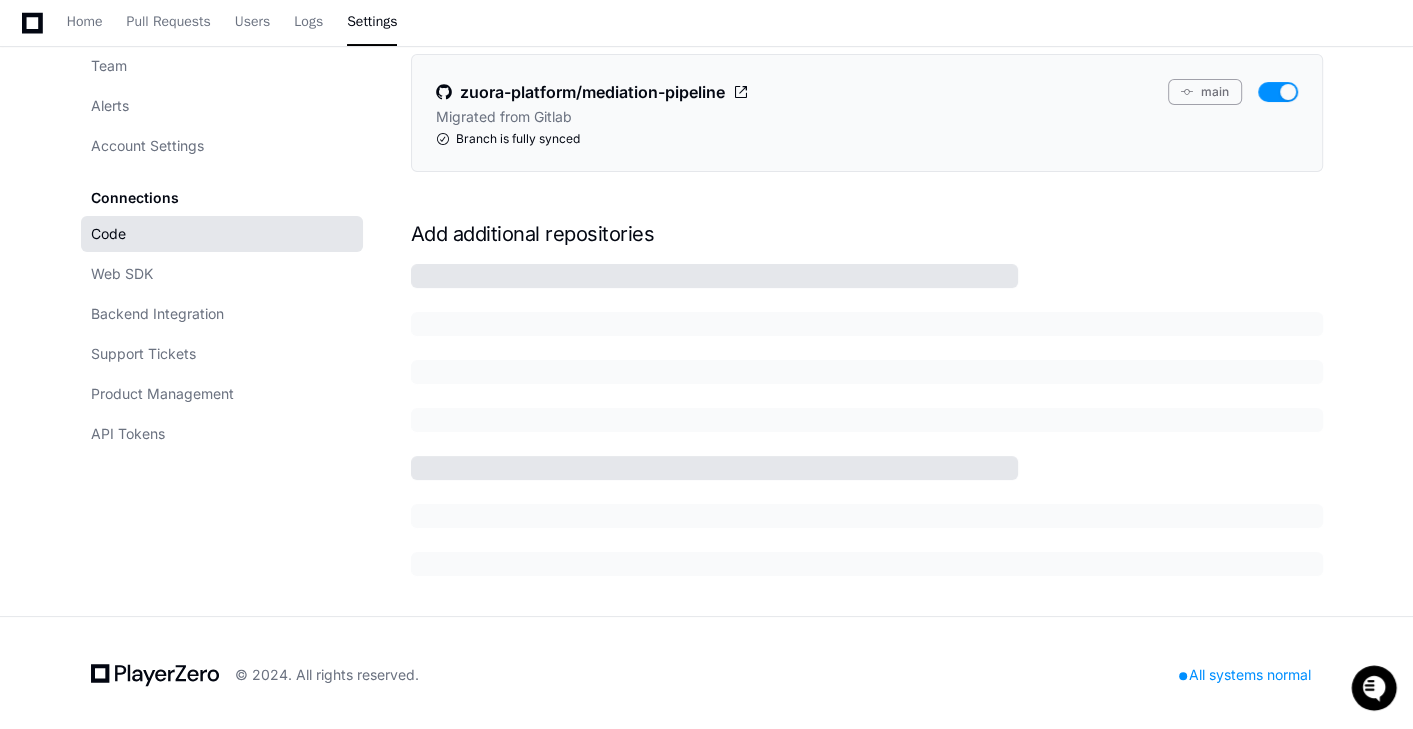scroll, scrollTop: 385, scrollLeft: 0, axis: vertical 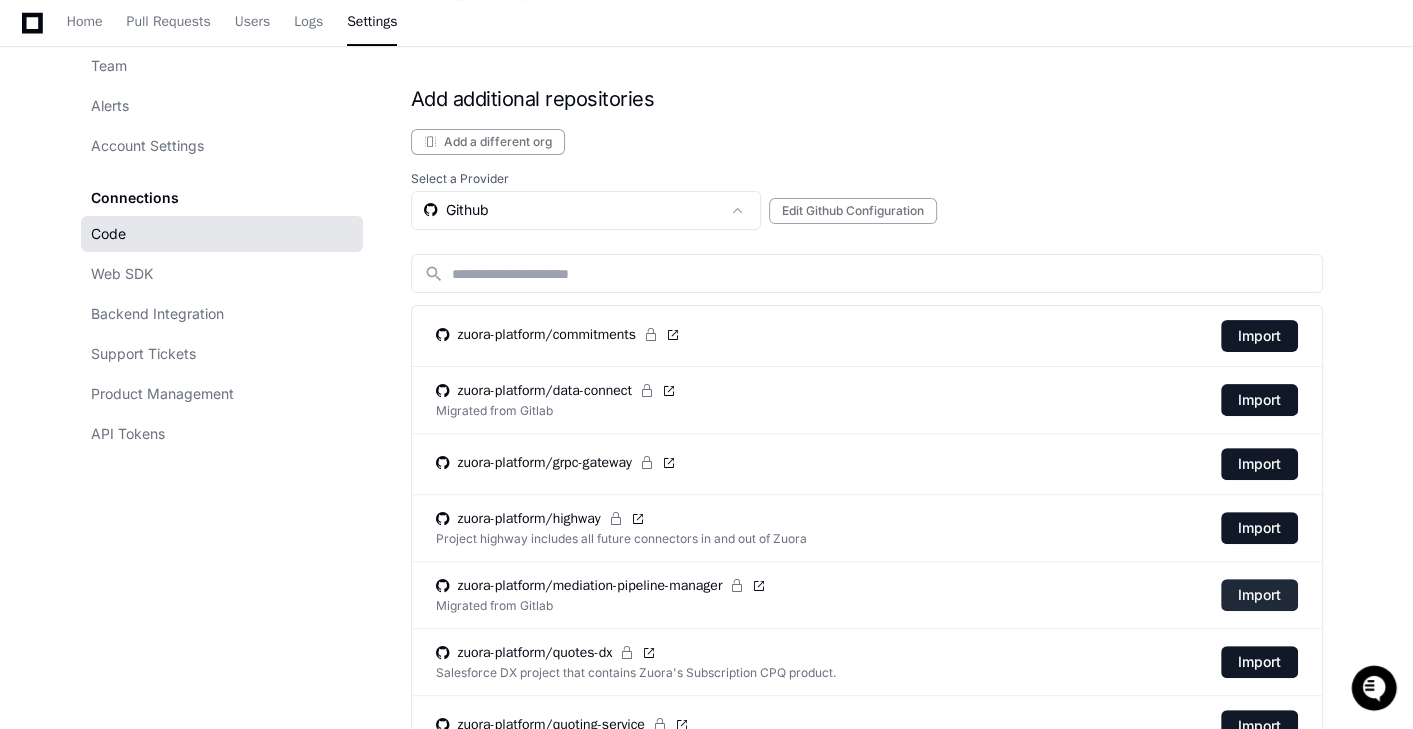 click on "Import" 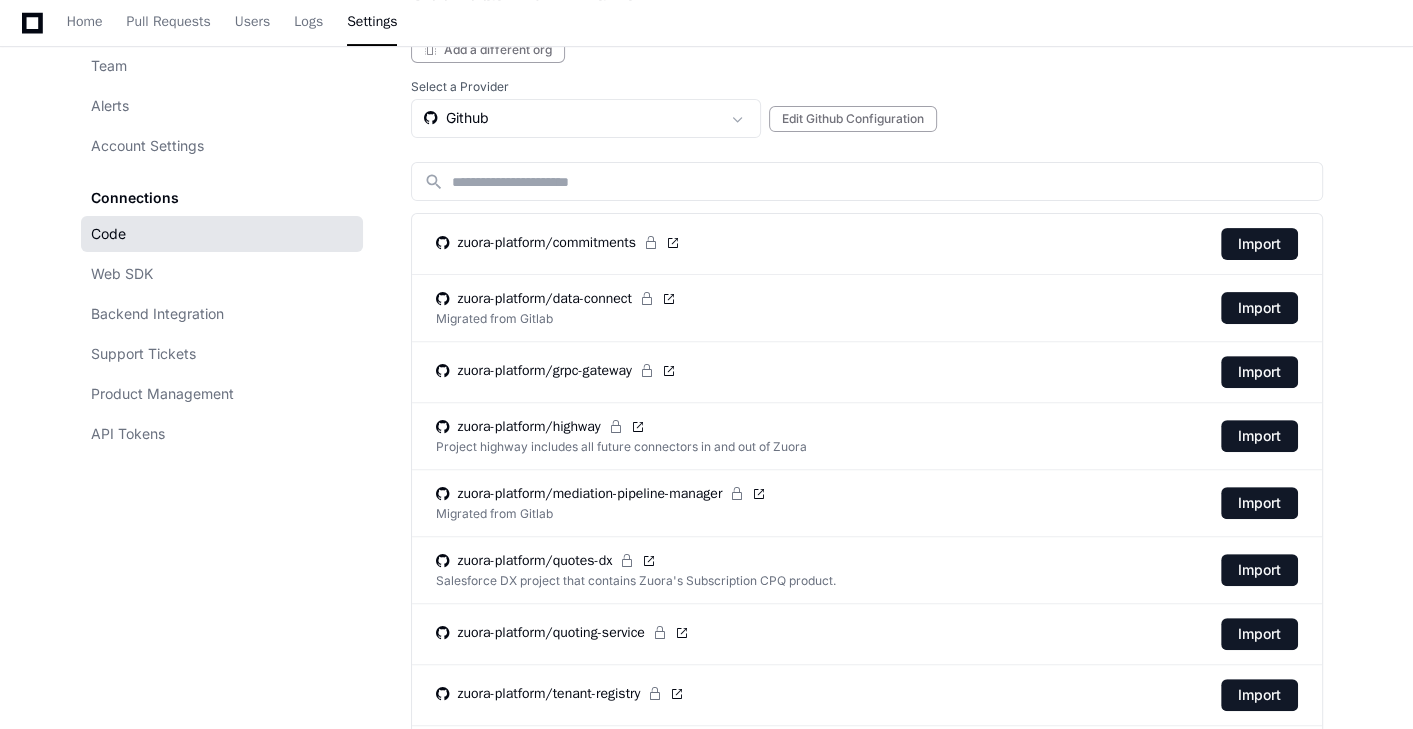 scroll, scrollTop: 0, scrollLeft: 0, axis: both 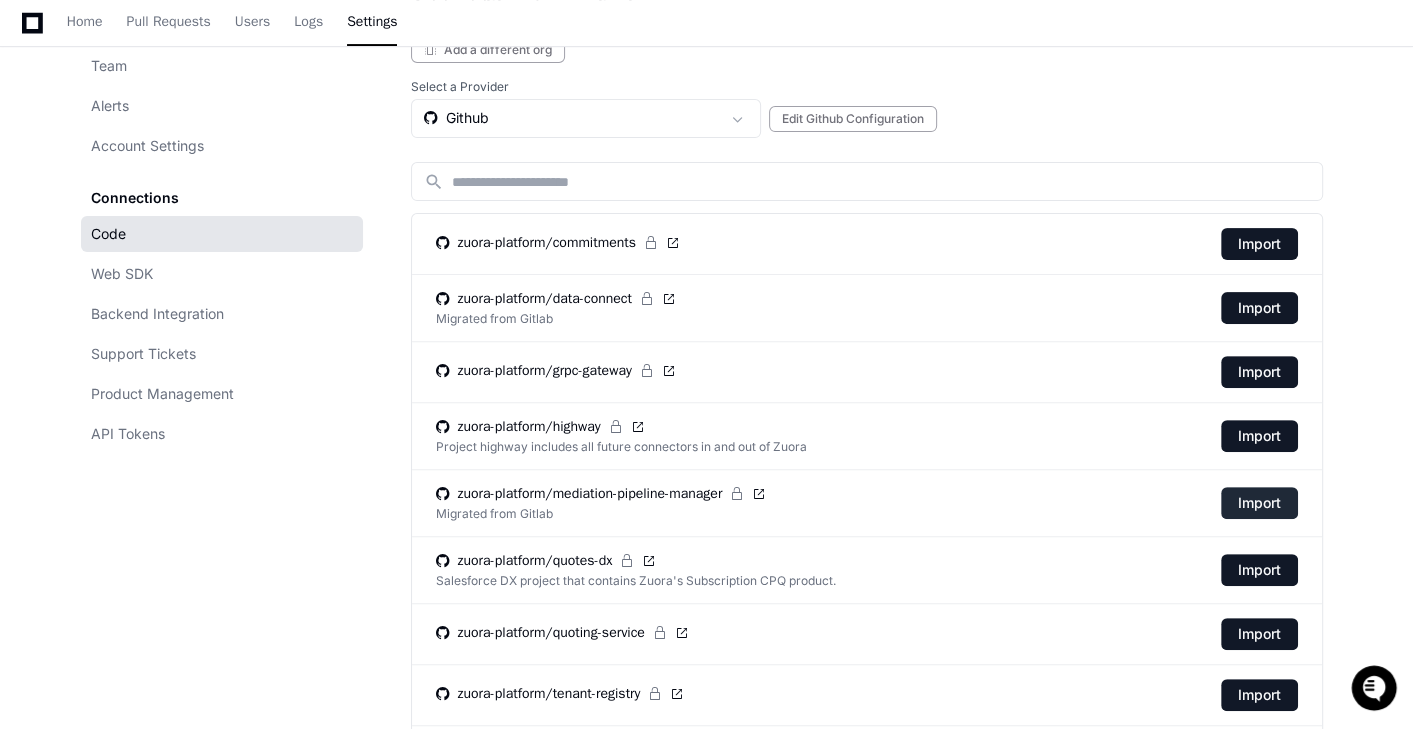 click on "Import" 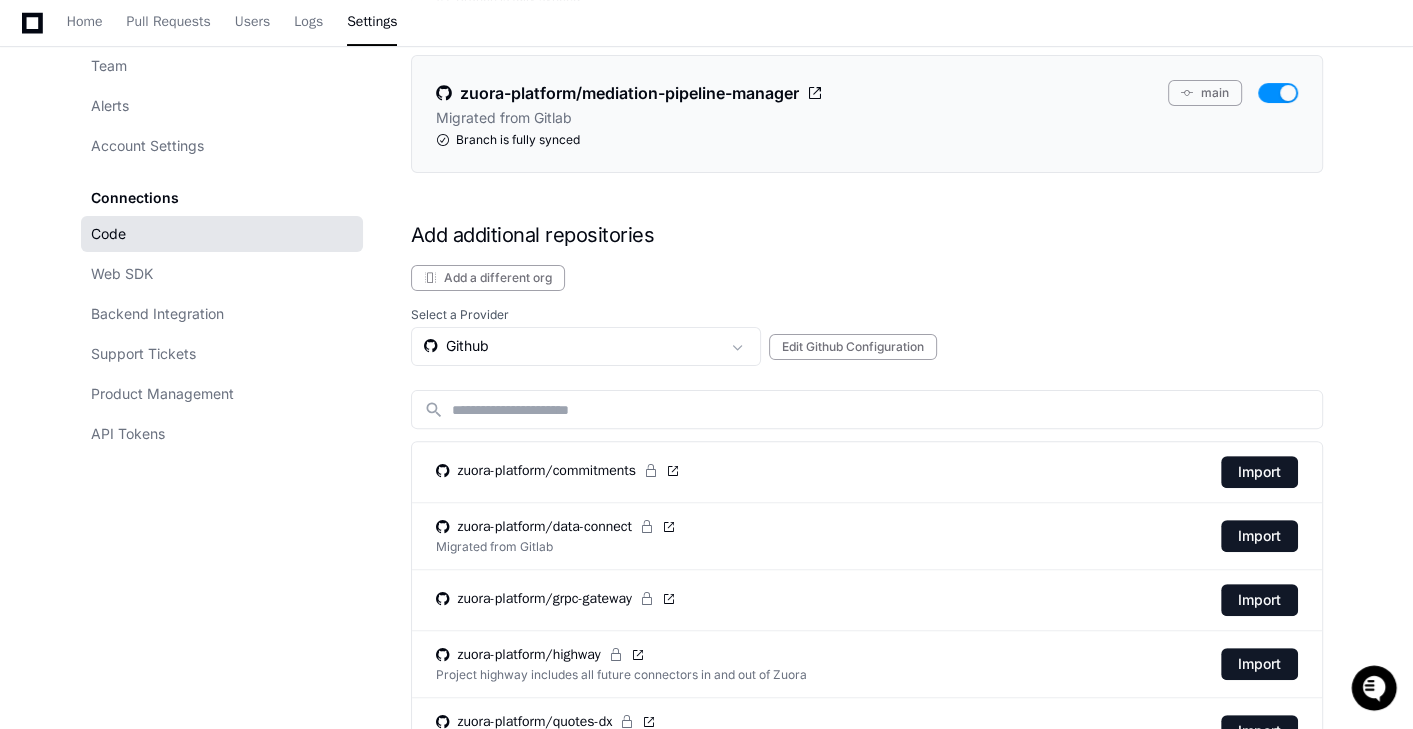 scroll, scrollTop: 618, scrollLeft: 0, axis: vertical 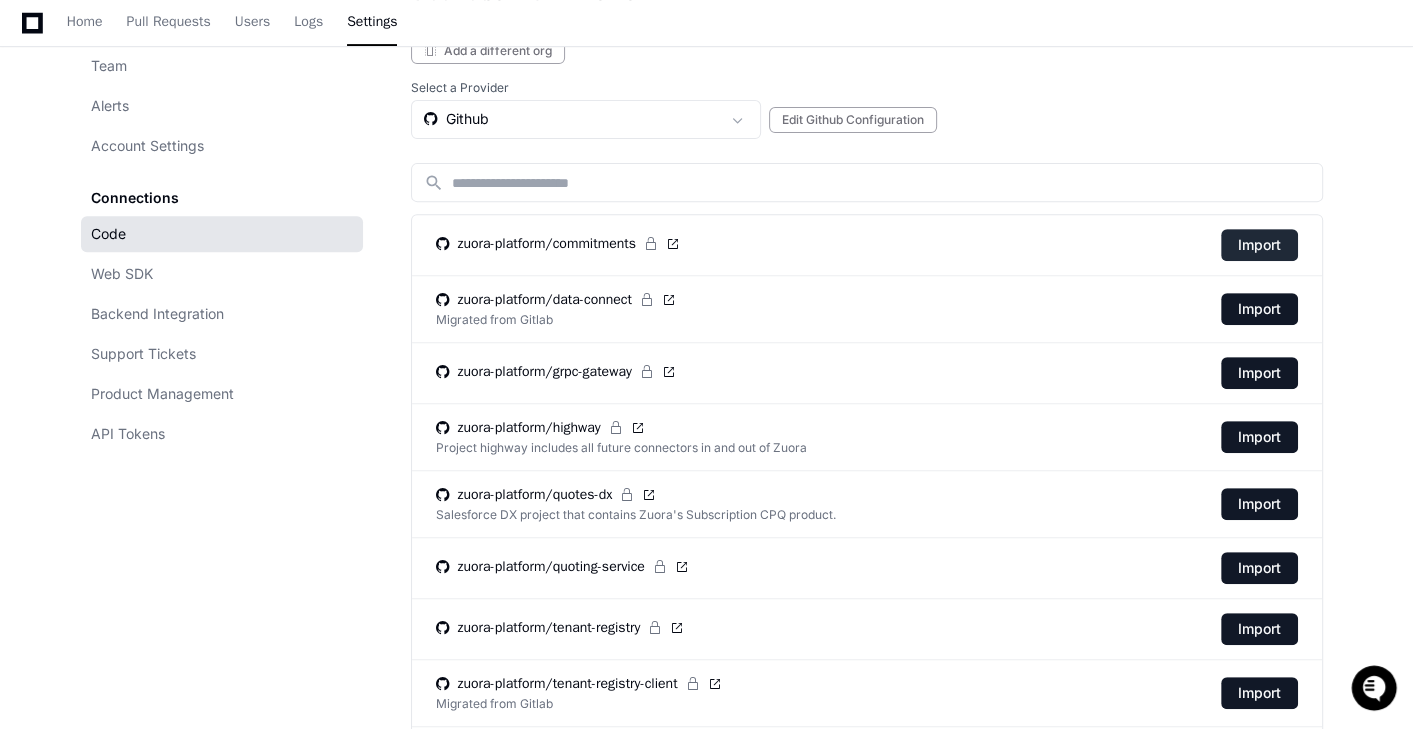 click on "Import" 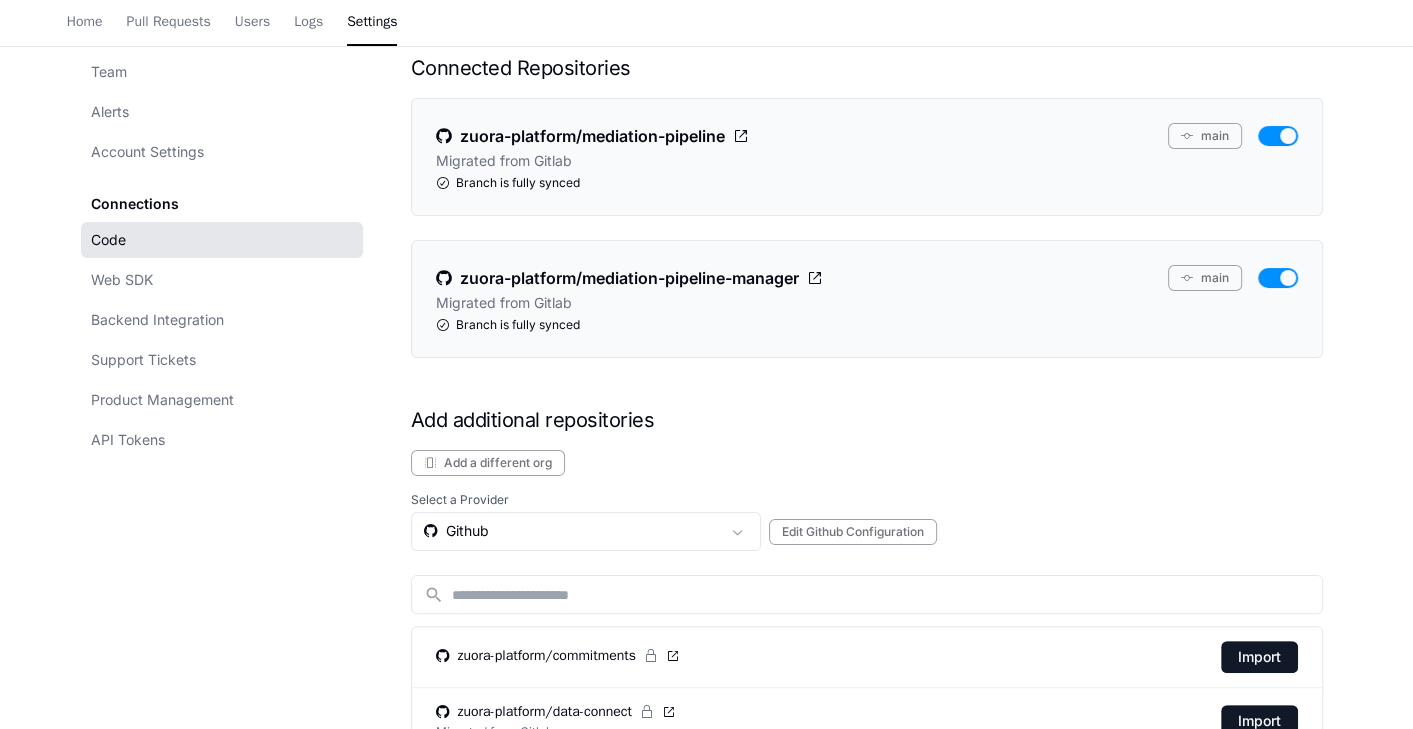 scroll, scrollTop: 0, scrollLeft: 0, axis: both 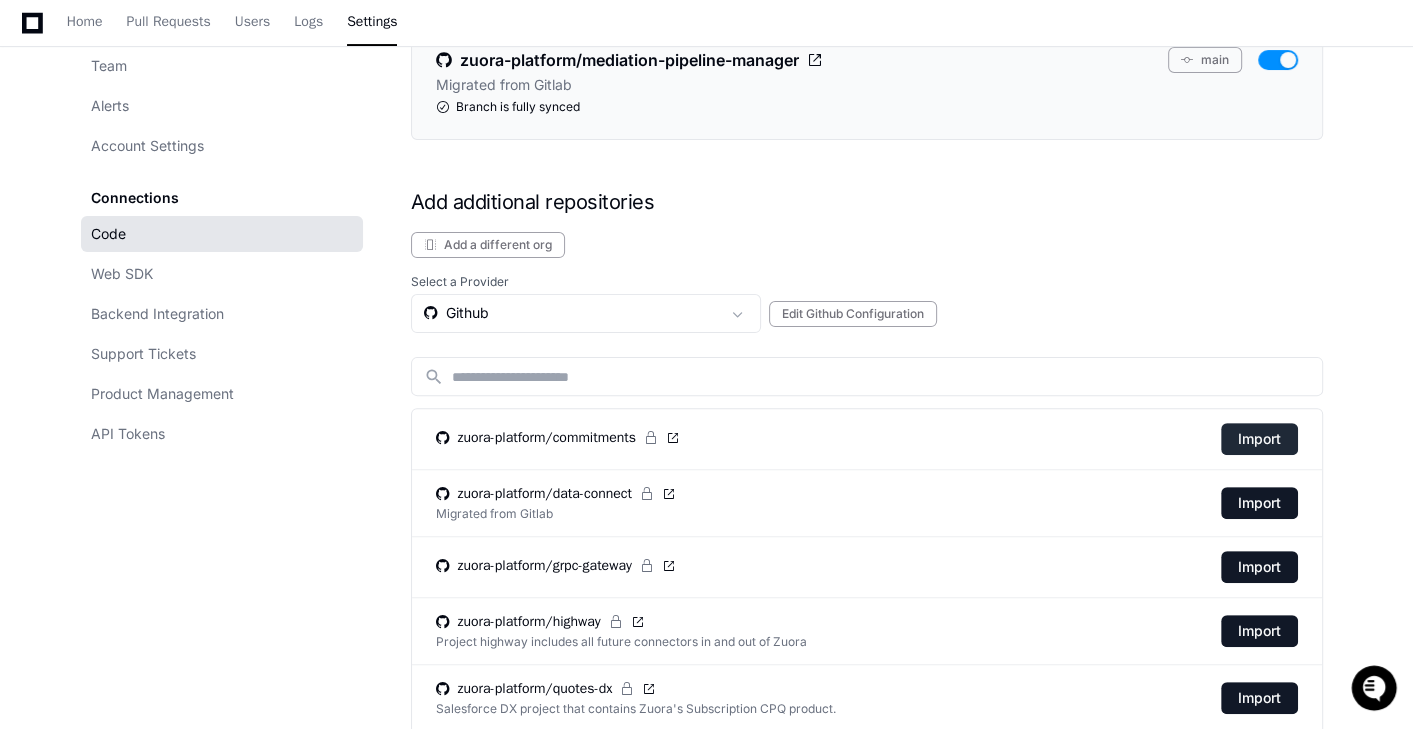 click on "Import" 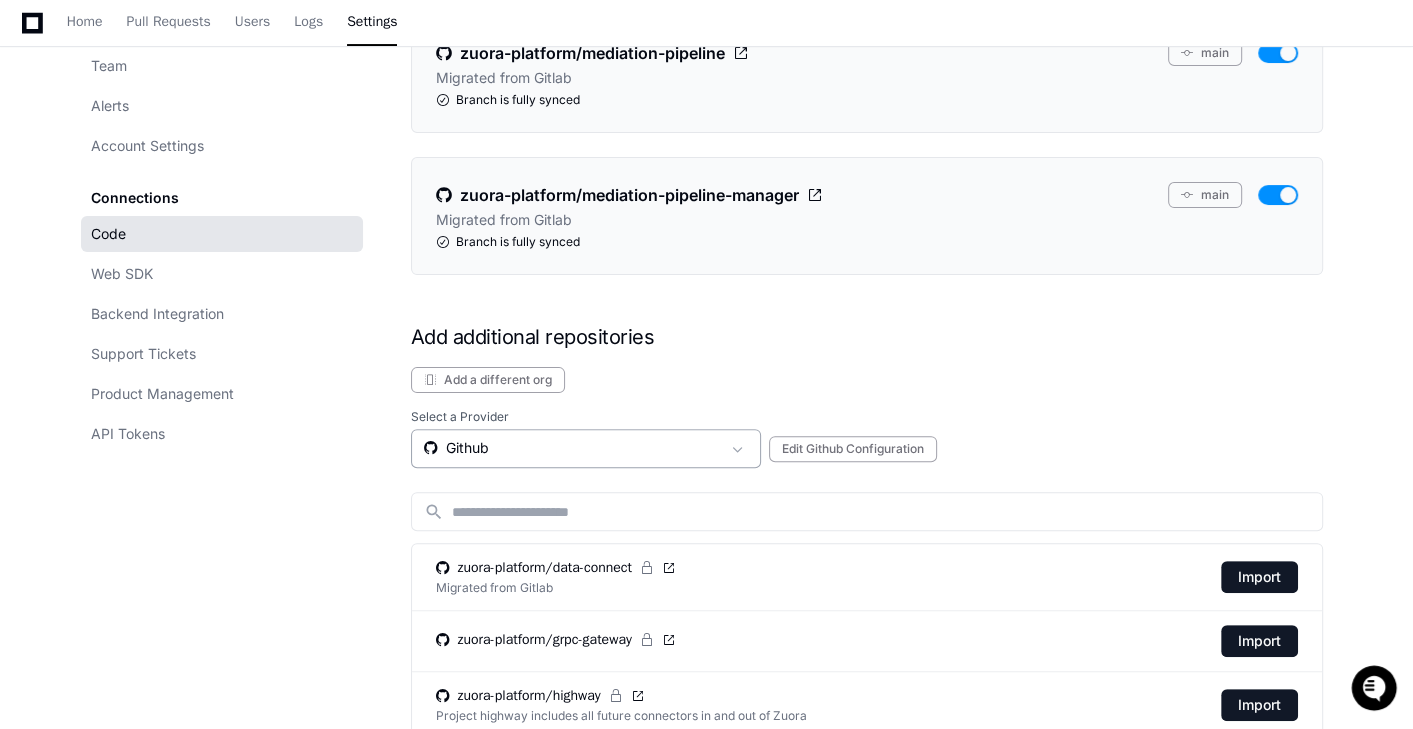 click on "Github" 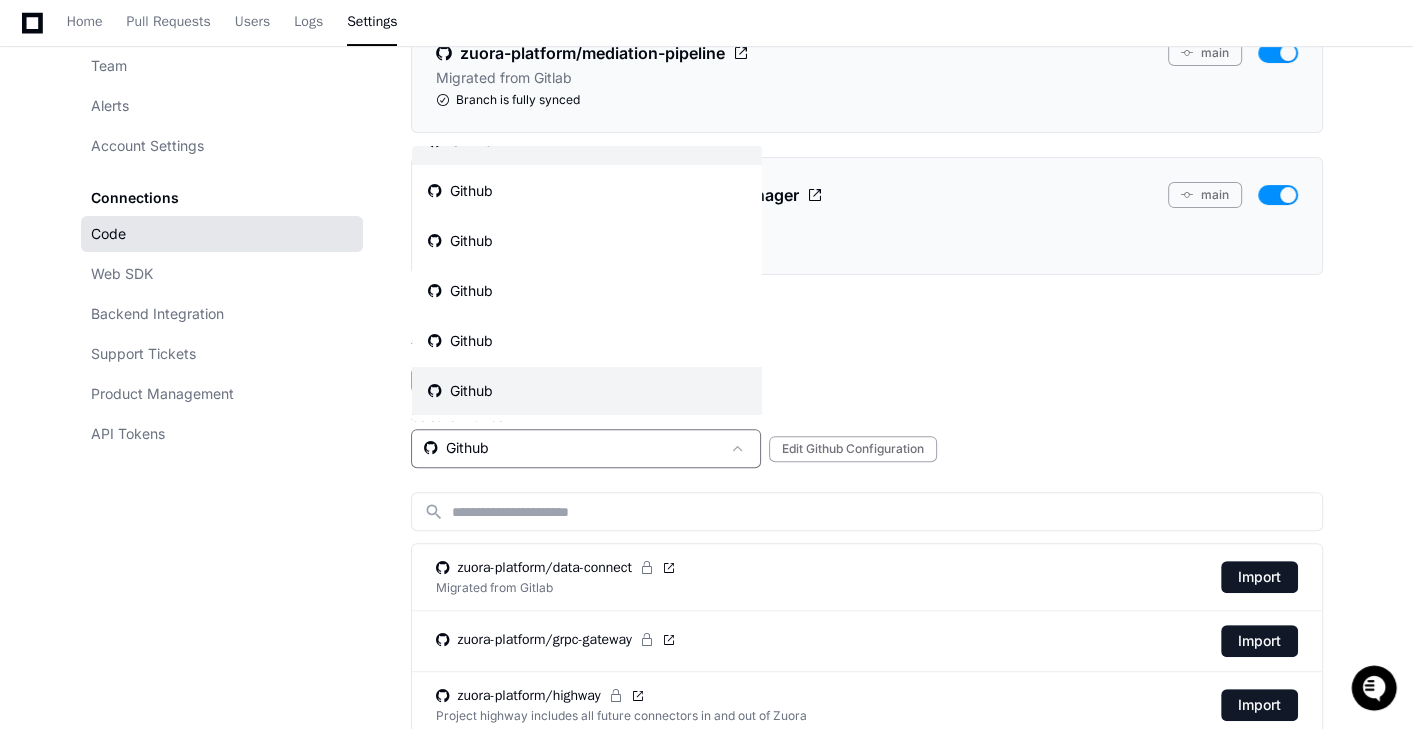 scroll, scrollTop: 41, scrollLeft: 0, axis: vertical 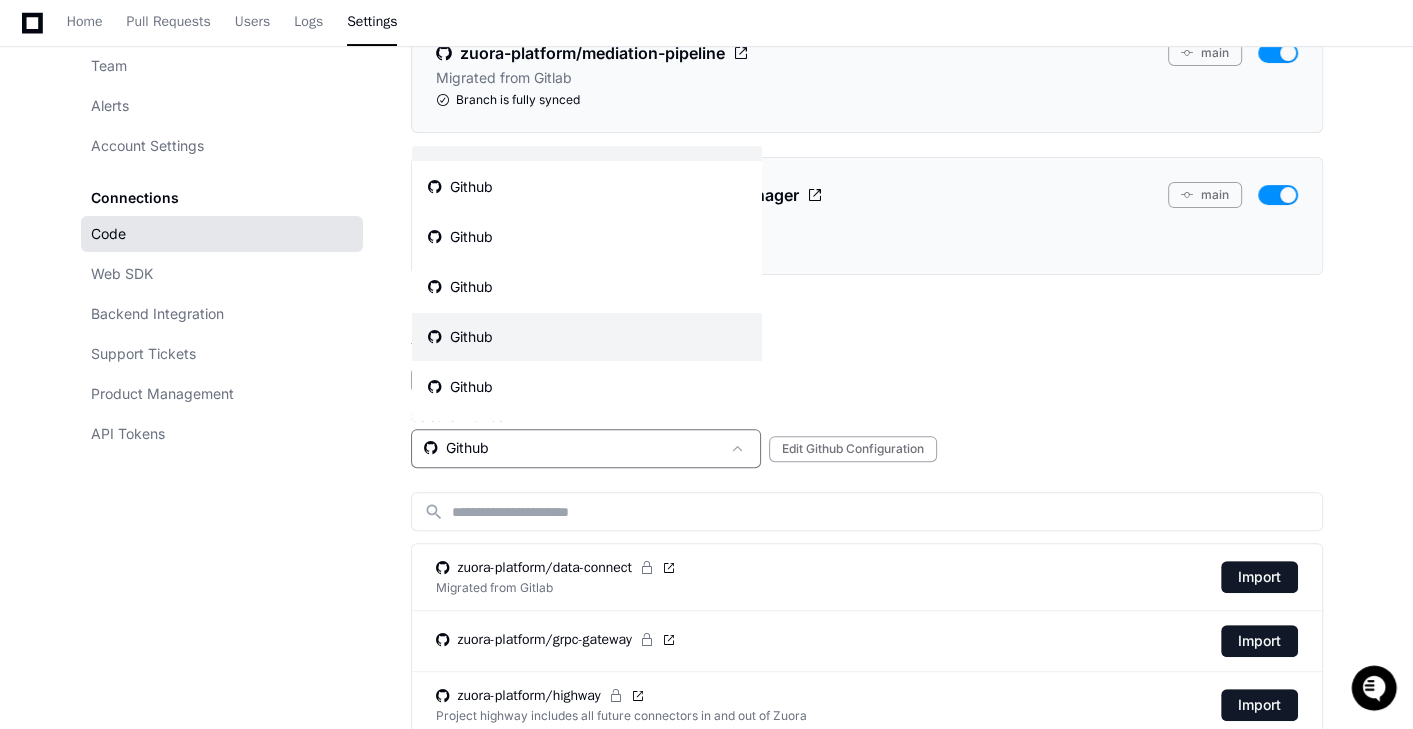 click on "Github" at bounding box center (587, 337) 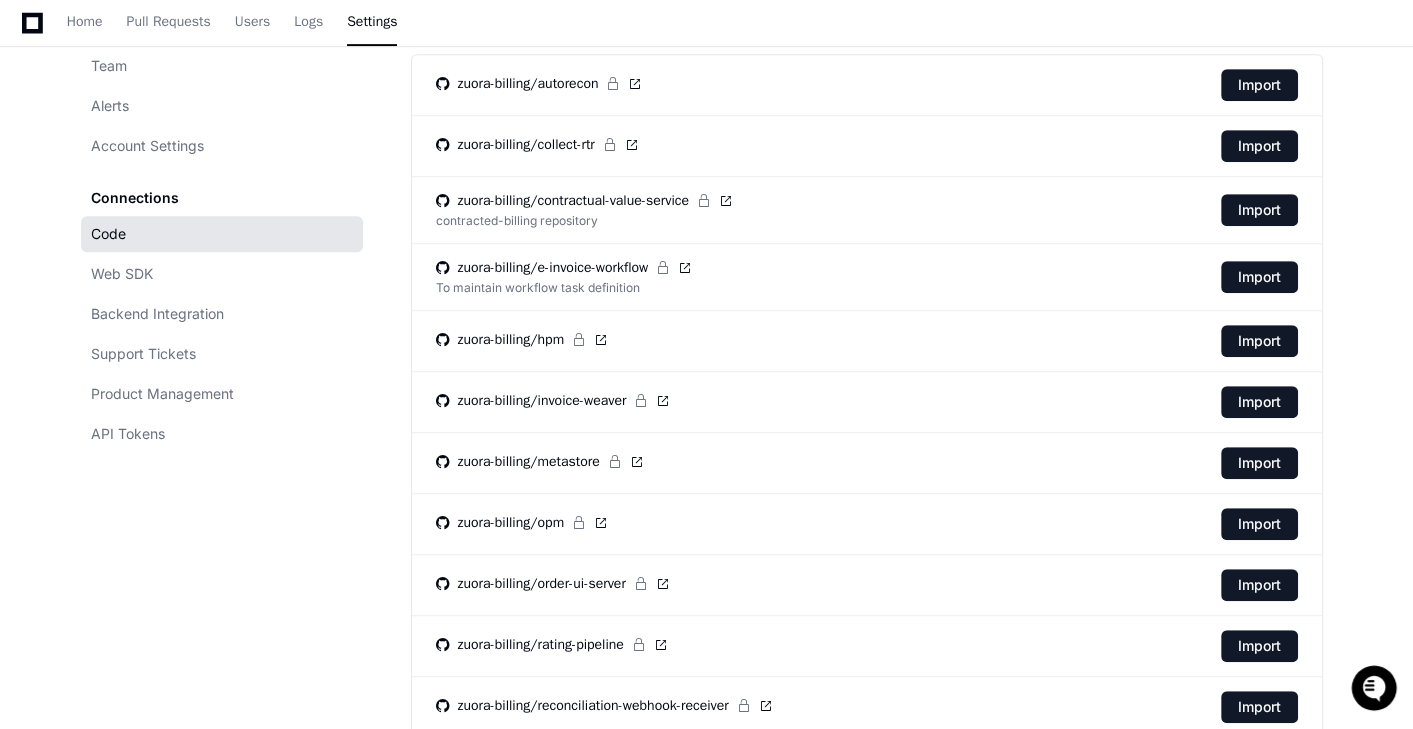 scroll, scrollTop: 960, scrollLeft: 0, axis: vertical 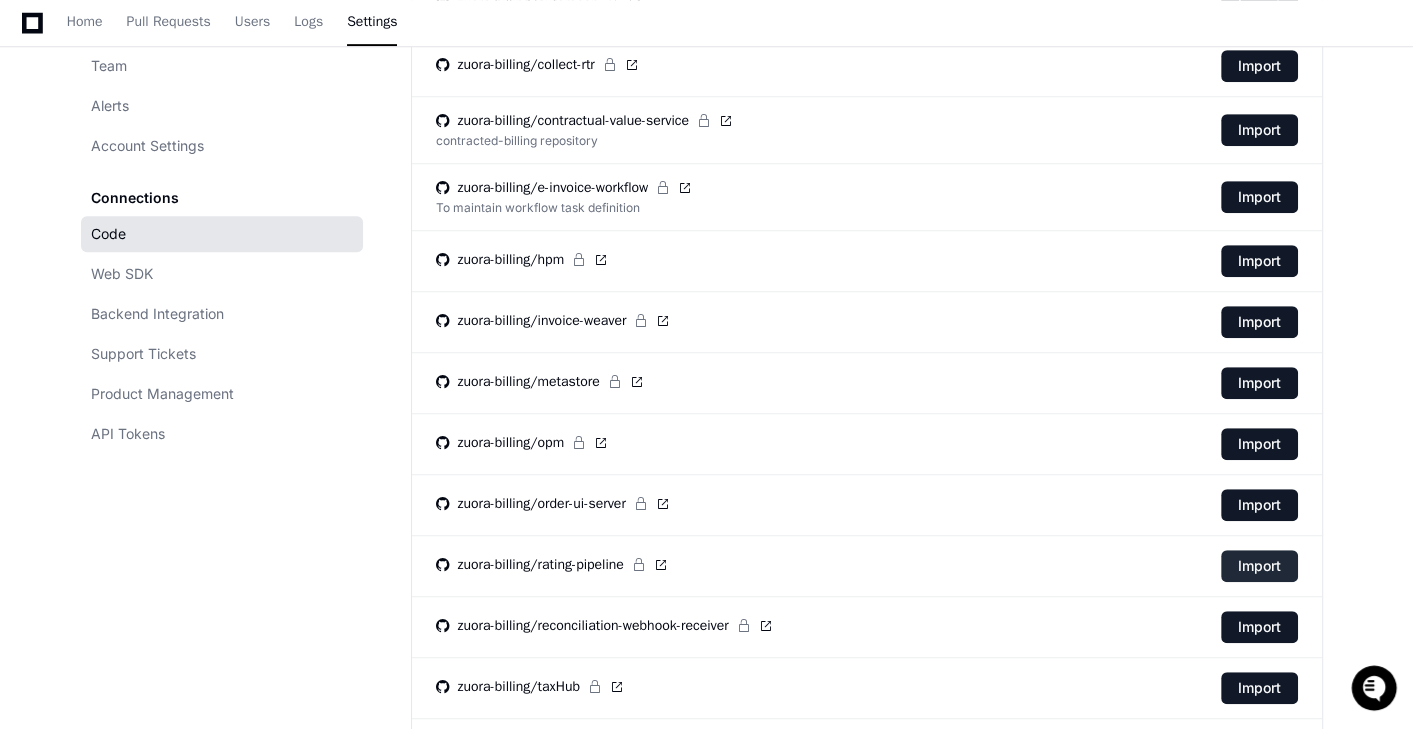 click on "Import" 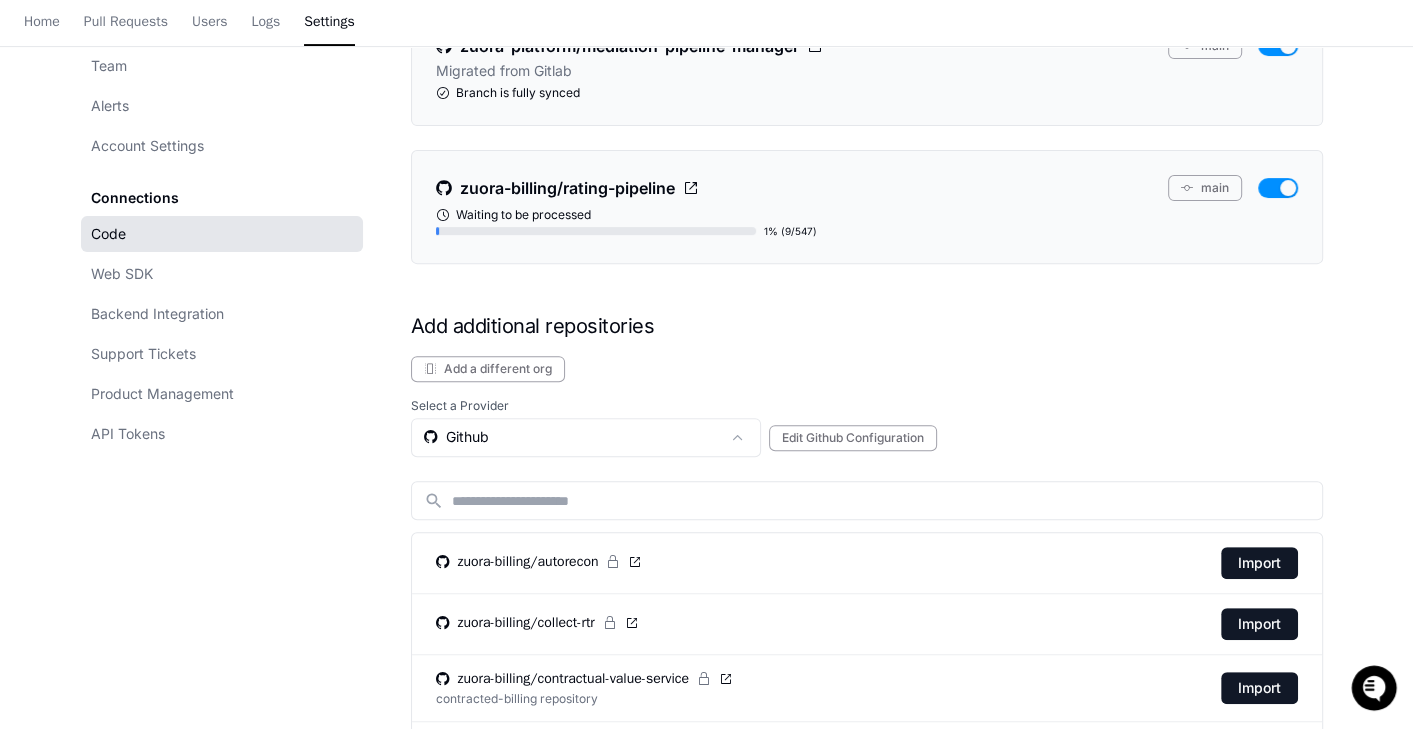 scroll, scrollTop: 18, scrollLeft: 0, axis: vertical 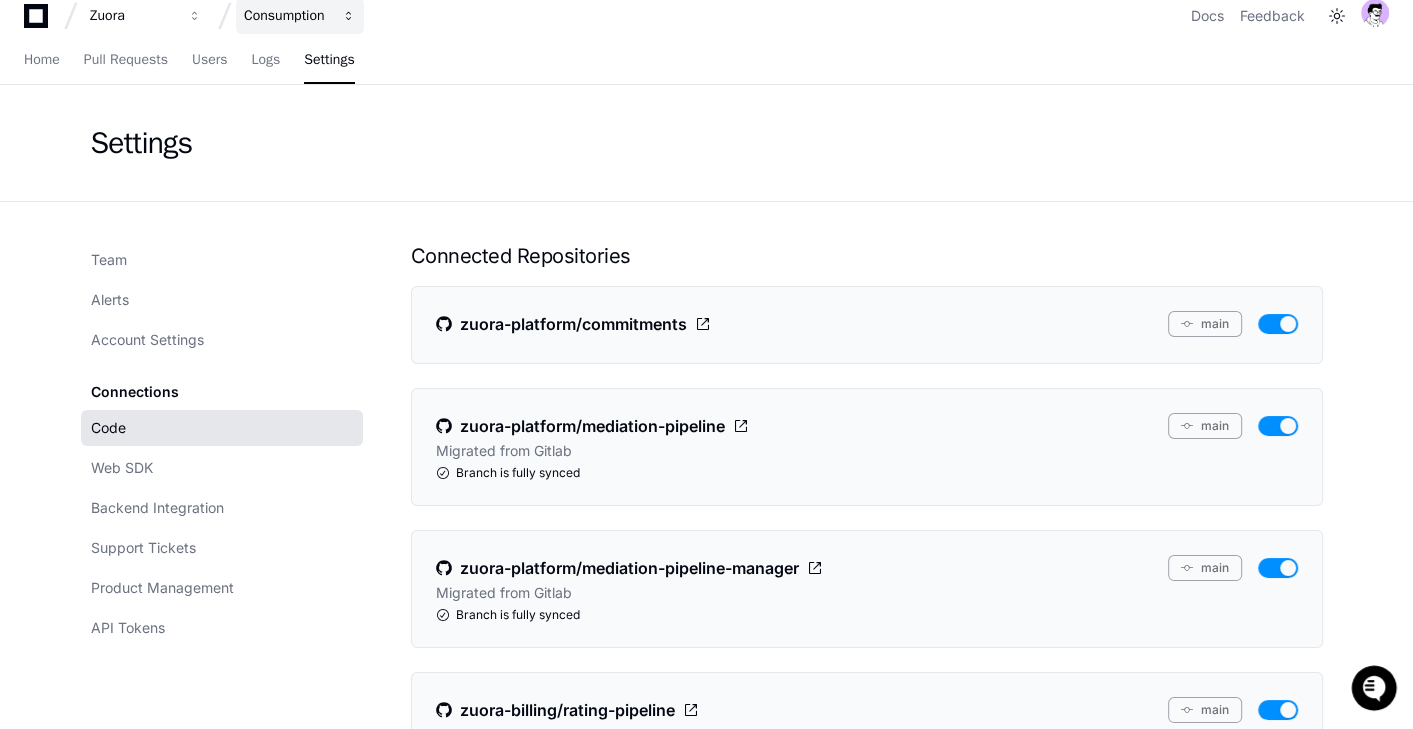 click on "Consumption" at bounding box center (133, 16) 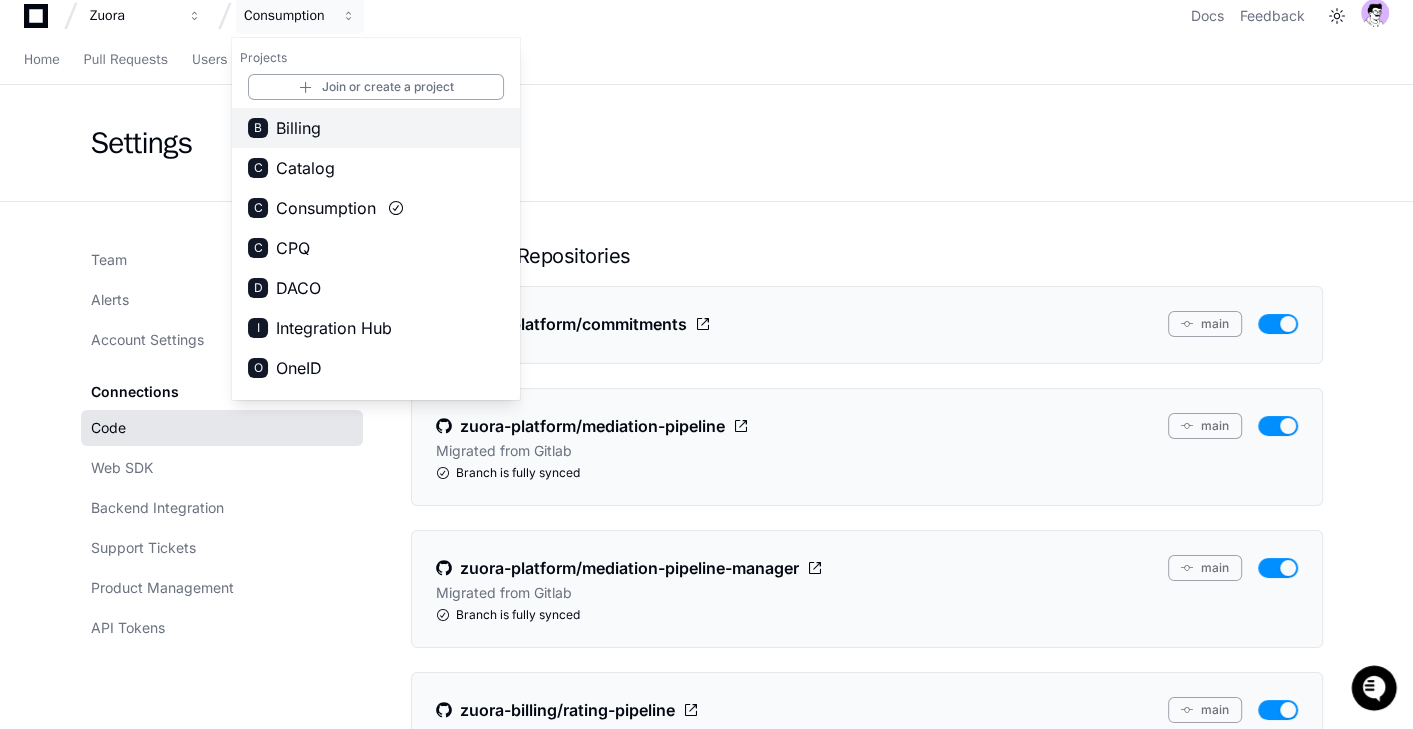 click on "B  Billing" at bounding box center (376, 128) 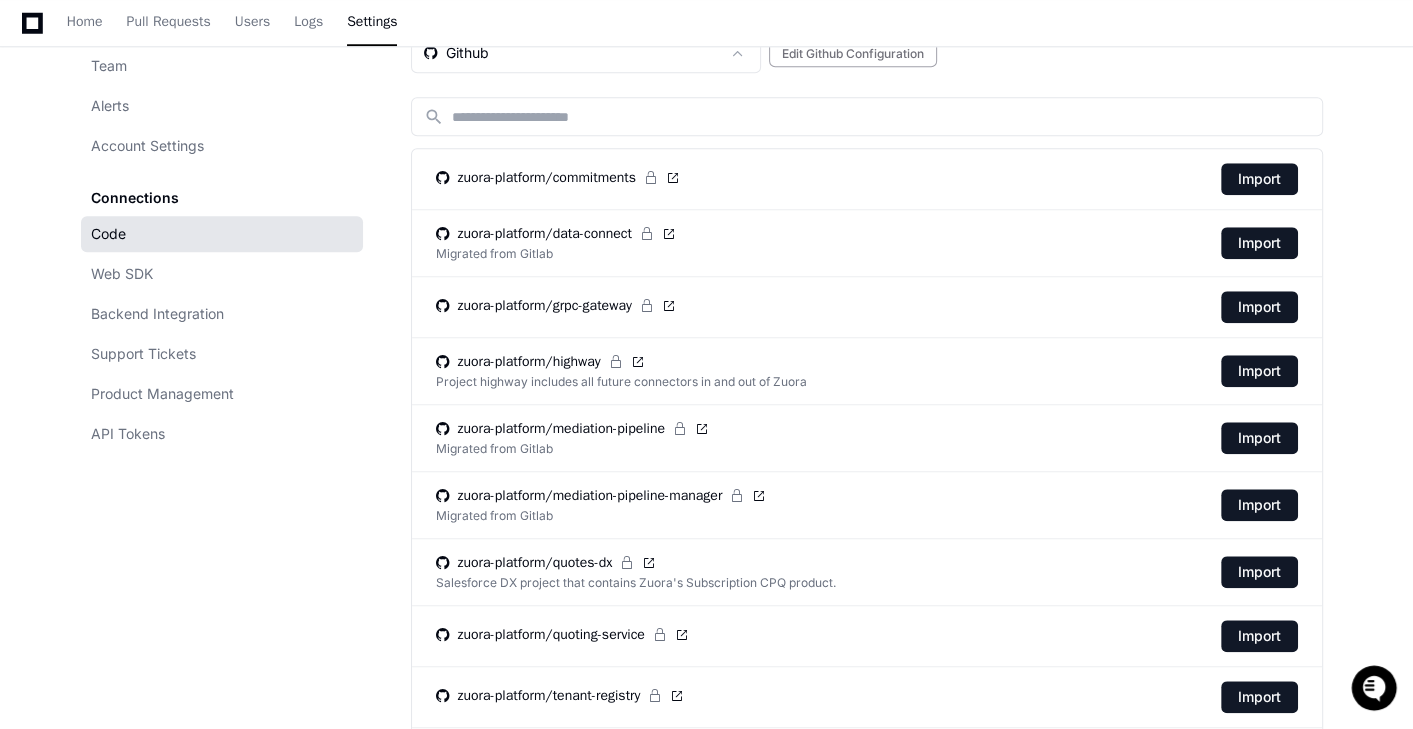 scroll, scrollTop: 1387, scrollLeft: 0, axis: vertical 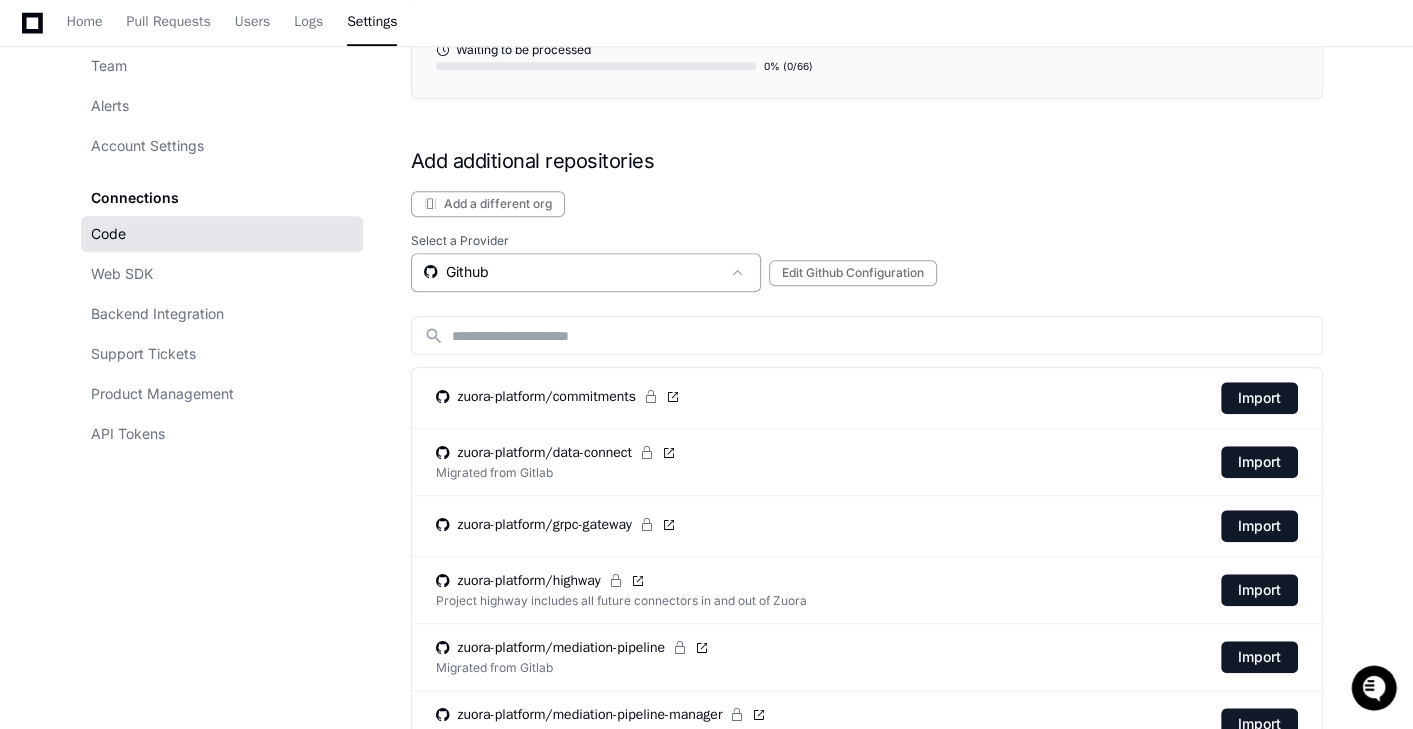 click on "Github" at bounding box center (572, 272) 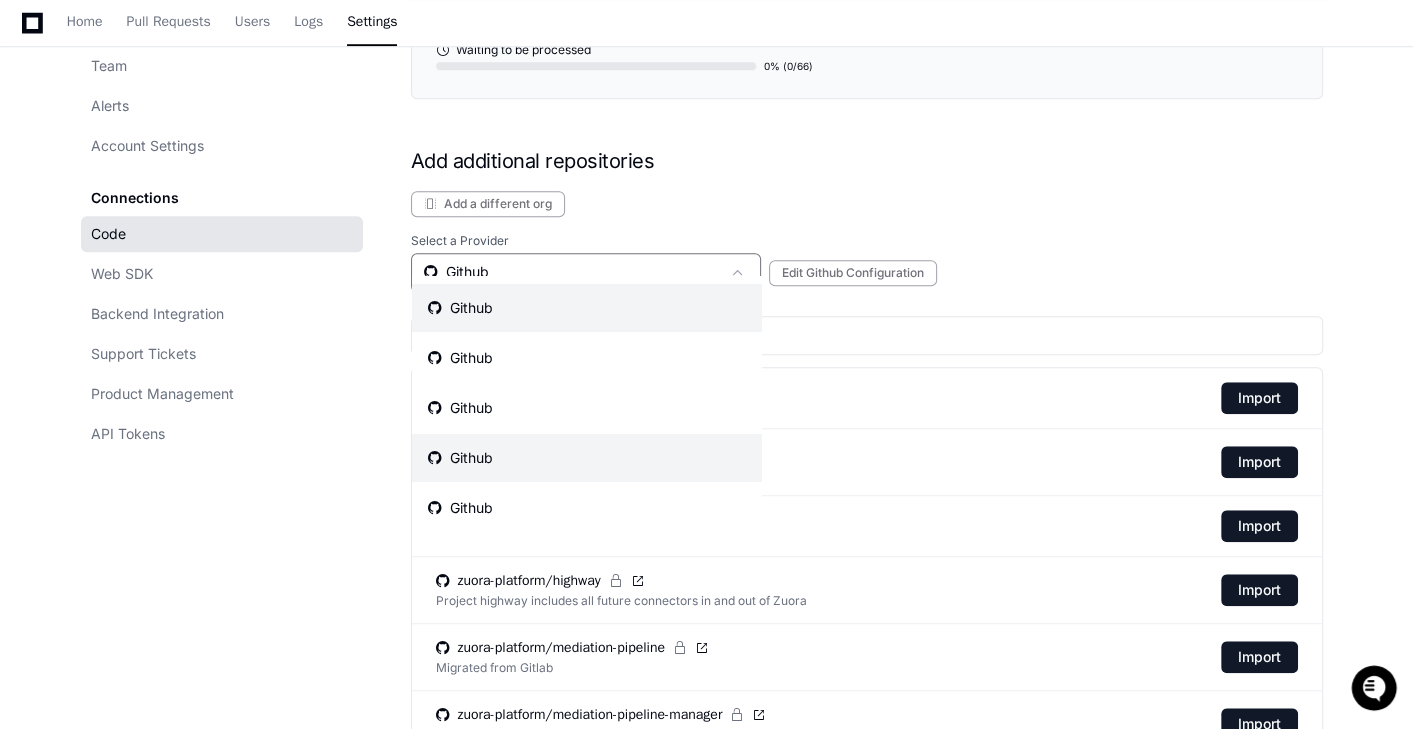 click on "Github" at bounding box center [587, 458] 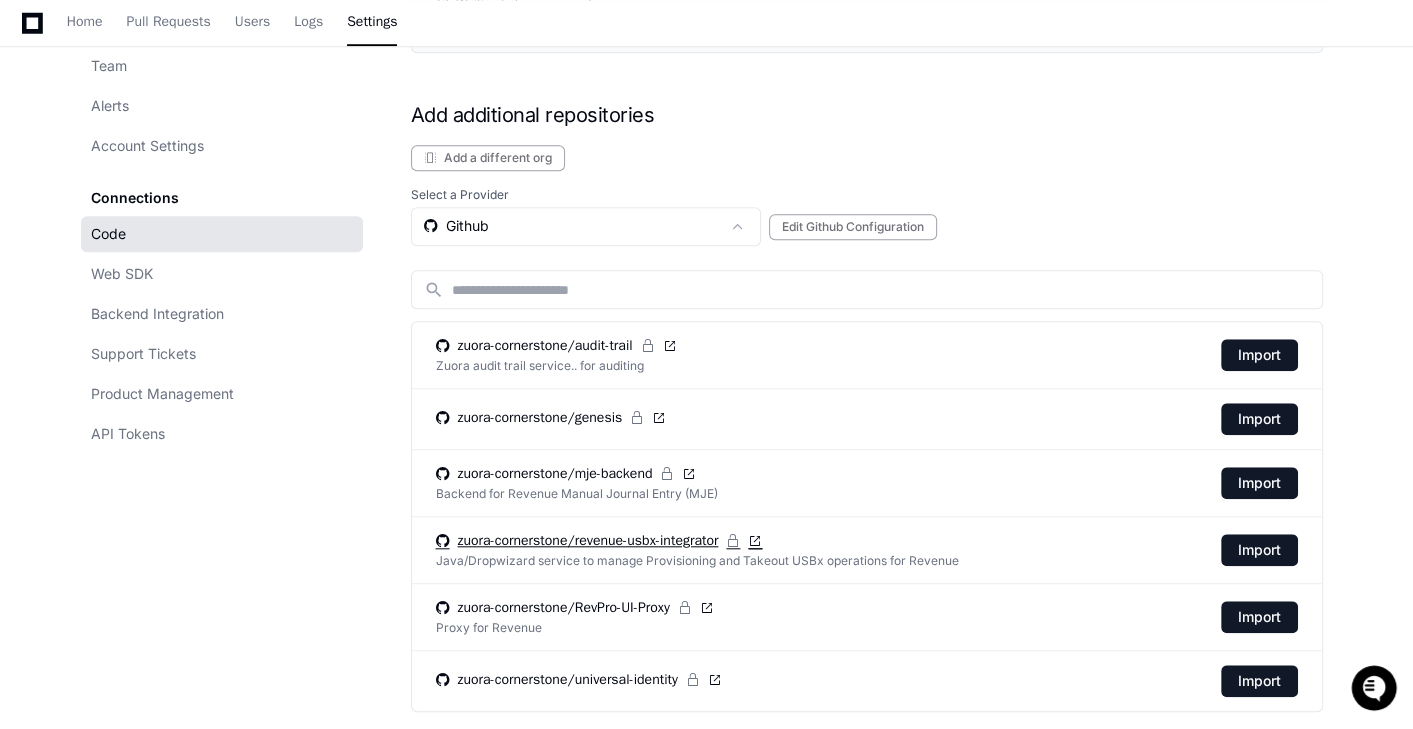 scroll, scrollTop: 1436, scrollLeft: 0, axis: vertical 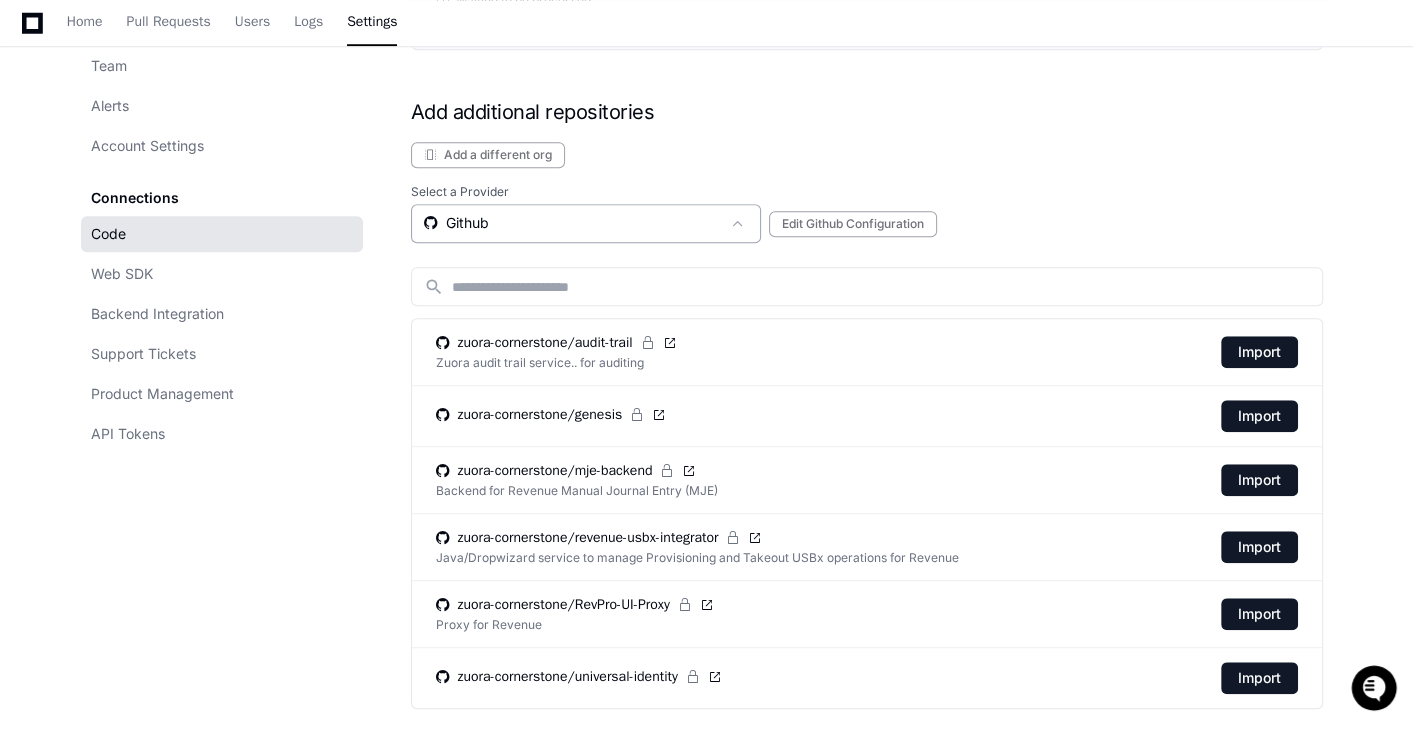 click on "Github" 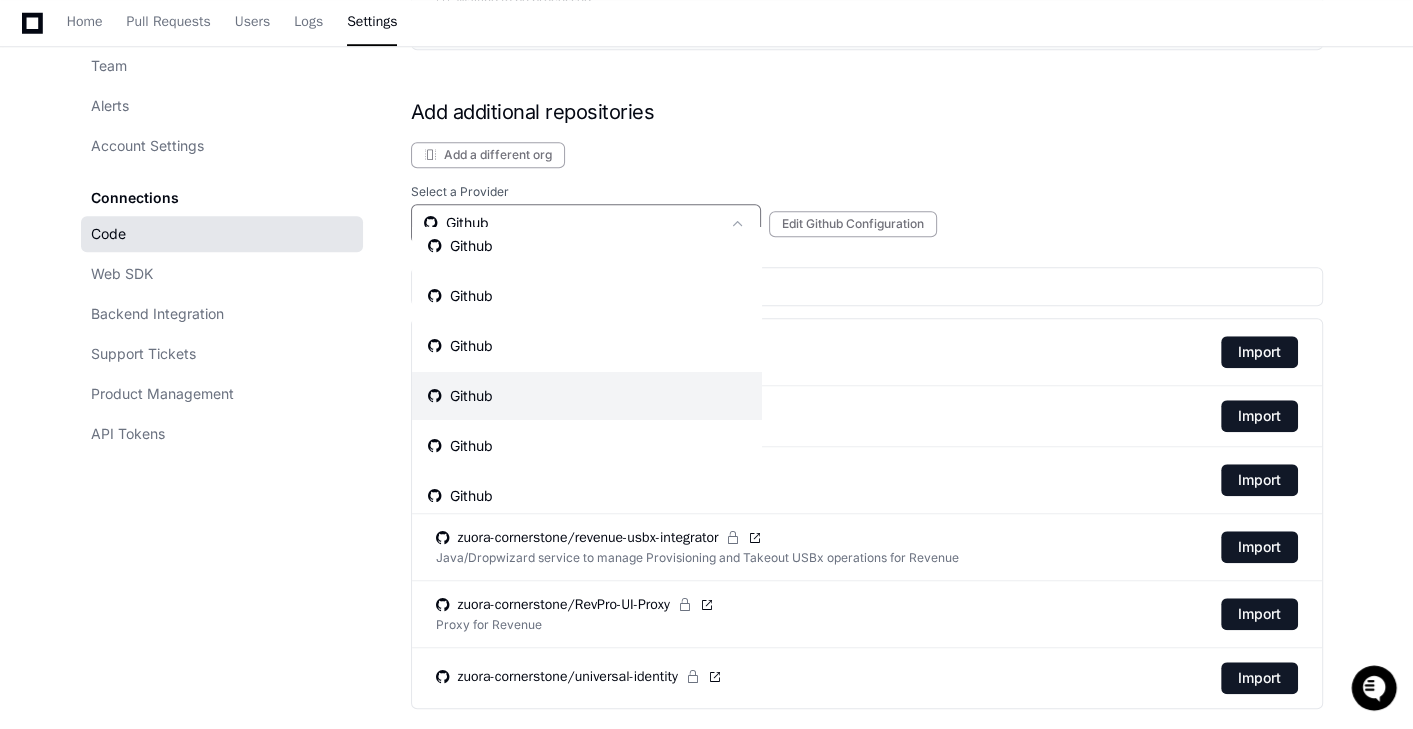 scroll, scrollTop: 41, scrollLeft: 0, axis: vertical 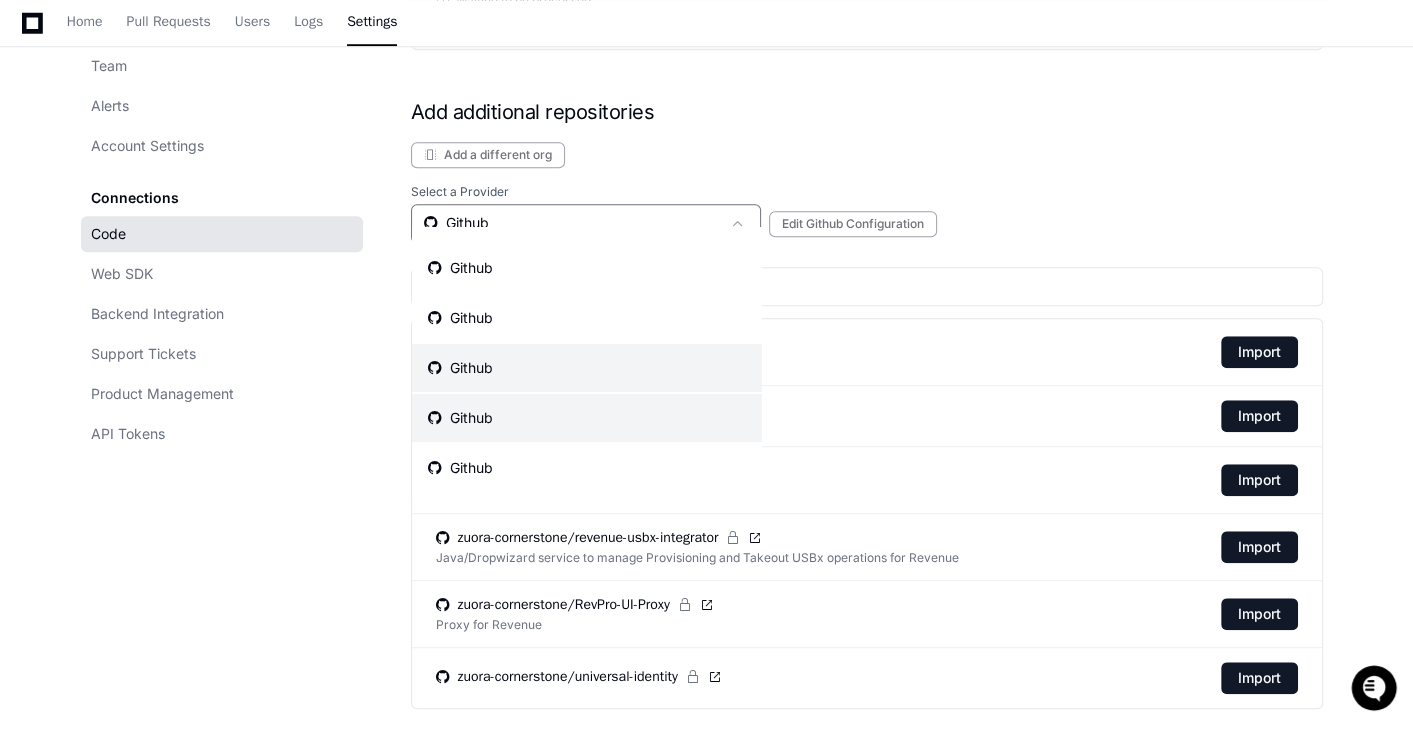 click on "Github" at bounding box center [587, 418] 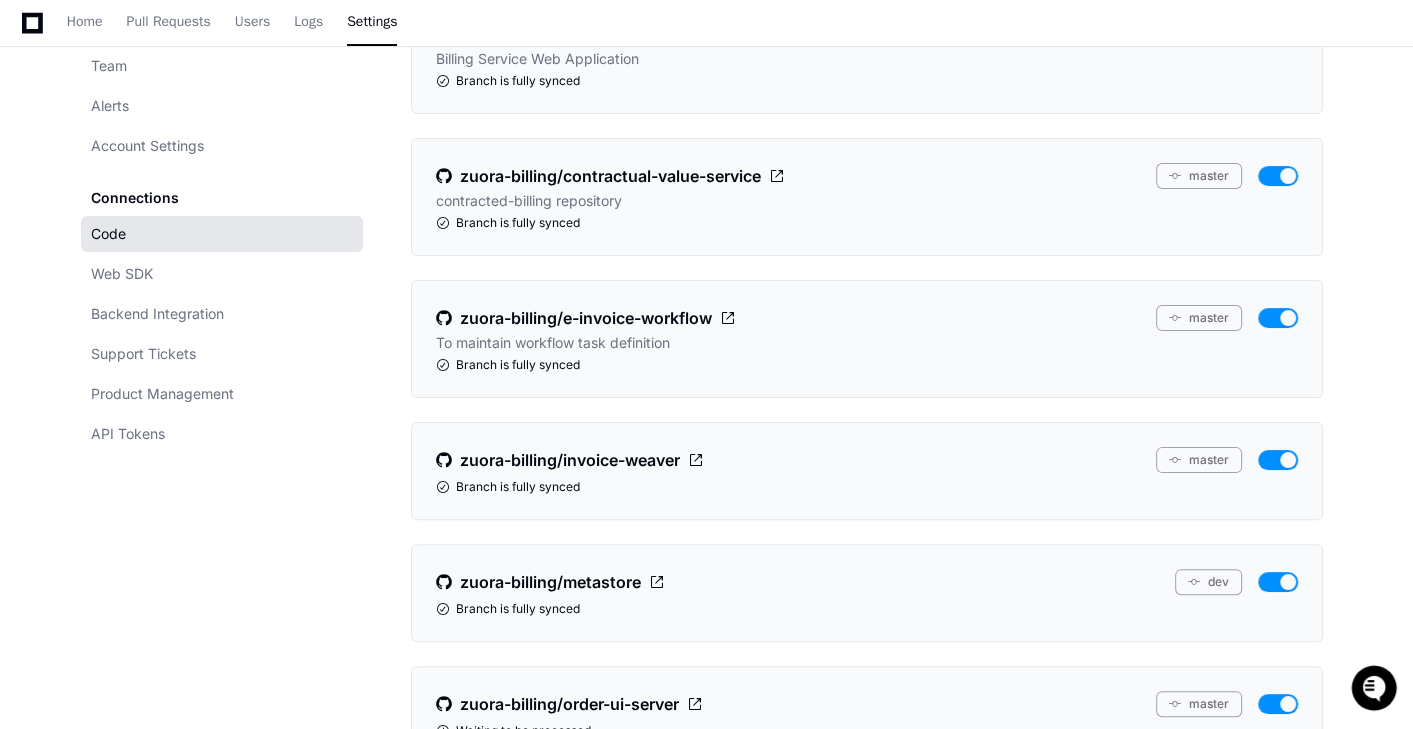 scroll, scrollTop: 0, scrollLeft: 0, axis: both 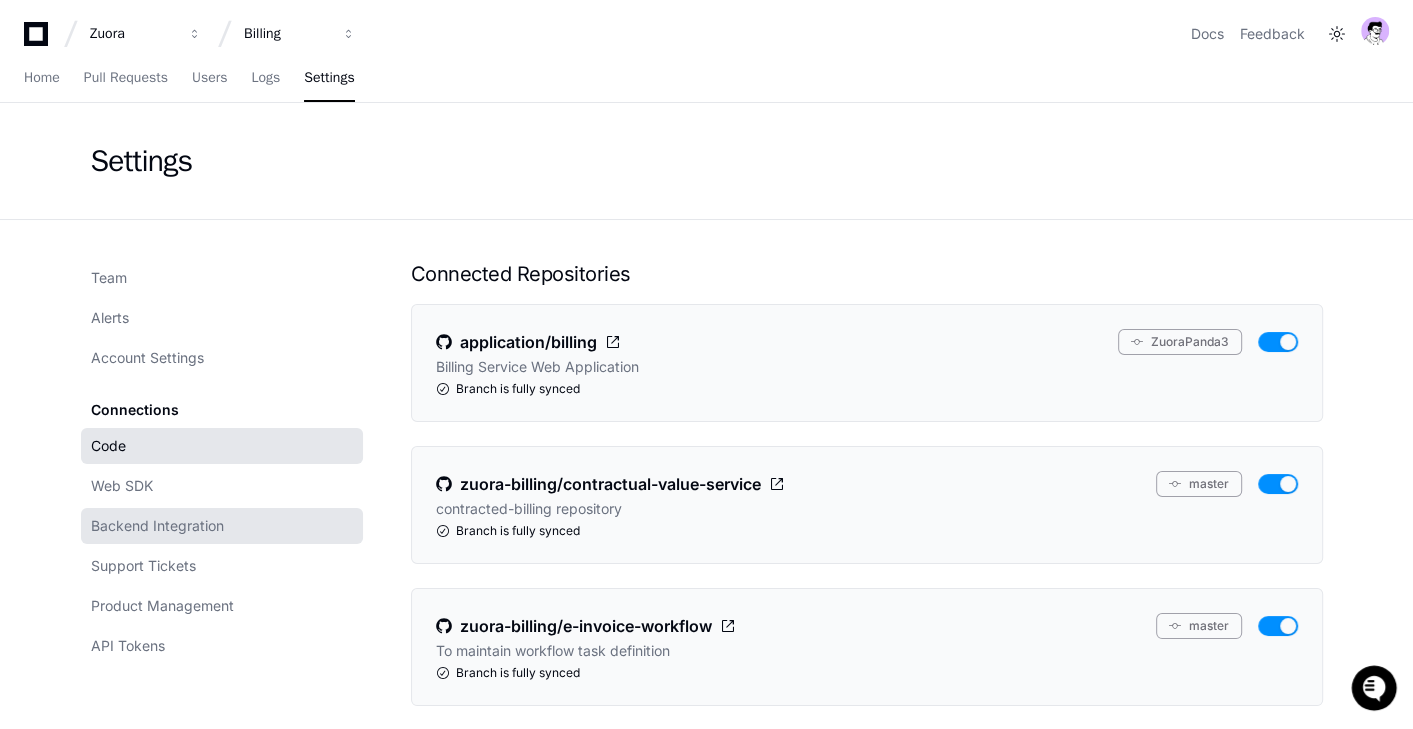 click on "Backend Integration" 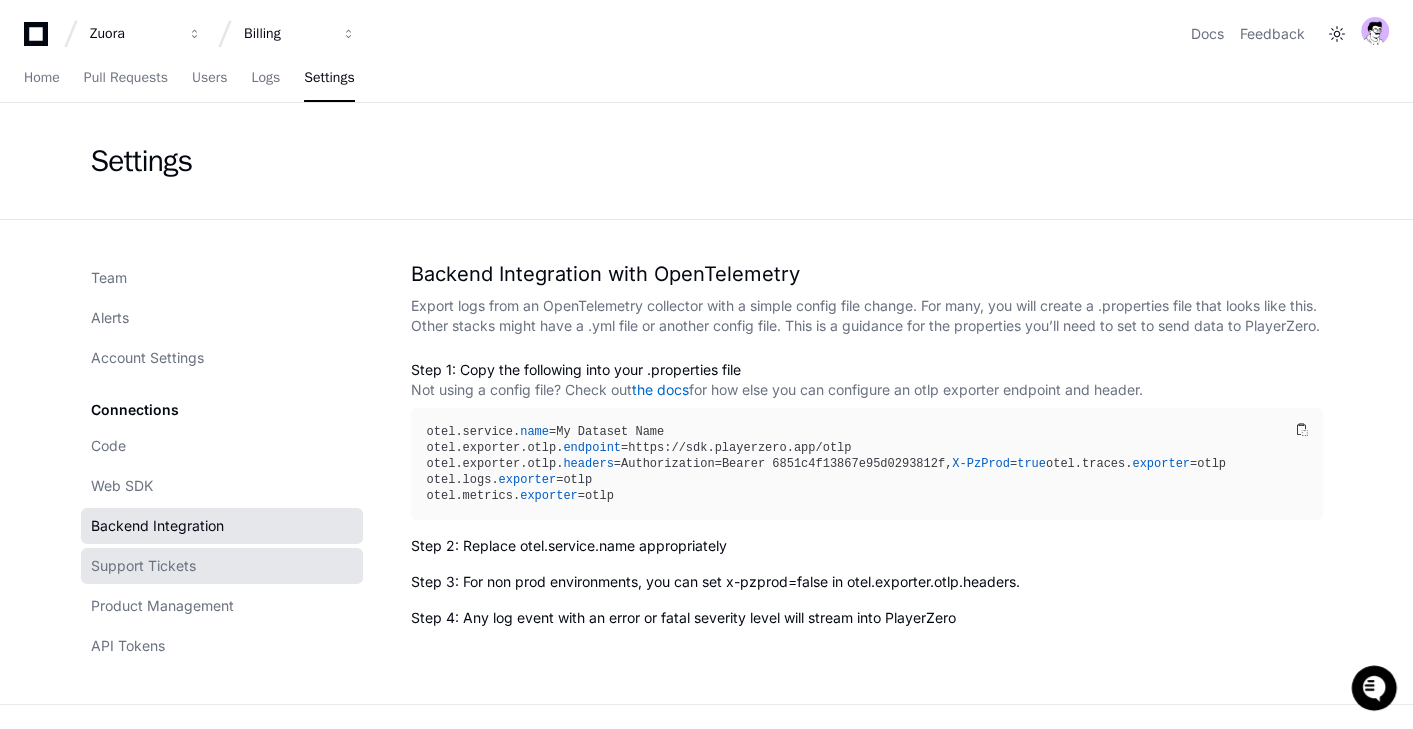 click on "Support Tickets" 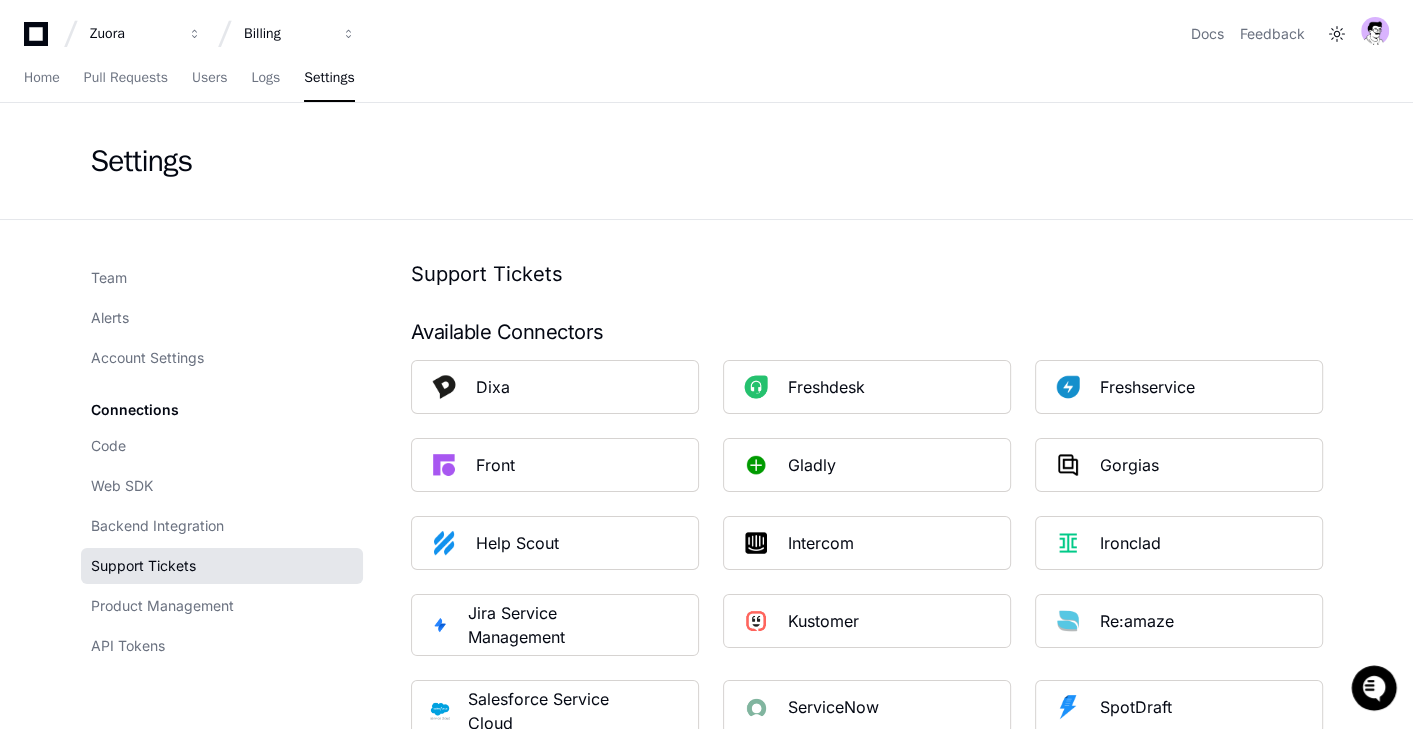 click on "Code Web SDK Backend Integration Support Tickets Product Management API Tokens" 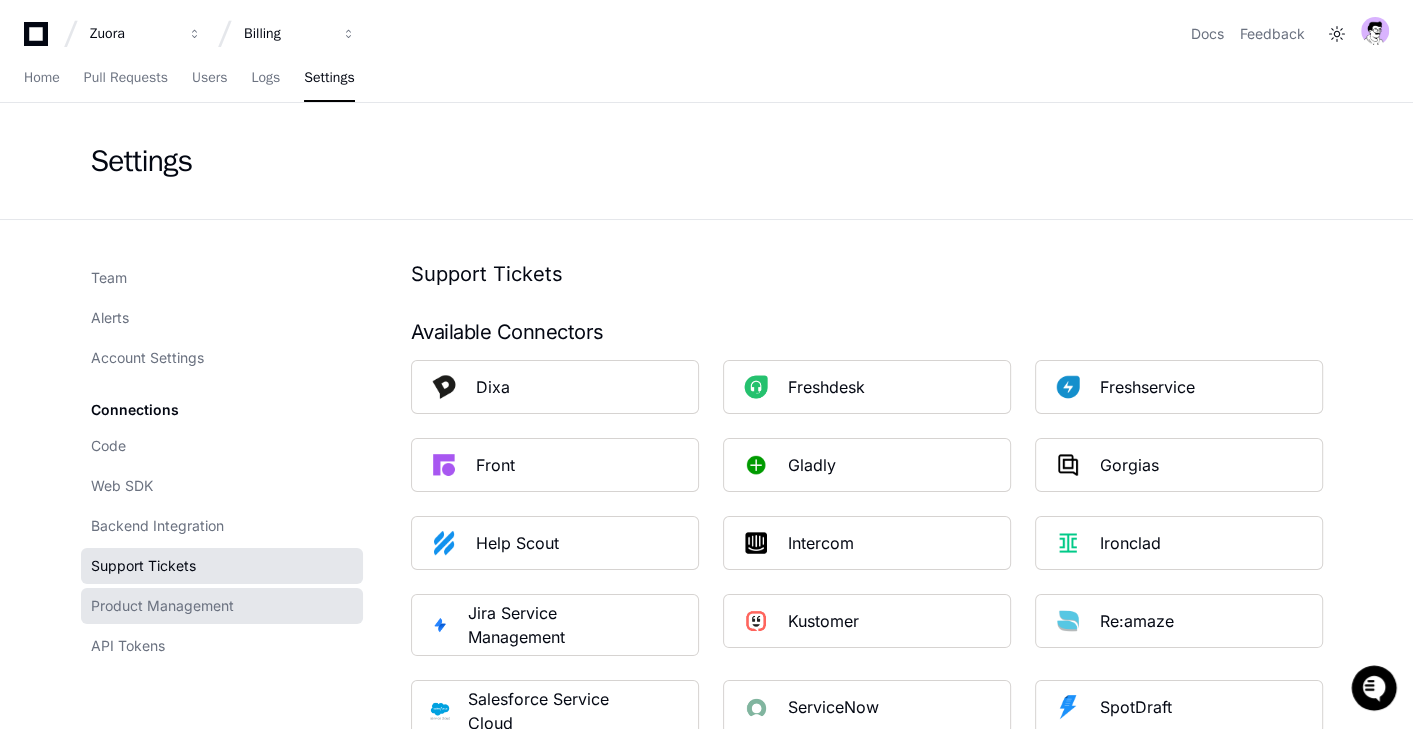 click on "Product Management" 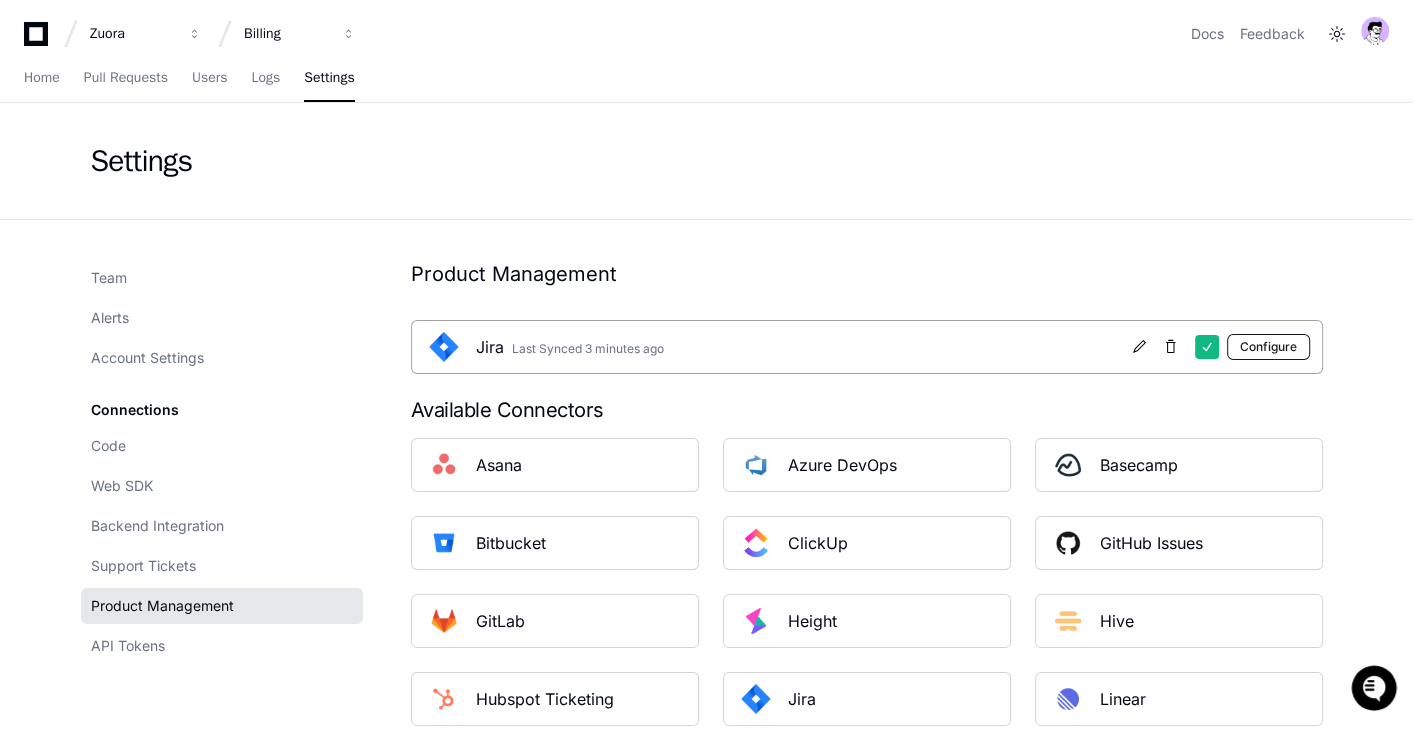 click on "Configure" 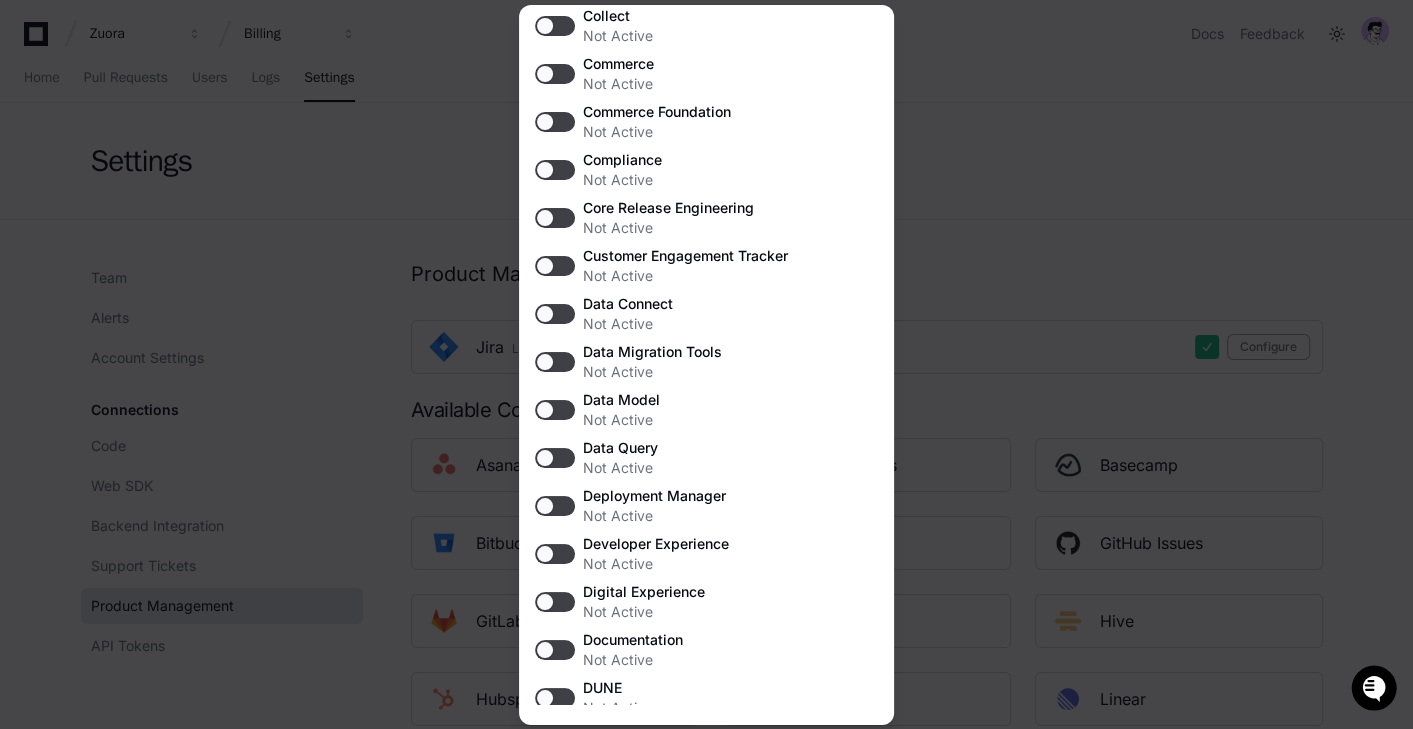 scroll, scrollTop: 339, scrollLeft: 0, axis: vertical 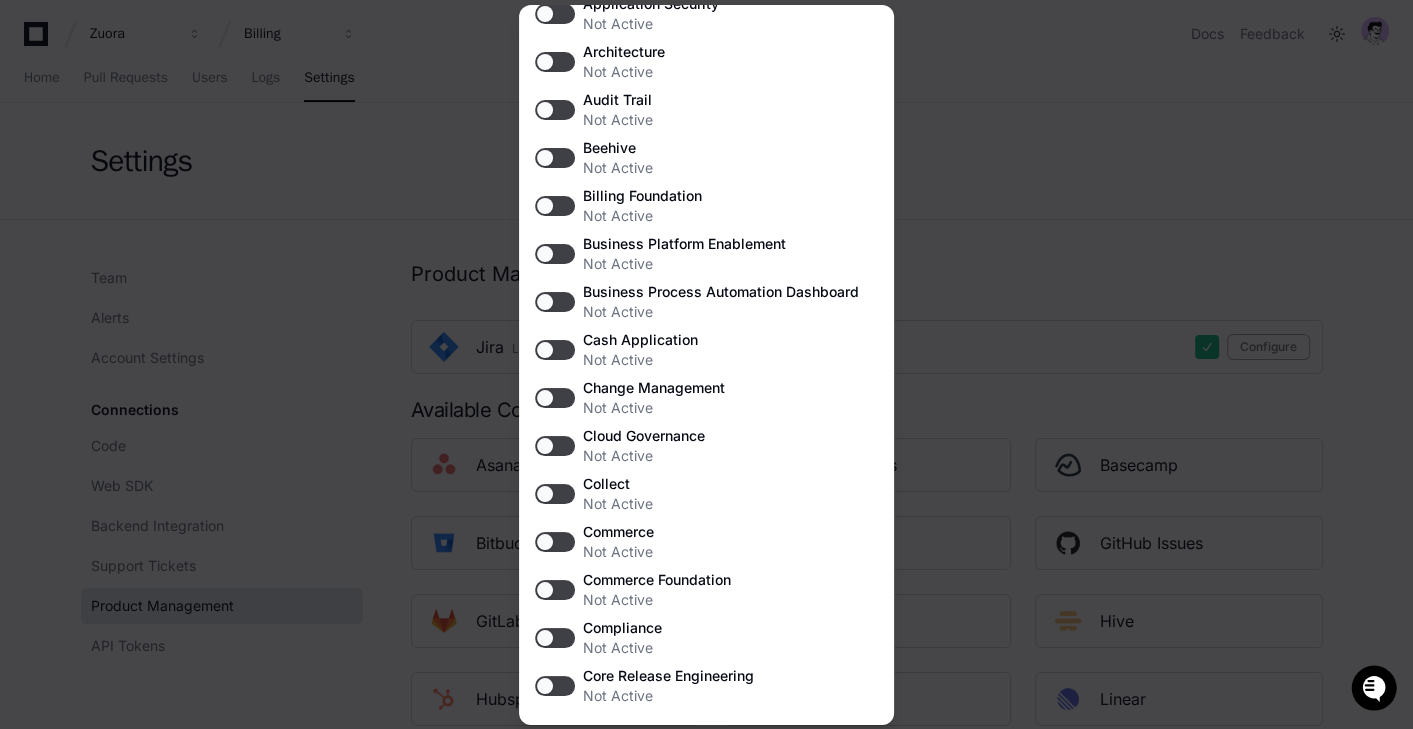 click at bounding box center (706, 364) 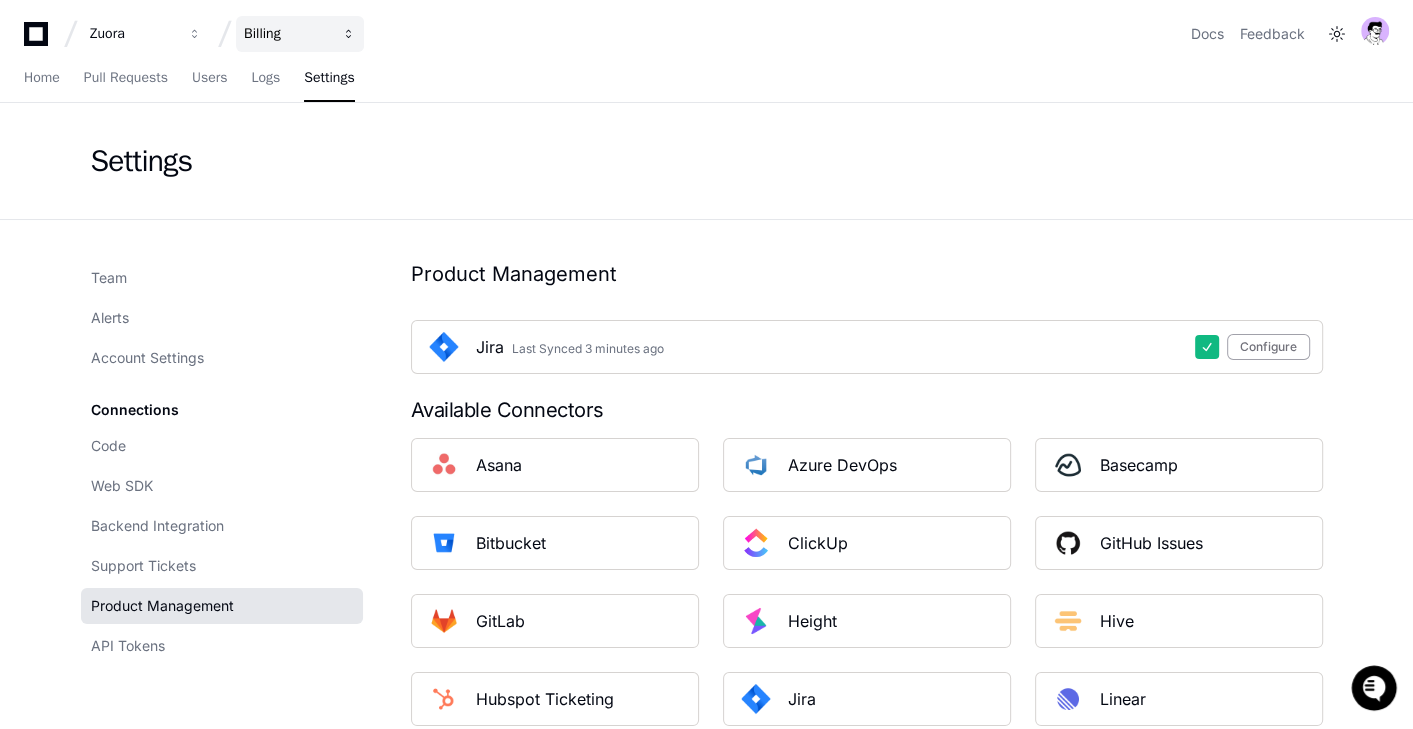 click on "Billing" at bounding box center [300, 34] 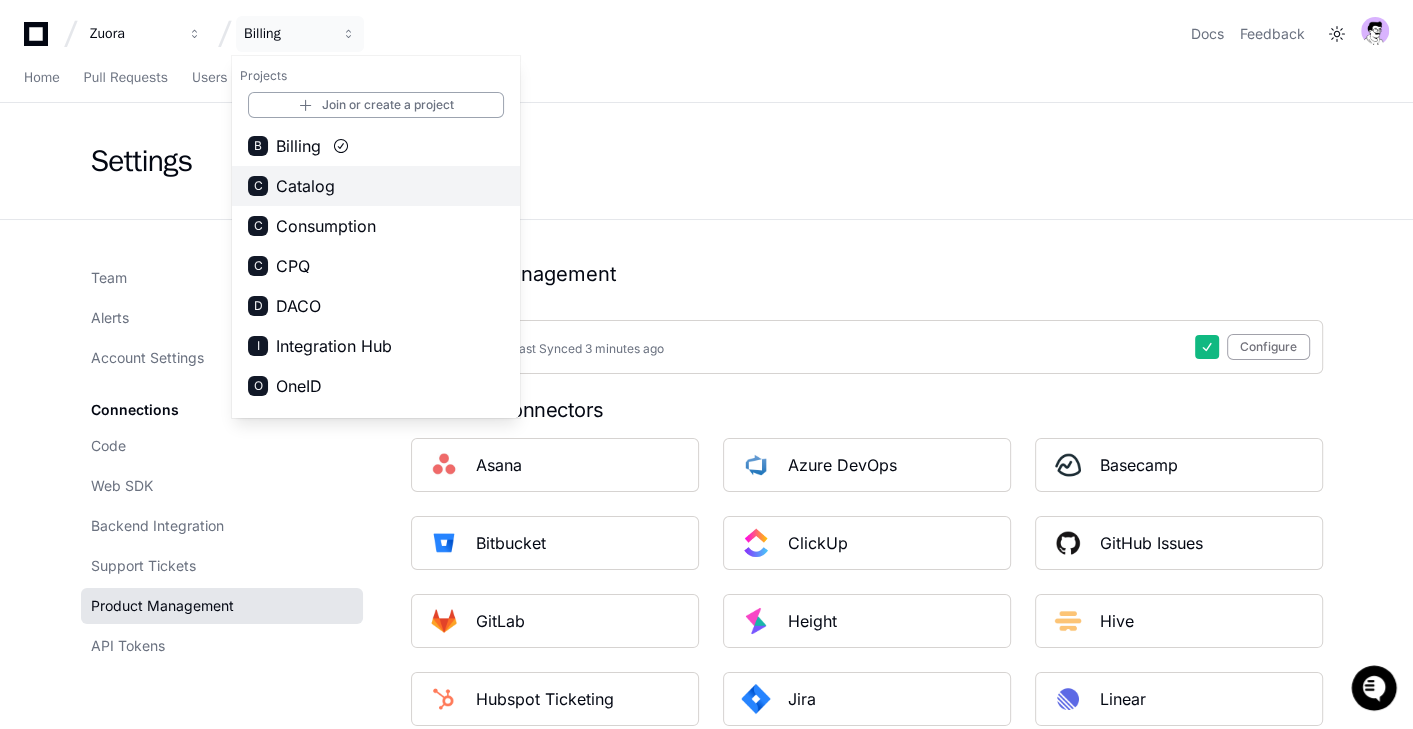 click on "C  Catalog" at bounding box center [376, 186] 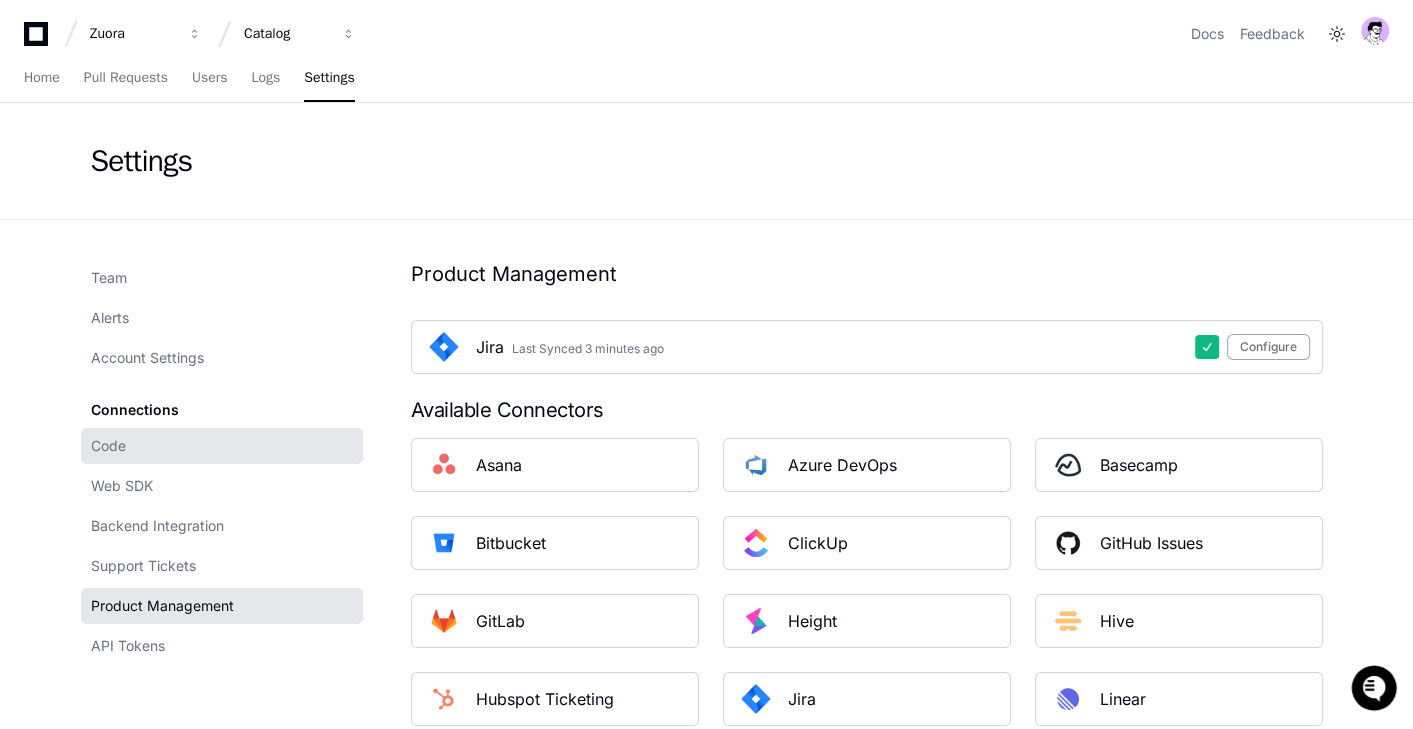 click on "Code" 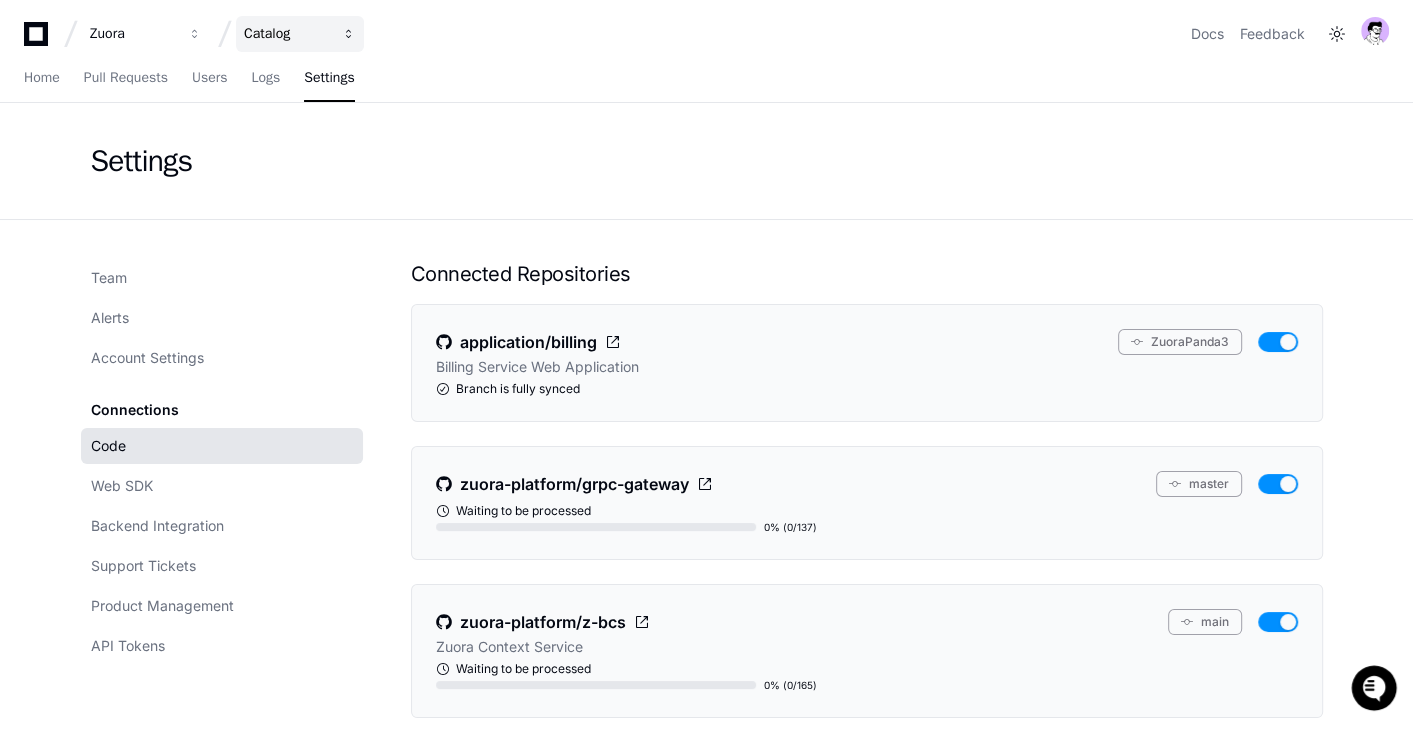 click on "Catalog" at bounding box center [133, 34] 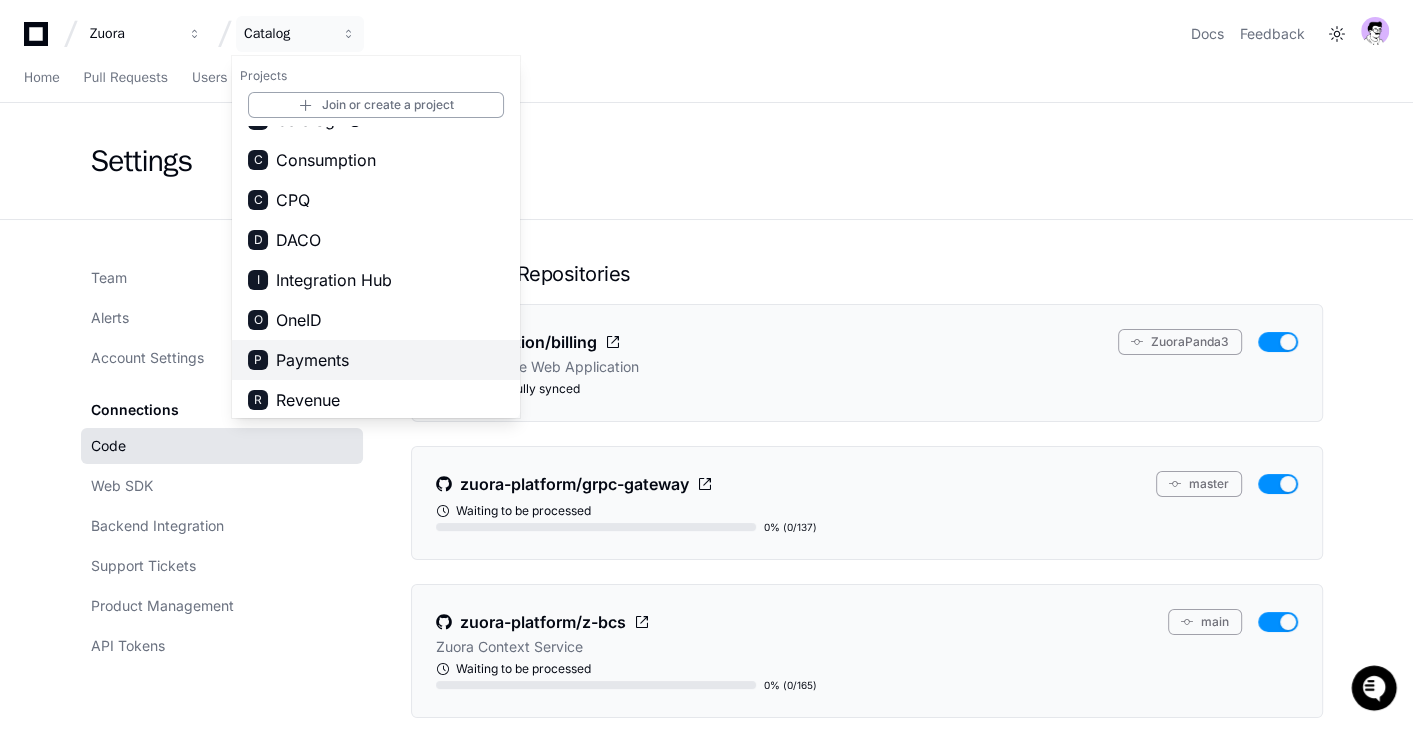 scroll, scrollTop: 71, scrollLeft: 0, axis: vertical 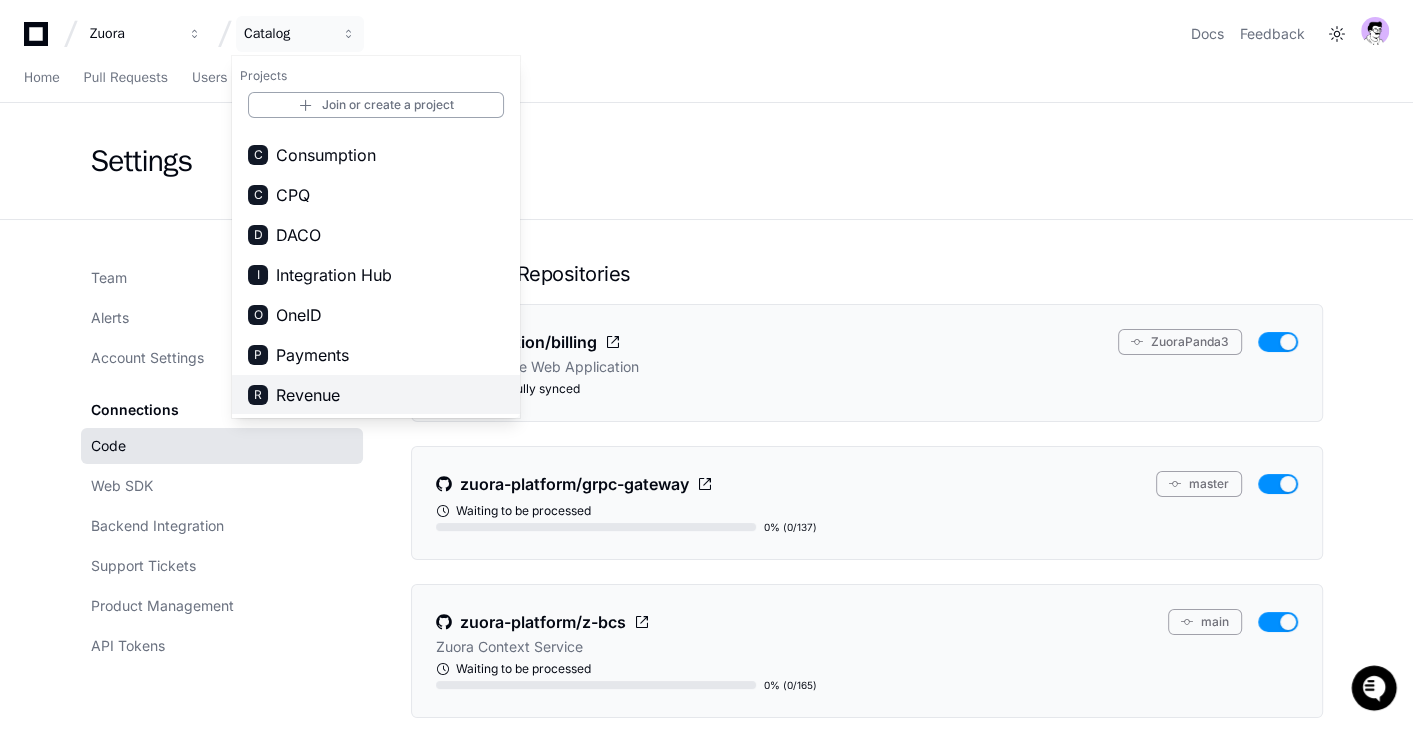 click on "R  Revenue" at bounding box center [376, 395] 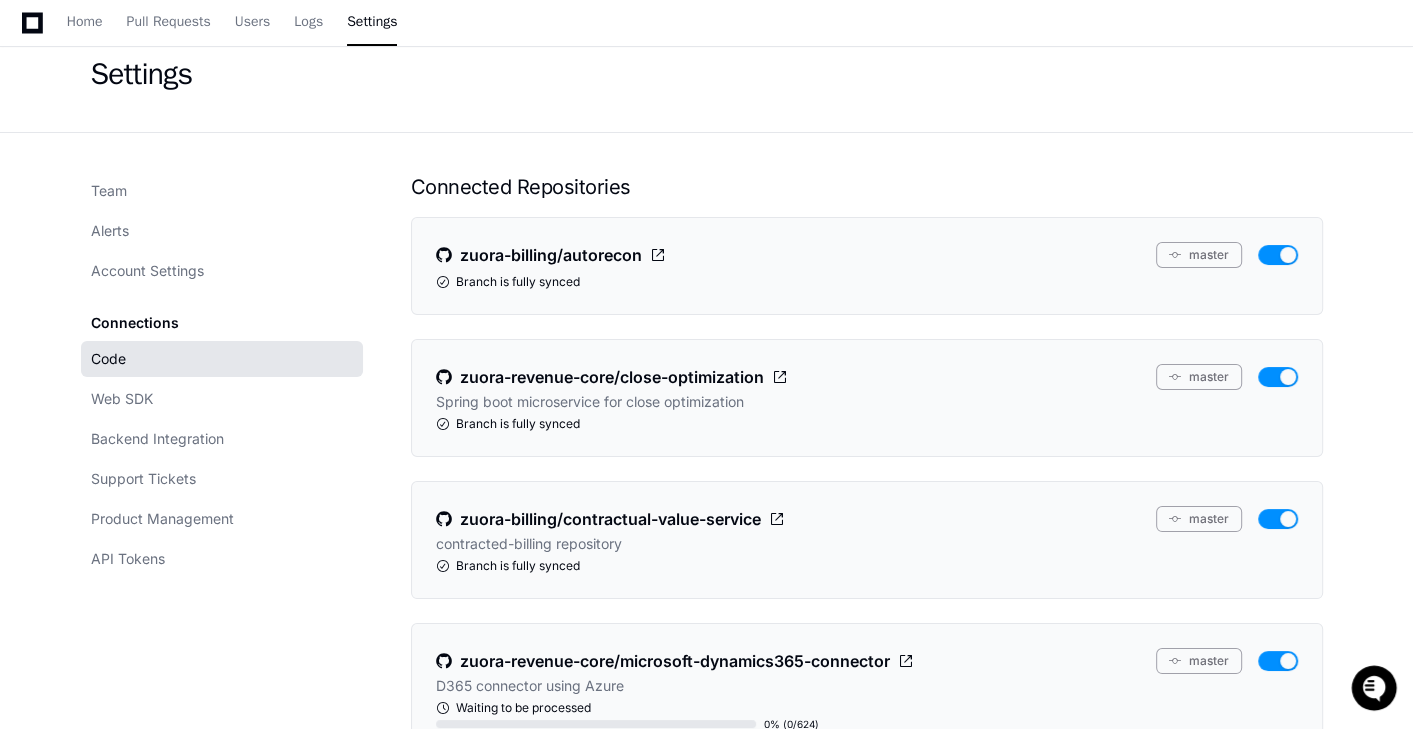 scroll, scrollTop: 0, scrollLeft: 0, axis: both 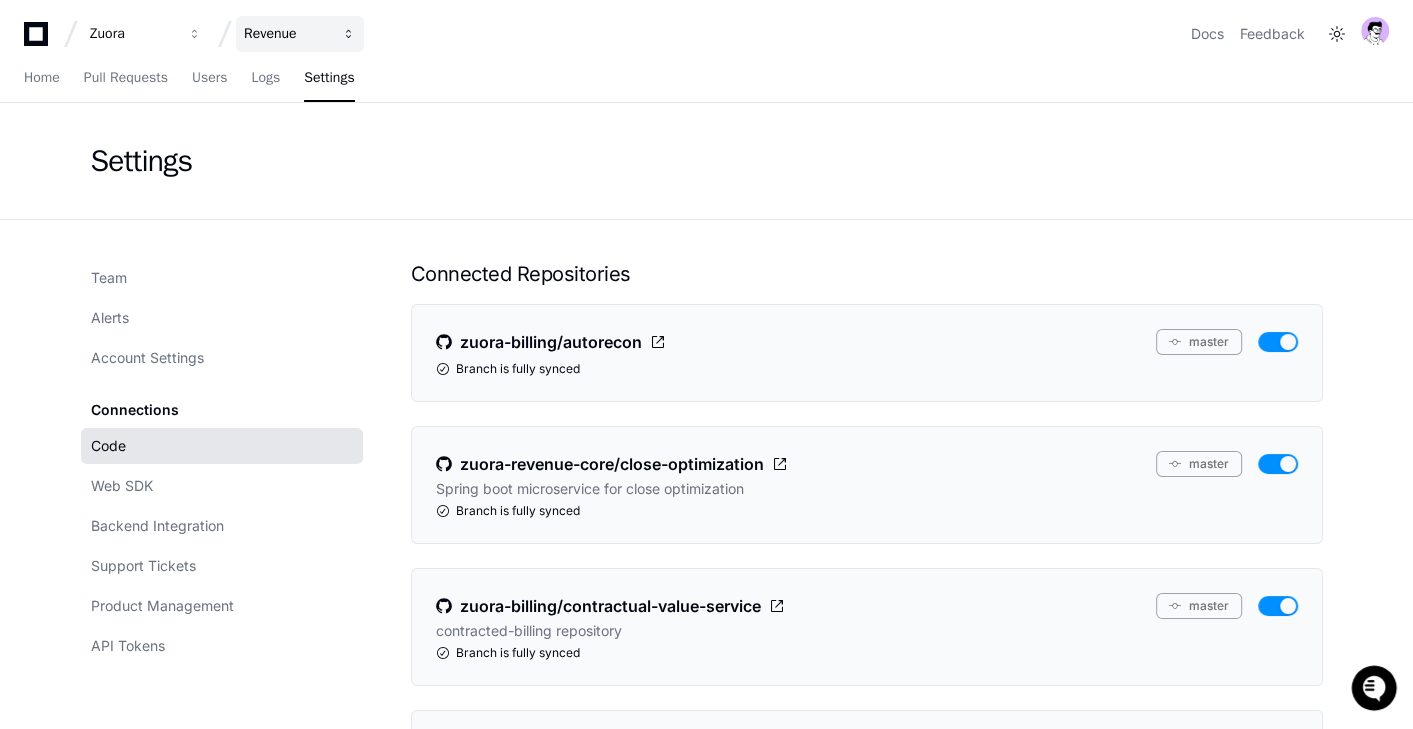 click on "Revenue" at bounding box center [300, 34] 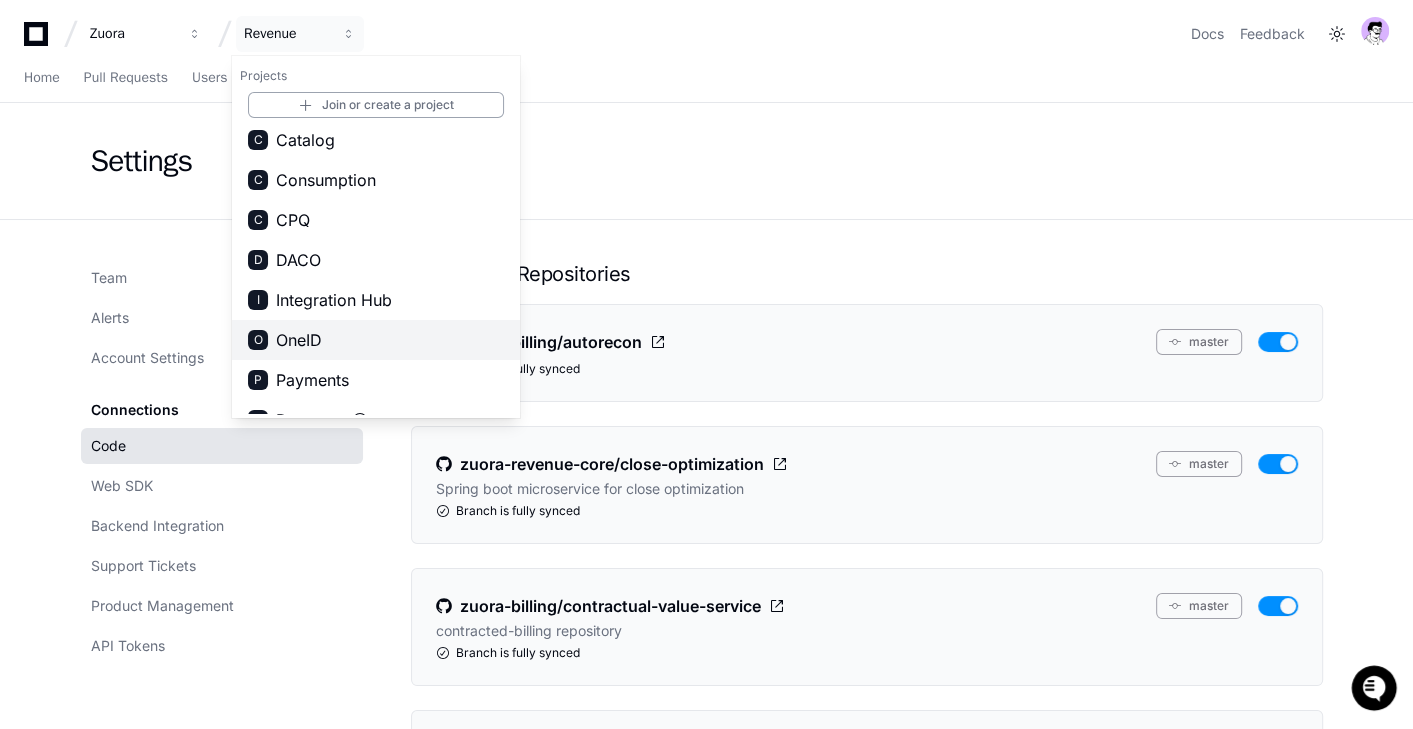 scroll, scrollTop: 48, scrollLeft: 0, axis: vertical 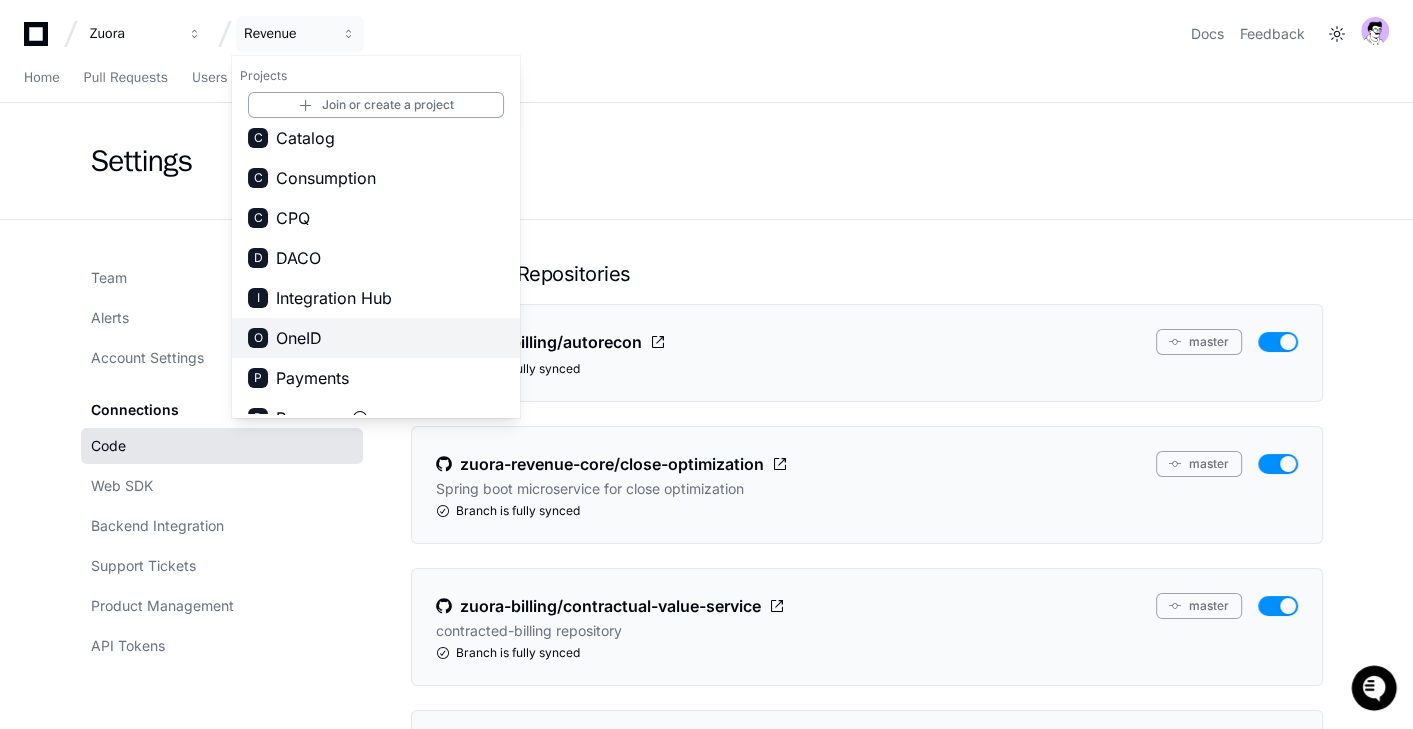 click on "O  OneID" at bounding box center [376, 338] 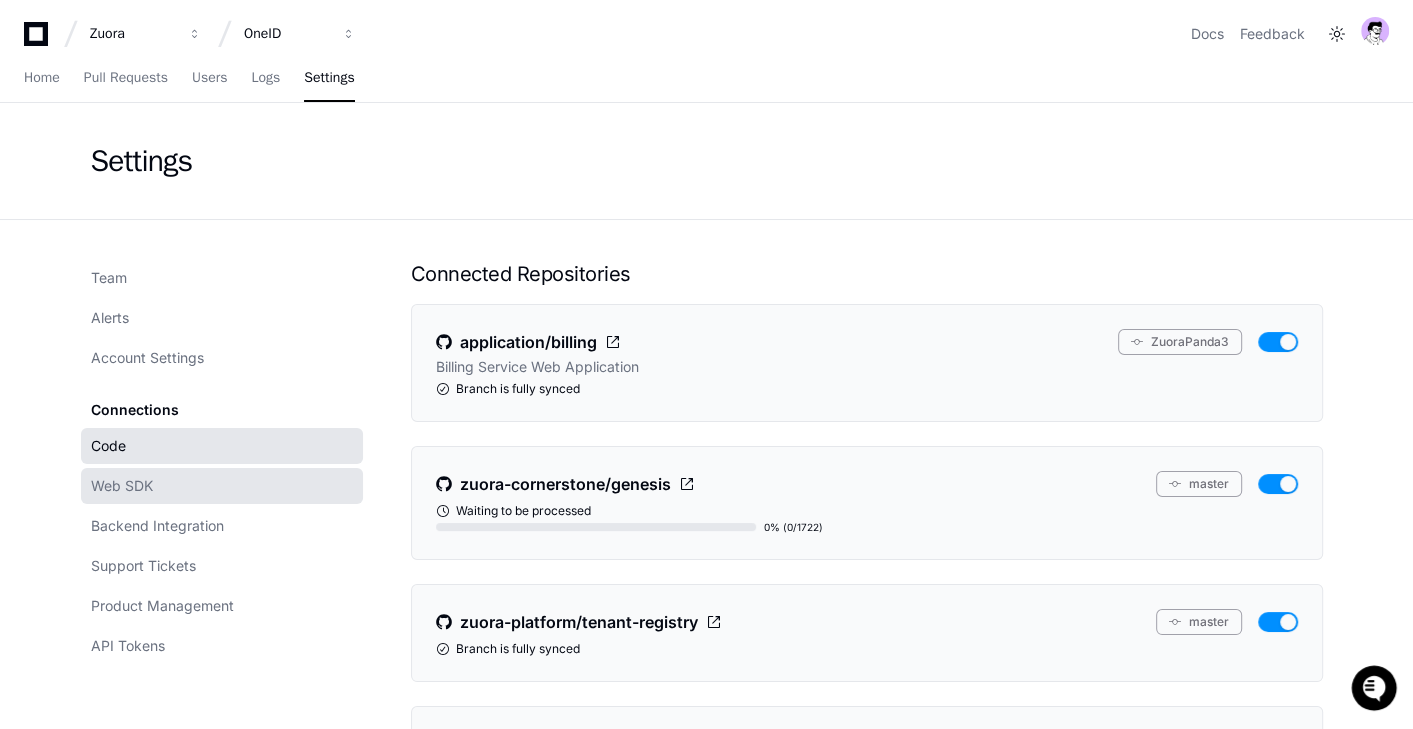 click on "Web SDK" 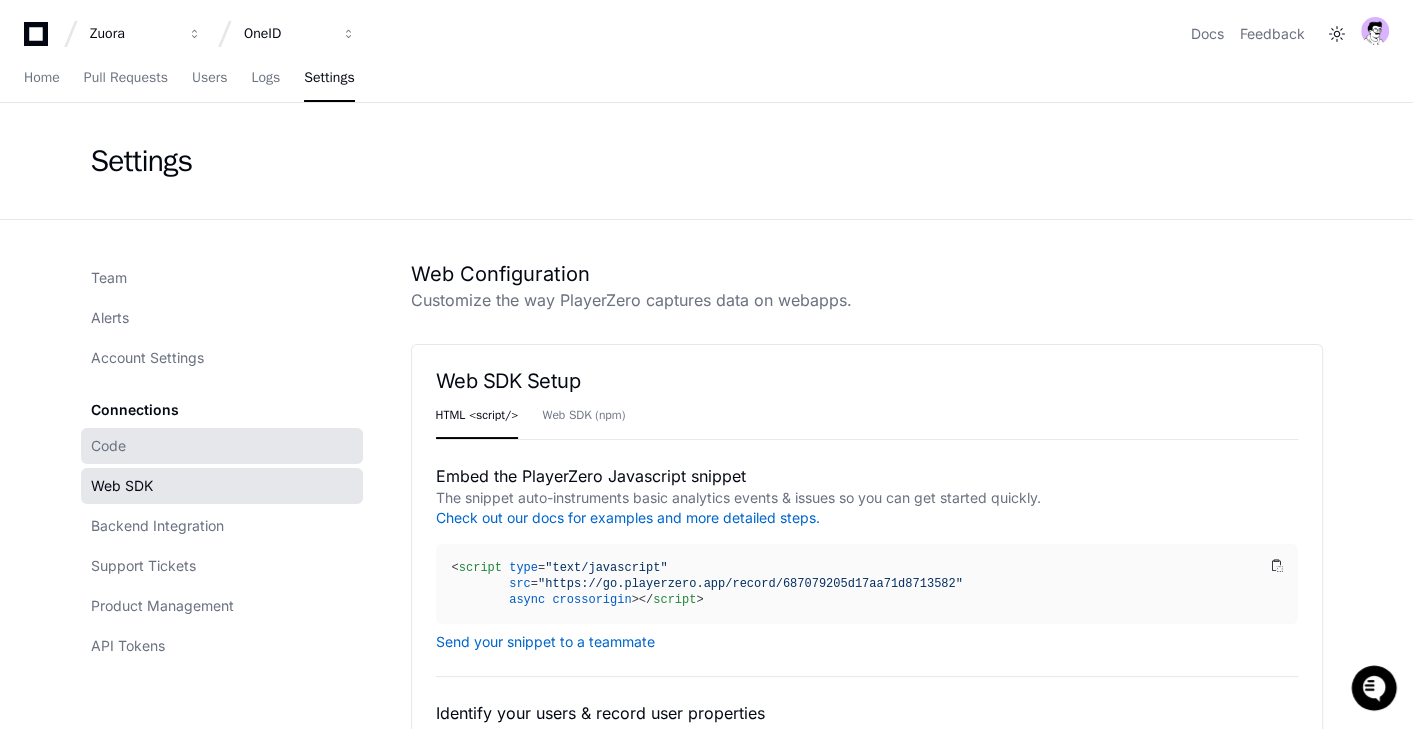 click on "Code" 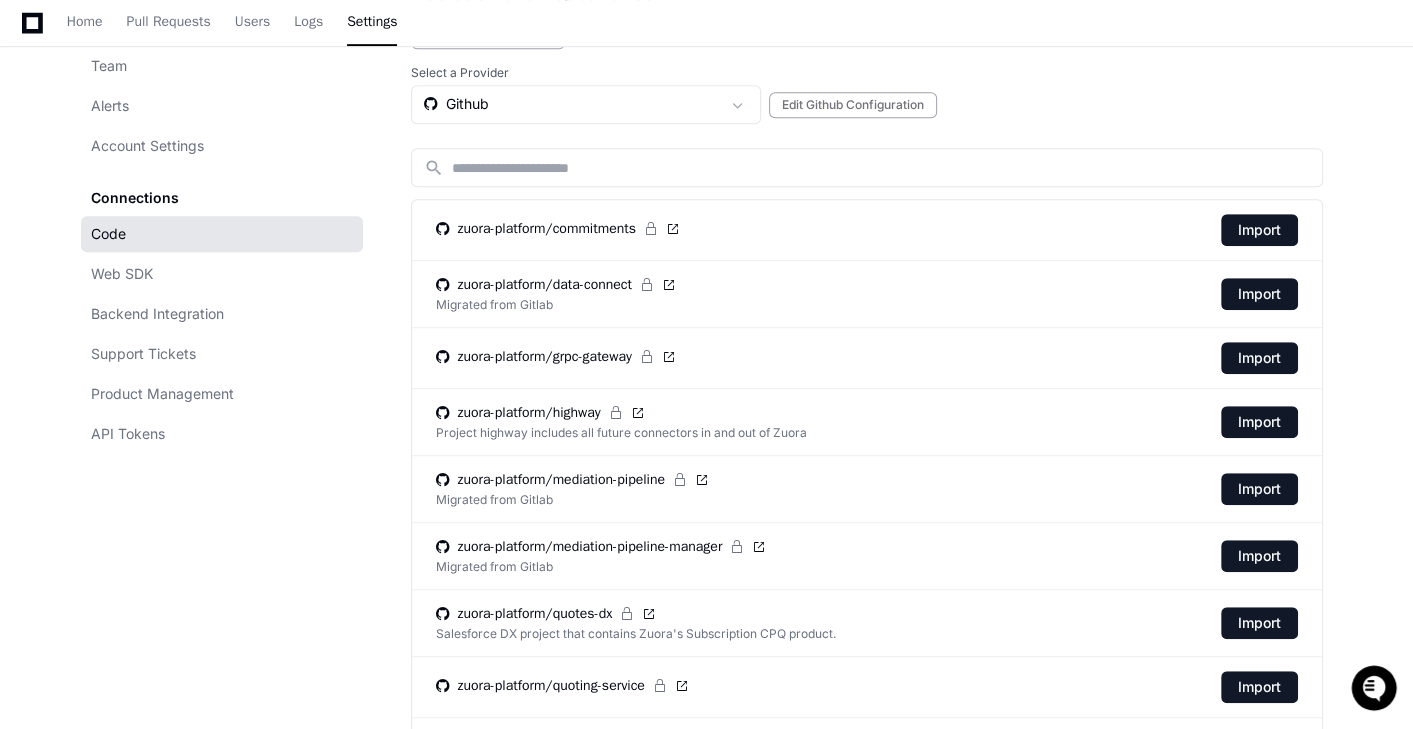 scroll, scrollTop: 1017, scrollLeft: 0, axis: vertical 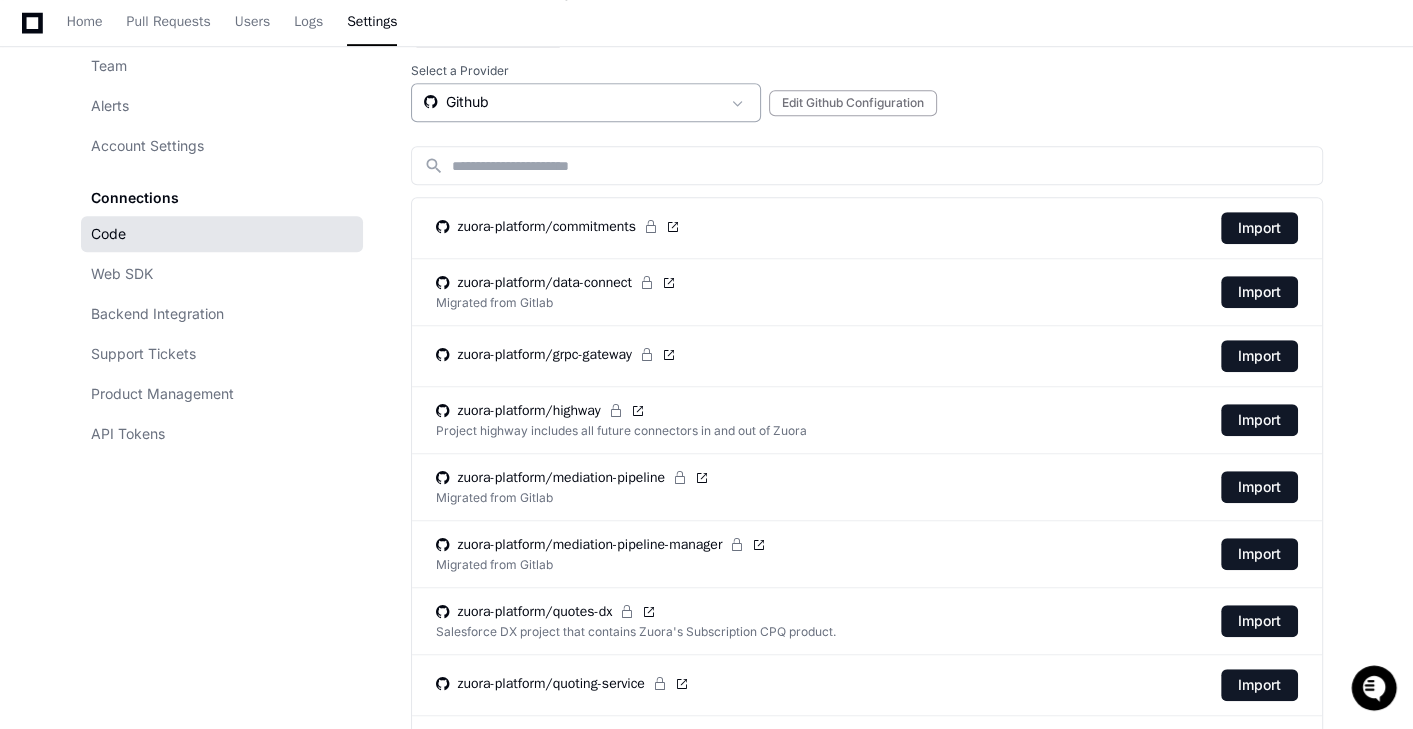 click on "Github" at bounding box center [572, 102] 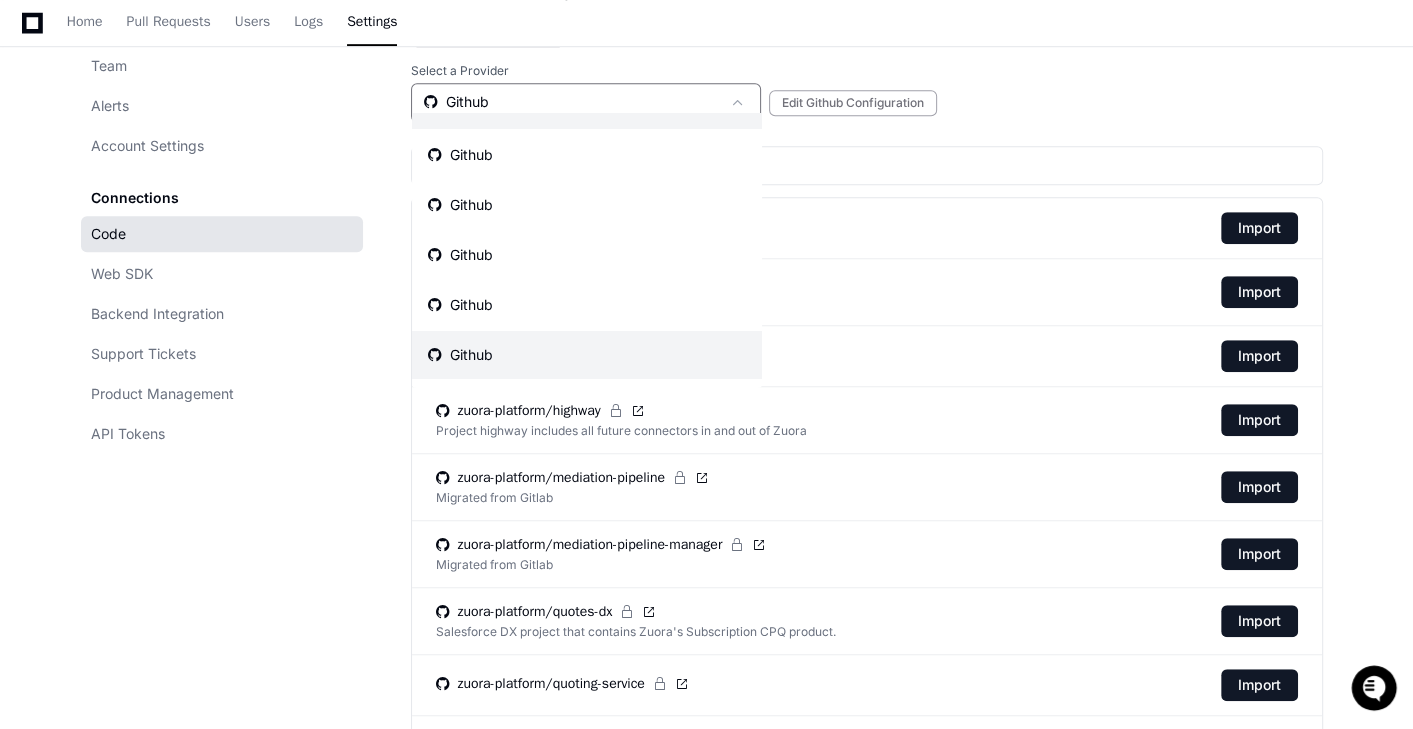 scroll, scrollTop: 41, scrollLeft: 0, axis: vertical 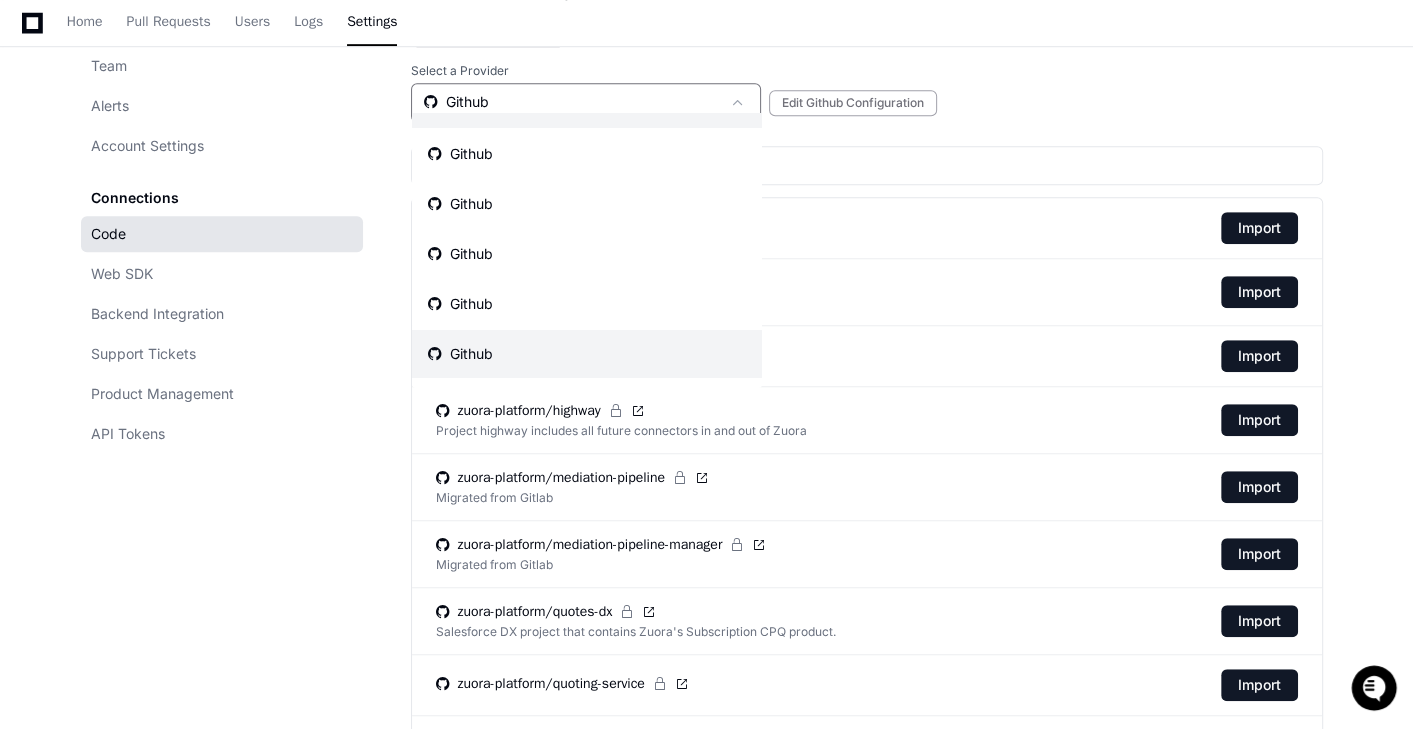 click on "Github" at bounding box center [587, 354] 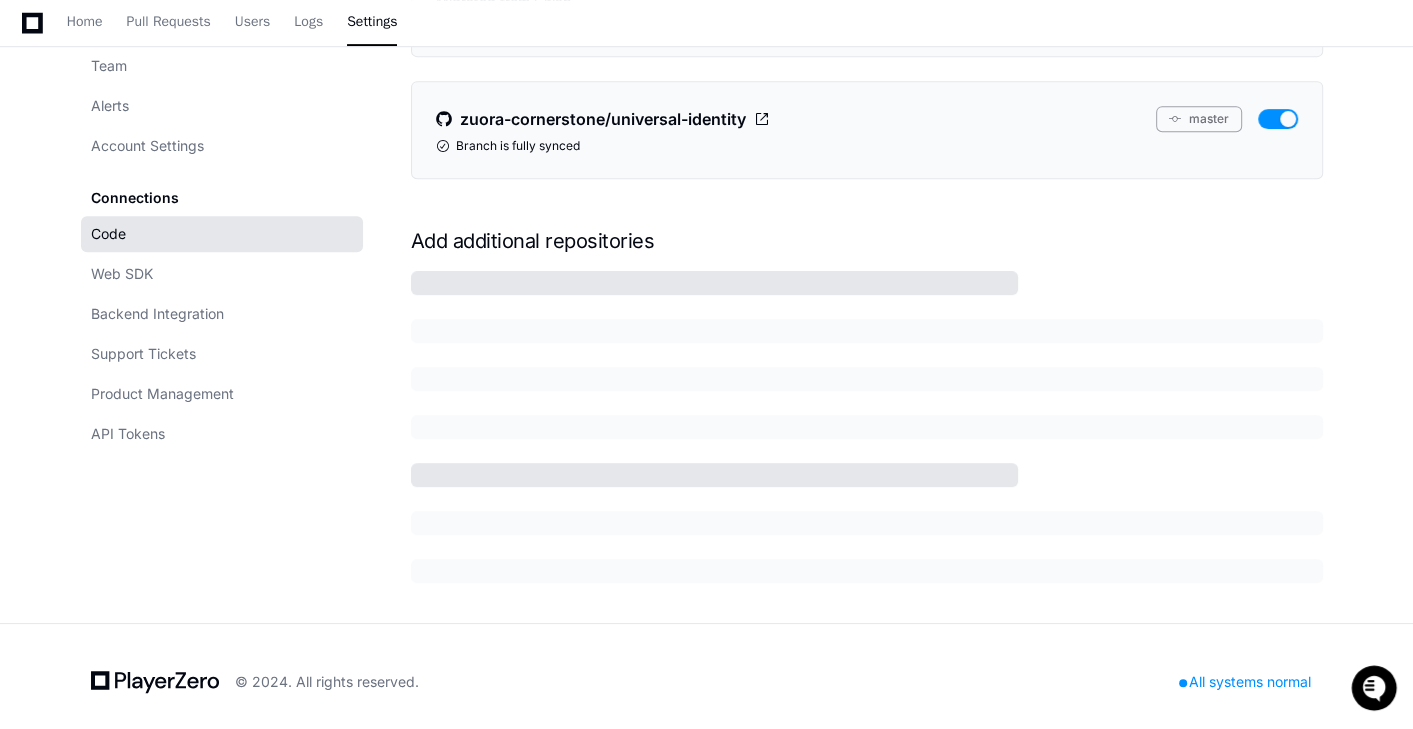 scroll, scrollTop: 1017, scrollLeft: 0, axis: vertical 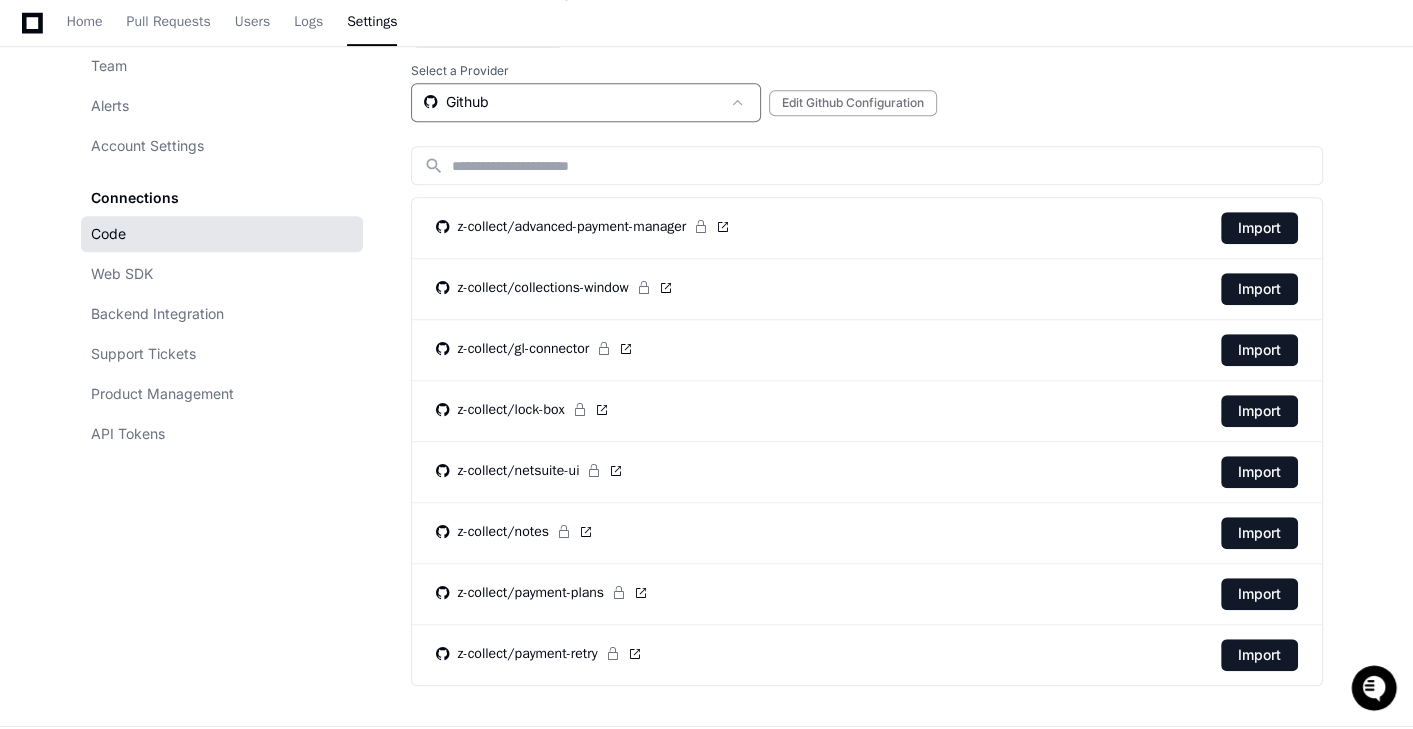 click on "Github" at bounding box center (572, 102) 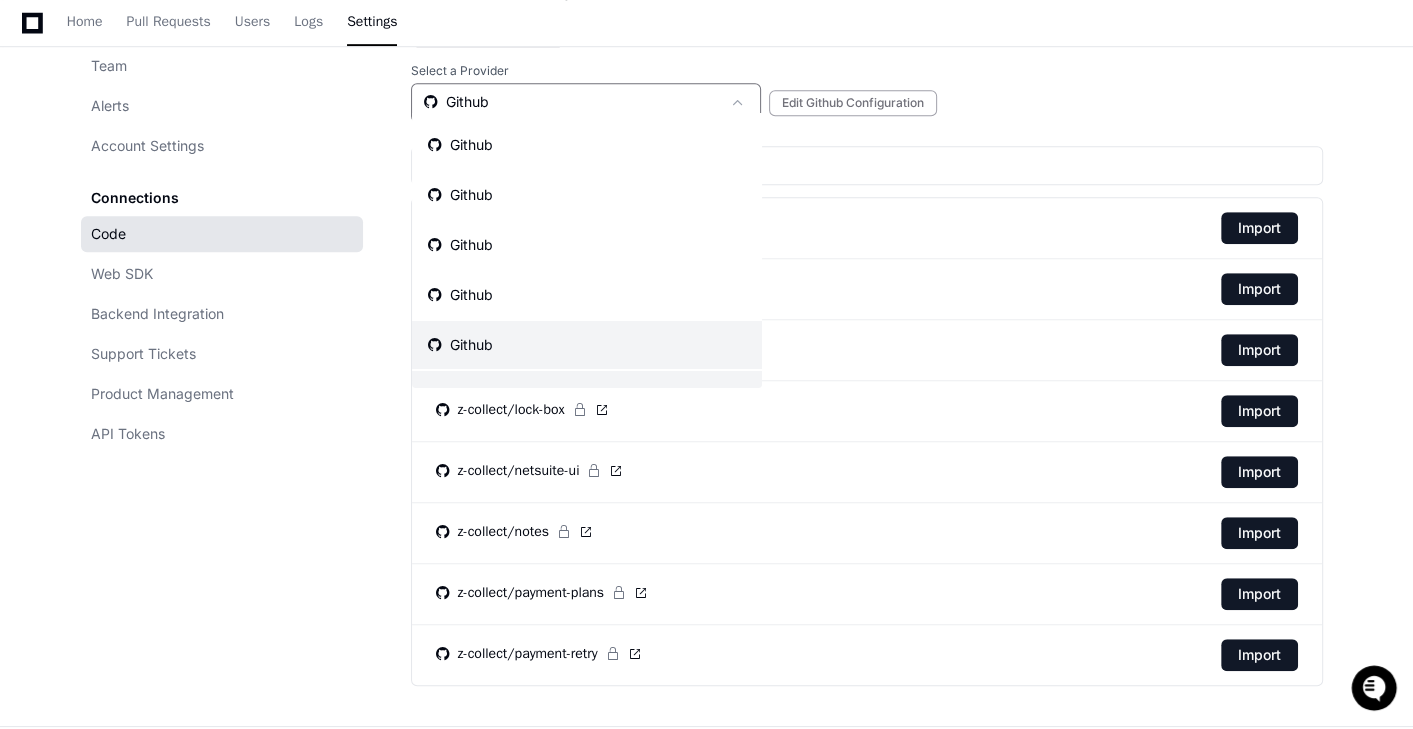 scroll, scrollTop: 31, scrollLeft: 0, axis: vertical 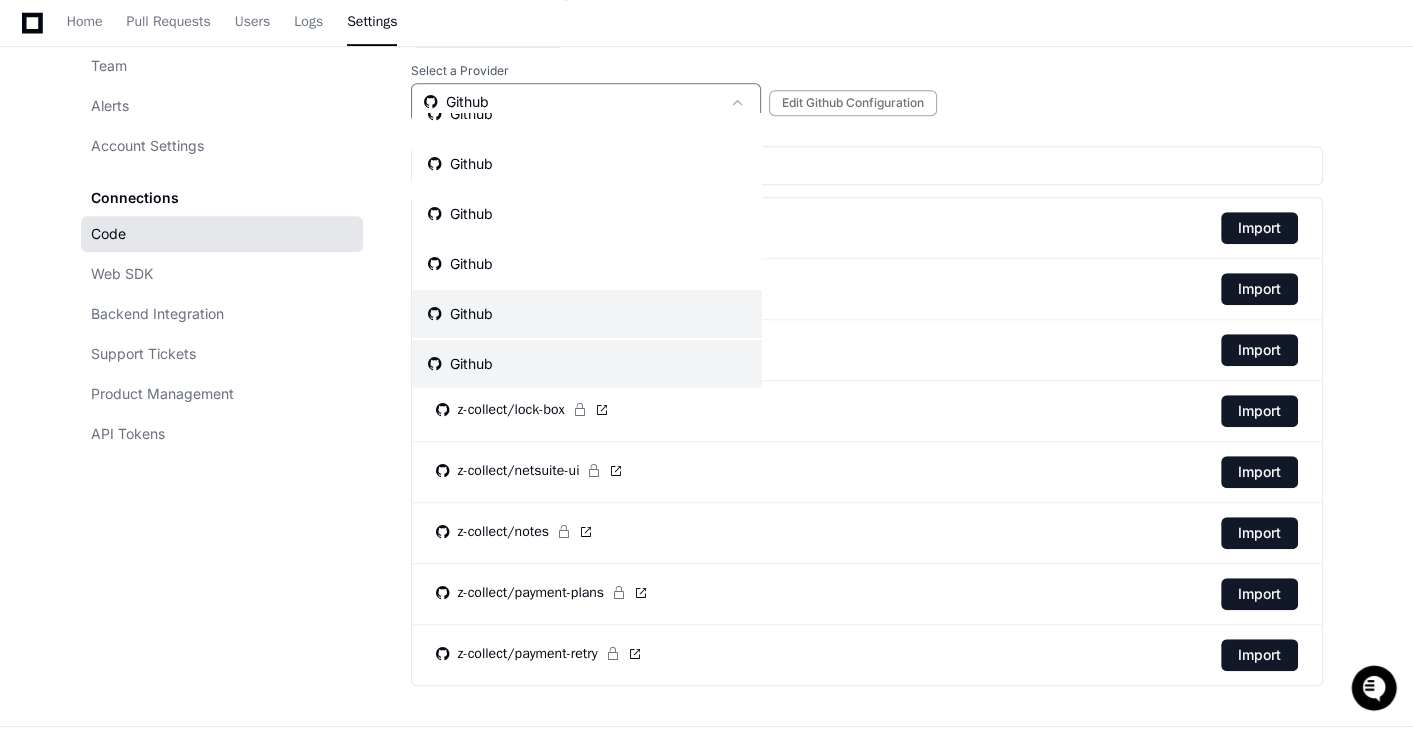 click on "Github" at bounding box center (587, 314) 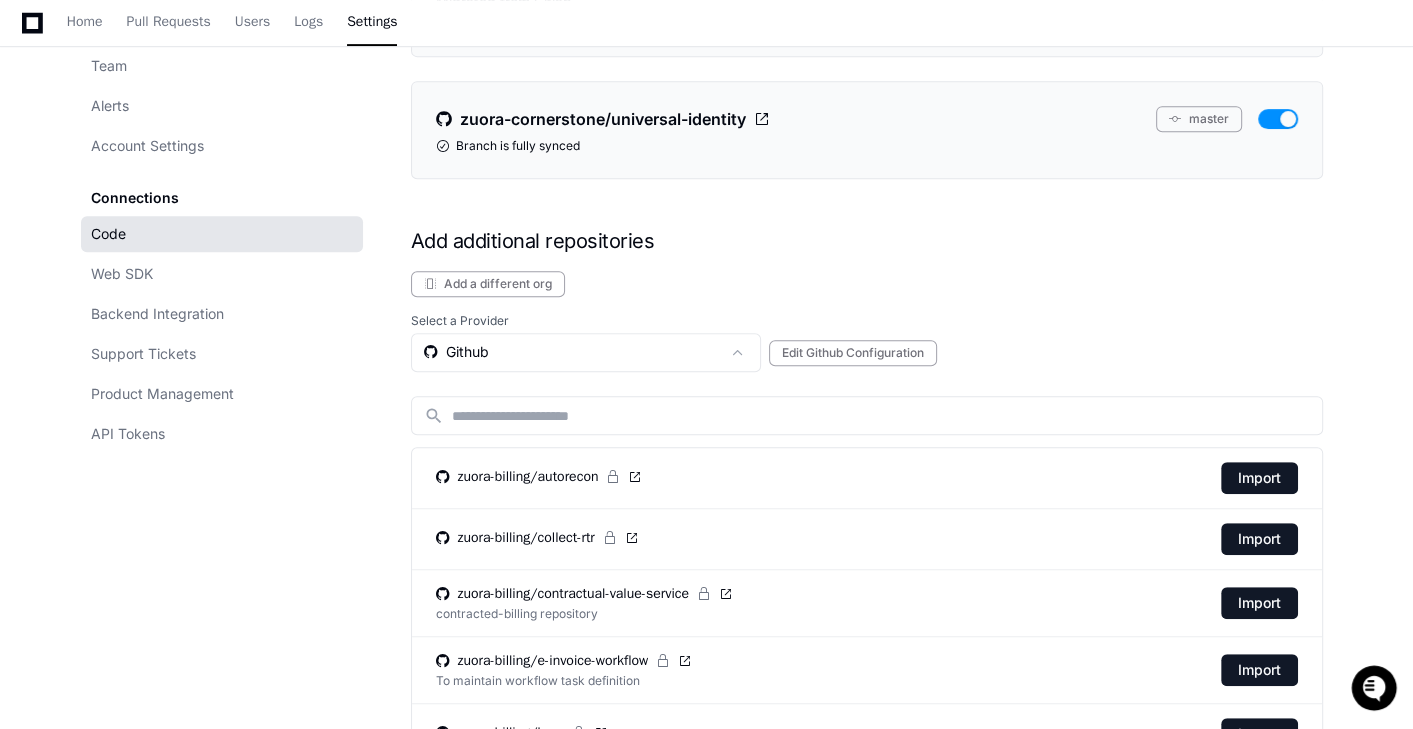 scroll, scrollTop: 1017, scrollLeft: 0, axis: vertical 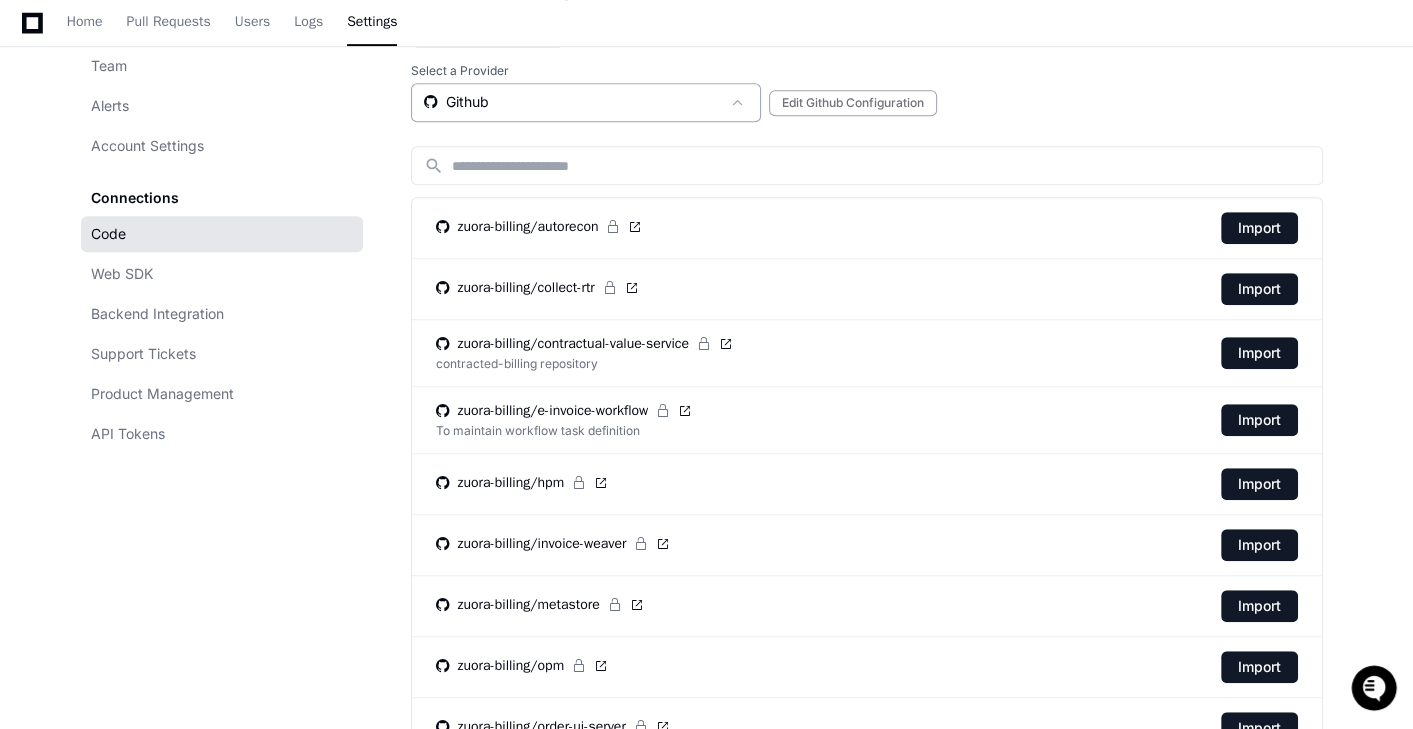 click on "Github" at bounding box center (572, 102) 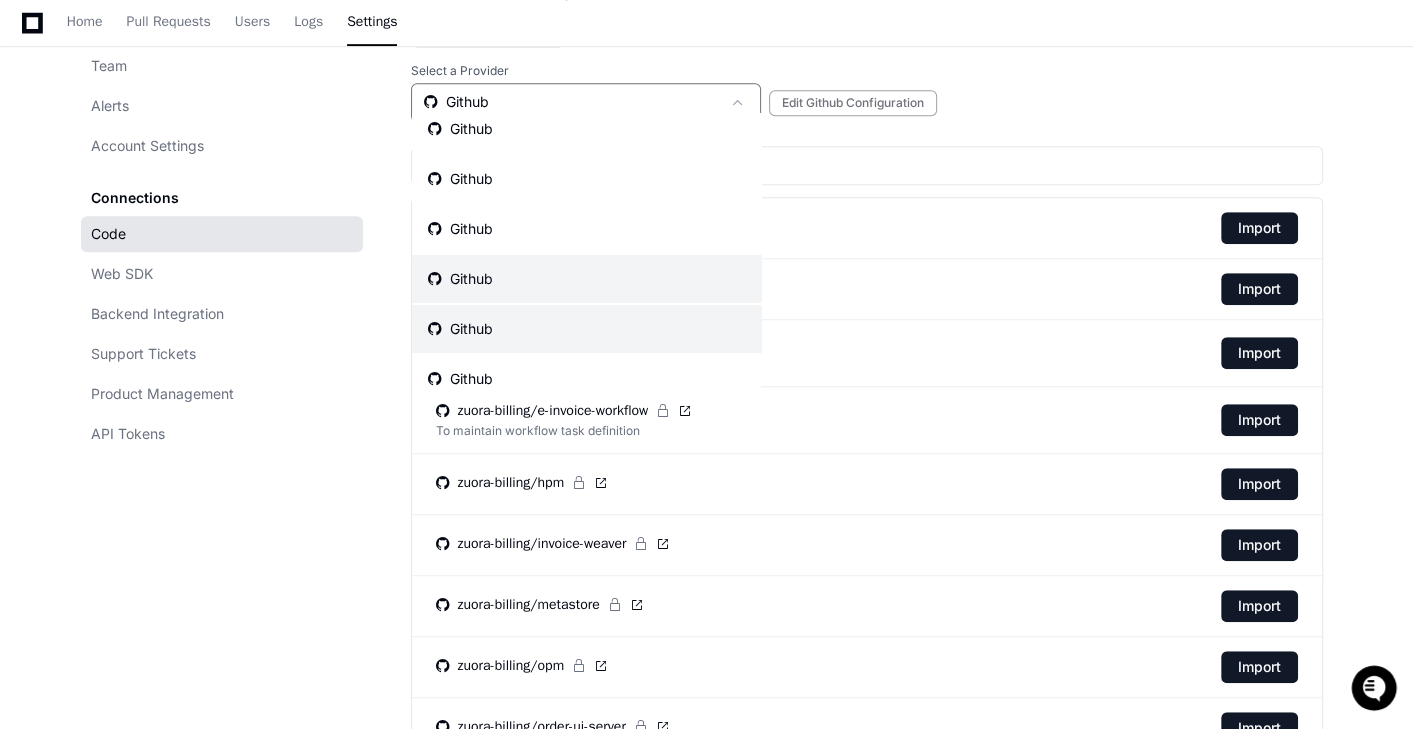scroll, scrollTop: 41, scrollLeft: 0, axis: vertical 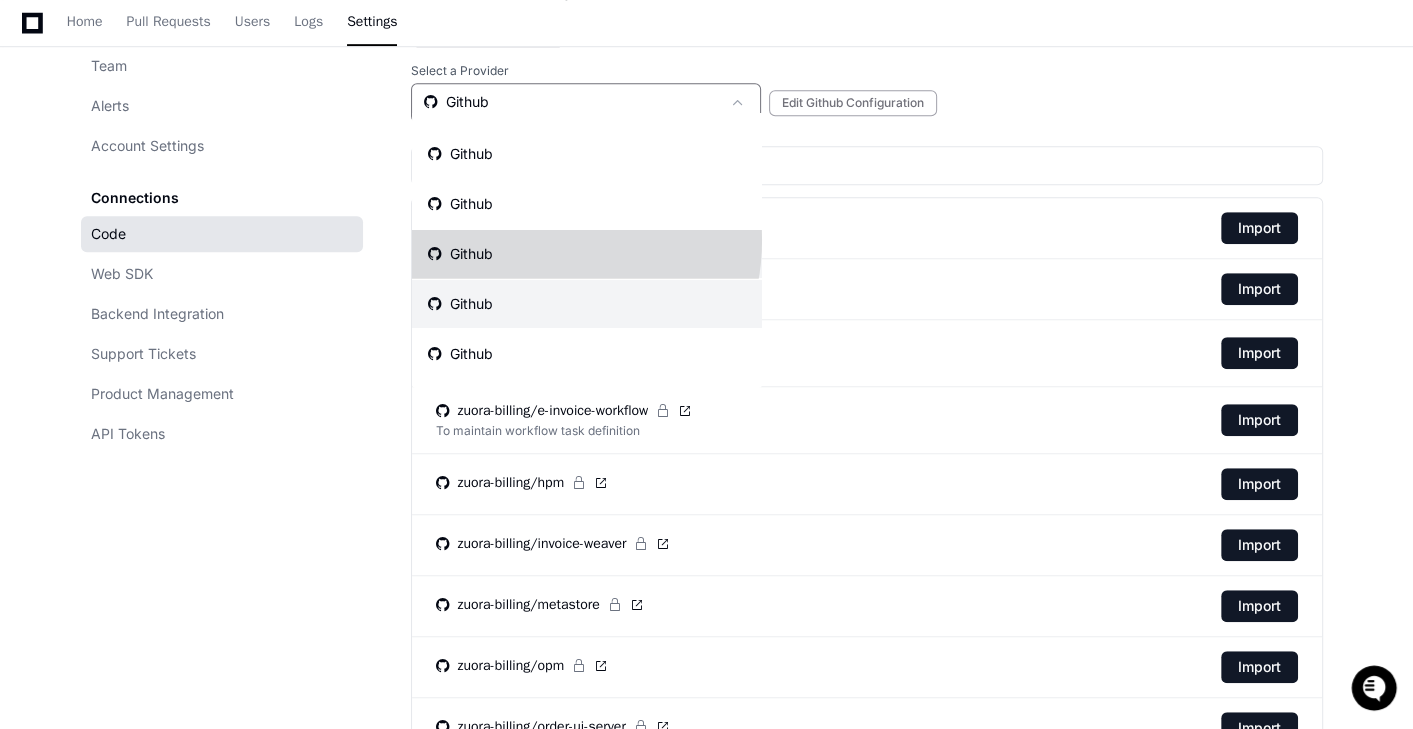 click on "Github" at bounding box center [587, 254] 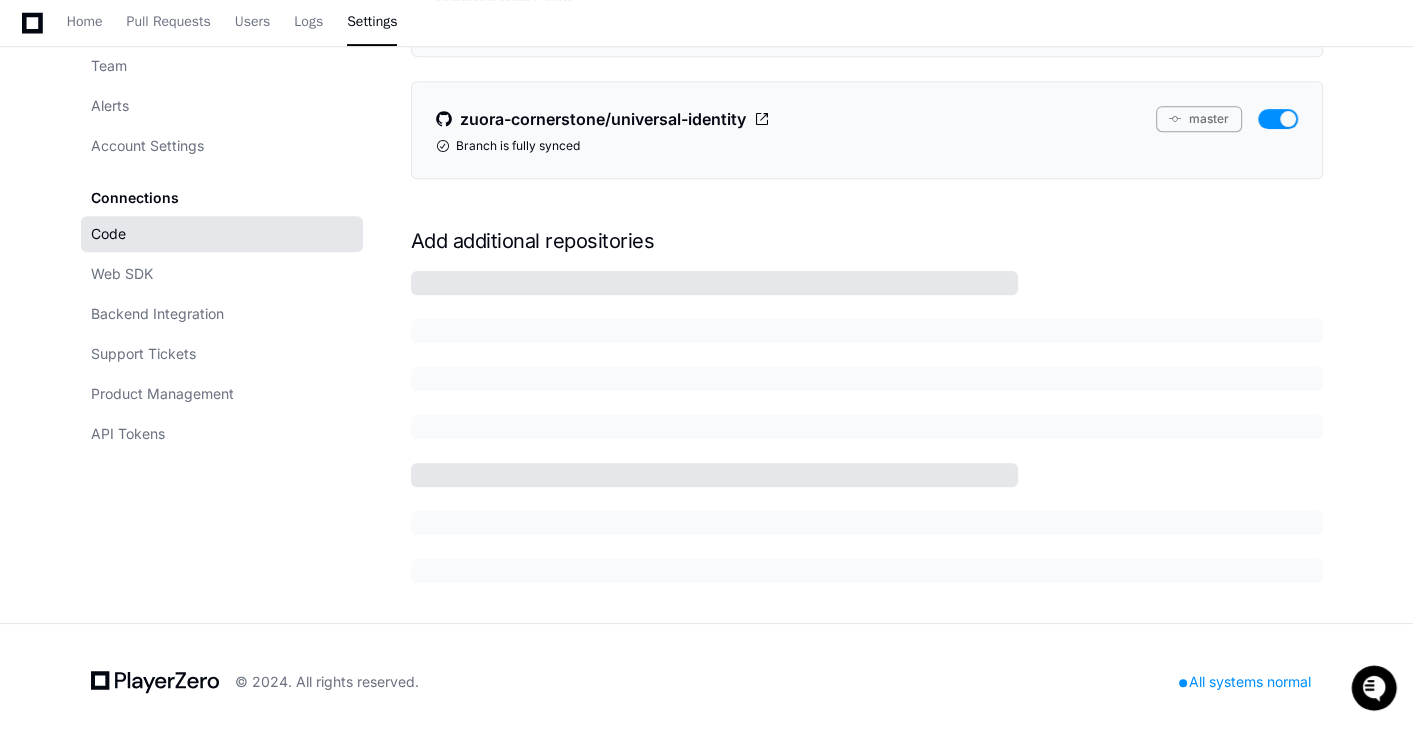 scroll, scrollTop: 894, scrollLeft: 0, axis: vertical 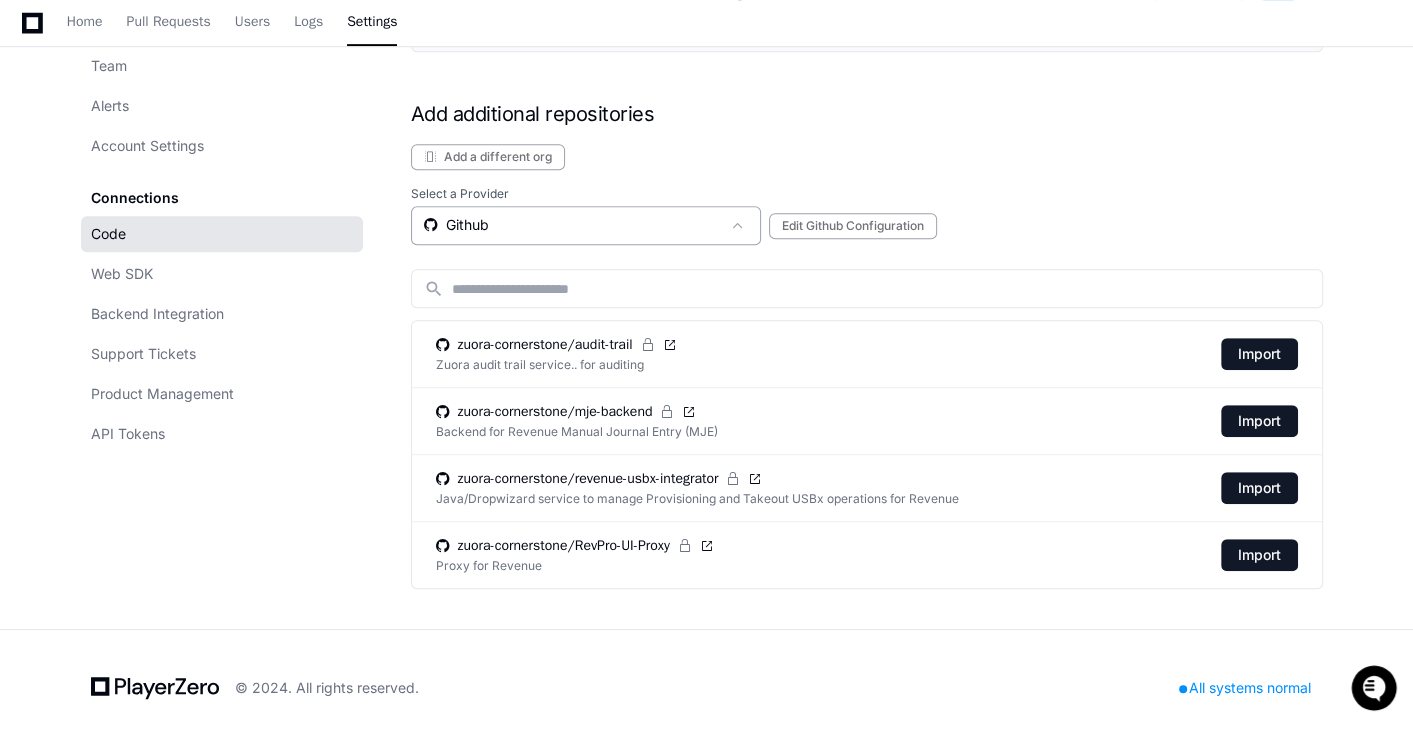 click on "Github" 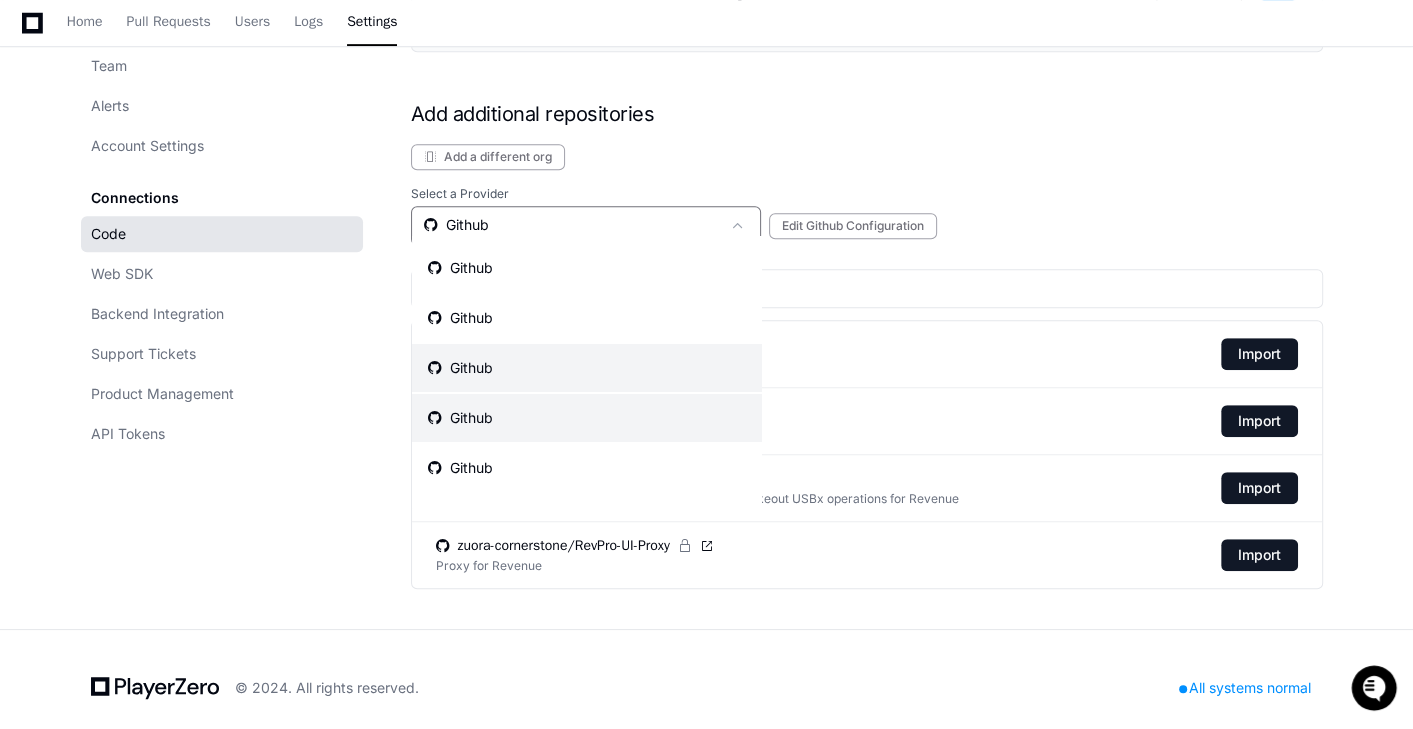 click on "Github" at bounding box center [587, 368] 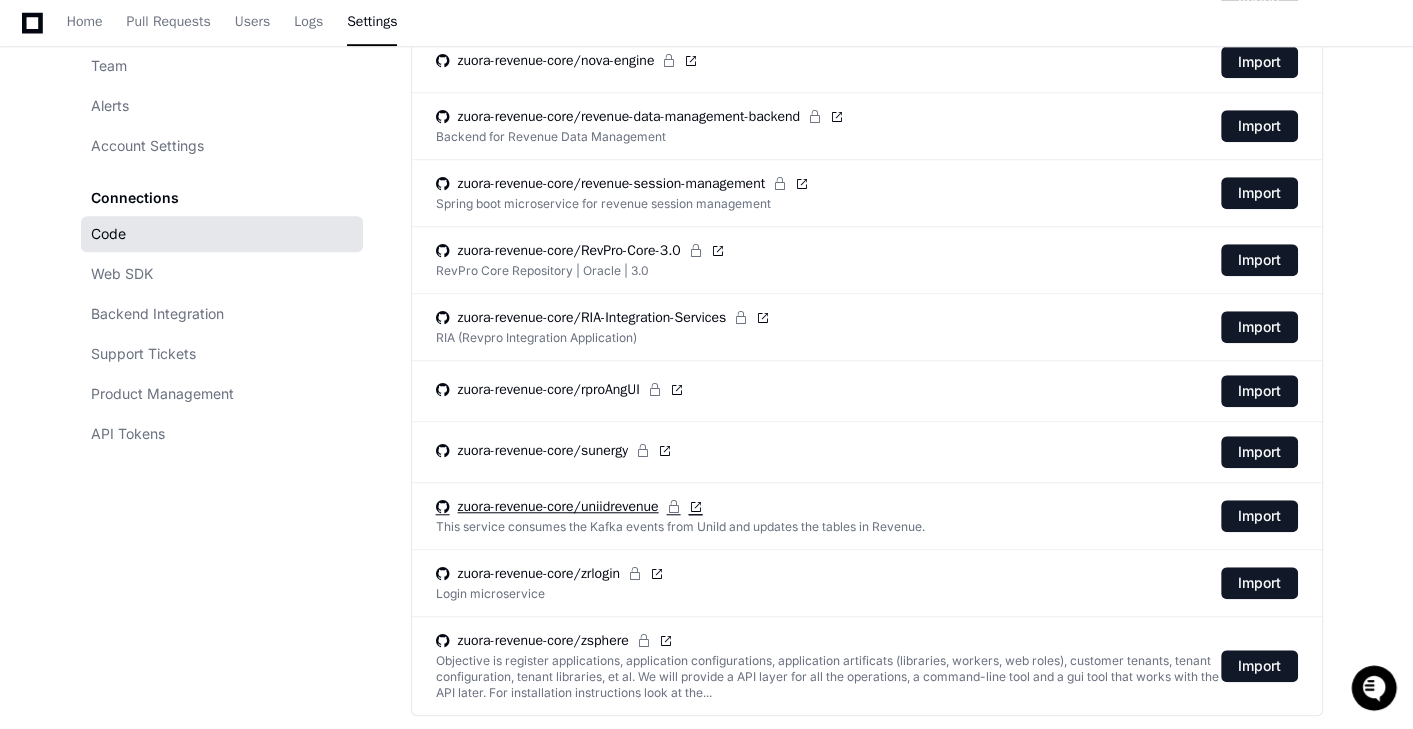 scroll, scrollTop: 1440, scrollLeft: 0, axis: vertical 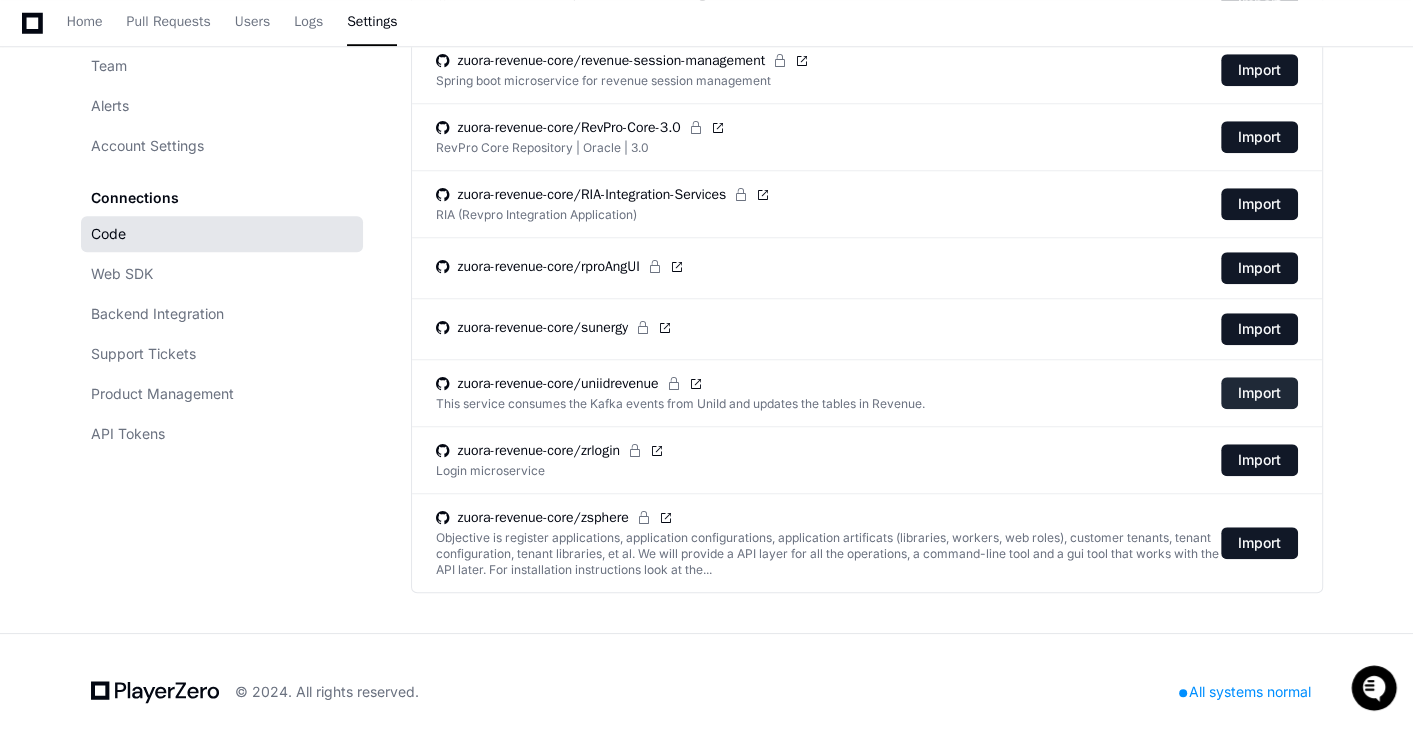 click on "Import" 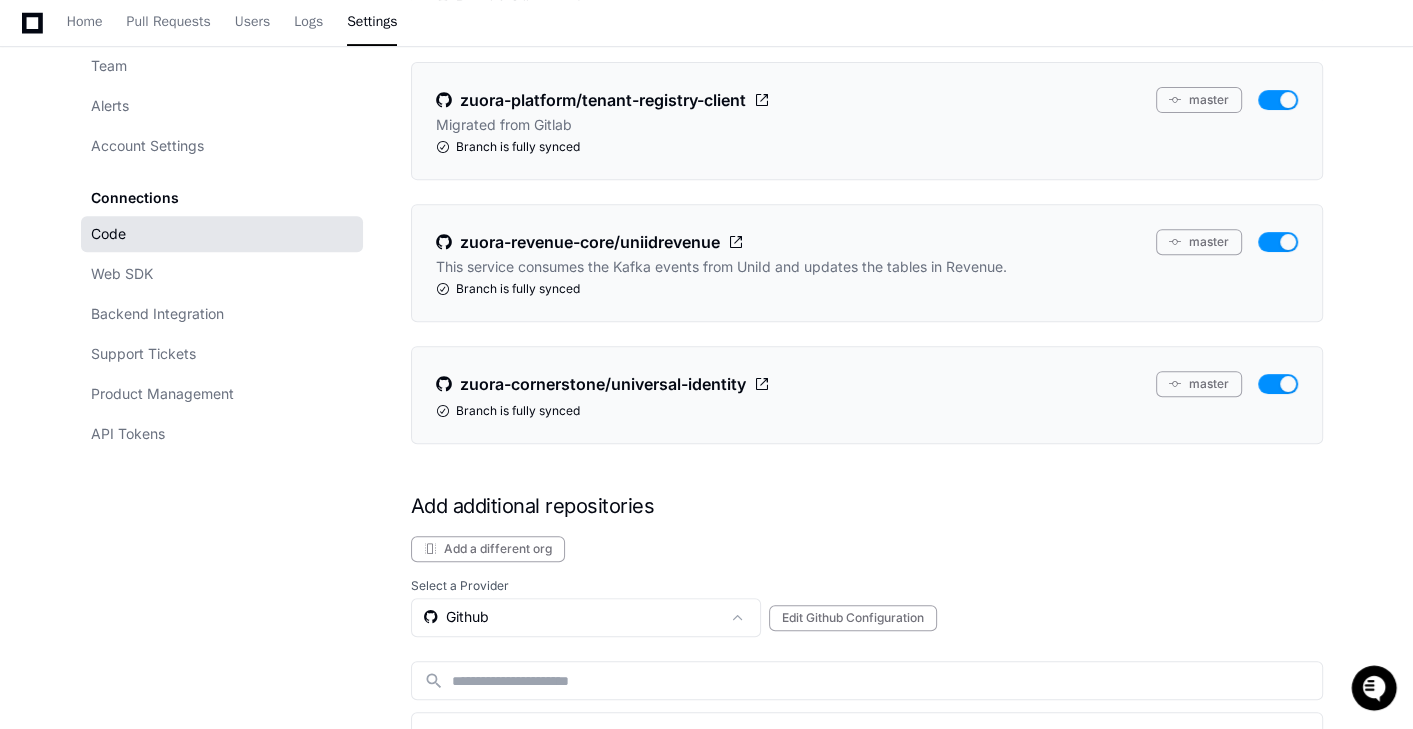 scroll, scrollTop: 0, scrollLeft: 0, axis: both 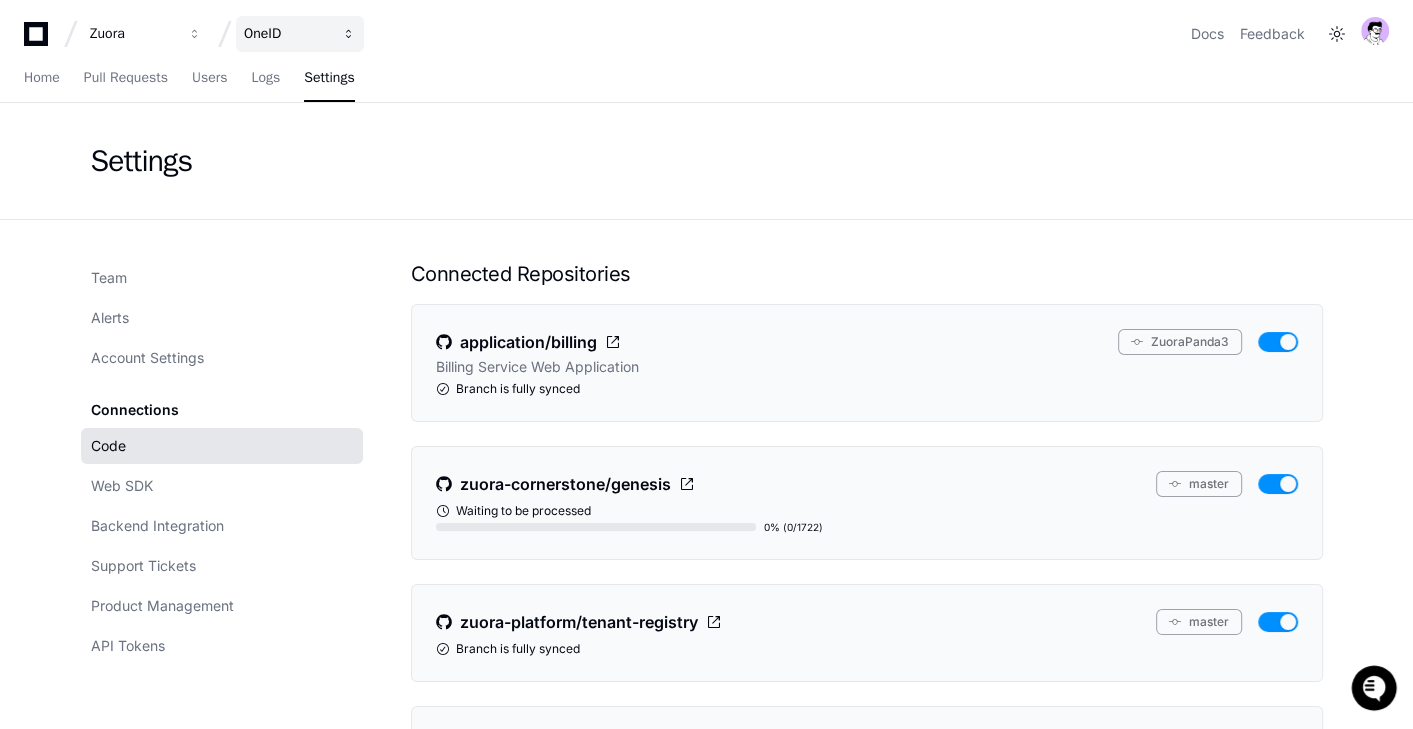 click on "OneID" at bounding box center (133, 34) 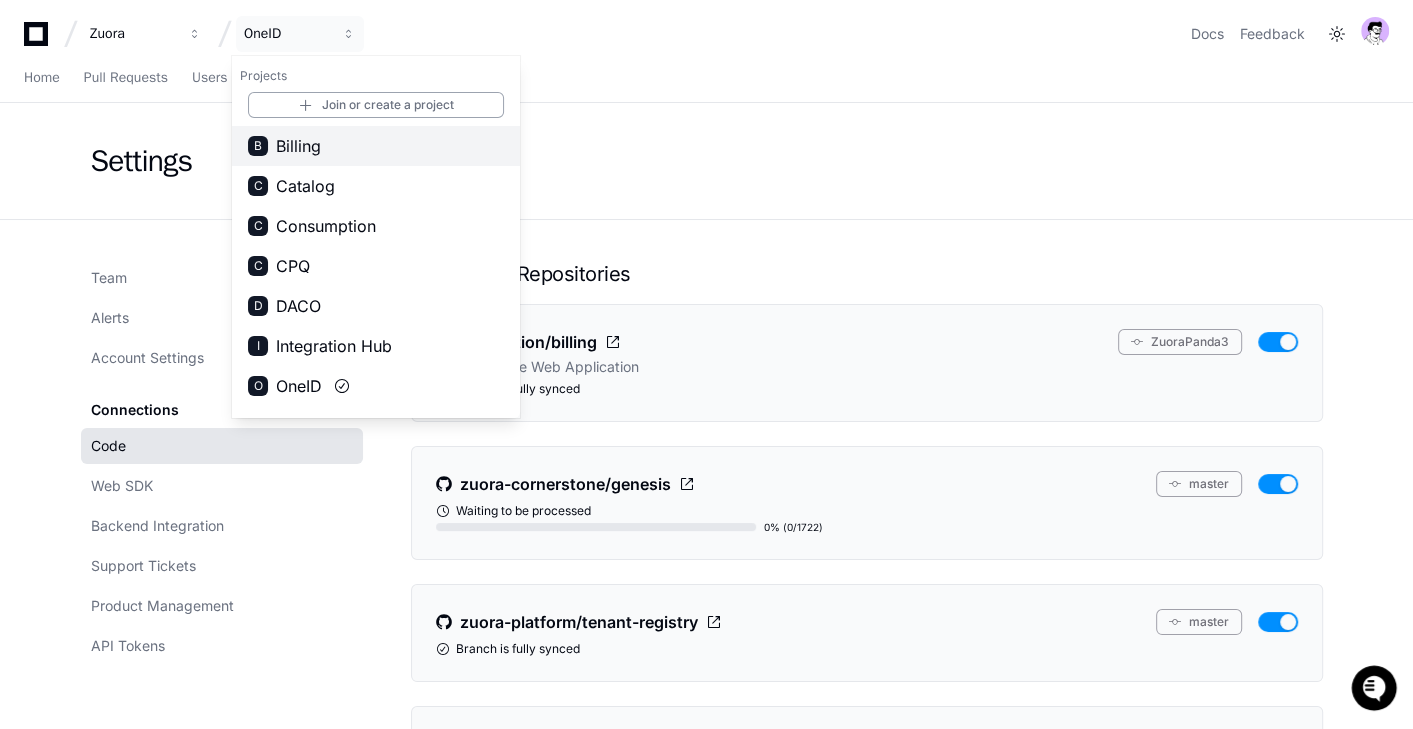 click on "B  Billing" at bounding box center (376, 146) 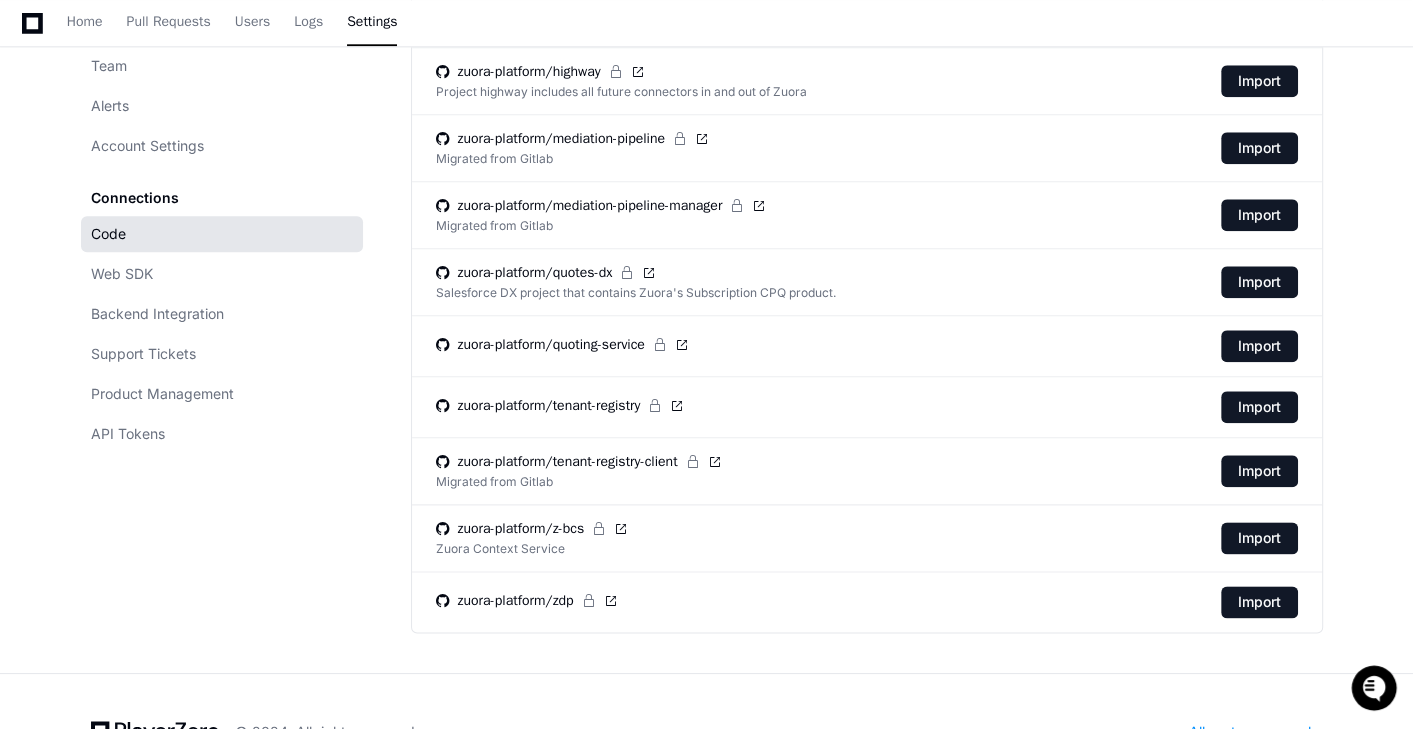 scroll, scrollTop: 1913, scrollLeft: 0, axis: vertical 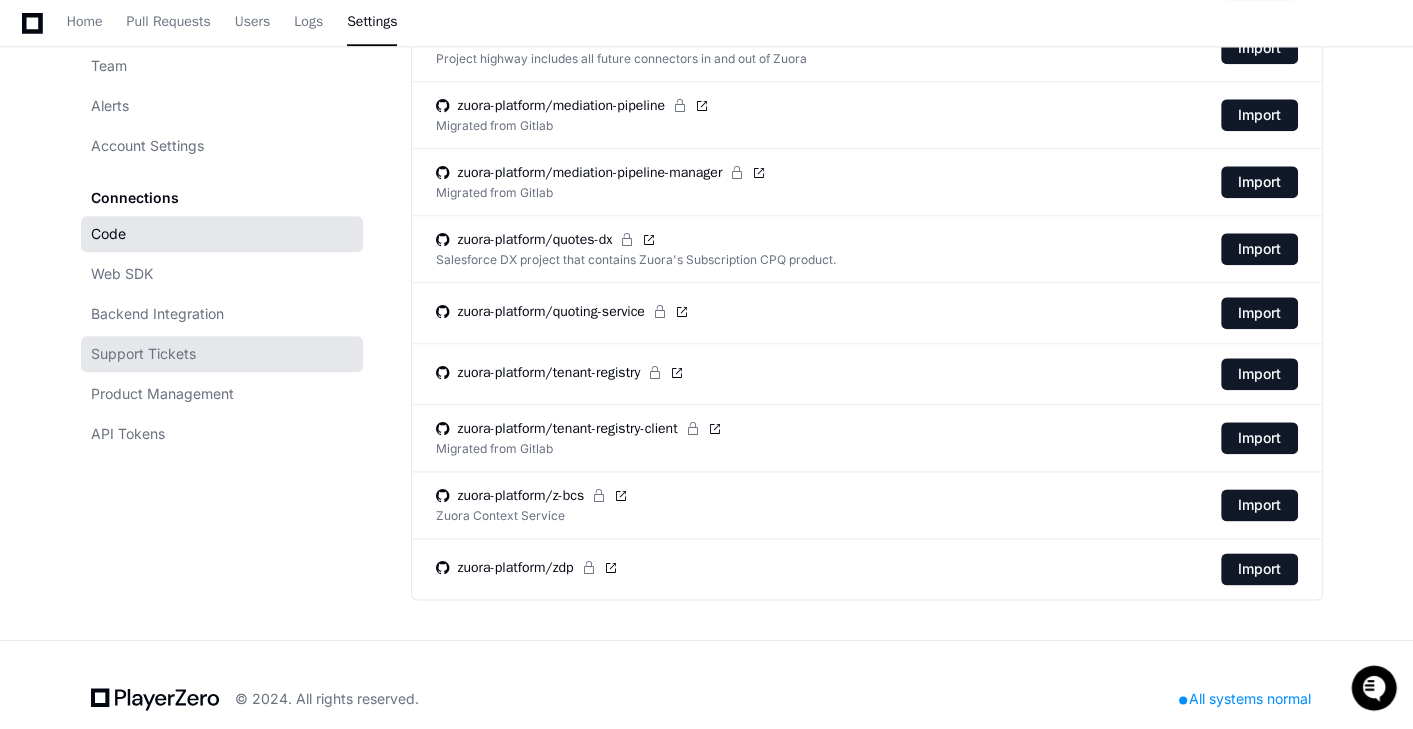 click on "Support Tickets" 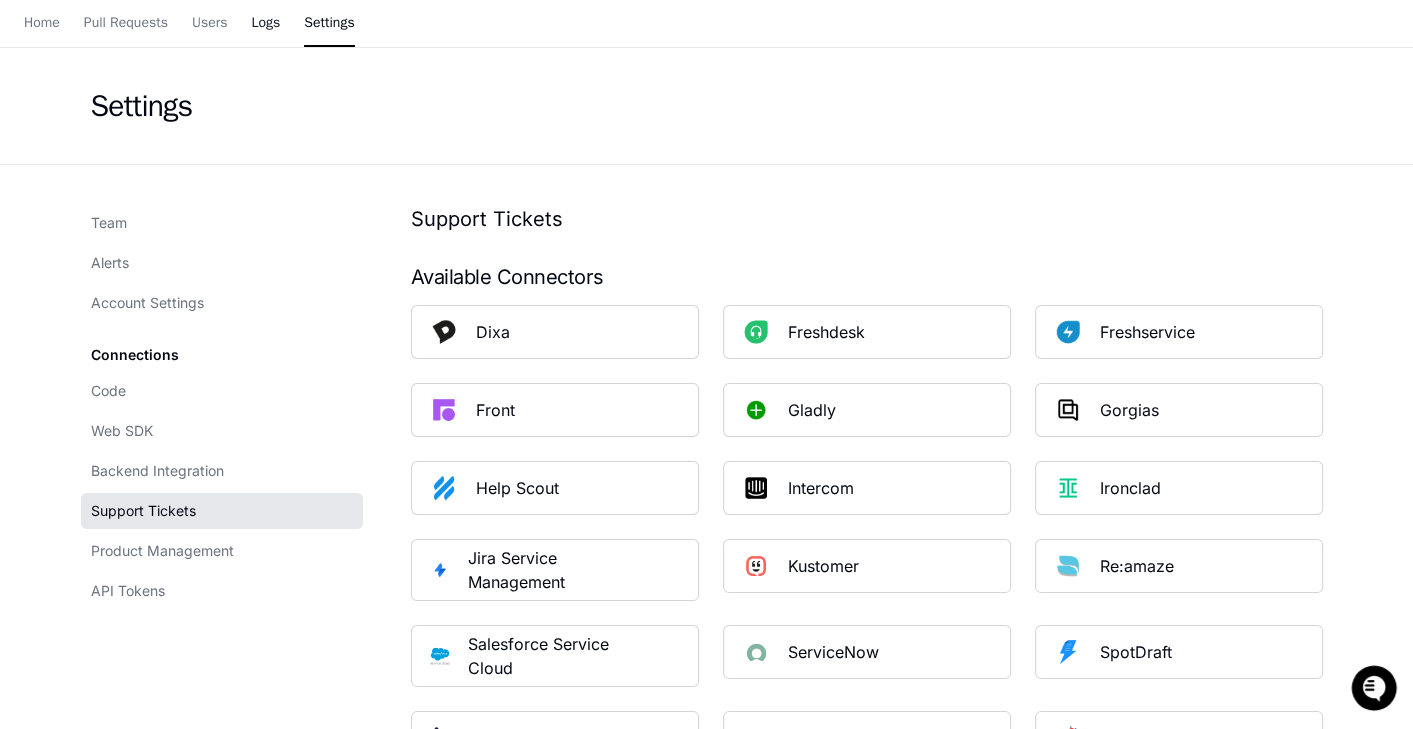 scroll, scrollTop: 0, scrollLeft: 0, axis: both 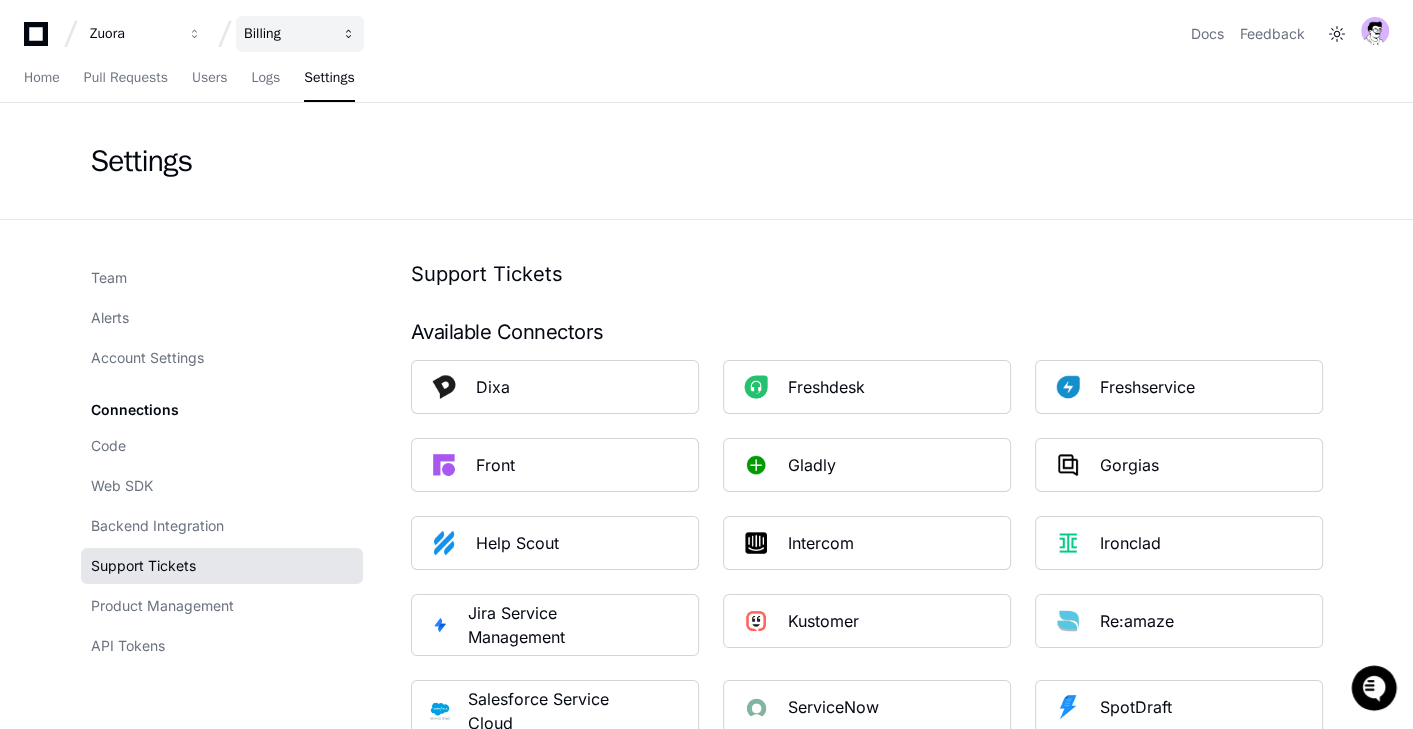 click on "Billing" at bounding box center [133, 34] 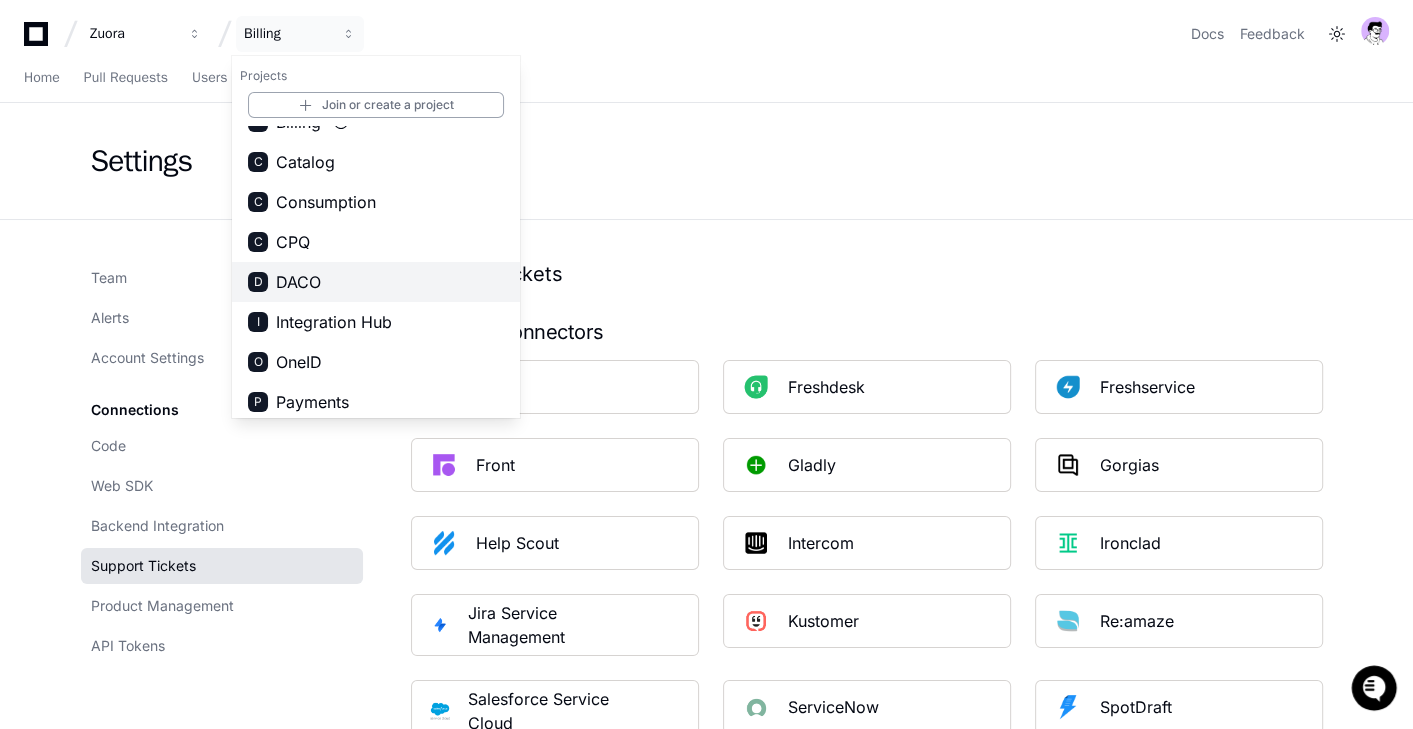 scroll, scrollTop: 71, scrollLeft: 0, axis: vertical 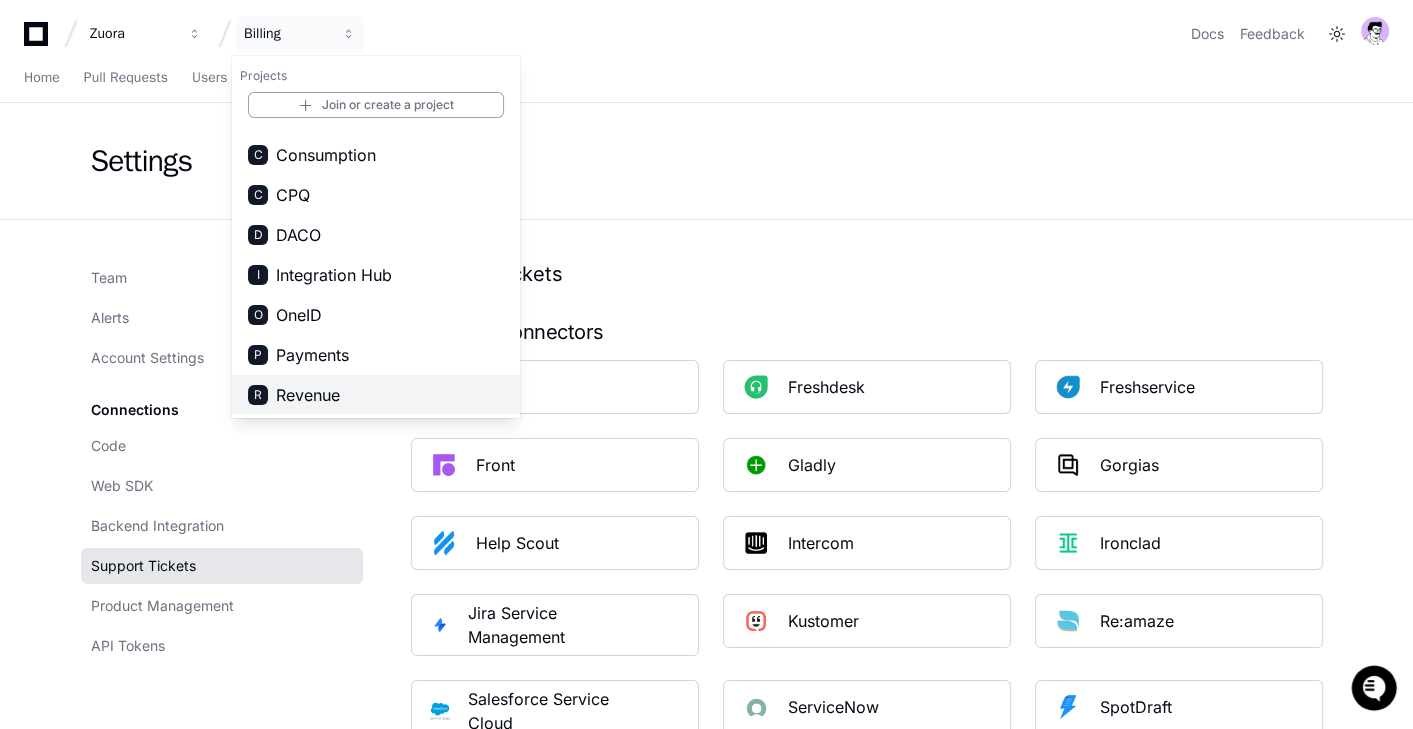 click on "R  Revenue" at bounding box center [376, 395] 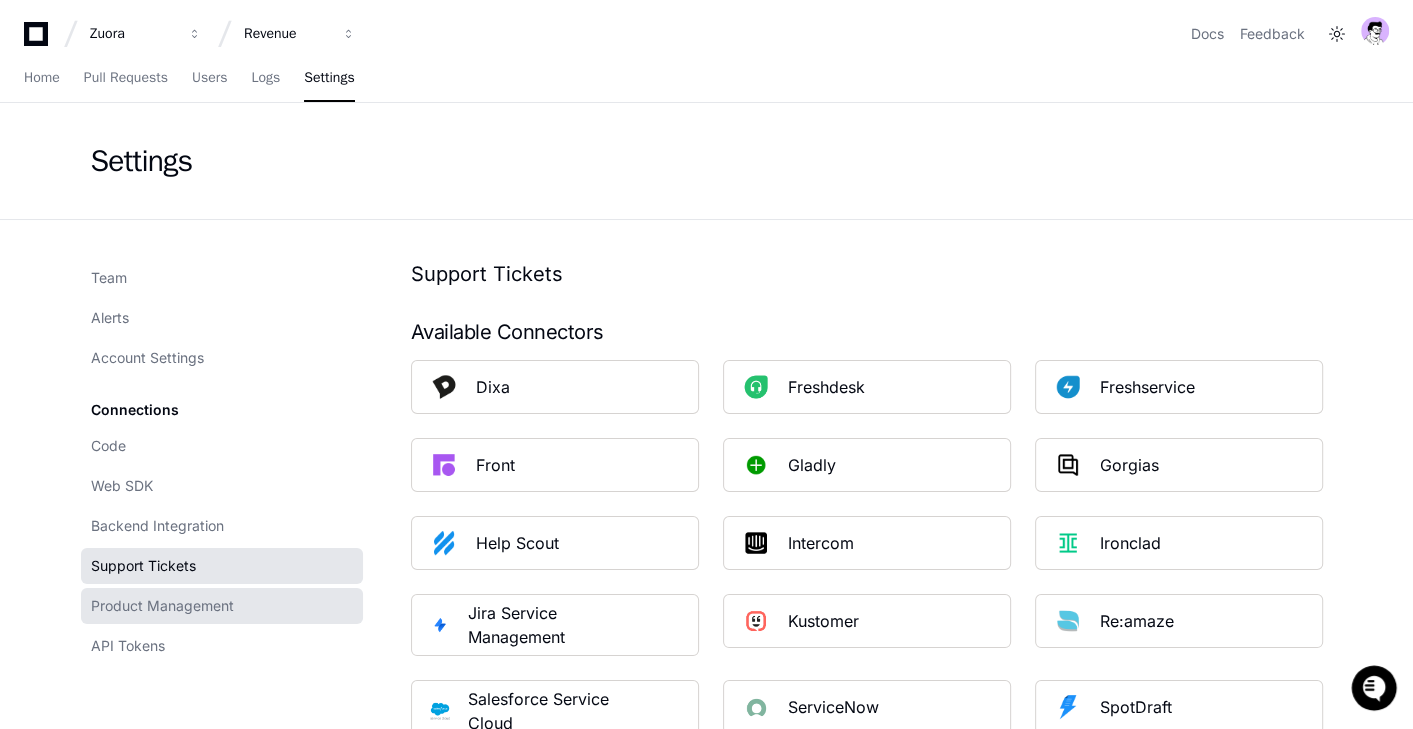 click on "Product Management" 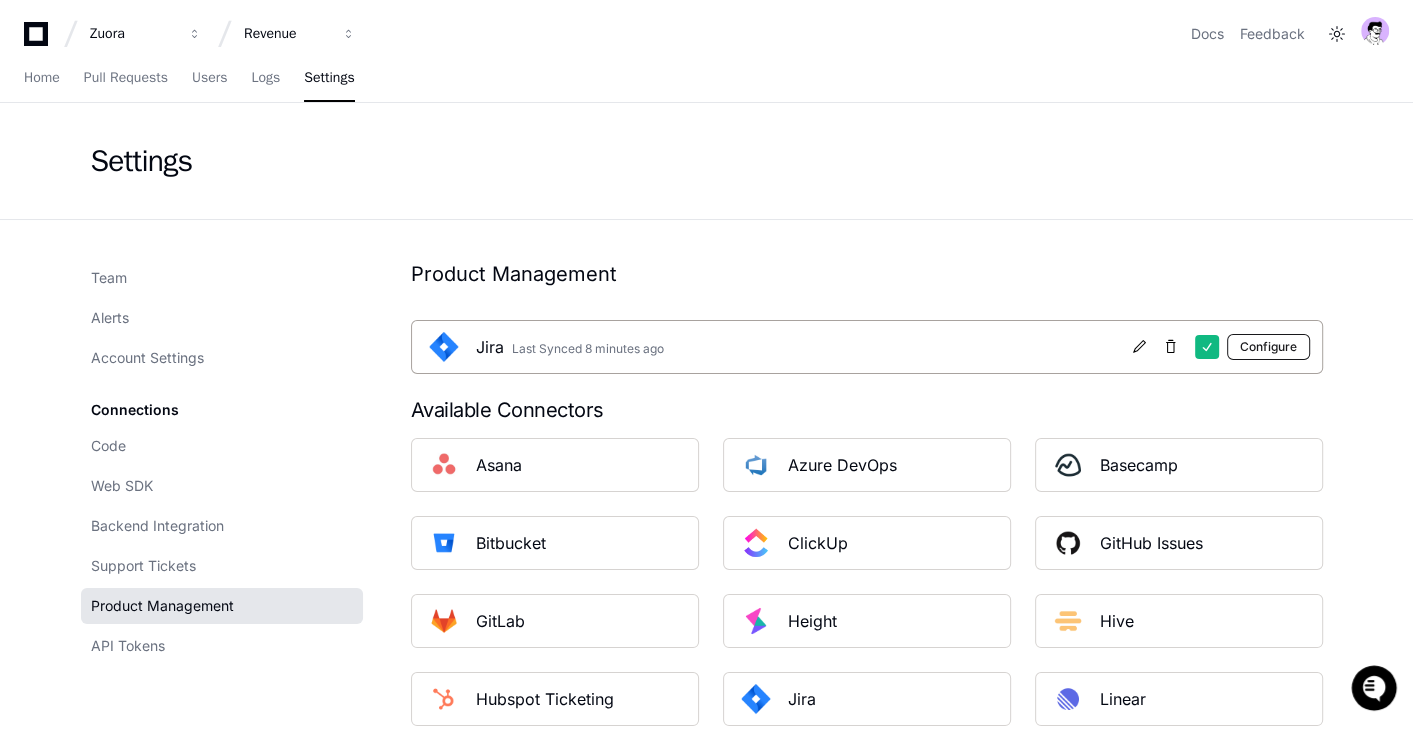 click on "Configure" 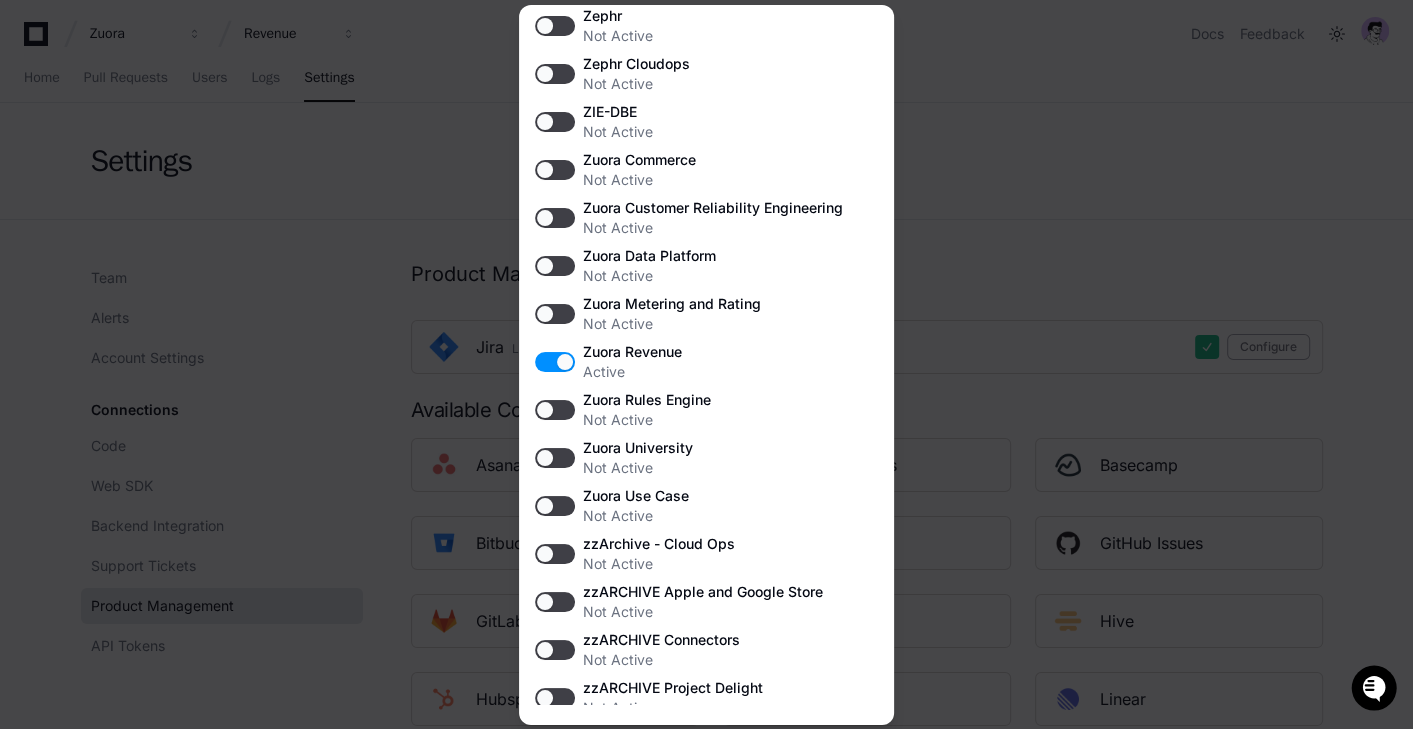 scroll, scrollTop: 3928, scrollLeft: 0, axis: vertical 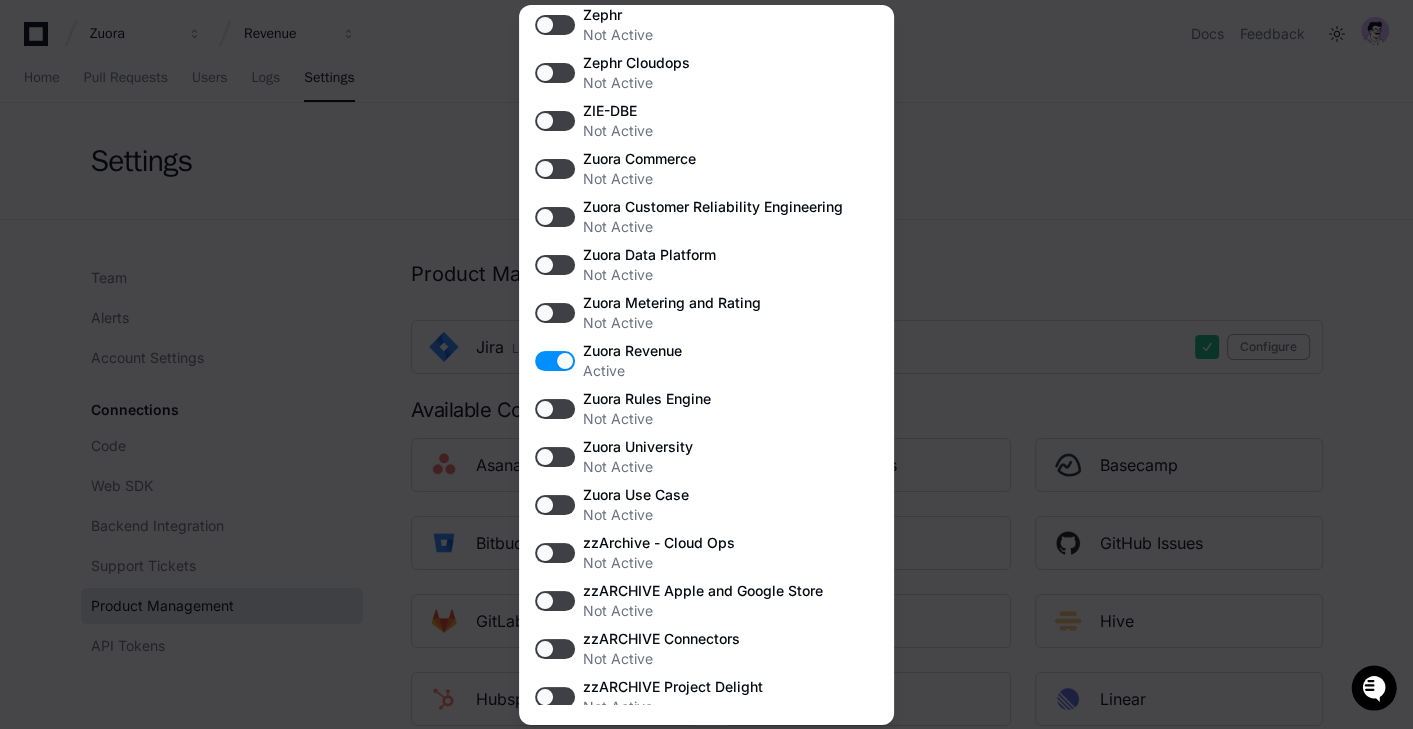 click at bounding box center (706, 364) 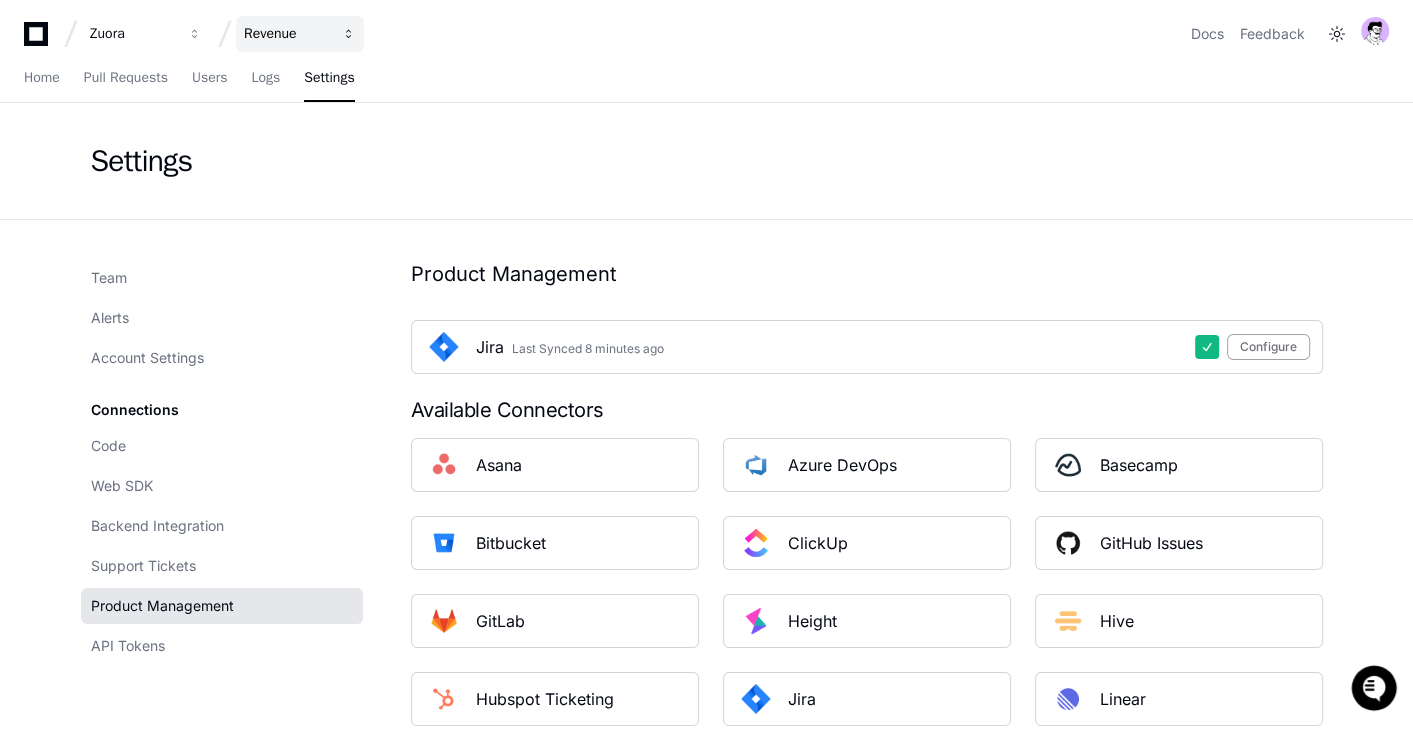 click on "Revenue" at bounding box center [300, 34] 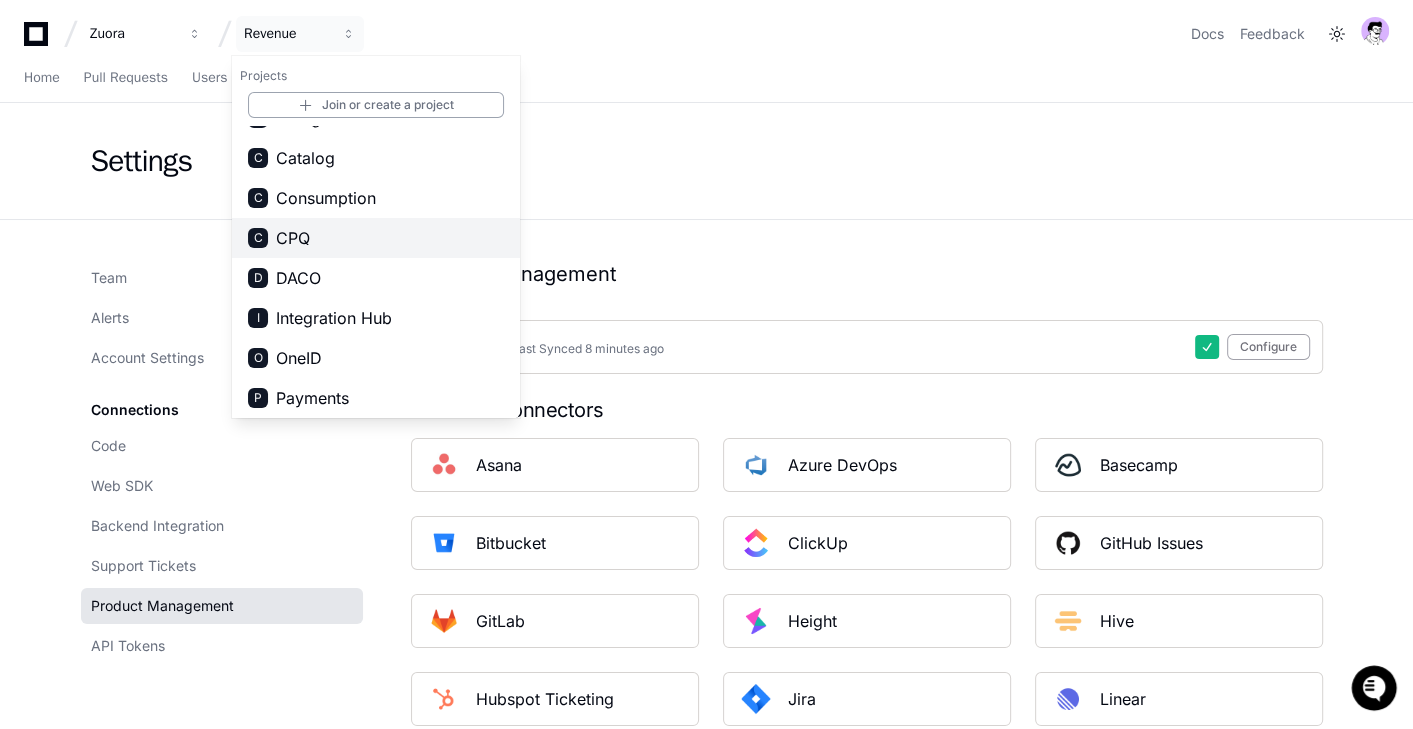scroll, scrollTop: 71, scrollLeft: 0, axis: vertical 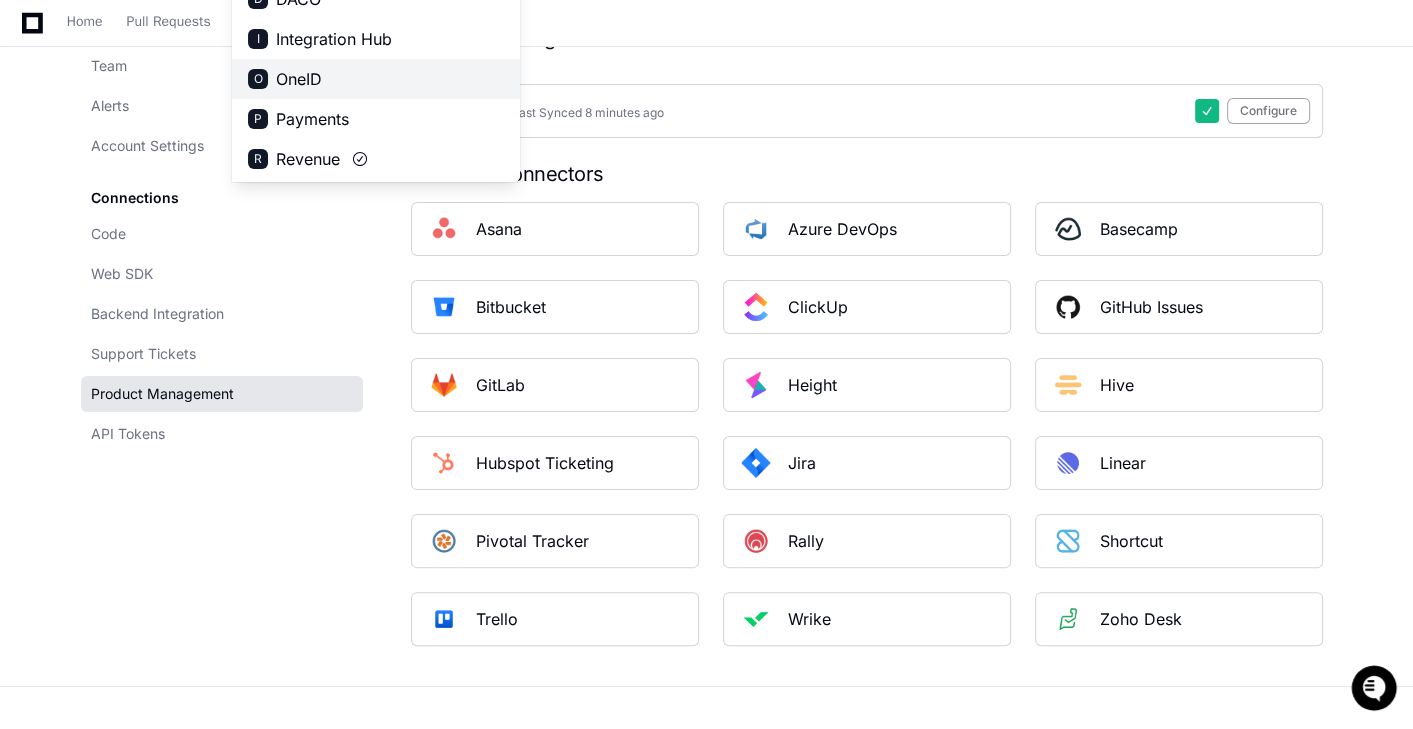 click on "OneID" at bounding box center [299, 79] 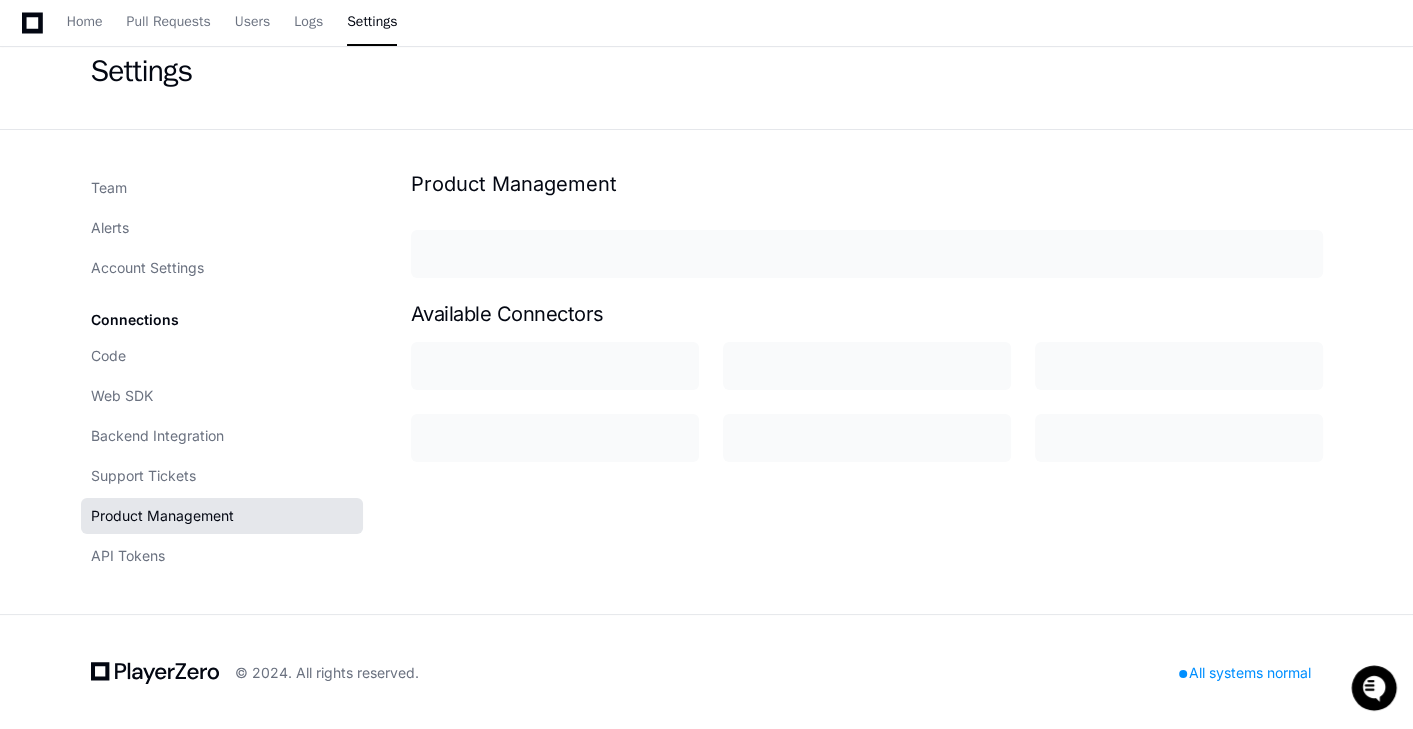 scroll, scrollTop: 236, scrollLeft: 0, axis: vertical 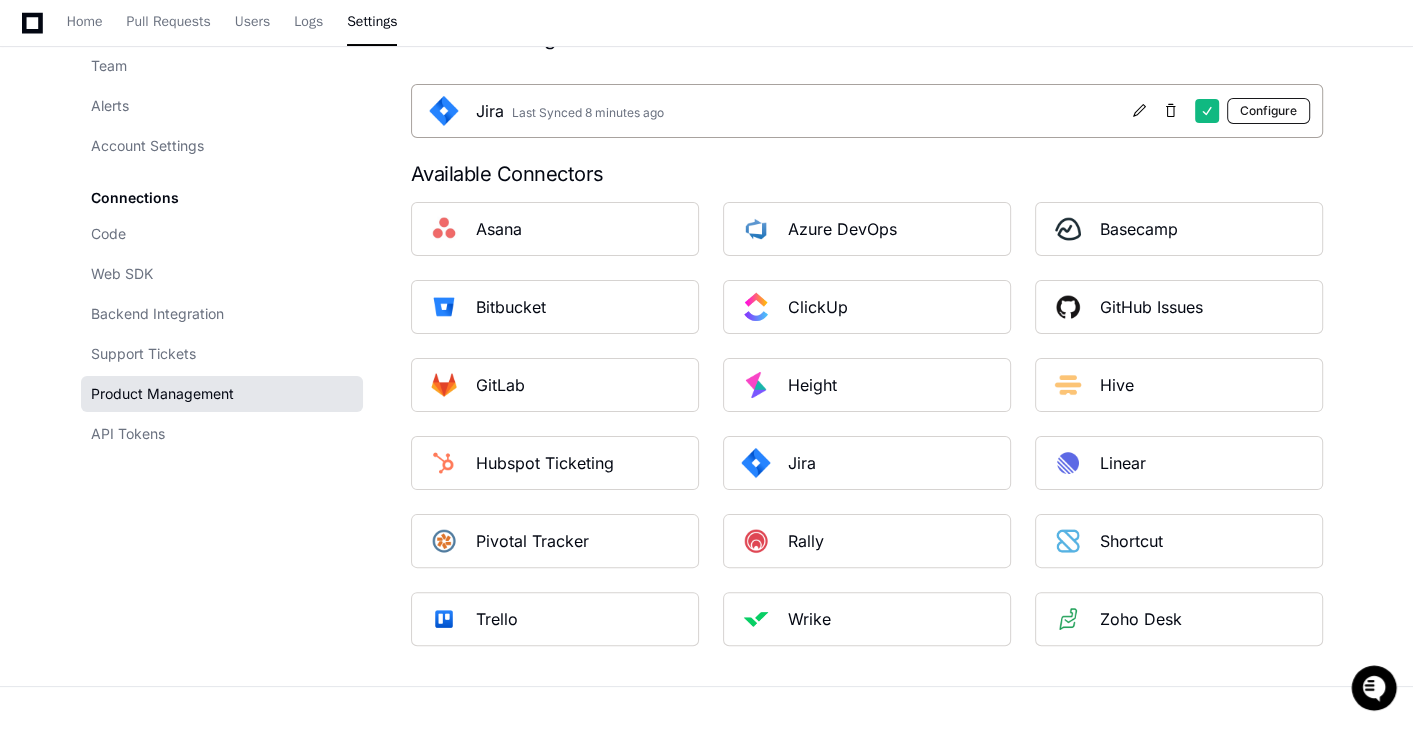 click on "Configure" 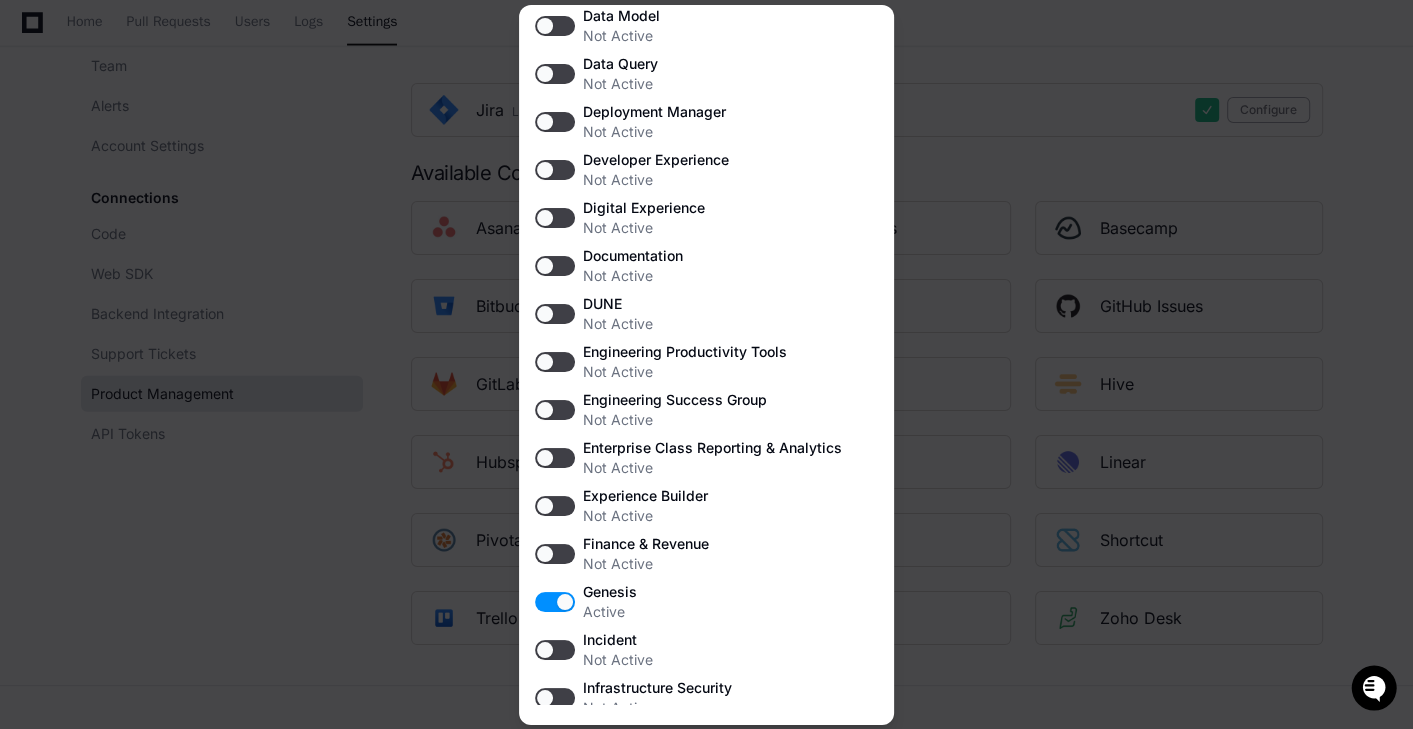 scroll, scrollTop: 932, scrollLeft: 0, axis: vertical 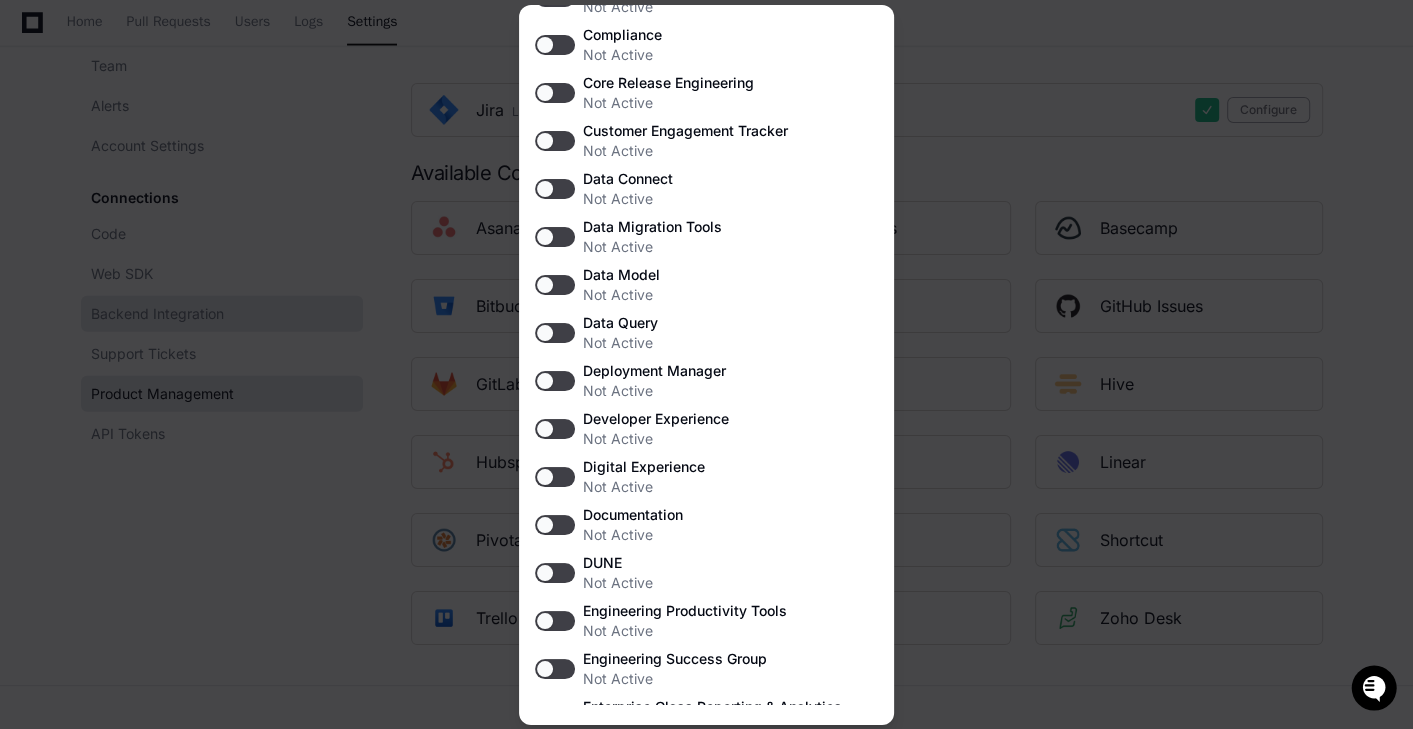 click at bounding box center [706, 364] 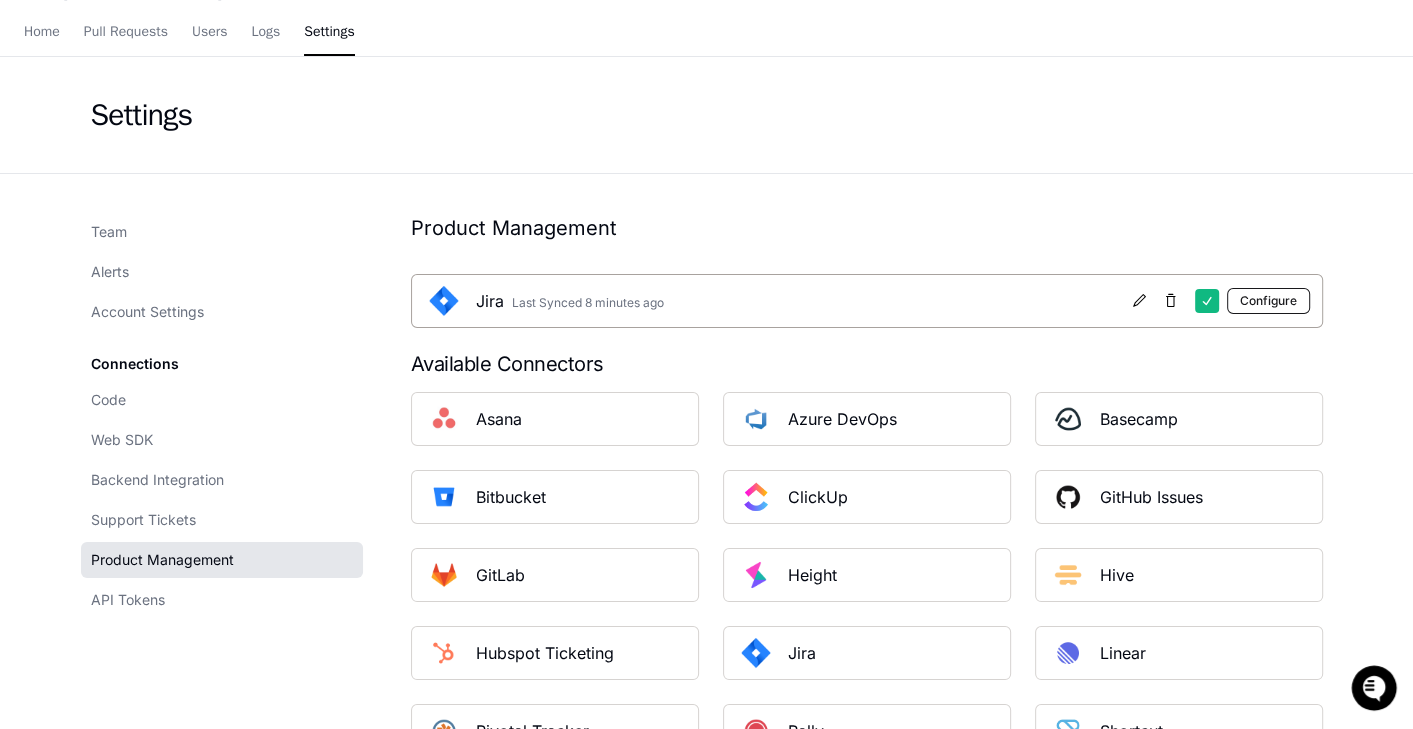 scroll, scrollTop: 49, scrollLeft: 0, axis: vertical 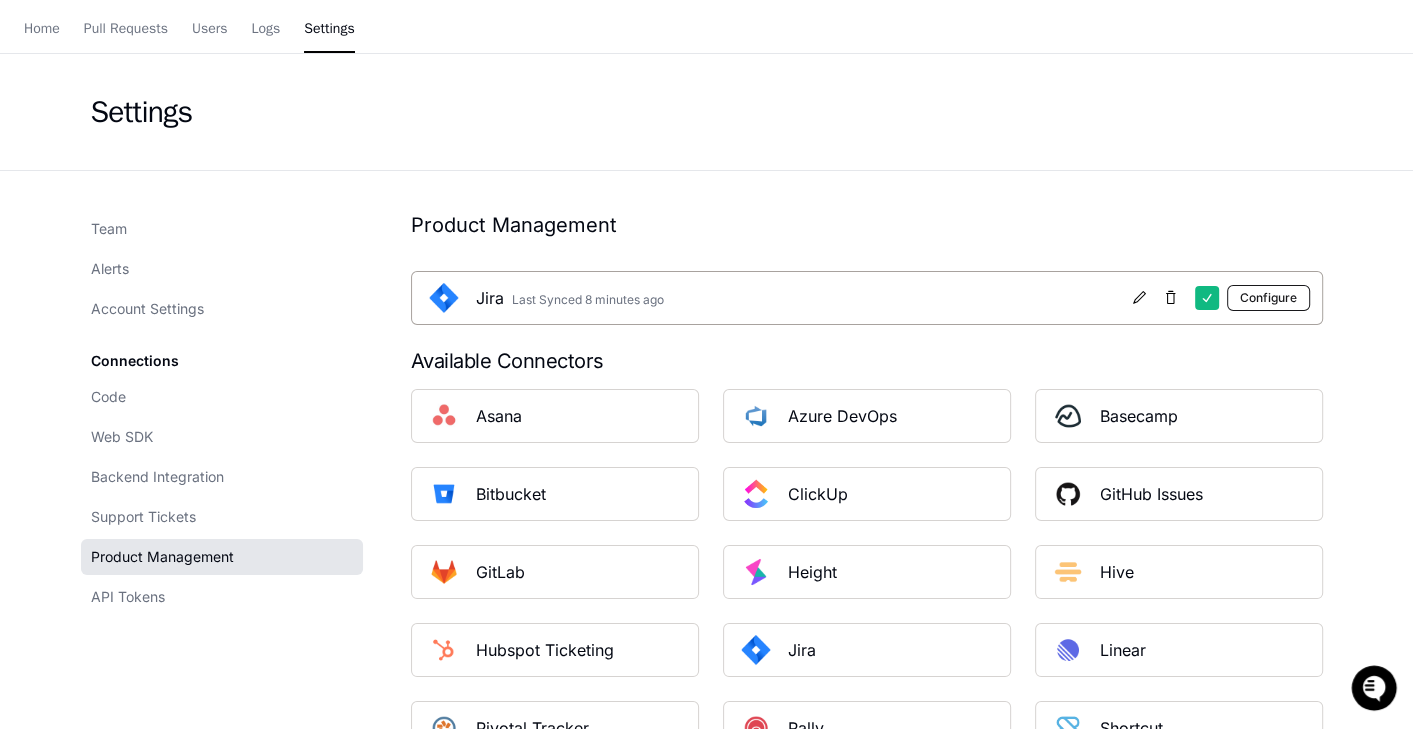 click on "Configure" 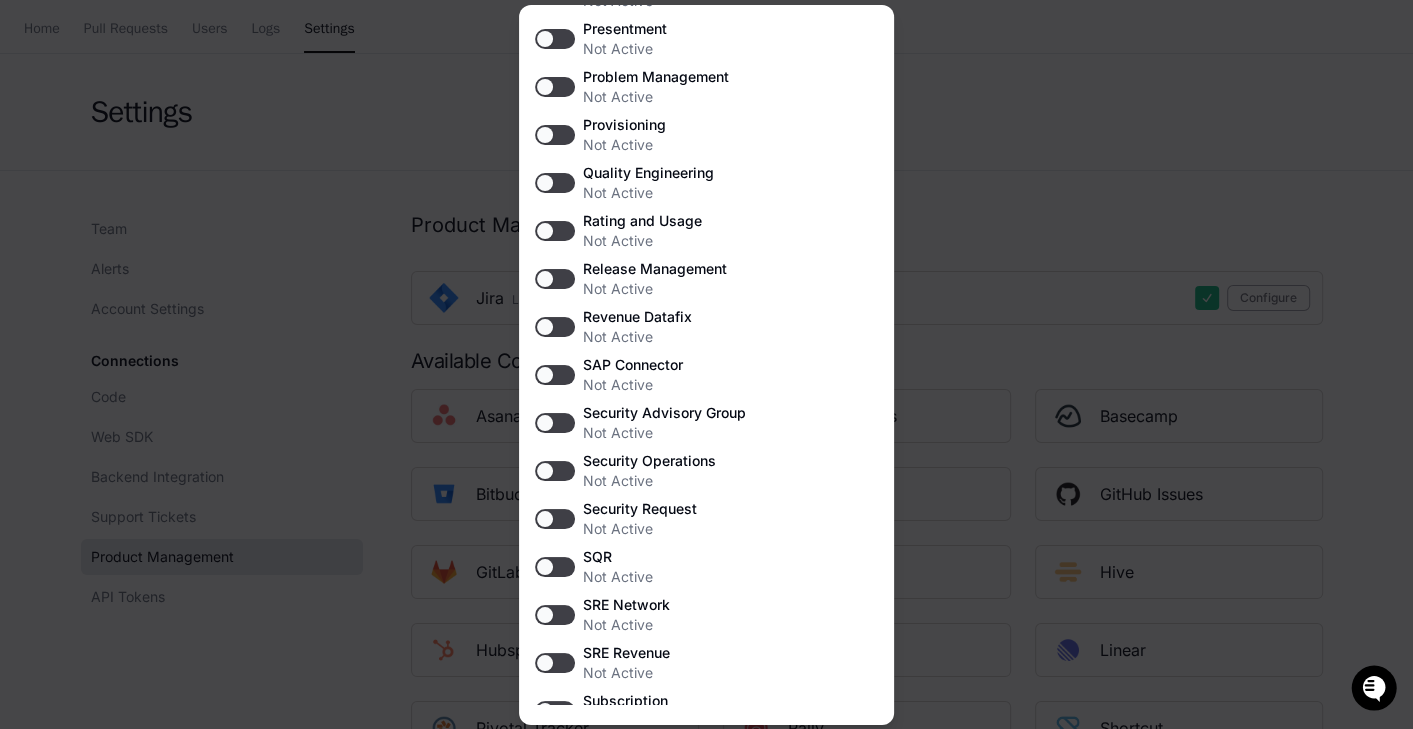 scroll, scrollTop: 3043, scrollLeft: 0, axis: vertical 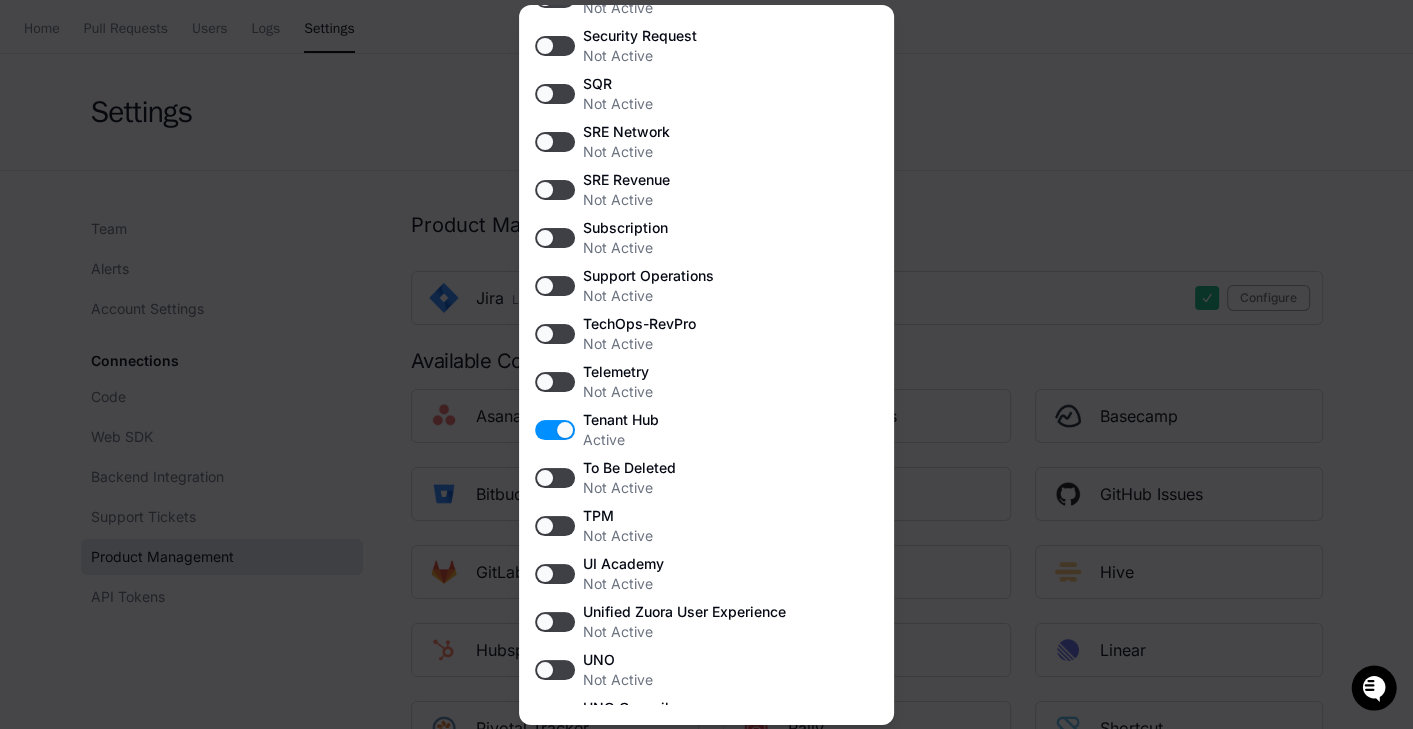 click at bounding box center (706, 364) 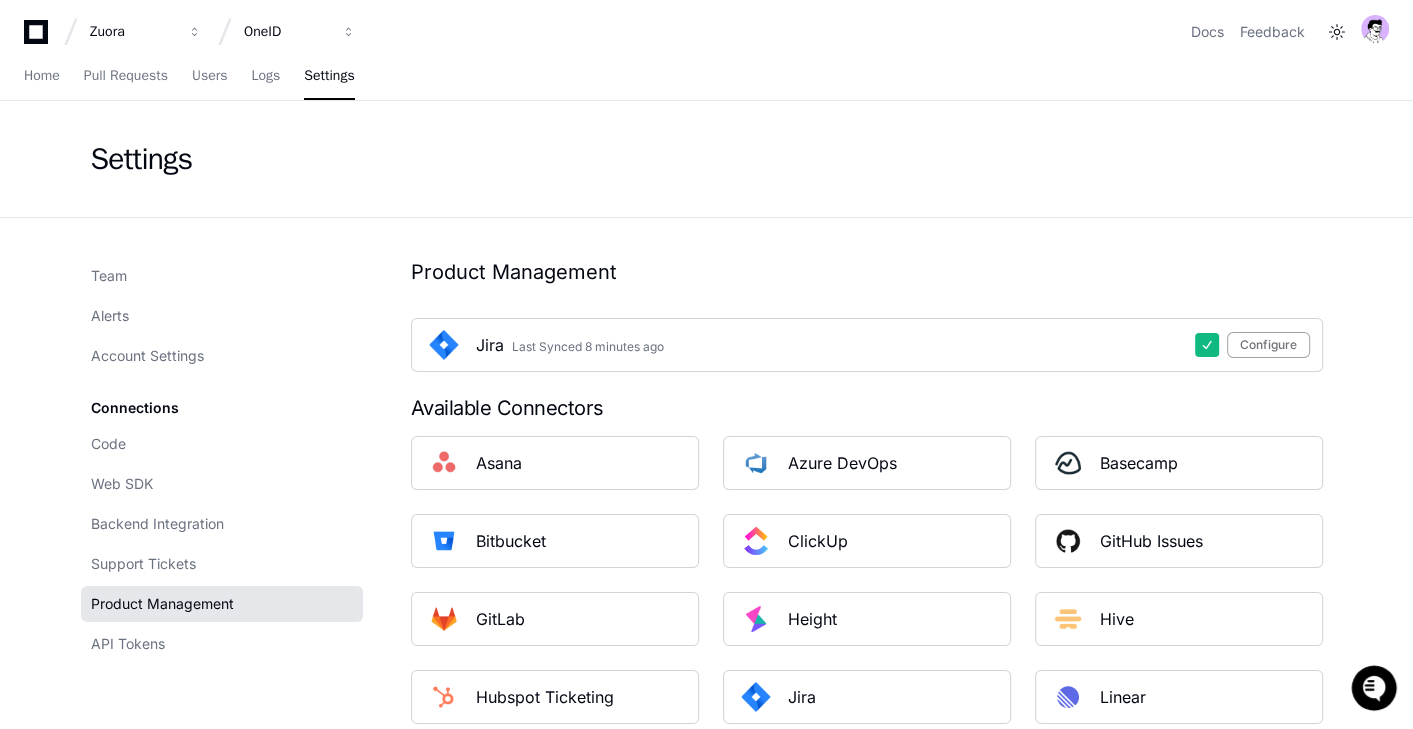 scroll, scrollTop: 0, scrollLeft: 0, axis: both 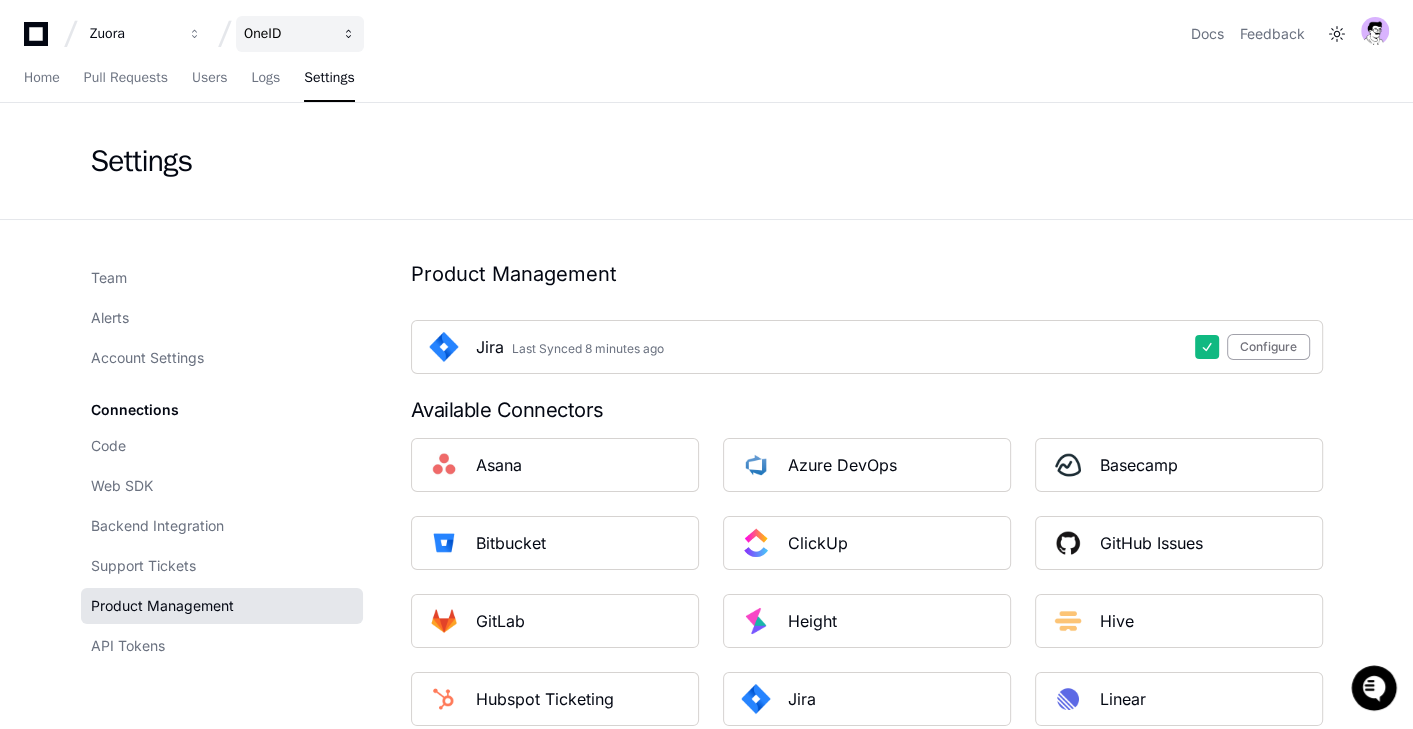 click on "OneID" at bounding box center [133, 34] 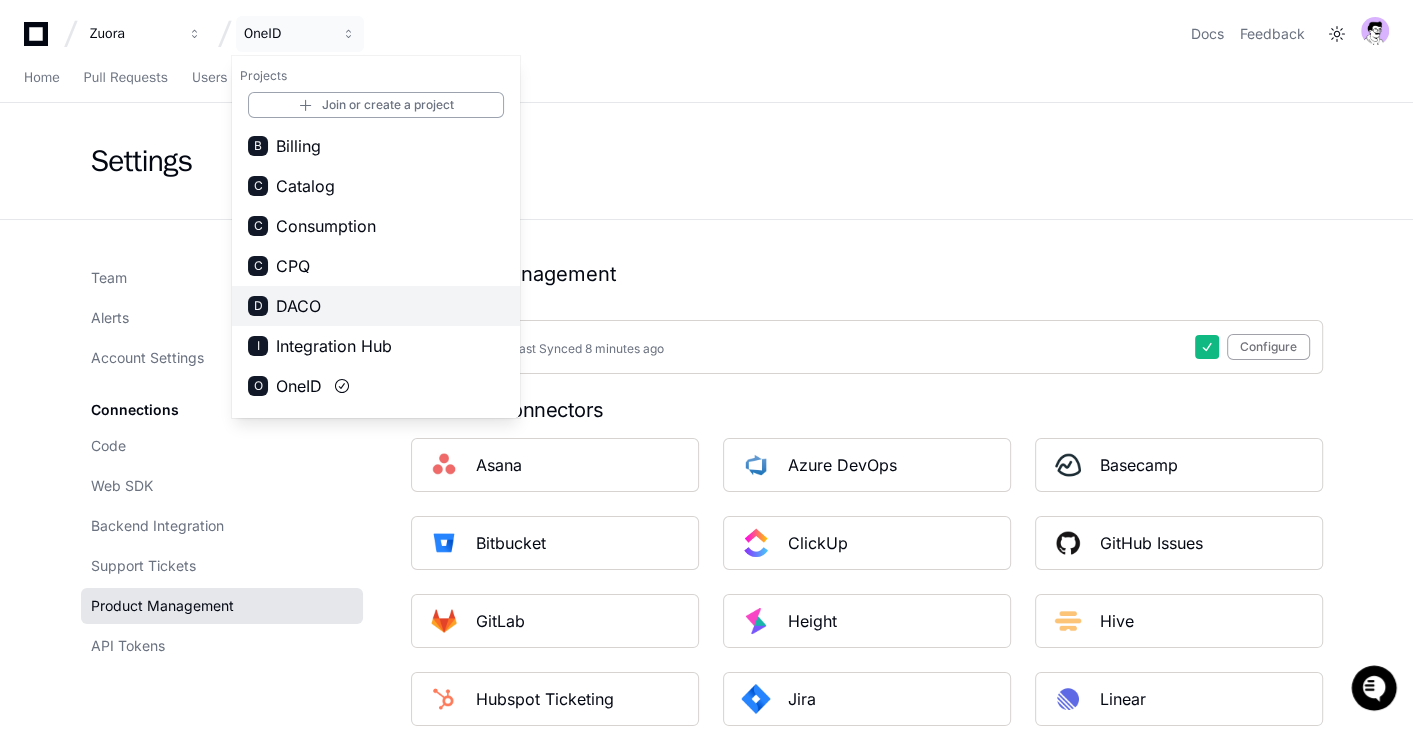 click on "DACO" at bounding box center (298, 306) 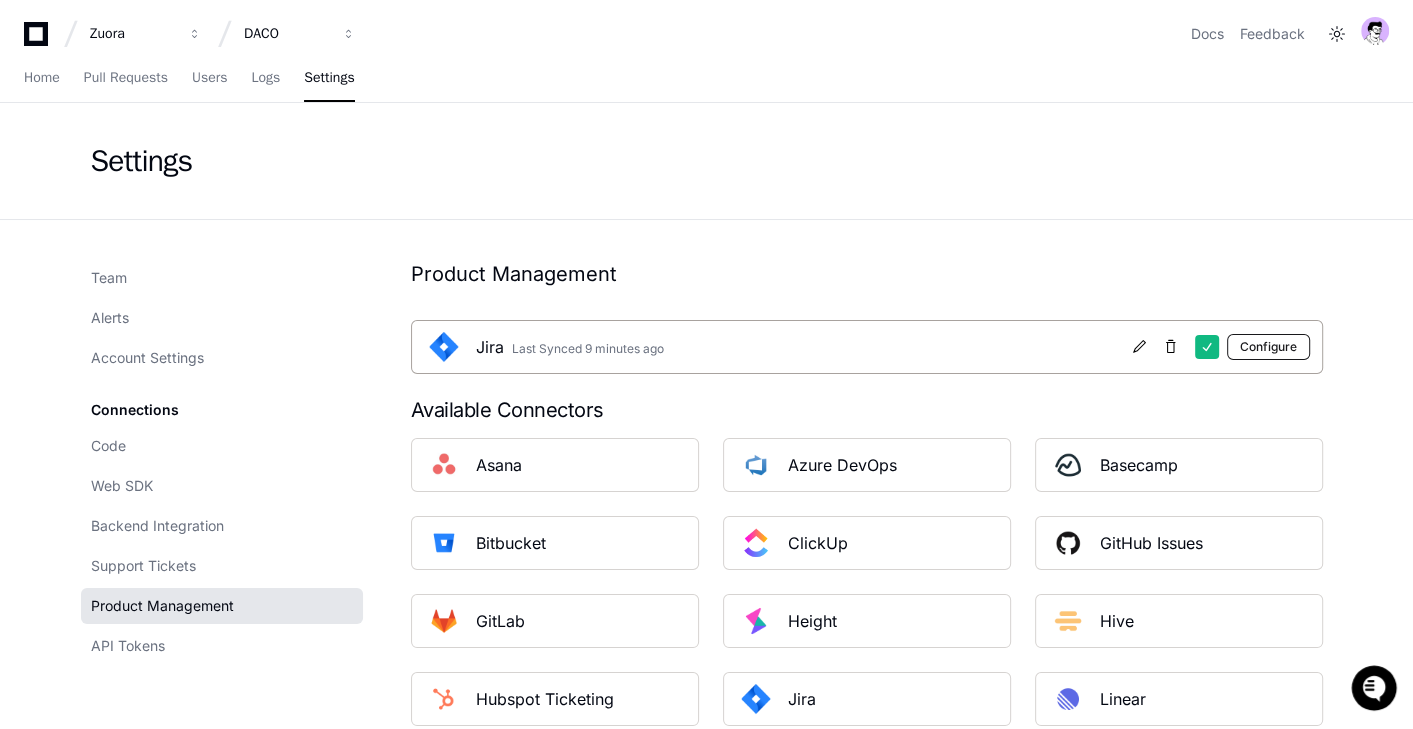 click on "Configure" 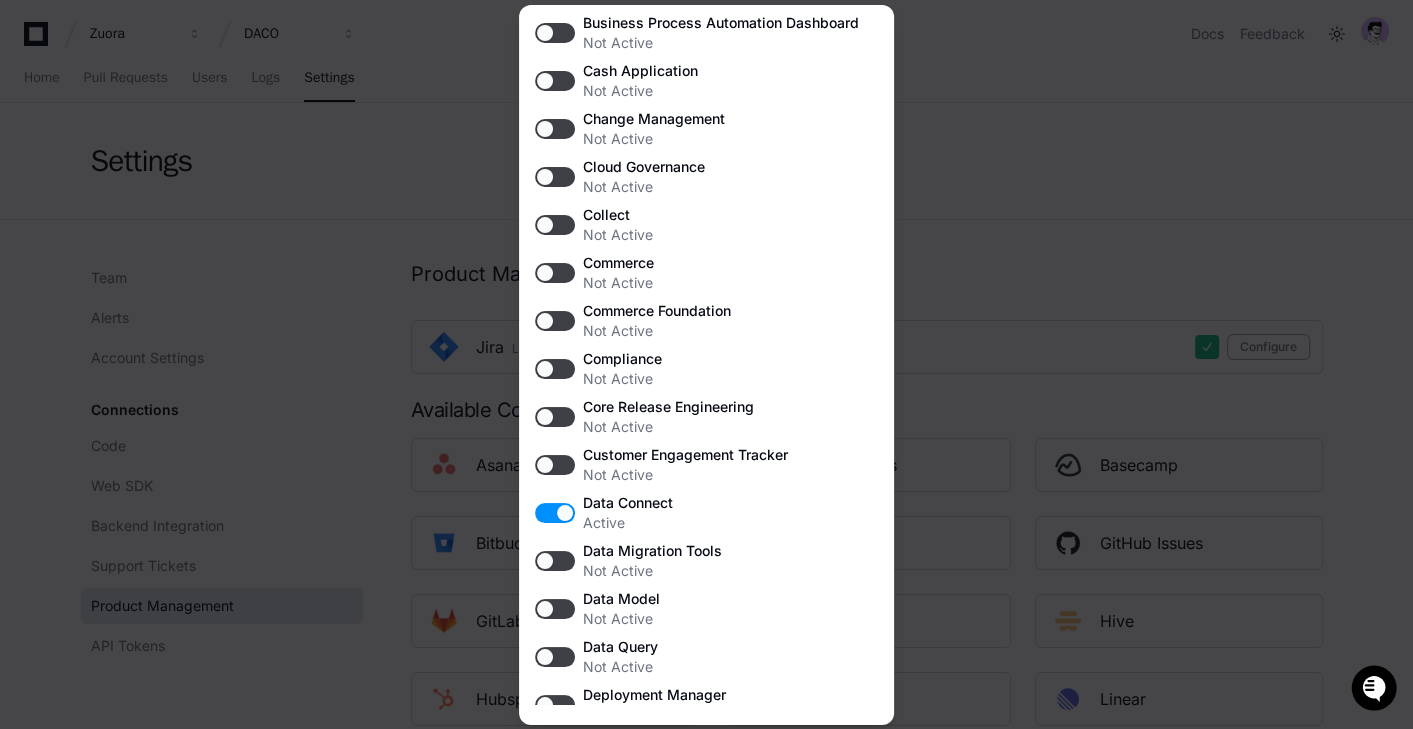 scroll, scrollTop: 613, scrollLeft: 0, axis: vertical 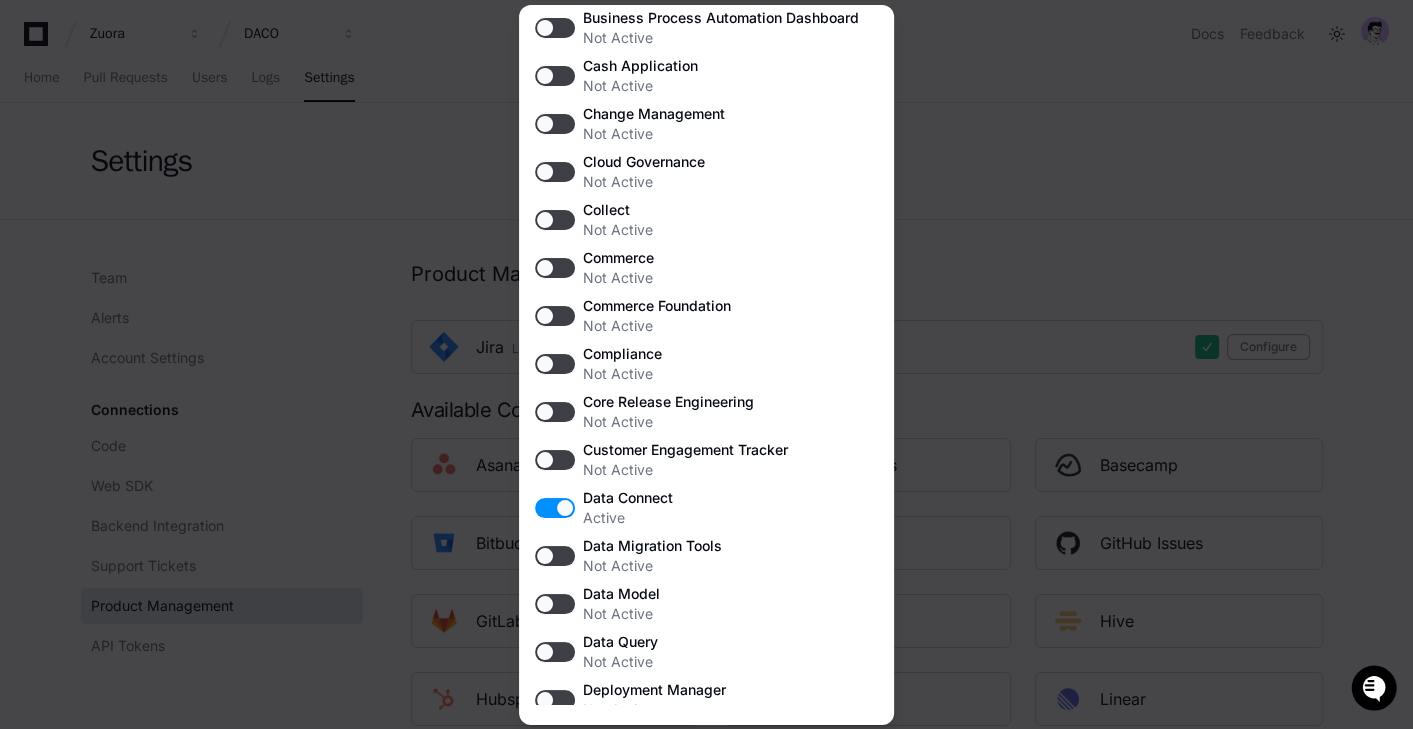 click at bounding box center (706, 364) 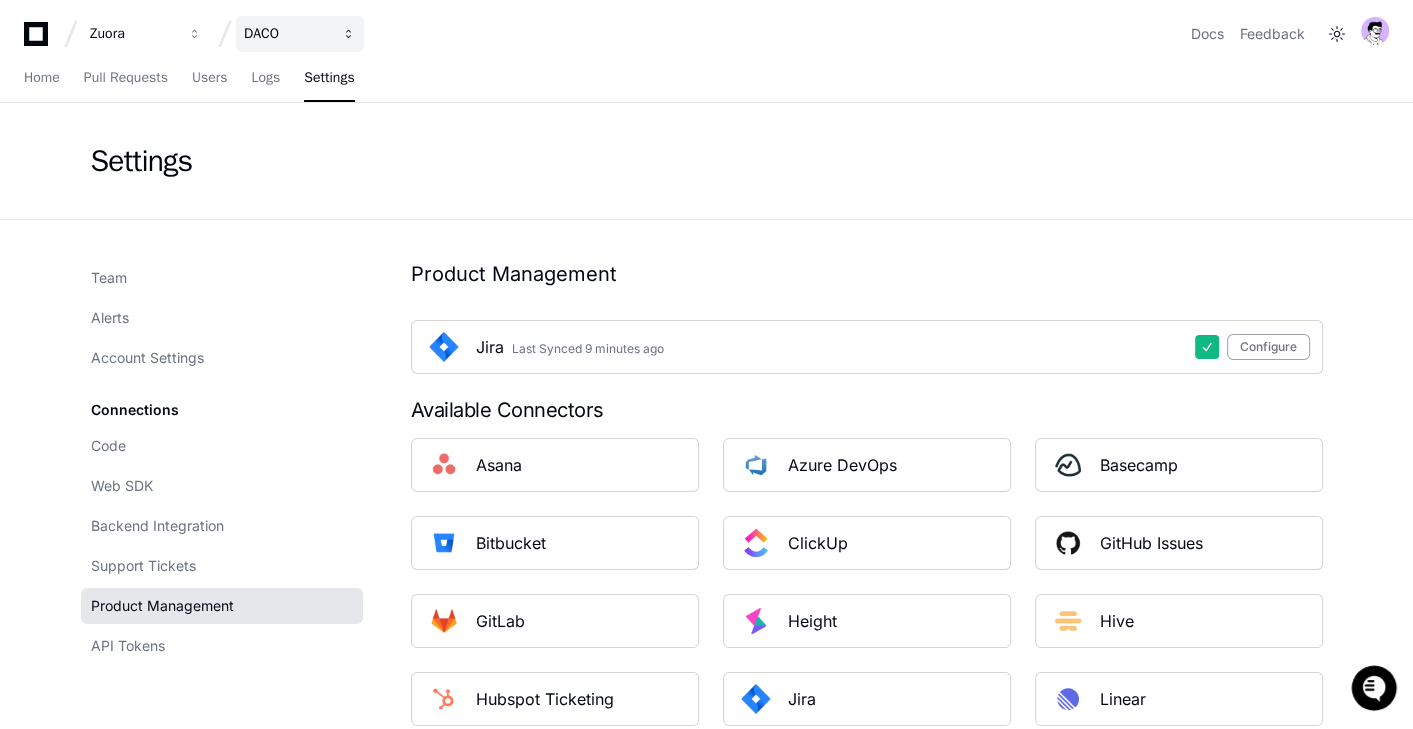 click on "DACO" at bounding box center [133, 34] 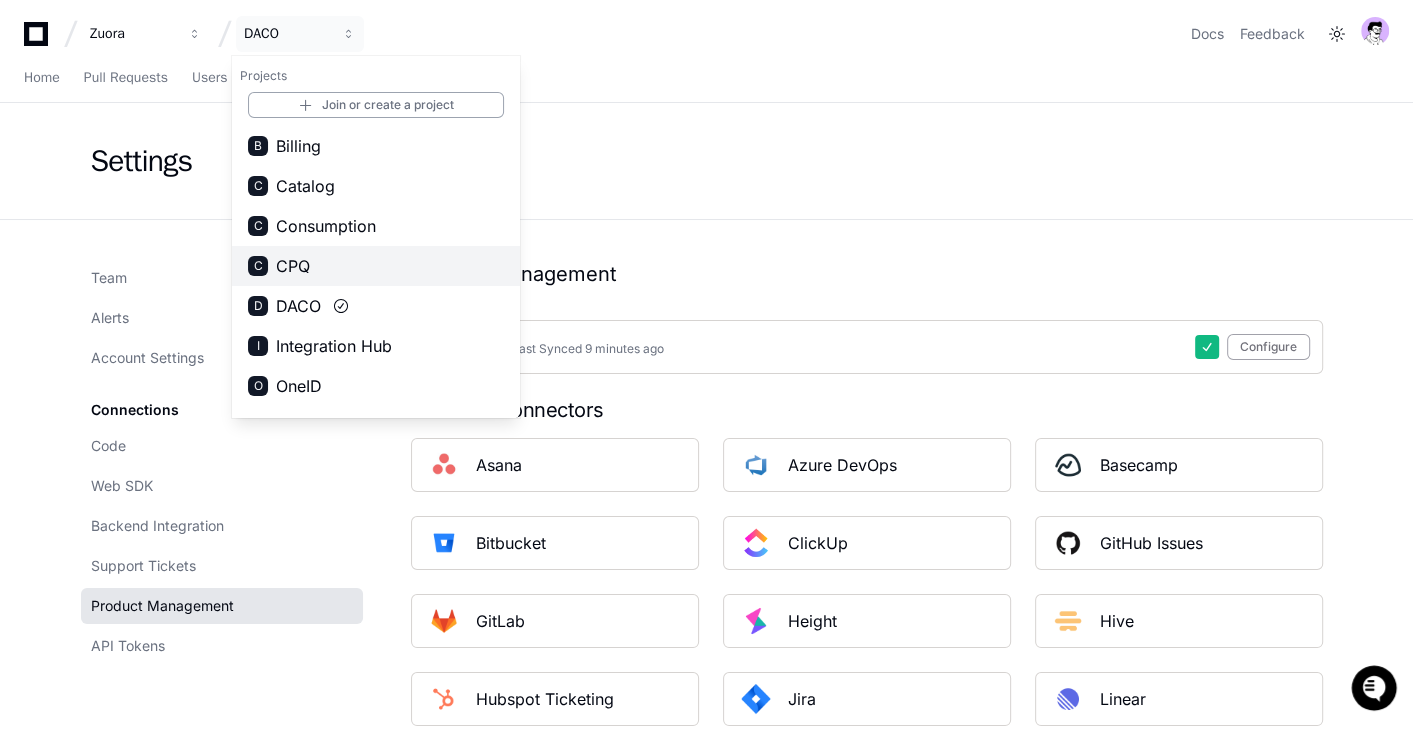 click on "C  CPQ" at bounding box center (376, 266) 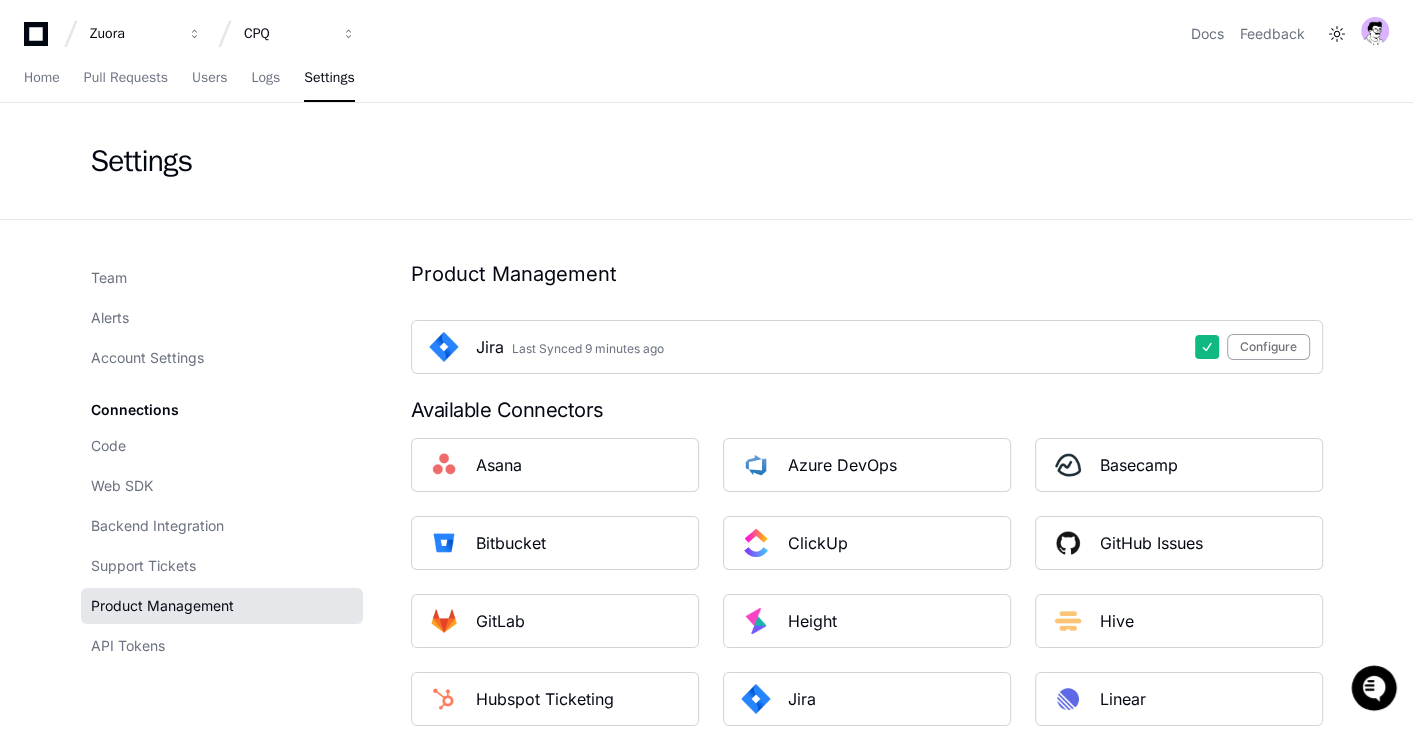 click on "Team Alerts Account Settings Connections Code Web SDK Backend Integration Support Tickets Product Management API Tokens Product Management Jira Last Synced 9 minutes ago  Configure  Available Connectors Asana Azure DevOps Basecamp Bitbucket ClickUp GitHub Issues GitLab Height Hive Hubspot Ticketing Jira Linear Pivotal Tracker Rally Shortcut Trello Wrike Zoho Desk" 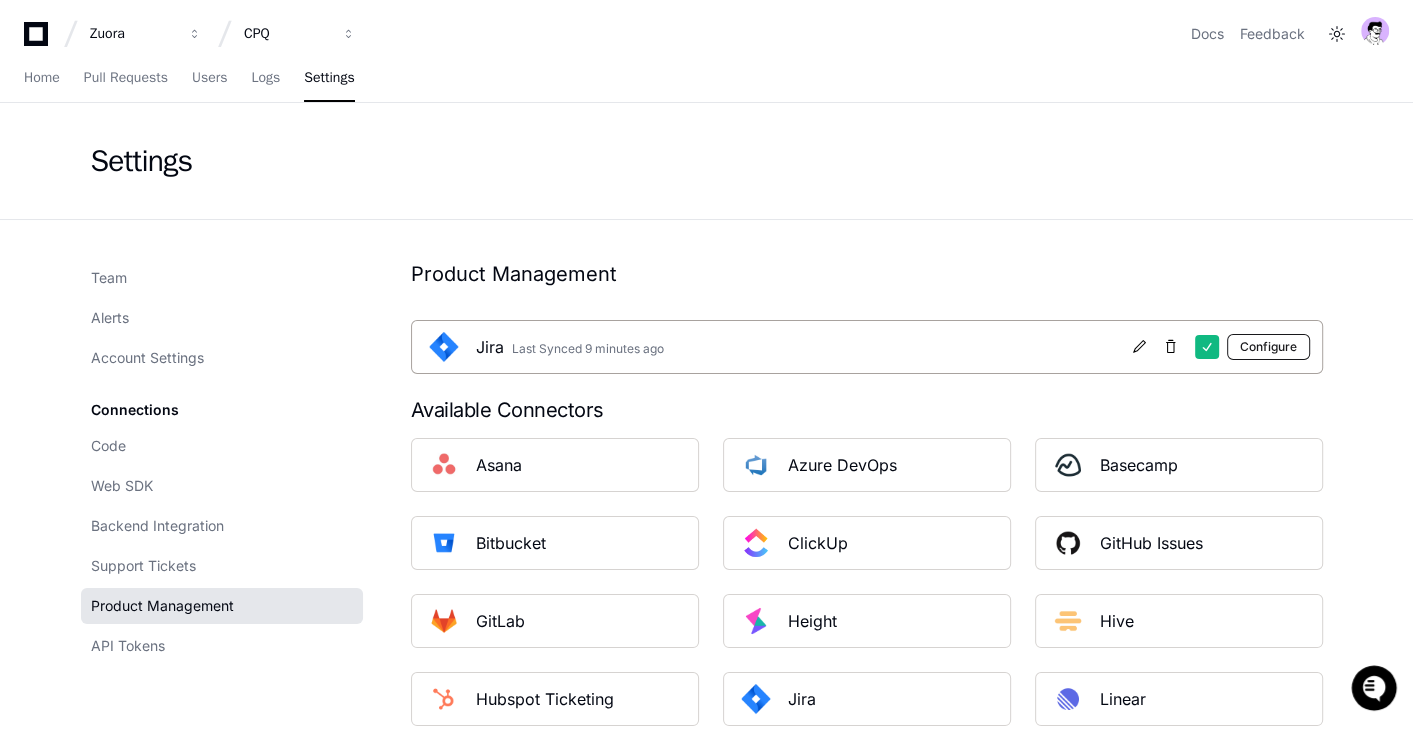 click on "Configure" 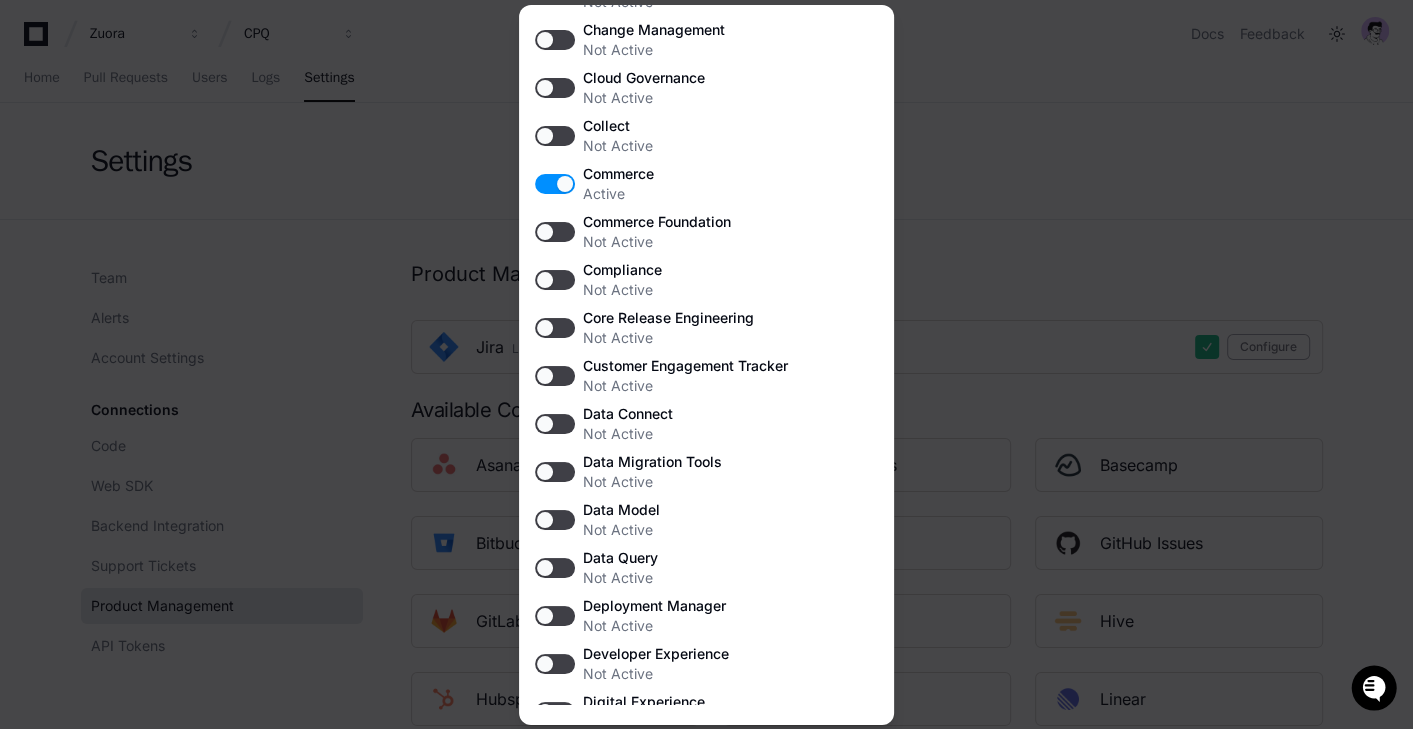 scroll, scrollTop: 536, scrollLeft: 0, axis: vertical 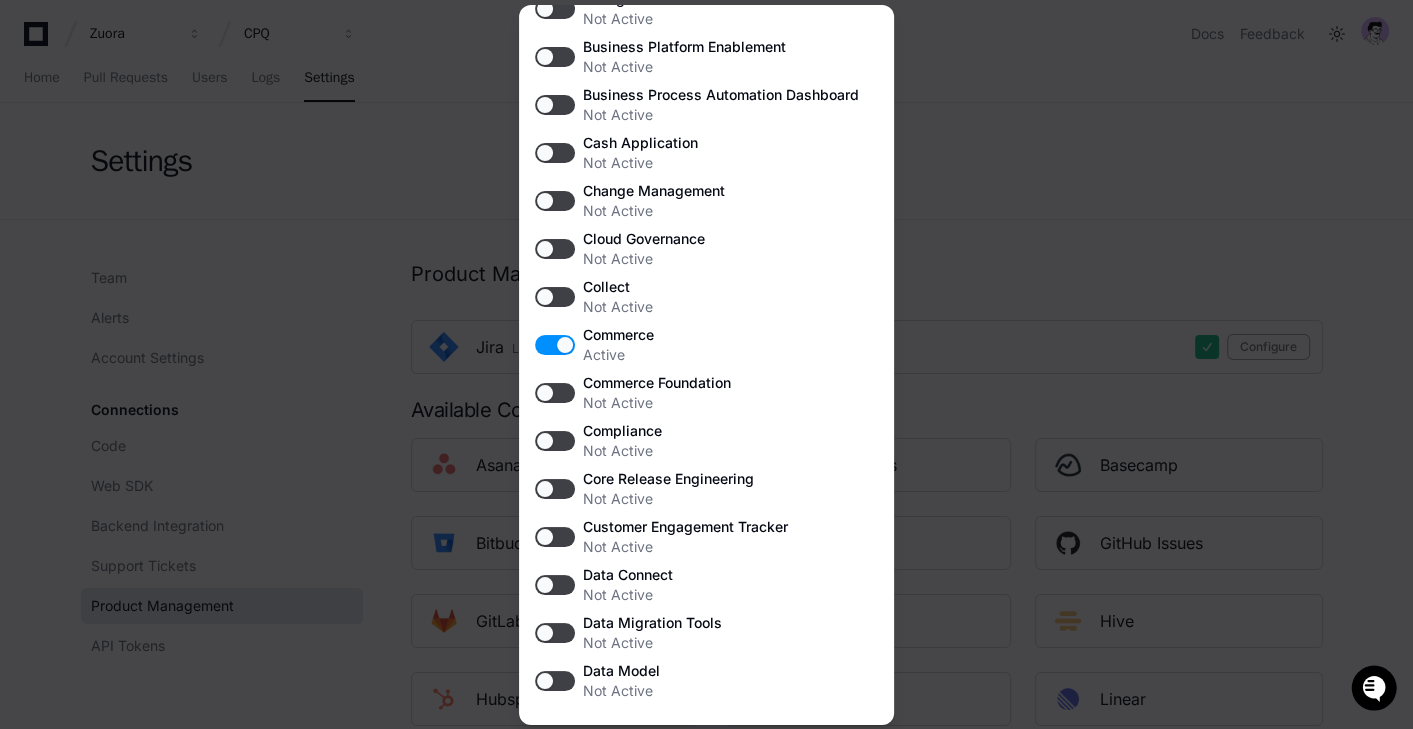 drag, startPoint x: 984, startPoint y: 112, endPoint x: 871, endPoint y: 111, distance: 113.004425 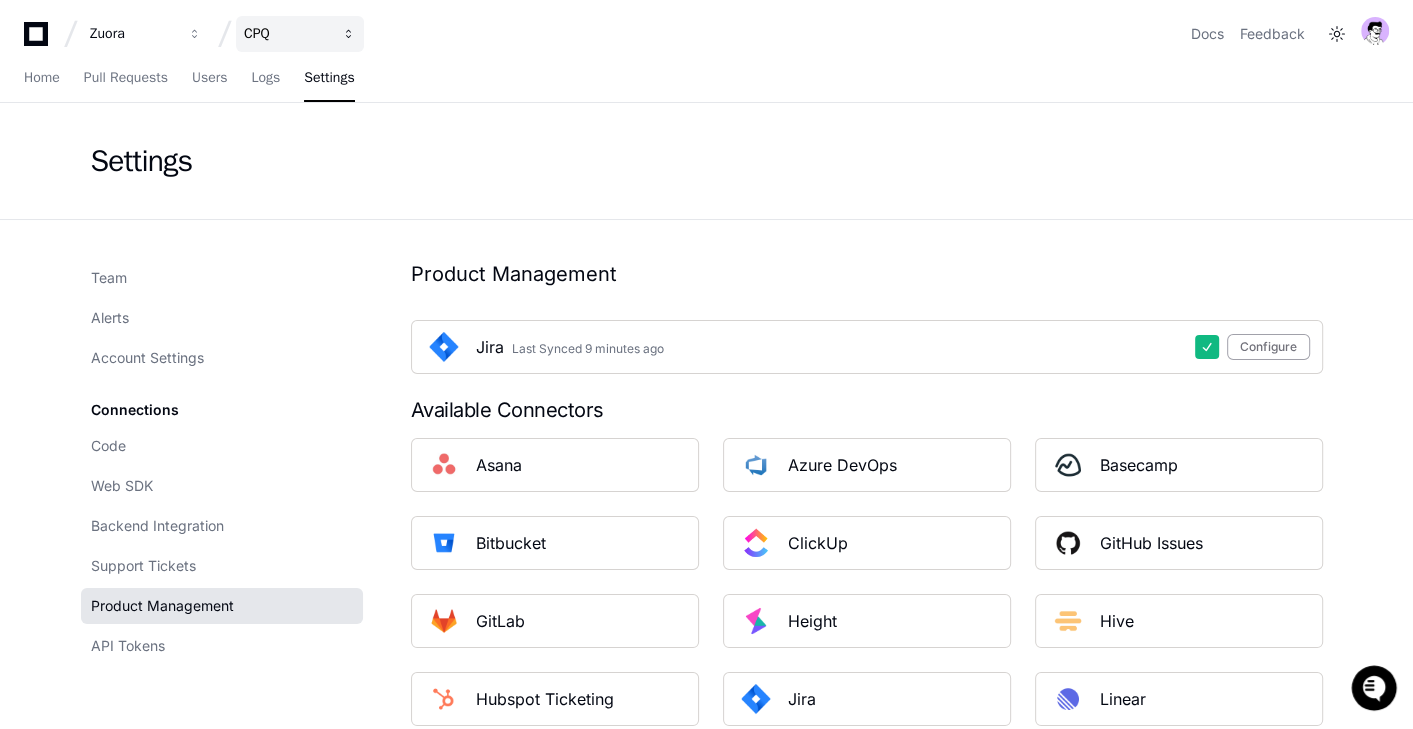 click on "CPQ" at bounding box center (300, 34) 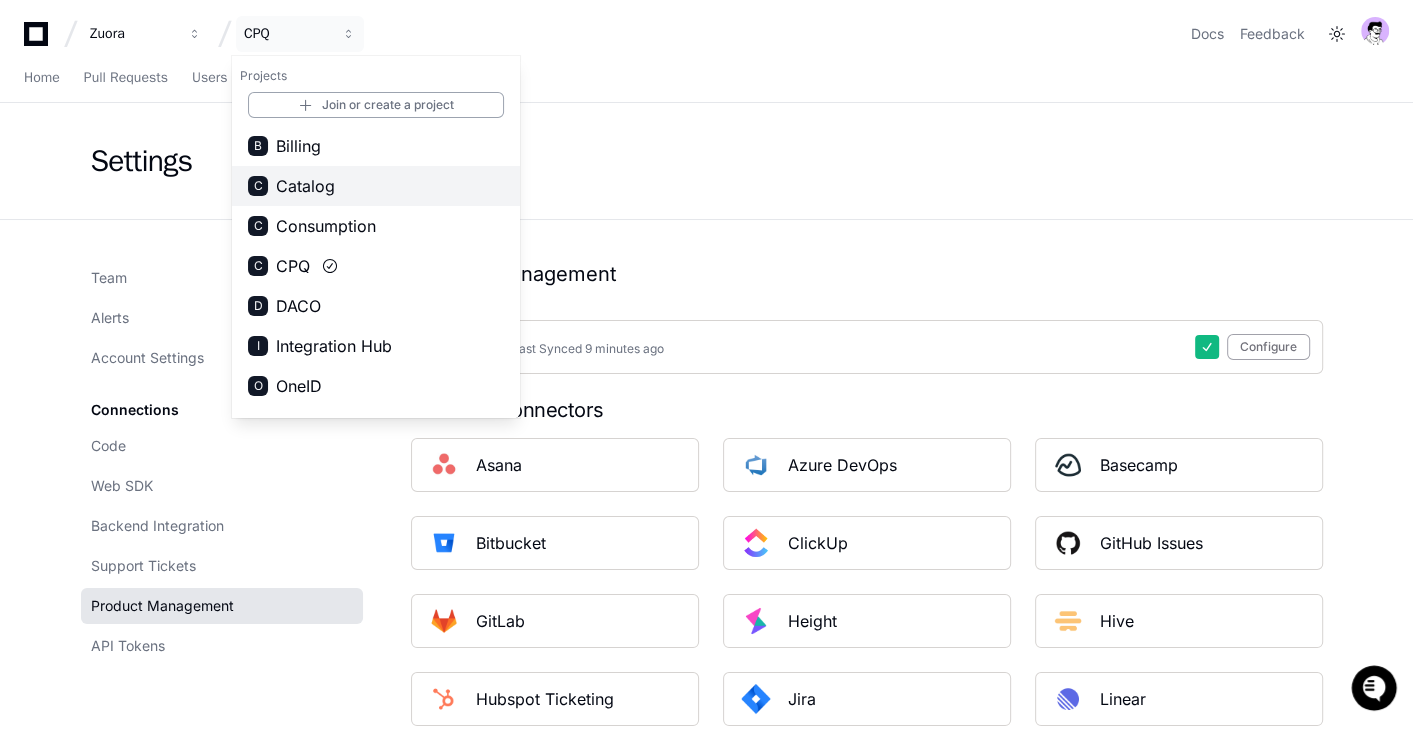 click on "C  Catalog" at bounding box center (376, 186) 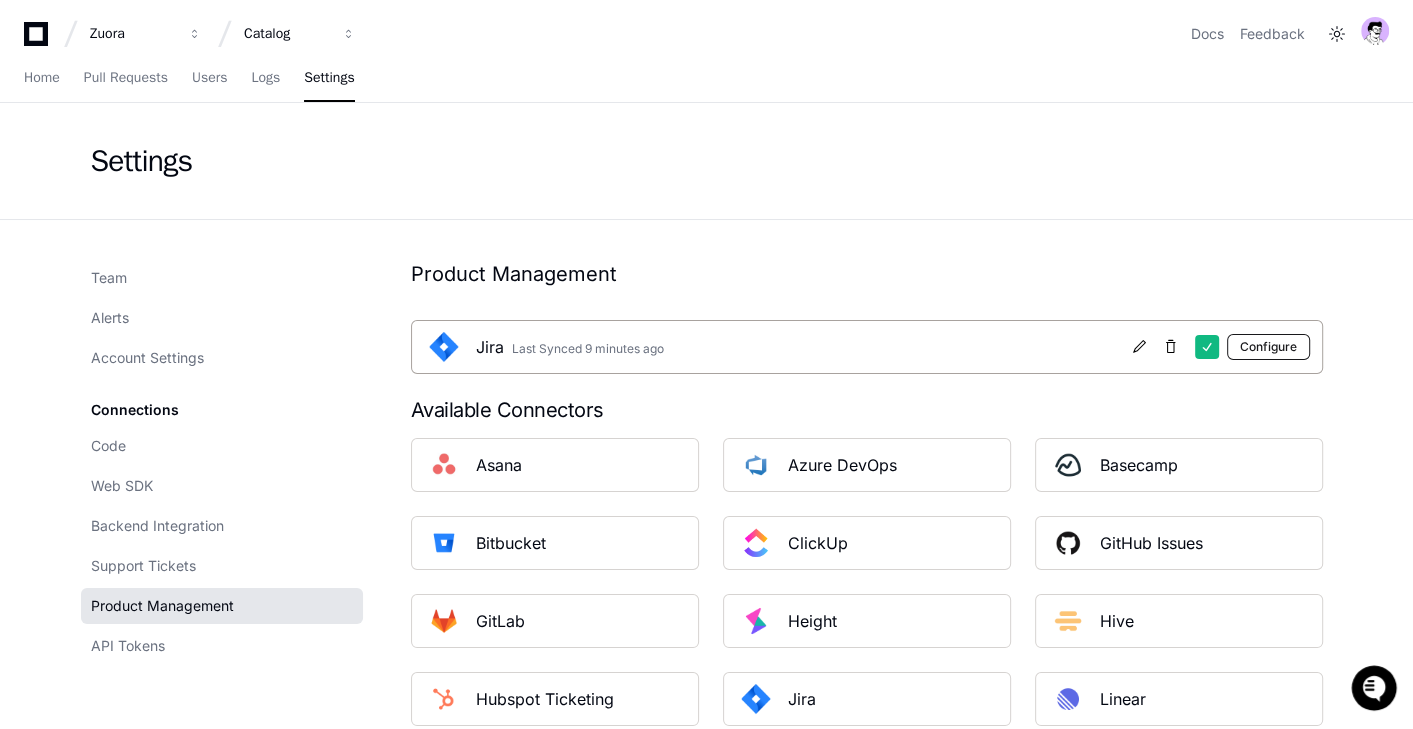 click on "Configure" 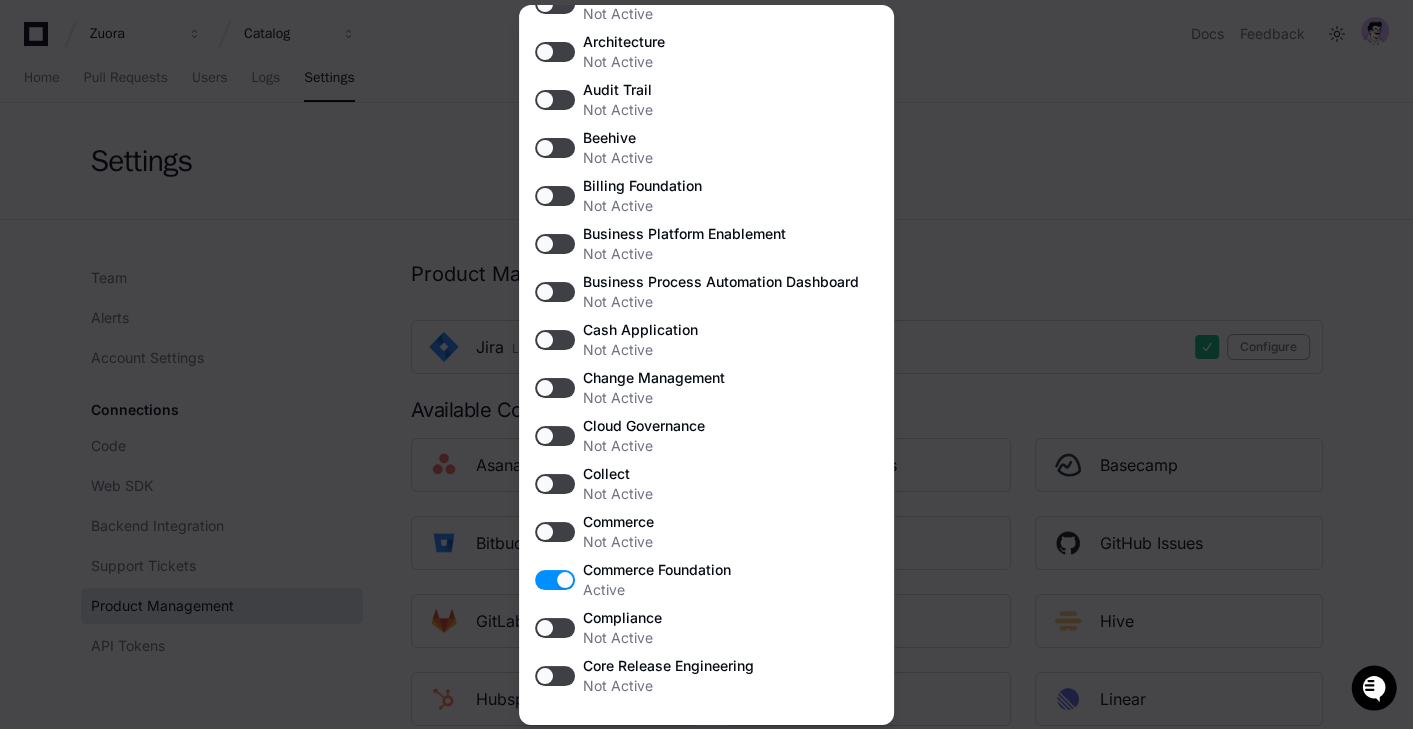 scroll, scrollTop: 351, scrollLeft: 0, axis: vertical 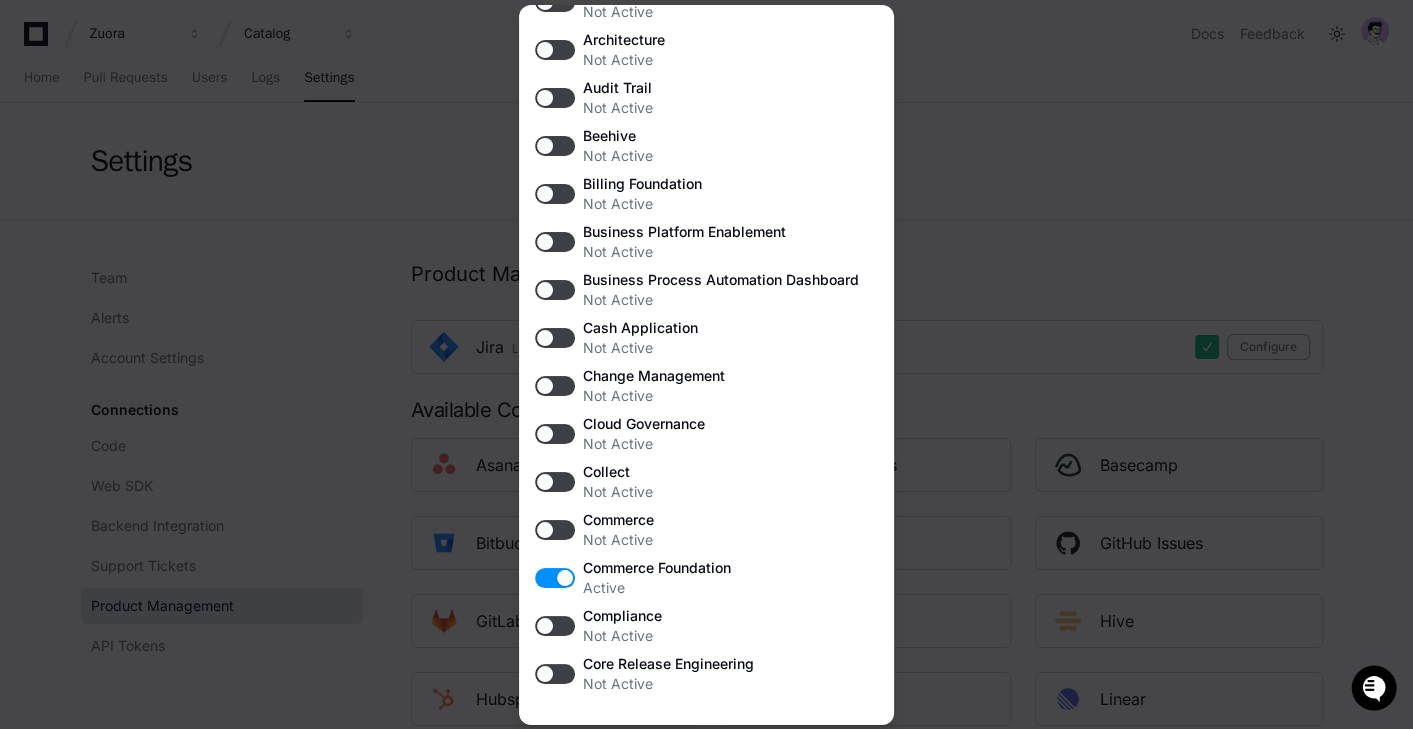 click at bounding box center (706, 364) 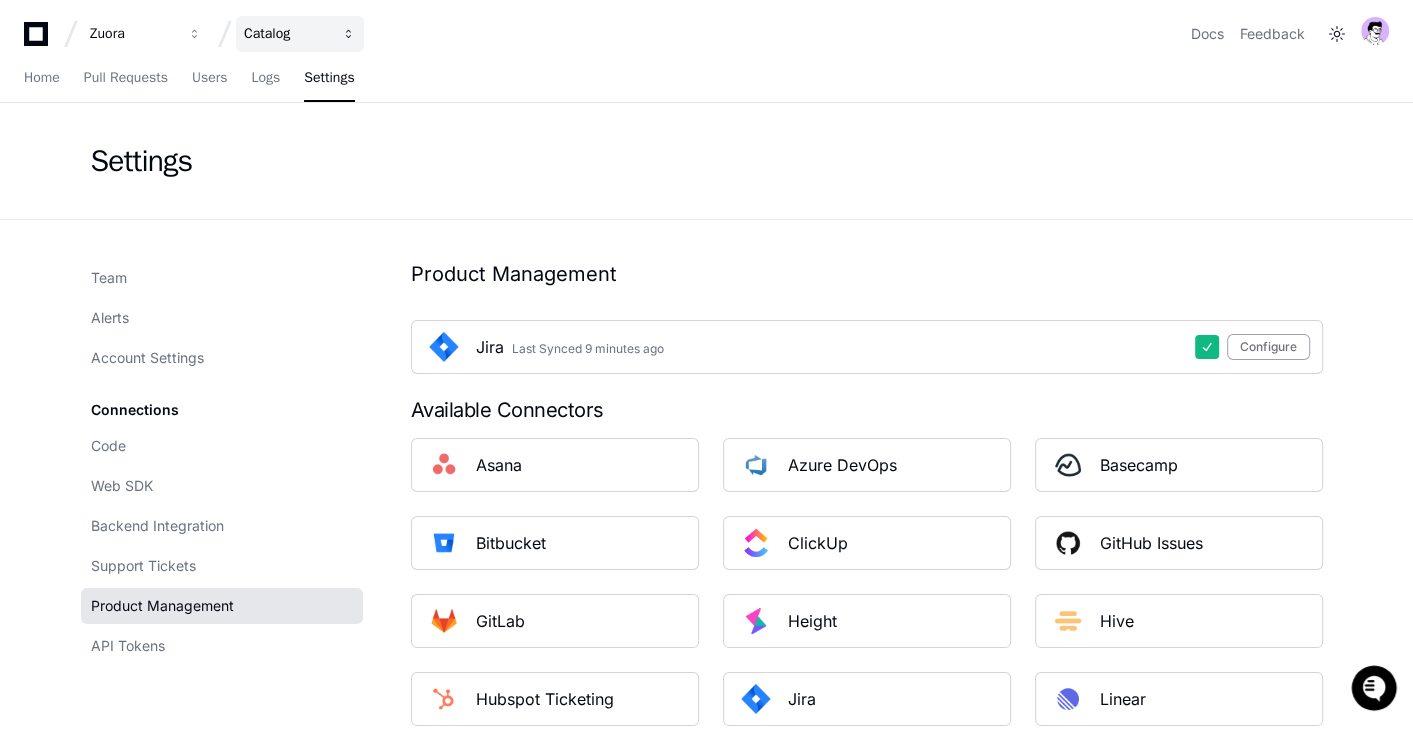 click on "Catalog" at bounding box center [133, 34] 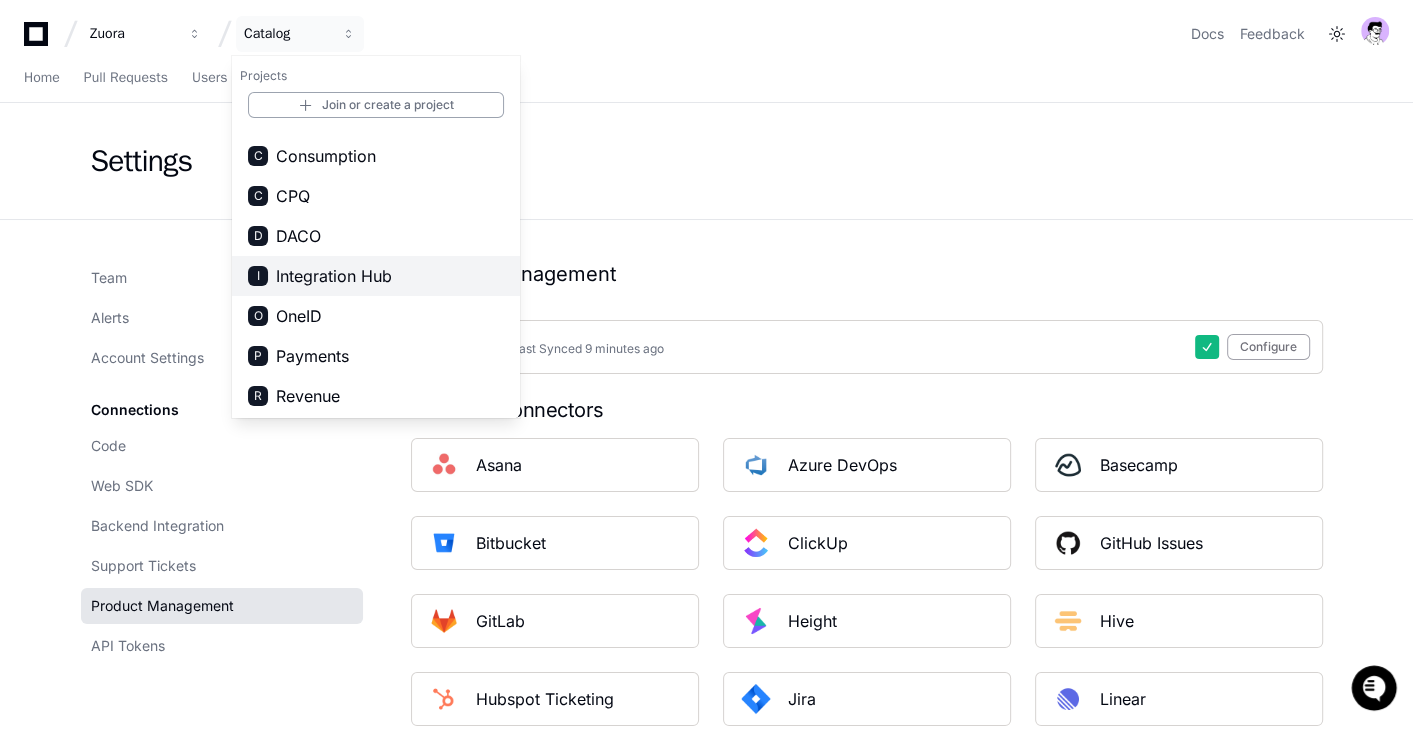 scroll, scrollTop: 71, scrollLeft: 0, axis: vertical 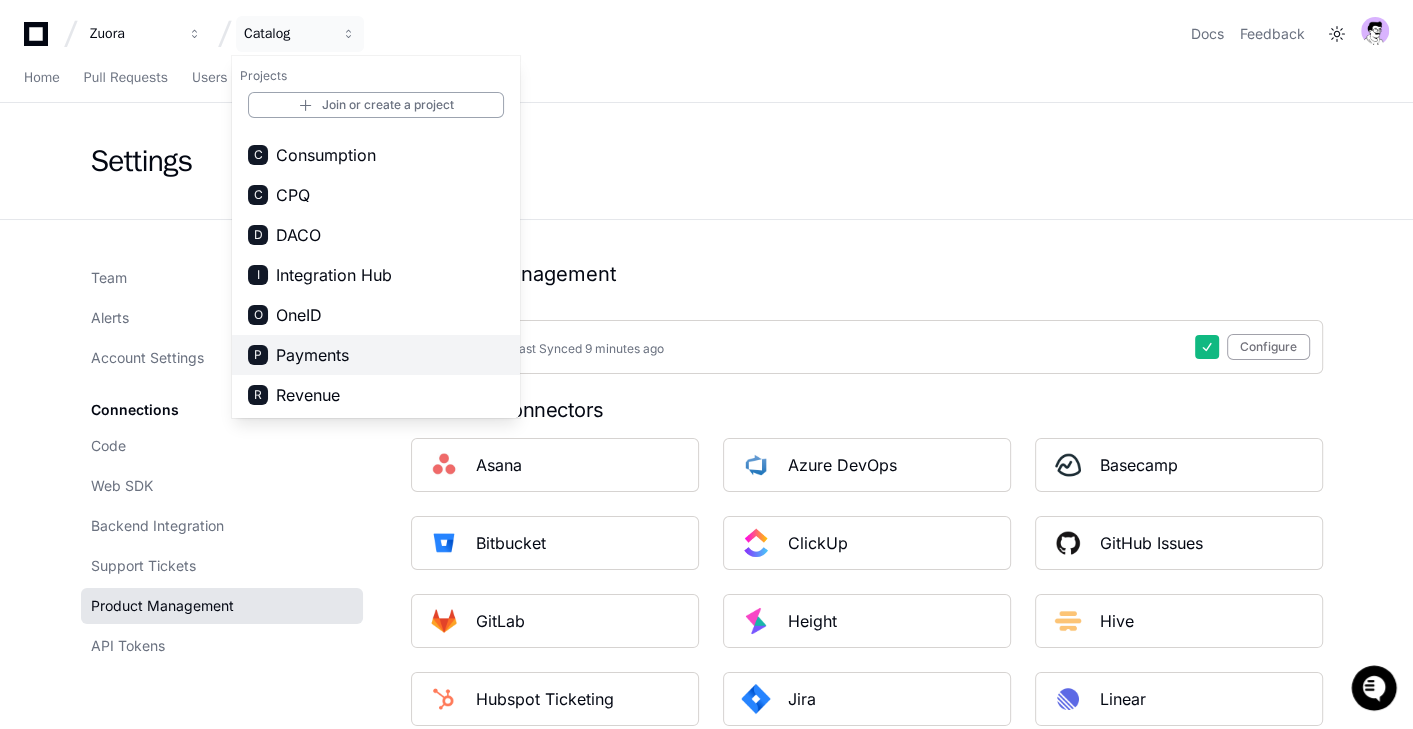 click on "P  Payments" at bounding box center (376, 355) 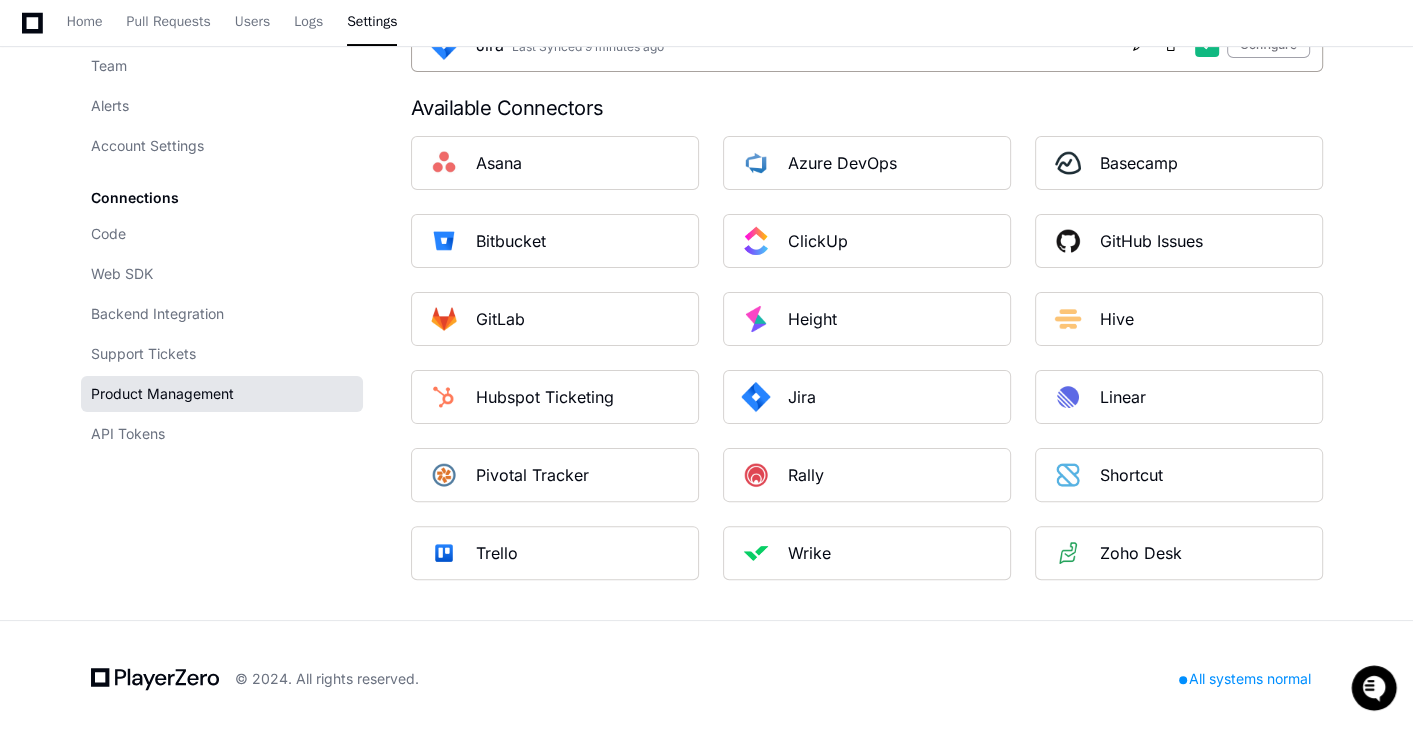 scroll, scrollTop: 0, scrollLeft: 0, axis: both 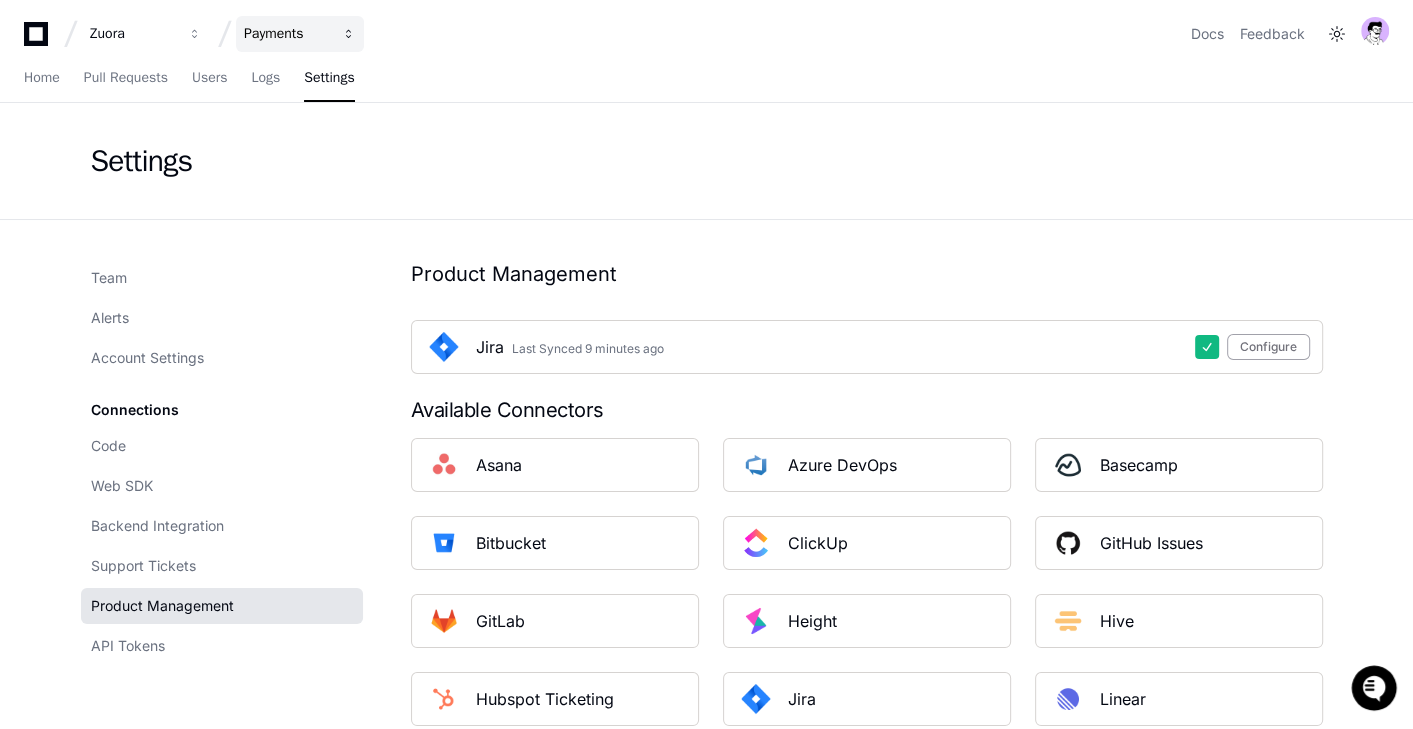 click on "Payments" at bounding box center [300, 34] 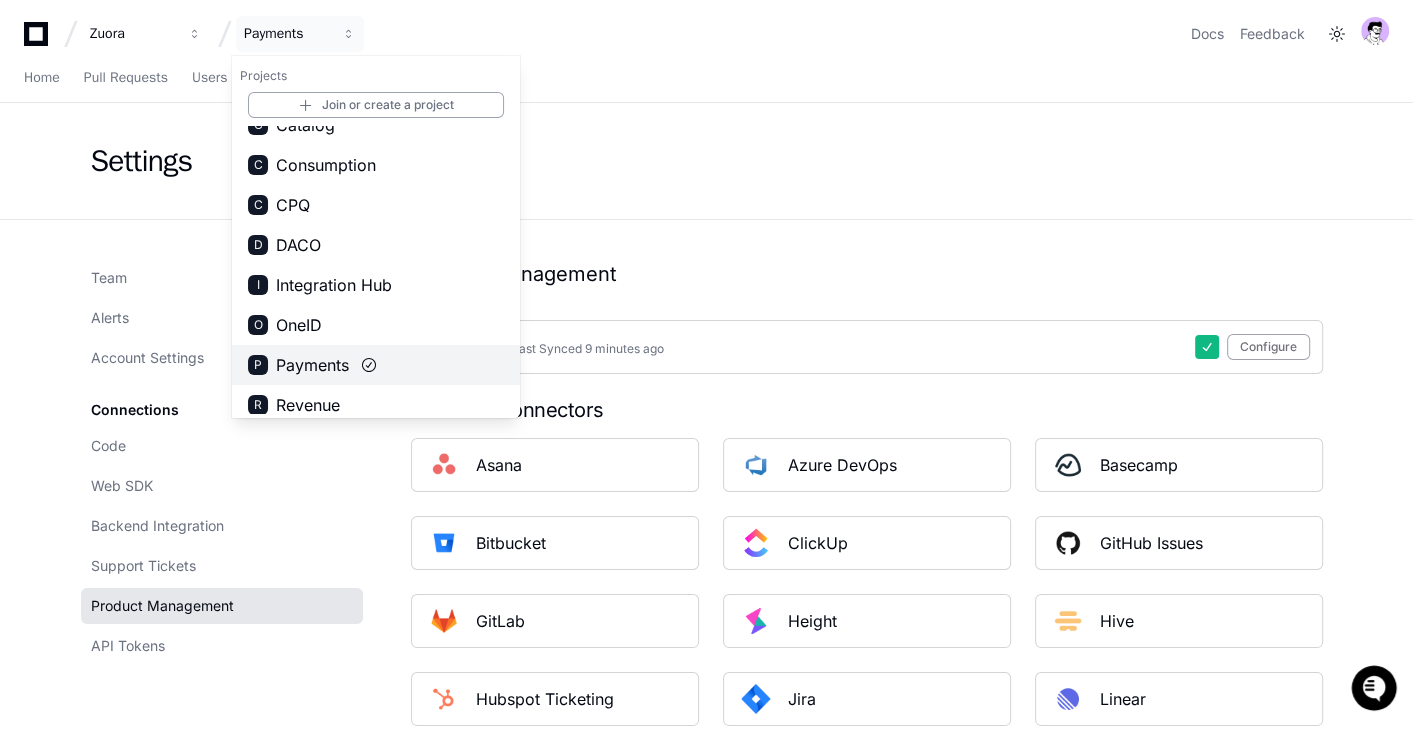 scroll, scrollTop: 71, scrollLeft: 0, axis: vertical 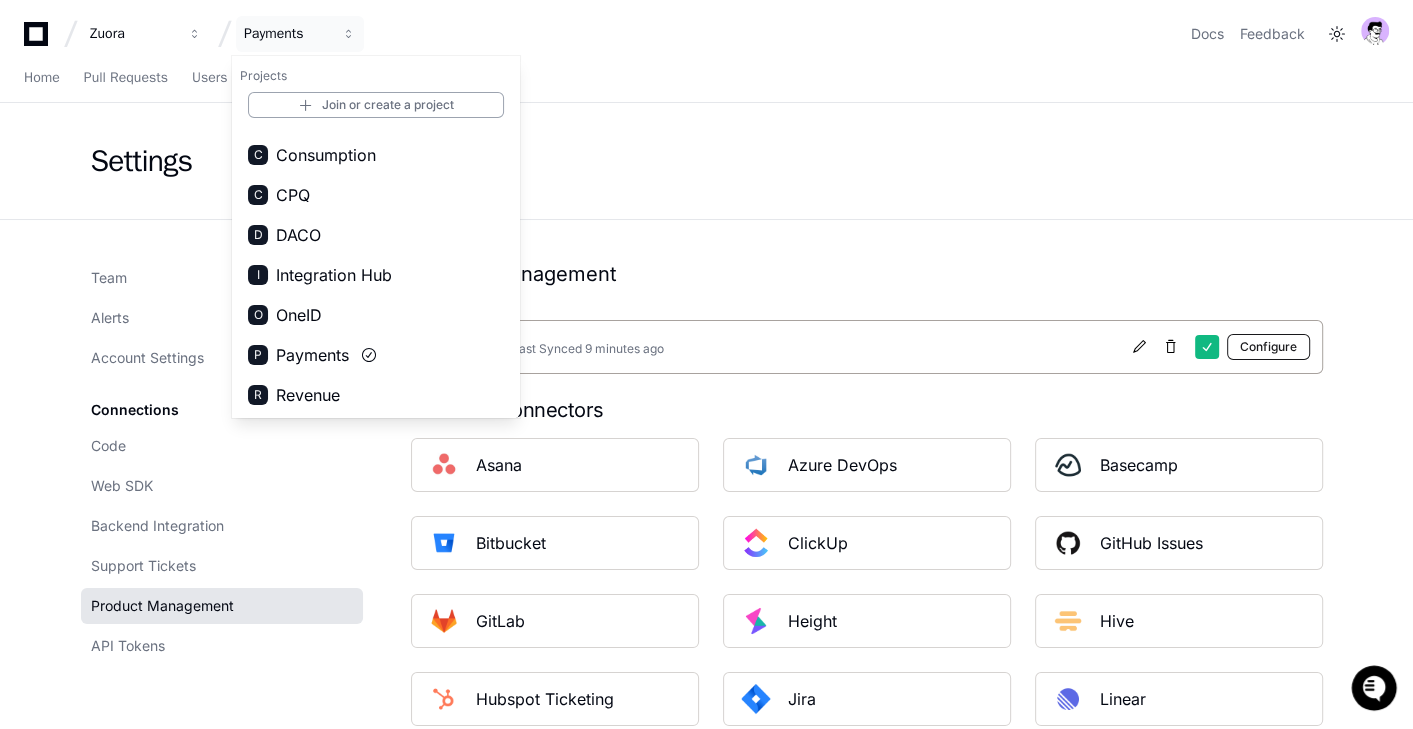 click on "Configure" 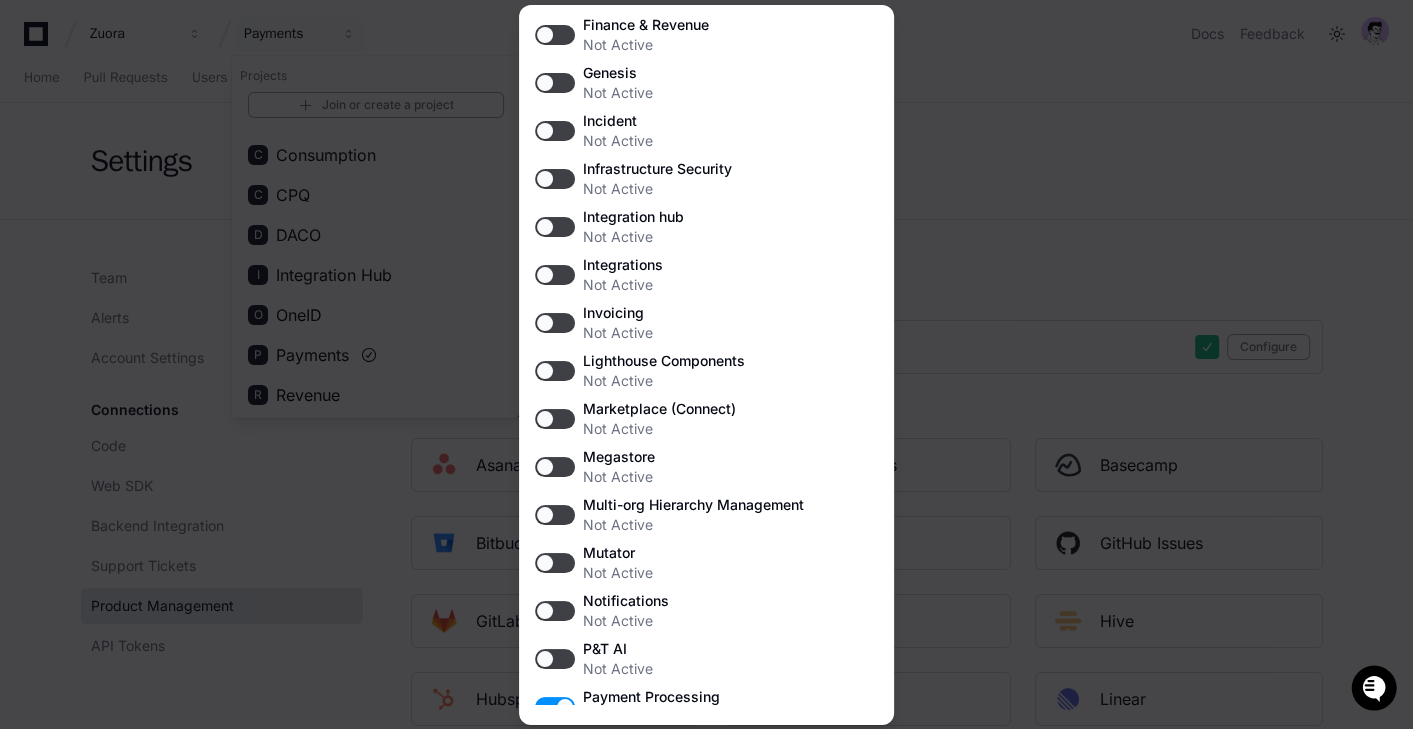 scroll, scrollTop: 1712, scrollLeft: 0, axis: vertical 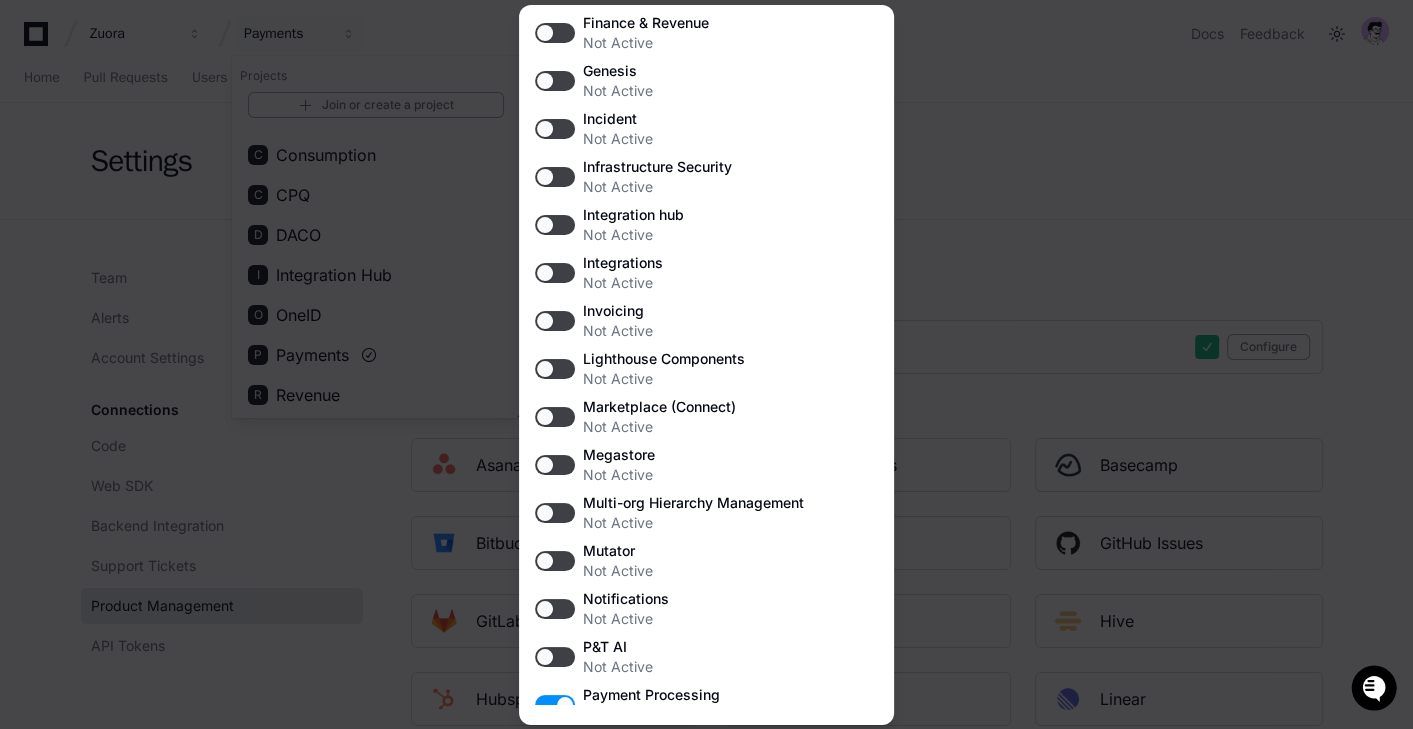 click at bounding box center (706, 364) 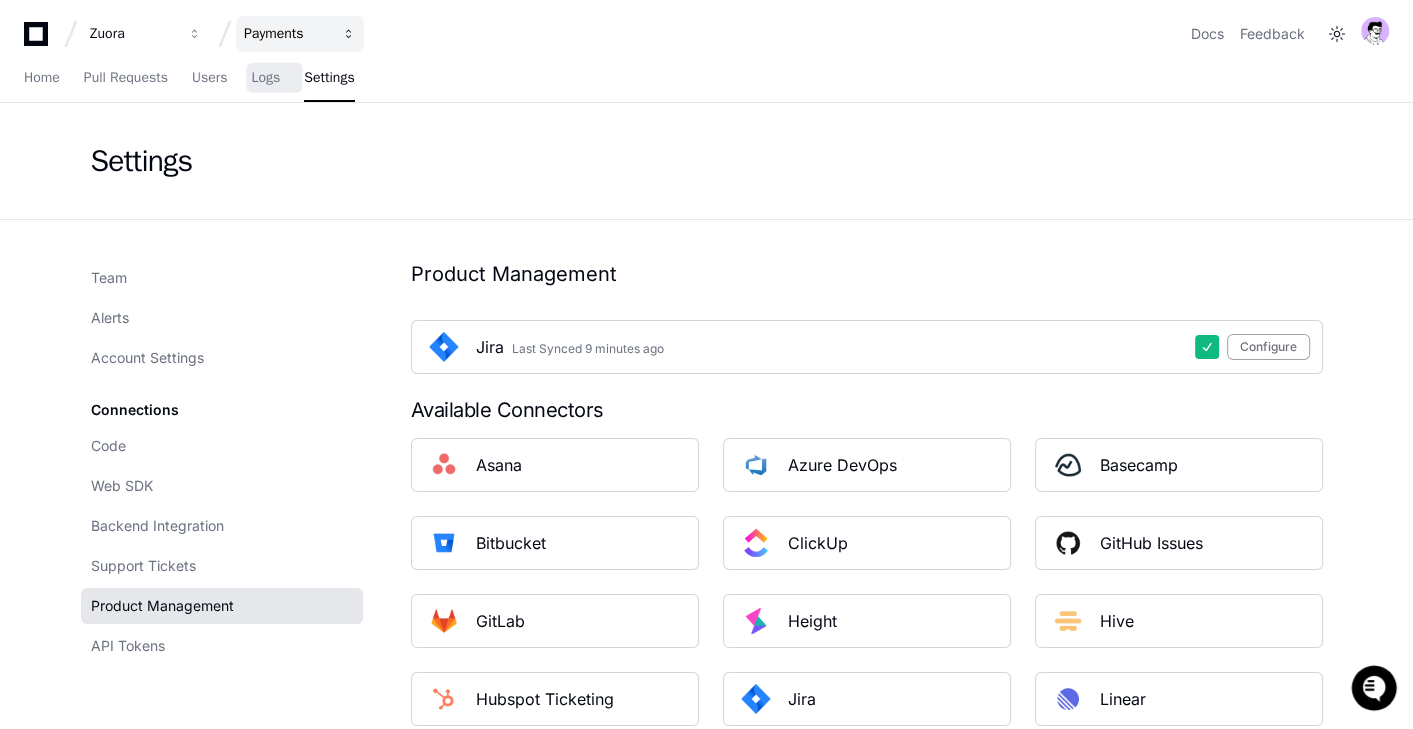 click on "Payments" at bounding box center (133, 34) 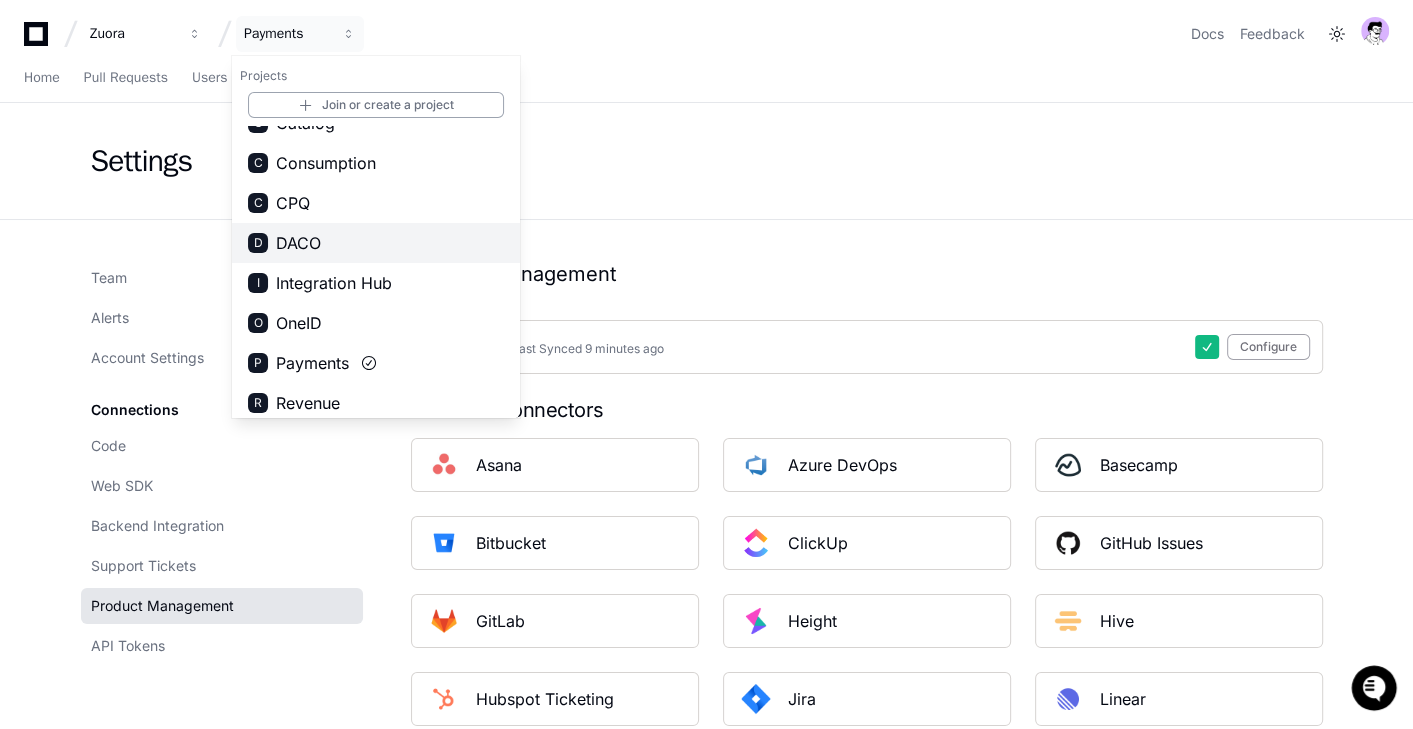 scroll, scrollTop: 71, scrollLeft: 0, axis: vertical 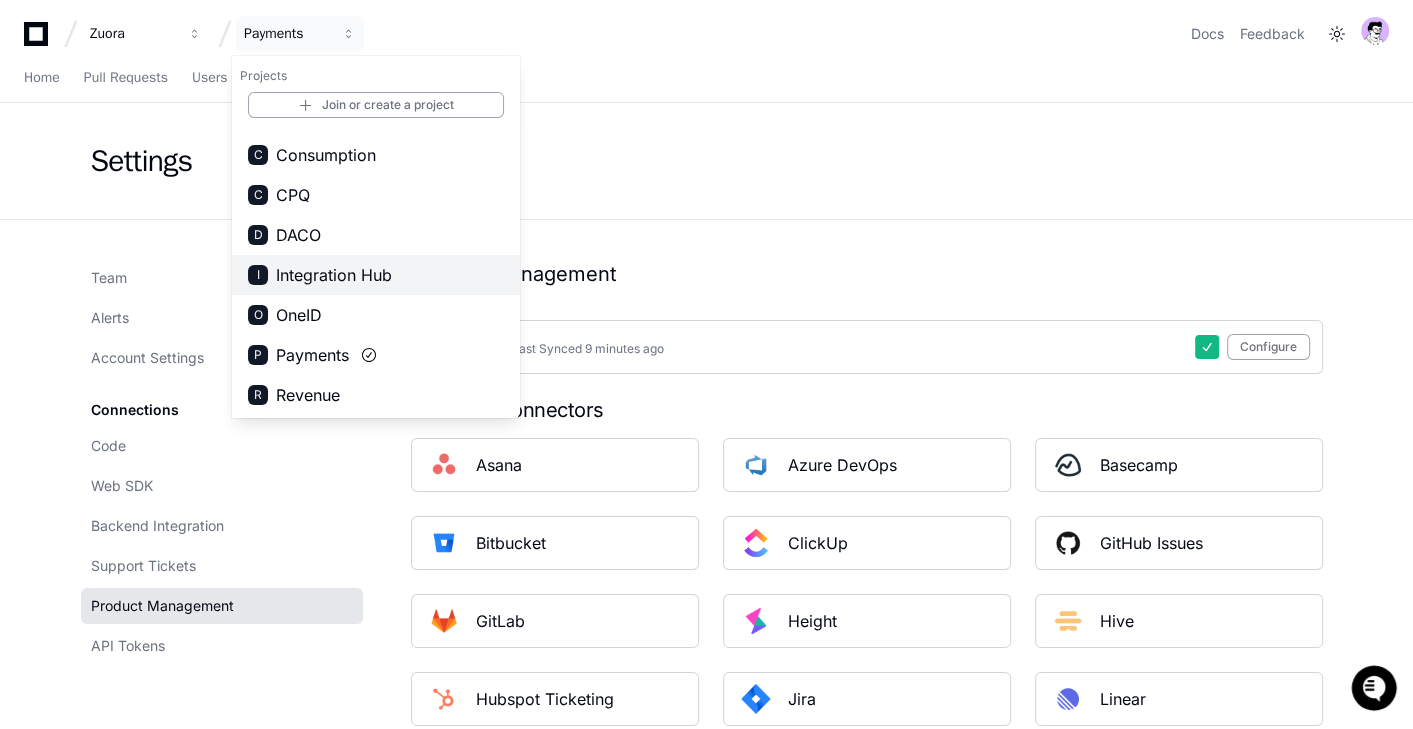 click on "I  Integration Hub" at bounding box center (376, 275) 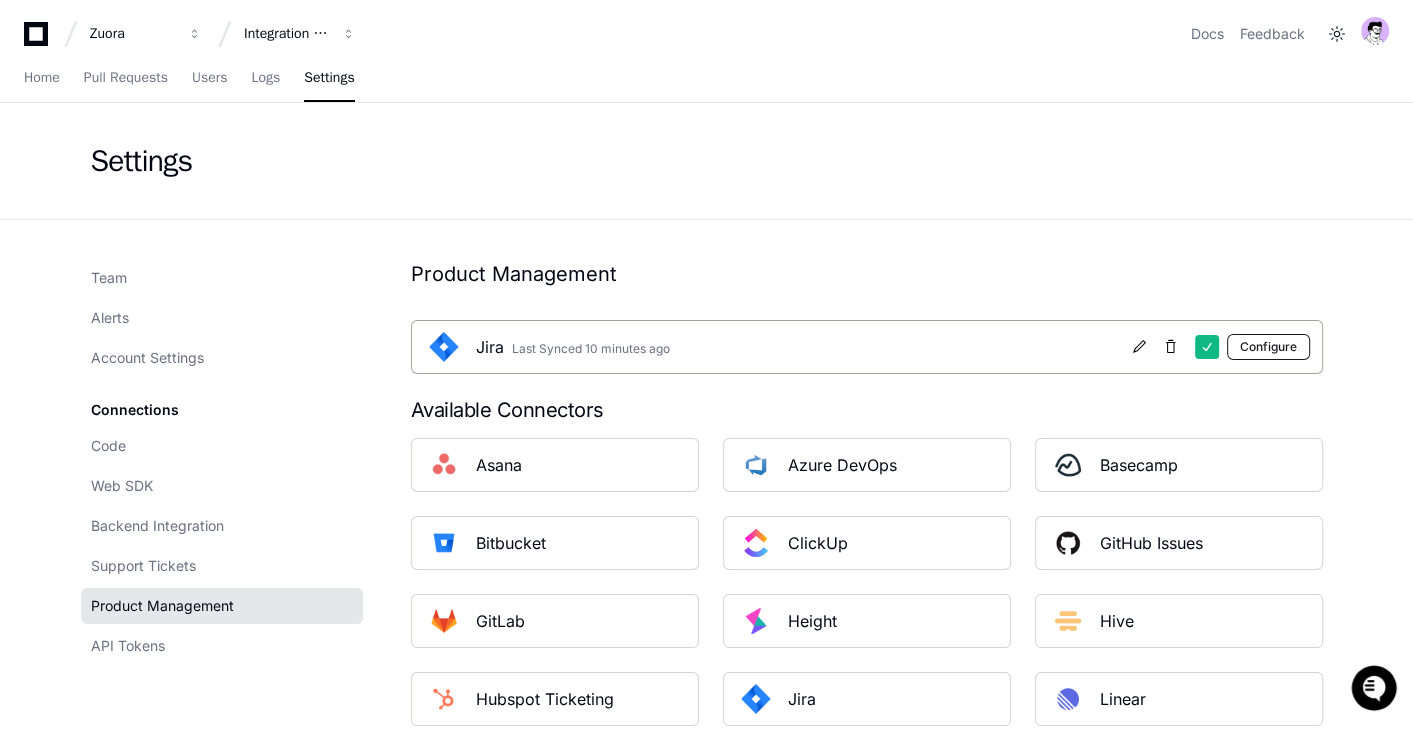 click on "Configure" 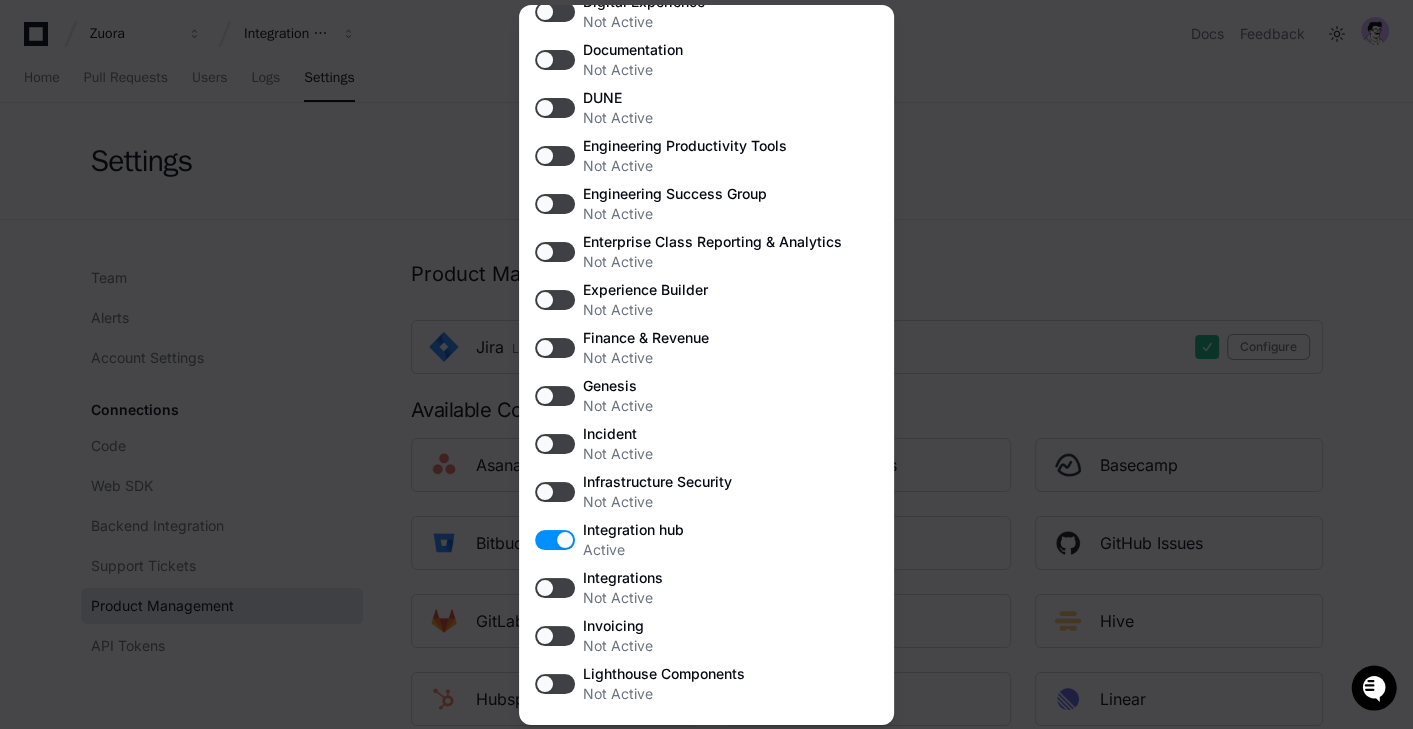scroll, scrollTop: 1452, scrollLeft: 0, axis: vertical 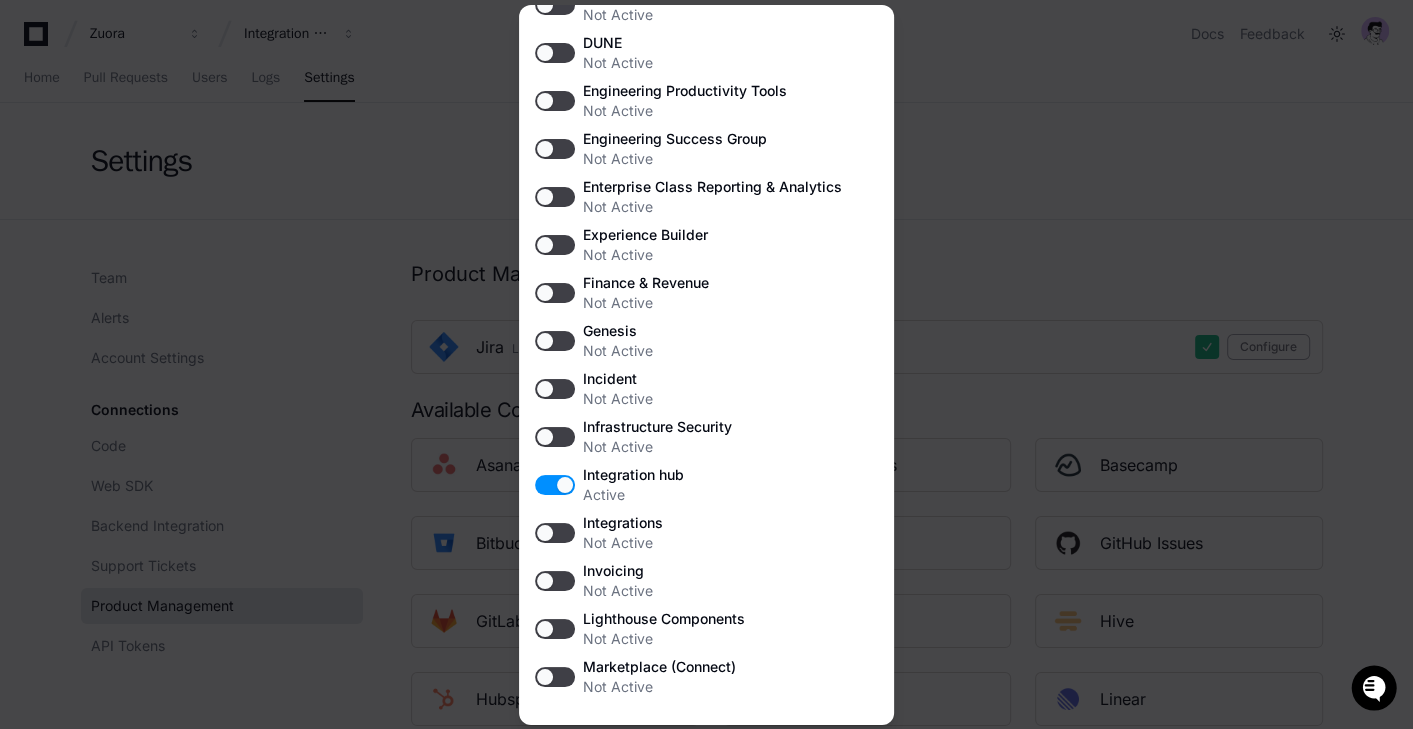 click at bounding box center [706, 364] 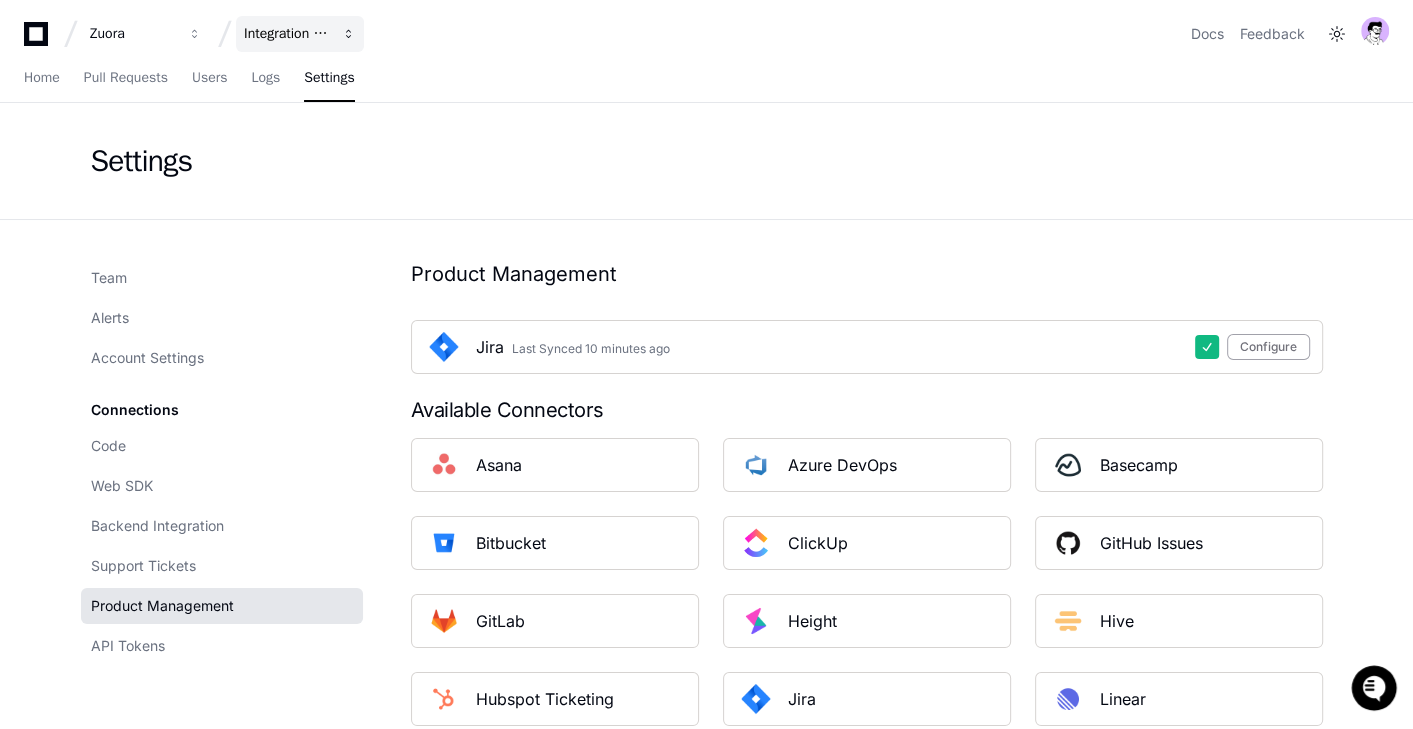 click on "Integration Hub" at bounding box center (300, 34) 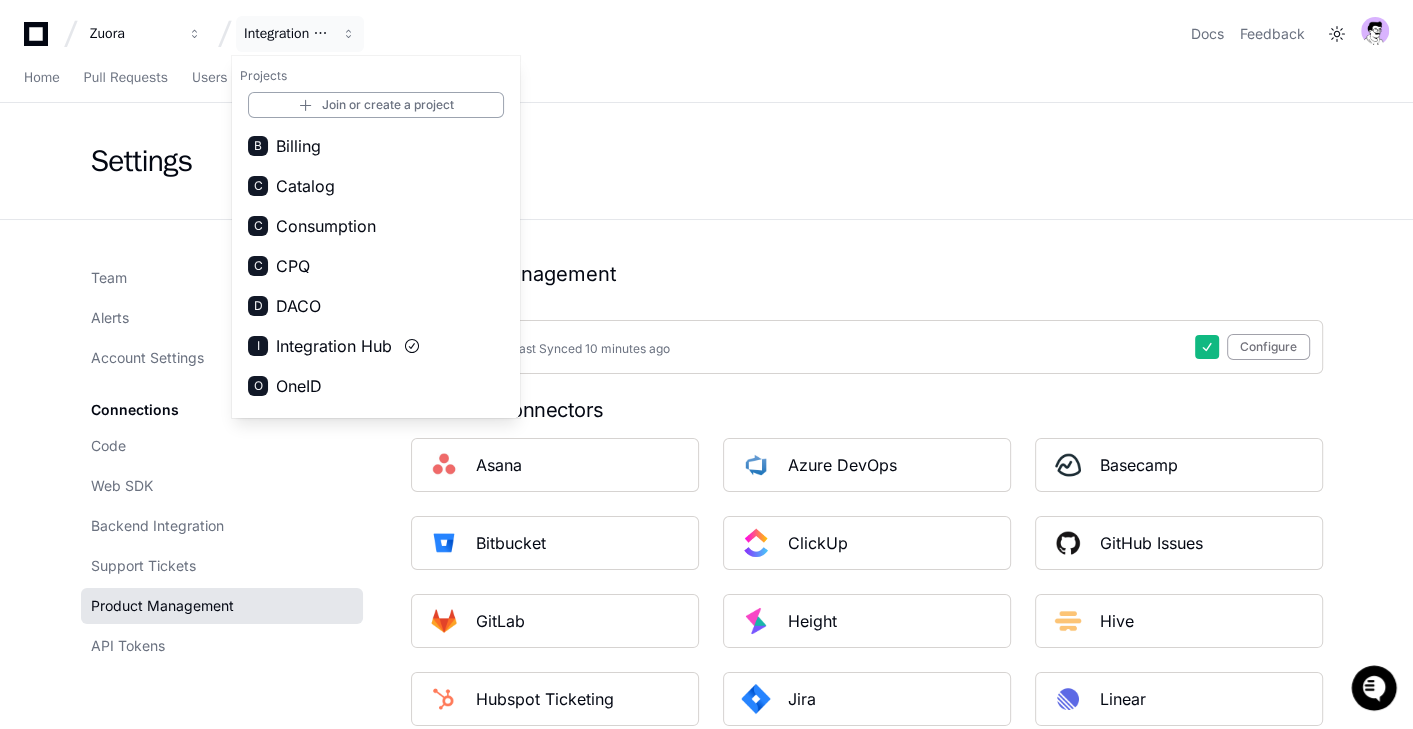 click on "Consumption" at bounding box center (326, 226) 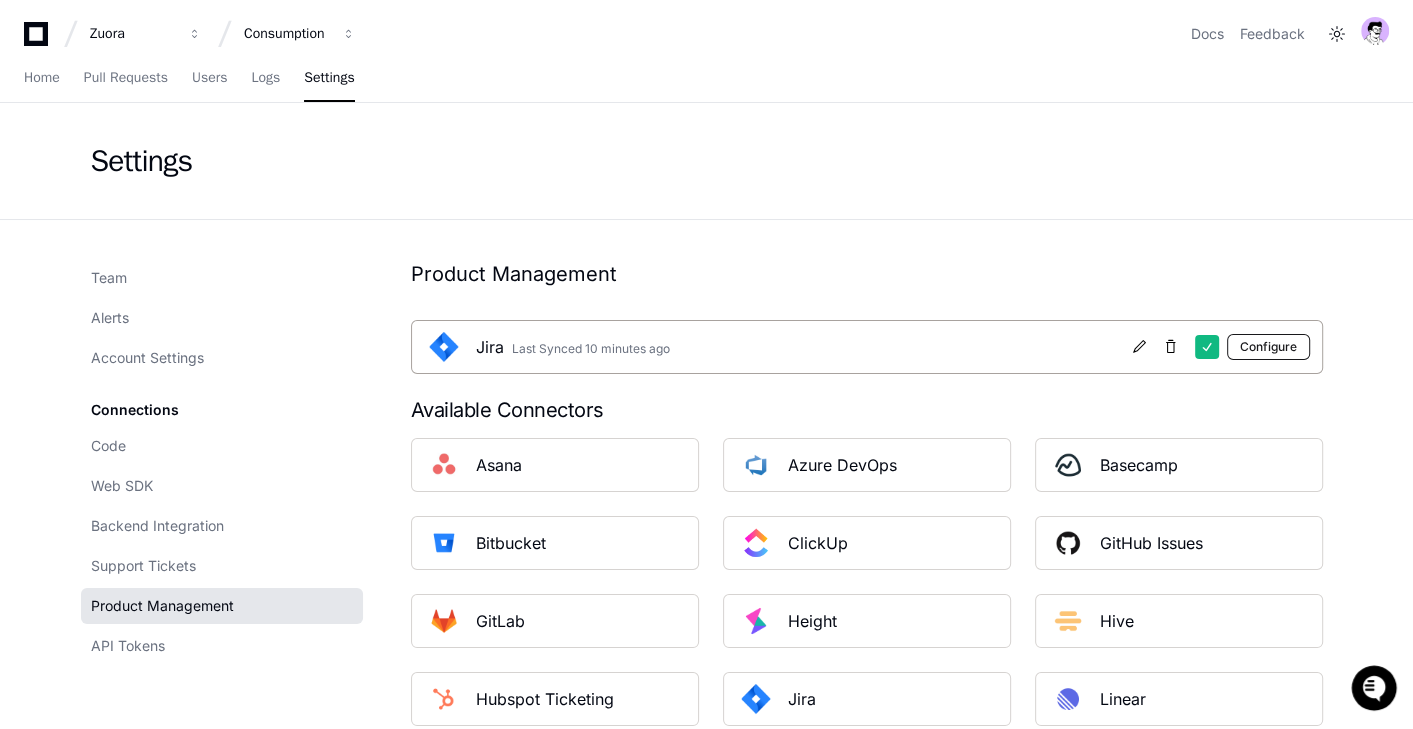 click on "Configure" 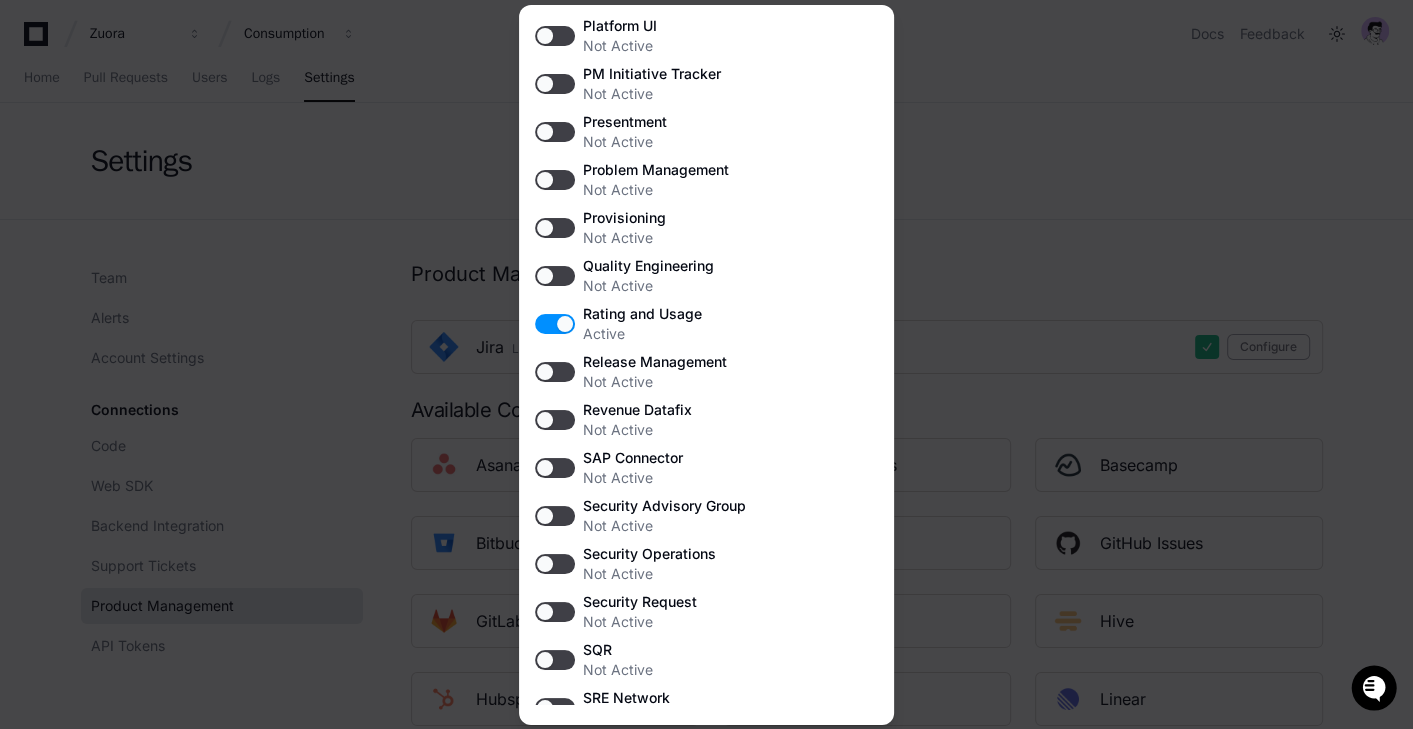 scroll, scrollTop: 2247, scrollLeft: 0, axis: vertical 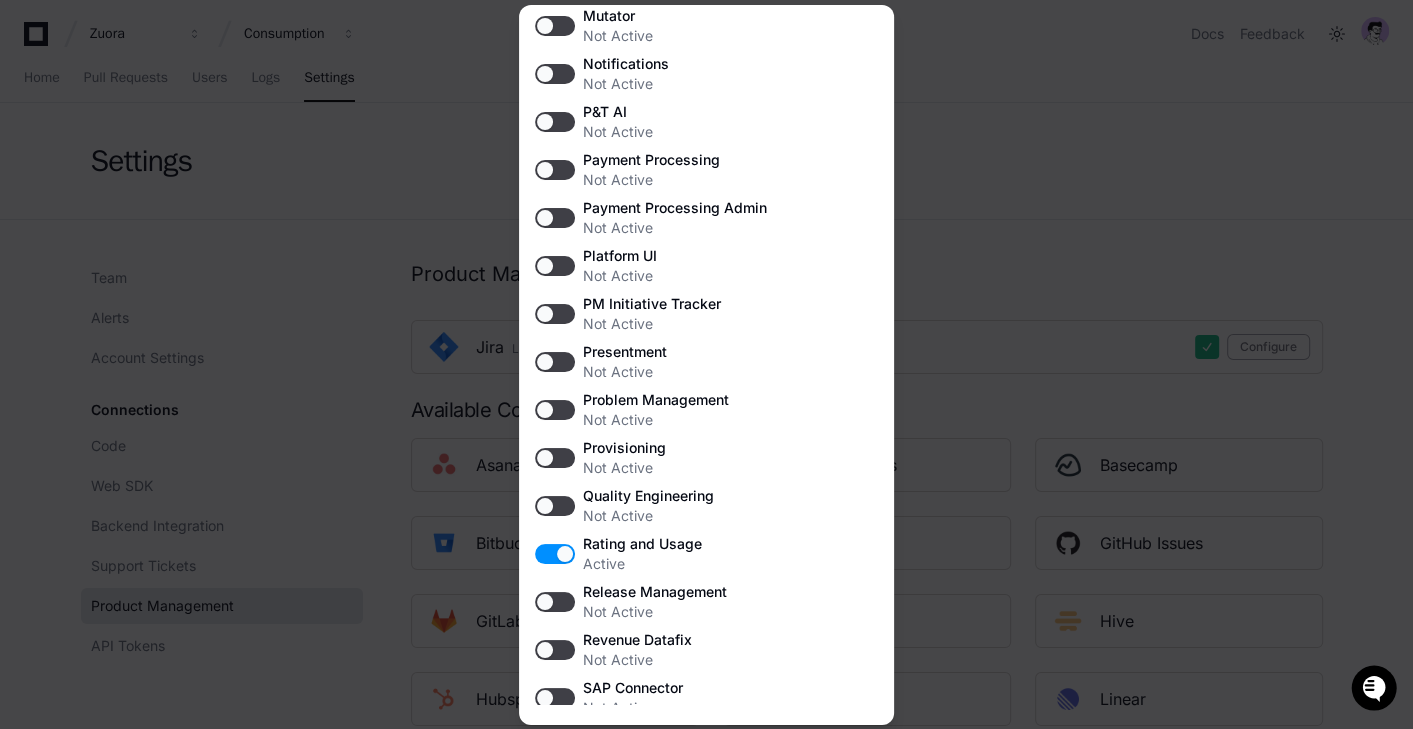 click at bounding box center (706, 364) 